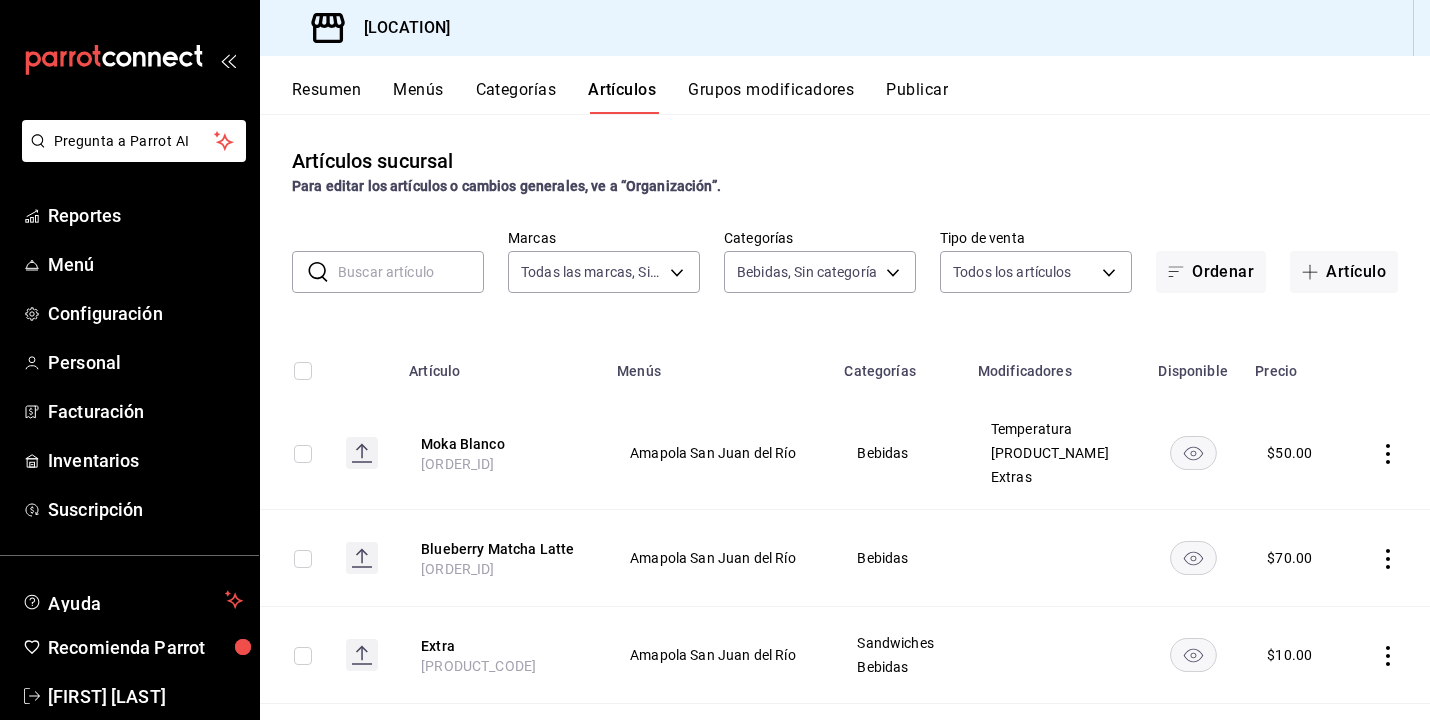 scroll, scrollTop: 0, scrollLeft: 0, axis: both 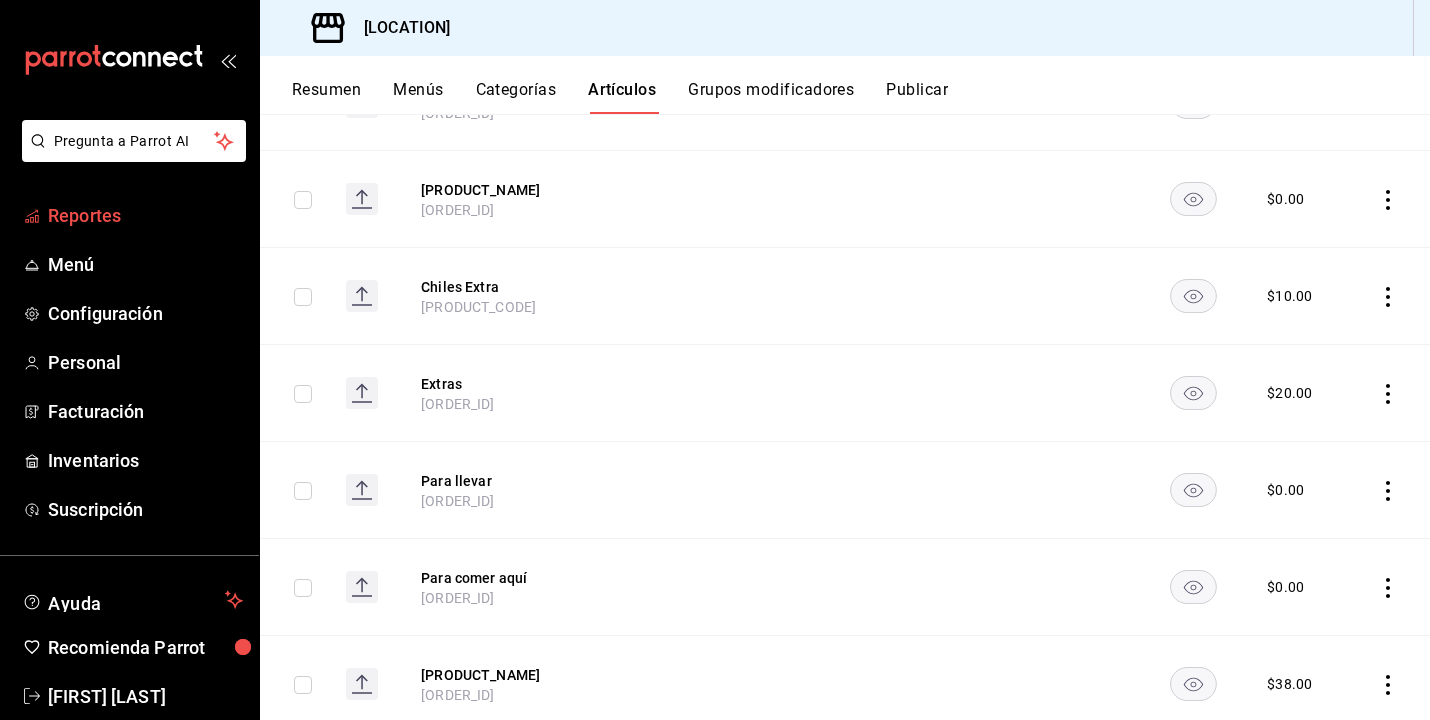 click on "Reportes" at bounding box center (145, 215) 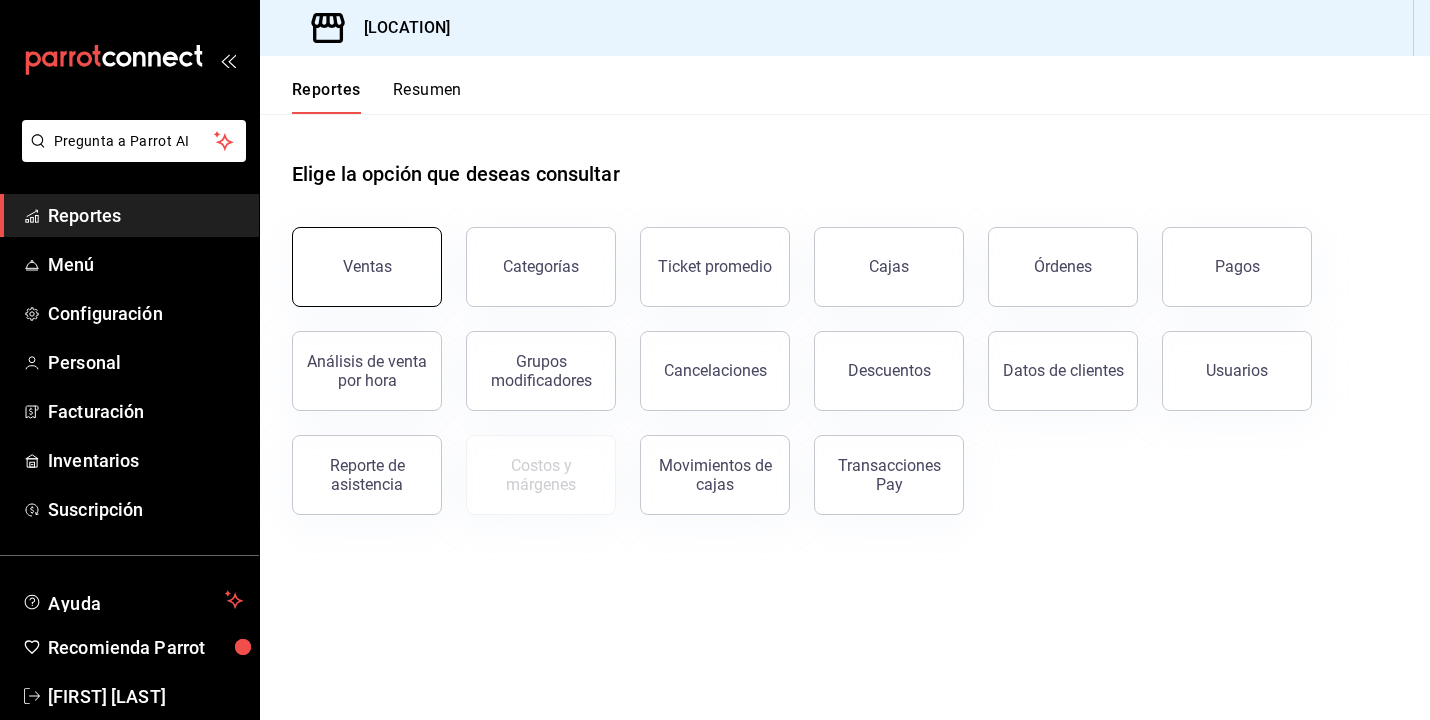 click on "Ventas" at bounding box center (367, 267) 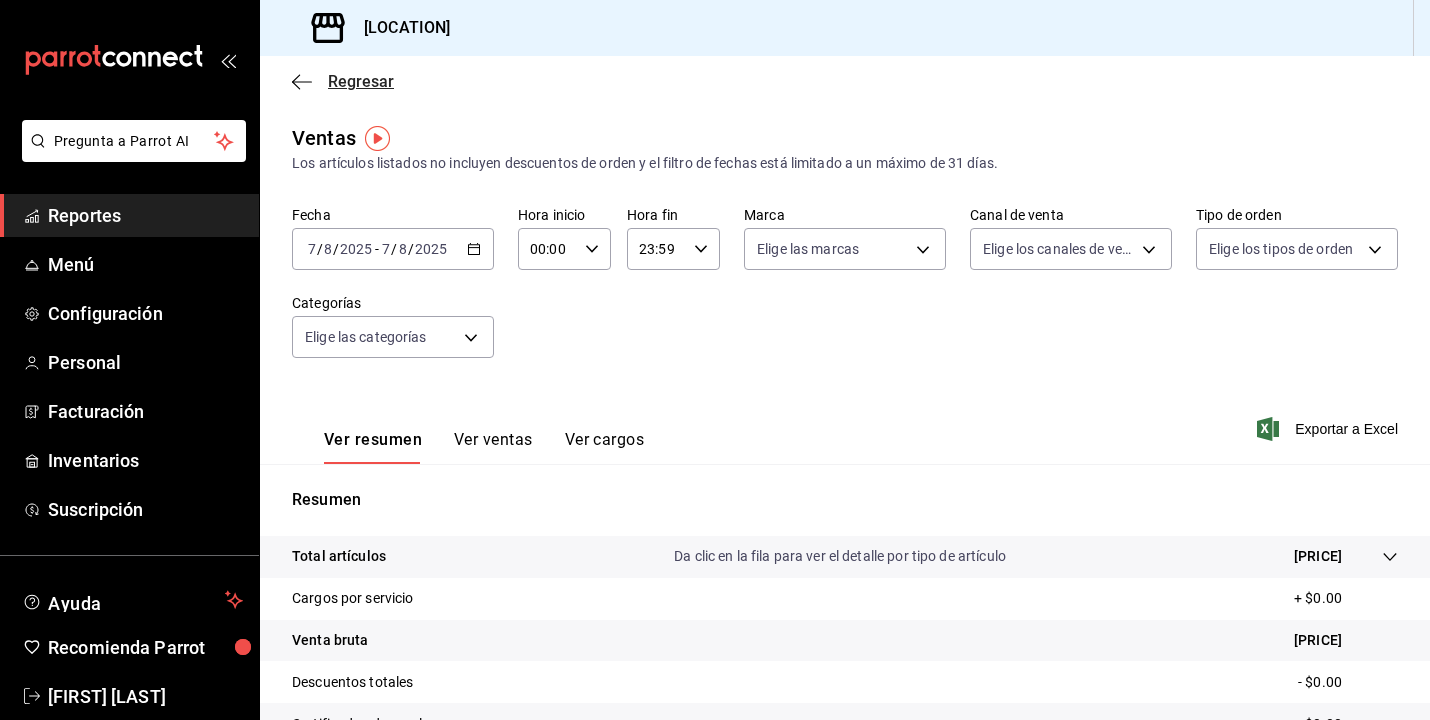 click 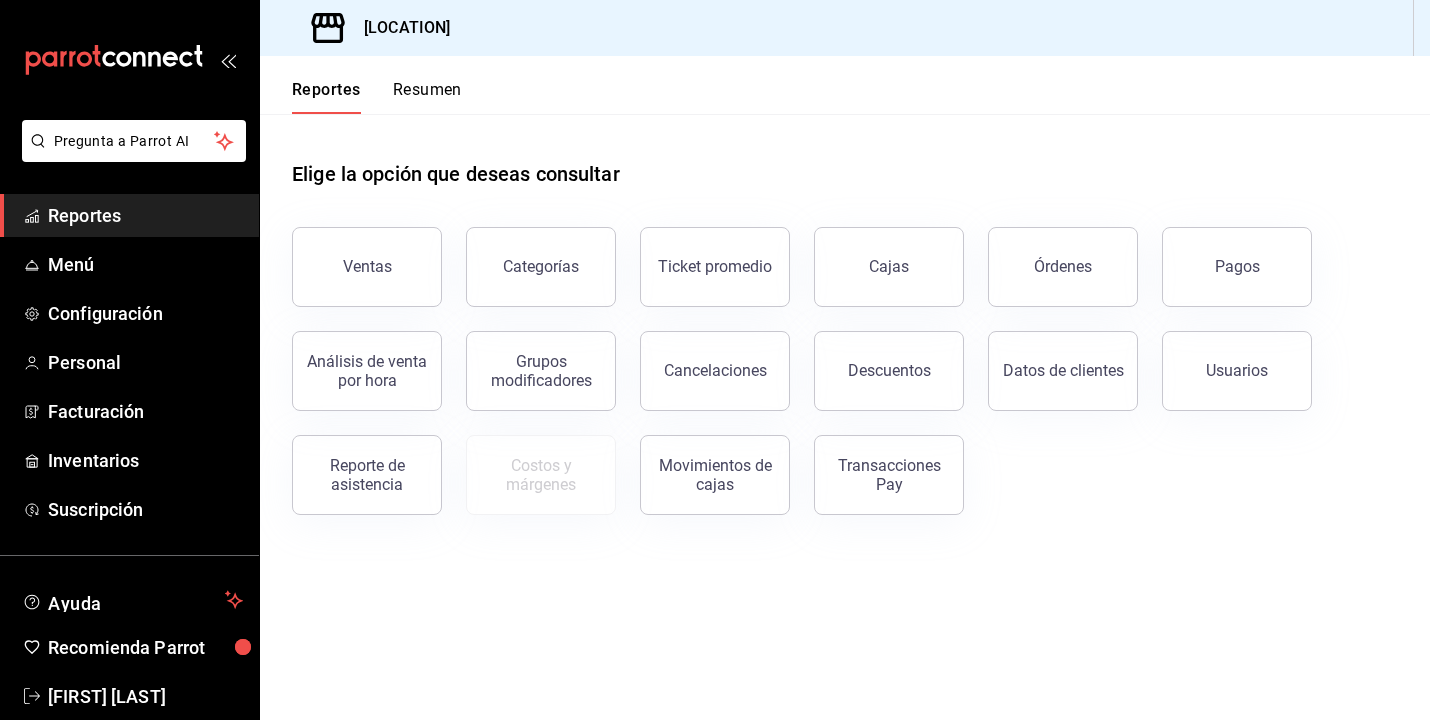 click on "Análisis de venta por hora" at bounding box center [355, 359] 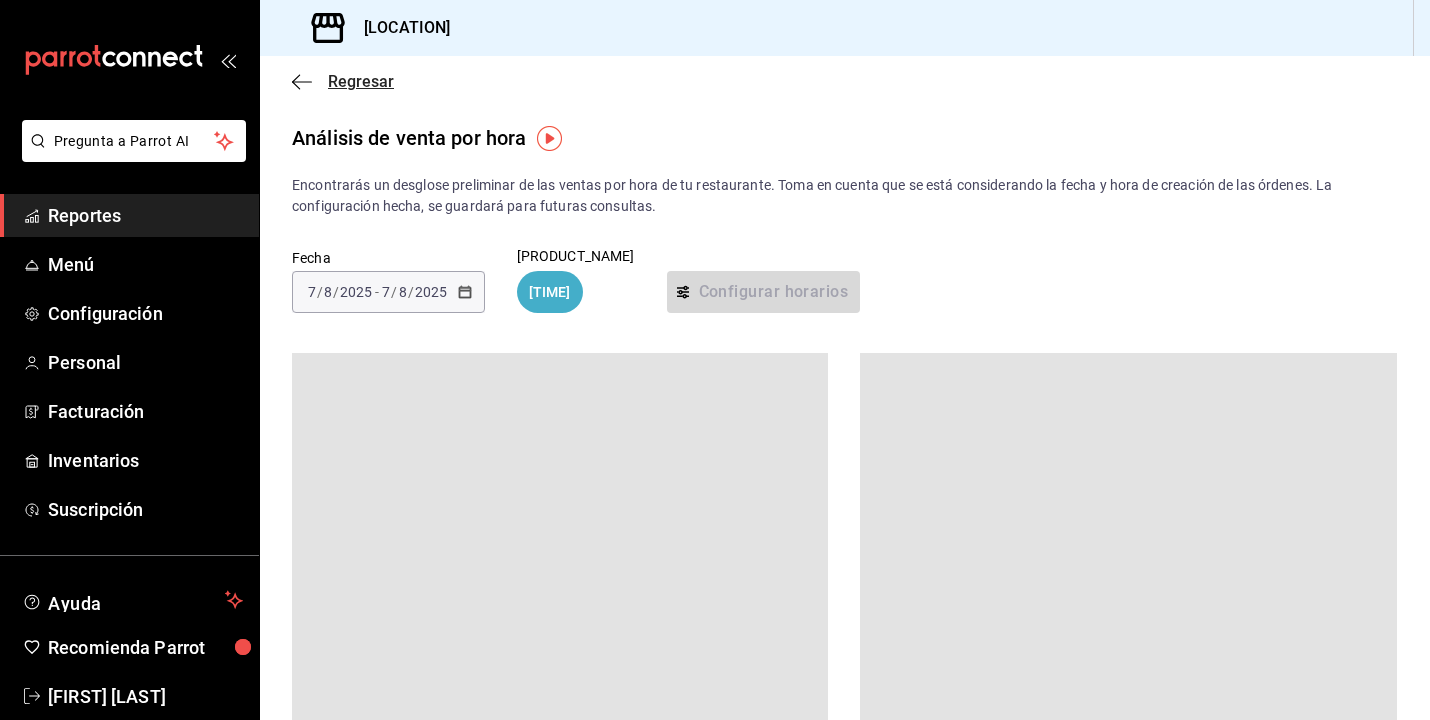 click 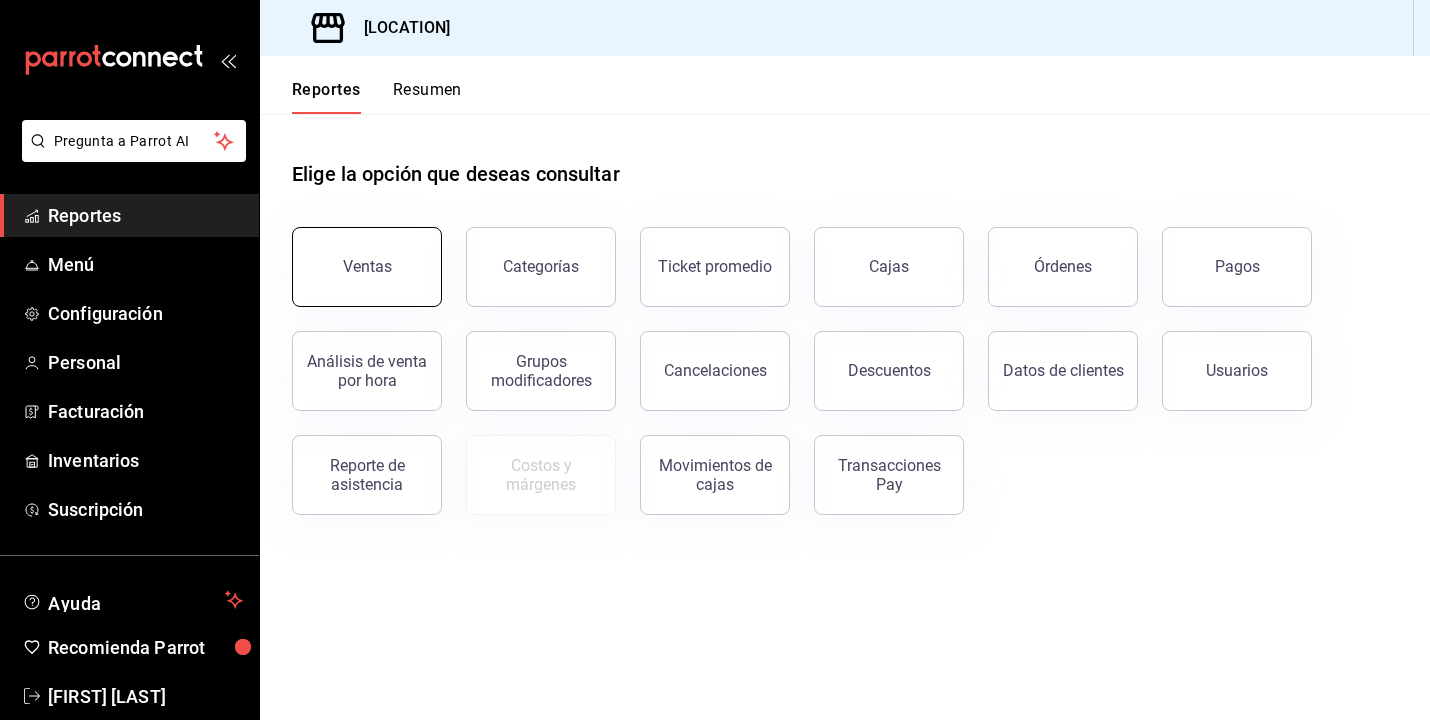 click on "Ventas" at bounding box center (367, 266) 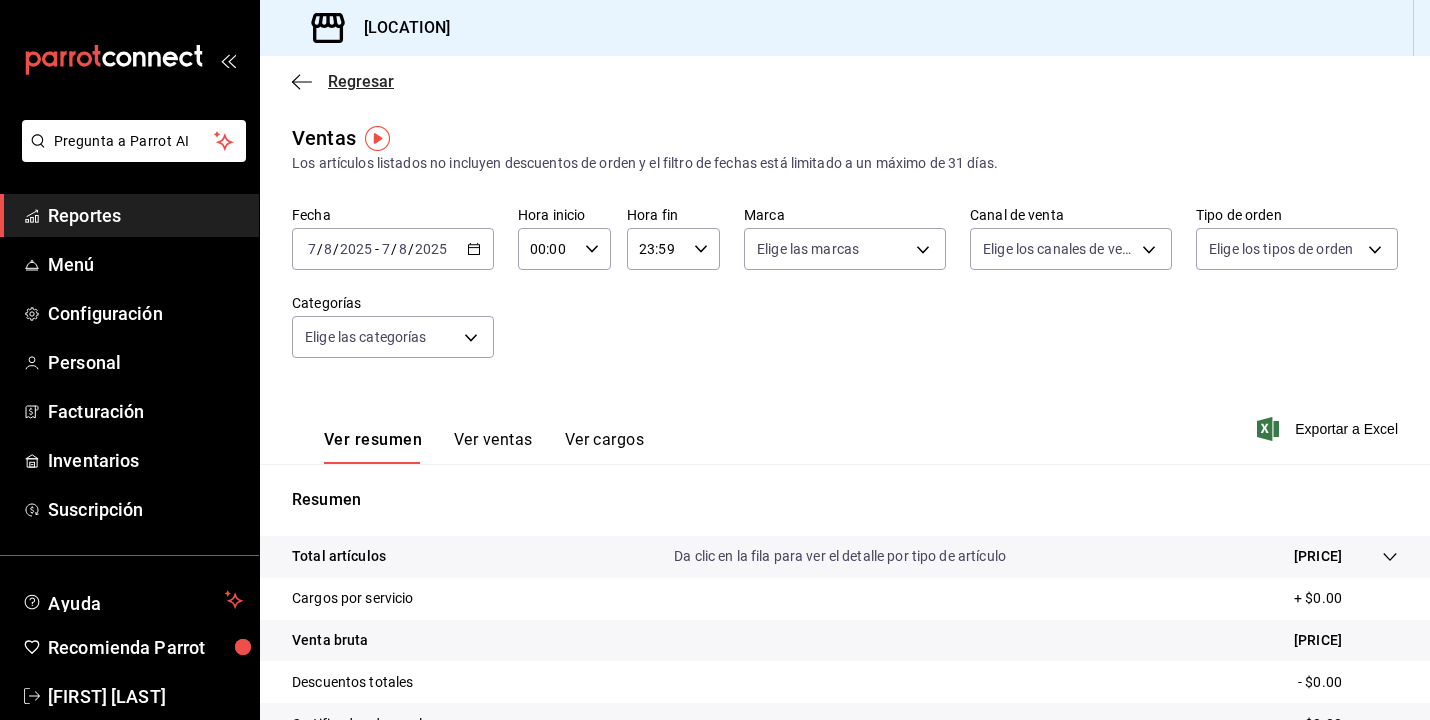 click 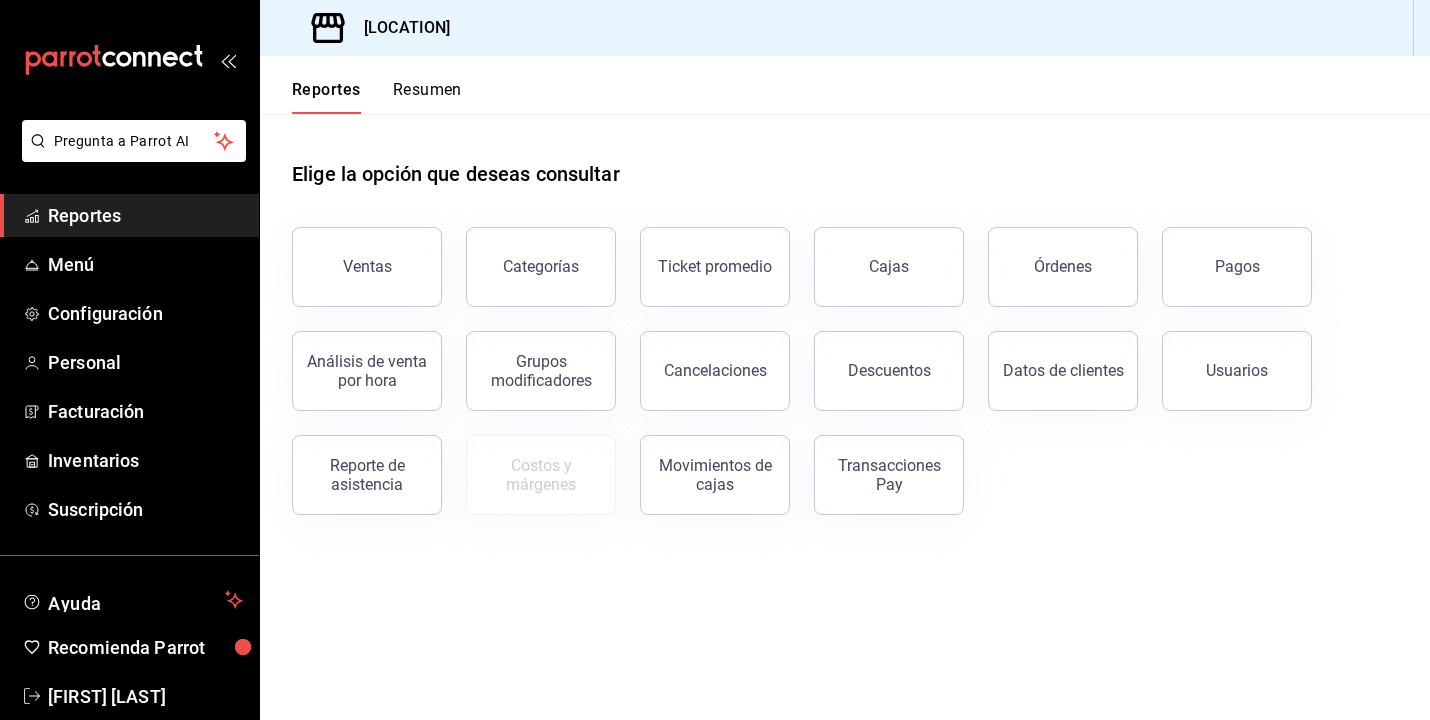 click on "Resumen" at bounding box center [427, 97] 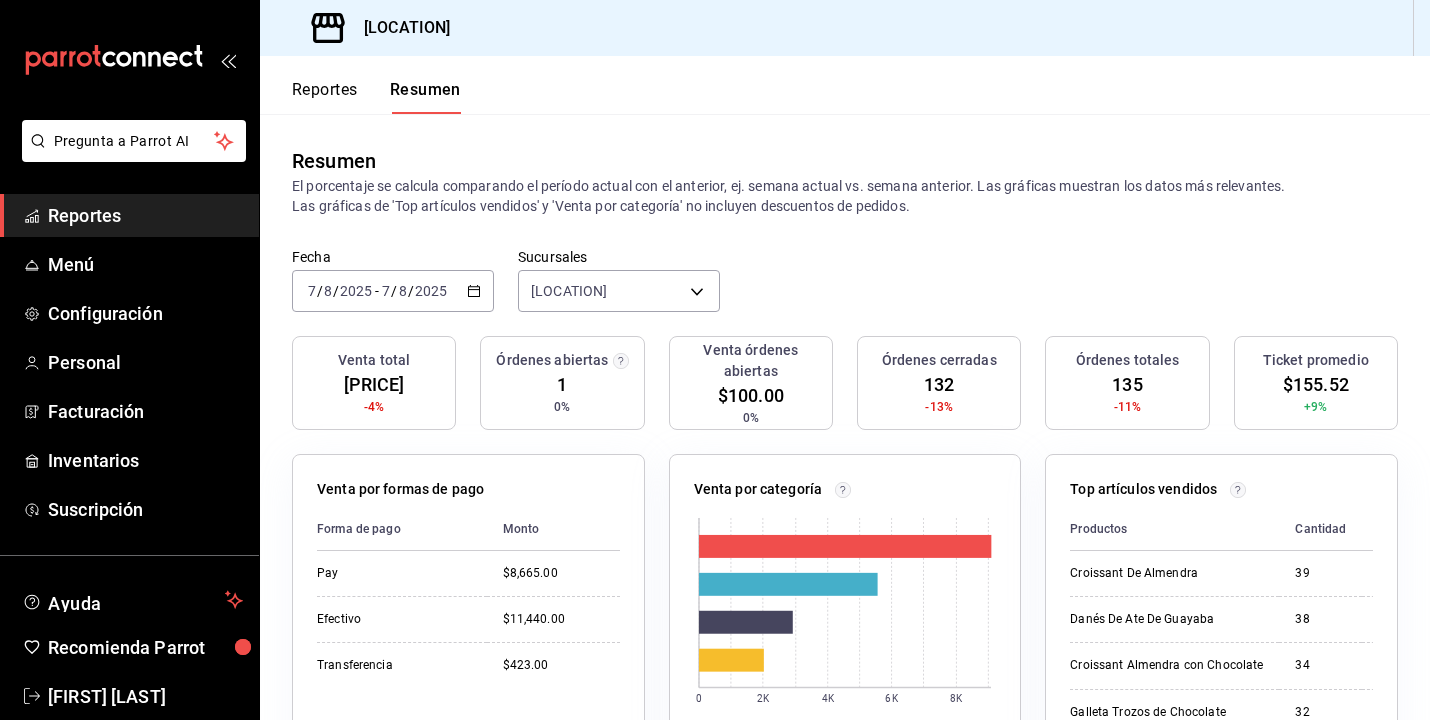 click on "Reportes Resumen" at bounding box center (360, 85) 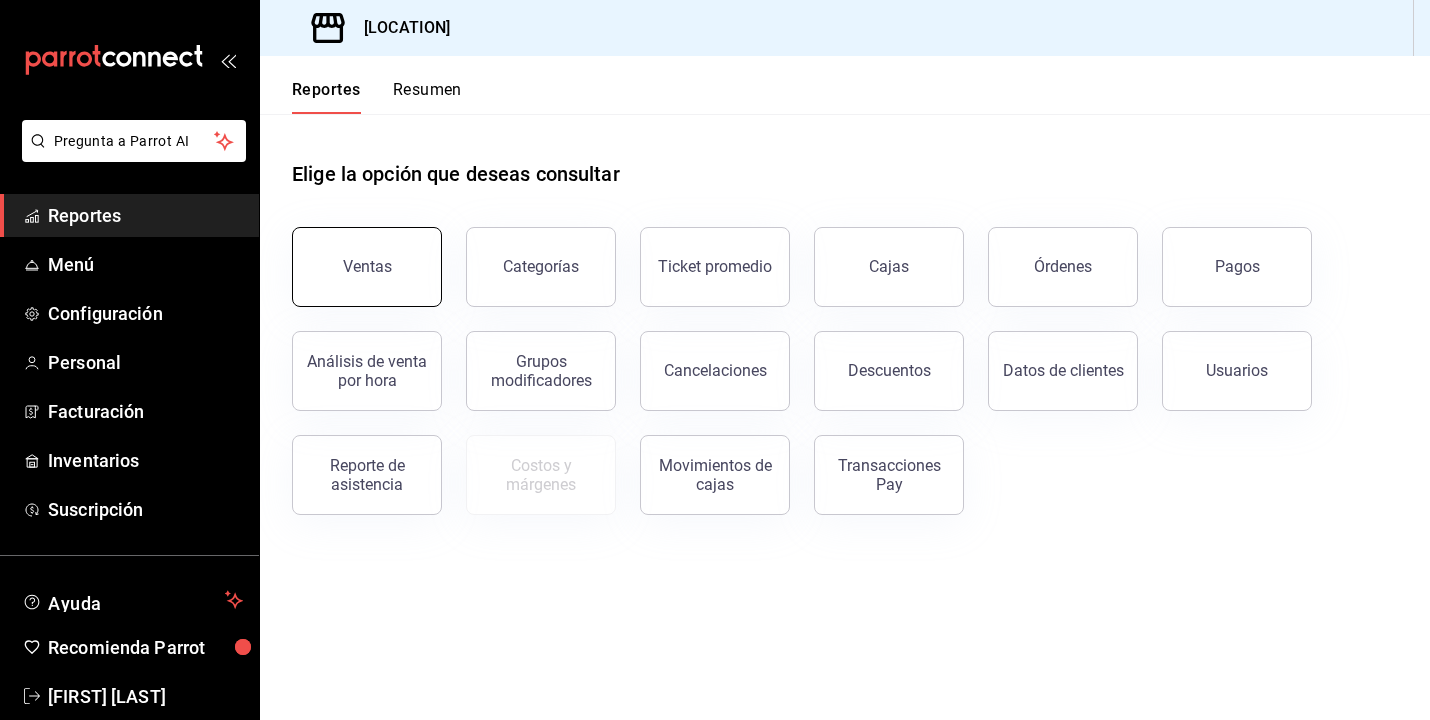 click on "Ventas" at bounding box center [367, 267] 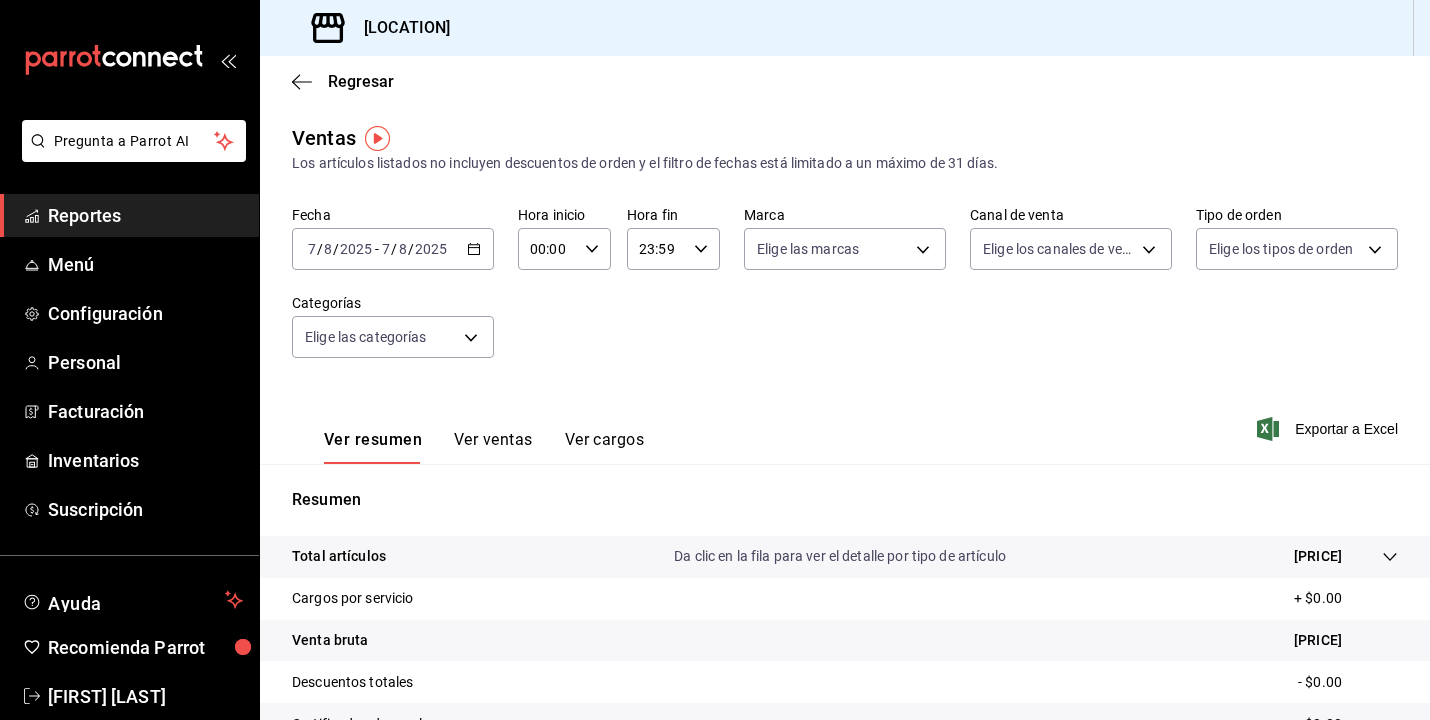 click 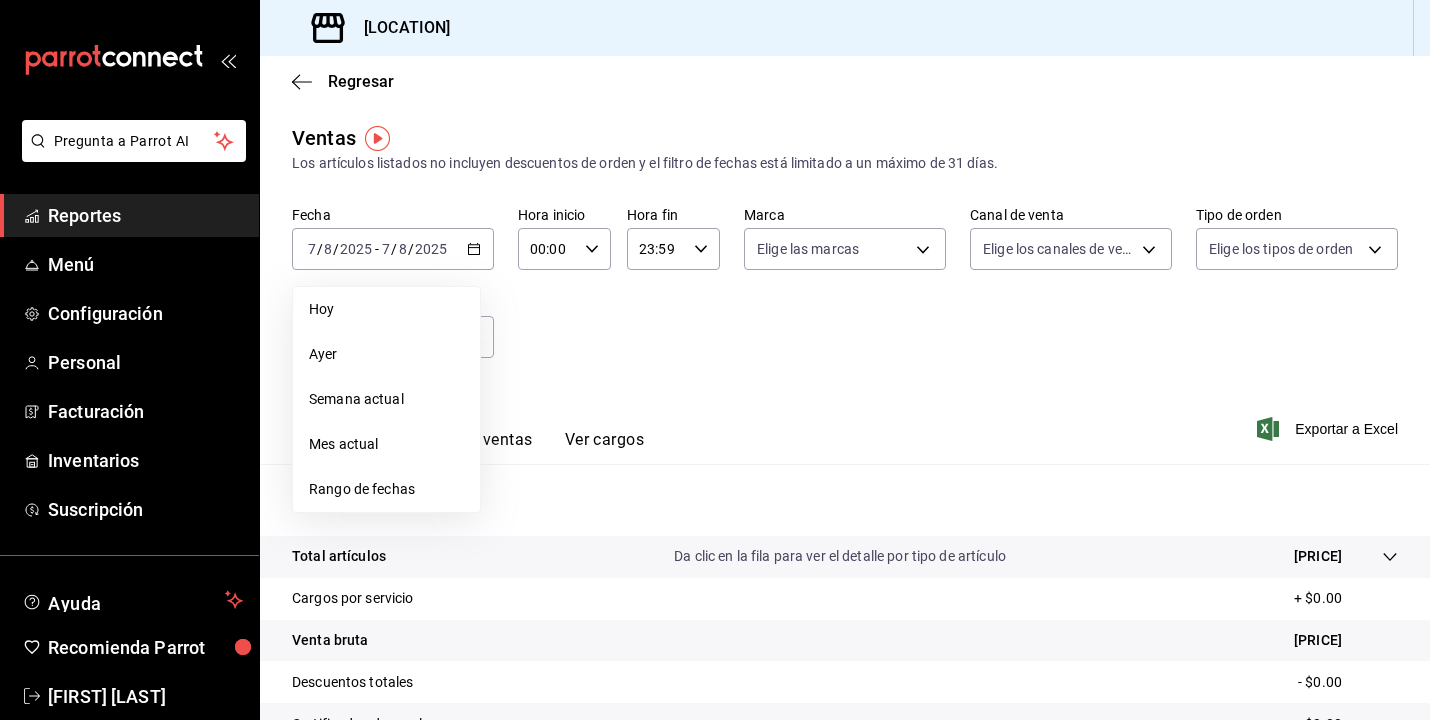 click on "Fecha 2025-08-07 7 / 8 / 2025 - 2025-08-07 7 / 8 / 2025 Hoy Ayer Semana actual Mes actual Rango de fechas Hora inicio 00:00 Hora inicio Hora fin 23:59 Hora fin Marca Elige las marcas Canal de venta Elige los canales de venta Tipo de orden Elige los tipos de orden Categorías Elige las categorías" at bounding box center (845, 294) 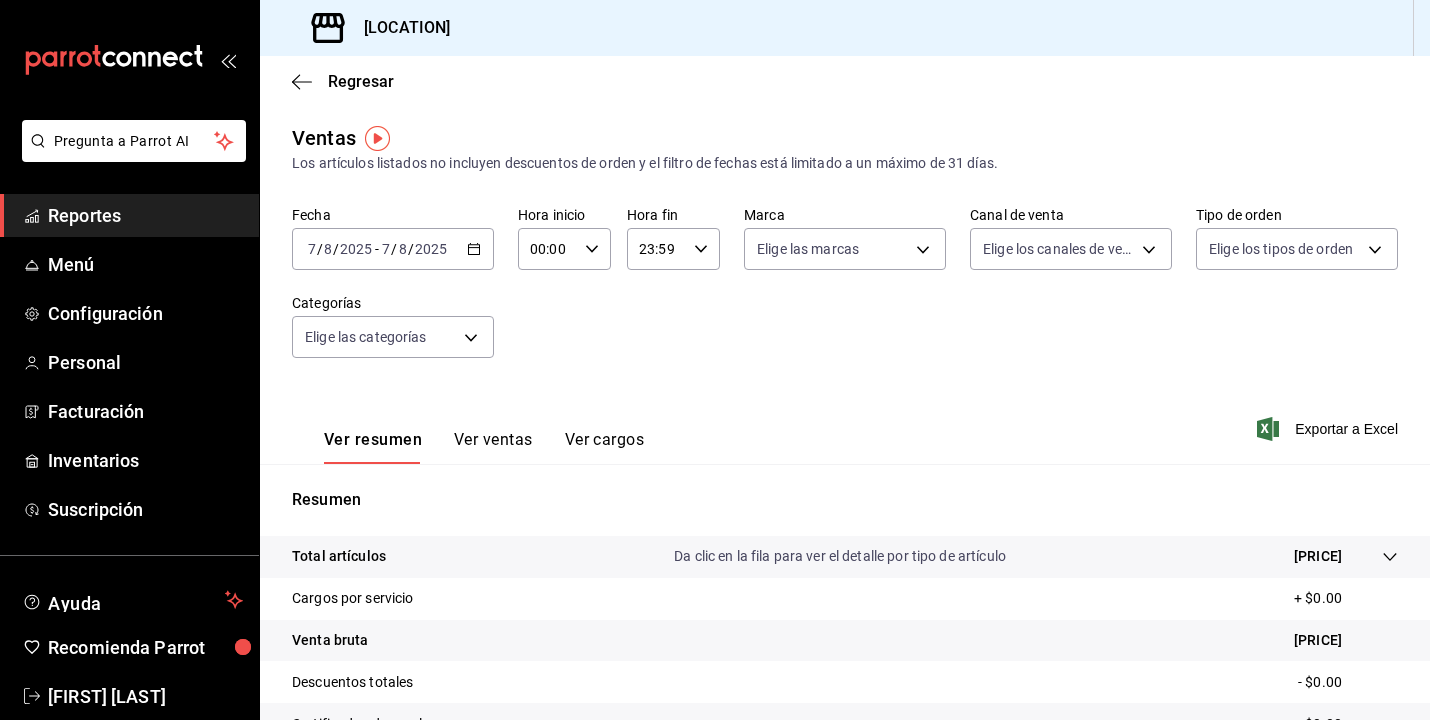click on "Ver ventas" at bounding box center (493, 447) 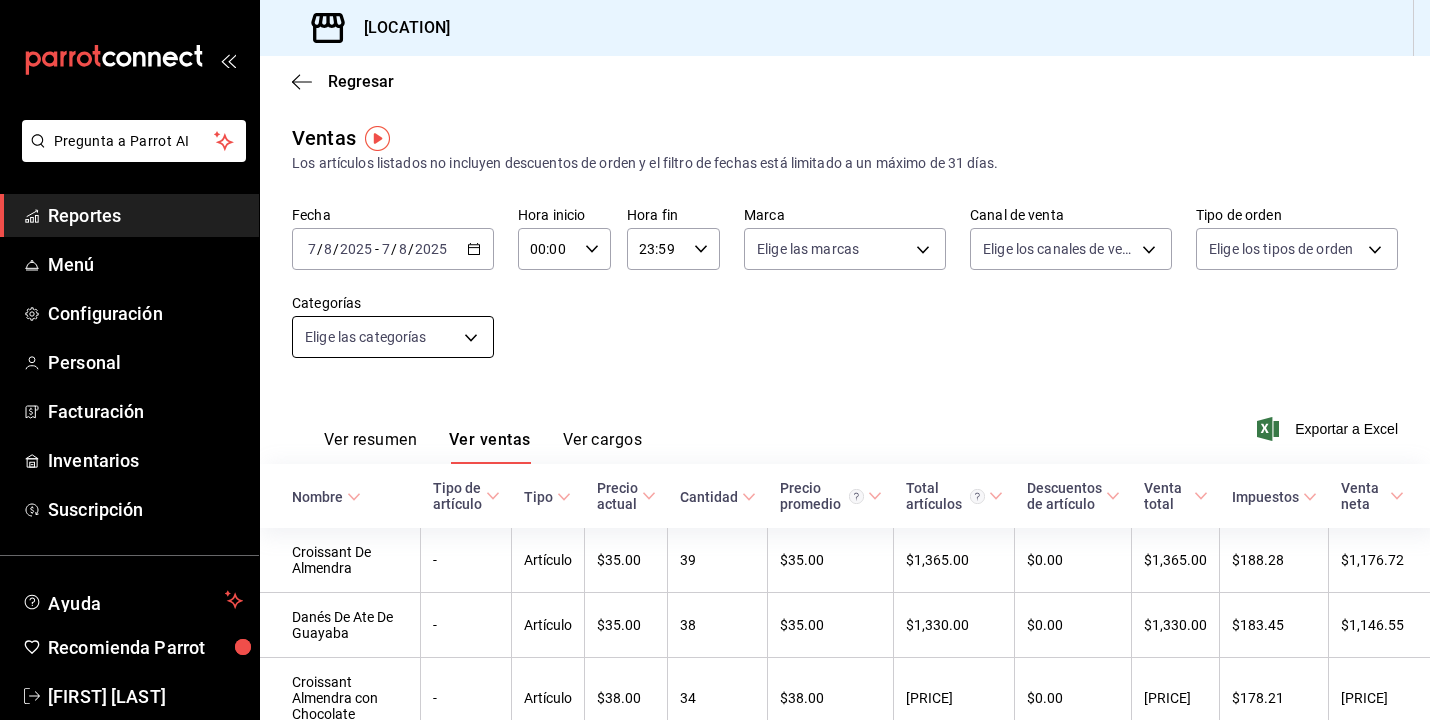 click on "Pregunta a Parrot AI Reportes   Menú   Configuración   Personal   Facturación   Inventarios   Suscripción   Ayuda Recomienda Parrot   Juan Carlos Osornio   Sugerir nueva función   Sucursal: Amapola Panaderia (SJR) Regresar Ventas Los artículos listados no incluyen descuentos de orden y el filtro de fechas está limitado a un máximo de 31 días. Fecha 2025-08-07 7 / 8 / 2025 - 2025-08-07 7 / 8 / 2025 Hora inicio 00:00 Hora inicio Hora fin 23:59 Hora fin Marca Elige las marcas Canal de venta Elige los canales de venta Tipo de orden Elige los tipos de orden Categorías Elige las categorías Ver resumen Ver ventas Ver cargos Exportar a Excel Nombre Tipo de artículo Tipo Precio actual Cantidad Precio promedio   Total artículos   Descuentos de artículo Venta total Impuestos Venta neta Croissant De Almendra - Artículo $35.00 39 $35.00 $1,365.00 $0.00 $1,365.00 $188.28 $1,176.72 Danés De Ate De Guayaba - Artículo $35.00 38 $35.00 $1,330.00 $0.00 $1,330.00 $183.45 $1,146.55 - Artículo $38.00 34 $38.00 -" at bounding box center (715, 360) 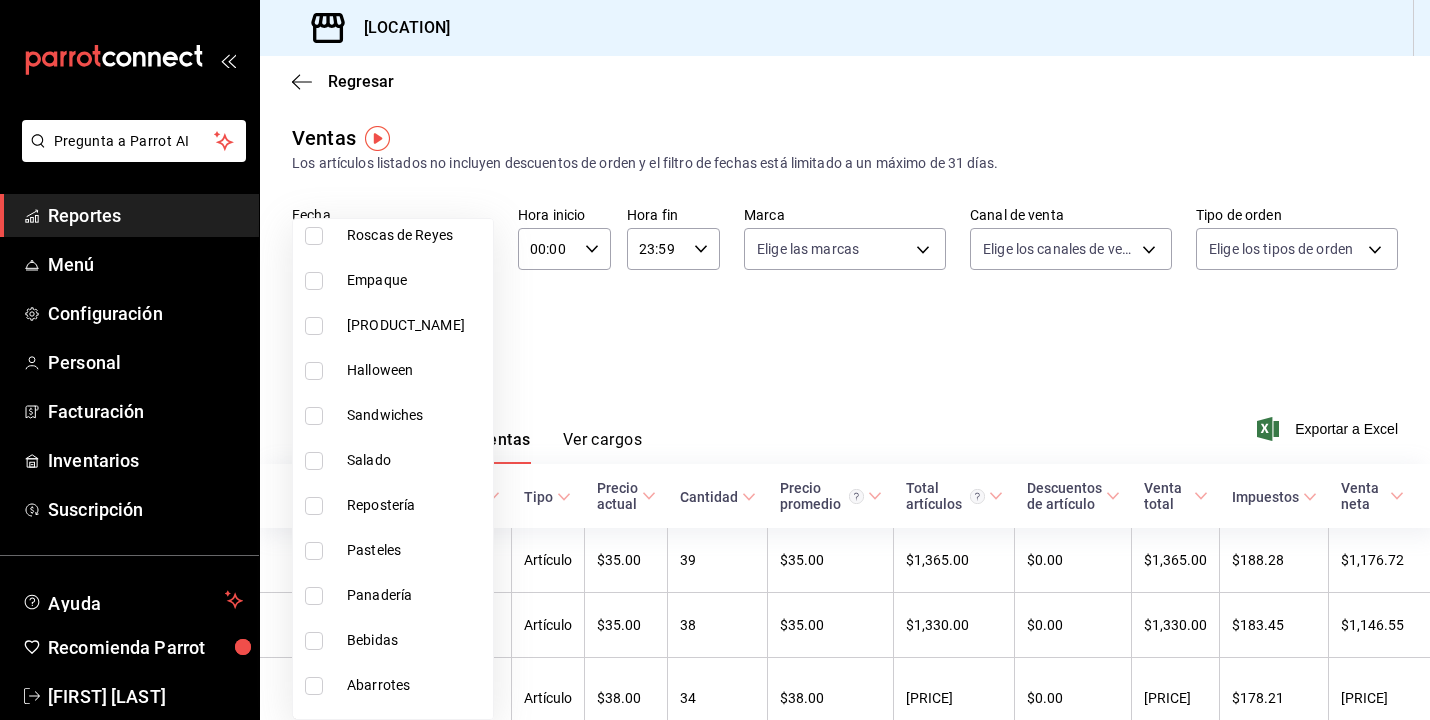 scroll, scrollTop: 122, scrollLeft: 0, axis: vertical 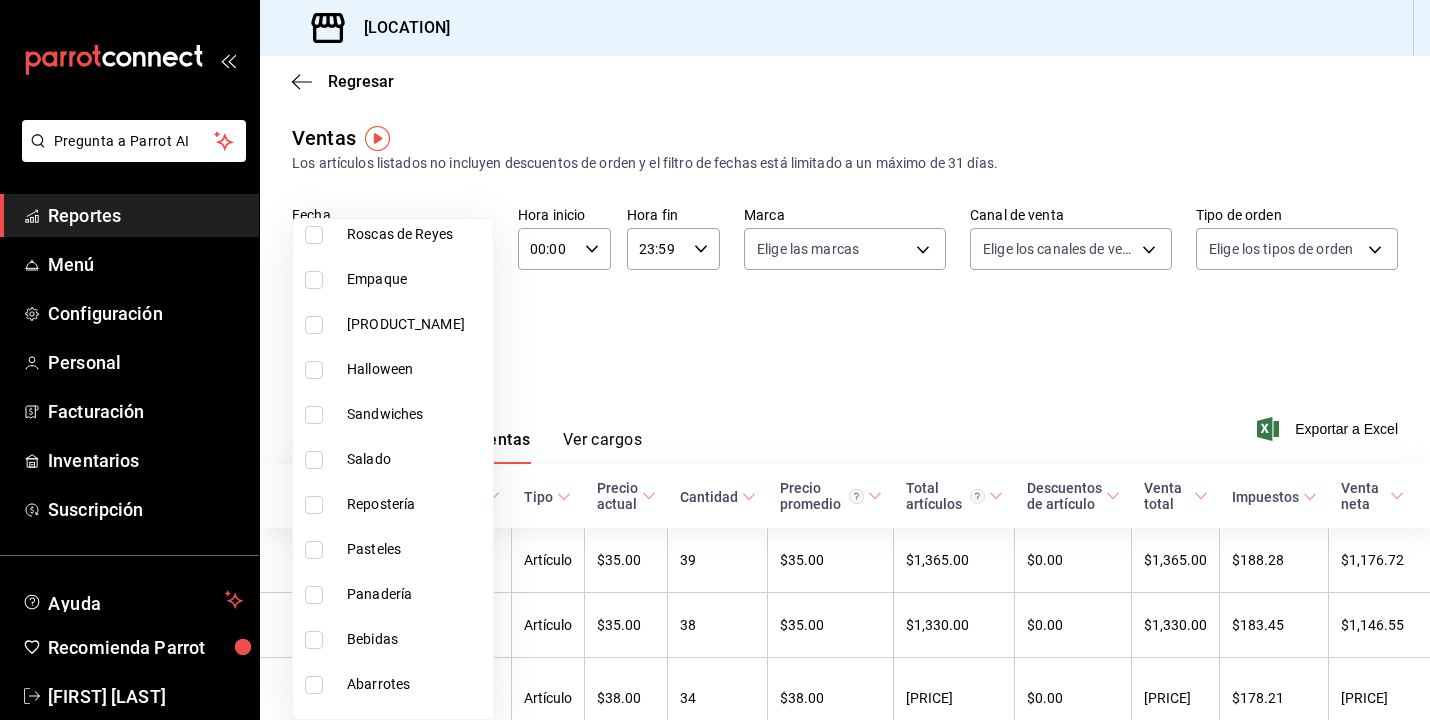 click on "Bebidas" at bounding box center [416, 639] 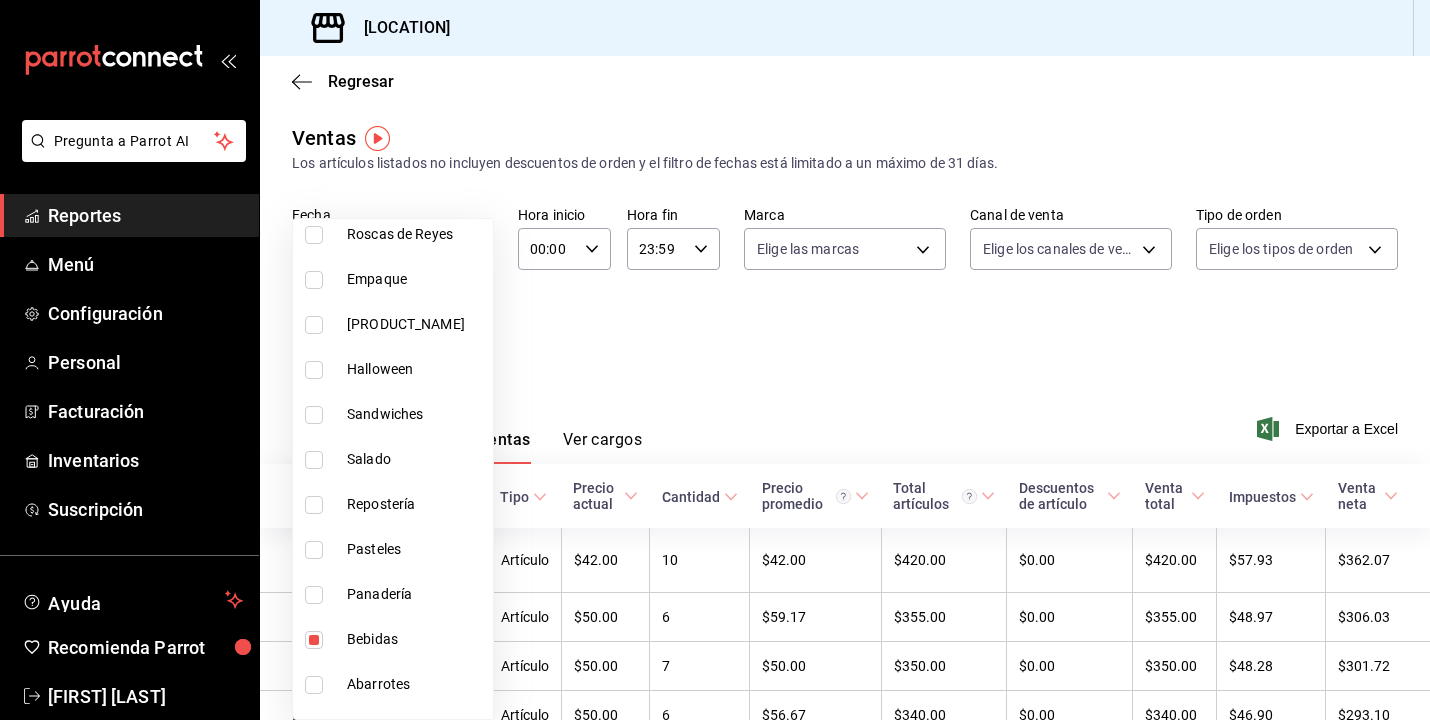 click at bounding box center [715, 360] 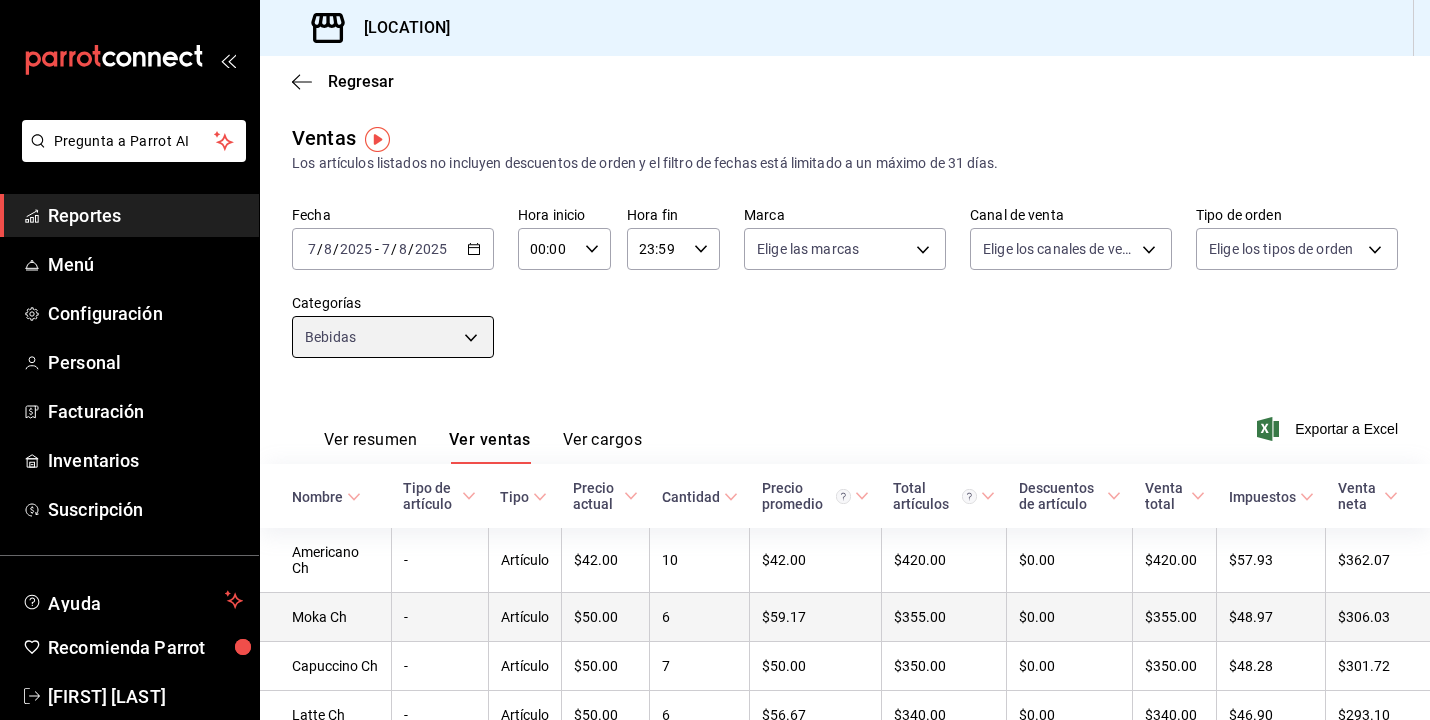 scroll, scrollTop: 0, scrollLeft: 0, axis: both 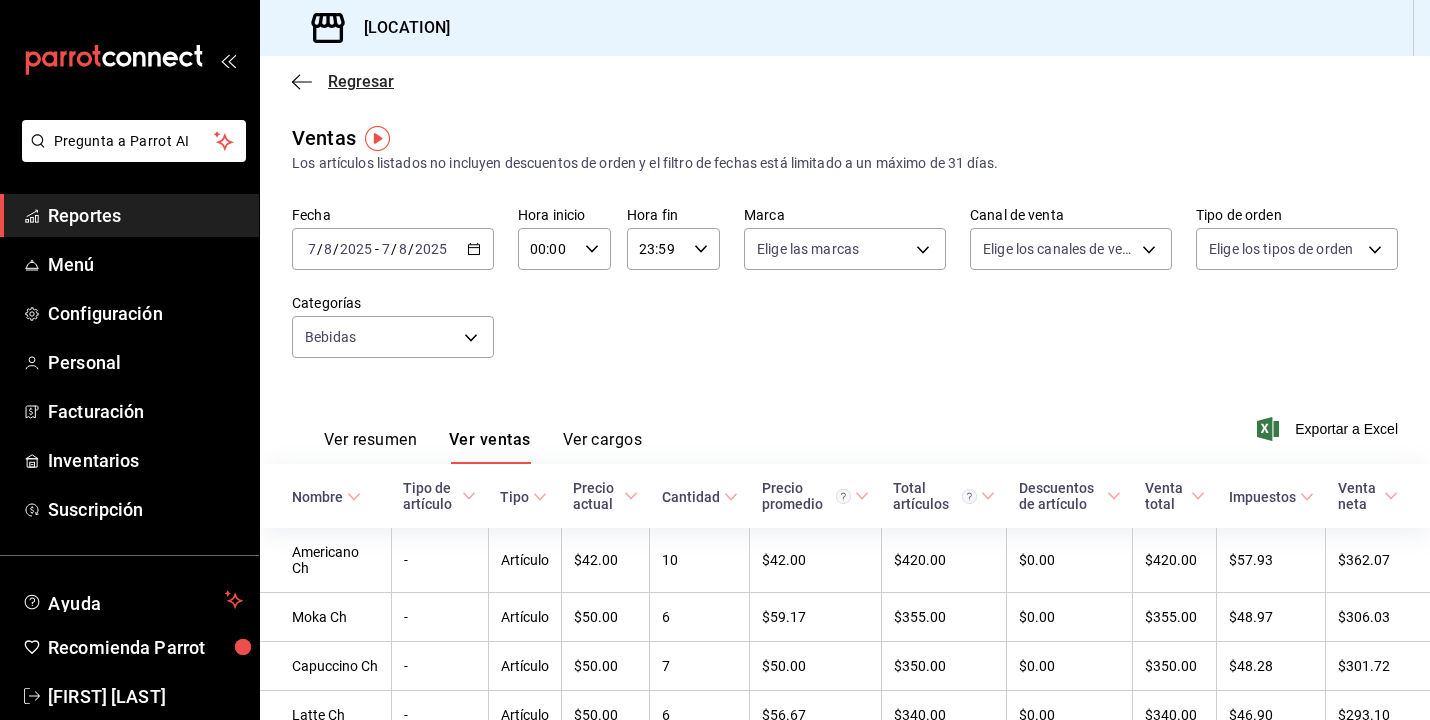 click 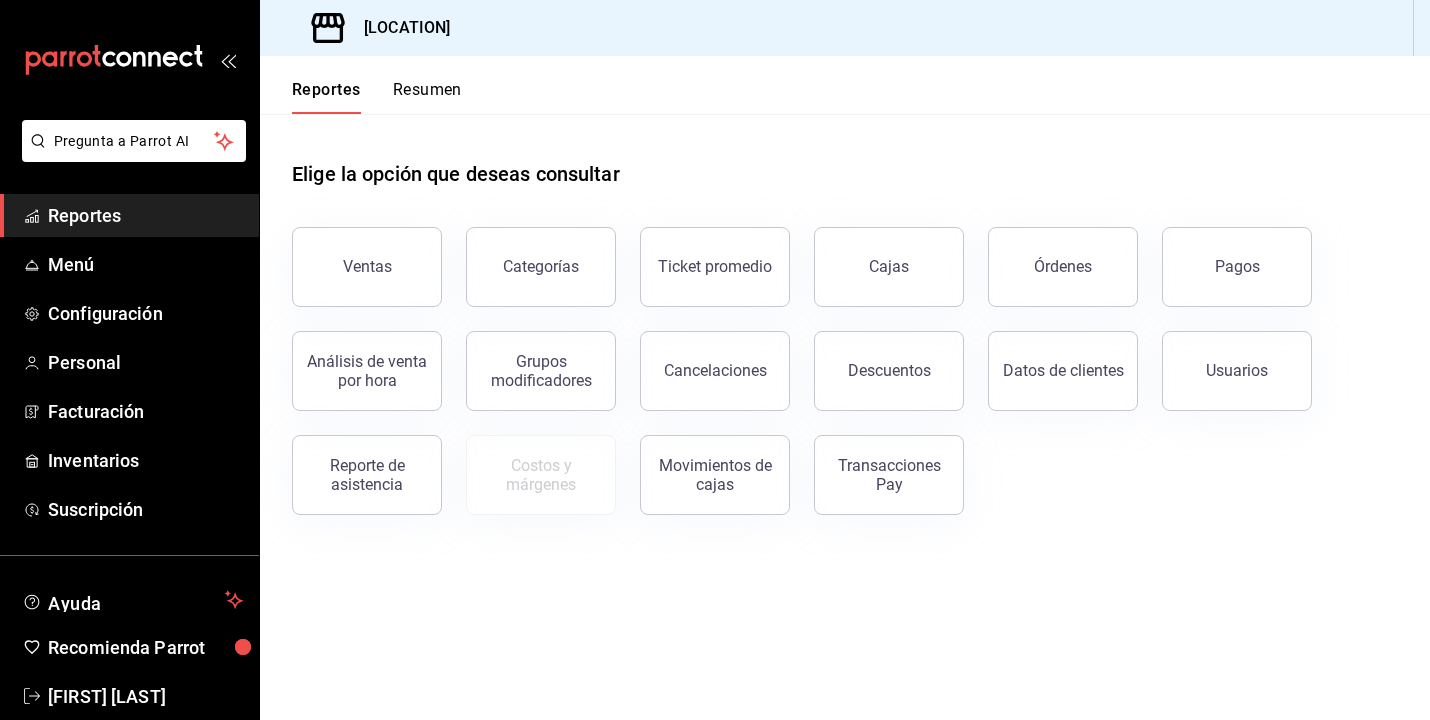 click on "Reportes" at bounding box center [145, 215] 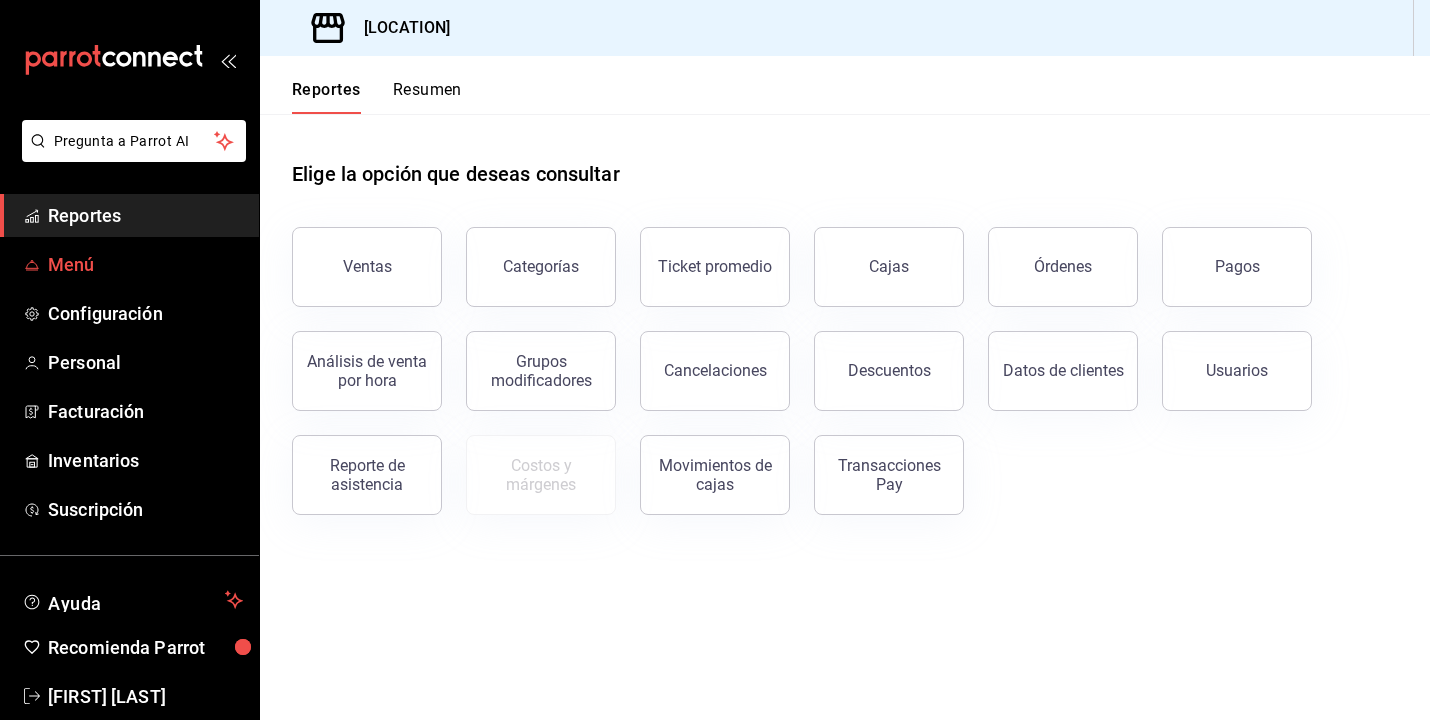 click on "Menú" at bounding box center [145, 264] 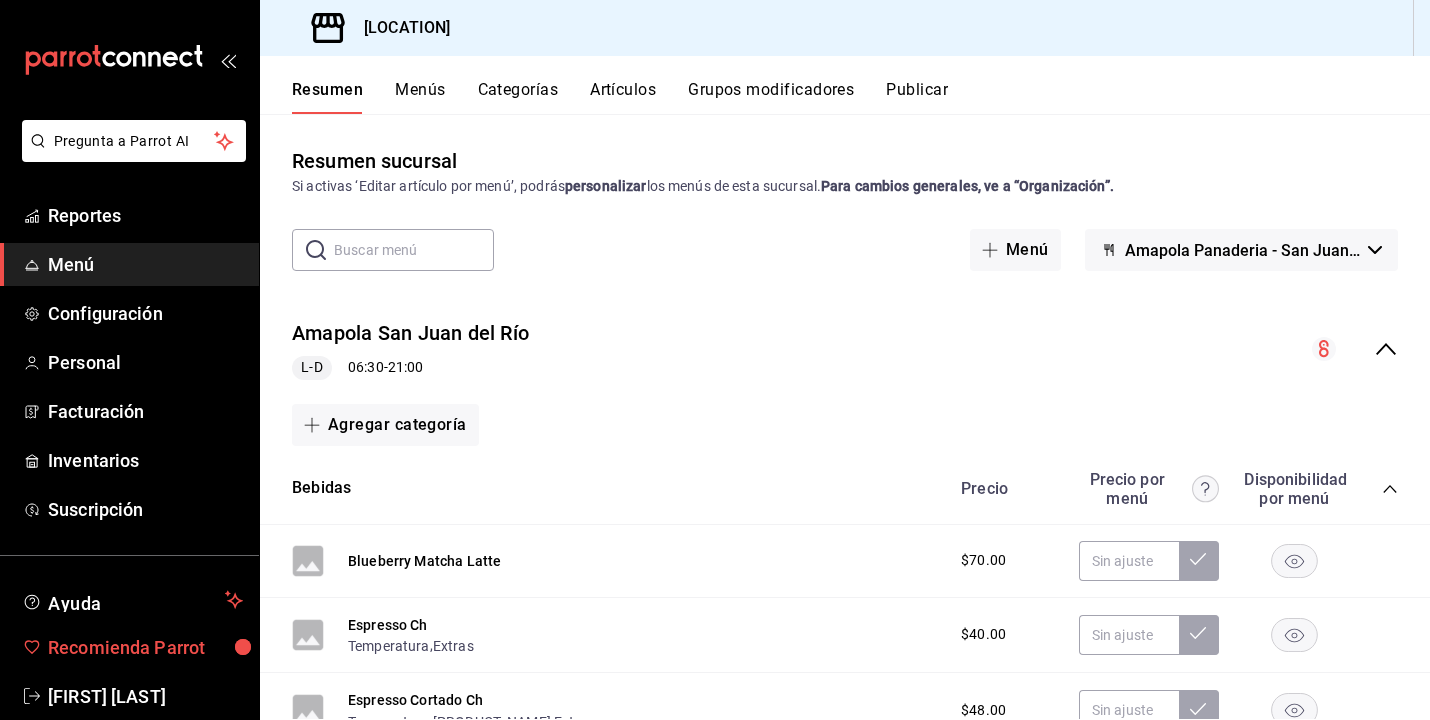 click on "Recomienda Parrot" at bounding box center [145, 647] 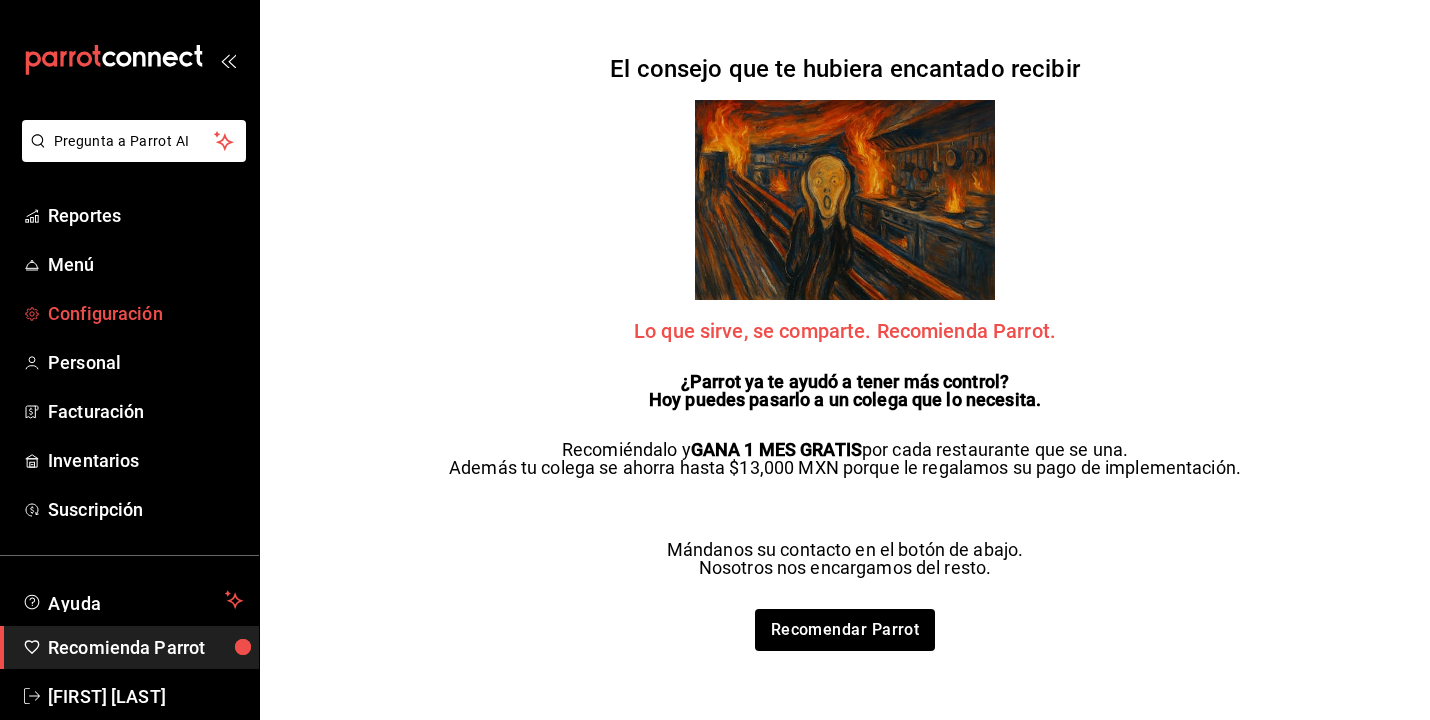 click on "Configuración" at bounding box center [145, 313] 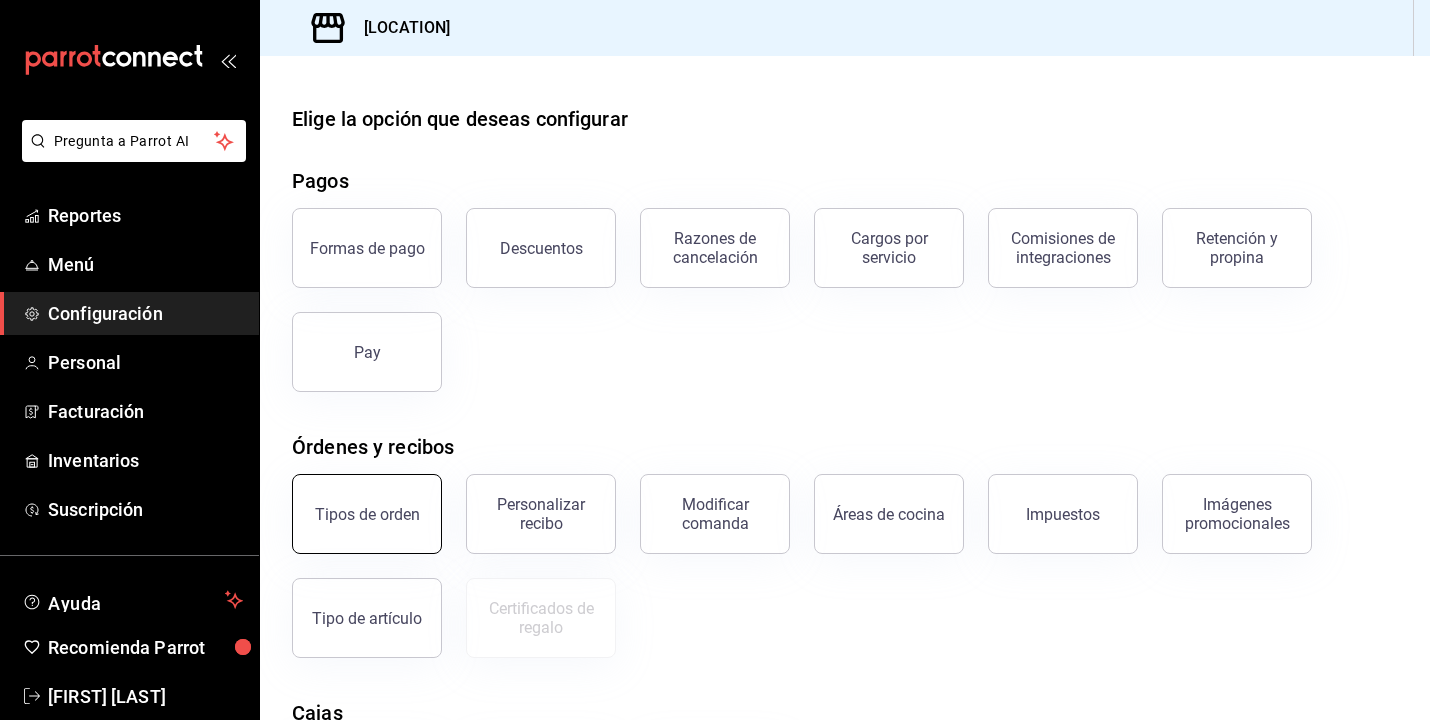 click on "Tipos de orden" at bounding box center [367, 514] 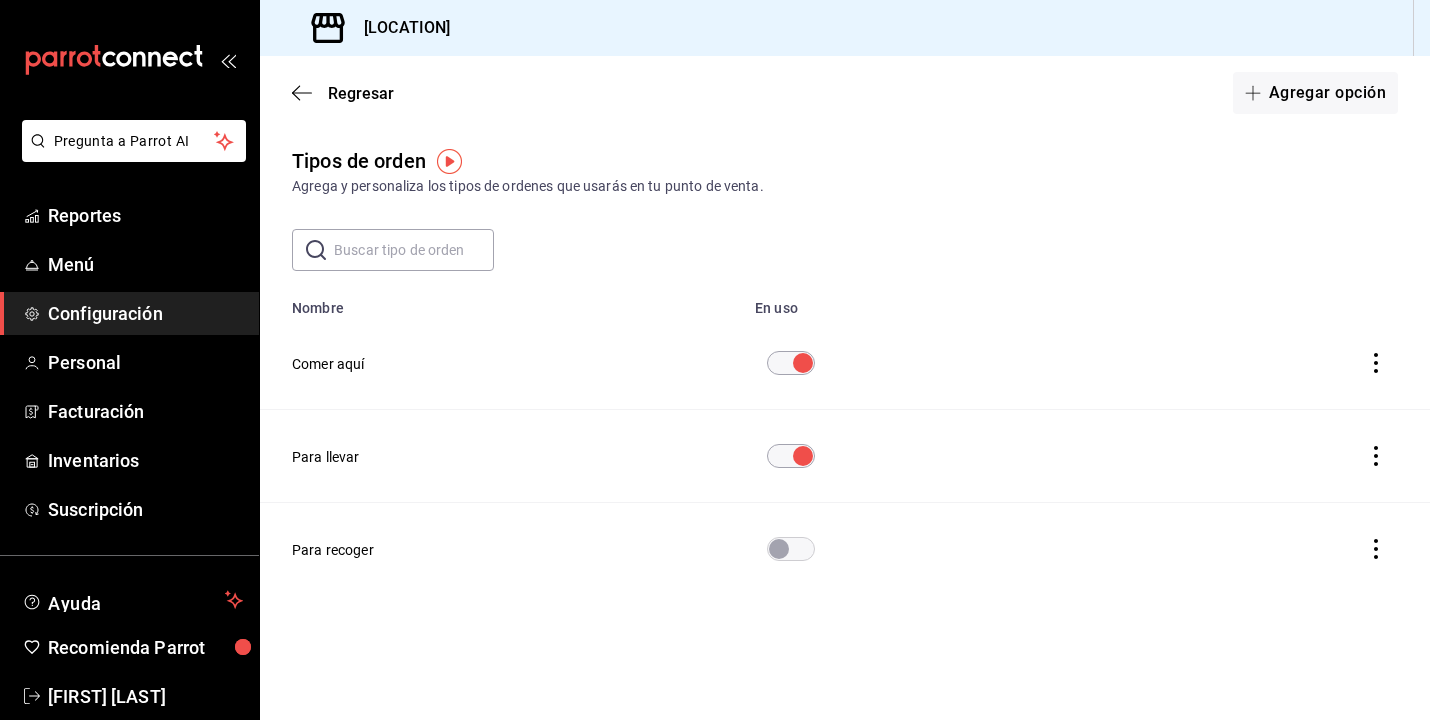 click at bounding box center [1376, 456] 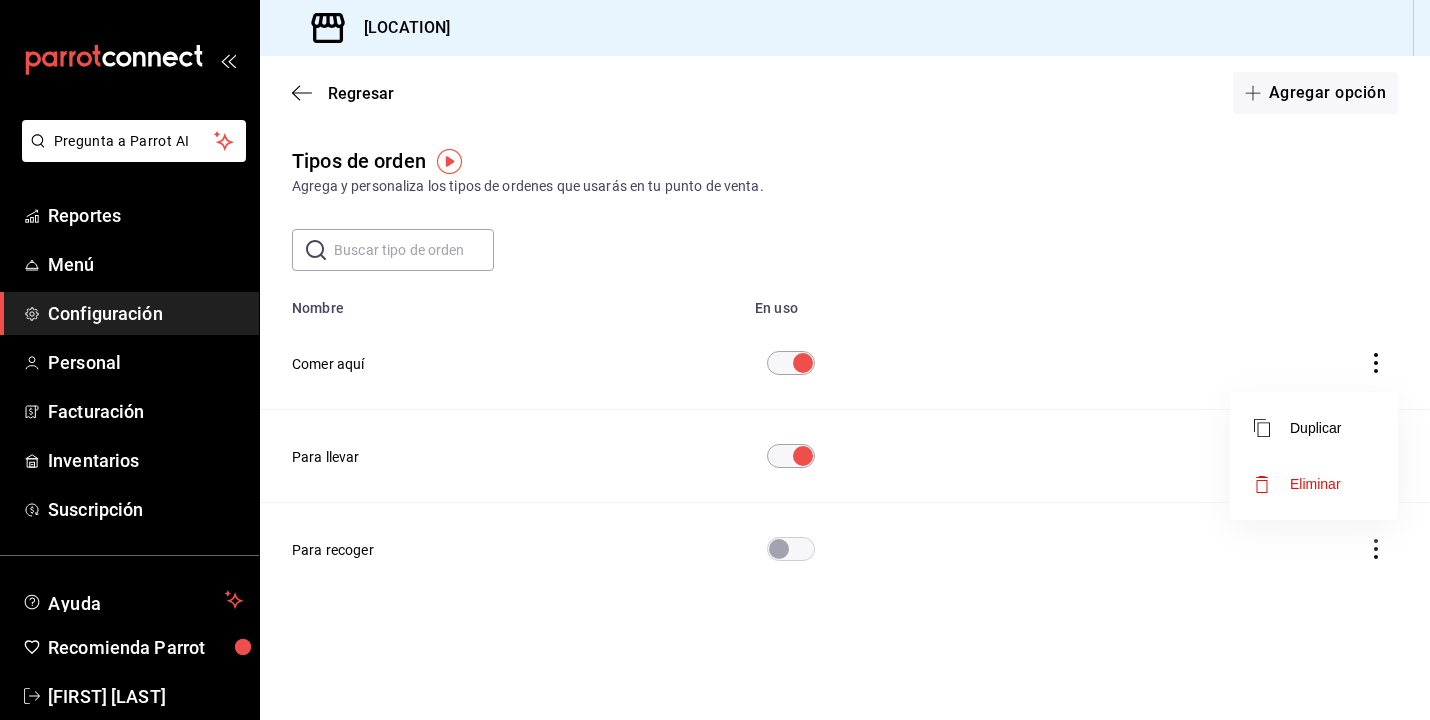drag, startPoint x: 985, startPoint y: 463, endPoint x: 995, endPoint y: 323, distance: 140.35669 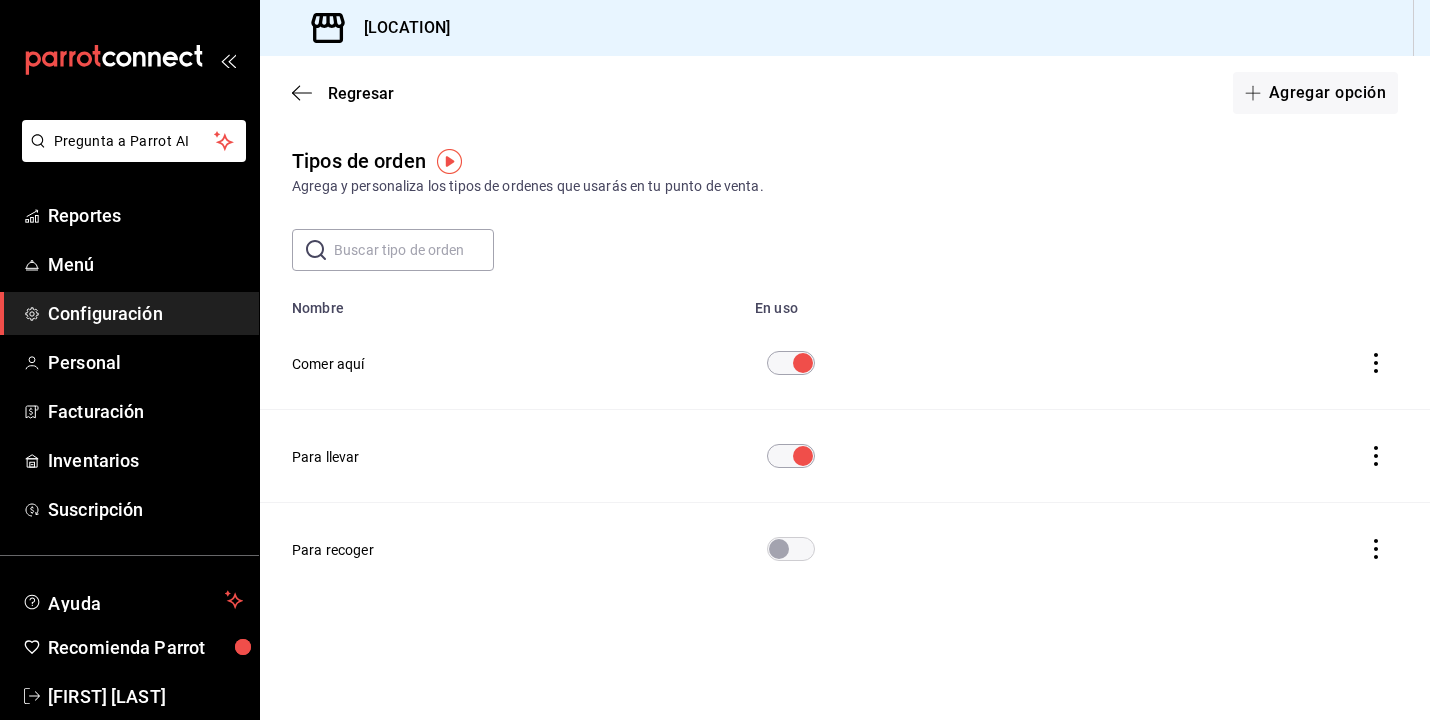 click on "Para llevar" at bounding box center (501, 456) 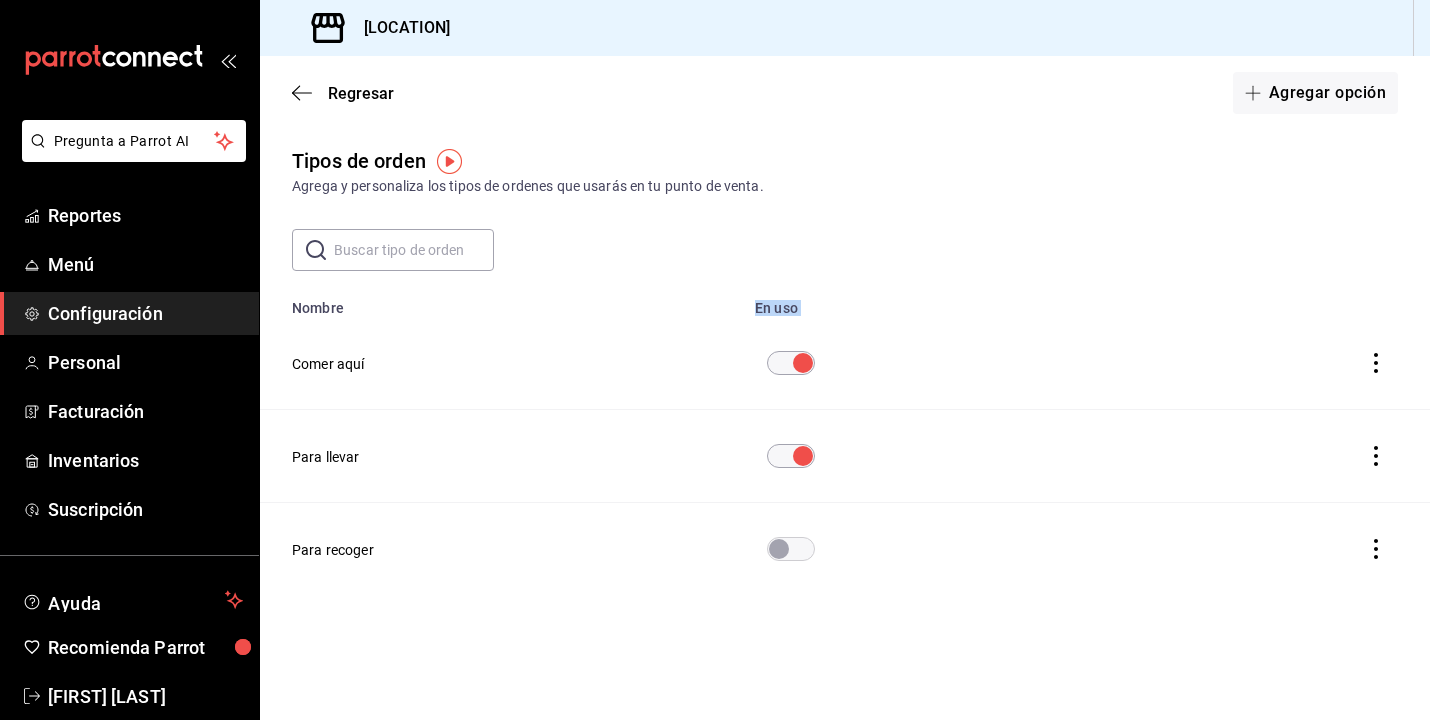 drag, startPoint x: 293, startPoint y: 445, endPoint x: 310, endPoint y: 302, distance: 144.00694 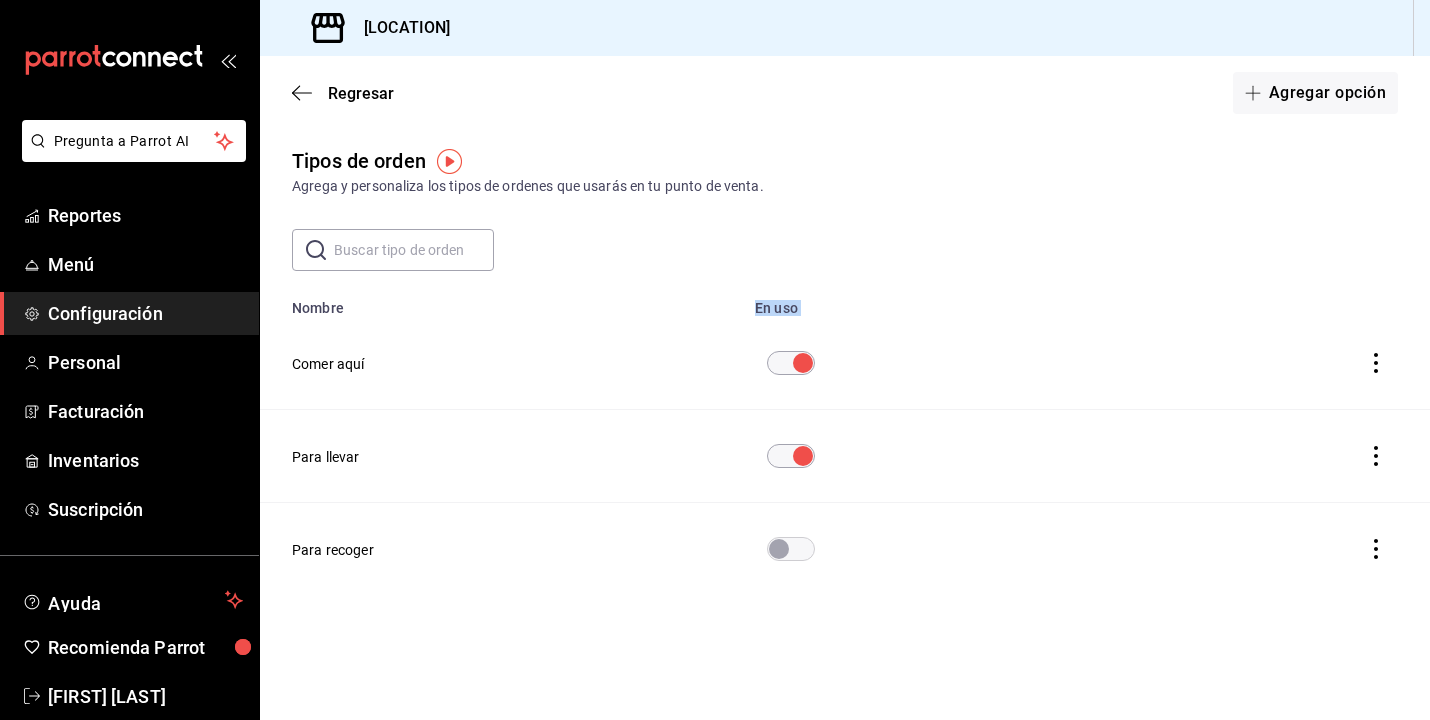 click on "Nombre En uso Comer aquí Para llevar Para recoger" at bounding box center (845, 441) 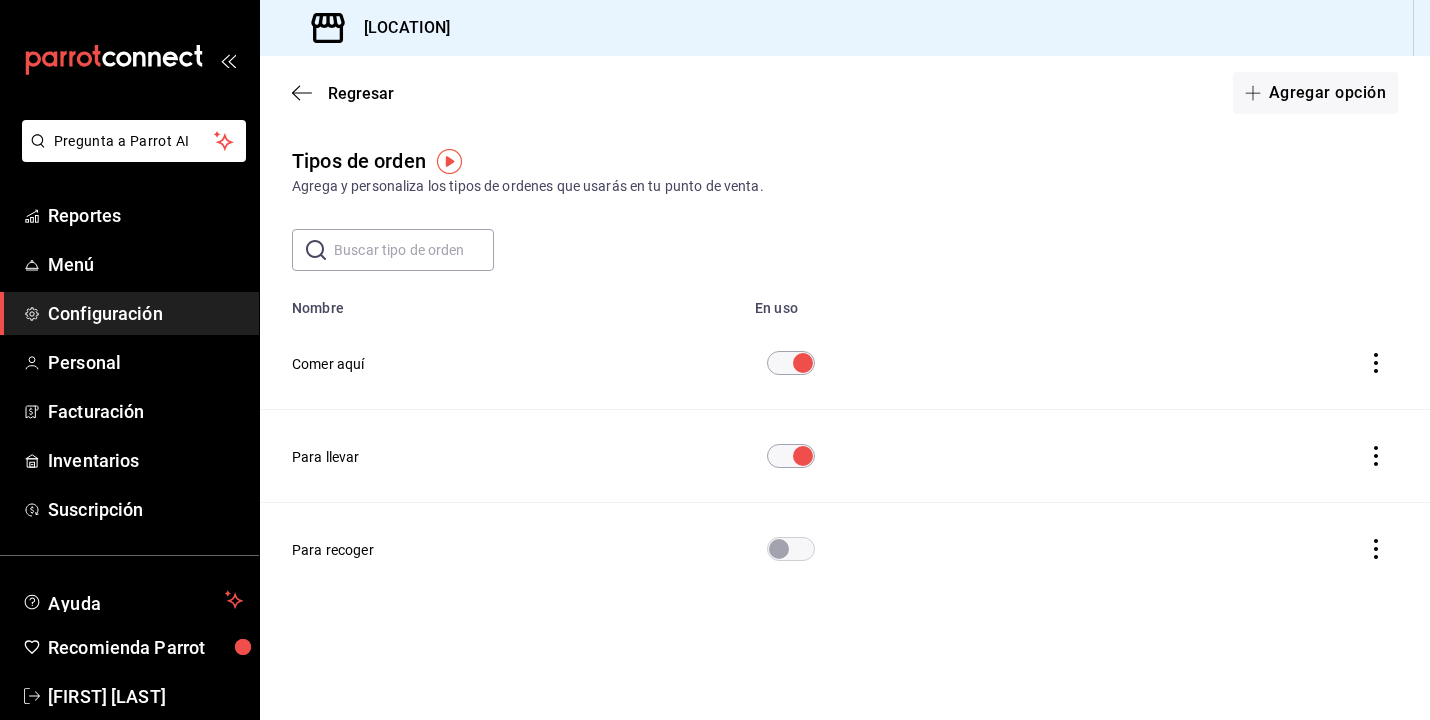 click on "Para llevar" at bounding box center (501, 456) 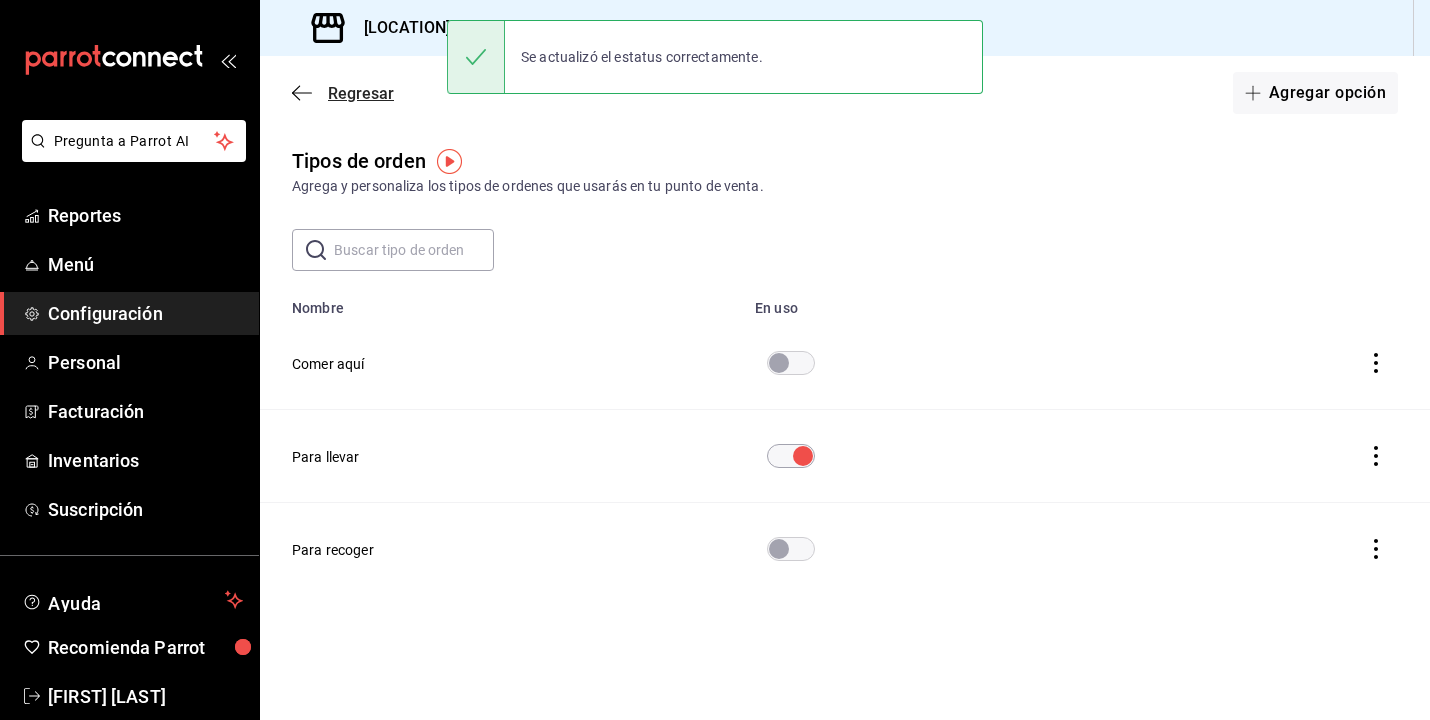 click 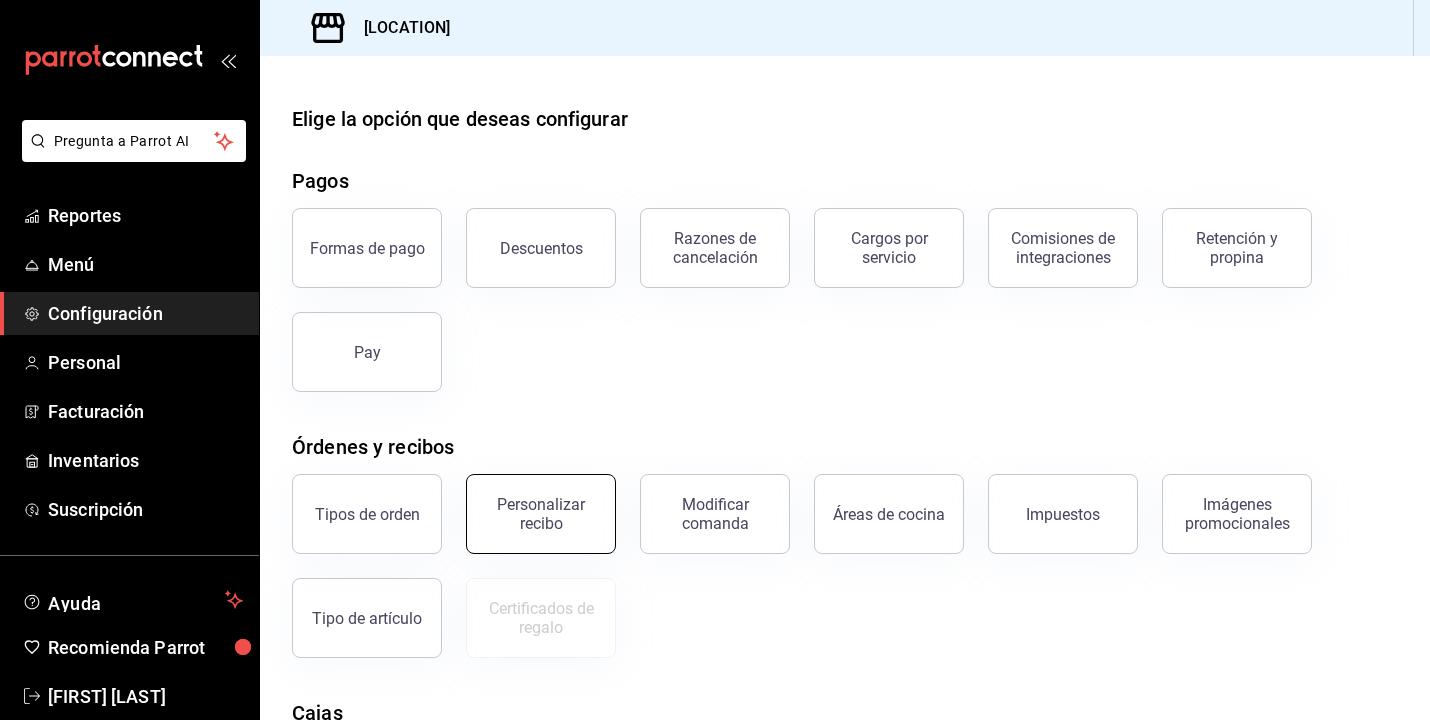 click on "Personalizar recibo" at bounding box center (541, 514) 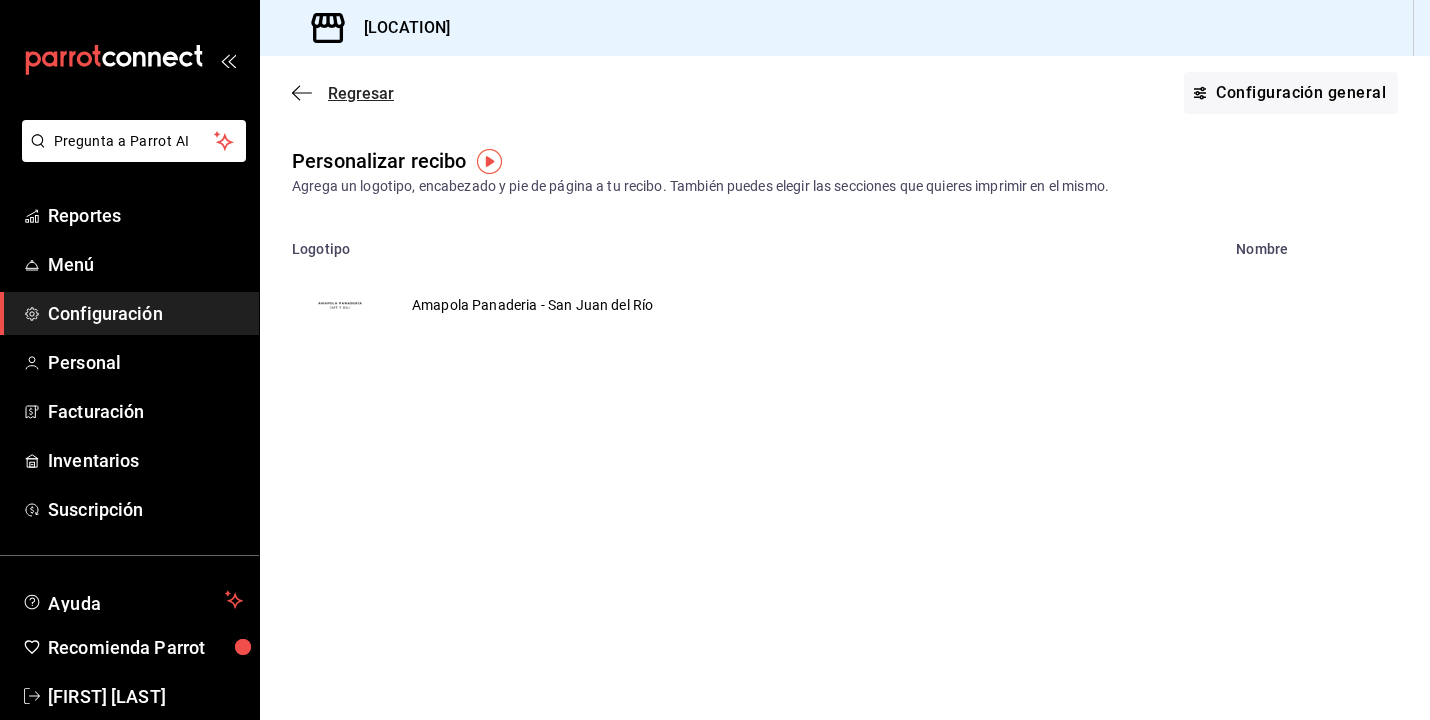 click 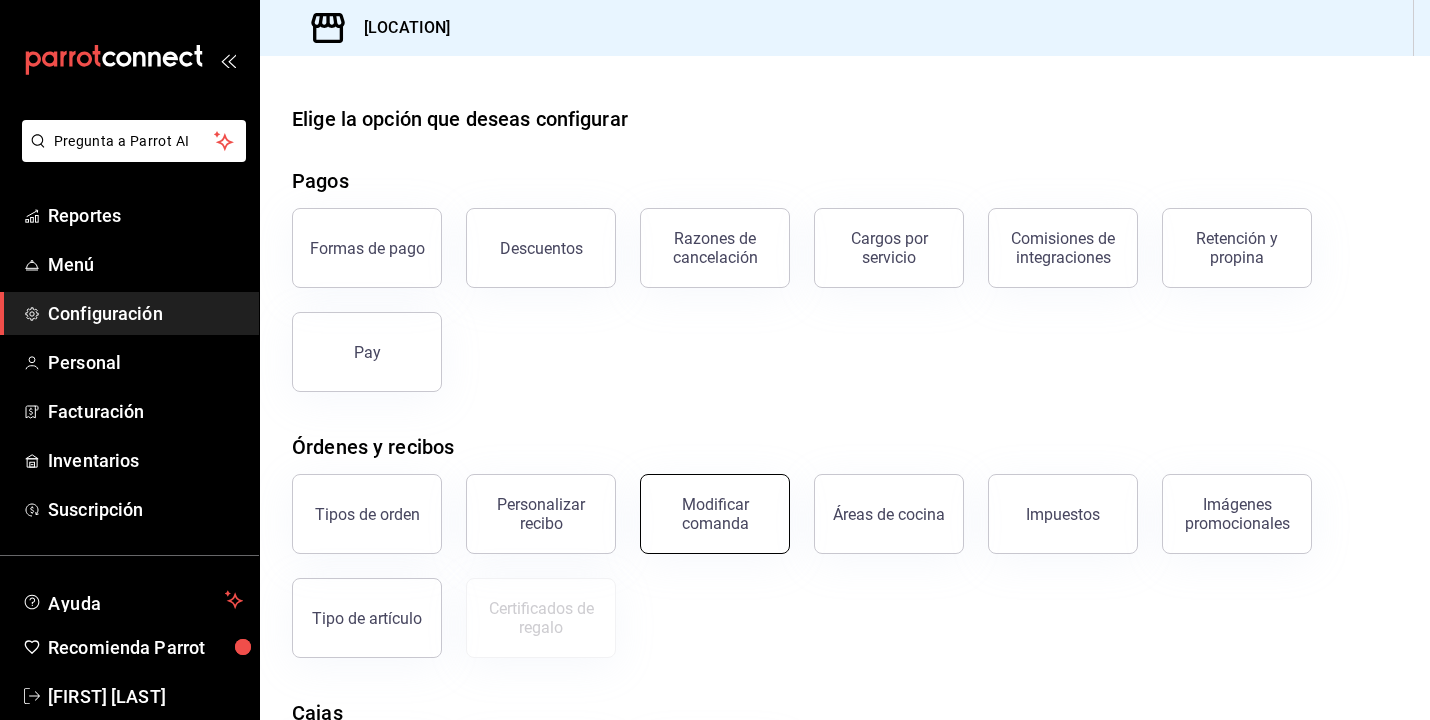 click on "Modificar comanda" at bounding box center (715, 514) 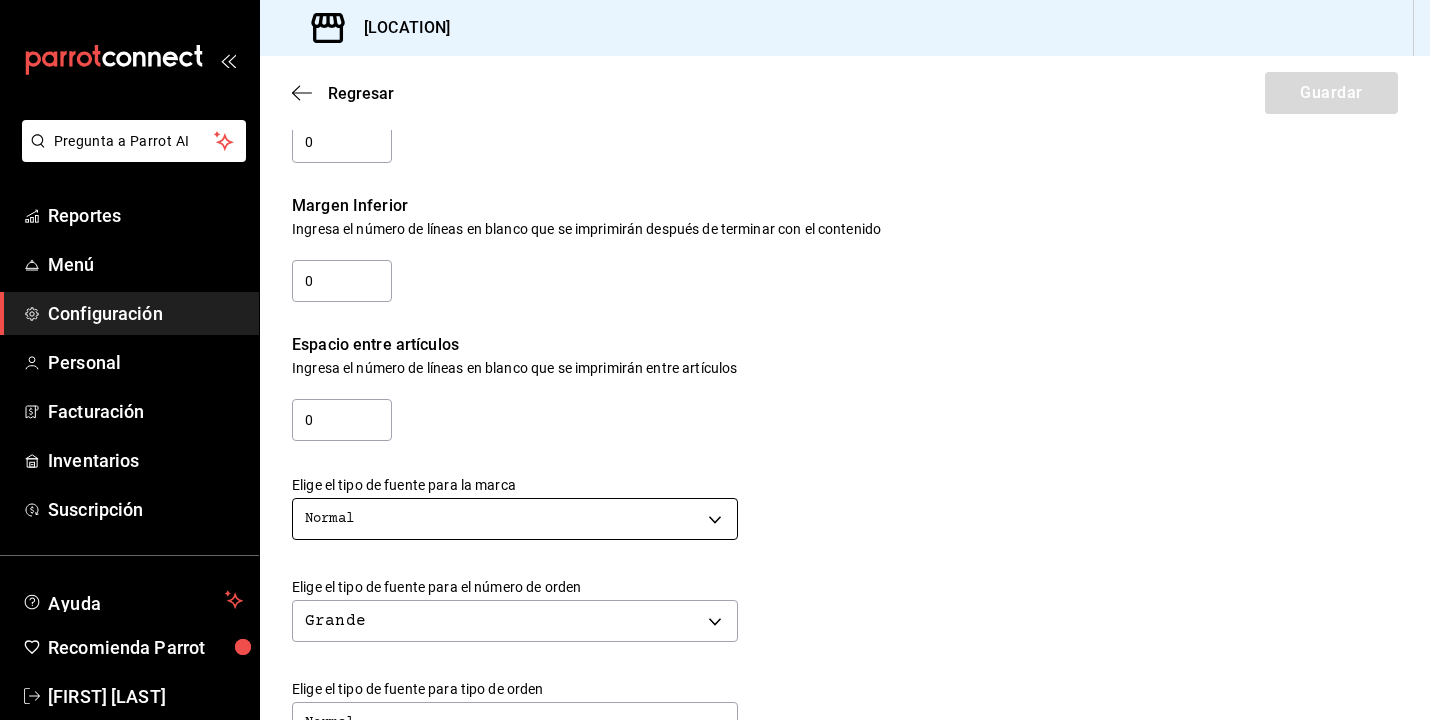 scroll, scrollTop: 174, scrollLeft: 0, axis: vertical 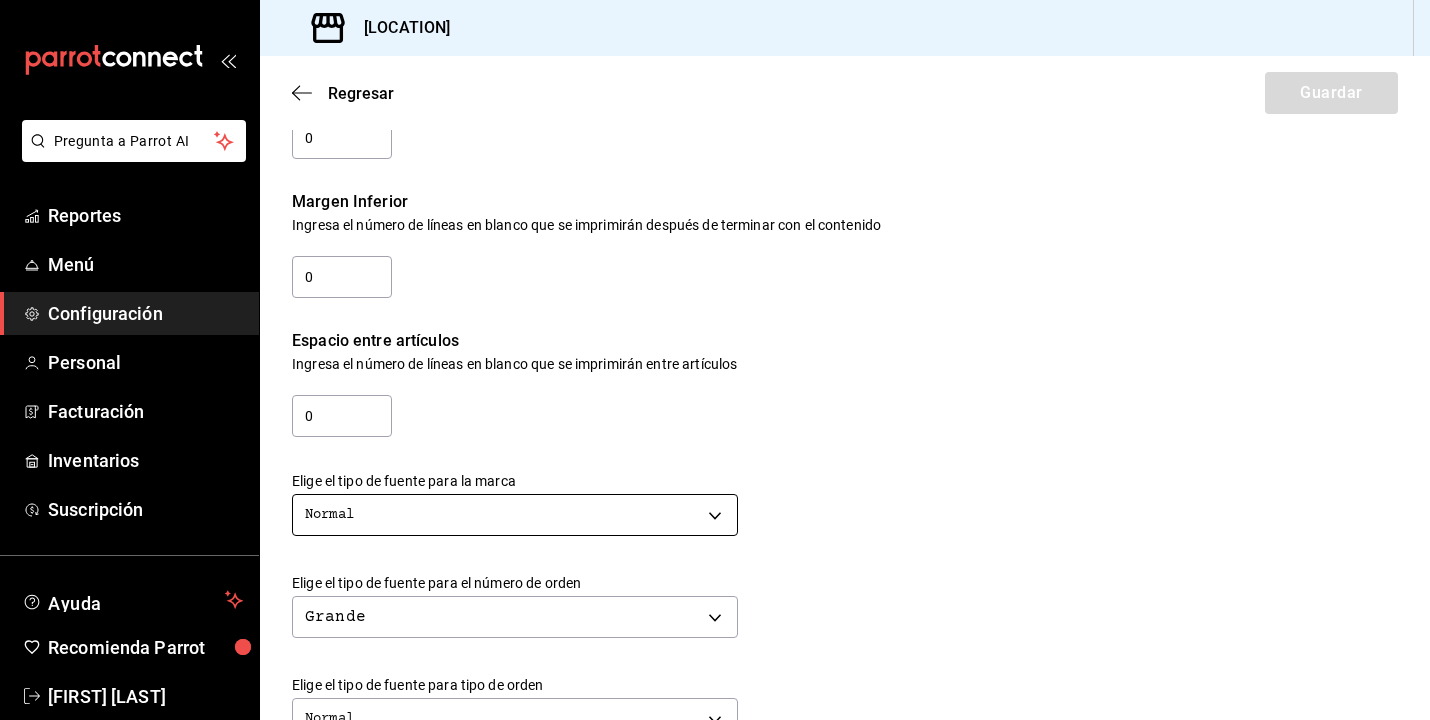 click on "Pregunta a Parrot AI Reportes   Menú   Configuración   Personal   Facturación   Inventarios   Suscripción   Ayuda Recomienda Parrot   Juan Carlos Osornio   Sugerir nueva función   Sucursal: Amapola Panaderia (SJR) Regresar Guardar Modificar comanda Personaliza las comandas de tu cocina. Margen Superior Ingresa el número de líneas en blanco que se imprimirán antes de comenzar con el contenido 0 Margen Inferior Ingresa el número de líneas en blanco que se imprimirán después de terminar con el contenido 0 Espacio entre artículos Ingresa el número de líneas en blanco que se imprimirán entre artículos 0 Elige el tipo de fuente para la marca Normal NORMAL Elige el tipo de fuente para el número de orden Grande   BIG Elige el tipo de fuente para tipo de orden Normal   NORMAL Elige el tipo de fuente para artículos Negritas BOLD Elige el tipo de fuente para modificadores A n c h o WIDE Elige el tipo de fuente para notas Grande BIG ¿Mostrar títulos de grupos modificadores? Si No Si No Ir a video" at bounding box center (715, 360) 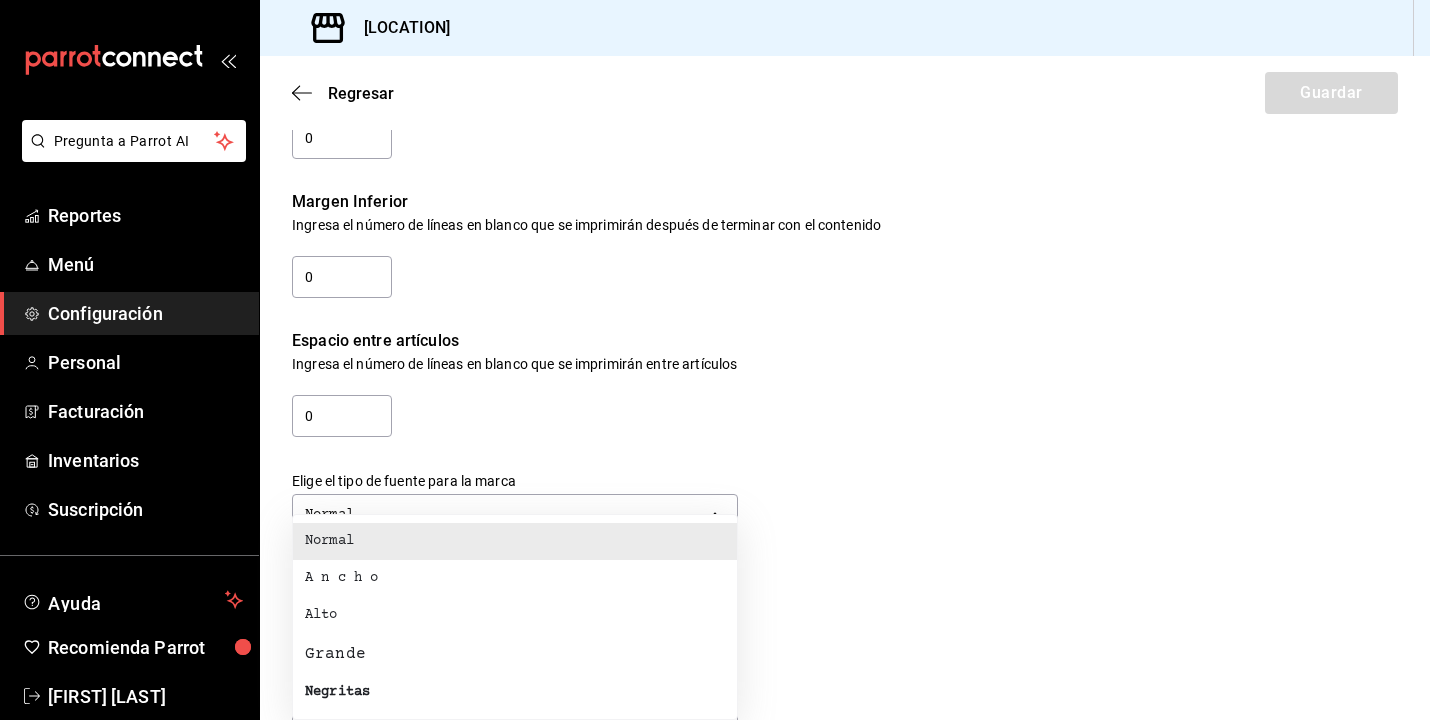 click at bounding box center [715, 360] 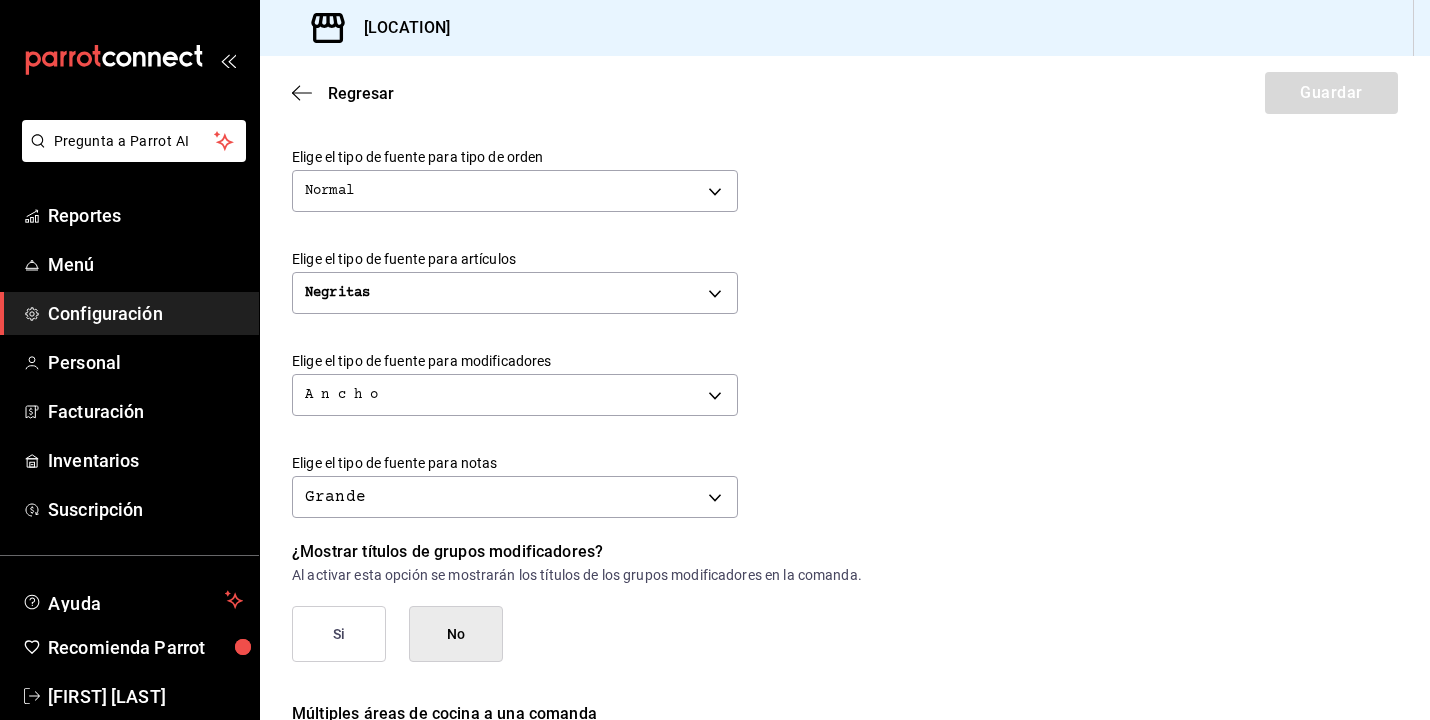 scroll, scrollTop: 703, scrollLeft: 0, axis: vertical 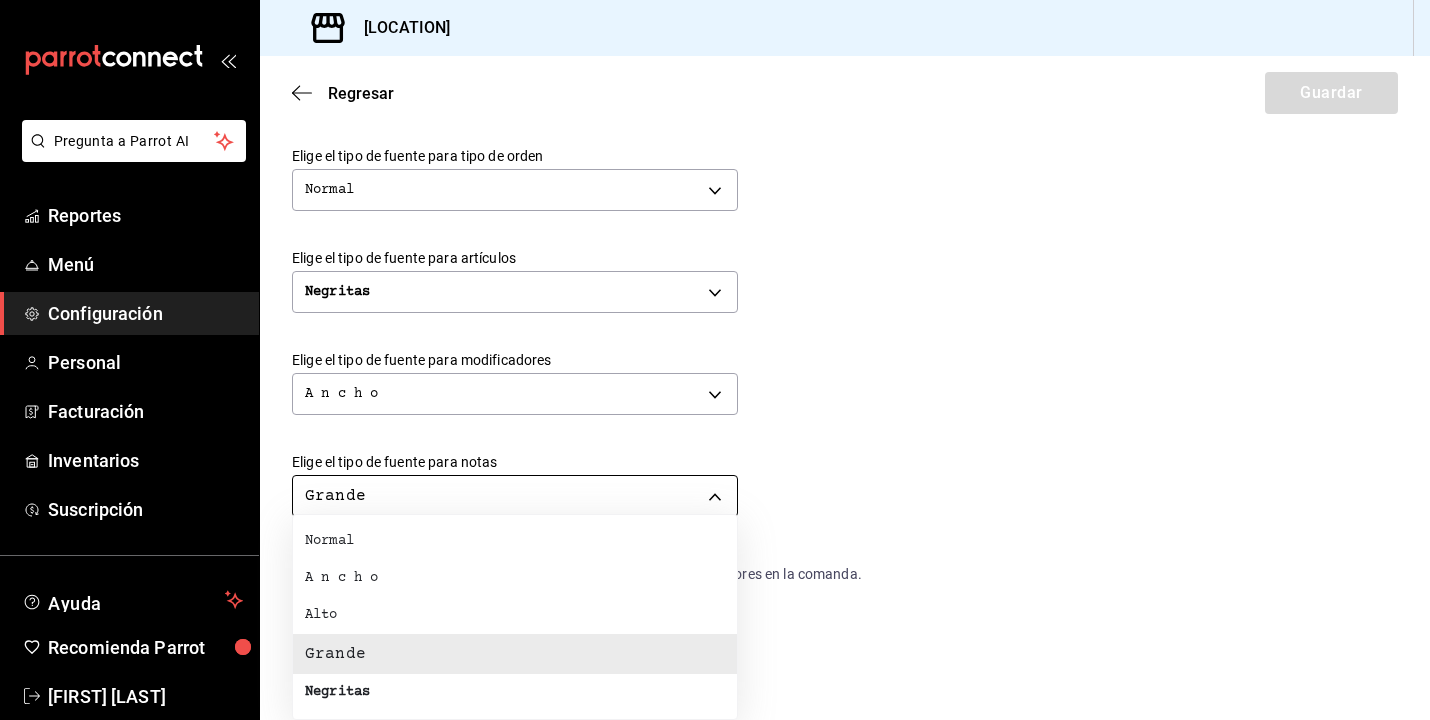 click on "Pregunta a Parrot AI Reportes   Menú   Configuración   Personal   Facturación   Inventarios   Suscripción   Ayuda Recomienda Parrot   Juan Carlos Osornio   Sugerir nueva función   Sucursal: Amapola Panaderia (SJR) Regresar Guardar Modificar comanda Personaliza las comandas de tu cocina. Margen Superior Ingresa el número de líneas en blanco que se imprimirán antes de comenzar con el contenido 0 Margen Inferior Ingresa el número de líneas en blanco que se imprimirán después de terminar con el contenido 0 Espacio entre artículos Ingresa el número de líneas en blanco que se imprimirán entre artículos 0 Elige el tipo de fuente para la marca Normal NORMAL Elige el tipo de fuente para el número de orden Grande   BIG Elige el tipo de fuente para tipo de orden Normal   NORMAL Elige el tipo de fuente para artículos Negritas BOLD Elige el tipo de fuente para modificadores A n c h o WIDE Elige el tipo de fuente para notas Grande BIG ¿Mostrar títulos de grupos modificadores? Si No Si No Ir a video" at bounding box center (715, 360) 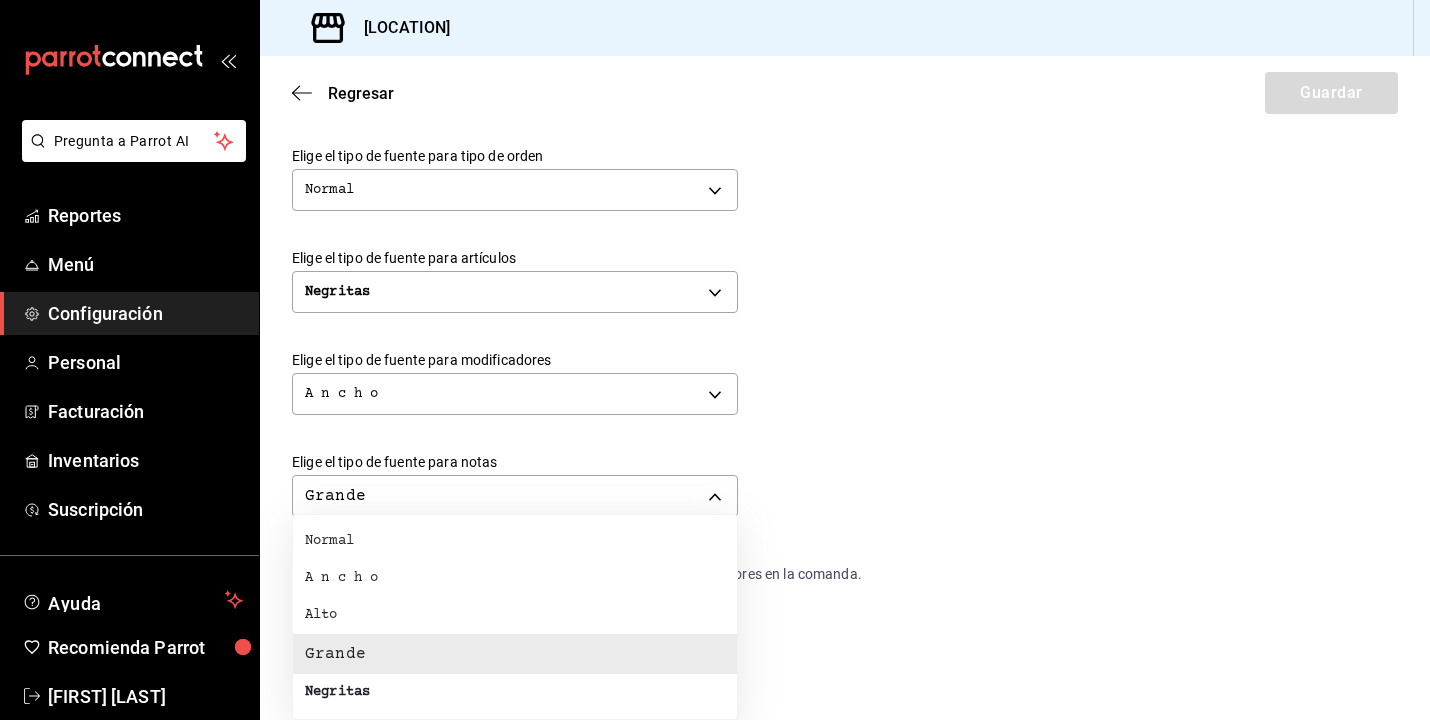 click at bounding box center [715, 360] 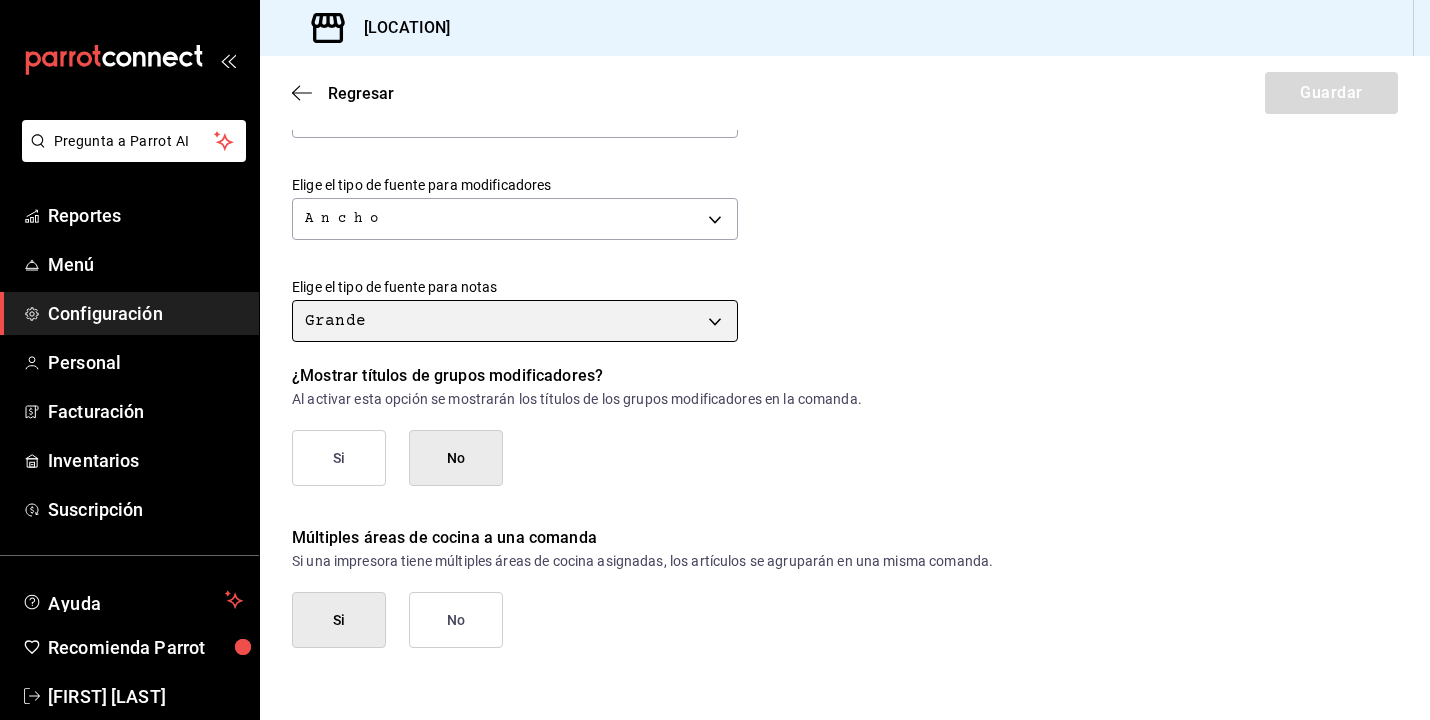 scroll, scrollTop: 878, scrollLeft: 0, axis: vertical 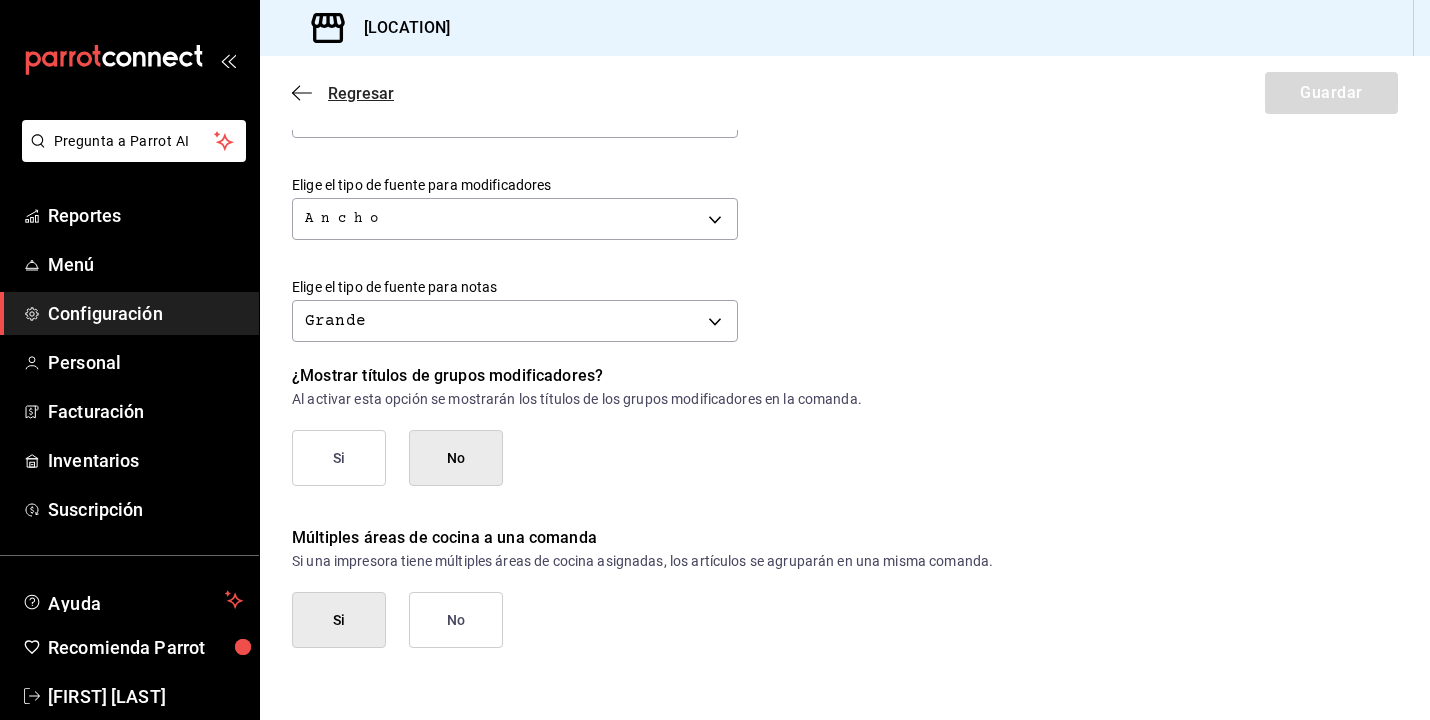 click 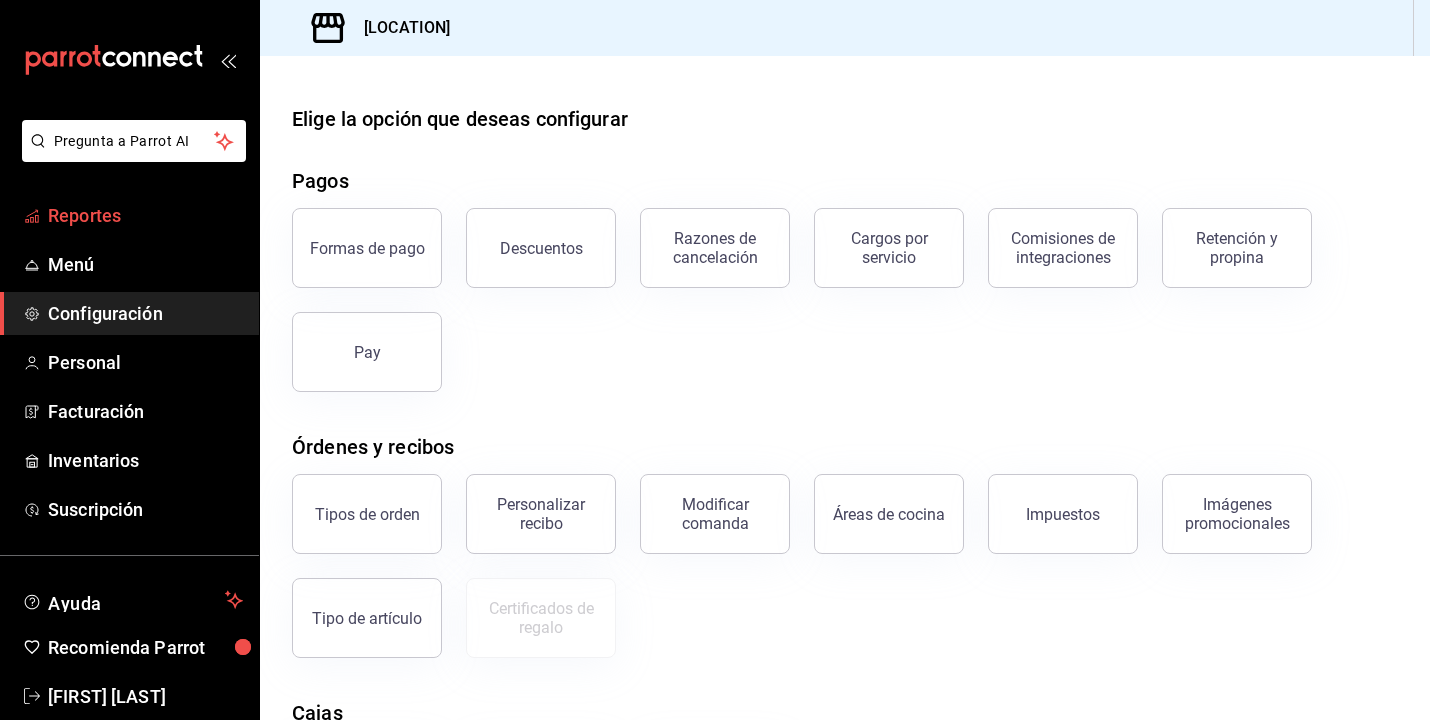 click on "Reportes" at bounding box center (145, 215) 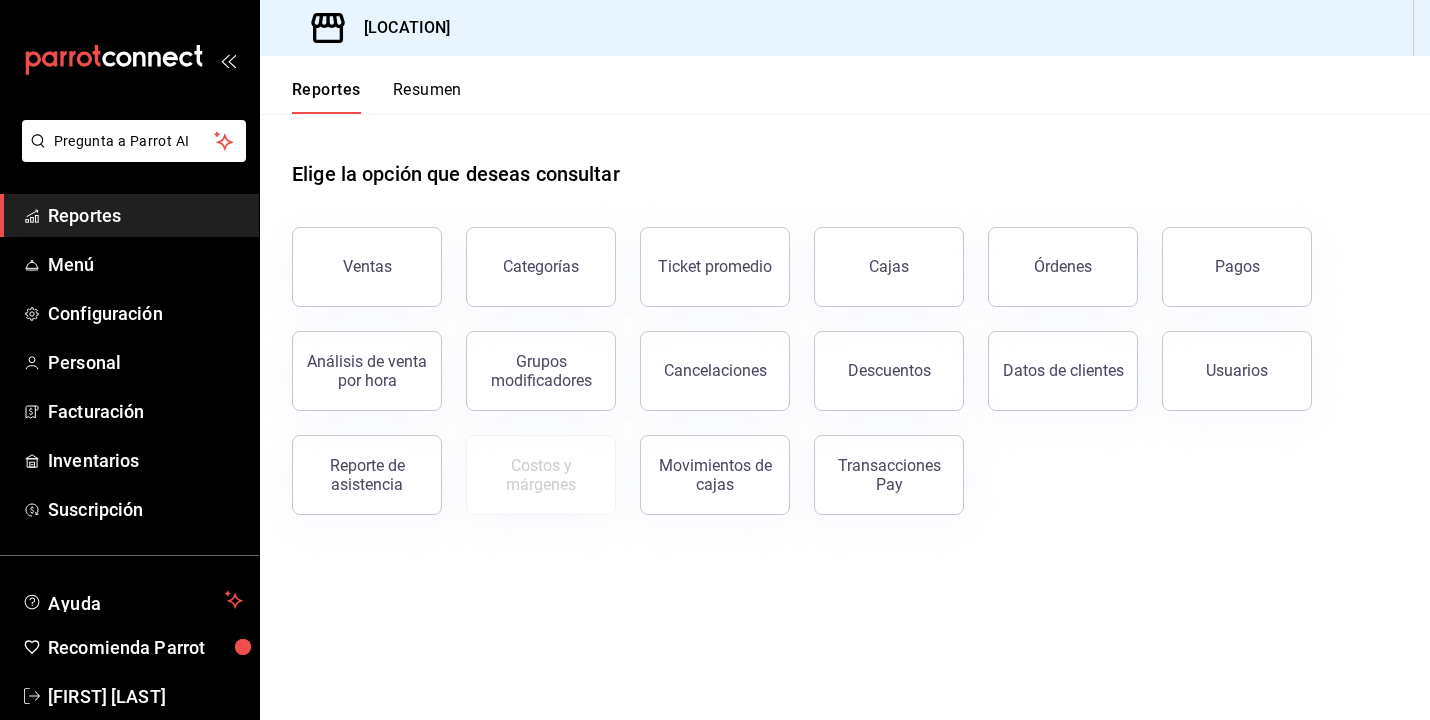 click on "Resumen" at bounding box center (427, 97) 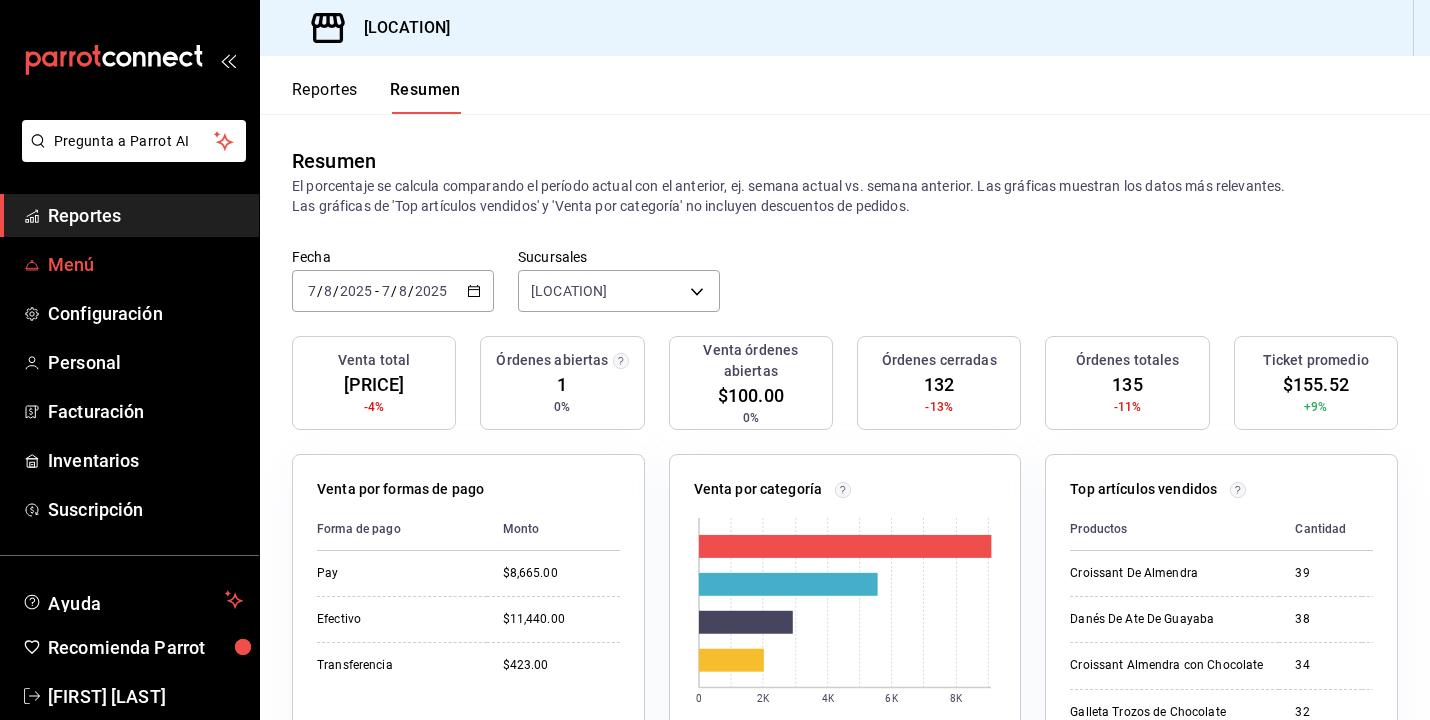 click on "Menú" at bounding box center (145, 264) 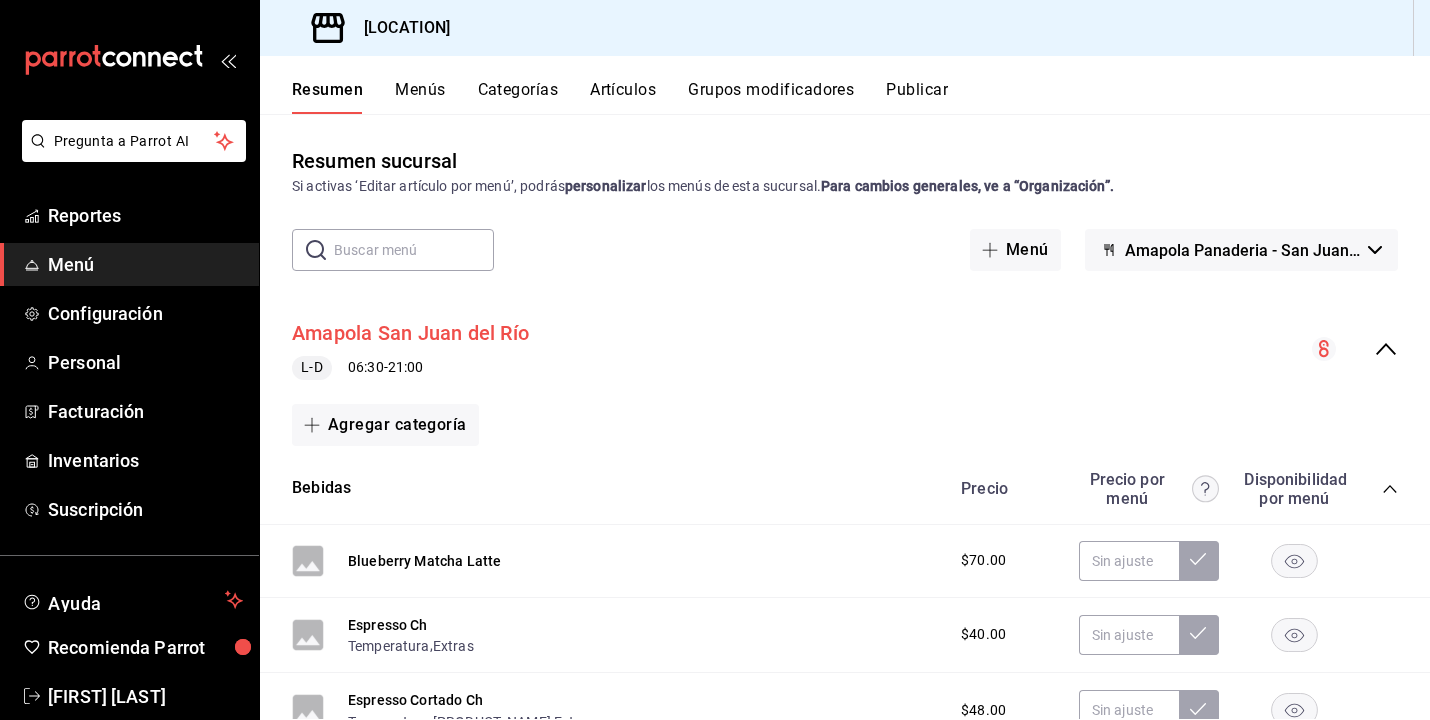 click on "Amapola Sjr" at bounding box center [410, 333] 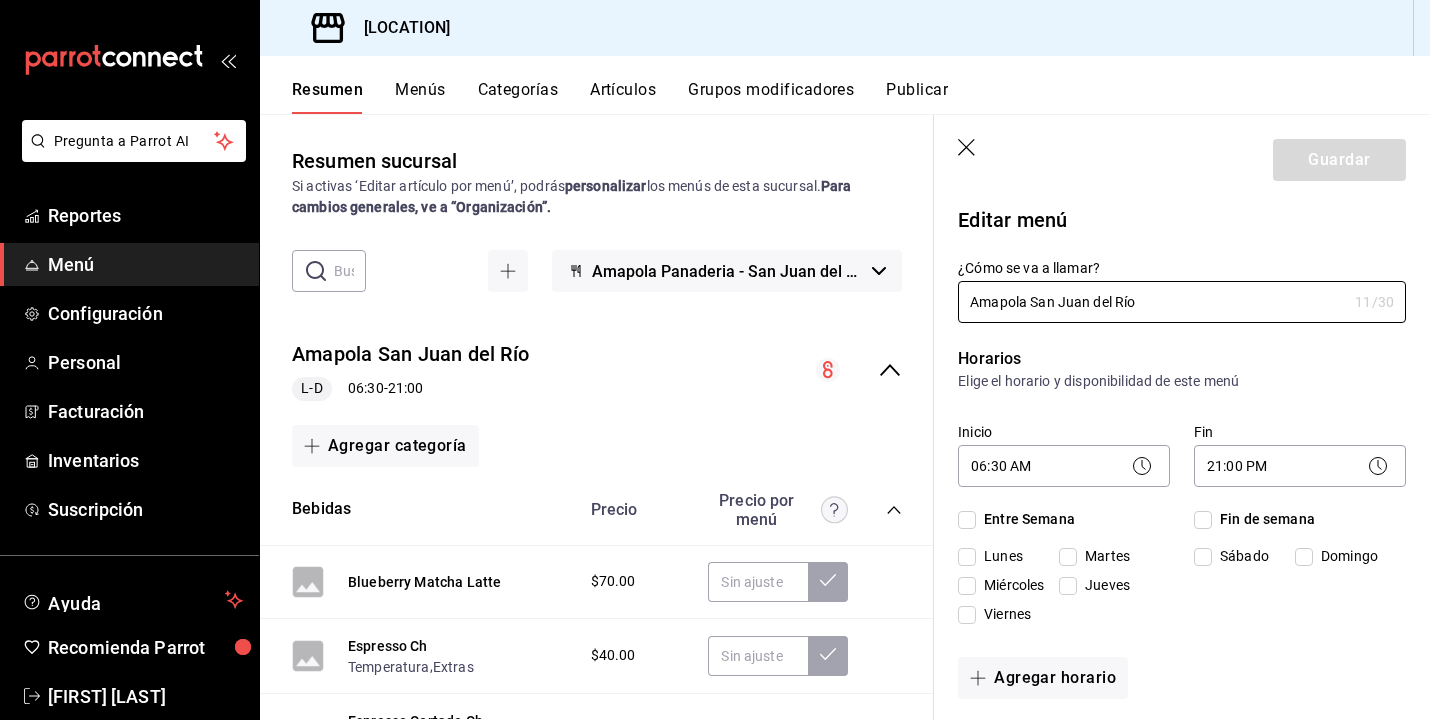 checkbox on "true" 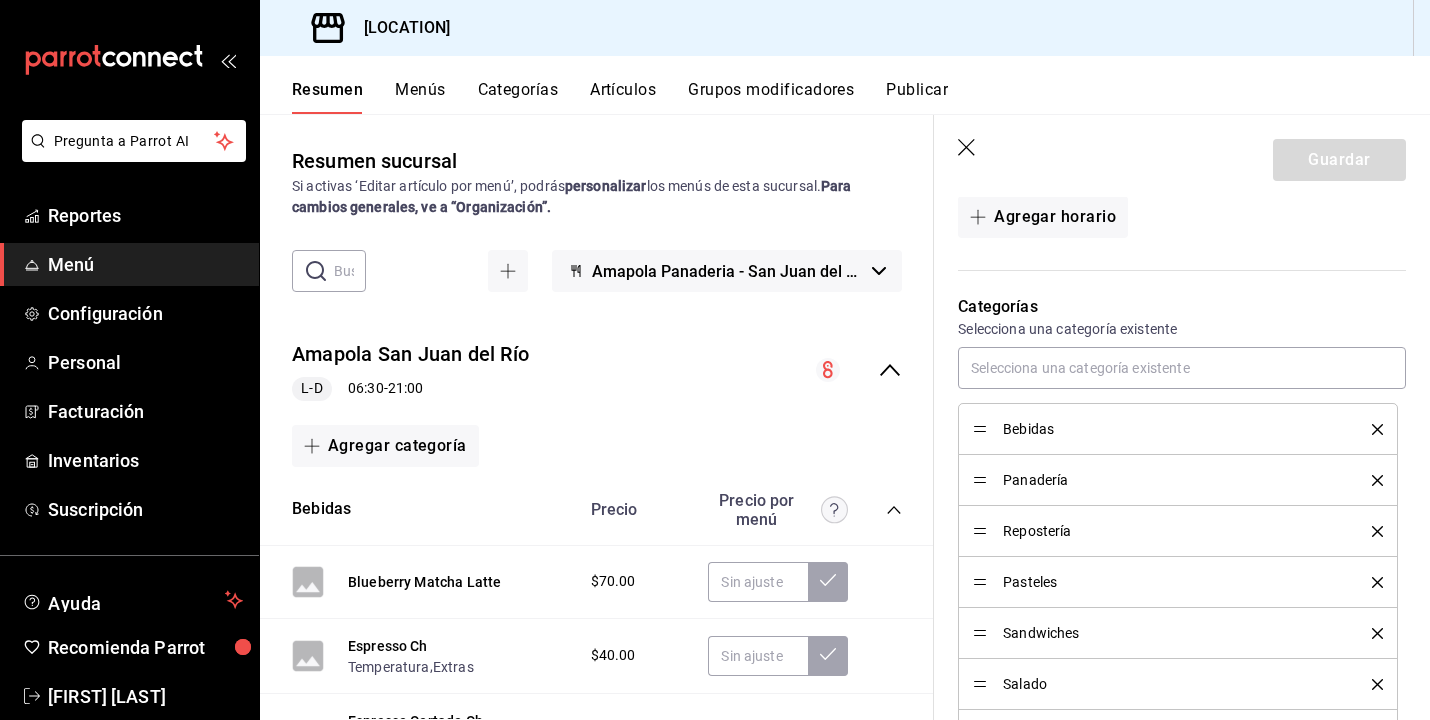 scroll, scrollTop: 0, scrollLeft: 0, axis: both 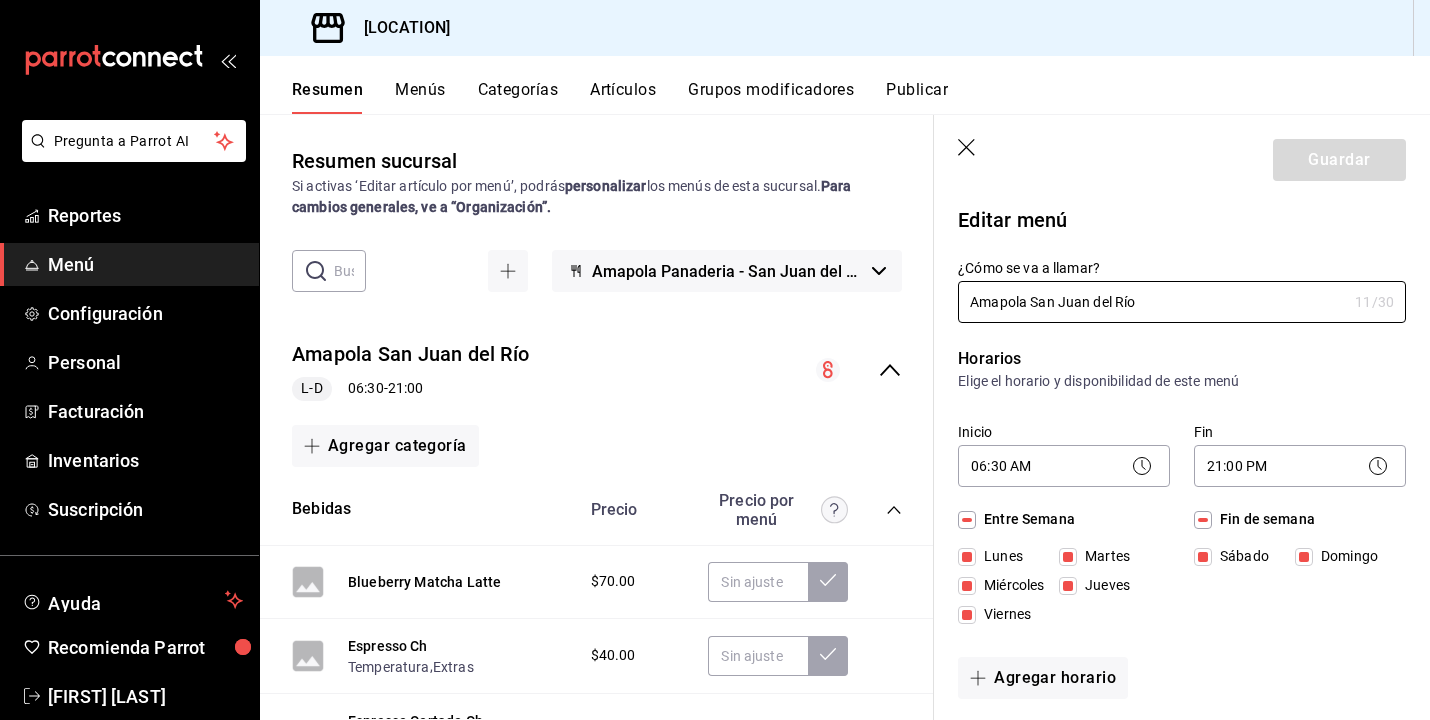 click on "Horarios Elige el horario y disponibilidad de este menú Inicio 06:30 AM 06:30 Fin 21:00 PM 21:00 Entre Semana Lunes Martes Miércoles Jueves Viernes Fin de semana Sábado Domingo Agregar horario" at bounding box center [1170, 527] 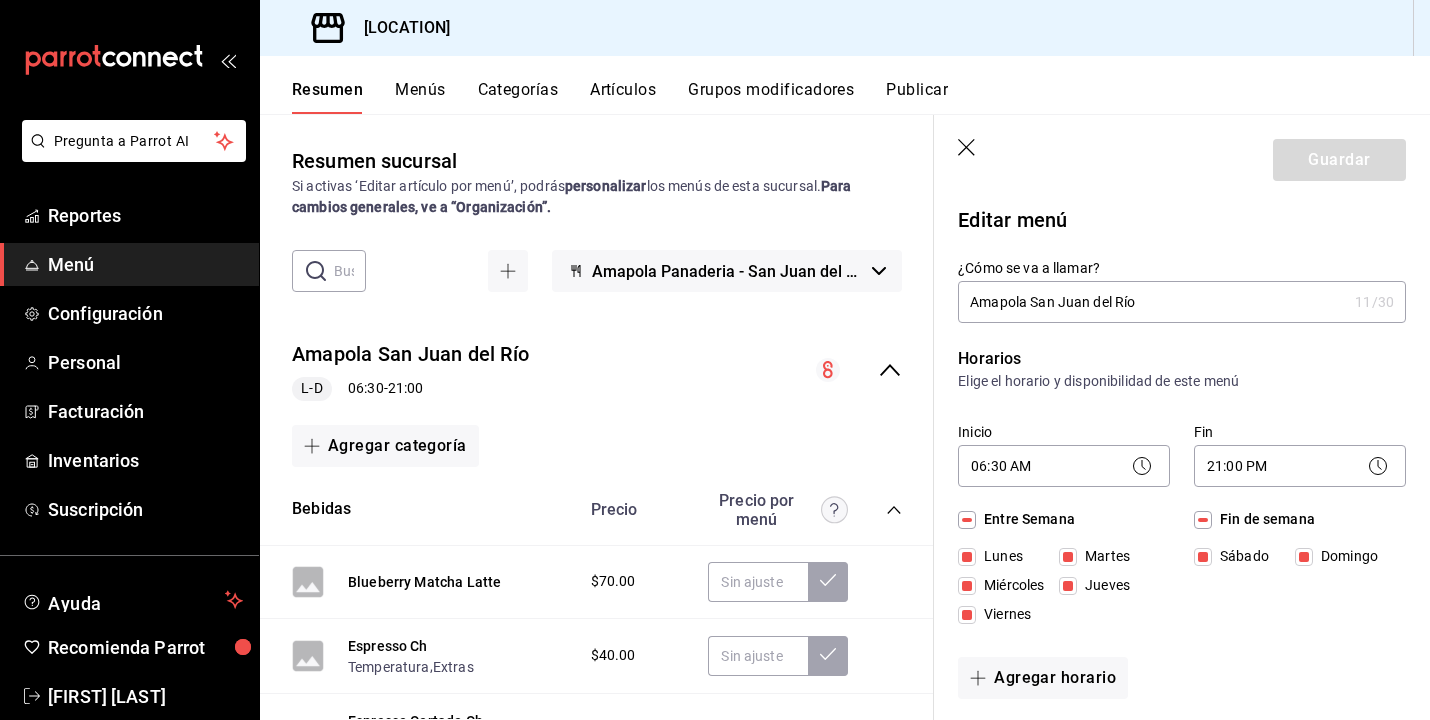 scroll, scrollTop: 9, scrollLeft: 0, axis: vertical 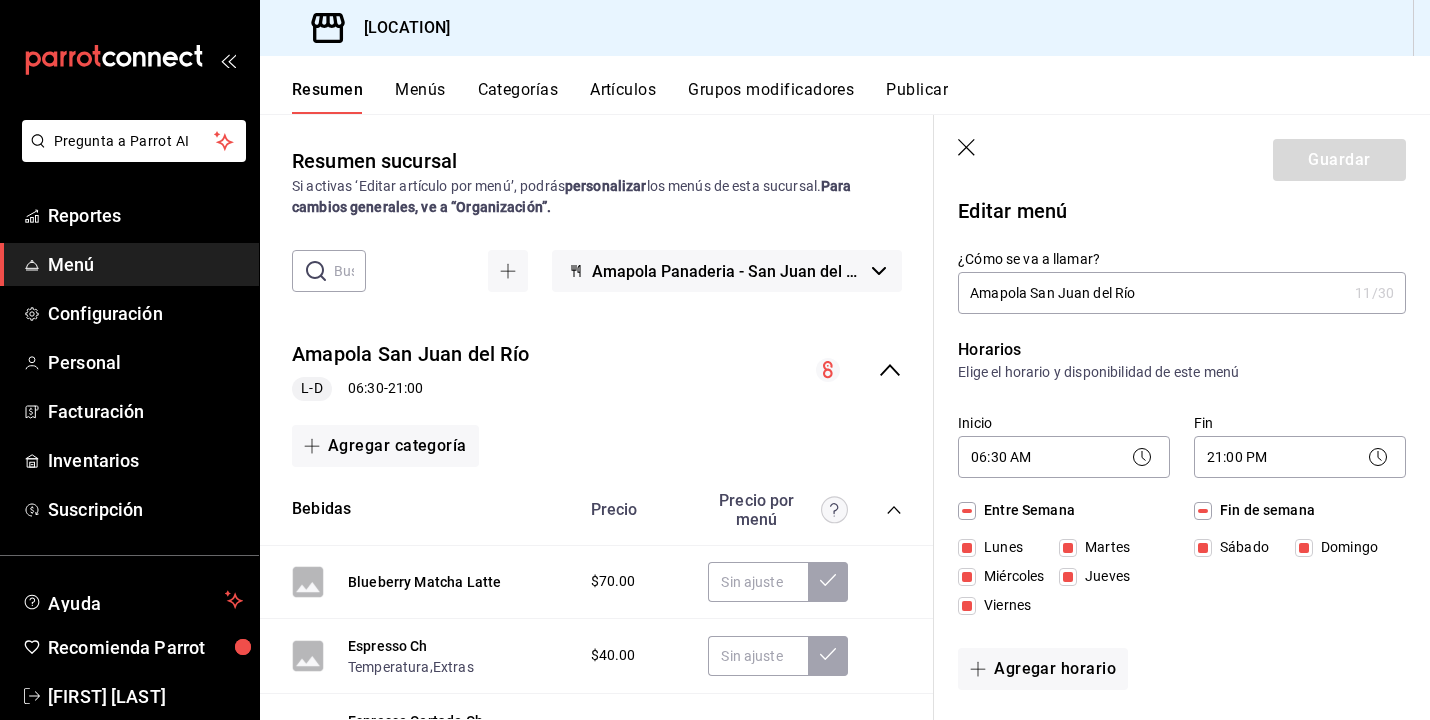 click on "Amapola Sjr" at bounding box center (1152, 293) 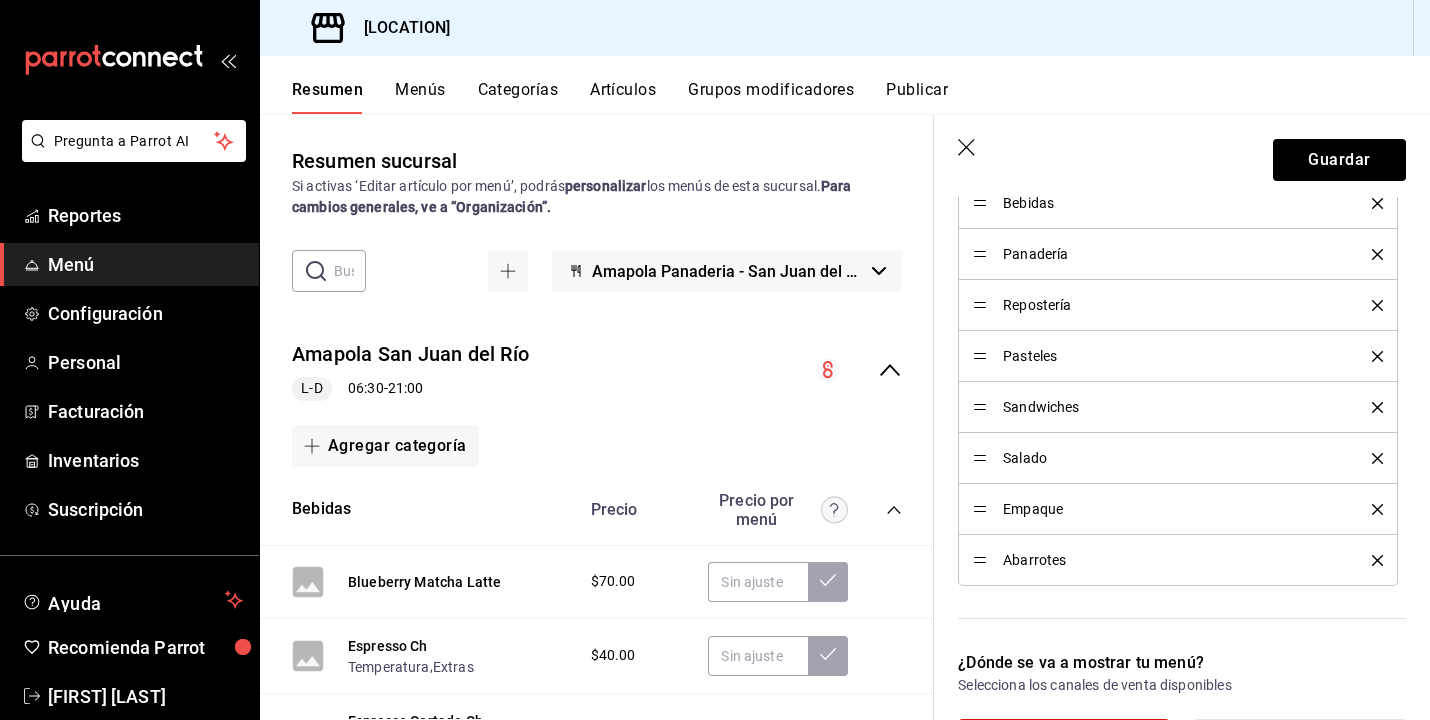scroll, scrollTop: 679, scrollLeft: 0, axis: vertical 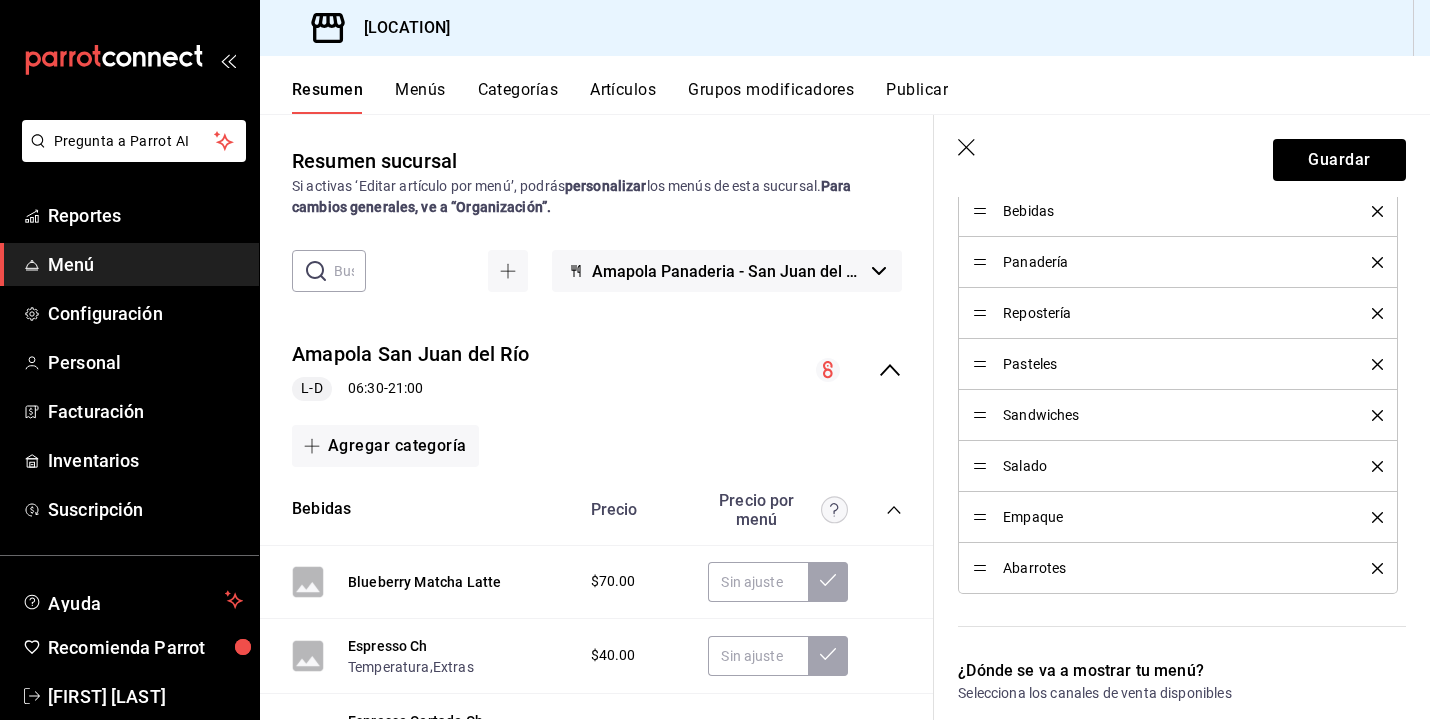 type on "Amapola San Juan del Río" 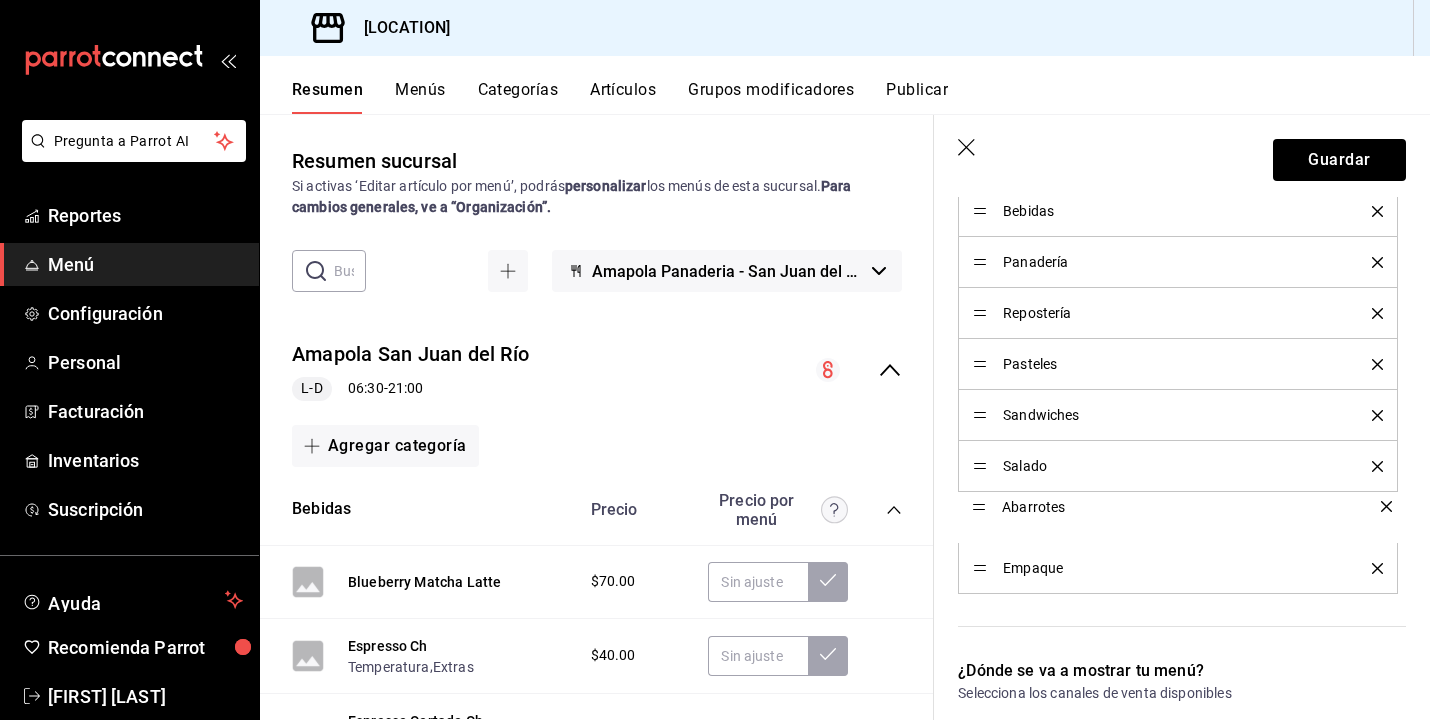 drag, startPoint x: 979, startPoint y: 566, endPoint x: 973, endPoint y: 507, distance: 59.3043 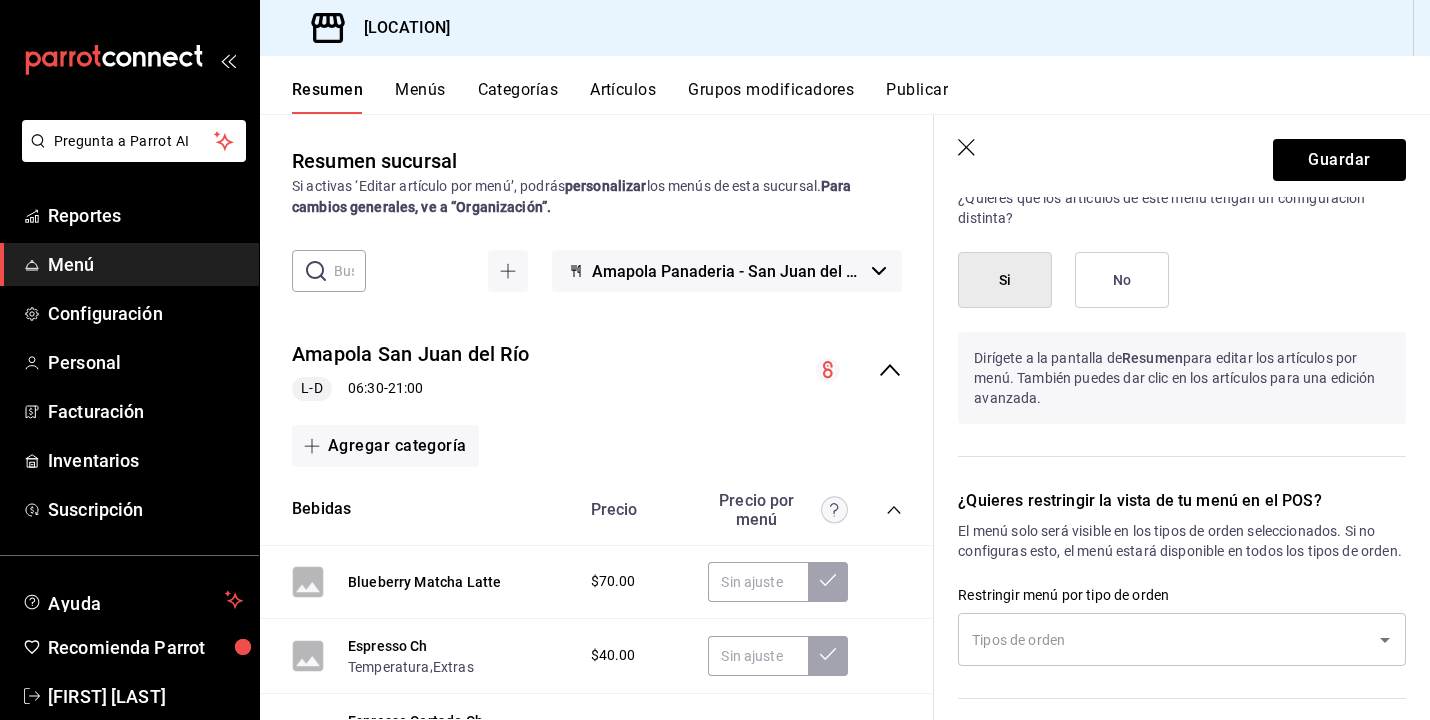 scroll, scrollTop: 1473, scrollLeft: 0, axis: vertical 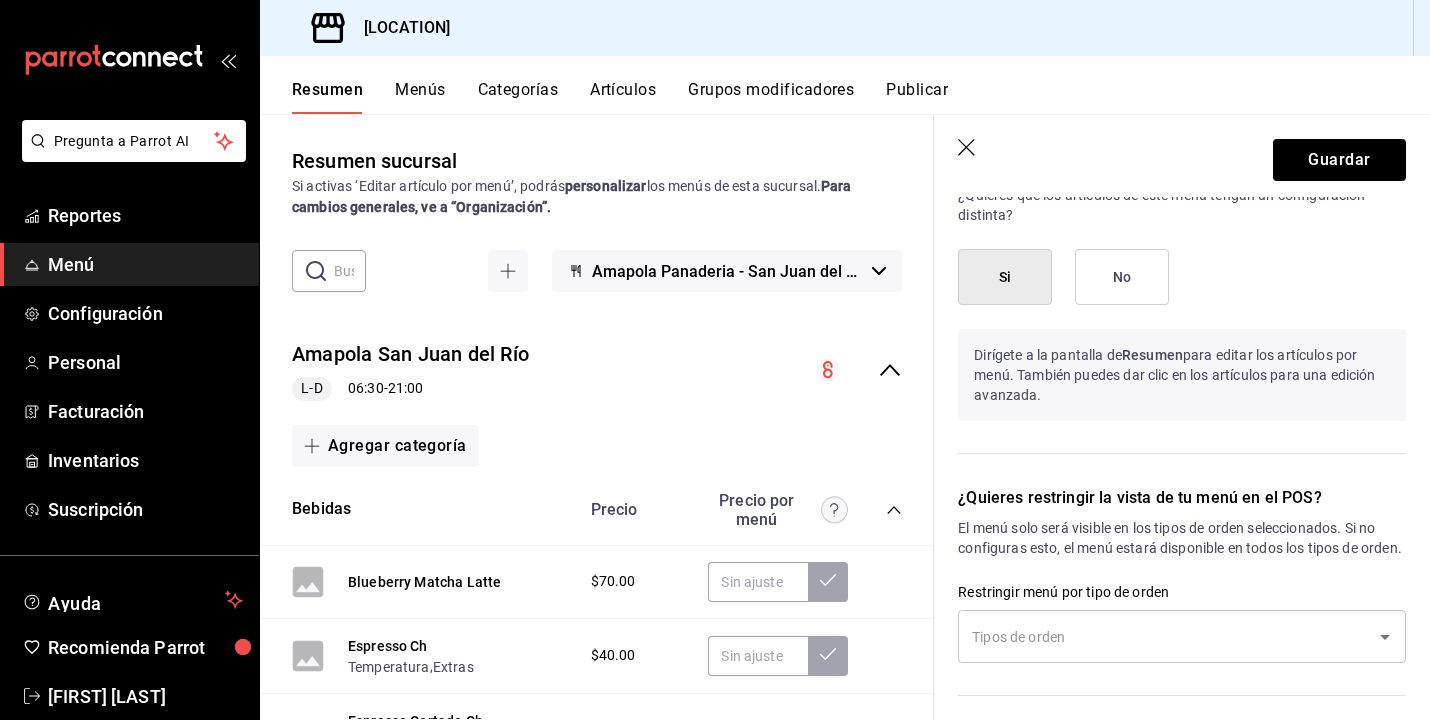 click at bounding box center (1167, 636) 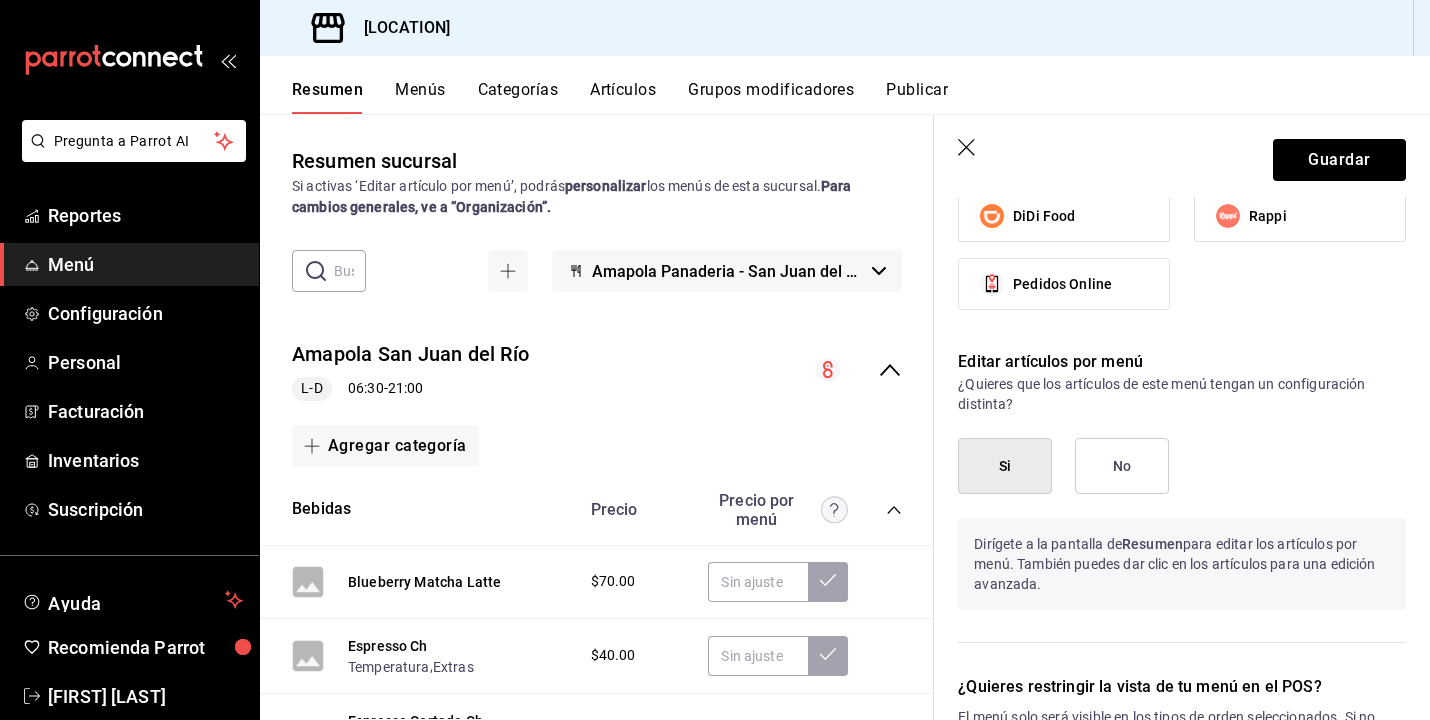 scroll, scrollTop: 1264, scrollLeft: 0, axis: vertical 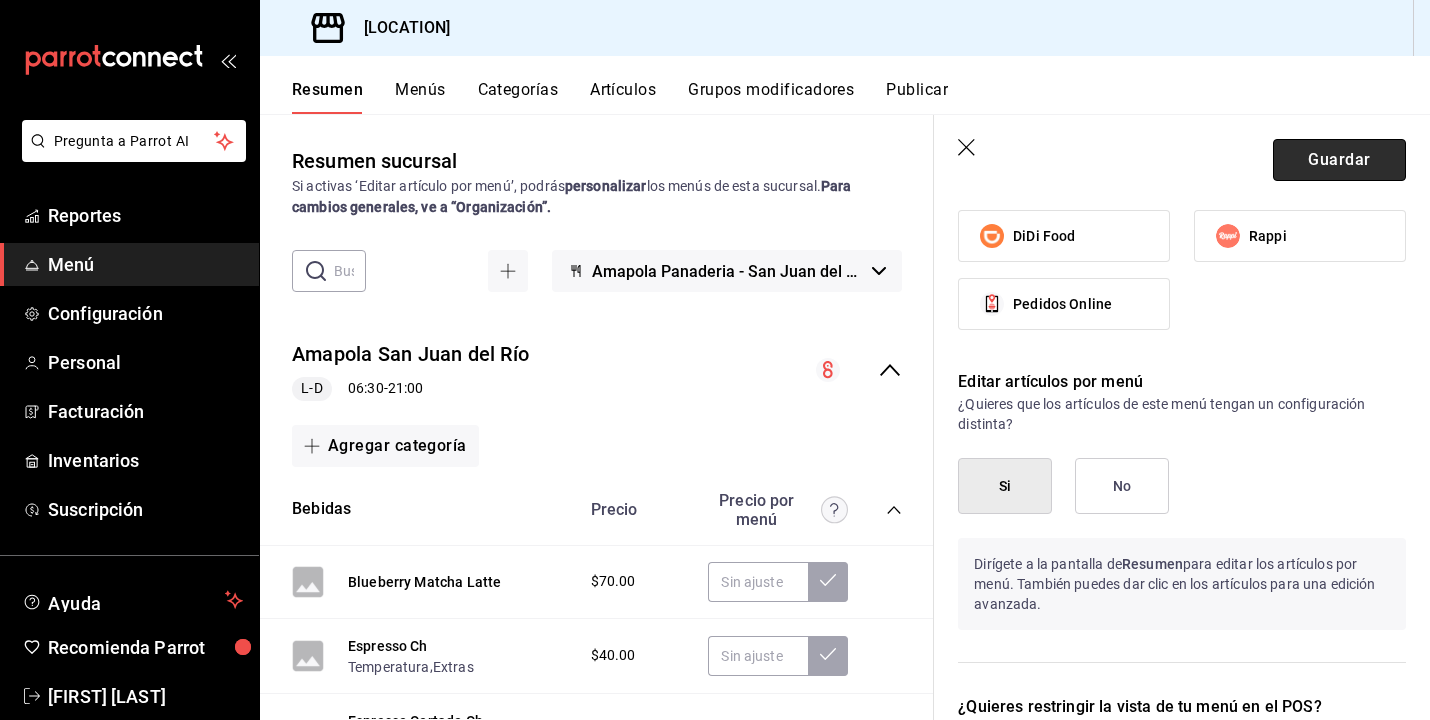click on "Guardar" at bounding box center [1339, 160] 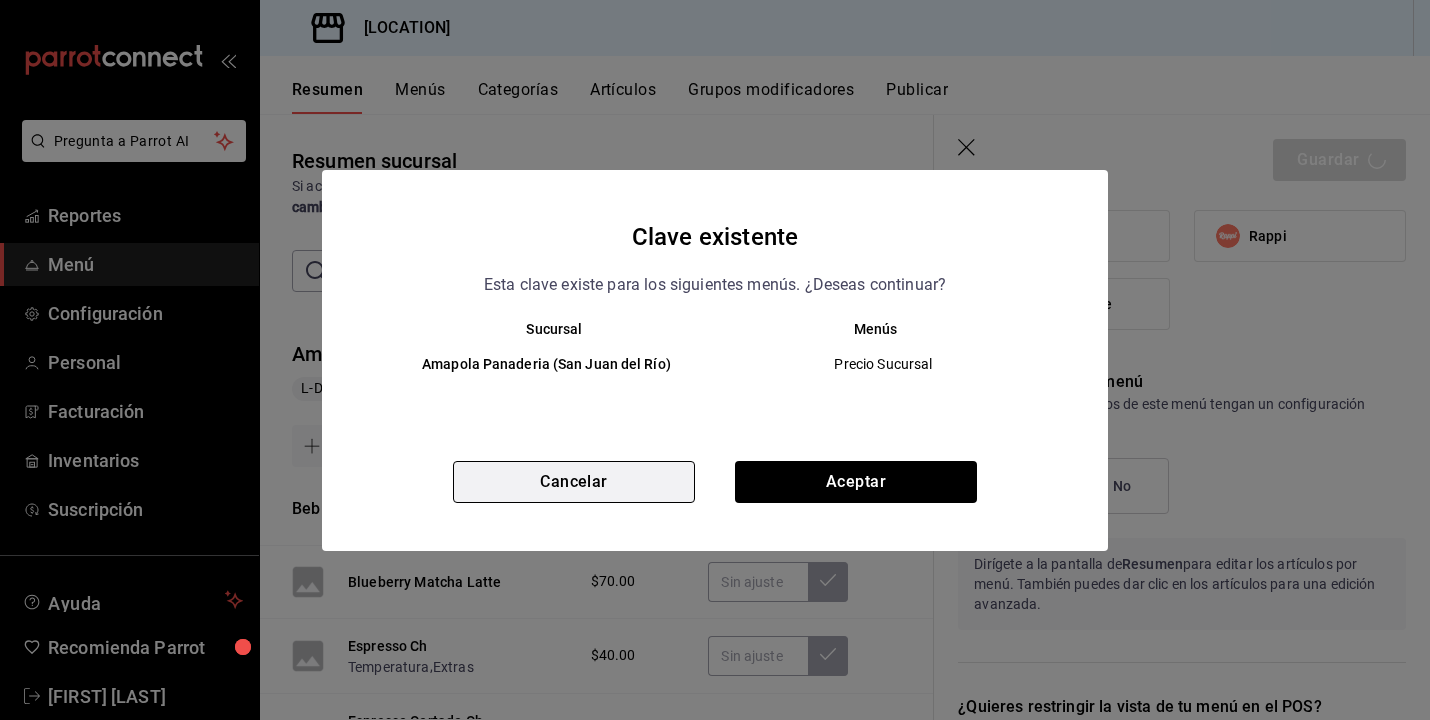 click on "Cancelar" at bounding box center [574, 482] 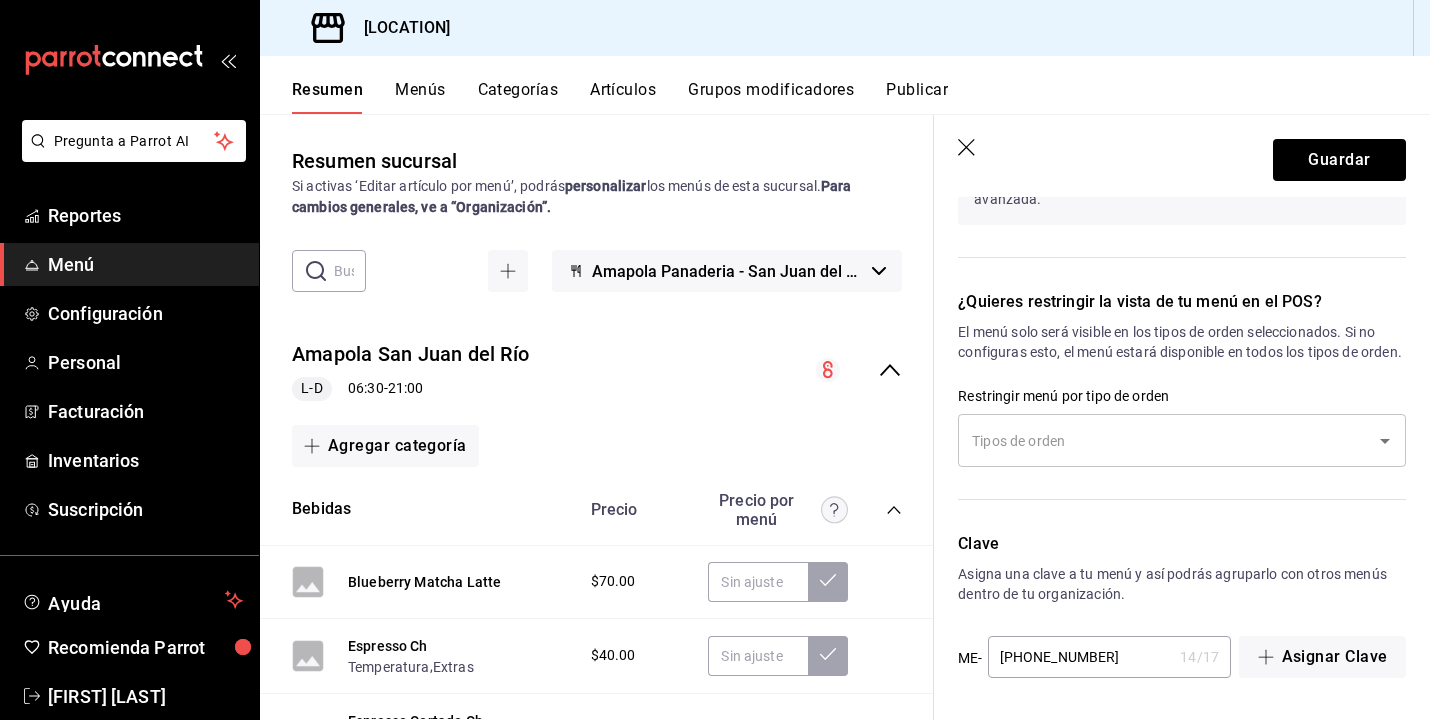 scroll, scrollTop: 1689, scrollLeft: 0, axis: vertical 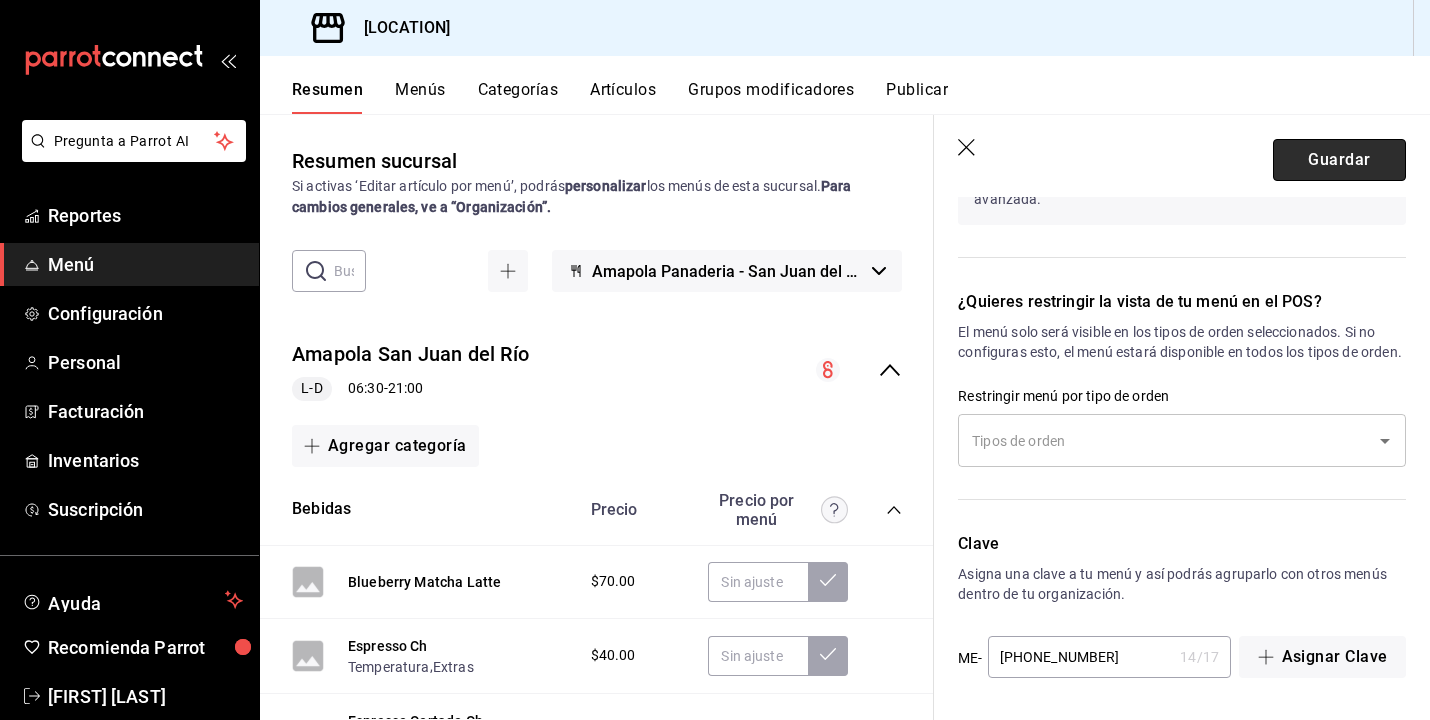click on "Guardar" at bounding box center [1339, 160] 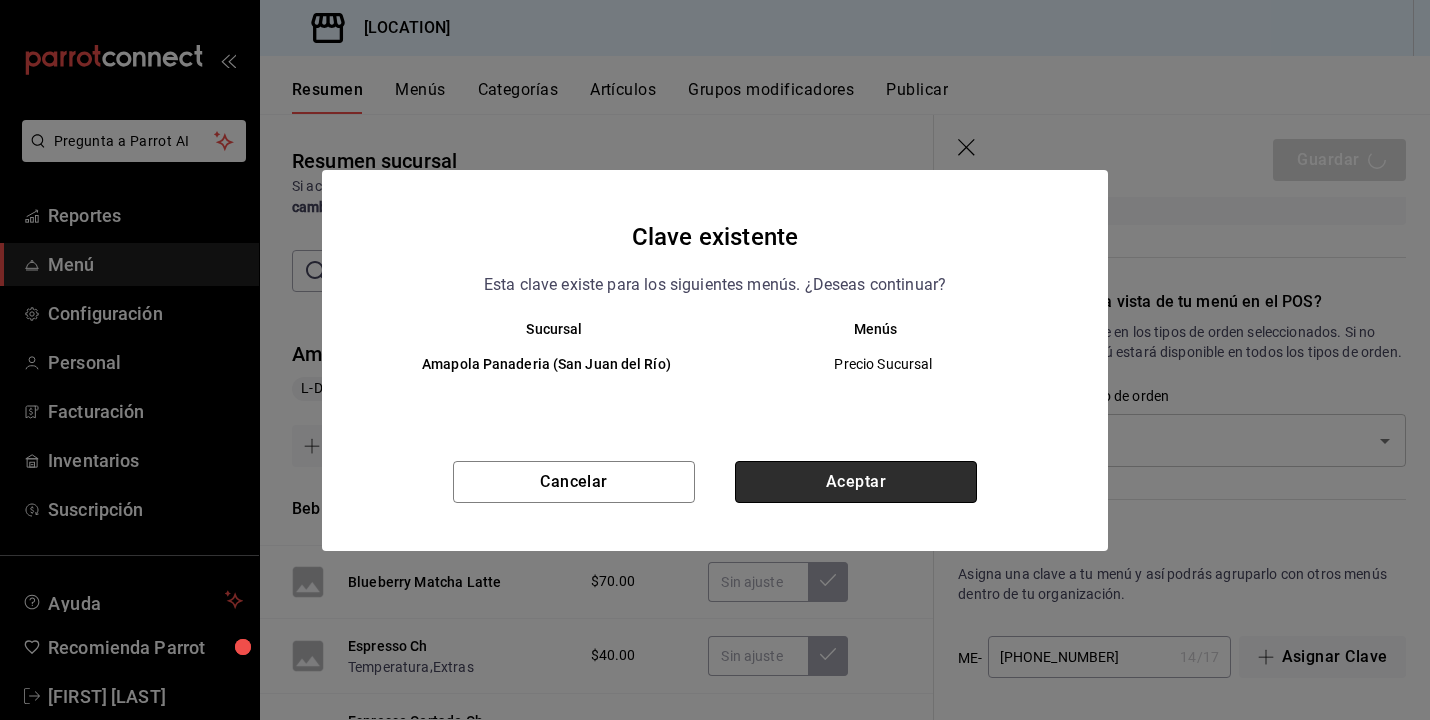 click on "Aceptar" at bounding box center (856, 482) 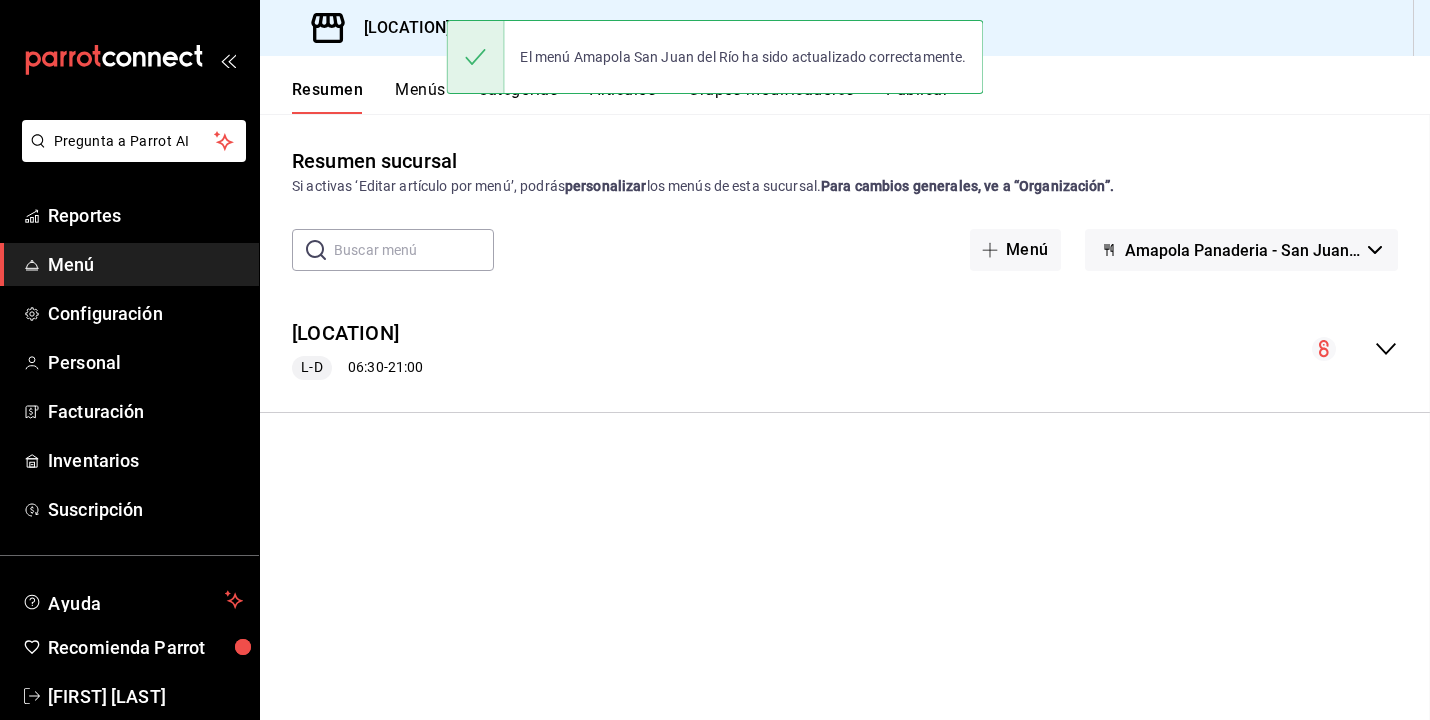 scroll, scrollTop: 0, scrollLeft: 0, axis: both 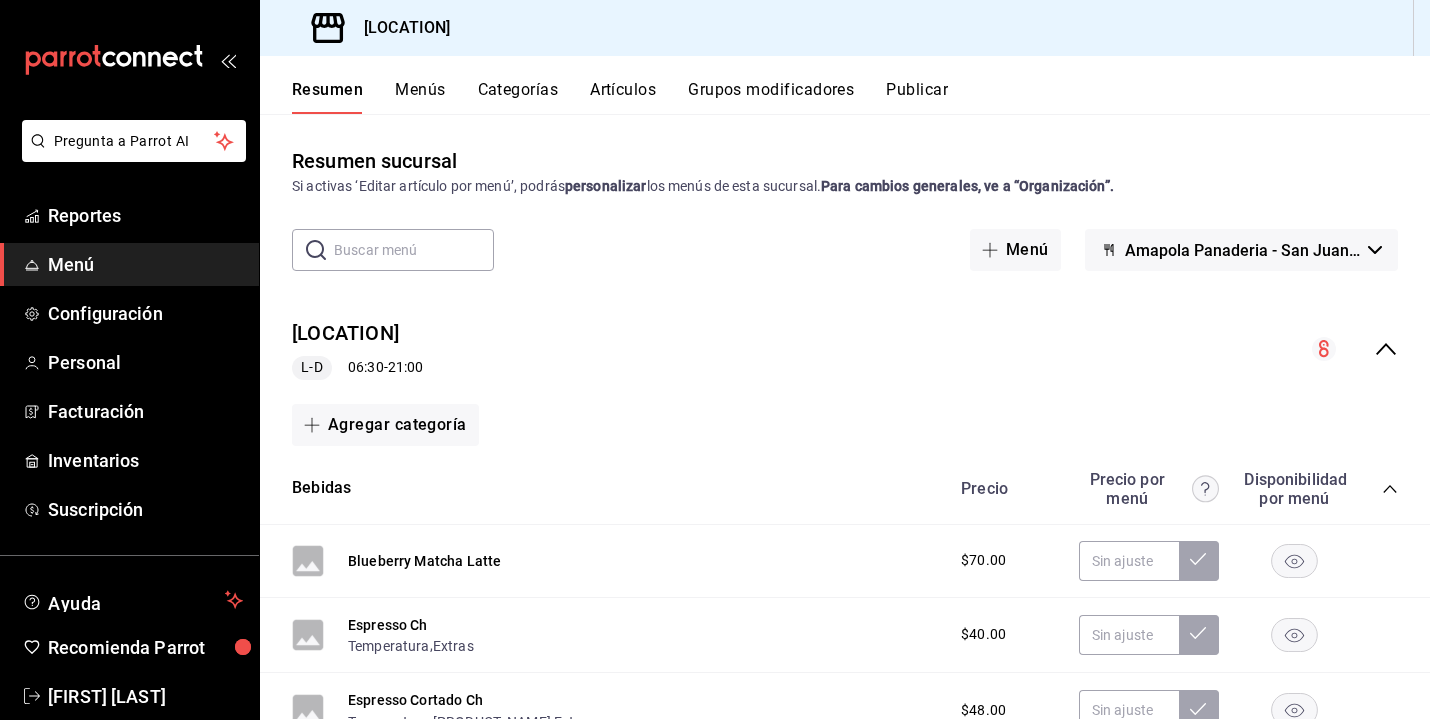 click on "Amapola Panaderia - SJR" at bounding box center [1242, 250] 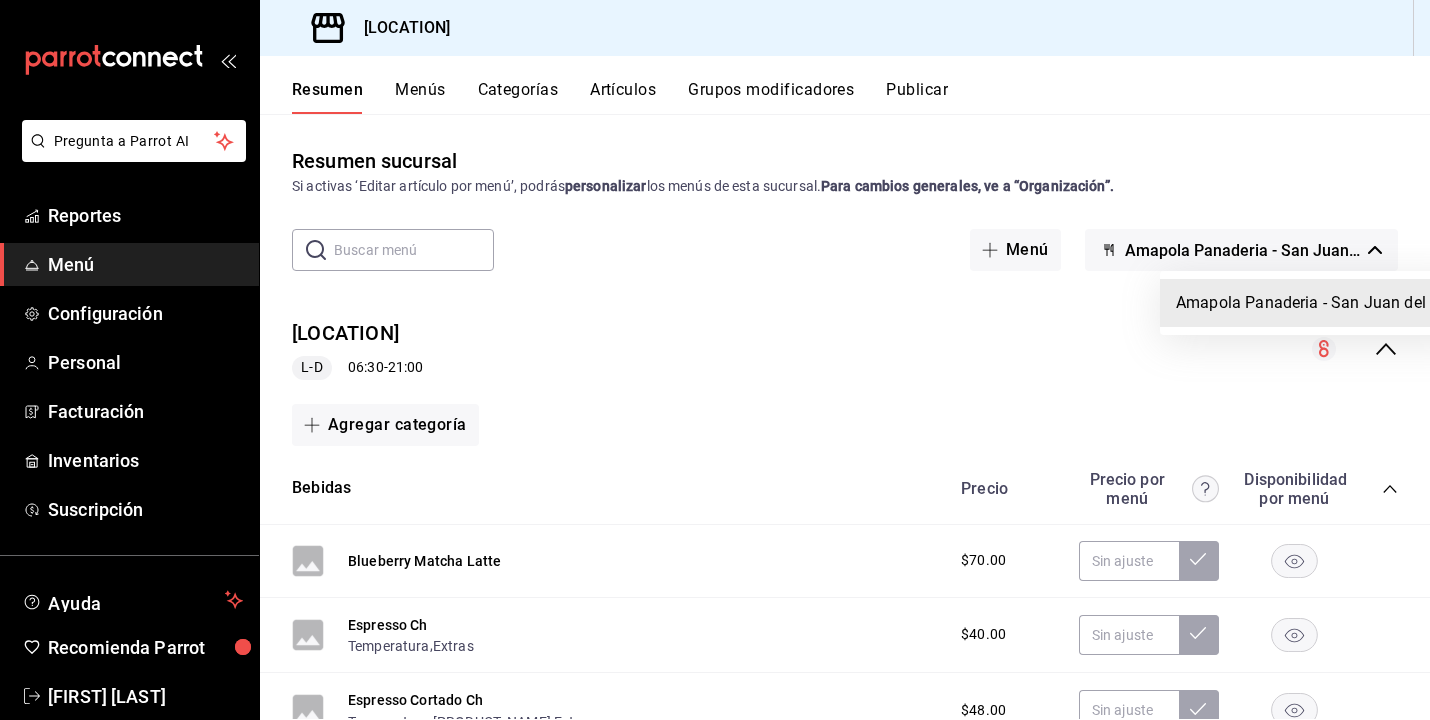 click at bounding box center [715, 360] 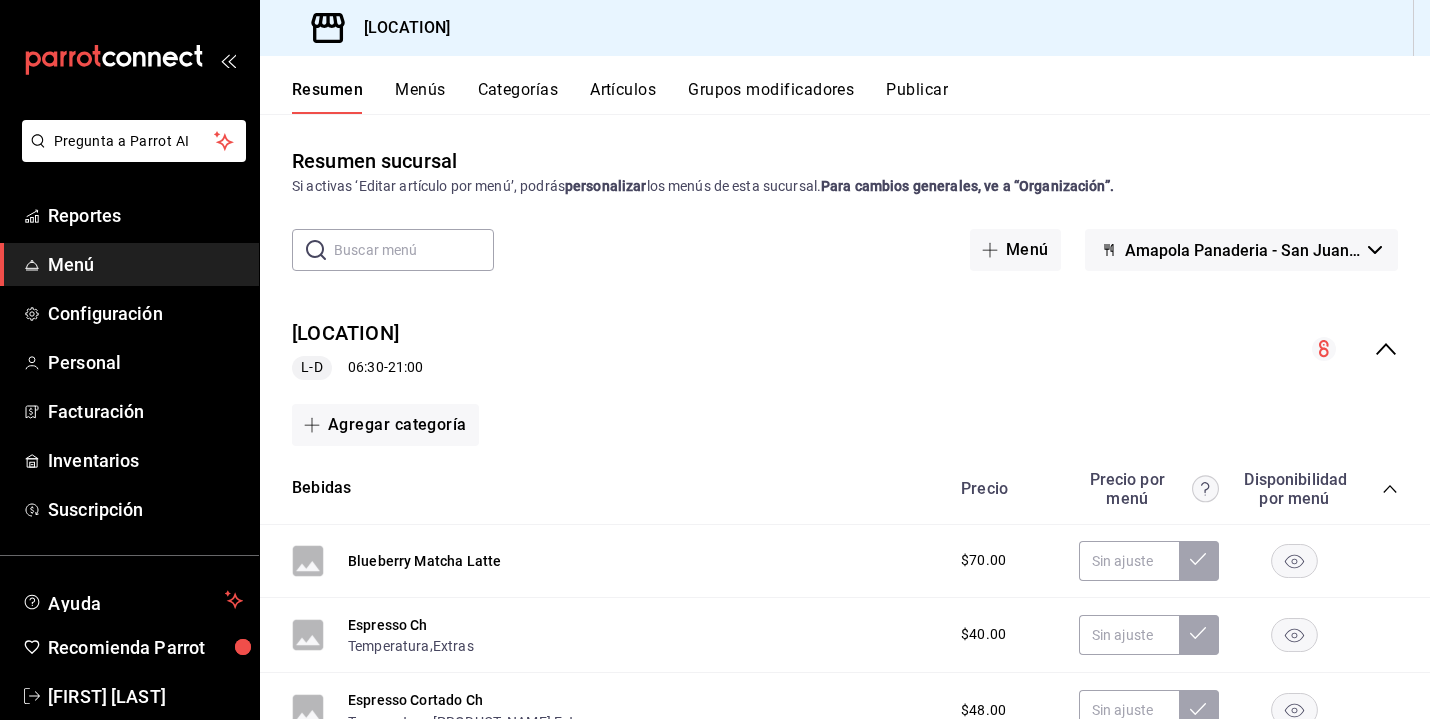 click 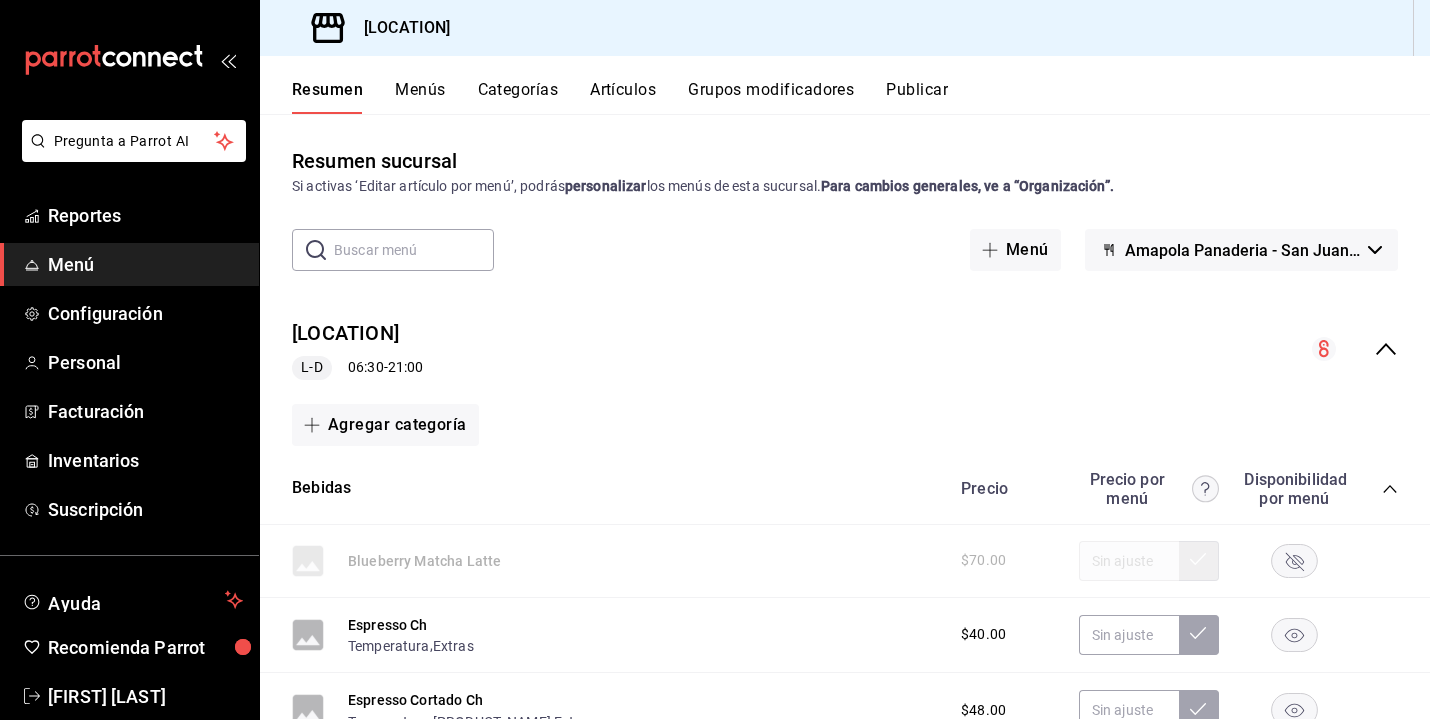 click 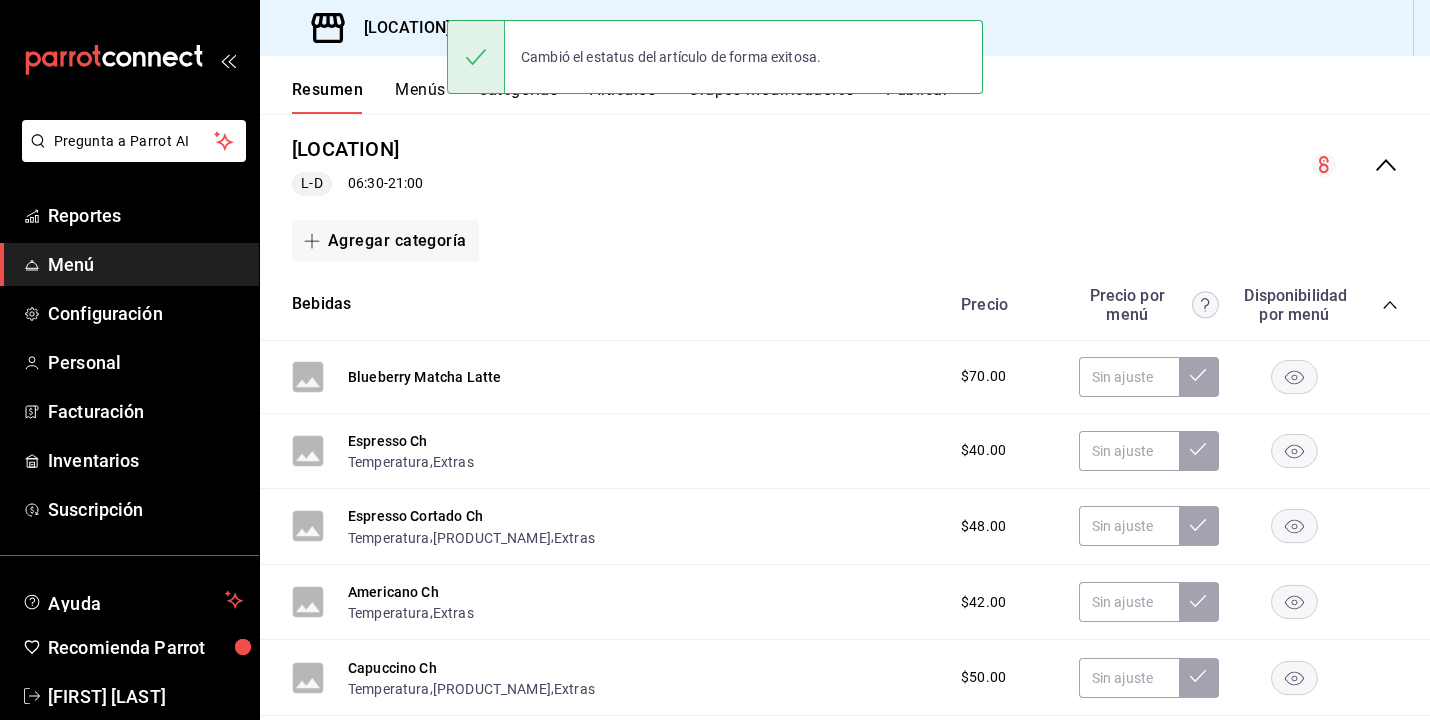 scroll, scrollTop: 201, scrollLeft: 0, axis: vertical 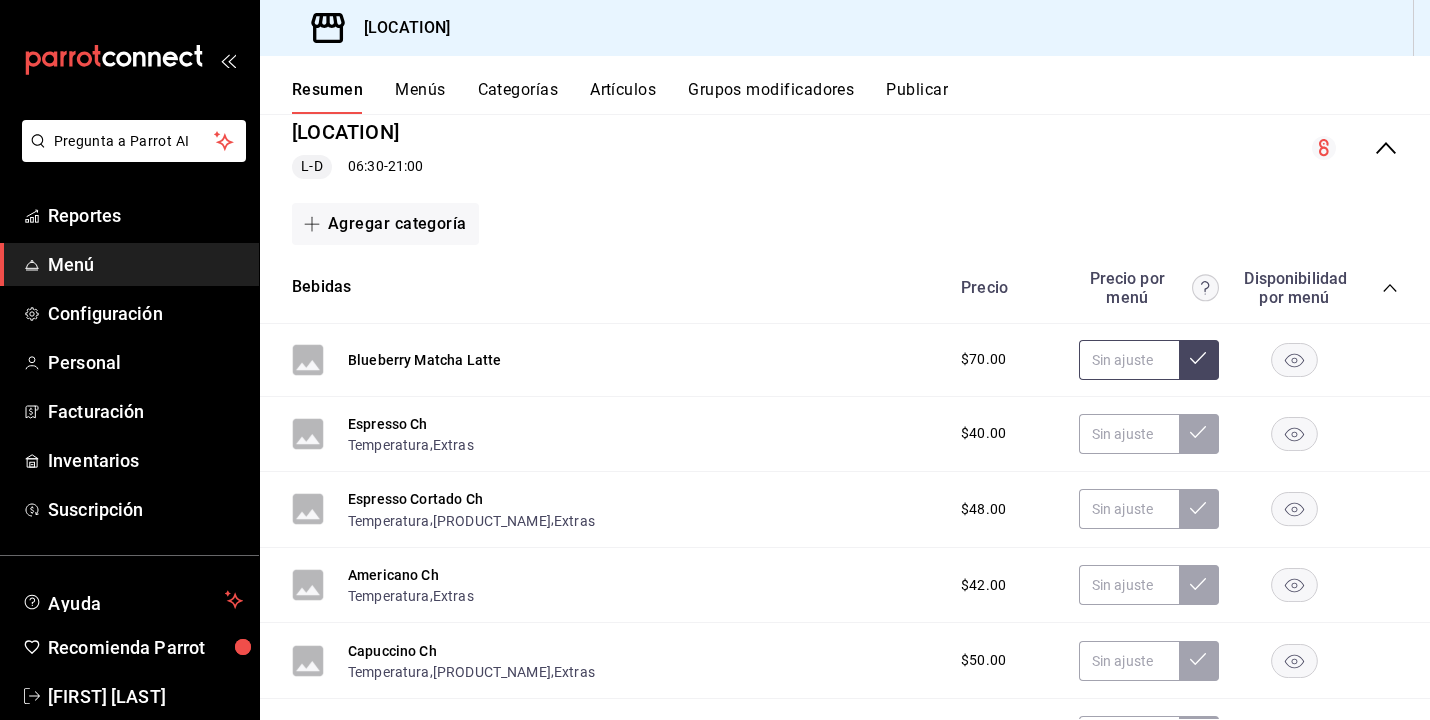 click at bounding box center (1129, 360) 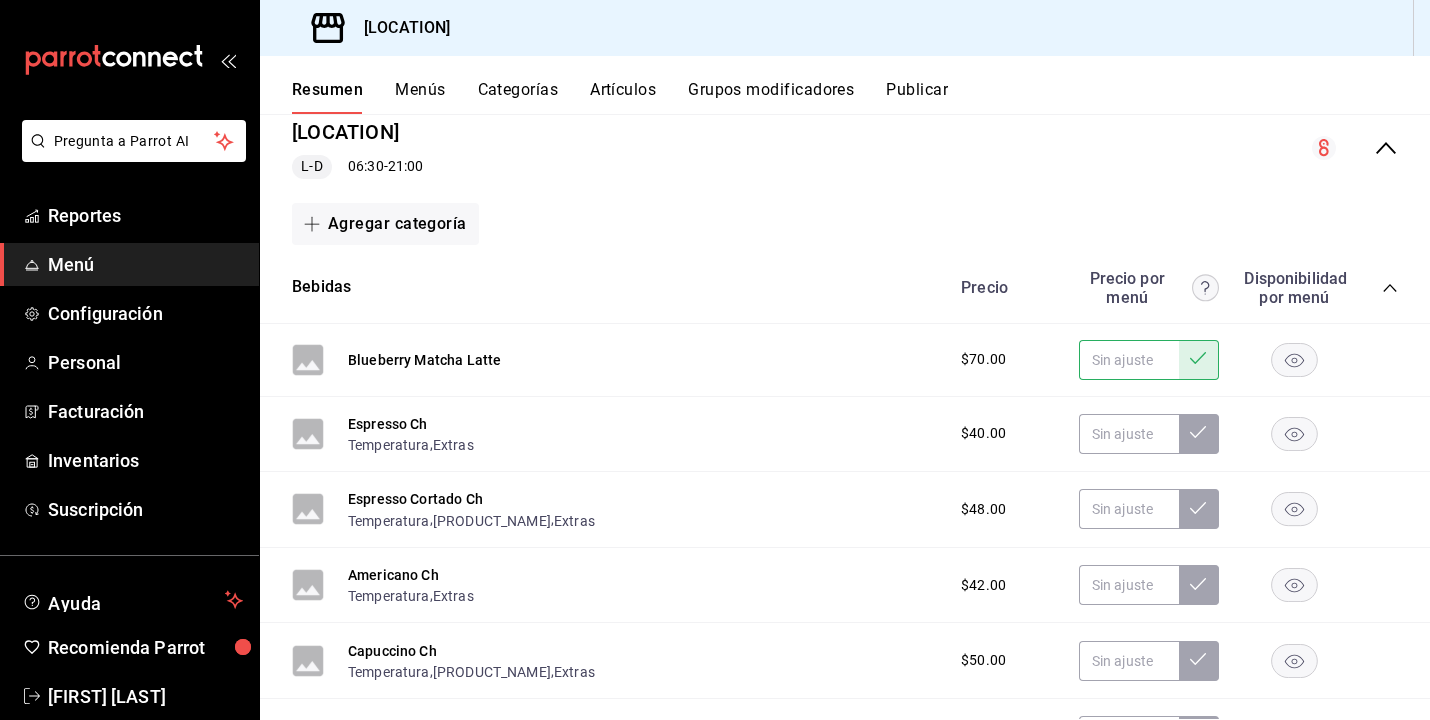 click 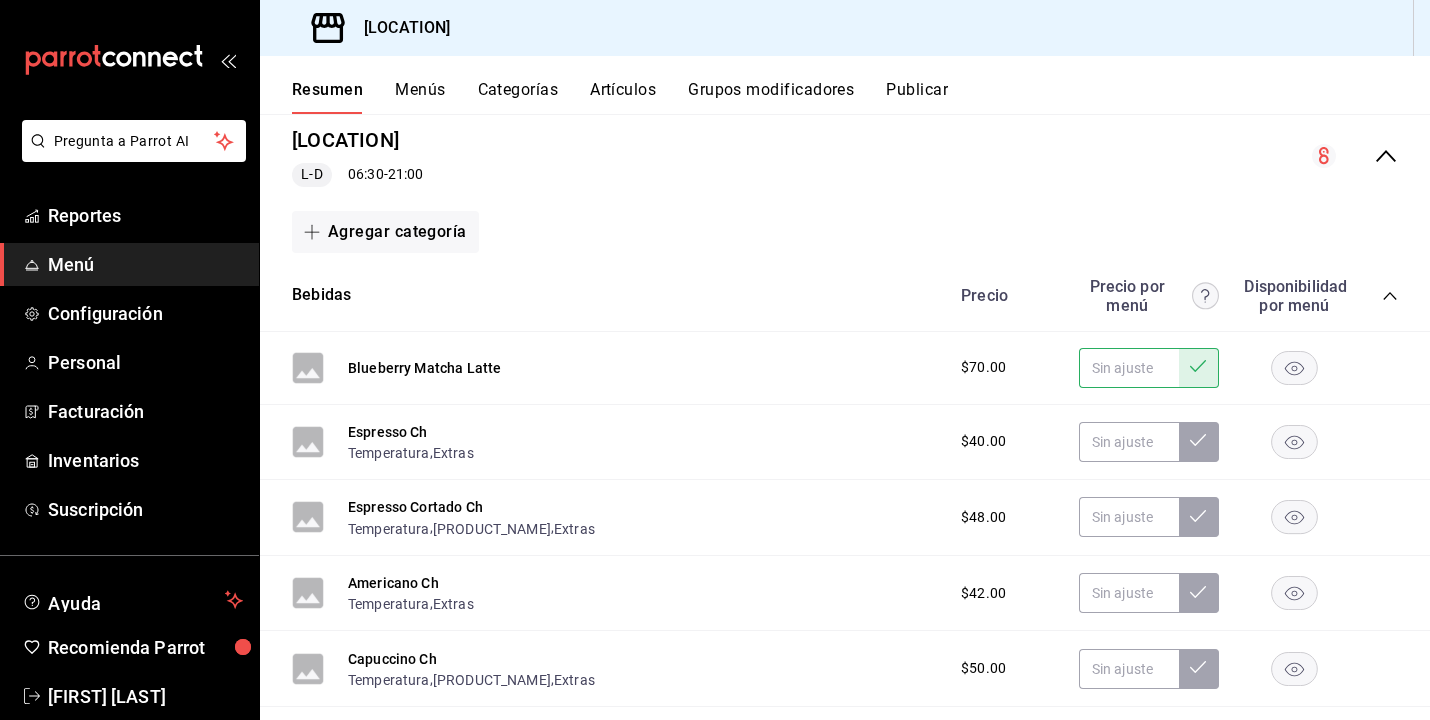 click at bounding box center [1199, 368] 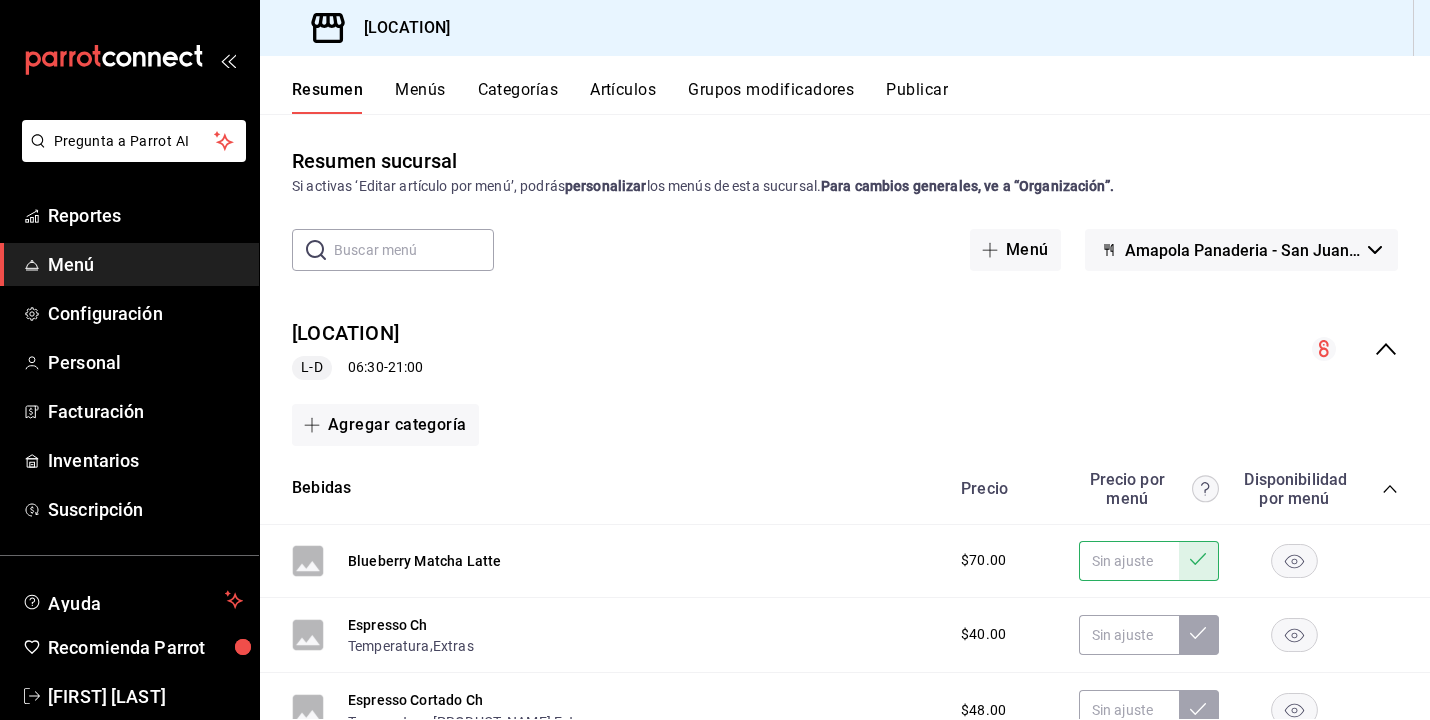 scroll, scrollTop: 0, scrollLeft: 0, axis: both 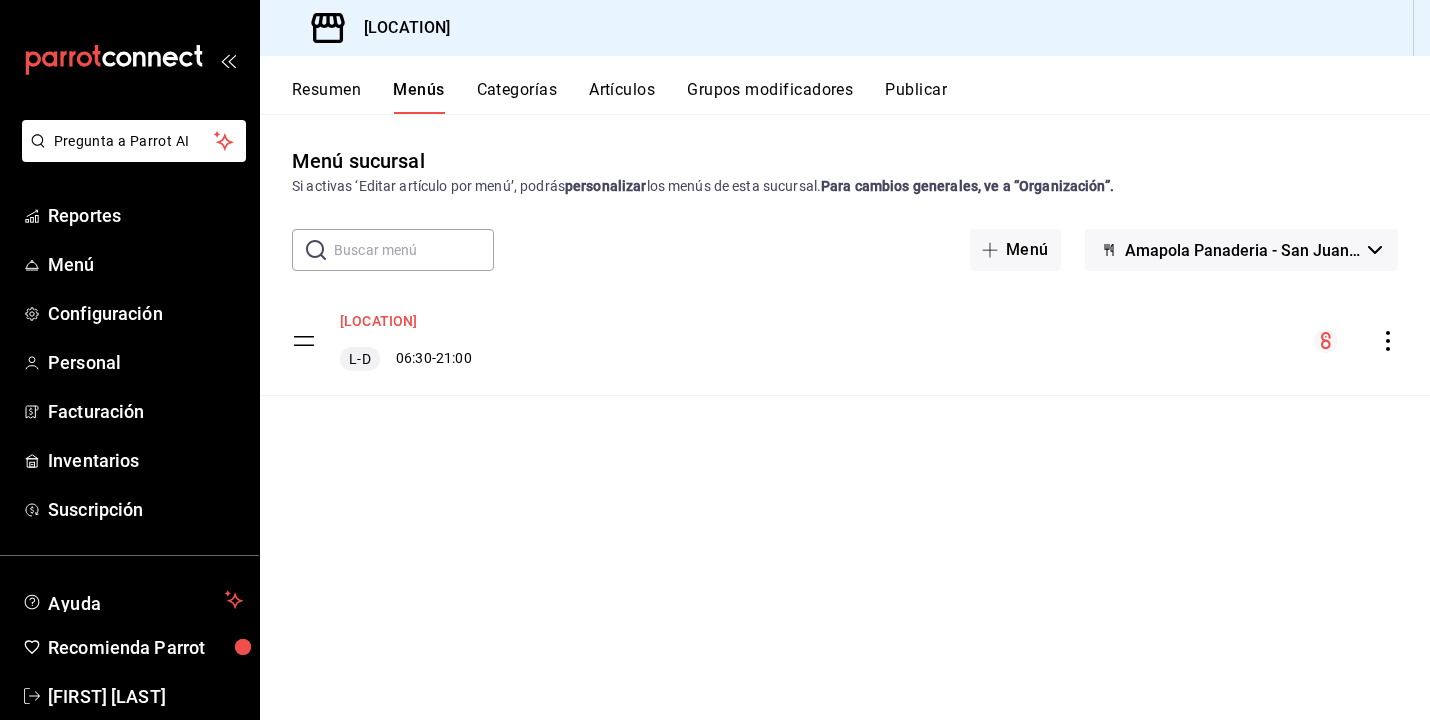 click on "Amapola San Juan del Río" at bounding box center (379, 321) 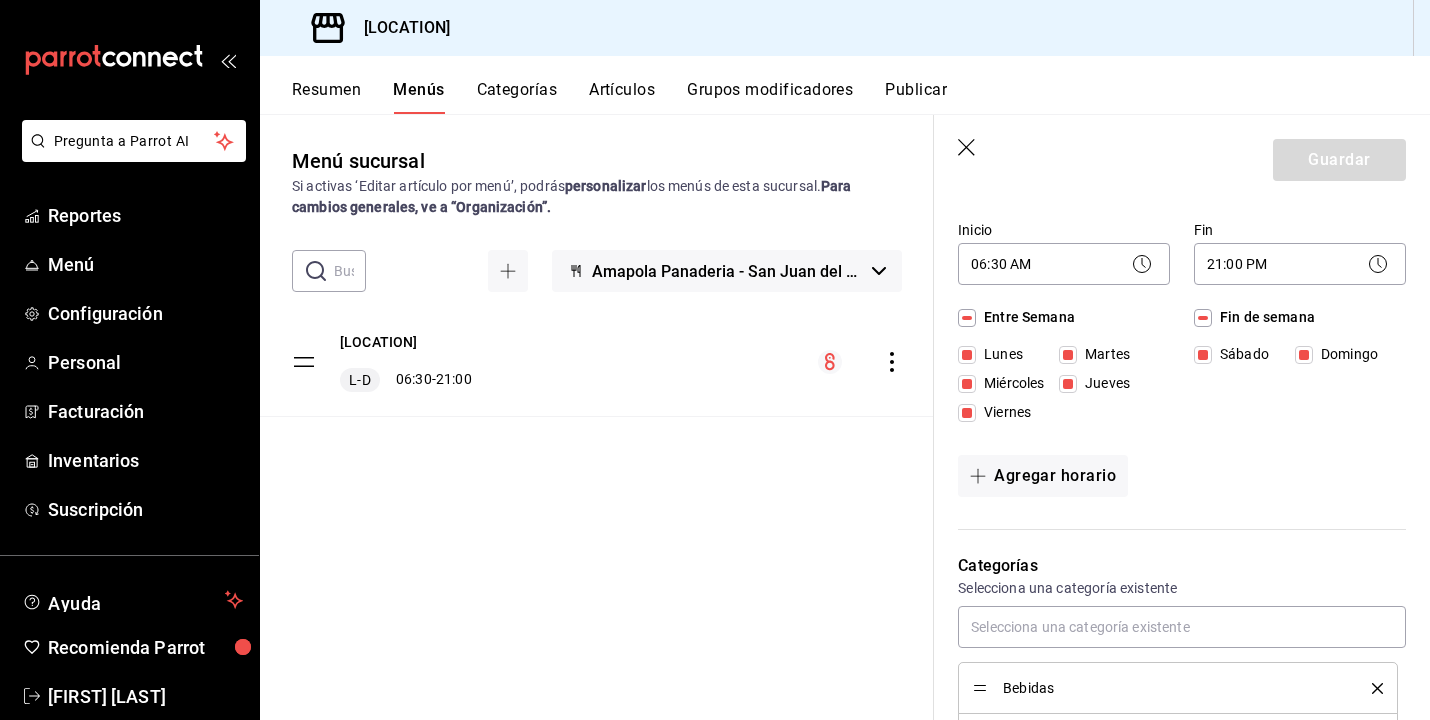 scroll, scrollTop: 724, scrollLeft: 0, axis: vertical 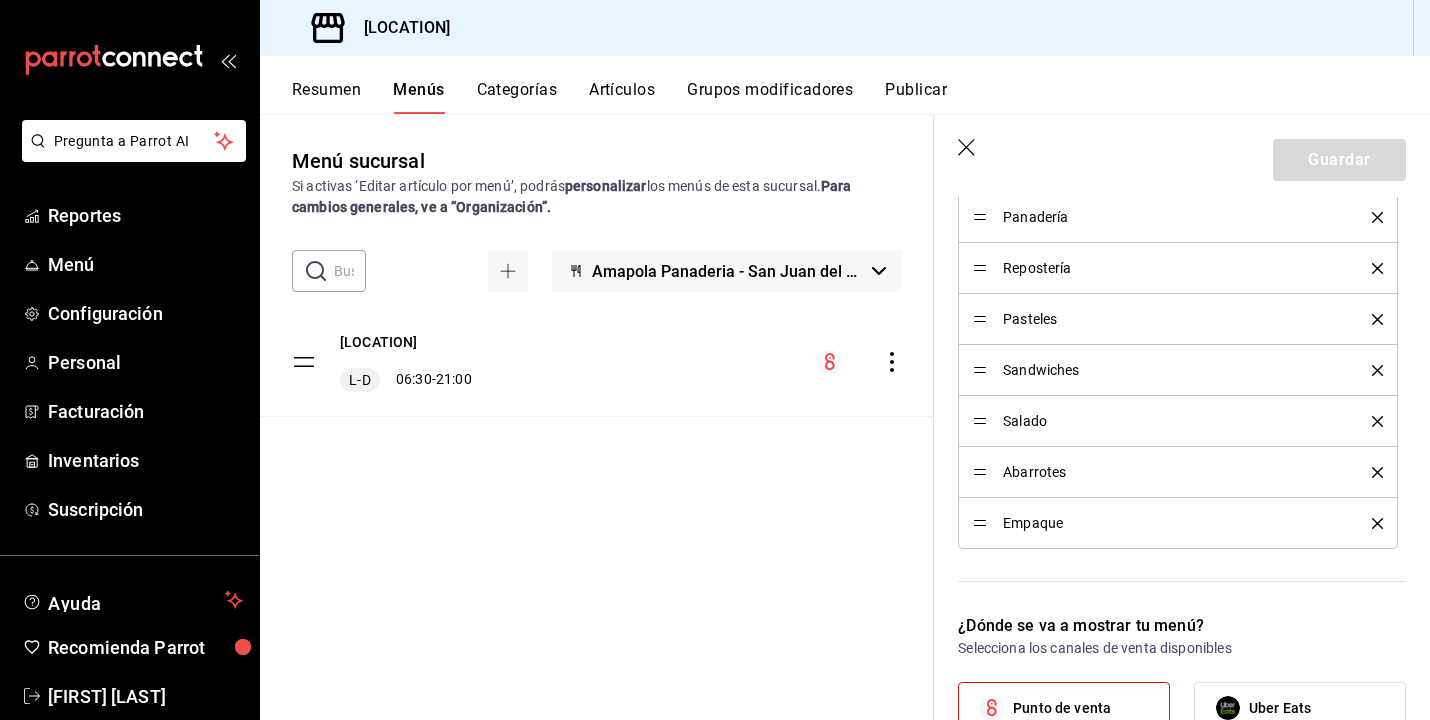 click on "Menú sucursal Si activas ‘Editar artículo por menú’, podrás  personalizar  los menús de esta sucursal.  Para cambios generales, ve a “Organización”. ​ ​ Amapola Panaderia - SJR Amapola San Juan del Río L-D 06:30  -  21:00" at bounding box center [597, 432] 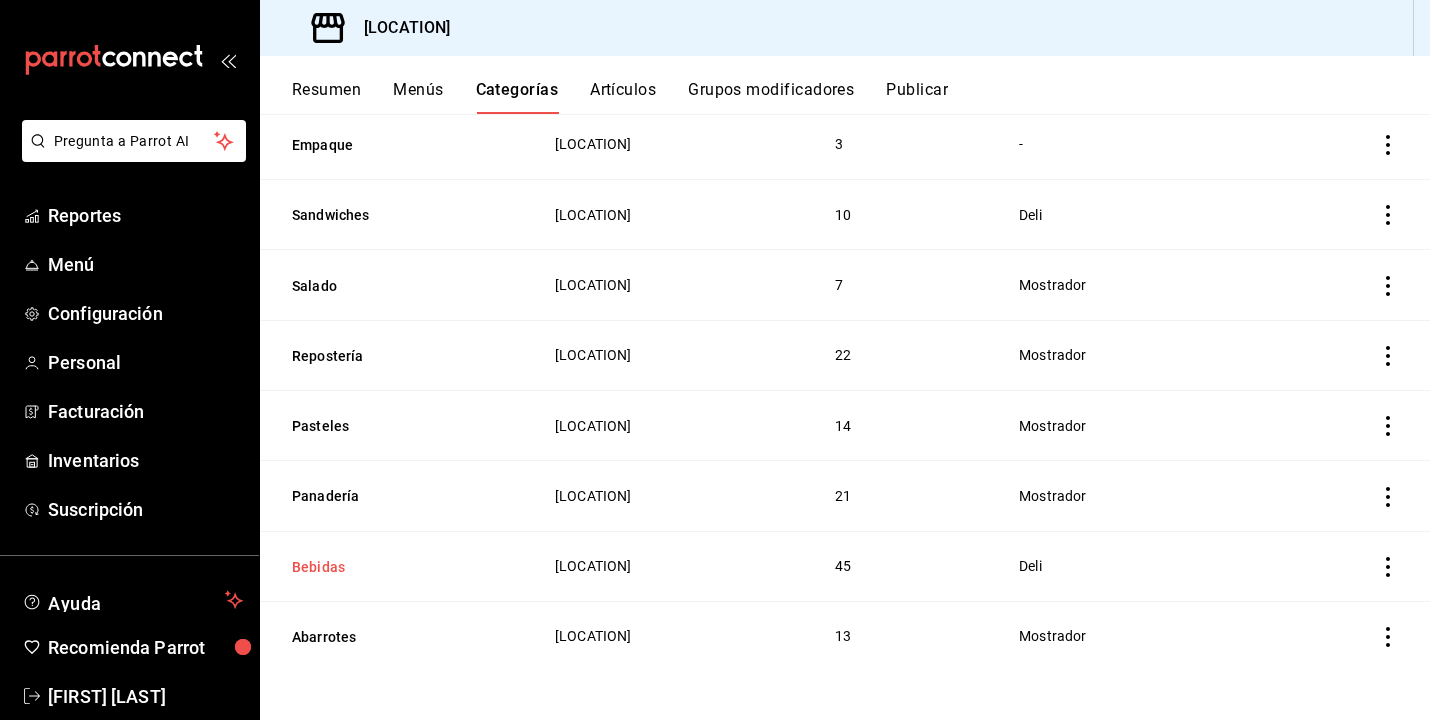 scroll, scrollTop: 206, scrollLeft: 0, axis: vertical 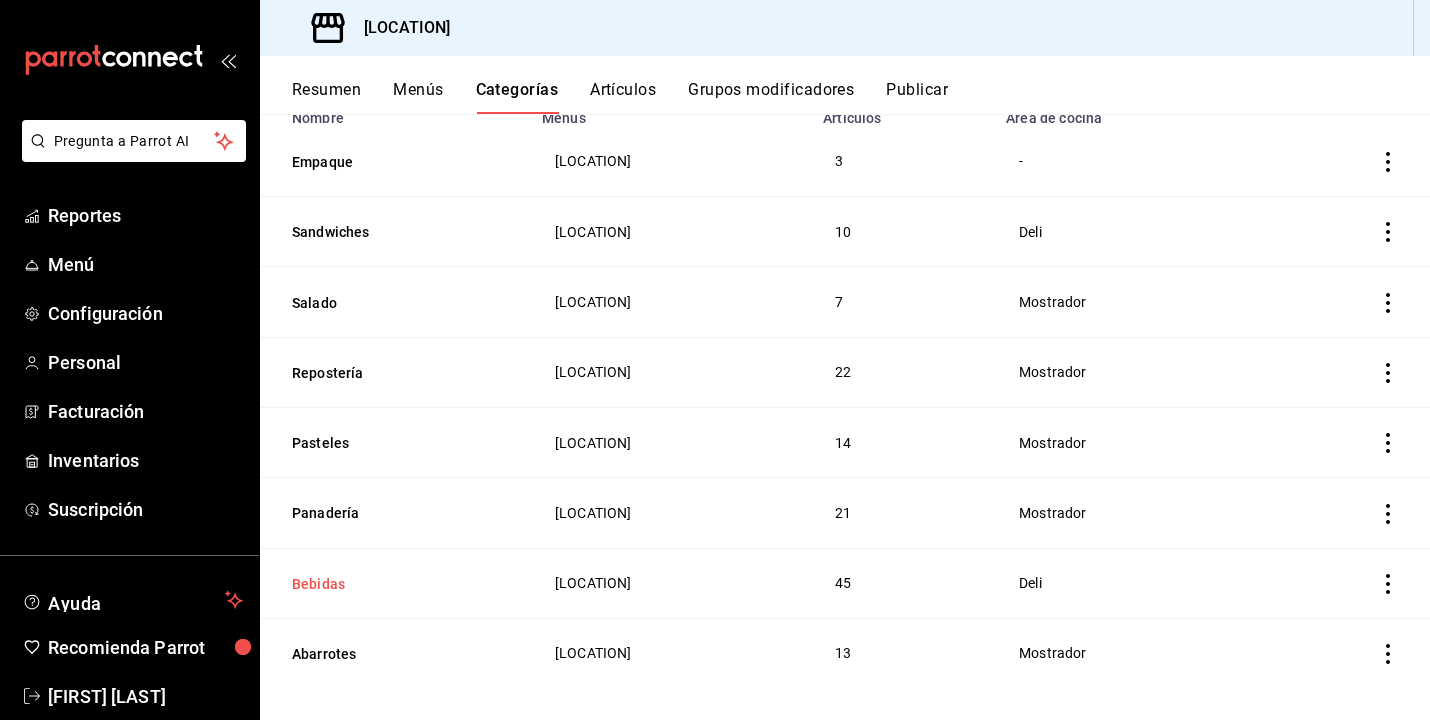 click on "Bebidas" at bounding box center (392, 584) 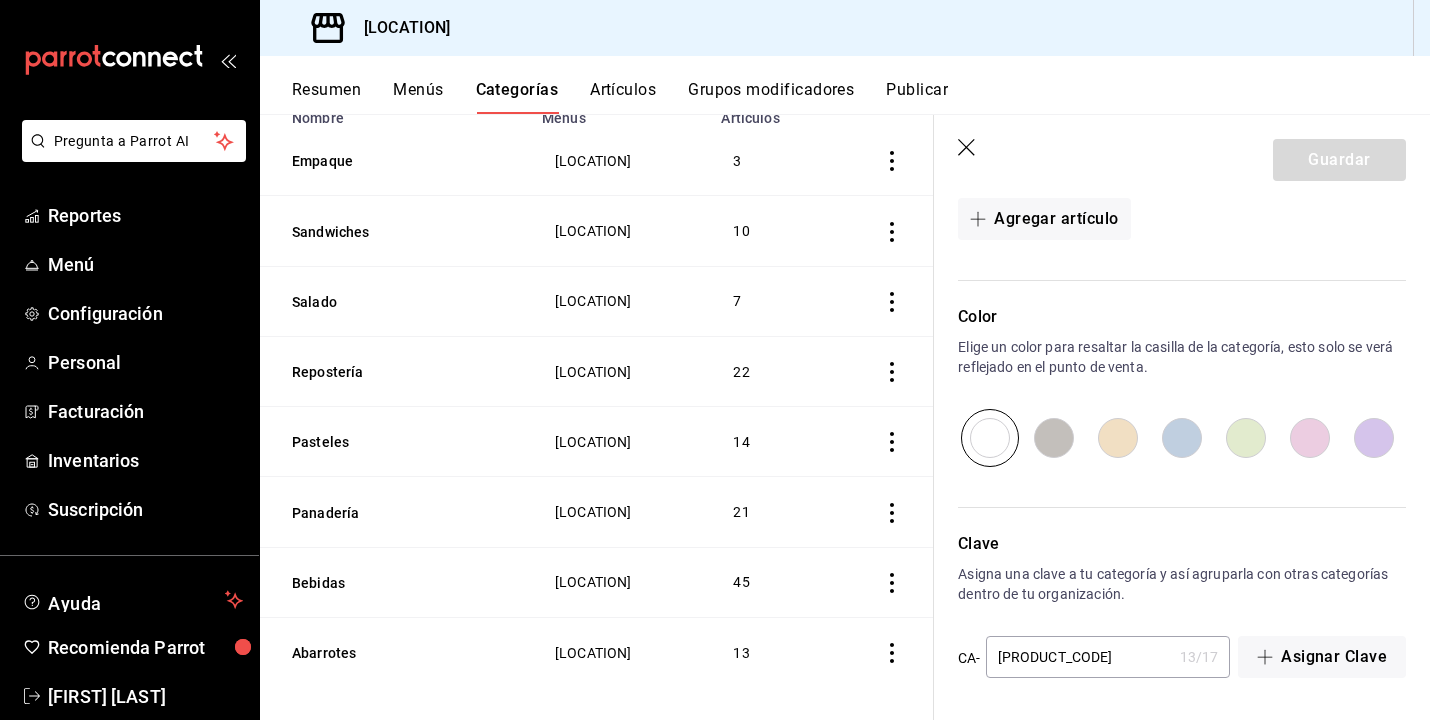scroll, scrollTop: 2553, scrollLeft: 0, axis: vertical 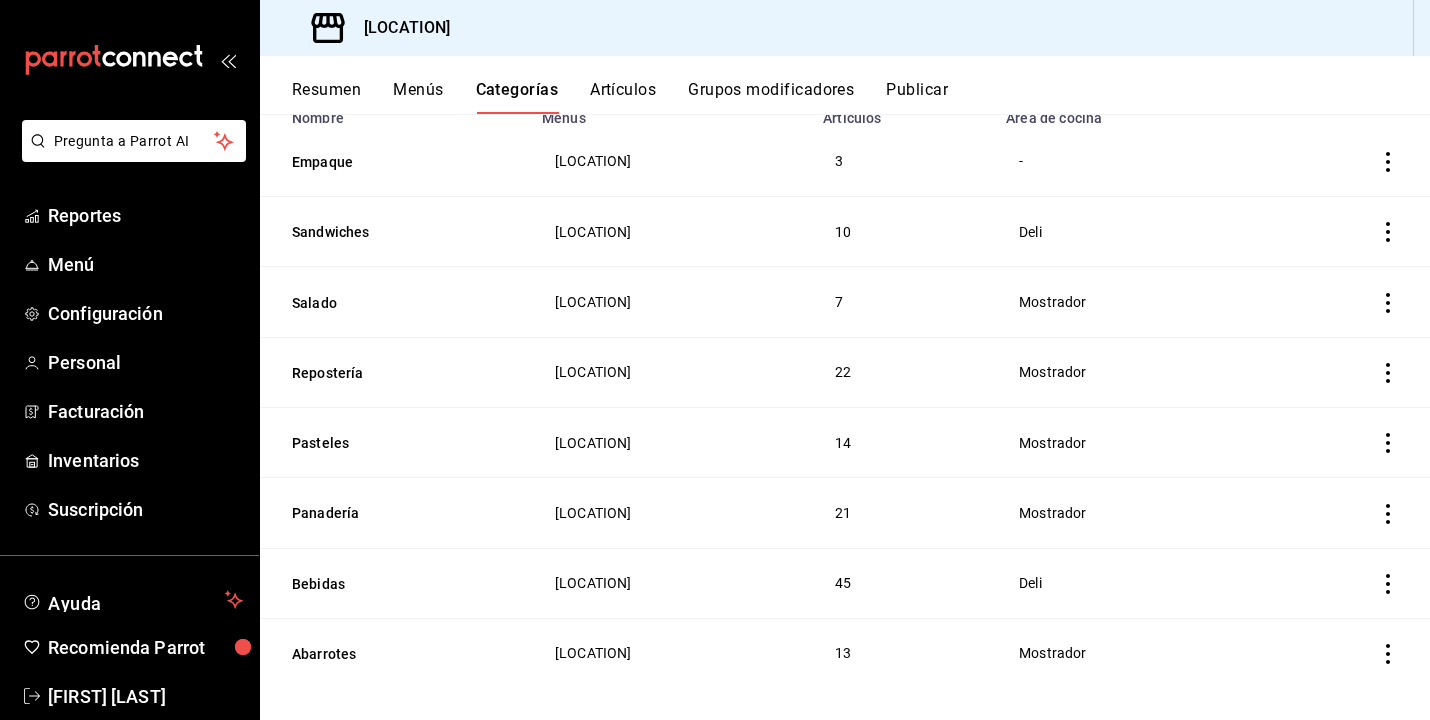 click on "Artículos" at bounding box center (623, 97) 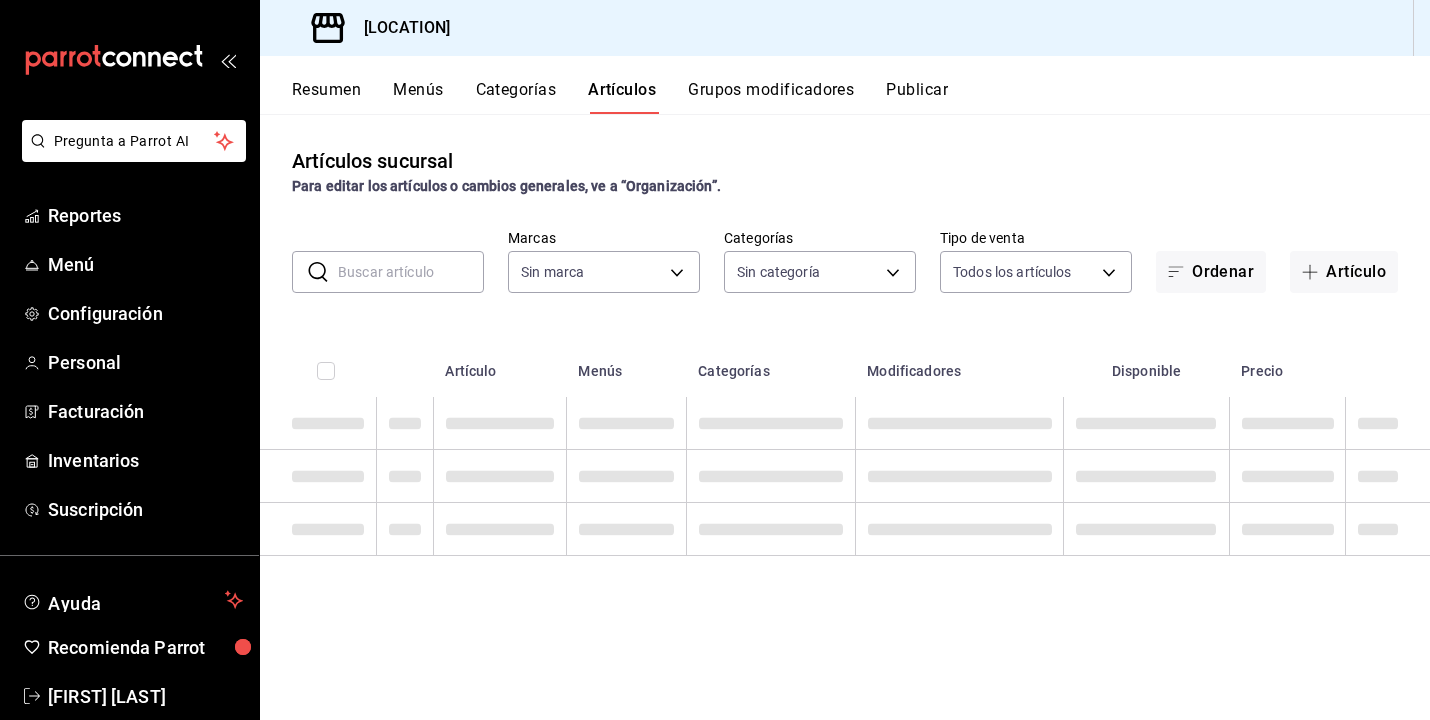 type on "fd167ea7-7224-4c5b-ac26-e03c65ddd71c" 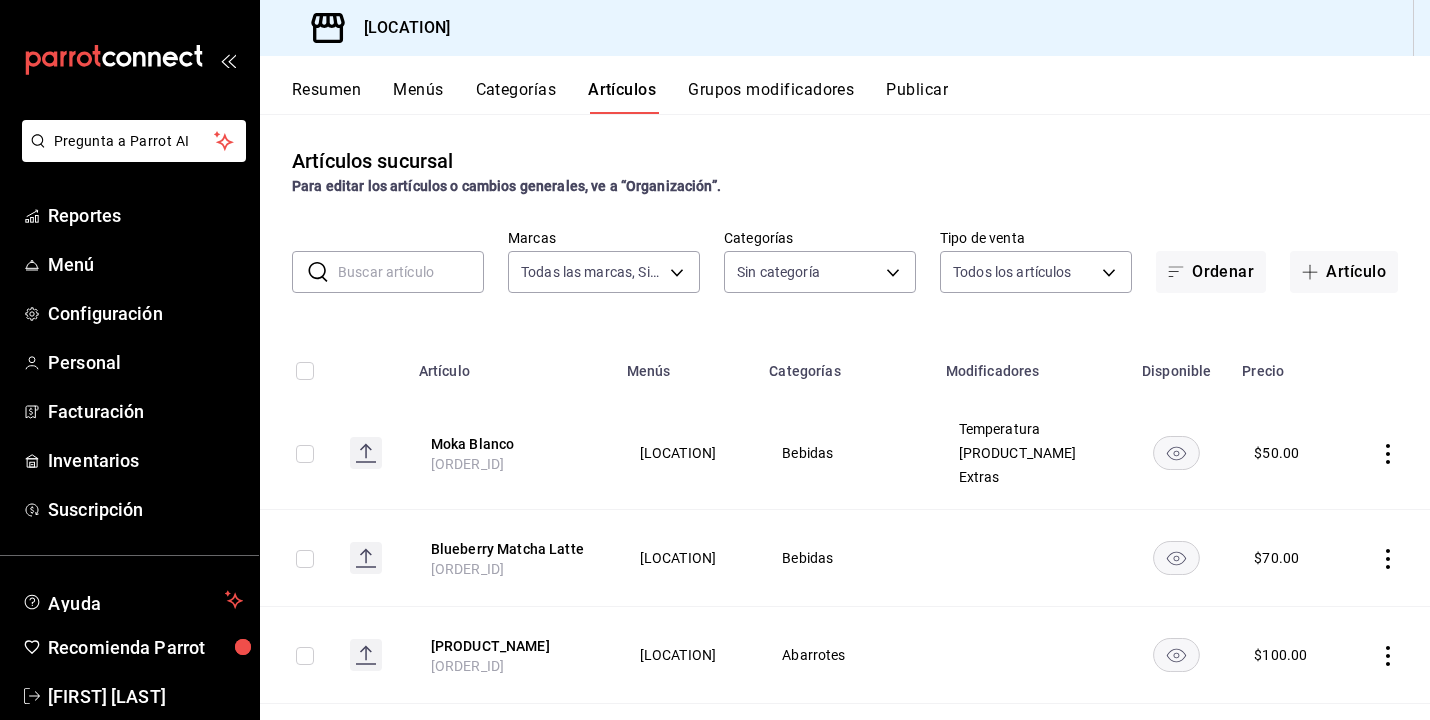 type on "ac31a8d4-025f-41b4-ba04-54bf76937bf8,34f4e928-a9cc-4c3e-8621-91ef47076e68,fafb4b09-70c1-4e37-ad6f-2887cfb9c425,c7c8987a-fc87-4729-9a6f-b14388d74847,2afd7bd3-b3f5-4dc4-bb24-d9b039189022,93fa1520-1528-4865-83e1-ae0a9395ed62,c699c0ae-9f5c-40c3-b59a-c4b7cc3c097a,c756feec-b40a-4a63-9bd6-242aa9923203,879c2b56-0e34-47fd-b4a1-68a8f3d61abf,b7aa1f0d-4aa7-4ac5-ab08-e2f25ffa2cf6,1559432f-633f-4a7e-853e-56569307baf3,e4cac529-314e-455d-b5e6-bf188ad43d14,4a5b31d4-3751-4cf4-b847-734848cee975" 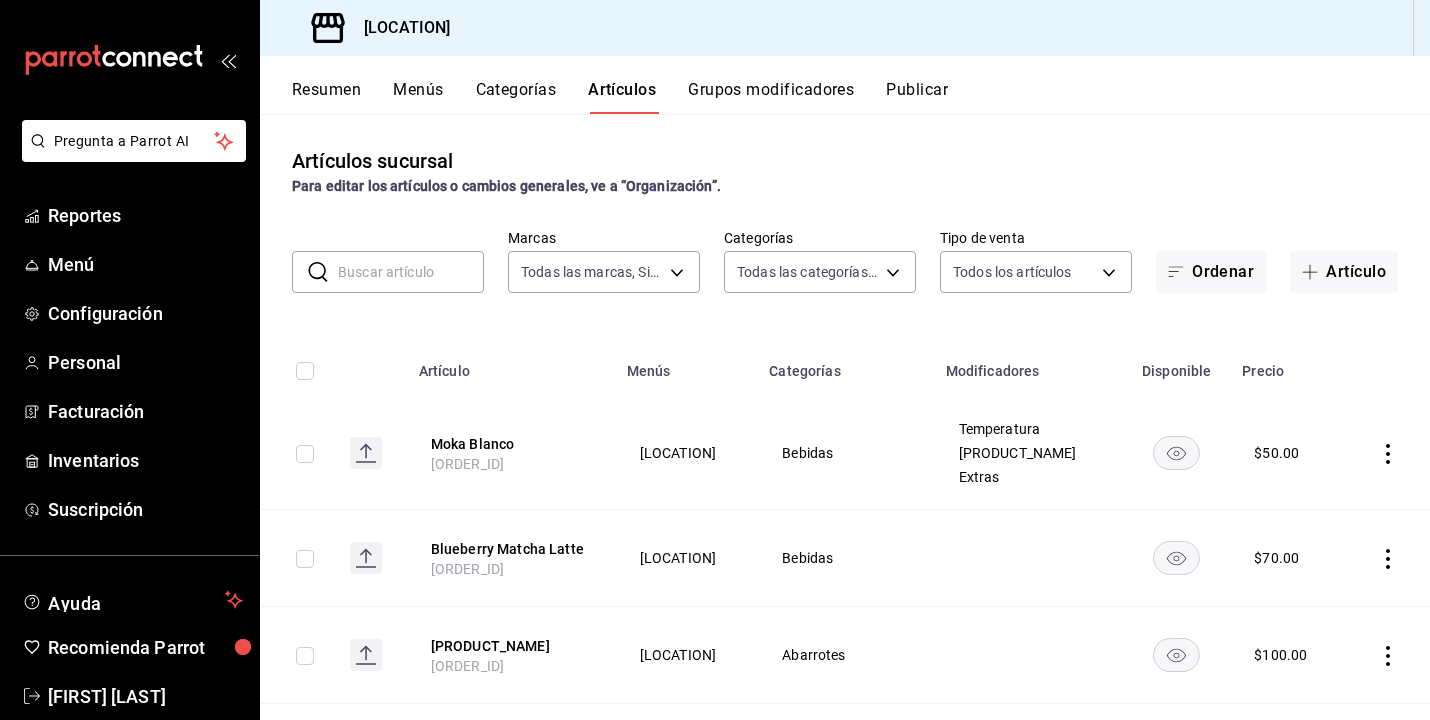 click on "Resumen Menús Categorías Artículos Grupos modificadores Publicar" at bounding box center (845, 85) 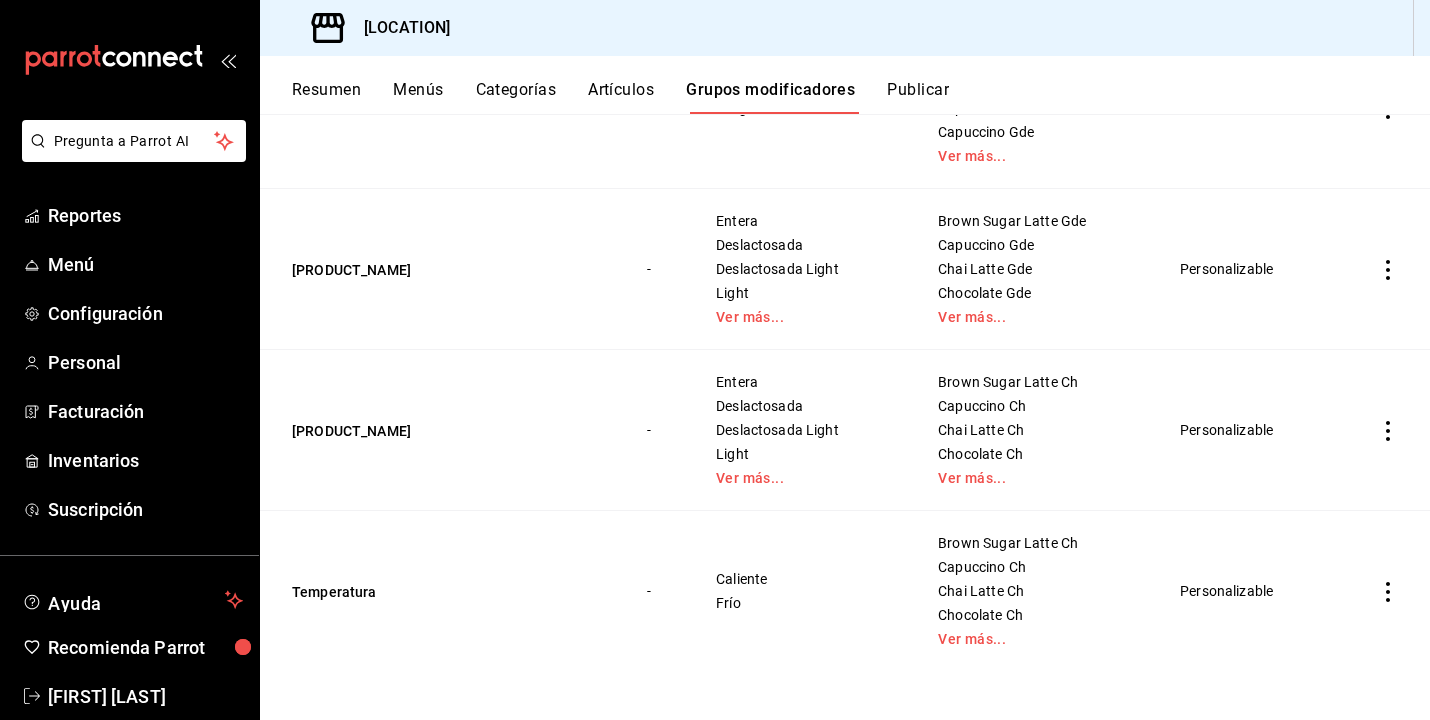 scroll, scrollTop: 1251, scrollLeft: 0, axis: vertical 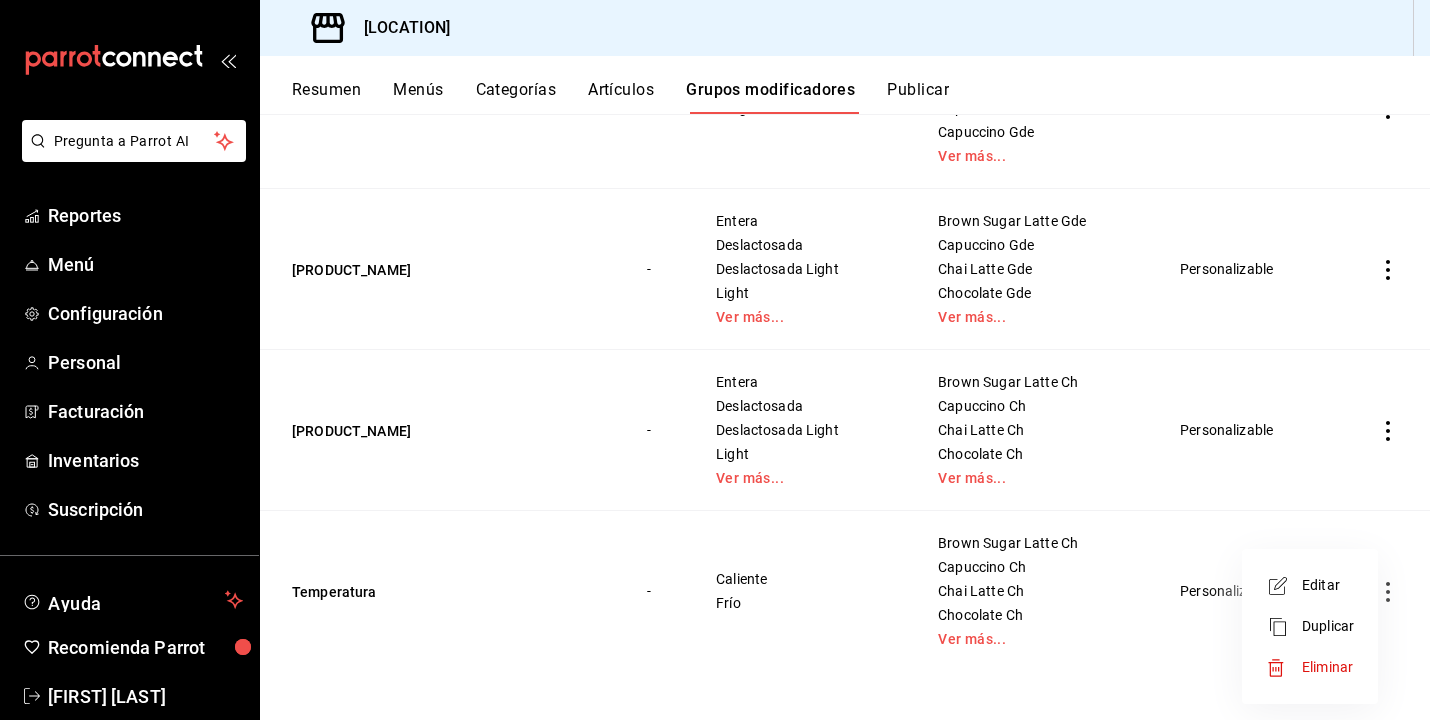 click on "Duplicar" at bounding box center (1310, 626) 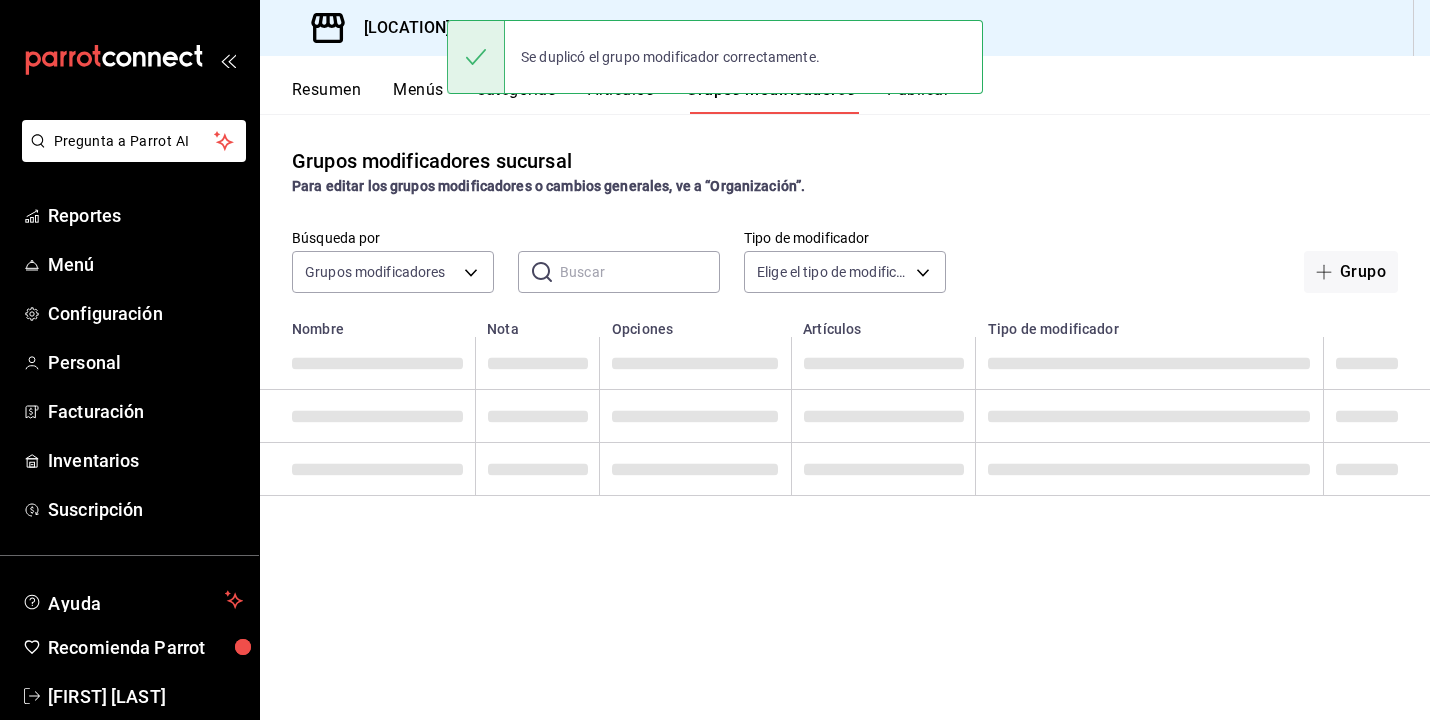 scroll, scrollTop: 0, scrollLeft: 0, axis: both 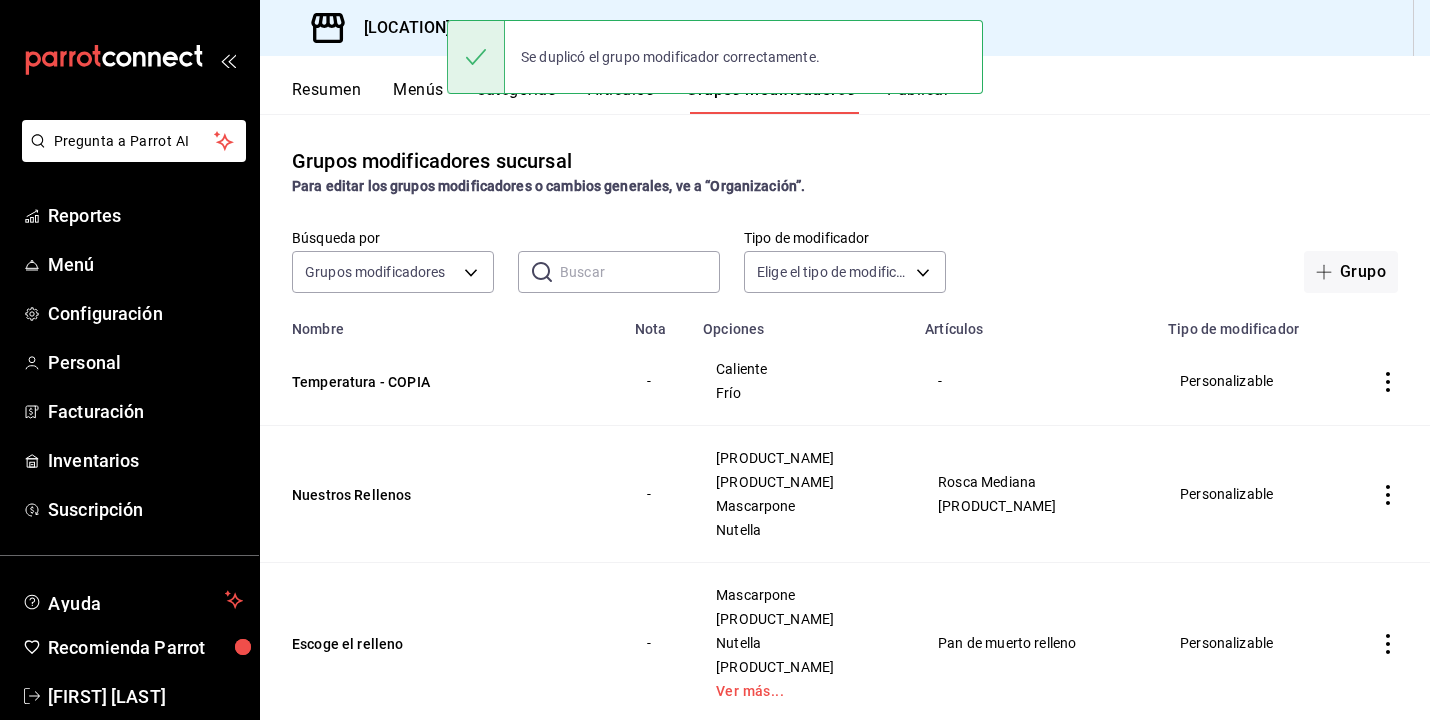 click 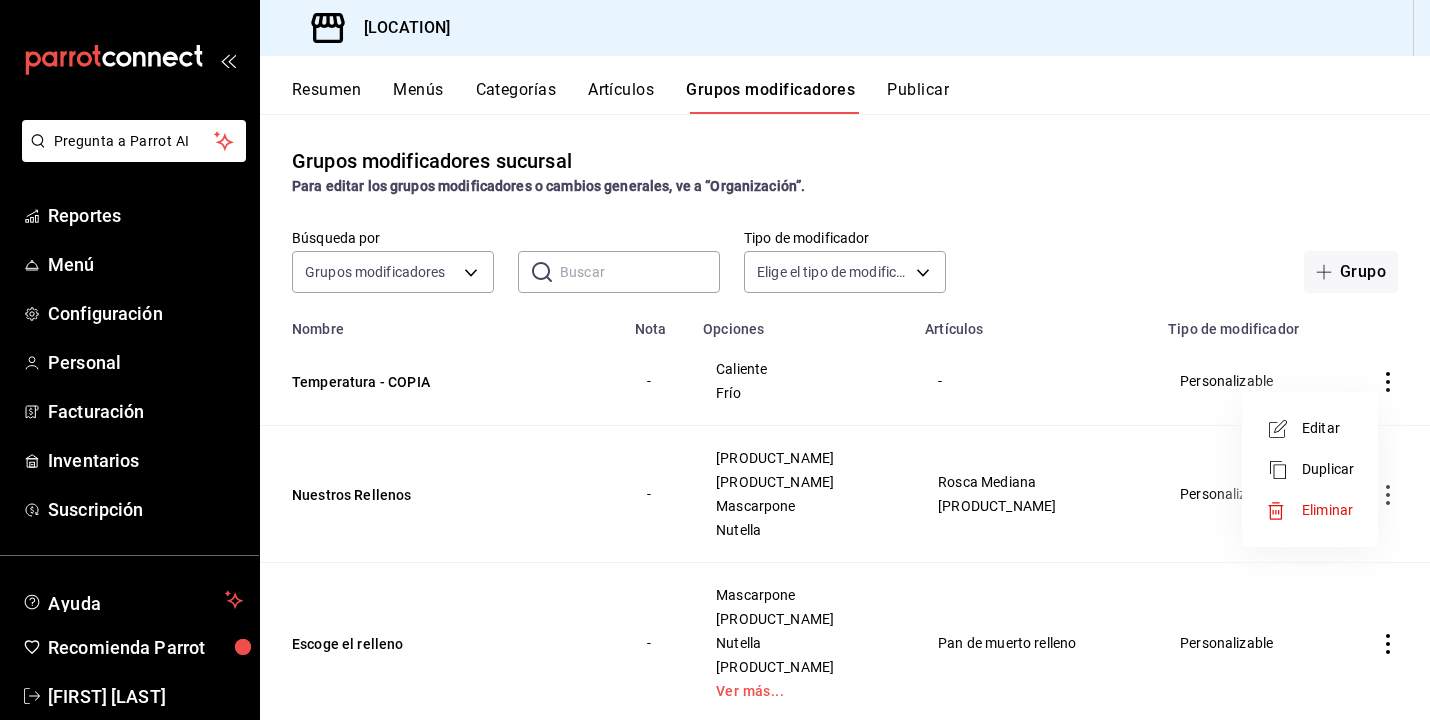 click on "Editar" at bounding box center [1328, 428] 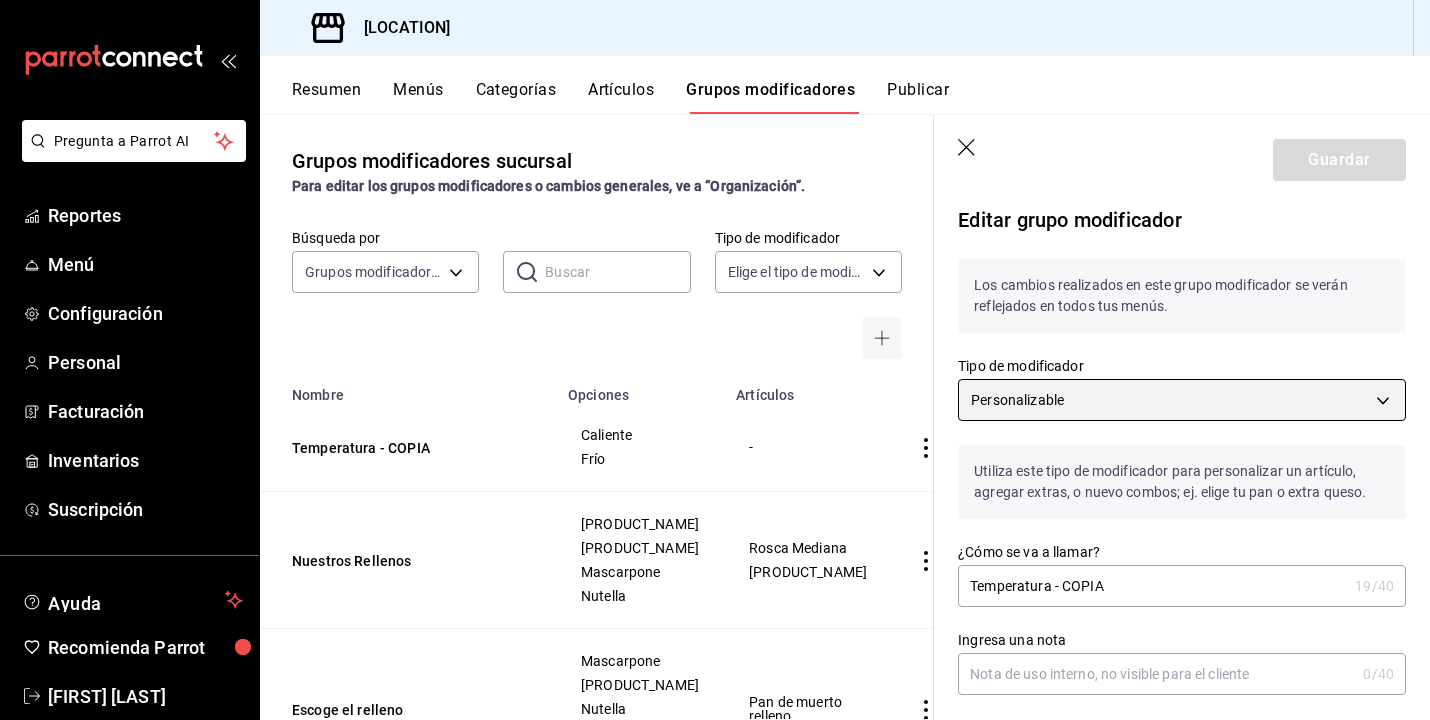 click on "Pregunta a Parrot AI Reportes   Menú   Configuración   Personal   Facturación   Inventarios   Suscripción   Ayuda Recomienda Parrot   Juan Carlos Osornio   Sugerir nueva función   Sucursal: Amapola Panaderia (SJR) Resumen Menús Categorías Artículos Grupos modificadores Publicar Grupos modificadores sucursal Para editar los grupos modificadores o cambios generales, ve a “Organización”. Búsqueda por Grupos modificadores GROUP ​ ​ Tipo de modificador Elige el tipo de modificador Nombre Opciones Artículos Temperatura - COPIA Caliente Frío - Nuestros Rellenos Almendra (normal) Almendra con Chocolate Mascarpone Nutella Rosca Mediana Rosca Grande Escoge el relleno Mascarpone Nata Nutella Crema Pastelera Ver más... Pan de muerto relleno ¿qué té te gustaría? Menta Limón Limón Jengibre Manzanilla Ver más... Té Ch Té Gde Extras Sandwiches Extras Chiles Extra Pavo Y Queso Roastbeef Mediterraneo De Quesos Ver más... Para comer aqui o llevar Para comer aquí Para llevar Mediterraneo De Quesos" at bounding box center (715, 360) 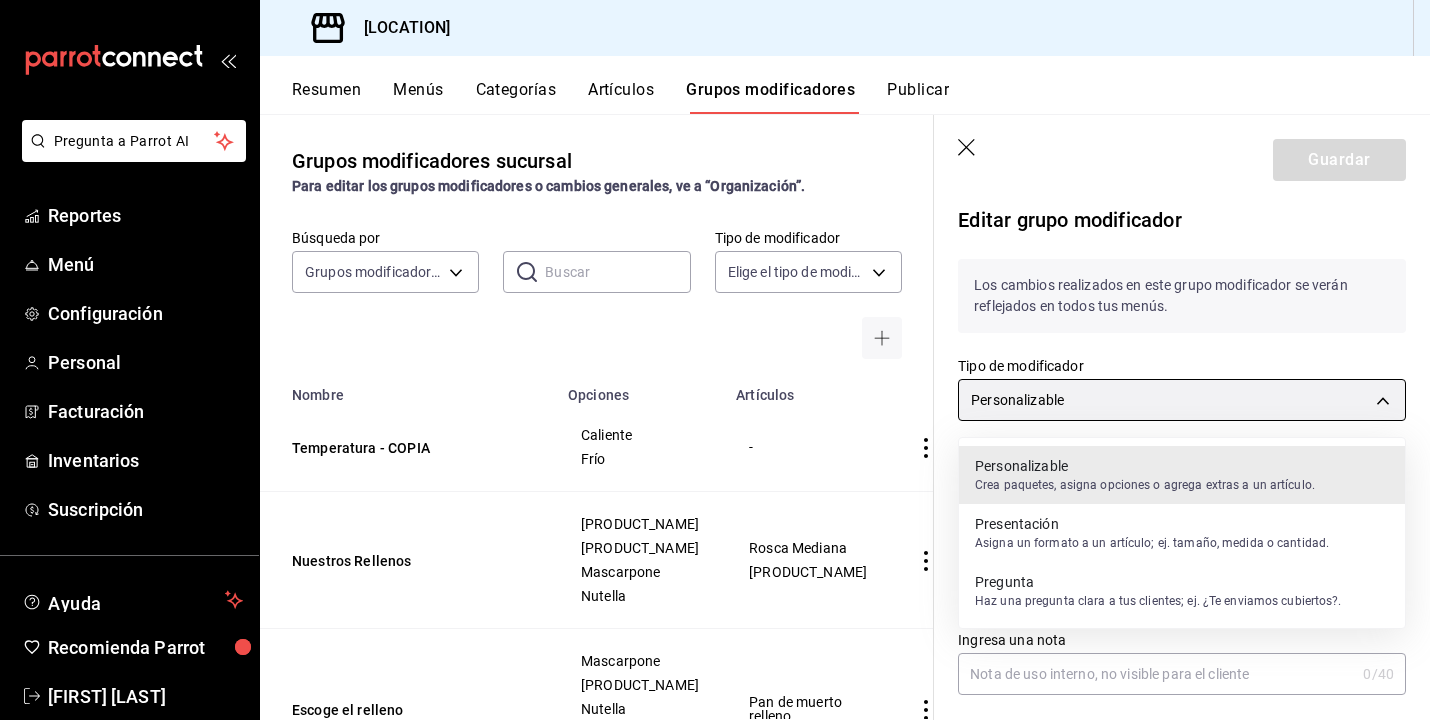 type 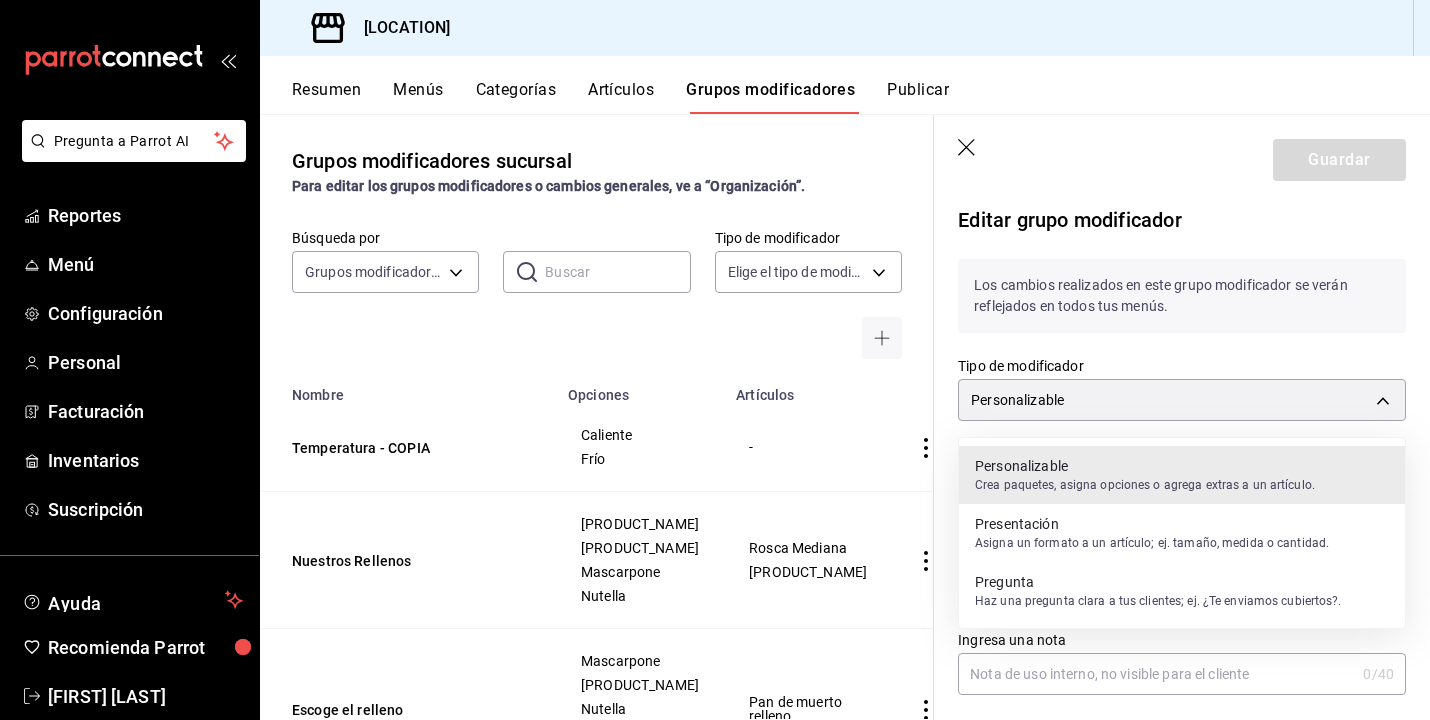 click on "Presentación" at bounding box center (1152, 524) 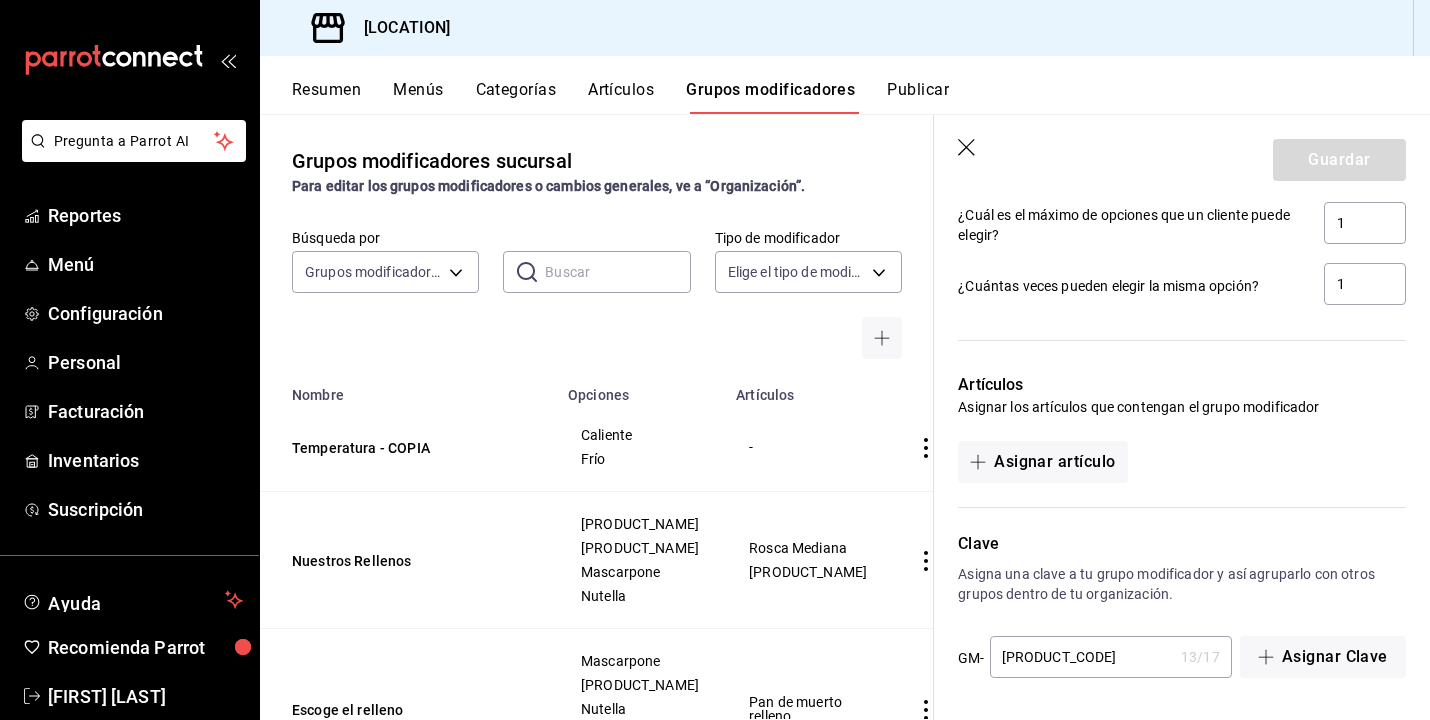scroll, scrollTop: 1168, scrollLeft: 0, axis: vertical 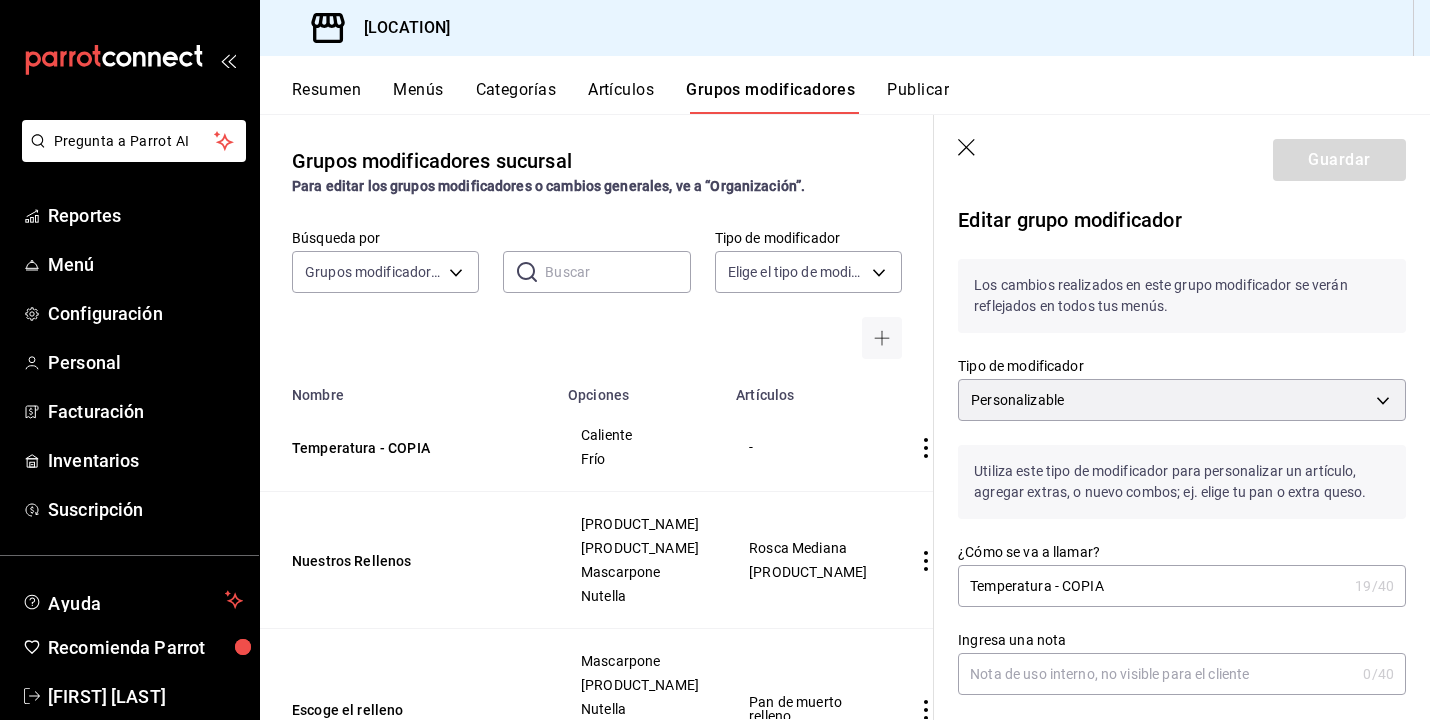 click on "Utiliza este tipo de modificador para personalizar un artículo, agregar extras, o nuevo combos; ej. elige tu pan o extra queso." at bounding box center [1182, 482] 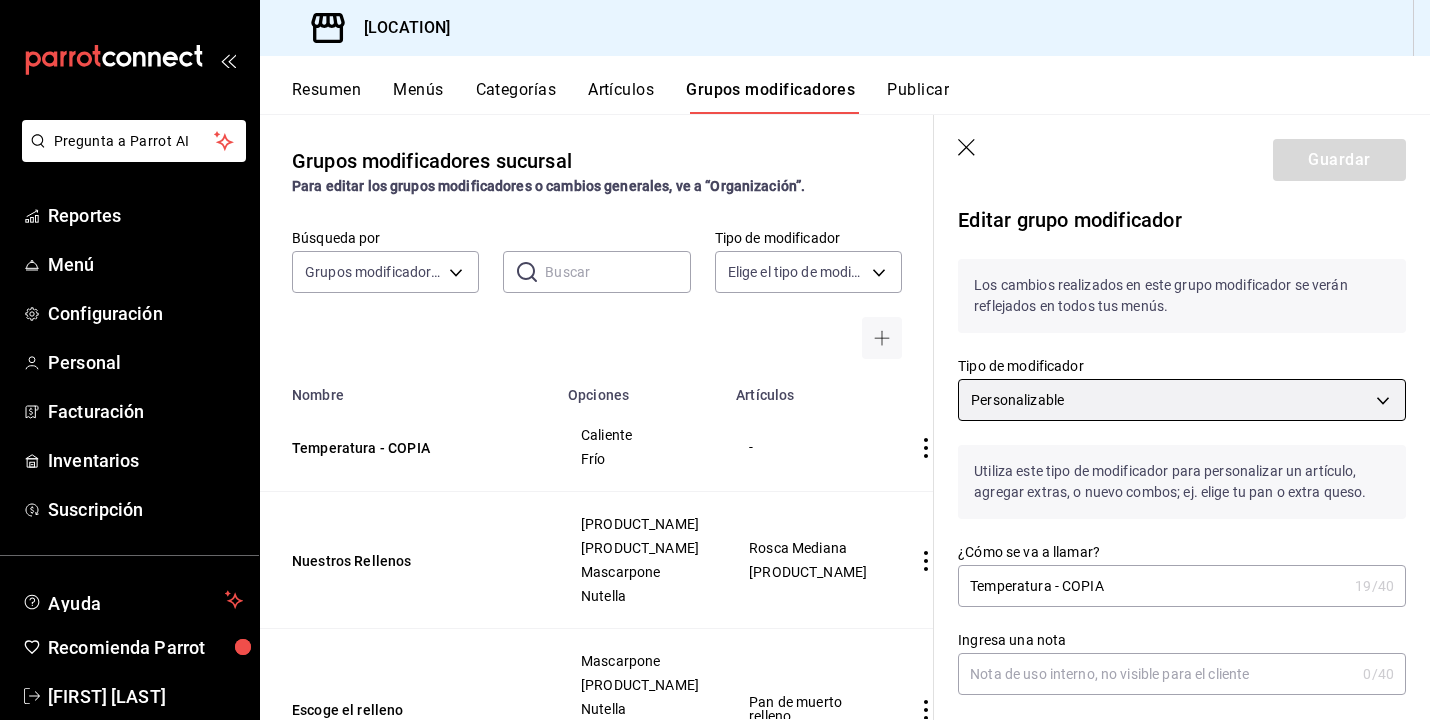 click on "Pregunta a Parrot AI Reportes   Menú   Configuración   Personal   Facturación   Inventarios   Suscripción   Ayuda Recomienda Parrot   Juan Carlos Osornio   Sugerir nueva función   Sucursal: Amapola Panaderia (SJR) Resumen Menús Categorías Artículos Grupos modificadores Publicar Grupos modificadores sucursal Para editar los grupos modificadores o cambios generales, ve a “Organización”. Búsqueda por Grupos modificadores GROUP ​ ​ Tipo de modificador Elige el tipo de modificador Nombre Opciones Artículos Temperatura - COPIA Caliente Frío - Nuestros Rellenos Almendra (normal) Almendra con Chocolate Mascarpone Nutella Rosca Mediana Rosca Grande Escoge el relleno Mascarpone Nata Nutella Crema Pastelera Ver más... Pan de muerto relleno ¿qué té te gustaría? Menta Limón Limón Jengibre Manzanilla Ver más... Té Ch Té Gde Extras Sandwiches Extras Chiles Extra Pavo Y Queso Roastbeef Mediterraneo De Quesos Ver más... Para comer aqui o llevar Para comer aquí Para llevar Mediterraneo De Quesos" at bounding box center [715, 360] 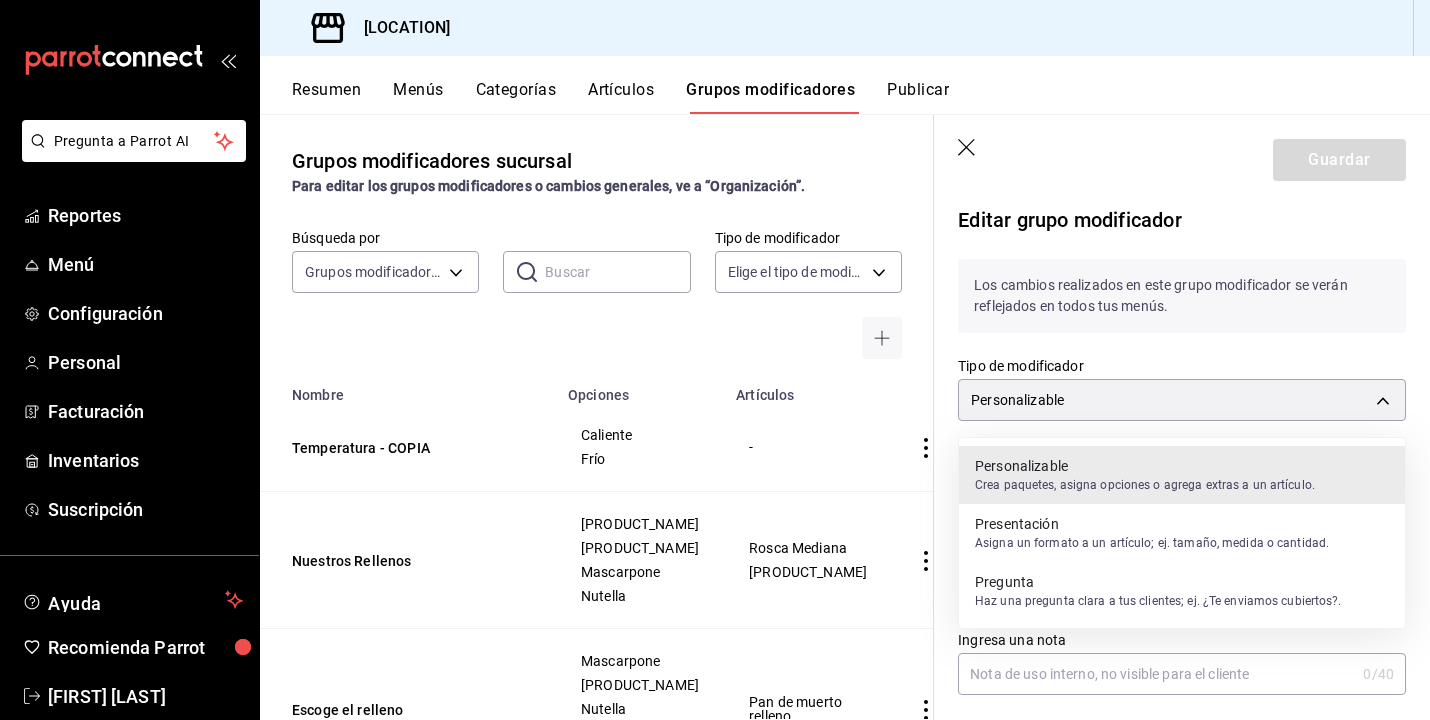 click on "Asigna un formato a un artículo; ej. tamaño, medida o cantidad." at bounding box center [1152, 543] 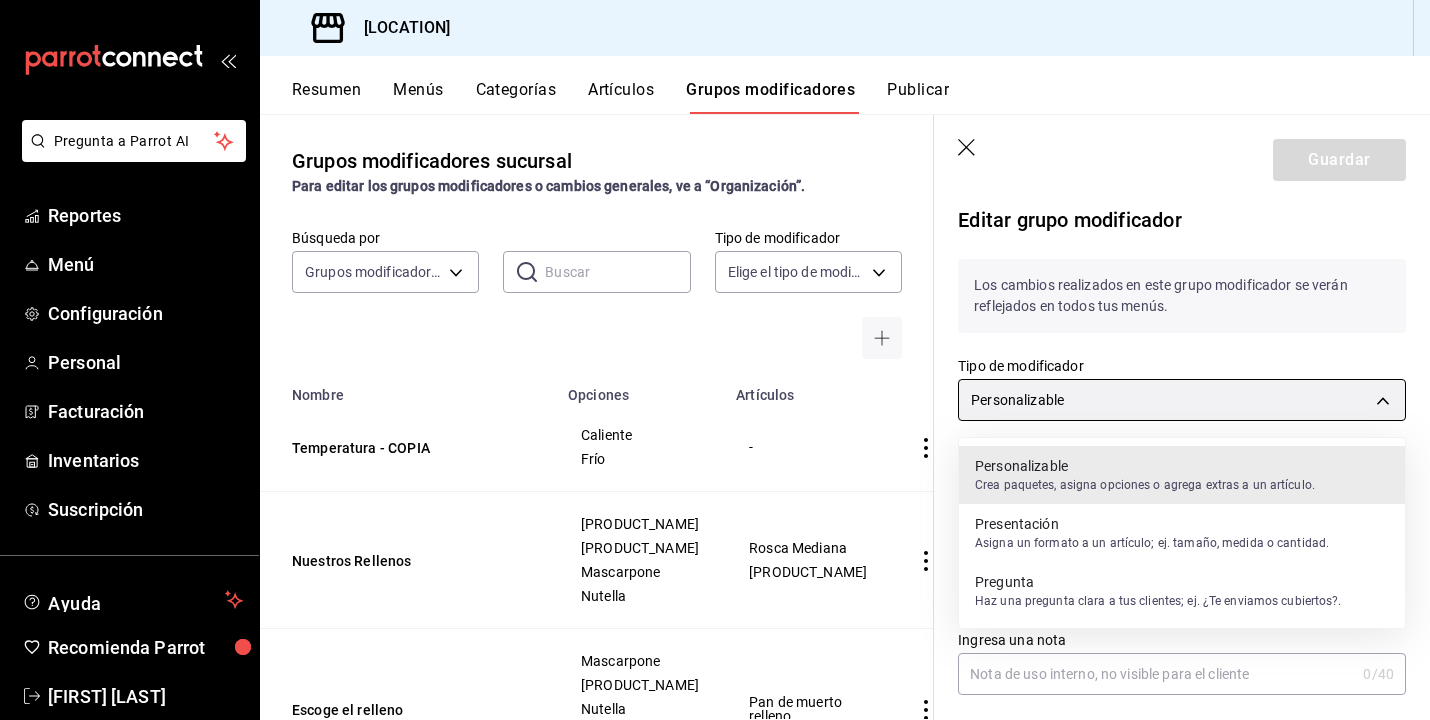 click on "Pregunta a Parrot AI Reportes   Menú   Configuración   Personal   Facturación   Inventarios   Suscripción   Ayuda Recomienda Parrot   Juan Carlos Osornio   Sugerir nueva función   Sucursal: Amapola Panaderia (SJR) Resumen Menús Categorías Artículos Grupos modificadores Publicar Grupos modificadores sucursal Para editar los grupos modificadores o cambios generales, ve a “Organización”. Búsqueda por Grupos modificadores GROUP ​ ​ Tipo de modificador Elige el tipo de modificador Nombre Opciones Artículos Temperatura - COPIA Caliente Frío - Nuestros Rellenos Almendra (normal) Almendra con Chocolate Mascarpone Nutella Rosca Mediana Rosca Grande Escoge el relleno Mascarpone Nata Nutella Crema Pastelera Ver más... Pan de muerto relleno ¿qué té te gustaría? Menta Limón Limón Jengibre Manzanilla Ver más... Té Ch Té Gde Extras Sandwiches Extras Chiles Extra Pavo Y Queso Roastbeef Mediterraneo De Quesos Ver más... Para comer aqui o llevar Para comer aquí Para llevar Mediterraneo De Quesos" at bounding box center (715, 360) 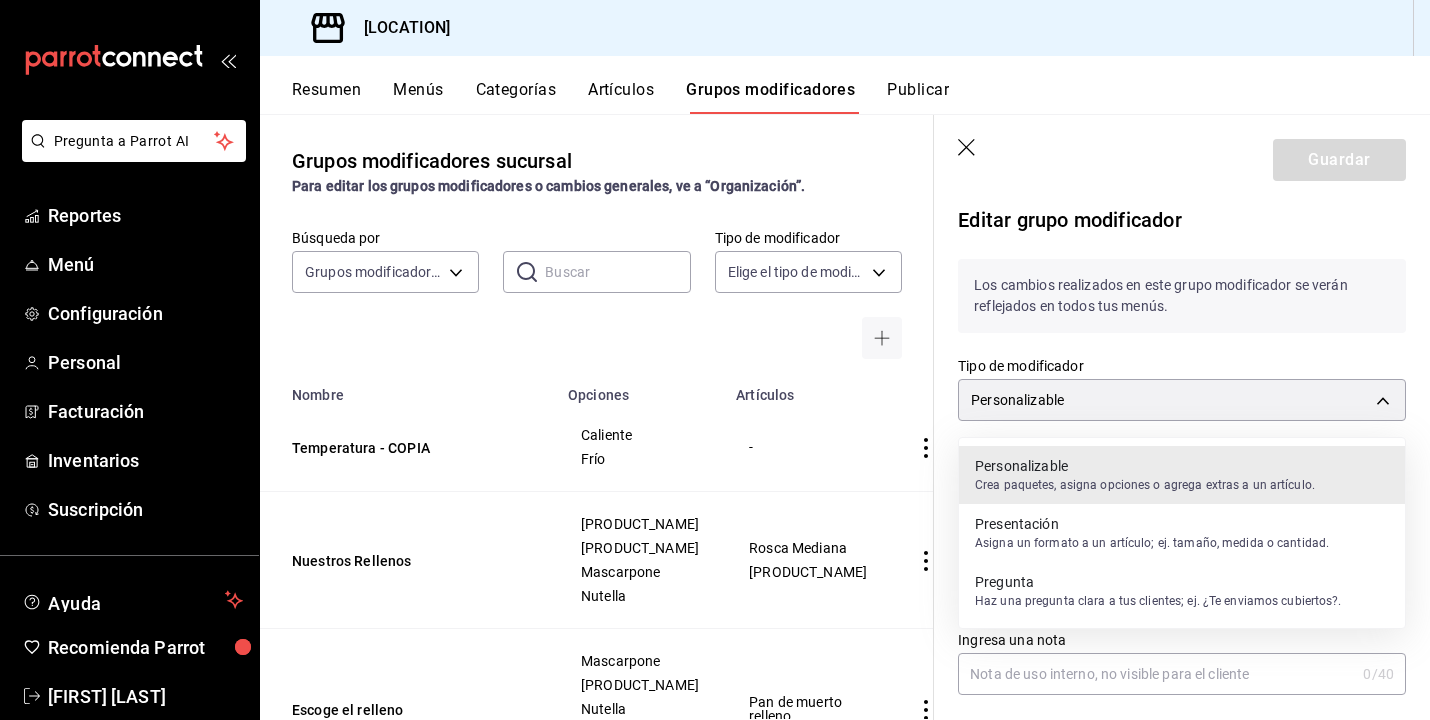 click on "Pregunta" at bounding box center [1158, 582] 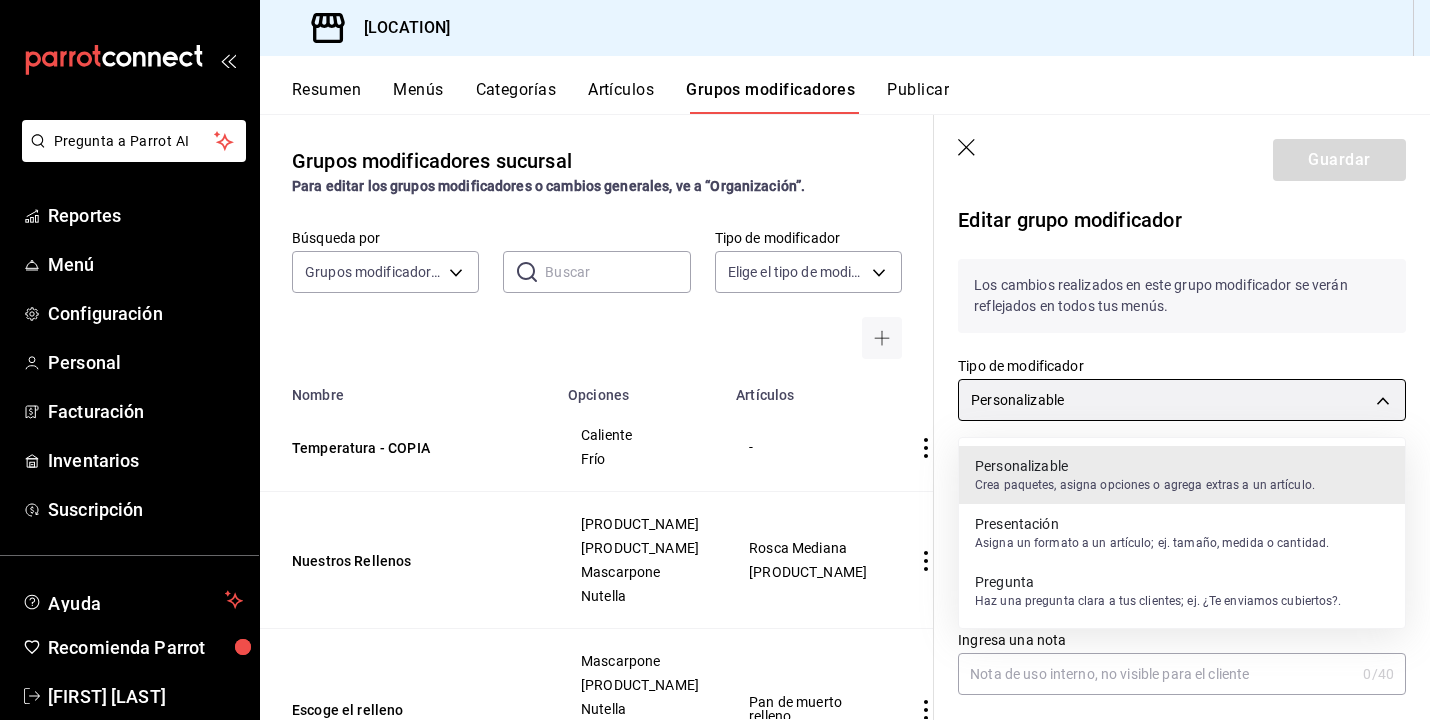 click on "Pregunta a Parrot AI Reportes   Menú   Configuración   Personal   Facturación   Inventarios   Suscripción   Ayuda Recomienda Parrot   Juan Carlos Osornio   Sugerir nueva función   Sucursal: Amapola Panaderia (SJR) Resumen Menús Categorías Artículos Grupos modificadores Publicar Grupos modificadores sucursal Para editar los grupos modificadores o cambios generales, ve a “Organización”. Búsqueda por Grupos modificadores GROUP ​ ​ Tipo de modificador Elige el tipo de modificador Nombre Opciones Artículos Temperatura - COPIA Caliente Frío - Nuestros Rellenos Almendra (normal) Almendra con Chocolate Mascarpone Nutella Rosca Mediana Rosca Grande Escoge el relleno Mascarpone Nata Nutella Crema Pastelera Ver más... Pan de muerto relleno ¿qué té te gustaría? Menta Limón Limón Jengibre Manzanilla Ver más... Té Ch Té Gde Extras Sandwiches Extras Chiles Extra Pavo Y Queso Roastbeef Mediterraneo De Quesos Ver más... Para comer aqui o llevar Para comer aquí Para llevar Mediterraneo De Quesos" at bounding box center [715, 360] 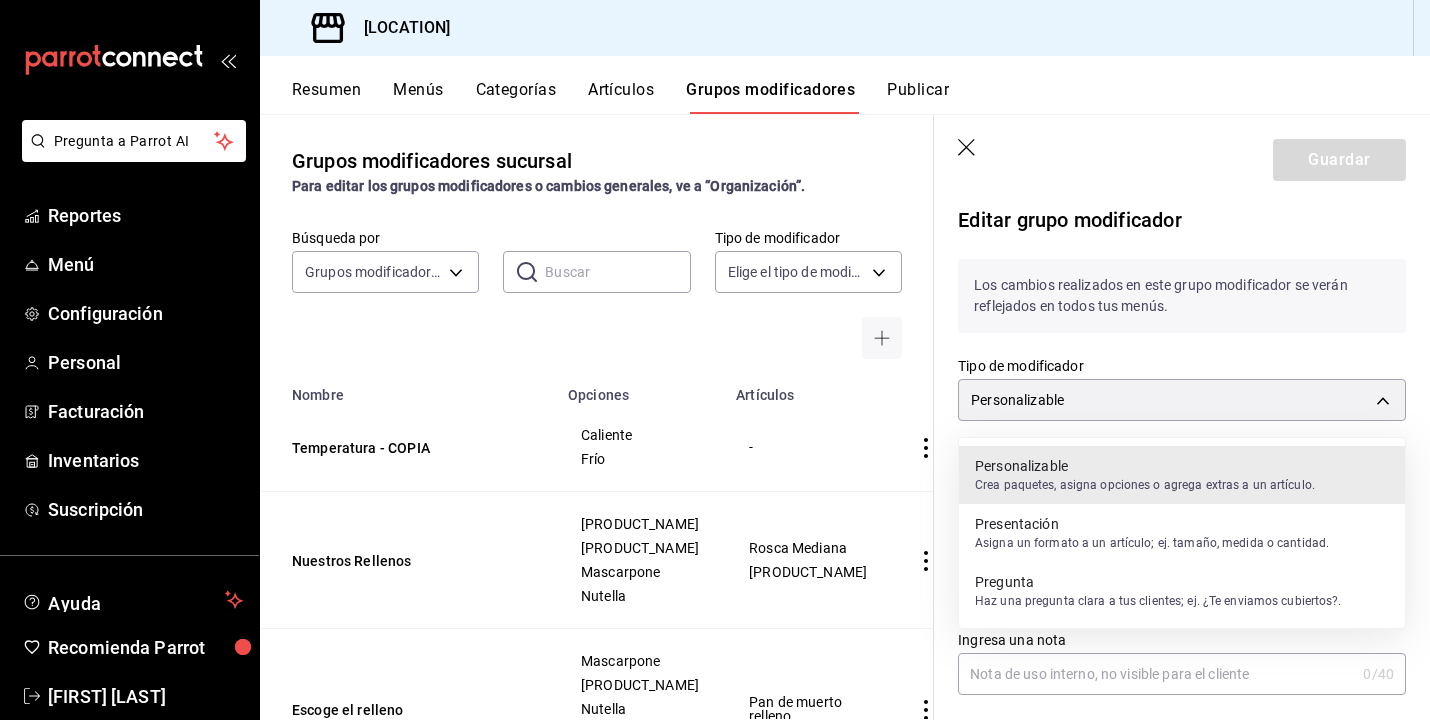 click on "Presentación" at bounding box center [1152, 524] 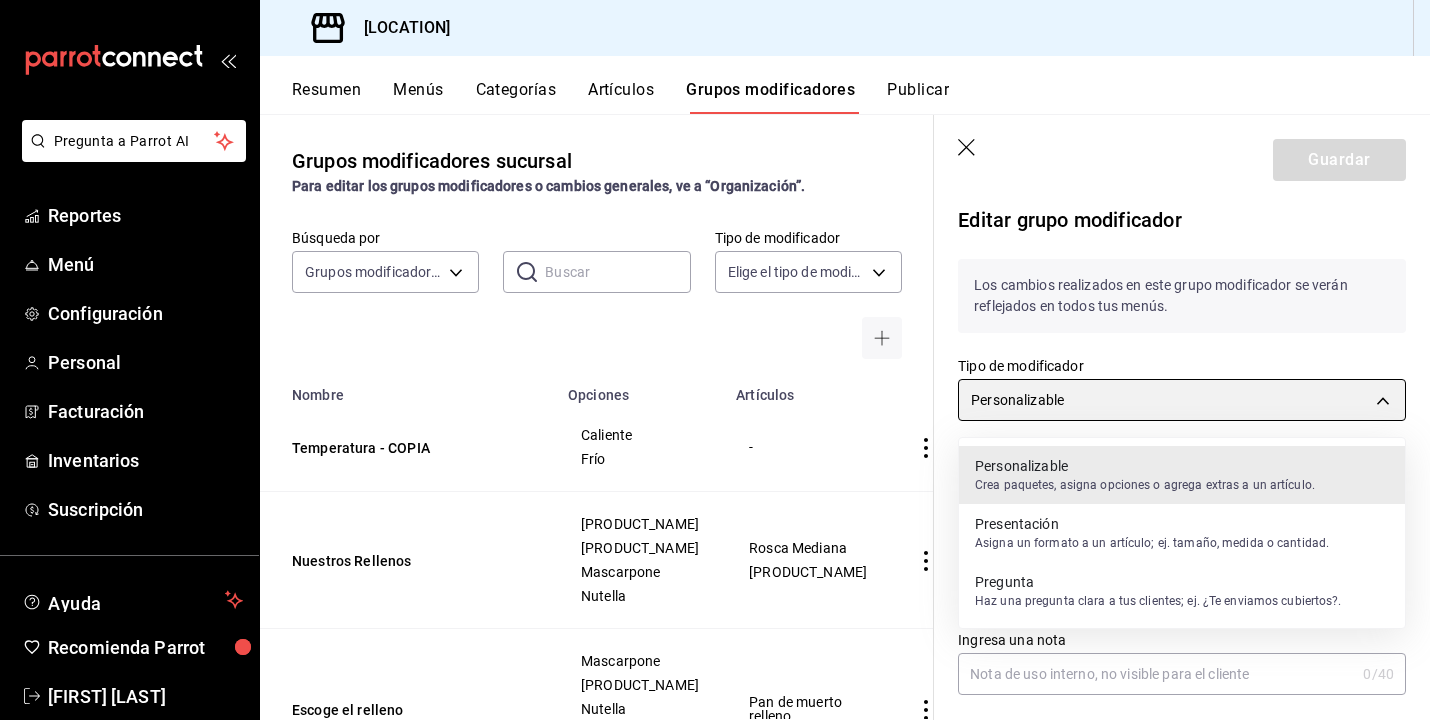 type on "CUSTOMIZABLE" 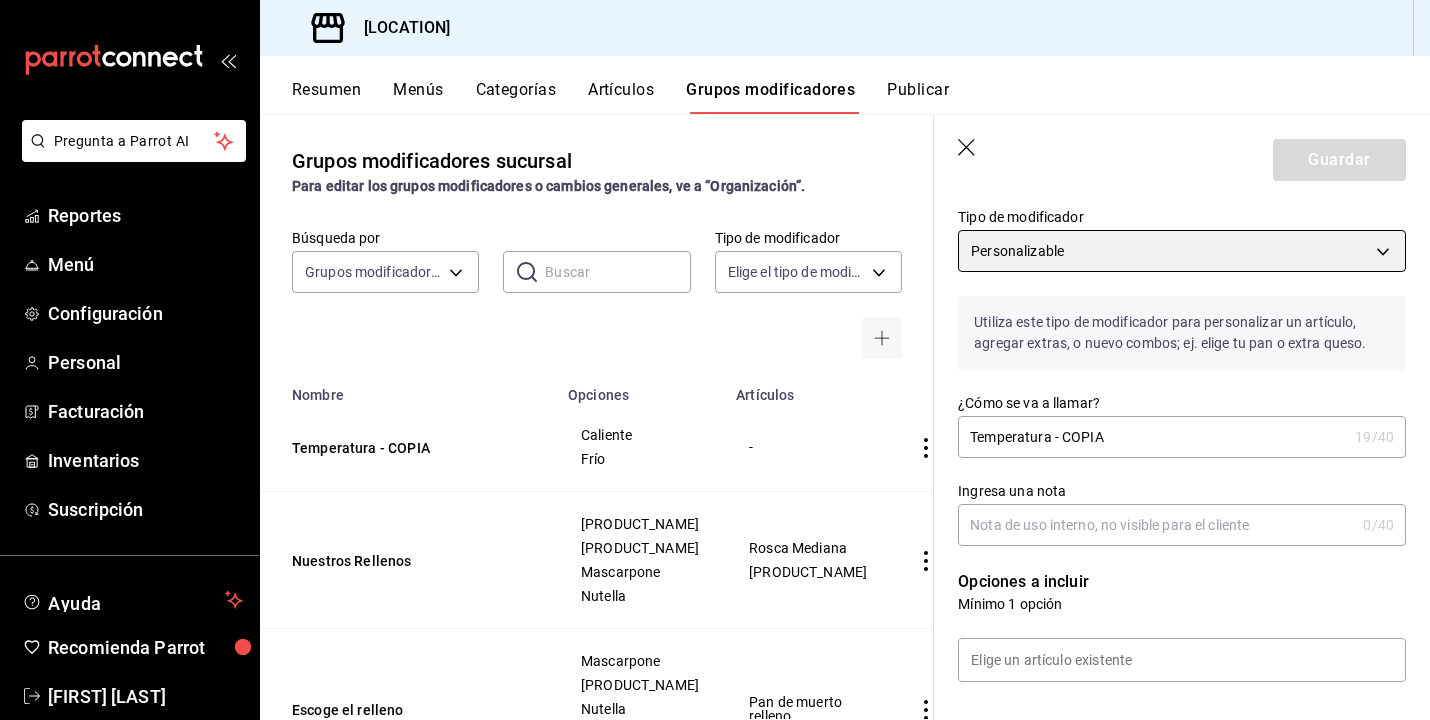 scroll, scrollTop: 153, scrollLeft: 0, axis: vertical 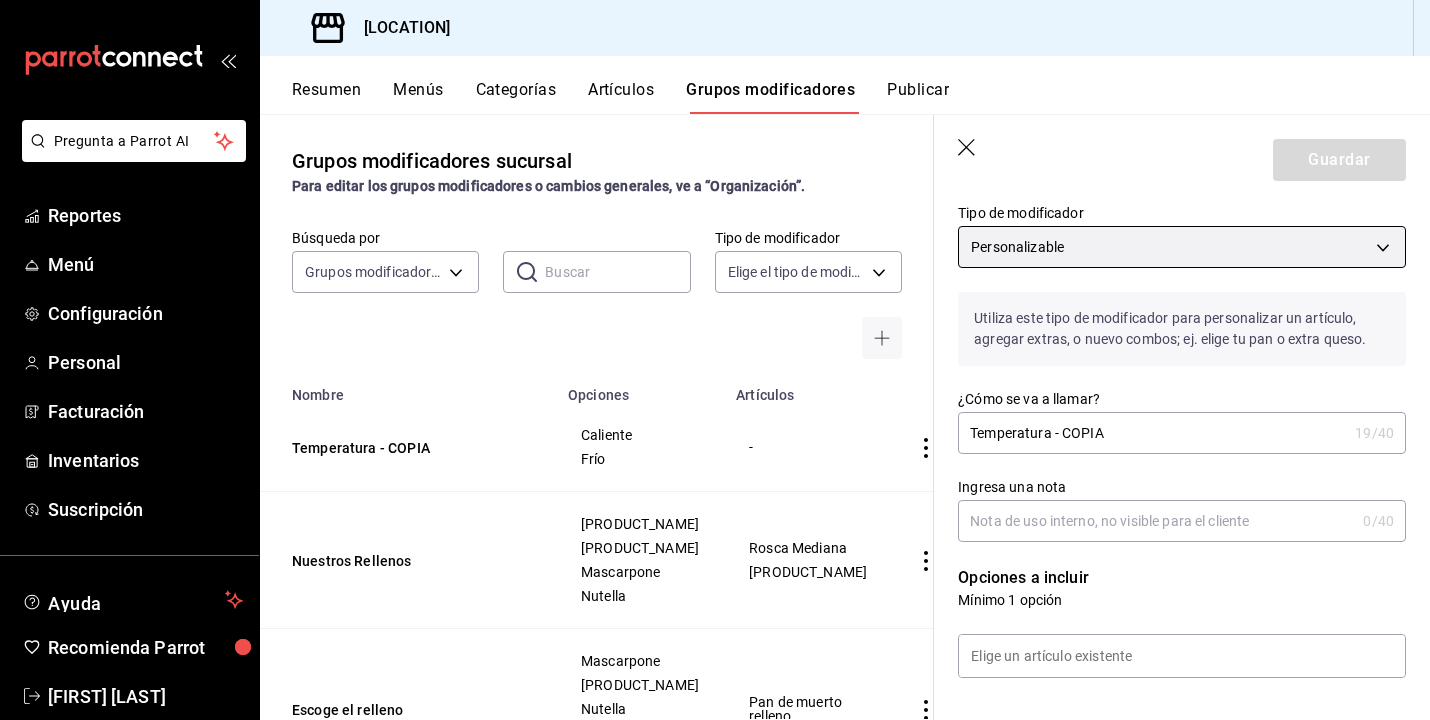 click on "Pregunta a Parrot AI Reportes   Menú   Configuración   Personal   Facturación   Inventarios   Suscripción   Ayuda Recomienda Parrot   Juan Carlos Osornio   Sugerir nueva función   Sucursal: Amapola Panaderia (SJR) Resumen Menús Categorías Artículos Grupos modificadores Publicar Grupos modificadores sucursal Para editar los grupos modificadores o cambios generales, ve a “Organización”. Búsqueda por Grupos modificadores GROUP ​ ​ Tipo de modificador Elige el tipo de modificador Nombre Opciones Artículos Temperatura - COPIA Caliente Frío - Nuestros Rellenos Almendra (normal) Almendra con Chocolate Mascarpone Nutella Rosca Mediana Rosca Grande Escoge el relleno Mascarpone Nata Nutella Crema Pastelera Ver más... Pan de muerto relleno ¿qué té te gustaría? Menta Limón Limón Jengibre Manzanilla Ver más... Té Ch Té Gde Extras Sandwiches Extras Chiles Extra Pavo Y Queso Roastbeef Mediterraneo De Quesos Ver más... Para comer aqui o llevar Para comer aquí Para llevar Mediterraneo De Quesos" at bounding box center [715, 360] 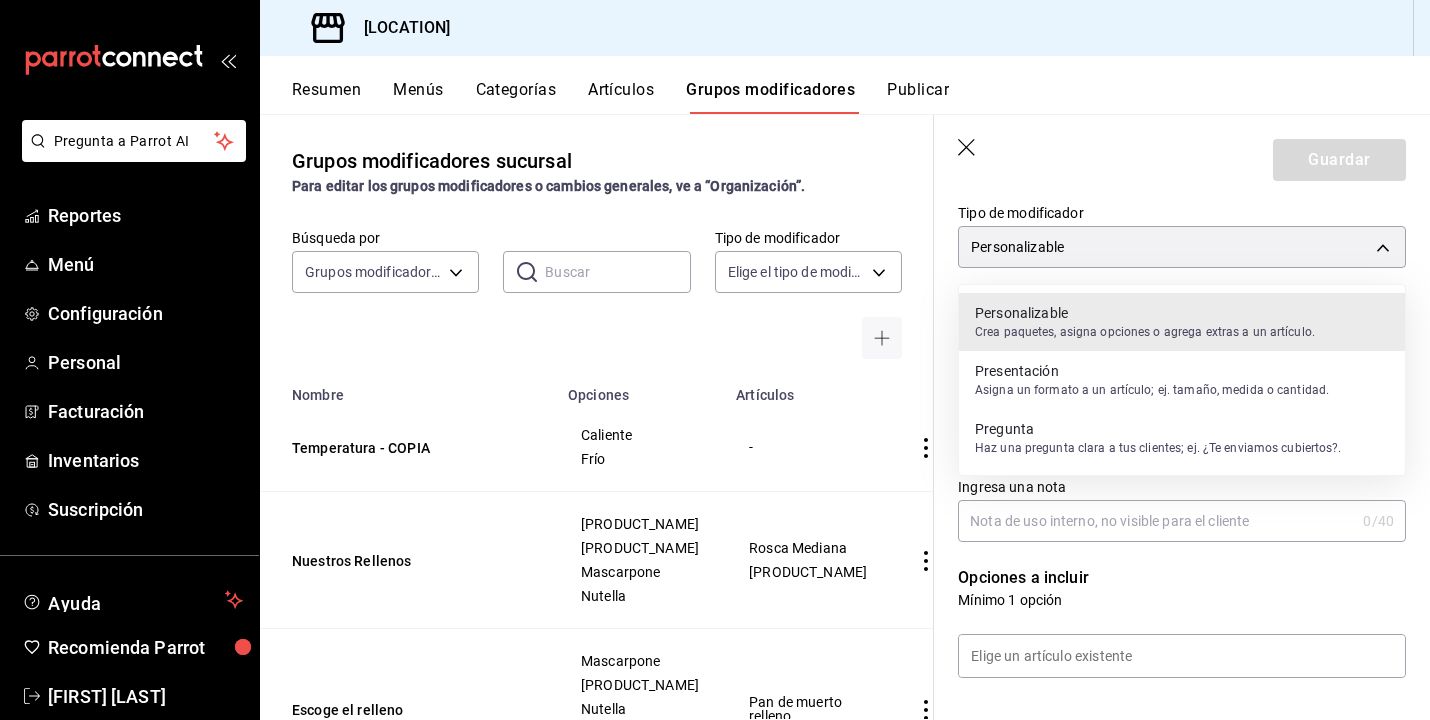 click on "Personalizable Crea paquetes, asigna opciones o agrega extras a un artículo." at bounding box center [1145, 322] 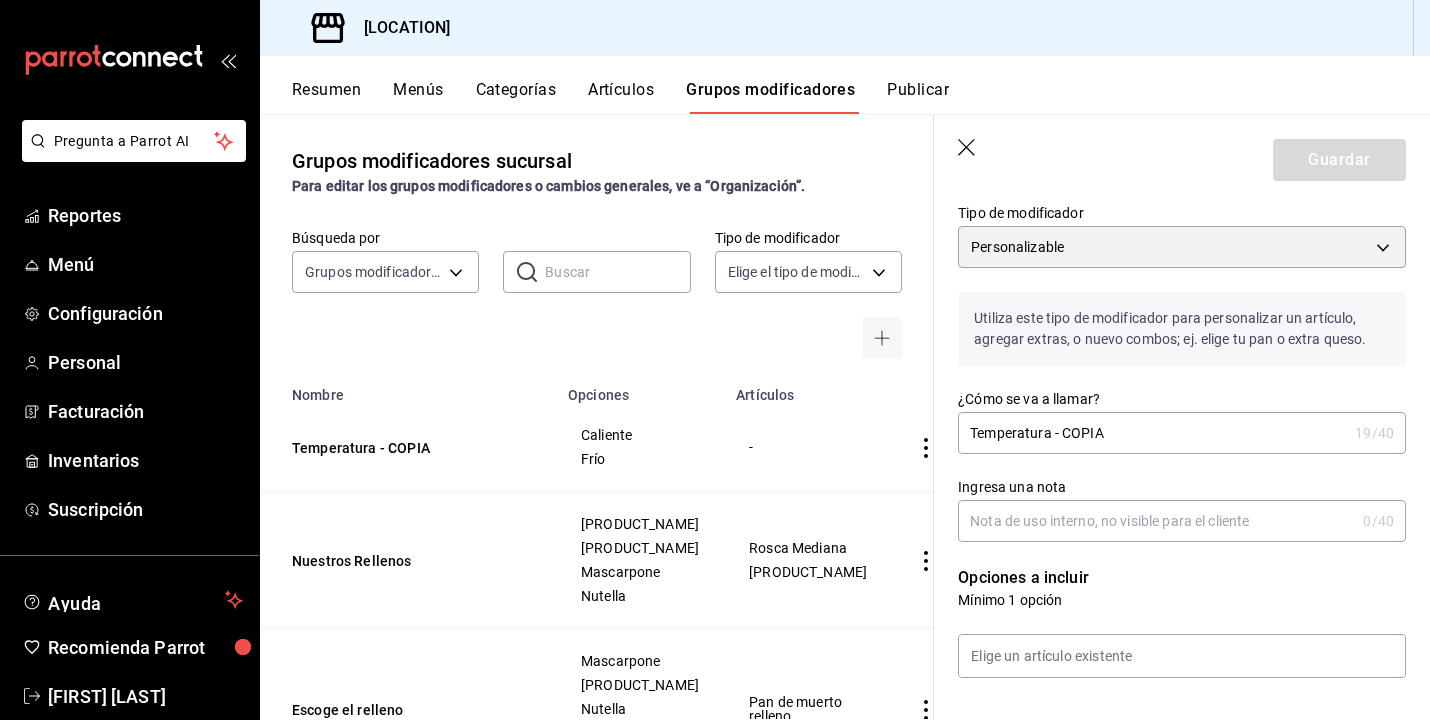 click on "Temperatura - COPIA" at bounding box center (1152, 433) 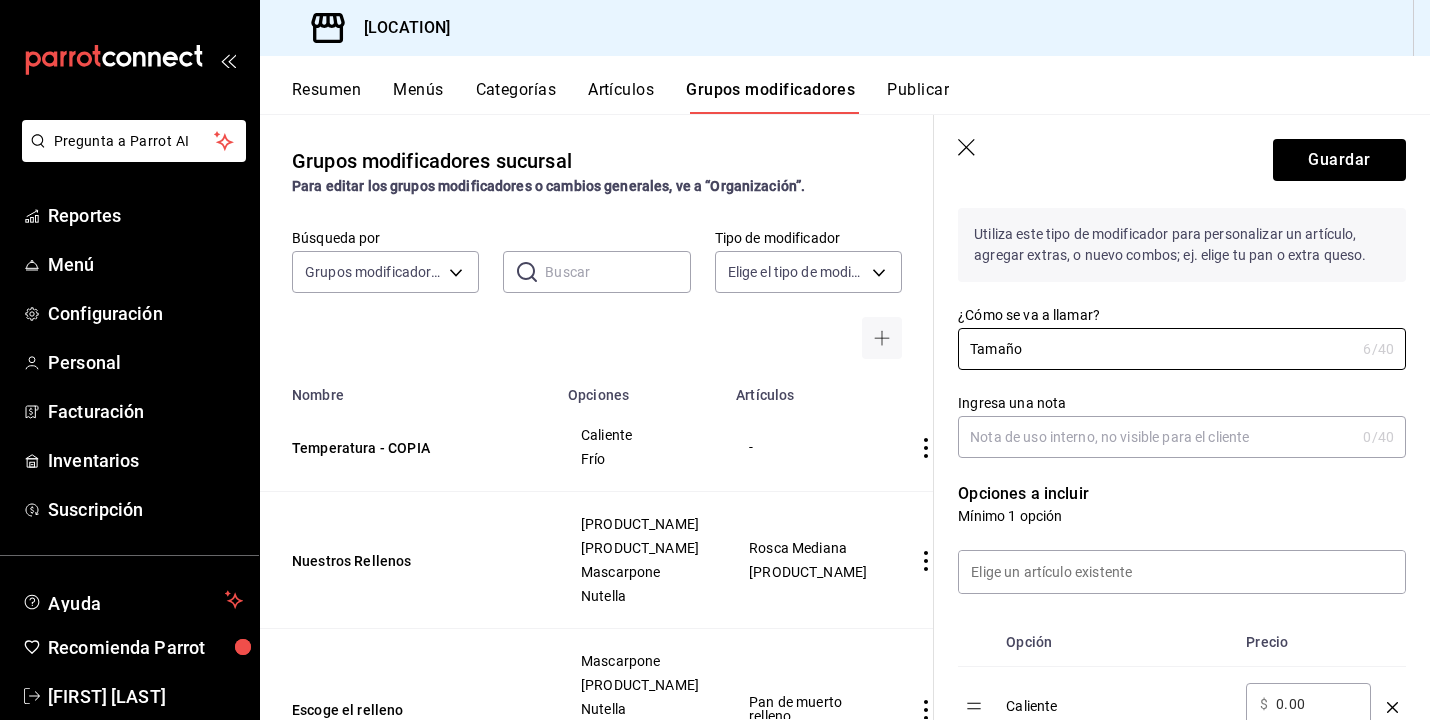 scroll, scrollTop: 241, scrollLeft: 0, axis: vertical 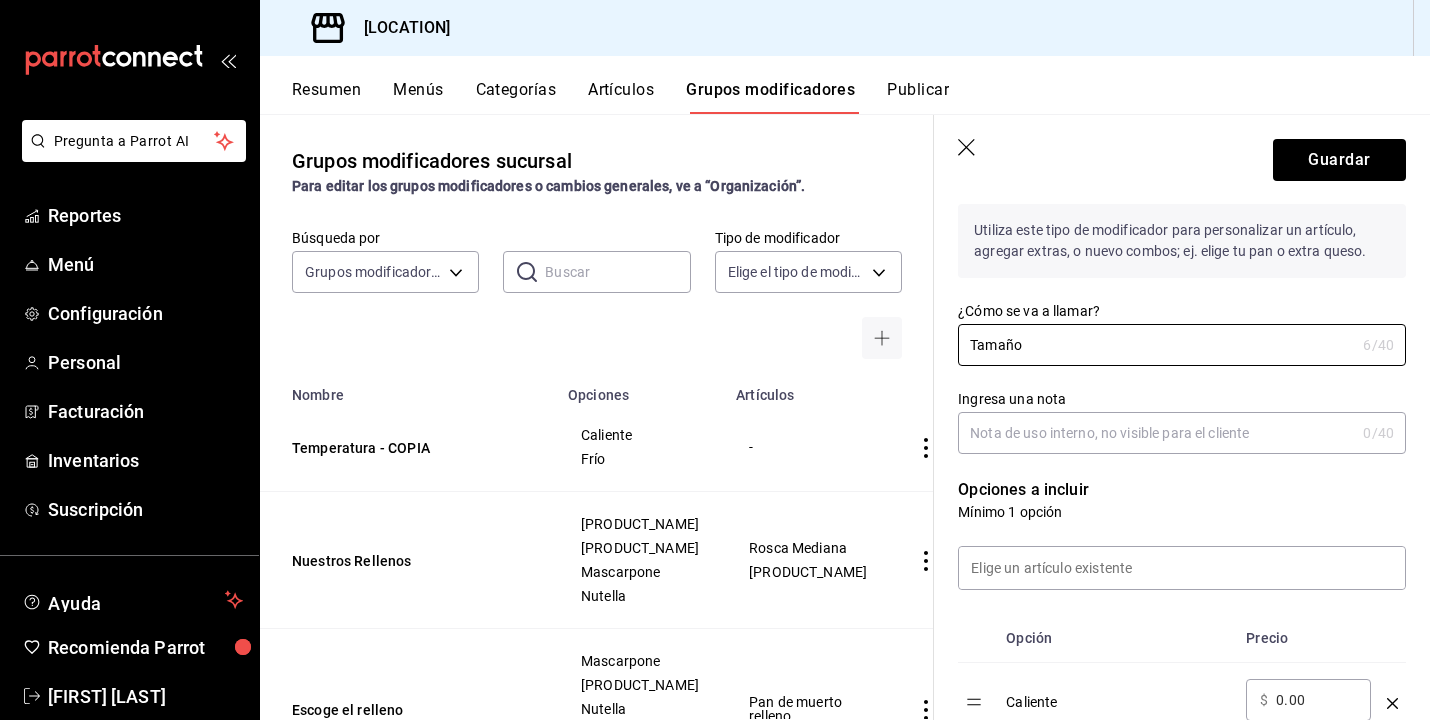 type on "Tamaño" 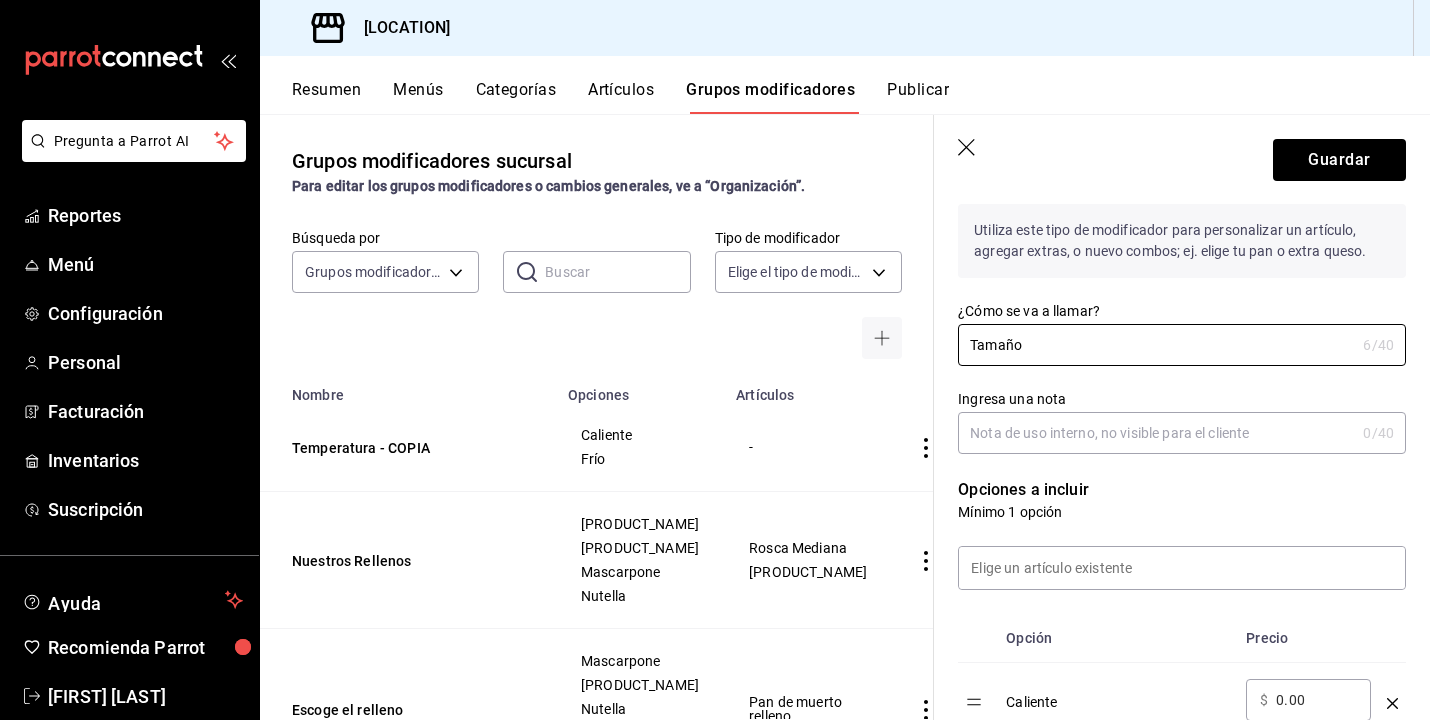 click on "Ingresa una nota" at bounding box center [1156, 433] 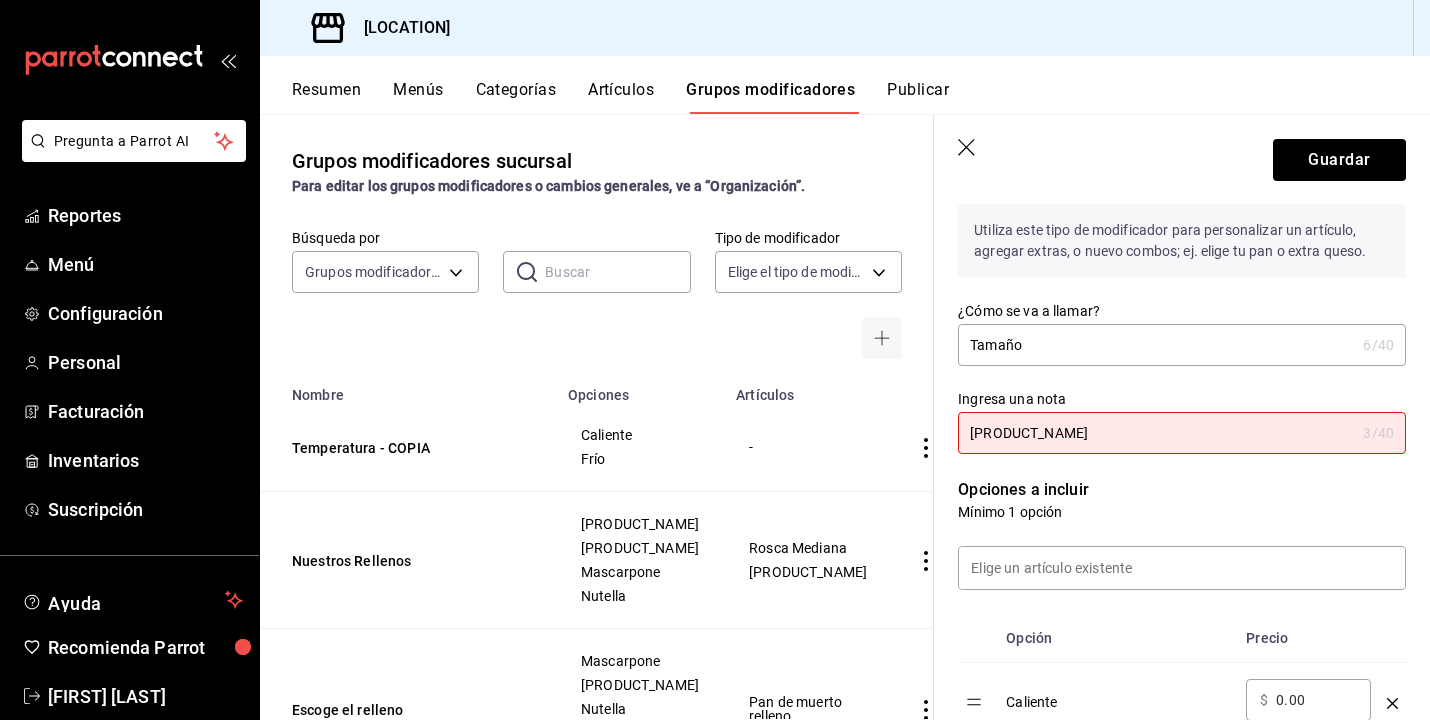 type on "S" 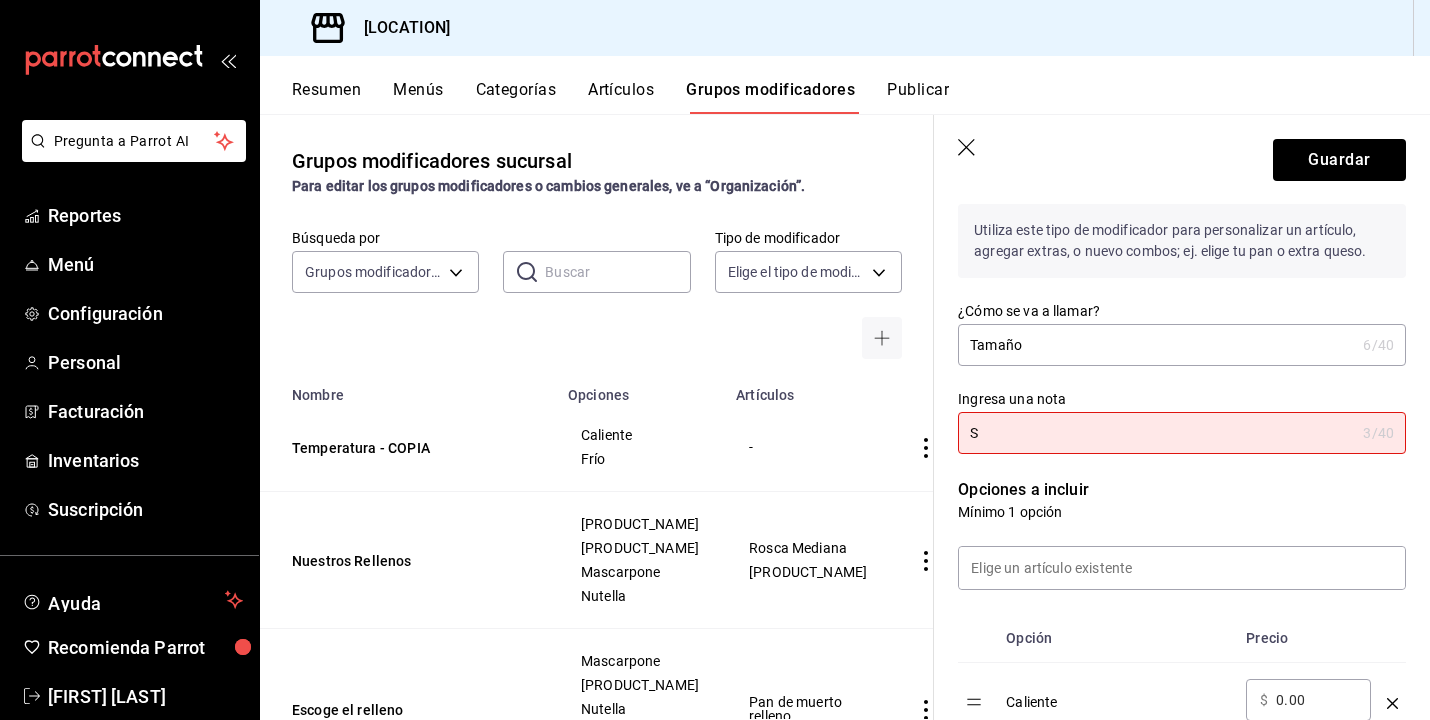 type 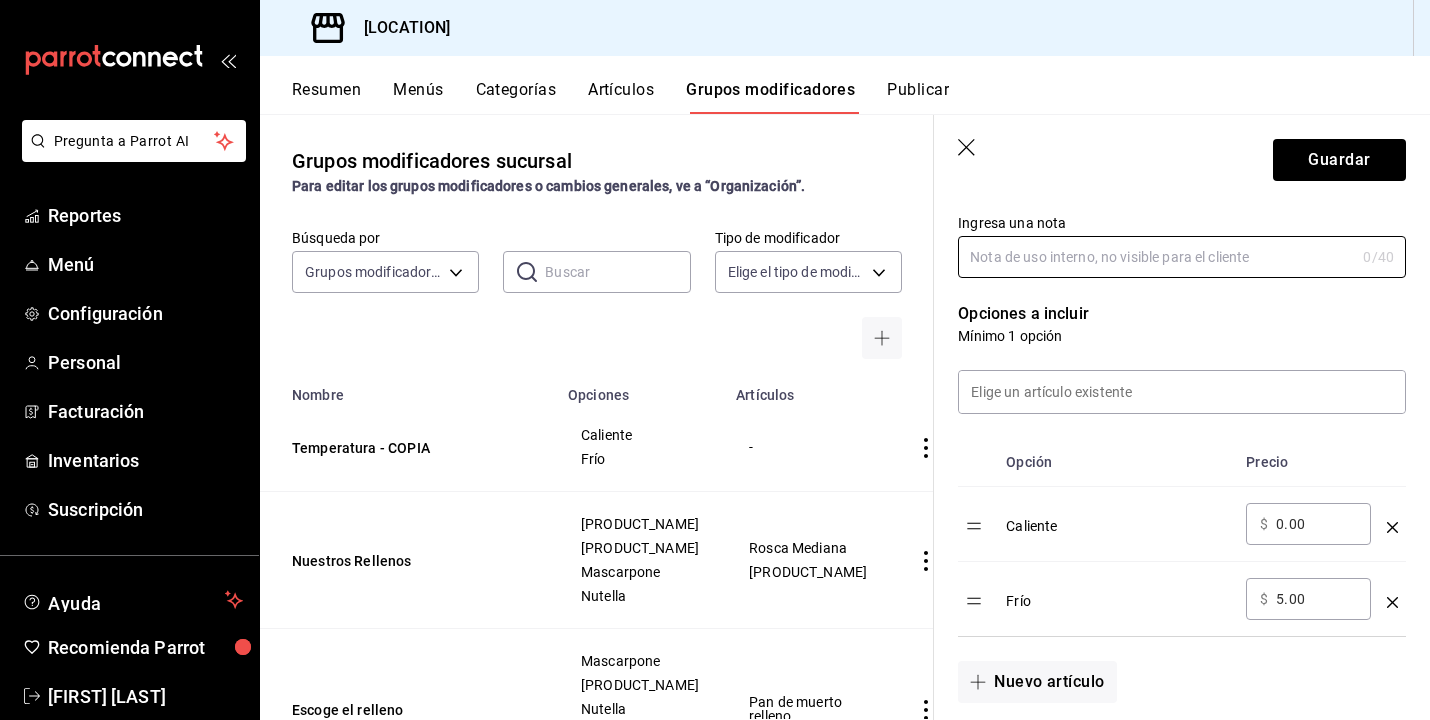 scroll, scrollTop: 420, scrollLeft: 0, axis: vertical 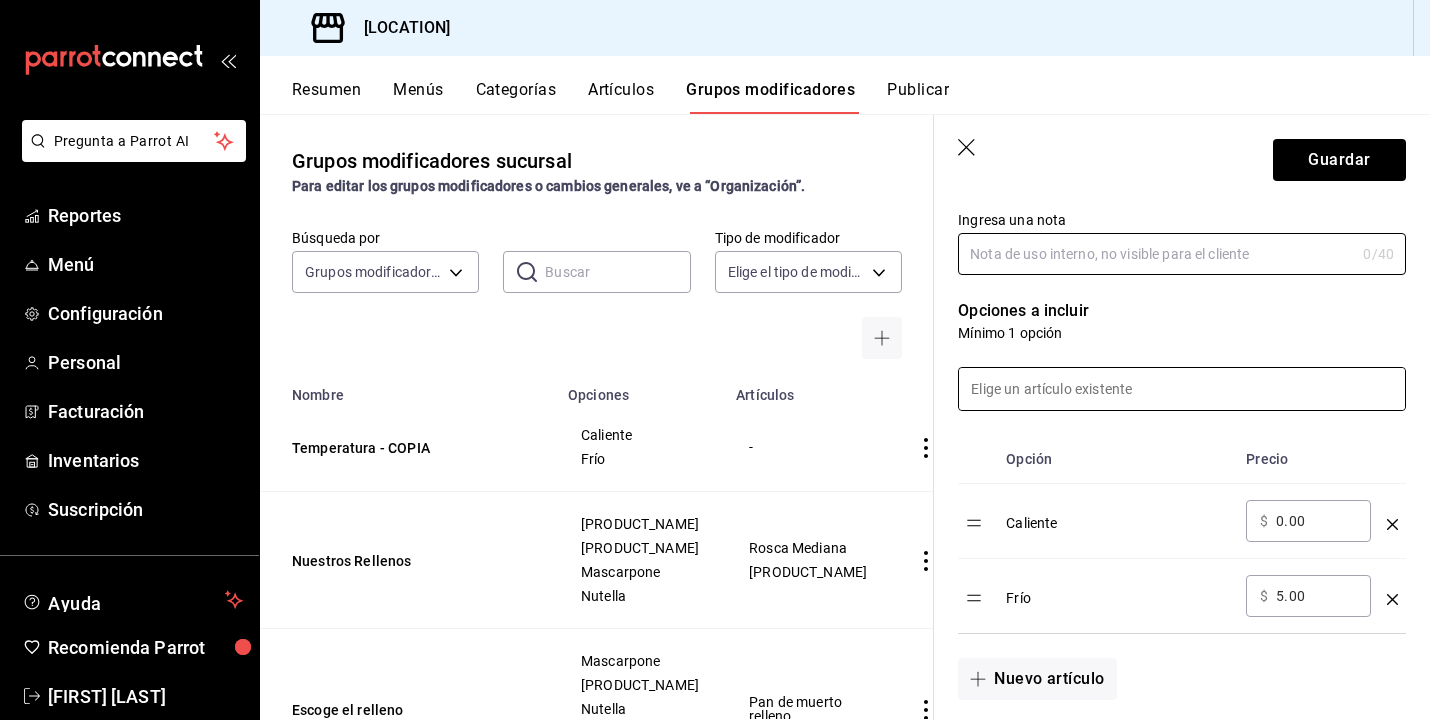 click at bounding box center (1182, 389) 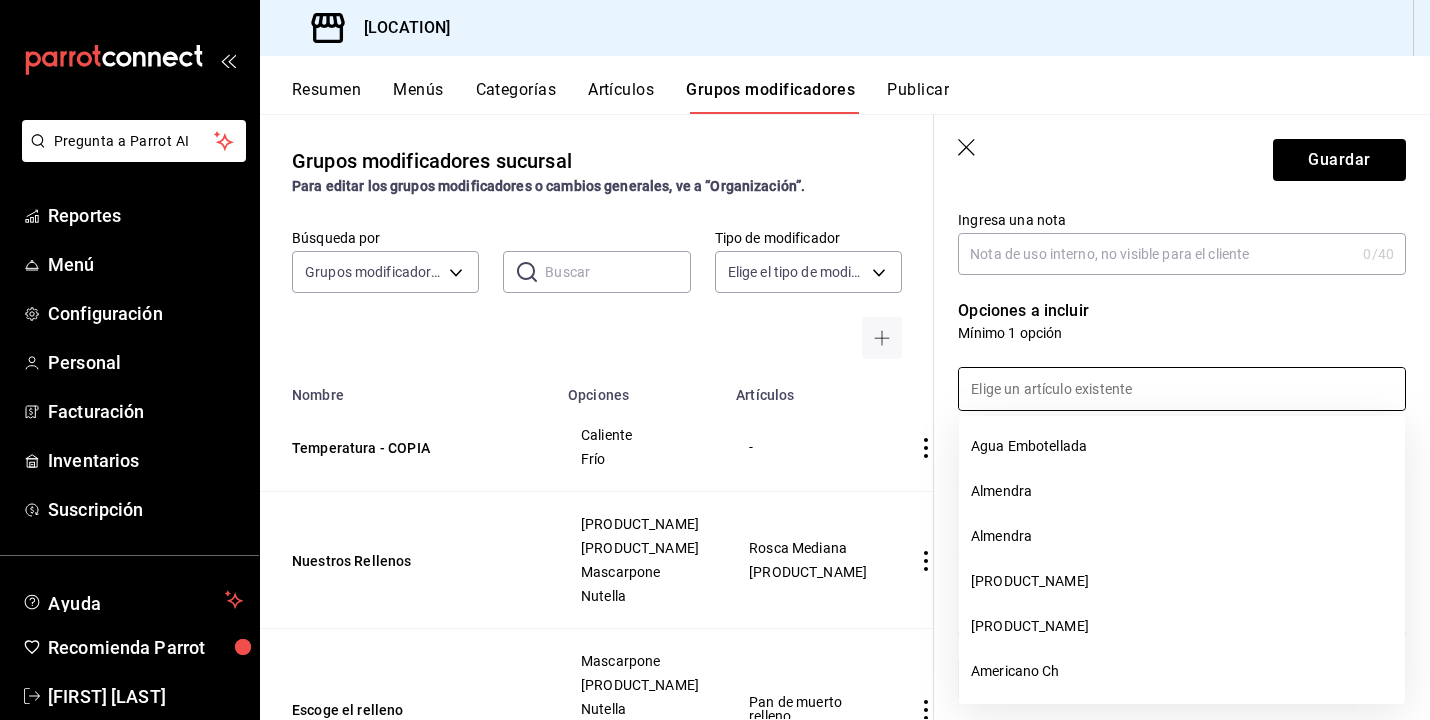 click on "Mínimo 1 opción" at bounding box center [1182, 333] 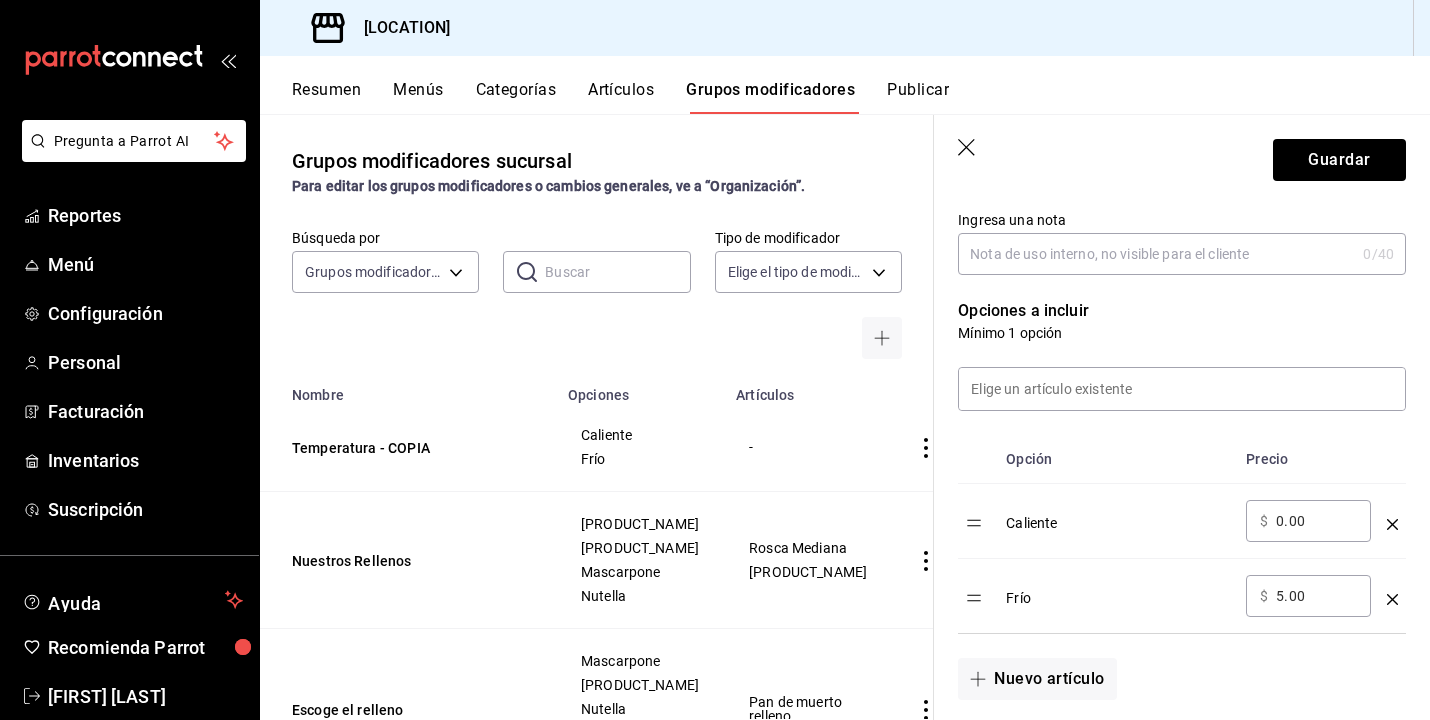 click on "Caliente" at bounding box center [1118, 521] 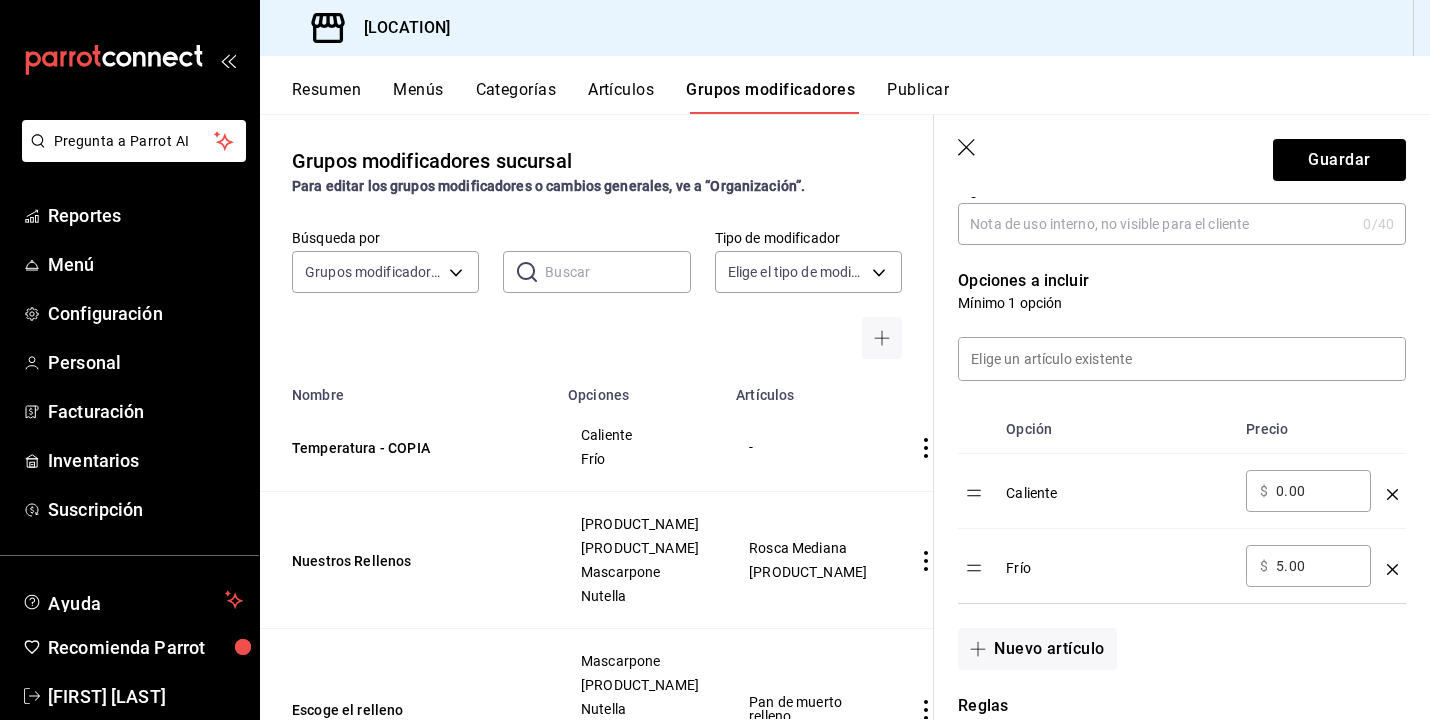scroll, scrollTop: 456, scrollLeft: 0, axis: vertical 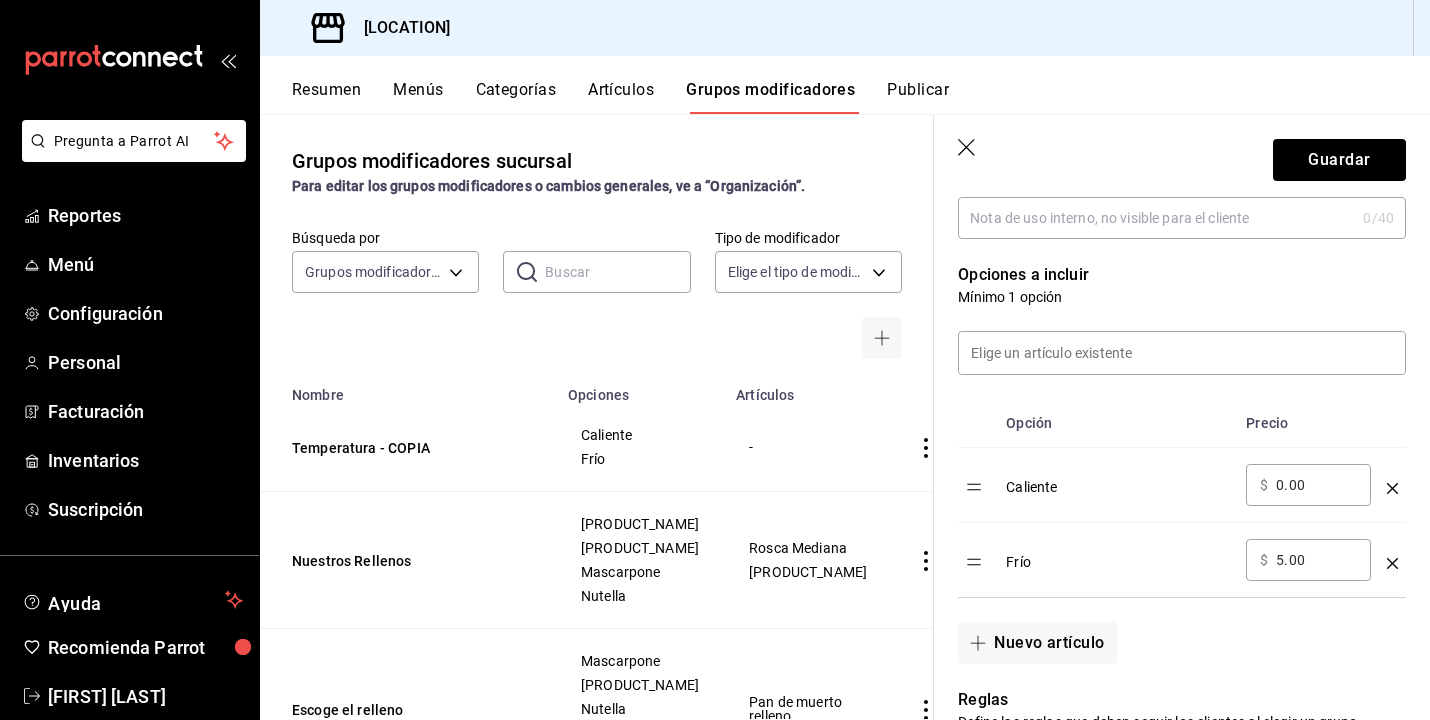 click at bounding box center [1392, 485] 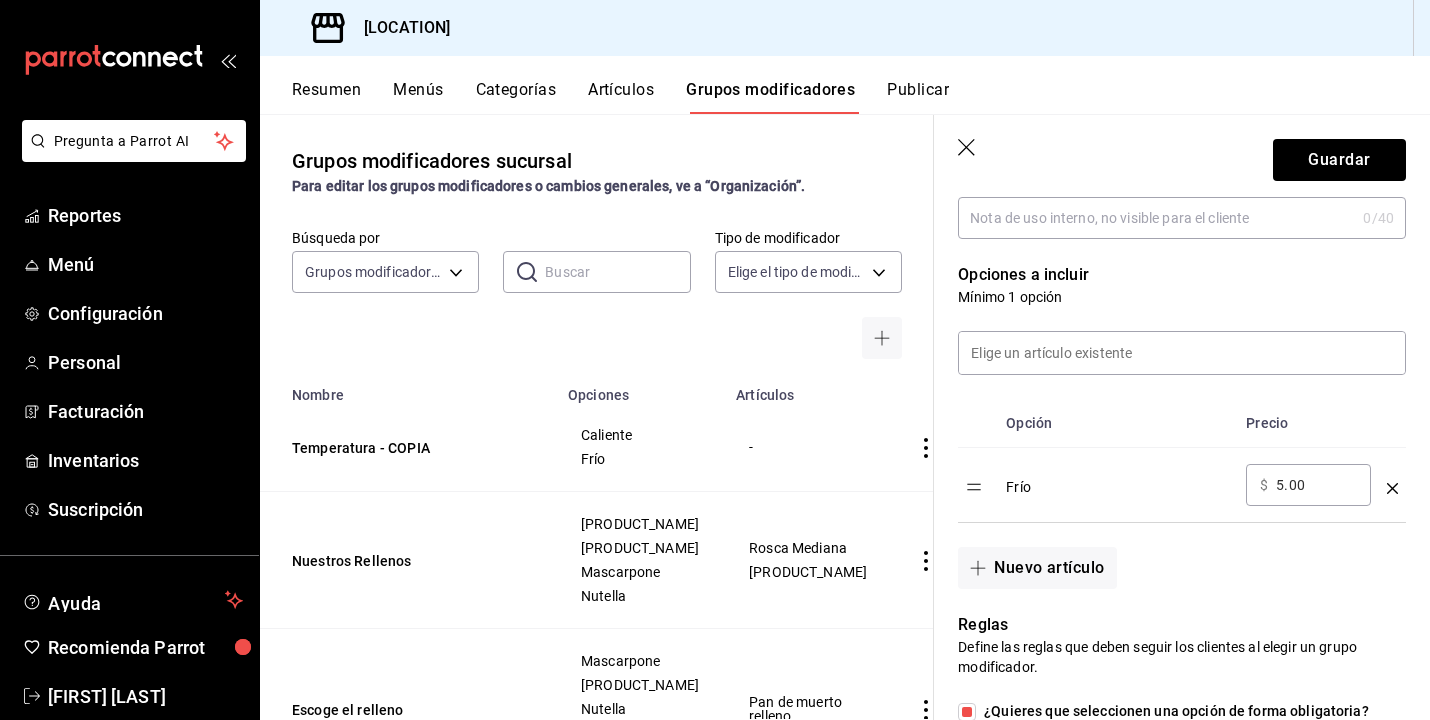 click 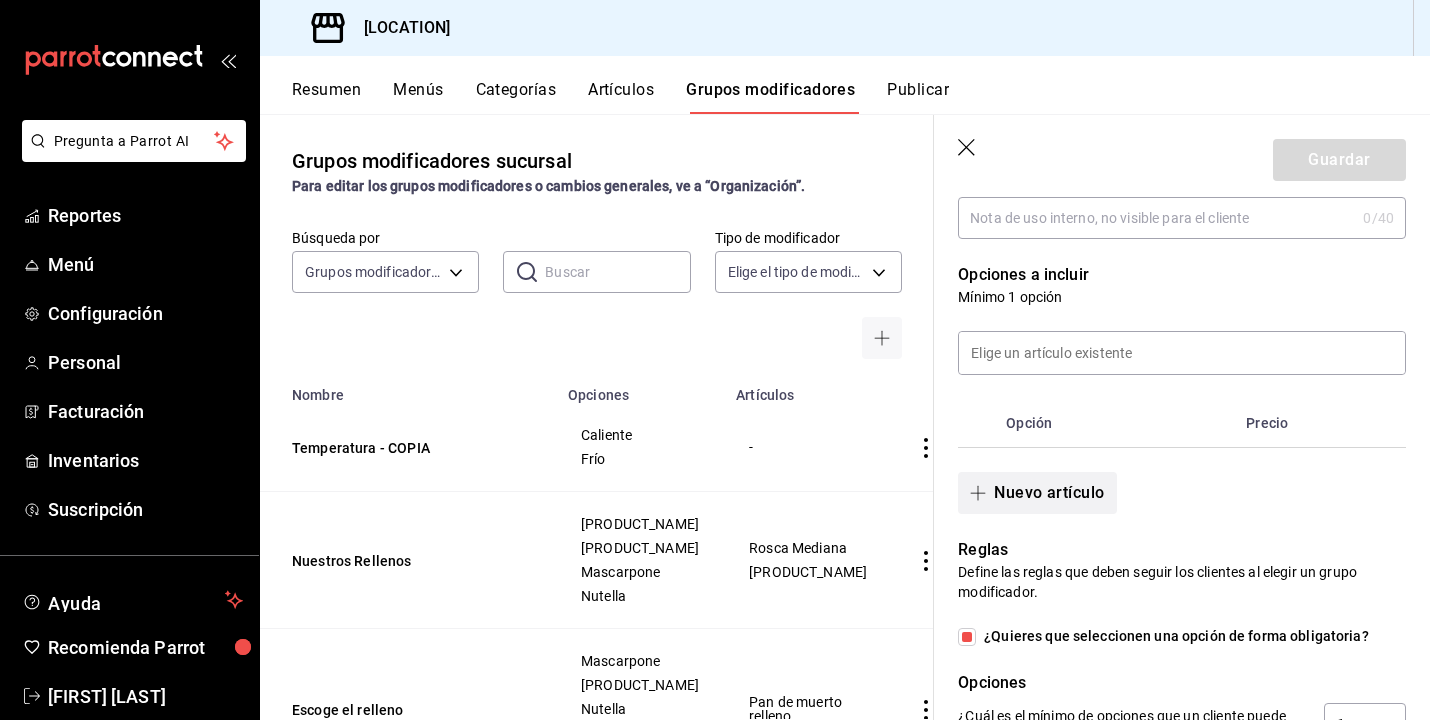 click on "Nuevo artículo" at bounding box center (1037, 493) 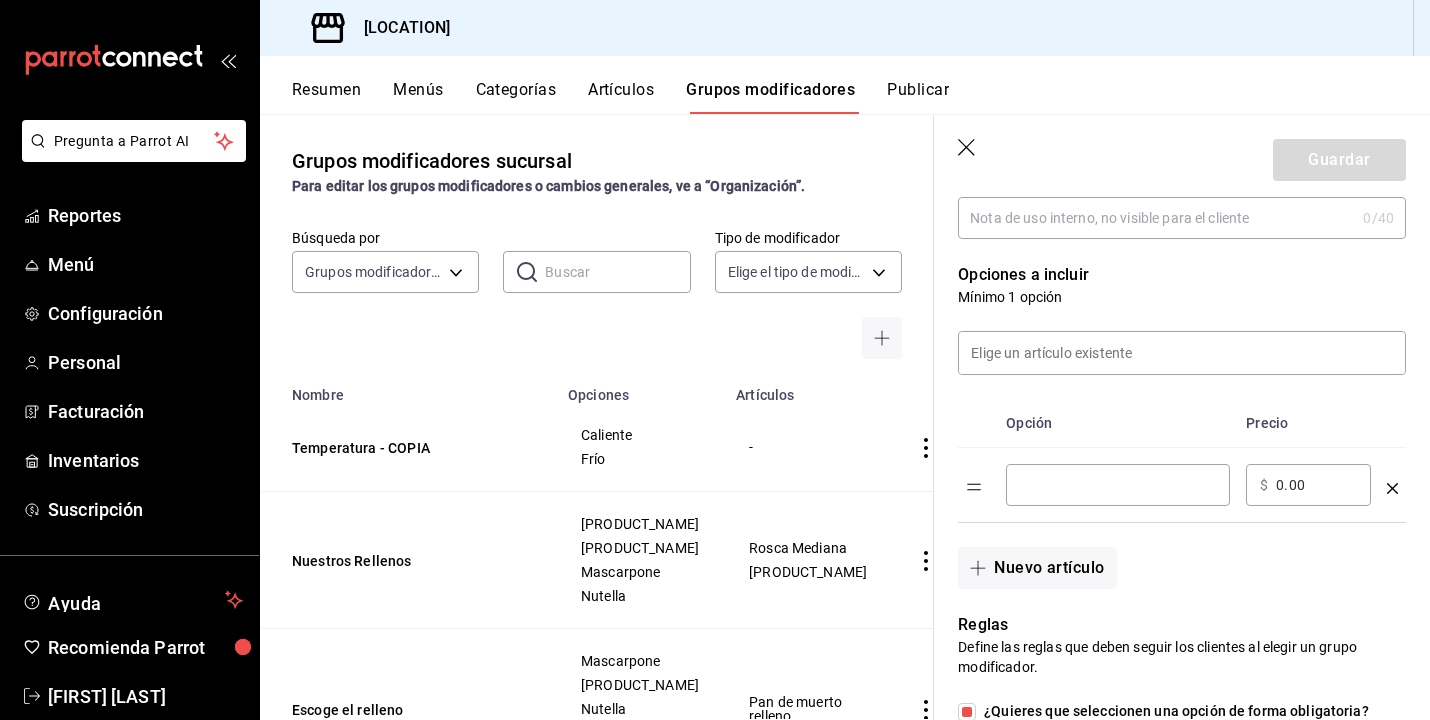 click at bounding box center [1118, 485] 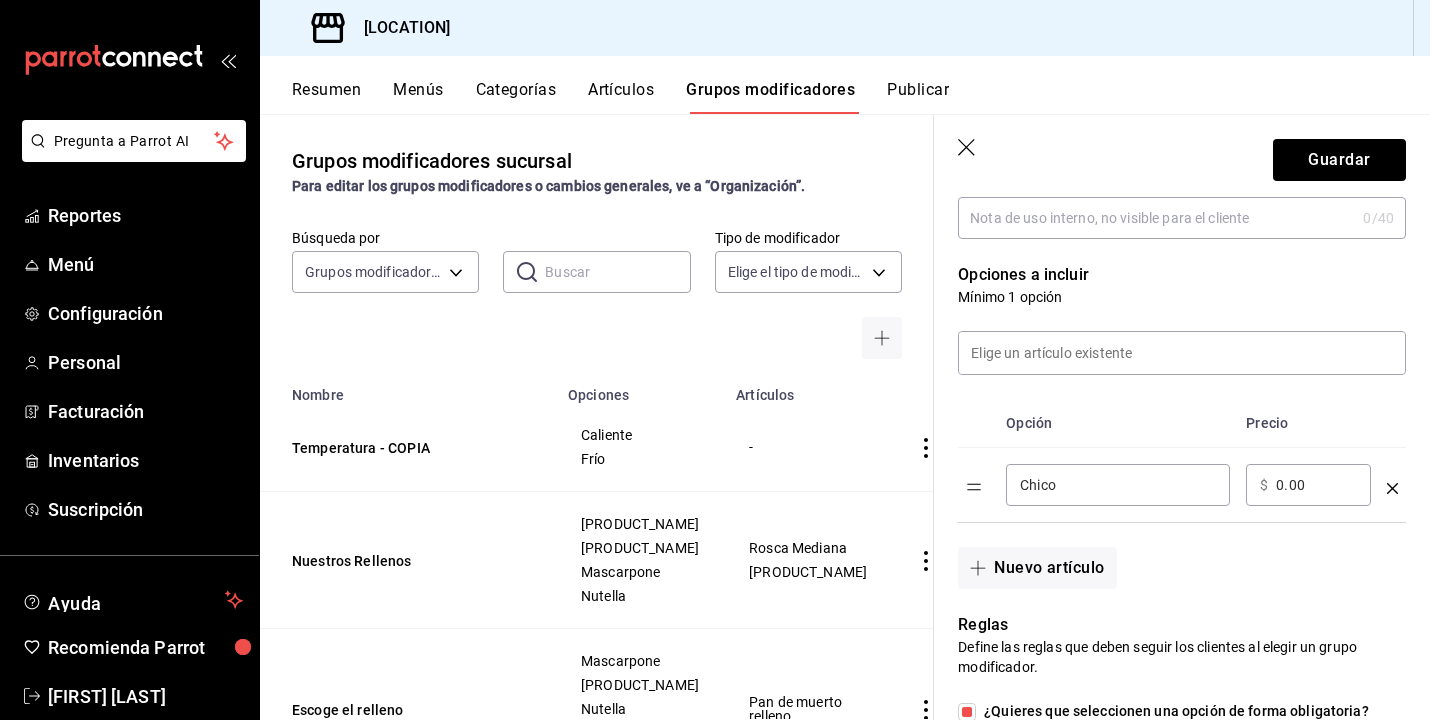 type on "Chico" 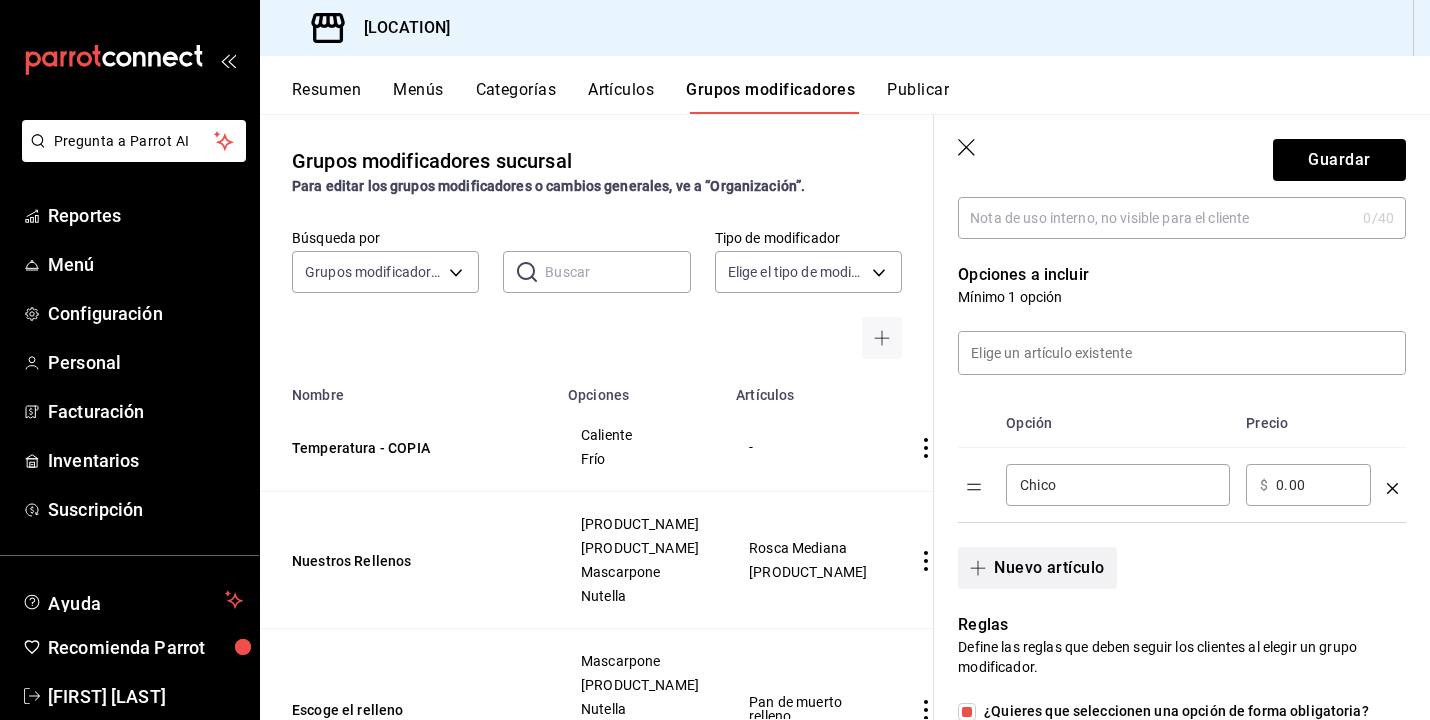 click on "Nuevo artículo" at bounding box center (1037, 568) 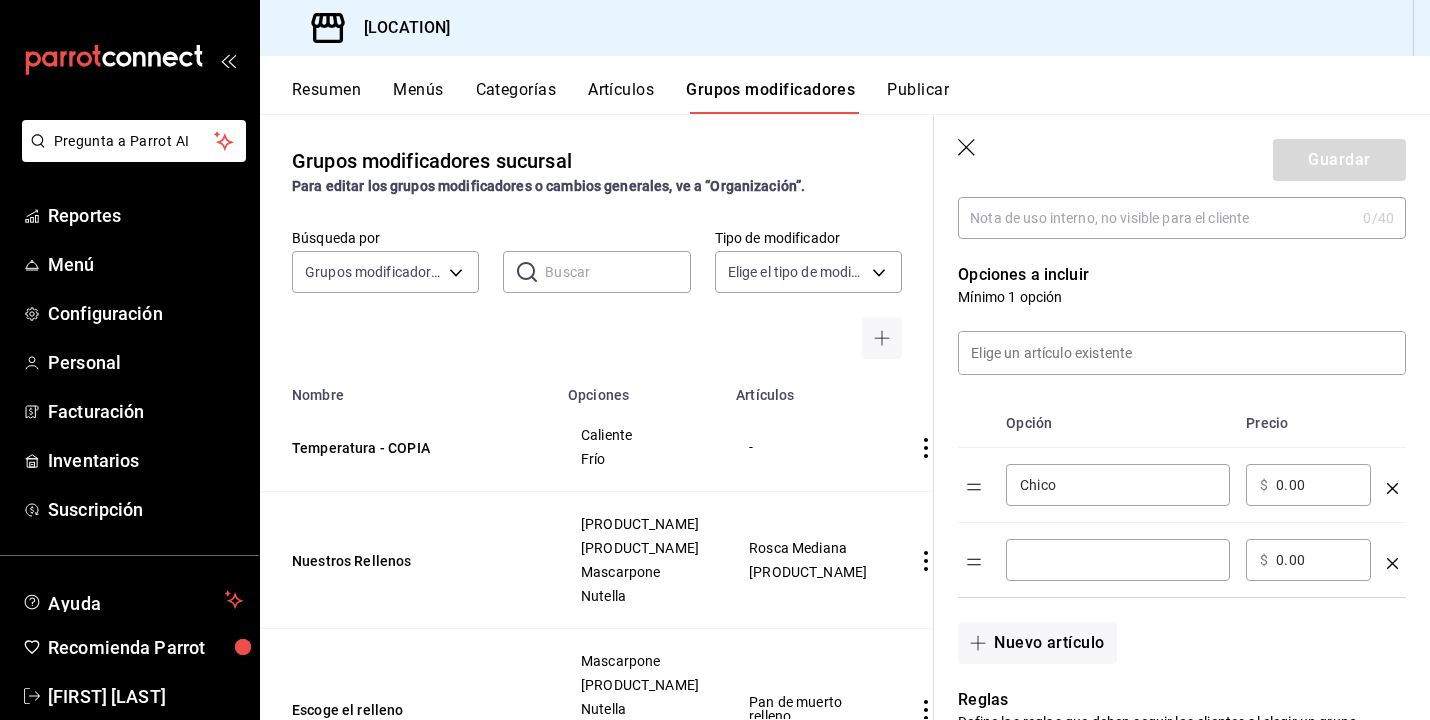 click at bounding box center [1118, 560] 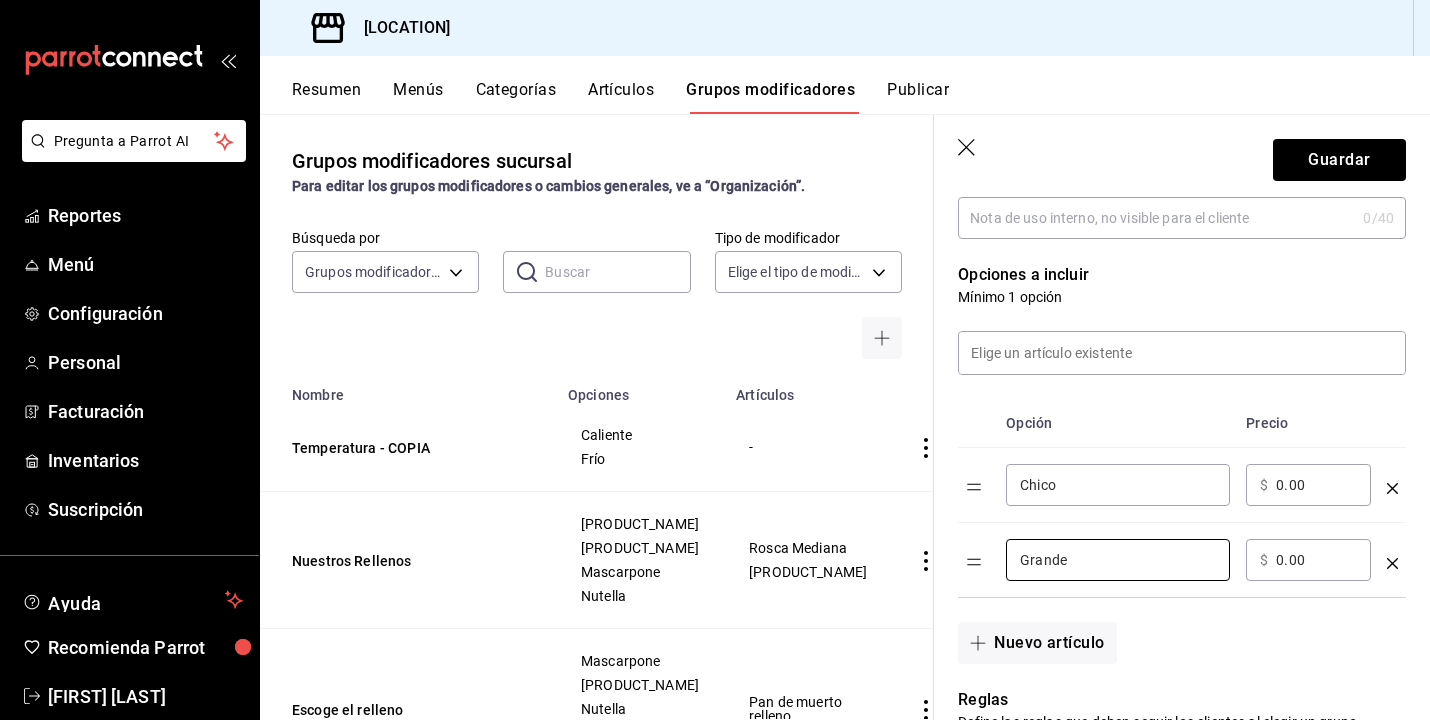 type on "Grande" 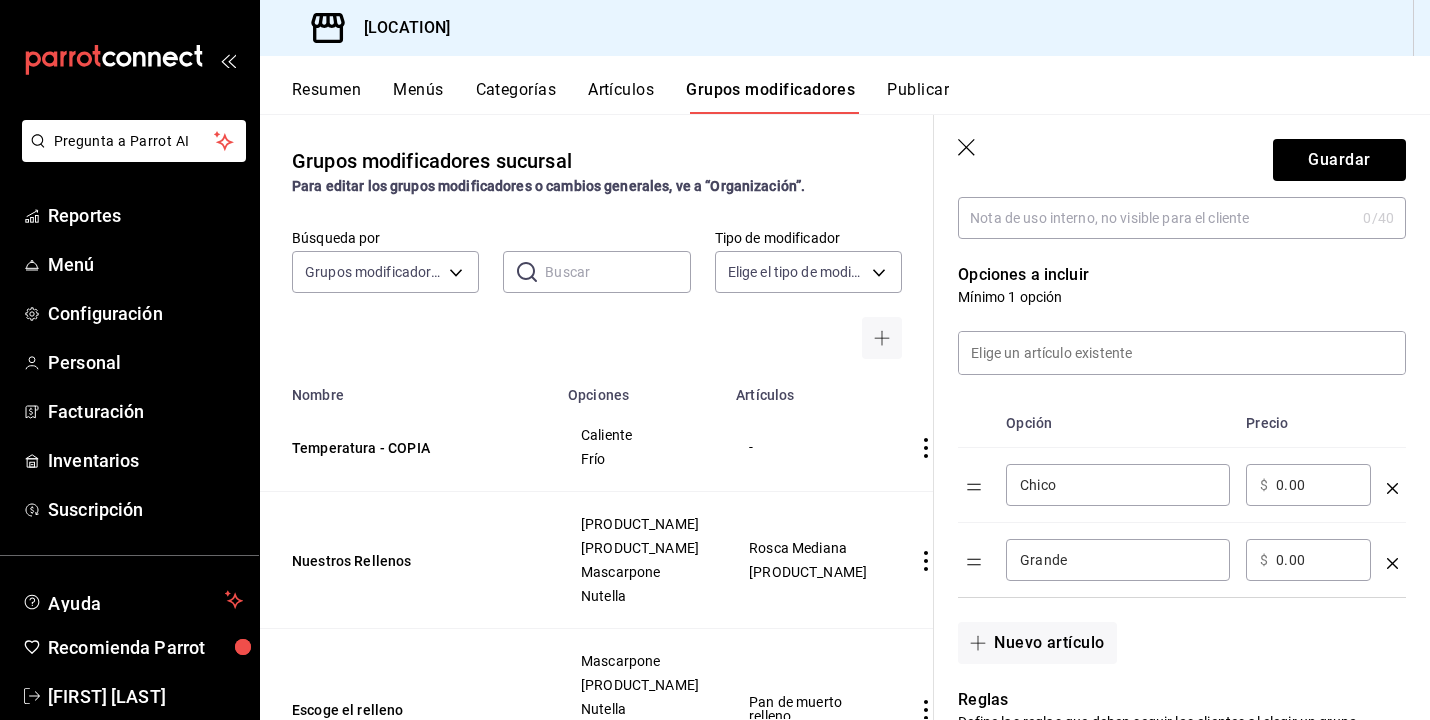 click on "0.00" at bounding box center [1316, 560] 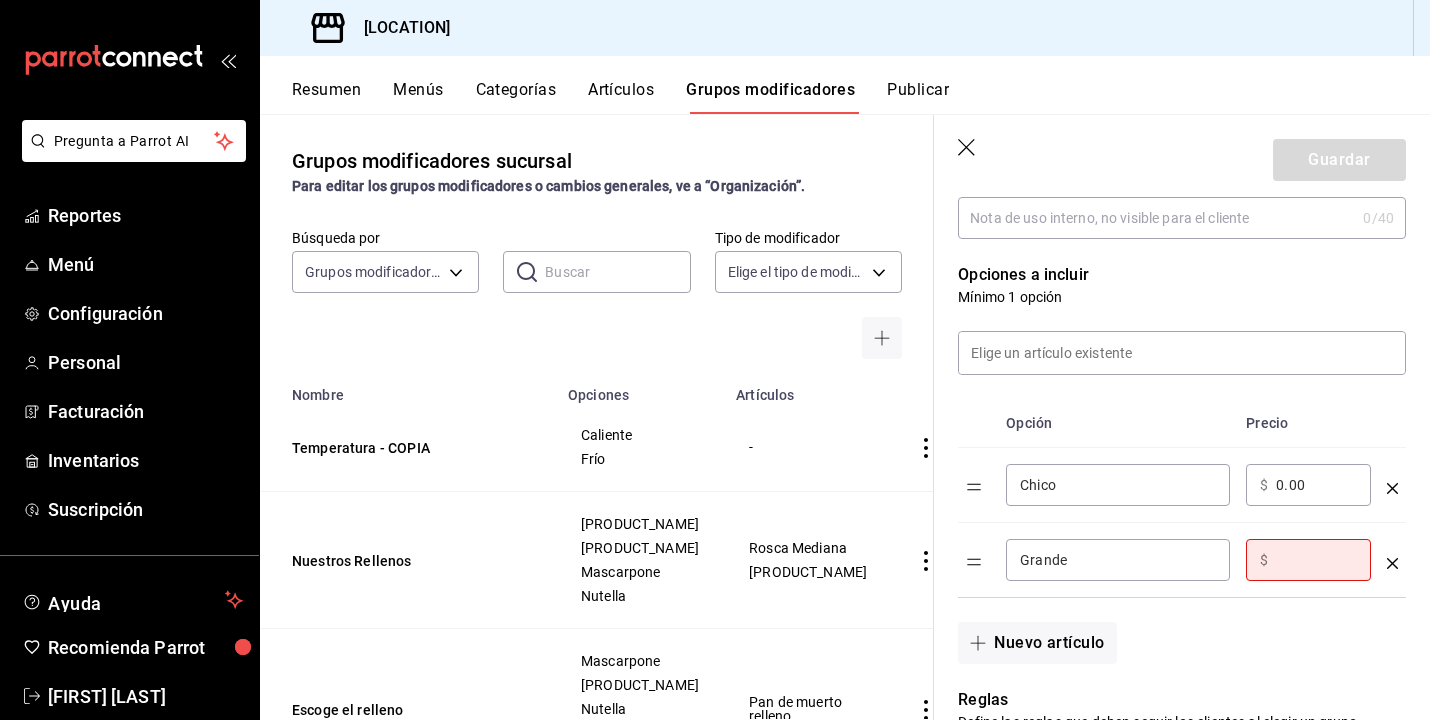 type on "5.00" 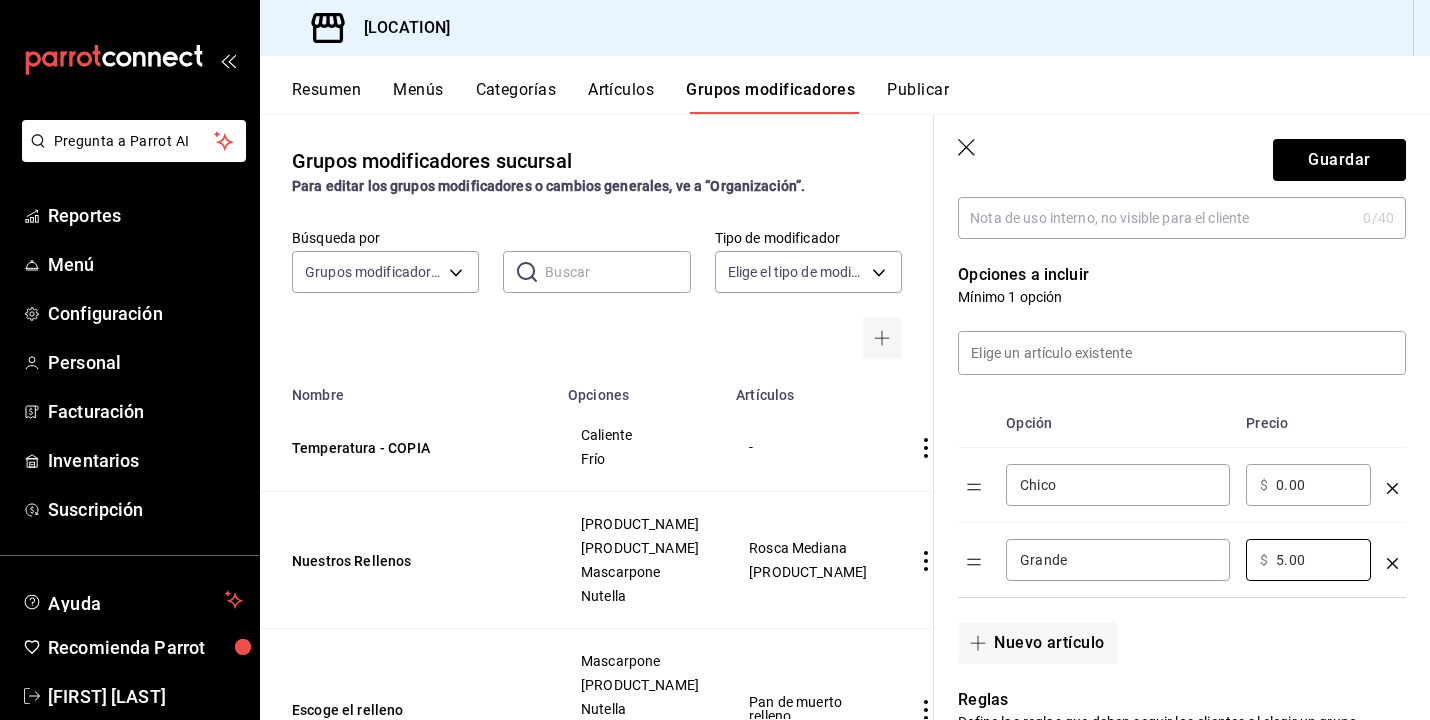 click on "Nuevo artículo" at bounding box center [1170, 631] 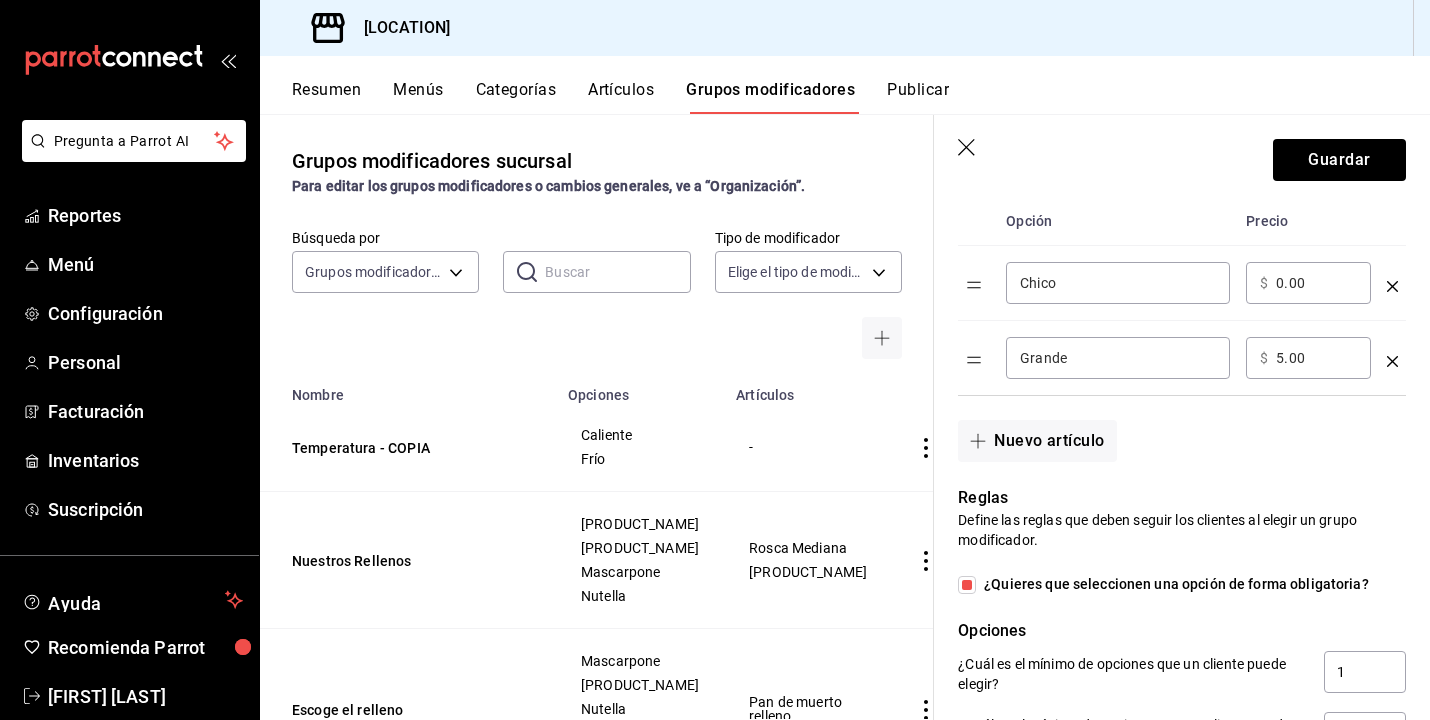 scroll, scrollTop: 661, scrollLeft: 0, axis: vertical 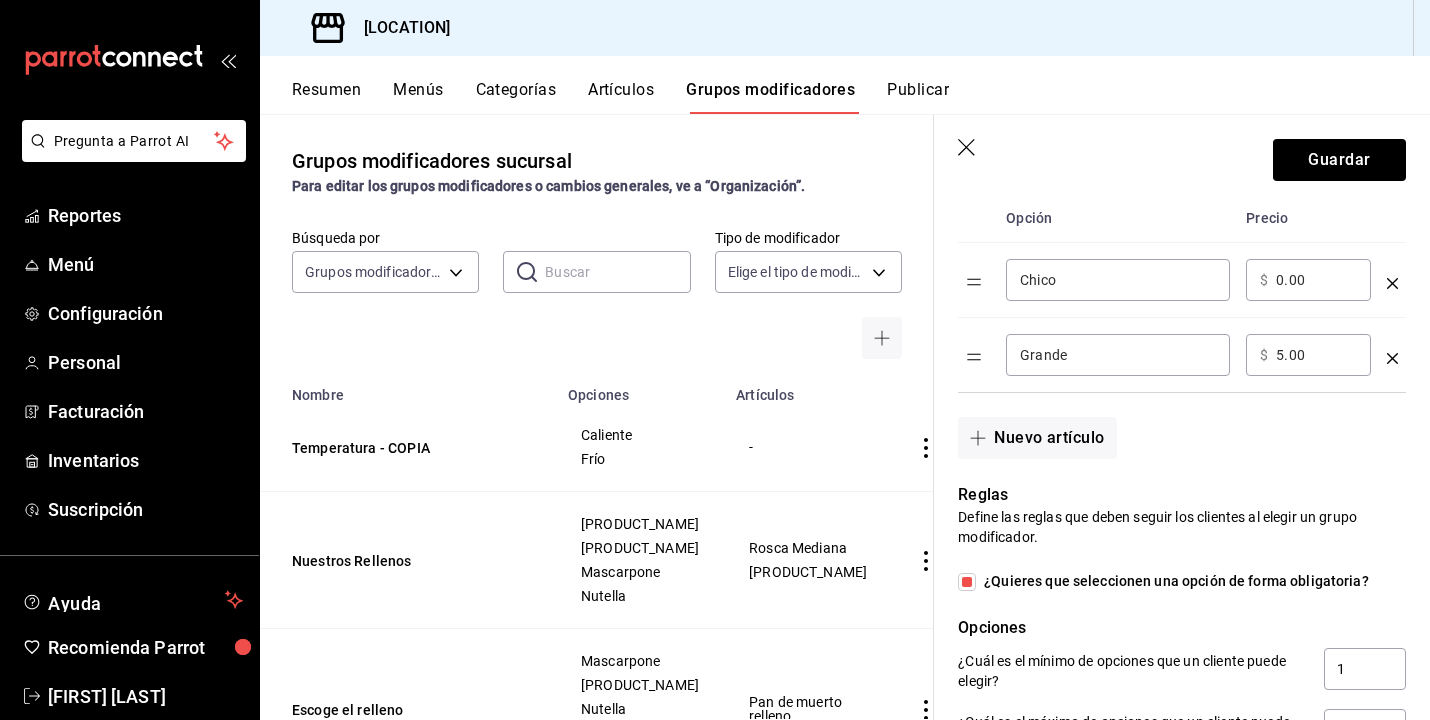 click 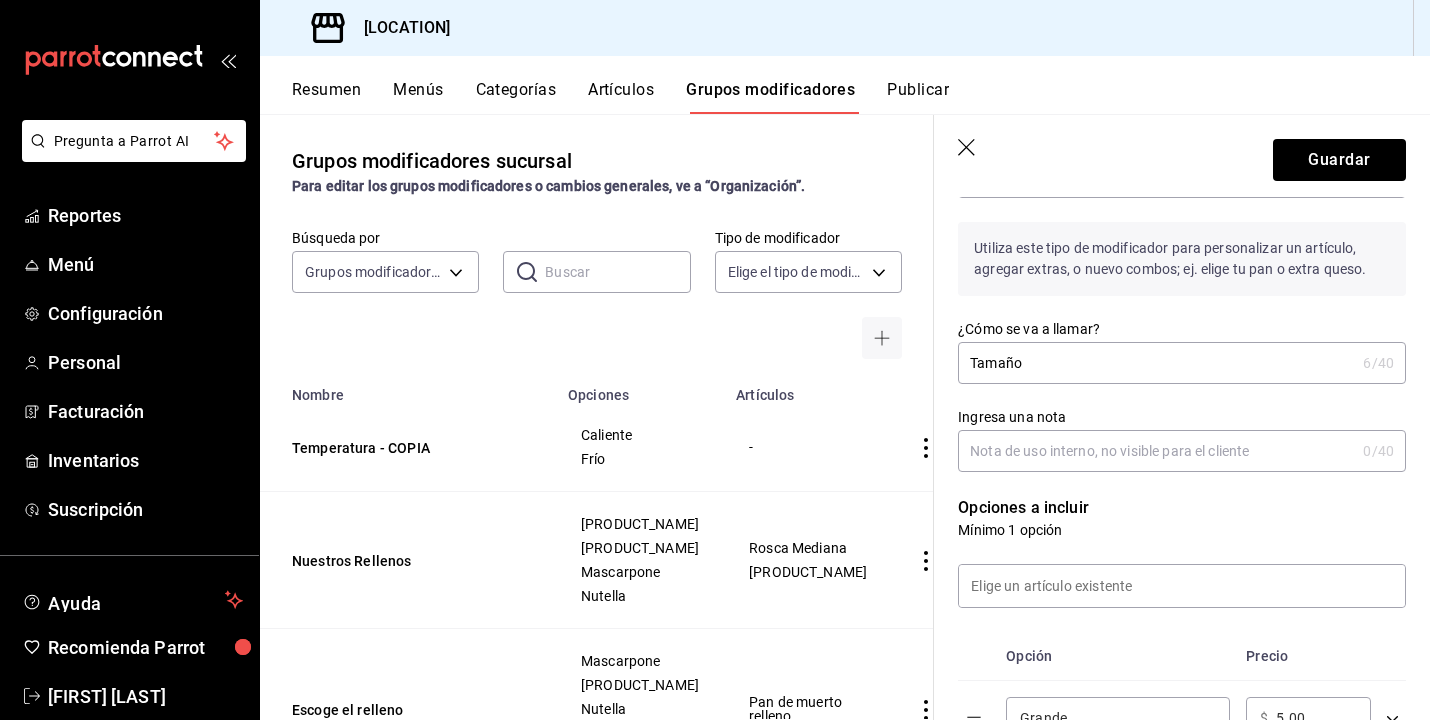 scroll, scrollTop: 221, scrollLeft: 0, axis: vertical 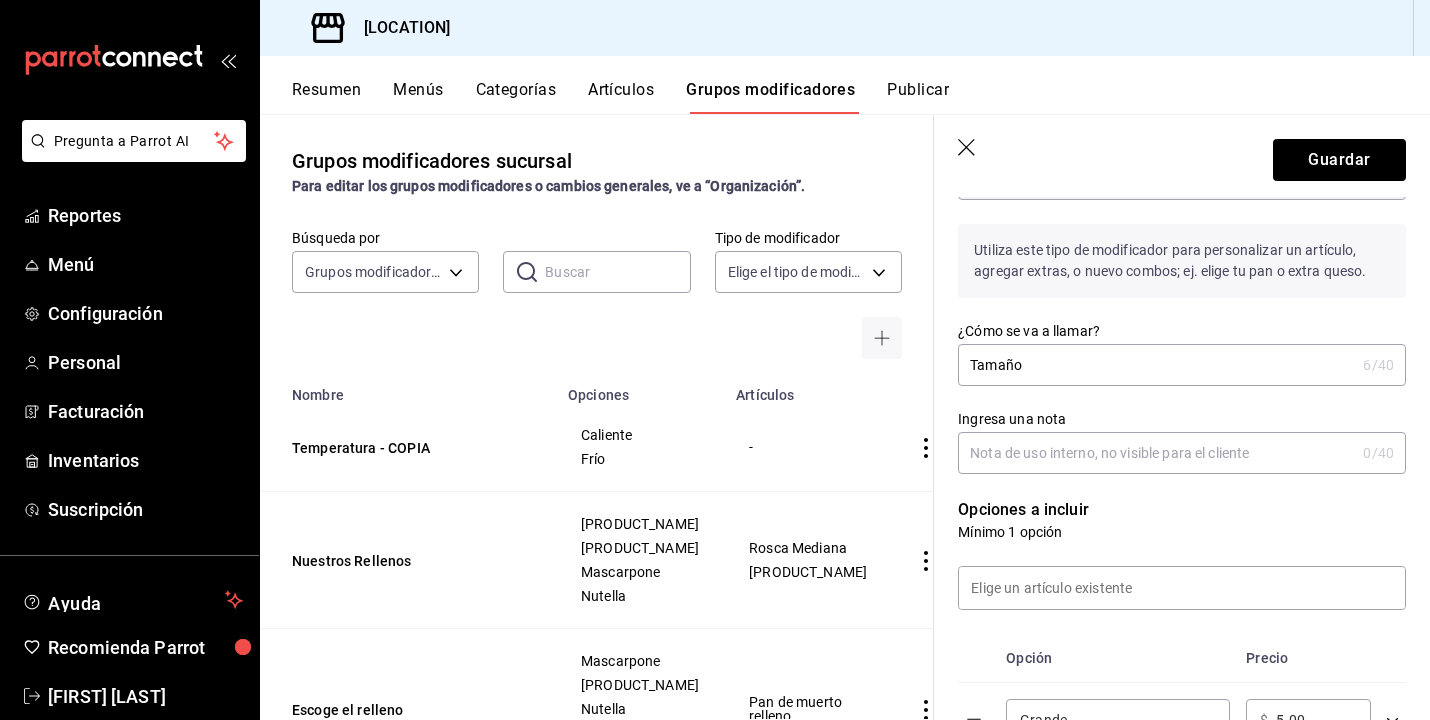 click on "Tamaño" at bounding box center (1156, 365) 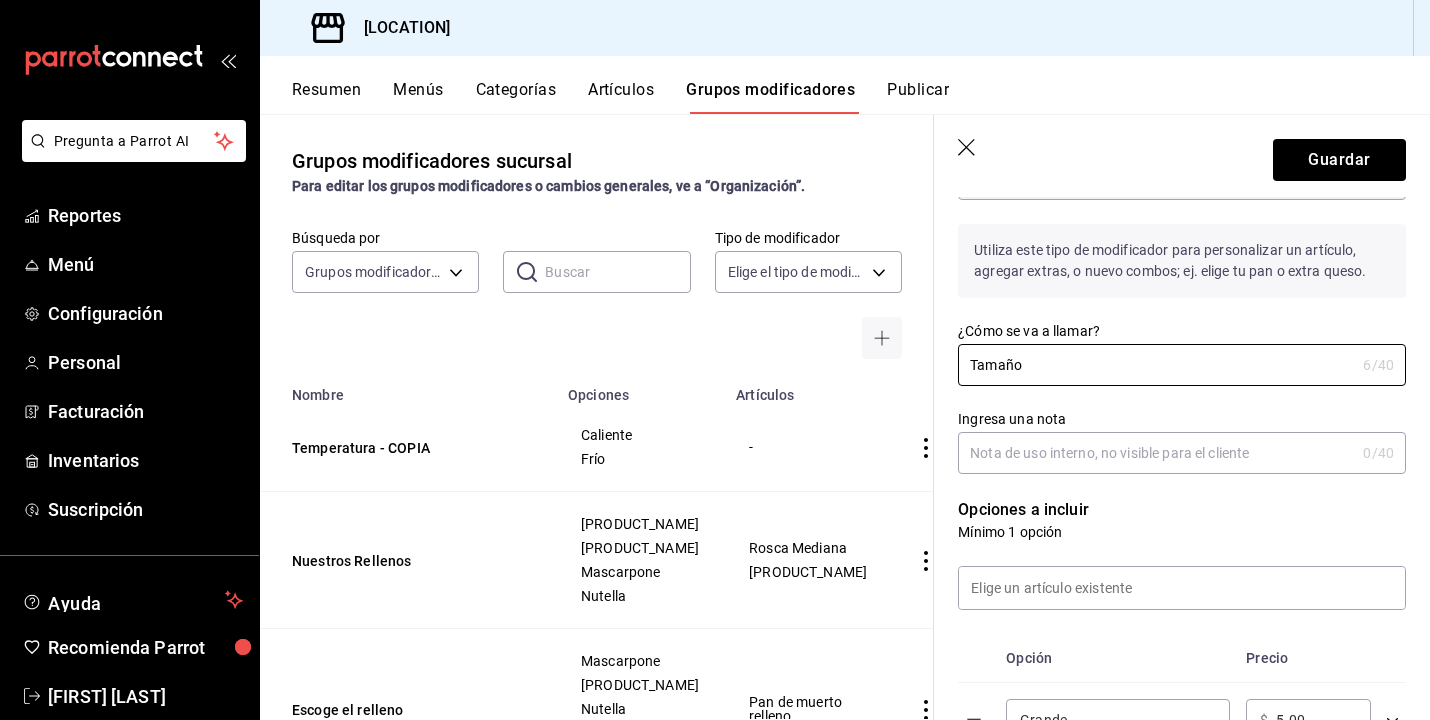 click on "Mínimo 1 opción" at bounding box center [1182, 532] 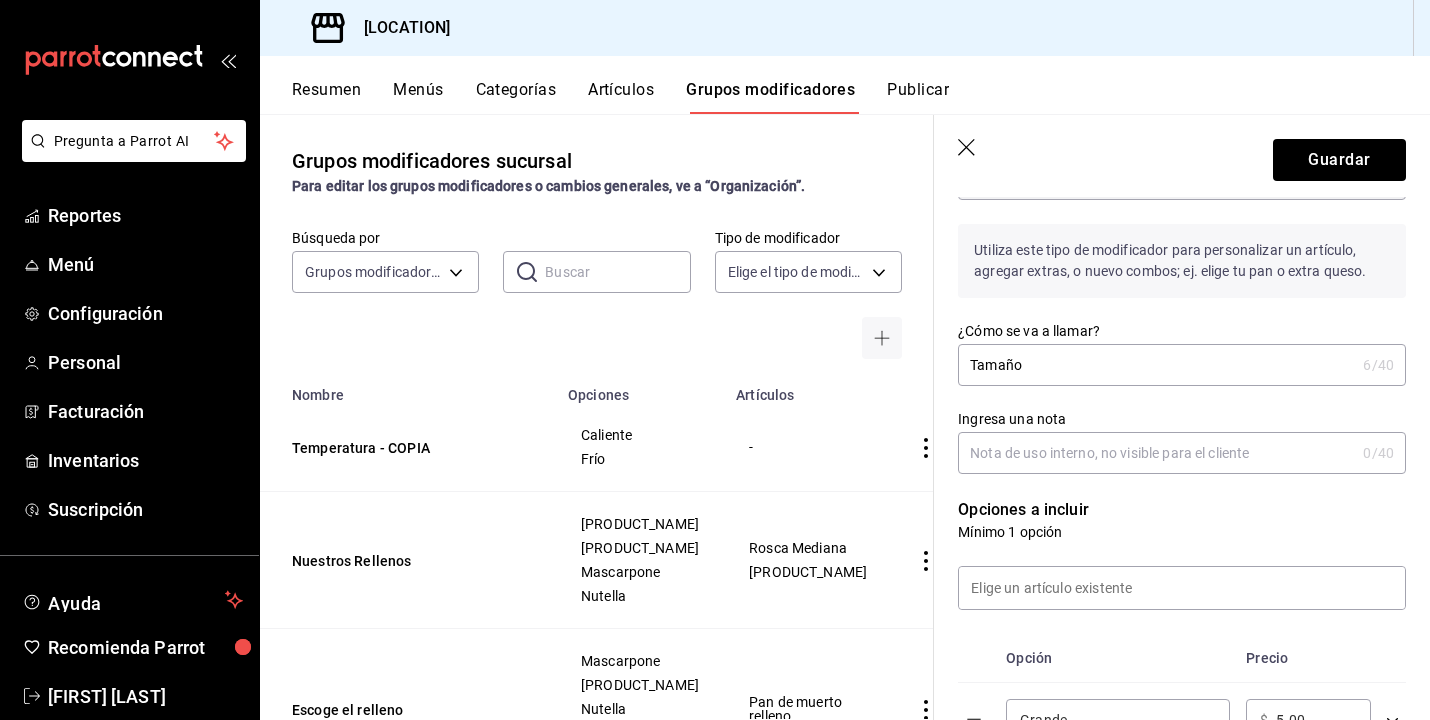 click on "Ingresa una nota" at bounding box center [1156, 453] 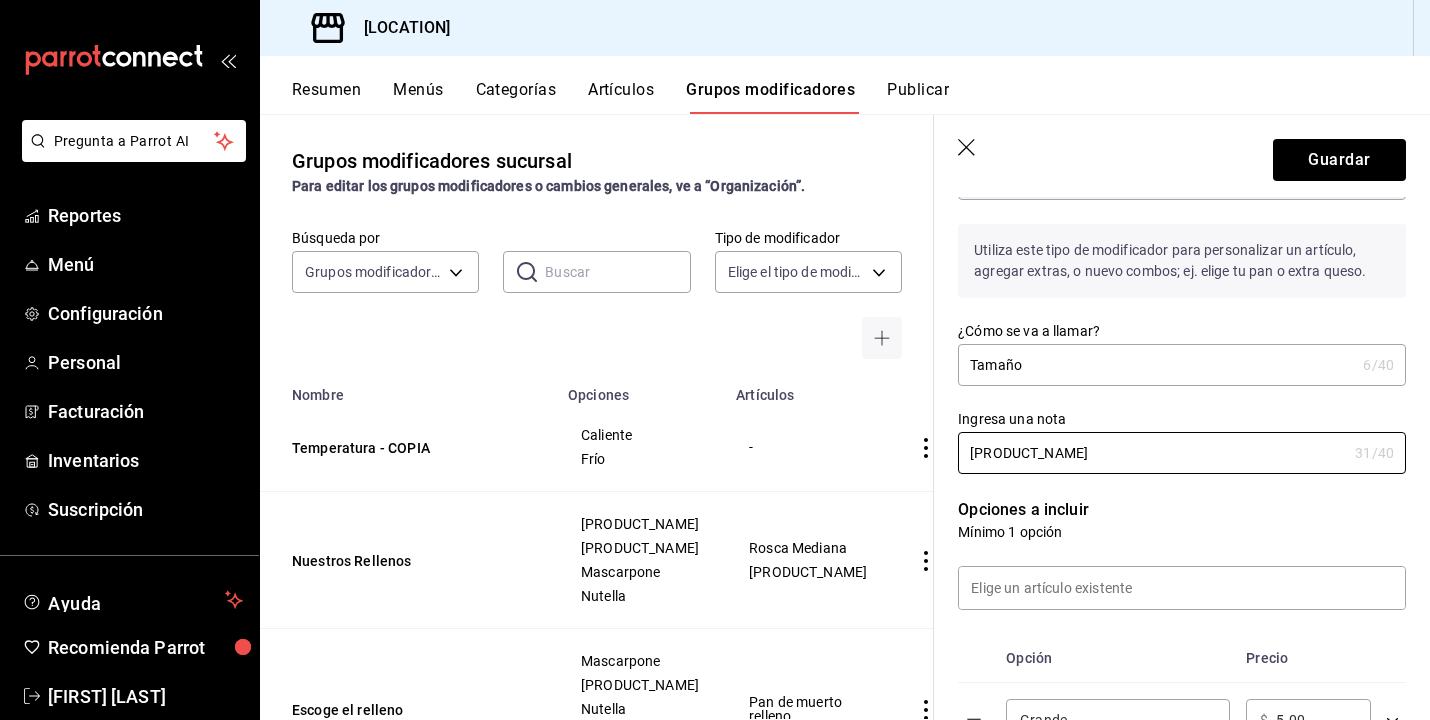 type on "Elige esta opcion si la bebida" 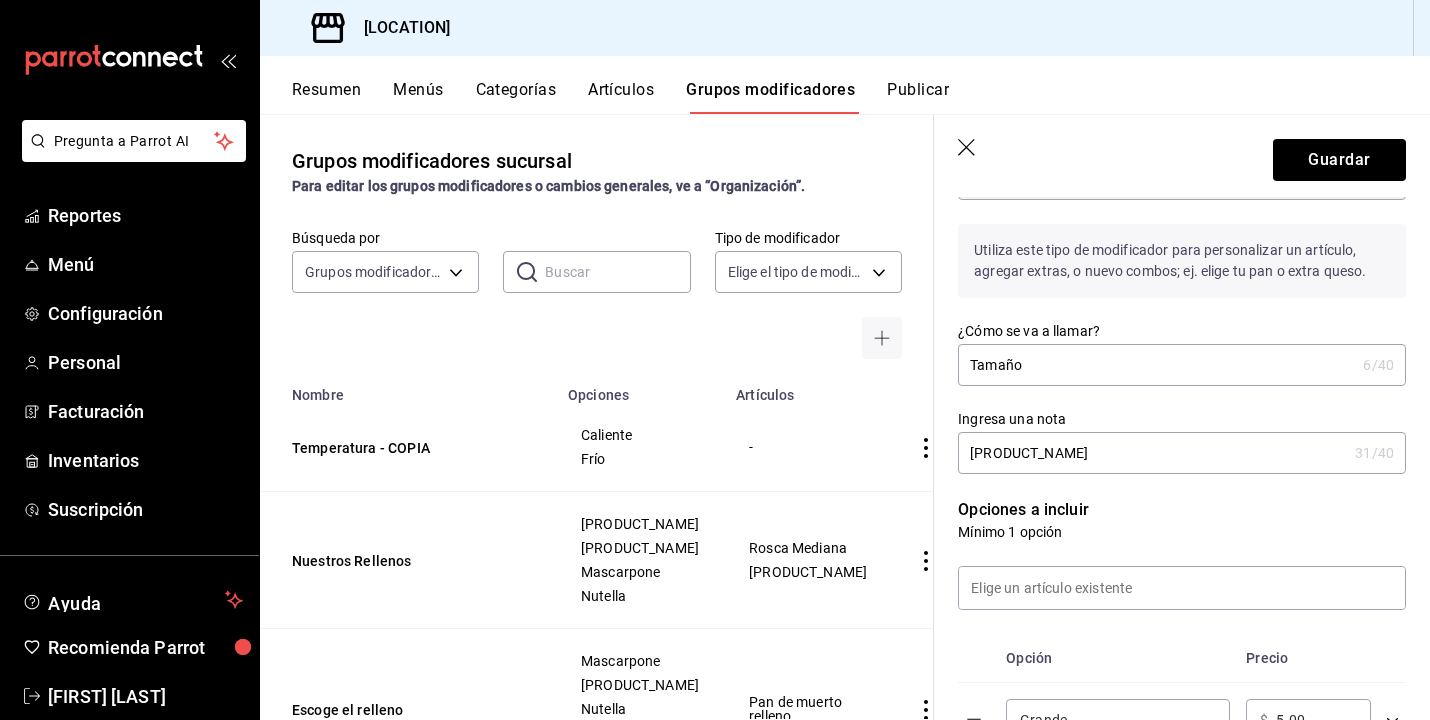 click on "Tamaño" at bounding box center [1156, 365] 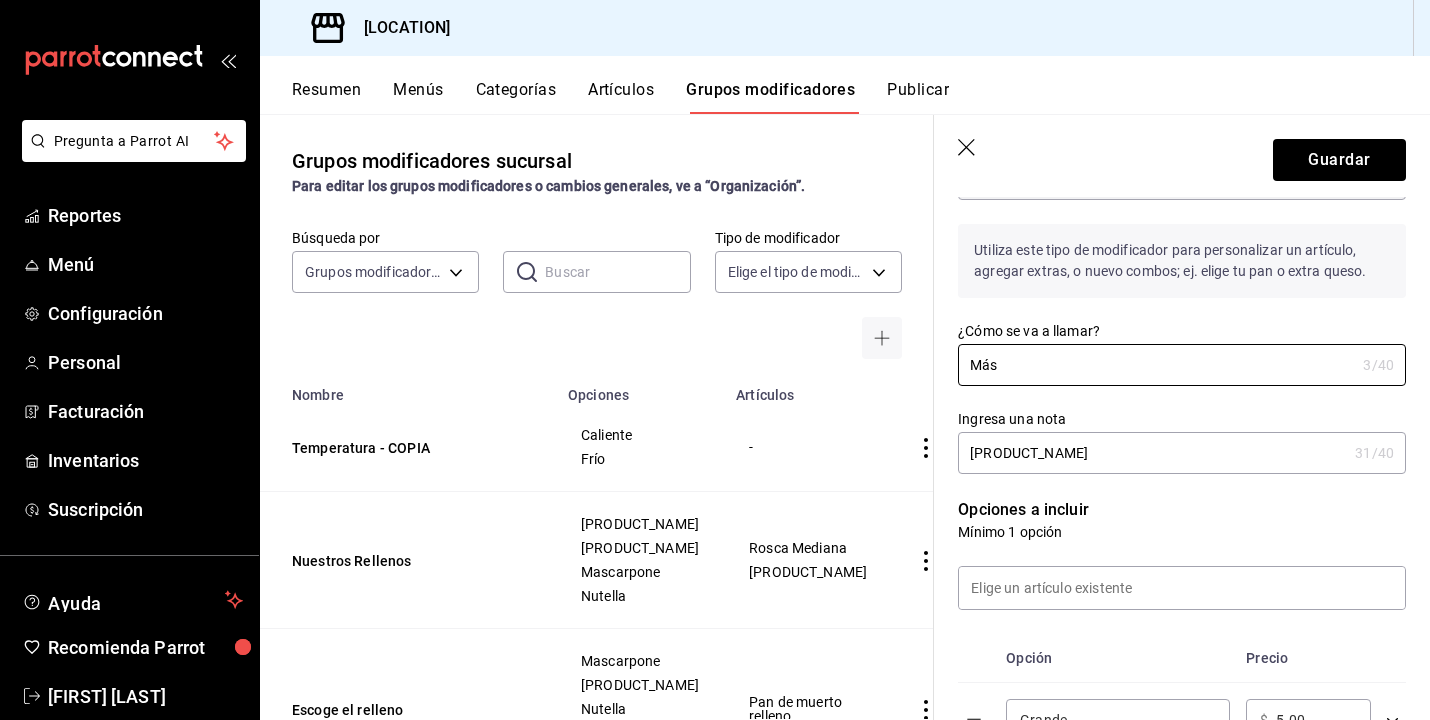 type on "Más" 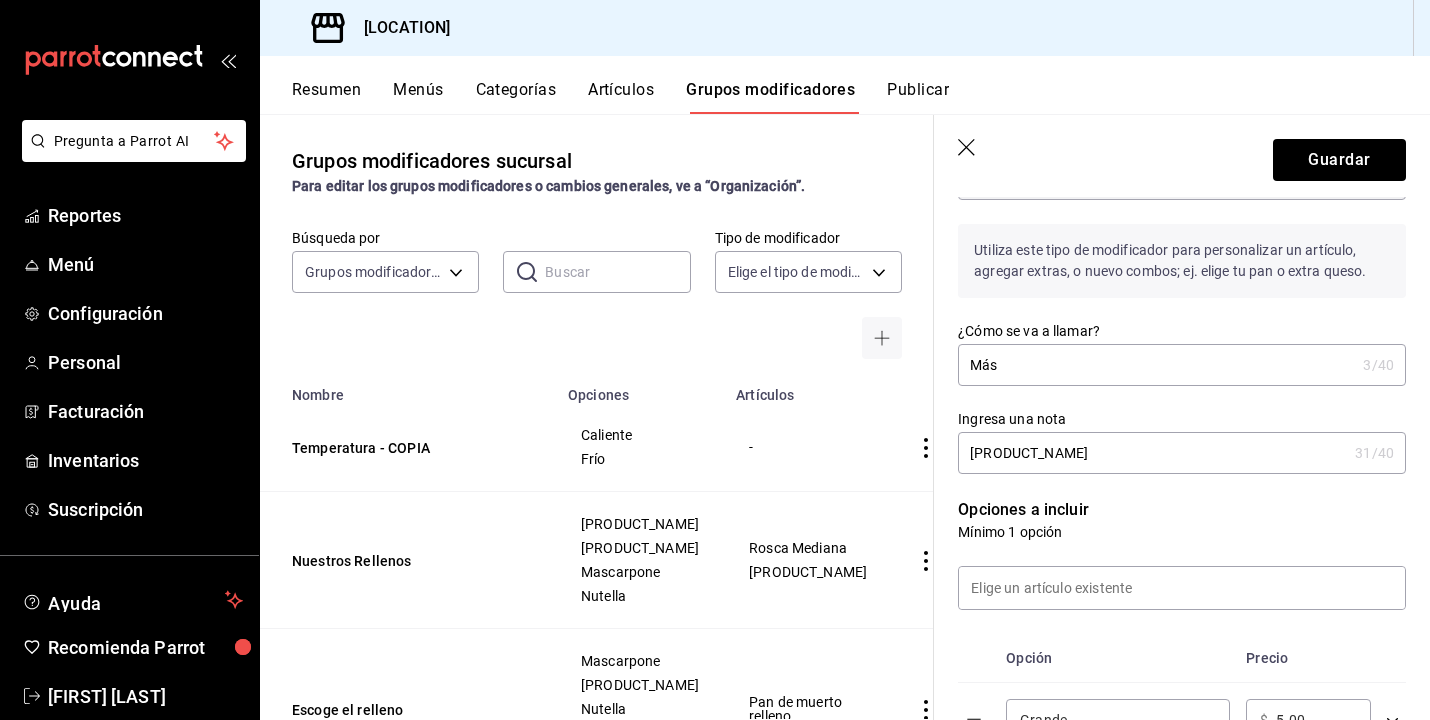 click on "Elige esta opcion si la bebida" at bounding box center [1152, 453] 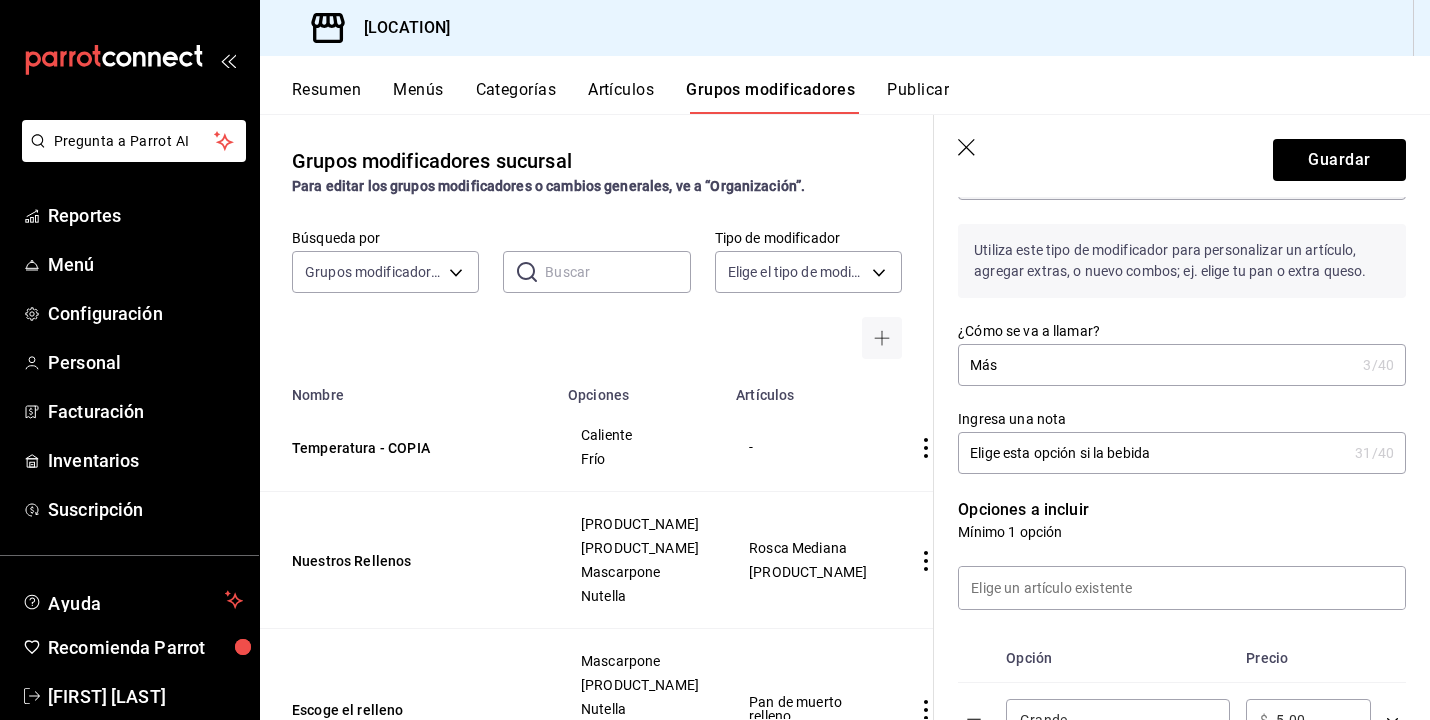 click on "Elige esta opción si la bebida" at bounding box center [1152, 453] 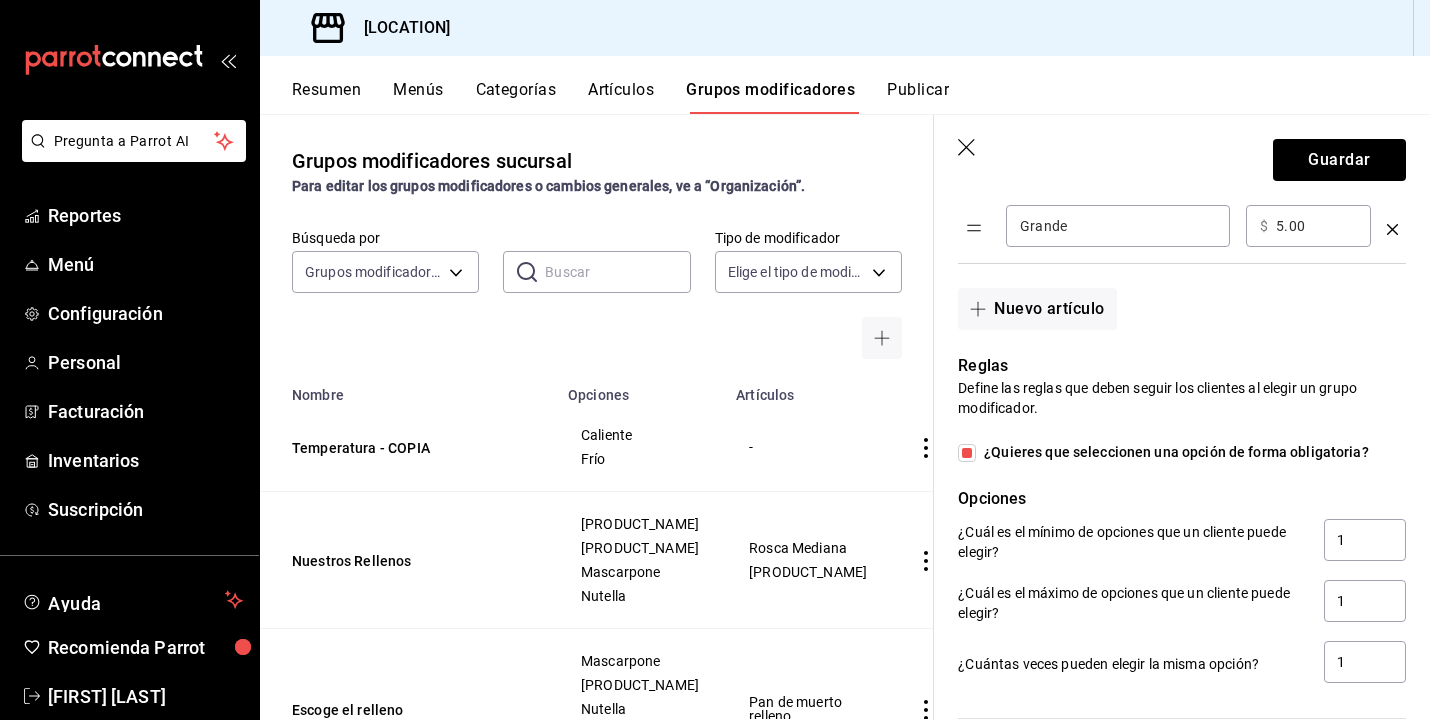 scroll, scrollTop: 718, scrollLeft: 0, axis: vertical 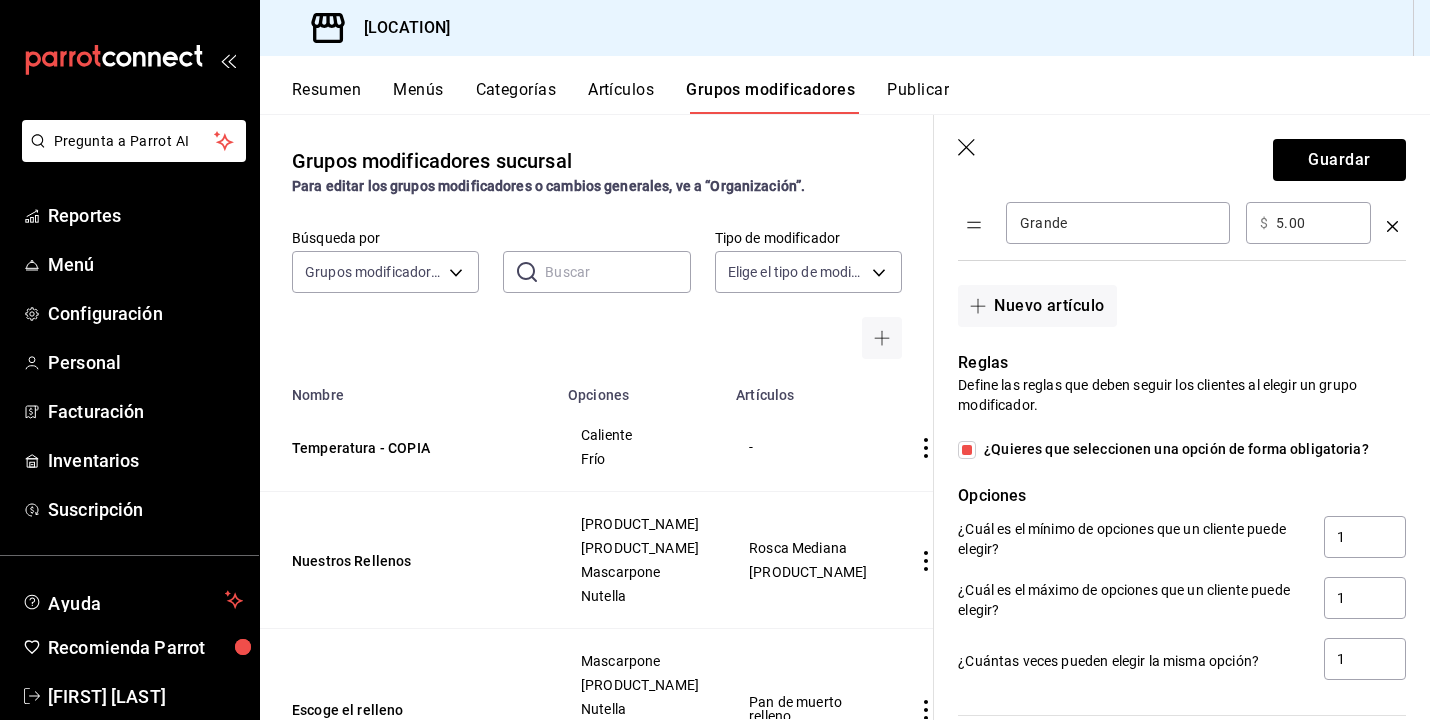 type on "Elige esta opción si la bebida es grande" 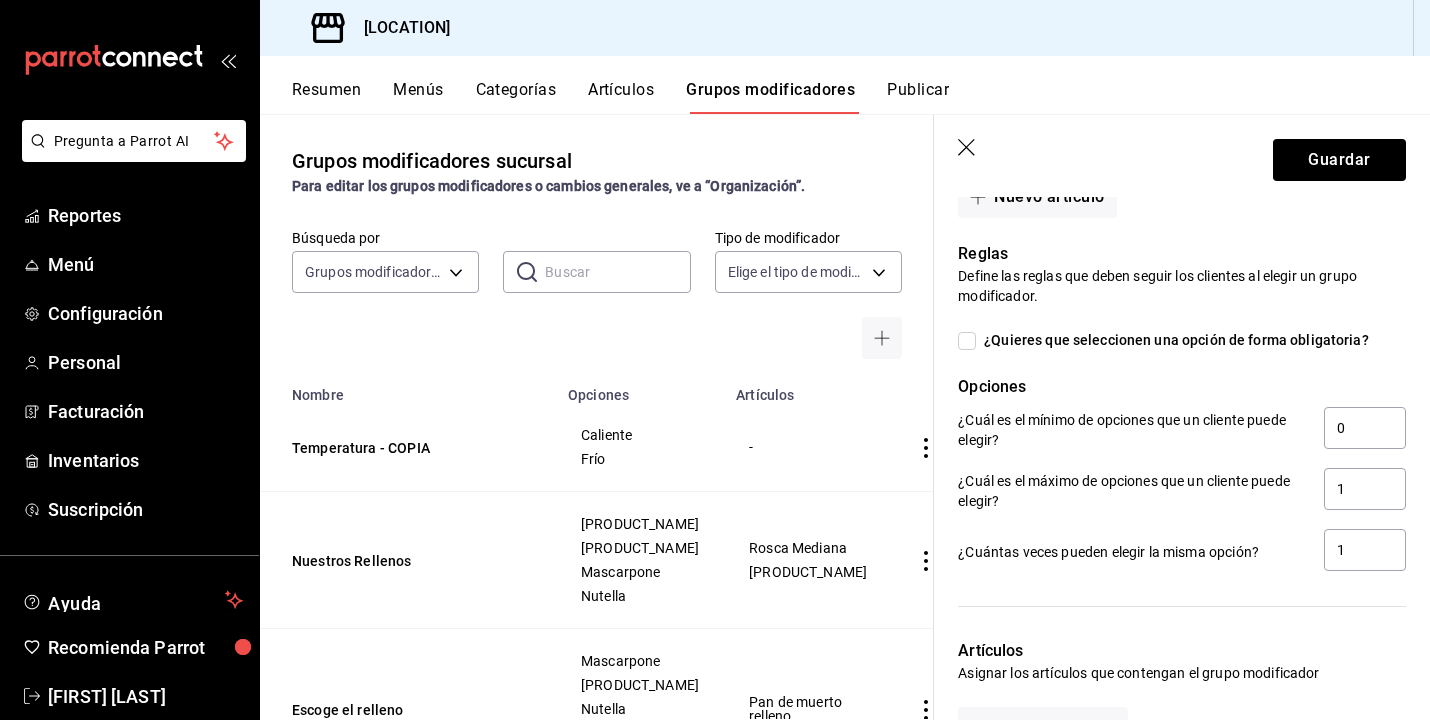 scroll, scrollTop: 840, scrollLeft: 0, axis: vertical 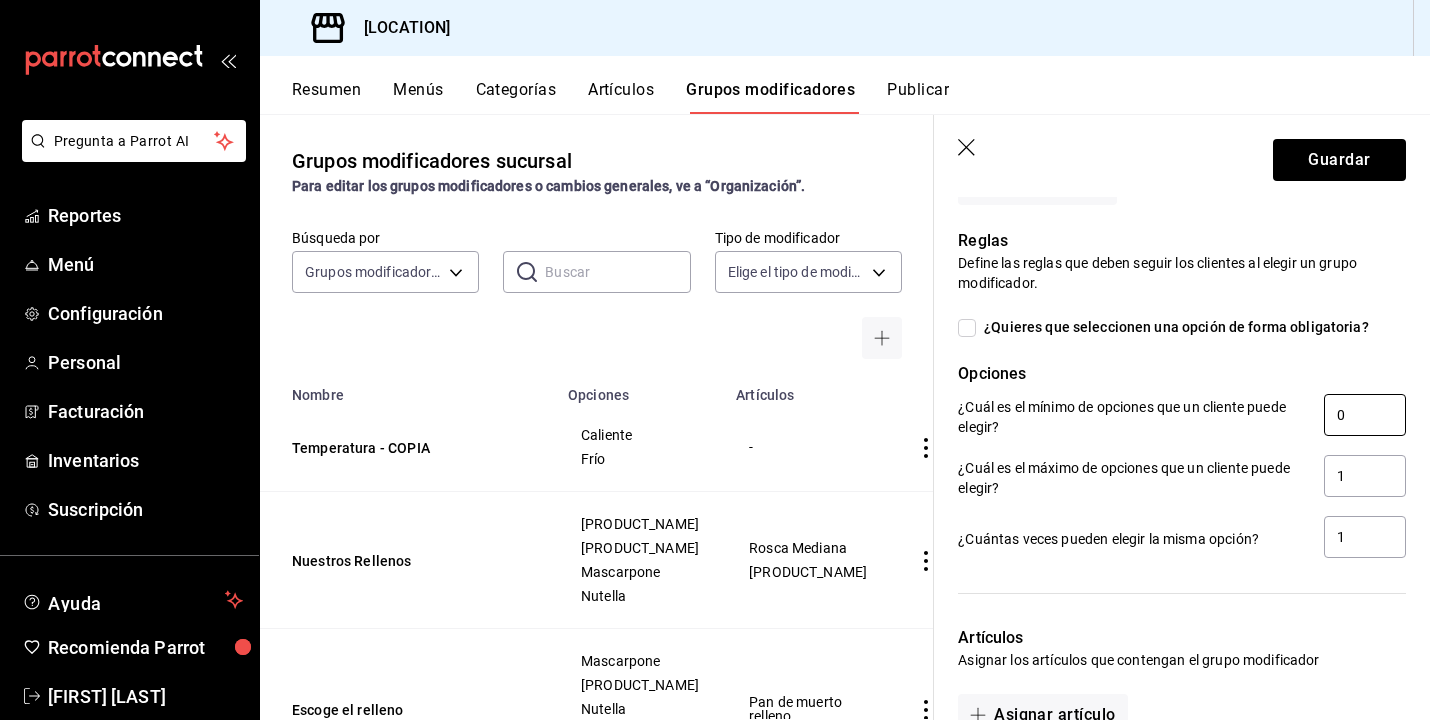 click on "0" at bounding box center (1365, 415) 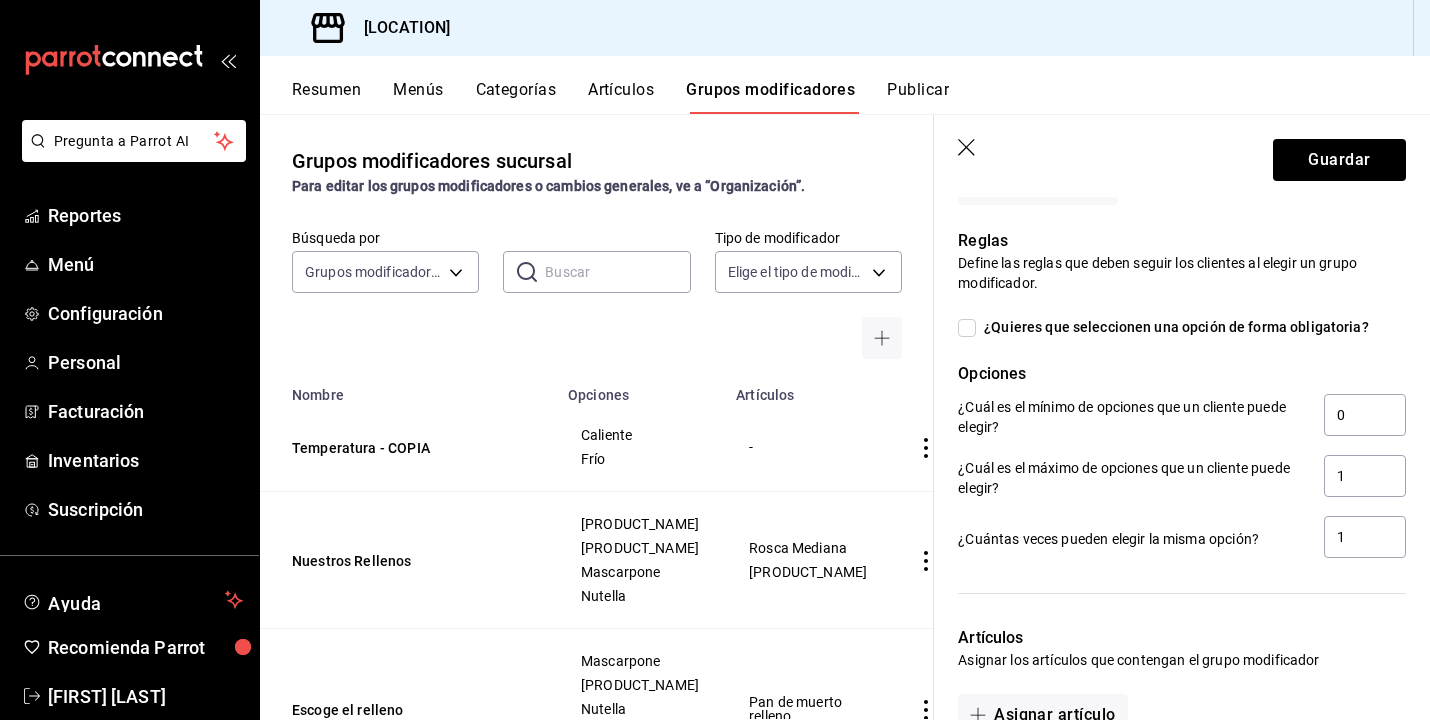 click on "¿Cuál es el máximo de opciones que un cliente puede elegir?" at bounding box center (1133, 478) 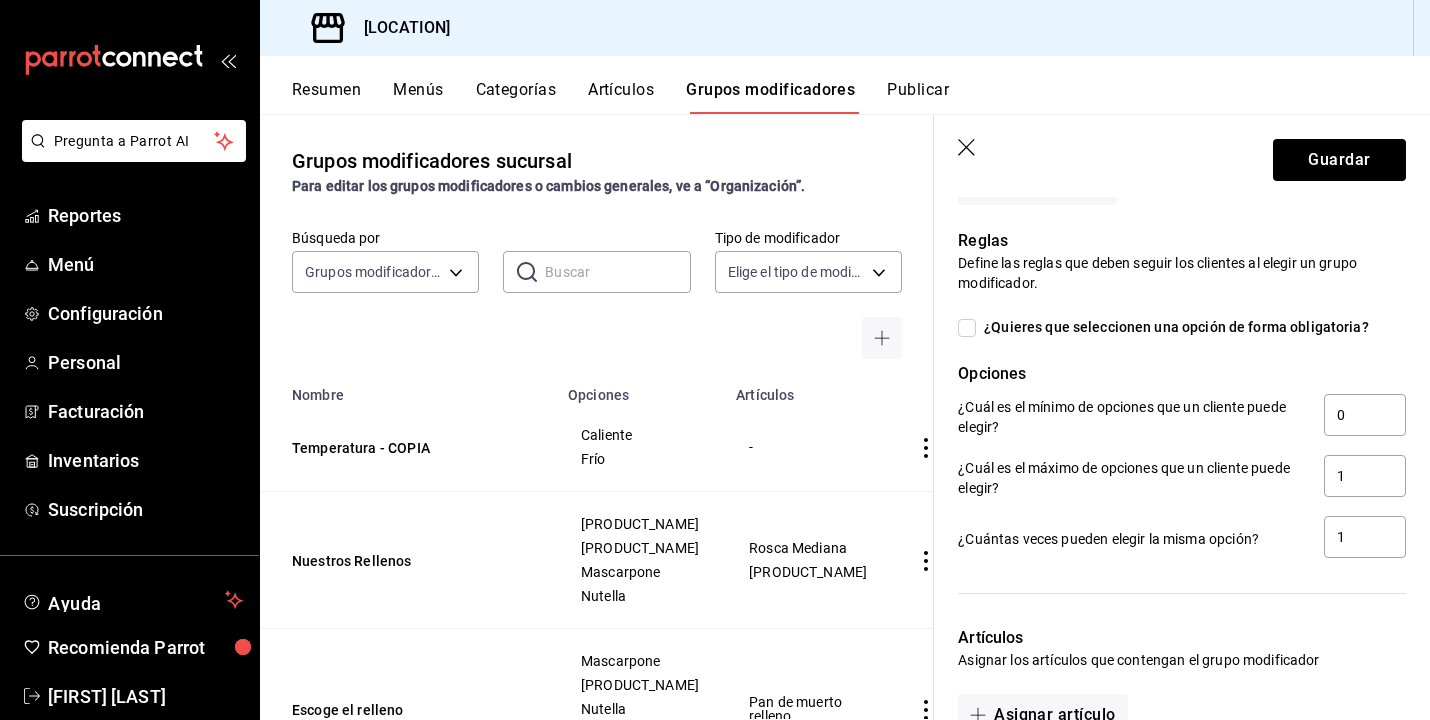scroll, scrollTop: 861, scrollLeft: 0, axis: vertical 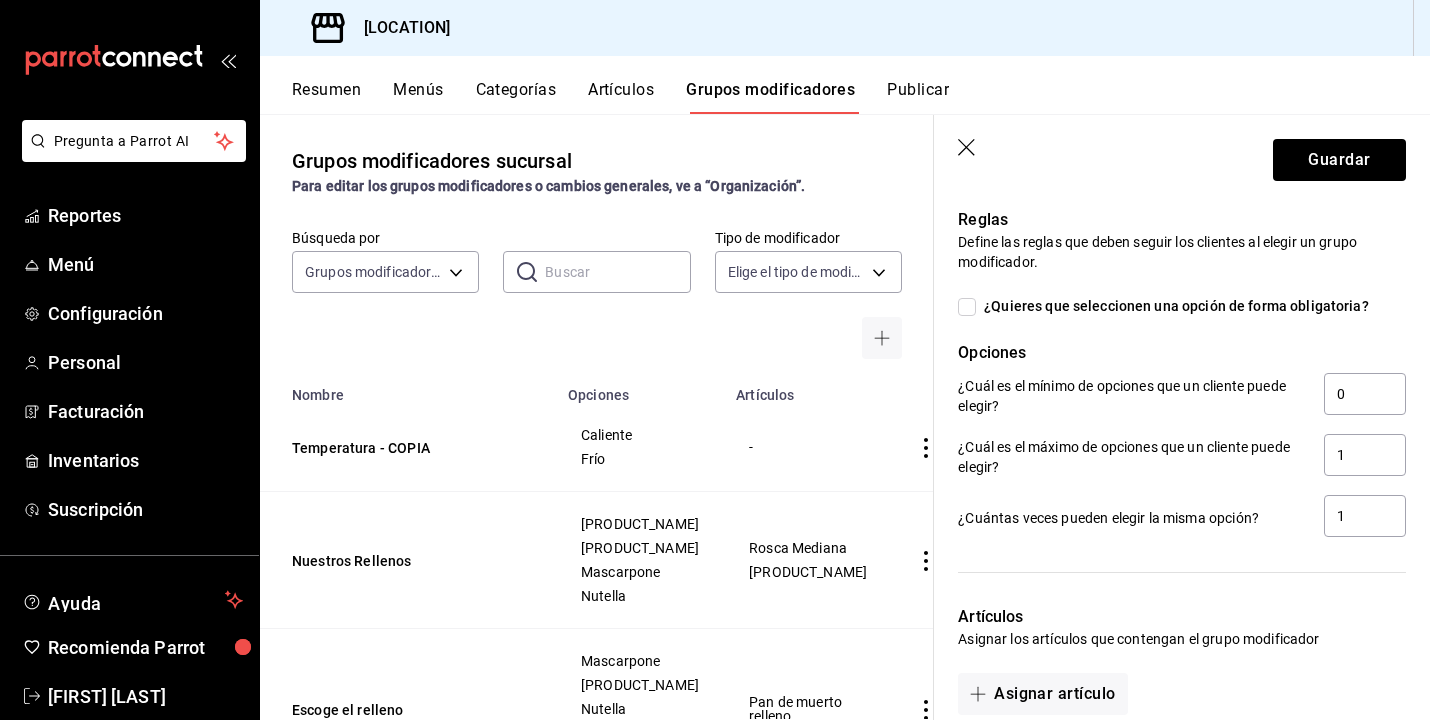 click on "¿Quieres que seleccionen una opción de forma obligatoria?" at bounding box center [967, 307] 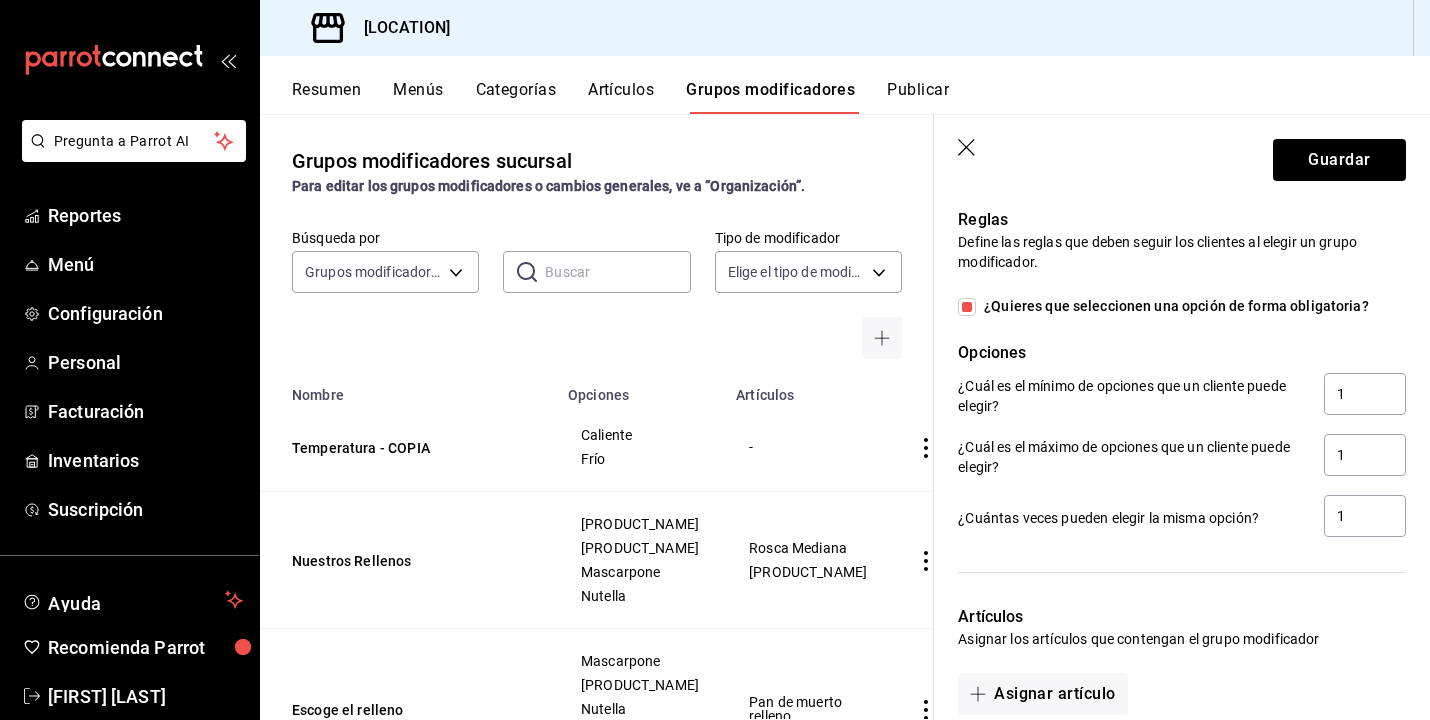 click on "¿Quieres que seleccionen una opción de forma obligatoria?" at bounding box center [967, 307] 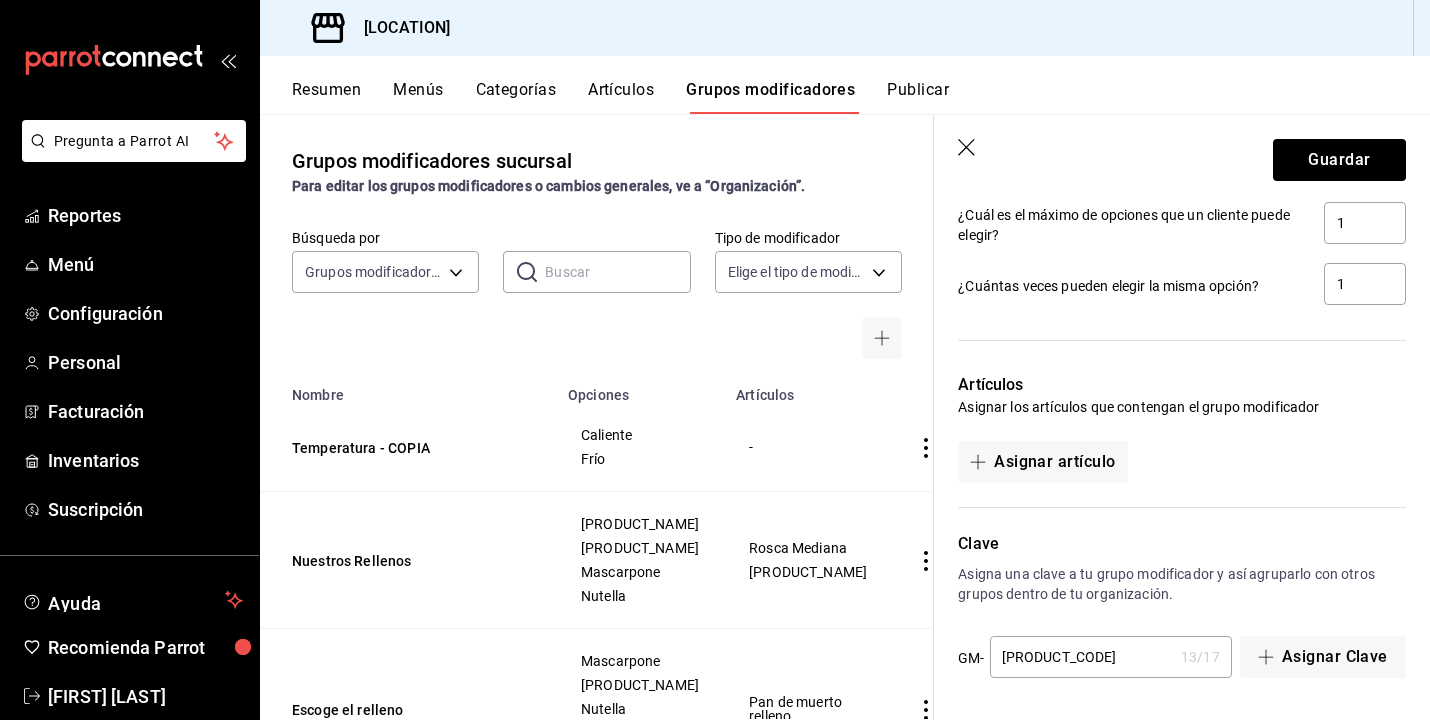 scroll, scrollTop: 1093, scrollLeft: 0, axis: vertical 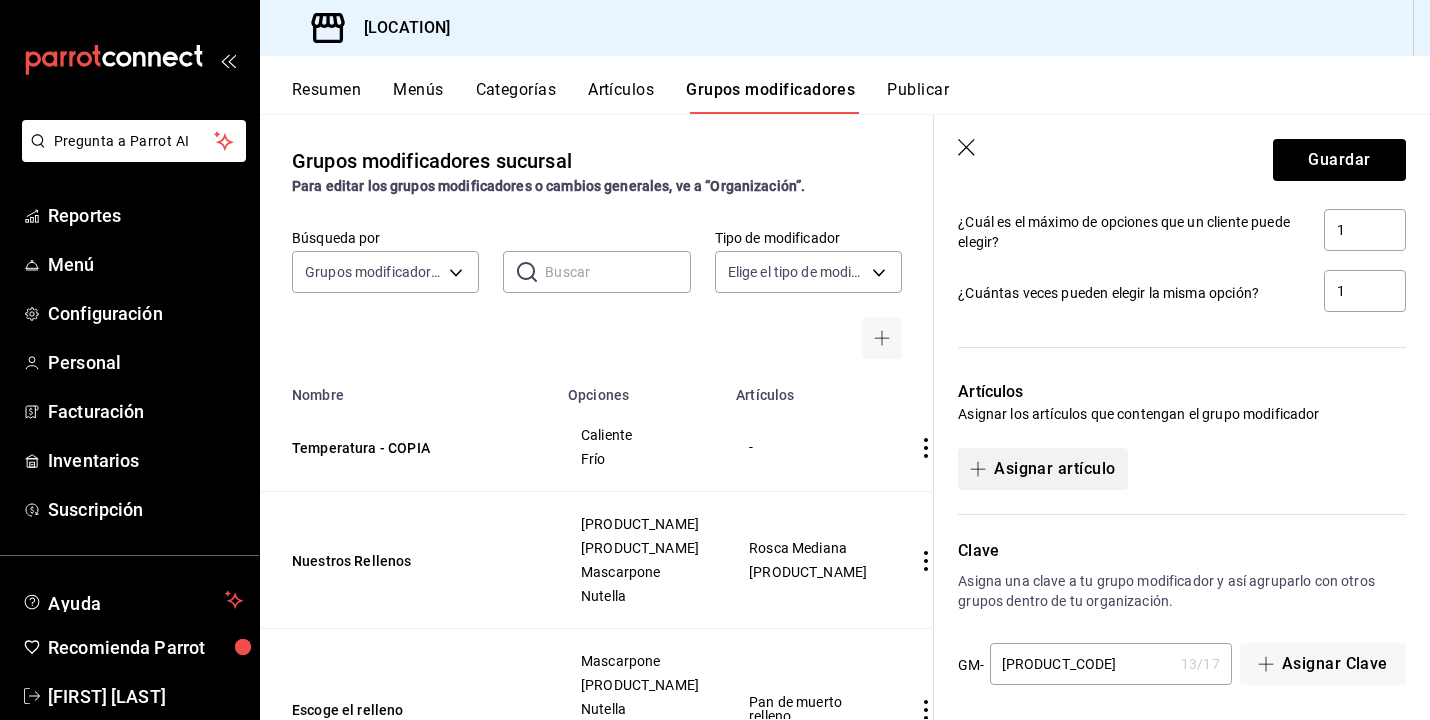 click on "Asignar artículo" at bounding box center (1042, 469) 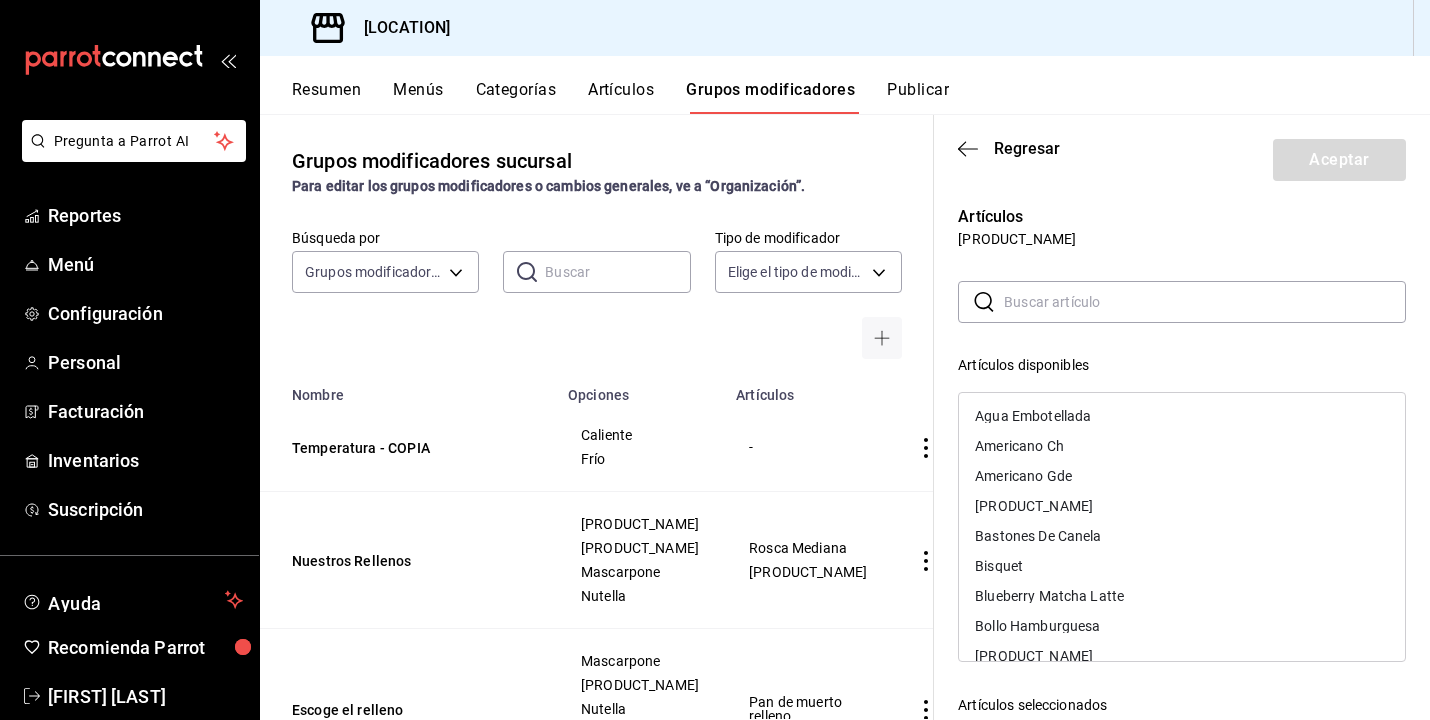 scroll, scrollTop: 0, scrollLeft: 0, axis: both 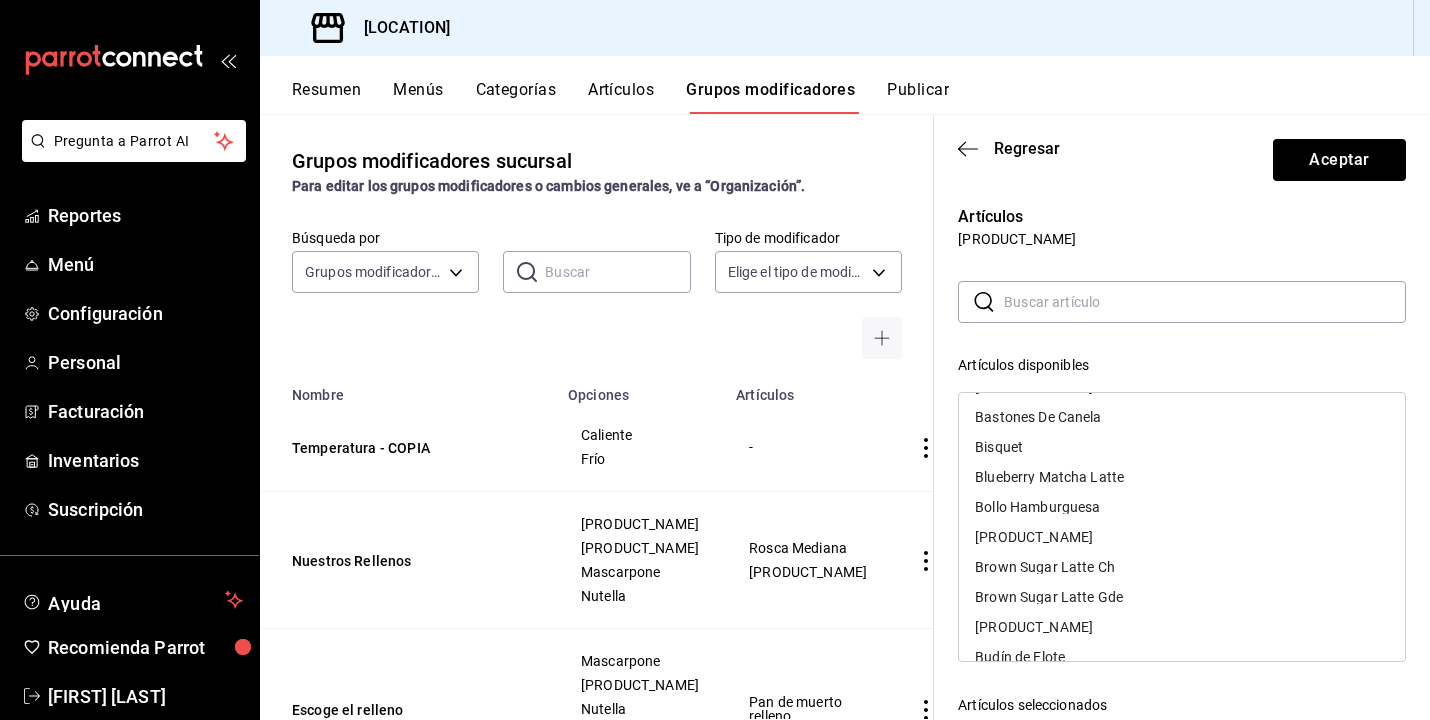 click on "Brown Sugar Latte Ch" at bounding box center [1045, 567] 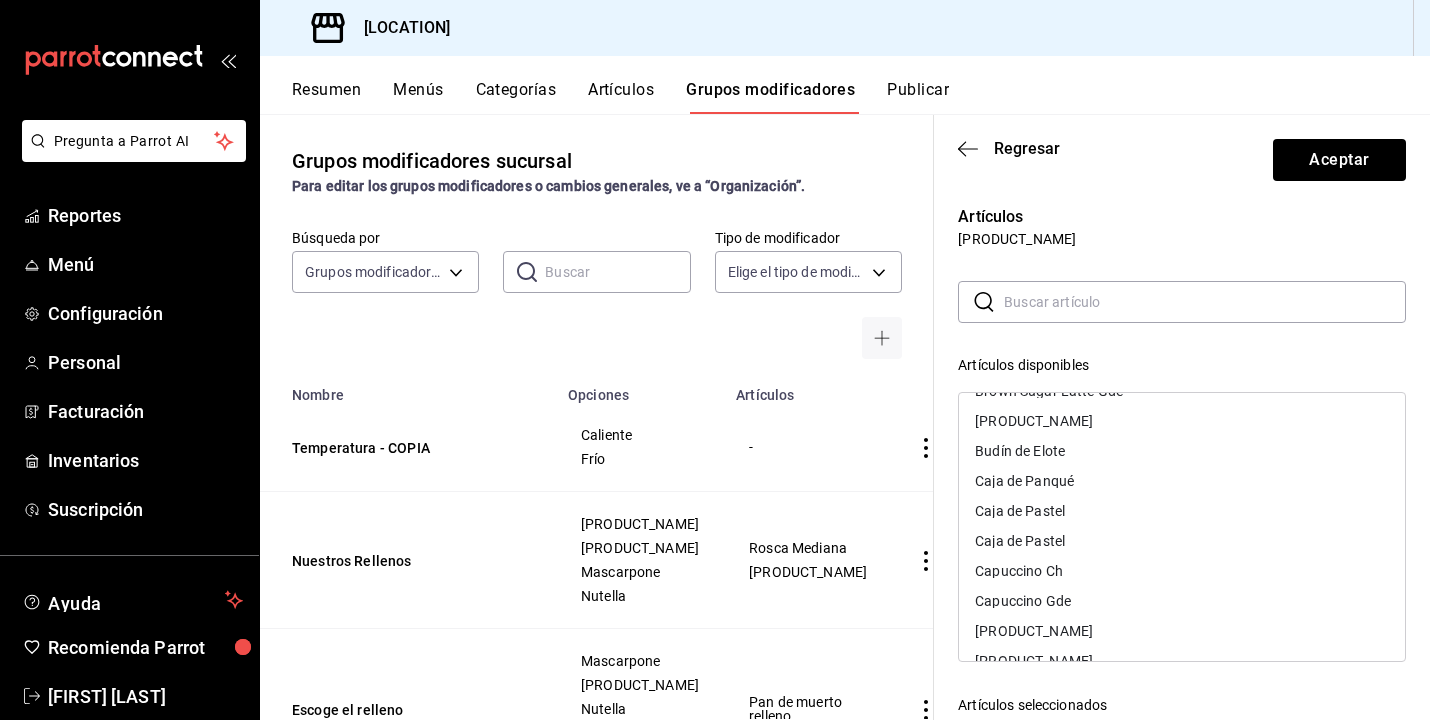 scroll, scrollTop: 269, scrollLeft: 0, axis: vertical 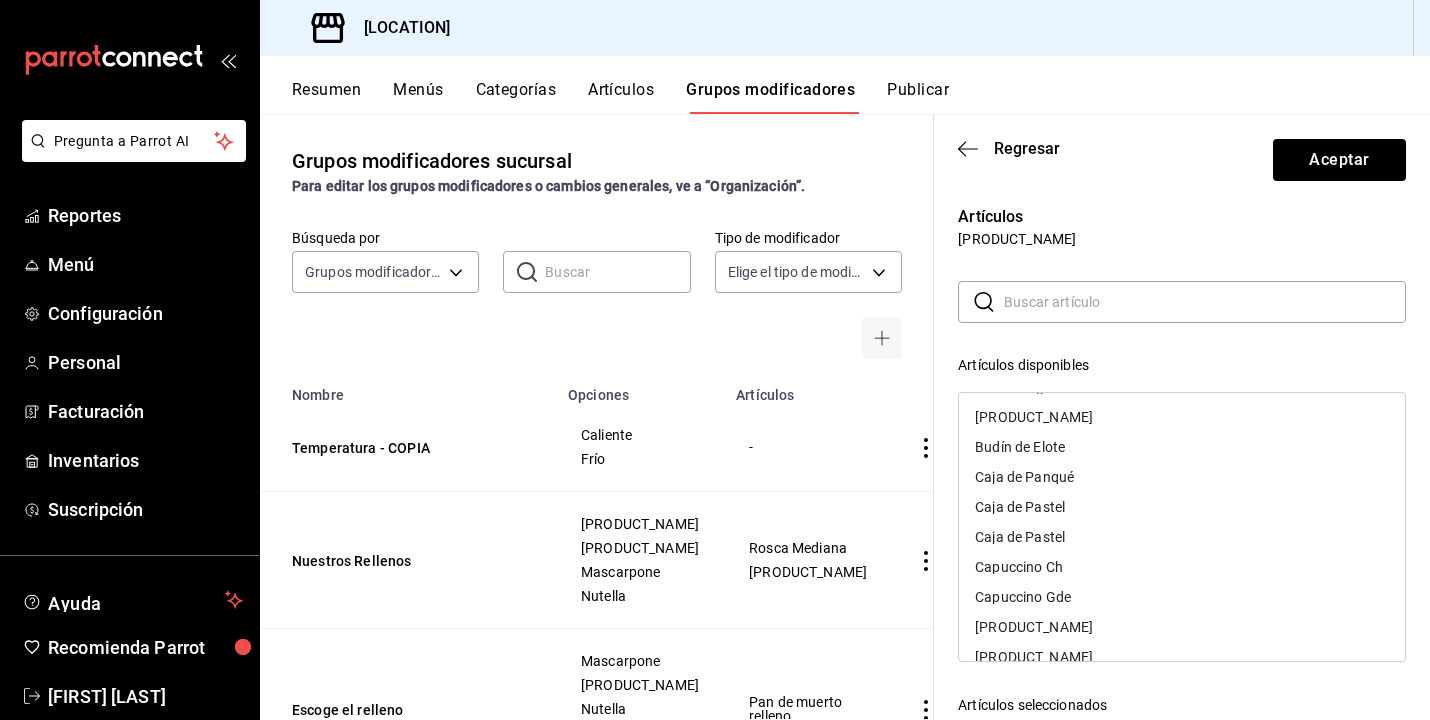click on "Capuccino Ch" at bounding box center [1019, 567] 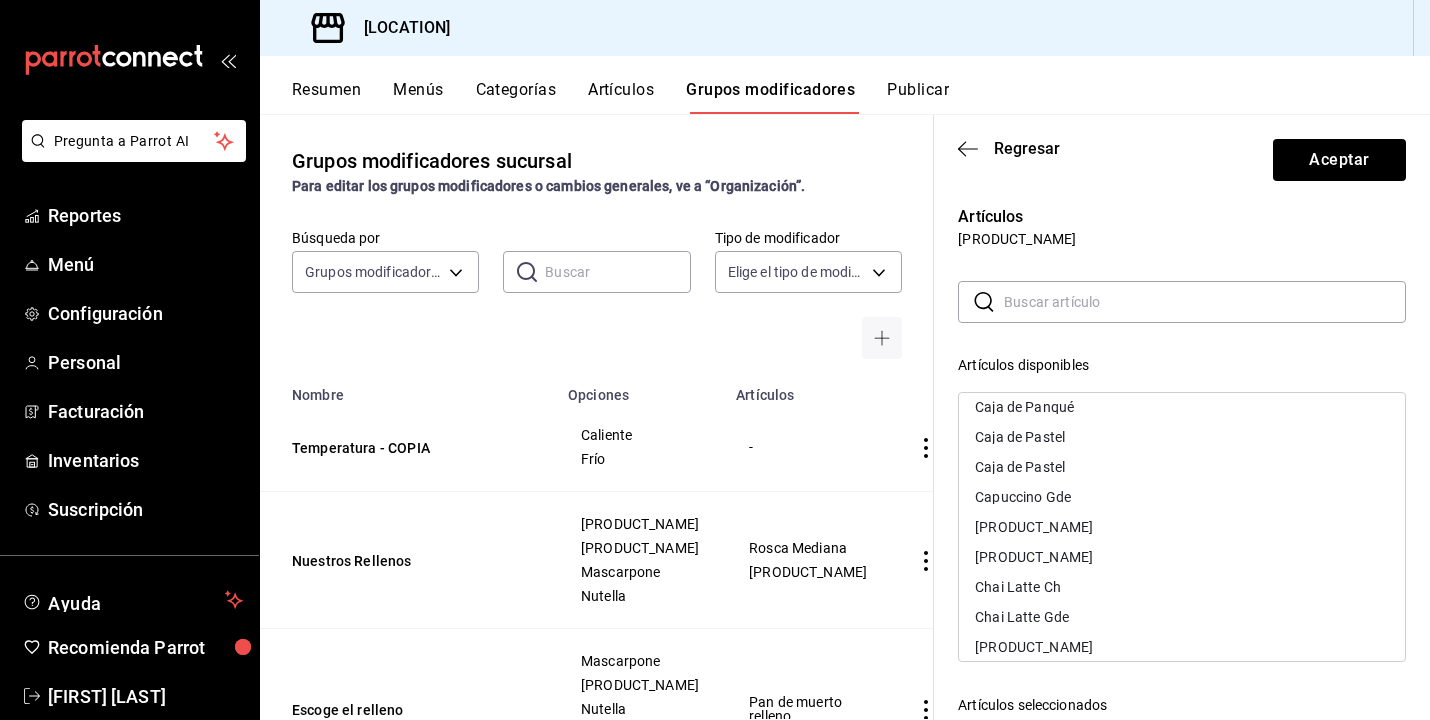 scroll, scrollTop: 340, scrollLeft: 0, axis: vertical 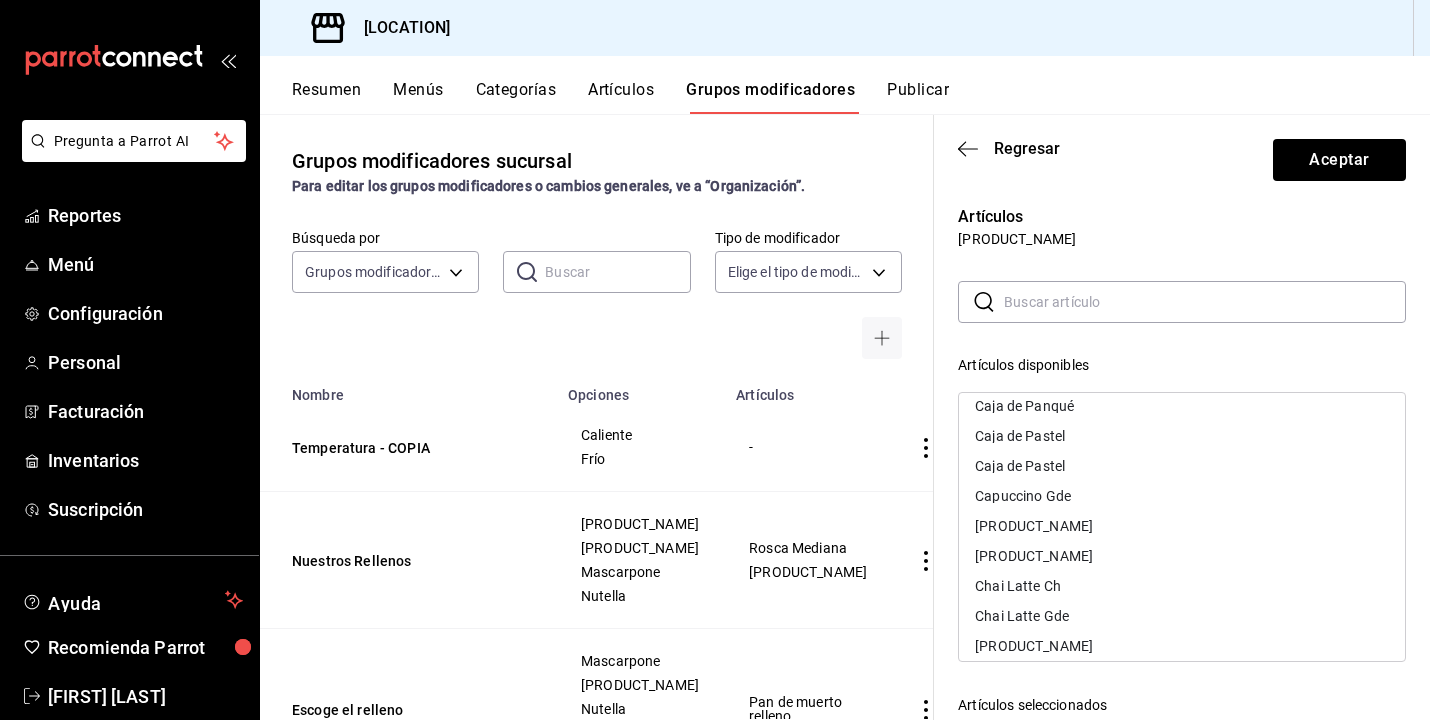 click on "Chai Latte Ch" at bounding box center [1018, 586] 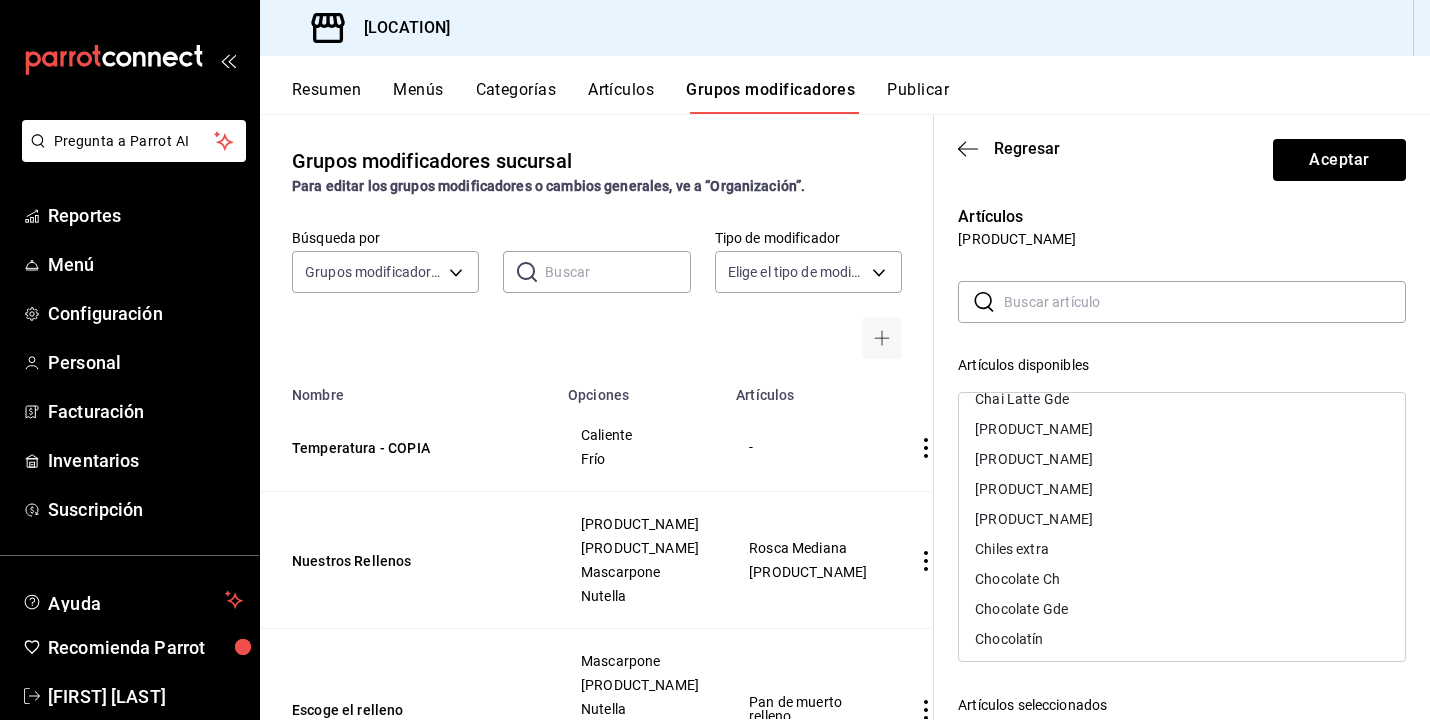 scroll, scrollTop: 538, scrollLeft: 0, axis: vertical 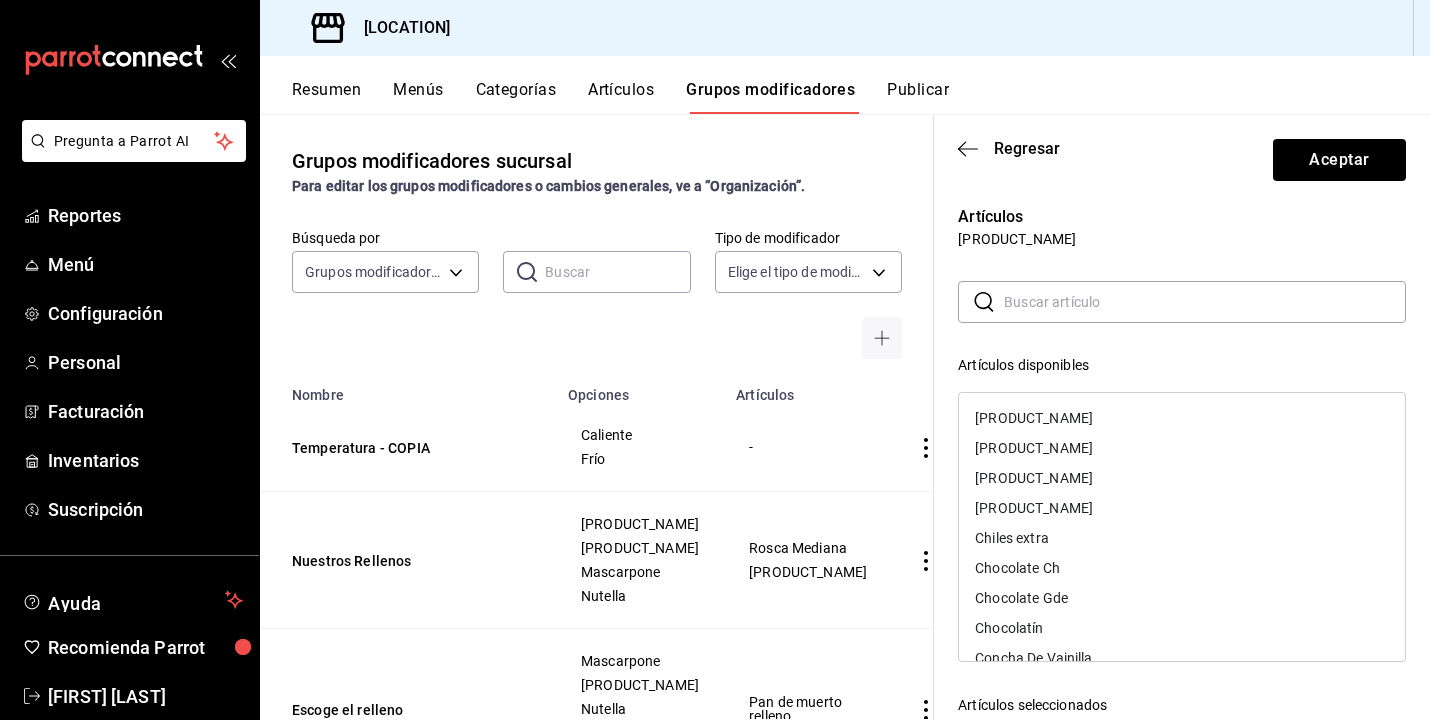 click on "Chocolate Ch" at bounding box center (1017, 568) 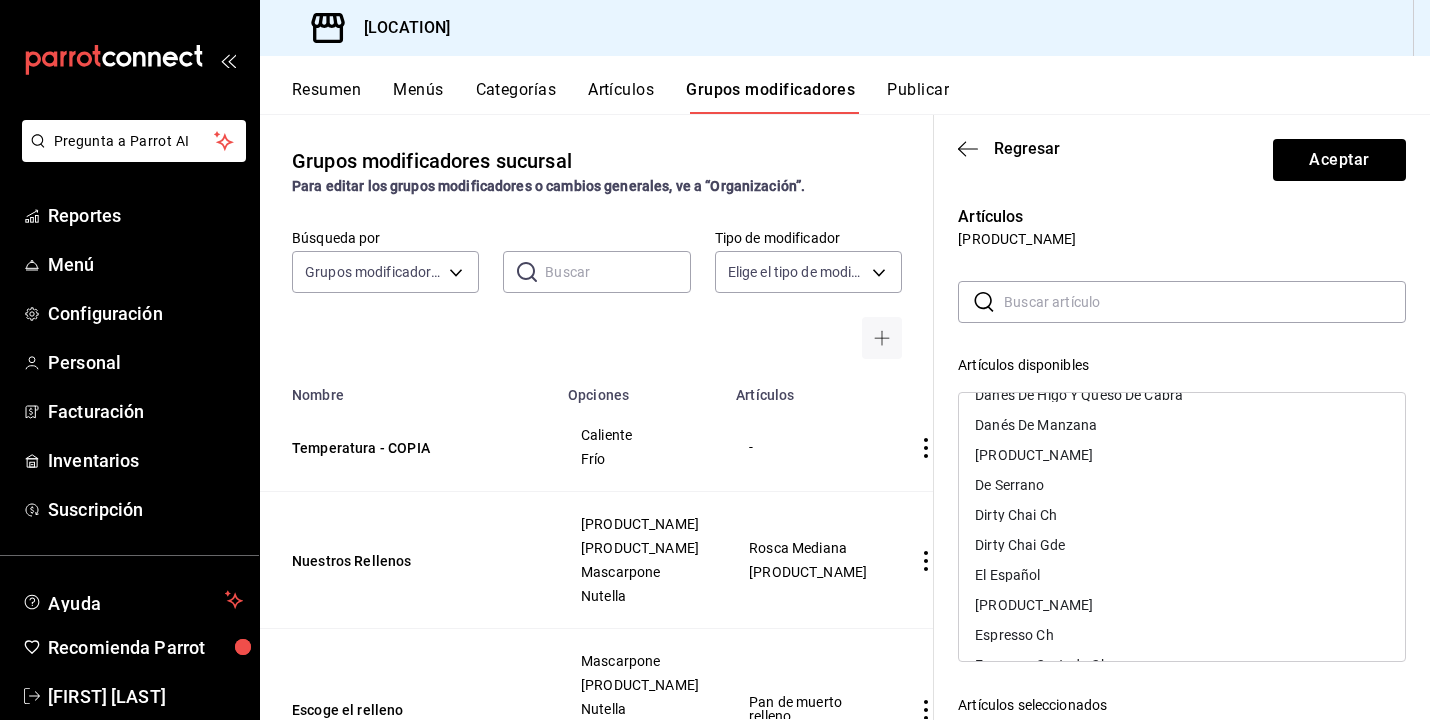 scroll, scrollTop: 1110, scrollLeft: 0, axis: vertical 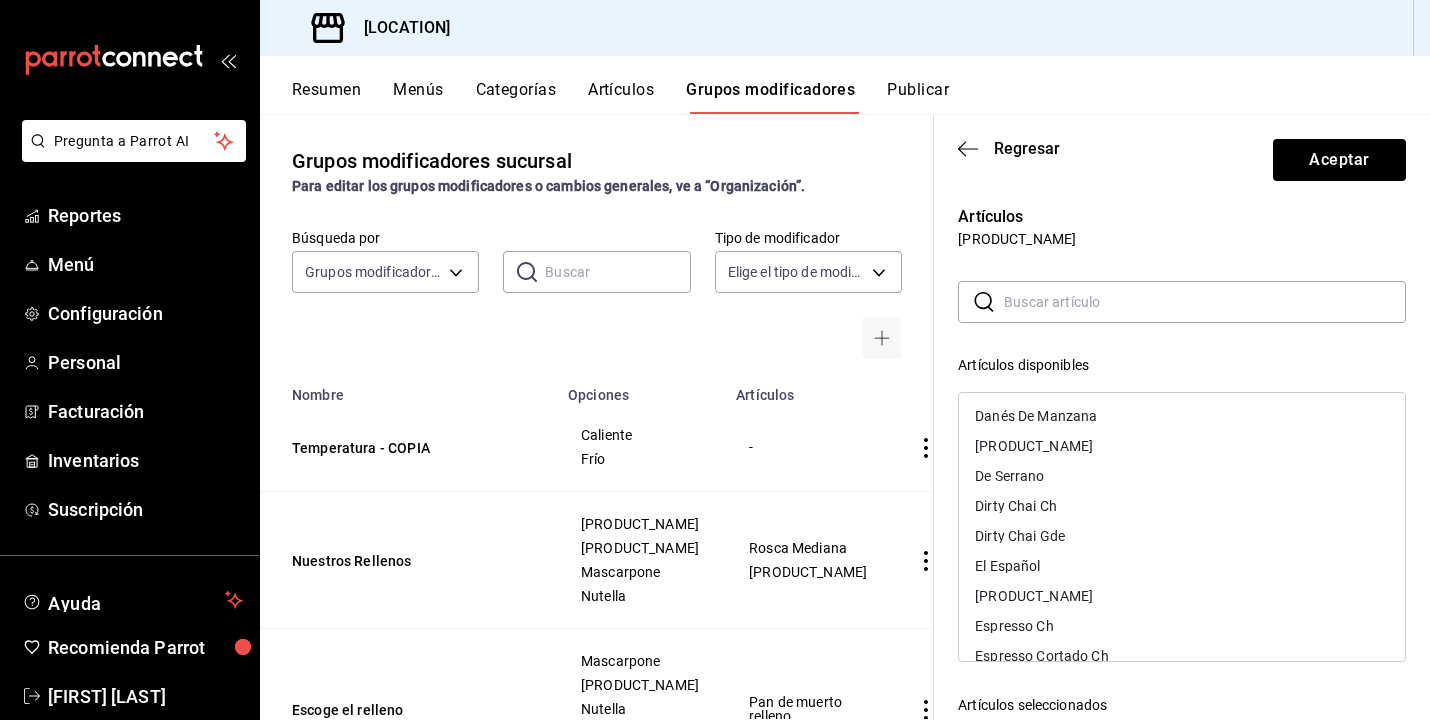 click on "Dirty Chai Ch" at bounding box center [1016, 506] 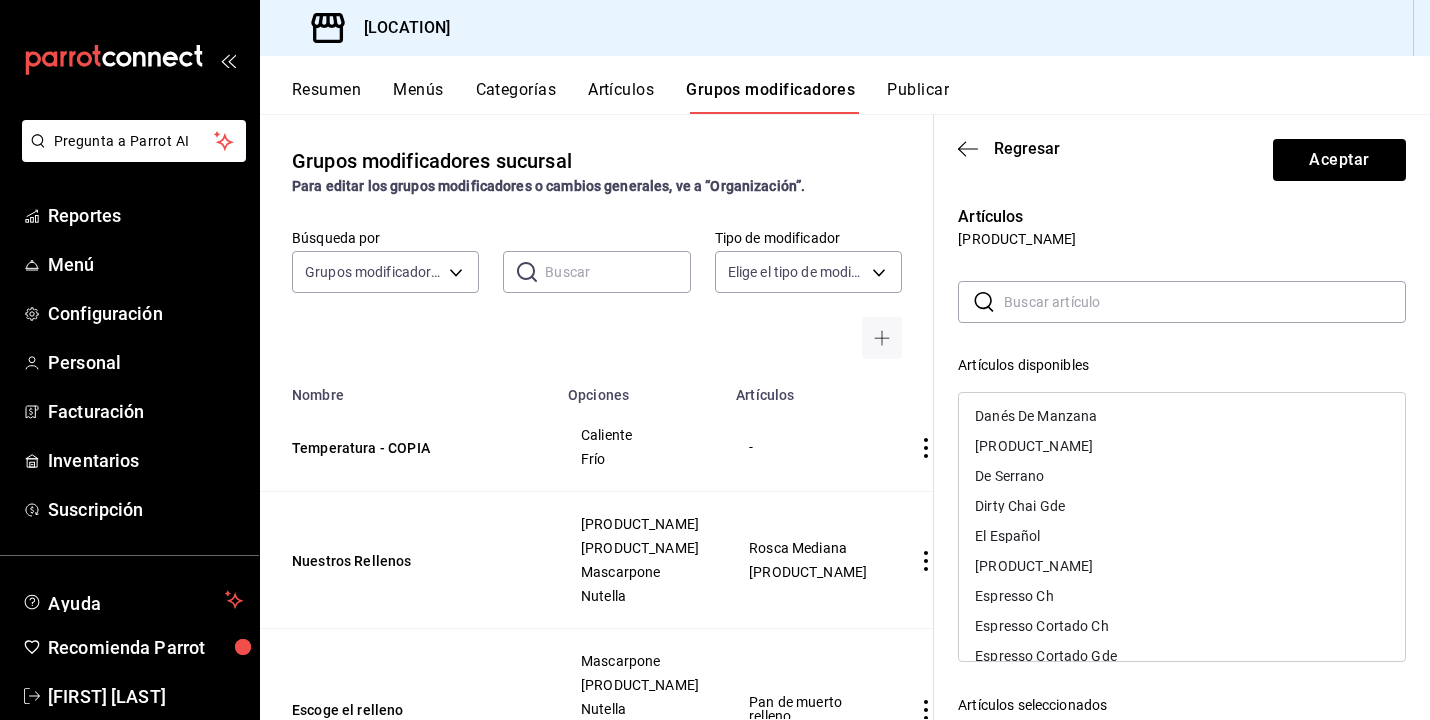 click on "Espresso Ch" at bounding box center [1014, 596] 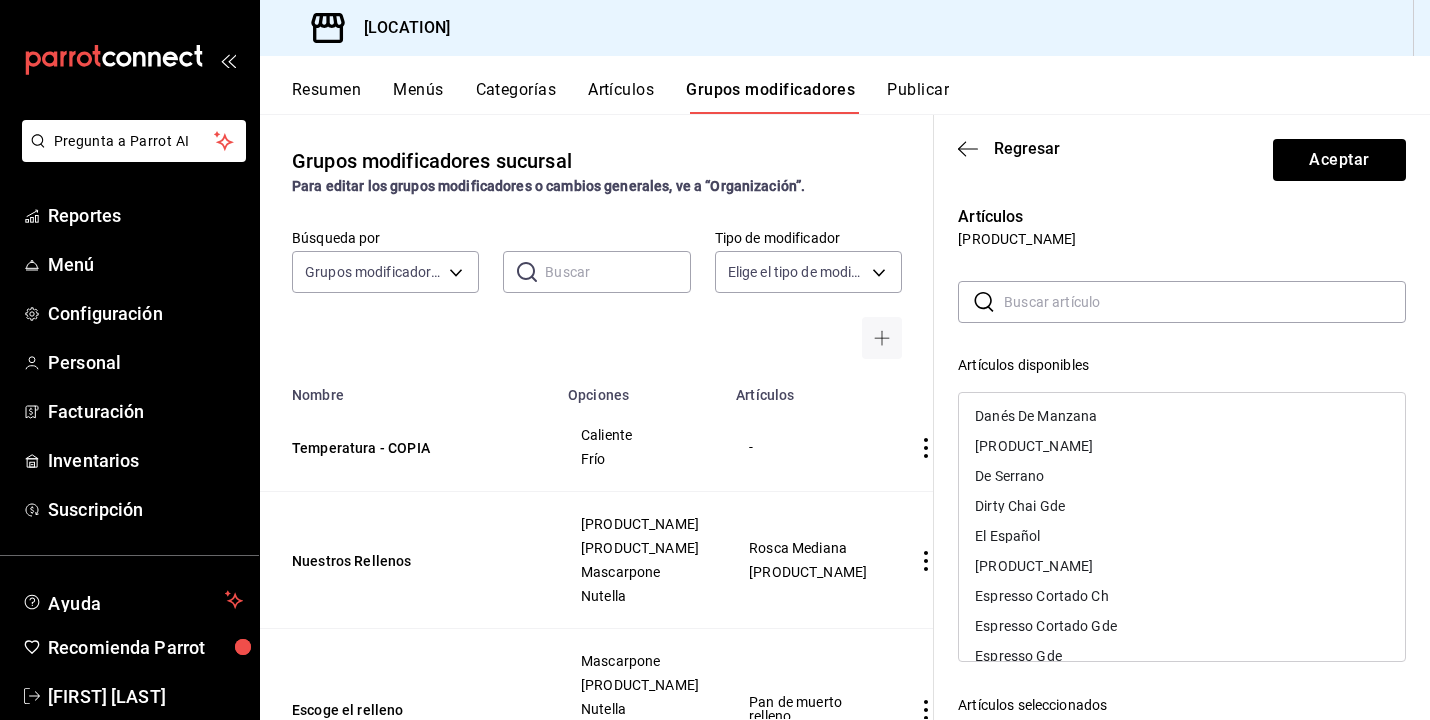 click on "Espresso Cortado Ch" at bounding box center (1042, 596) 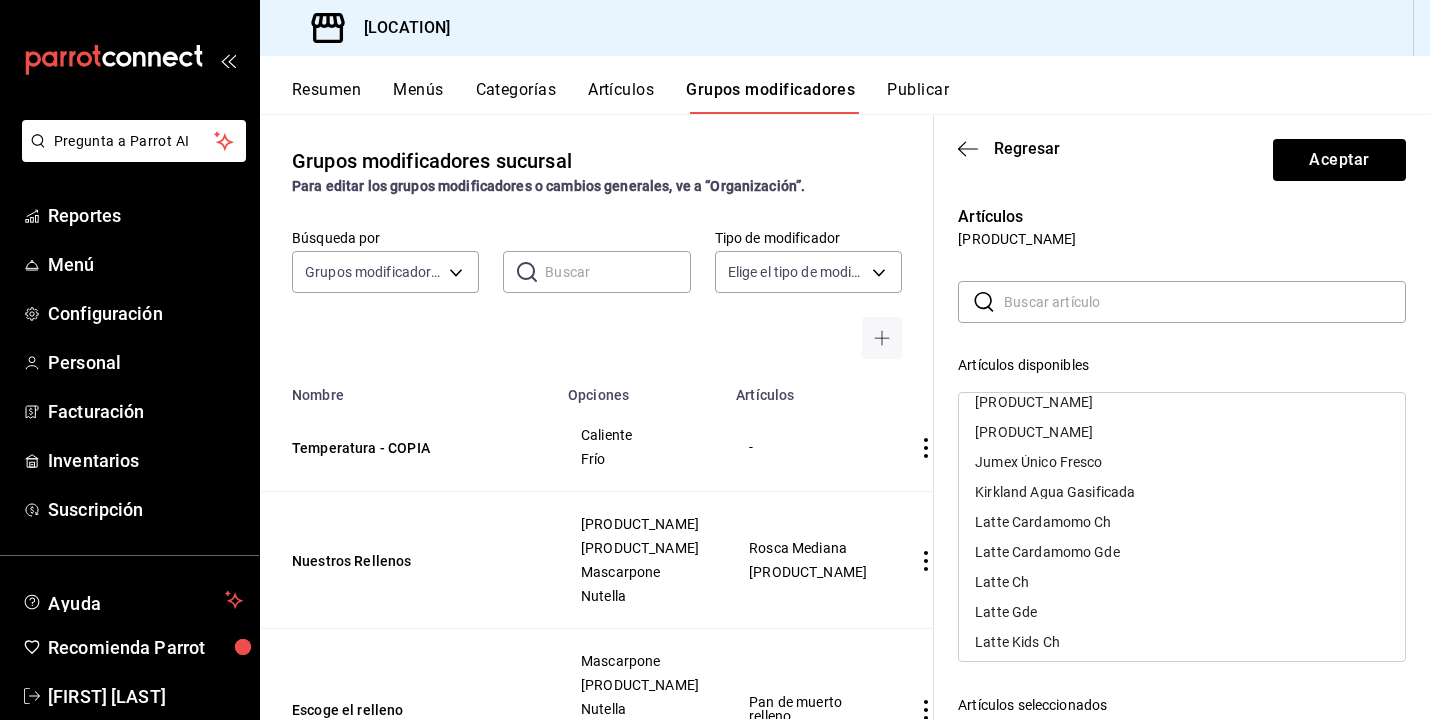 scroll, scrollTop: 1698, scrollLeft: 0, axis: vertical 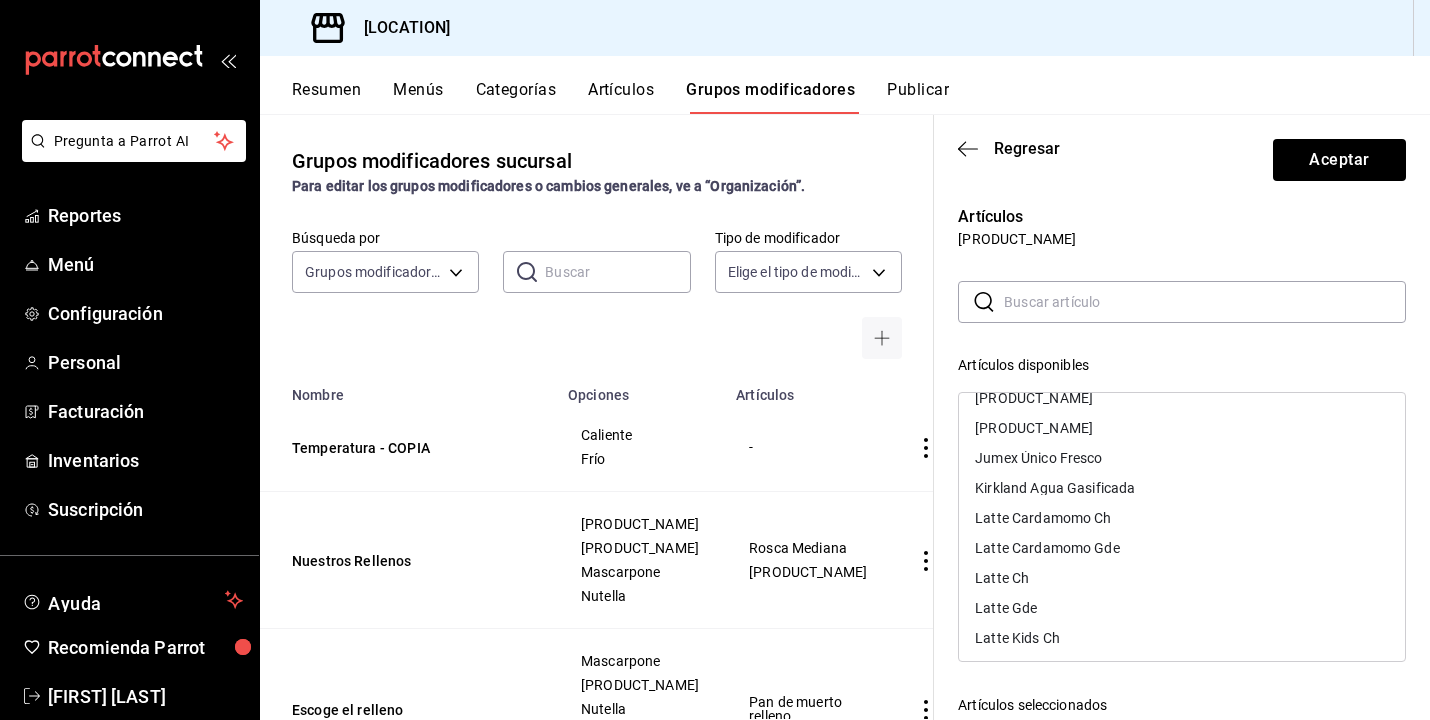 click on "Latte Cardamomo Ch" at bounding box center [1043, 518] 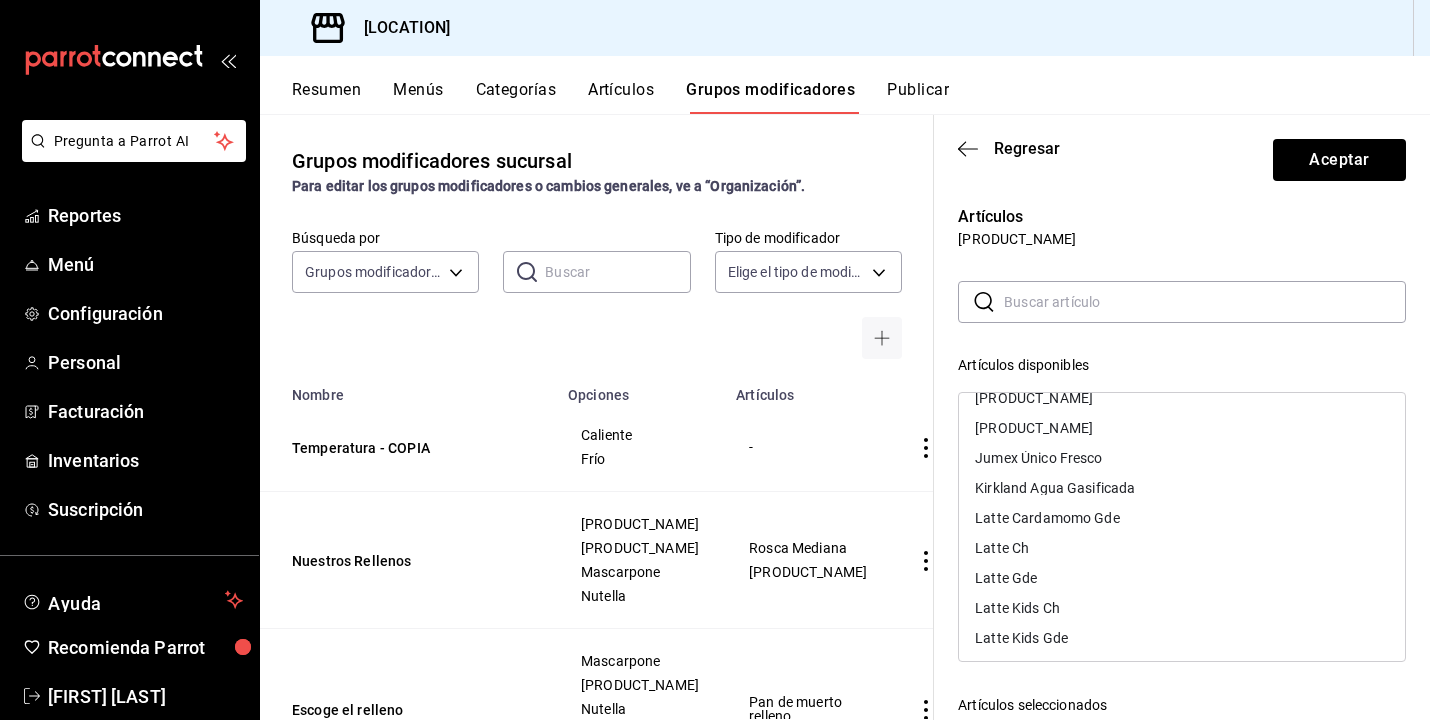 click on "Latte Ch" at bounding box center [1182, 548] 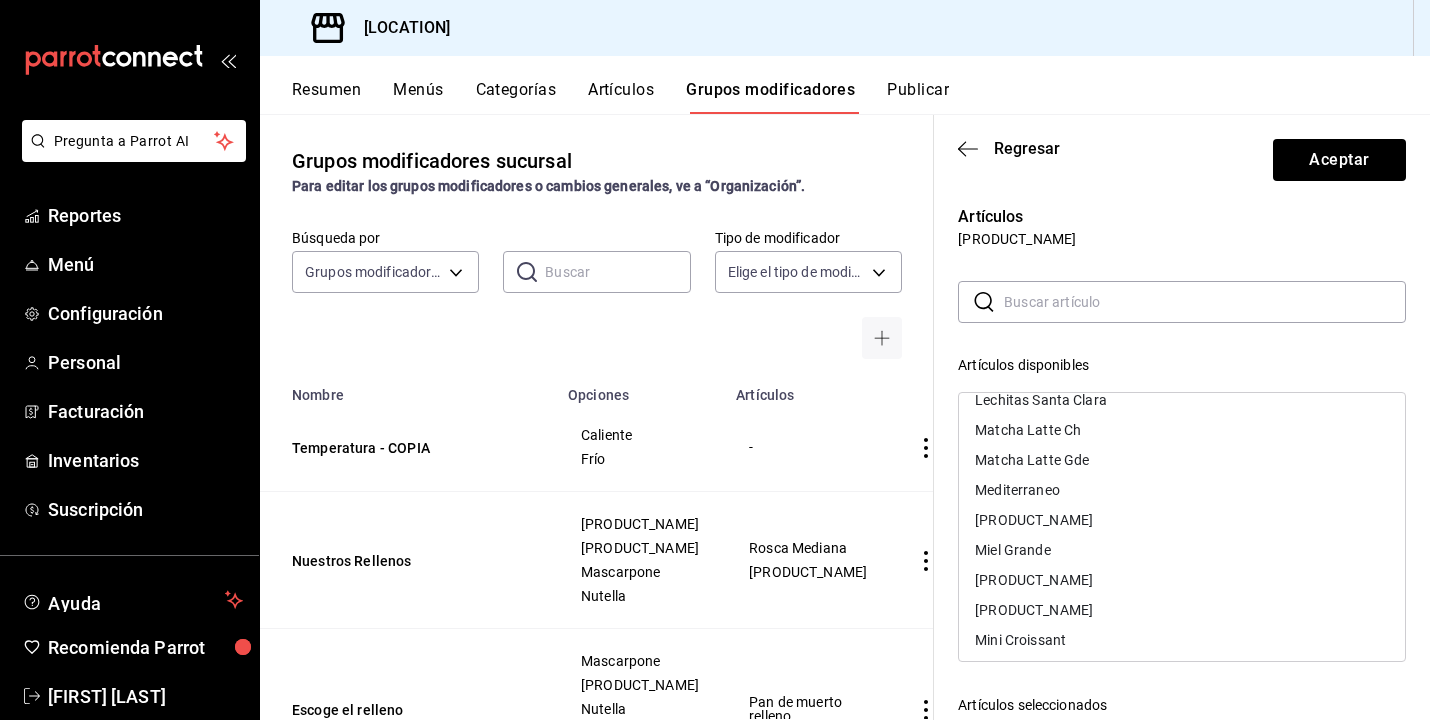 scroll, scrollTop: 1932, scrollLeft: 0, axis: vertical 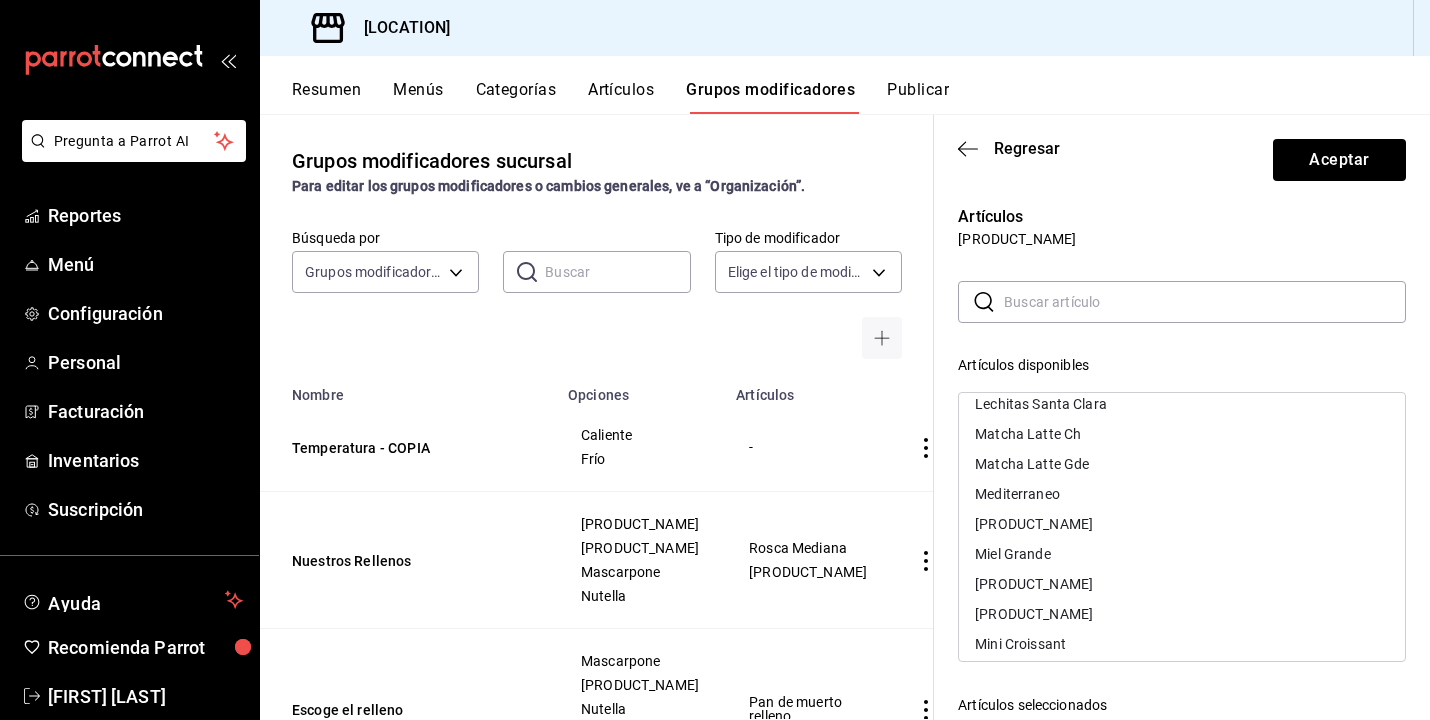 click on "Matcha Latte Ch" at bounding box center [1182, 434] 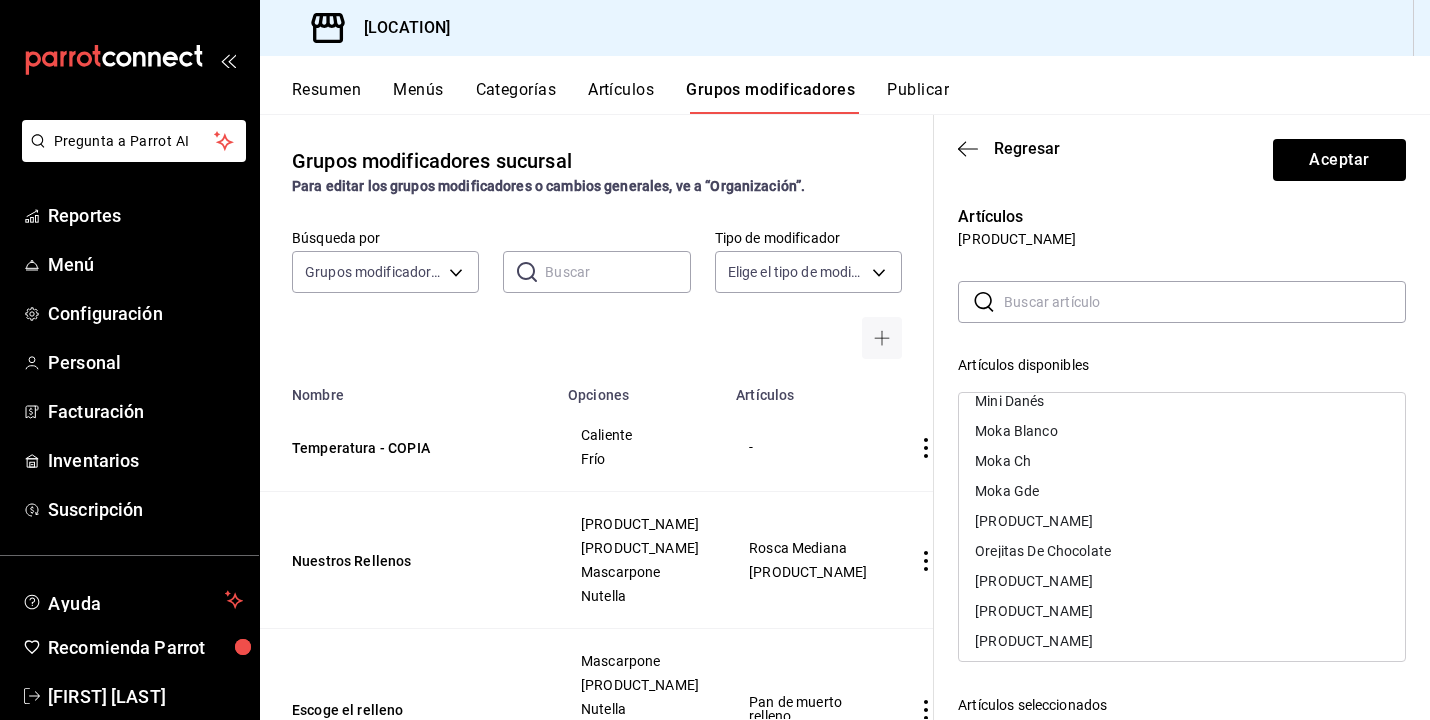 scroll, scrollTop: 2160, scrollLeft: 0, axis: vertical 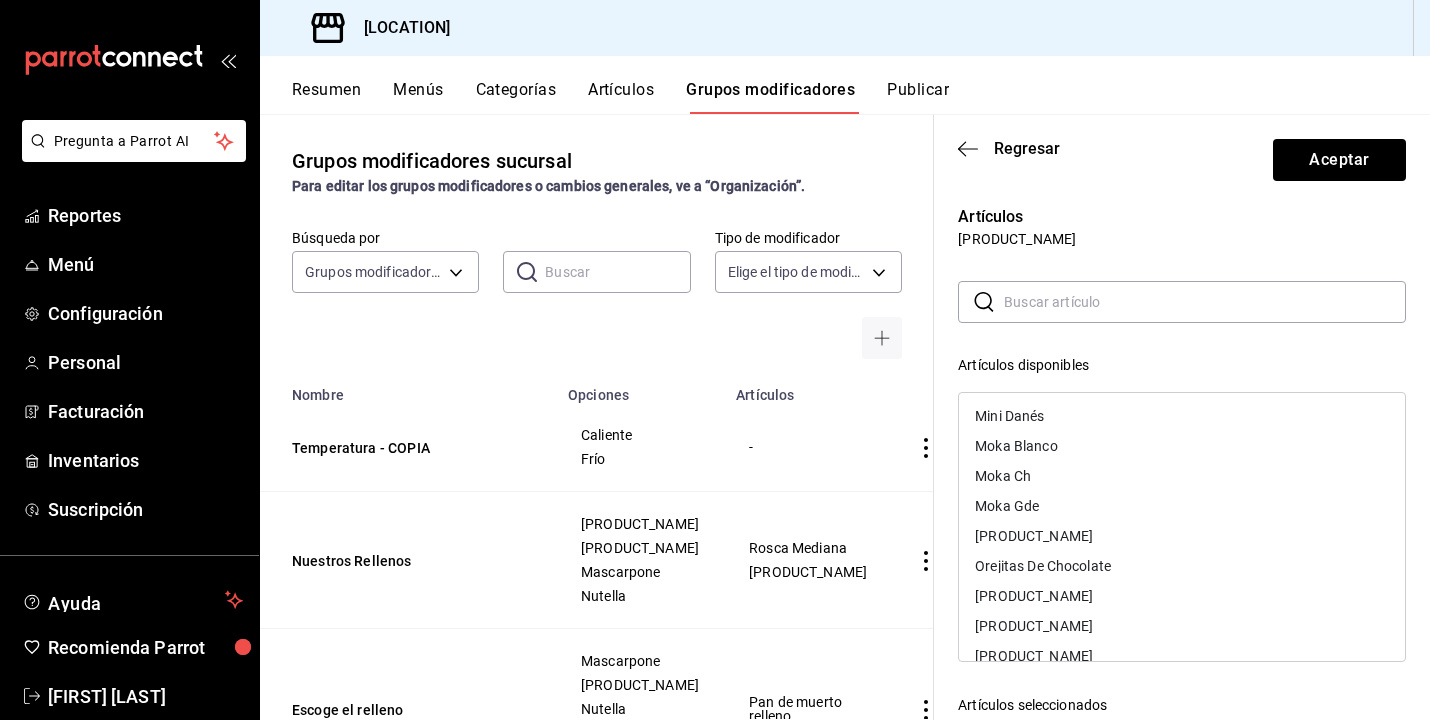 click on "Moka Ch" at bounding box center [1003, 476] 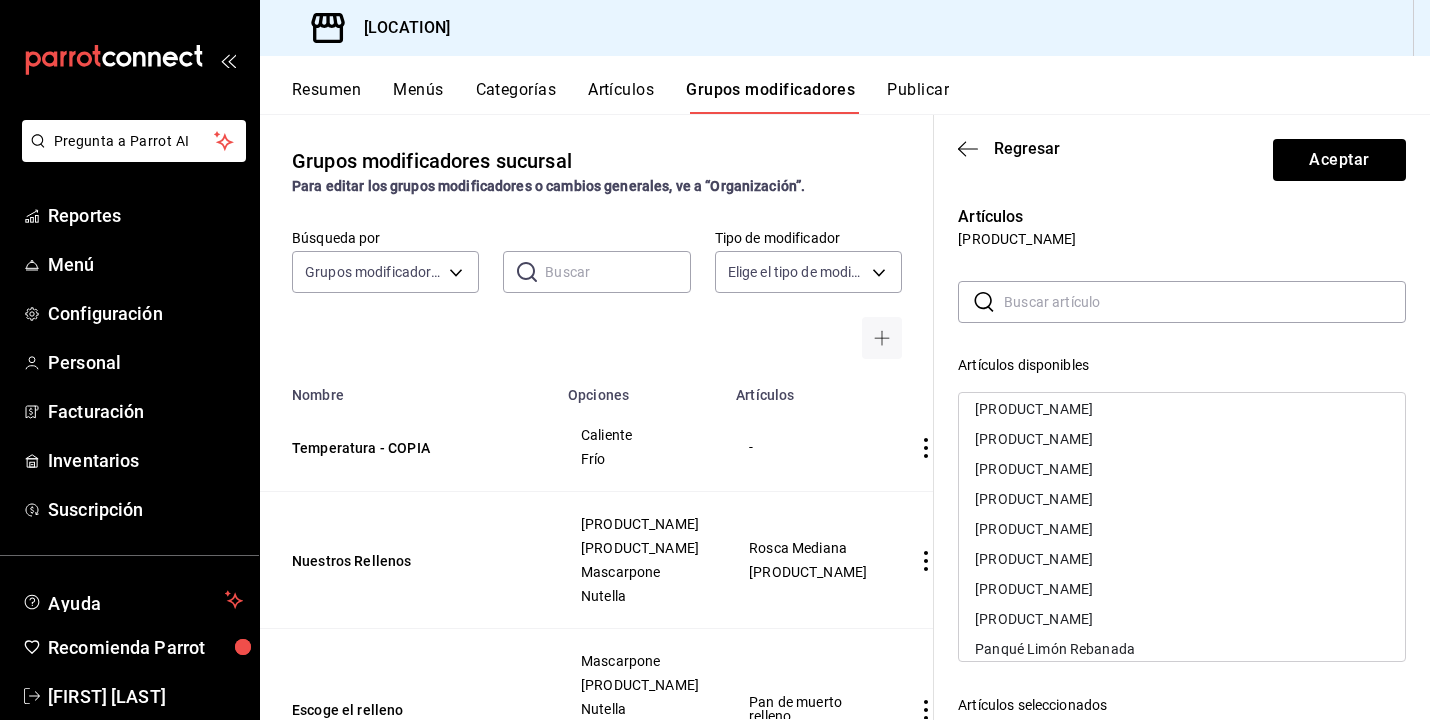 scroll, scrollTop: 2492, scrollLeft: 0, axis: vertical 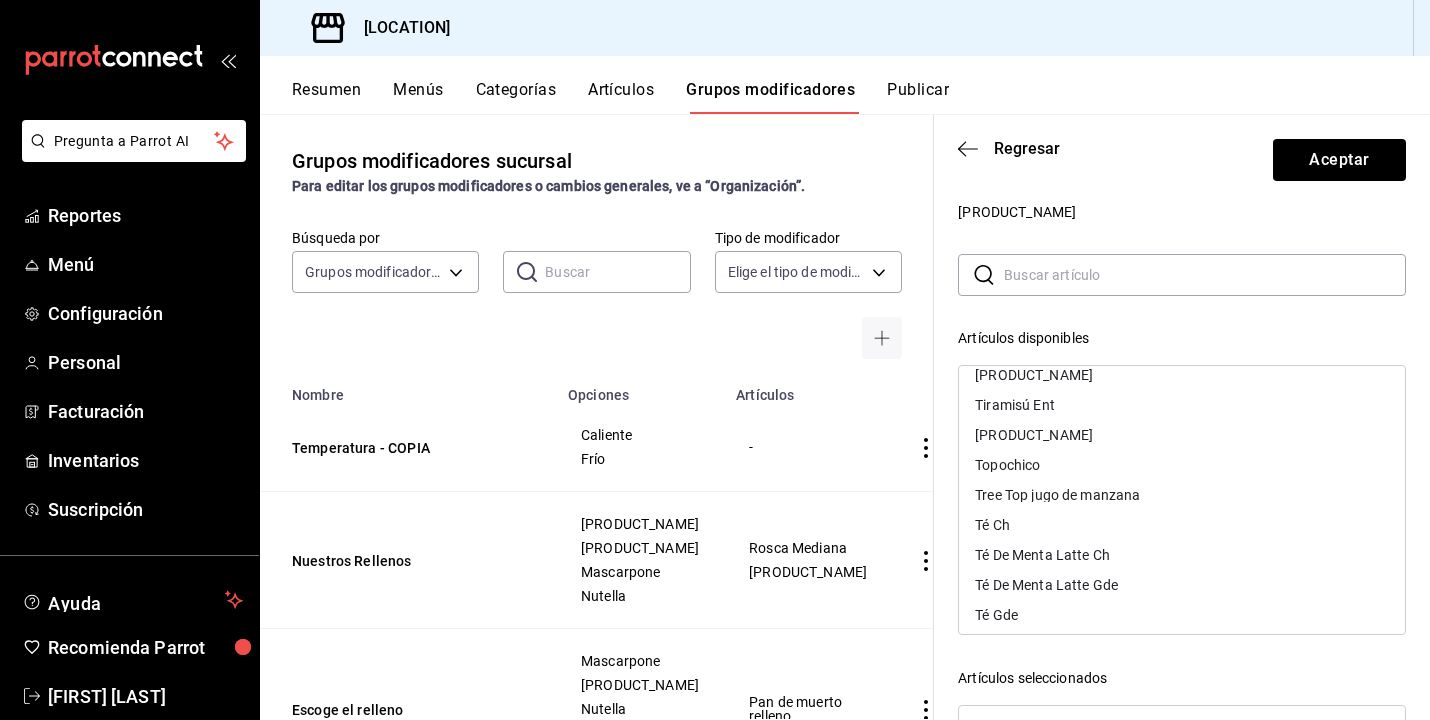 click on "Té De Menta Latte Ch" at bounding box center (1182, 555) 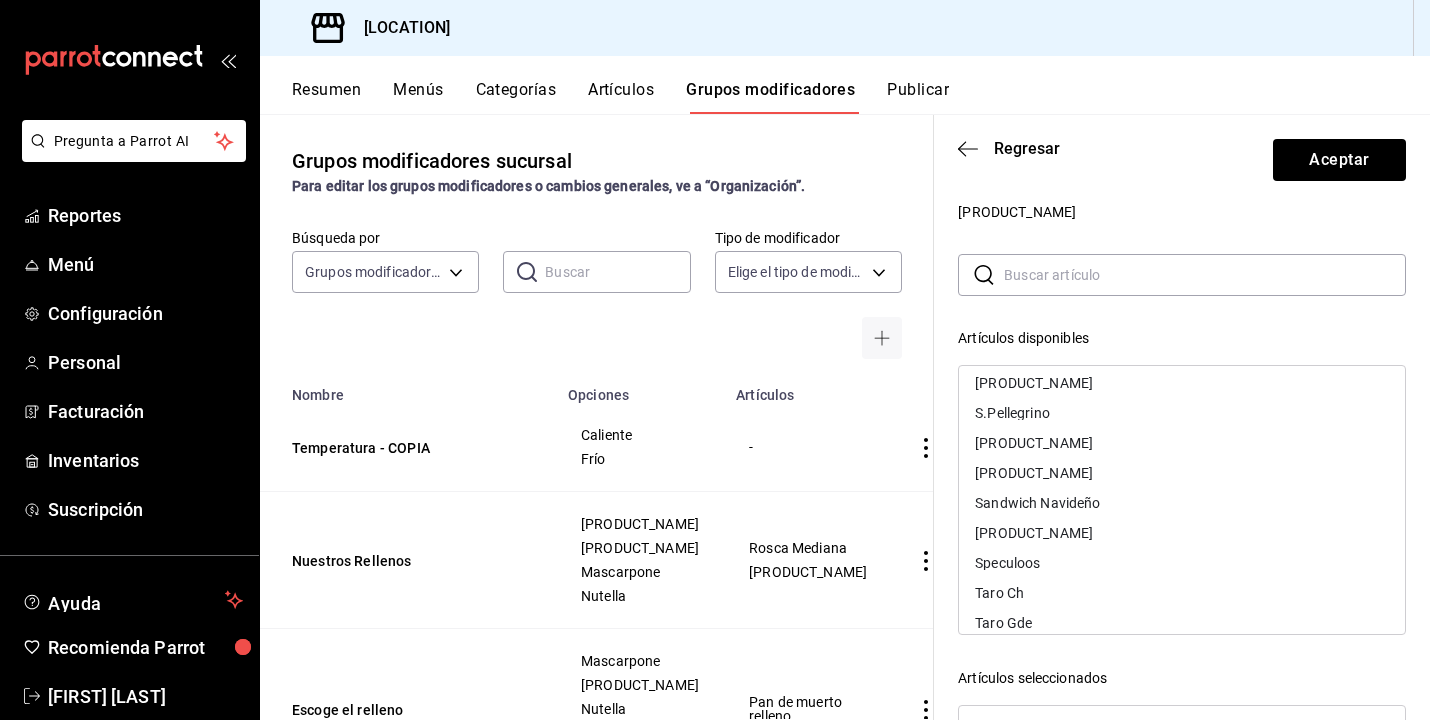 scroll, scrollTop: 3552, scrollLeft: 0, axis: vertical 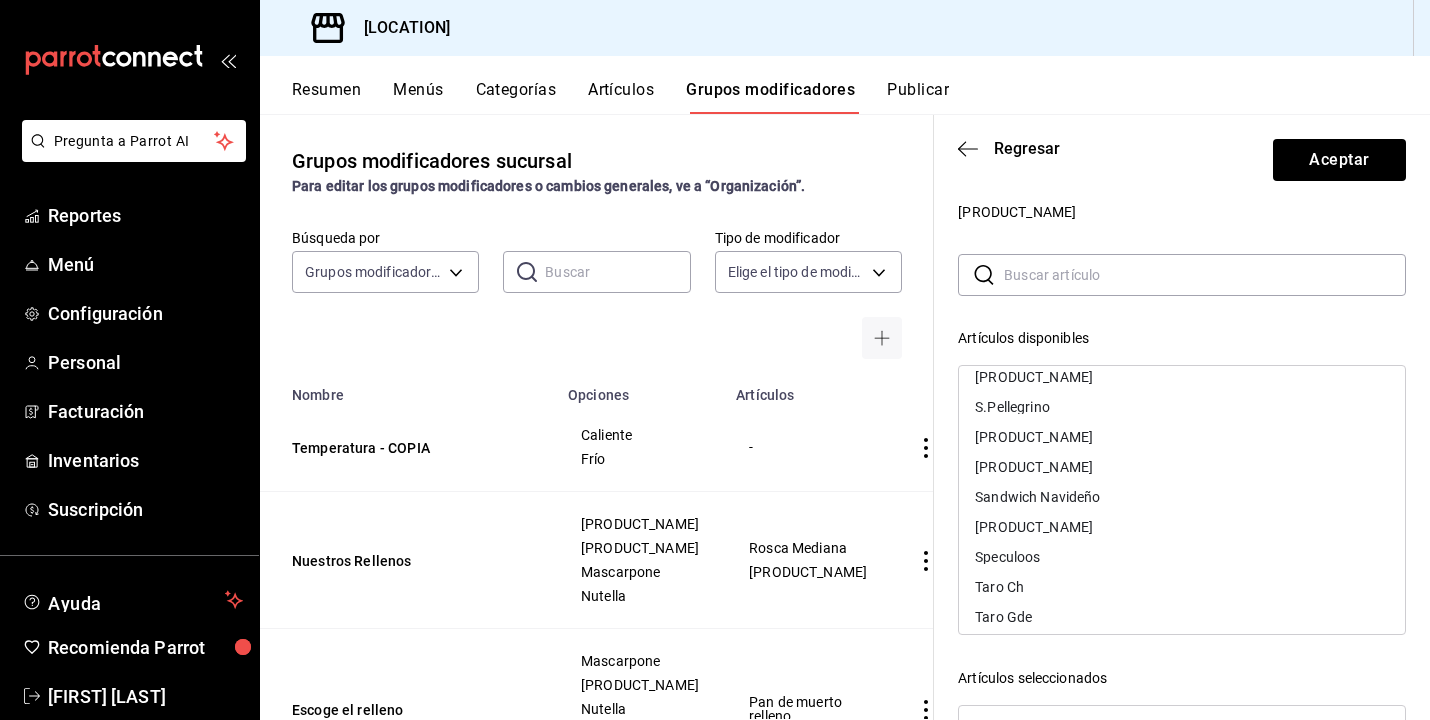 click on "Taro Ch" at bounding box center [1182, 587] 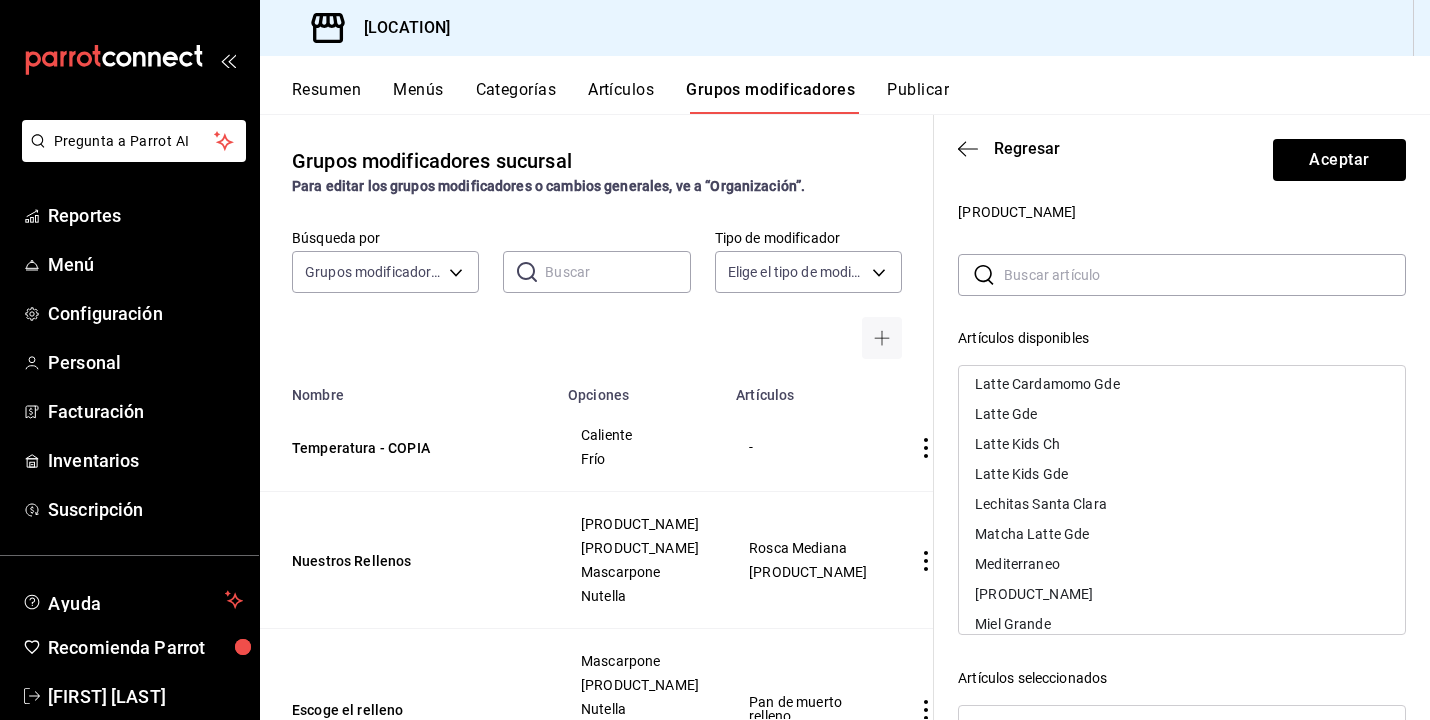 scroll, scrollTop: 1790, scrollLeft: 0, axis: vertical 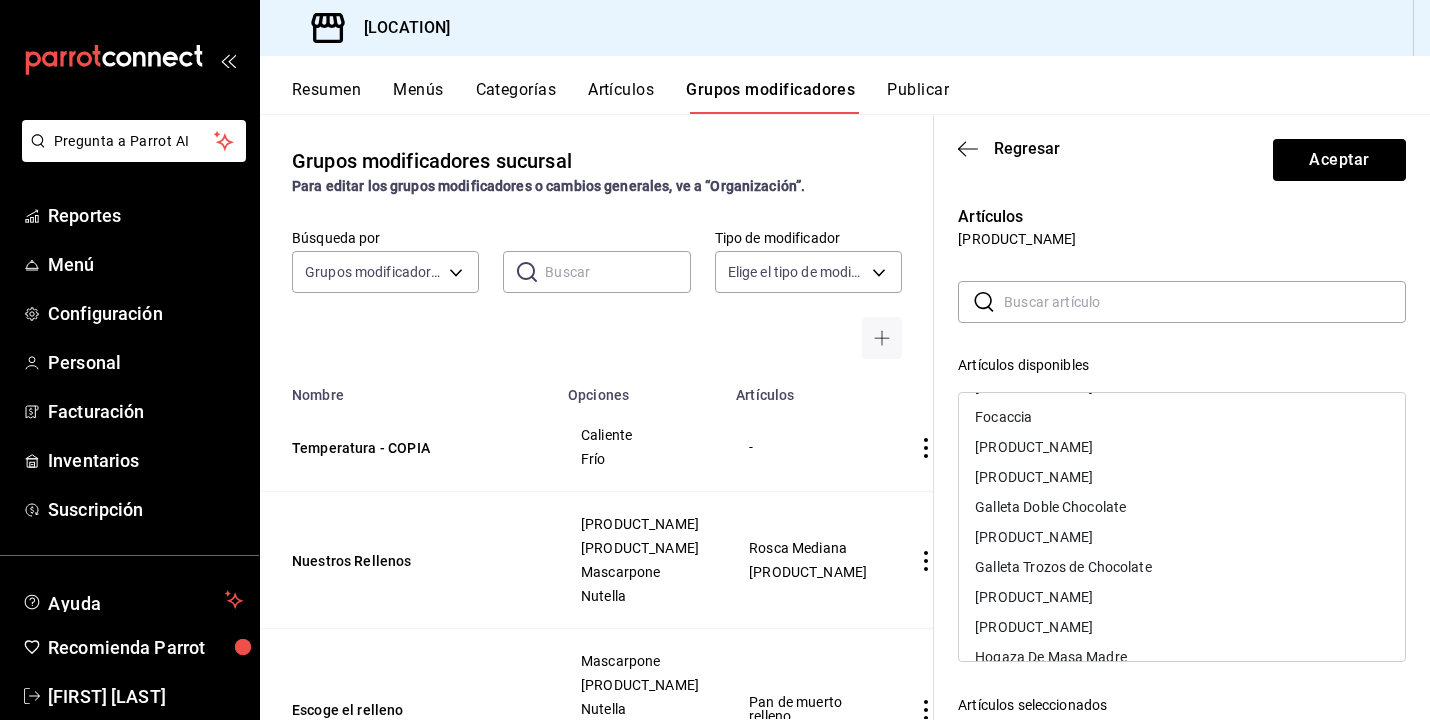 click at bounding box center [1205, 302] 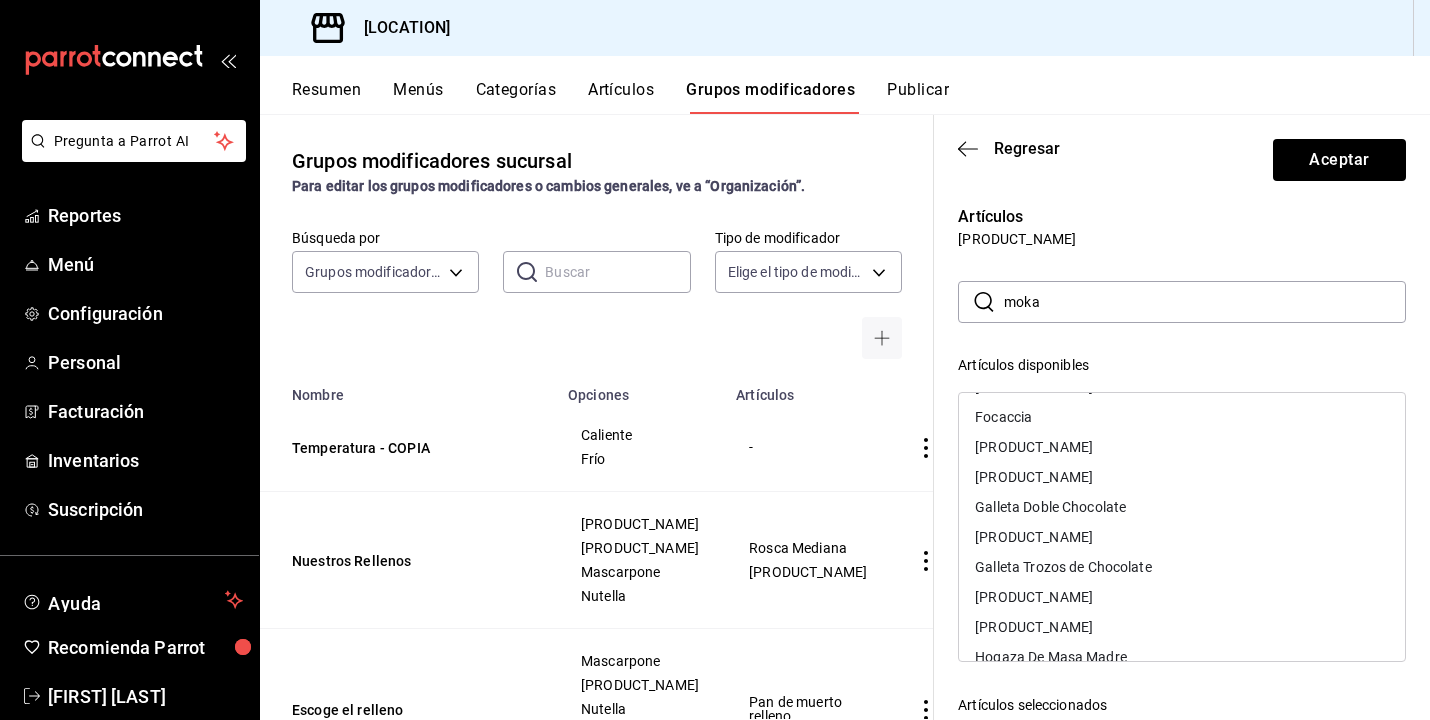 scroll, scrollTop: 0, scrollLeft: 0, axis: both 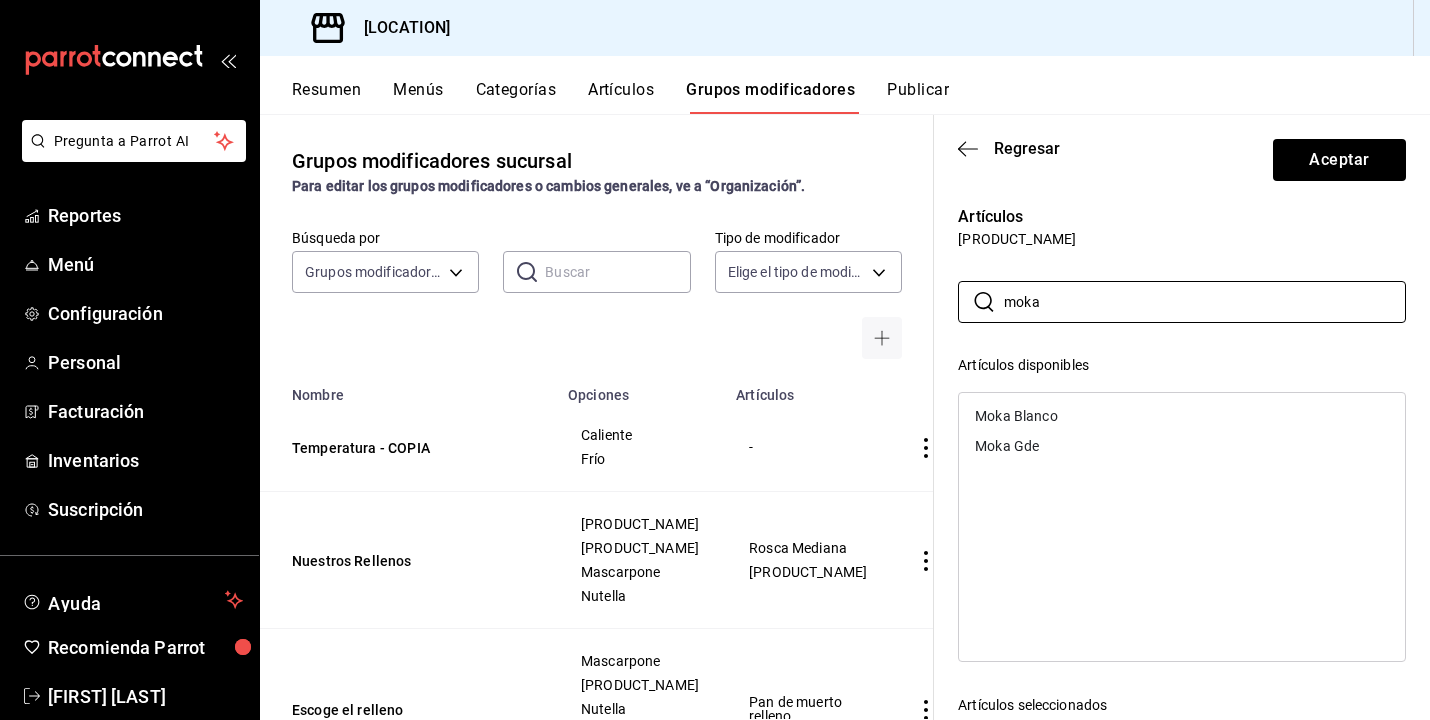 type on "moka" 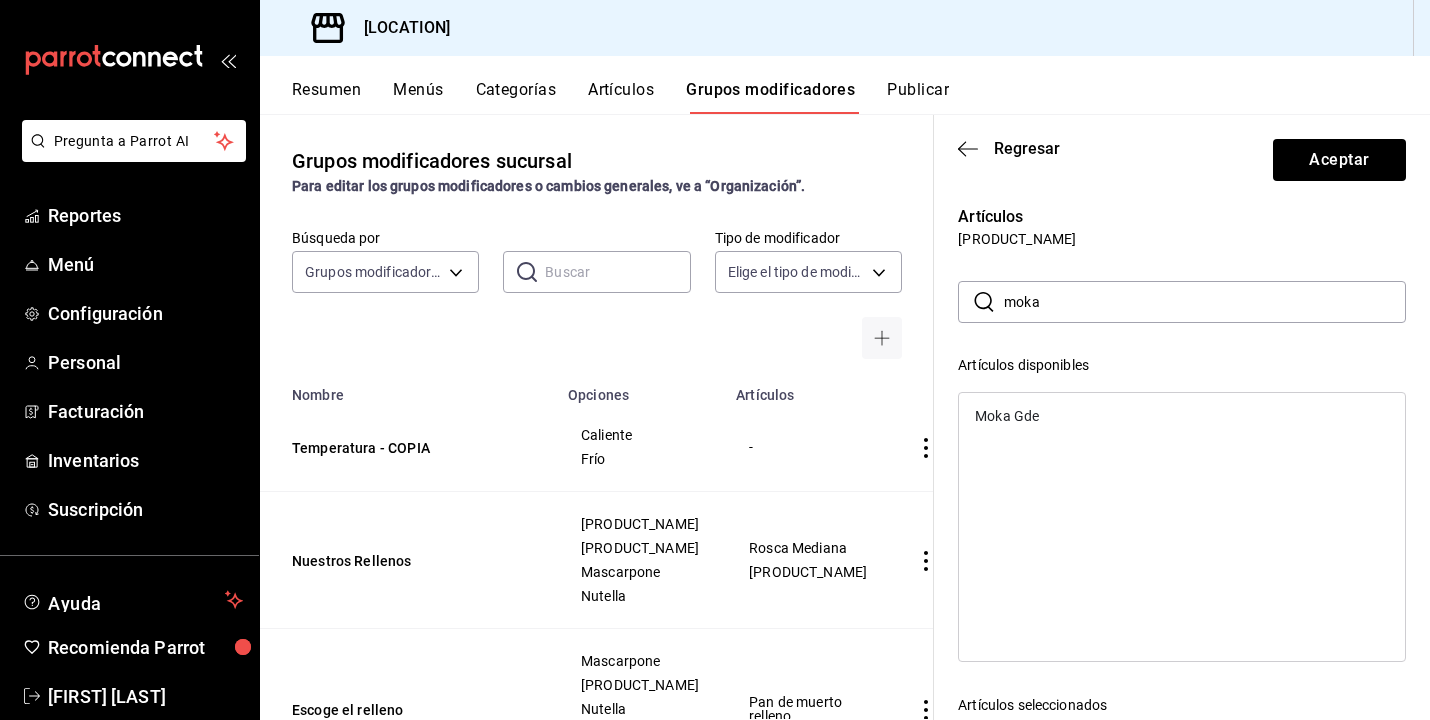 click on "moka" at bounding box center [1205, 302] 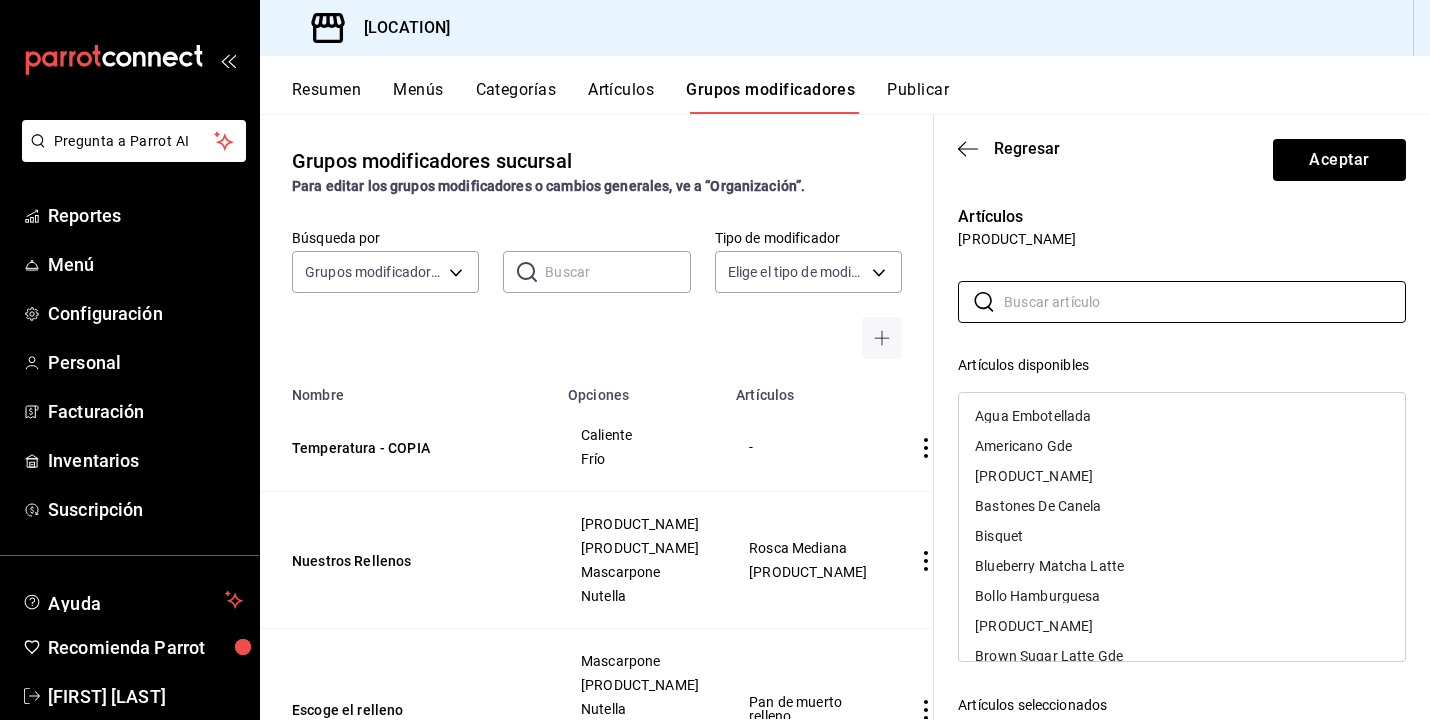 scroll, scrollTop: 0, scrollLeft: 0, axis: both 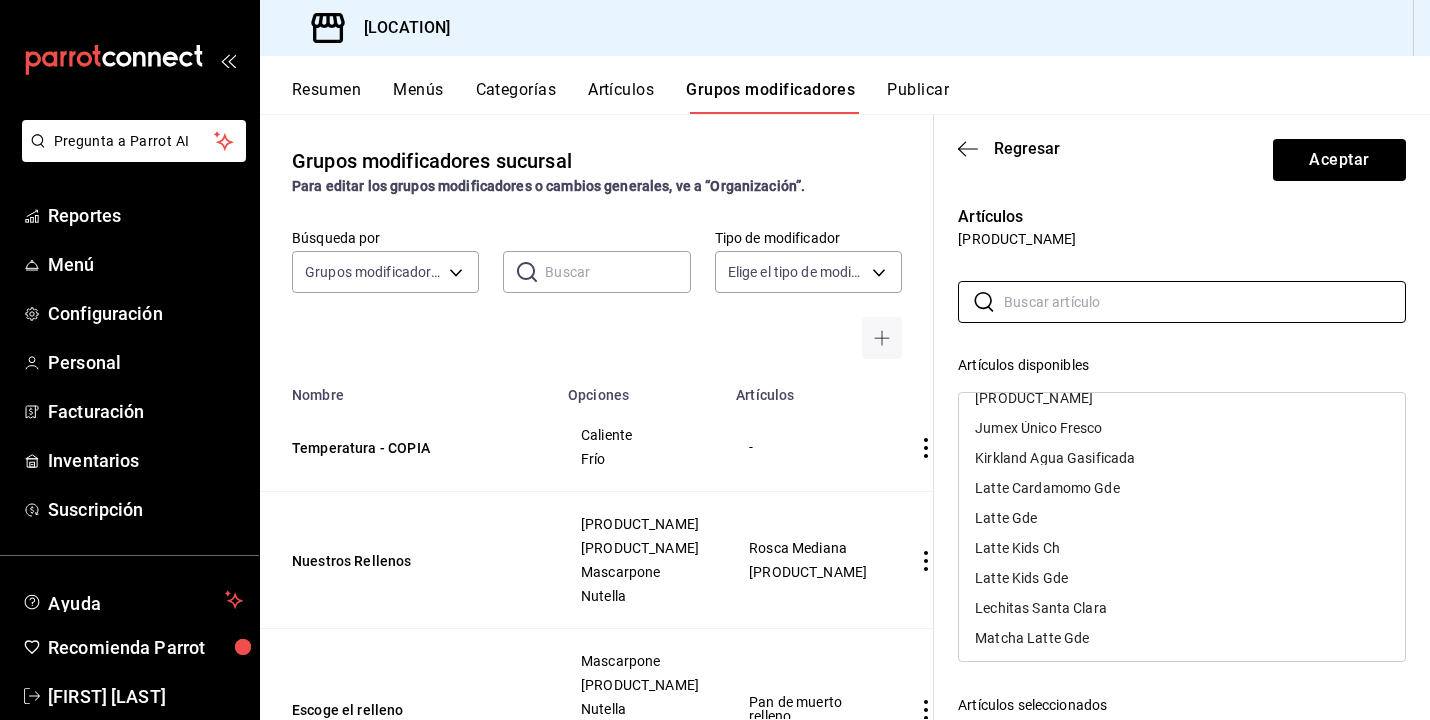 type 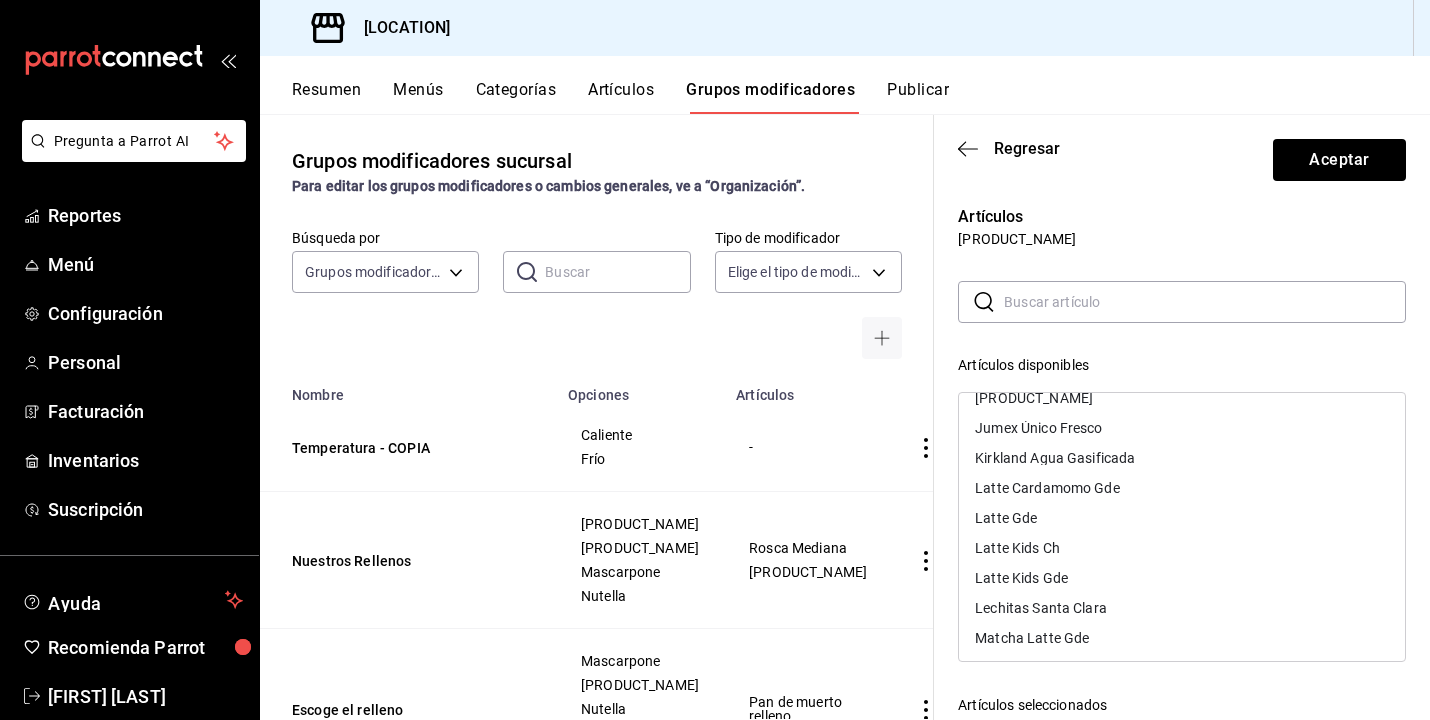 click on "Latte Kids Ch" at bounding box center [1182, 548] 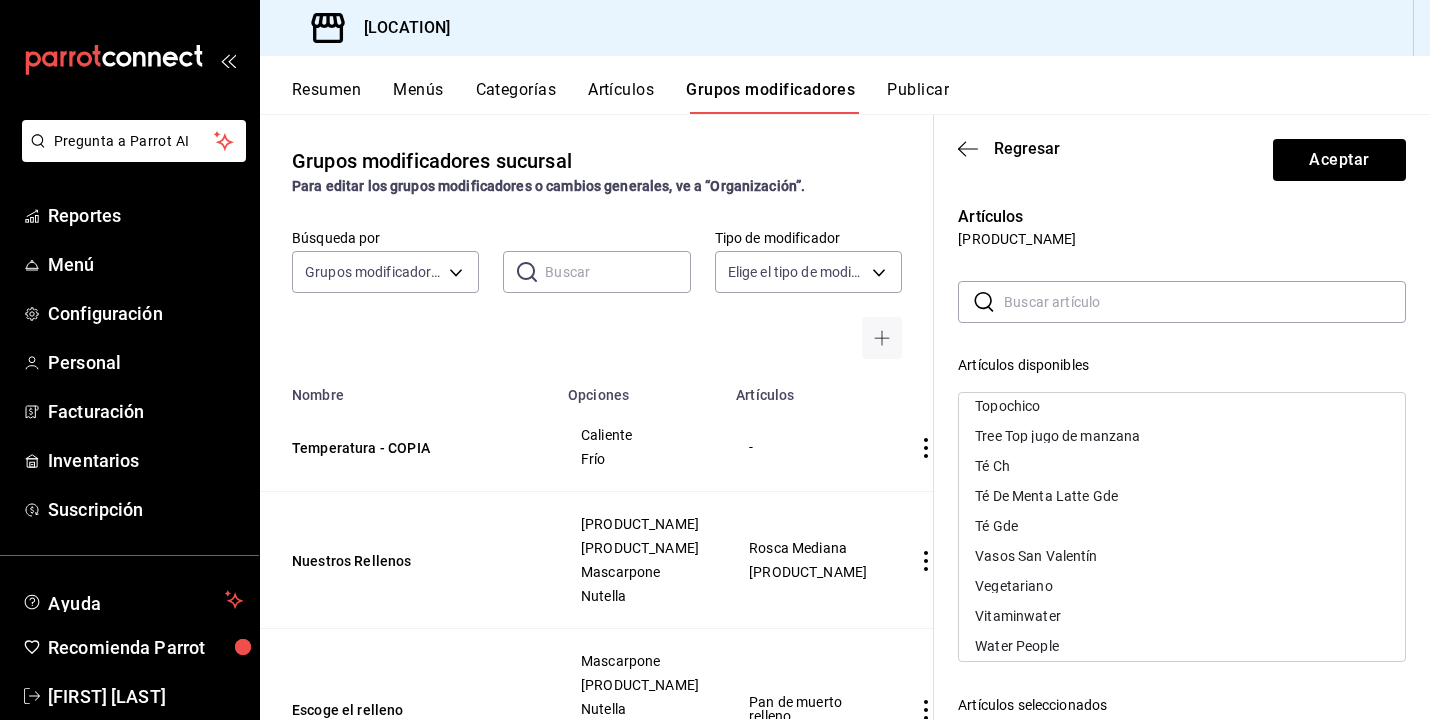 scroll, scrollTop: 3995, scrollLeft: 0, axis: vertical 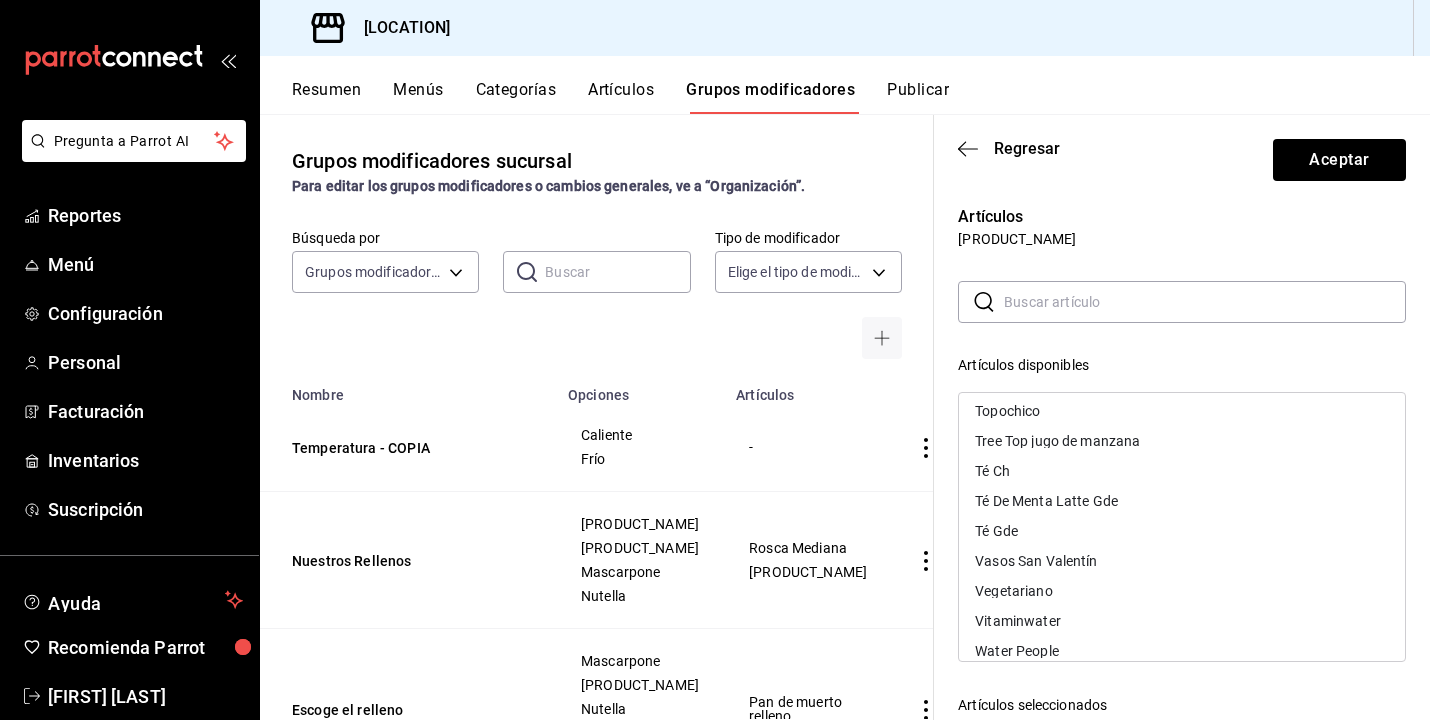 click on "Té Ch" at bounding box center (1182, 471) 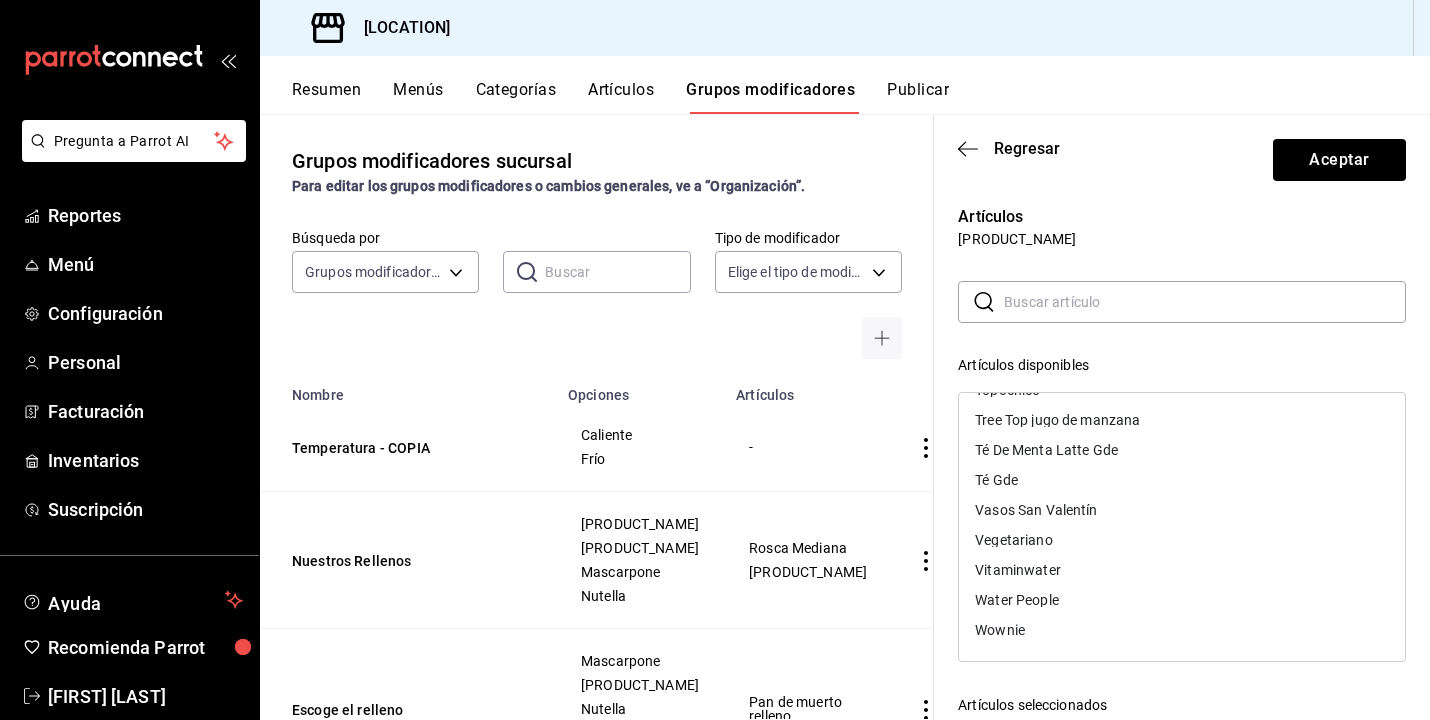 scroll, scrollTop: 4016, scrollLeft: 0, axis: vertical 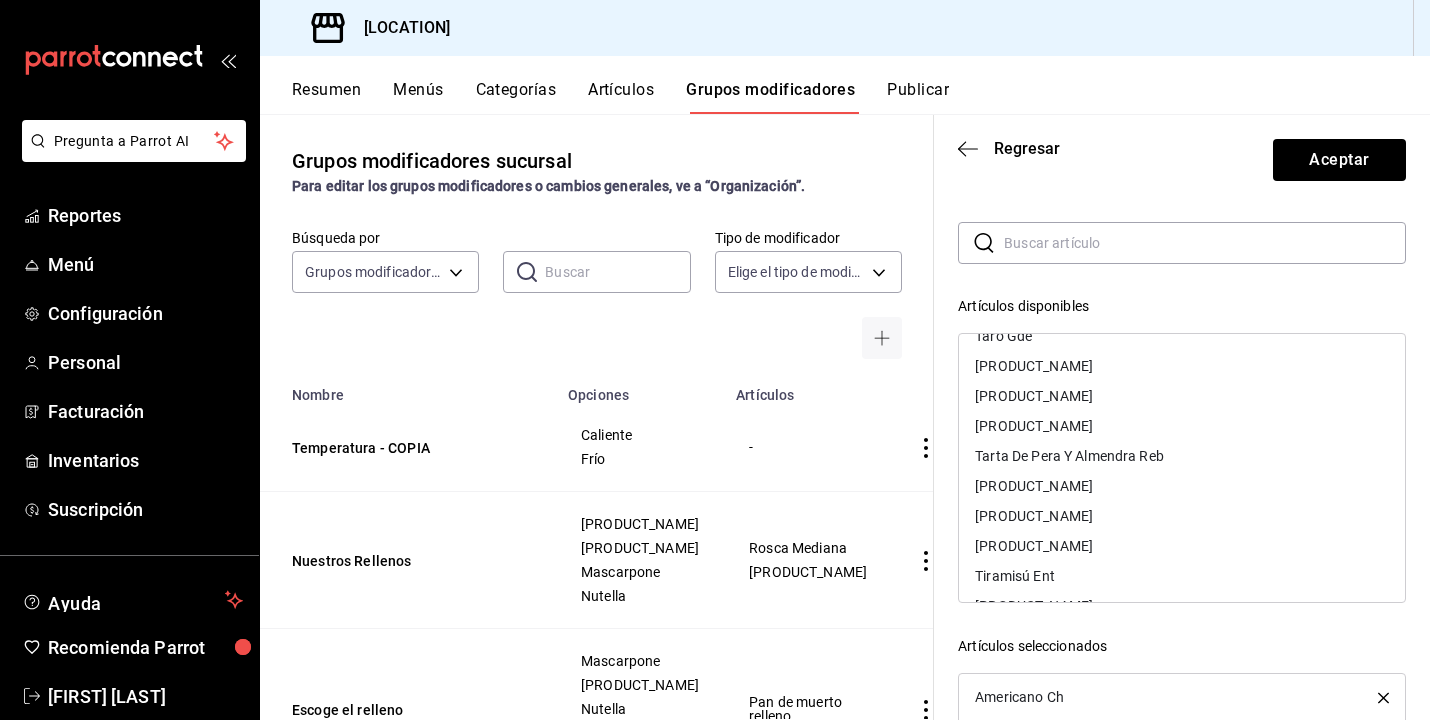 click on "Artículos Elige los artículos existentes que contengan el grupo modificador ​ ​ Artículos disponibles Agua Embotellada Americano Gde Baguette De Masa Madre Bastones De Canela Bisquet Blueberry Matcha Latte Bollo Hamburguesa Bolsa de Papel Brown Sugar Latte Gde Brownie de Cabalaza Budín de Elote Caja de Panqué Caja de Pastel Caja de Pastel Capuccino Gde Casa de Jengibre Cascanueses Chai Latte Gde Chicharrón Jalapeño 130 G. Chicharrón Jalapeño 215 G. Chicharrón Serrano 215 G. Chicharrón Serrano130 G. Chiles extra Chocolate Gde Chocolatín Concha De Vainilla Concha De Vainilla Con Nata Croissant Almendra con Chocolate Croissant Crema Pastelera Croissant De Almendra Croissant De Nutella Croissant Natural Croissant Pavo Y Queso Cheedar Crookie Danés Almendra Y Moras Danés De Ate De Guayaba Danés De Higo Y Queso De Cabra Danés De Manzana De Quesos De Serrano Dirty Chai Gde El Español El Italiano Espresso Cortado Gde Espresso Gde Extra Extra de chicharrón de serrano Focaccia Galleta De Matcha" at bounding box center (1170, 529) 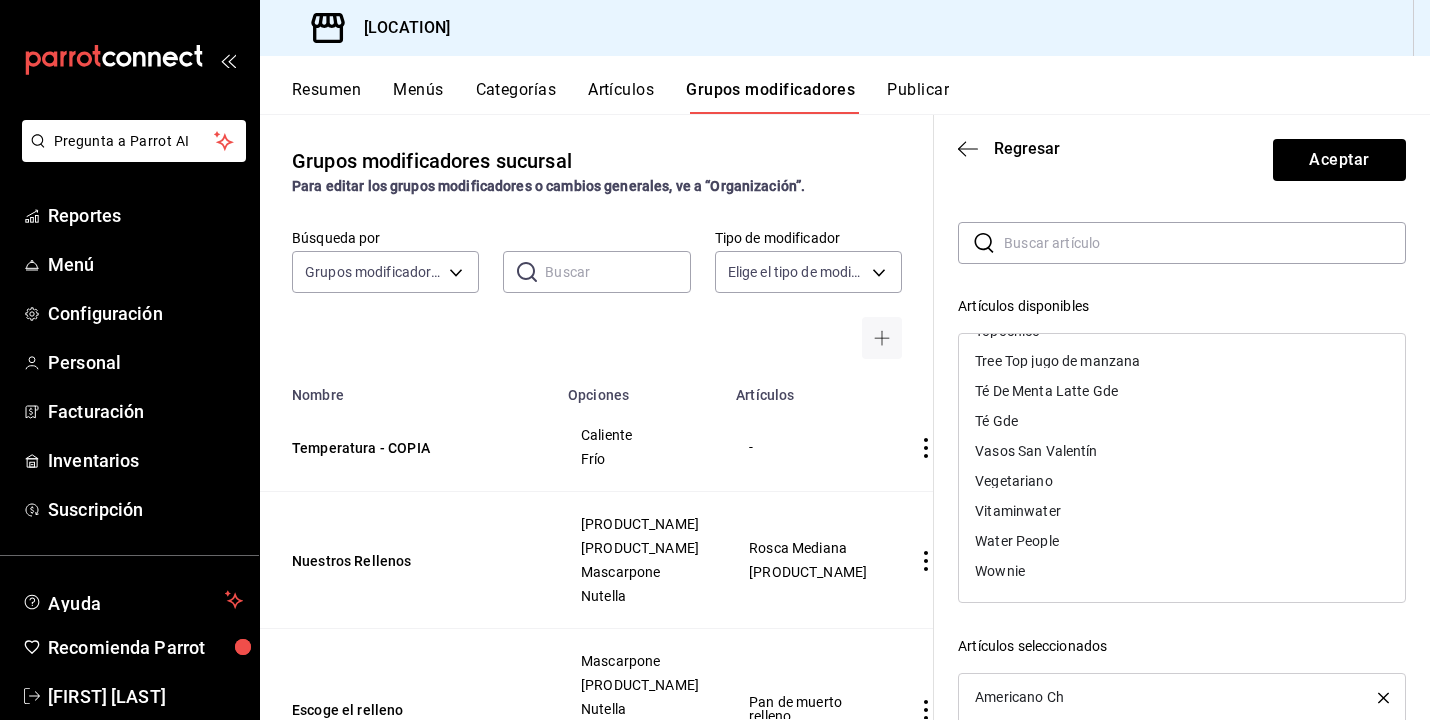 scroll, scrollTop: 4016, scrollLeft: 0, axis: vertical 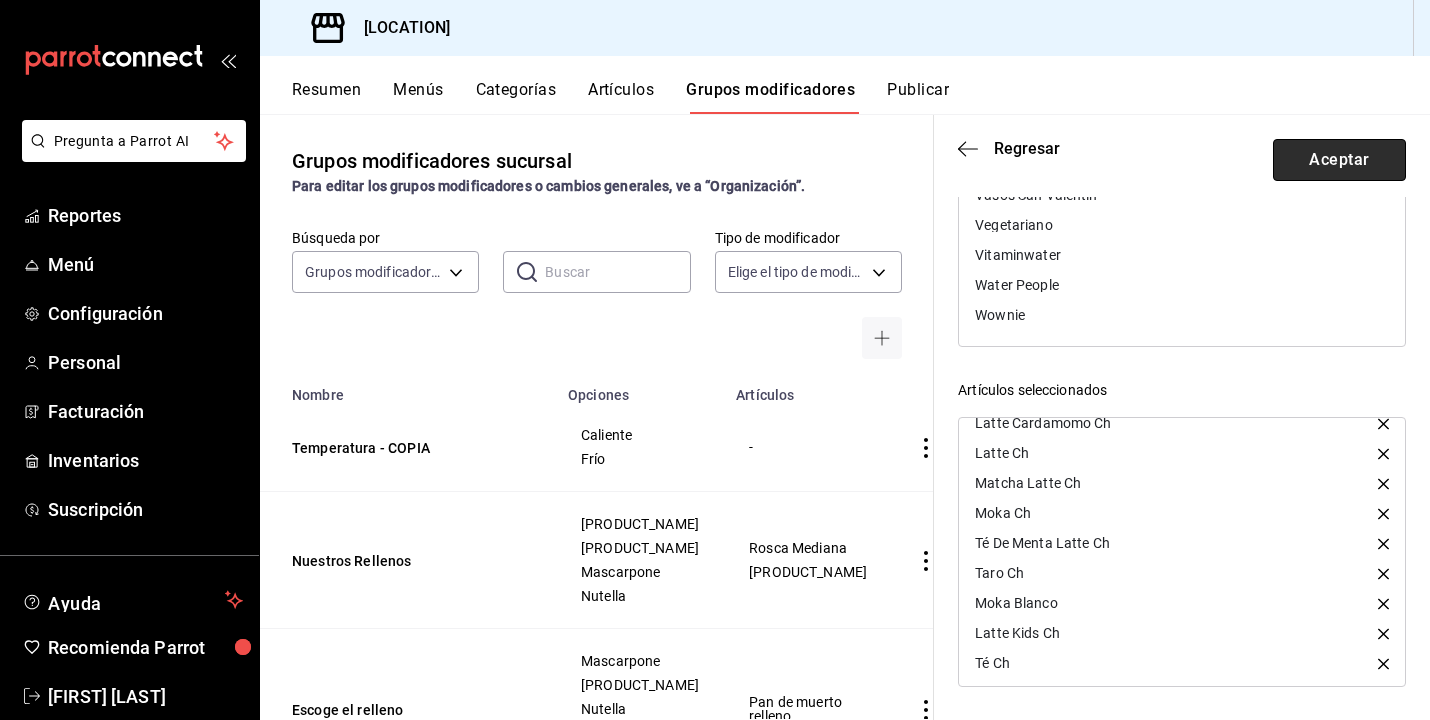 click on "Aceptar" at bounding box center (1339, 160) 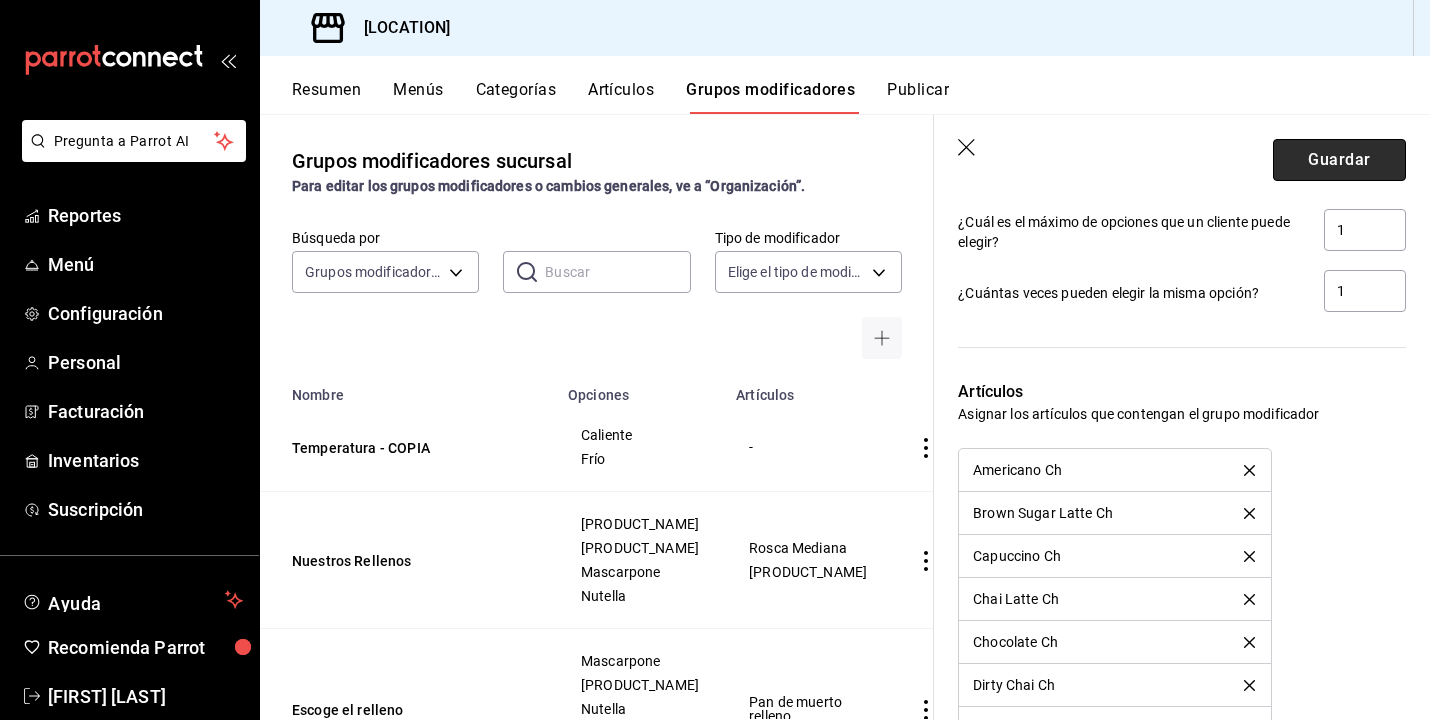 click on "Guardar" at bounding box center [1339, 160] 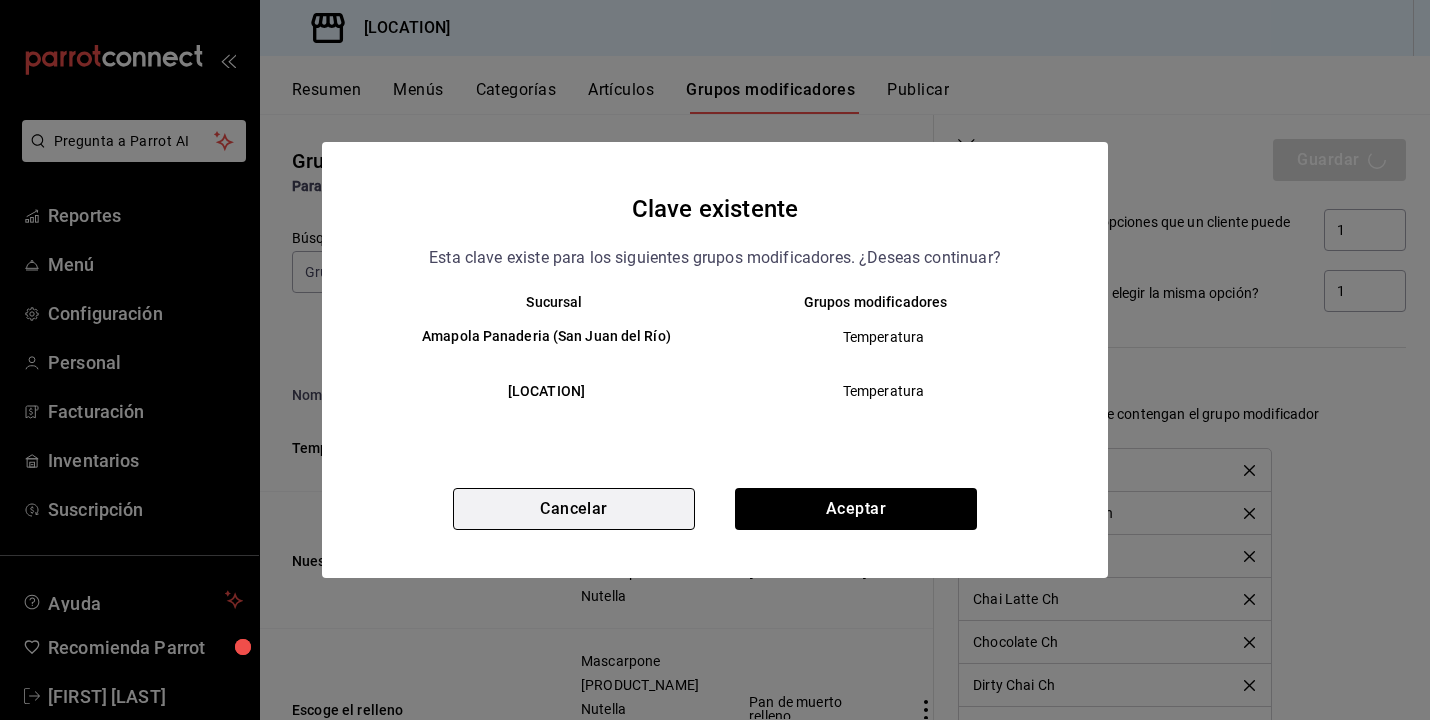 click on "Cancelar" at bounding box center [574, 509] 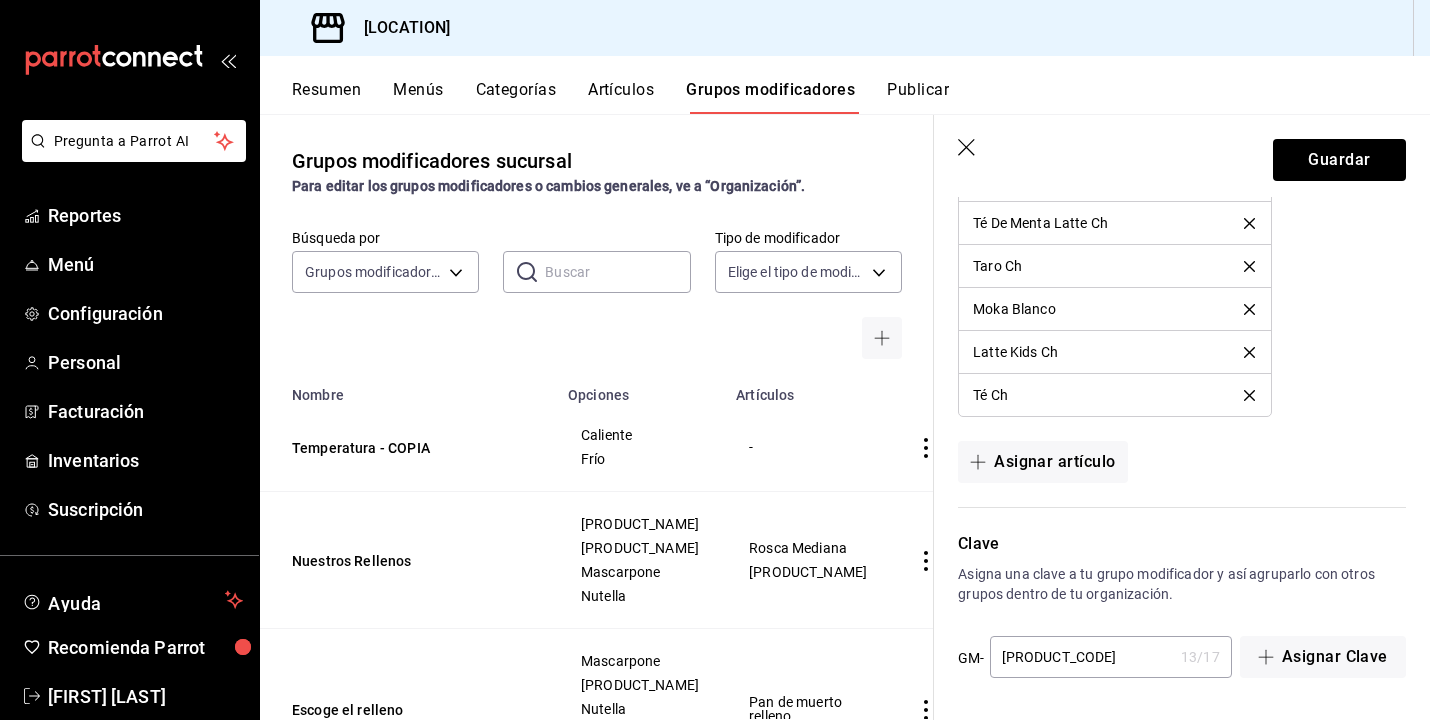 scroll, scrollTop: 1849, scrollLeft: 0, axis: vertical 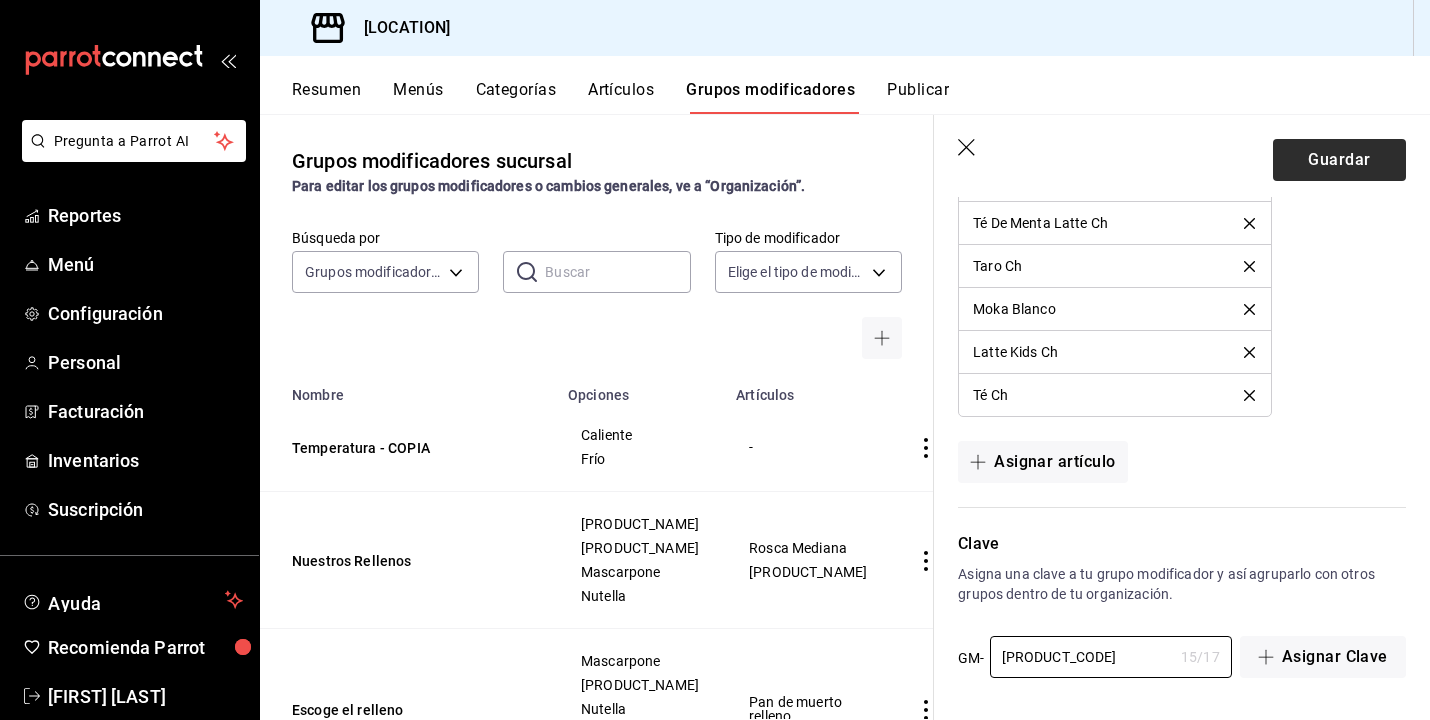 type on "172563278844444" 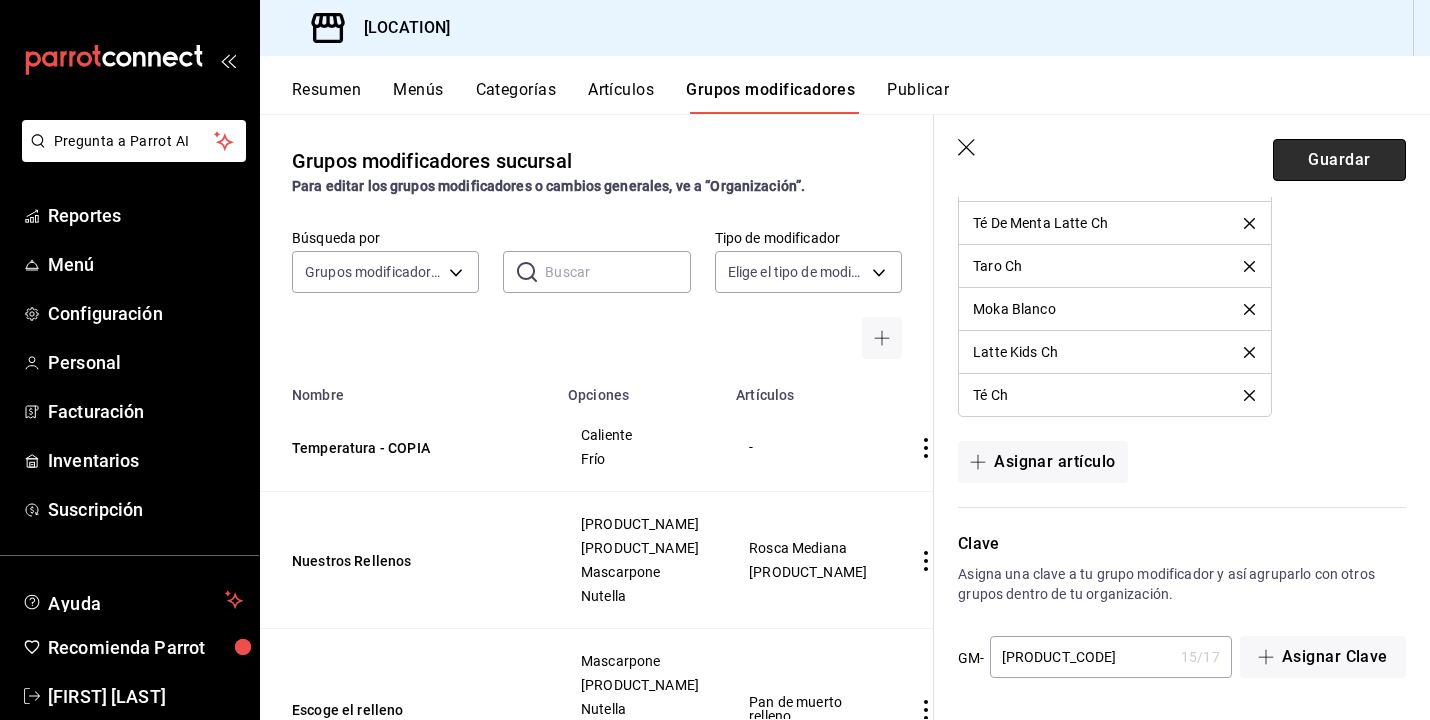click on "Guardar" at bounding box center (1339, 160) 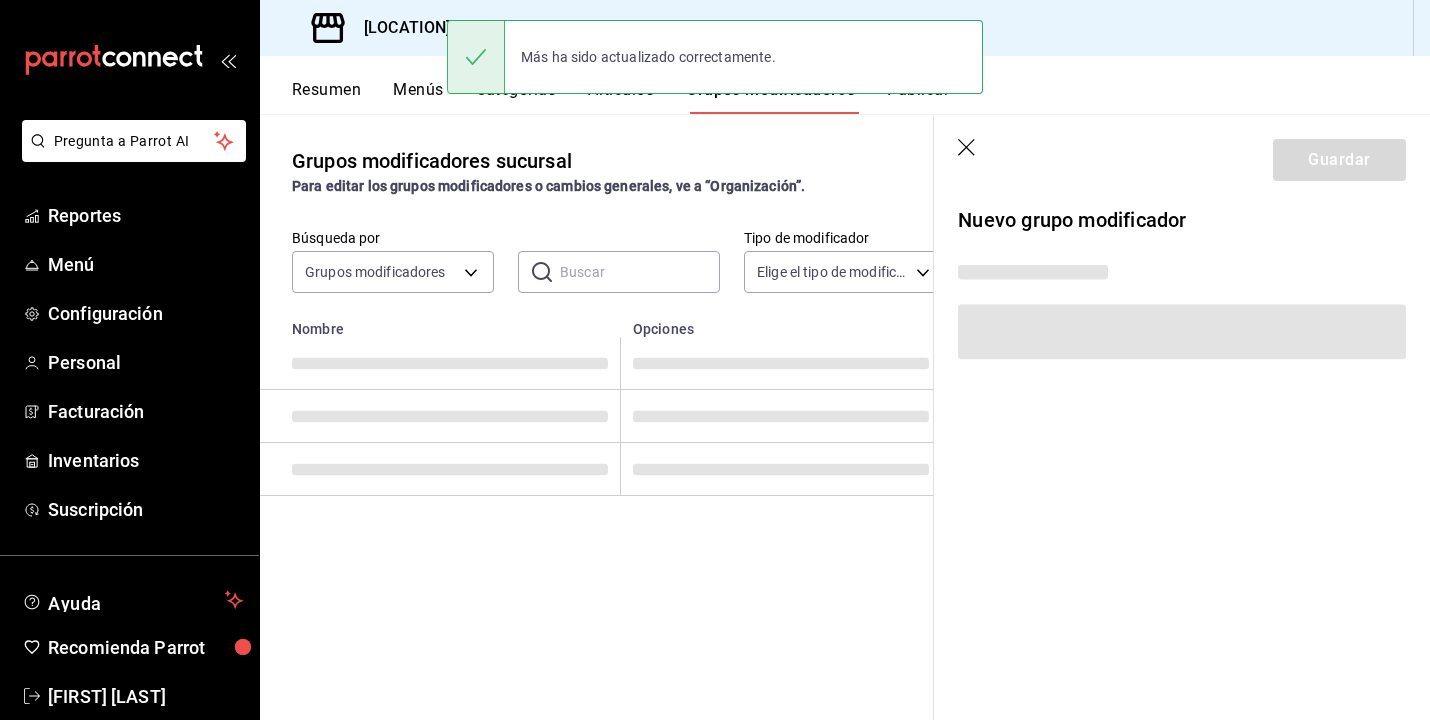 scroll, scrollTop: 0, scrollLeft: 0, axis: both 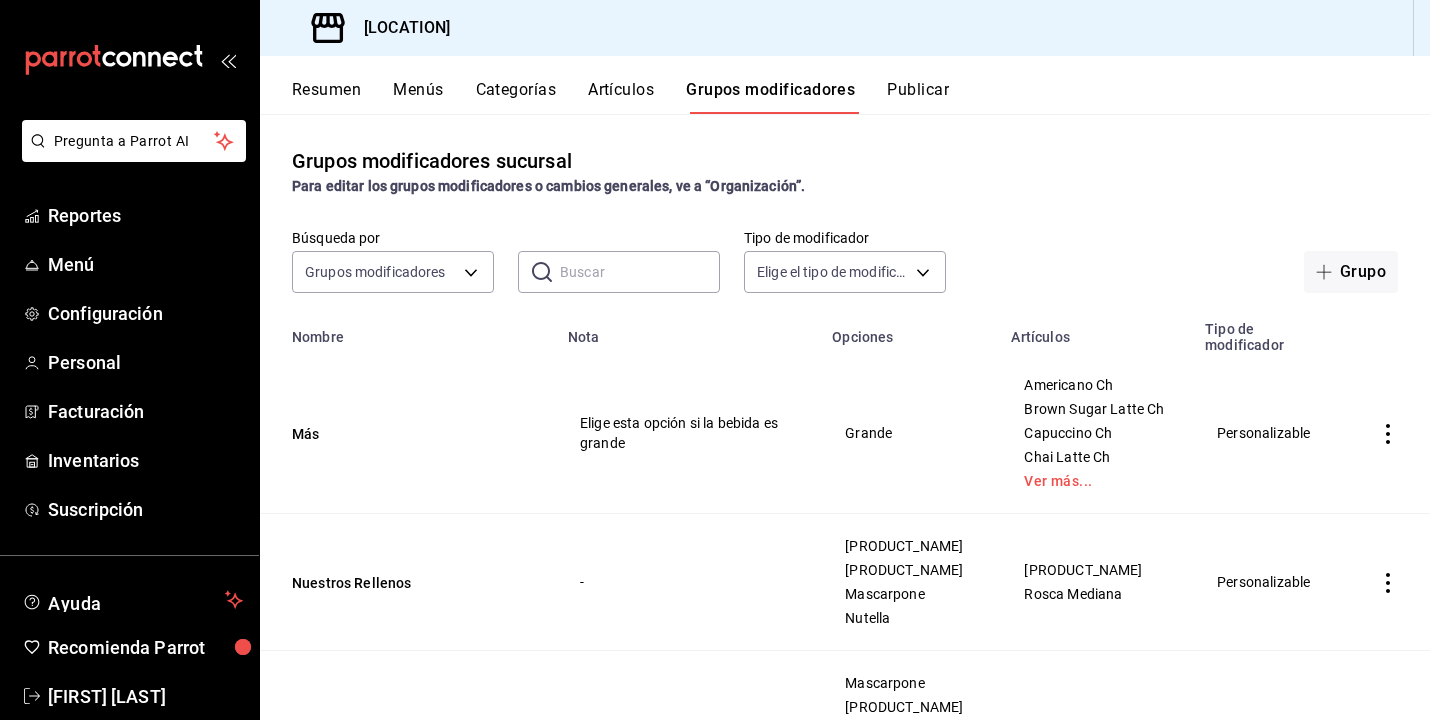 click 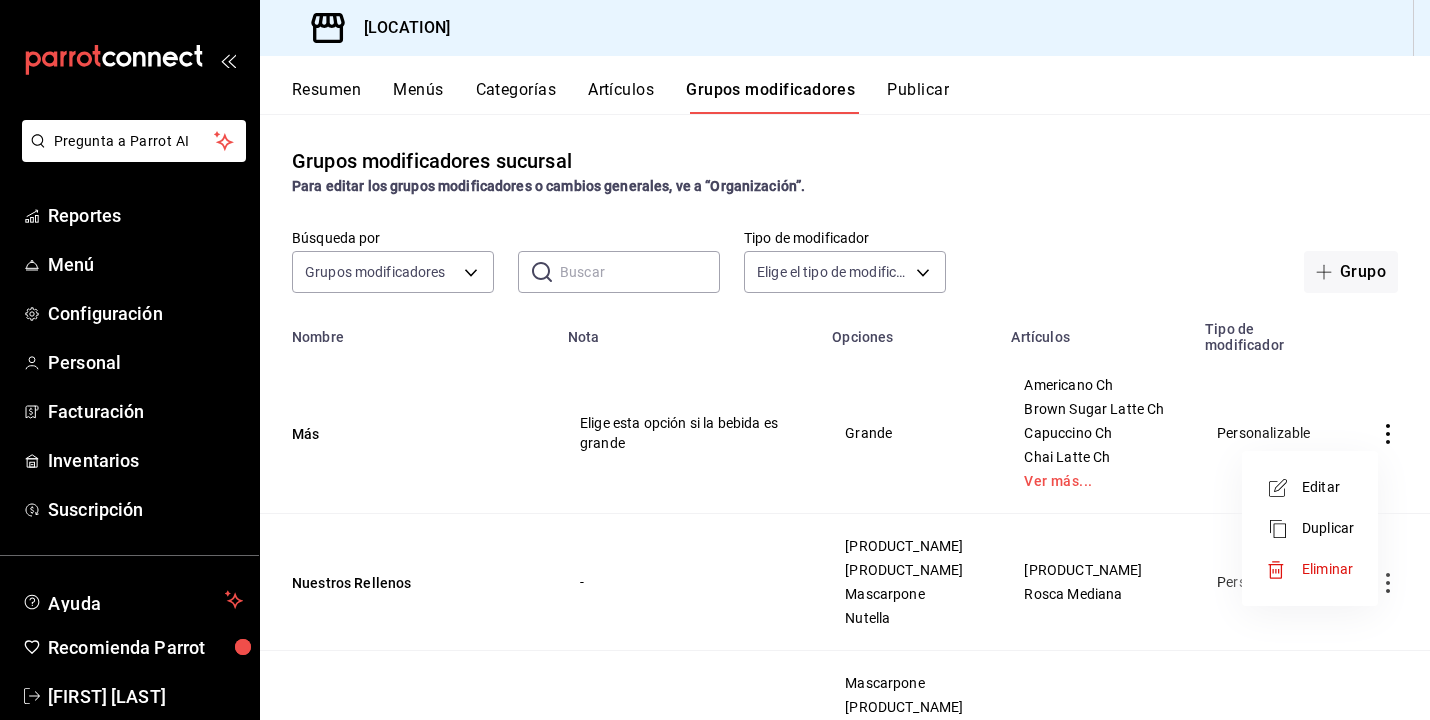 click on "Editar" at bounding box center [1328, 487] 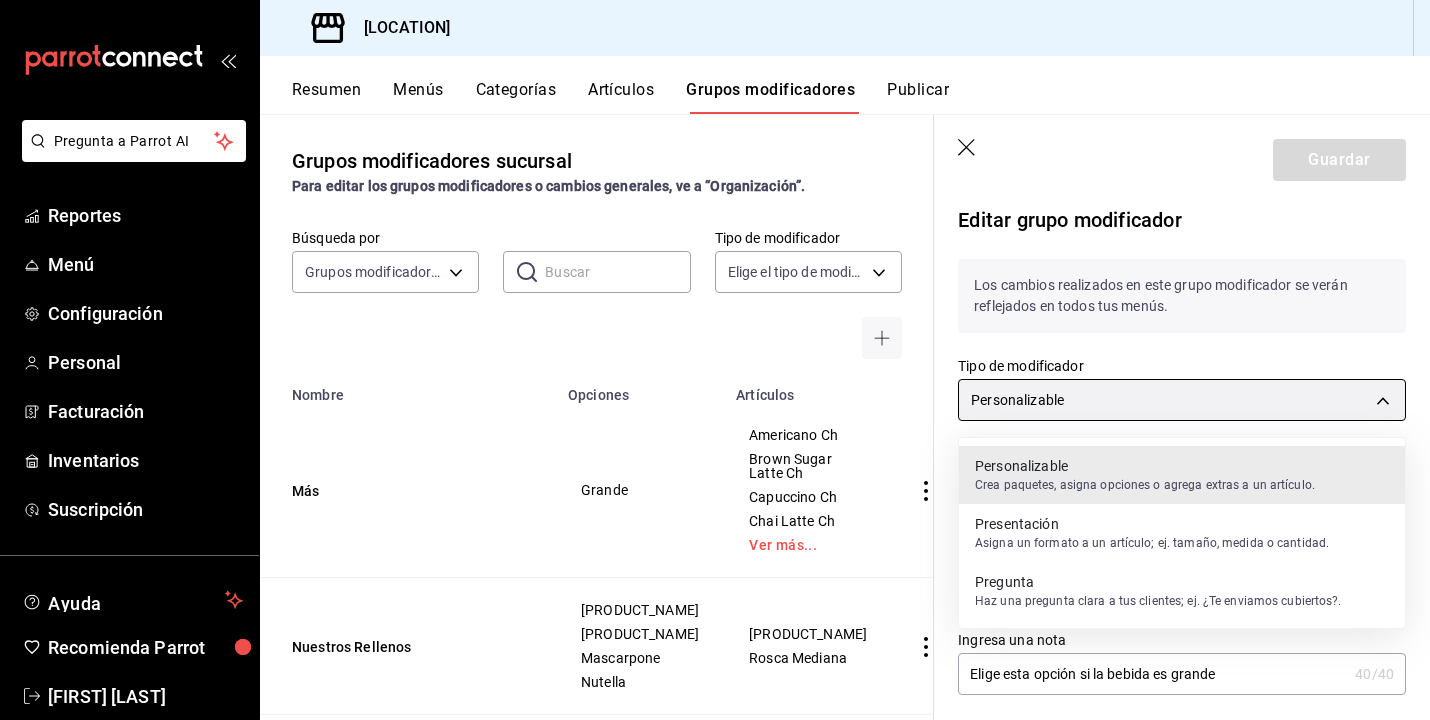 click on "Pregunta a Parrot AI Reportes   Menú   Configuración   Personal   Facturación   Inventarios   Suscripción   Ayuda Recomienda Parrot   Juan Carlos Osornio   Sugerir nueva función   Sucursal: Amapola Panaderia (SJR) Resumen Menús Categorías Artículos Grupos modificadores Publicar Grupos modificadores sucursal Para editar los grupos modificadores o cambios generales, ve a “Organización”. Búsqueda por Grupos modificadores GROUP ​ ​ Tipo de modificador Elige el tipo de modificador Nombre Opciones Artículos Más Grande Americano Ch Brown Sugar Latte Ch Capuccino Ch Chai Latte Ch Ver más... Nuestros Rellenos Almendra (normal) Almendra con Chocolate Mascarpone Nutella Rosca Grande Rosca Mediana Escoge el relleno Mascarpone Nata Nutella Crema Pastelera Ver más... Pan de muerto relleno ¿qué té te gustaría? Menta Limón Limón Jengibre Manzanilla Ver más... Té Ch Té Gde Extras Sandwiches Extras Chiles Extra Pavo Y Queso Roastbeef Mediterraneo De Quesos Ver más... Para comer aqui o llevar 3 $" at bounding box center [715, 360] 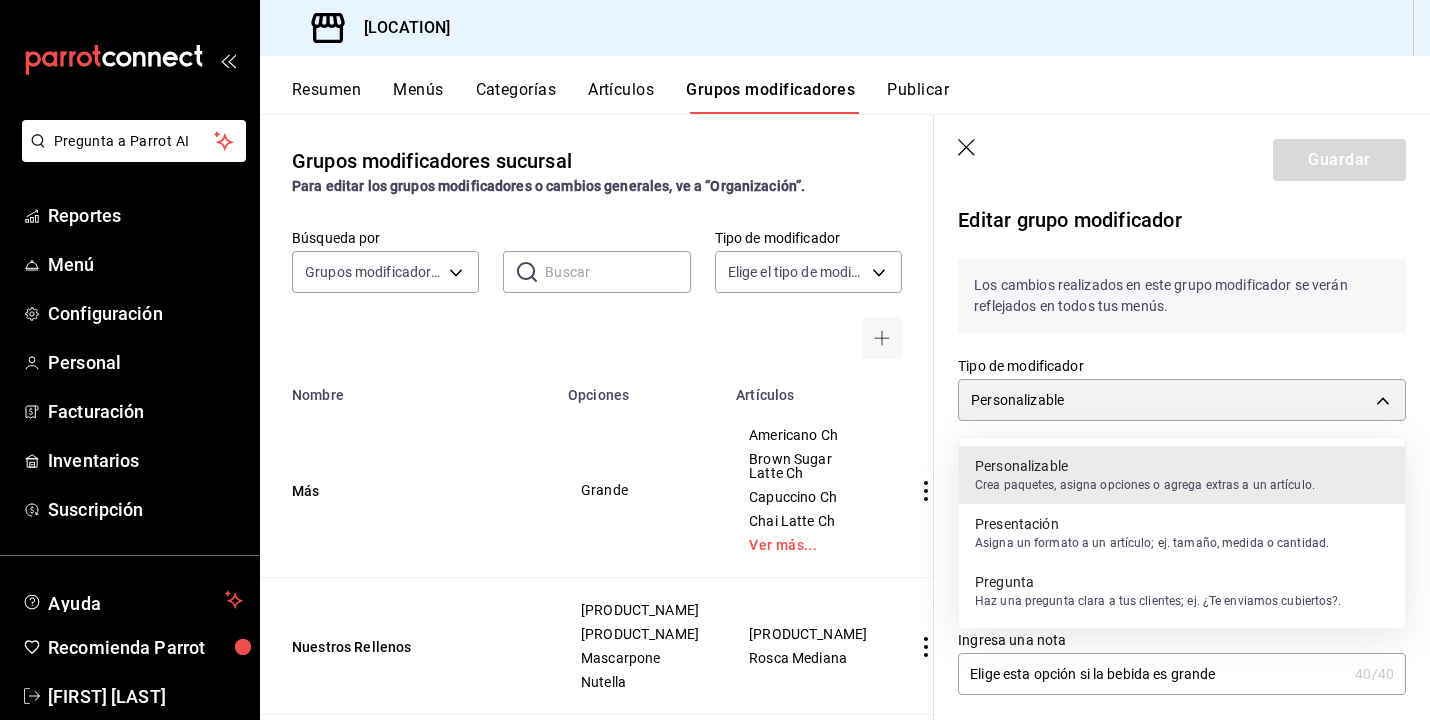 click on "Presentación" at bounding box center (1152, 524) 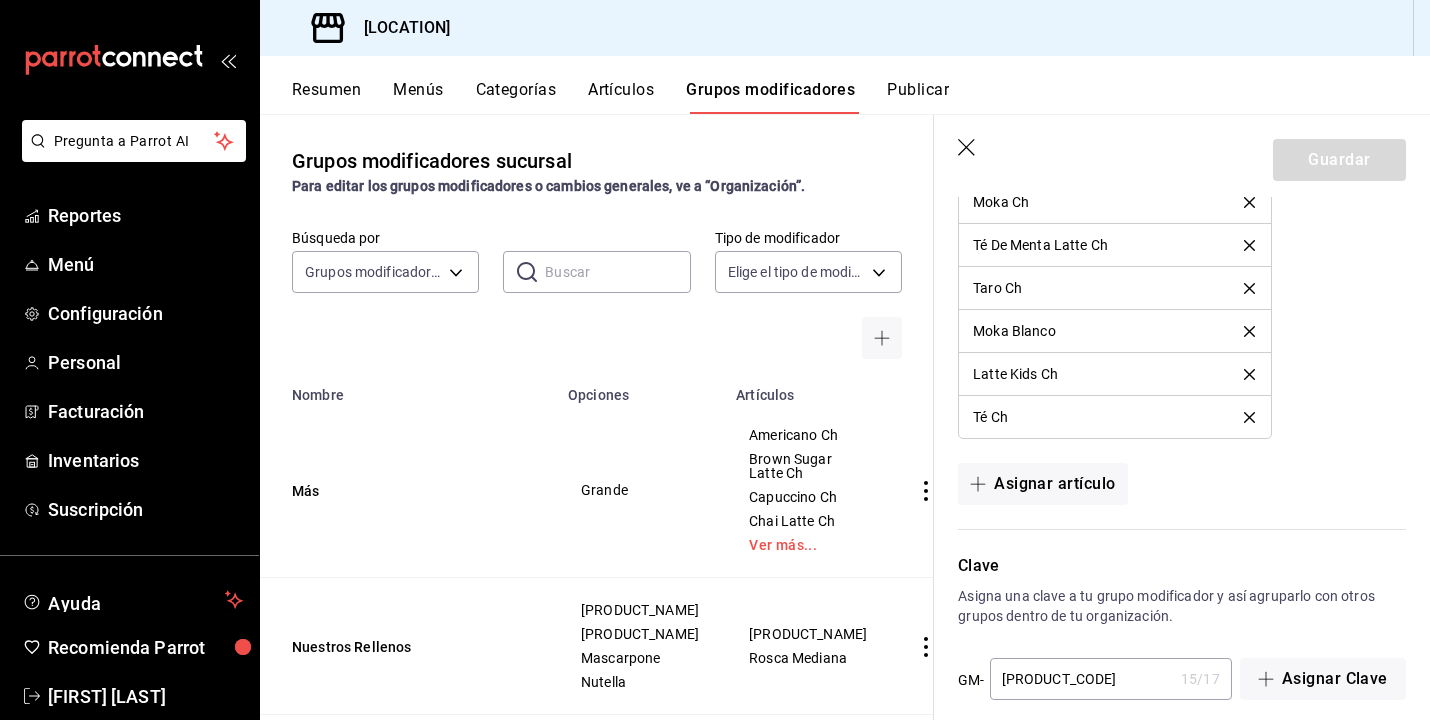 scroll, scrollTop: 1851, scrollLeft: 0, axis: vertical 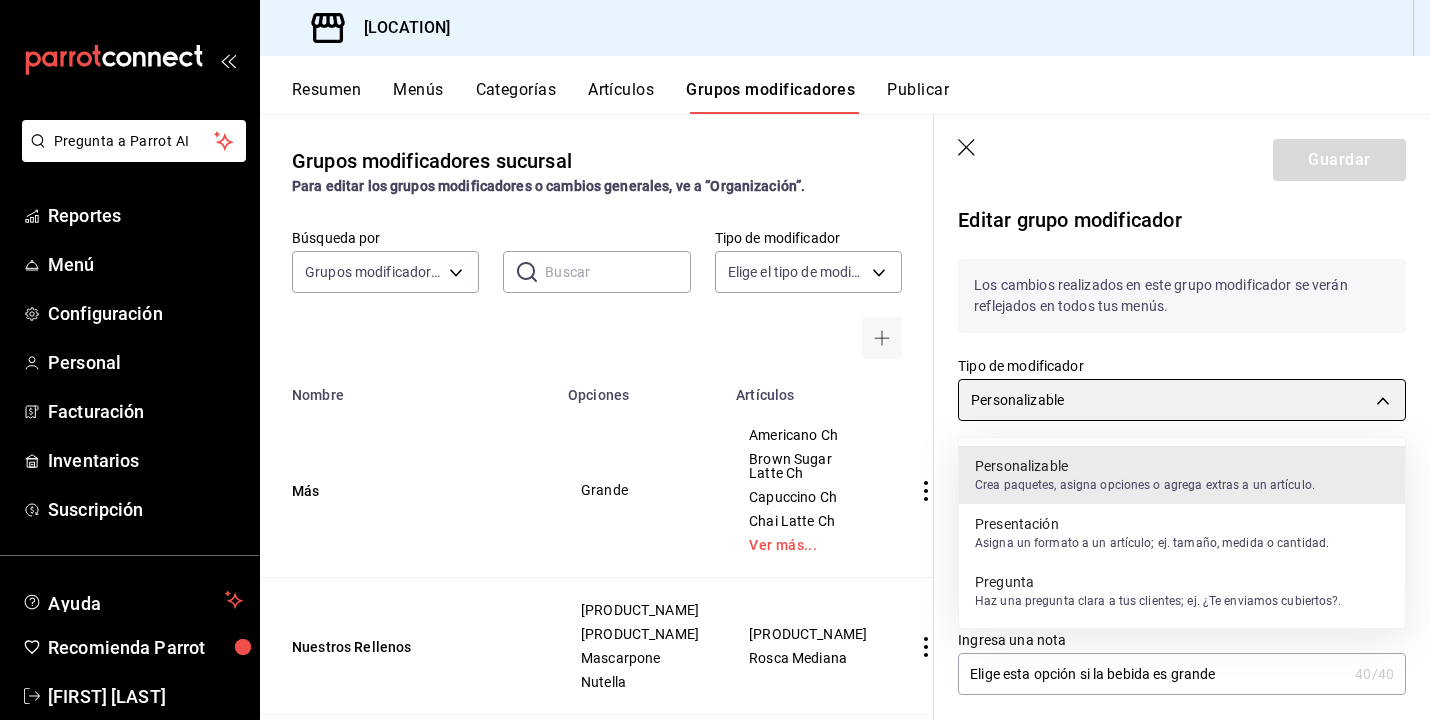 click on "Pregunta a Parrot AI Reportes   Menú   Configuración   Personal   Facturación   Inventarios   Suscripción   Ayuda Recomienda Parrot   Juan Carlos Osornio   Sugerir nueva función   Sucursal: Amapola Panaderia (SJR) Resumen Menús Categorías Artículos Grupos modificadores Publicar Grupos modificadores sucursal Para editar los grupos modificadores o cambios generales, ve a “Organización”. Búsqueda por Grupos modificadores GROUP ​ ​ Tipo de modificador Elige el tipo de modificador Nombre Opciones Artículos Más Grande Americano Ch Brown Sugar Latte Ch Capuccino Ch Chai Latte Ch Ver más... Nuestros Rellenos Almendra (normal) Almendra con Chocolate Mascarpone Nutella Rosca Grande Rosca Mediana Escoge el relleno Mascarpone Nata Nutella Crema Pastelera Ver más... Pan de muerto relleno ¿qué té te gustaría? Menta Limón Limón Jengibre Manzanilla Ver más... Té Ch Té Gde Extras Sandwiches Extras Chiles Extra Pavo Y Queso Roastbeef Mediterraneo De Quesos Ver más... Para comer aqui o llevar 3 $" at bounding box center (715, 360) 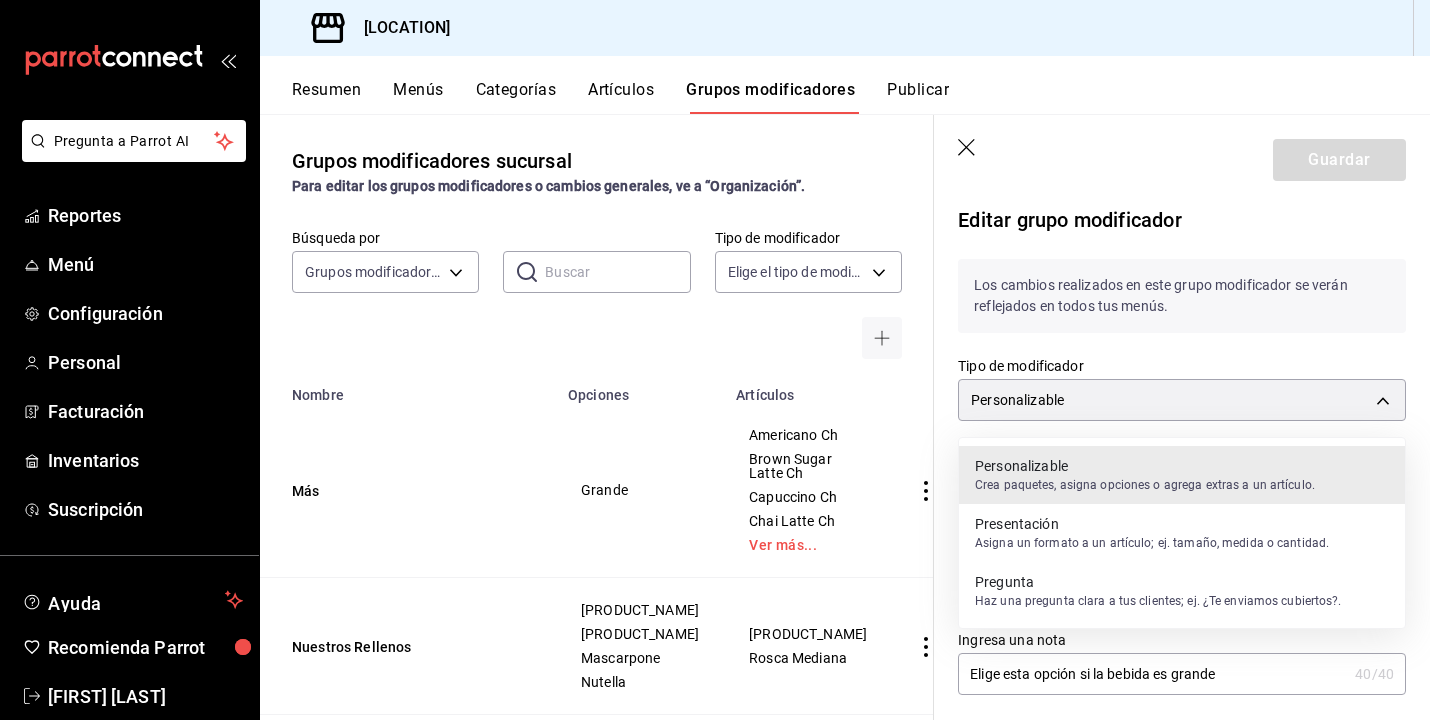 click on "Presentación" at bounding box center (1152, 524) 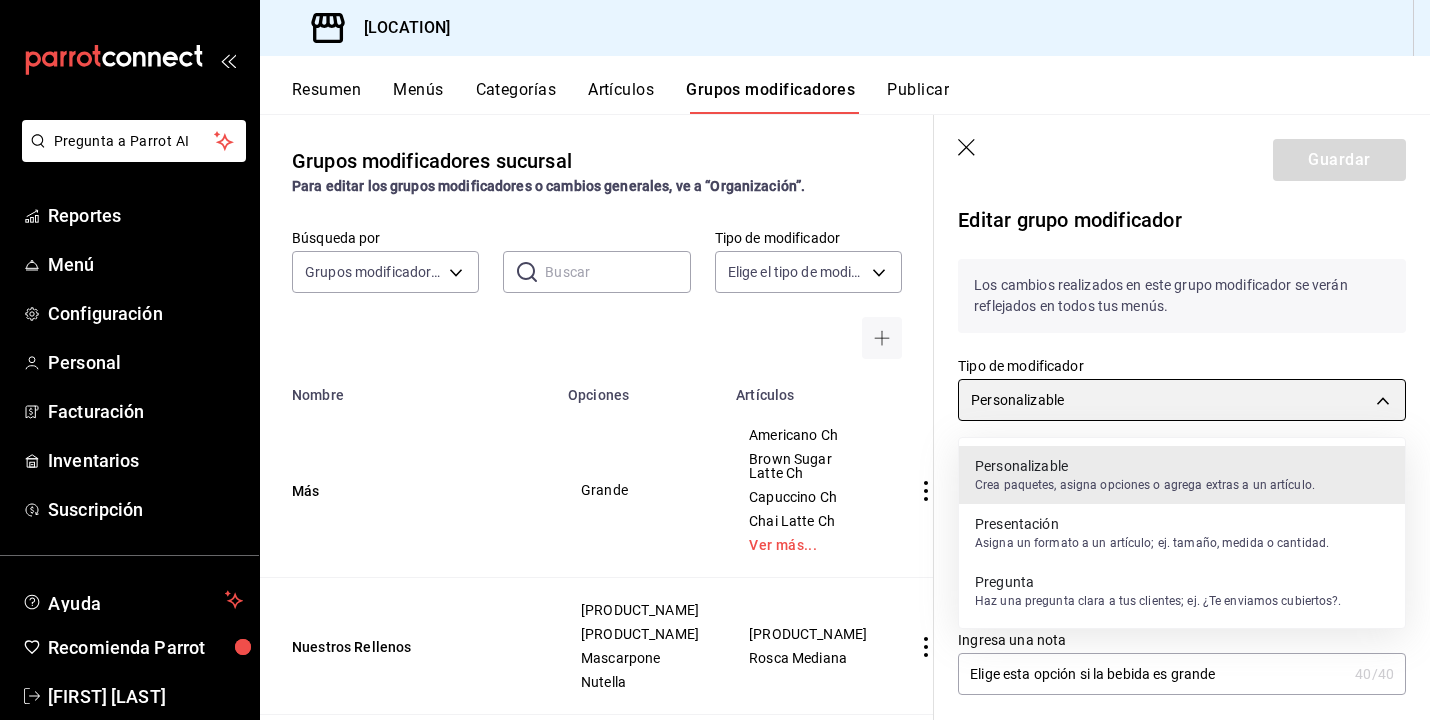 type on "CUSTOMIZABLE" 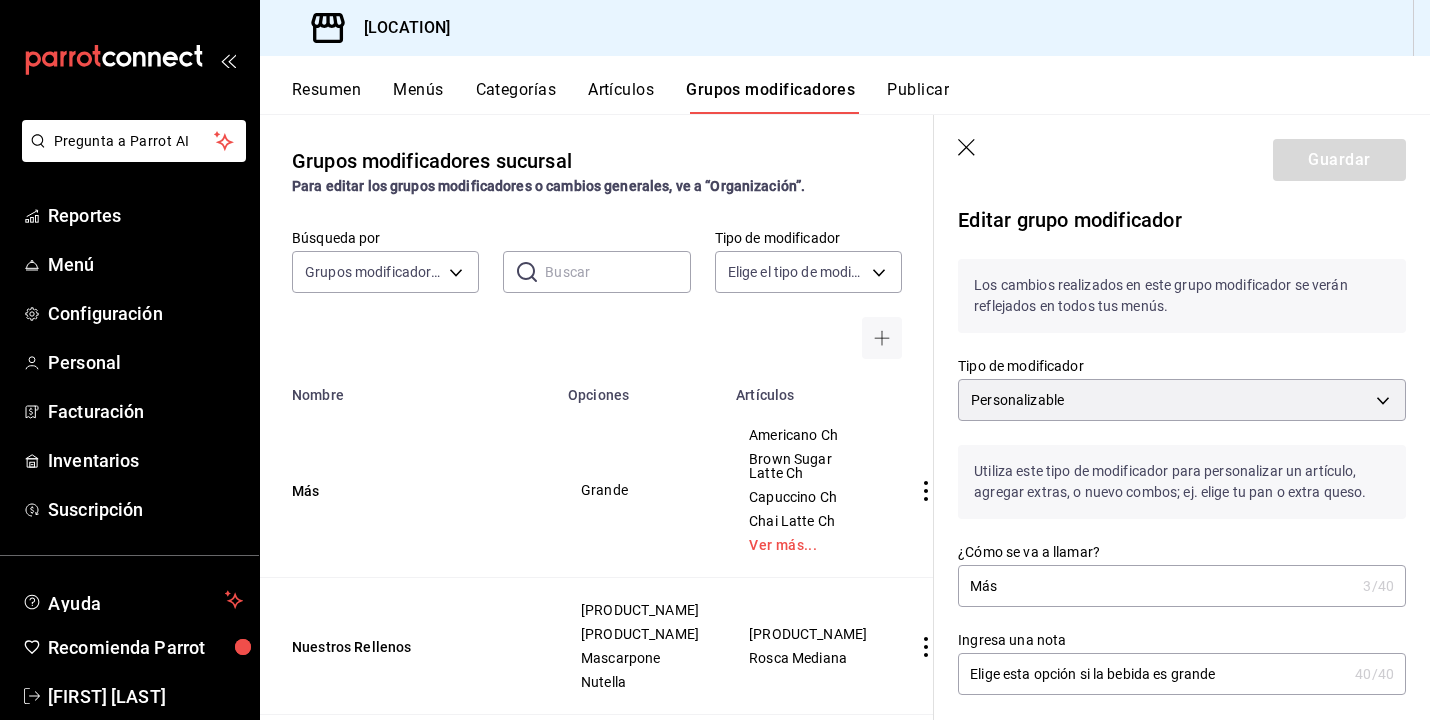 click 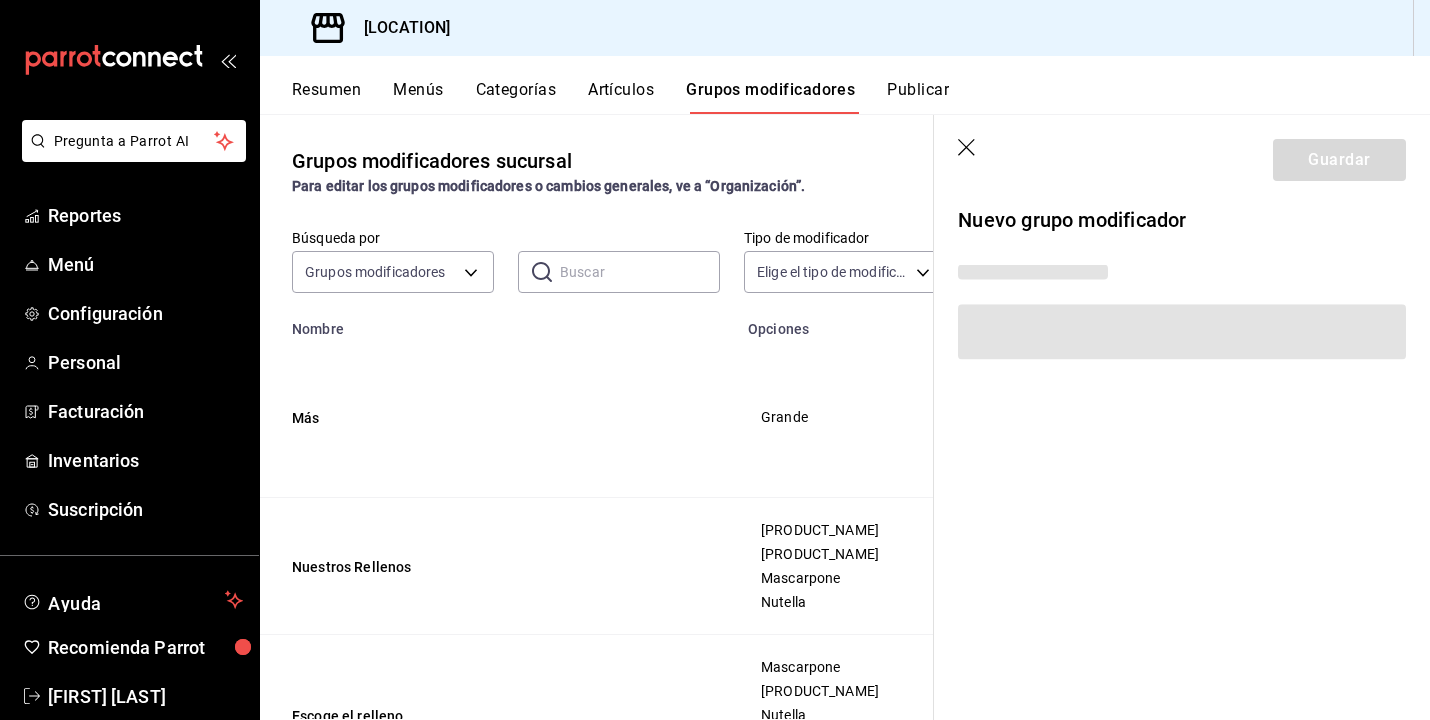 scroll, scrollTop: 0, scrollLeft: 0, axis: both 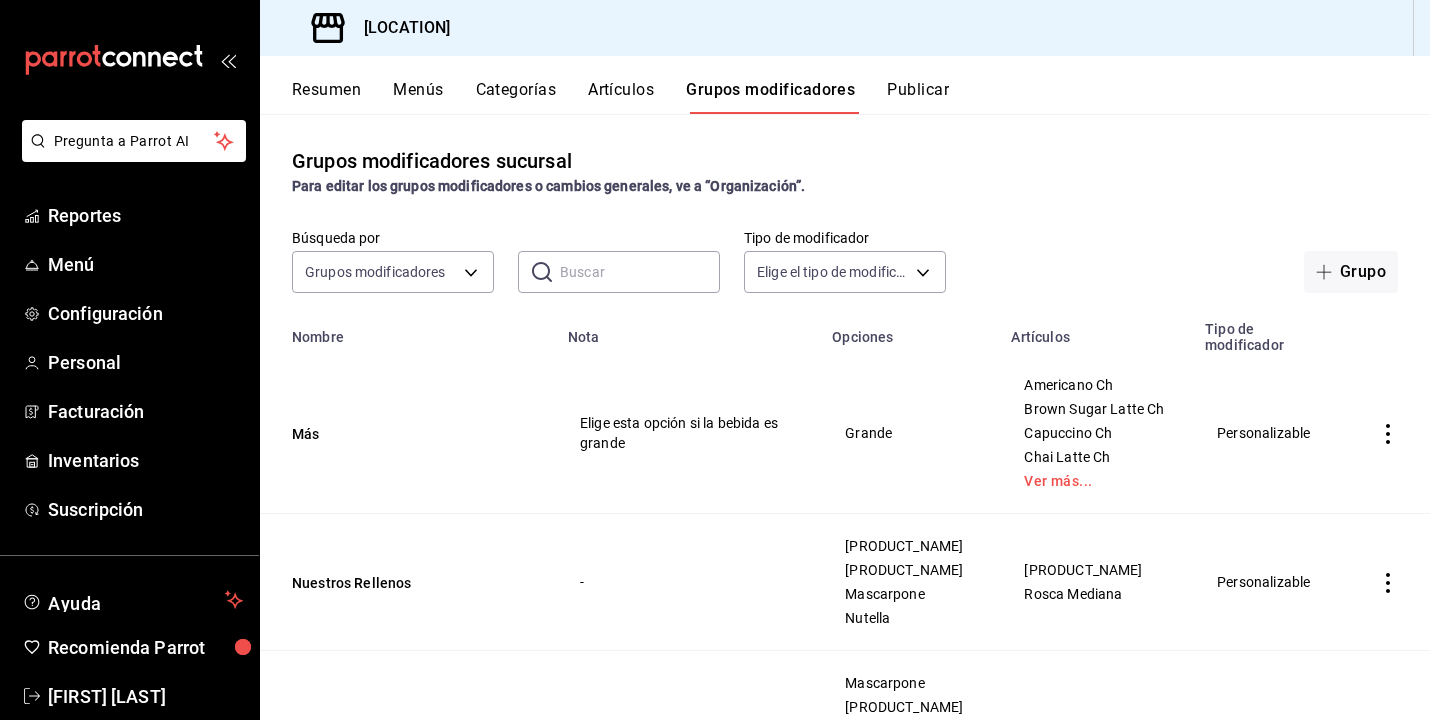 click on "Publicar" at bounding box center (918, 97) 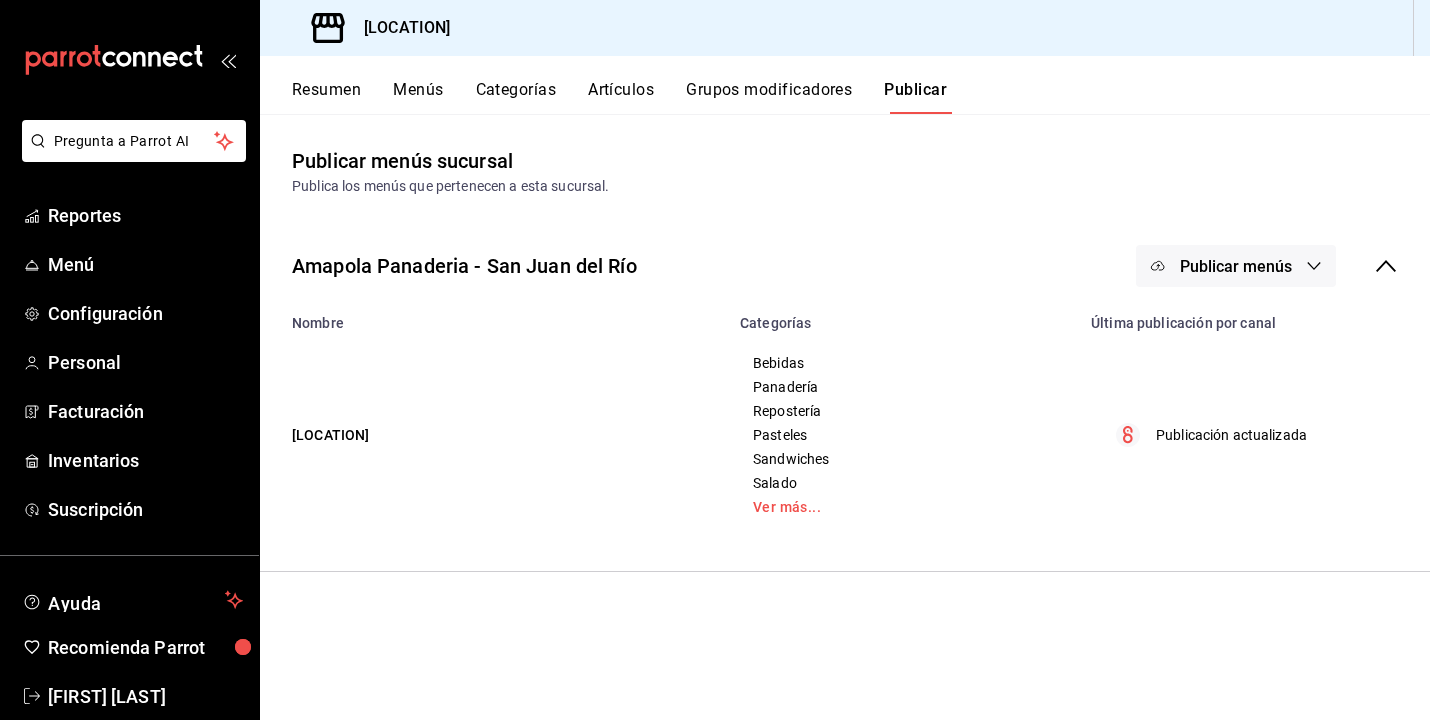 click on "Artículos" at bounding box center [621, 97] 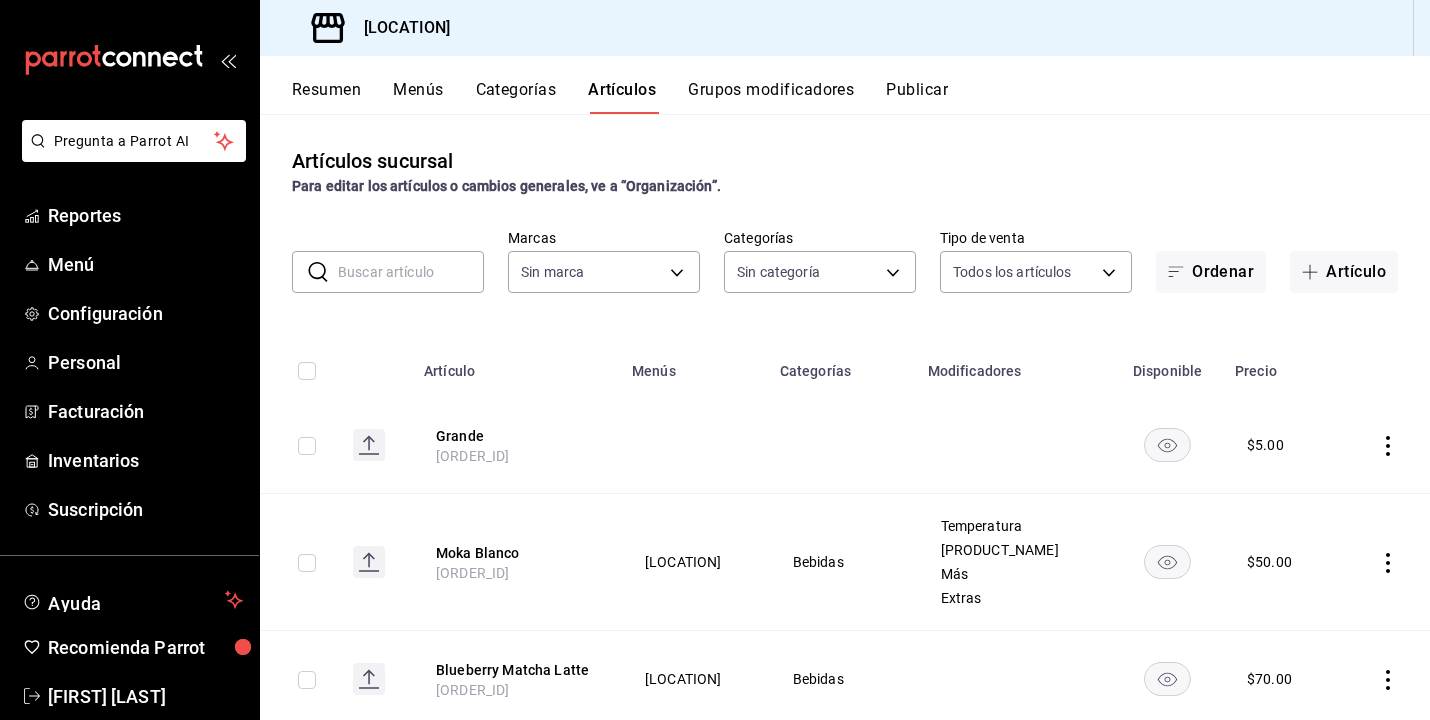 type on "fd167ea7-7224-4c5b-ac26-e03c65ddd71c" 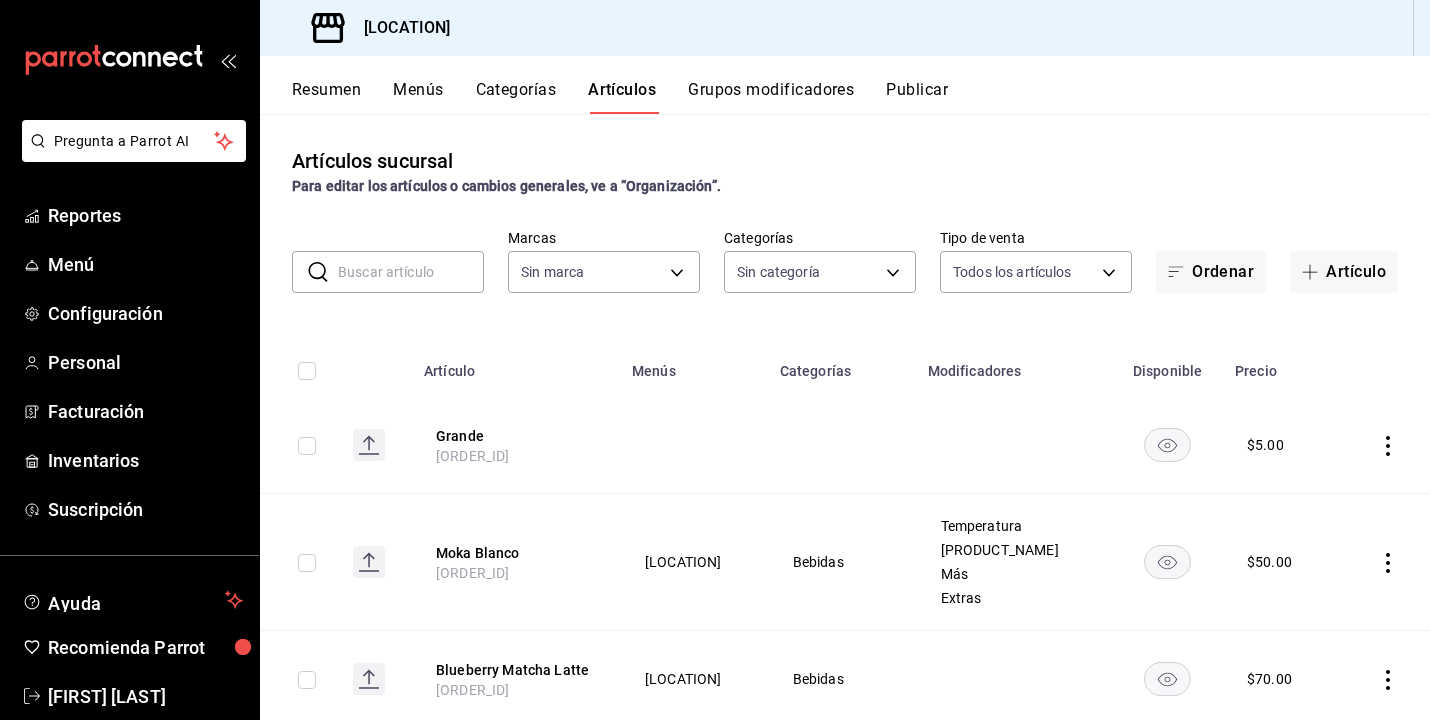 type on "ac31a8d4-025f-41b4-ba04-54bf76937bf8,34f4e928-a9cc-4c3e-8621-91ef47076e68,fafb4b09-70c1-4e37-ad6f-2887cfb9c425,c7c8987a-fc87-4729-9a6f-b14388d74847,2afd7bd3-b3f5-4dc4-bb24-d9b039189022,93fa1520-1528-4865-83e1-ae0a9395ed62,c699c0ae-9f5c-40c3-b59a-c4b7cc3c097a,c756feec-b40a-4a63-9bd6-242aa9923203,879c2b56-0e34-47fd-b4a1-68a8f3d61abf,b7aa1f0d-4aa7-4ac5-ab08-e2f25ffa2cf6,1559432f-633f-4a7e-853e-56569307baf3,e4cac529-314e-455d-b5e6-bf188ad43d14,4a5b31d4-3751-4cf4-b847-734848cee975" 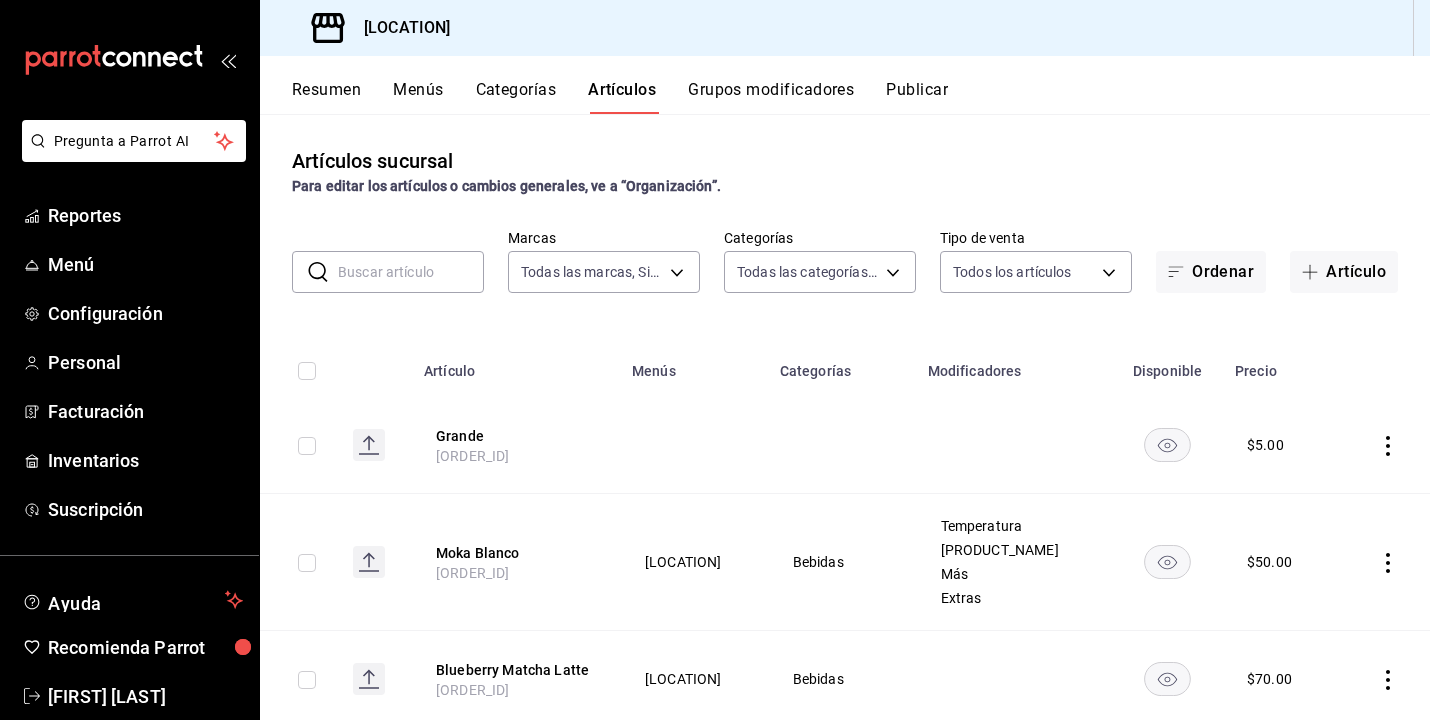click on "Categorías" at bounding box center [516, 97] 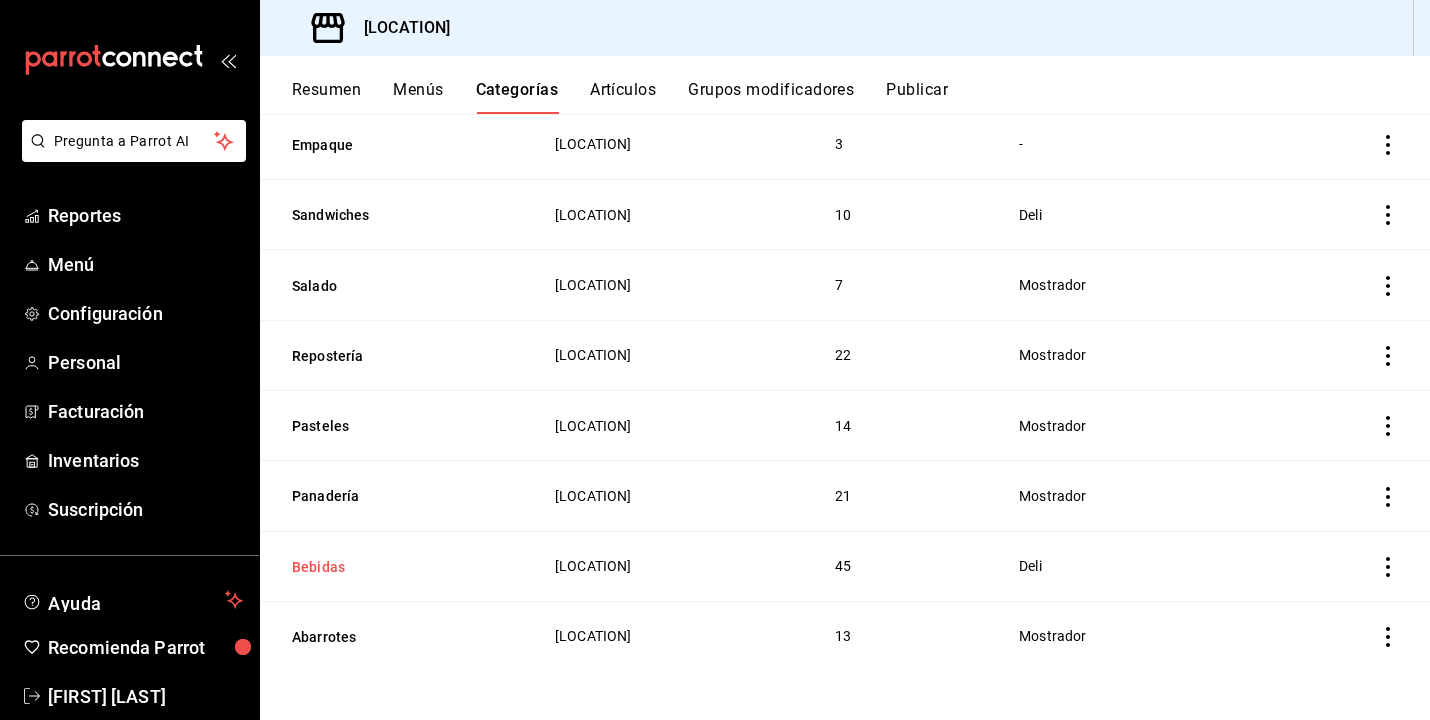 click on "Bebidas" at bounding box center (392, 567) 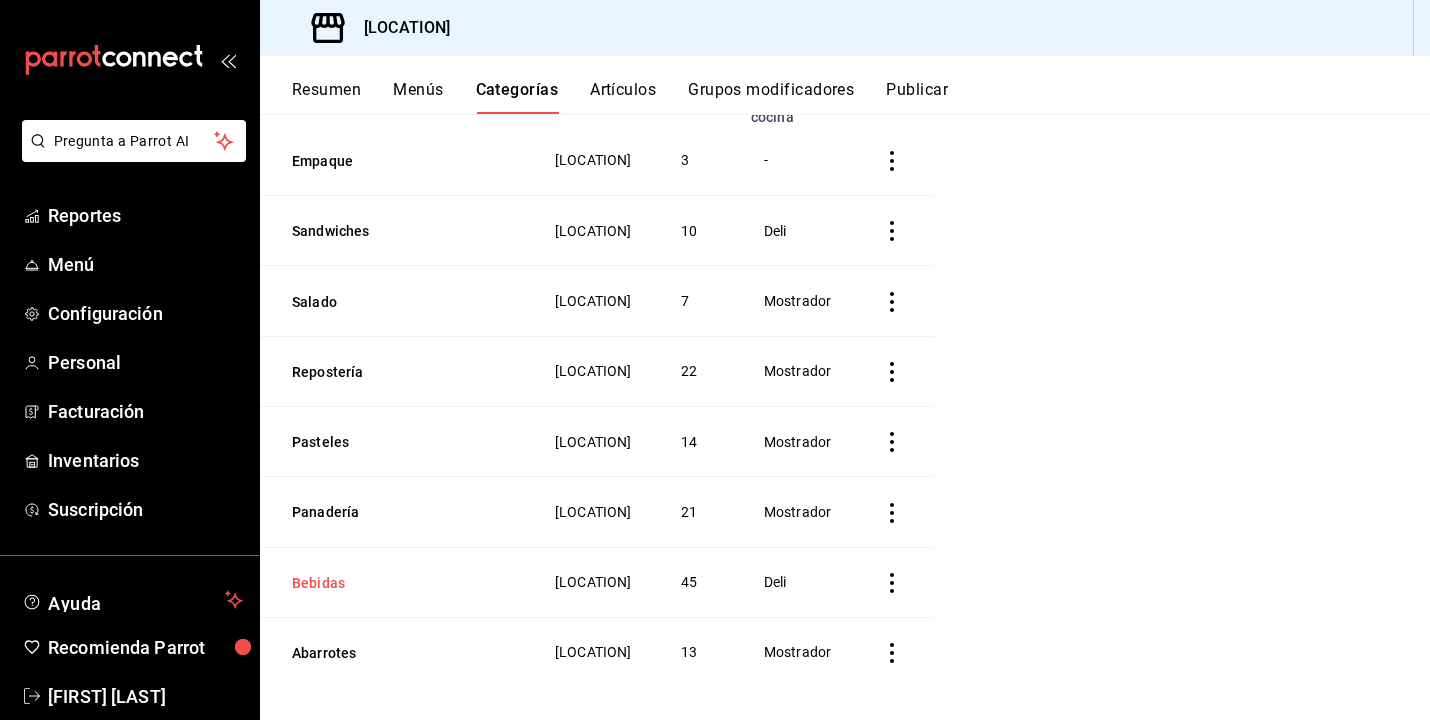 scroll, scrollTop: 205, scrollLeft: 0, axis: vertical 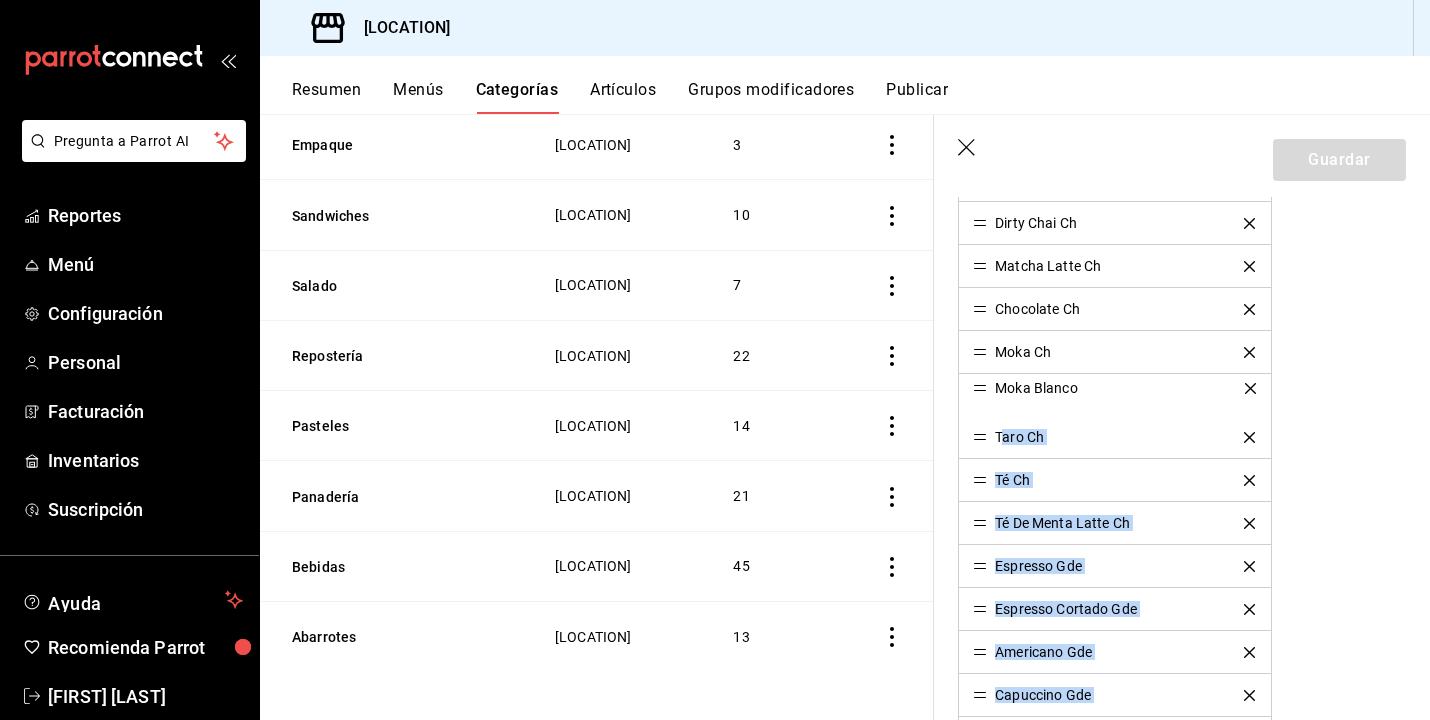 drag, startPoint x: 981, startPoint y: 349, endPoint x: 1005, endPoint y: 394, distance: 51 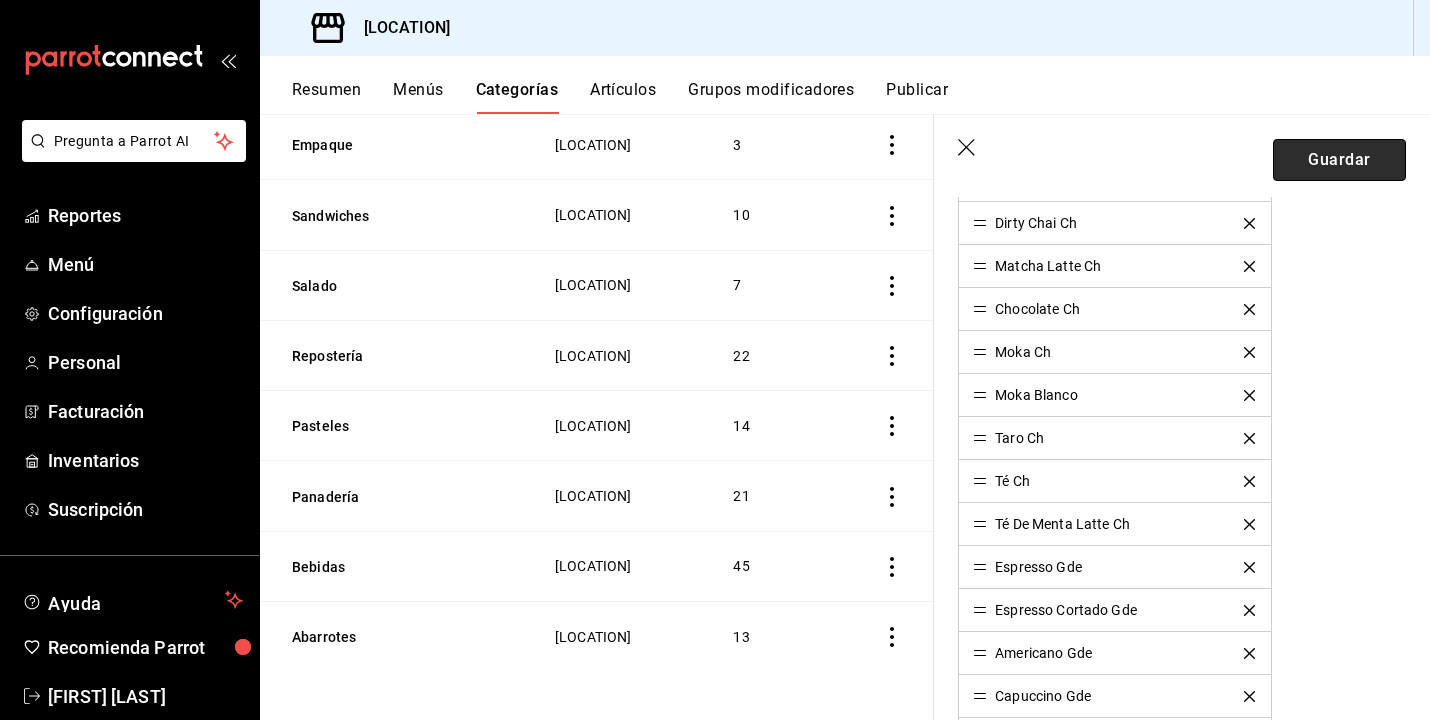click on "Guardar" at bounding box center [1339, 160] 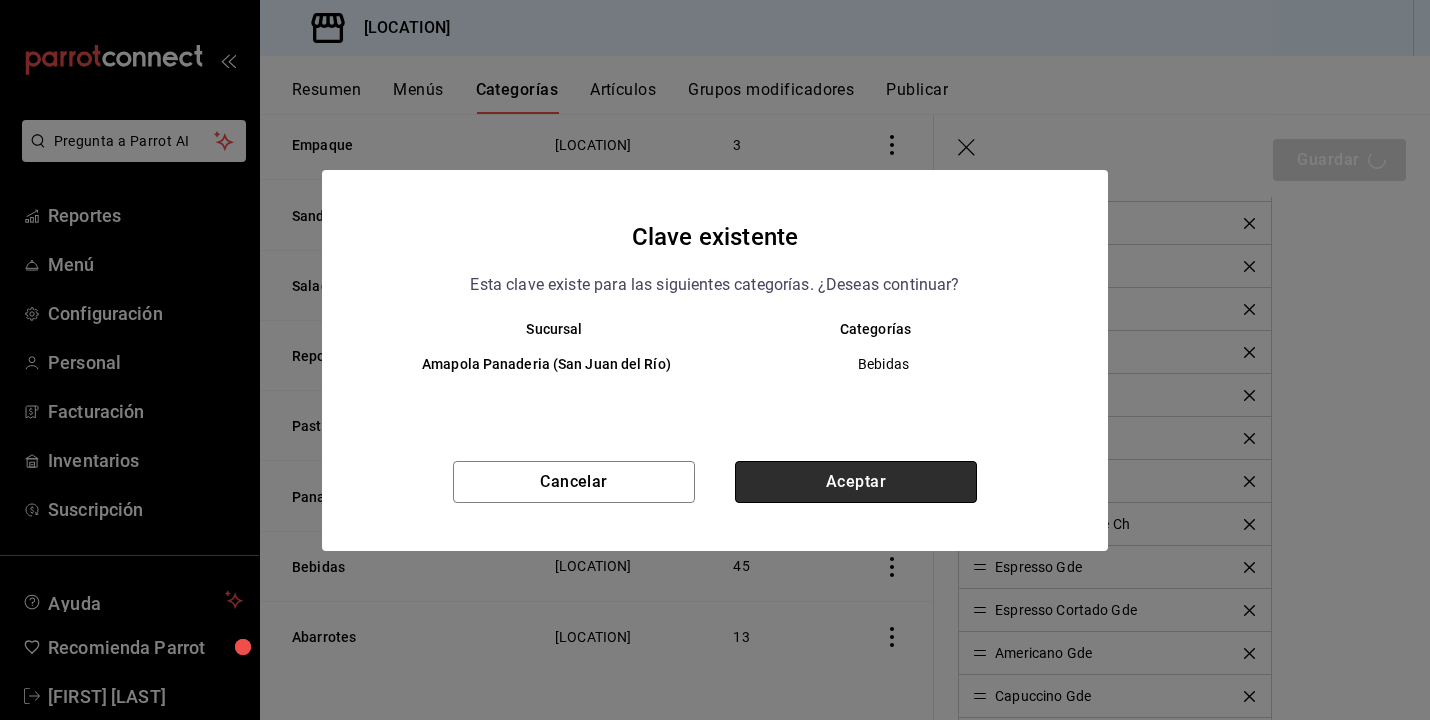 click on "Aceptar" at bounding box center [856, 482] 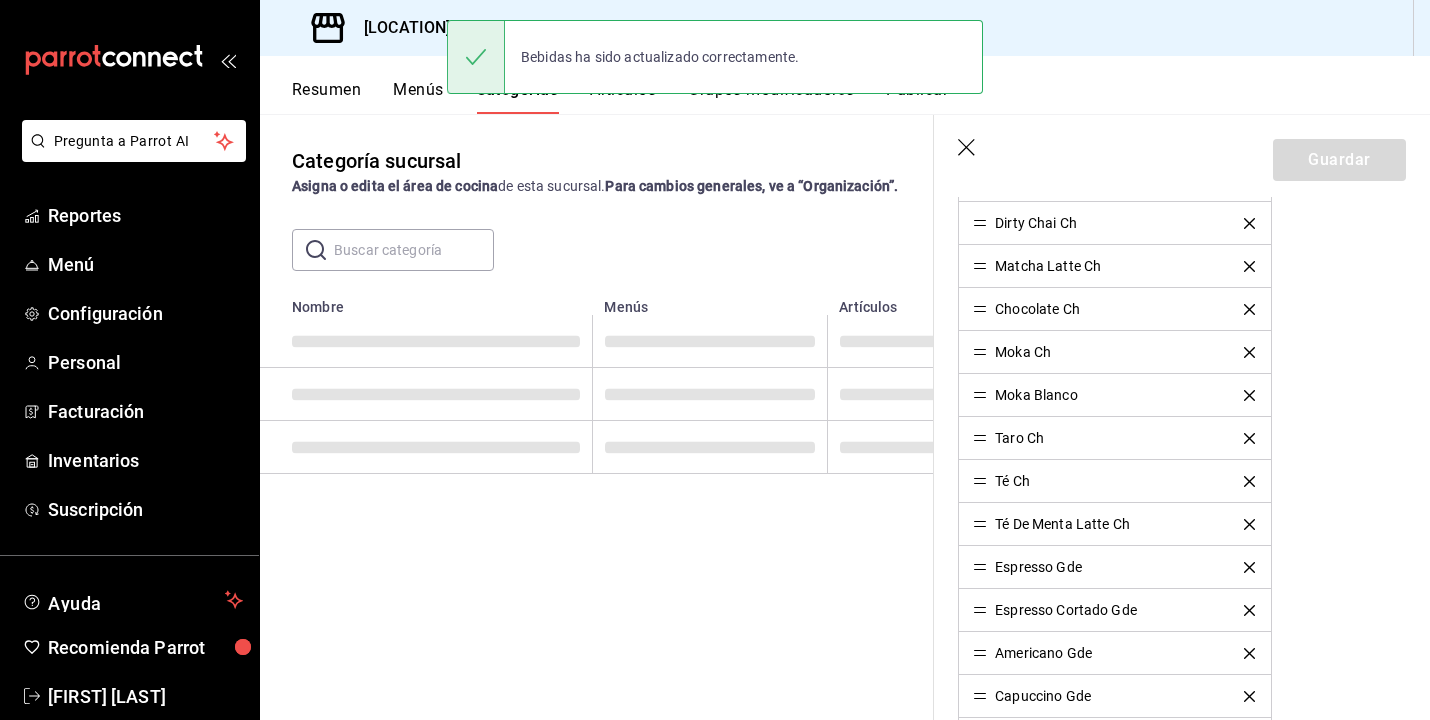 scroll, scrollTop: 0, scrollLeft: 0, axis: both 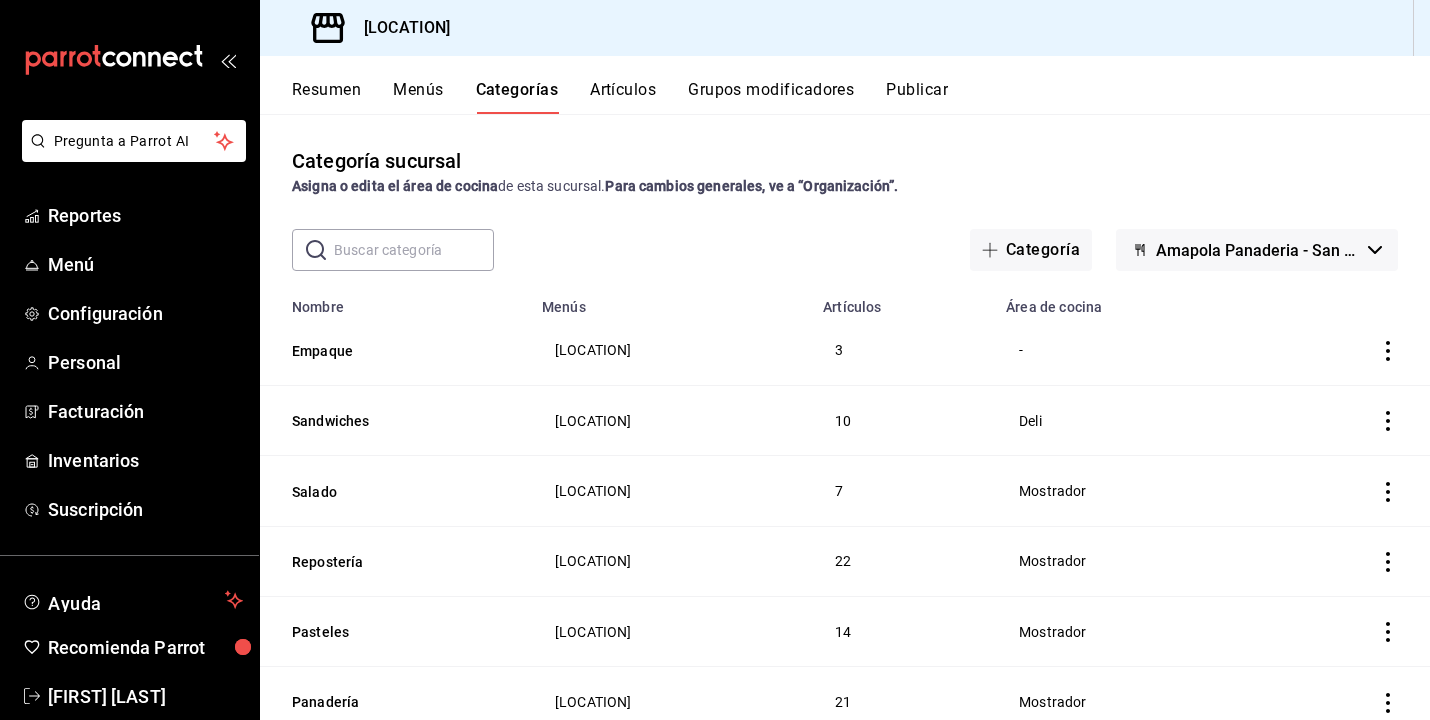 click on "Categoría sucursal Asigna o edita el área de cocina  de esta sucursal.  Para cambios generales, ve a “Organización”." at bounding box center (845, 171) 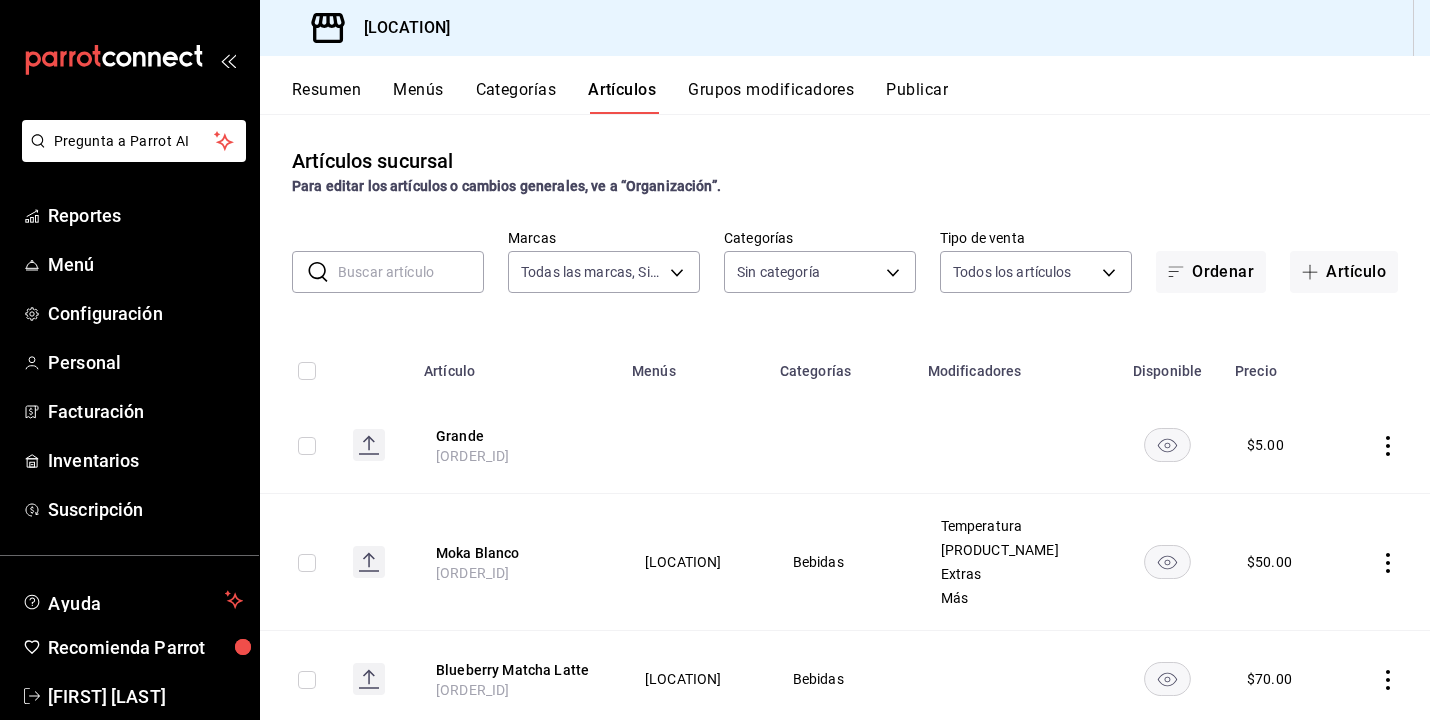 type on "fd167ea7-7224-4c5b-ac26-e03c65ddd71c" 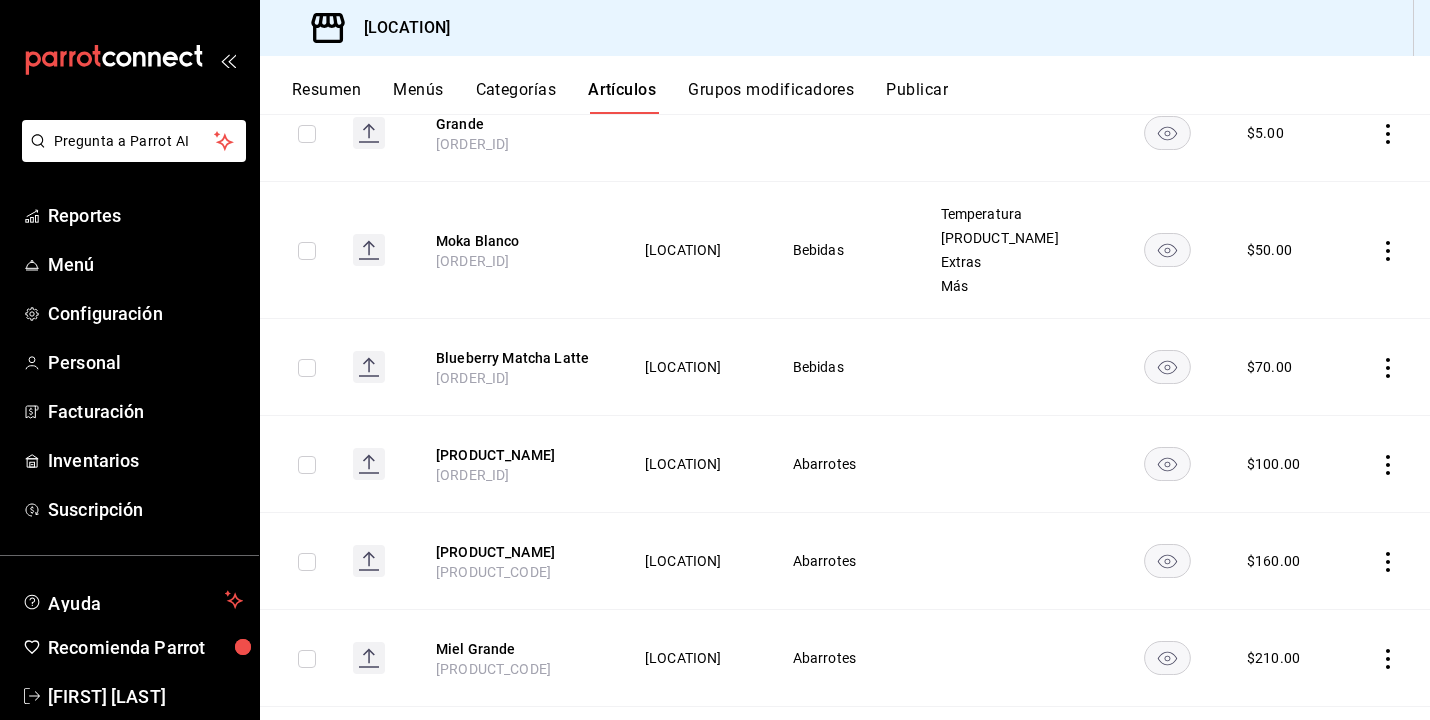 scroll, scrollTop: 311, scrollLeft: 0, axis: vertical 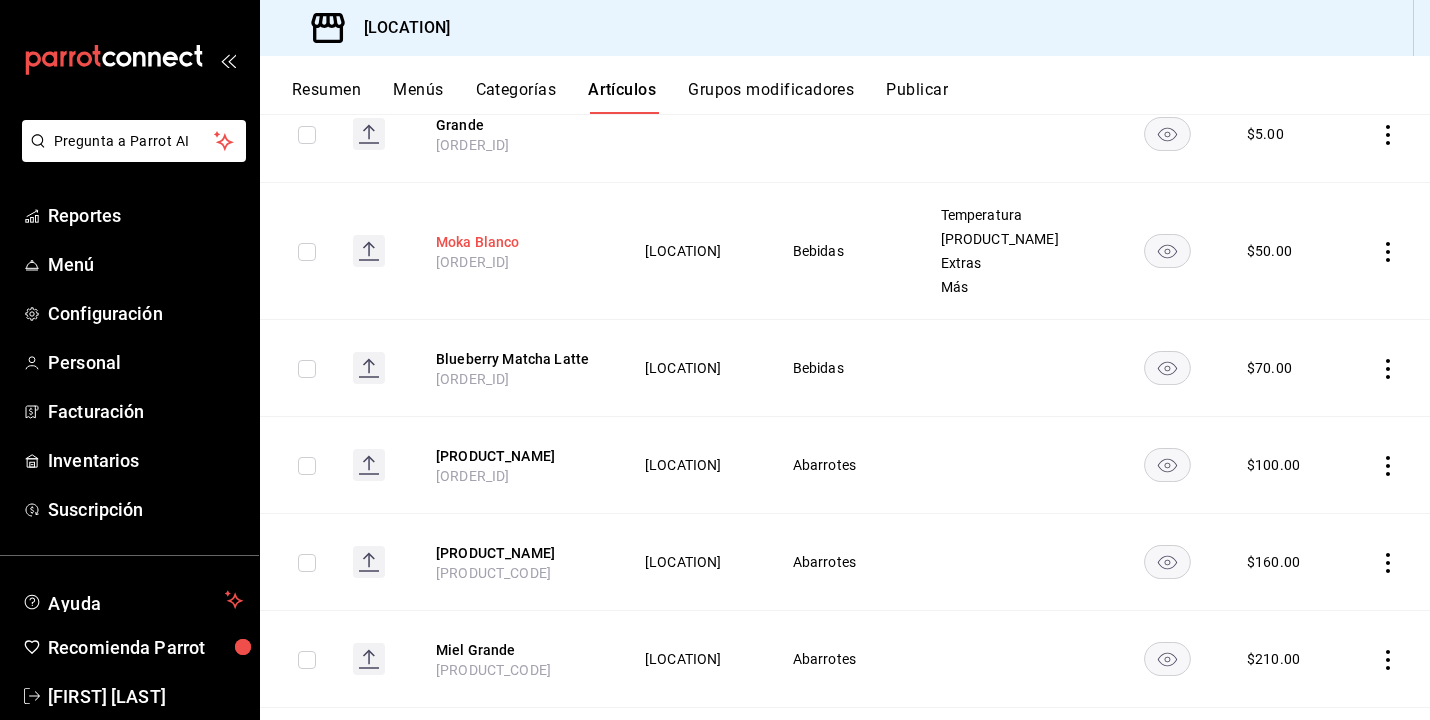 click on "Moka Blanco" at bounding box center [516, 242] 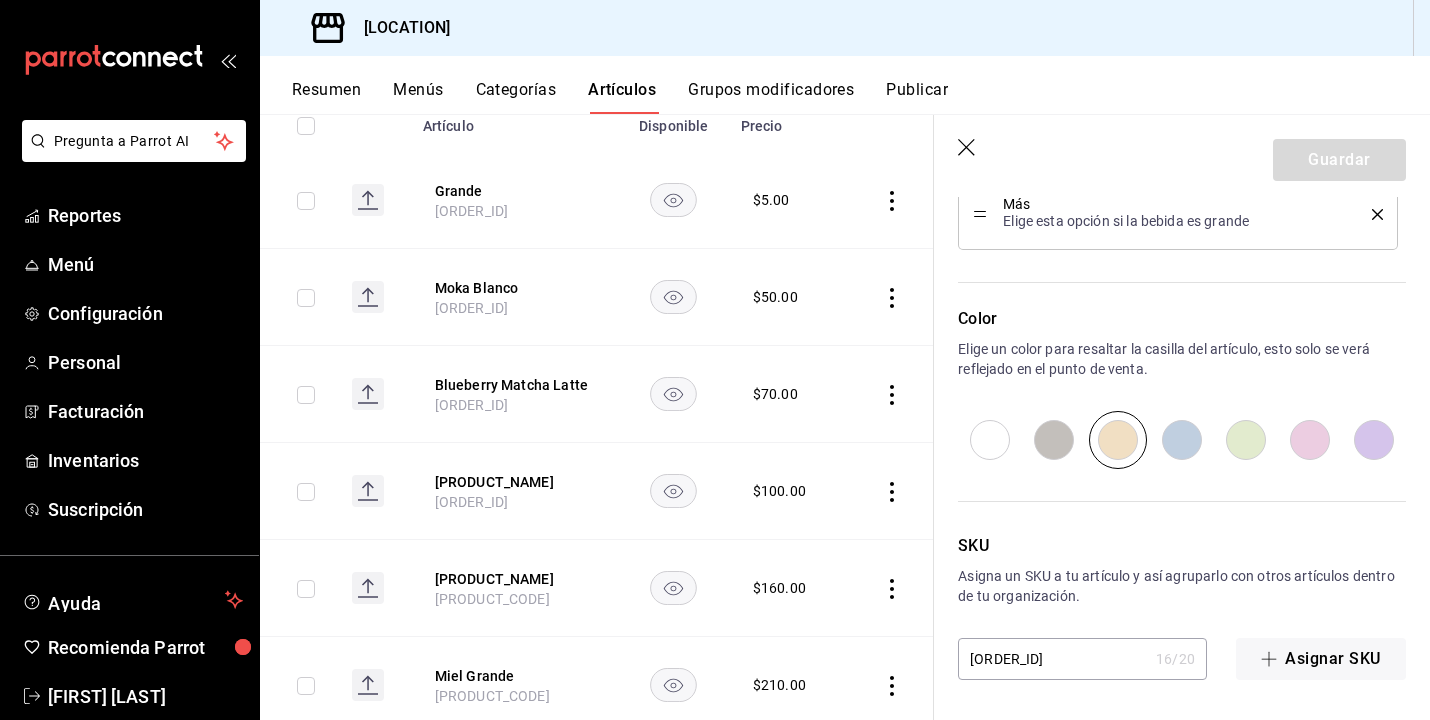 scroll, scrollTop: 1184, scrollLeft: 0, axis: vertical 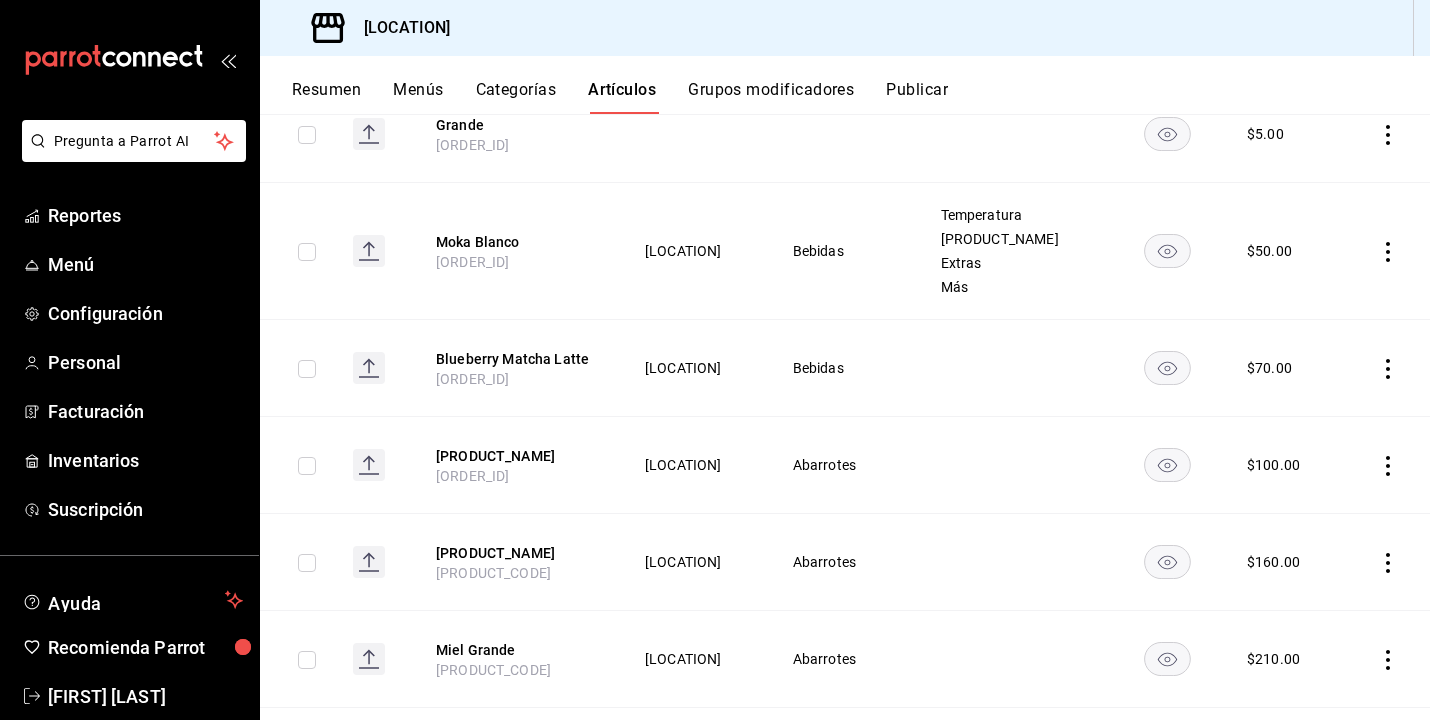 click on "Categorías" at bounding box center (516, 97) 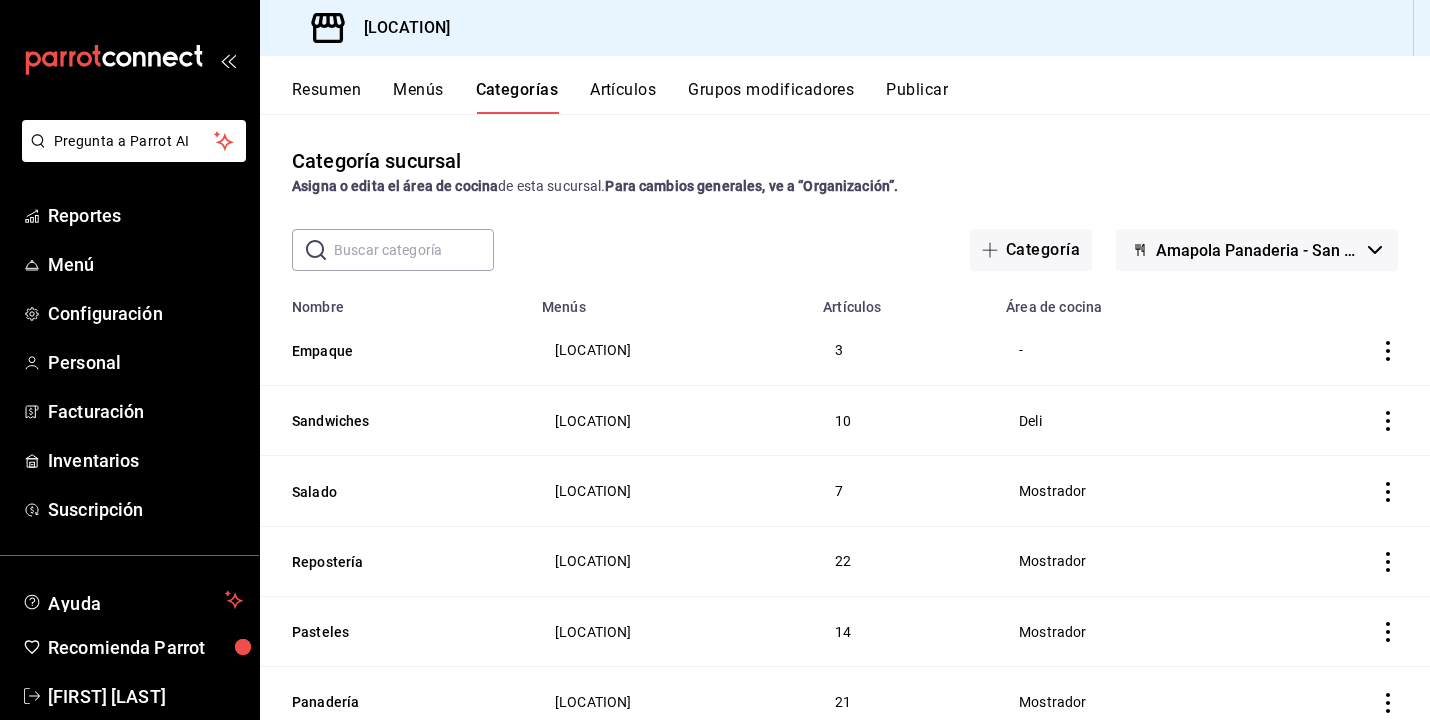 click on "Menús" at bounding box center (418, 97) 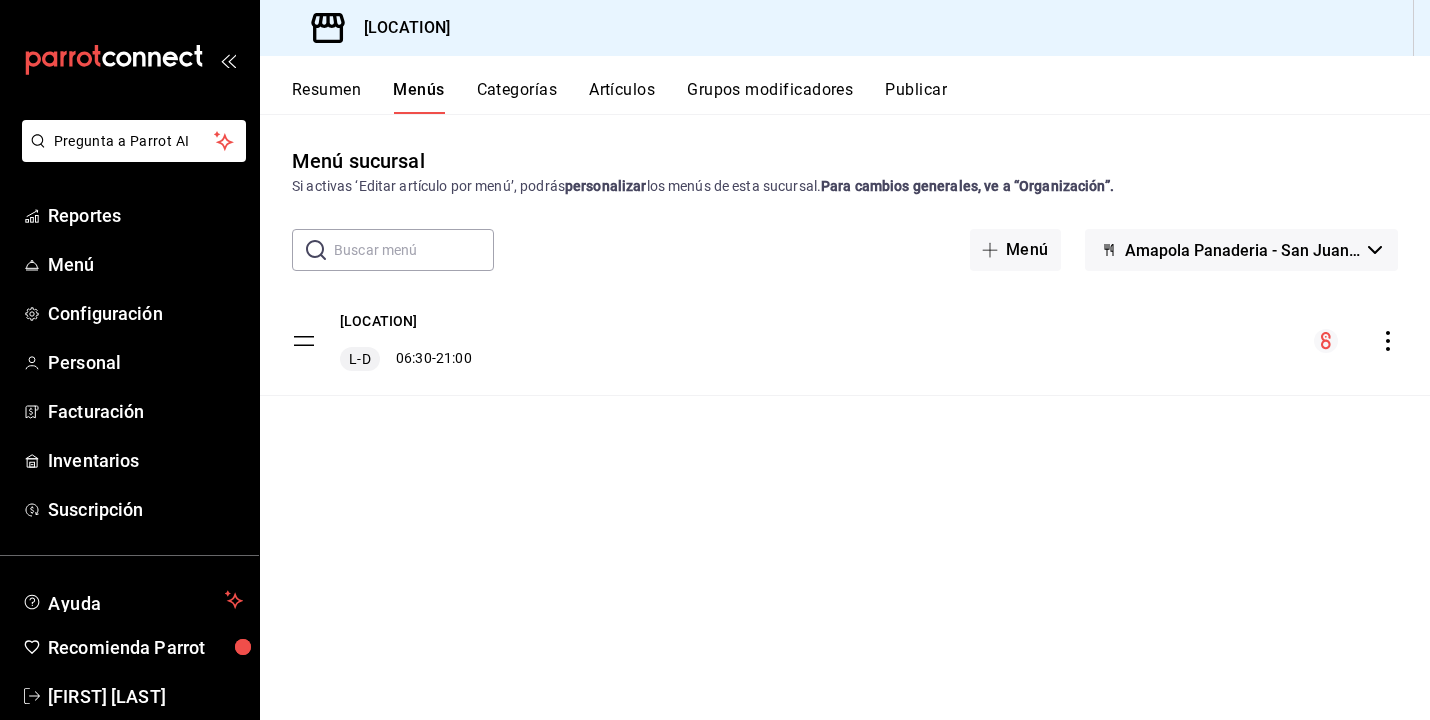 click on "Grupos modificadores" at bounding box center [770, 97] 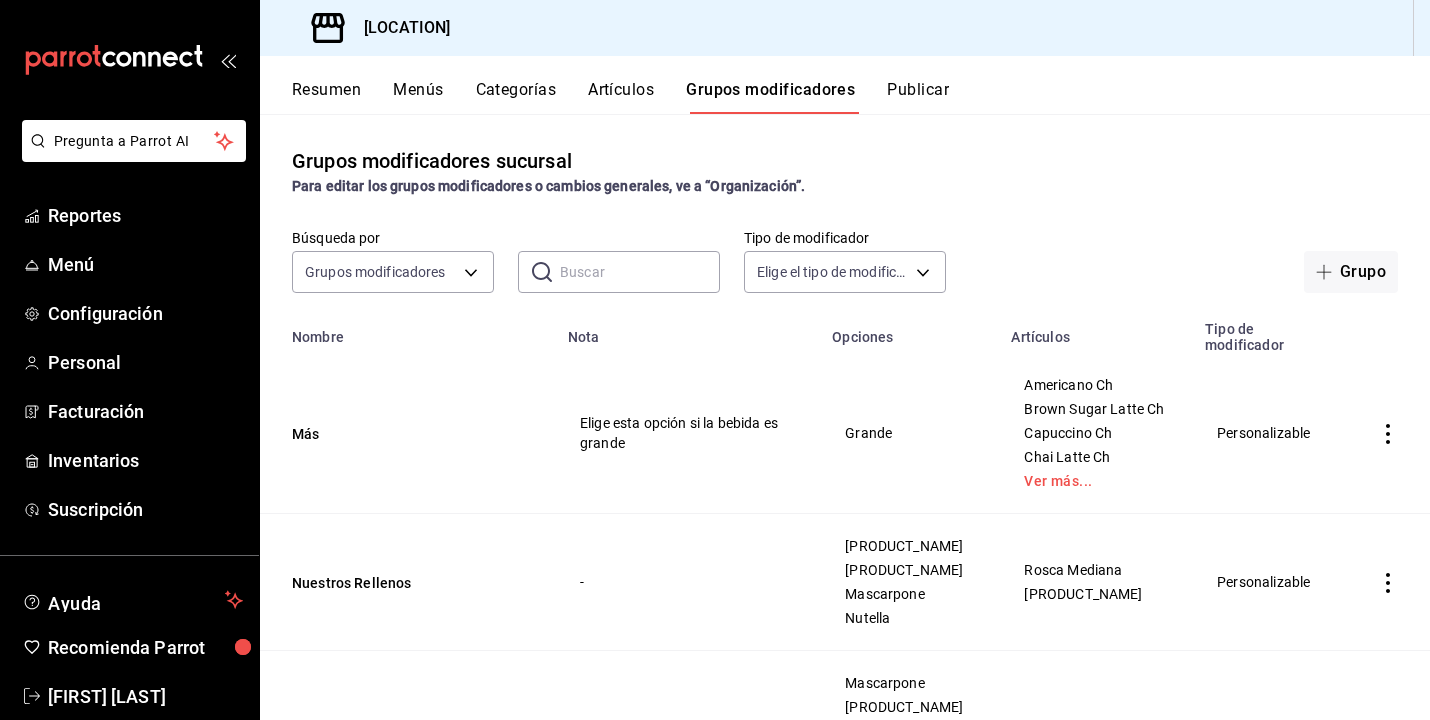 click 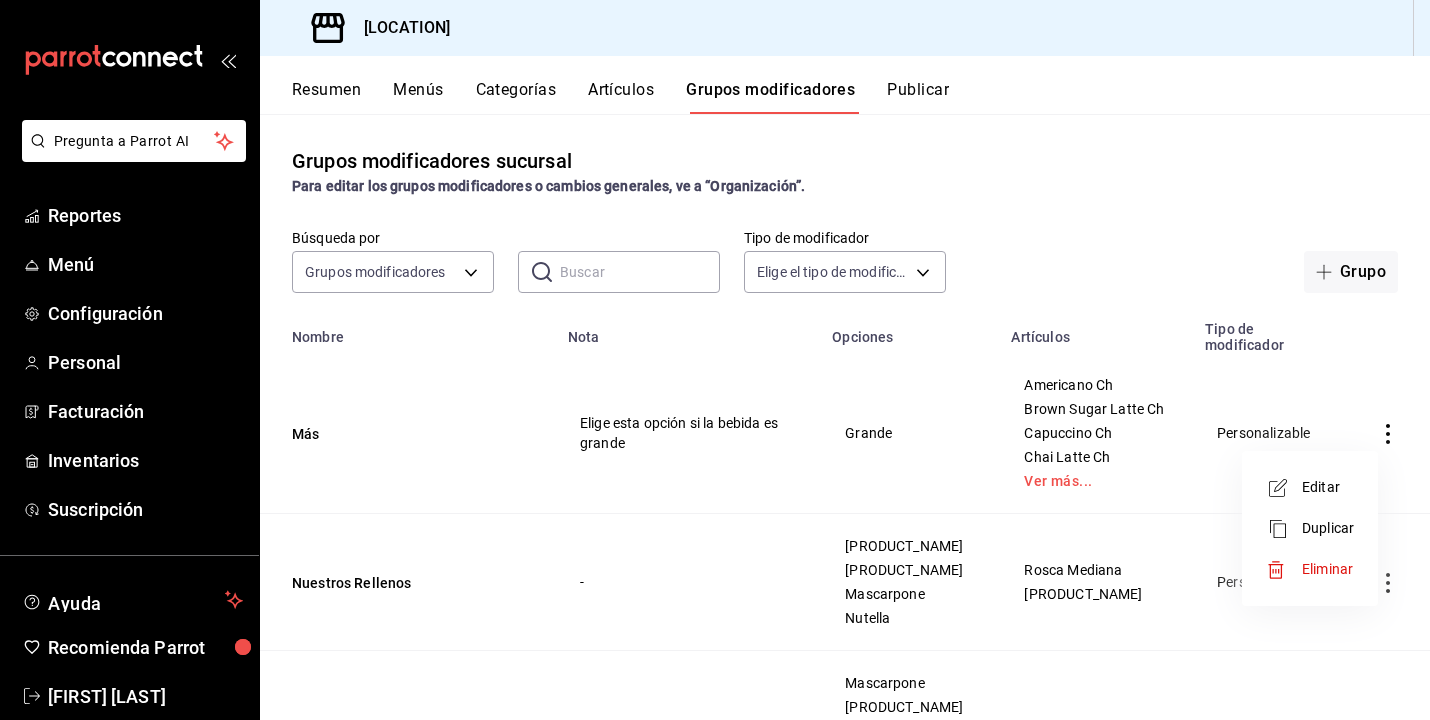 click on "Editar" at bounding box center (1328, 487) 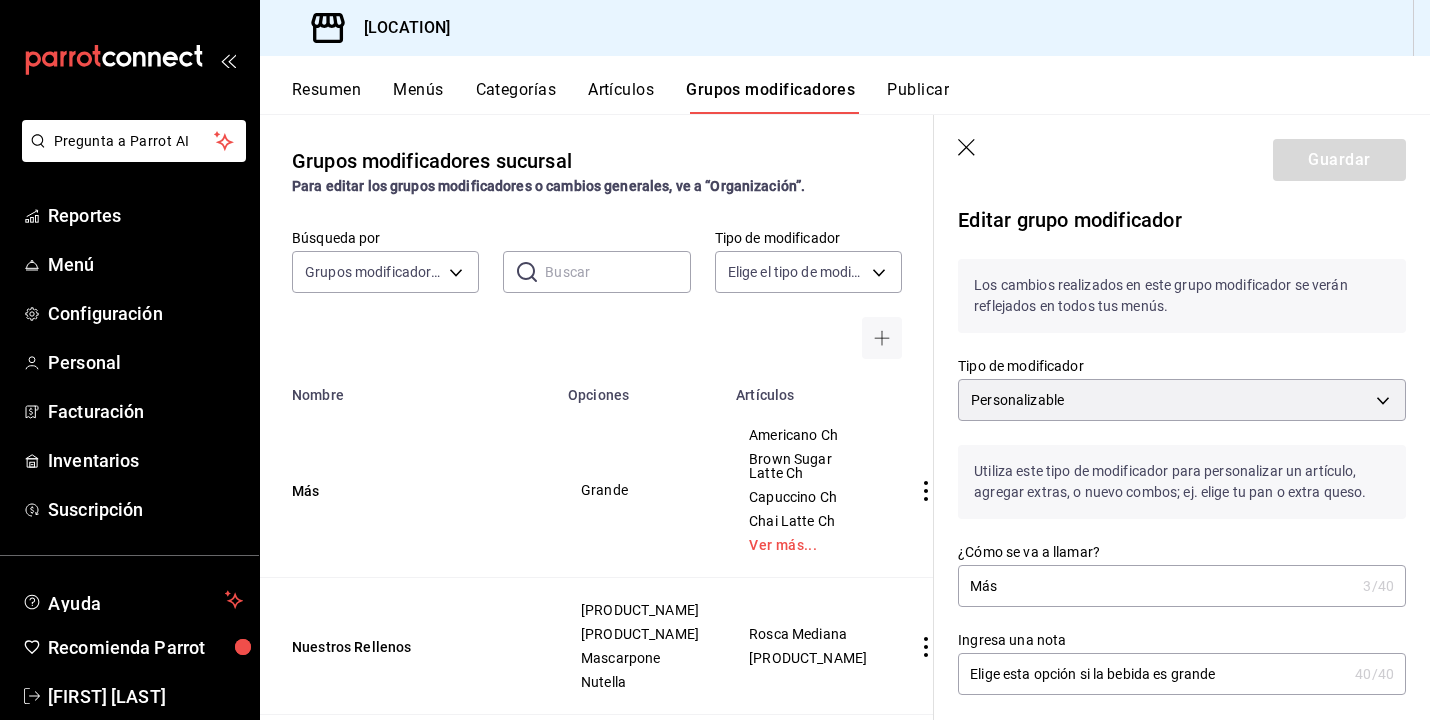 scroll, scrollTop: 0, scrollLeft: 0, axis: both 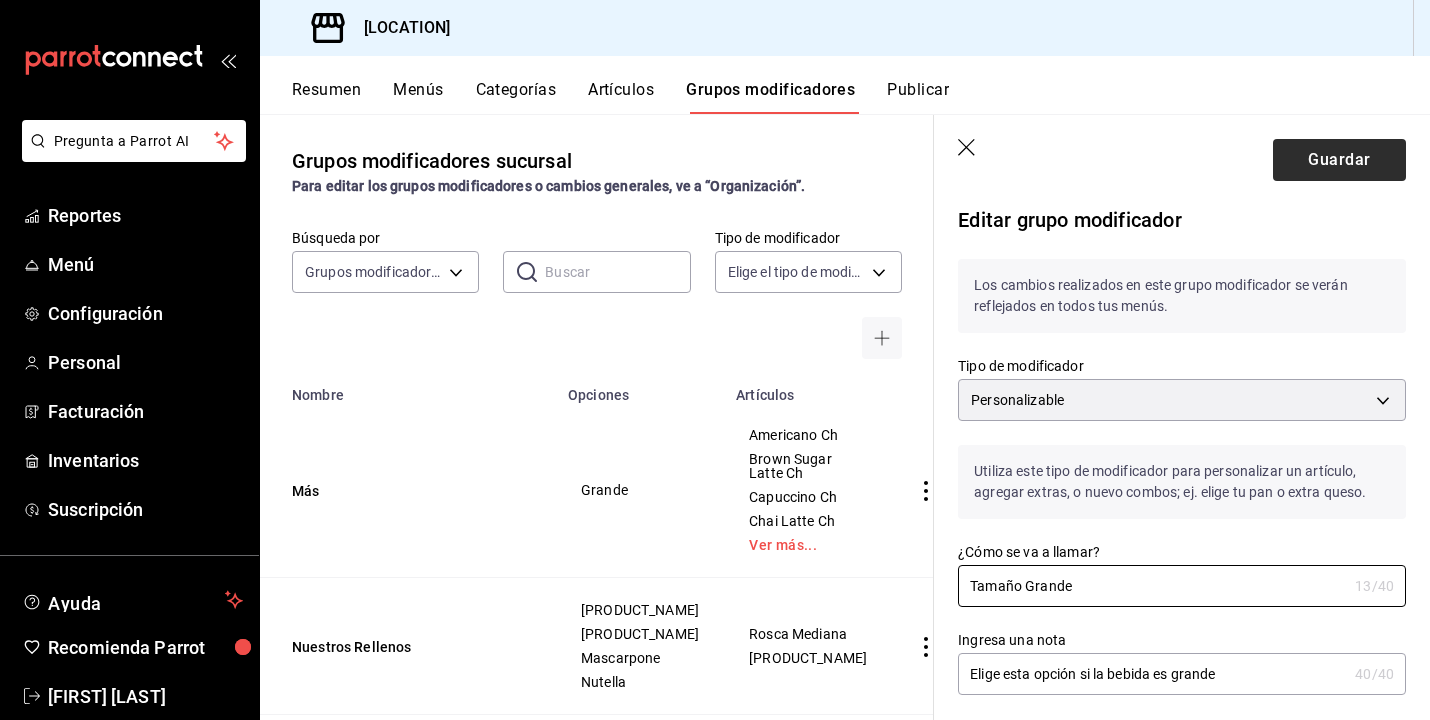 type on "Tamaño Grande" 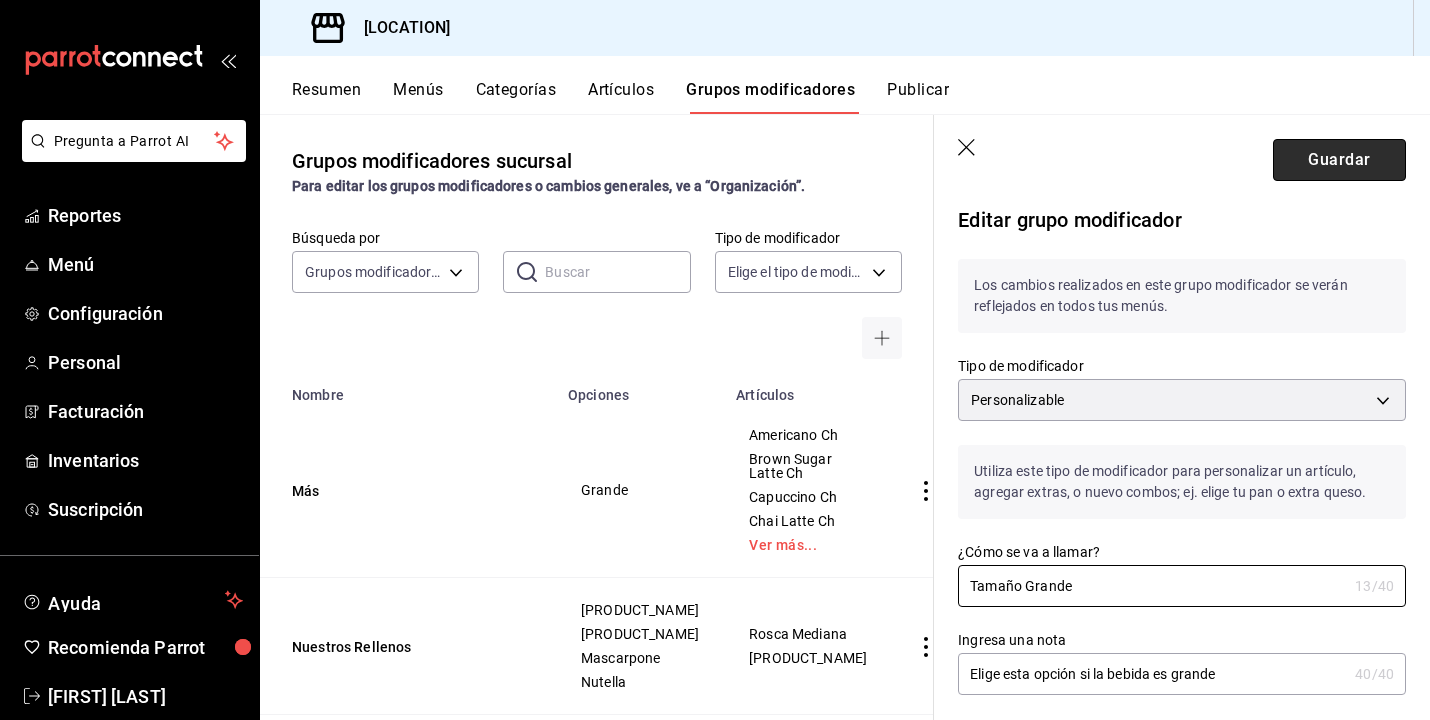 click on "Guardar" at bounding box center (1339, 160) 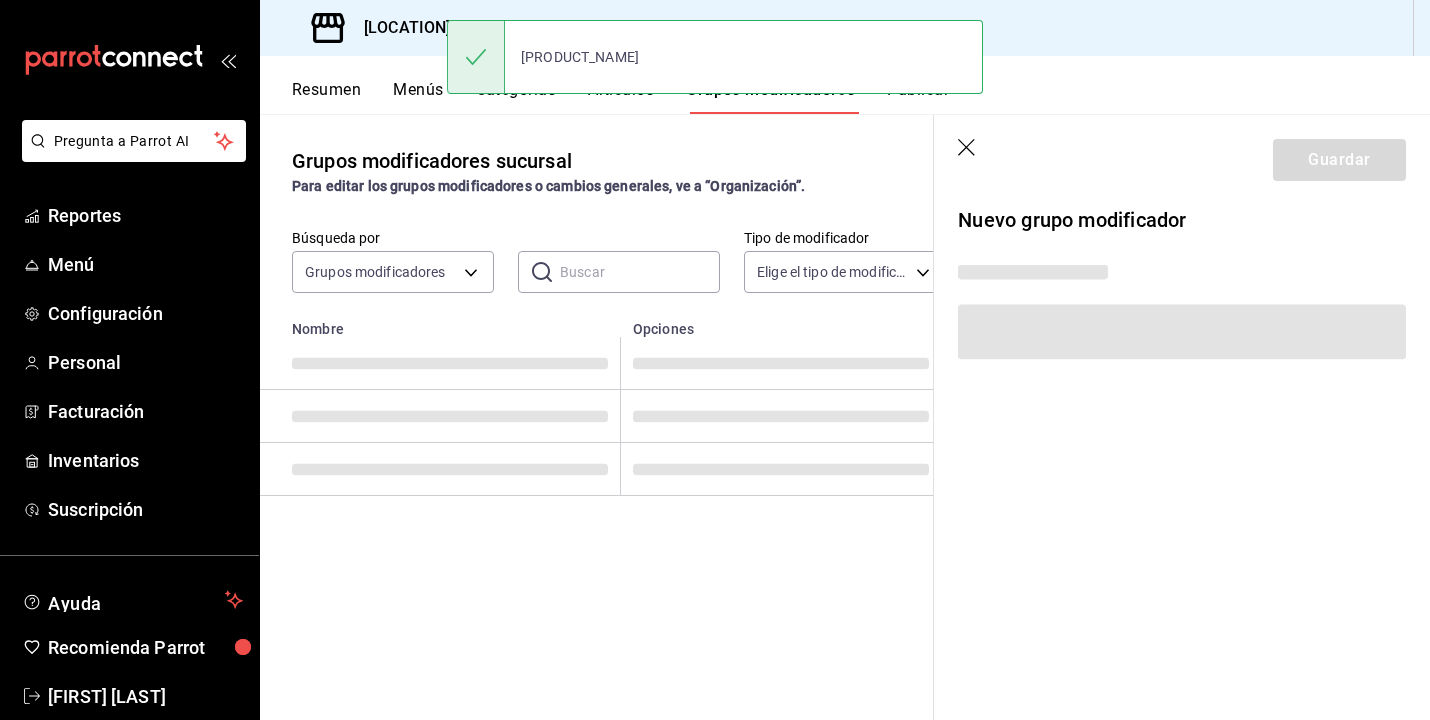 scroll, scrollTop: 0, scrollLeft: 0, axis: both 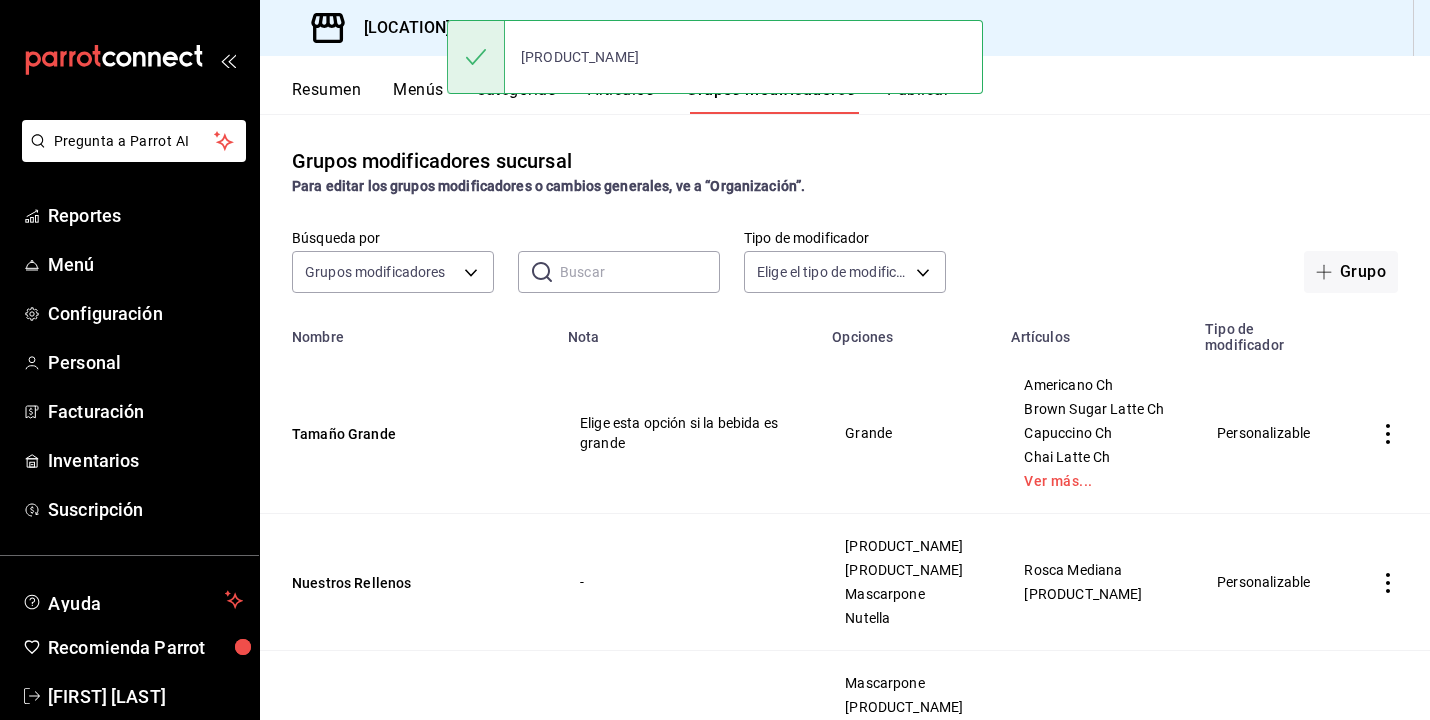 click on "Grupos modificadores sucursal Para editar los grupos modificadores o cambios generales, ve a “Organización”." at bounding box center [845, 171] 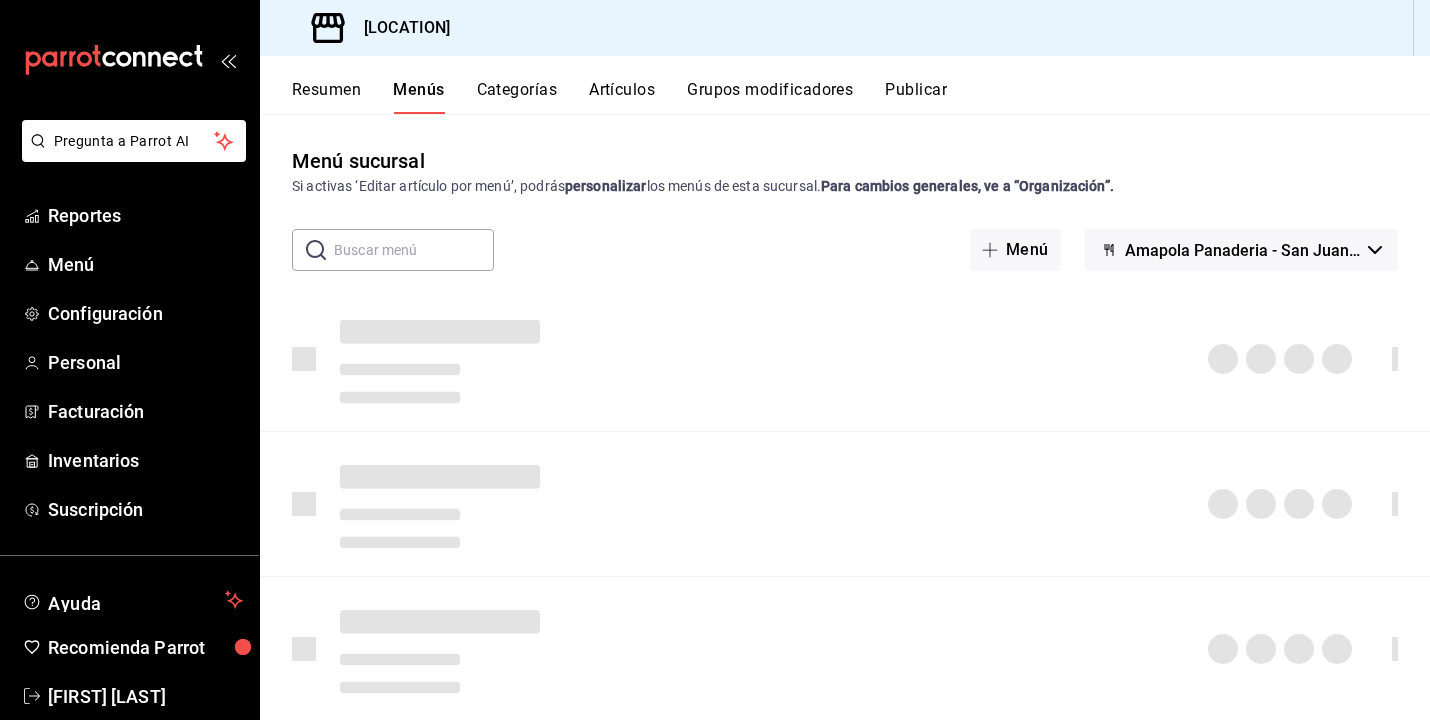 click on "Categorías" at bounding box center (517, 97) 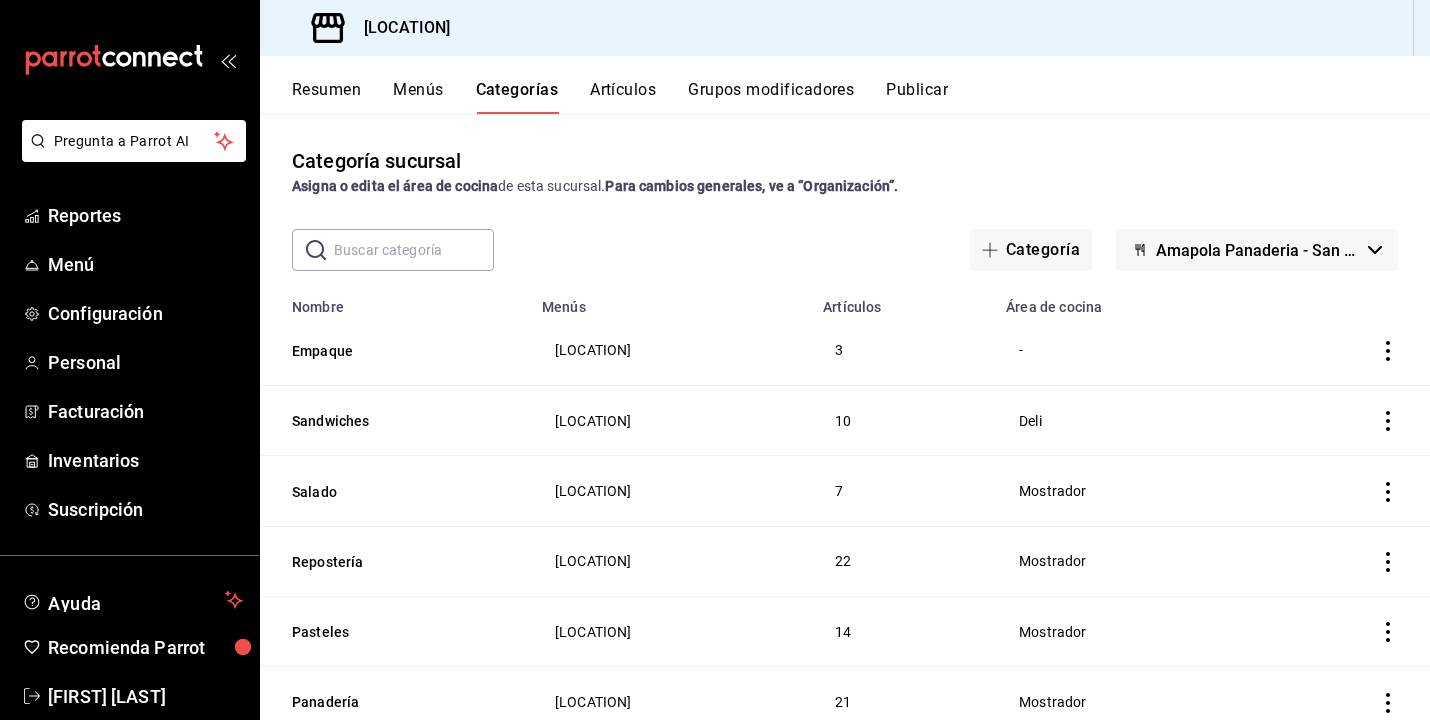 click on "Artículos" at bounding box center [623, 97] 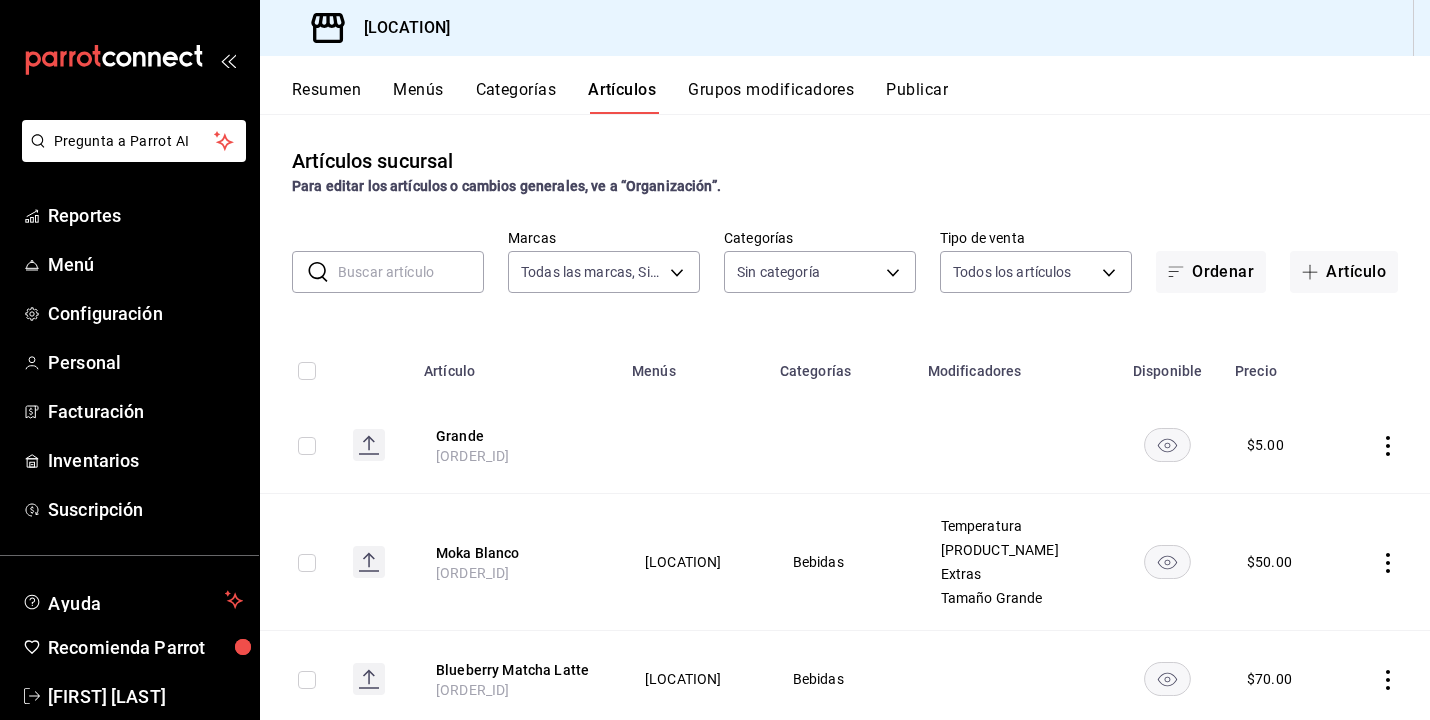 type on "fd167ea7-7224-4c5b-ac26-e03c65ddd71c" 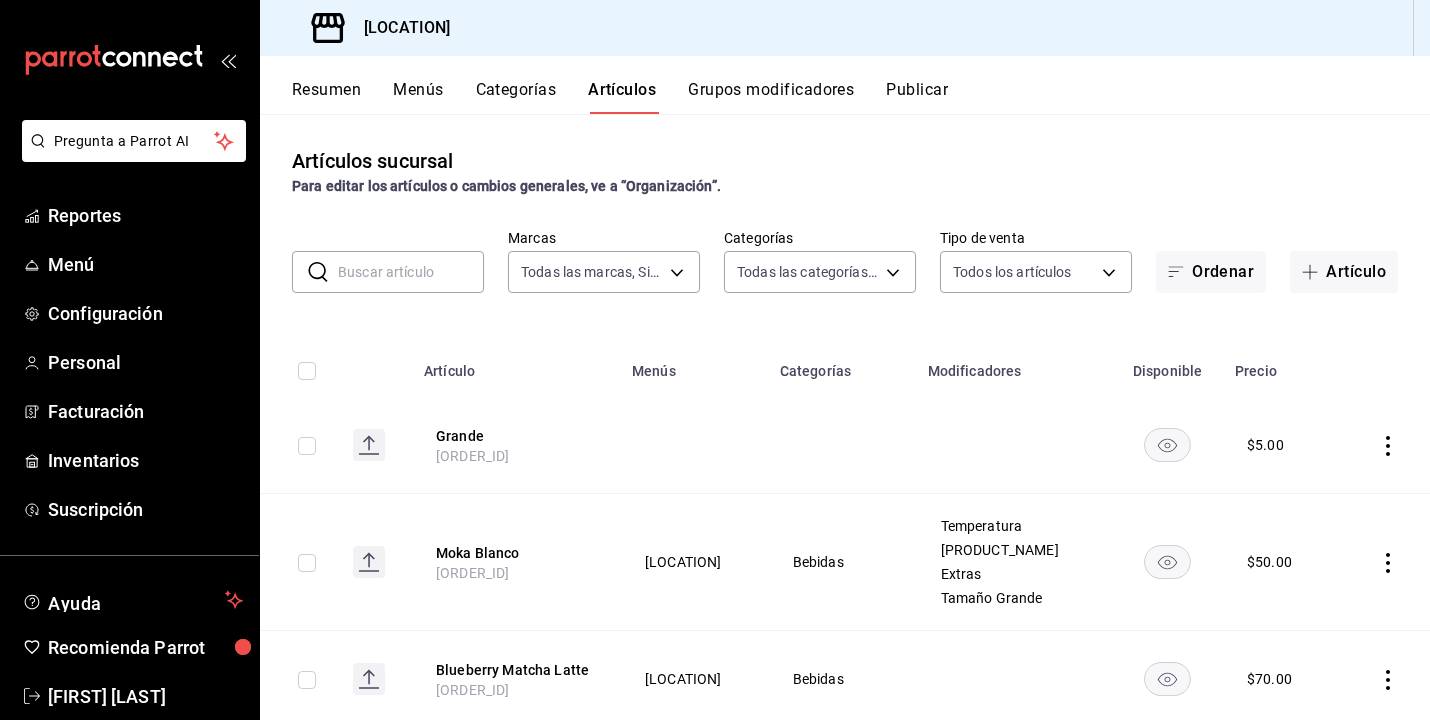 click on "Grupos modificadores" at bounding box center [771, 97] 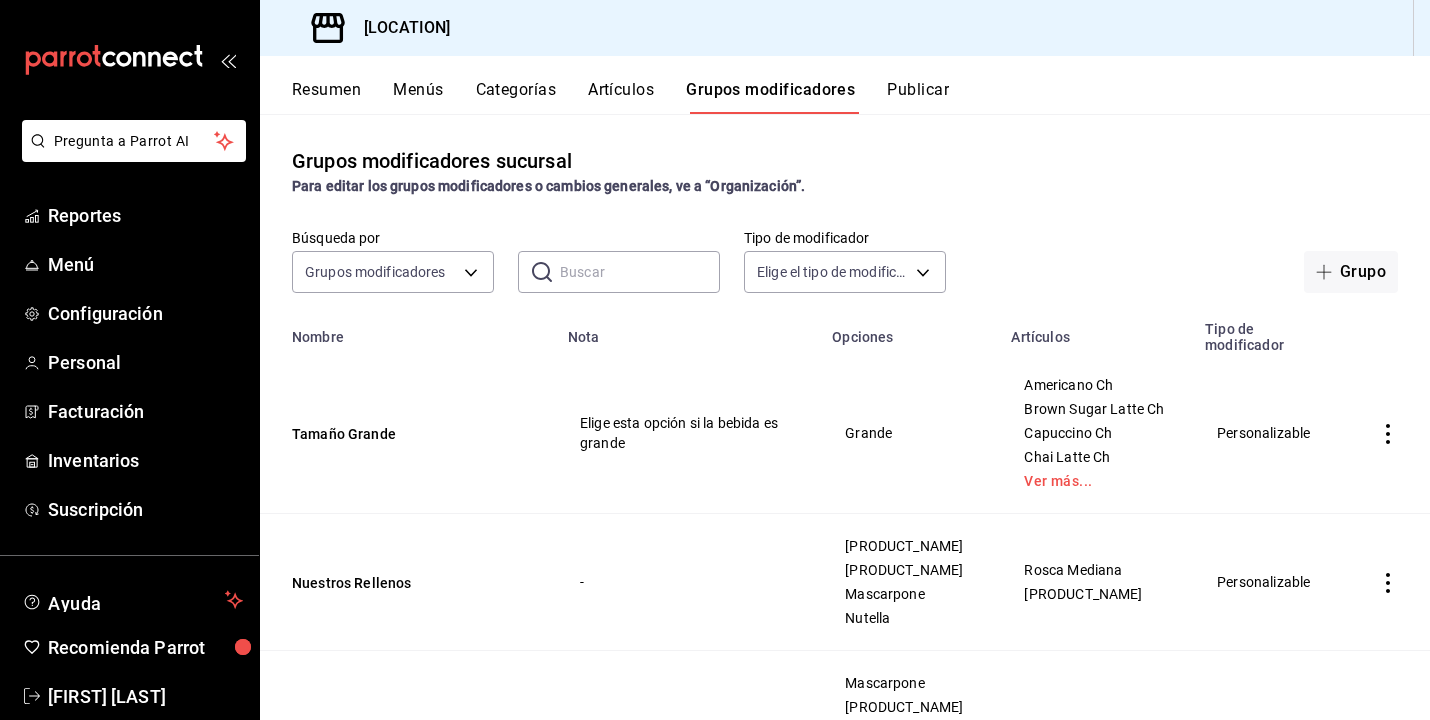 click on "Artículos" at bounding box center (621, 97) 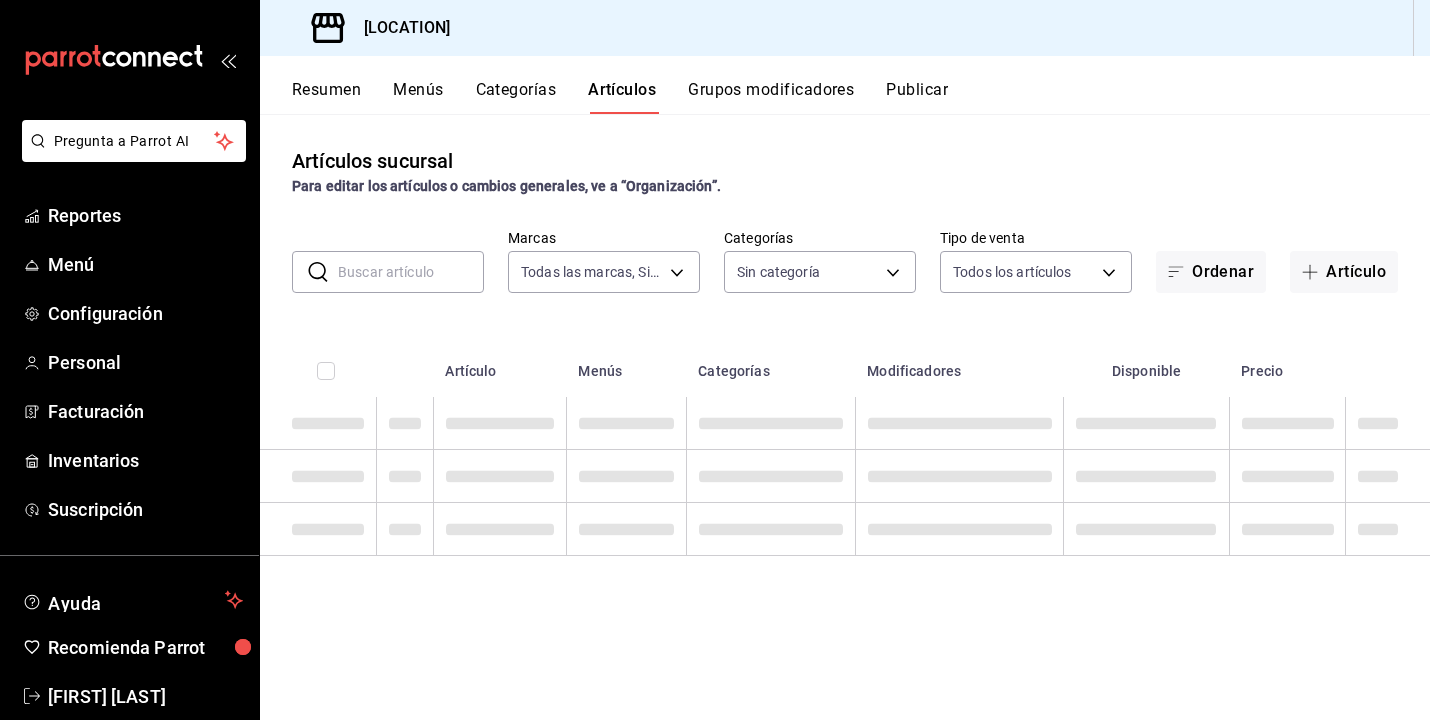 type on "fd167ea7-7224-4c5b-ac26-e03c65ddd71c" 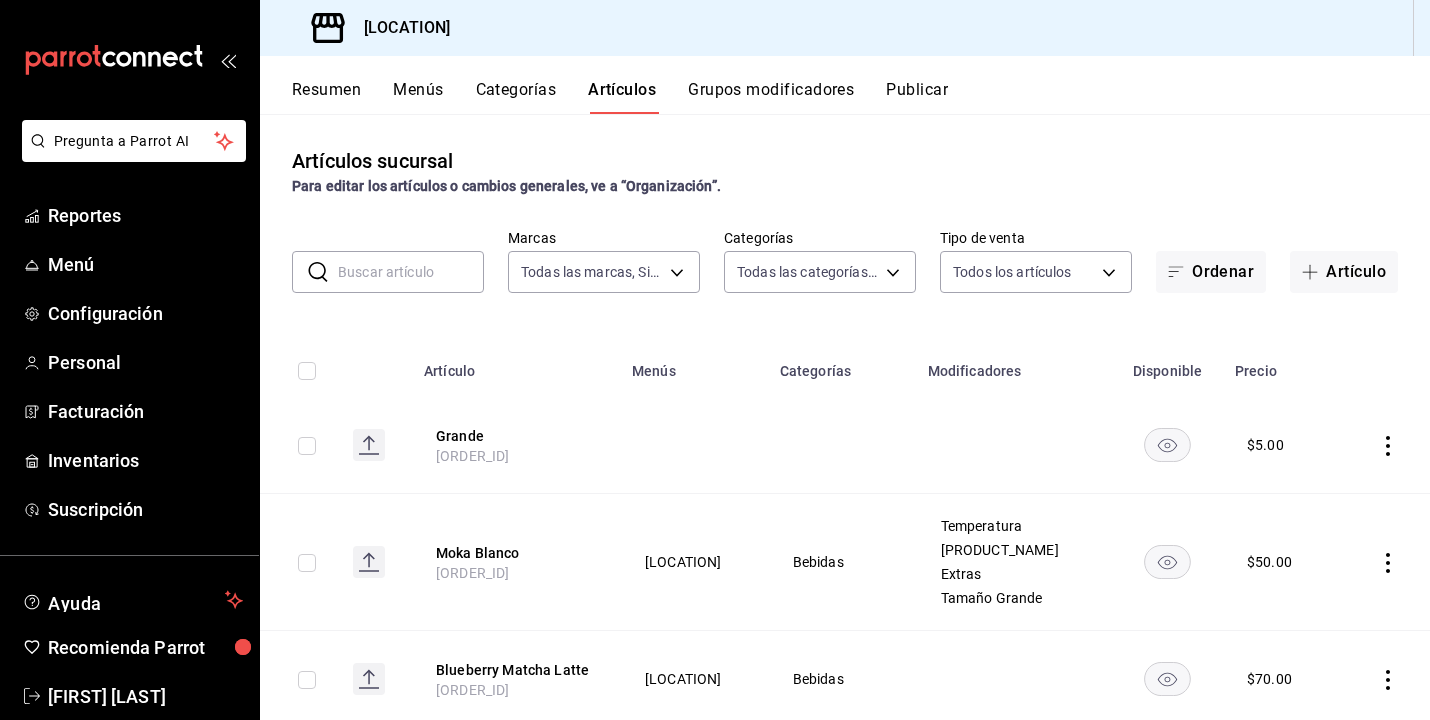 click on "Grupos modificadores" at bounding box center (771, 97) 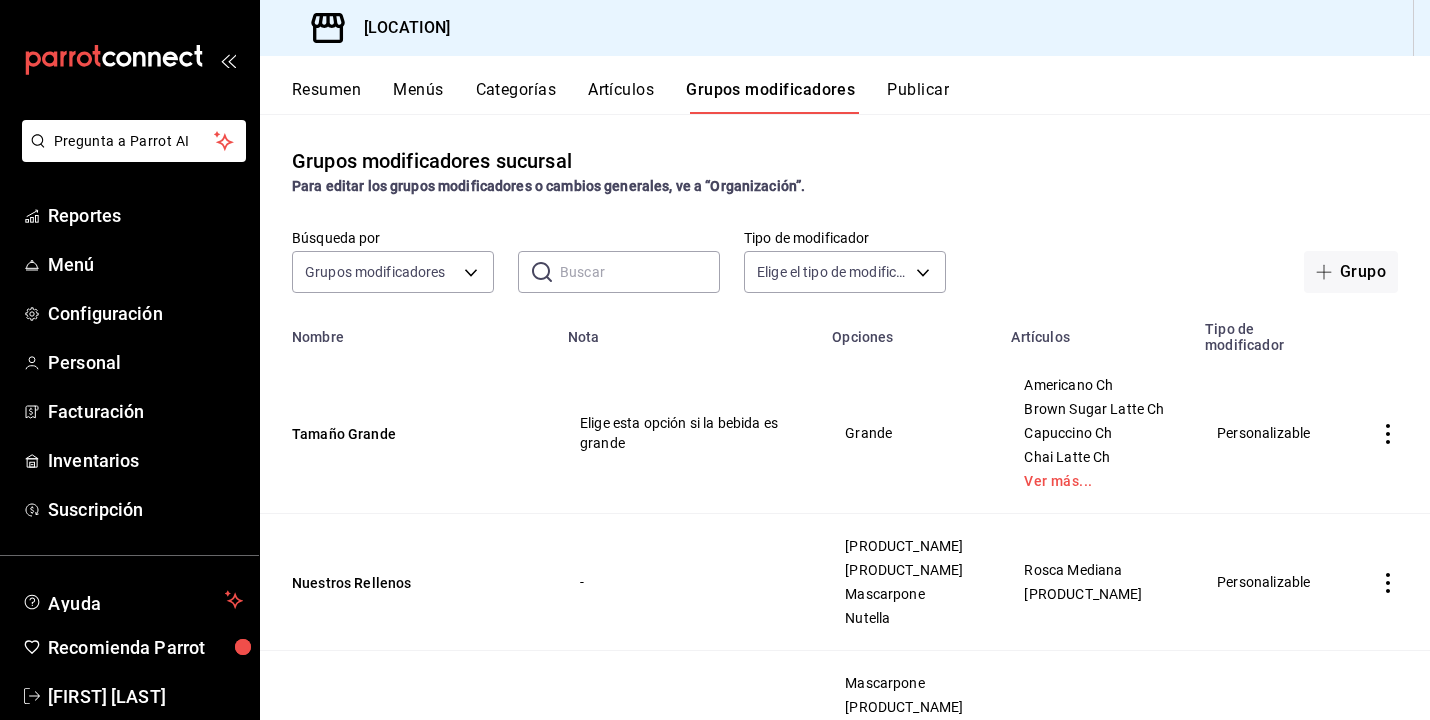 click 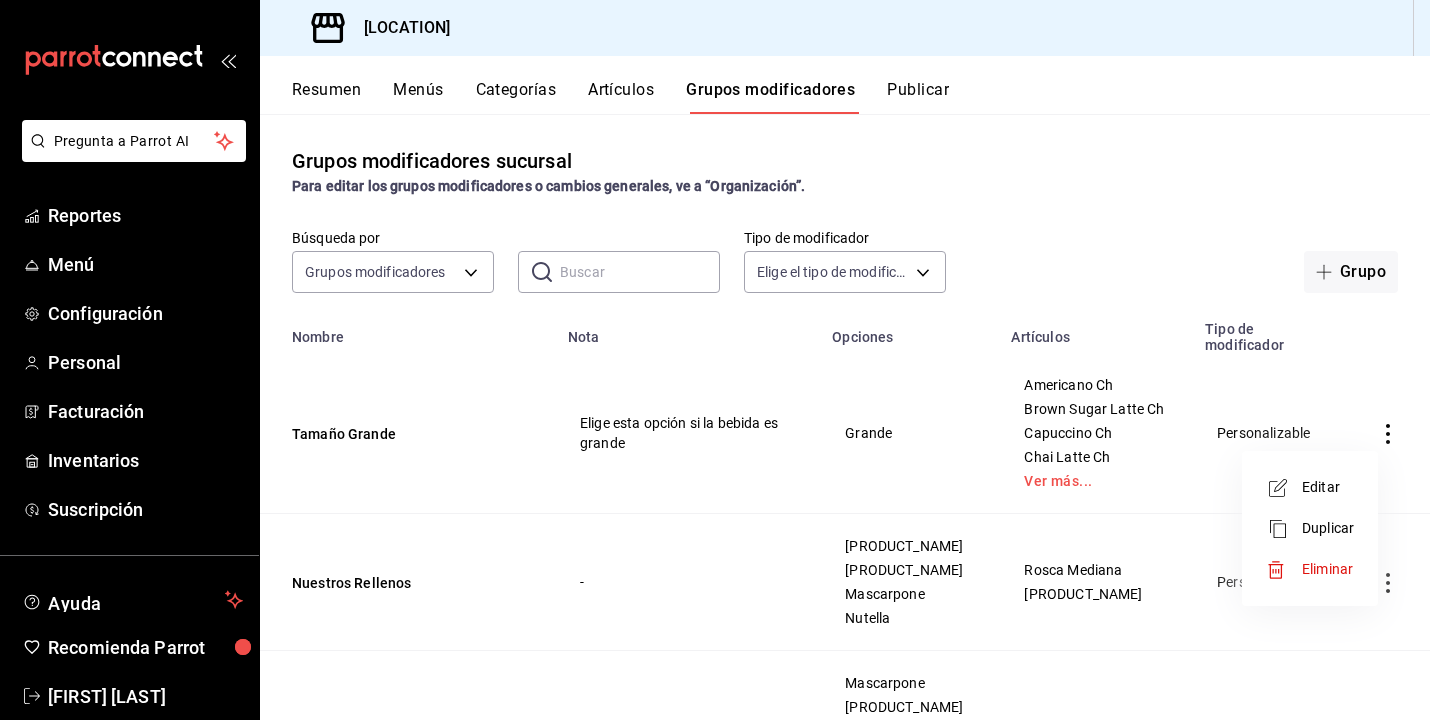click at bounding box center [715, 360] 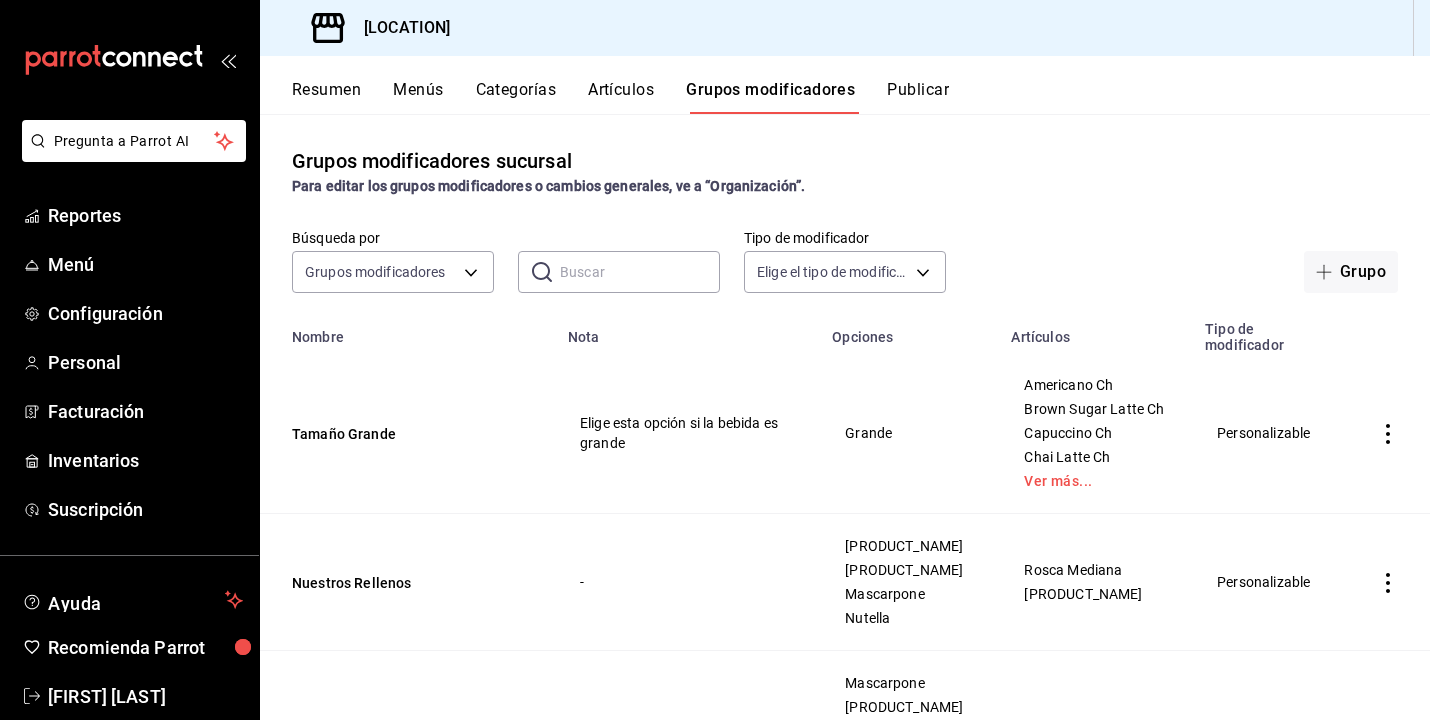 click 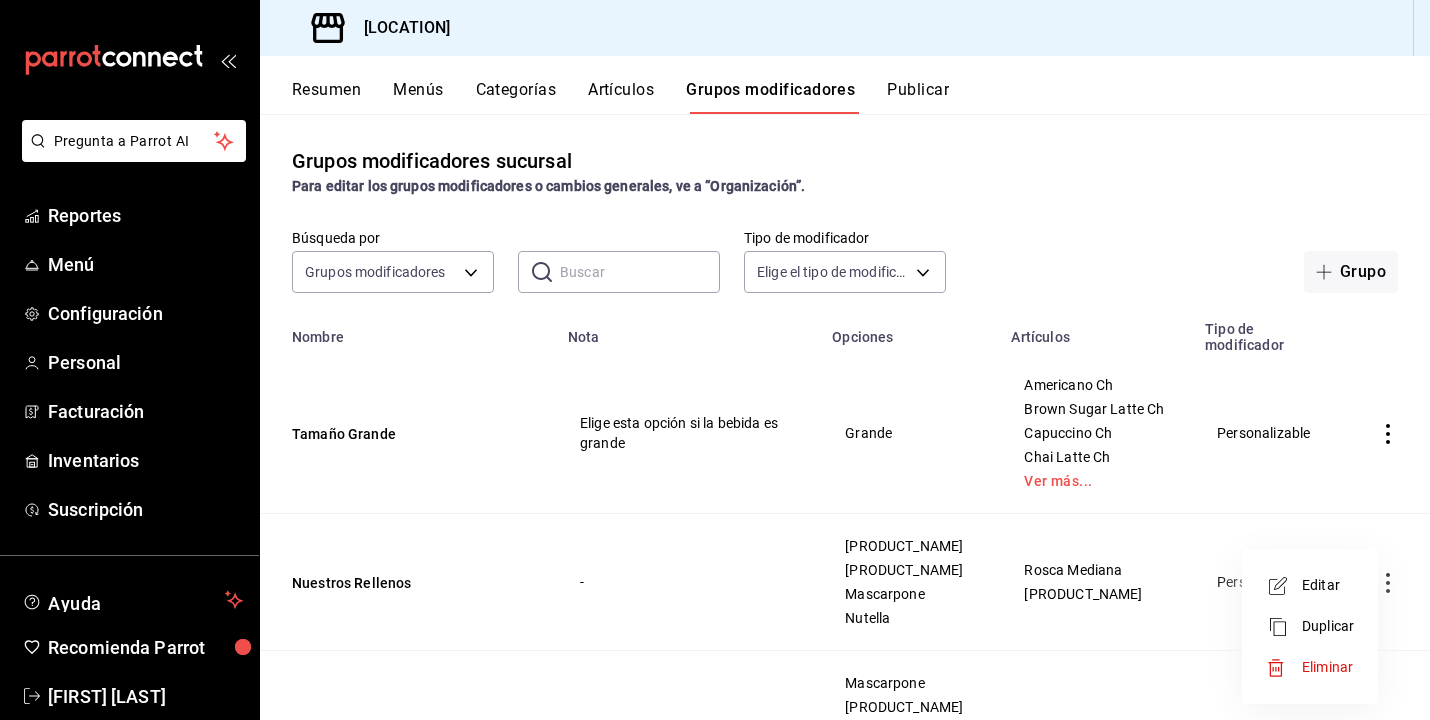 click at bounding box center [715, 360] 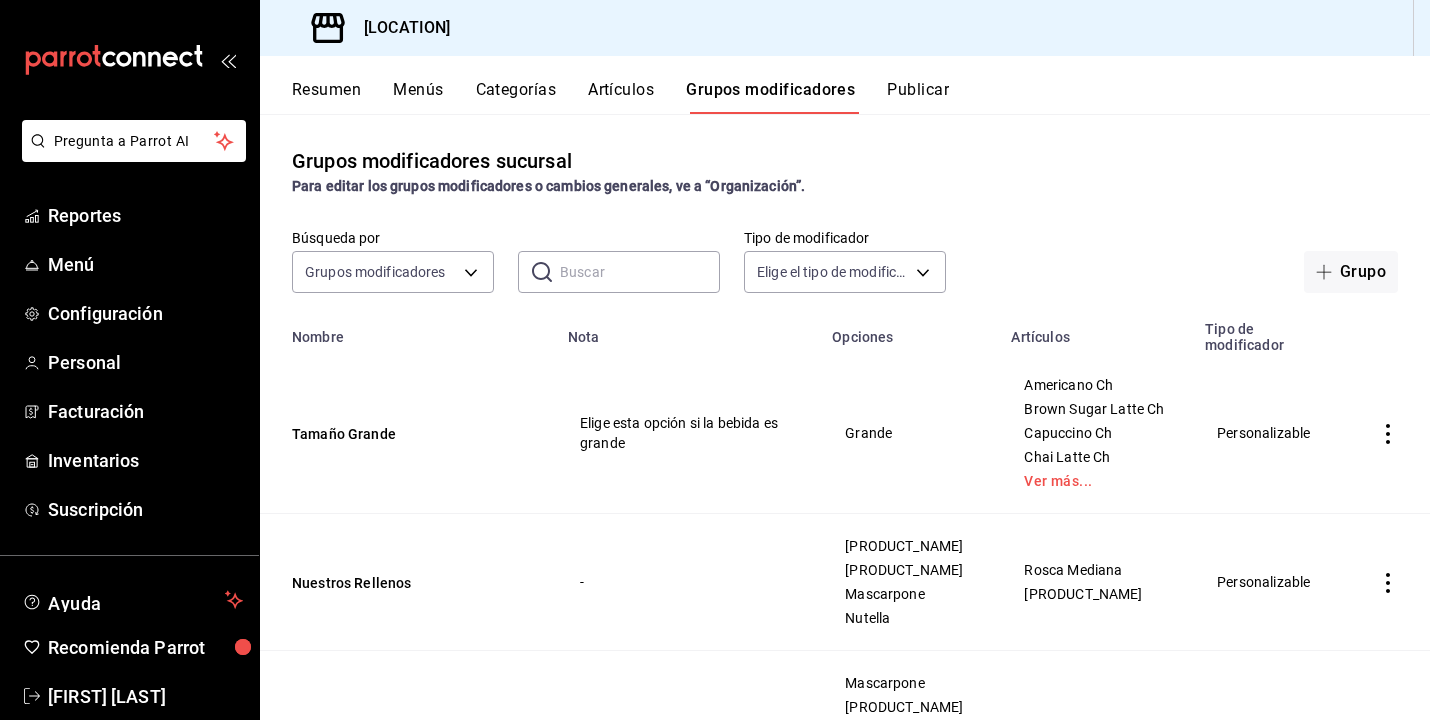 click on "Artículos" at bounding box center [621, 97] 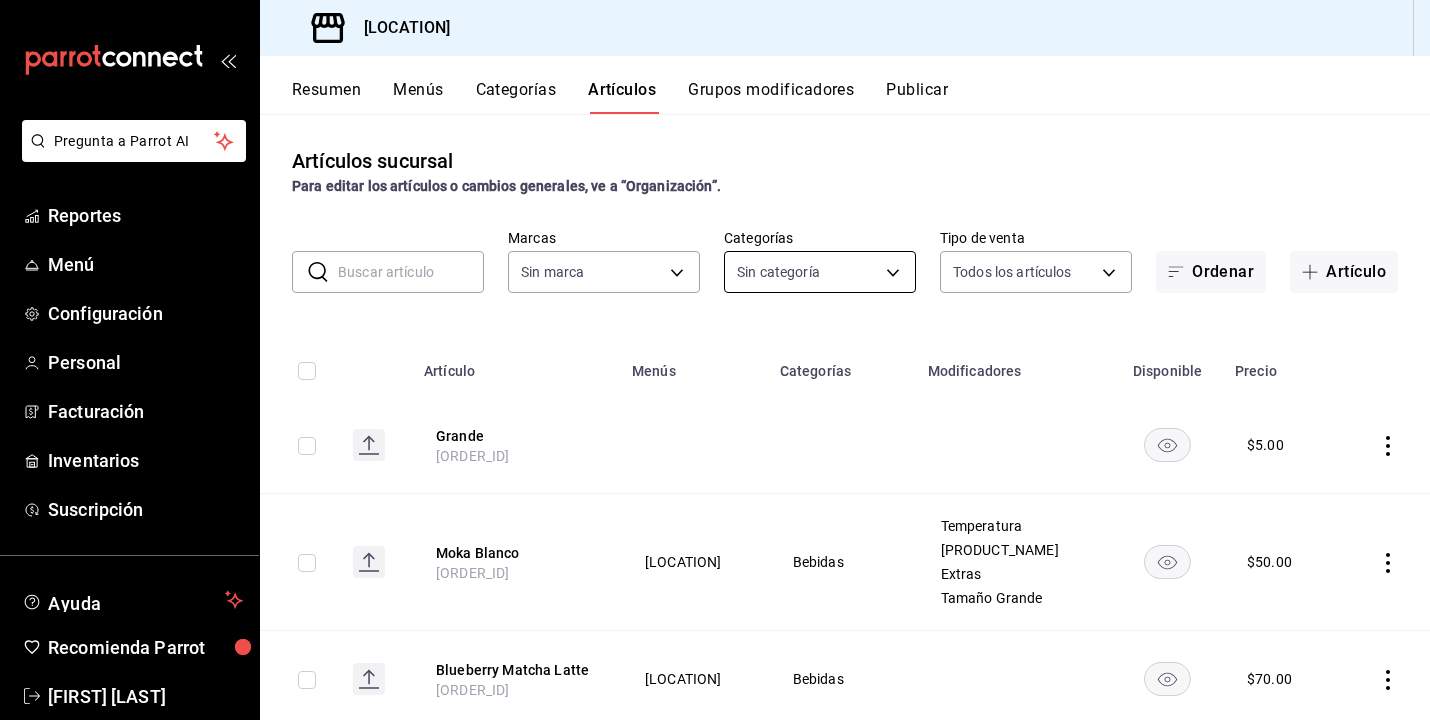 type on "fd167ea7-7224-4c5b-ac26-e03c65ddd71c" 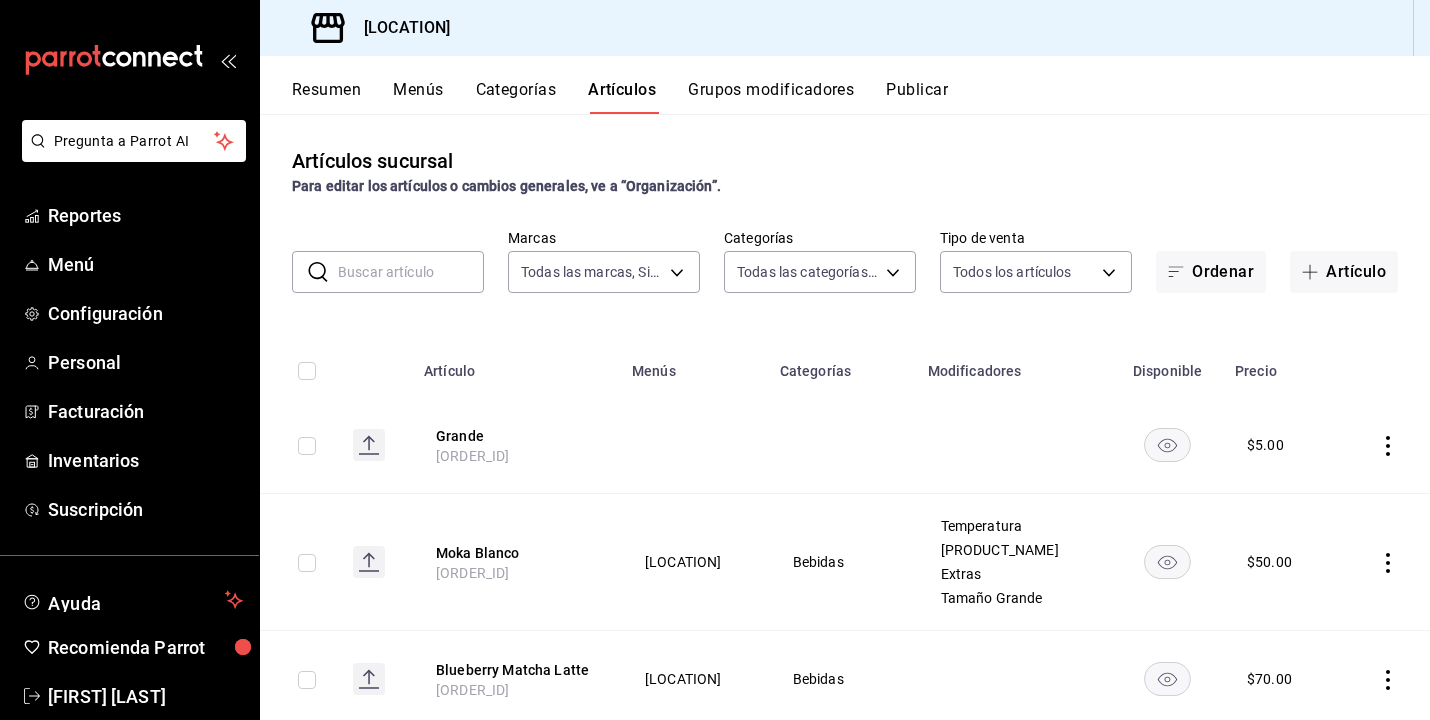 click on "Categorías" at bounding box center (516, 97) 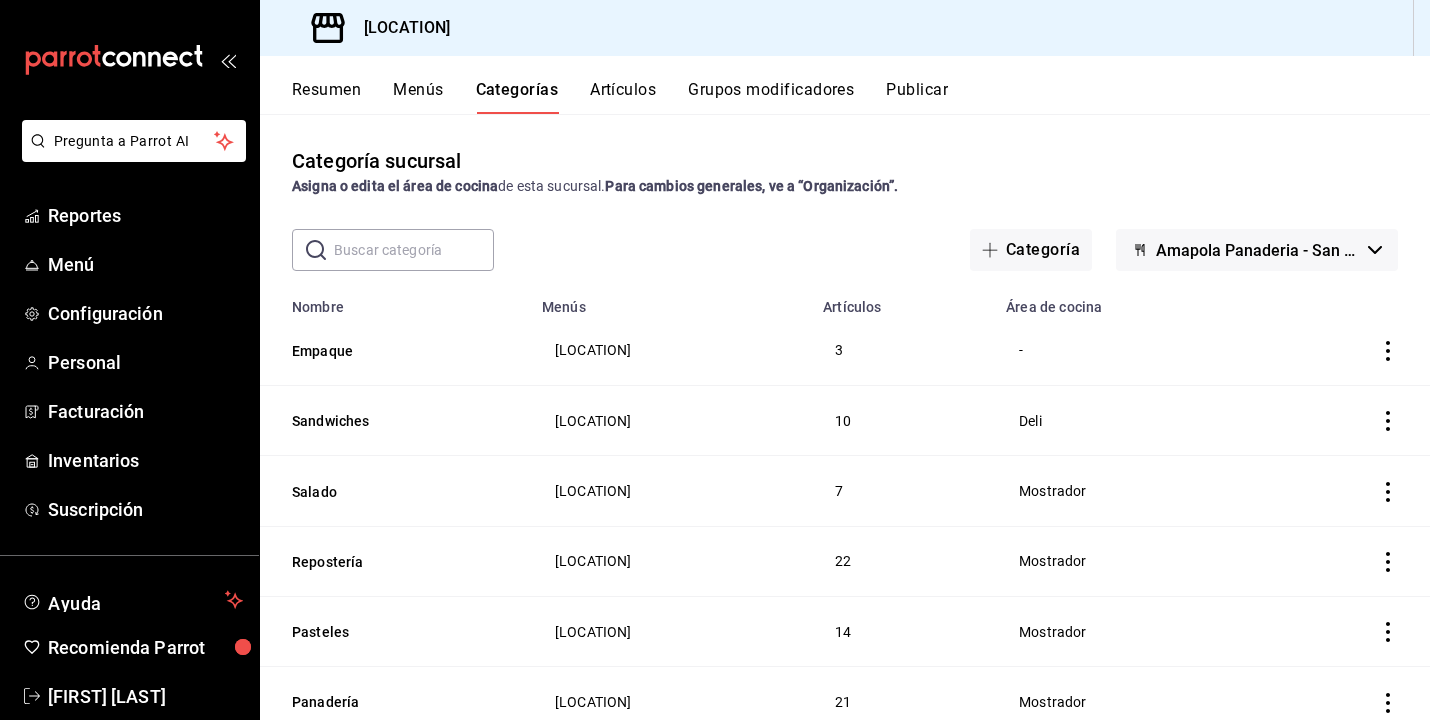 click 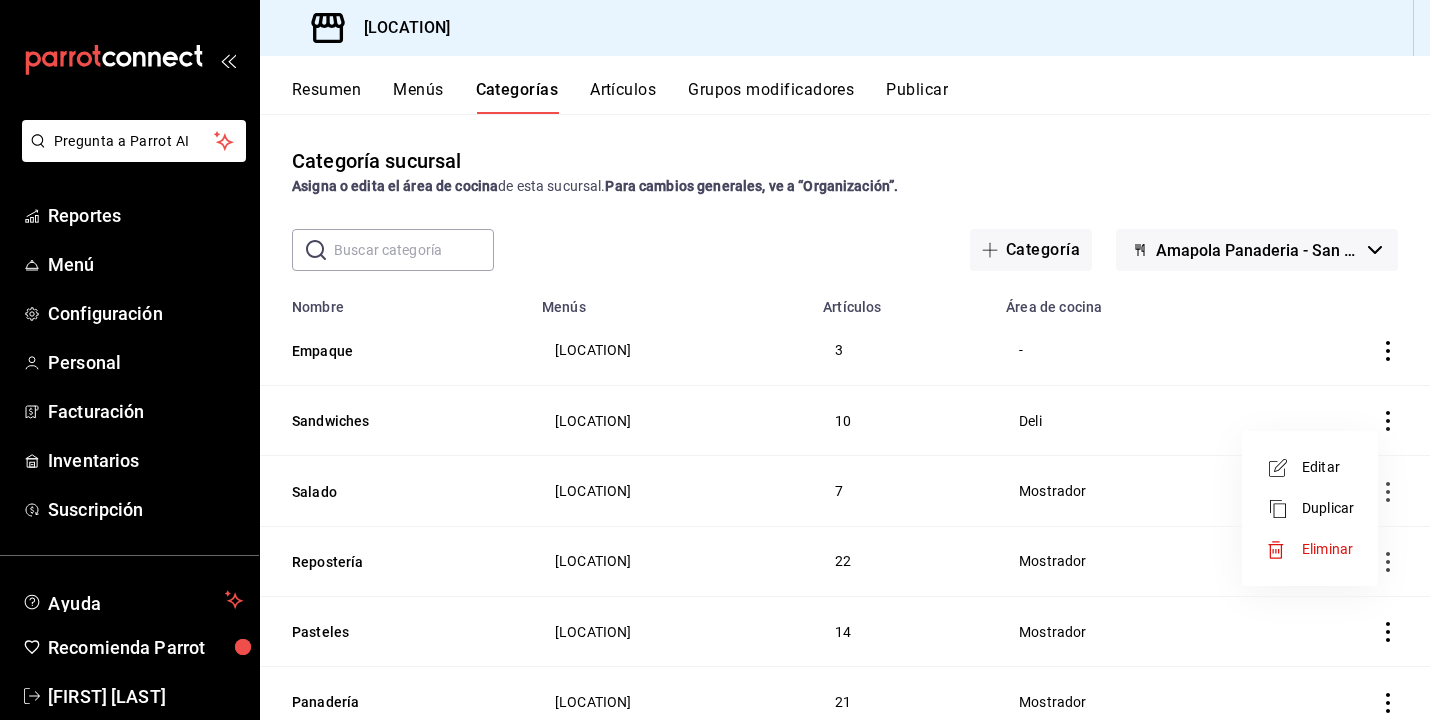 click at bounding box center [715, 360] 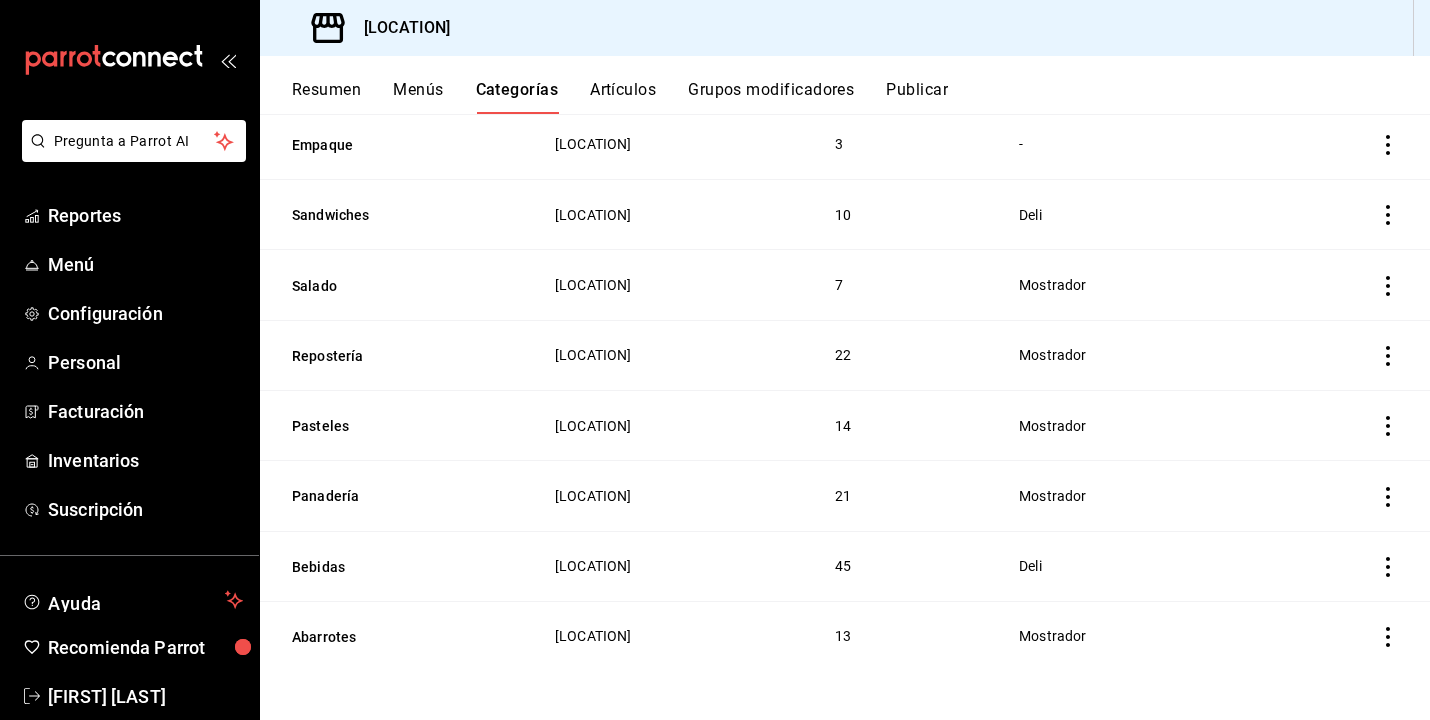 scroll, scrollTop: 219, scrollLeft: 0, axis: vertical 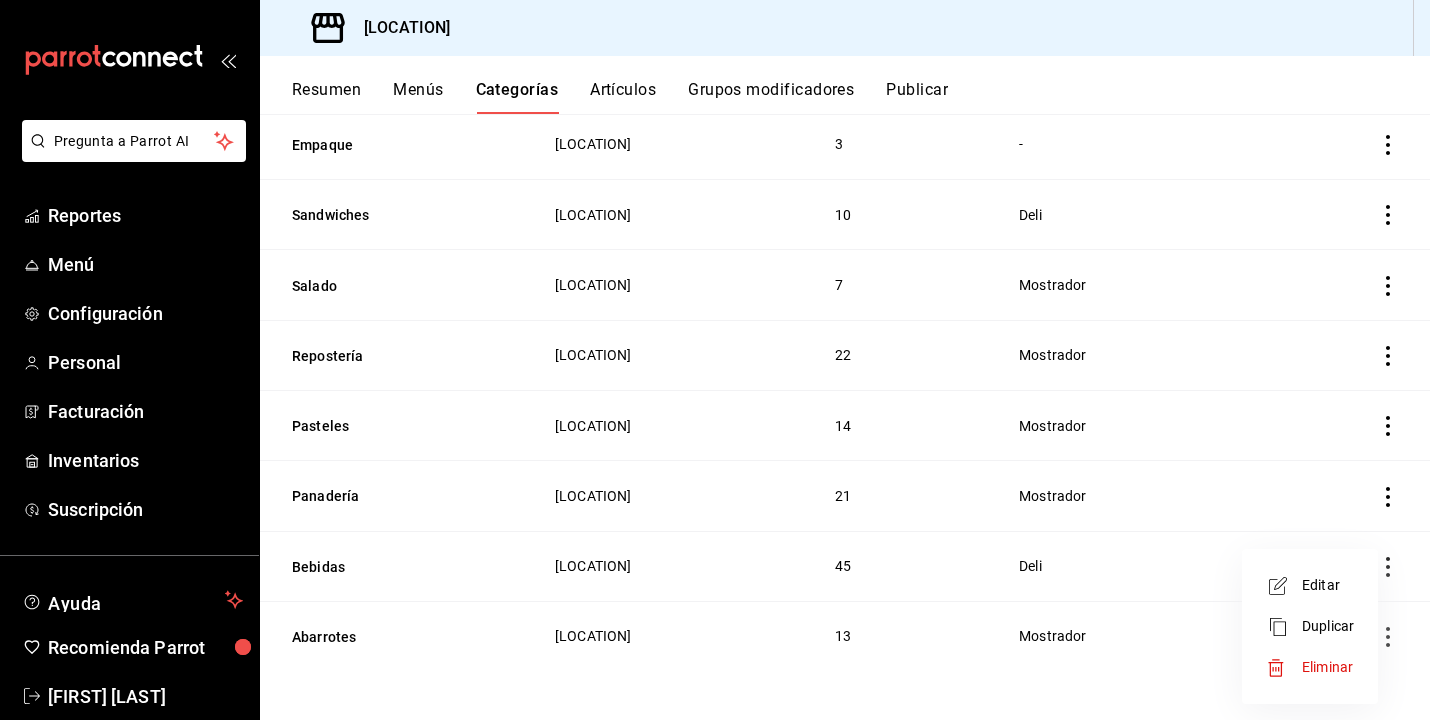 click at bounding box center (715, 360) 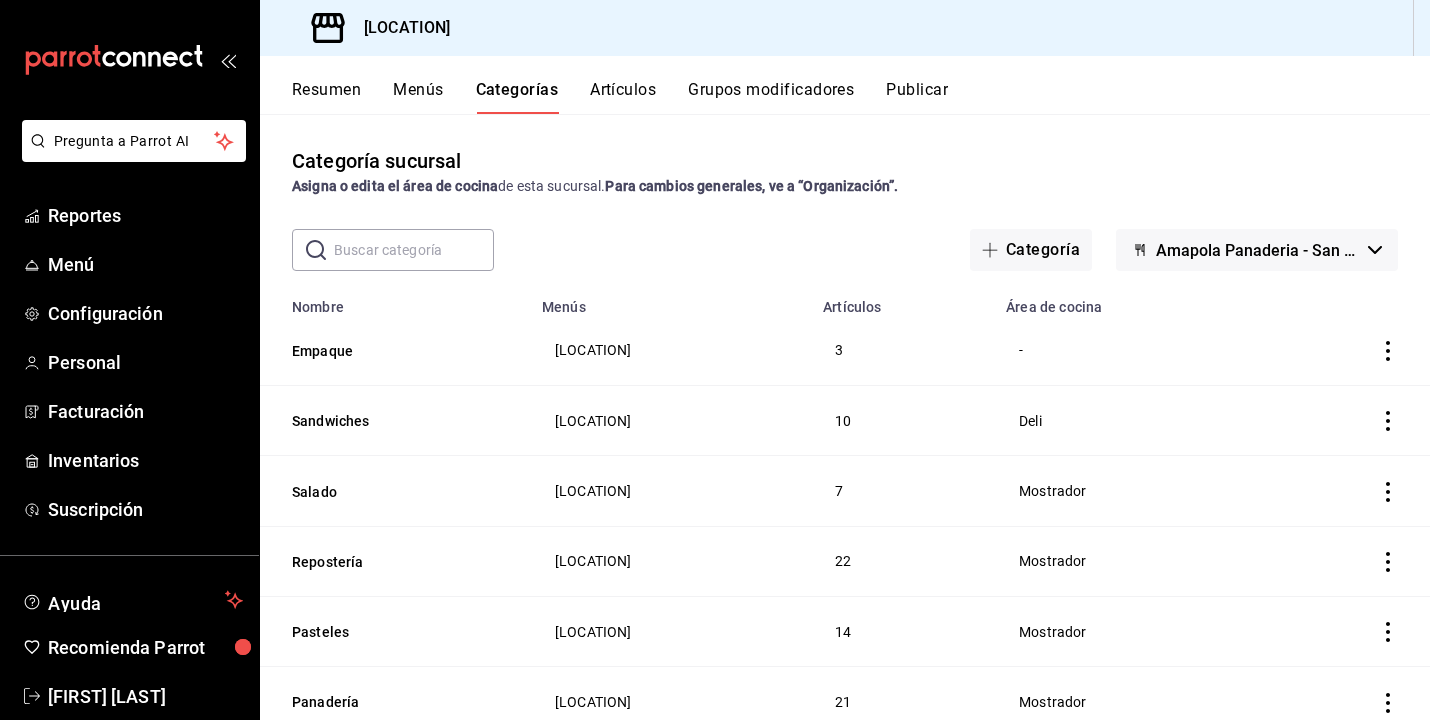 scroll, scrollTop: 0, scrollLeft: 0, axis: both 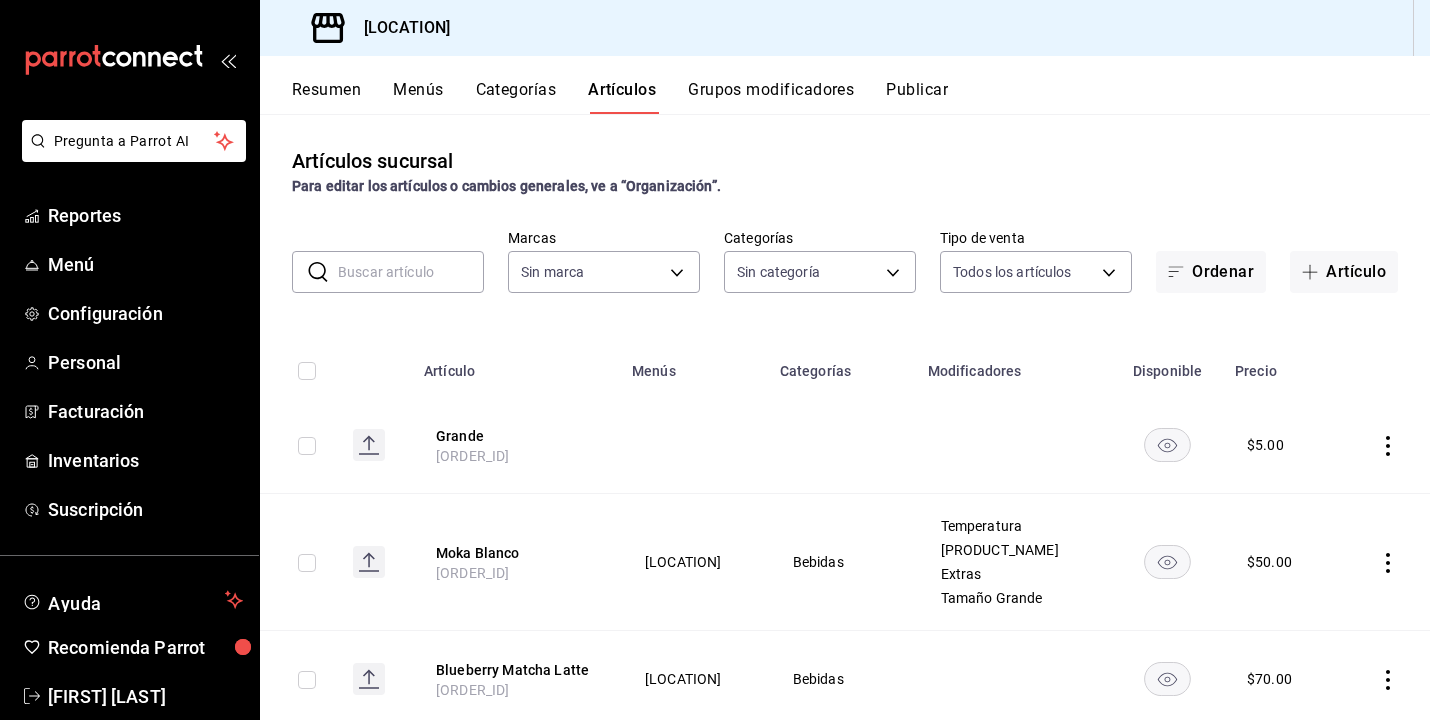 type on "ac31a8d4-025f-41b4-ba04-54bf76937bf8,34f4e928-a9cc-4c3e-8621-91ef47076e68,fafb4b09-70c1-4e37-ad6f-2887cfb9c425,c7c8987a-fc87-4729-9a6f-b14388d74847,2afd7bd3-b3f5-4dc4-bb24-d9b039189022,93fa1520-1528-4865-83e1-ae0a9395ed62,c699c0ae-9f5c-40c3-b59a-c4b7cc3c097a,c756feec-b40a-4a63-9bd6-242aa9923203,879c2b56-0e34-47fd-b4a1-68a8f3d61abf,b7aa1f0d-4aa7-4ac5-ab08-e2f25ffa2cf6,1559432f-633f-4a7e-853e-56569307baf3,e4cac529-314e-455d-b5e6-bf188ad43d14,4a5b31d4-3751-4cf4-b847-734848cee975" 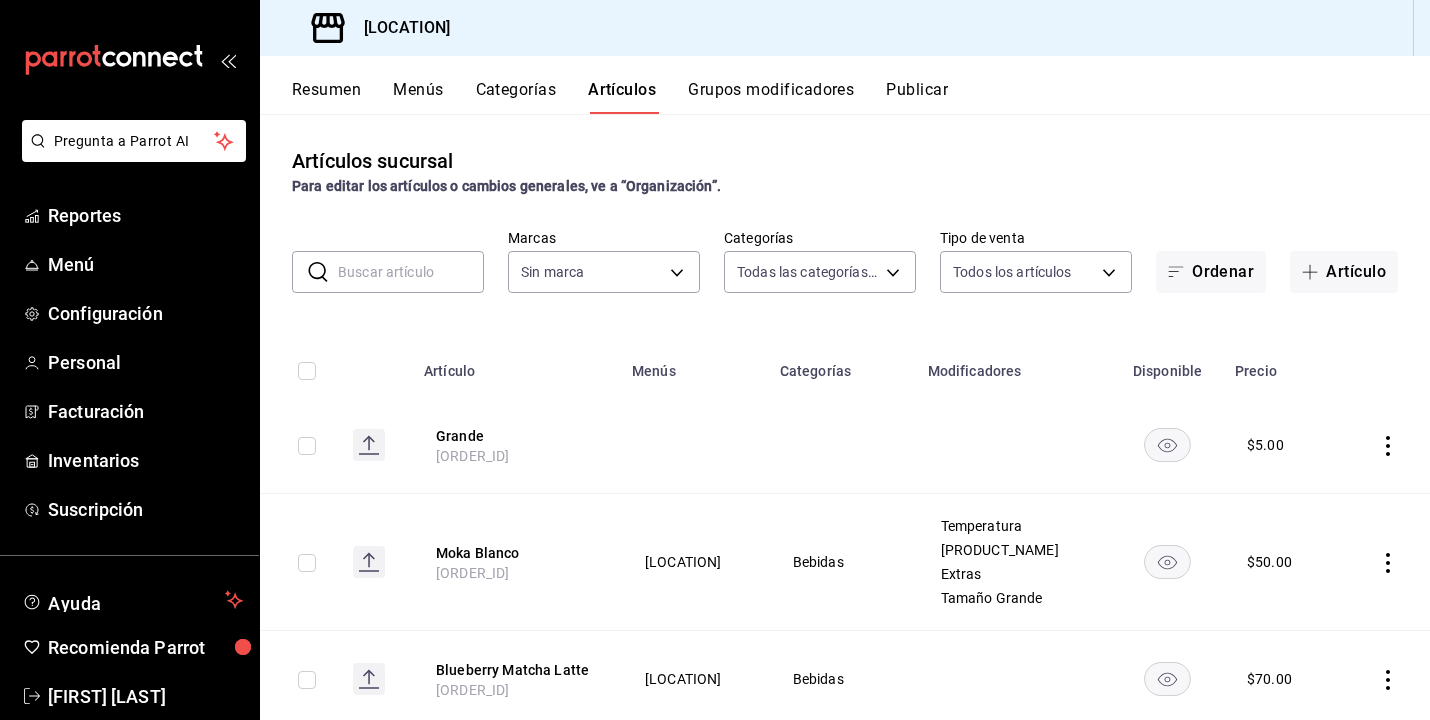 type on "fd167ea7-7224-4c5b-ac26-e03c65ddd71c" 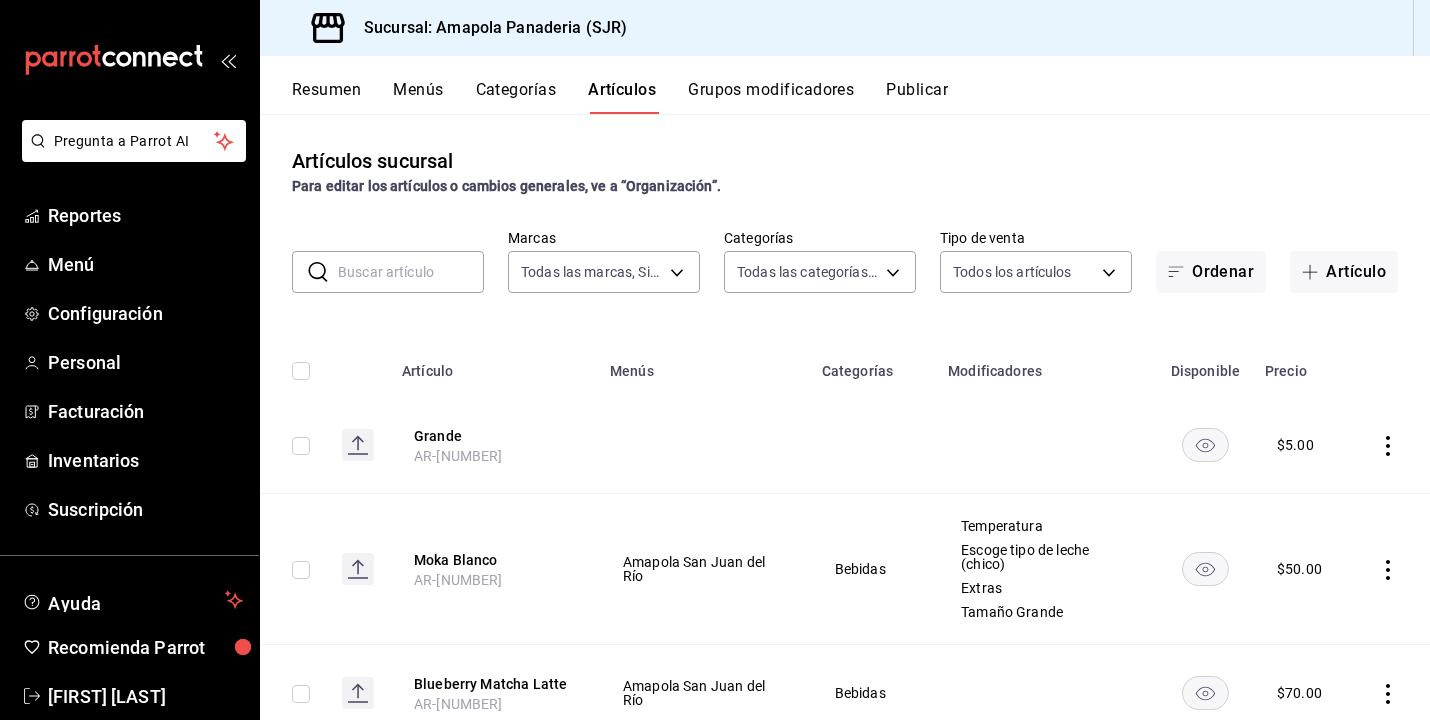 scroll, scrollTop: 0, scrollLeft: 0, axis: both 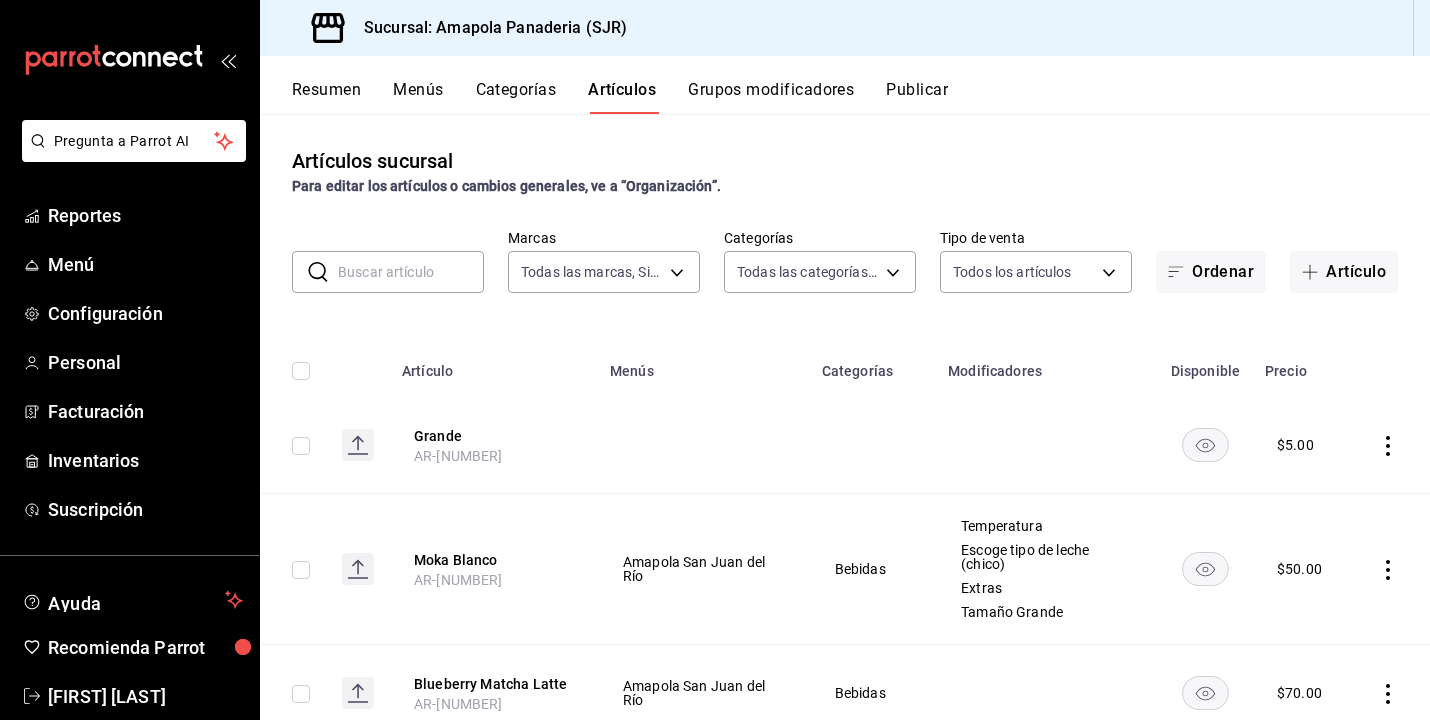click on "Categorías" at bounding box center [516, 97] 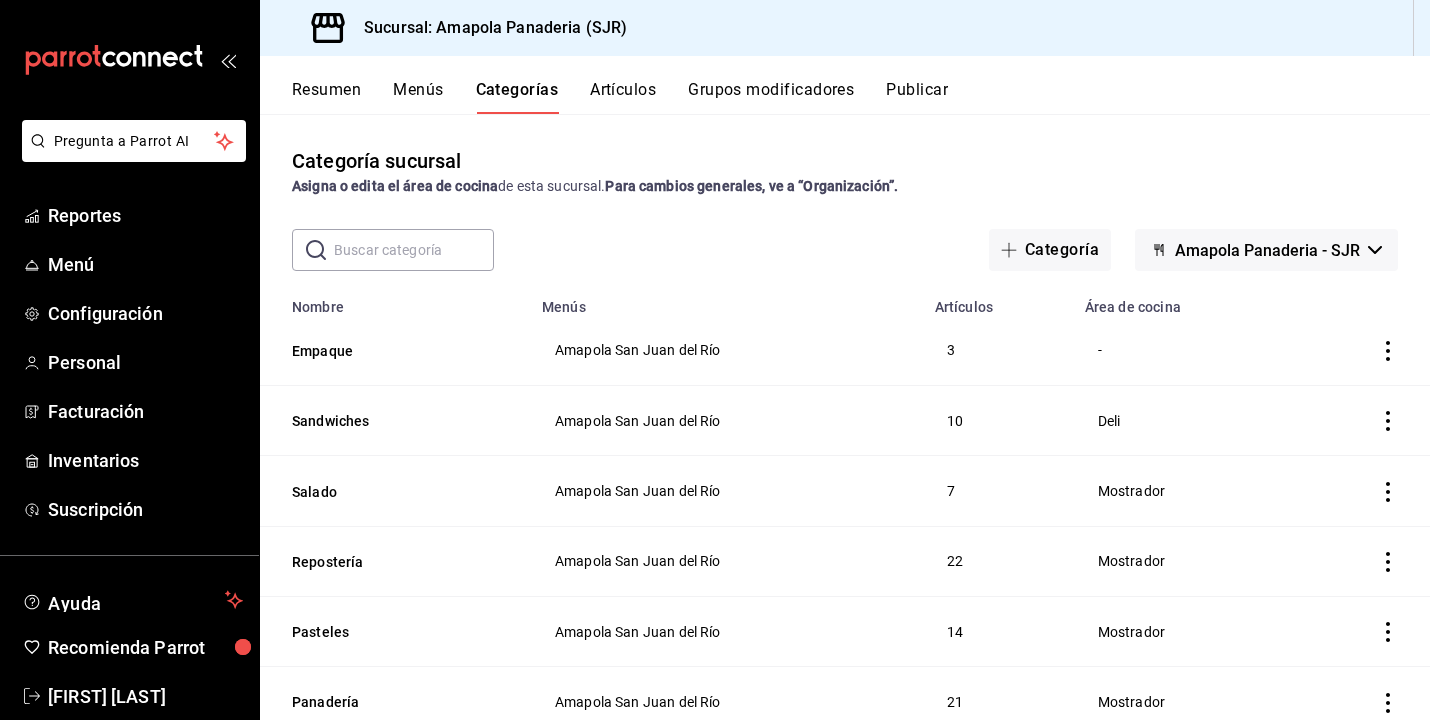 click on "Grupos modificadores" at bounding box center [771, 97] 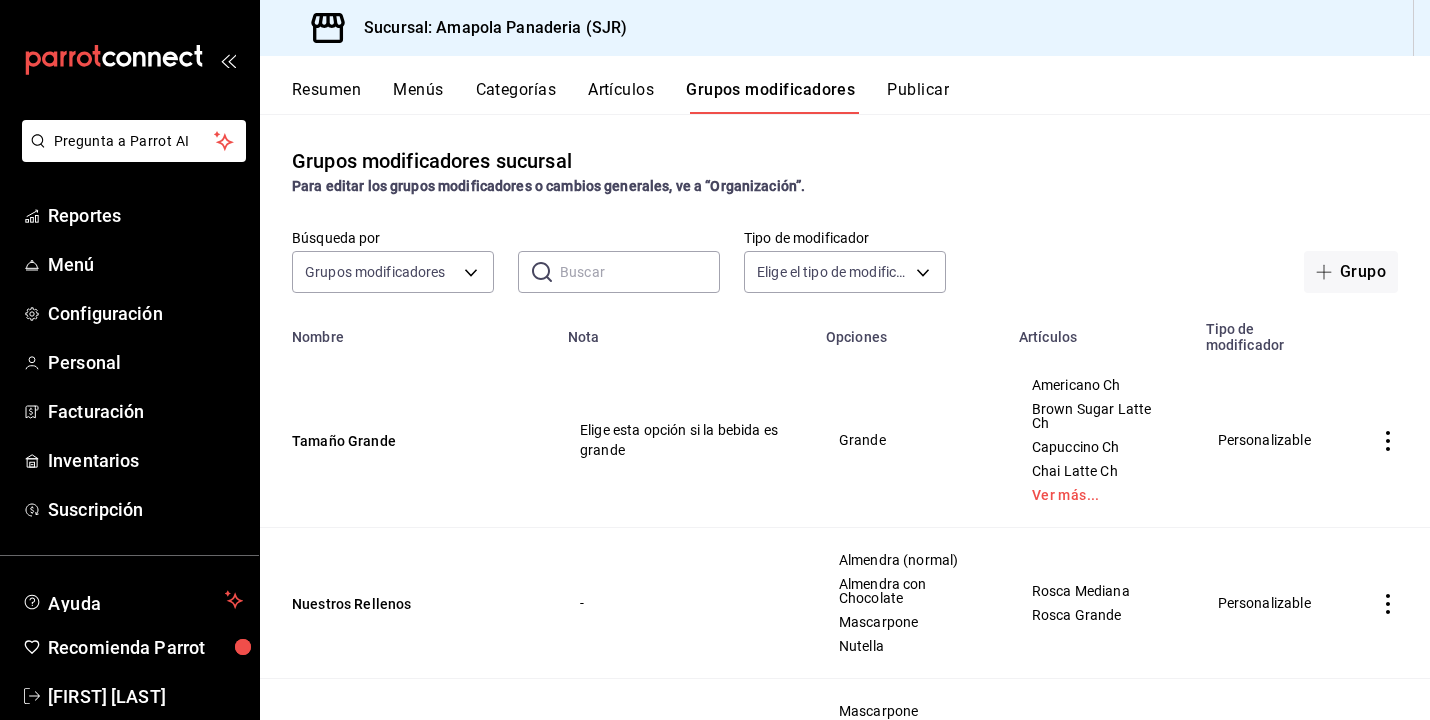 click on "Artículos" at bounding box center (621, 97) 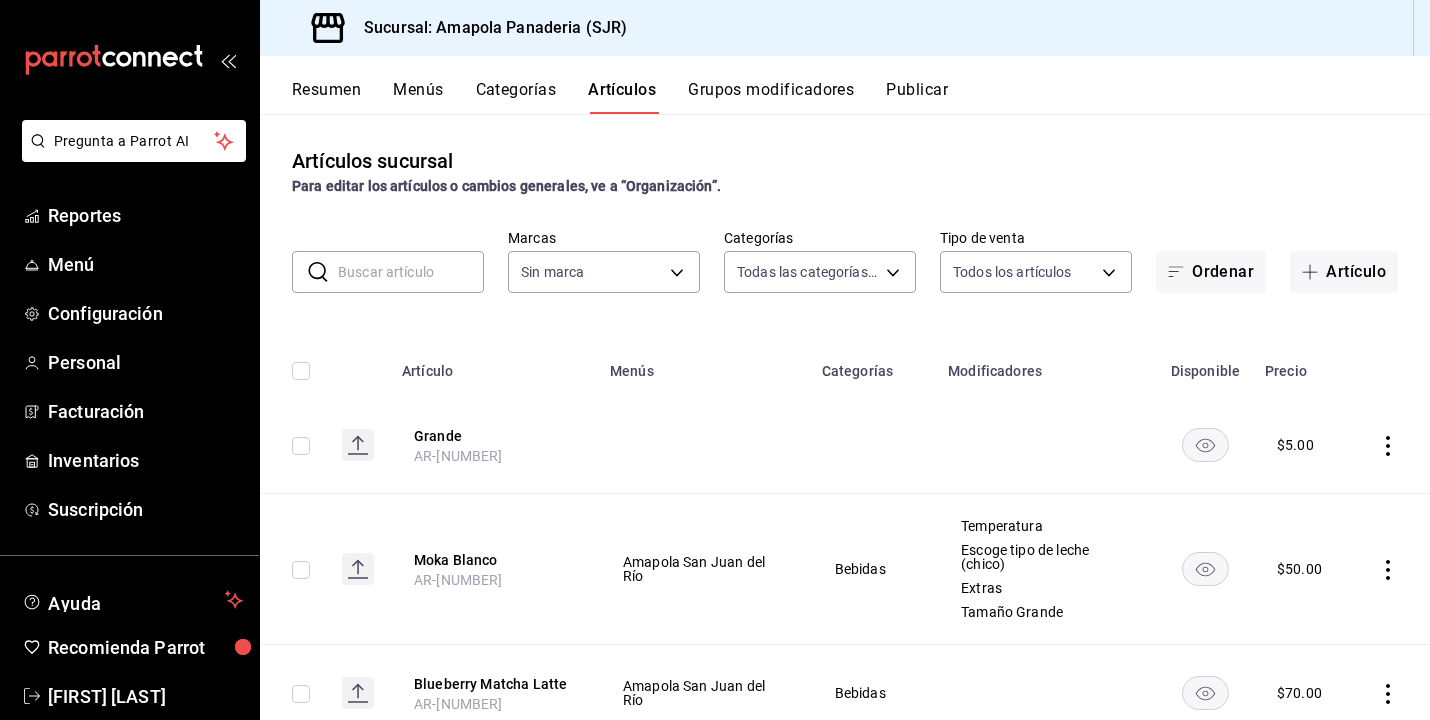 type on "[UUID],[UUID],[UUID],[UUID],[UUID],[UUID],[UUID],[UUID],[UUID],[UUID],[UUID],[UUID],[UUID]" 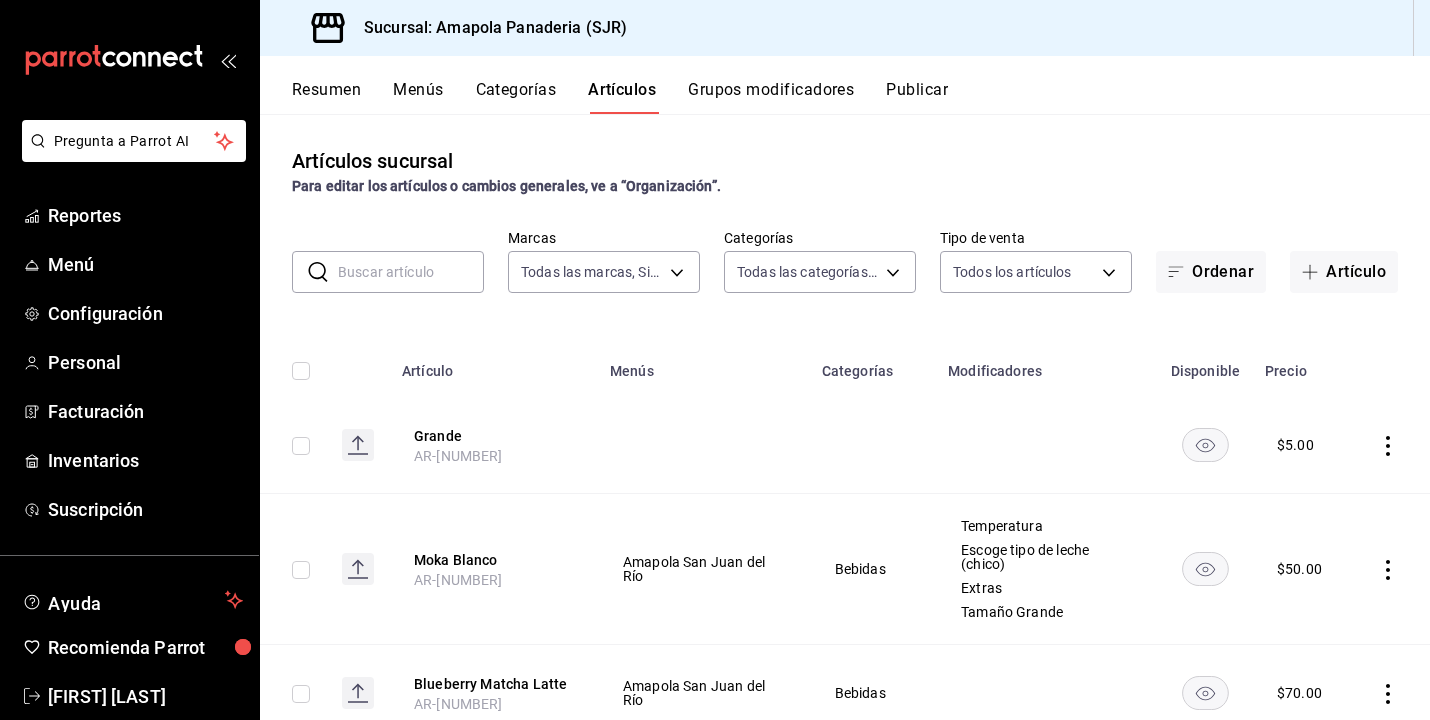 click at bounding box center [411, 272] 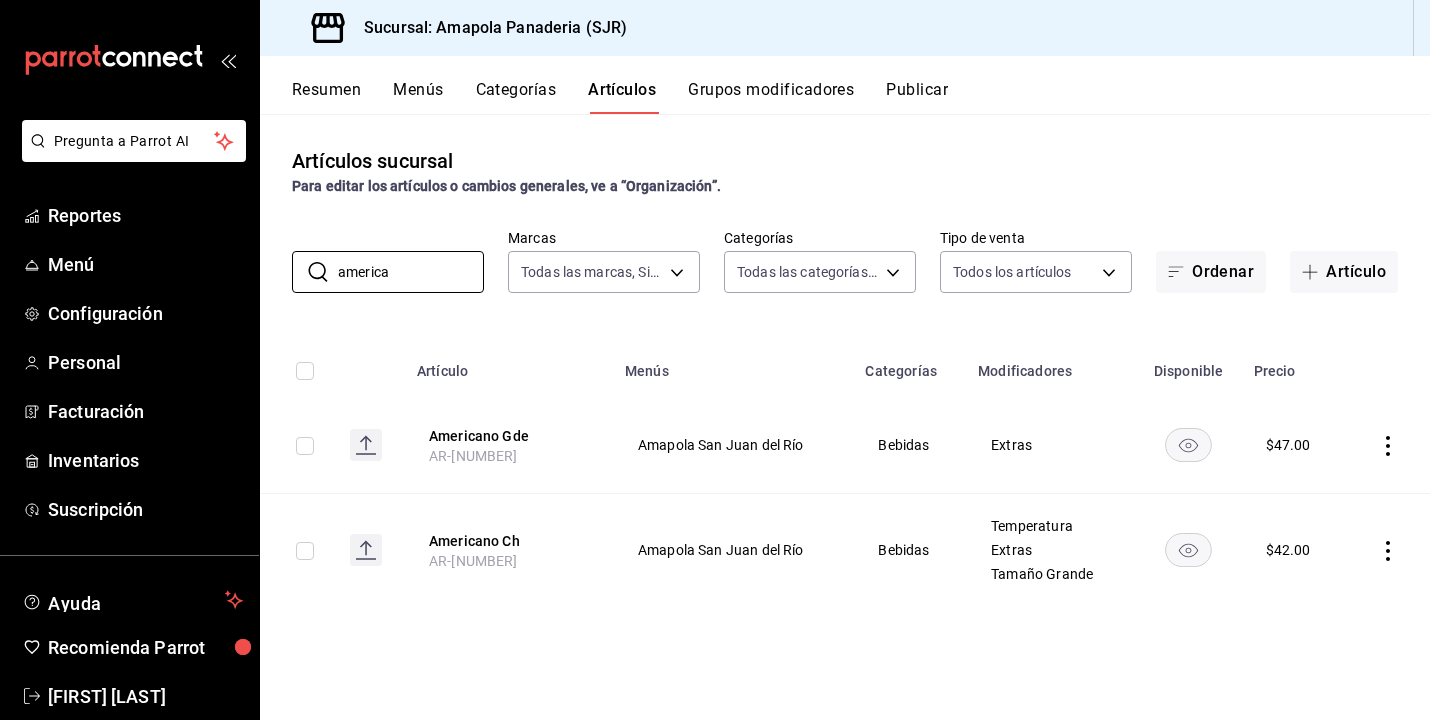 type on "america" 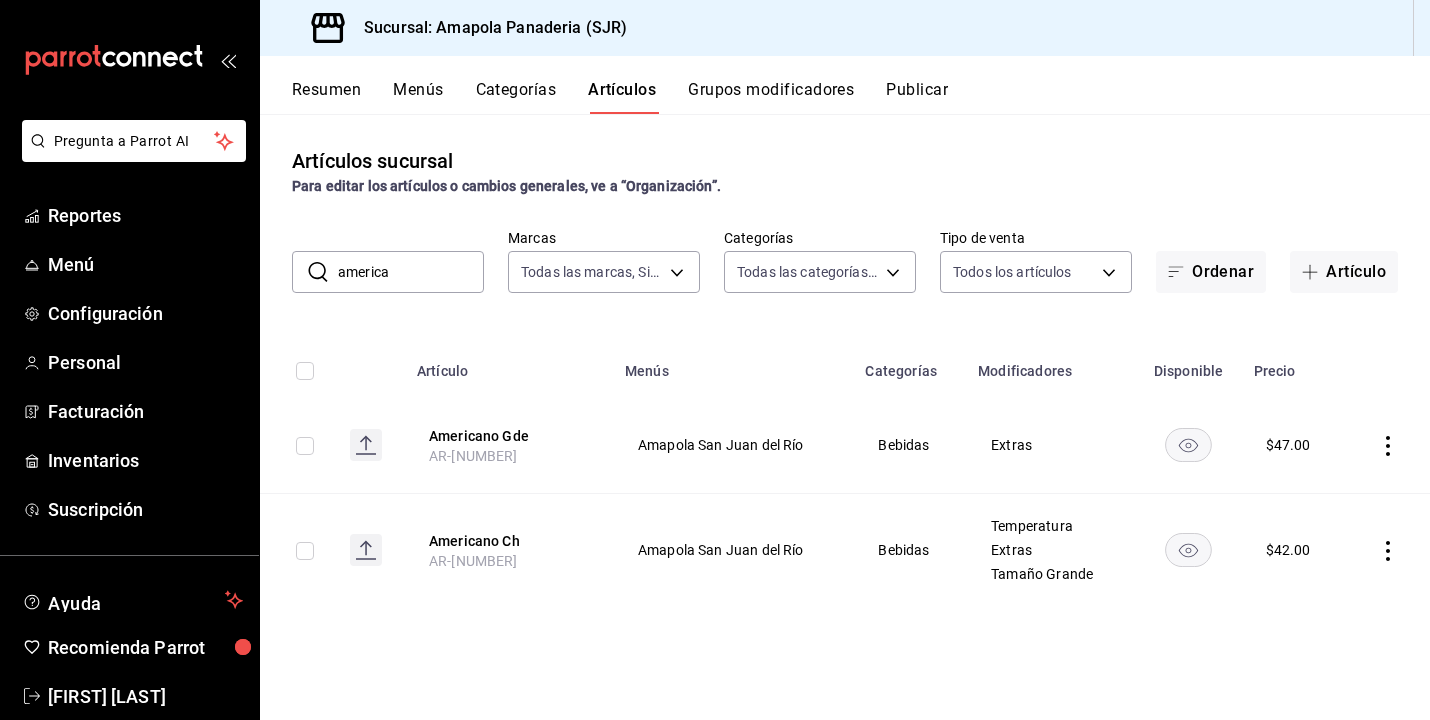 drag, startPoint x: 1426, startPoint y: 576, endPoint x: 1391, endPoint y: 550, distance: 43.60046 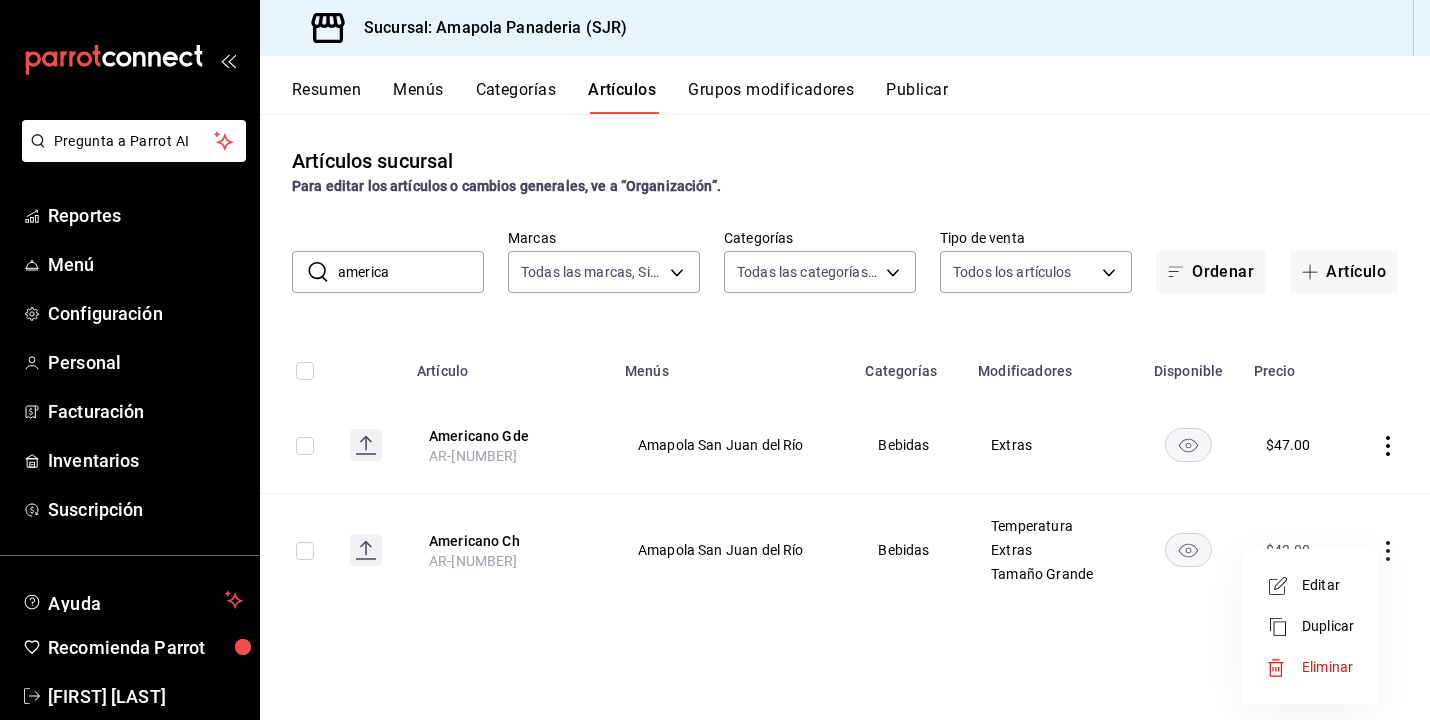 click on "Editar" at bounding box center [1310, 585] 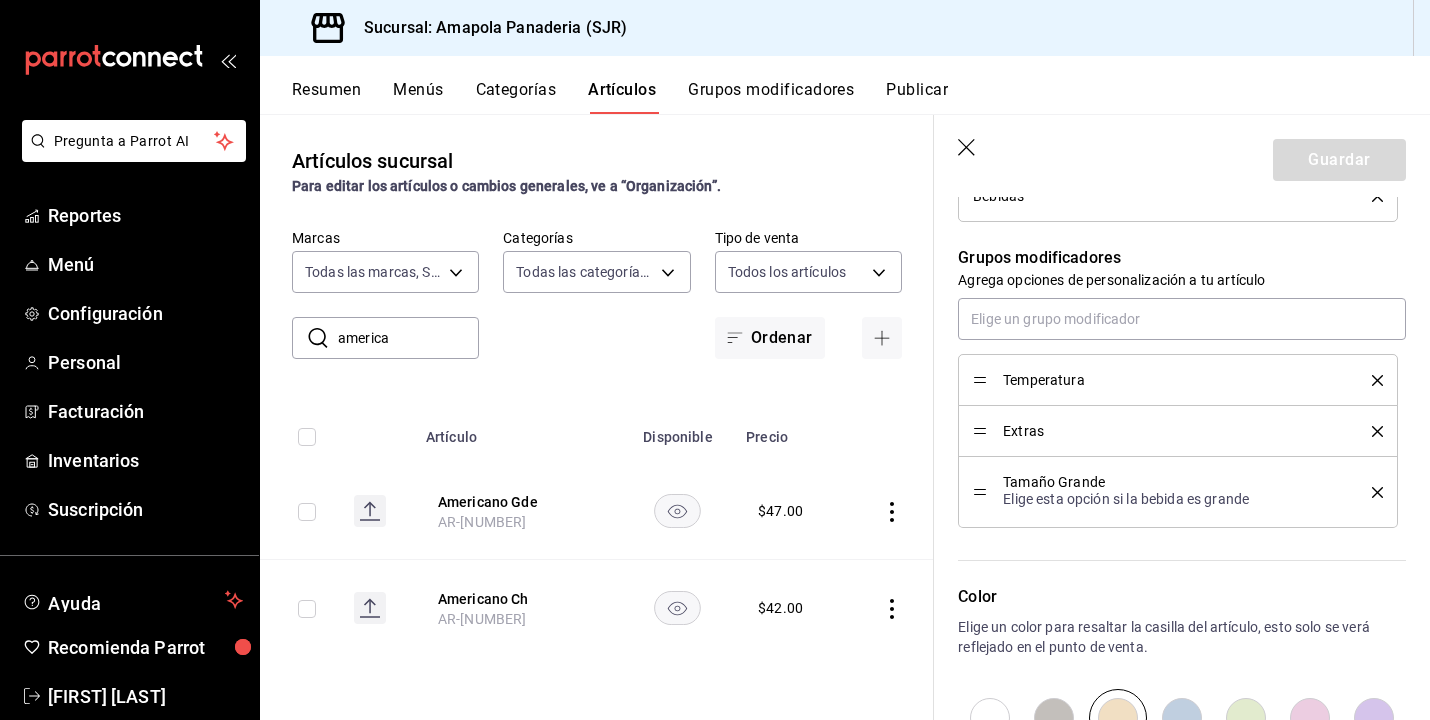 scroll, scrollTop: 849, scrollLeft: 0, axis: vertical 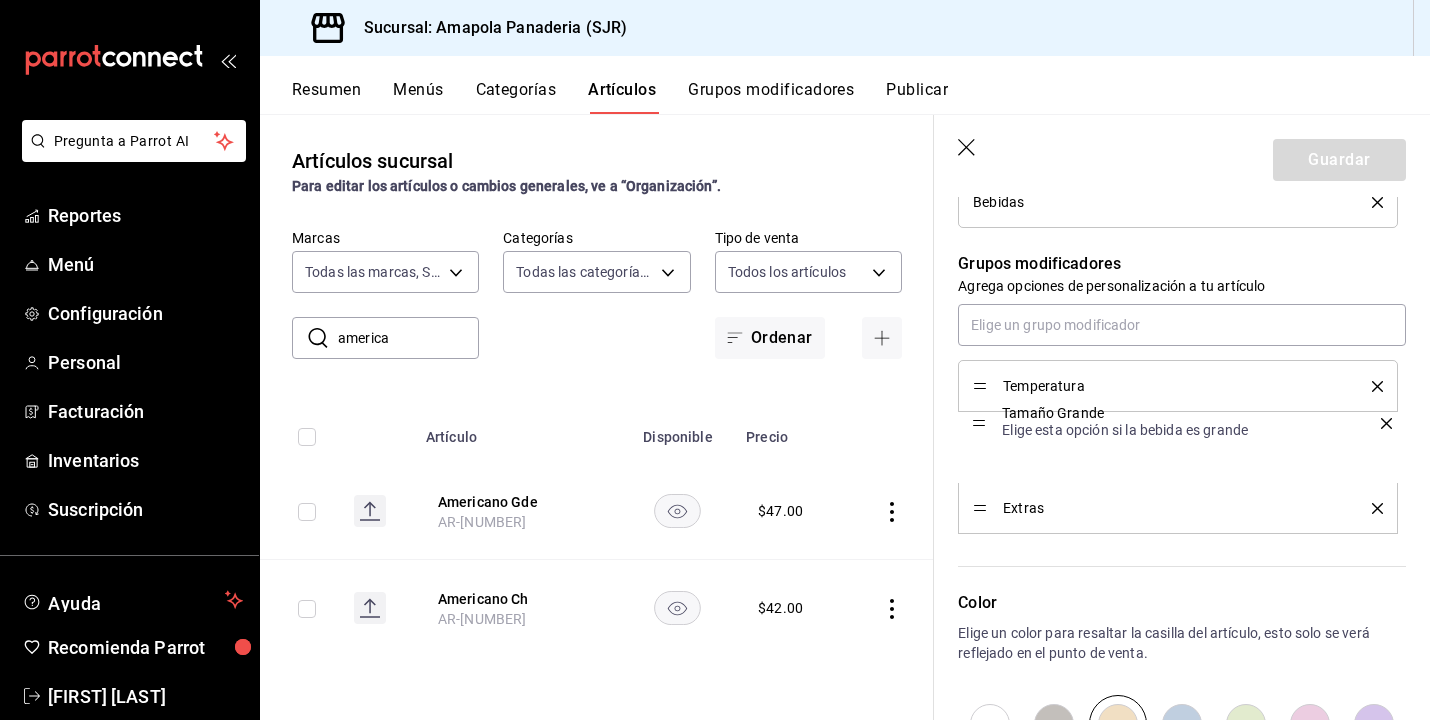 drag, startPoint x: 979, startPoint y: 499, endPoint x: 976, endPoint y: 424, distance: 75.059975 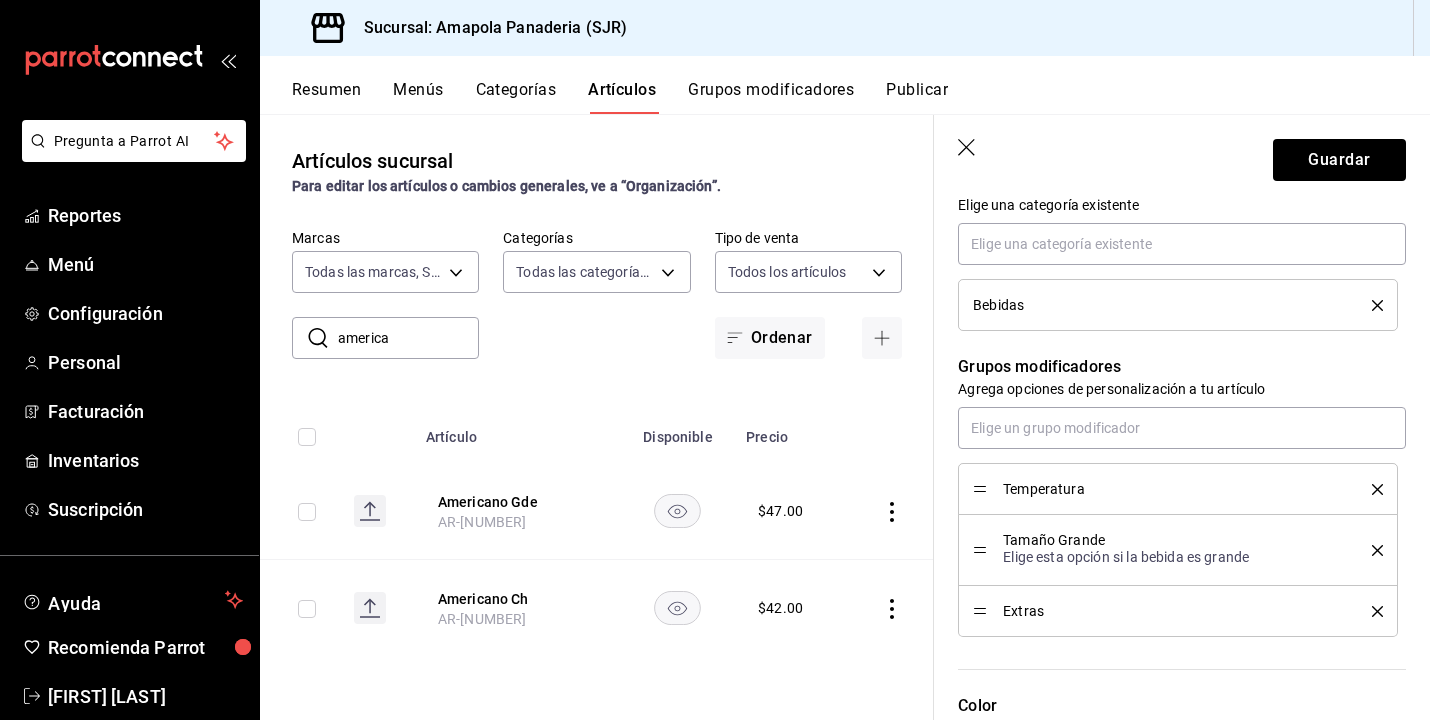 scroll, scrollTop: 756, scrollLeft: 0, axis: vertical 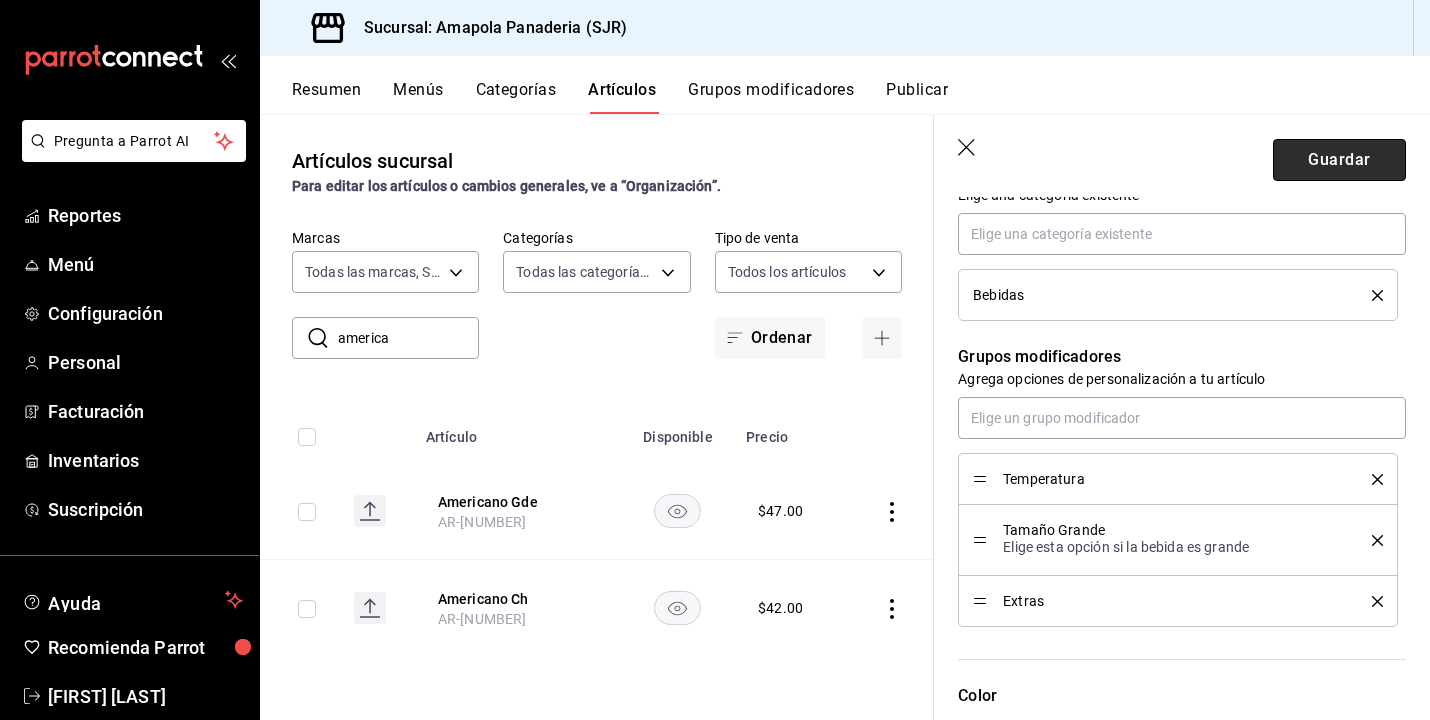 click on "Guardar" at bounding box center (1339, 160) 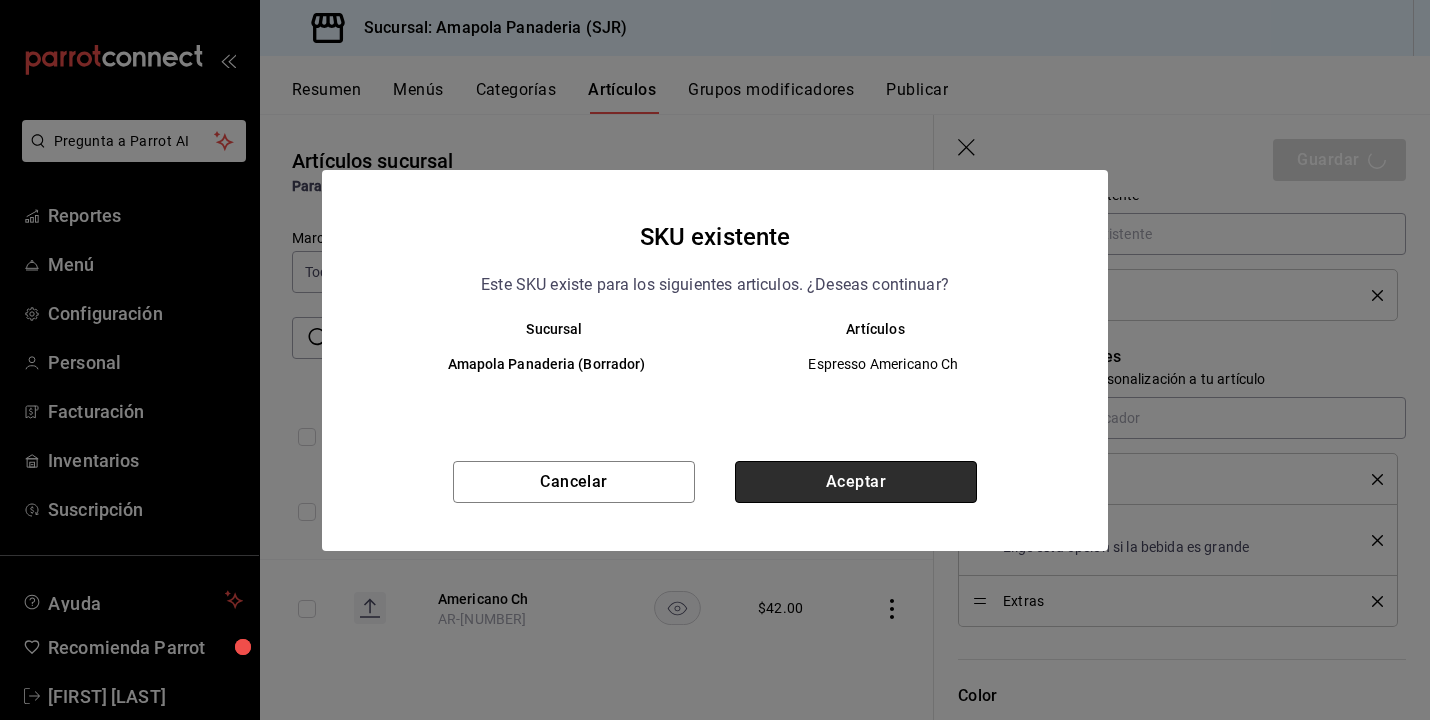 click on "Aceptar" at bounding box center (856, 482) 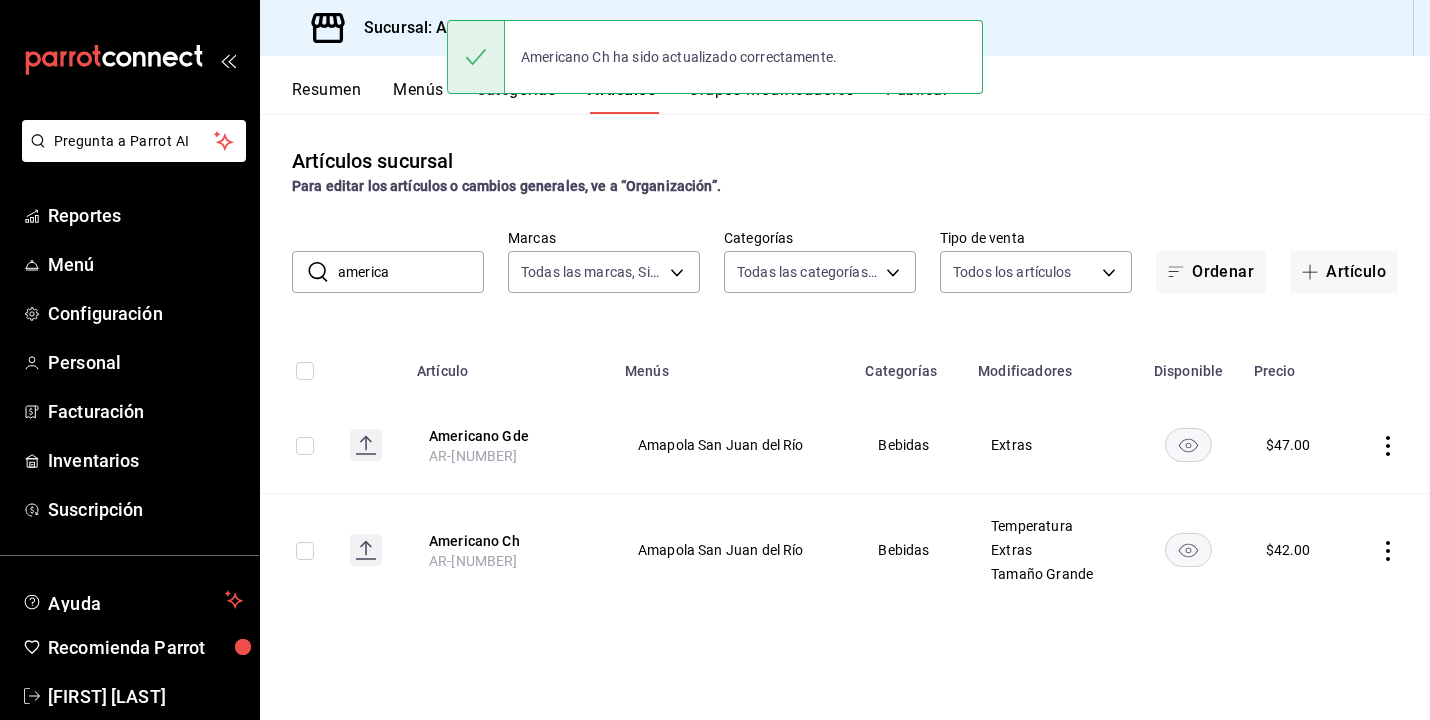 scroll, scrollTop: 0, scrollLeft: 0, axis: both 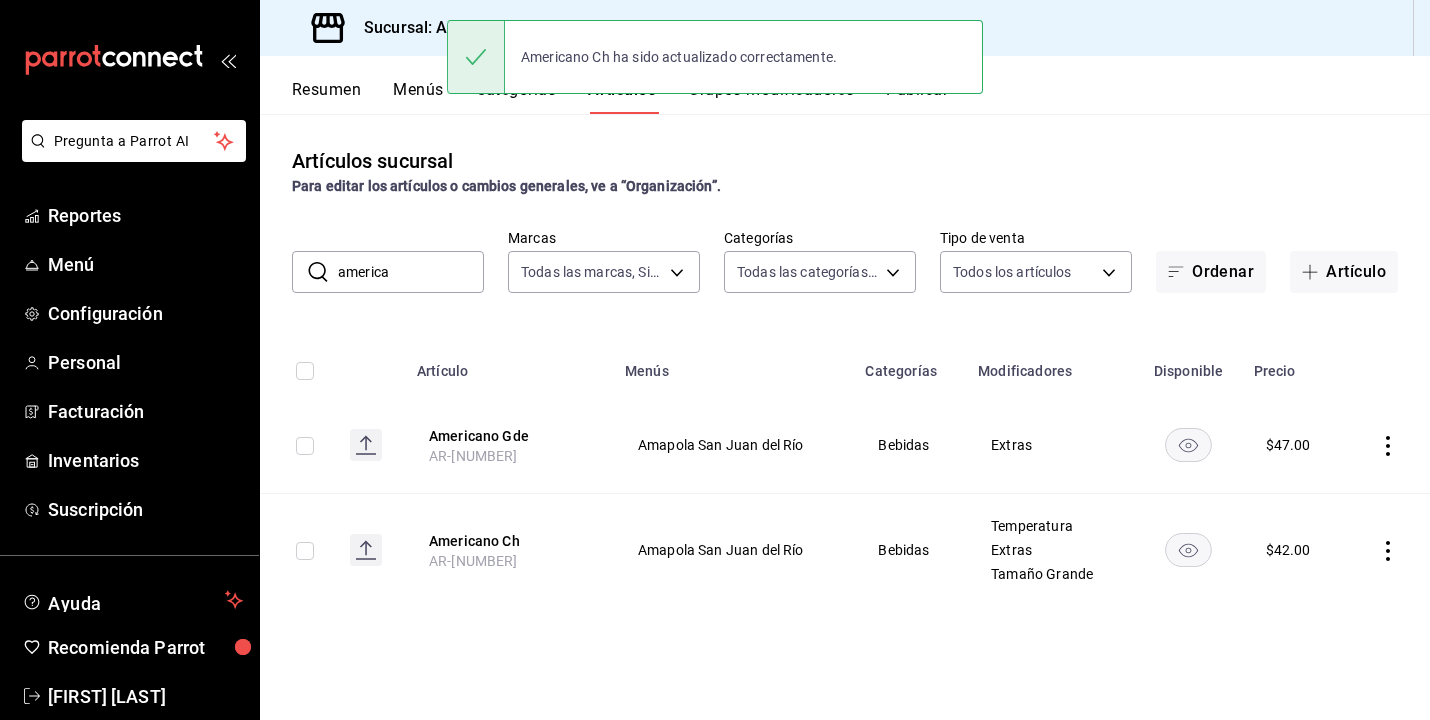 click on "america" at bounding box center (411, 272) 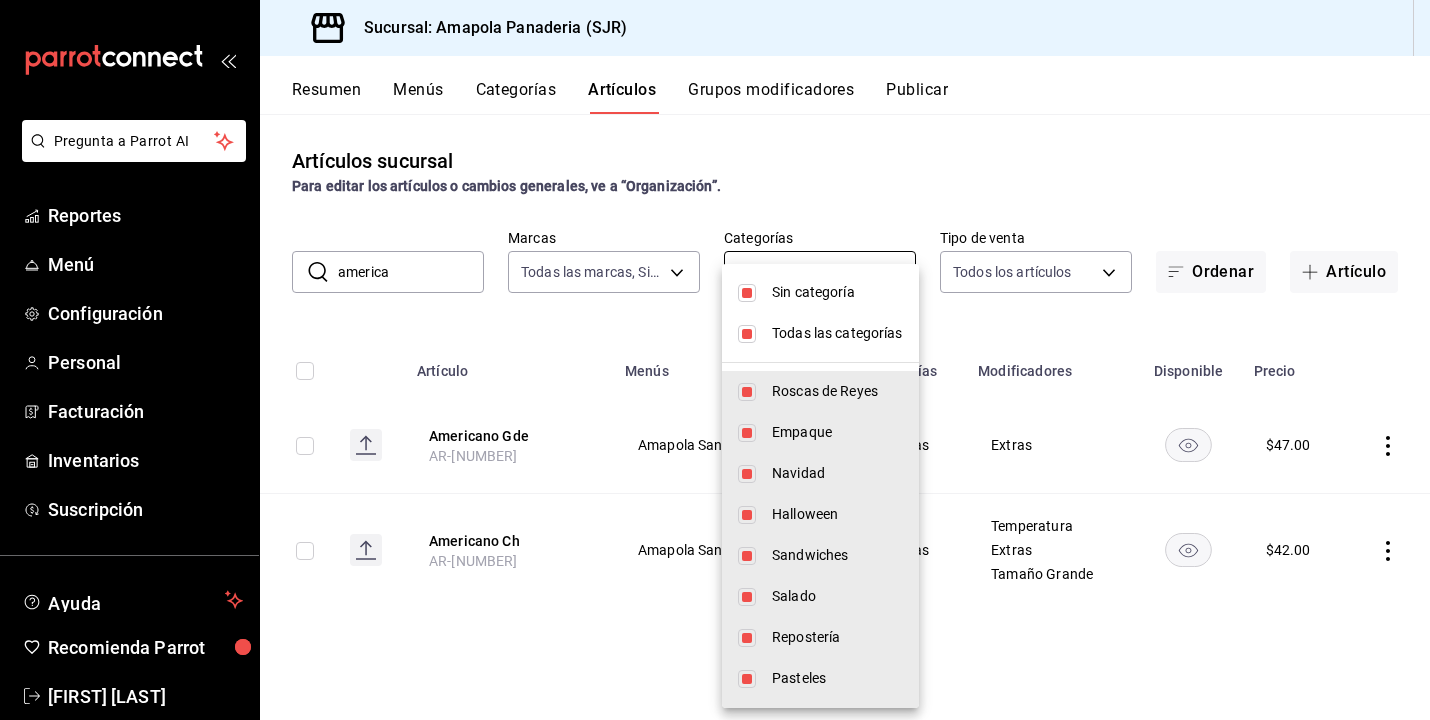 click on "Pregunta a Parrot AI Reportes   Menú   Configuración   Personal   Facturación   Inventarios   Suscripción   Ayuda Recomienda Parrot   Juan Carlos Osornio   Sugerir nueva función   Sucursal: Amapola Panaderia (SJR) Resumen Menús Categorías Artículos Grupos modificadores Publicar Artículos sucursal Para editar los artículos o cambios generales, ve a “Organización”. ​ america ​ Marcas Todas las marcas, Sin marca fd167ea7-7224-4c5b-ac26-e03c65ddd71c Categorías Todas las categorías, Sin categoría ac31a8d4-025f-41b4-ba04-54bf76937bf8,34f4e928-a9cc-4c3e-8621-91ef47076e68,fafb4b09-70c1-4e37-ad6f-2887cfb9c425,c7c8987a-fc87-4729-9a6f-b14388d74847,2afd7bd3-b3f5-4dc4-bb24-d9b039189022,93fa1520-1528-4865-83e1-ae0a9395ed62,c699c0ae-9f5c-40c3-b59a-c4b7cc3c097a,c756feec-b40a-4a63-9bd6-242aa9923203,879c2b56-0e34-47fd-b4a1-68a8f3d61abf,b7aa1f0d-4aa7-4ac5-ab08-e2f25ffa2cf6,1559432f-633f-4a7e-853e-56569307baf3,e4cac529-314e-455d-b5e6-bf188ad43d14,4a5b31d4-3751-4cf4-b847-734848cee975 Tipo de venta ALL Menús" at bounding box center (715, 360) 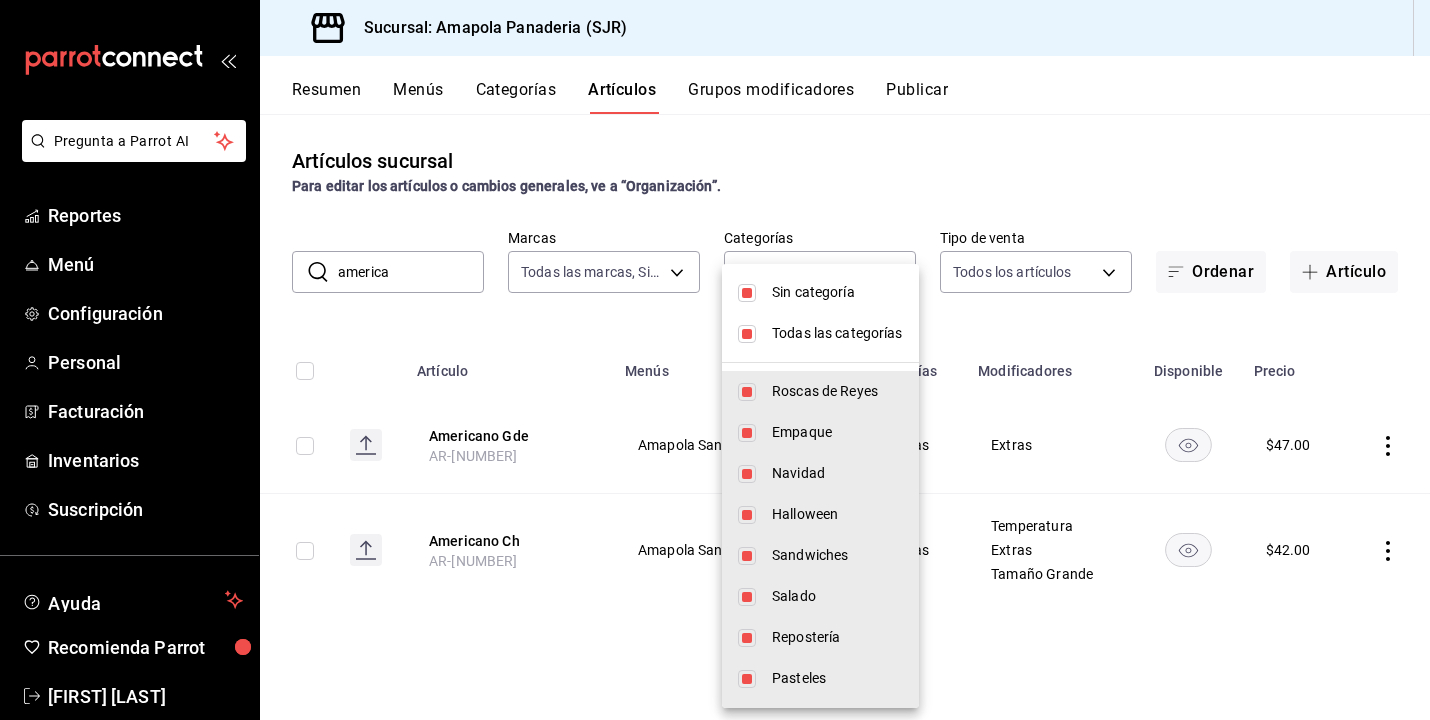 click on "Sin categoría" at bounding box center (820, 292) 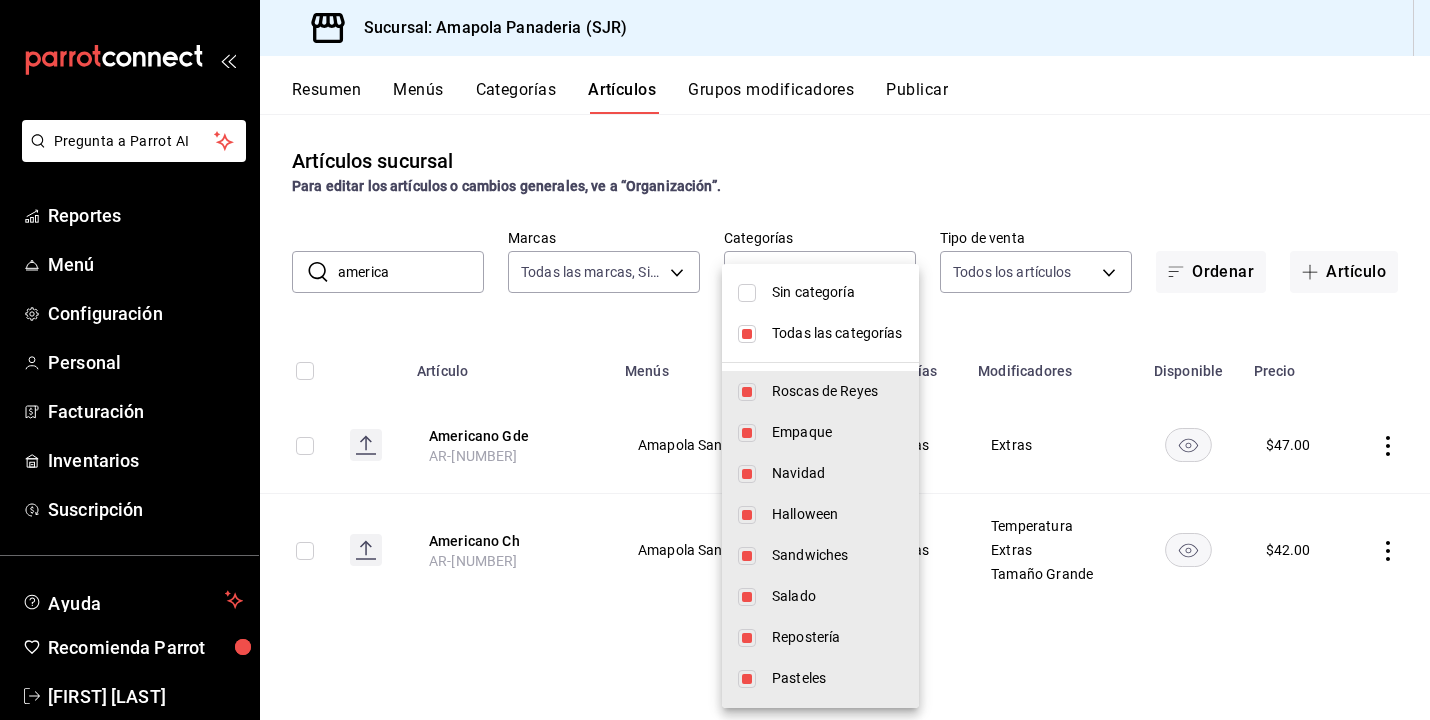 click on "Todas las categorías" at bounding box center [837, 333] 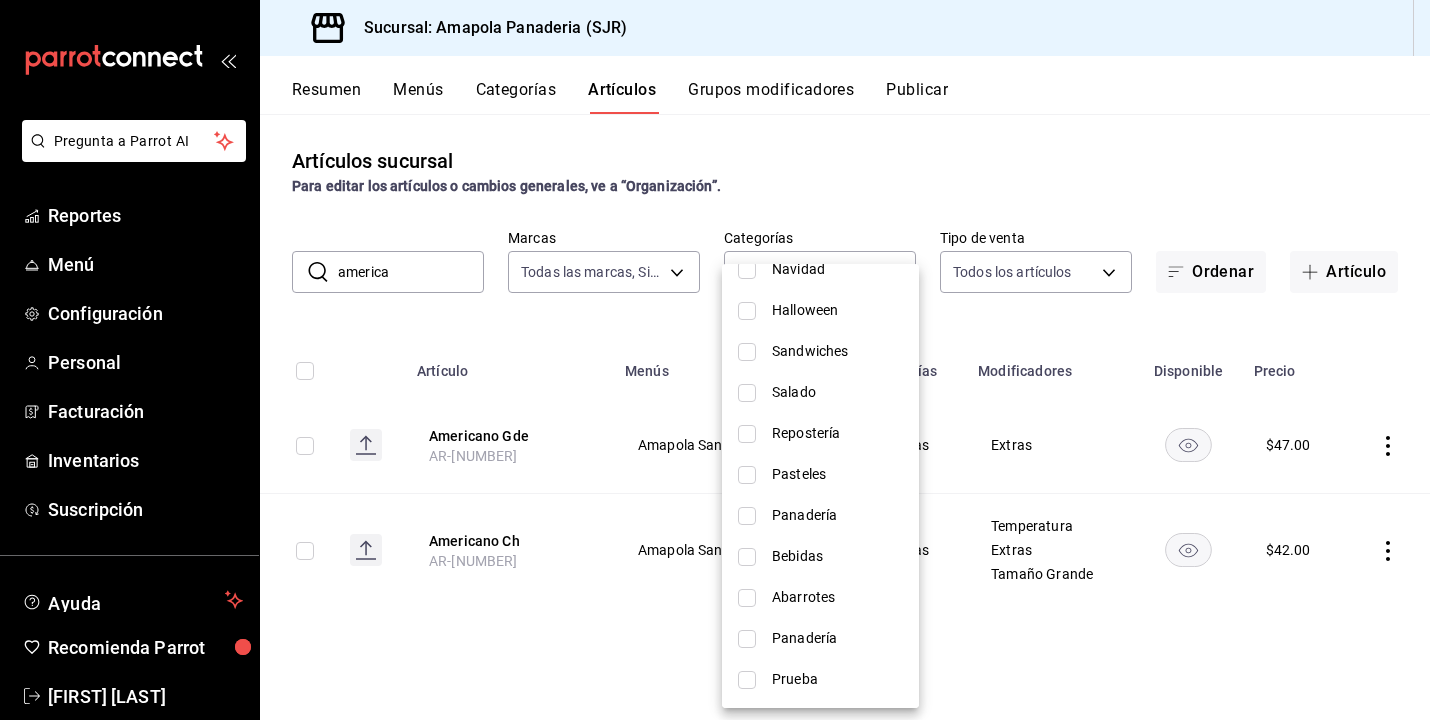 scroll, scrollTop: 204, scrollLeft: 0, axis: vertical 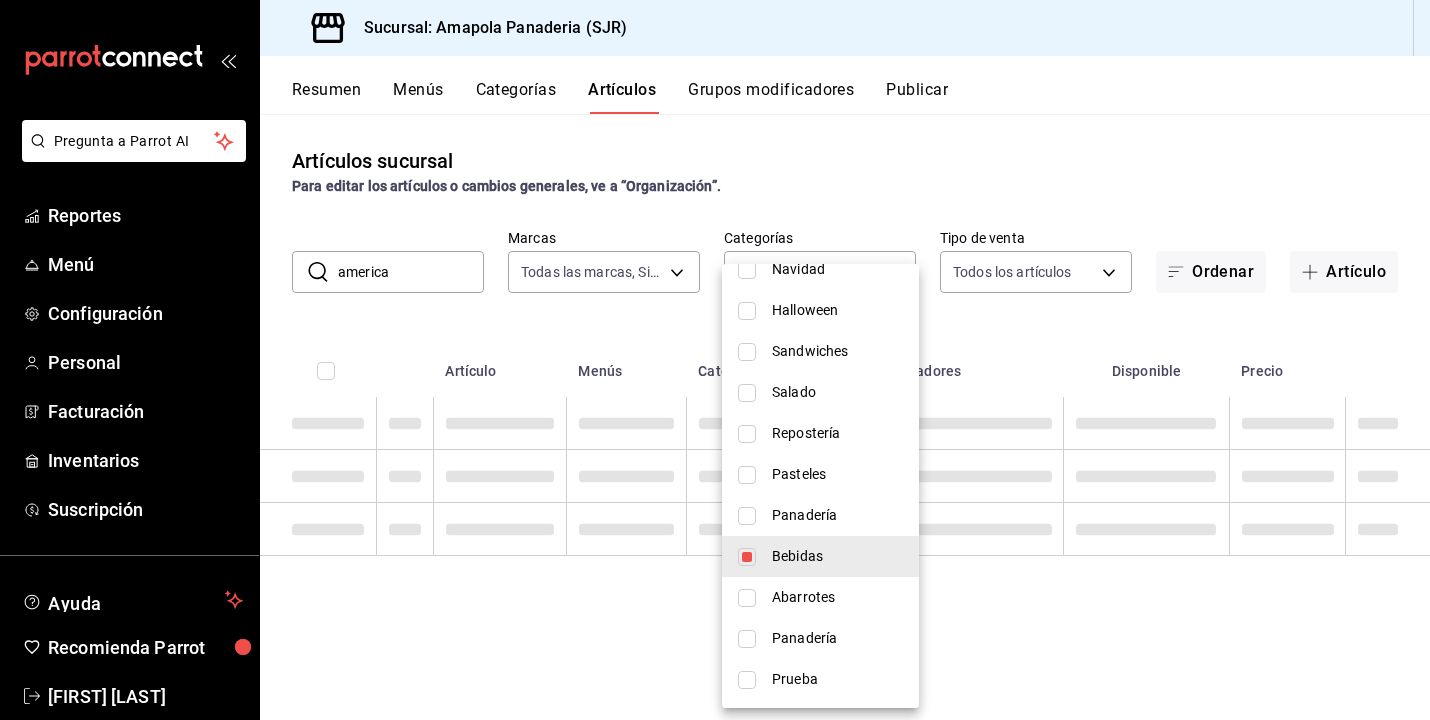 type on "b7aa1f0d-4aa7-4ac5-ab08-e2f25ffa2cf6" 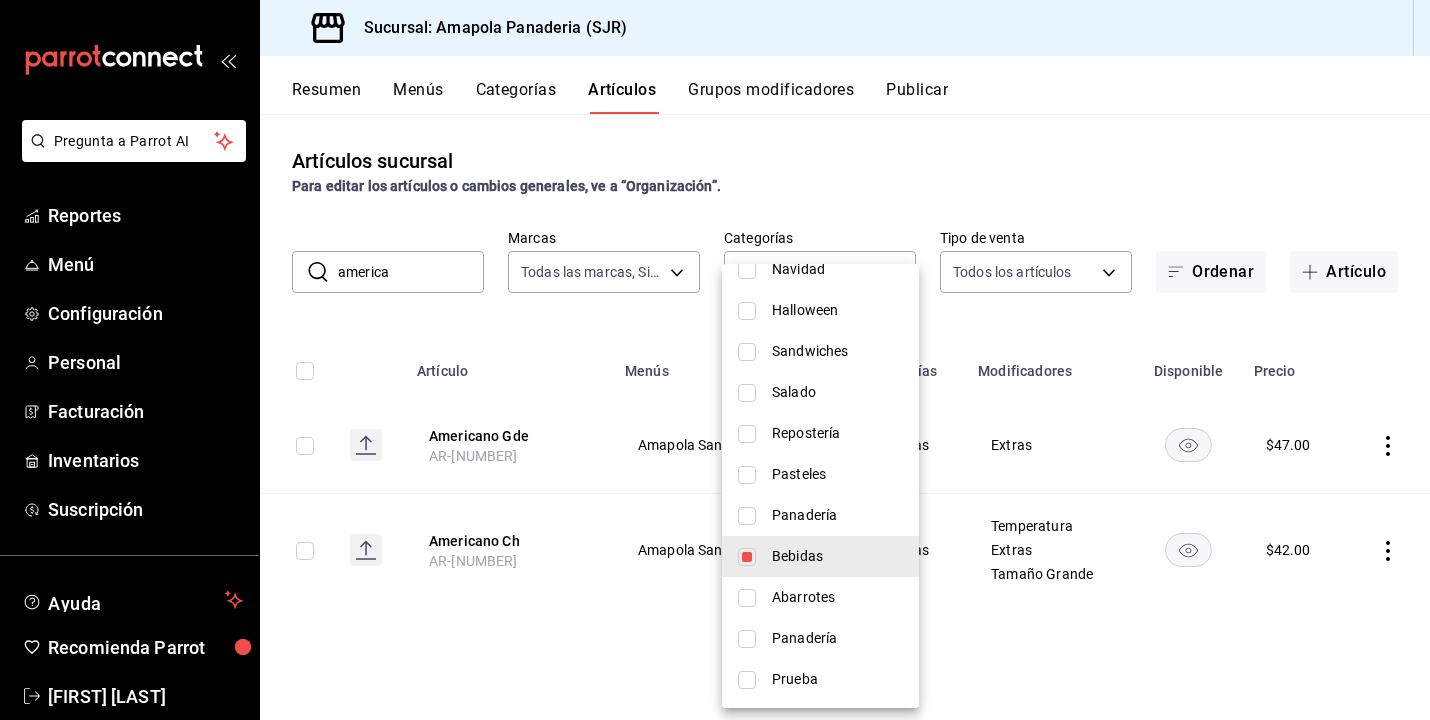 click at bounding box center (715, 360) 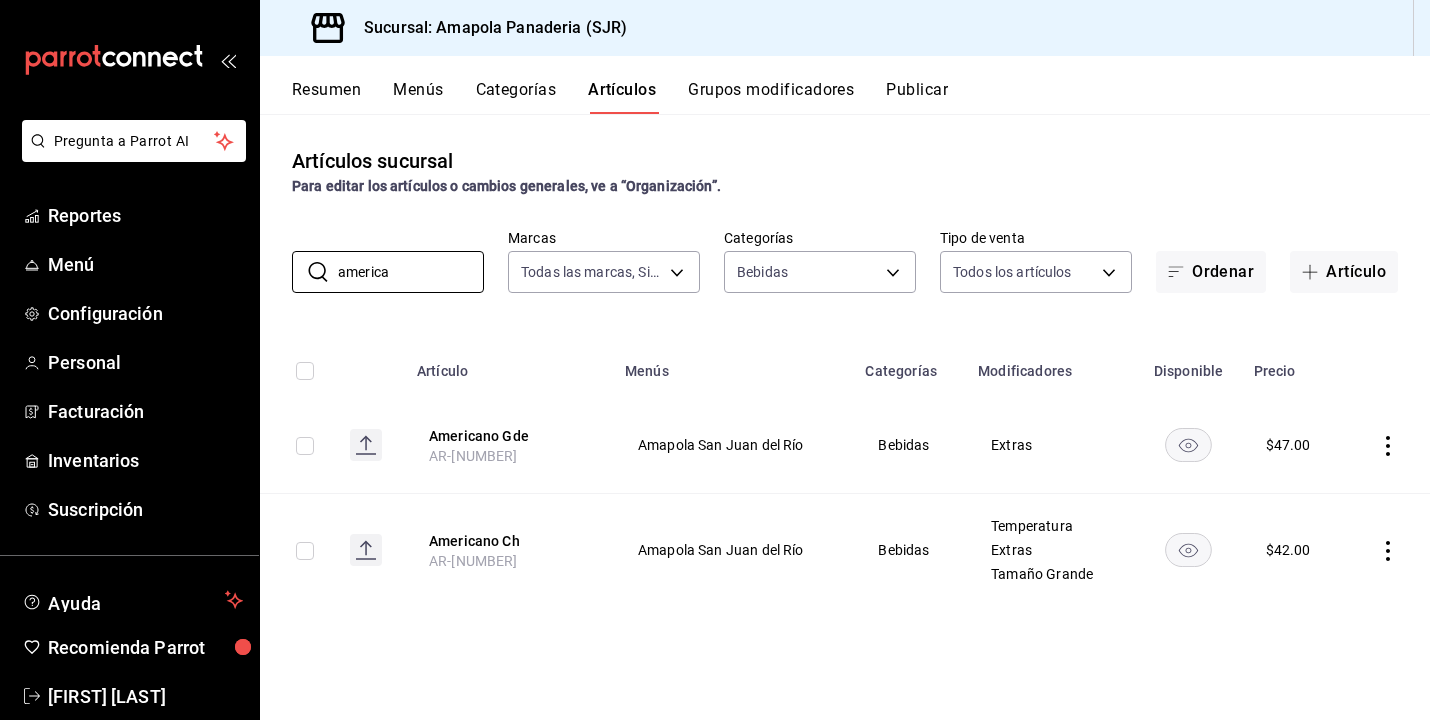 click on "america" at bounding box center (411, 272) 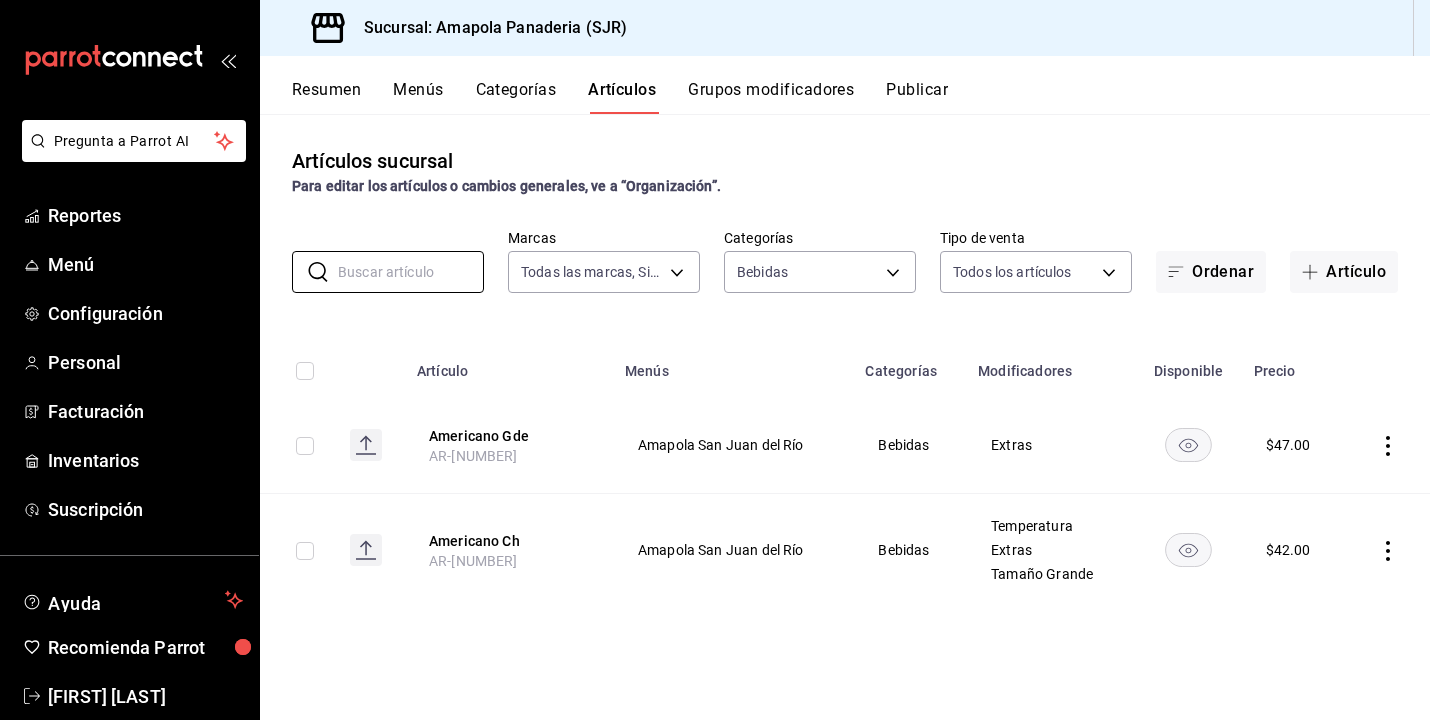 type 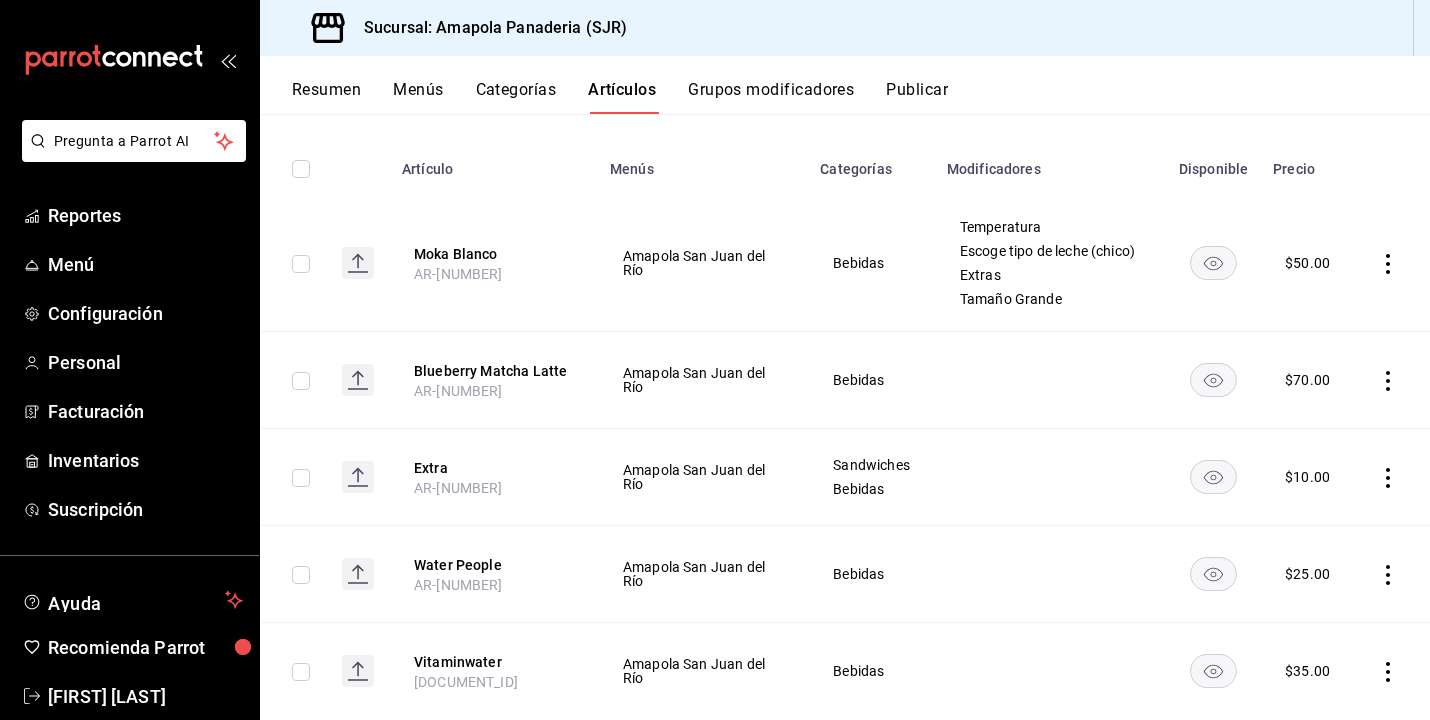 scroll, scrollTop: 211, scrollLeft: 0, axis: vertical 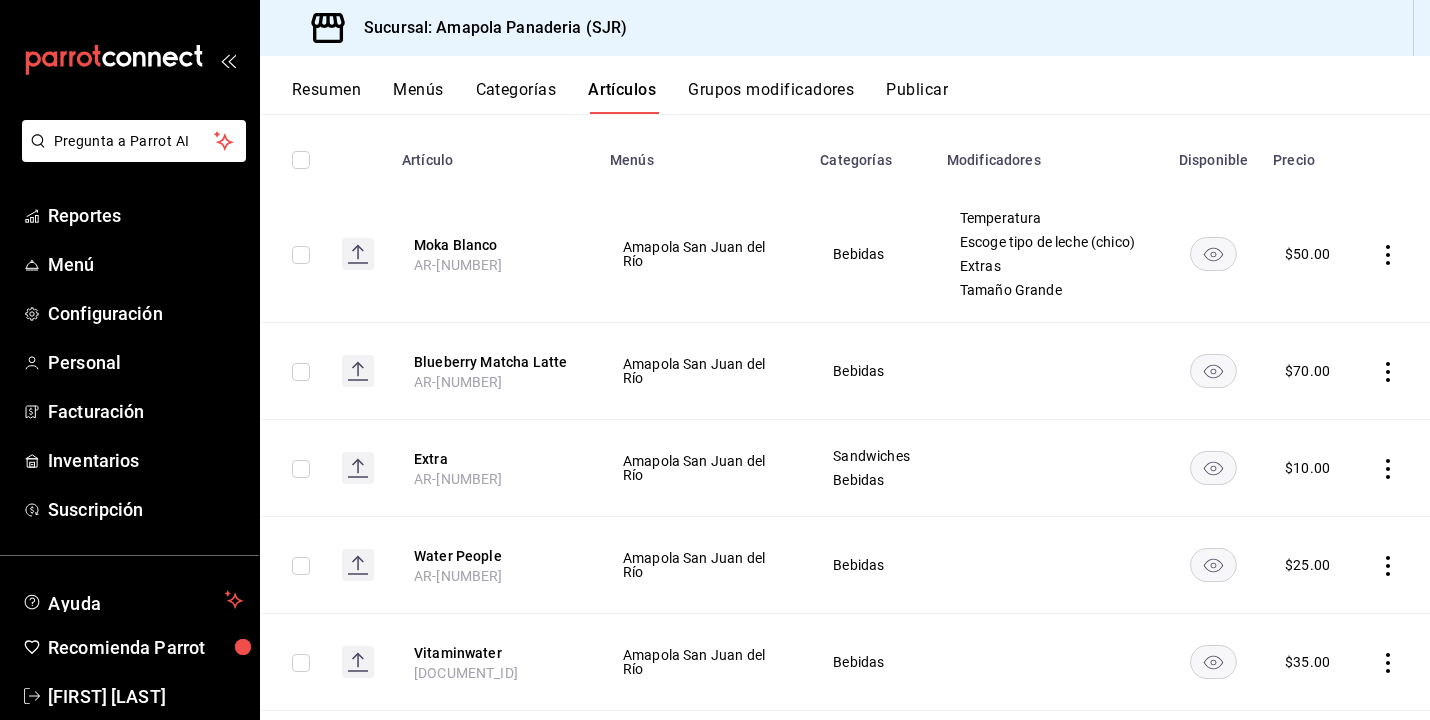 click at bounding box center (1392, 254) 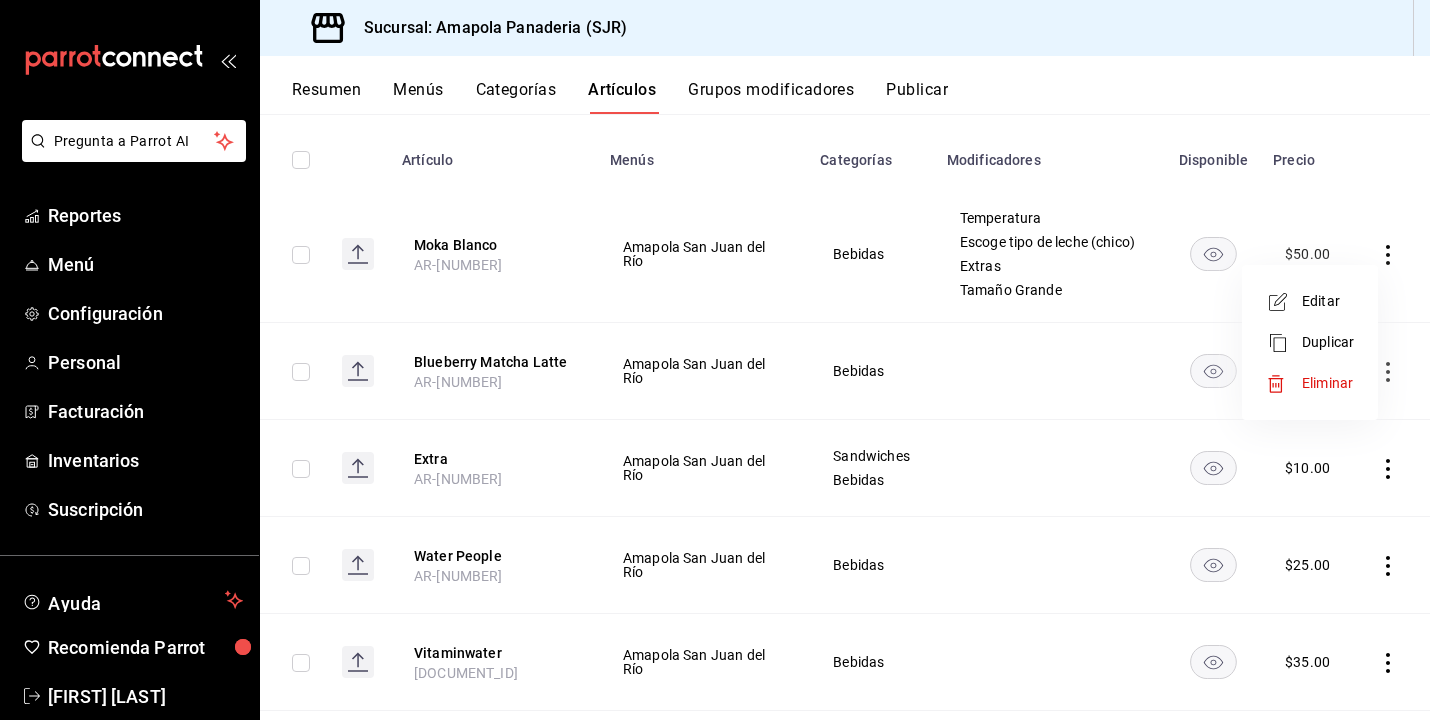 click on "Editar" at bounding box center [1328, 301] 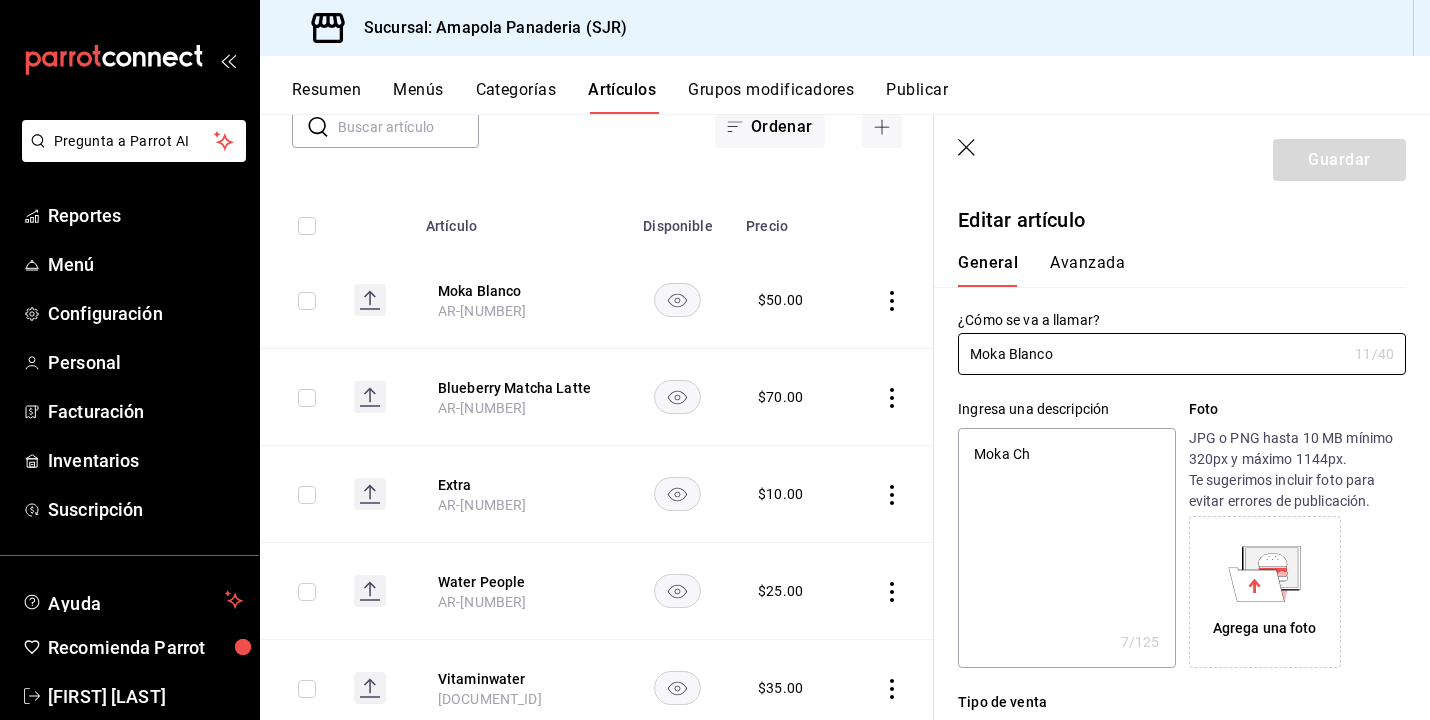 type on "x" 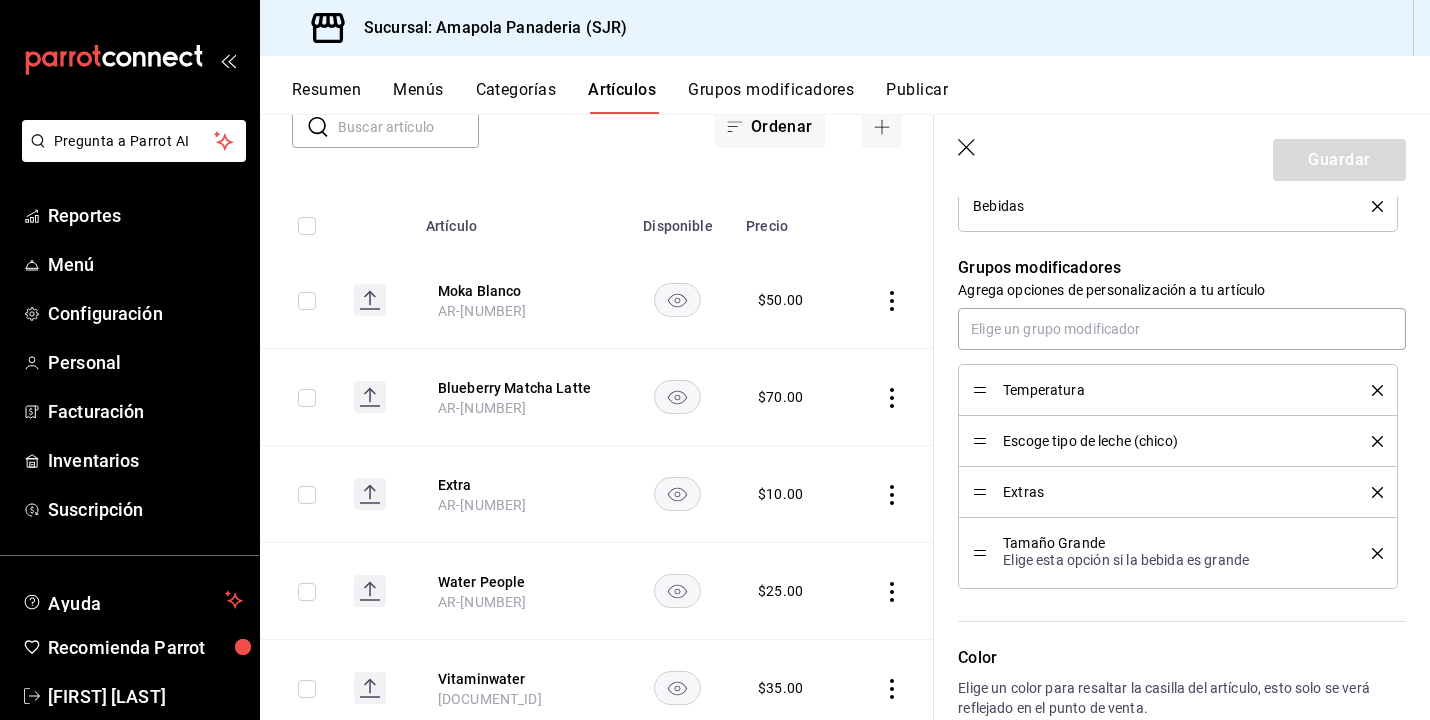 scroll, scrollTop: 847, scrollLeft: 0, axis: vertical 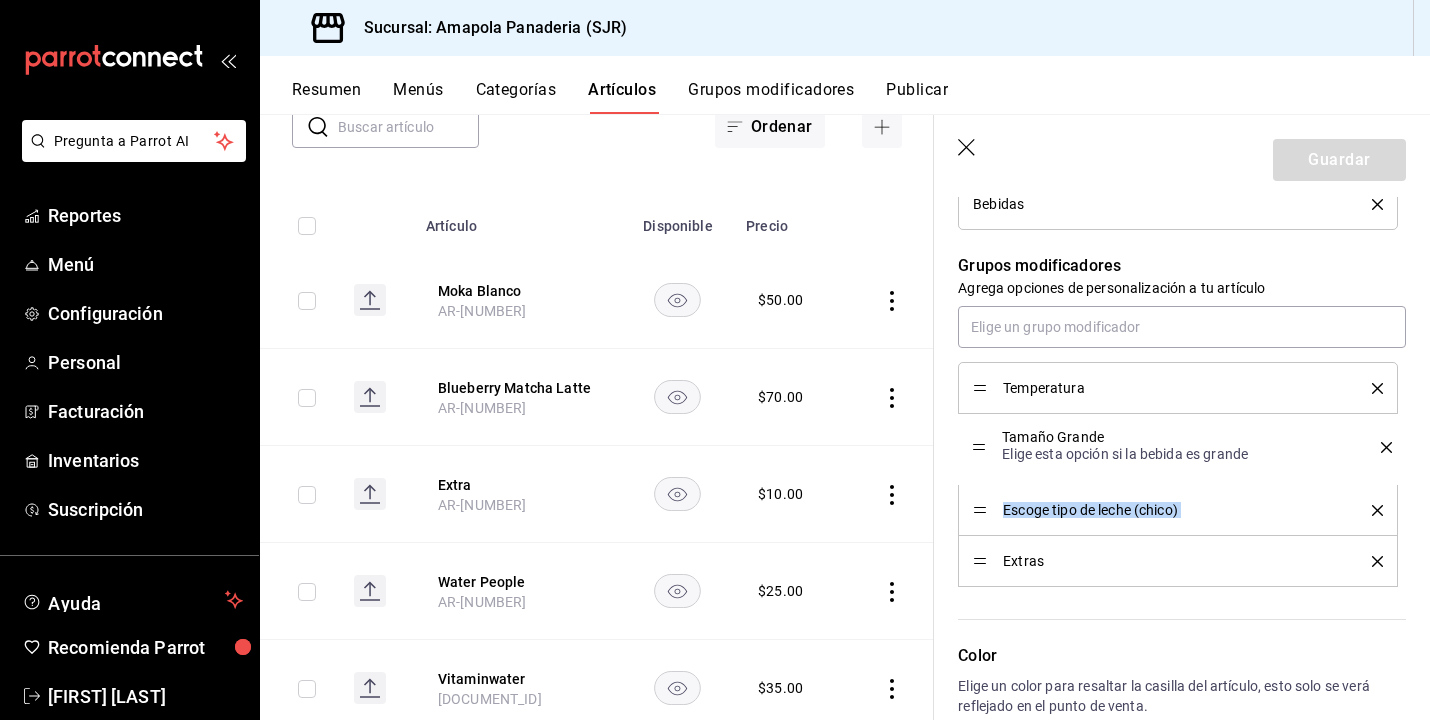 drag, startPoint x: 983, startPoint y: 552, endPoint x: 972, endPoint y: 448, distance: 104.58012 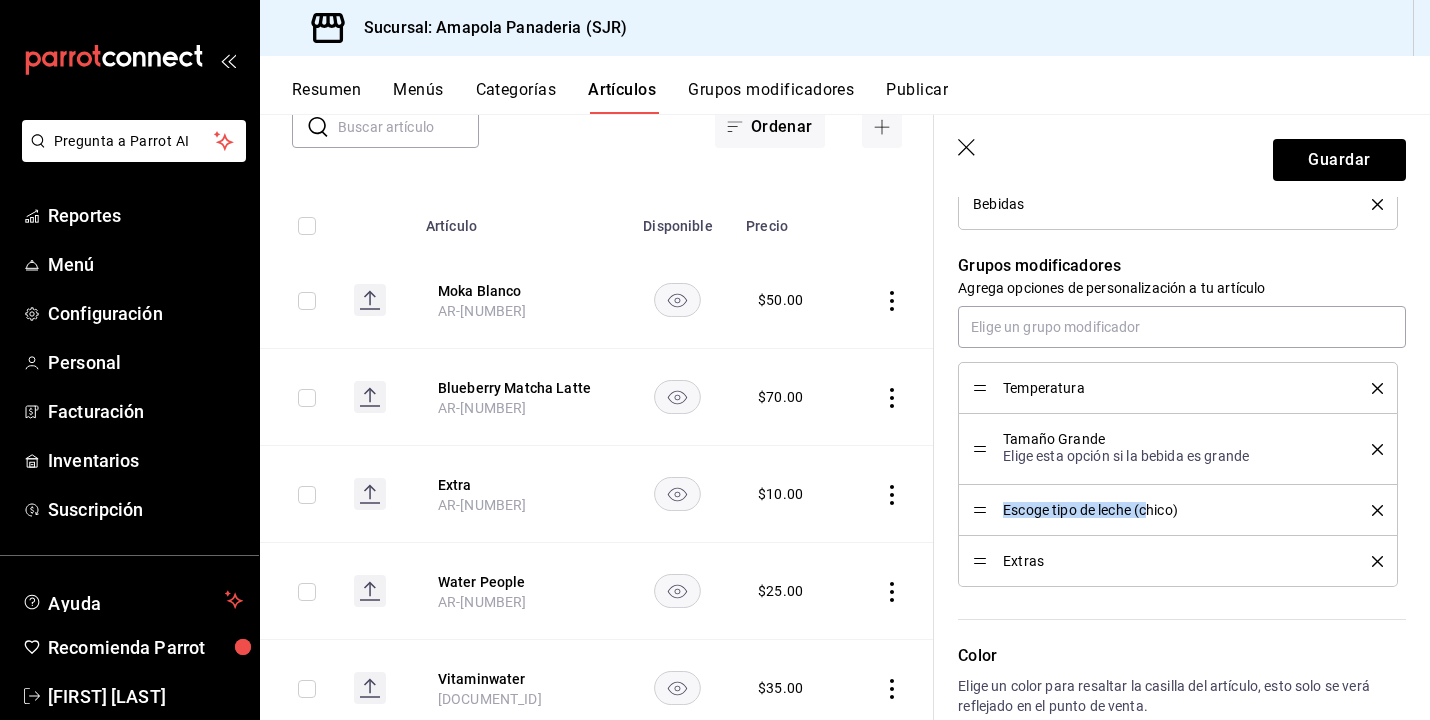 drag, startPoint x: 1149, startPoint y: 514, endPoint x: 938, endPoint y: 531, distance: 211.68373 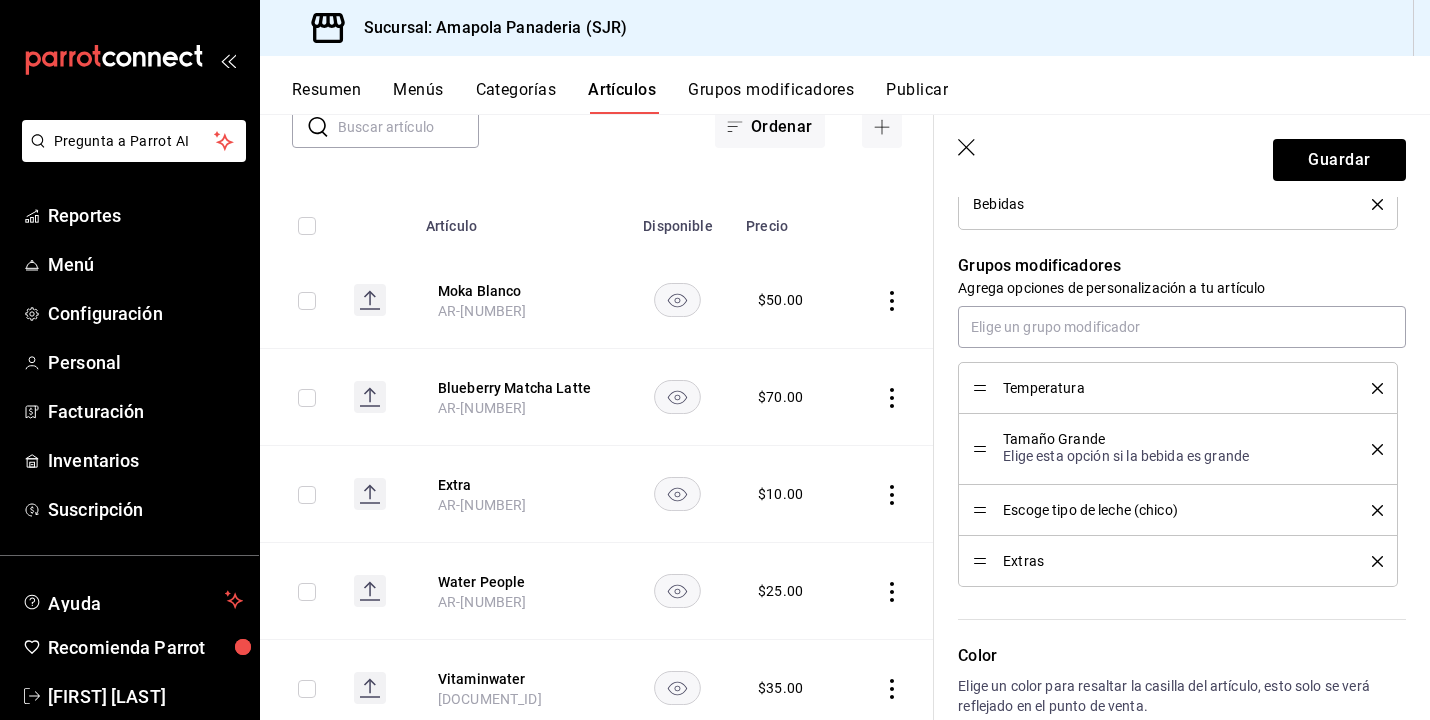 click on "Escoge tipo de leche (chico)" at bounding box center (1172, 510) 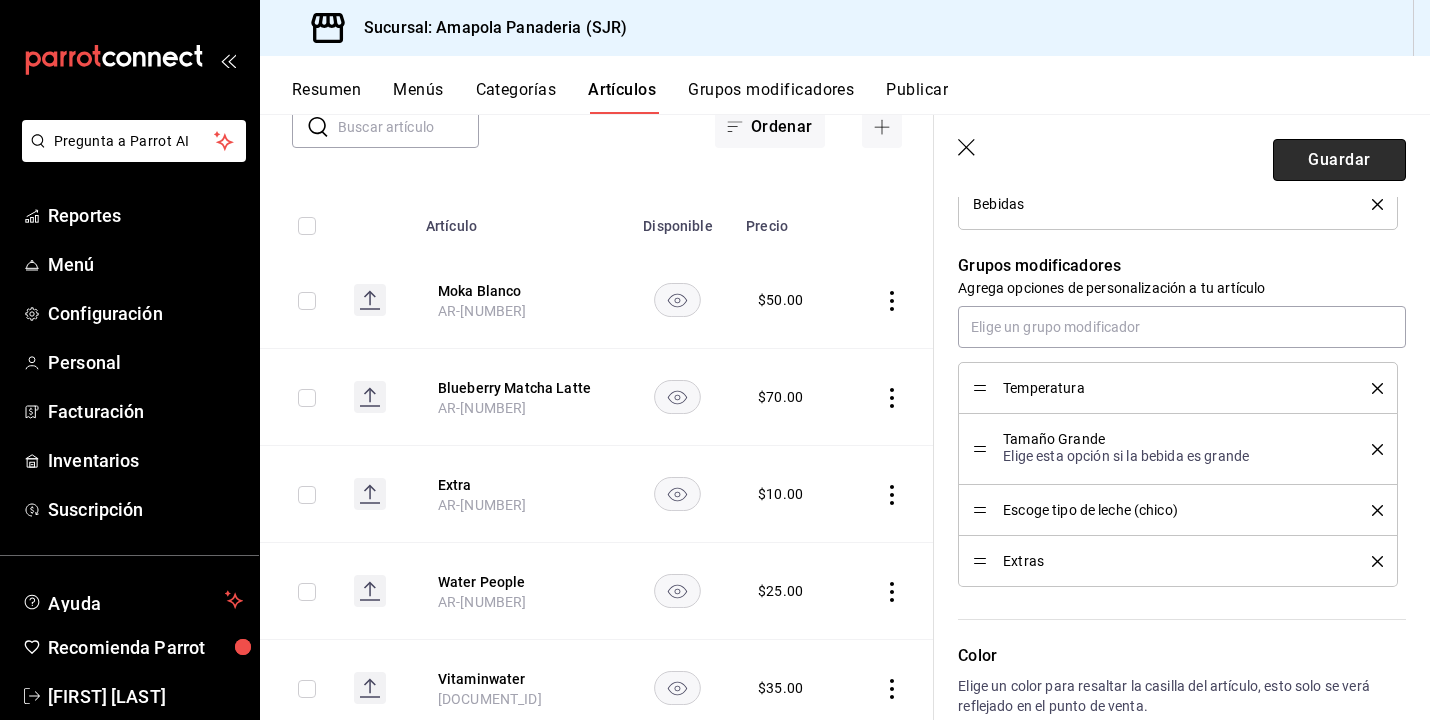 click on "Guardar" at bounding box center [1339, 160] 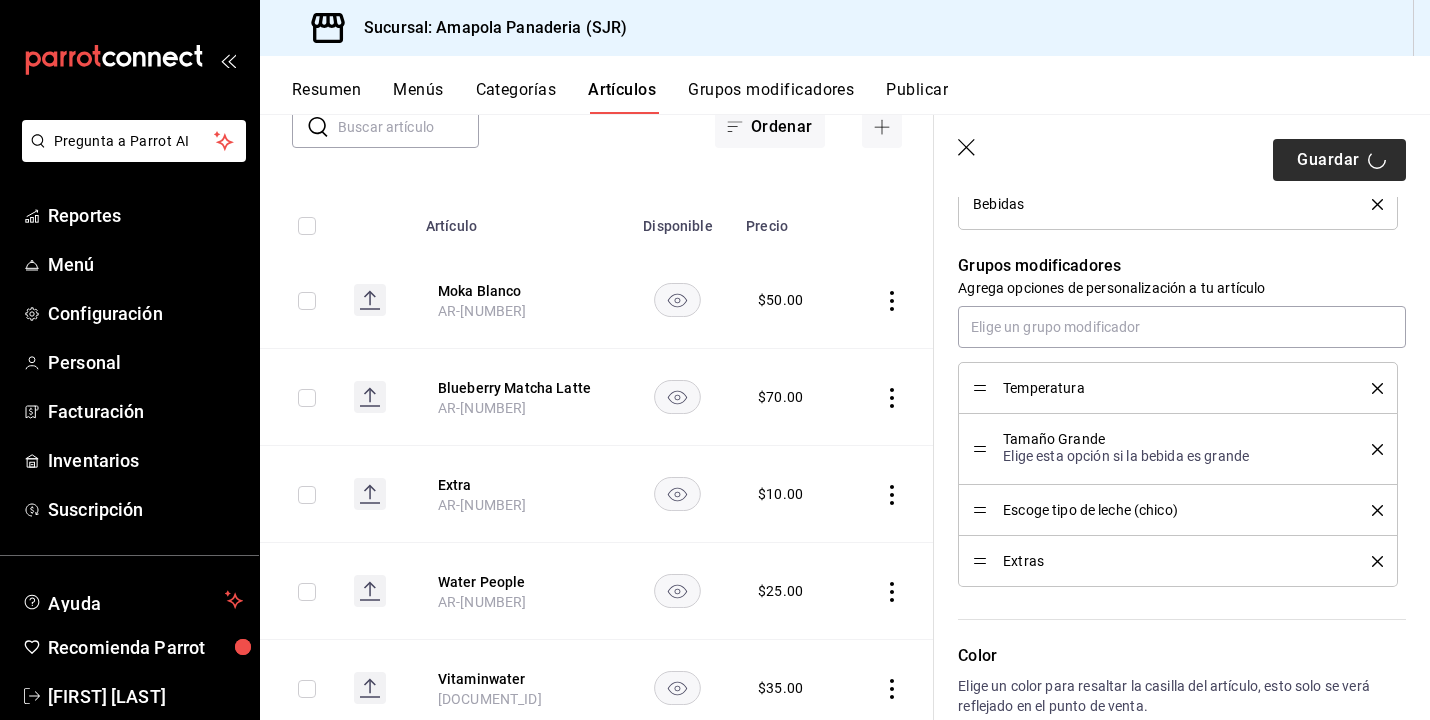 type on "x" 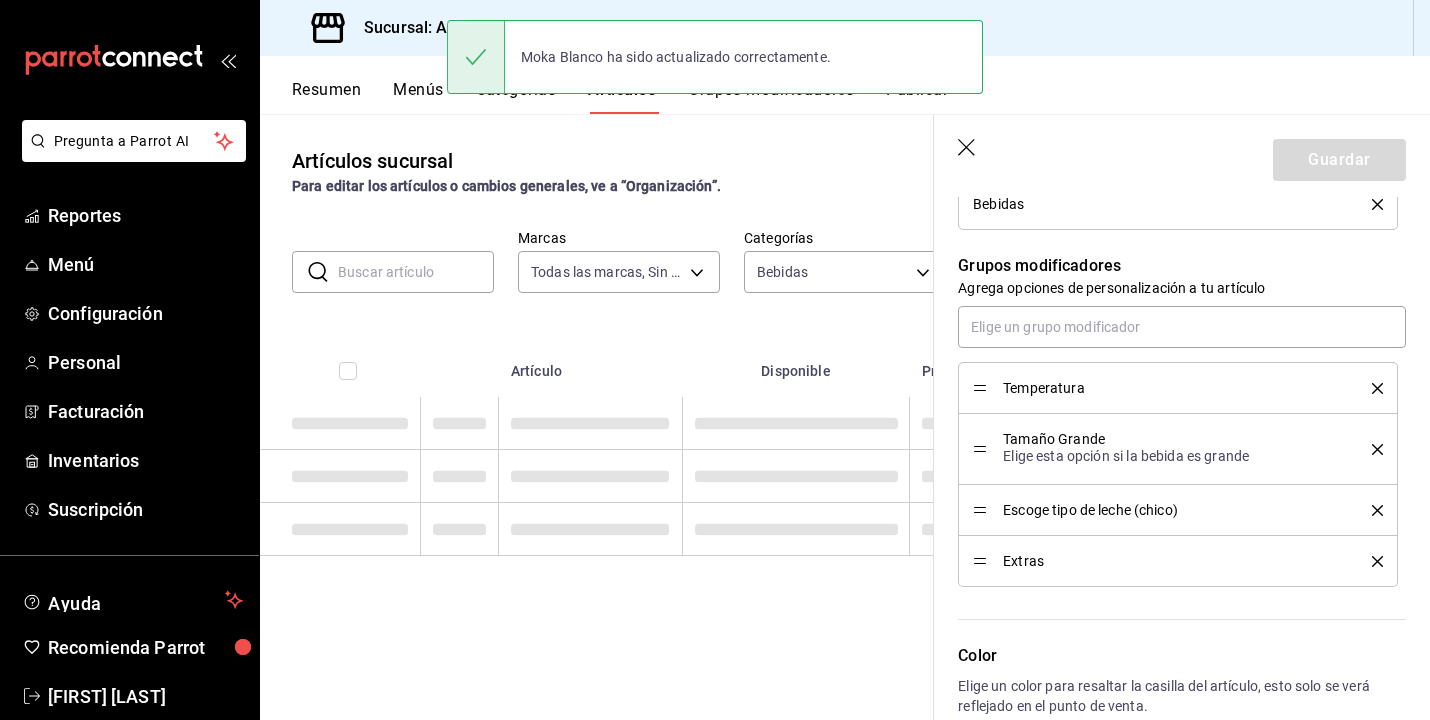 scroll, scrollTop: 0, scrollLeft: 0, axis: both 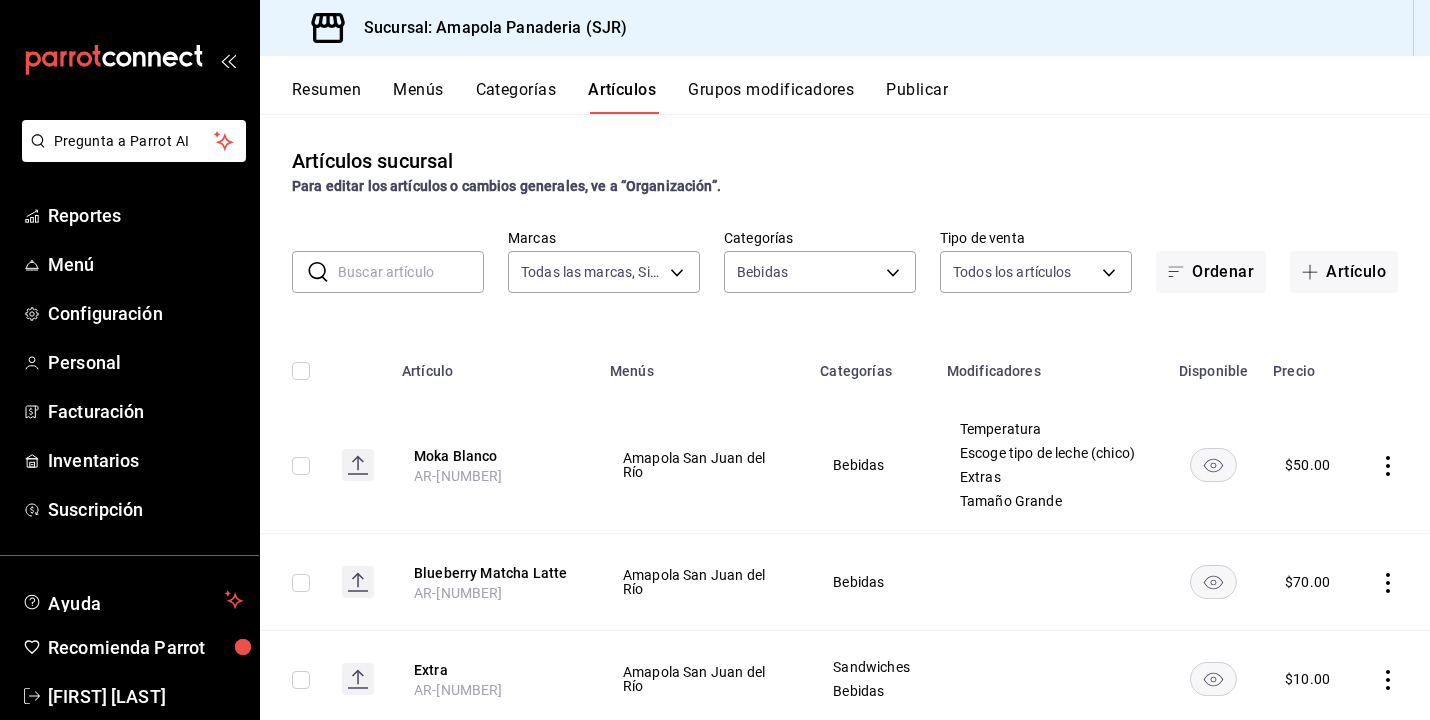 click on "Grupos modificadores" at bounding box center [771, 97] 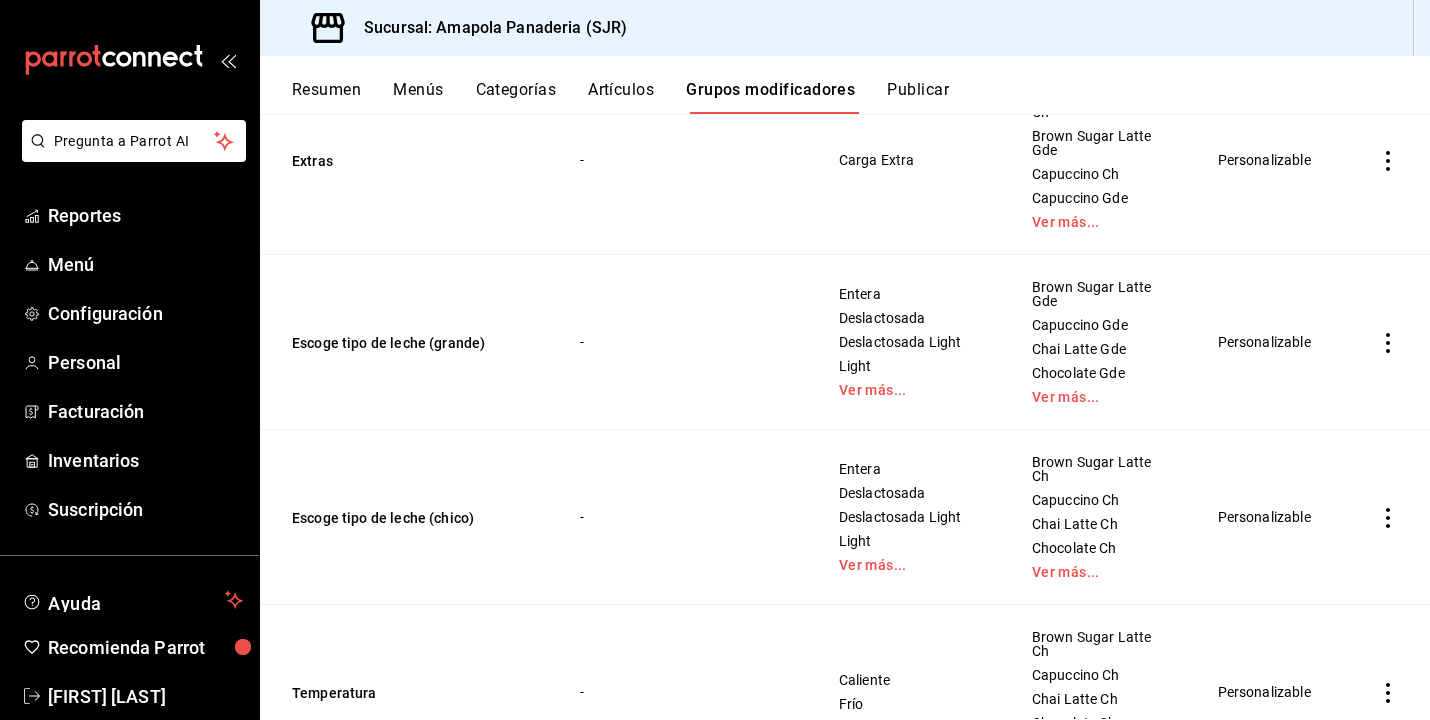 scroll, scrollTop: 1403, scrollLeft: 0, axis: vertical 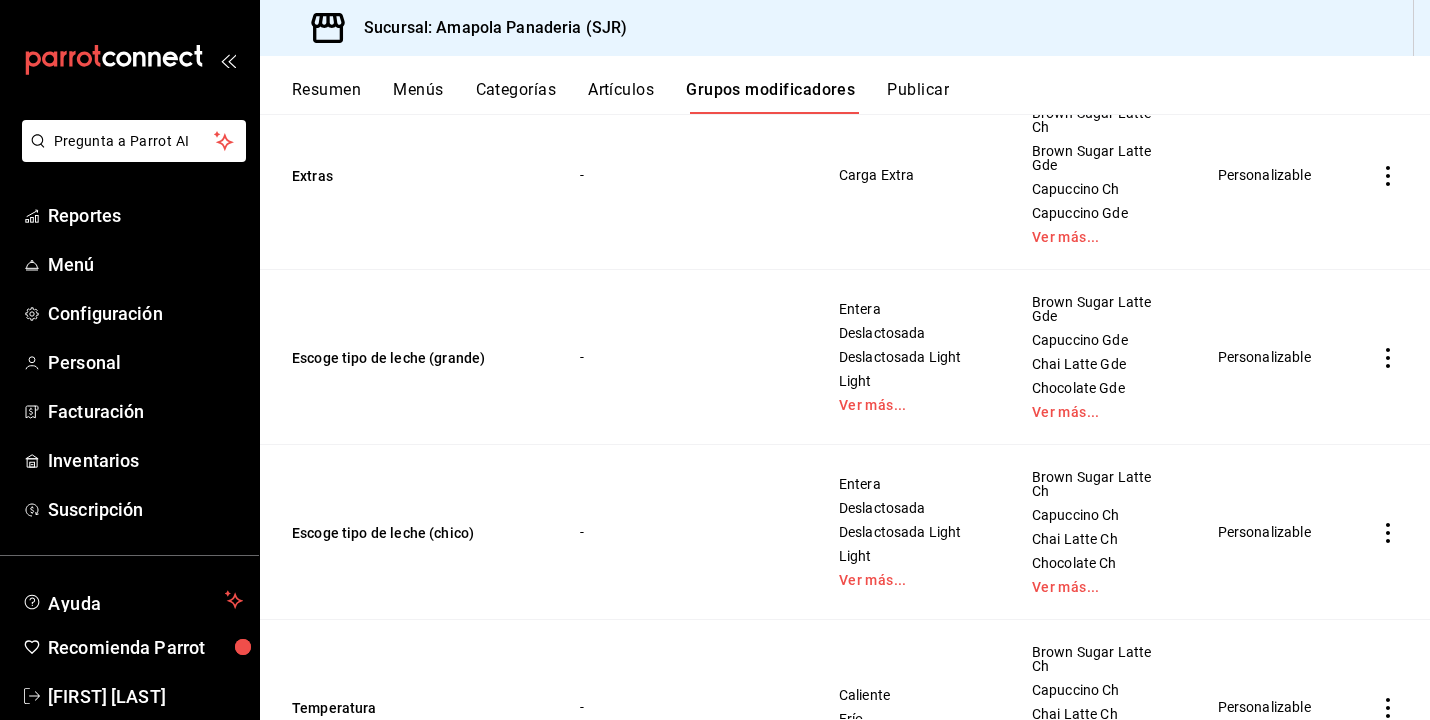 click 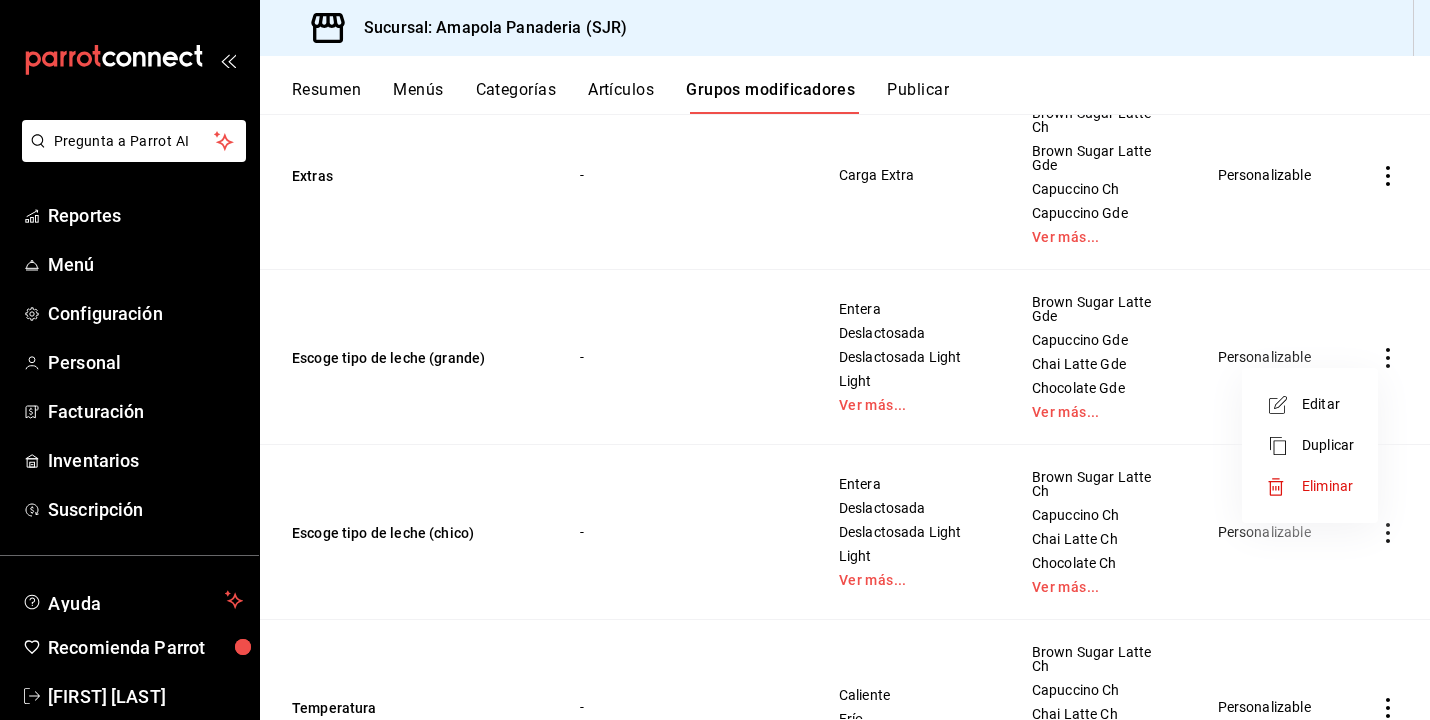 click on "Eliminar" at bounding box center (1327, 486) 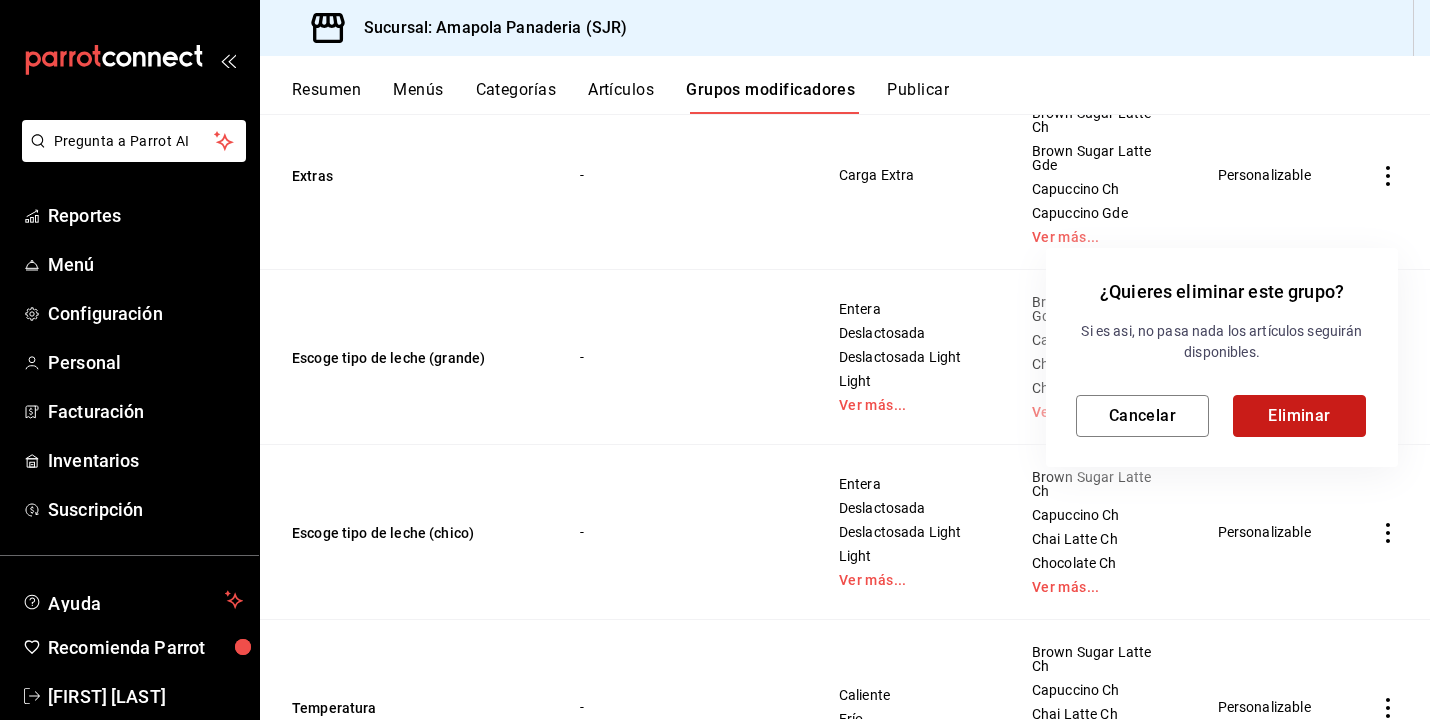 click on "Eliminar" at bounding box center (1299, 416) 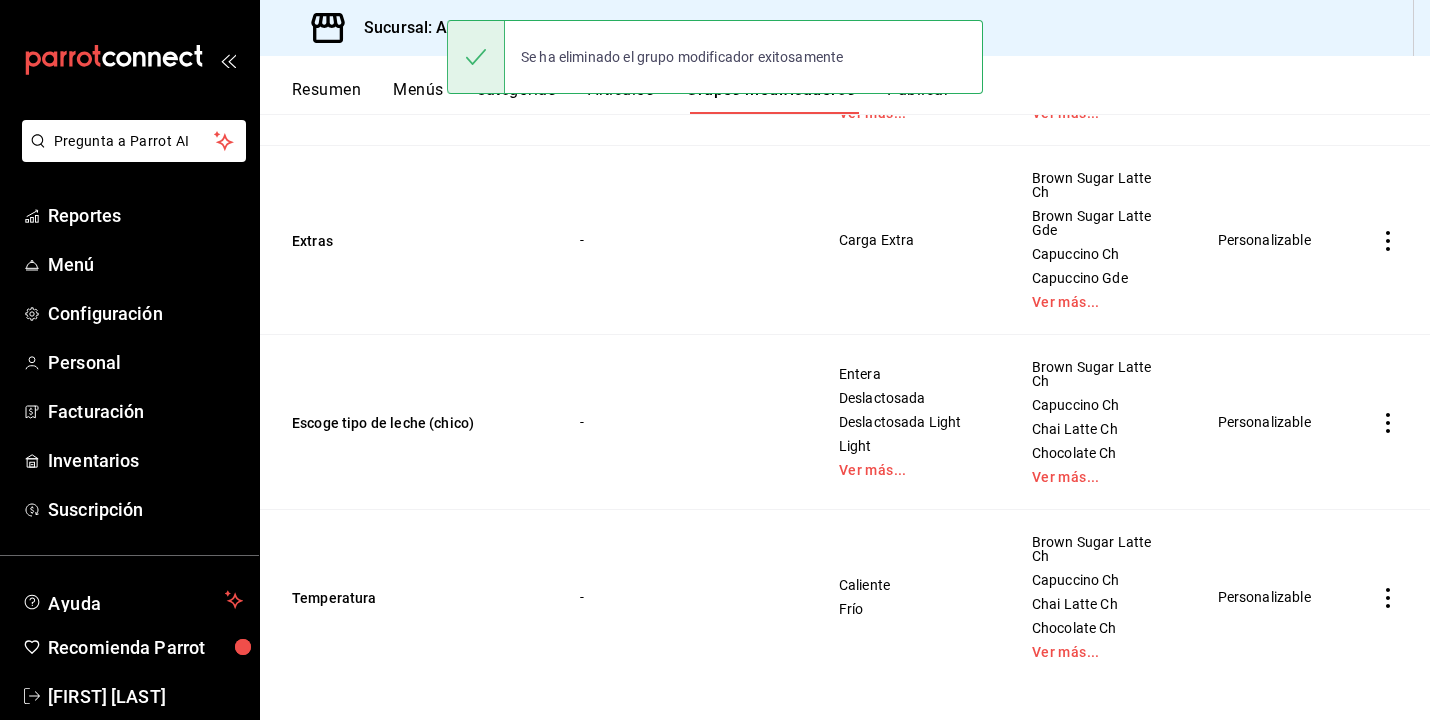scroll, scrollTop: 1325, scrollLeft: 0, axis: vertical 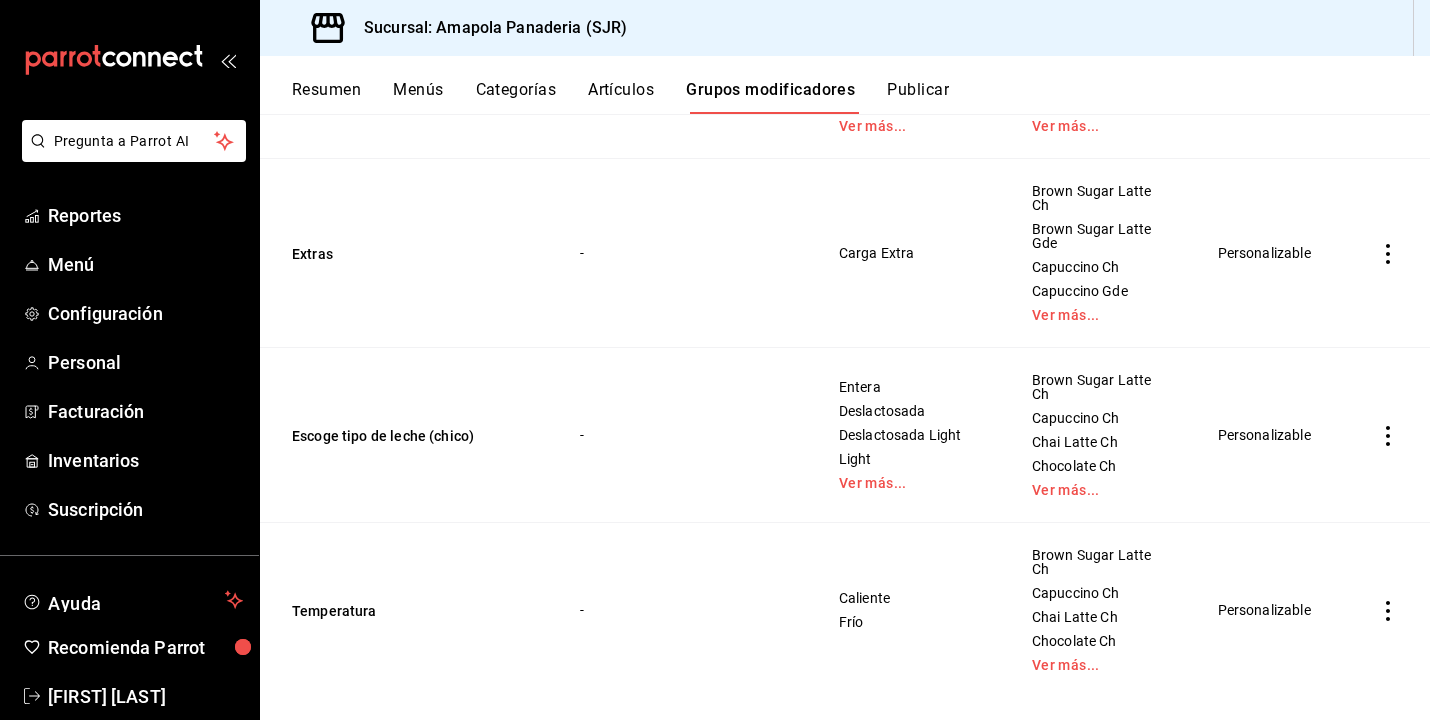 click 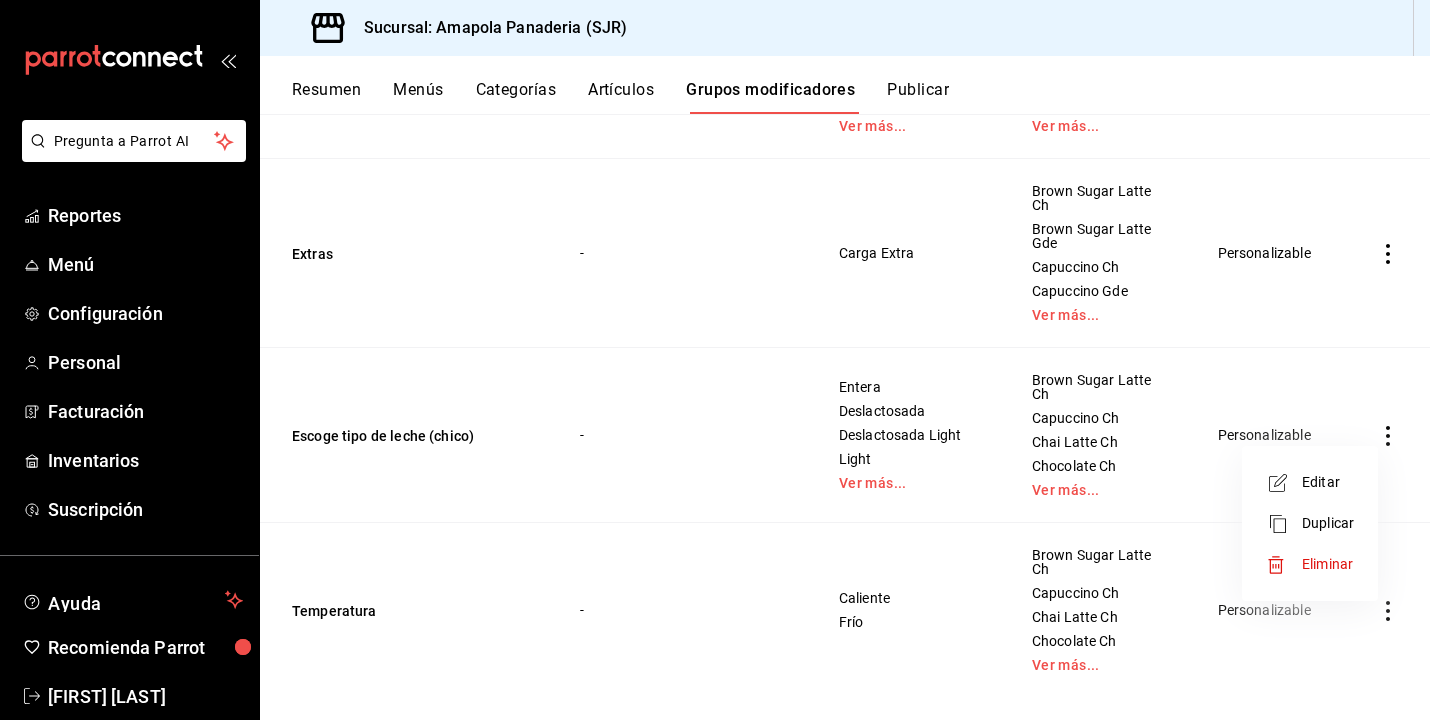 click on "Editar" at bounding box center (1328, 482) 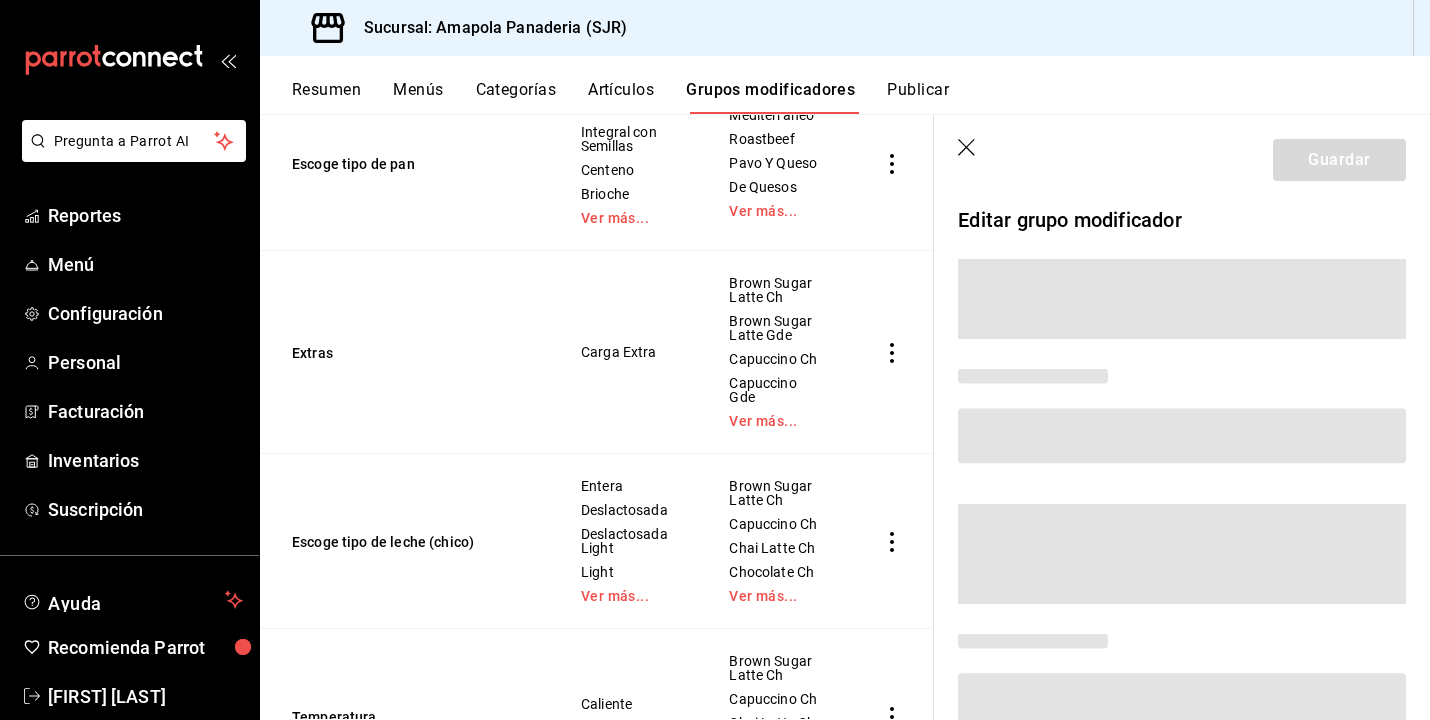 scroll, scrollTop: 1251, scrollLeft: 0, axis: vertical 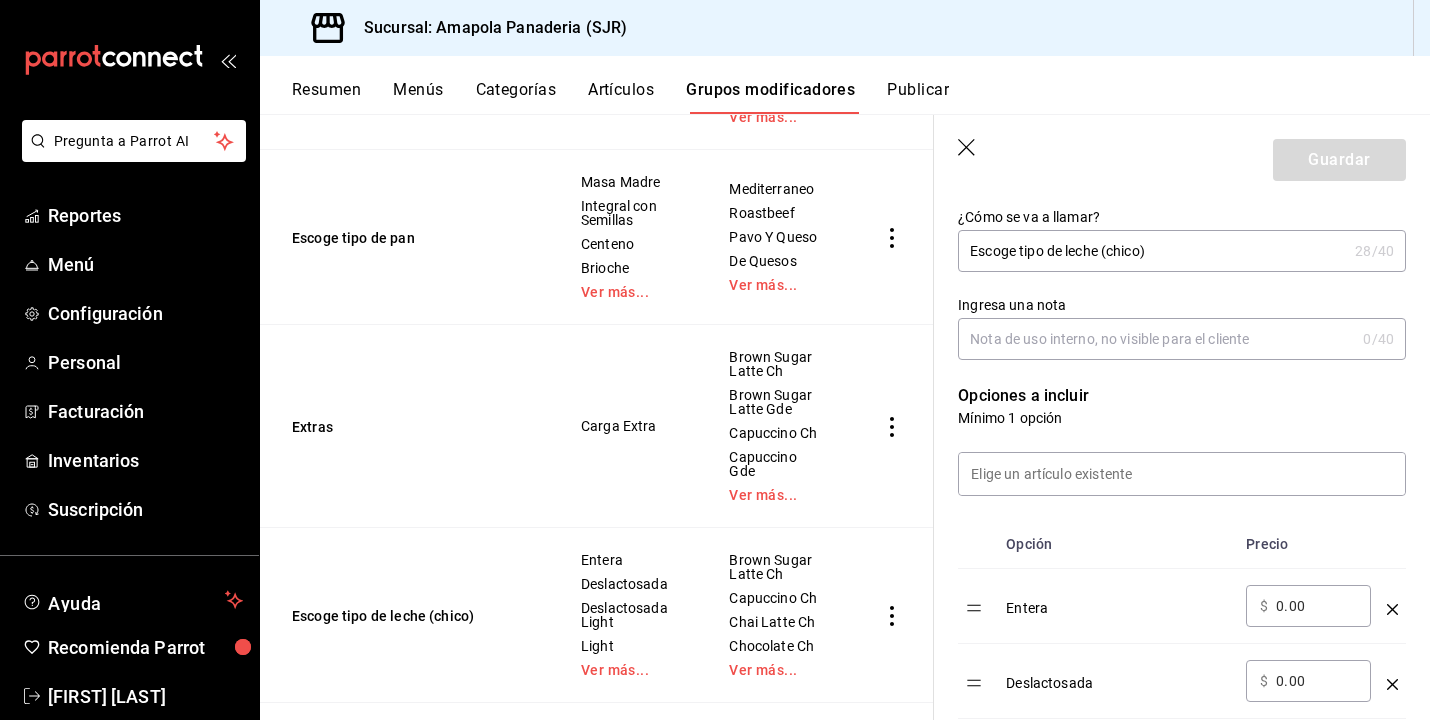 click on "Escoge tipo de leche (chico)" at bounding box center (1152, 251) 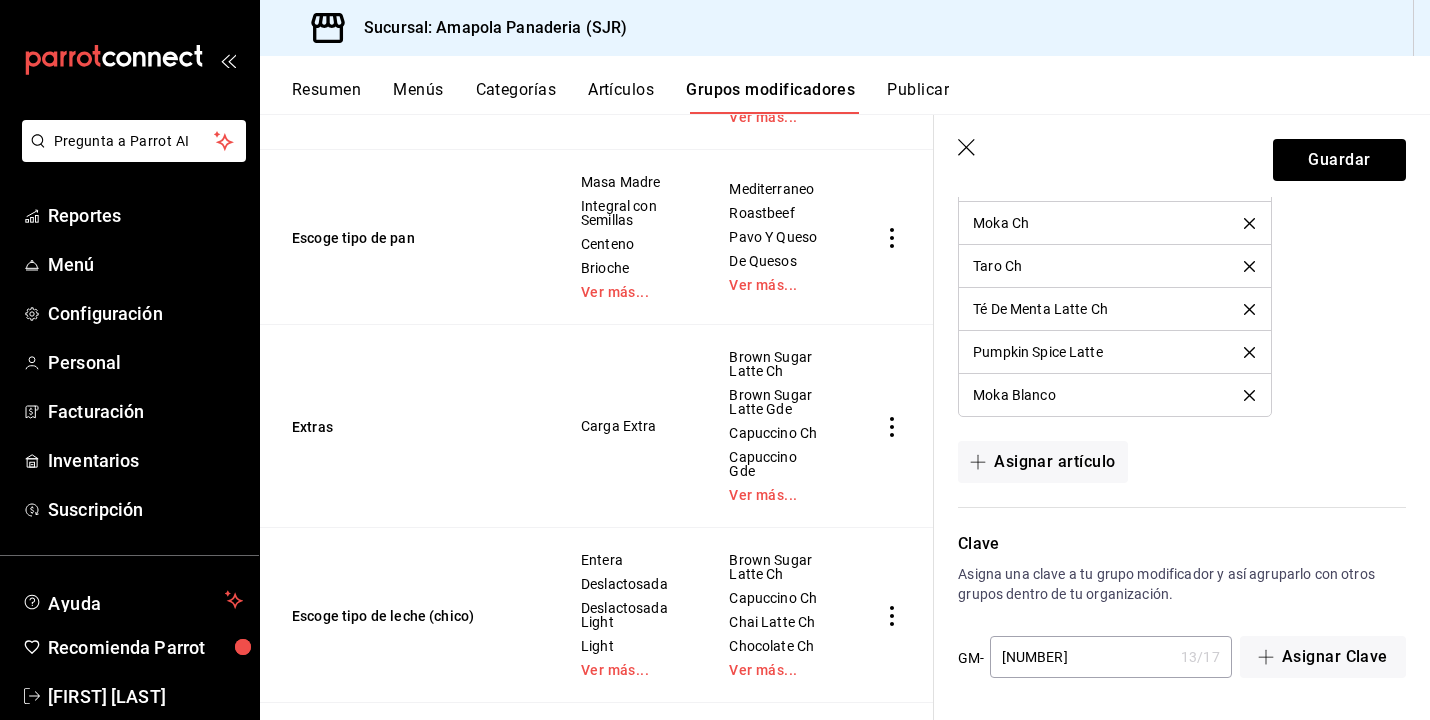 scroll, scrollTop: 2288, scrollLeft: 0, axis: vertical 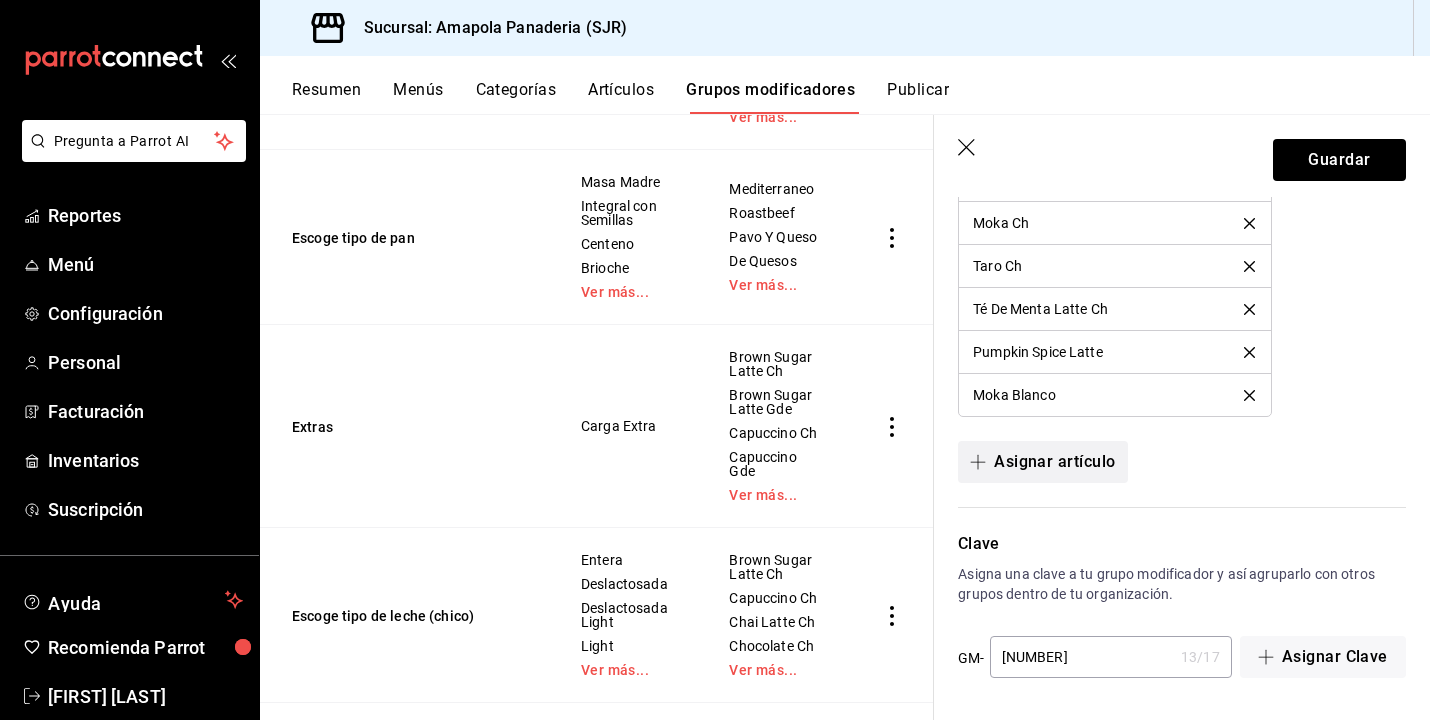 type on "Escoge tipo de leche" 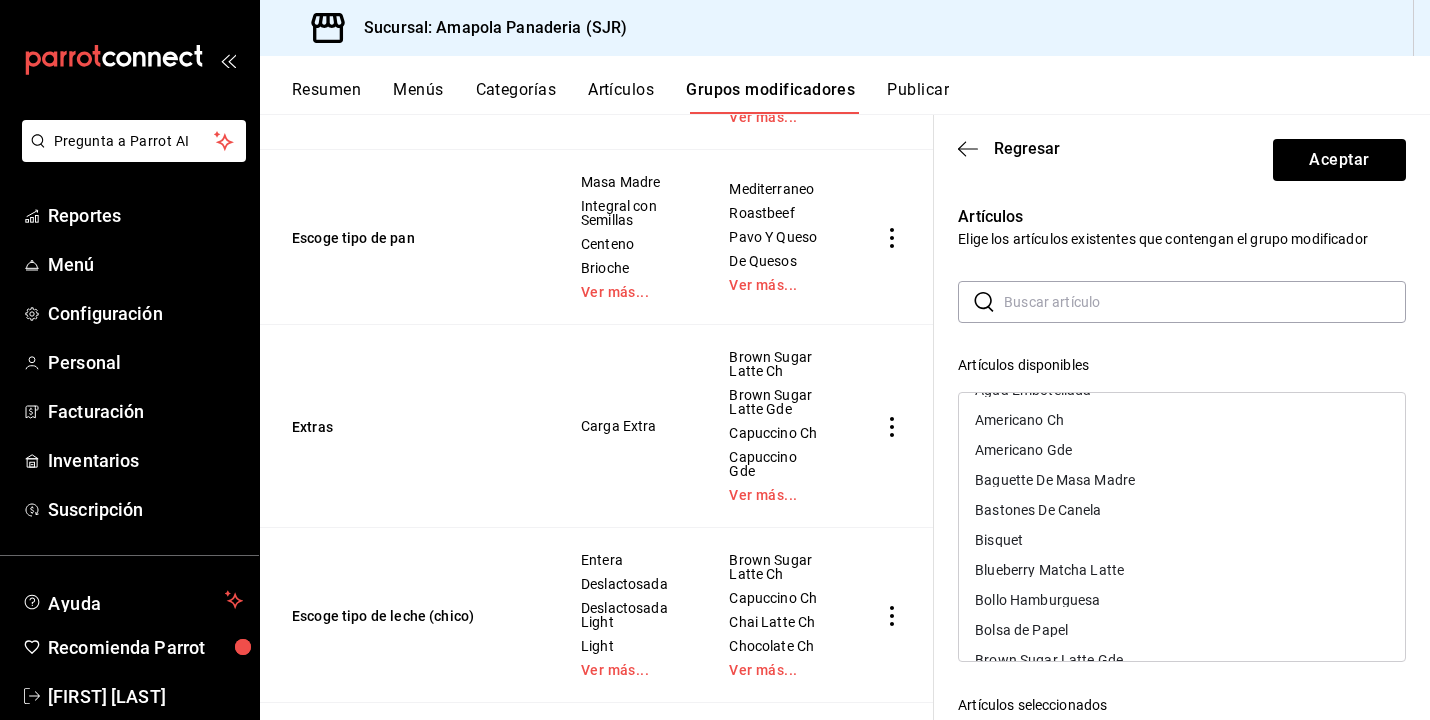 scroll, scrollTop: 12, scrollLeft: 0, axis: vertical 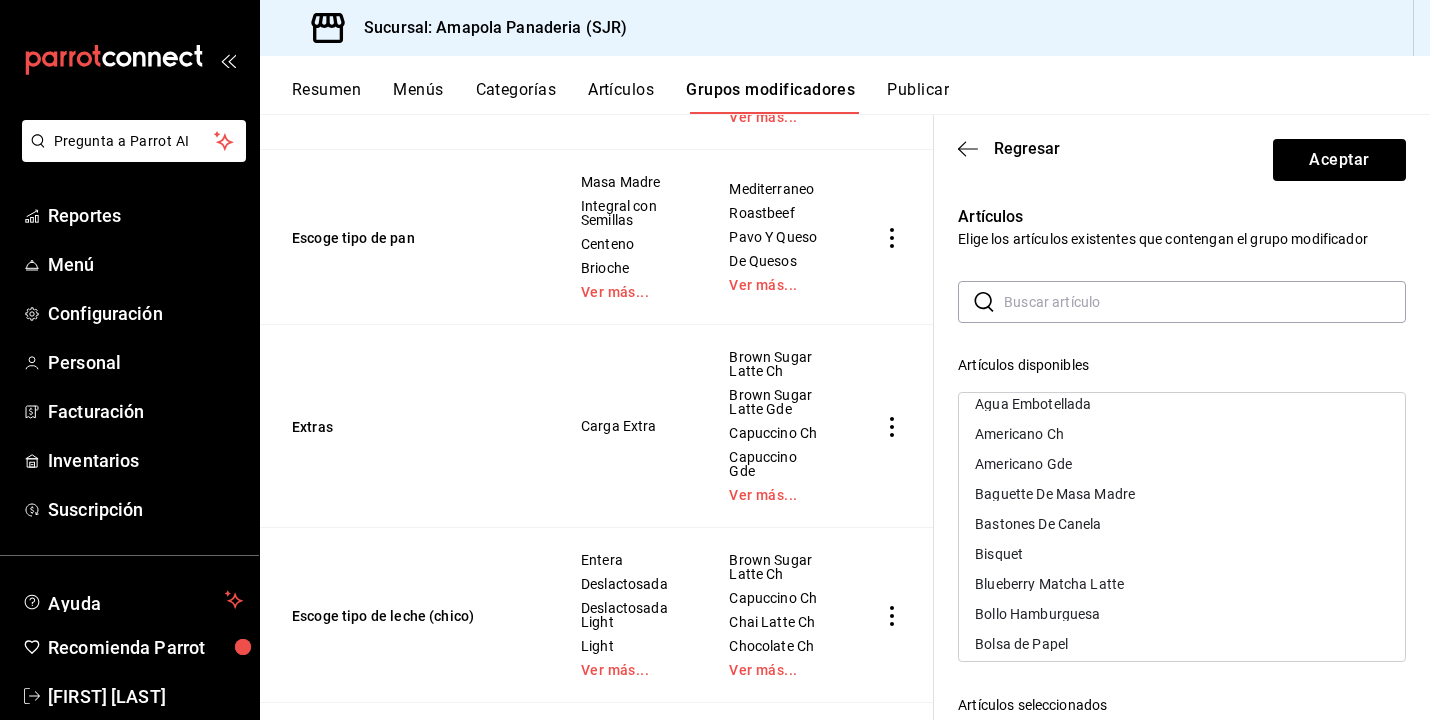 click on "Americano Gde" at bounding box center (1023, 464) 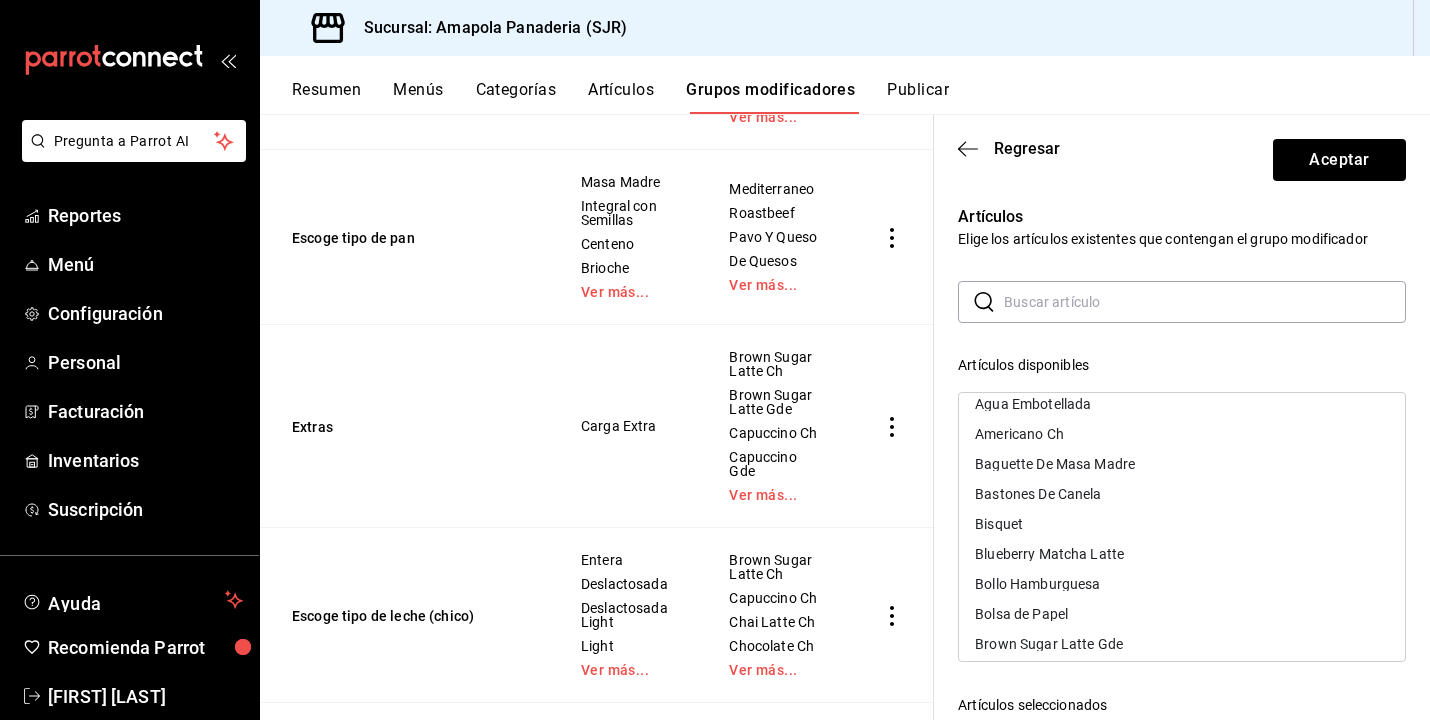 click at bounding box center [1205, 302] 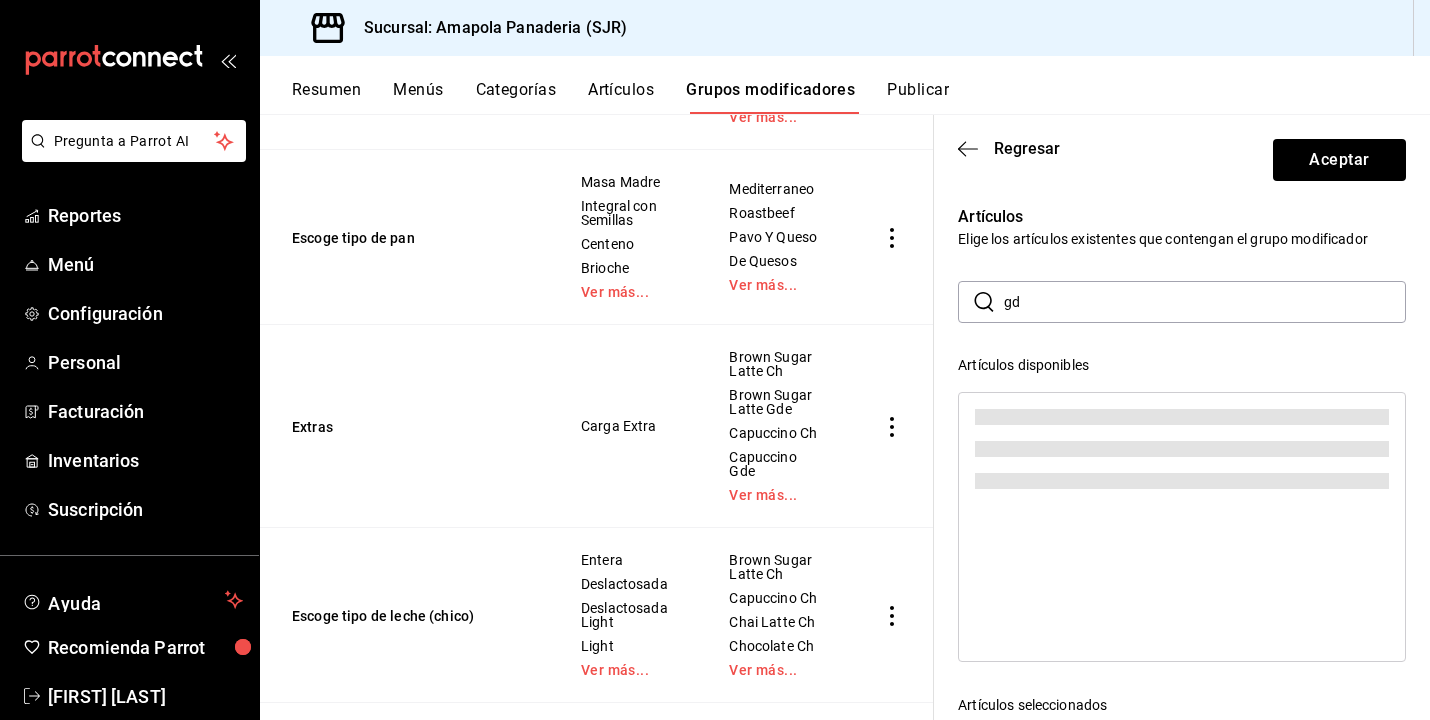 scroll, scrollTop: 0, scrollLeft: 0, axis: both 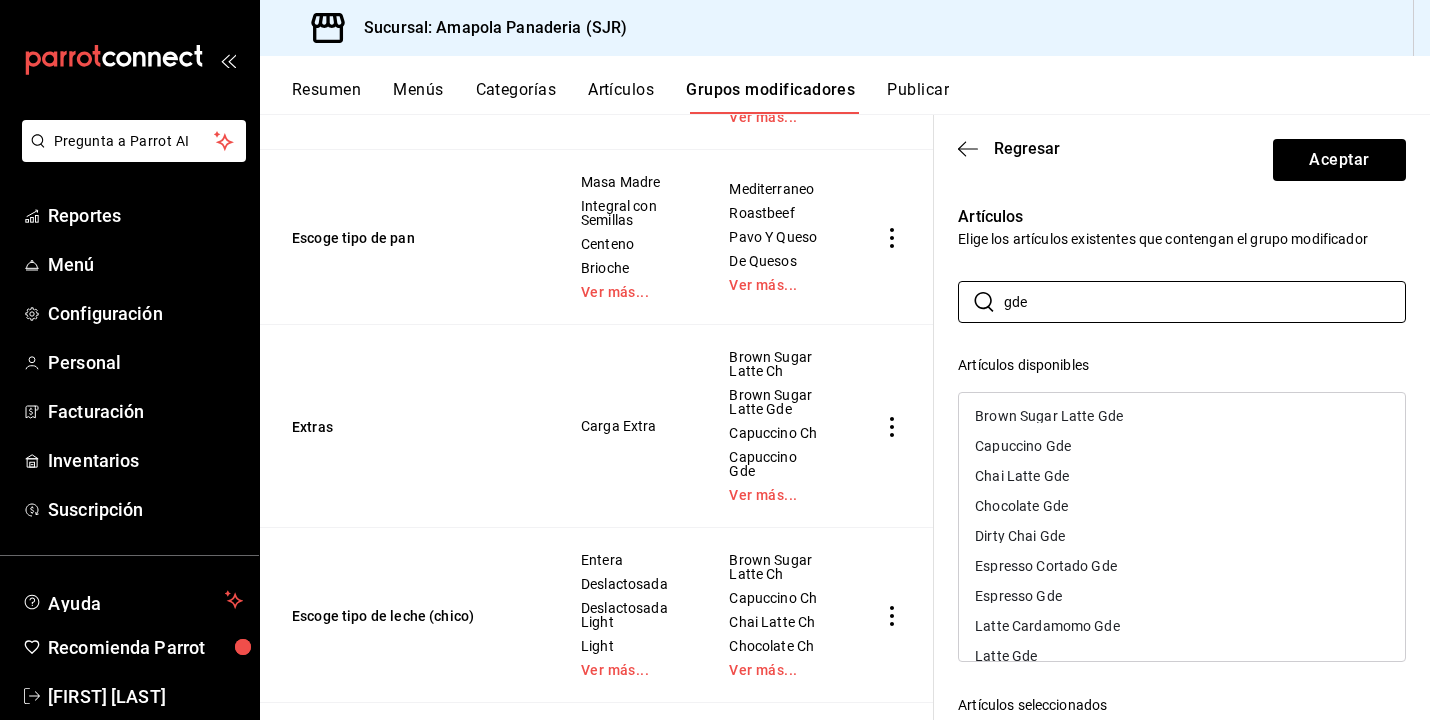 type on "gde" 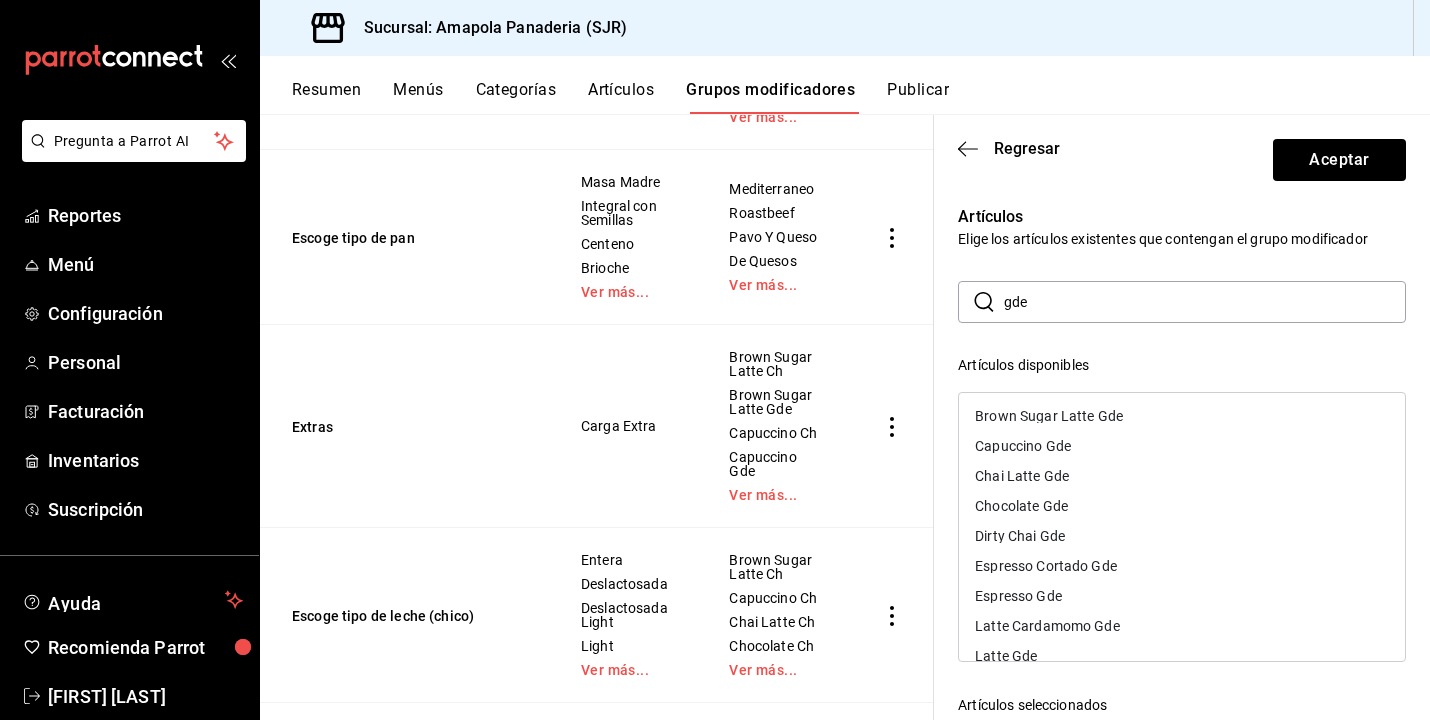 click on "Brown Sugar Latte Gde" at bounding box center (1182, 416) 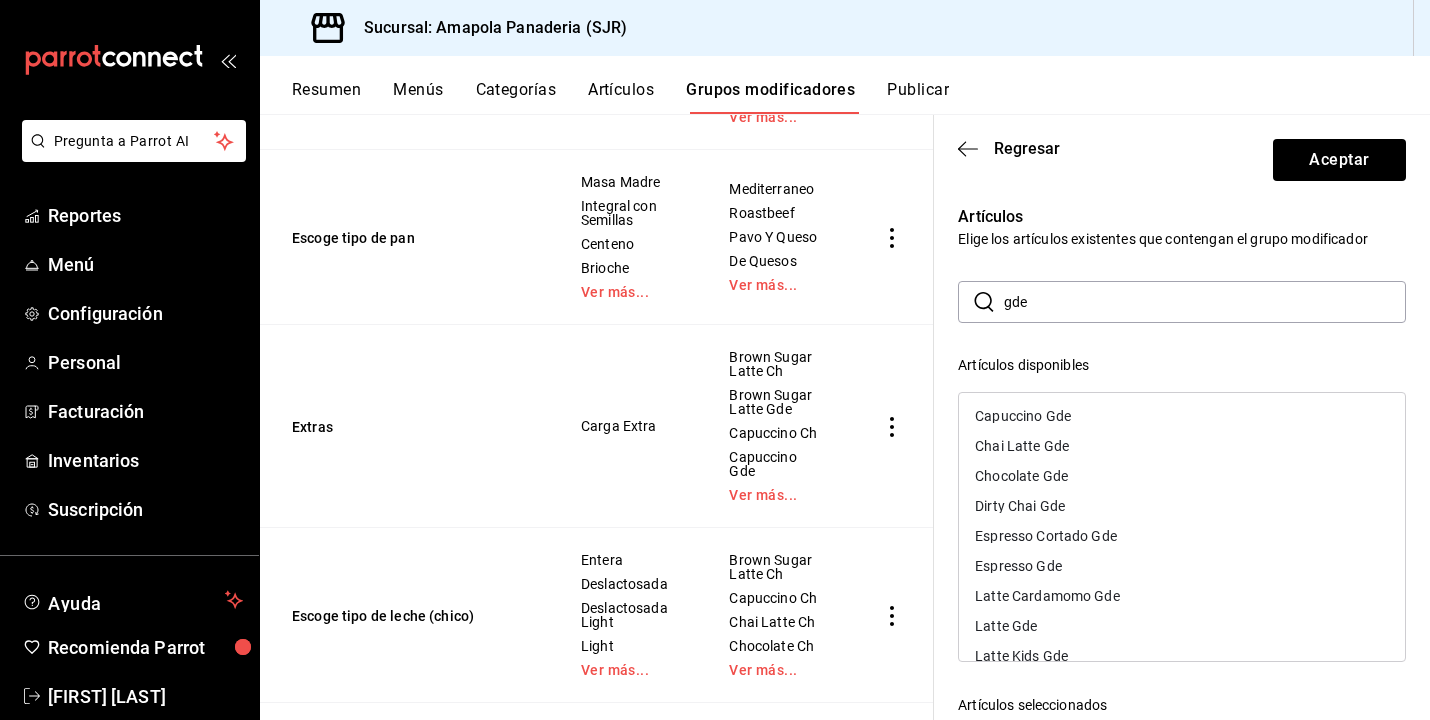 click on "Capuccino Gde" at bounding box center (1023, 416) 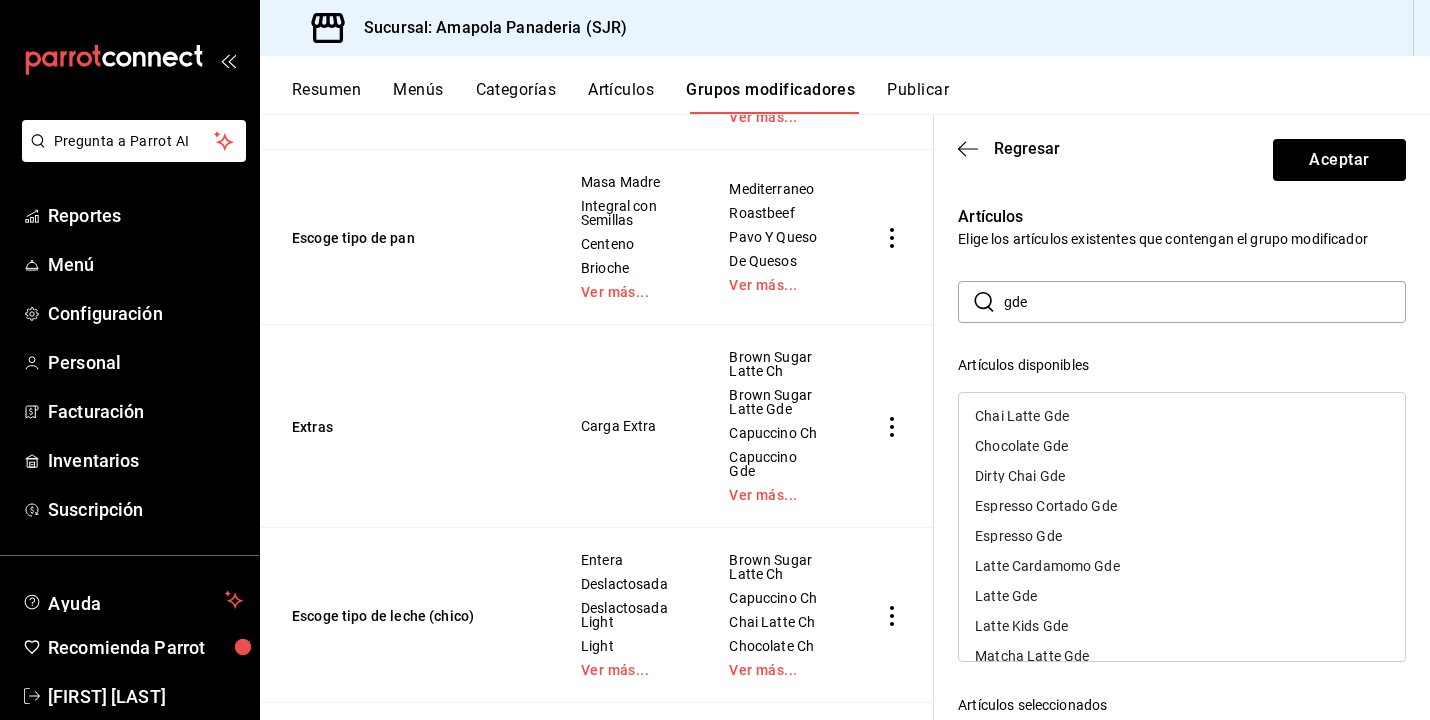 click on "Chai Latte Gde" at bounding box center [1022, 416] 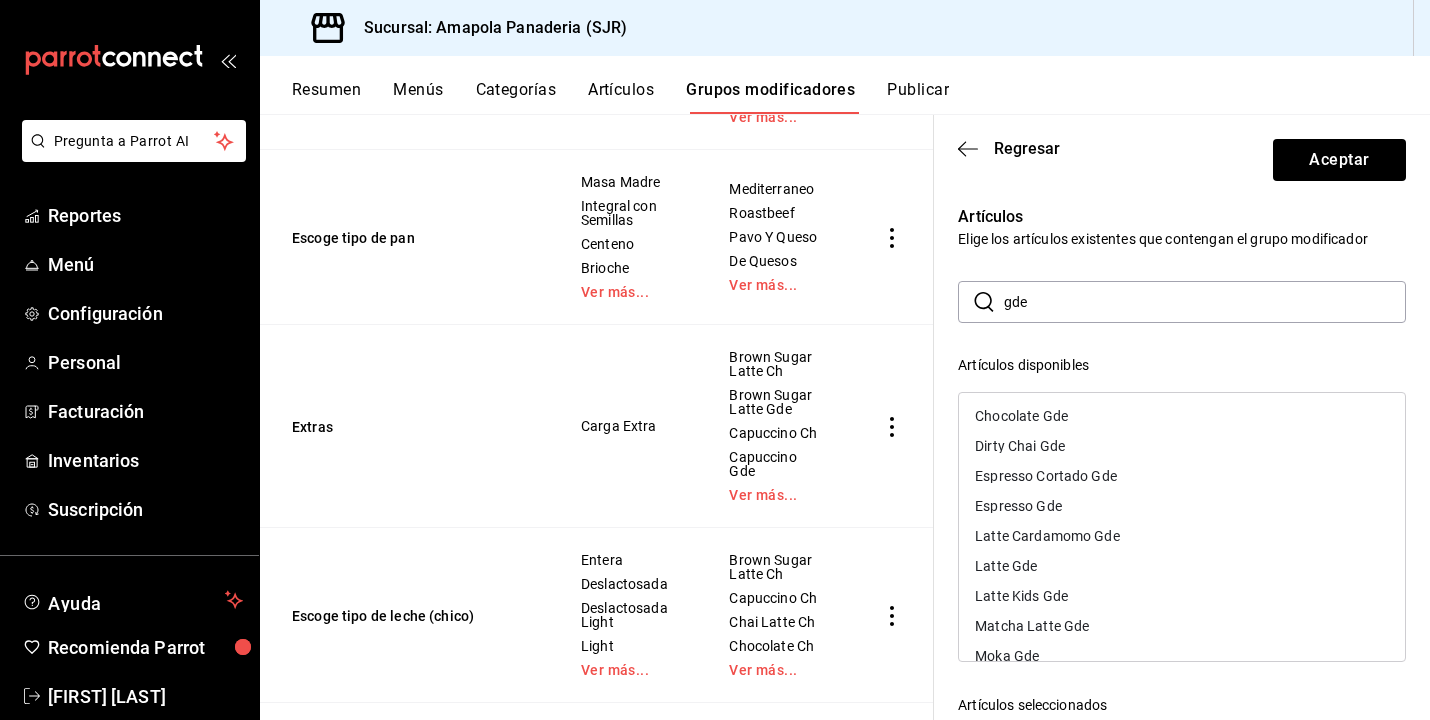 click on "Chocolate Gde" at bounding box center [1021, 416] 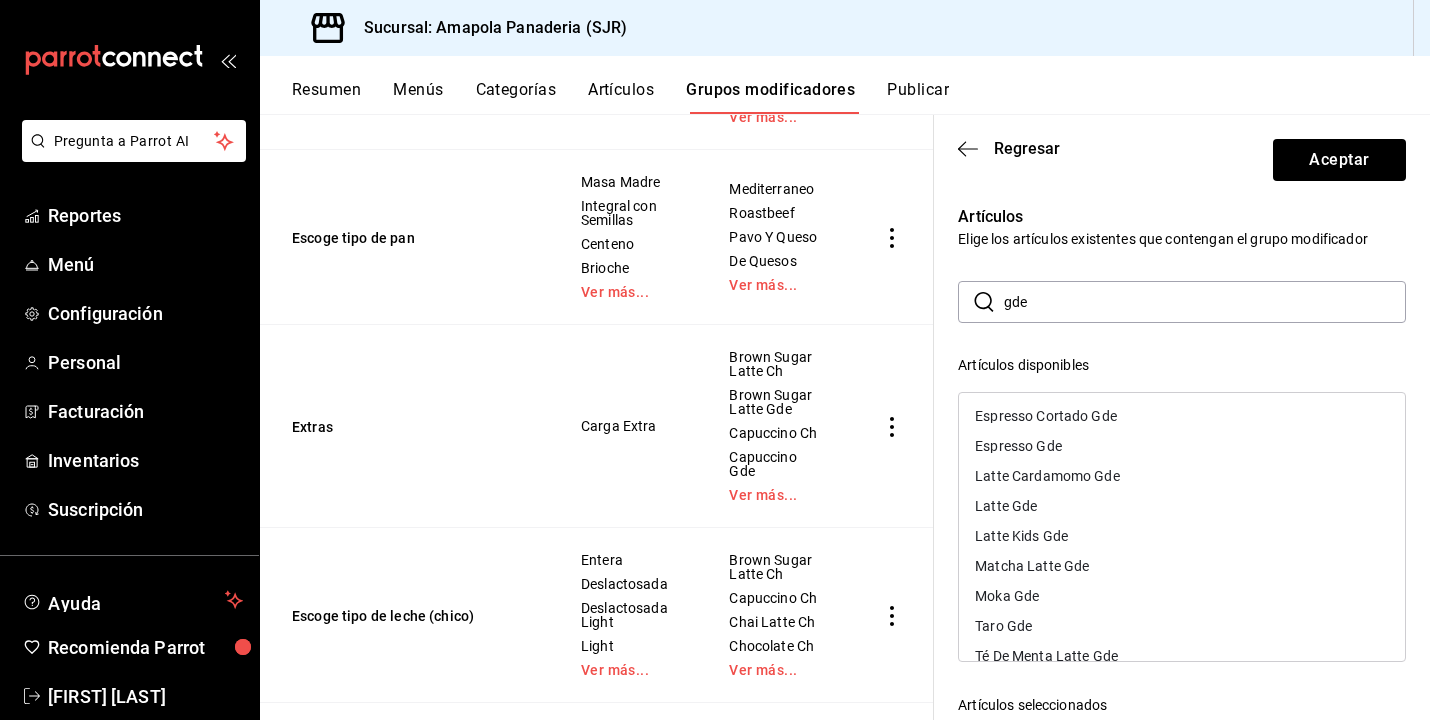click on "Espresso Cortado Gde" at bounding box center (1046, 416) 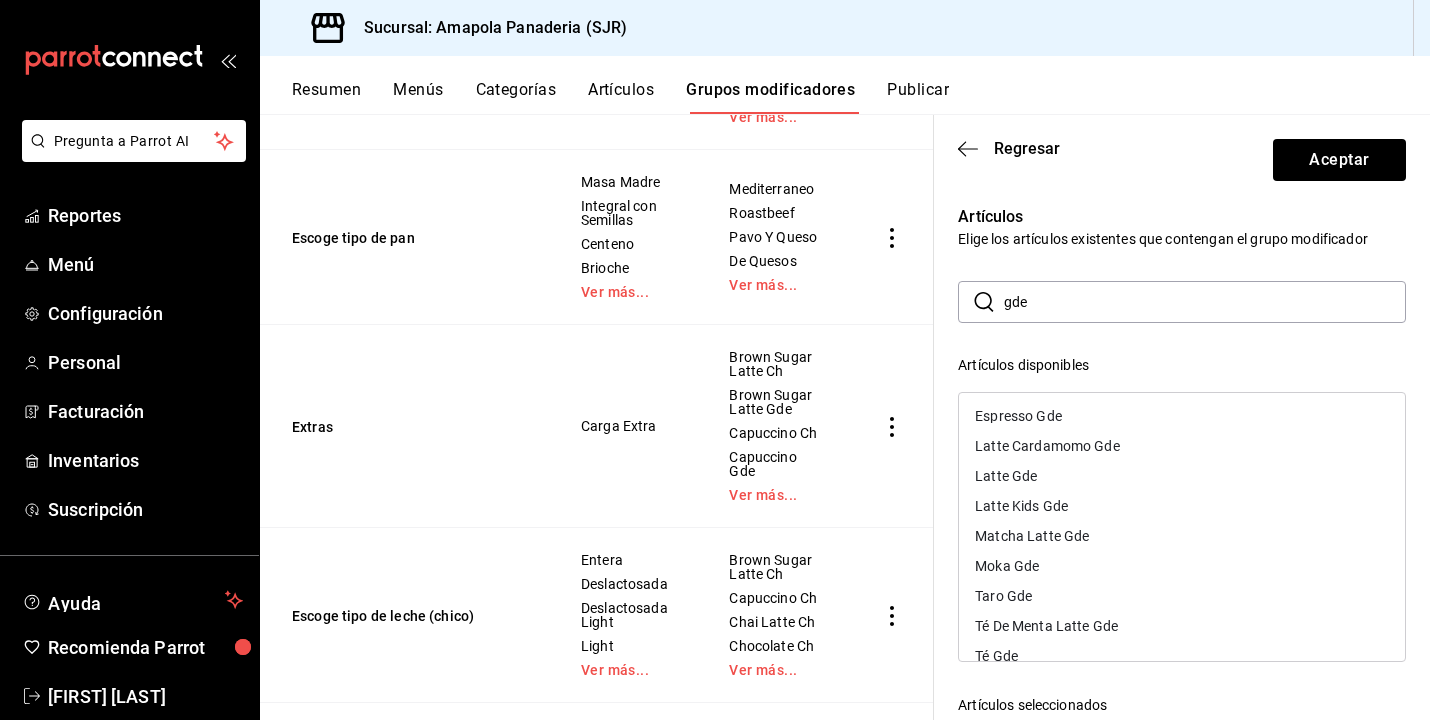 click on "Espresso Gde" at bounding box center [1018, 416] 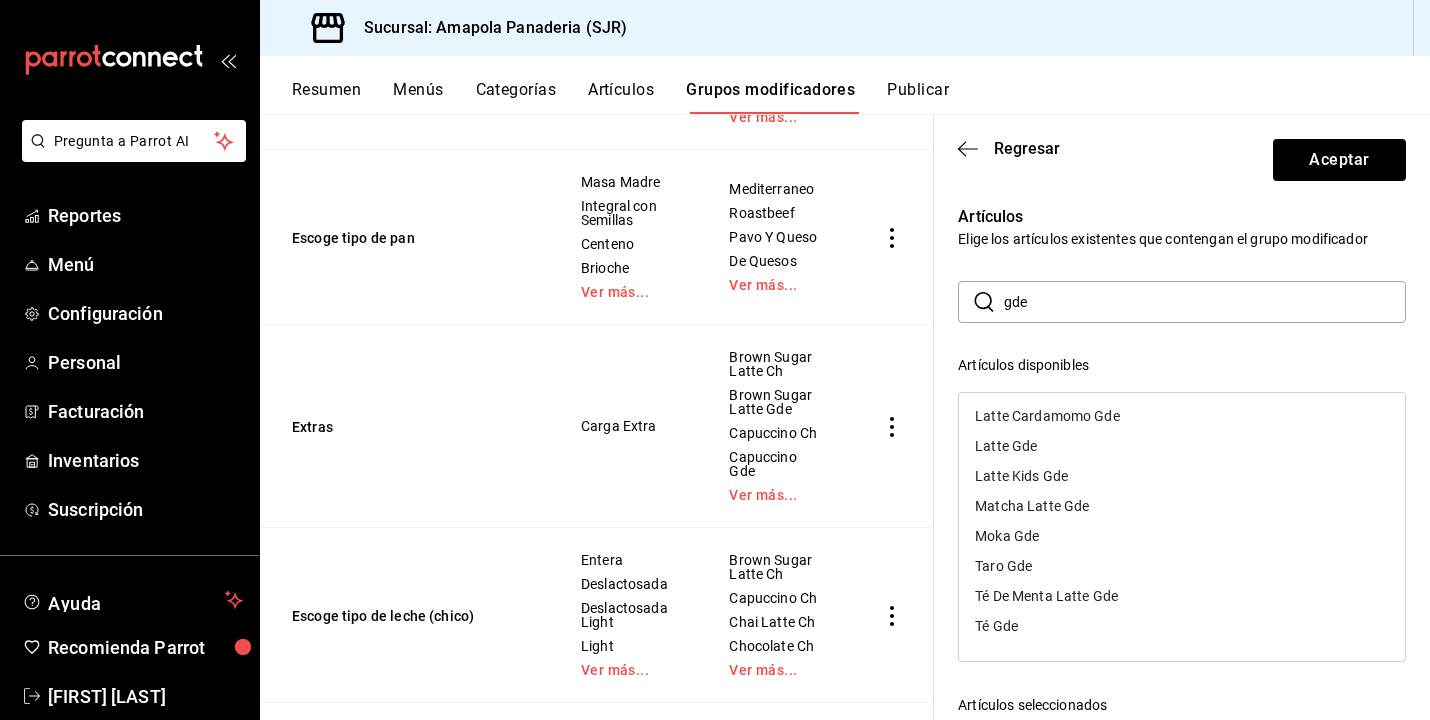 click on "Latte Cardamomo Gde" at bounding box center [1047, 416] 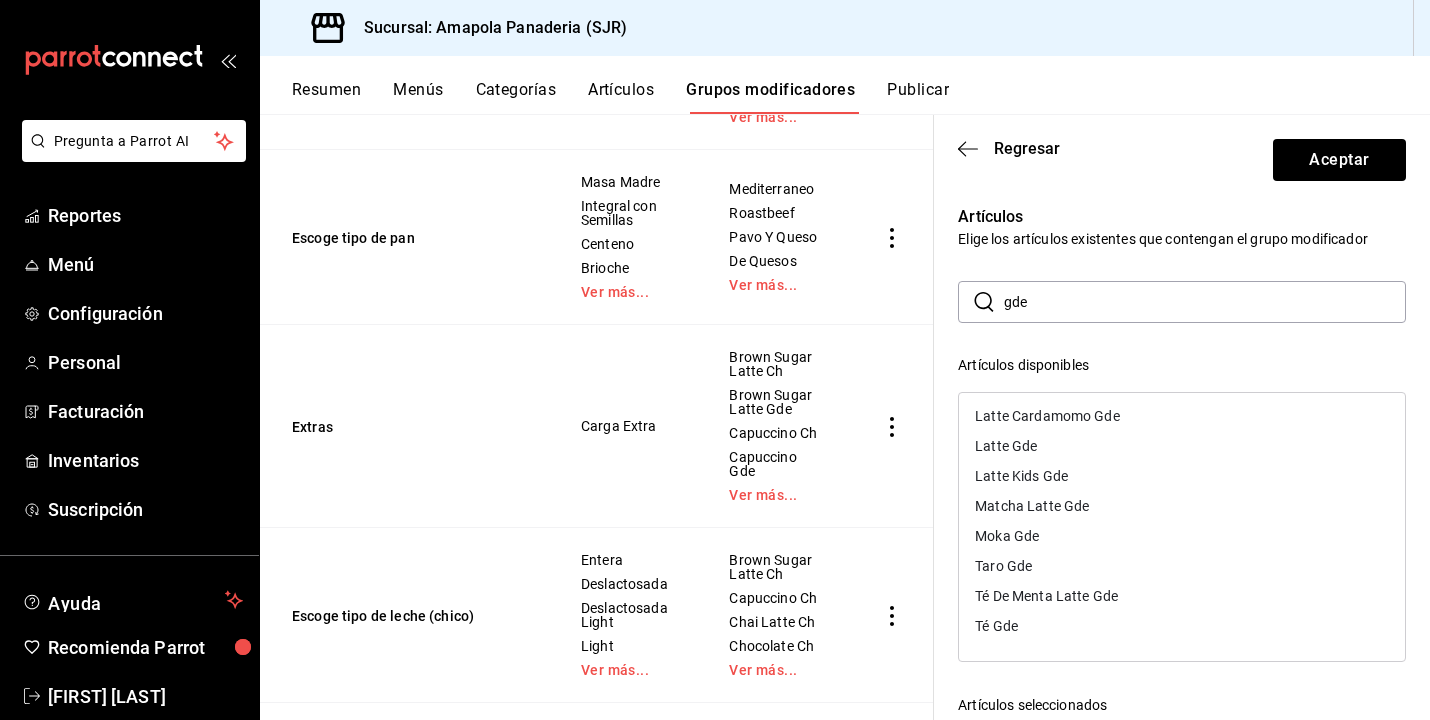click on "Latte Gde" at bounding box center [1006, 446] 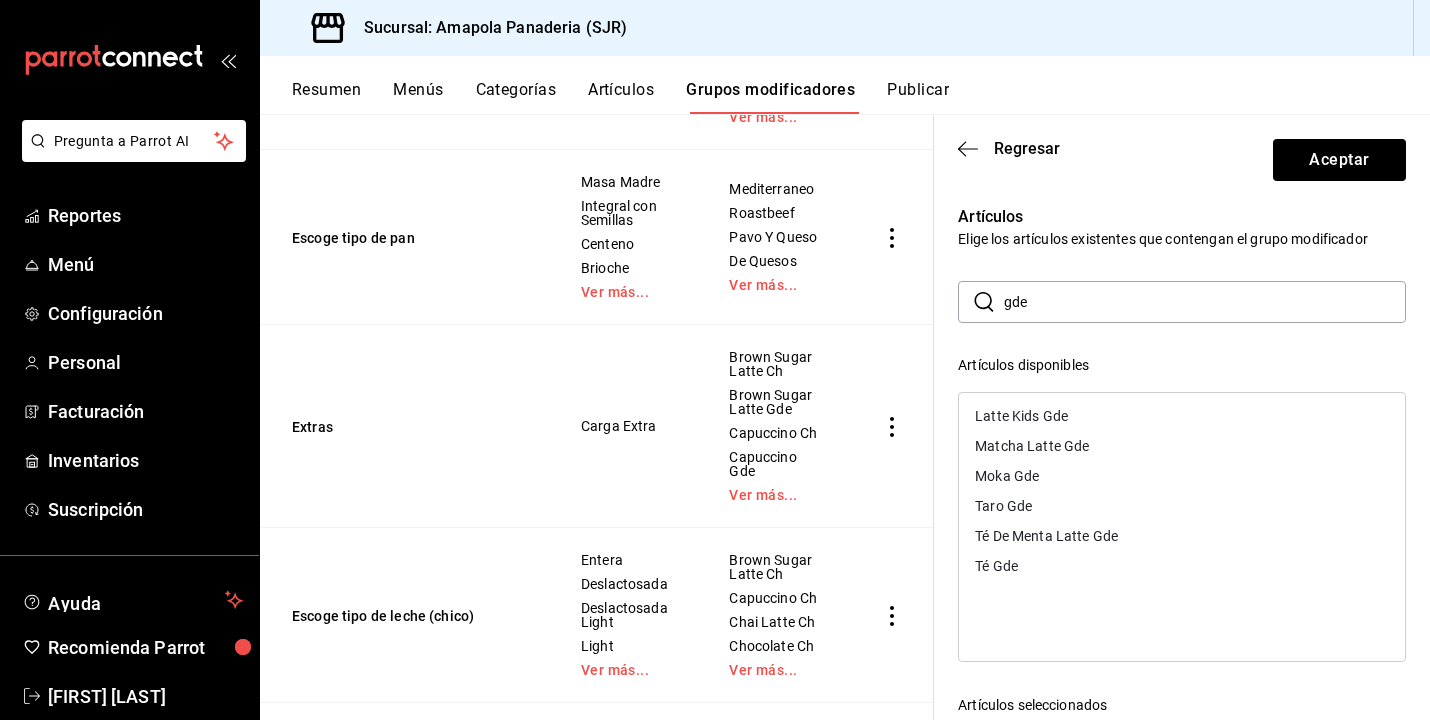 click on "Latte Kids Gde" at bounding box center (1021, 416) 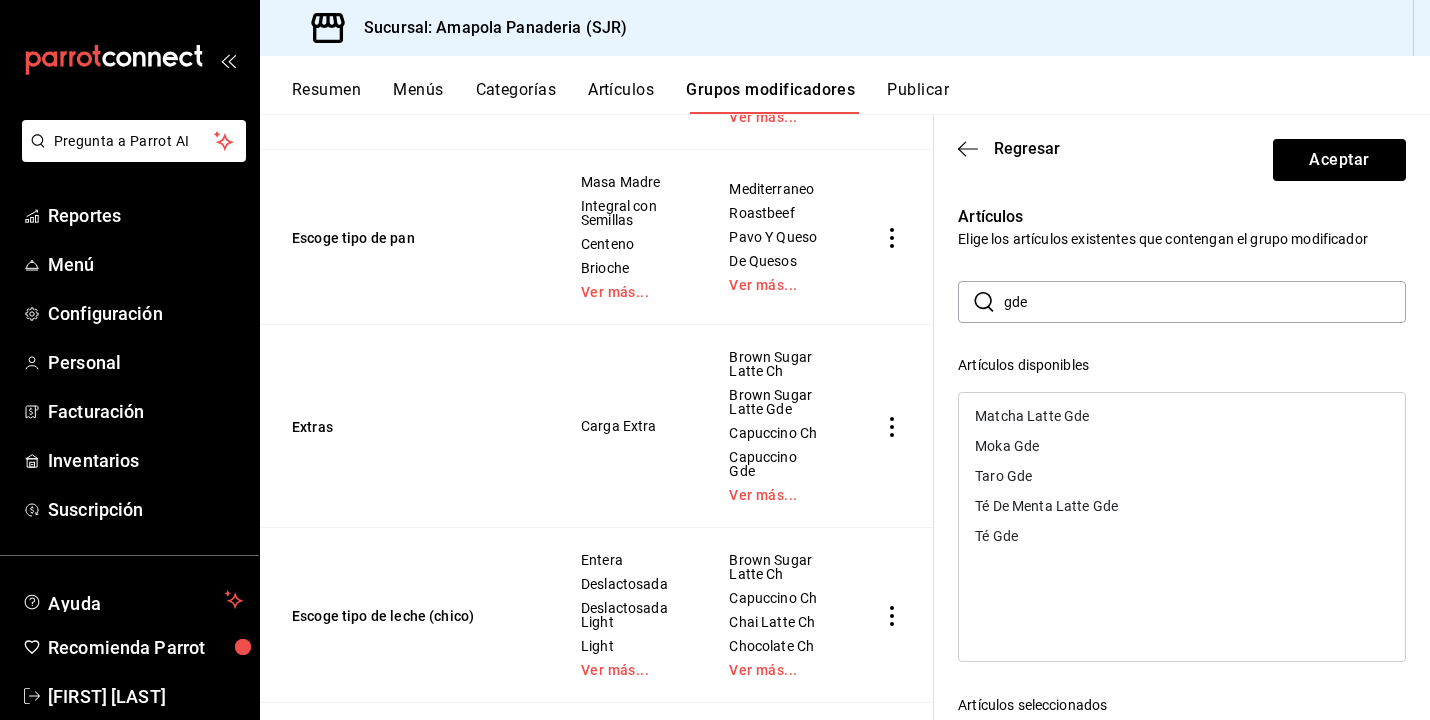 click on "Matcha Latte Gde" at bounding box center [1032, 416] 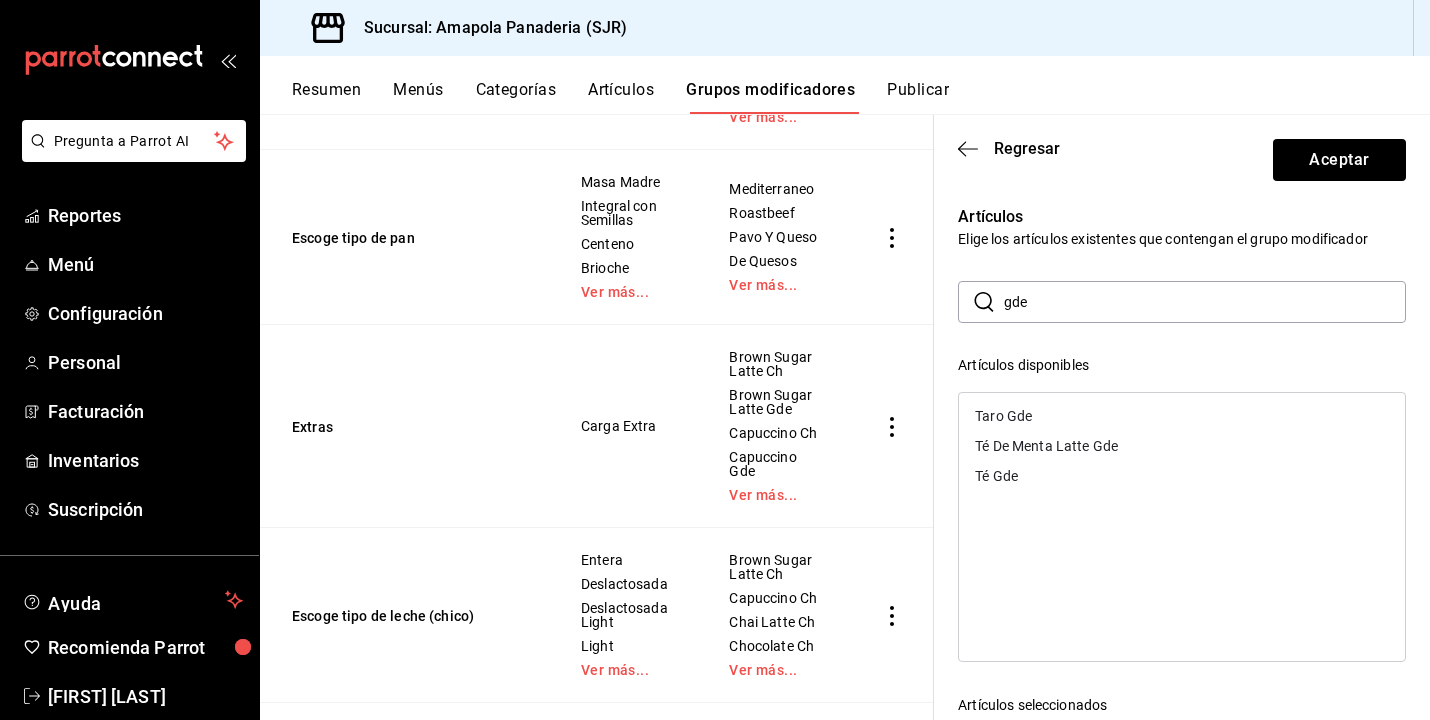 click on "Taro Gde" at bounding box center (1003, 416) 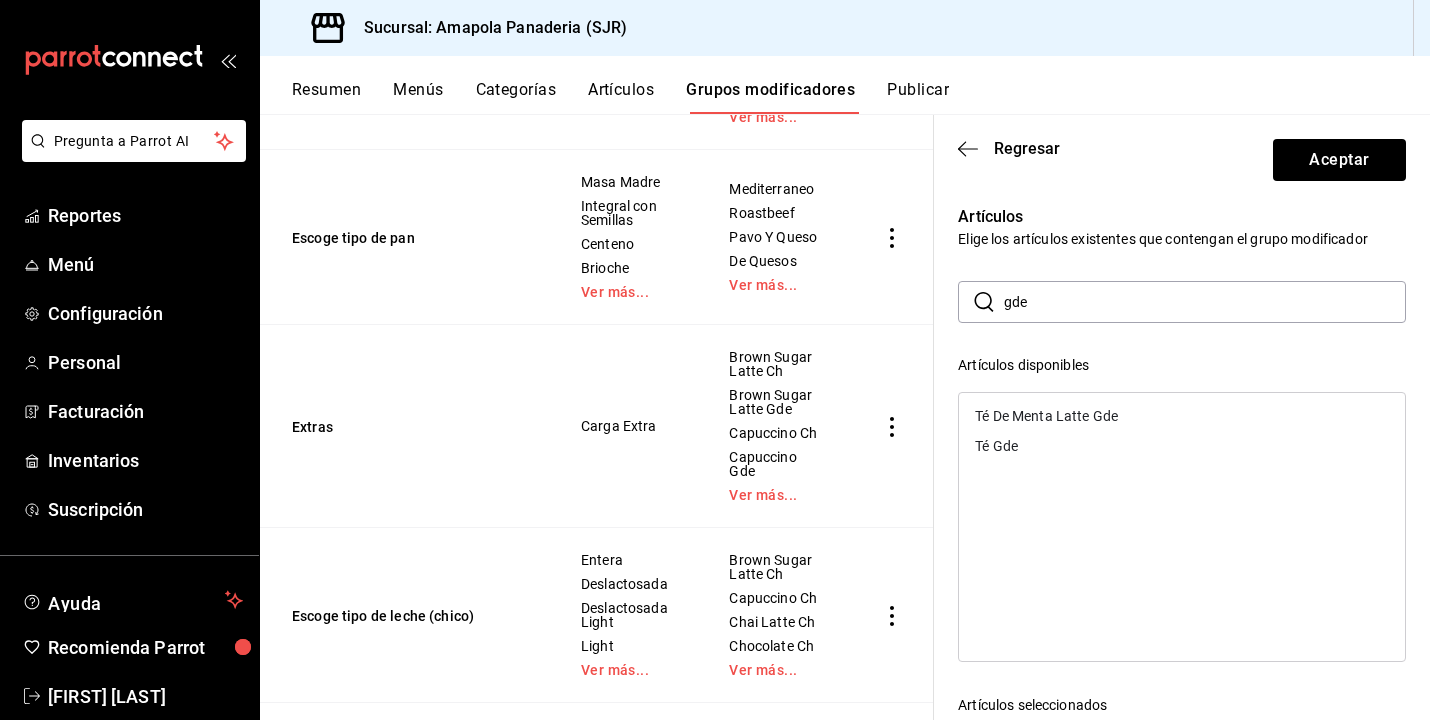 click on "Té De Menta Latte Gde" at bounding box center [1046, 416] 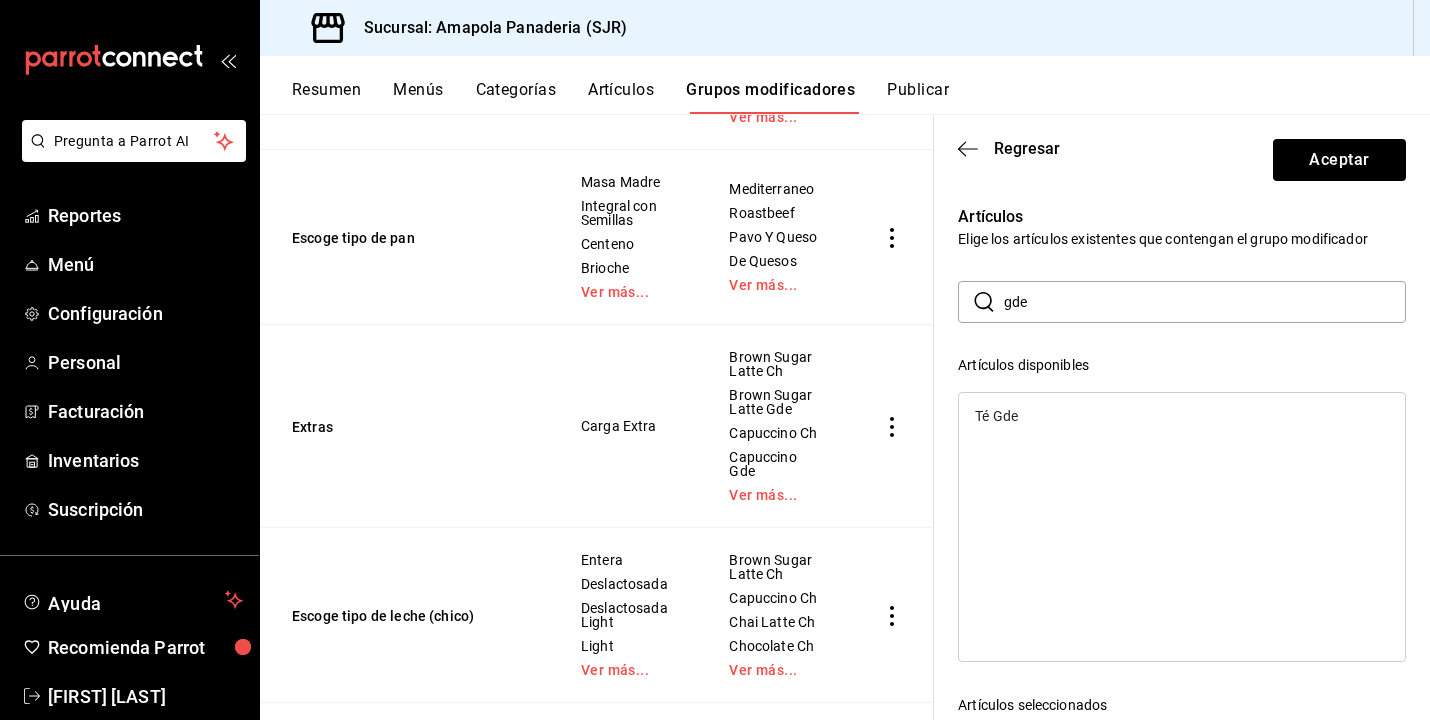 click on "Té Gde" at bounding box center [1182, 416] 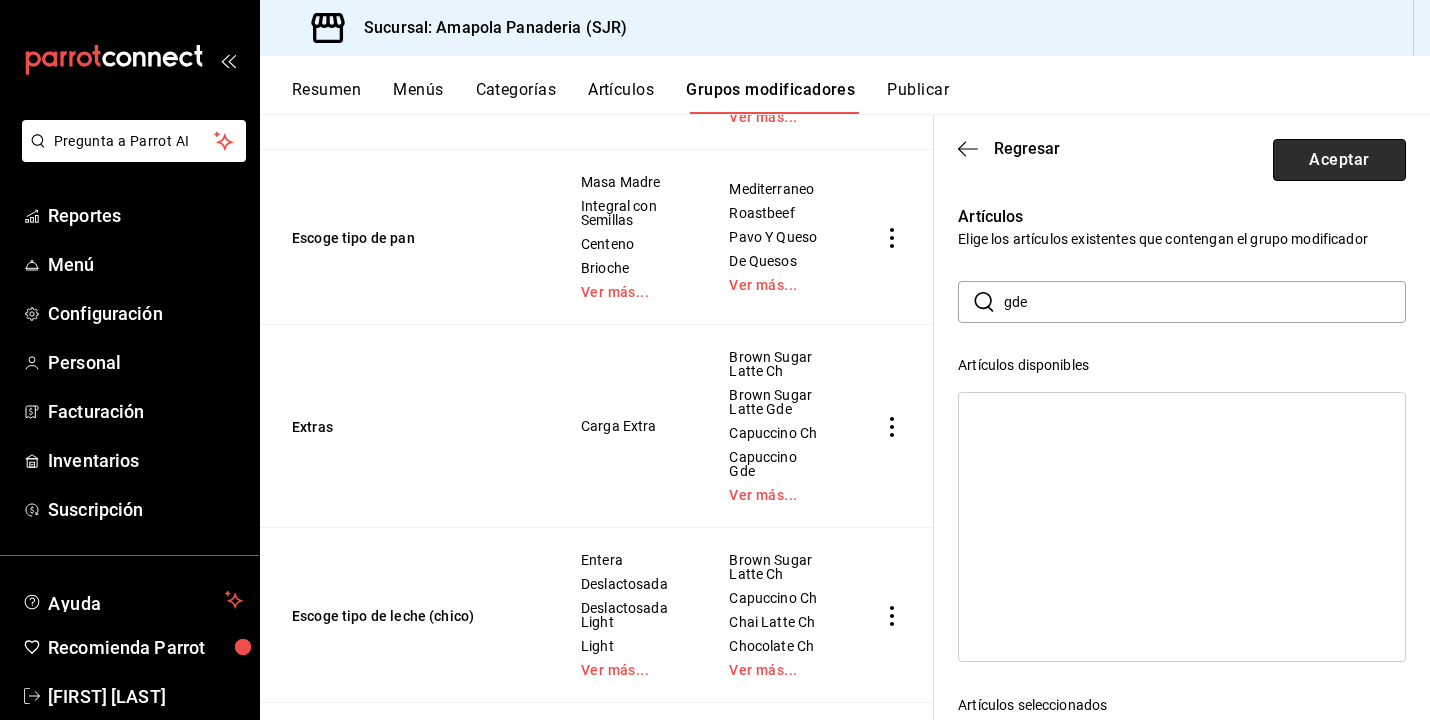 click on "Aceptar" at bounding box center [1339, 160] 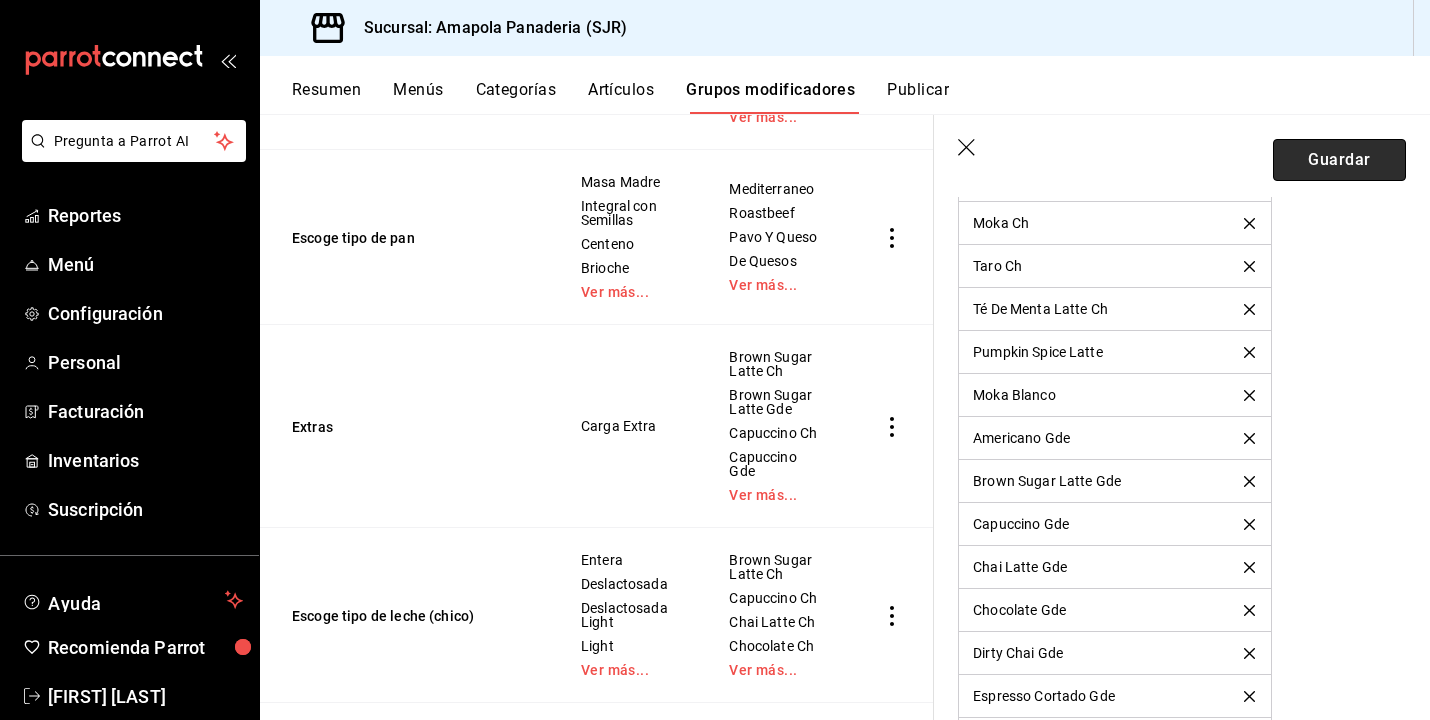 click on "Guardar" at bounding box center [1339, 160] 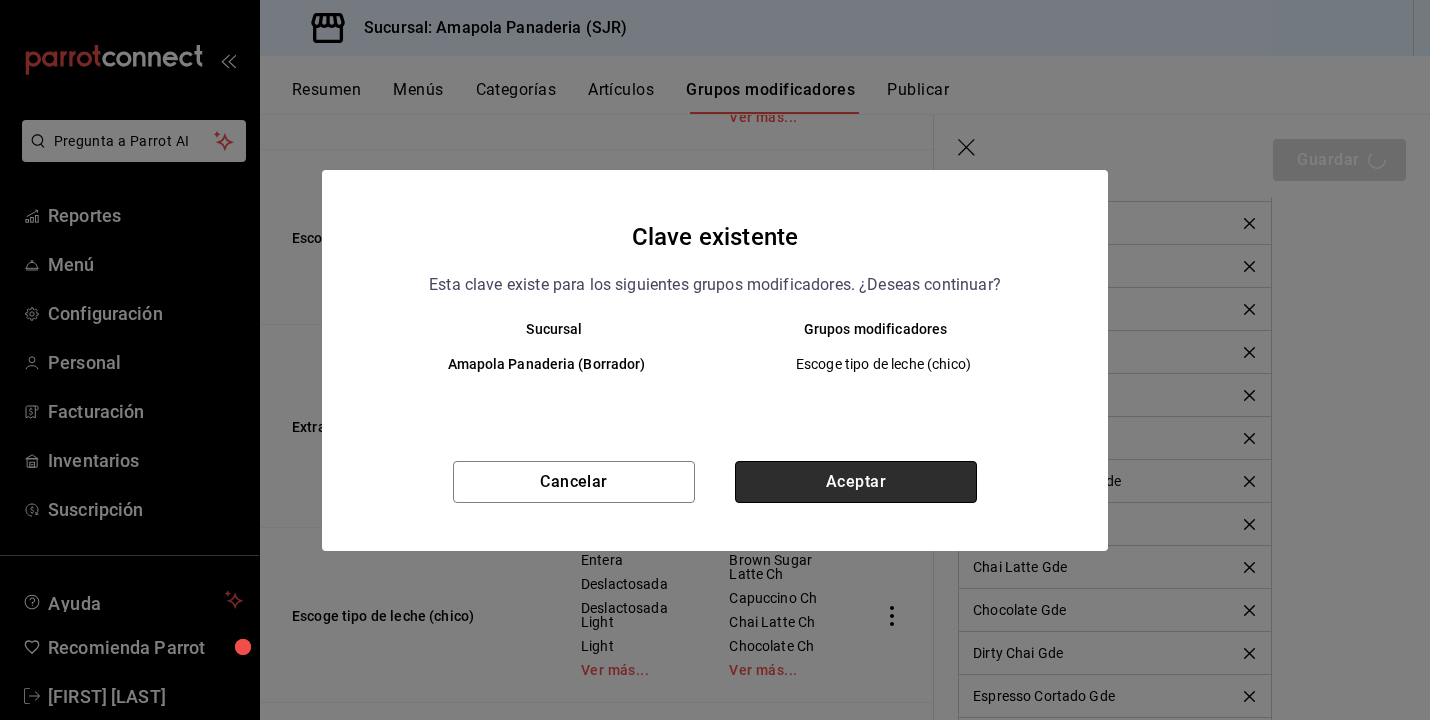 click on "Aceptar" at bounding box center (856, 482) 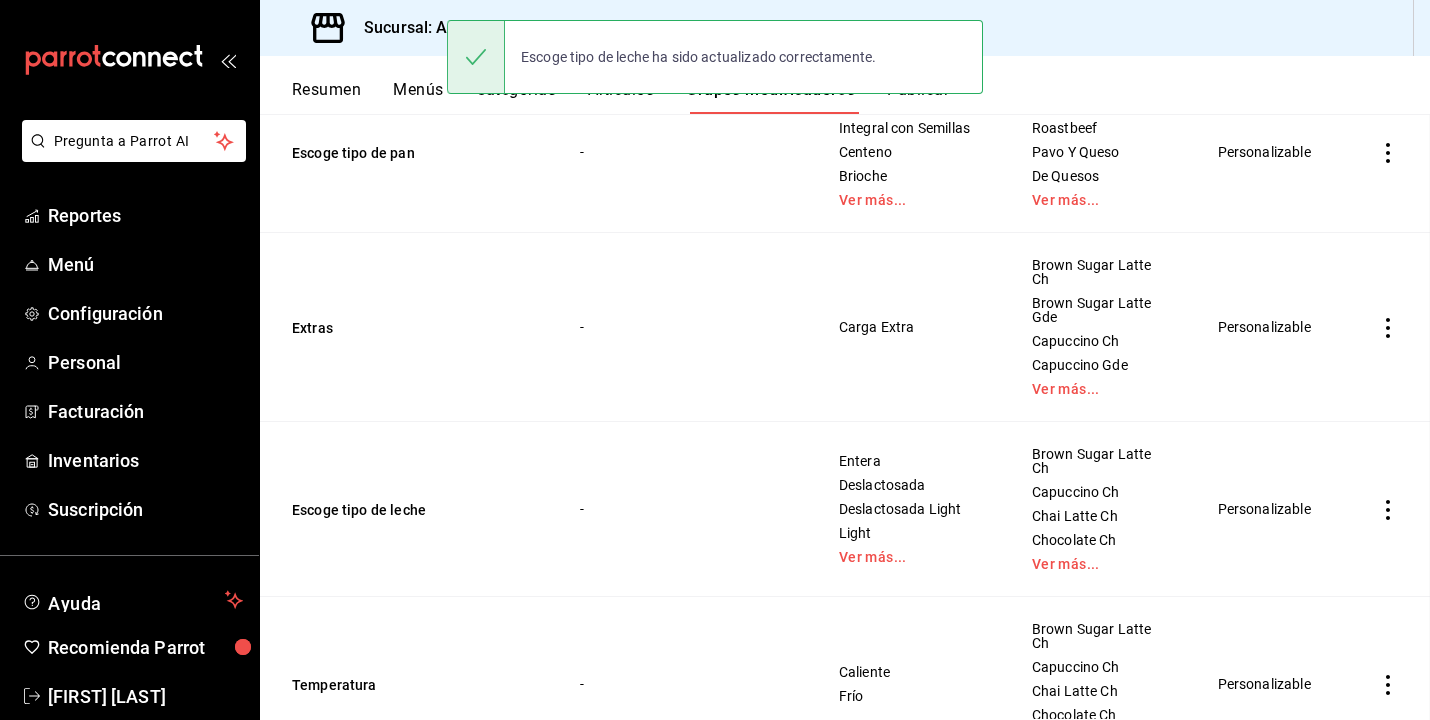 scroll, scrollTop: 0, scrollLeft: 0, axis: both 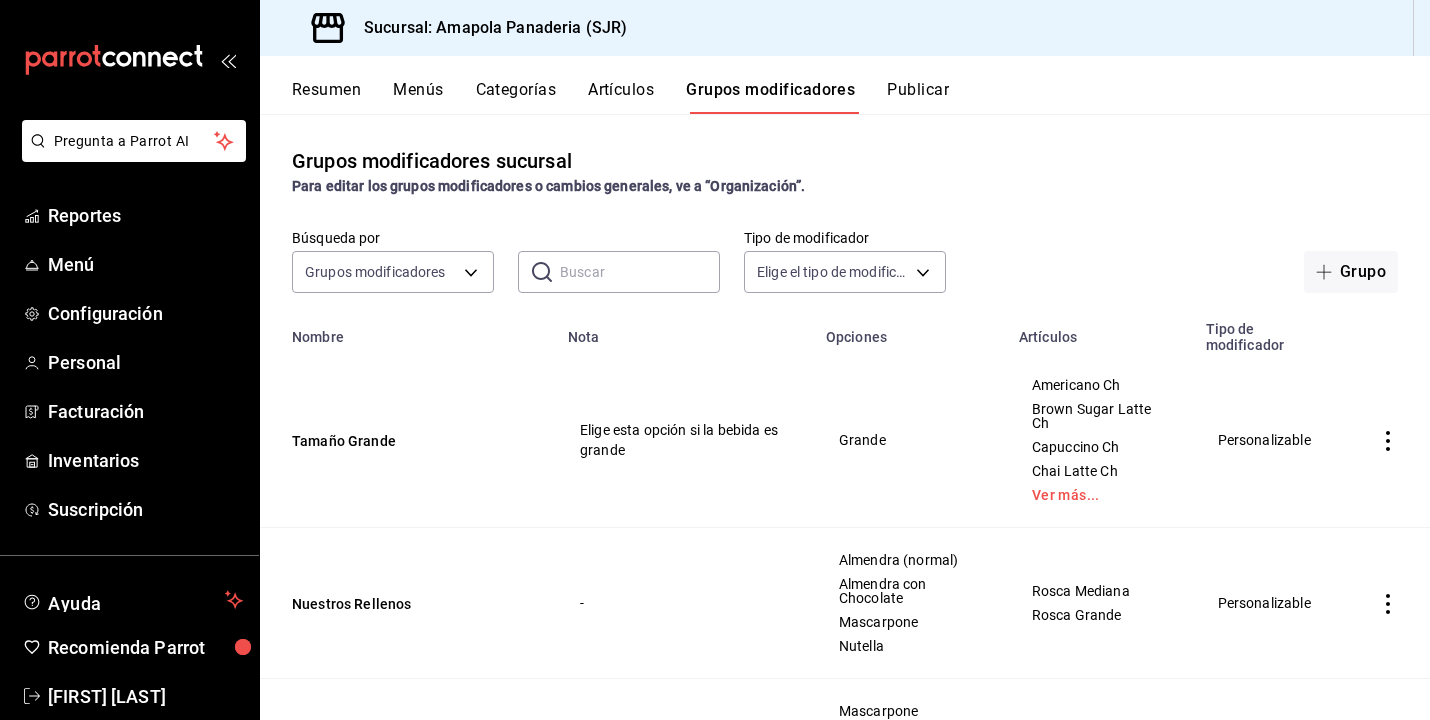 click on "Artículos" at bounding box center (621, 97) 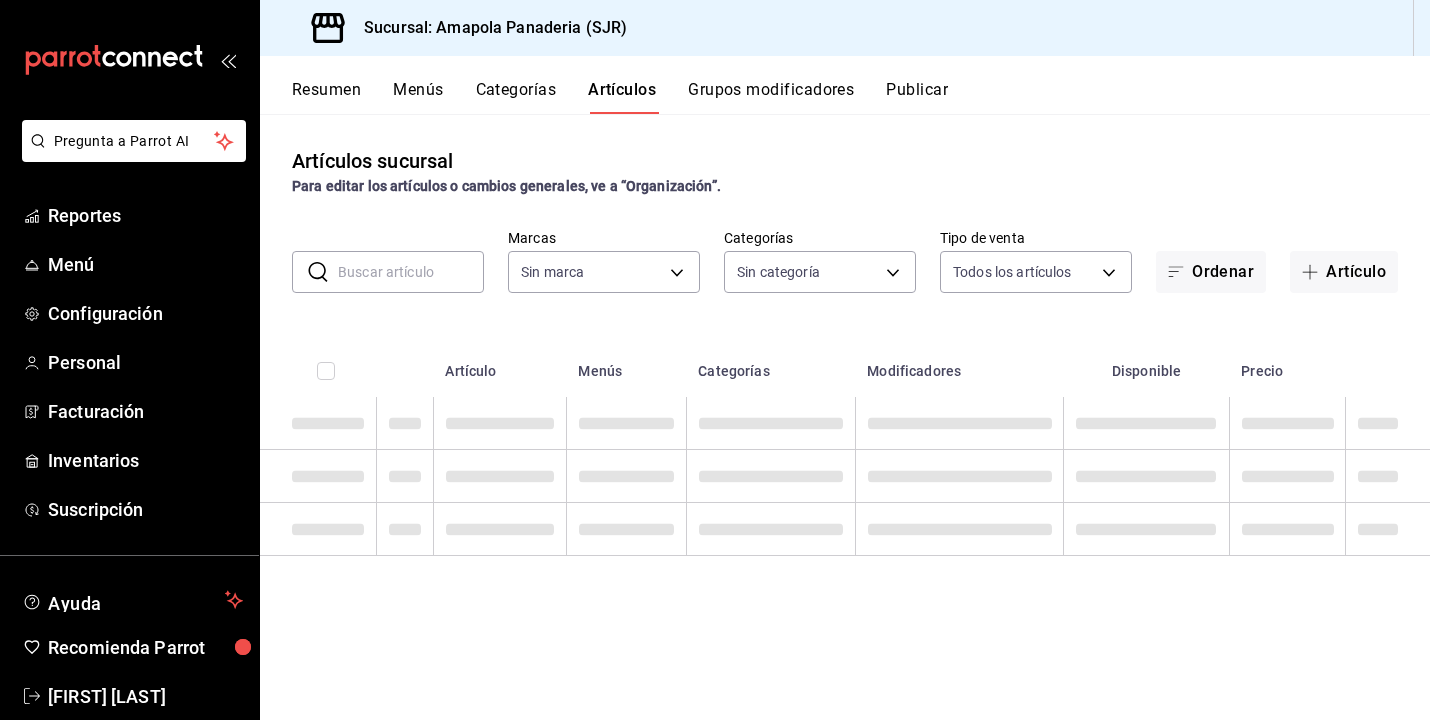 type on "fd167ea7-7224-4c5b-ac26-e03c65ddd71c" 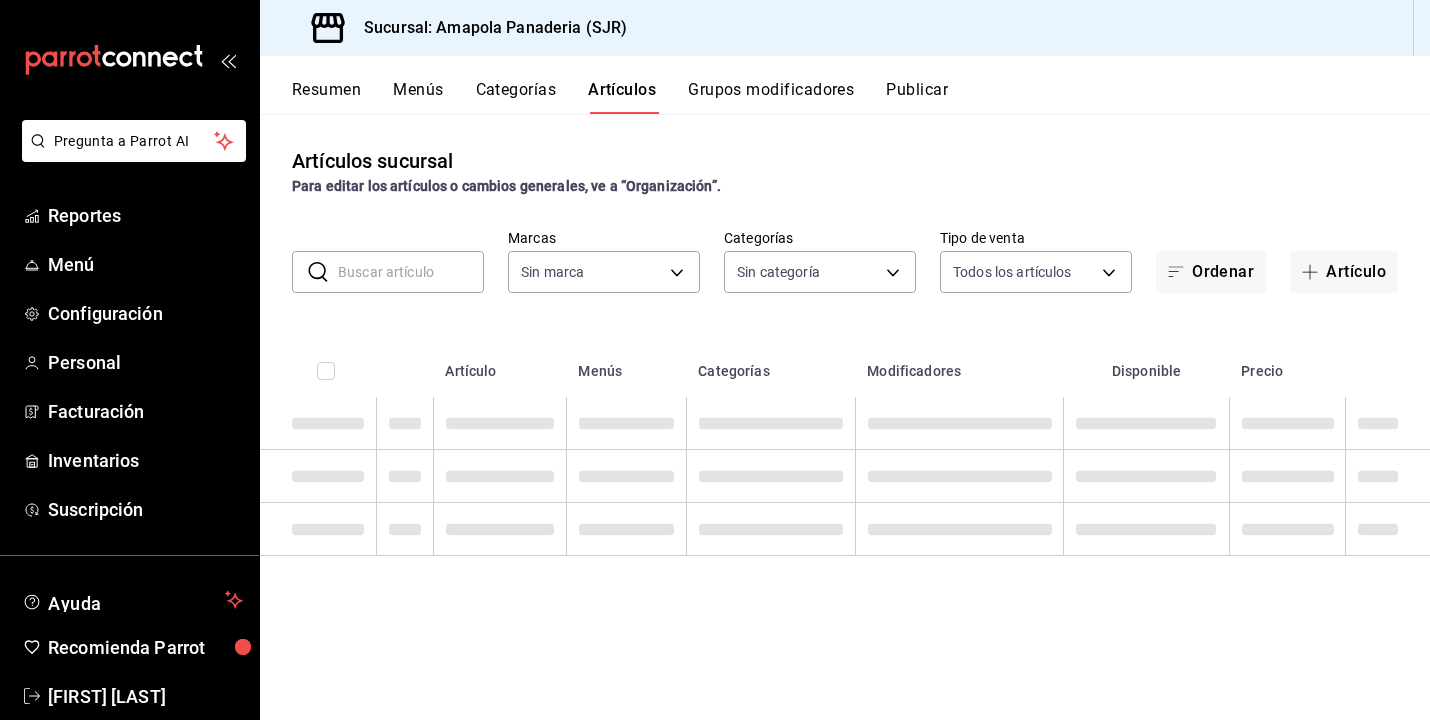 type on "ac31a8d4-025f-41b4-ba04-54bf76937bf8,34f4e928-a9cc-4c3e-8621-91ef47076e68,fafb4b09-70c1-4e37-ad6f-2887cfb9c425,c7c8987a-fc87-4729-9a6f-b14388d74847,2afd7bd3-b3f5-4dc4-bb24-d9b039189022,93fa1520-1528-4865-83e1-ae0a9395ed62,c699c0ae-9f5c-40c3-b59a-c4b7cc3c097a,c756feec-b40a-4a63-9bd6-242aa9923203,879c2b56-0e34-47fd-b4a1-68a8f3d61abf,b7aa1f0d-4aa7-4ac5-ab08-e2f25ffa2cf6,1559432f-633f-4a7e-853e-56569307baf3,e4cac529-314e-455d-b5e6-bf188ad43d14,4a5b31d4-3751-4cf4-b847-734848cee975" 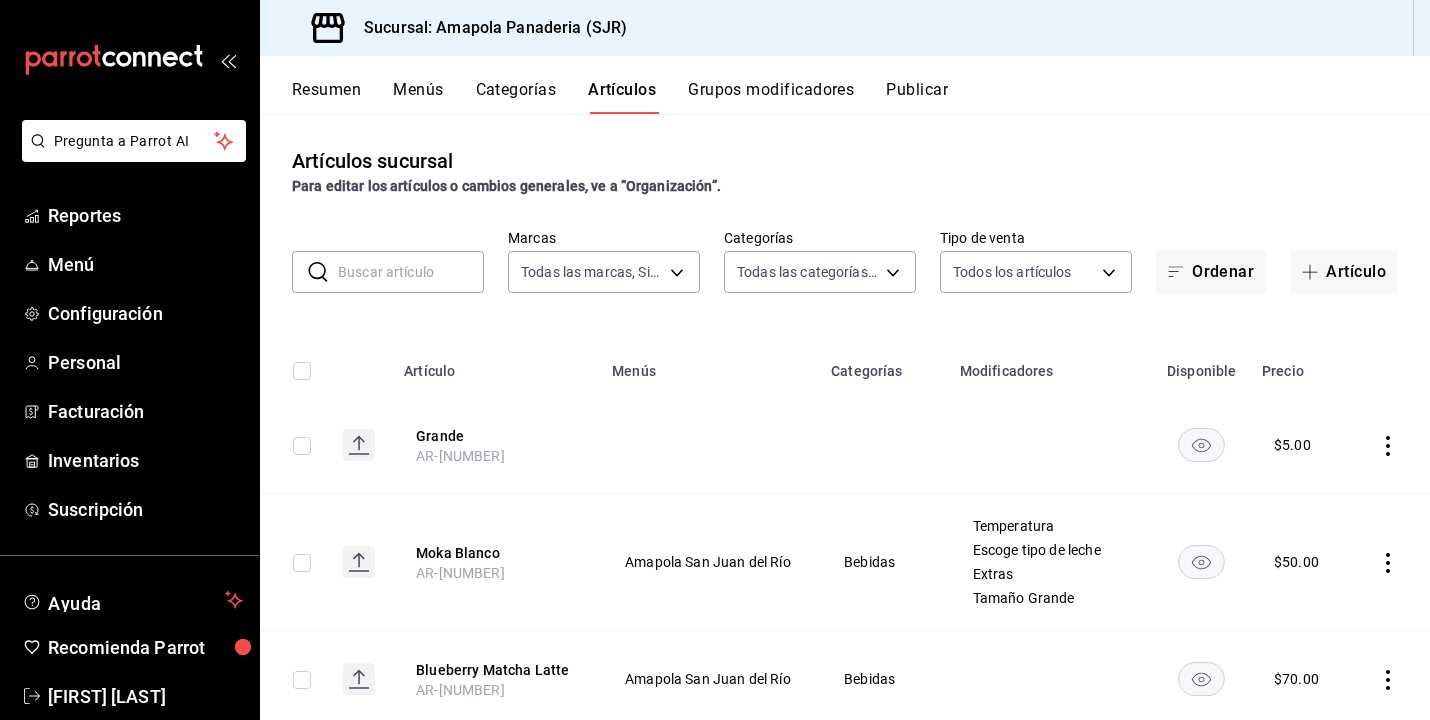 click on "Grupos modificadores" at bounding box center (771, 97) 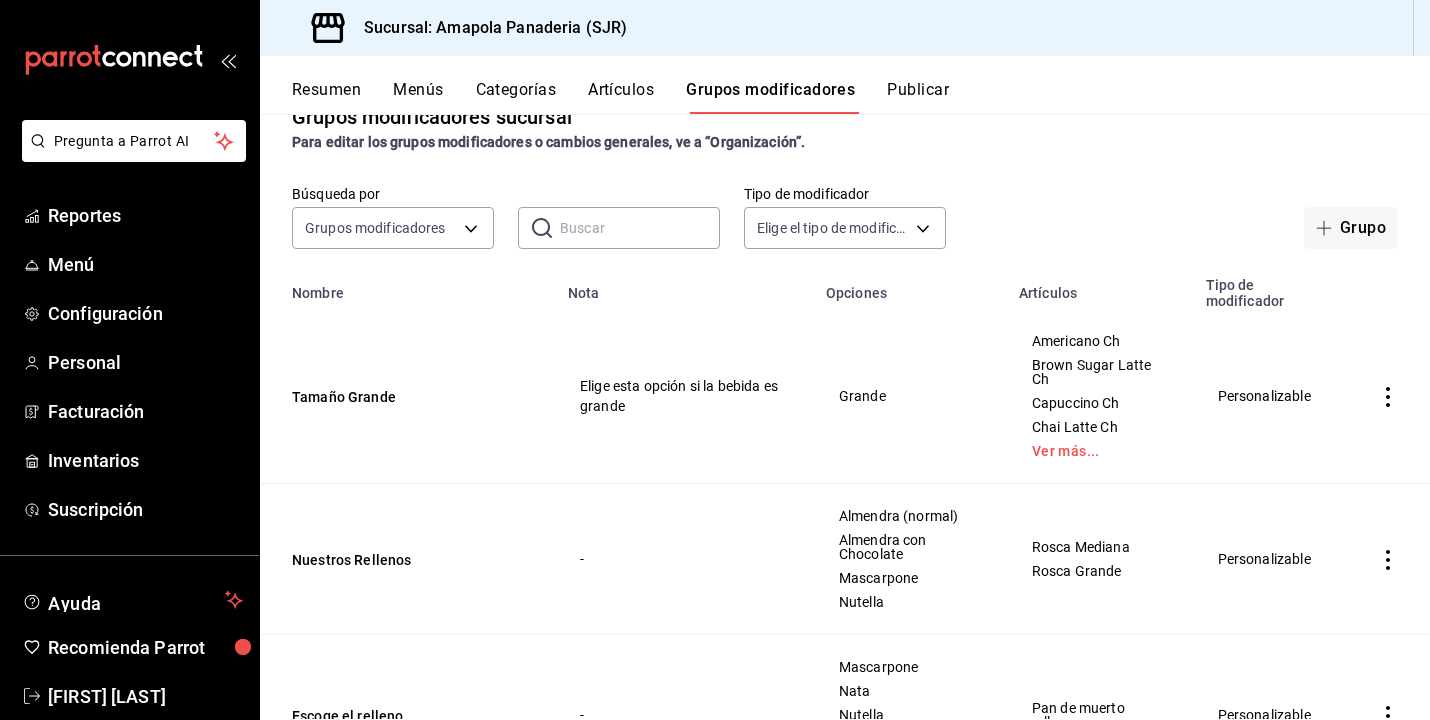 scroll, scrollTop: 53, scrollLeft: 0, axis: vertical 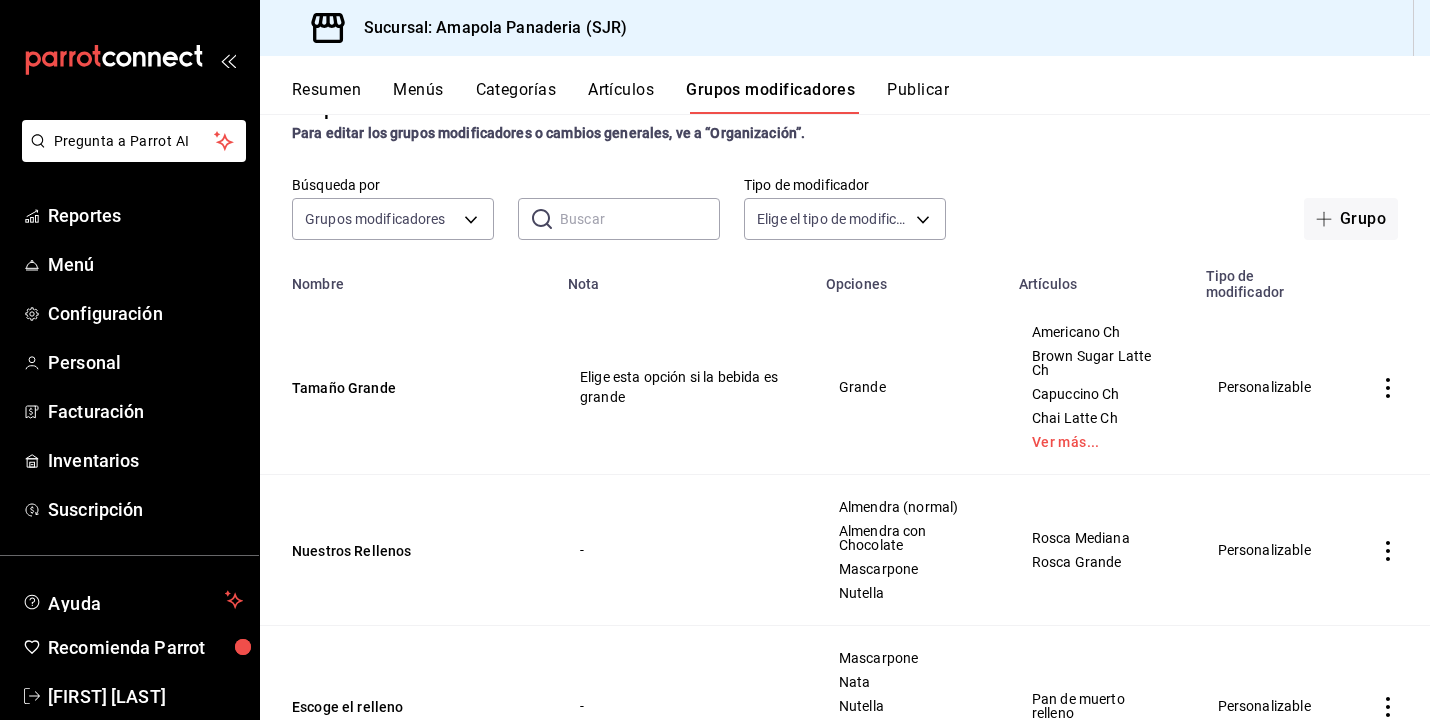 click on "Resumen" at bounding box center (326, 97) 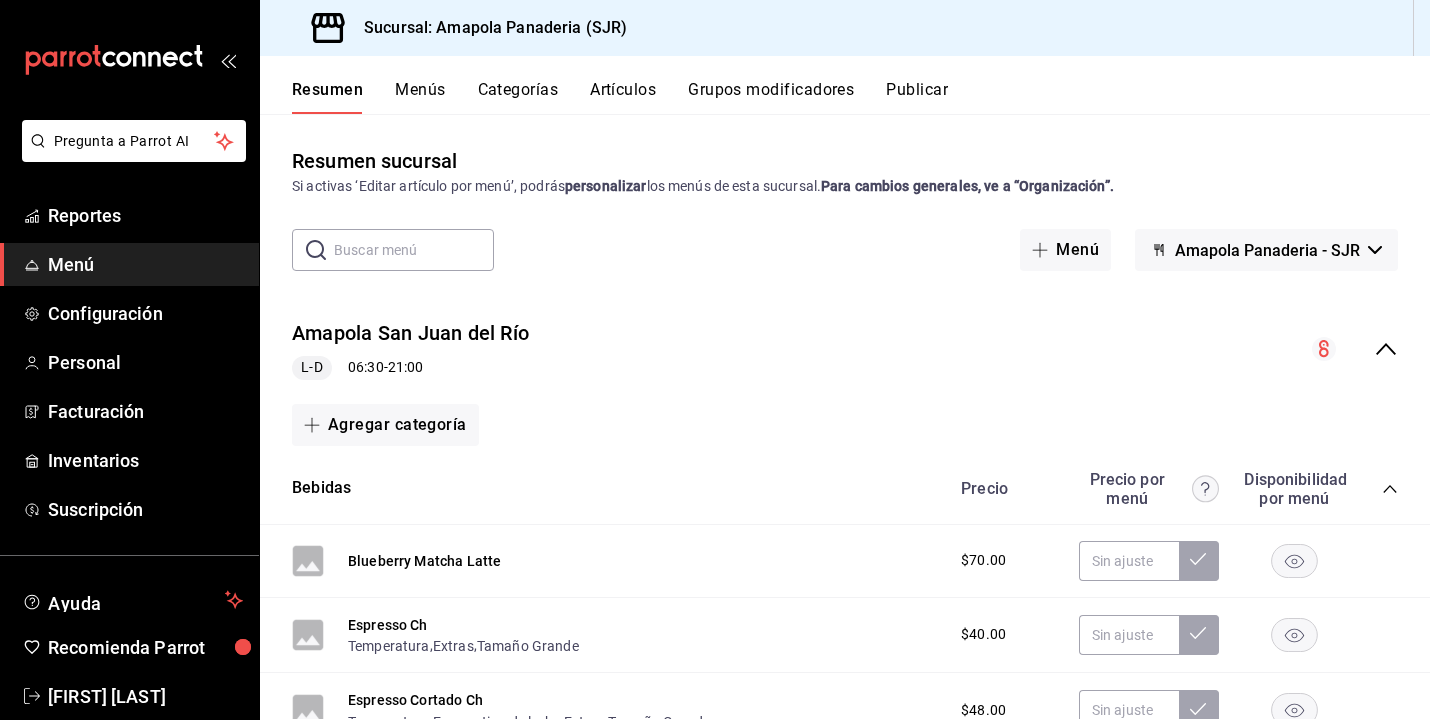 click on "Menús" at bounding box center (420, 97) 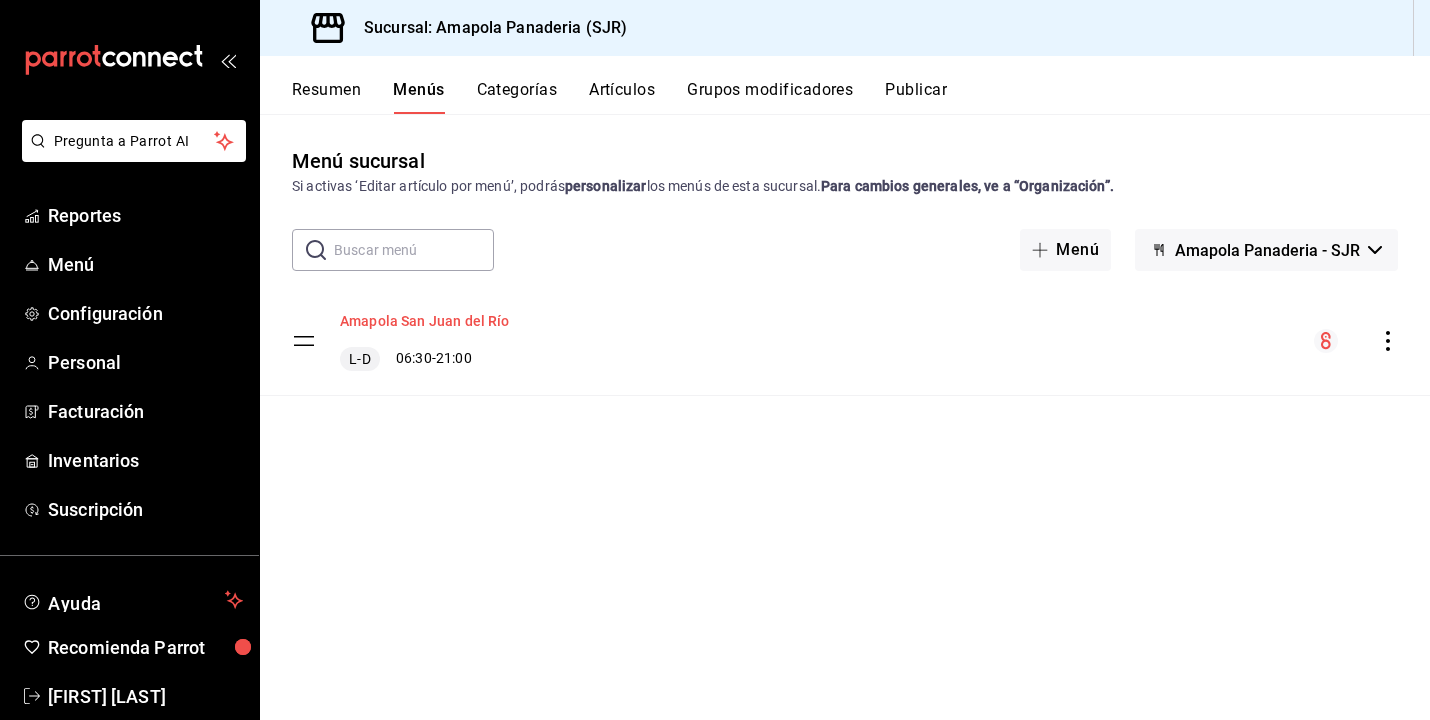 click on "Amapola San Juan del Río" at bounding box center (425, 321) 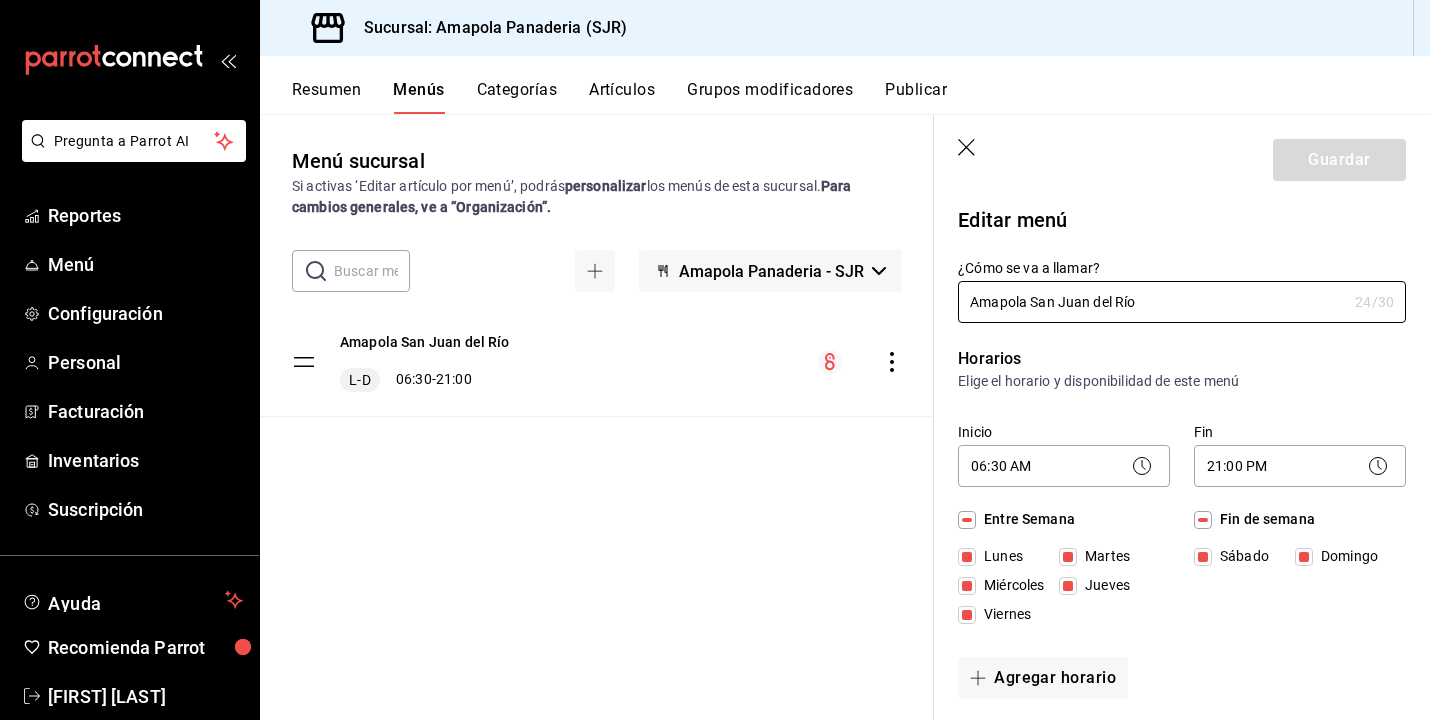 click on "Menú sucursal Si activas ‘Editar artículo por menú’, podrás  personalizar  los menús de esta sucursal.  Para cambios generales, ve a “Organización”. ​ ​ Amapola Panaderia - SJR Amapola San Juan del Río L-D 06:30  -  21:00" at bounding box center (597, 432) 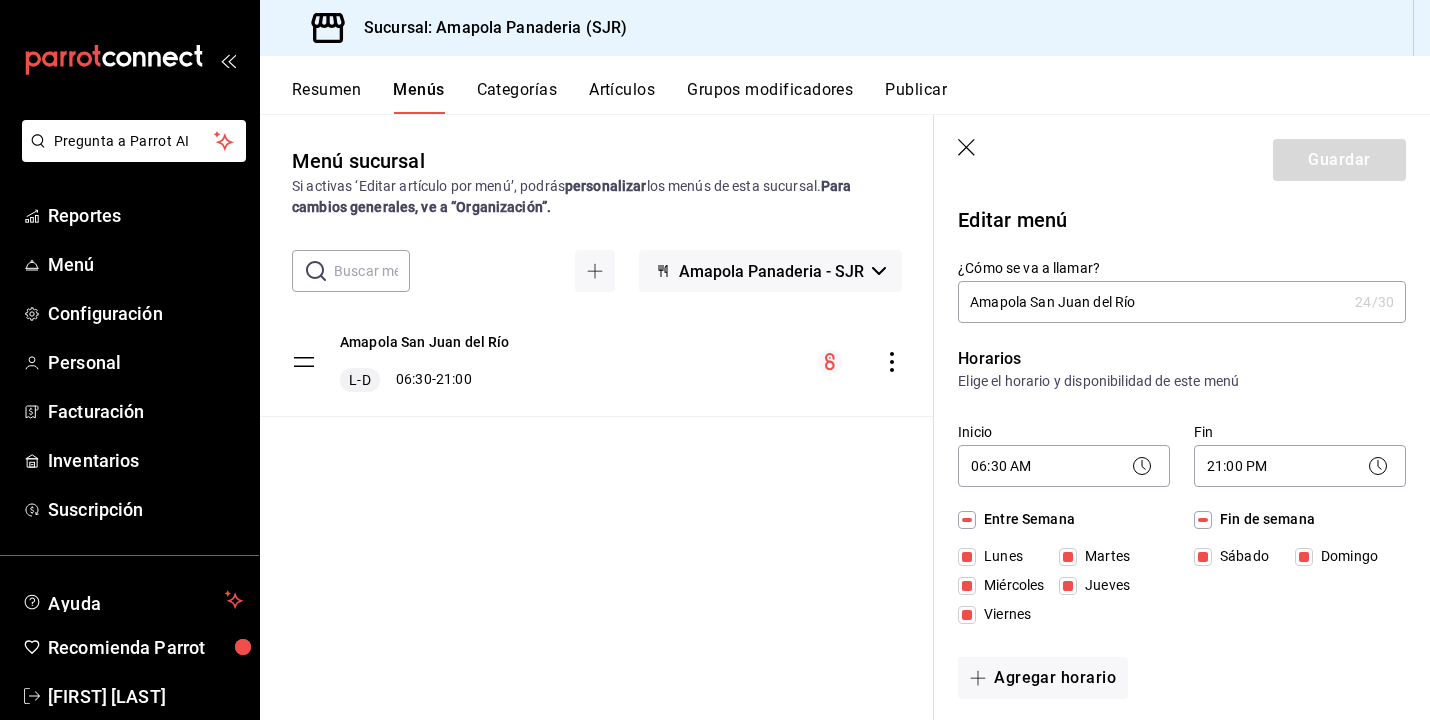 click 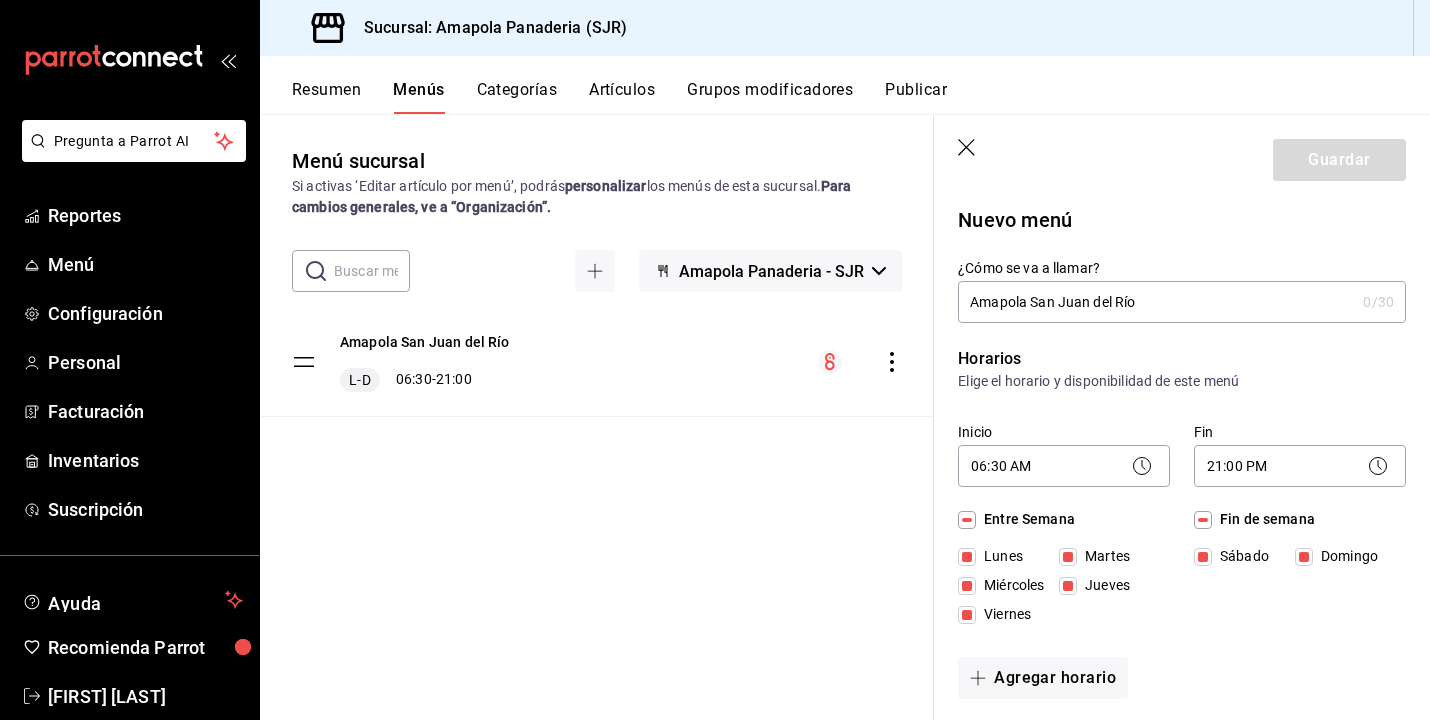 type 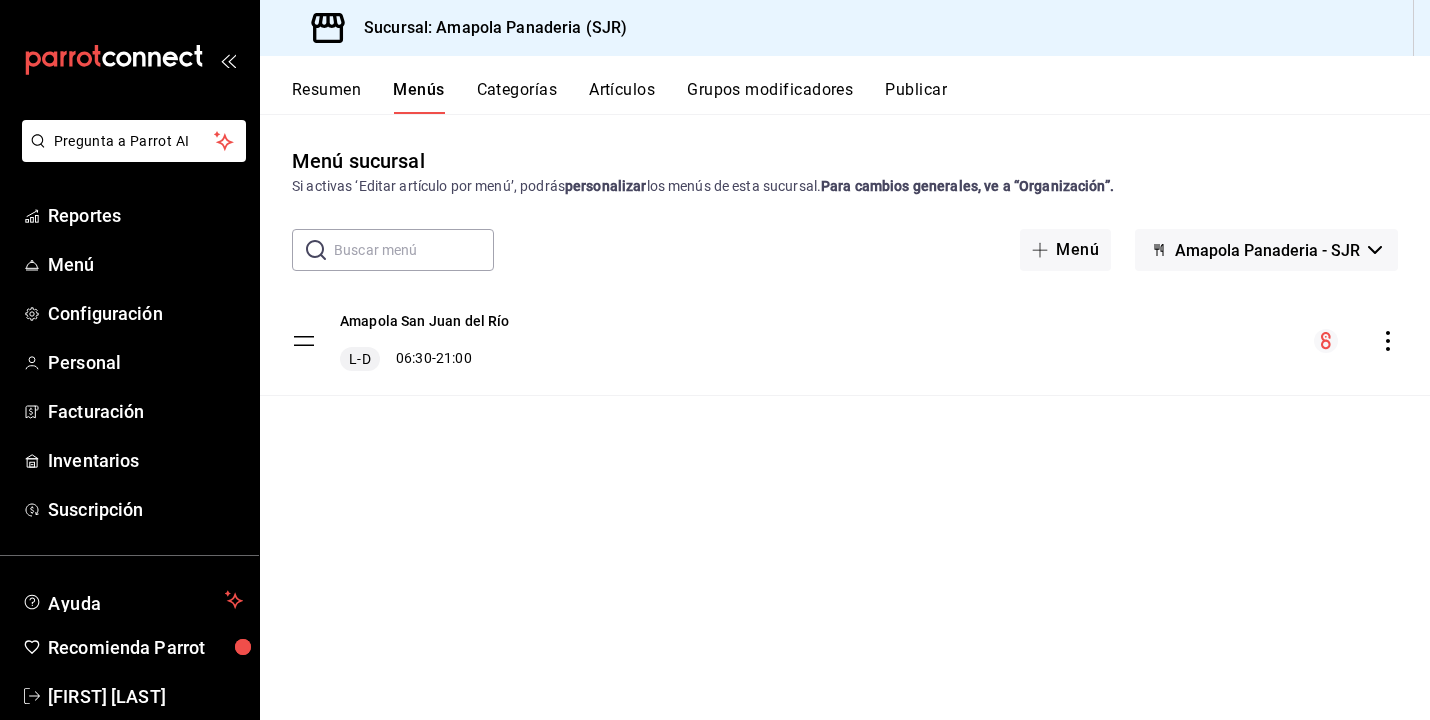 click 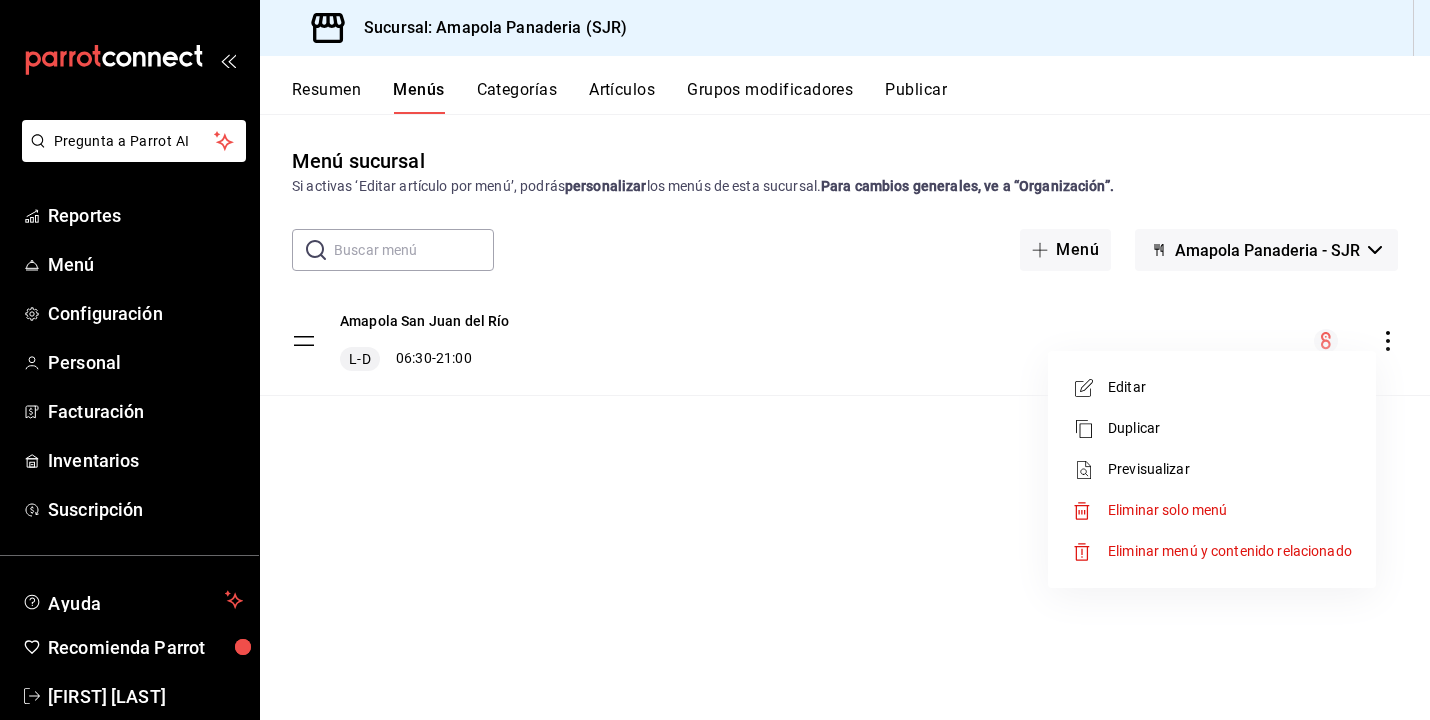 click on "Previsualizar" at bounding box center (1212, 469) 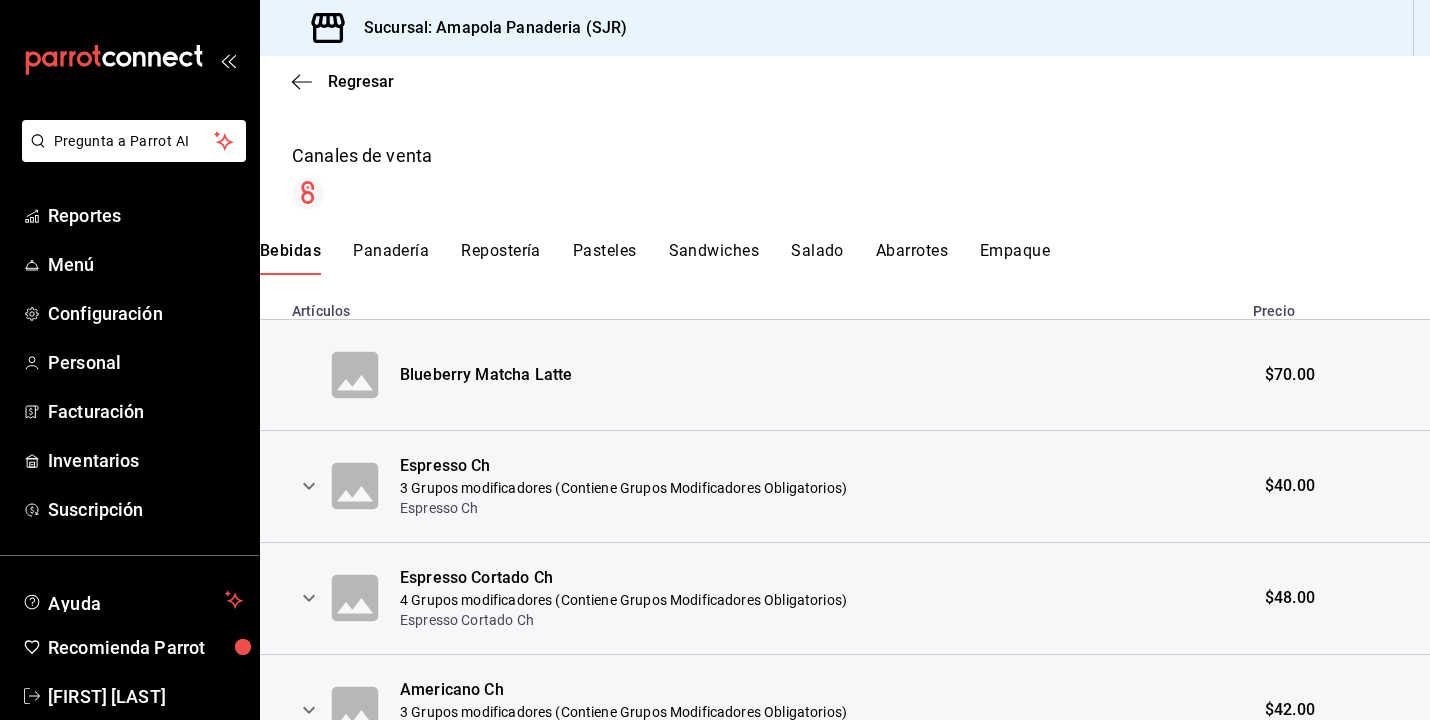 scroll, scrollTop: 946, scrollLeft: 0, axis: vertical 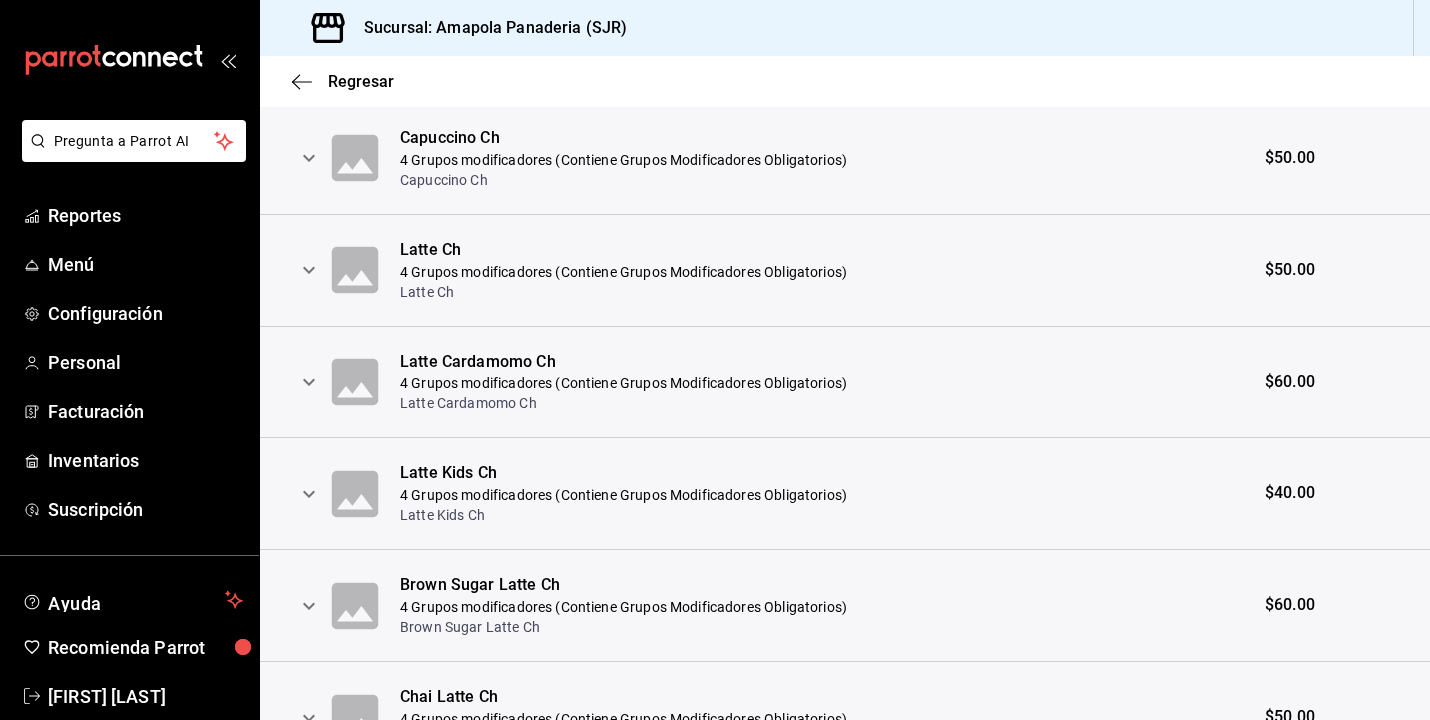 click on "Latte Cardamomo Ch 4 Grupos modificadores (Contiene Grupos Modificadores Obligatorios) Latte Cardamomo Ch" at bounding box center (820, 382) 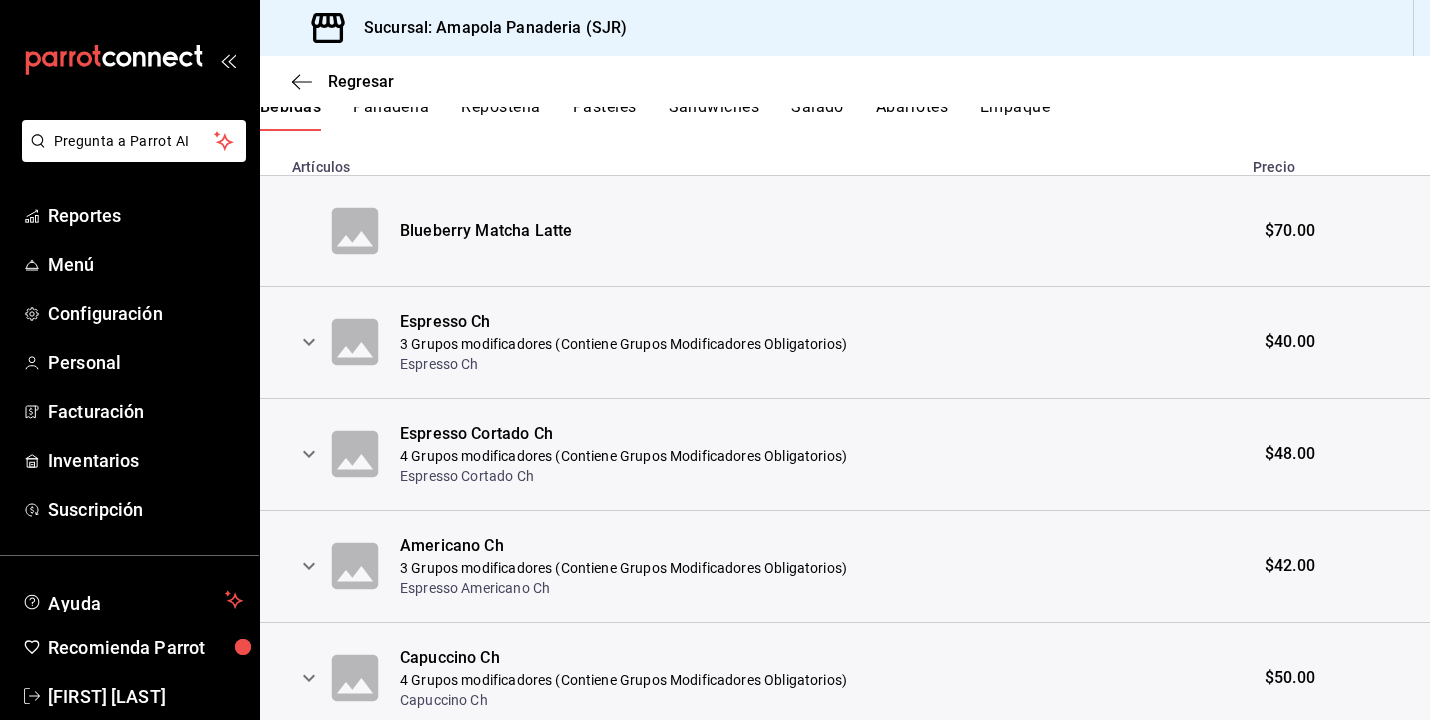 scroll, scrollTop: 430, scrollLeft: 0, axis: vertical 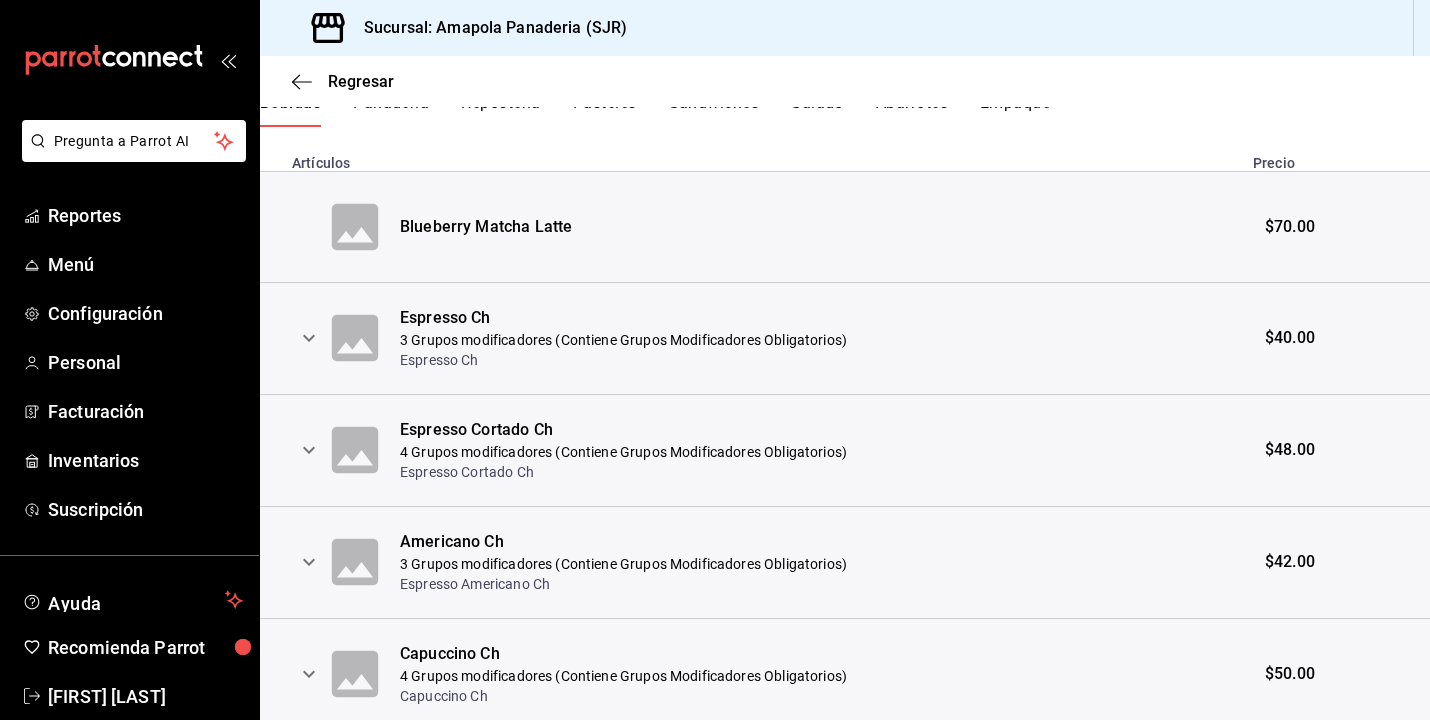 click on "$48.00" at bounding box center (1335, 450) 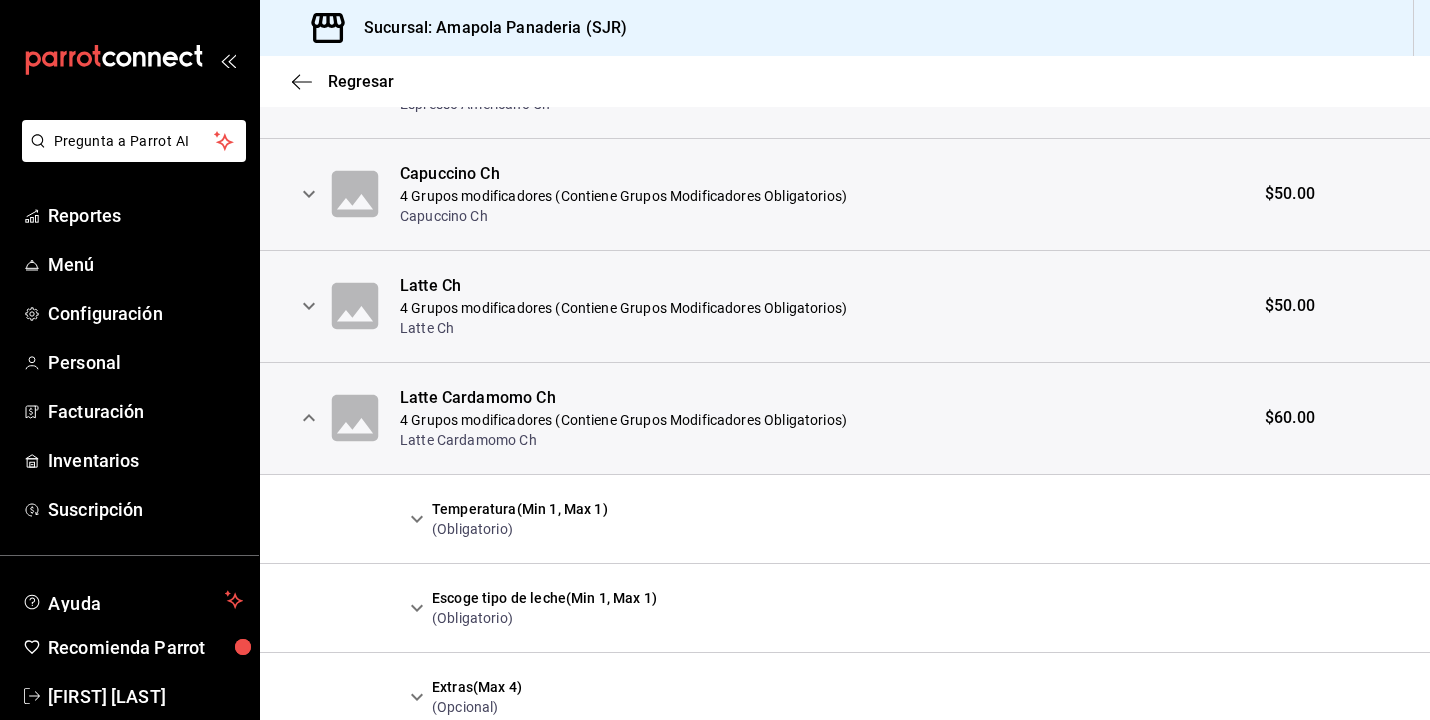 scroll, scrollTop: 1276, scrollLeft: 0, axis: vertical 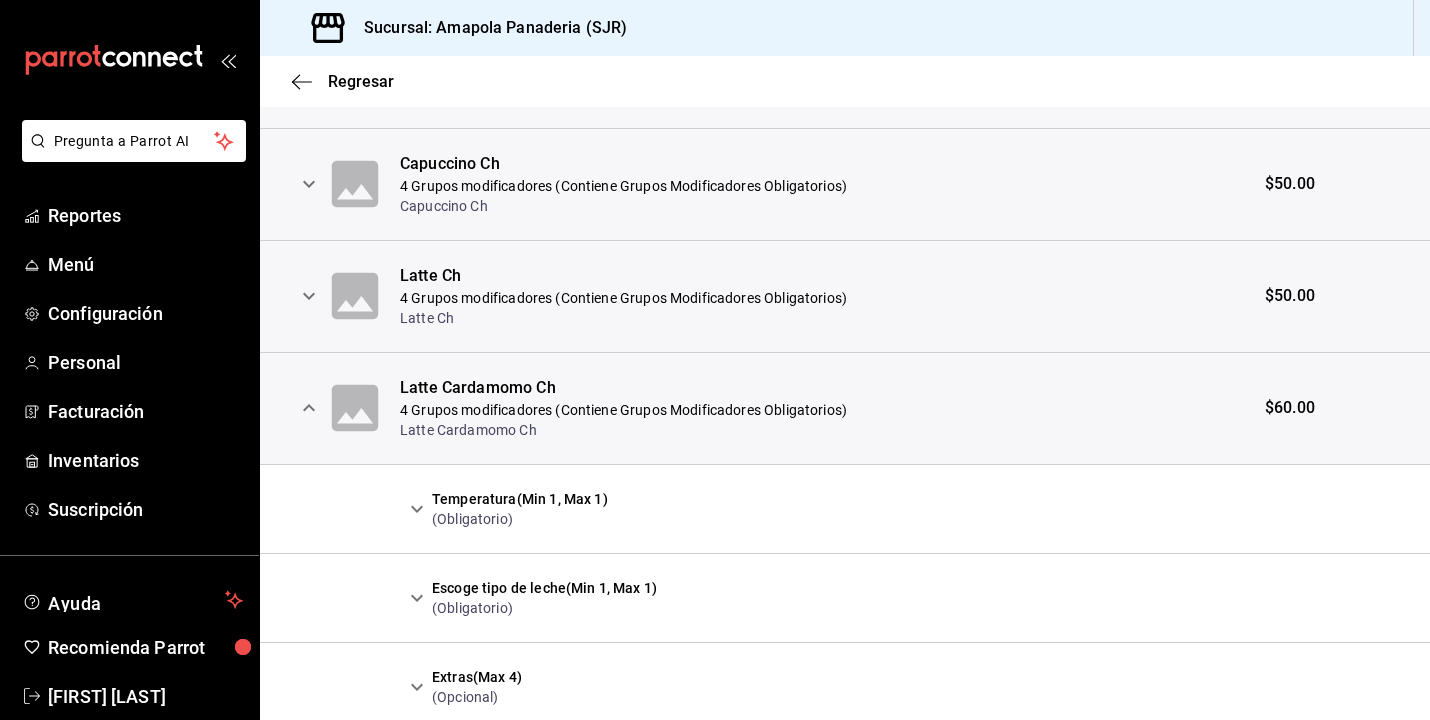 click 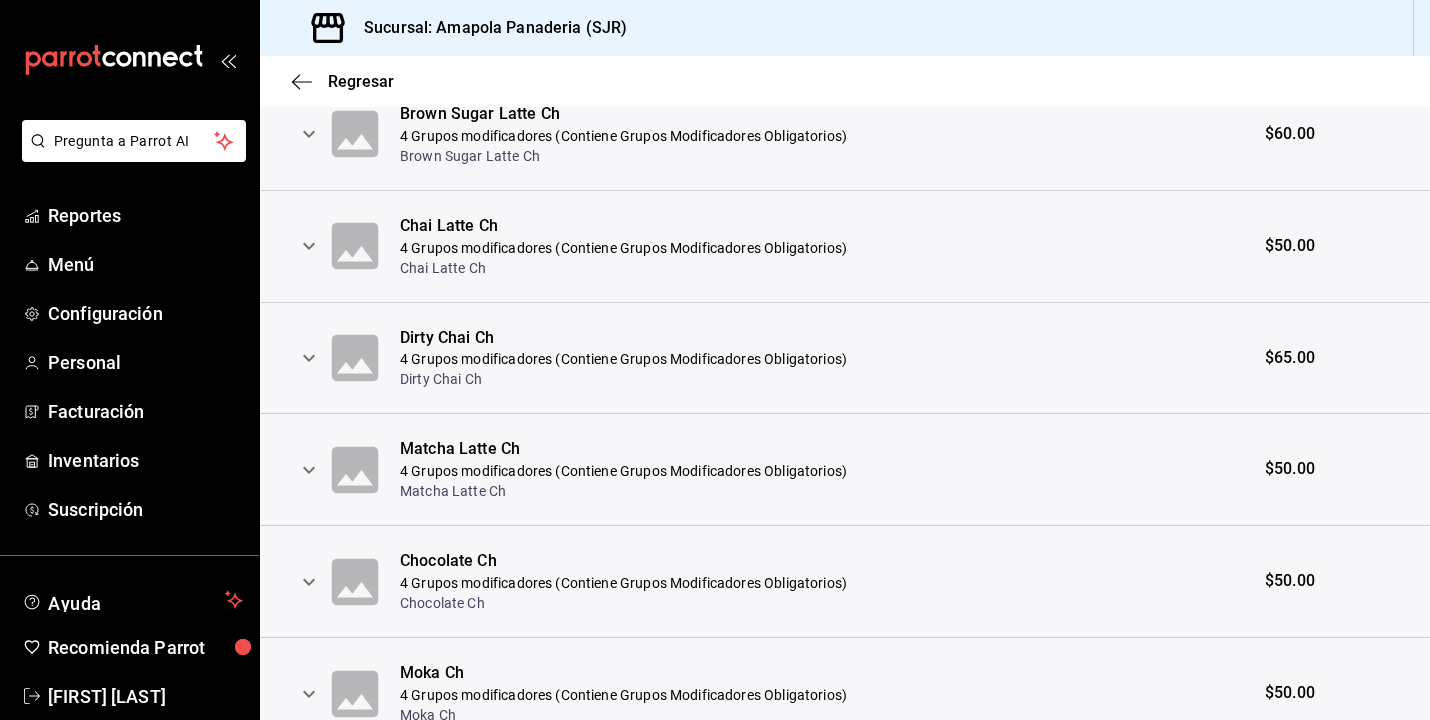 scroll, scrollTop: 2487, scrollLeft: 0, axis: vertical 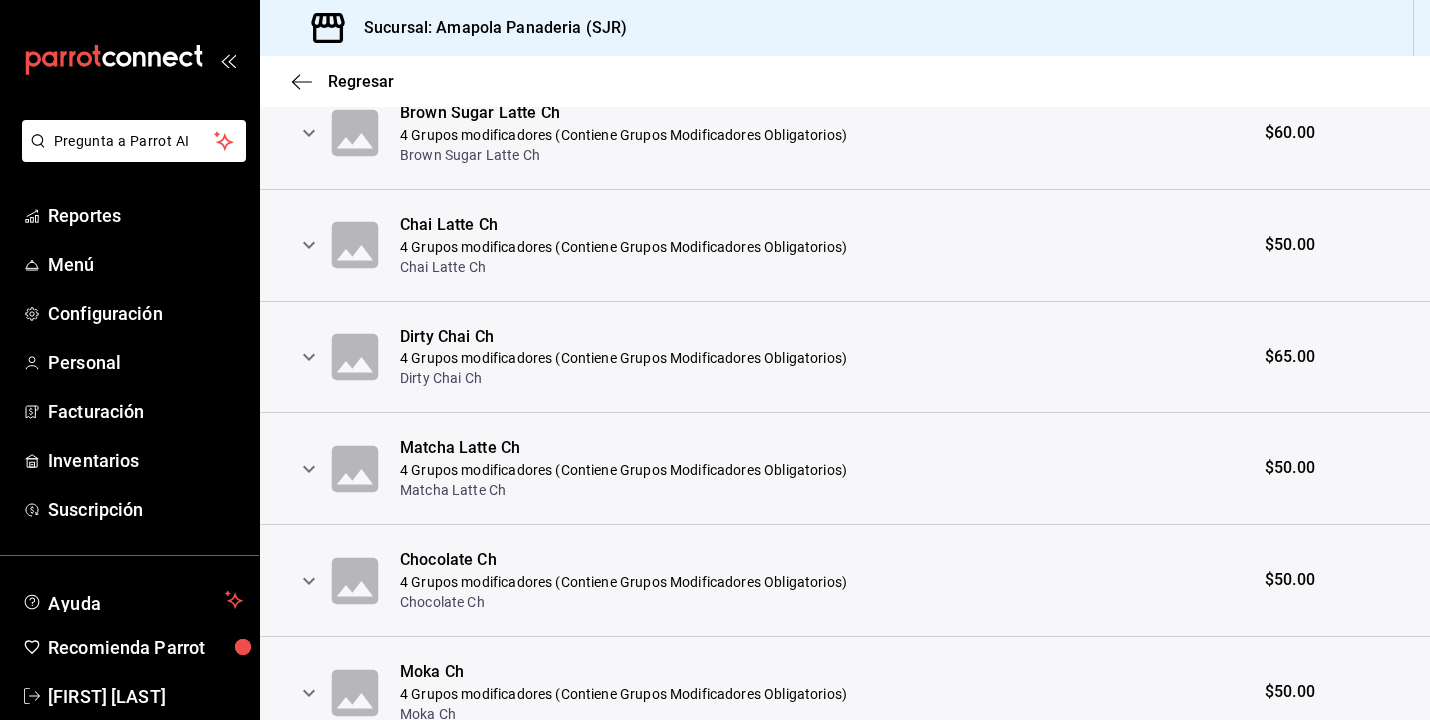 click 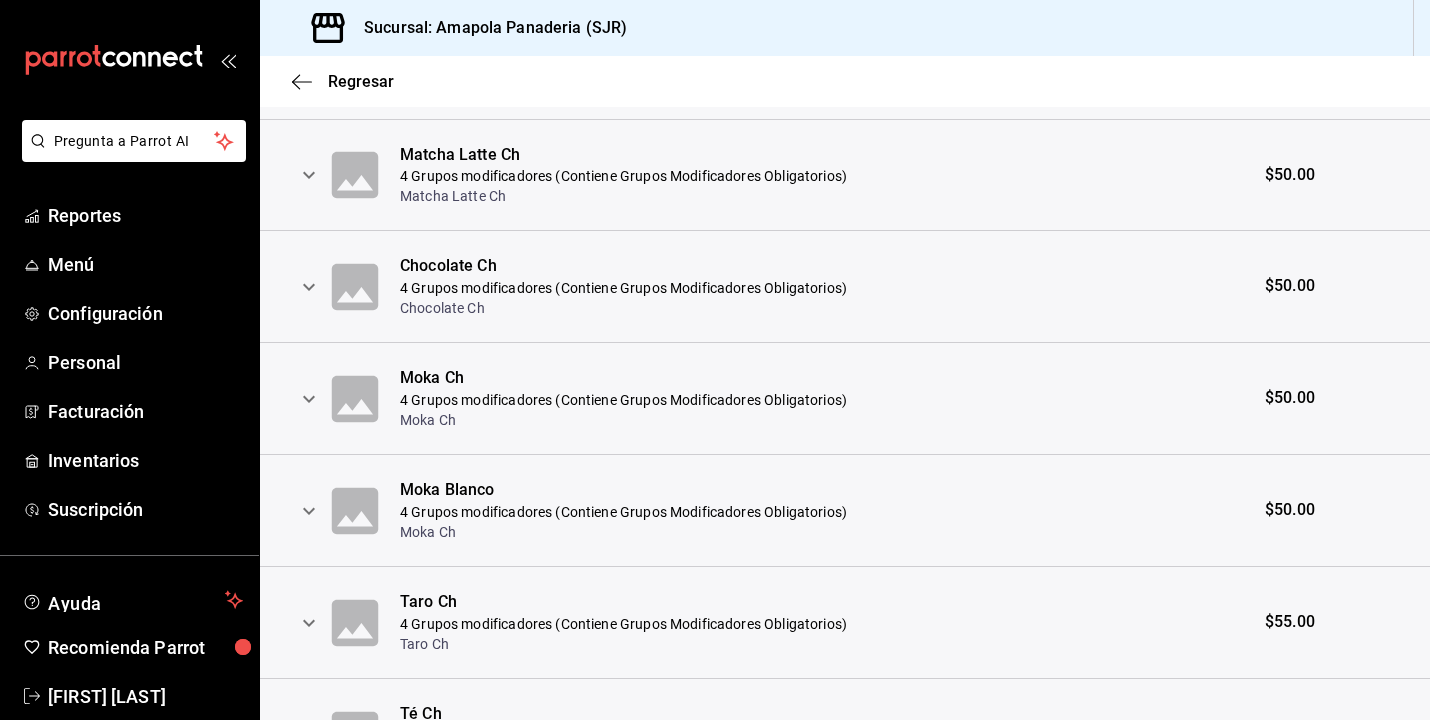 scroll, scrollTop: 3145, scrollLeft: 0, axis: vertical 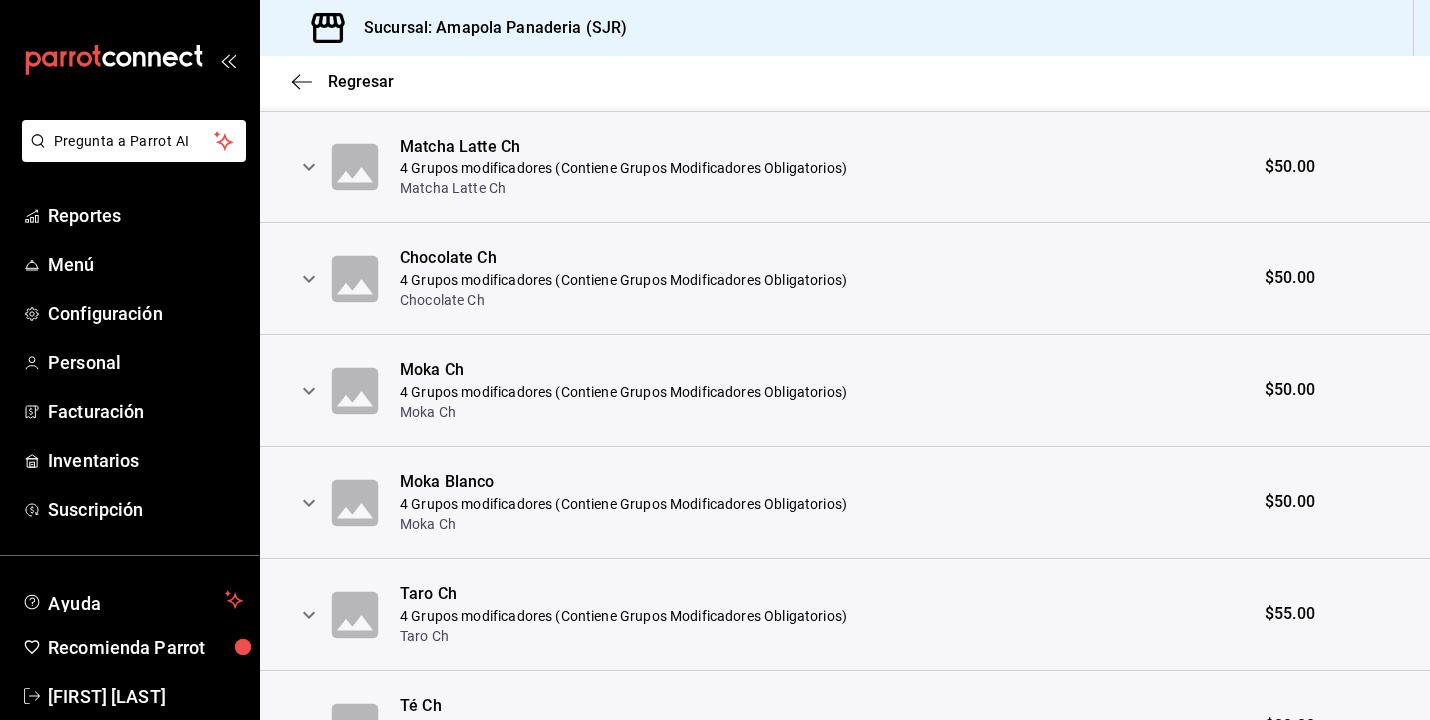click 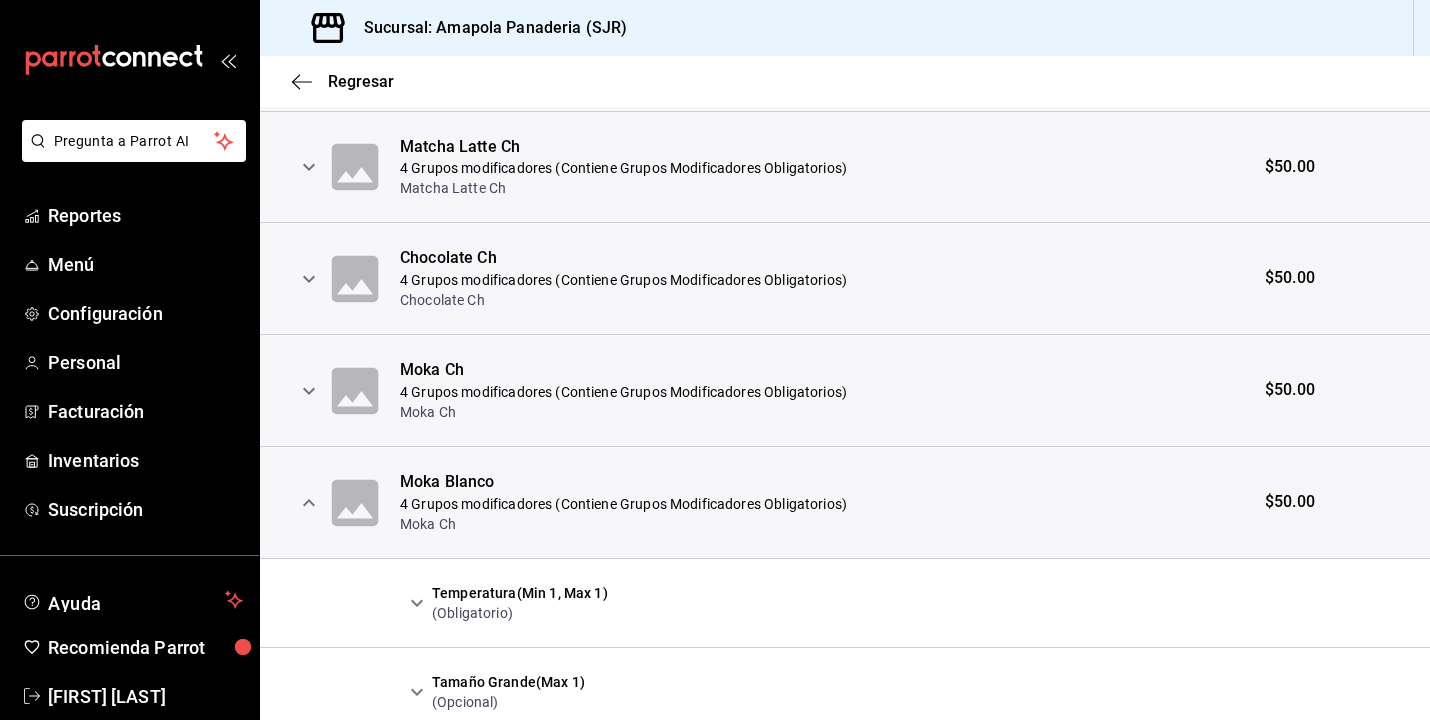 scroll, scrollTop: 0, scrollLeft: 0, axis: both 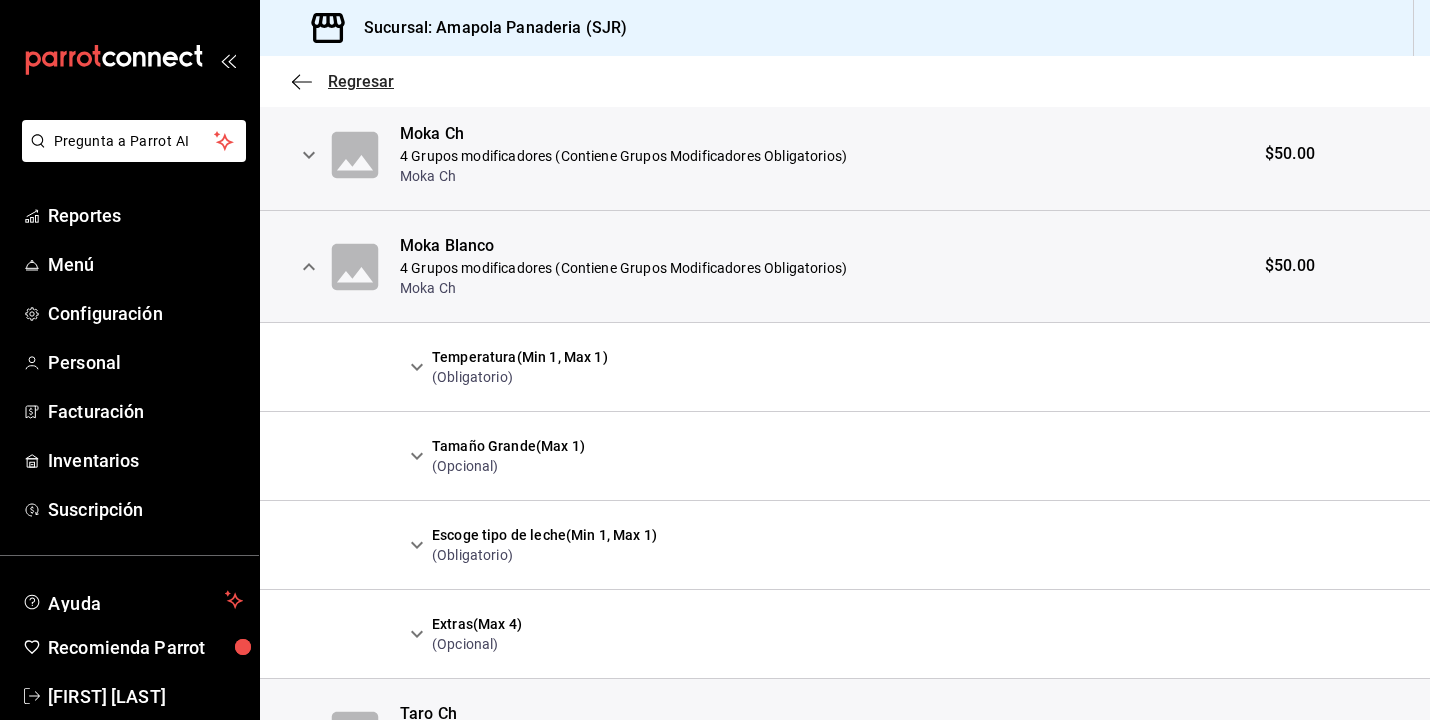 click 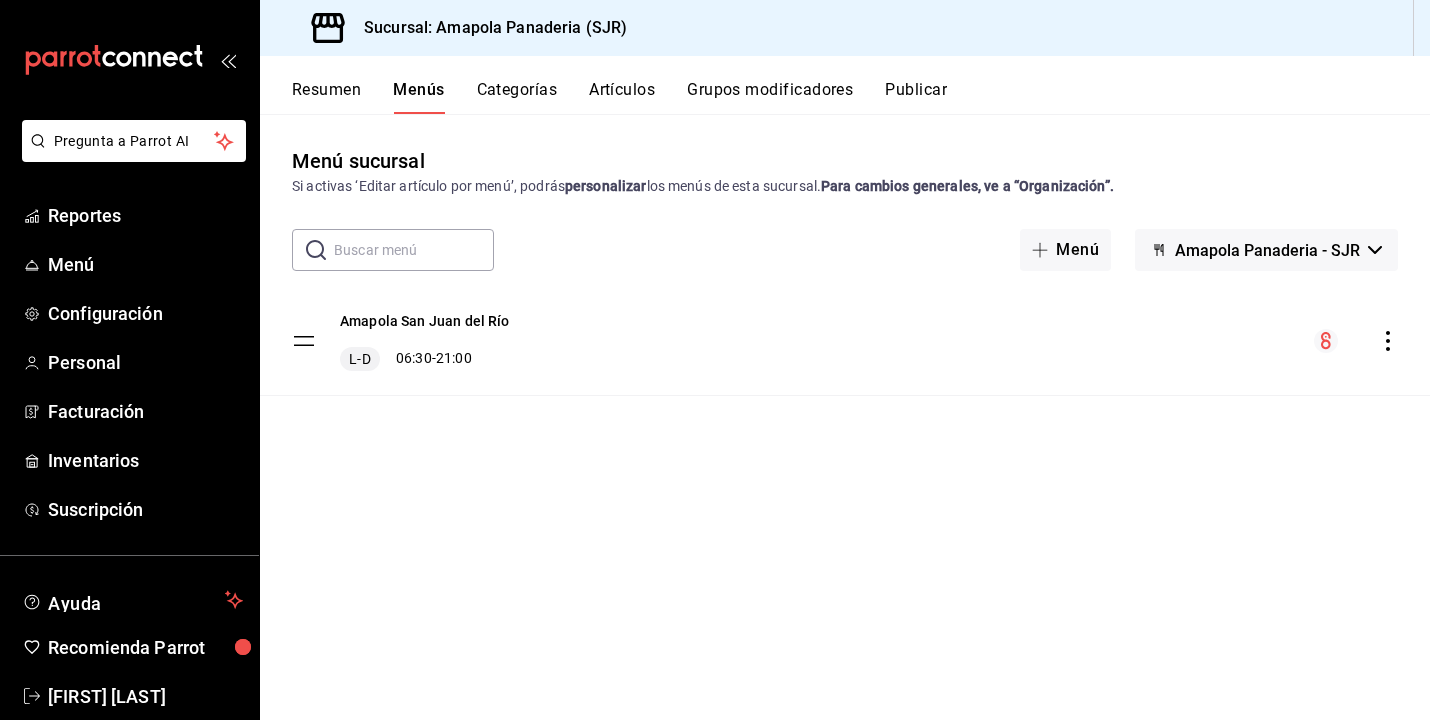 click on "Categorías" at bounding box center [517, 97] 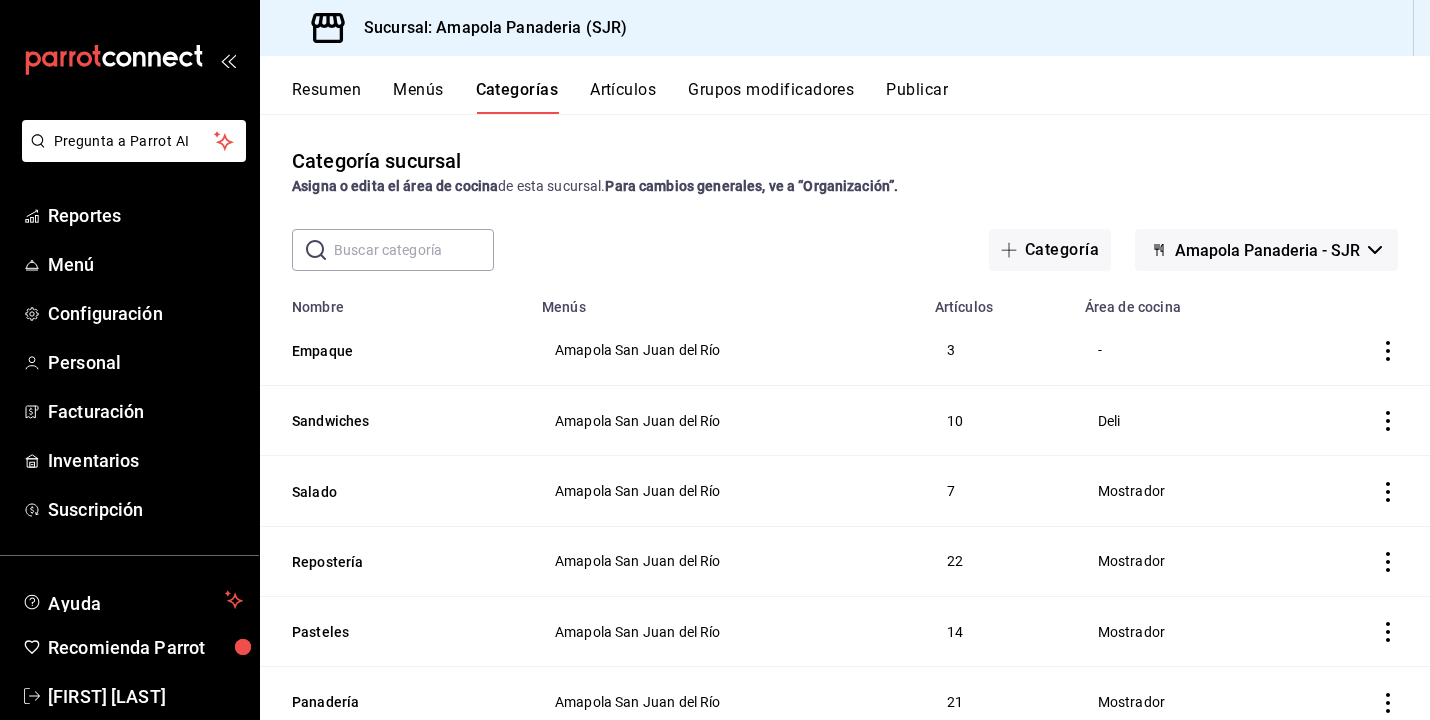 click on "Grupos modificadores" at bounding box center [771, 97] 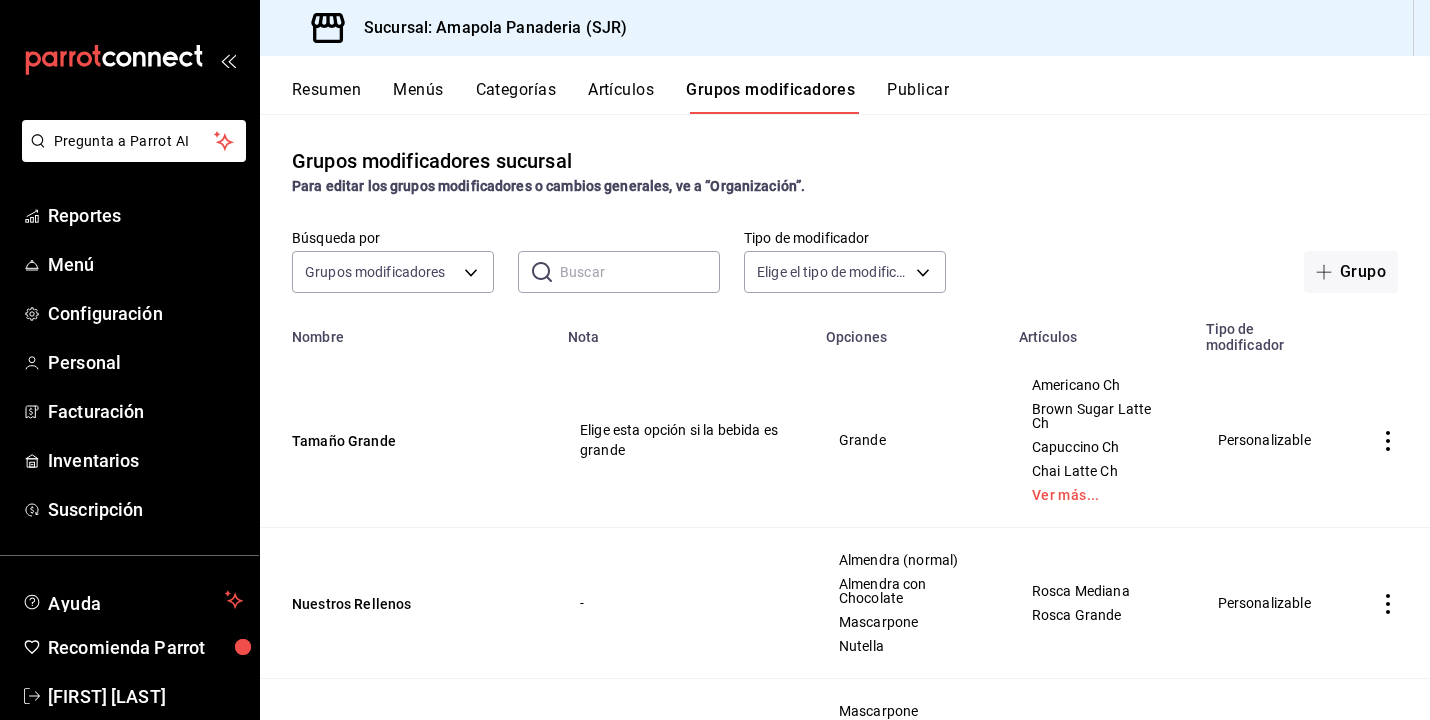 click 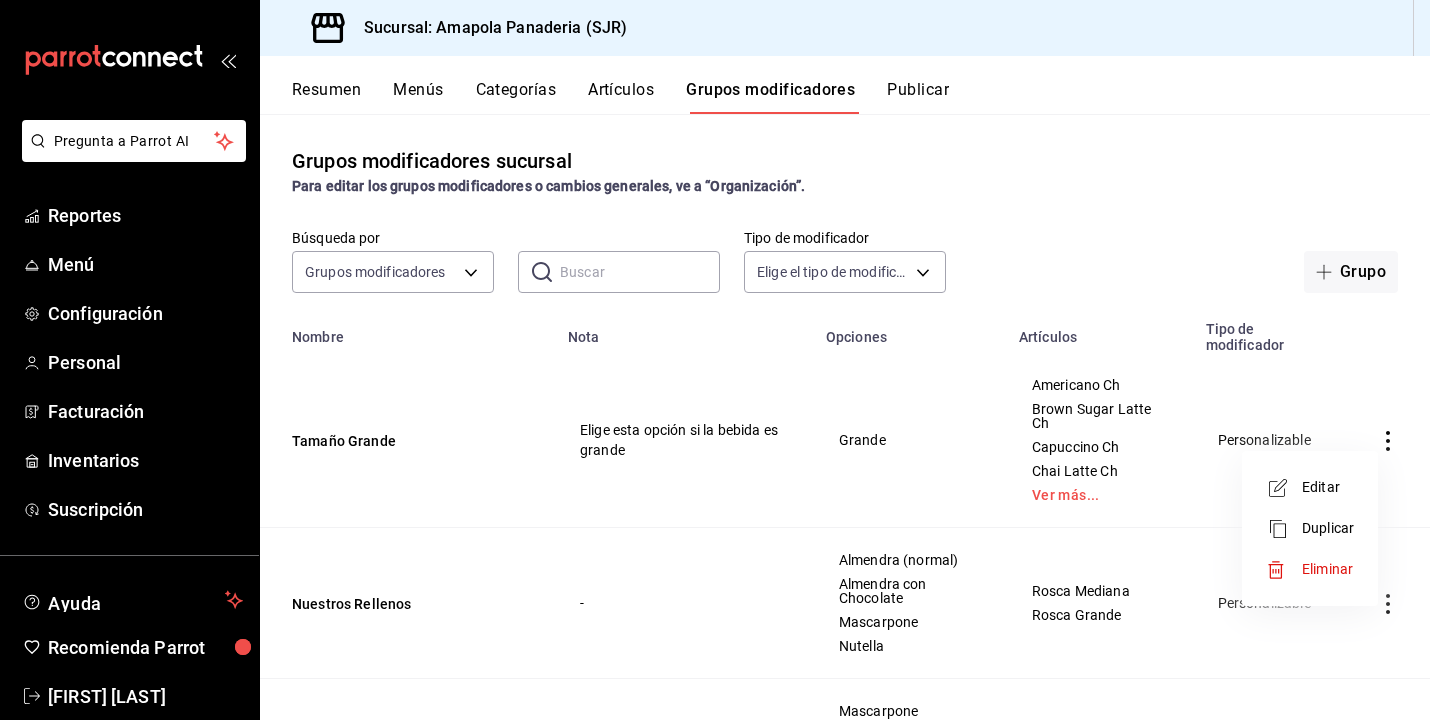 click at bounding box center (1284, 488) 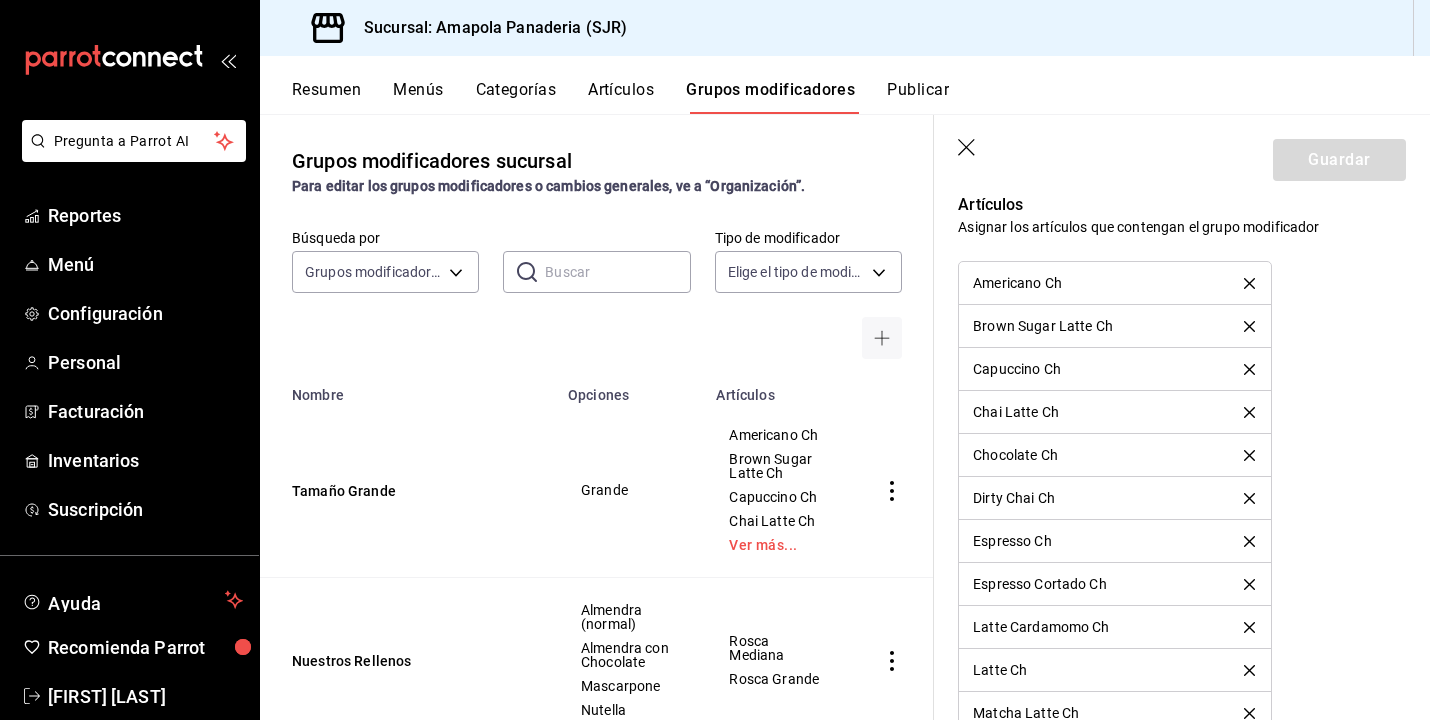 scroll, scrollTop: 1278, scrollLeft: 0, axis: vertical 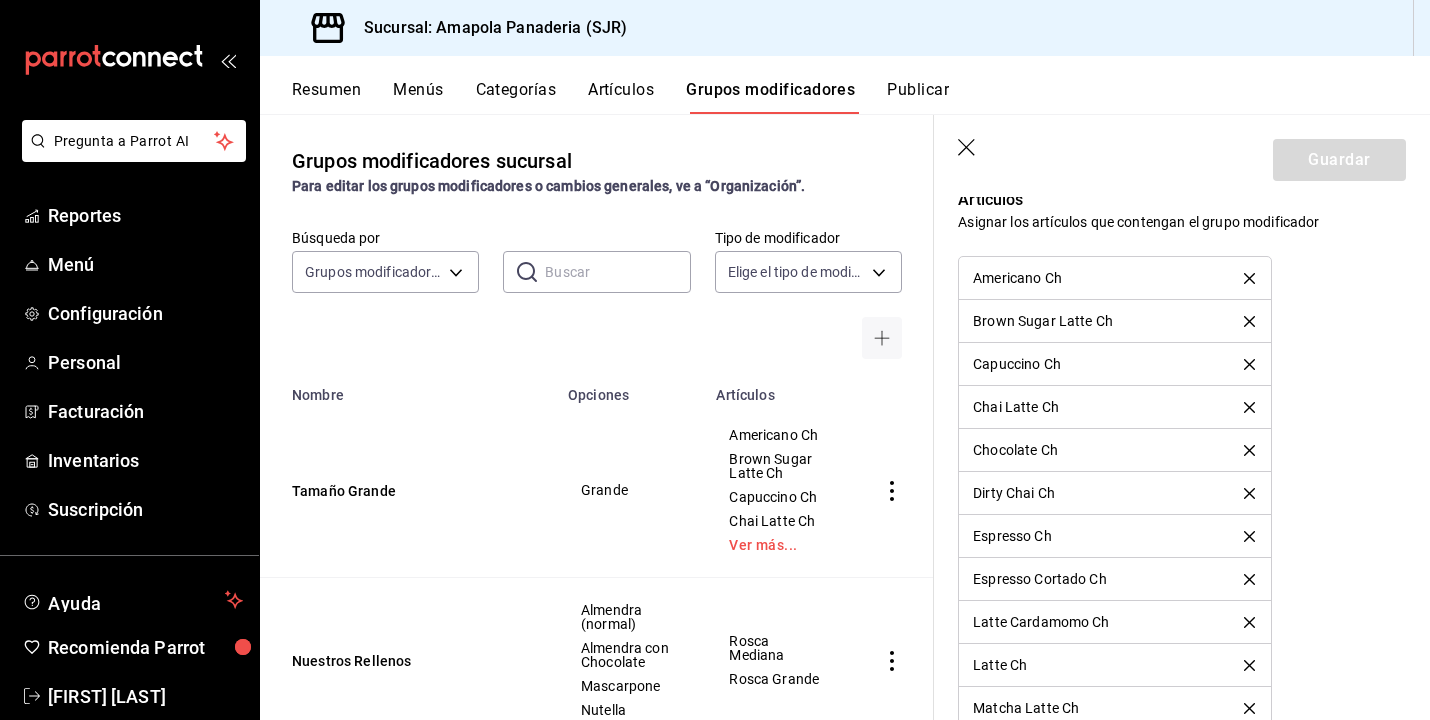 click 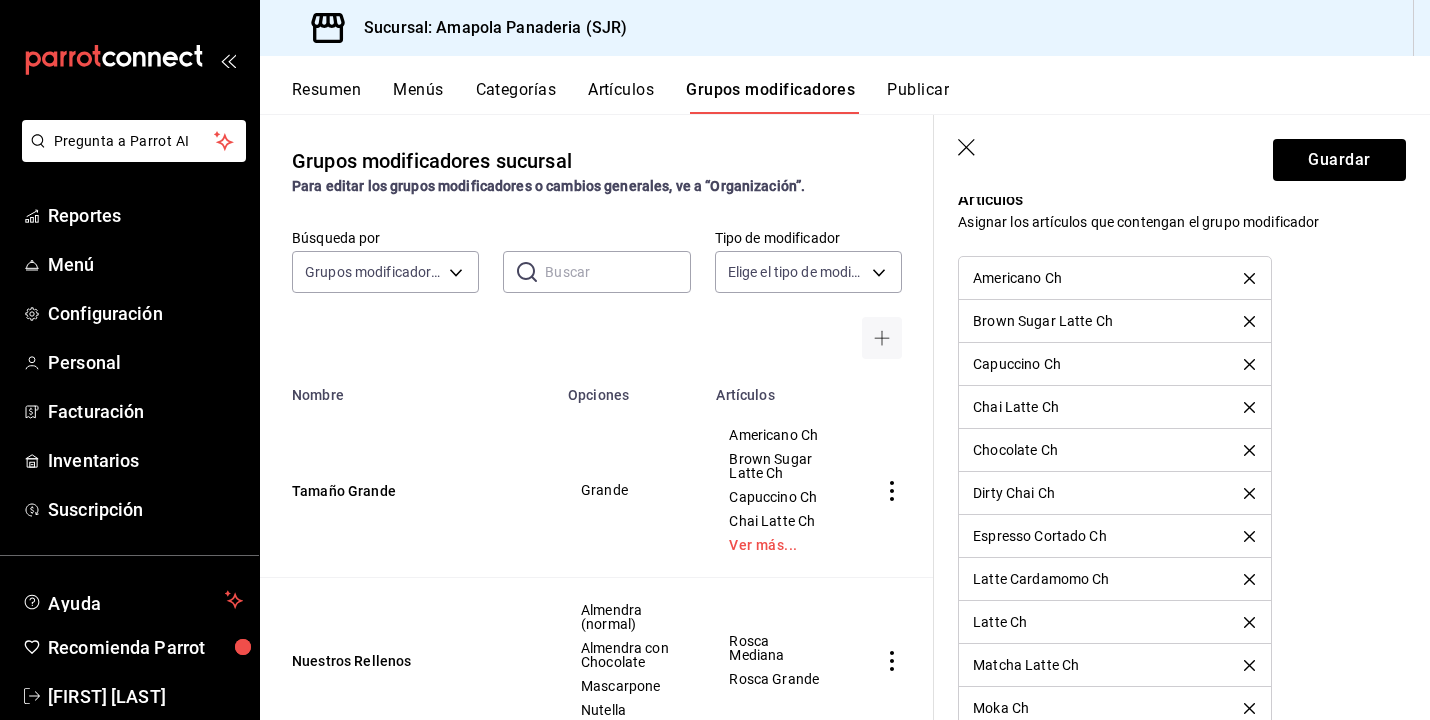 click 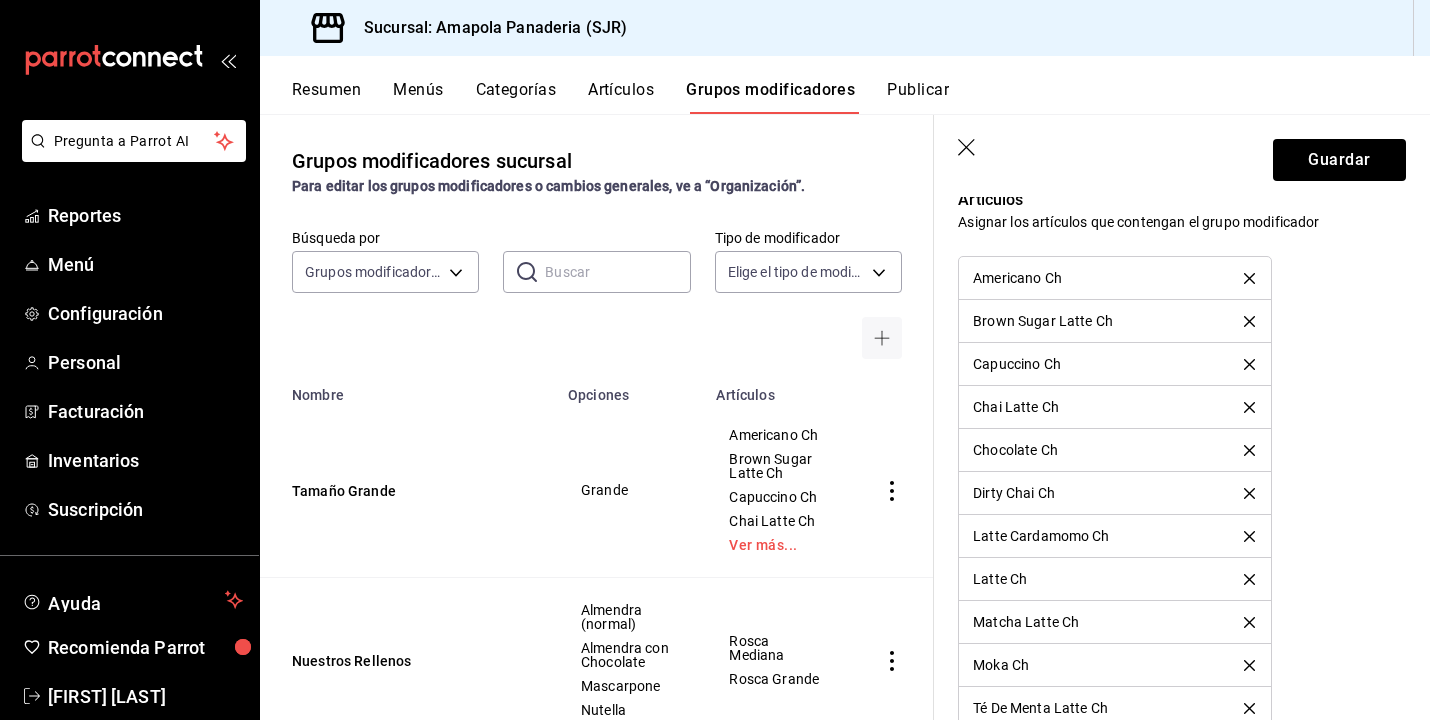 click 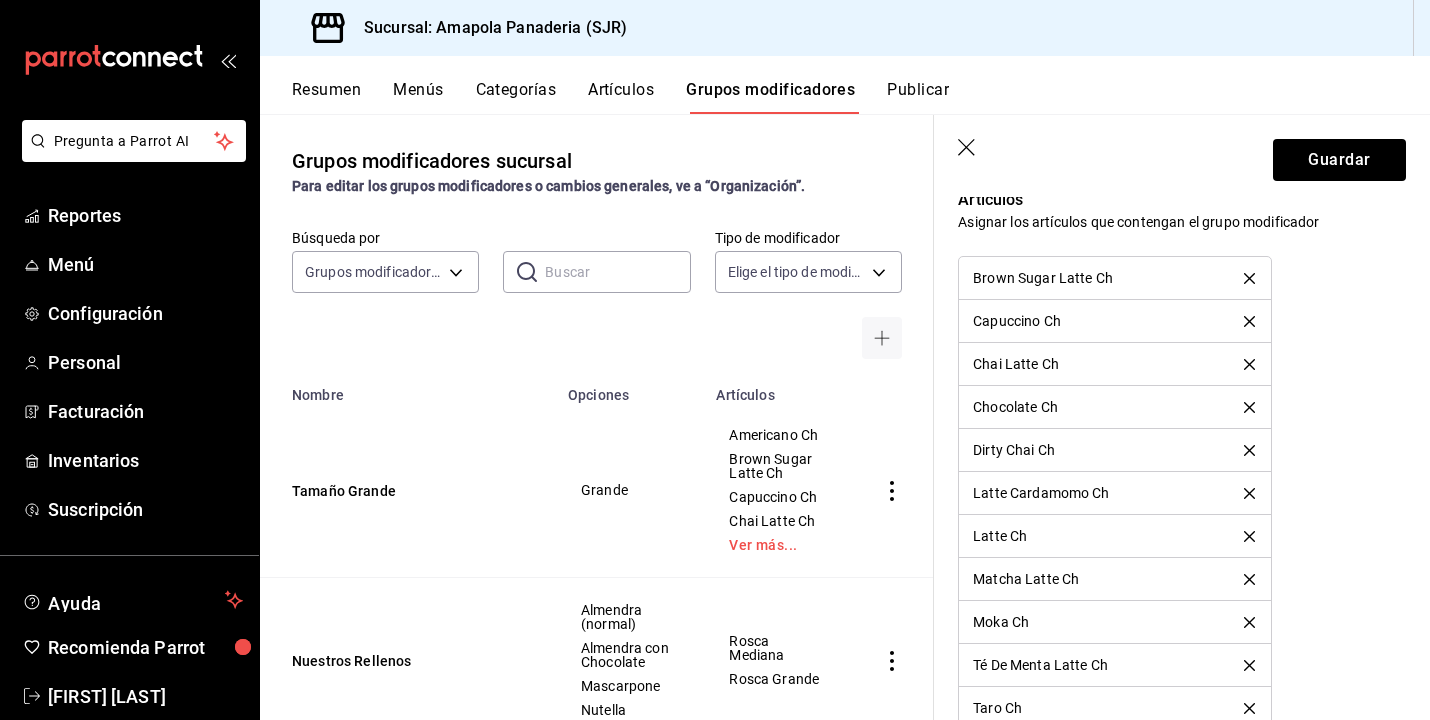click 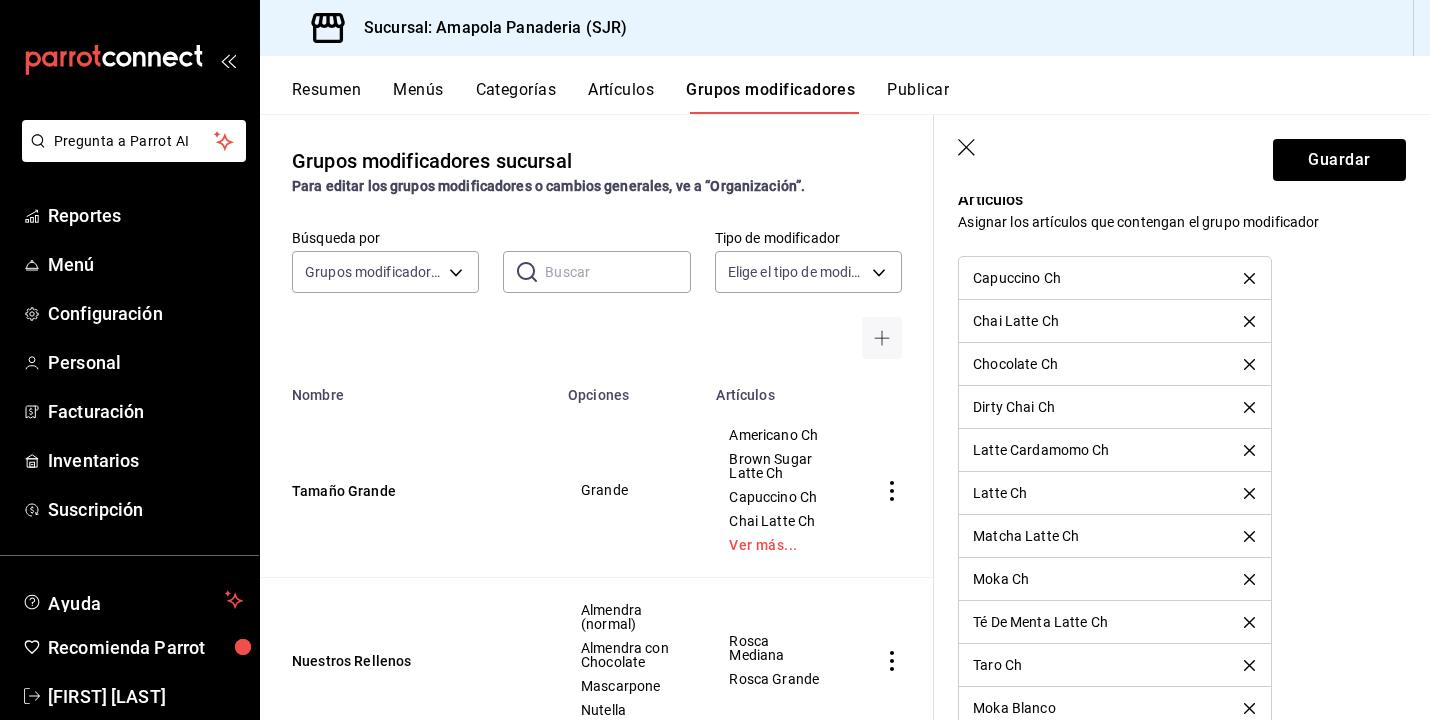 click 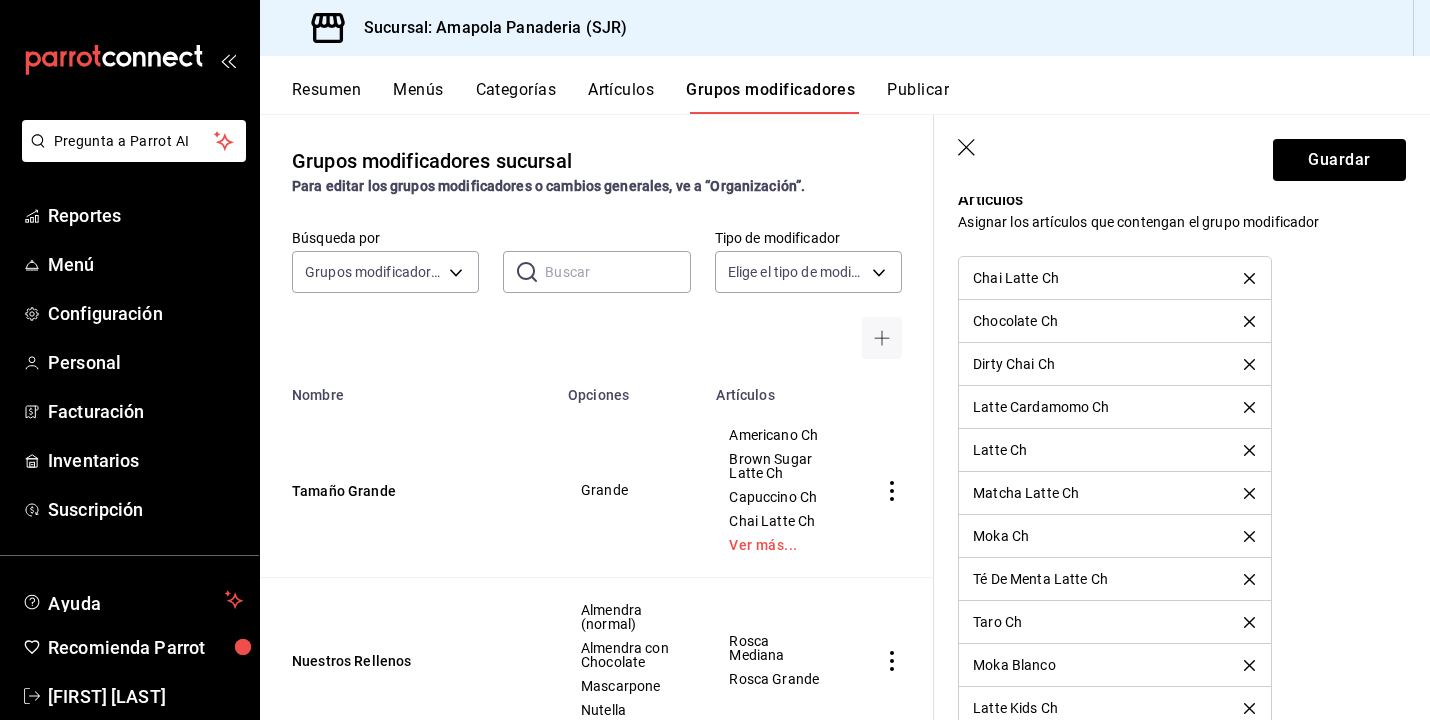 click 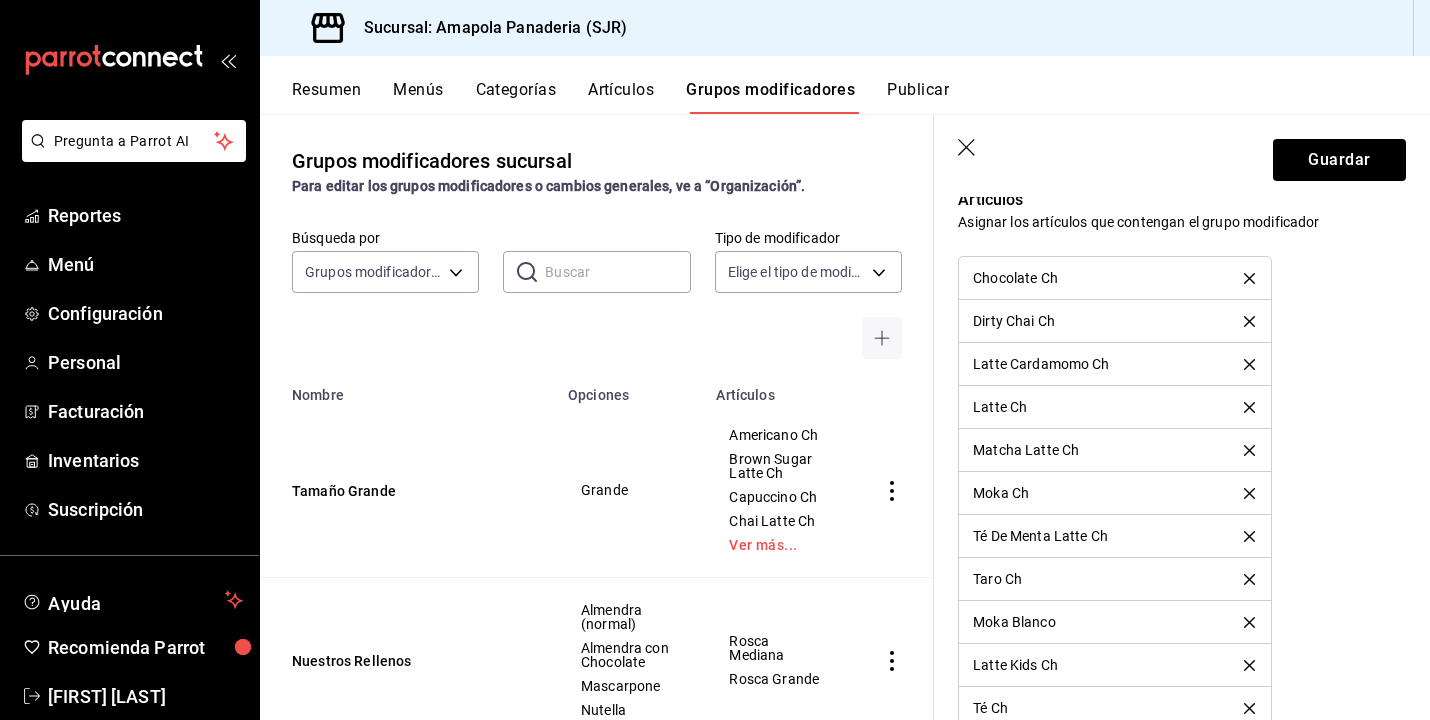 click 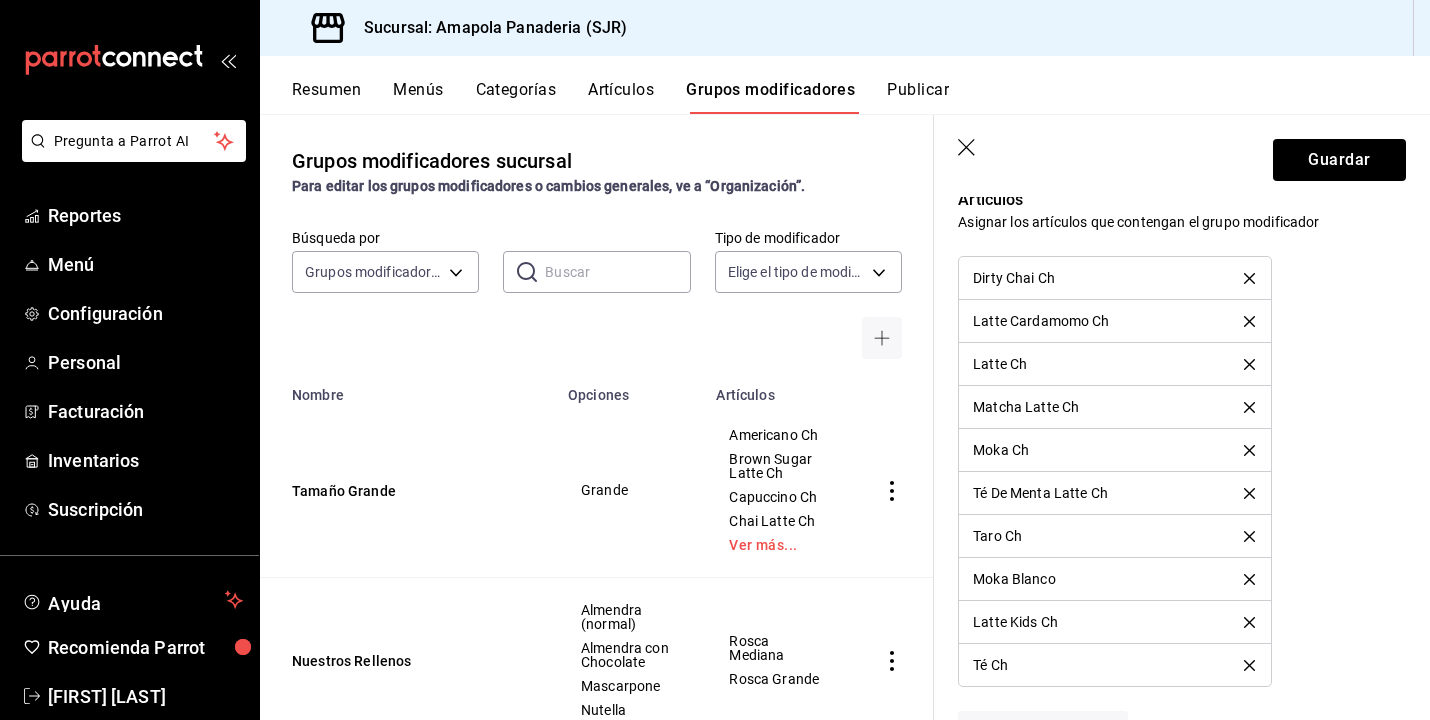 click 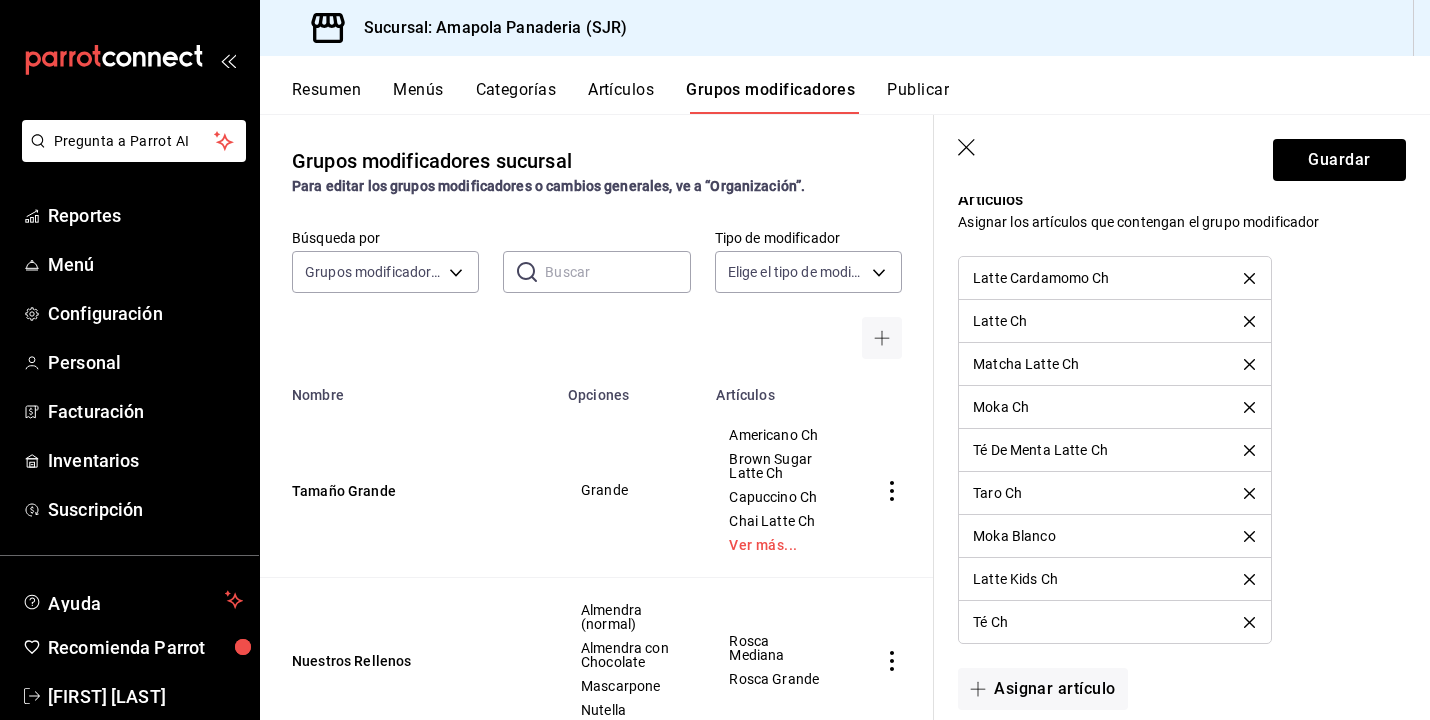 click 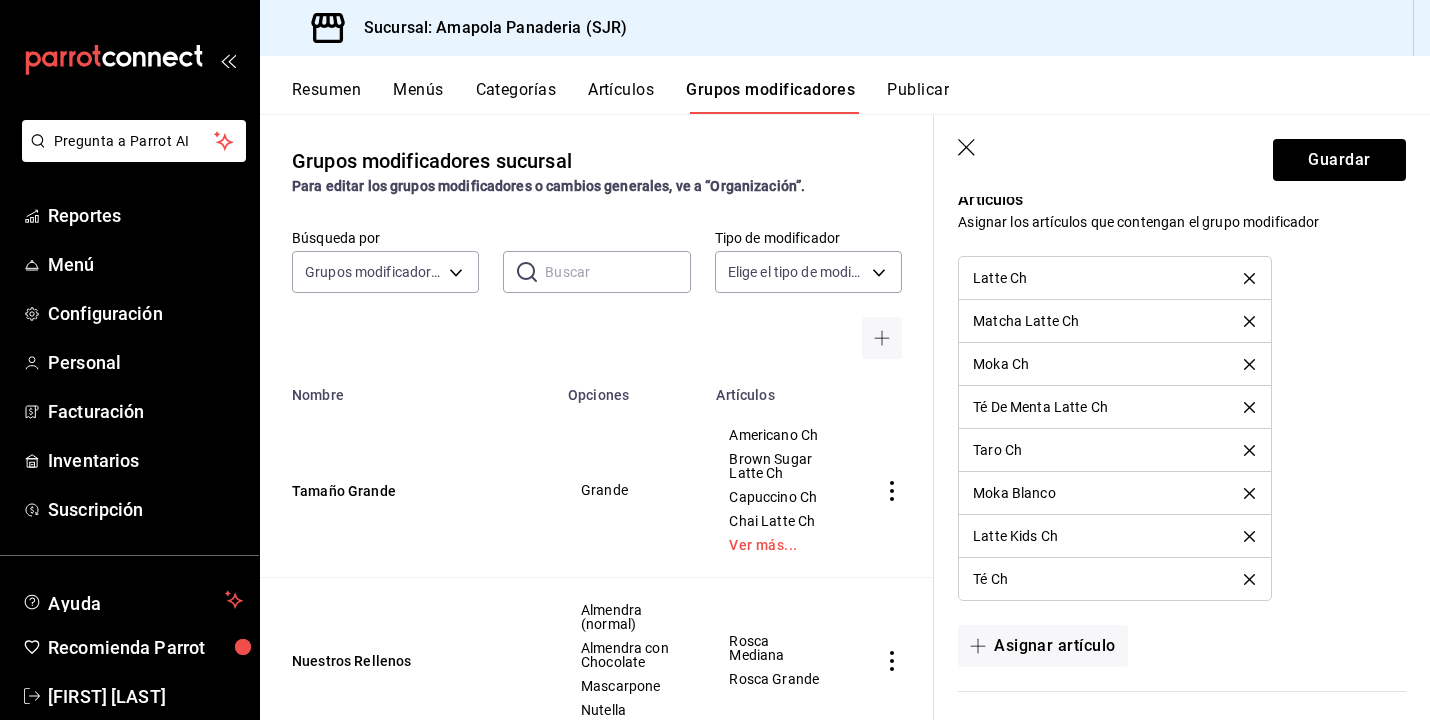 click 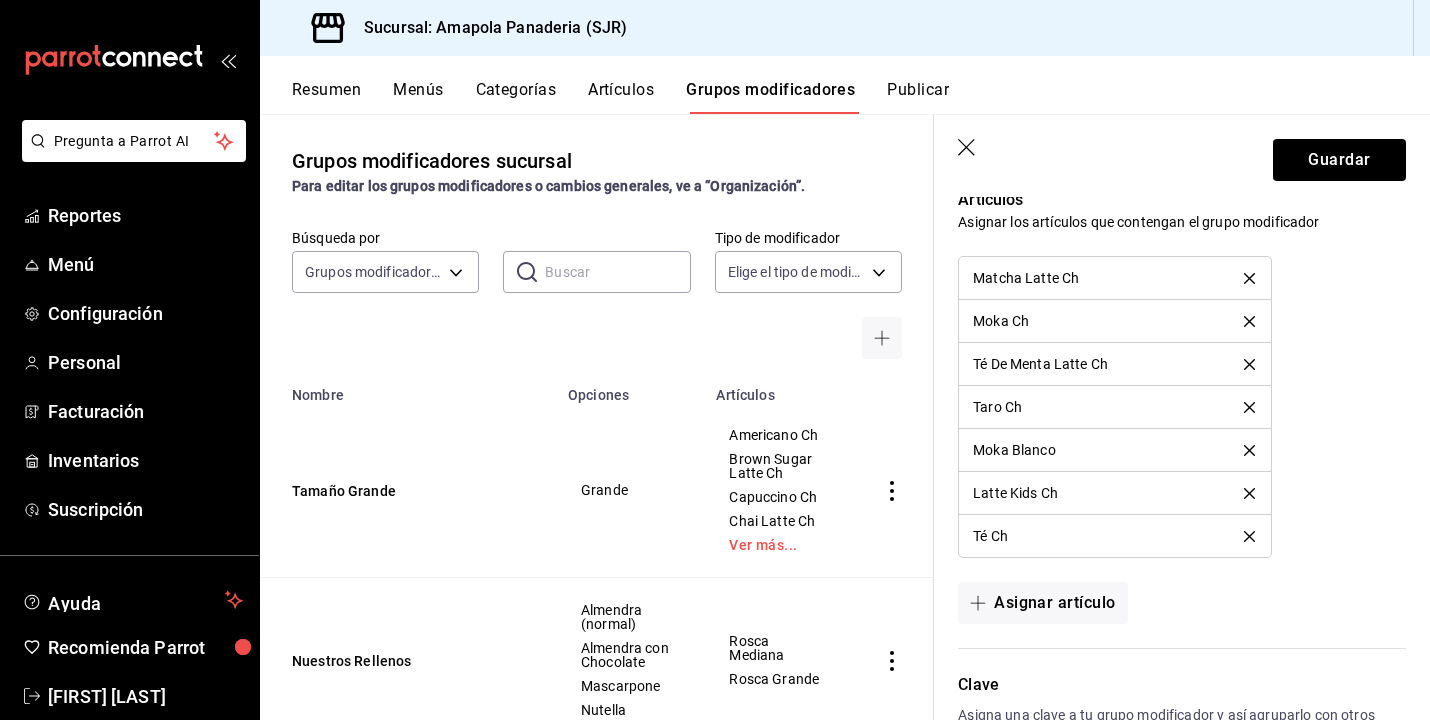click 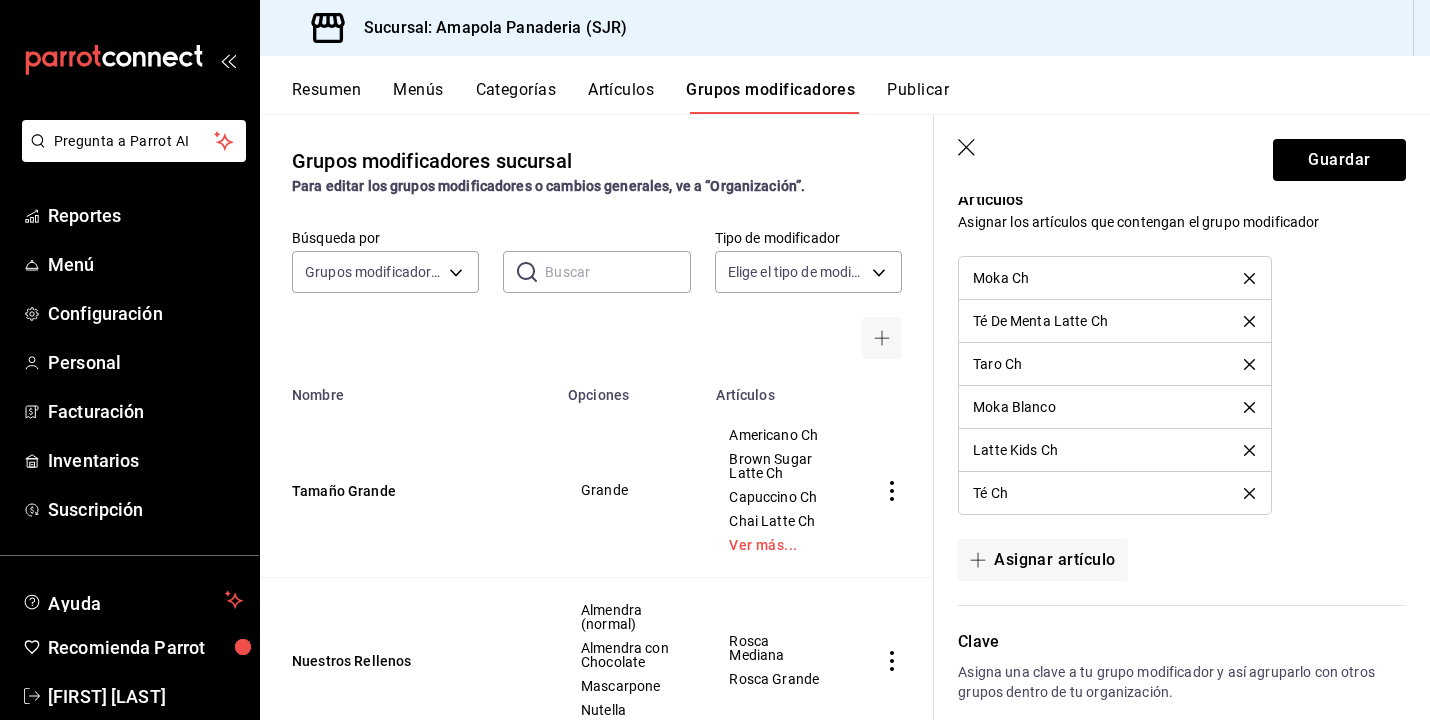 click 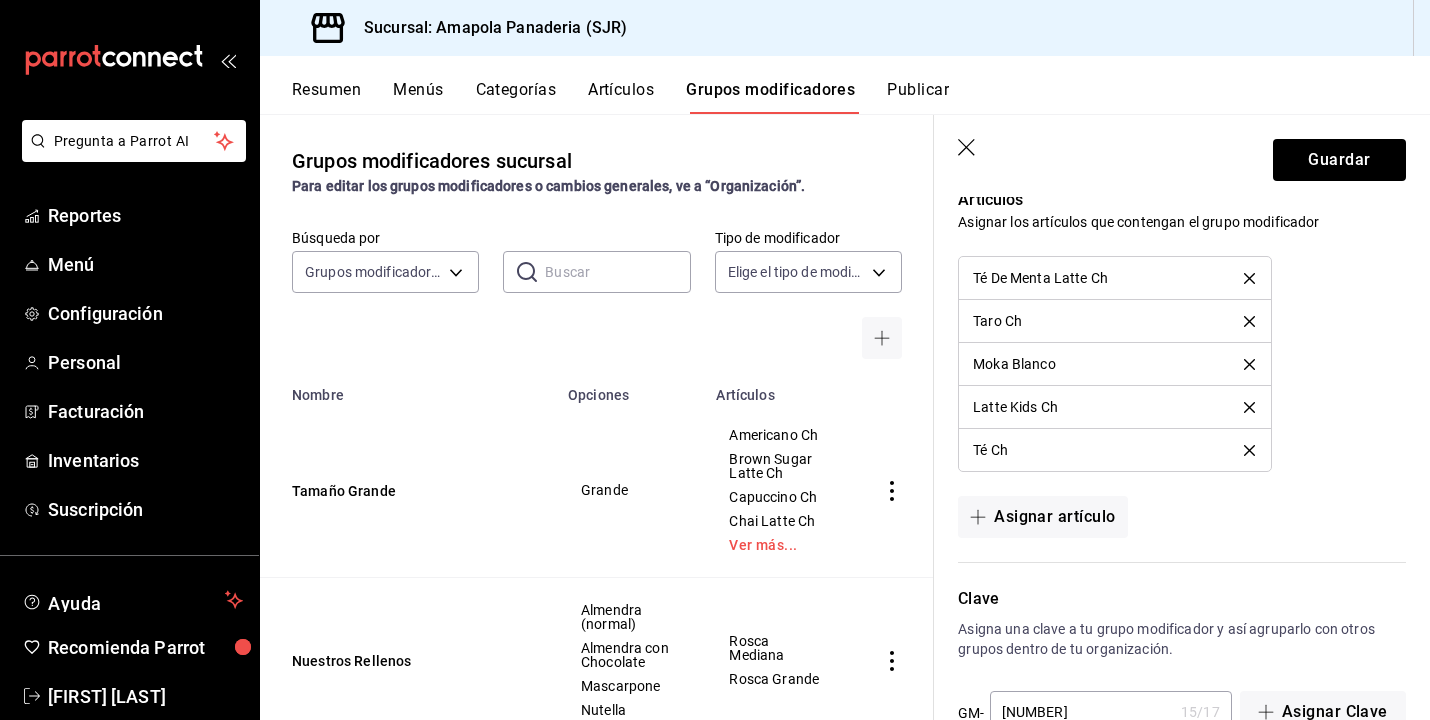 click 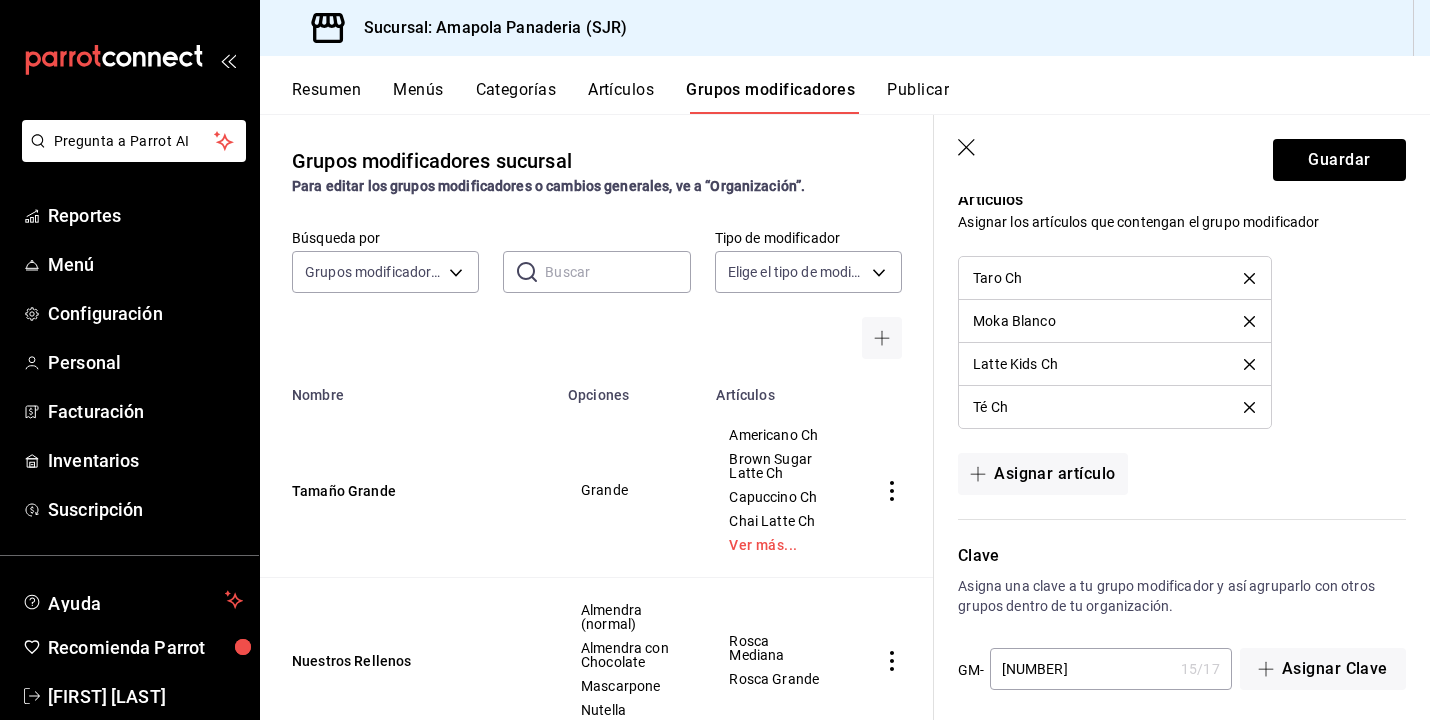 click 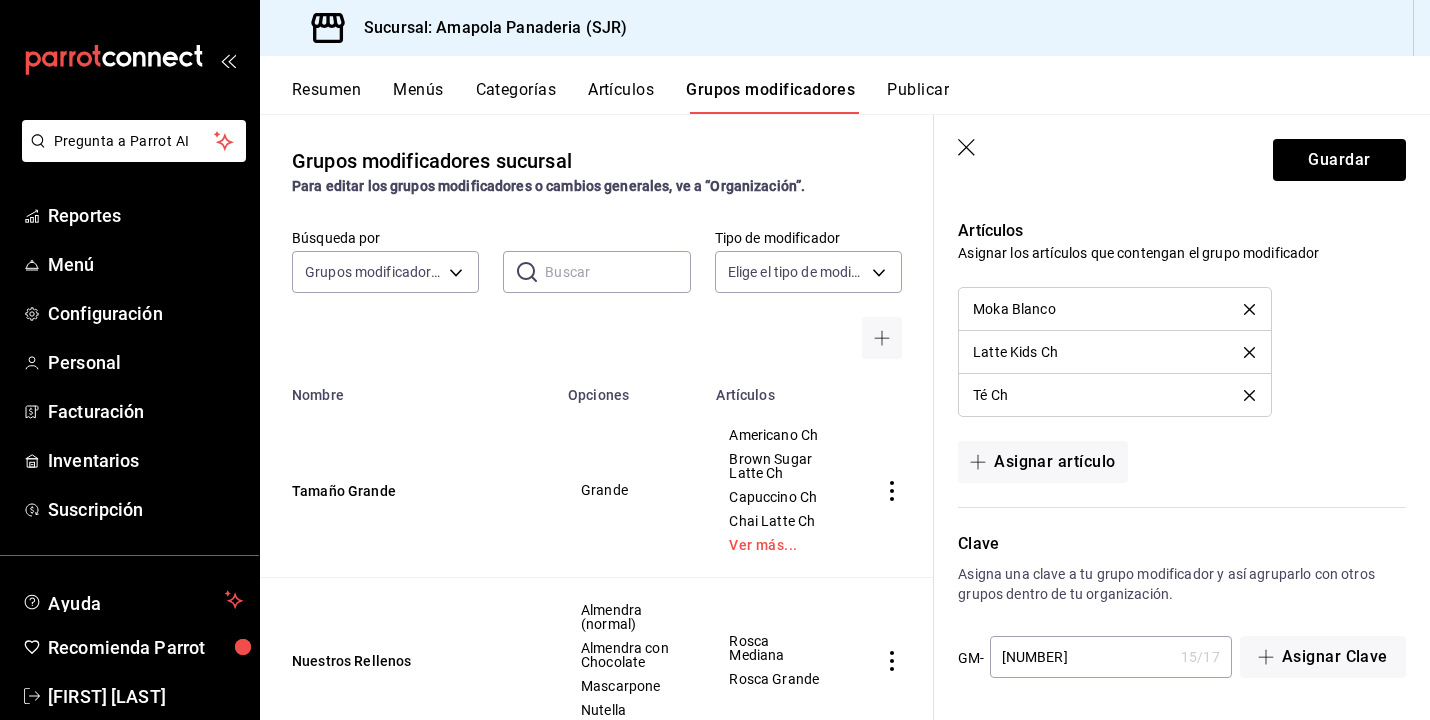 scroll, scrollTop: 1247, scrollLeft: 0, axis: vertical 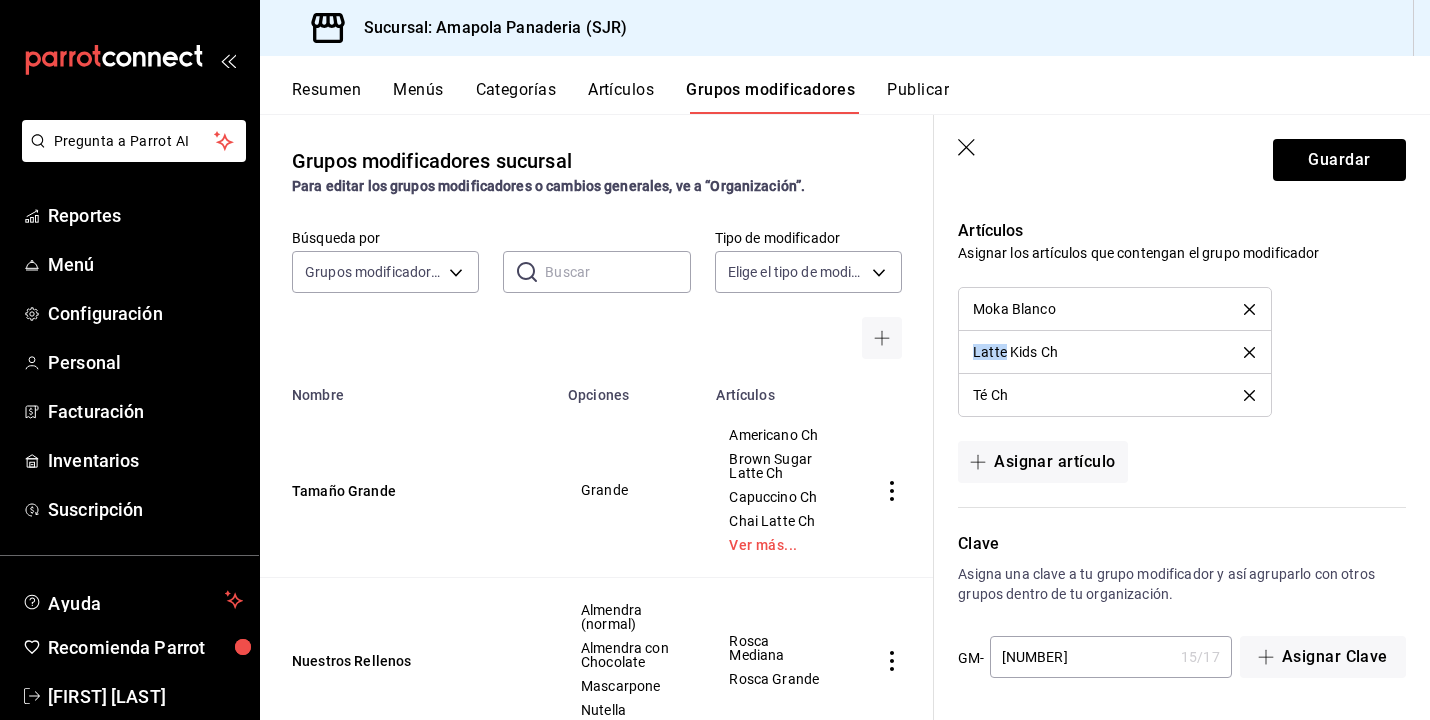 click on "Artículos Asignar los artículos que contengan el grupo modificador Moka Blanco Latte Kids Ch Té Ch Asignar artículo" at bounding box center (1170, 339) 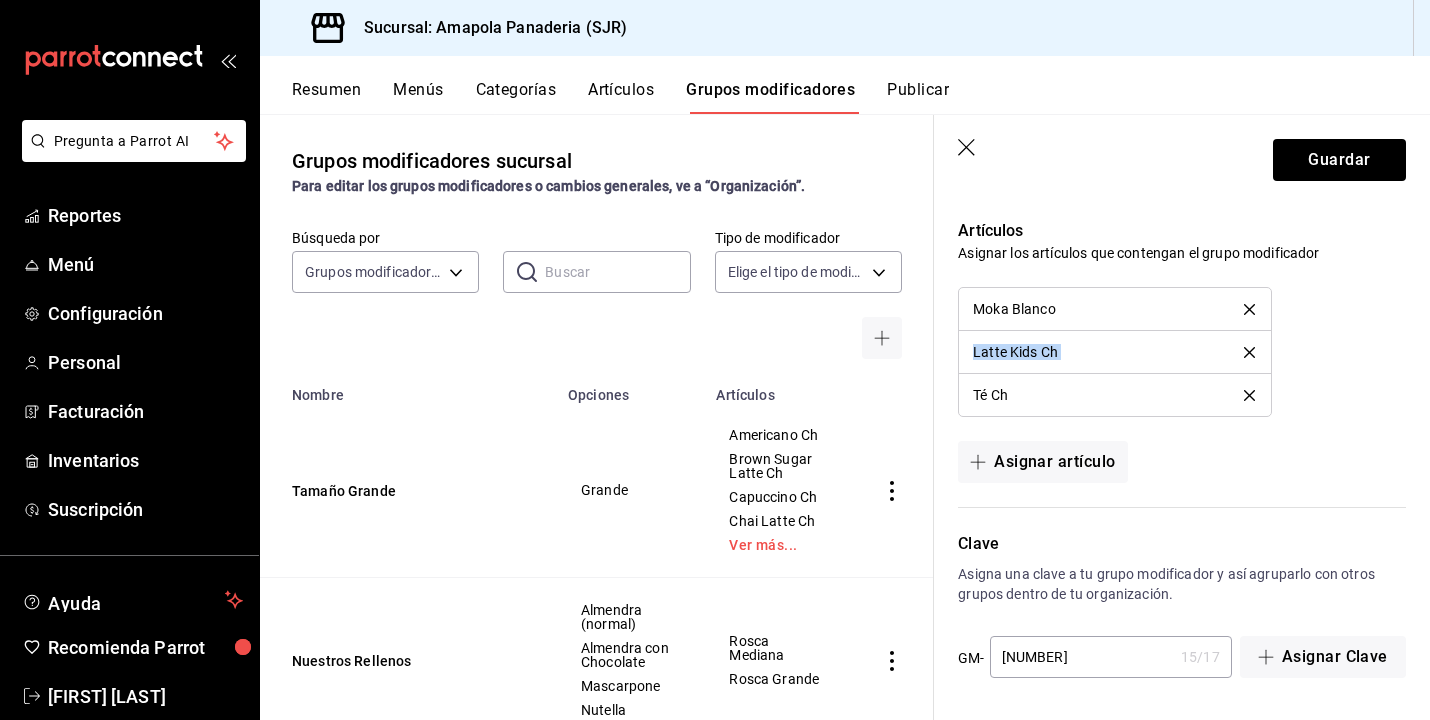 click on "Artículos Asignar los artículos que contengan el grupo modificador Moka Blanco Latte Kids Ch Té Ch Asignar artículo" at bounding box center (1170, 339) 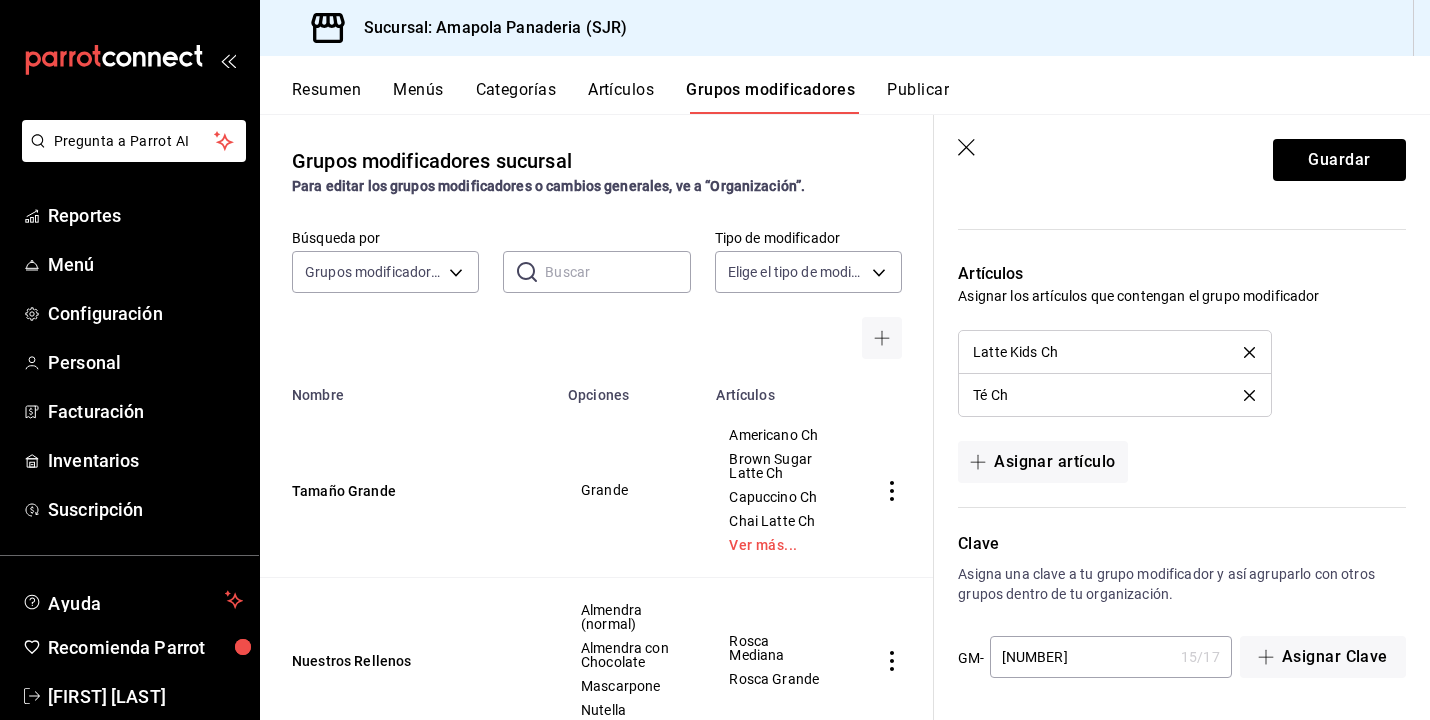 click on "Asignar los artículos que contengan el grupo modificador" at bounding box center (1182, 296) 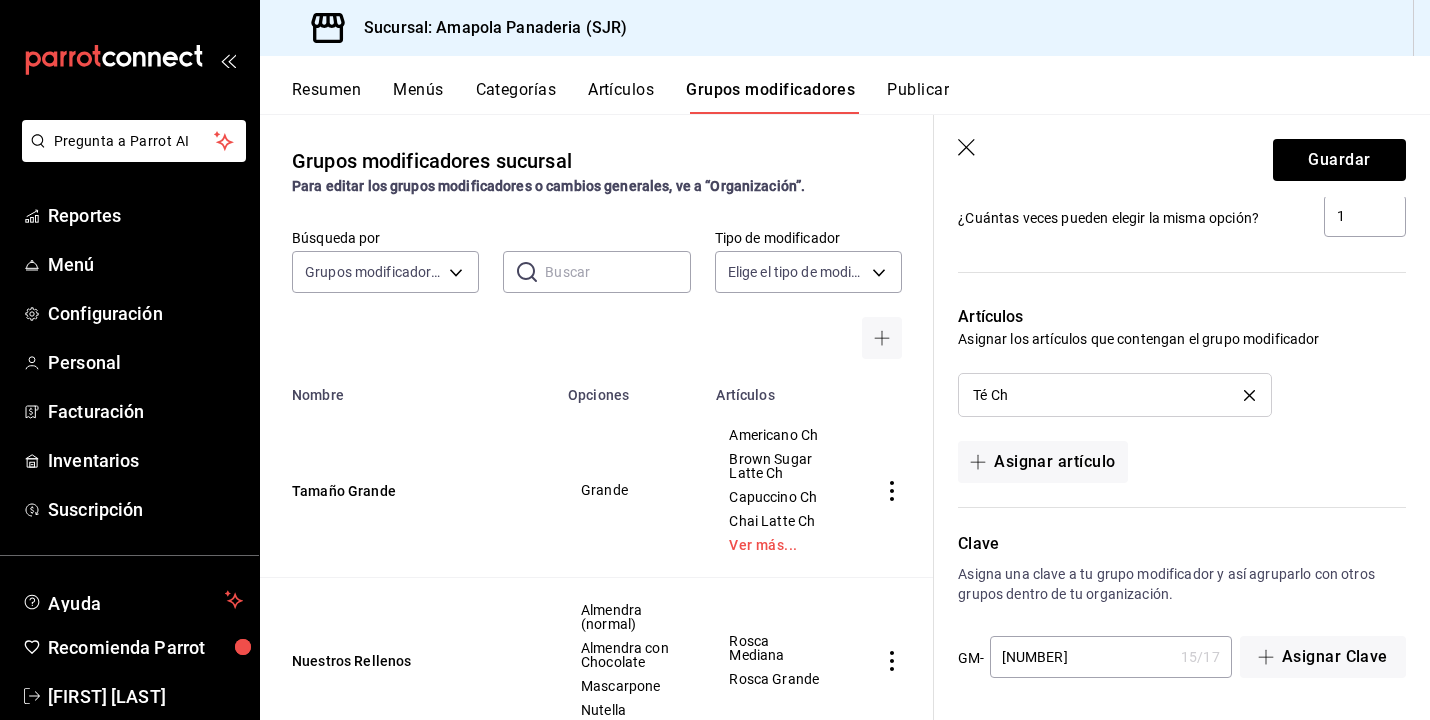 scroll, scrollTop: 1161, scrollLeft: 0, axis: vertical 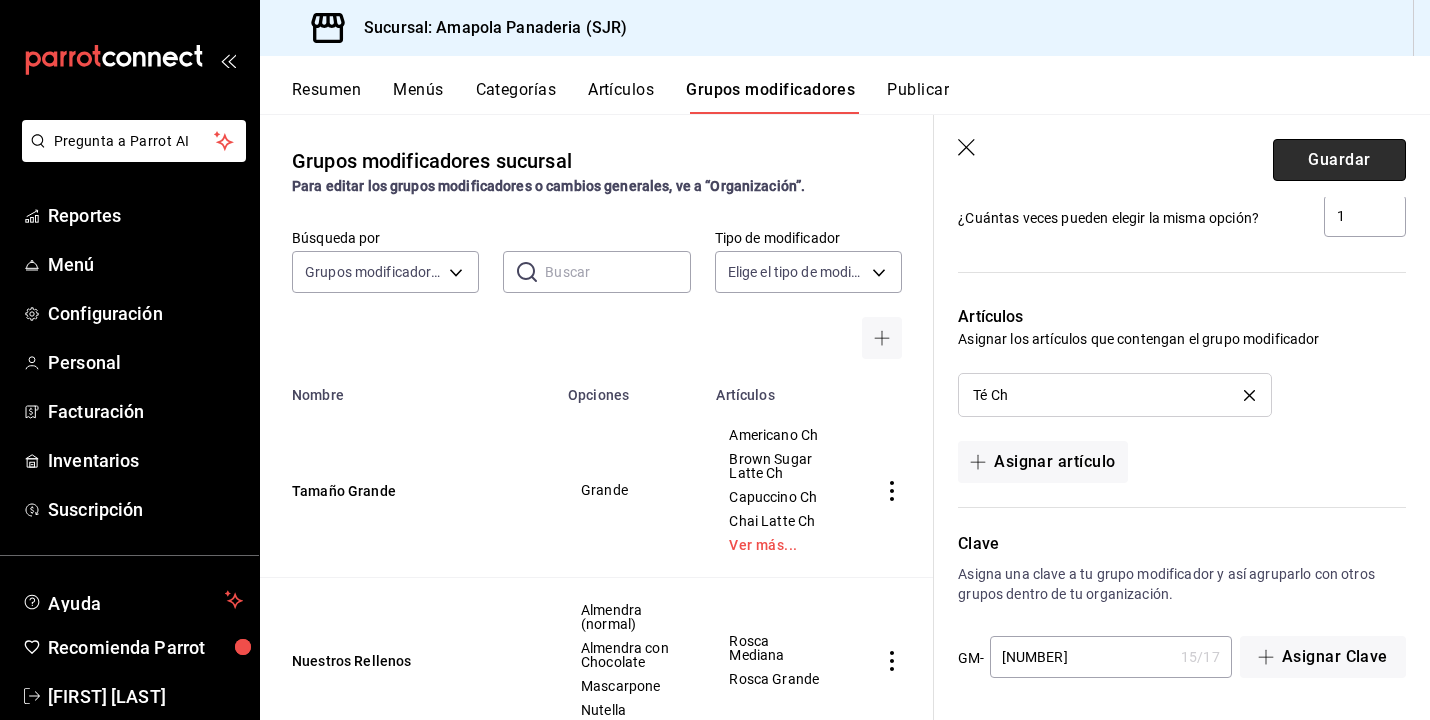 click on "Guardar" at bounding box center (1339, 160) 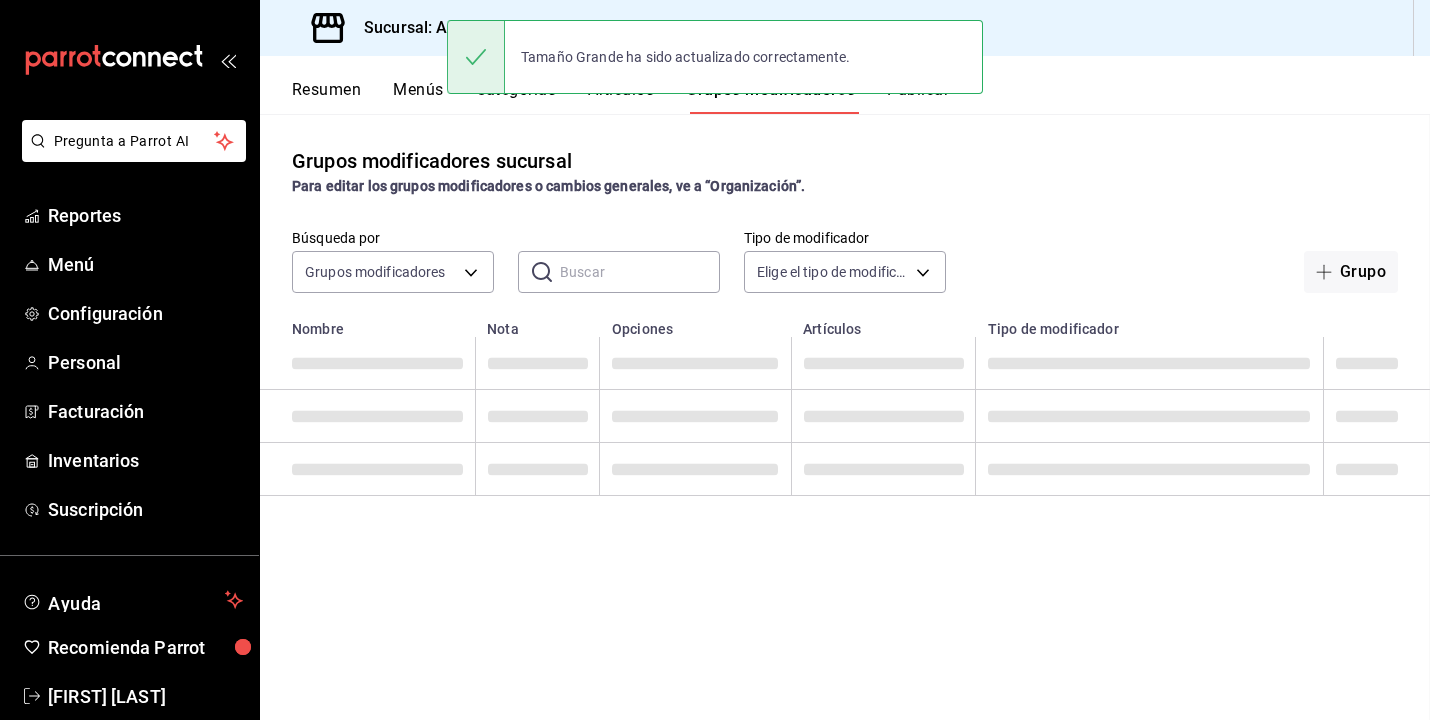 scroll, scrollTop: 0, scrollLeft: 0, axis: both 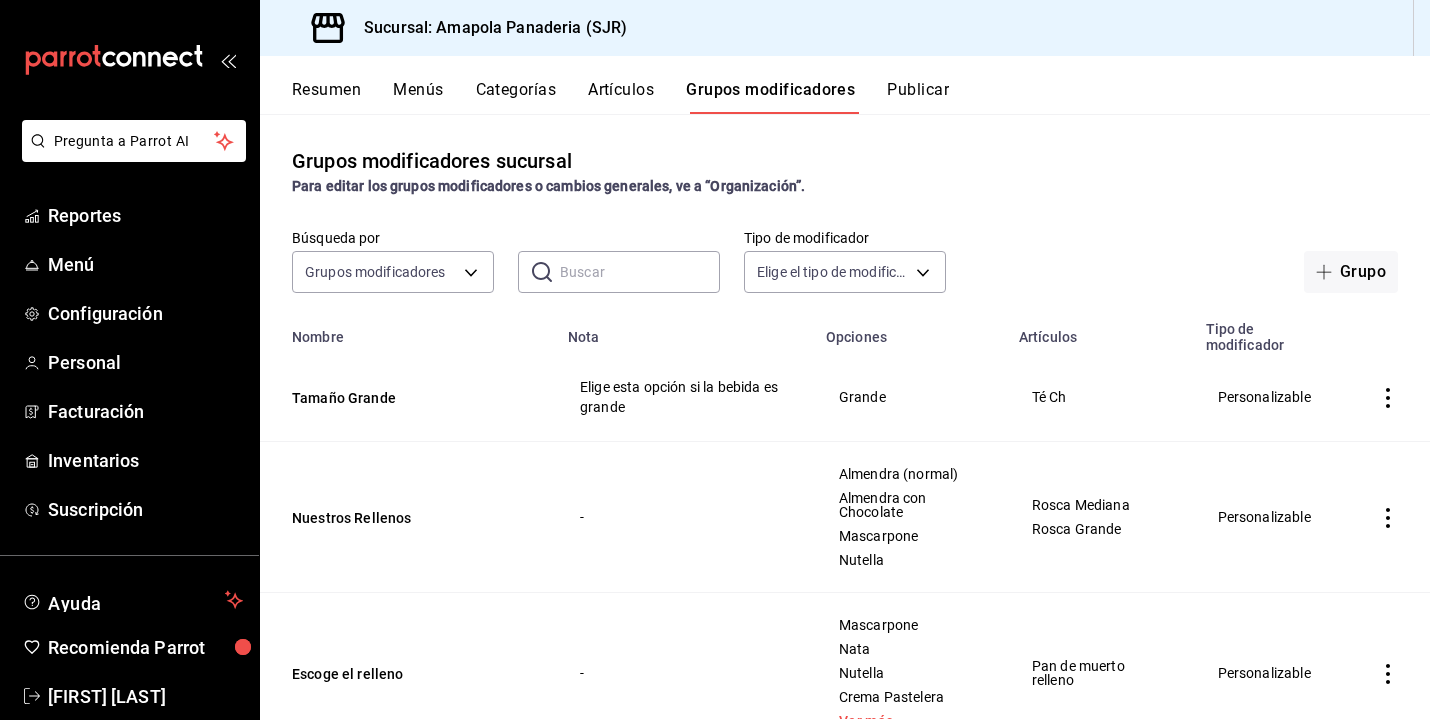 click on "Reportes   Menú   Configuración   Personal   Facturación   Inventarios   Suscripción" at bounding box center (129, 362) 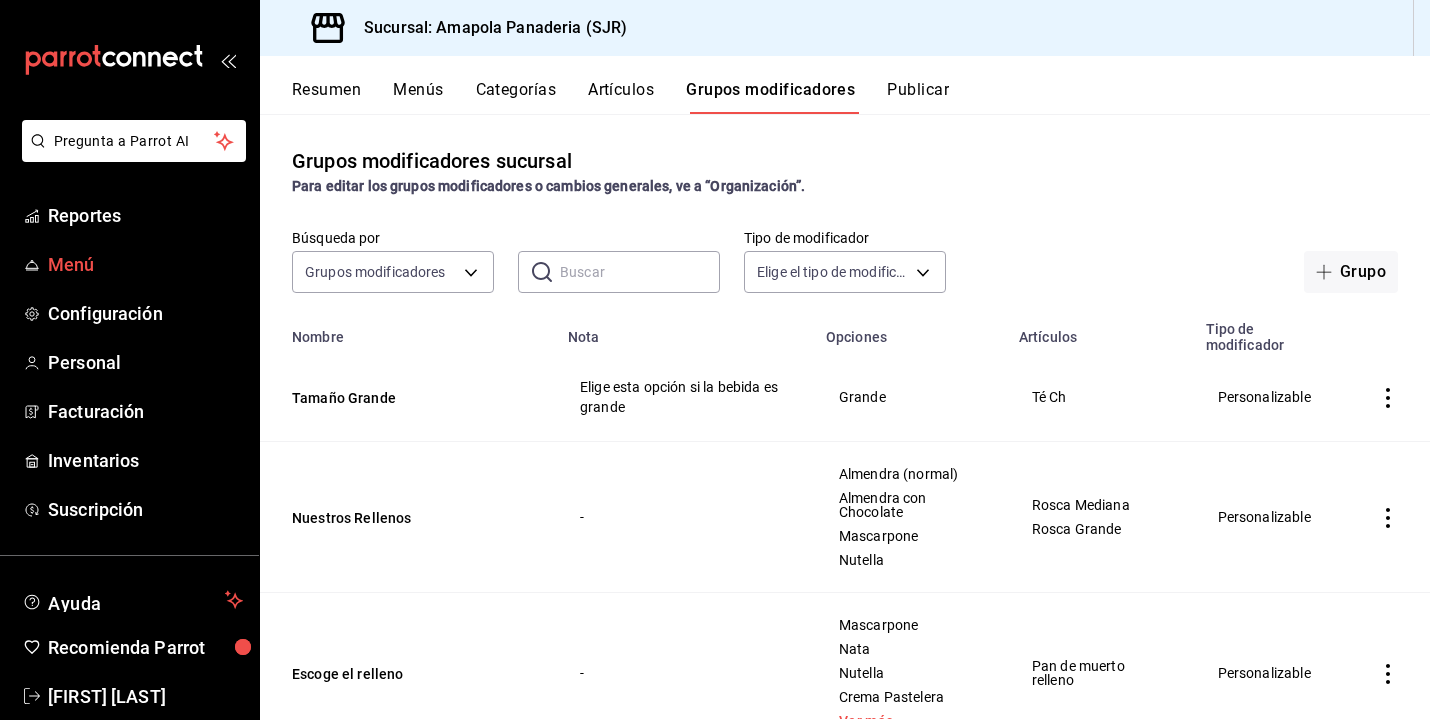 click on "Menú" at bounding box center (145, 264) 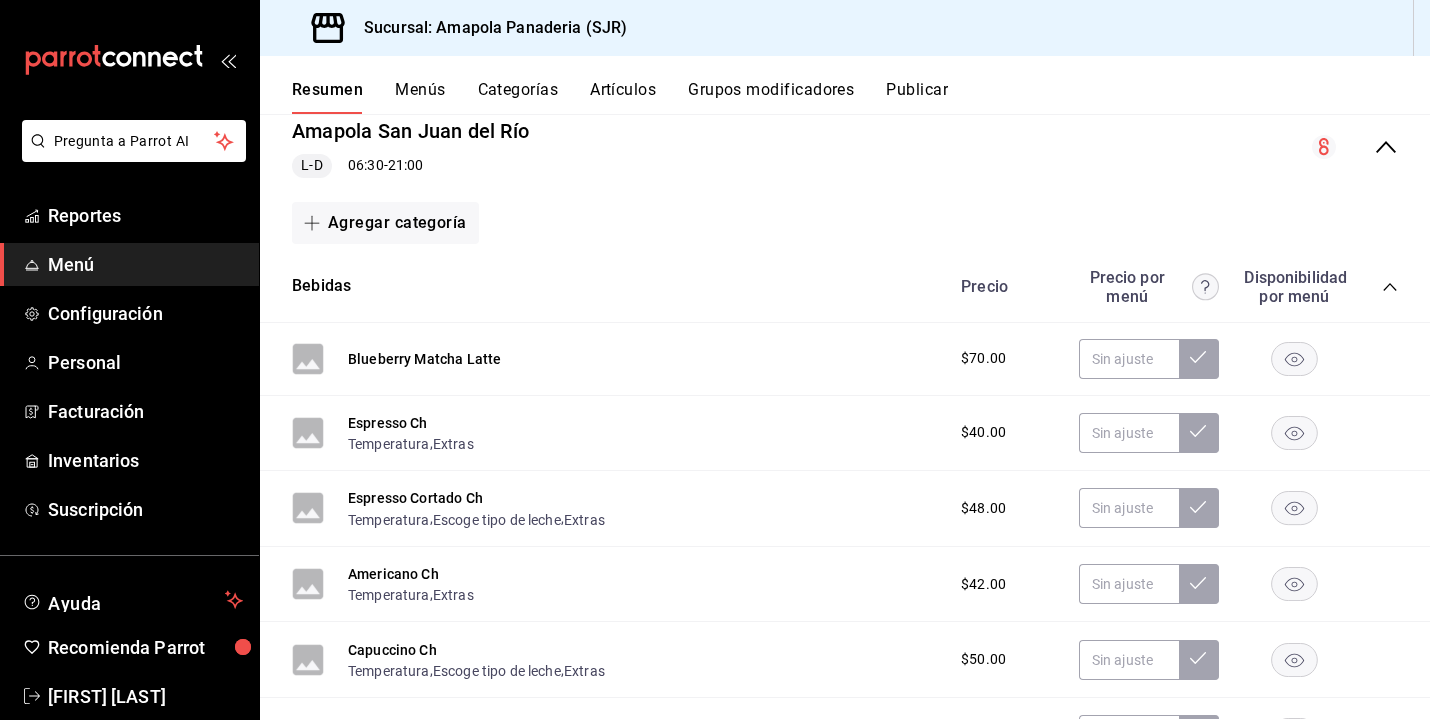 scroll, scrollTop: 209, scrollLeft: 0, axis: vertical 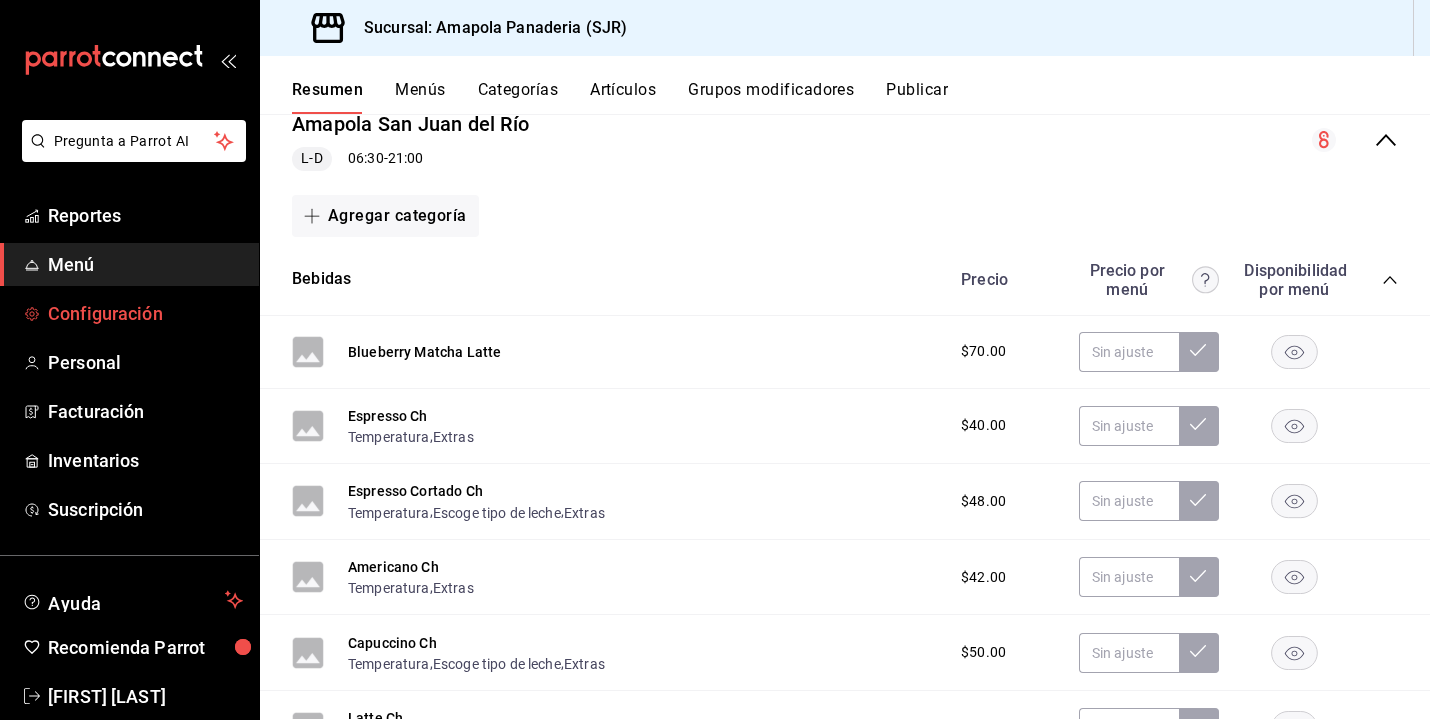 click on "Configuración" at bounding box center [145, 313] 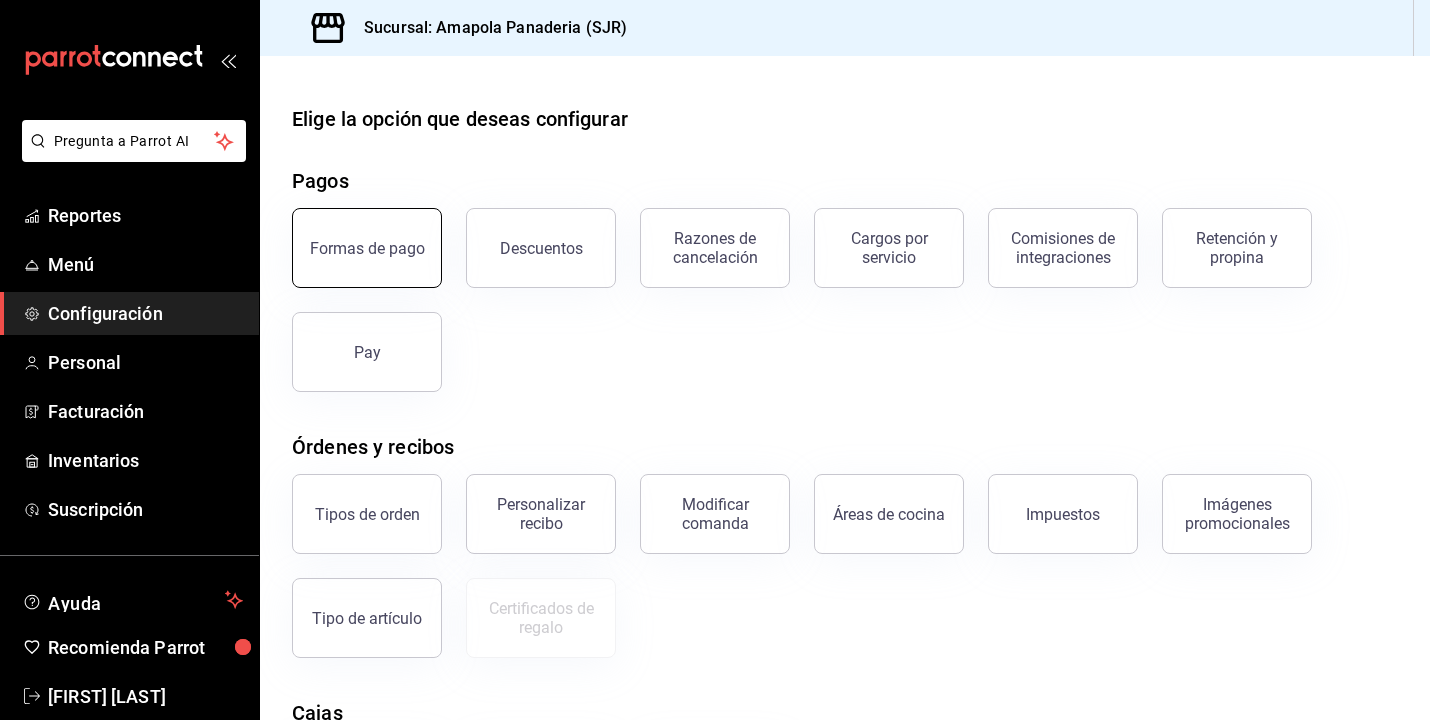 click on "Formas de pago" at bounding box center (367, 248) 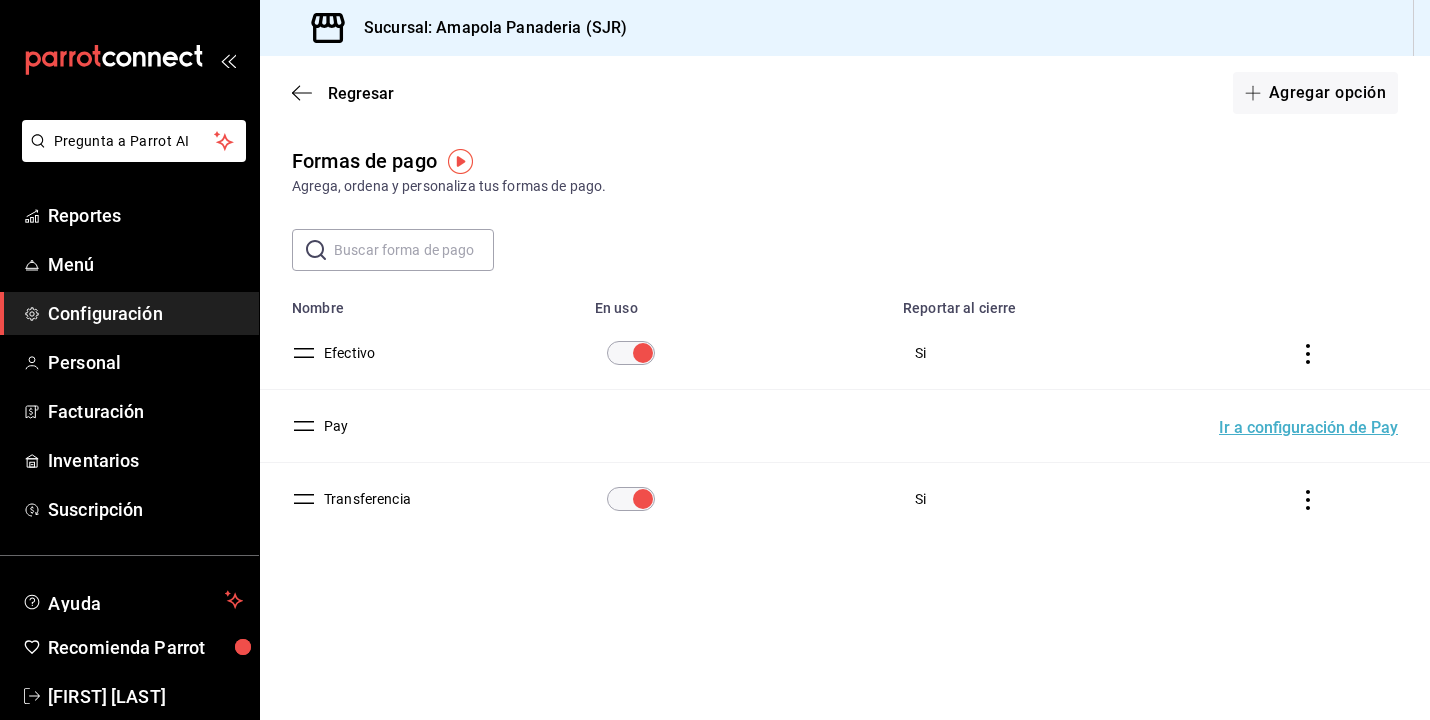 click 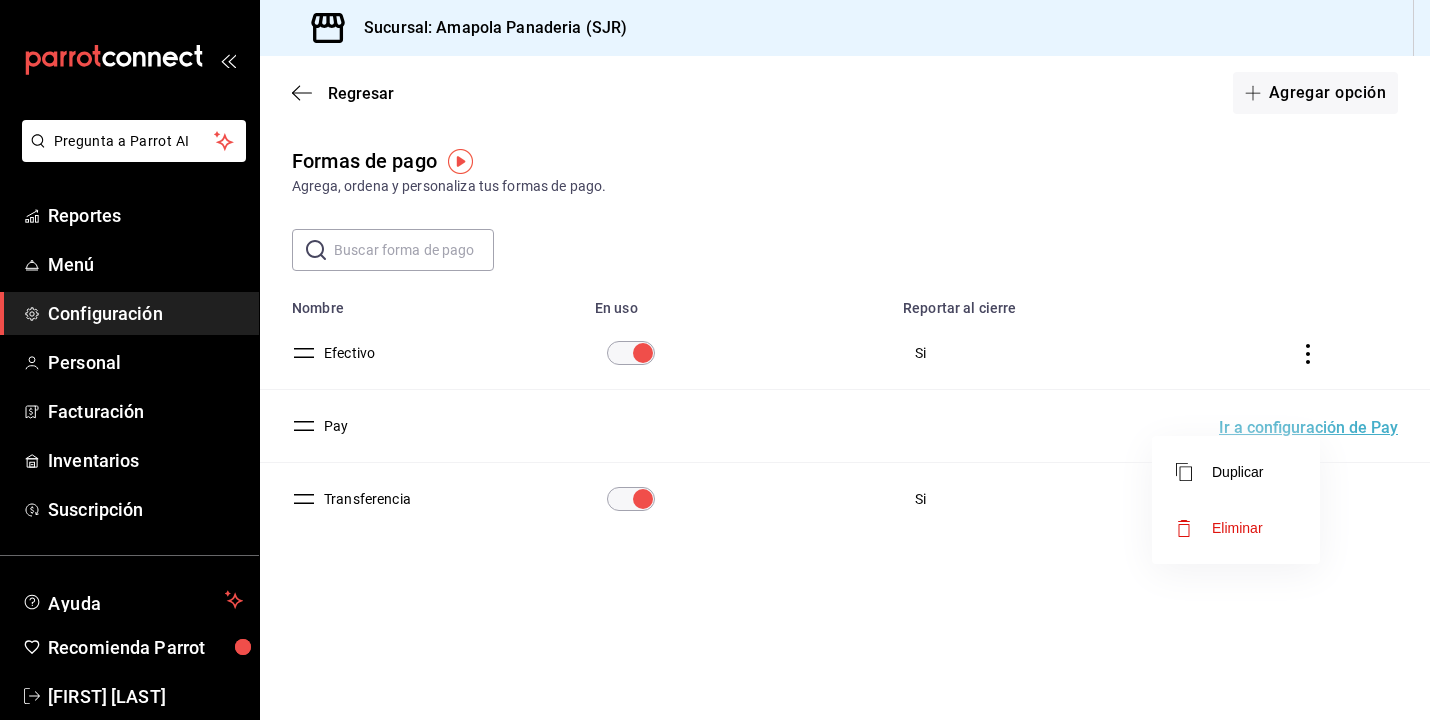 click at bounding box center [715, 360] 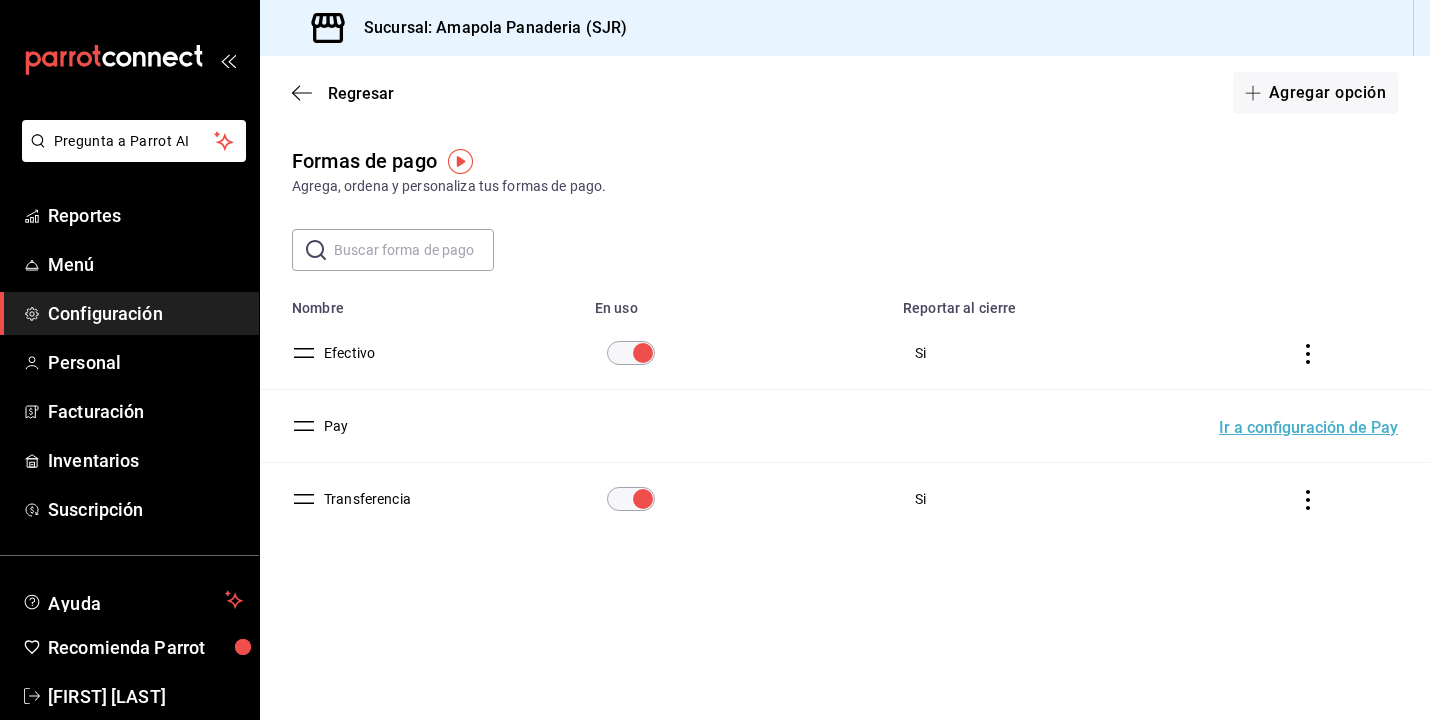 click on "Si" at bounding box center [920, 499] 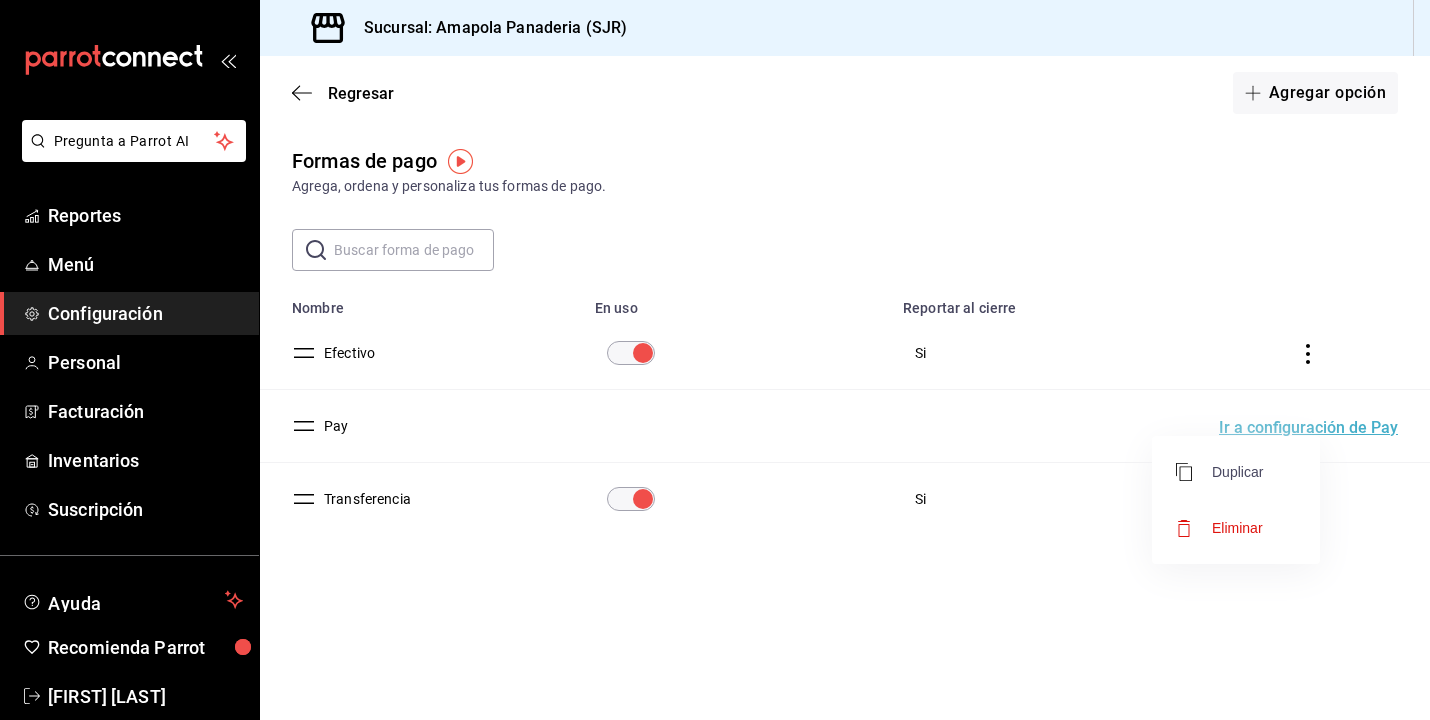 click on "Duplicar" at bounding box center [1219, 472] 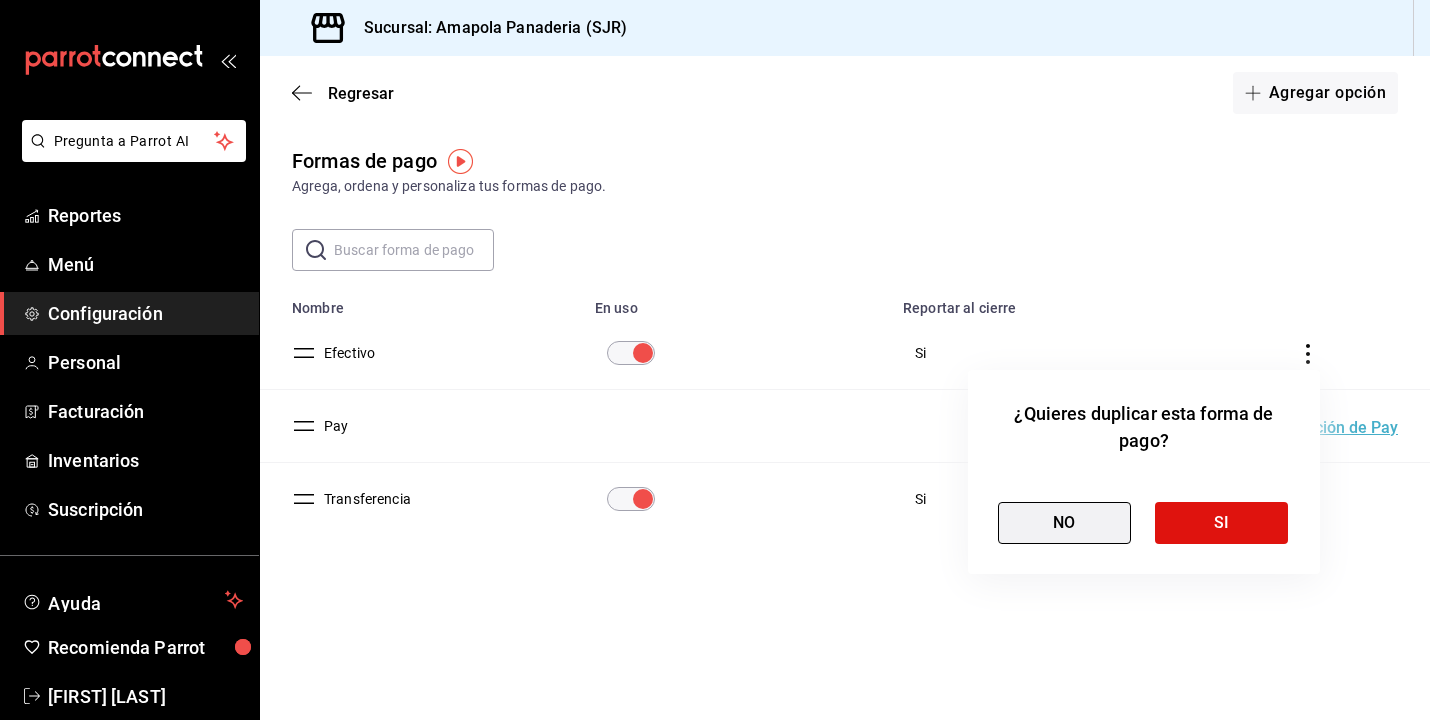 click on "NO" at bounding box center [1064, 523] 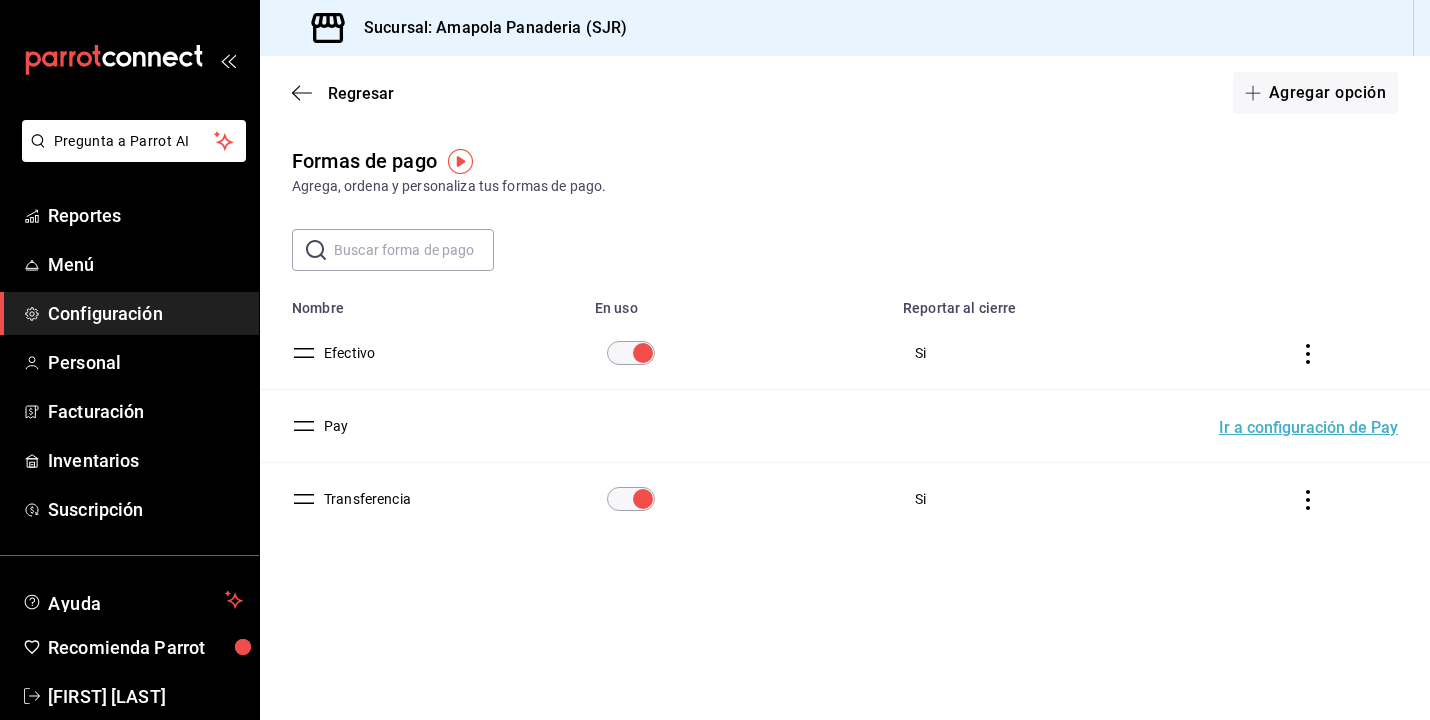 click at bounding box center [643, 499] 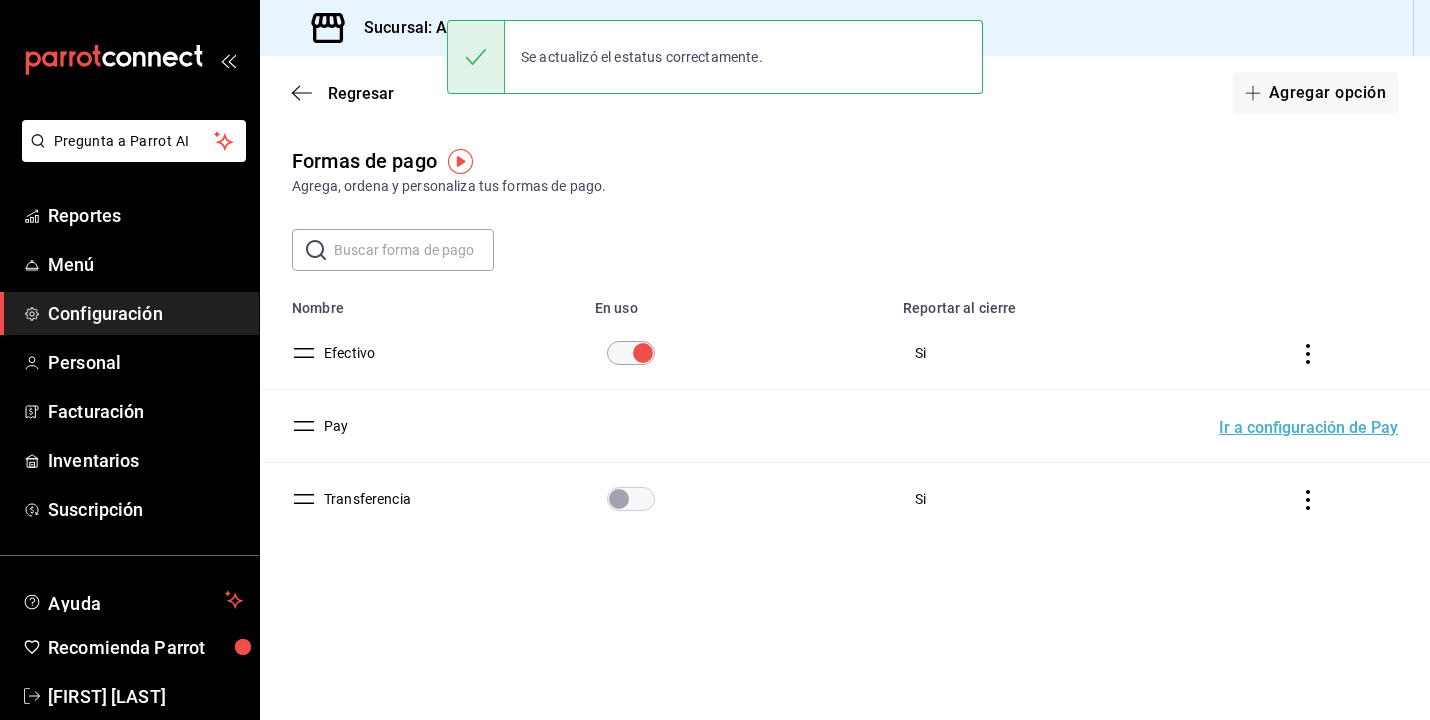 click at bounding box center (619, 499) 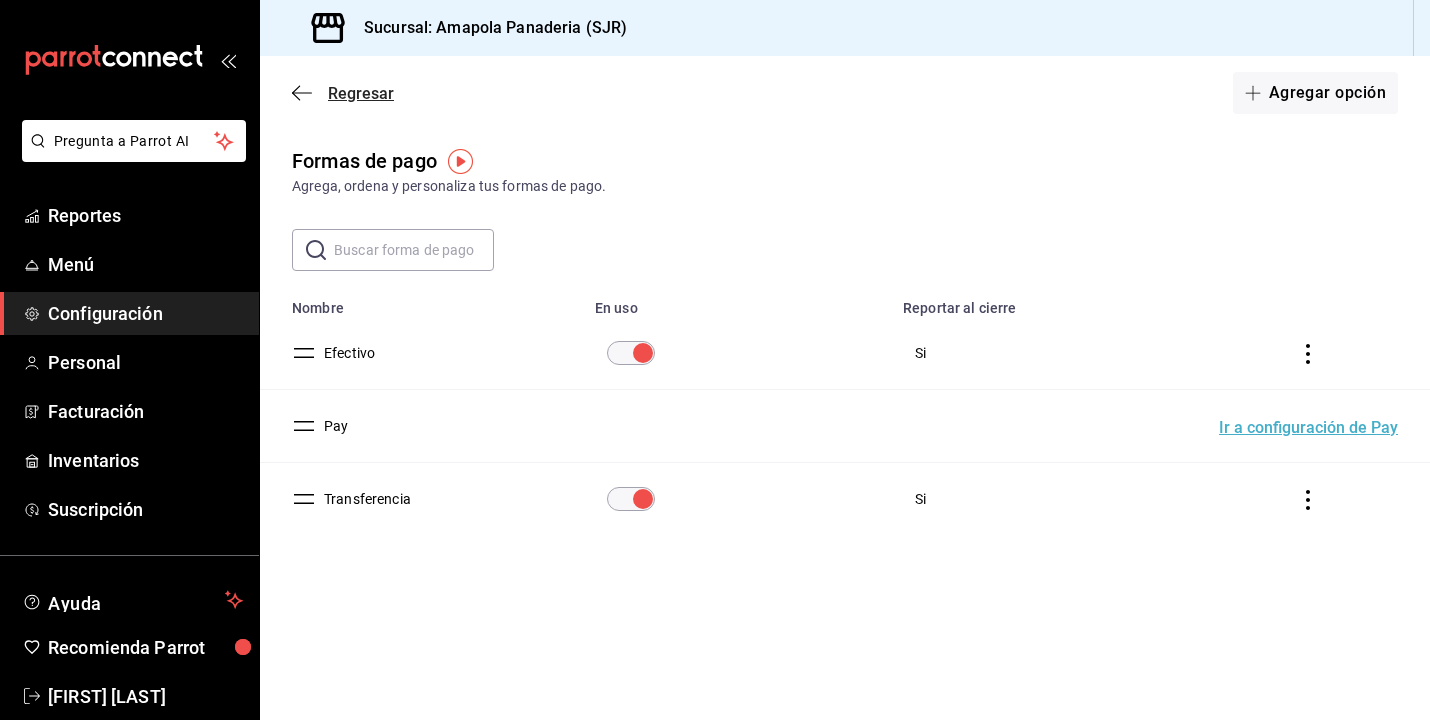 click 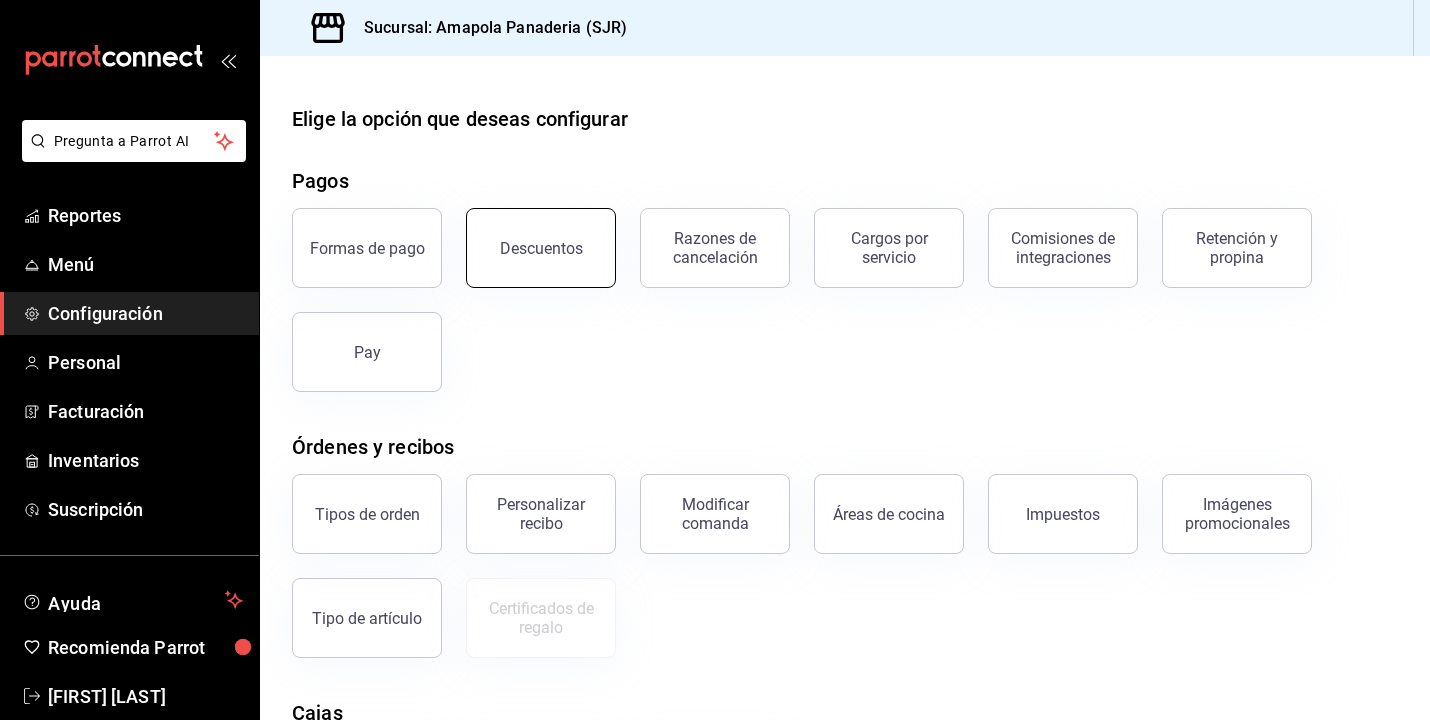 click on "Descuentos" at bounding box center [541, 248] 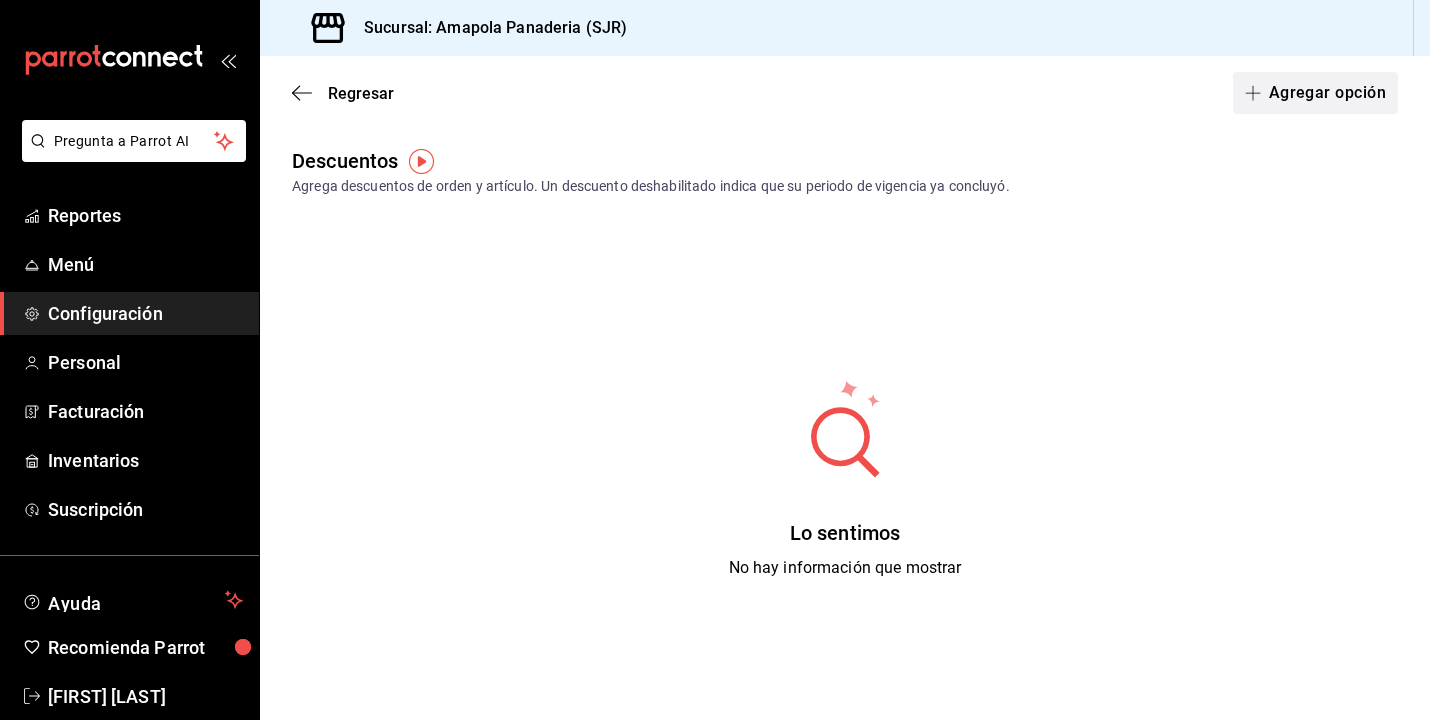 click on "Agregar opción" at bounding box center (1315, 93) 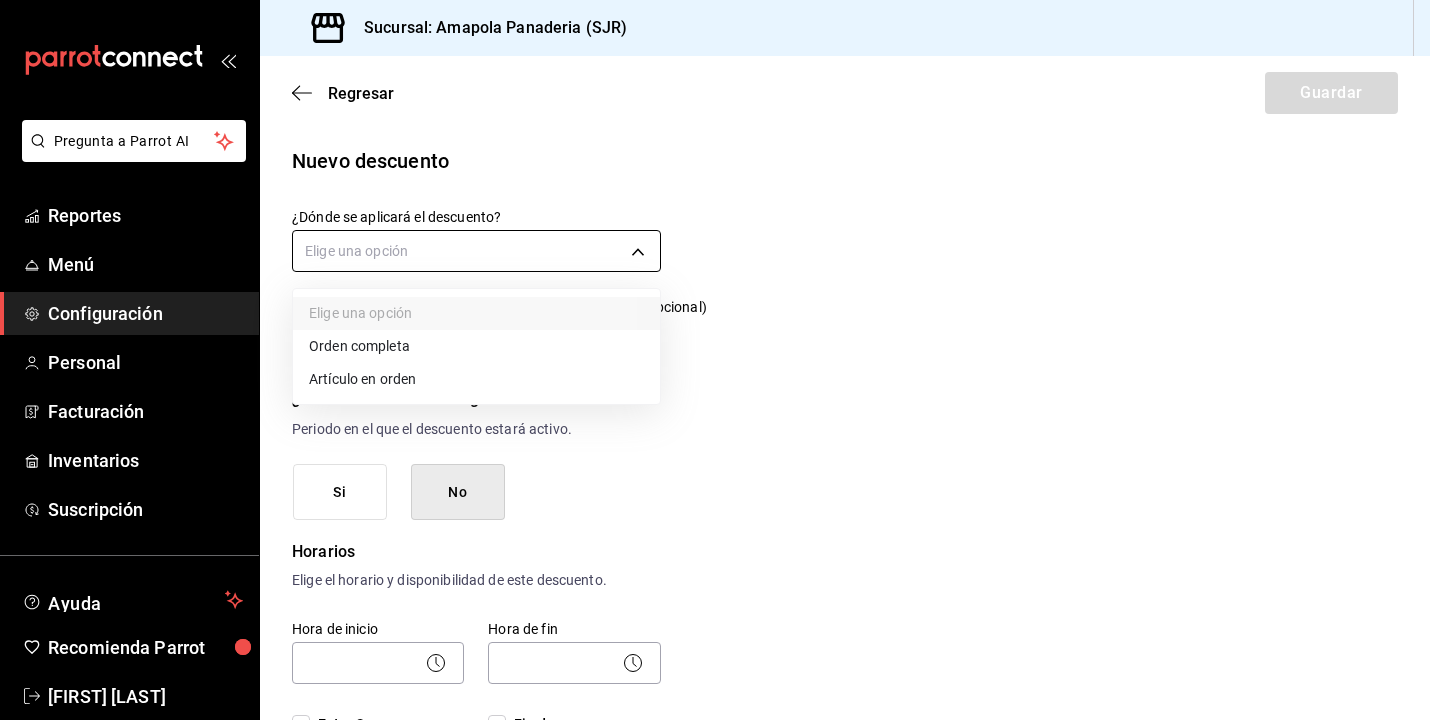 click on "Pregunta a Parrot AI Reportes   Menú   Configuración   Personal   Facturación   Inventarios   Suscripción   Ayuda Recomienda Parrot   Juan Carlos Osornio   Sugerir nueva función   Sucursal: Amapola Panaderia (SJR) Regresar Guardar Nuevo descuento ¿Dónde se aplicará el descuento? Elige una opción ¿Cómo se va a llamar? Ingresa una descripción (opcional) ¿Este descuento tiene vigencia? Periodo en el que el descuento estará activo. Si No Horarios Elige el horario y disponibilidad de este descuento. Hora de inicio ​ Entre Semana Lunes Martes Miércoles Jueves Viernes Hora de fin ​ Fin de semana Sábado Domingo Agregar horario 1 de 5 horarios ¿Este descuento requiere un permiso especial para aplicarse? Solo los usuarios con el permiso de "Aplicar descuento" podrán usar este descuento en el Punto de Venta. Si No ¿Quieres que el usuario defina el valor del descuento en el Punto de Venta? Si No ¿Cómo se aplicará el descuento? Porcentaje Cantidad Porcentaje 0.00 % Porcentaje Ver video tutorial" at bounding box center [715, 360] 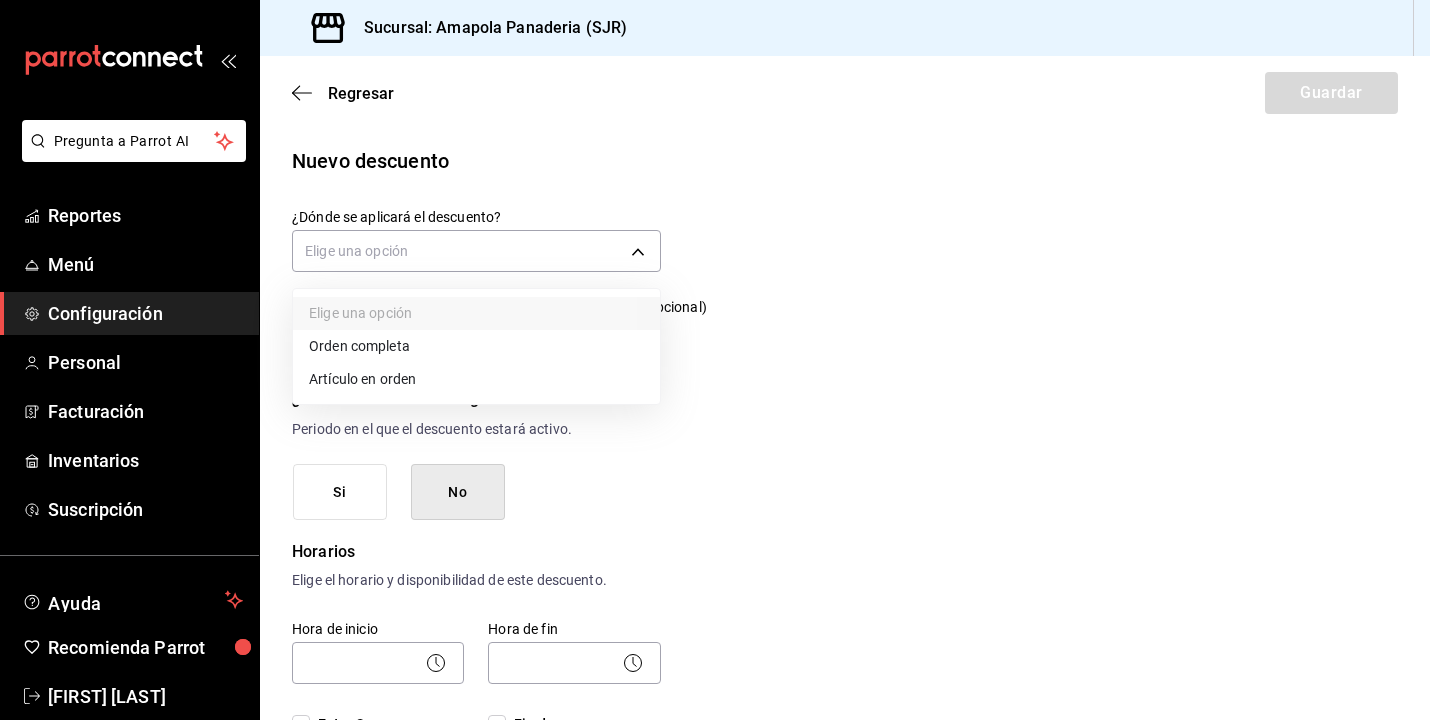 click on "Orden completa" at bounding box center [476, 346] 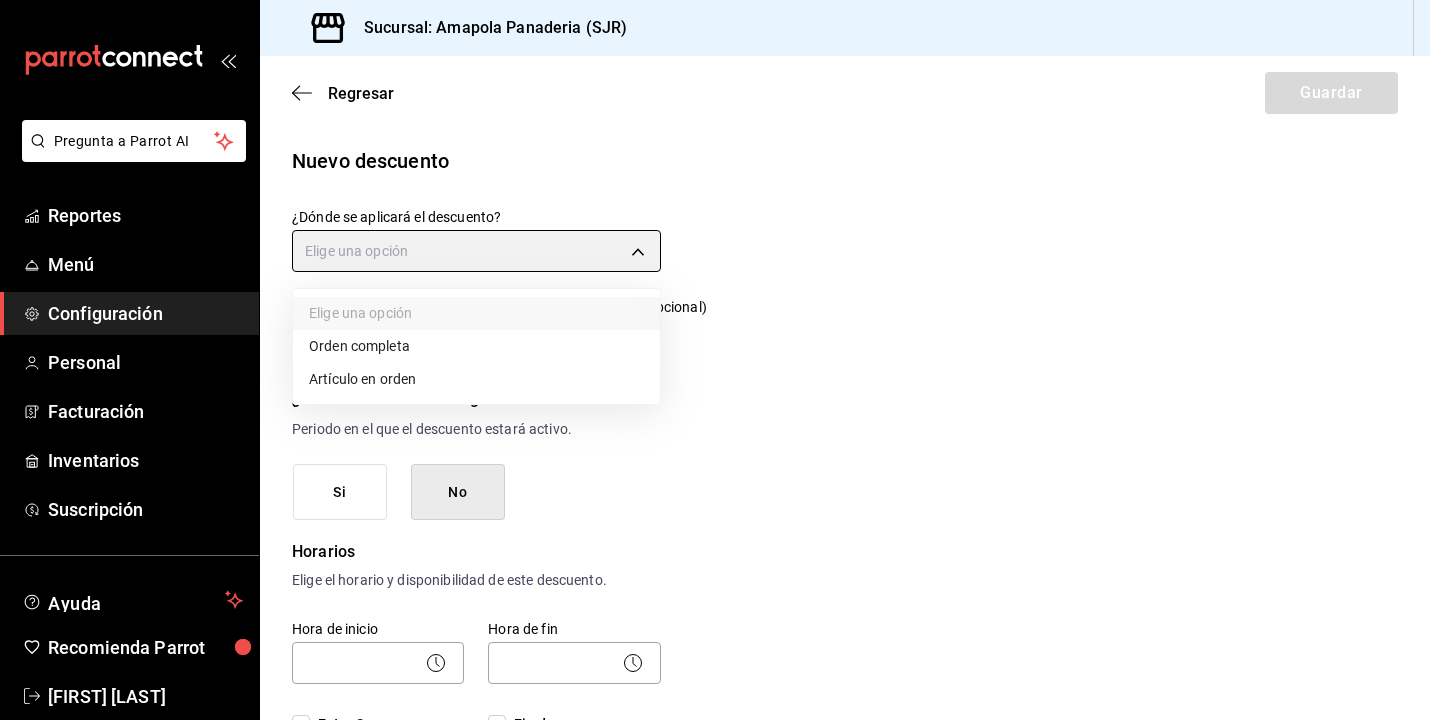 type on "ORDER" 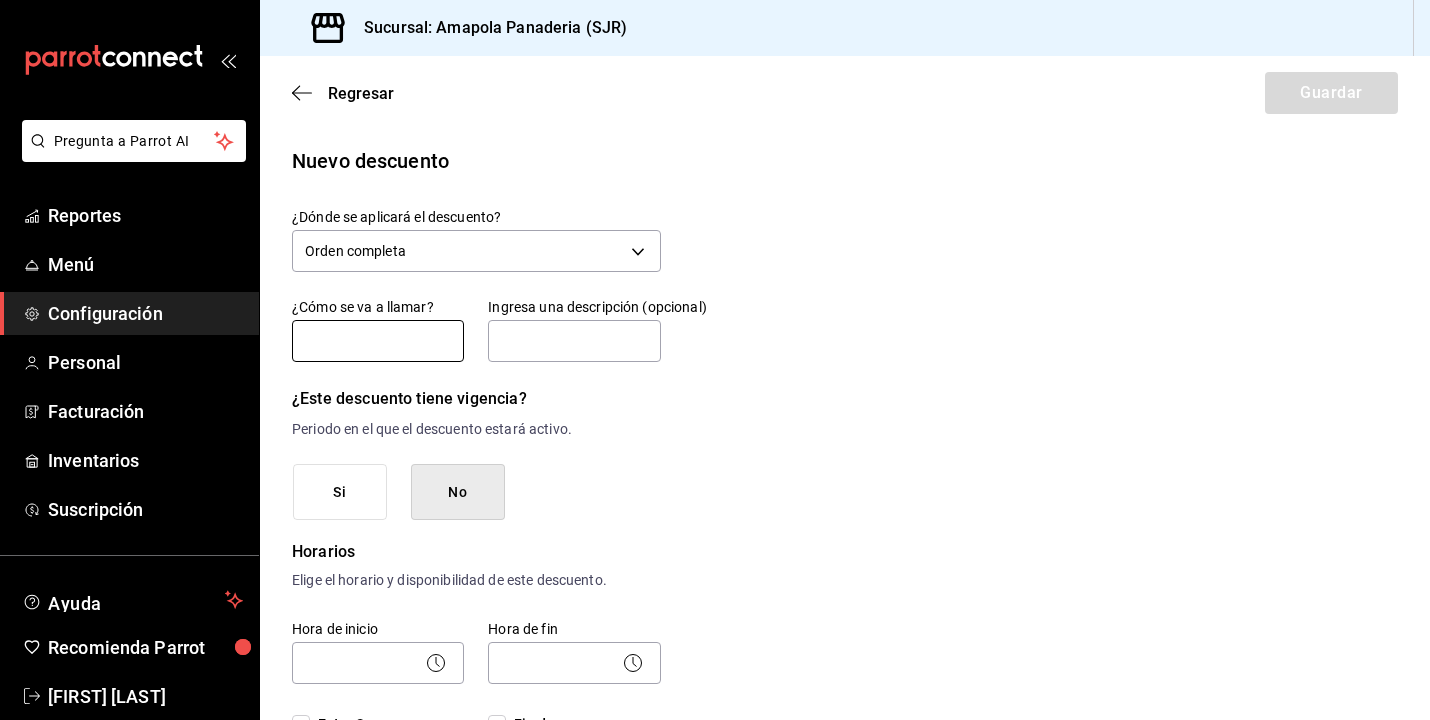 click at bounding box center (378, 341) 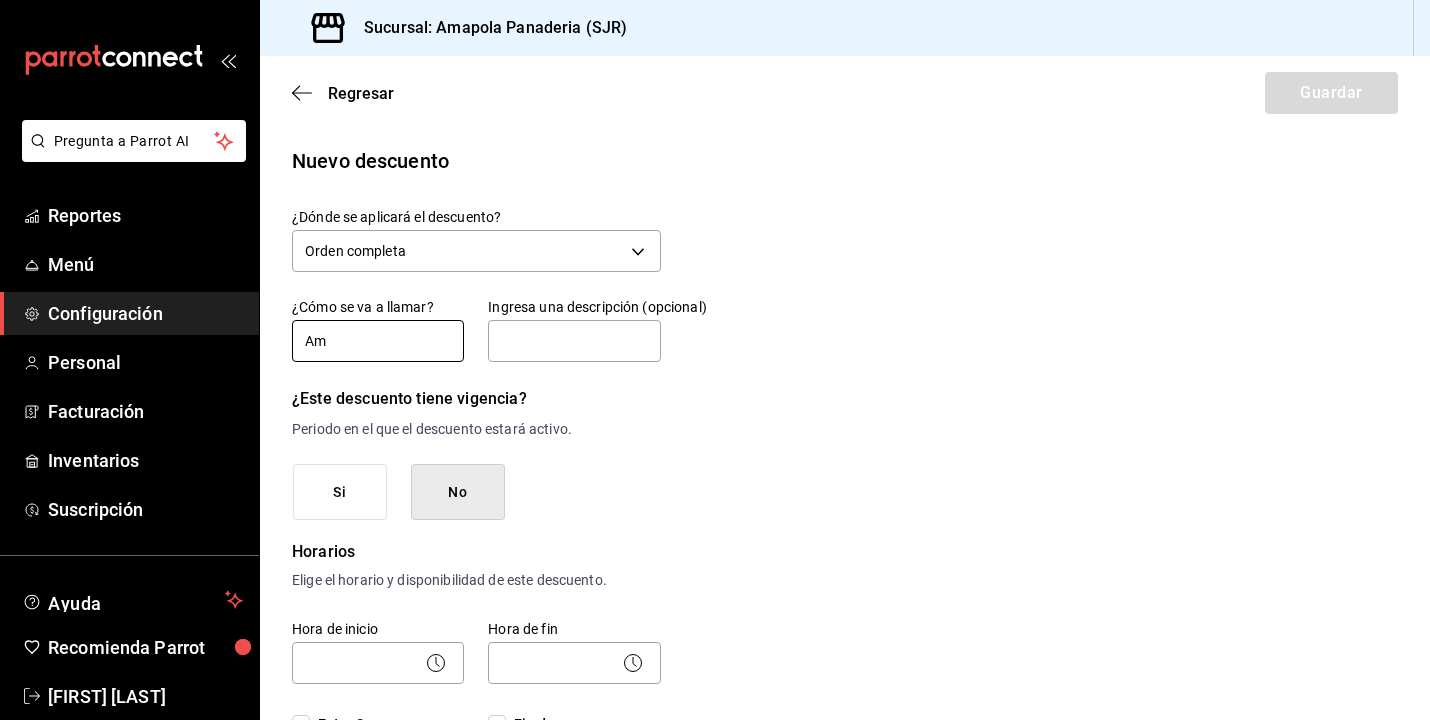 type on "A" 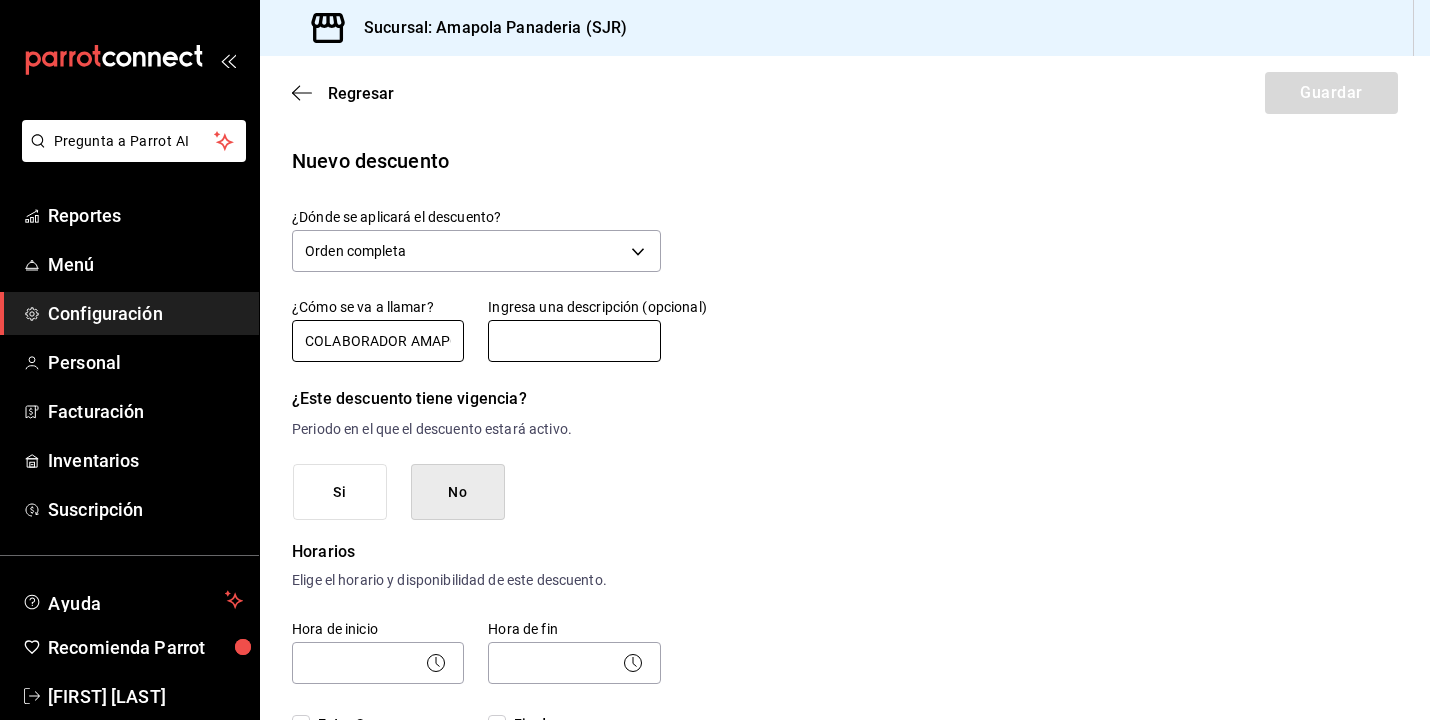 type on "COLABORADOR AMAPOLA" 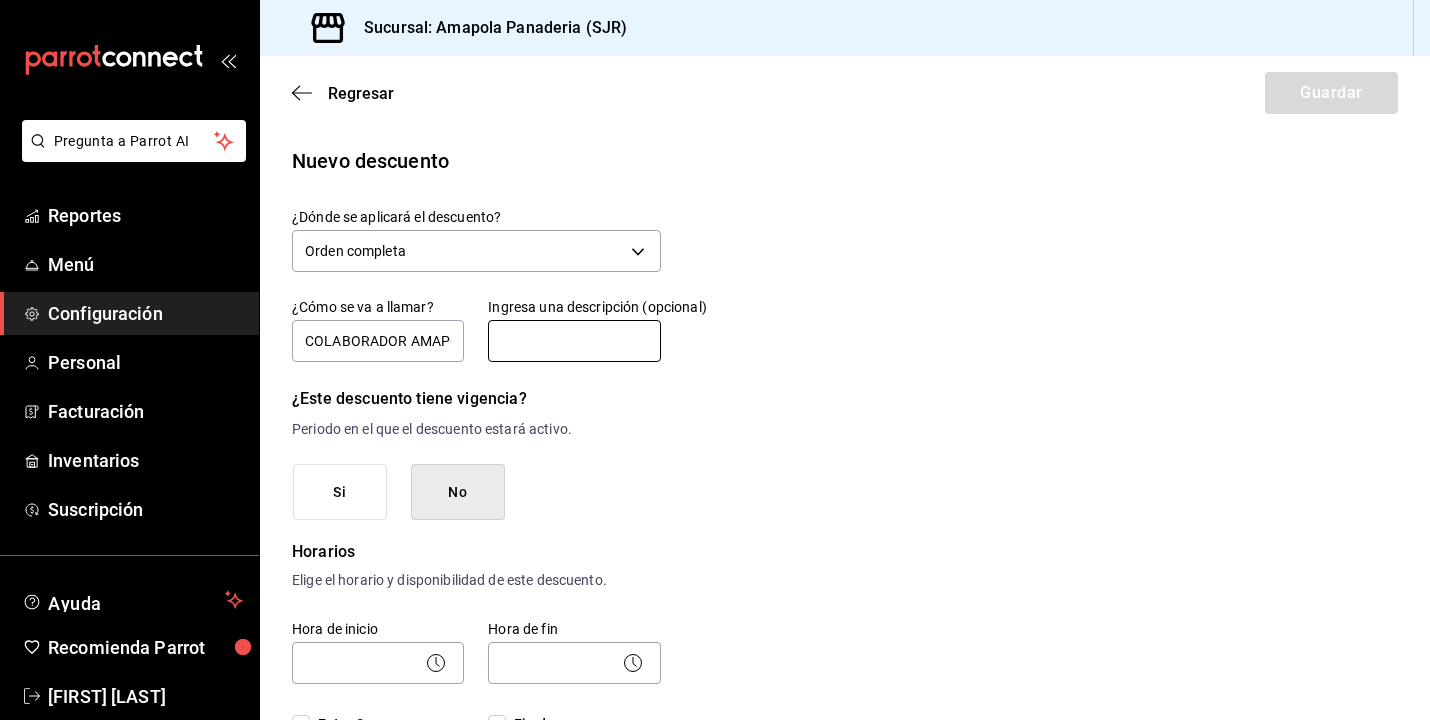 click at bounding box center [574, 341] 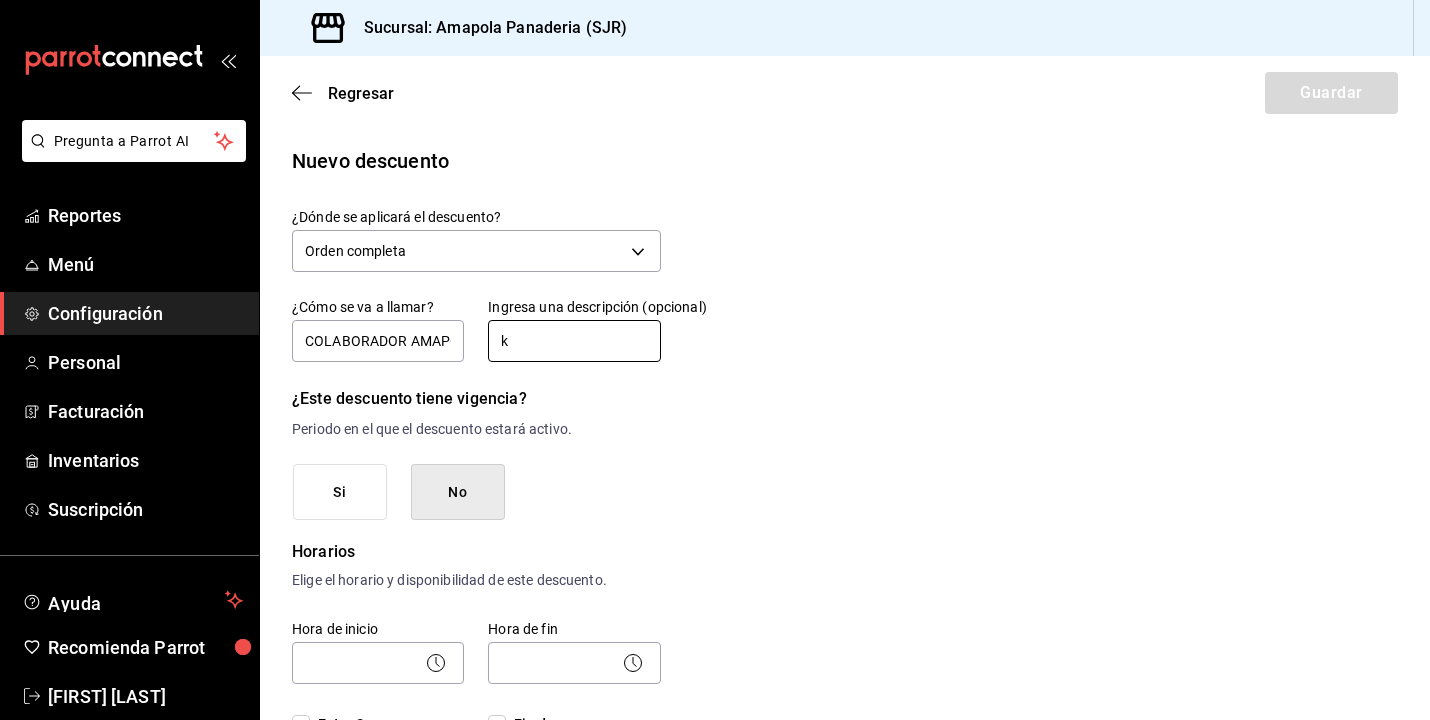 type 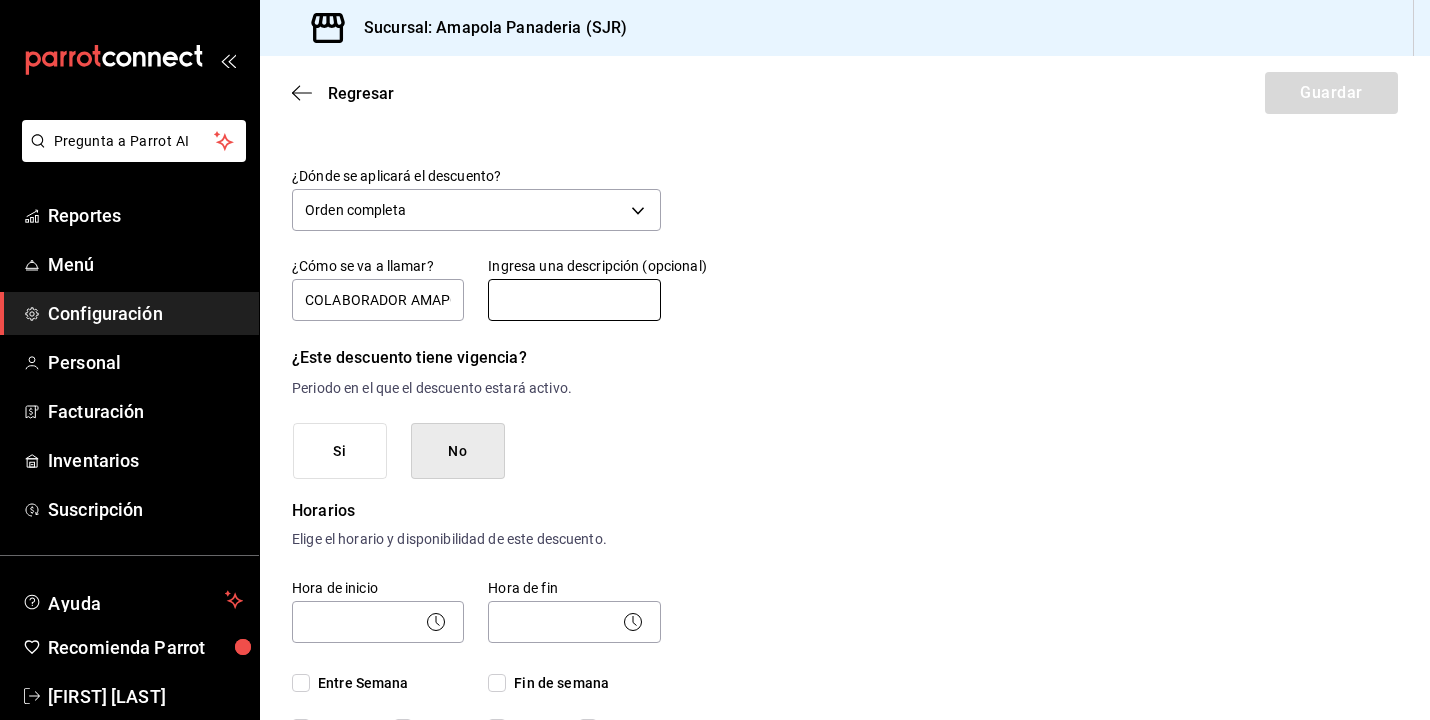 scroll, scrollTop: 51, scrollLeft: 0, axis: vertical 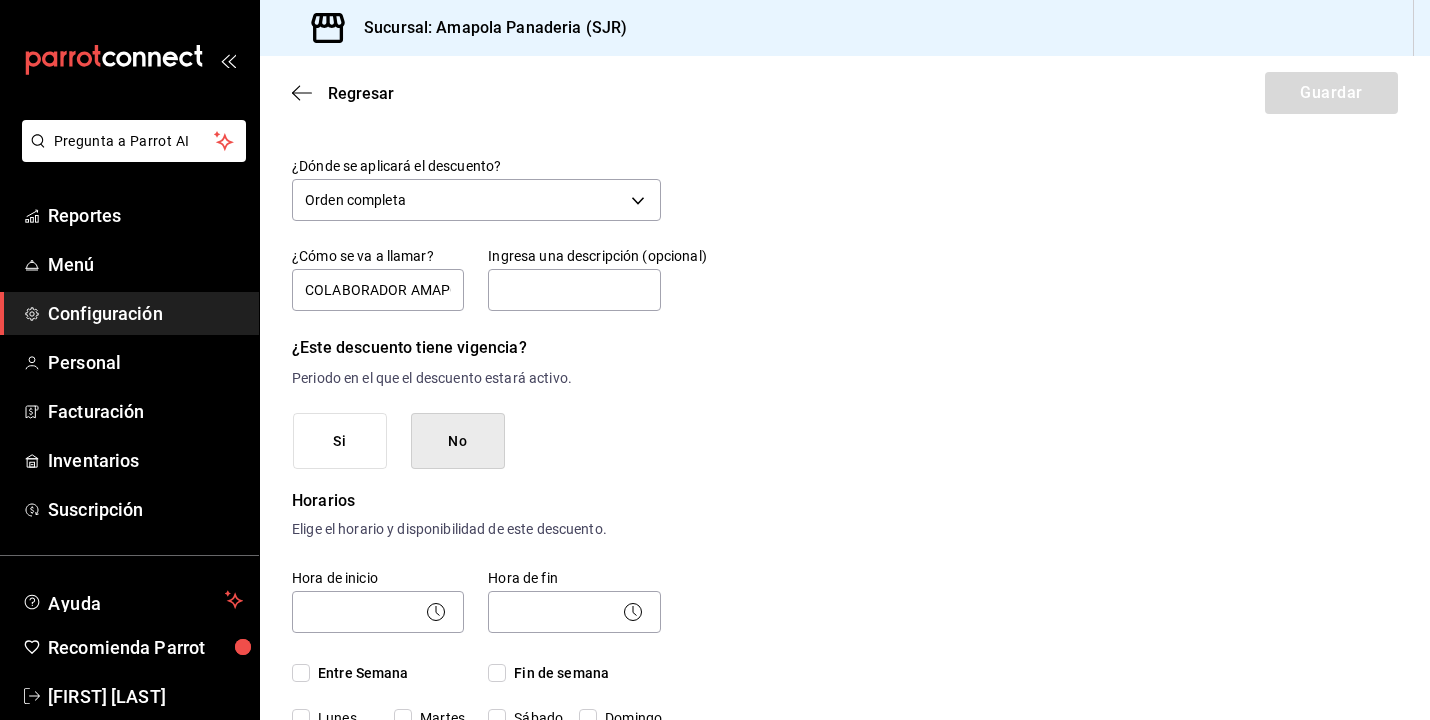 click on "No" at bounding box center [458, 441] 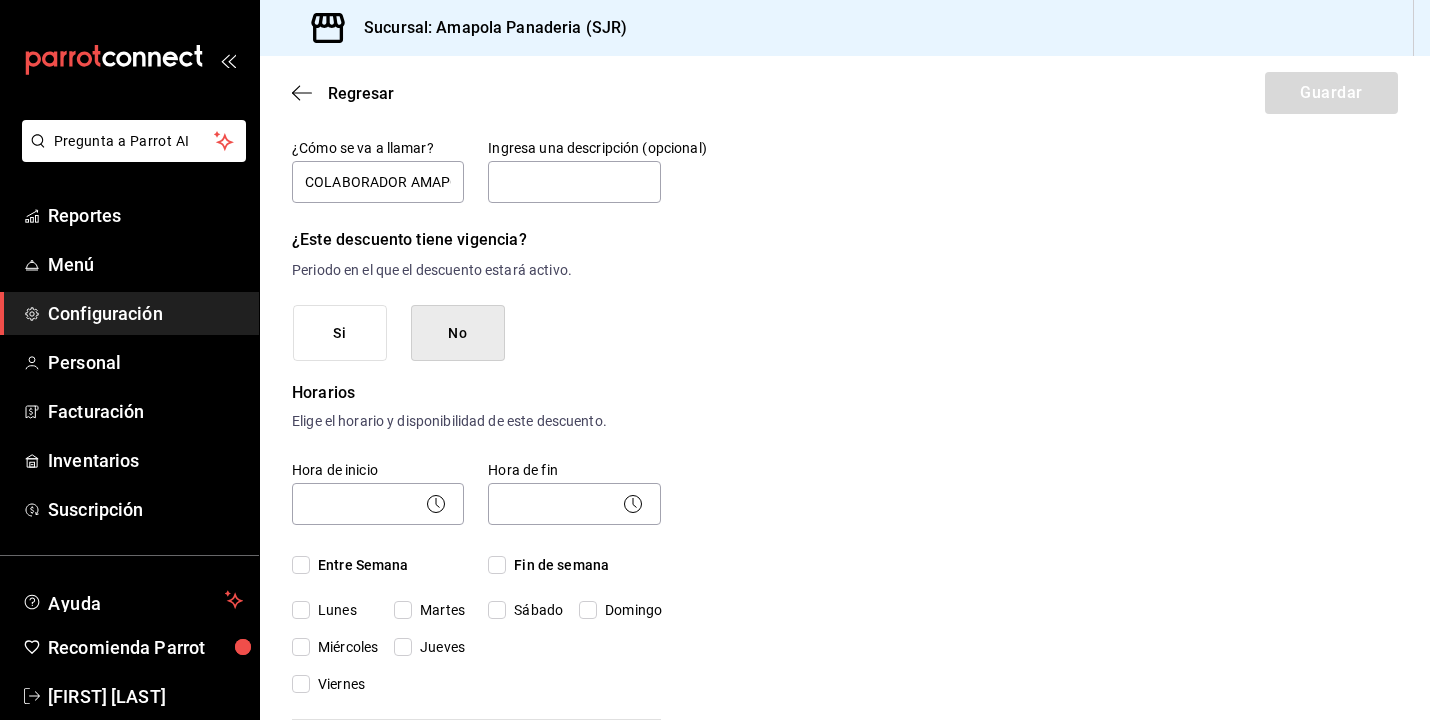 scroll, scrollTop: 169, scrollLeft: 0, axis: vertical 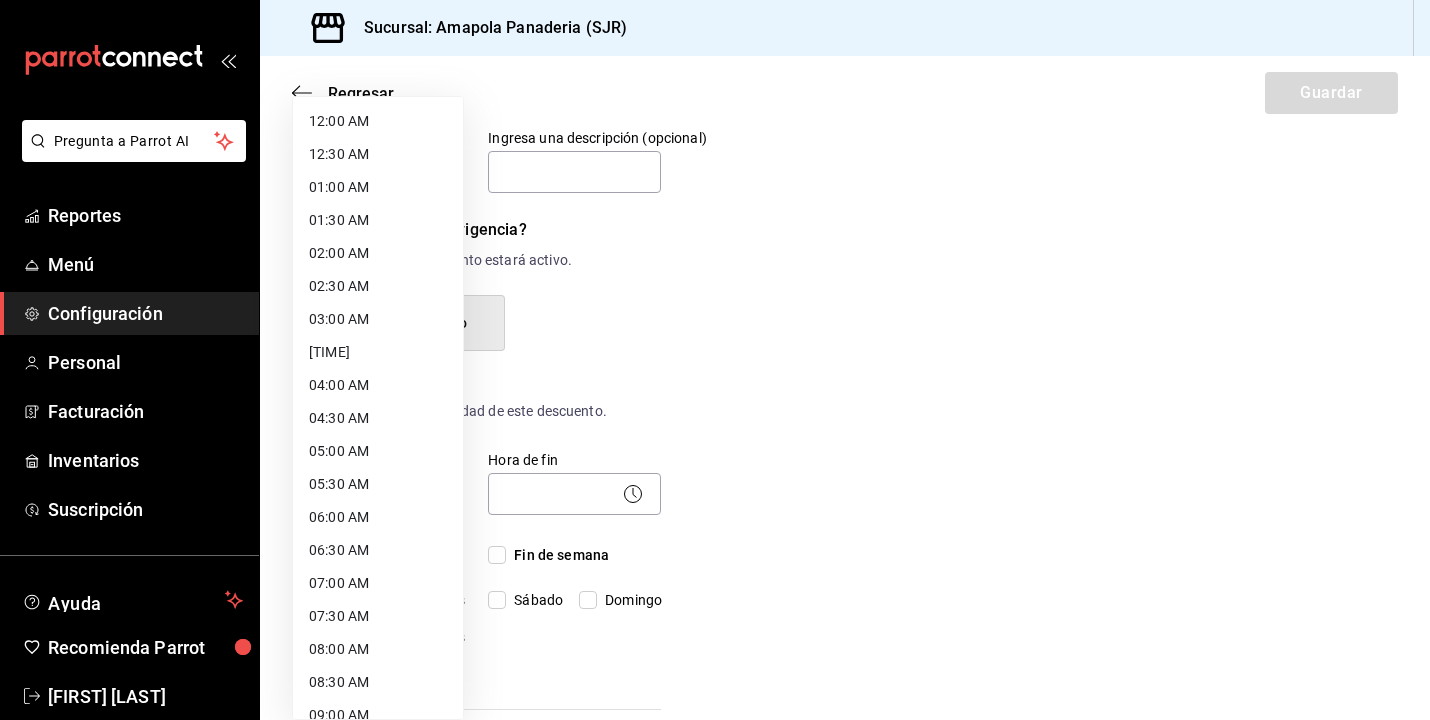 click on "Pregunta a Parrot AI Reportes   Menú   Configuración   Personal   Facturación   Inventarios   Suscripción   Ayuda Recomienda Parrot   Juan Carlos Osornio   Sugerir nueva función   Sucursal: Amapola Panaderia (SJR) Regresar Guardar Nuevo descuento ¿Dónde se aplicará el descuento? Orden completa ORDER ¿Cómo se va a llamar? COLABORADOR AMAPOLA Ingresa una descripción (opcional) ¿Este descuento tiene vigencia? Periodo en el que el descuento estará activo. Si No Horarios Elige el horario y disponibilidad de este descuento. Hora de inicio ​ Entre Semana Lunes Martes Miércoles Jueves Viernes Hora de fin ​ Fin de semana Sábado Domingo Agregar horario 1 de 5 horarios ¿Este descuento requiere un permiso especial para aplicarse? Solo los usuarios con el permiso de "Aplicar descuento" podrán usar este descuento en el Punto de Venta. Si No ¿Quieres que el usuario defina el valor del descuento en el Punto de Venta? Si No ¿Cómo se aplicará el descuento? Porcentaje Cantidad Porcentaje 0.00 % Reportes" at bounding box center (715, 360) 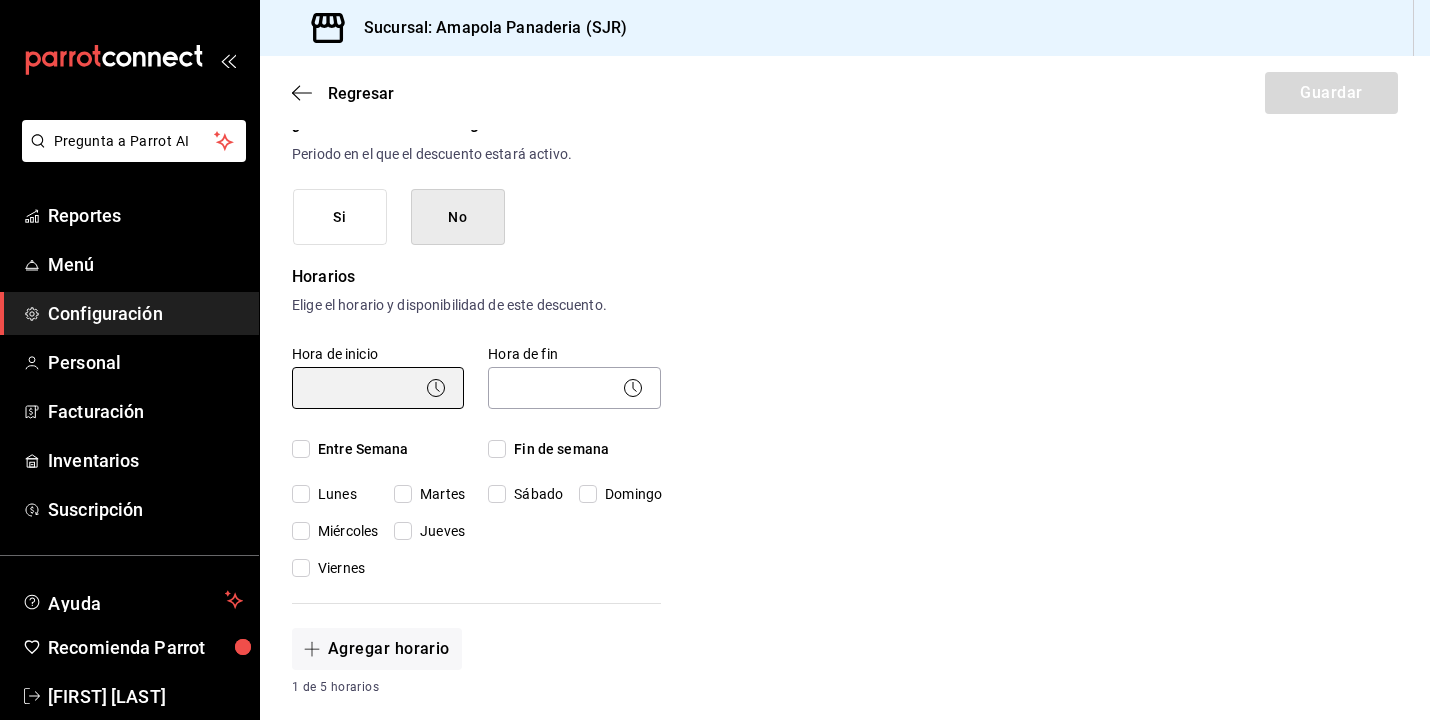 scroll, scrollTop: 286, scrollLeft: 0, axis: vertical 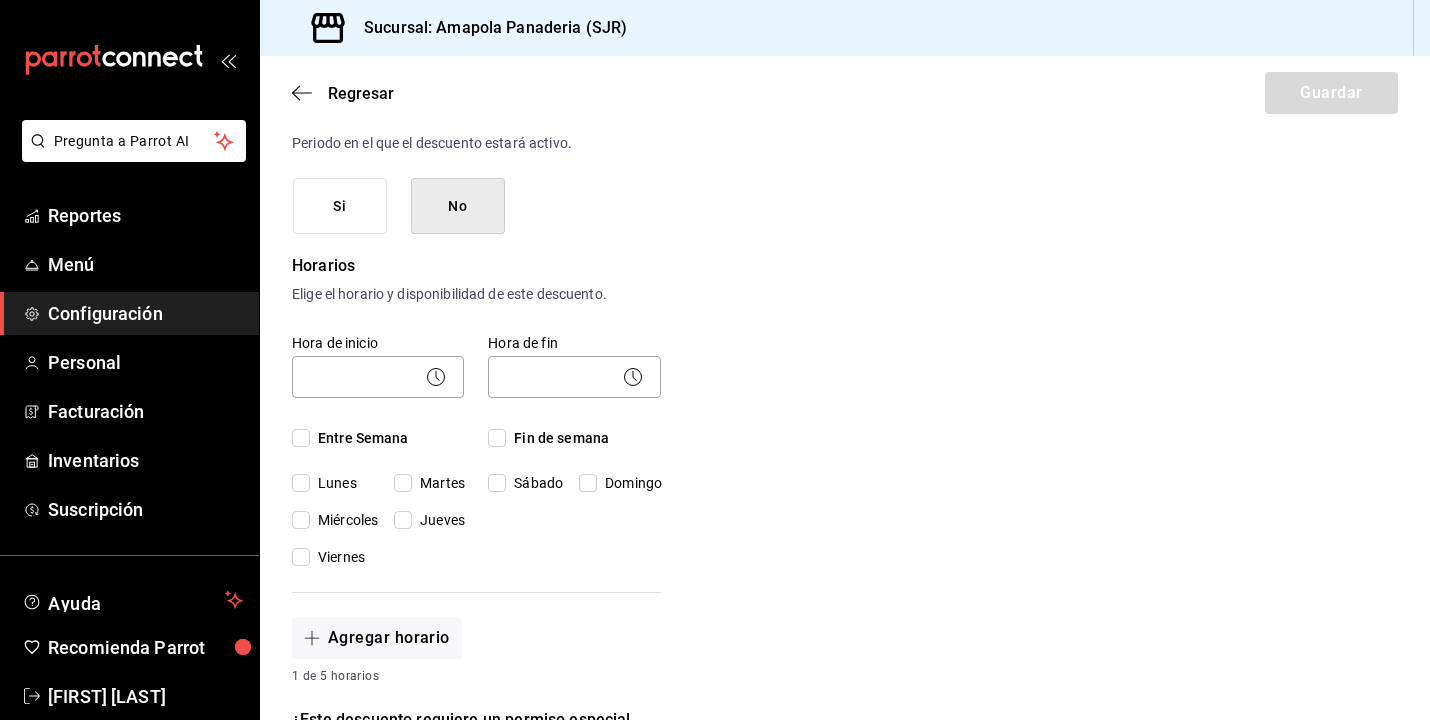 click on "Entre Semana" at bounding box center (301, 438) 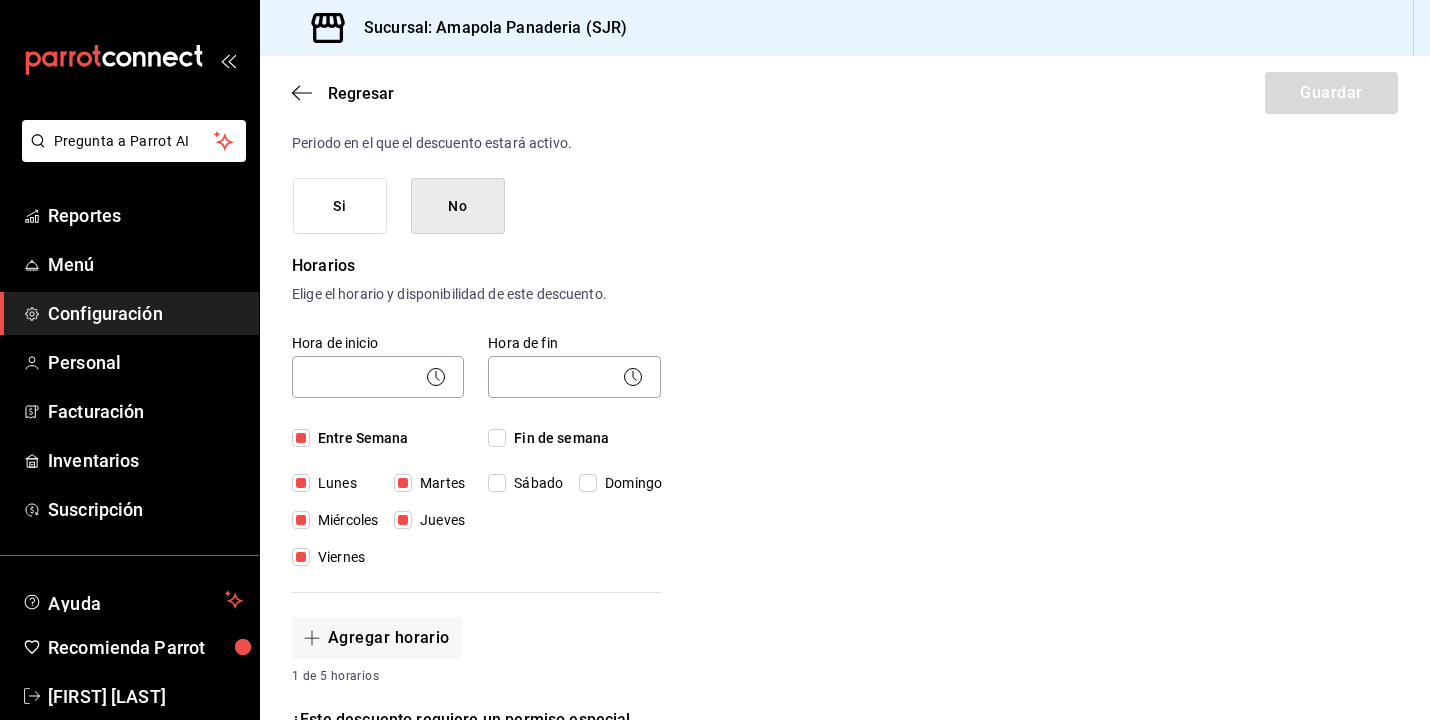click on "Fin de semana" at bounding box center [497, 438] 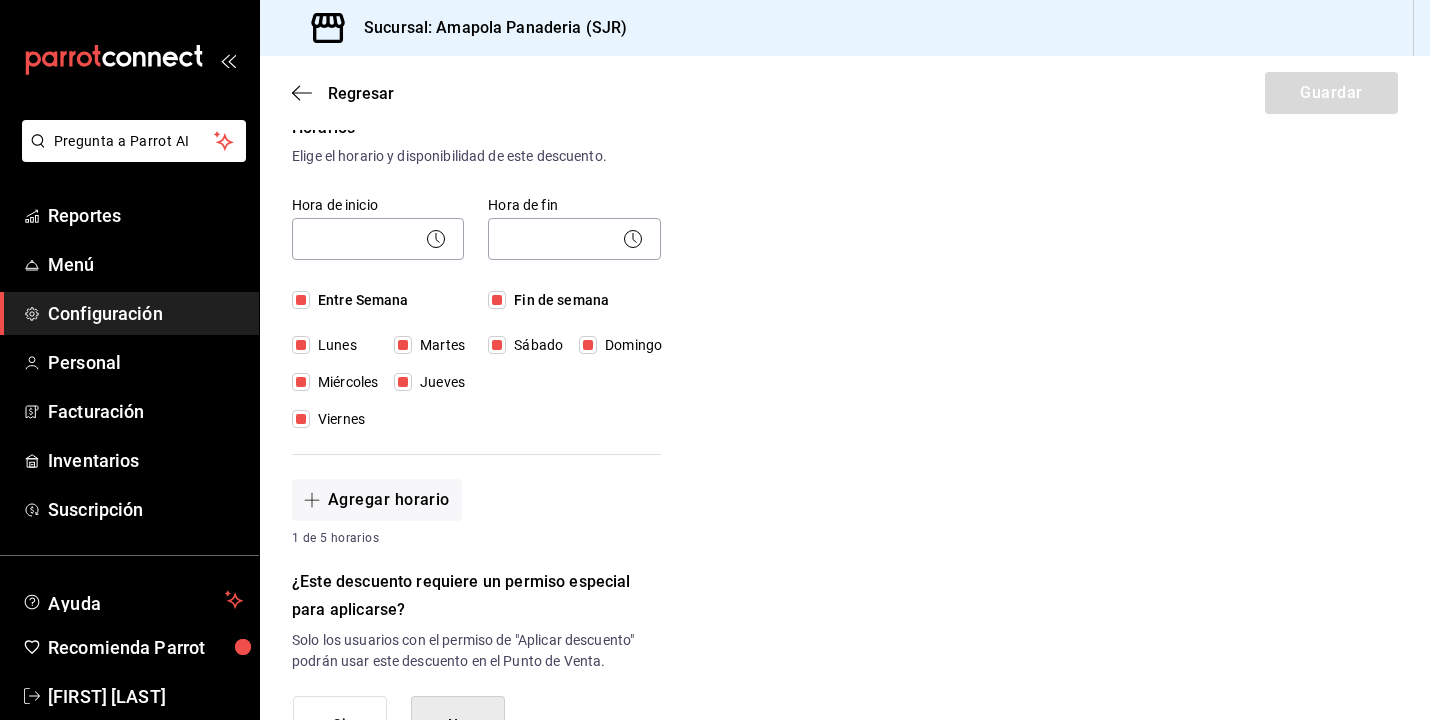 scroll, scrollTop: 427, scrollLeft: 0, axis: vertical 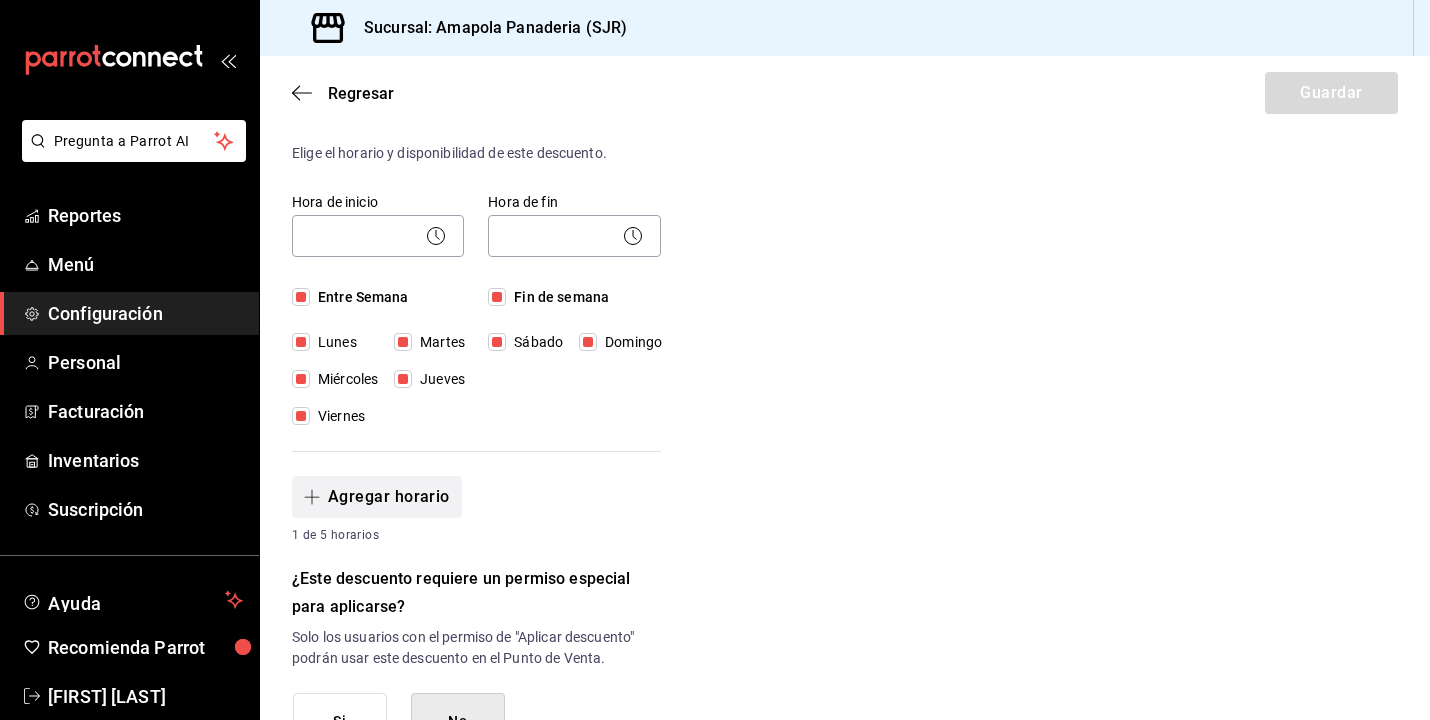 click on "Agregar horario" at bounding box center (377, 497) 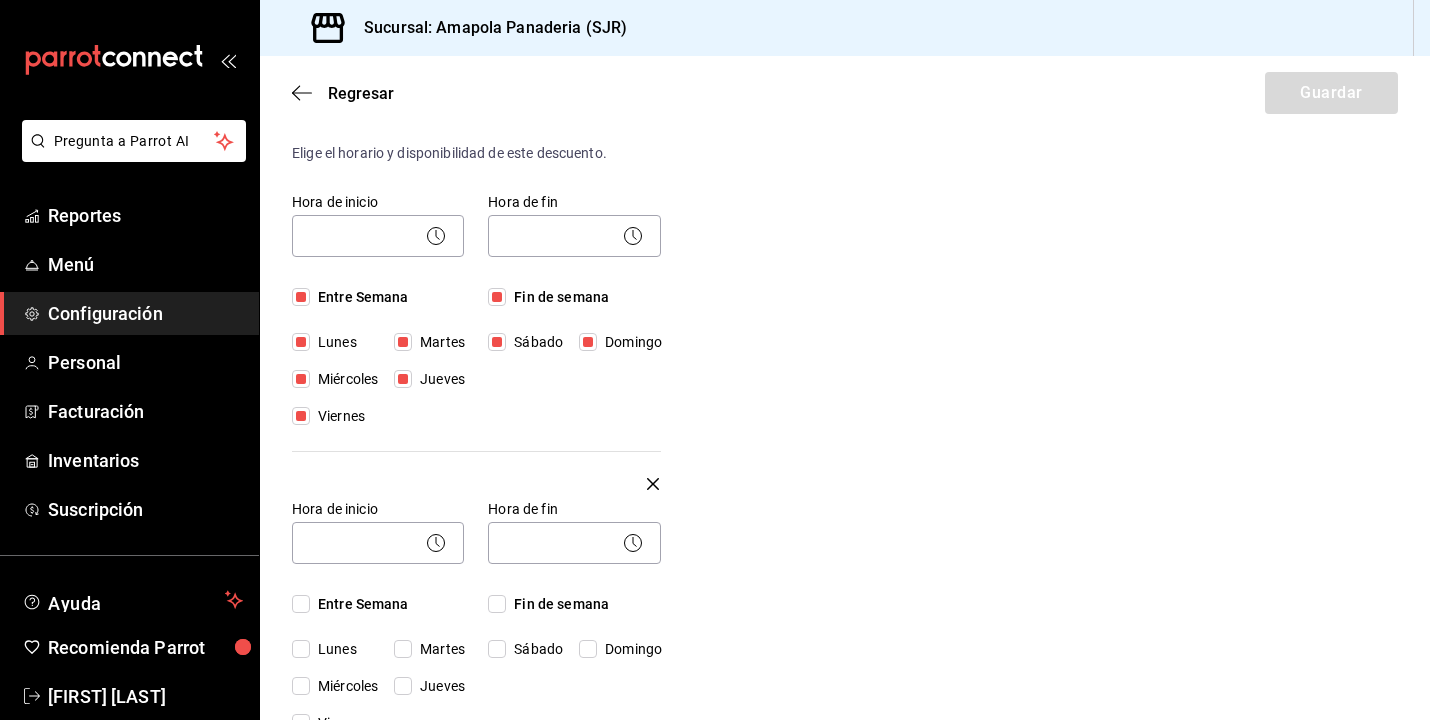 click at bounding box center (653, 484) 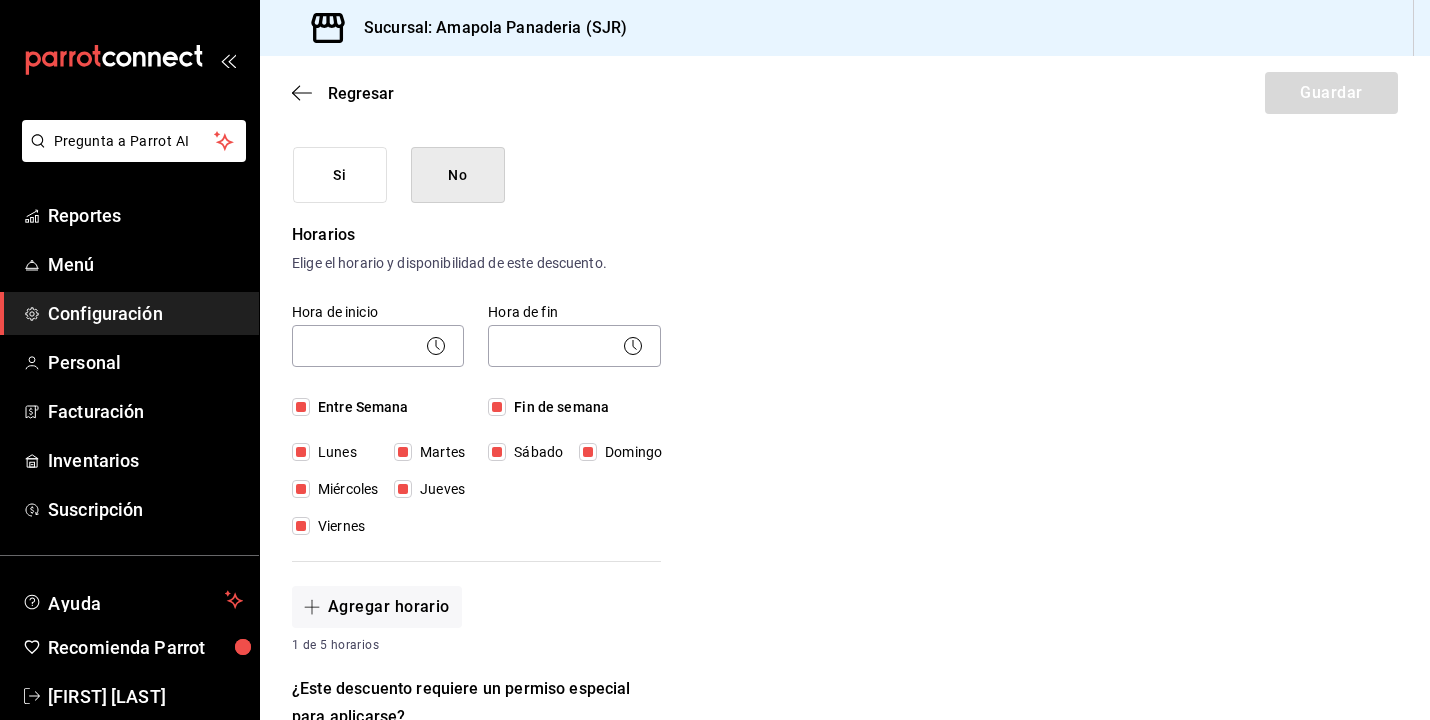 scroll, scrollTop: 313, scrollLeft: 0, axis: vertical 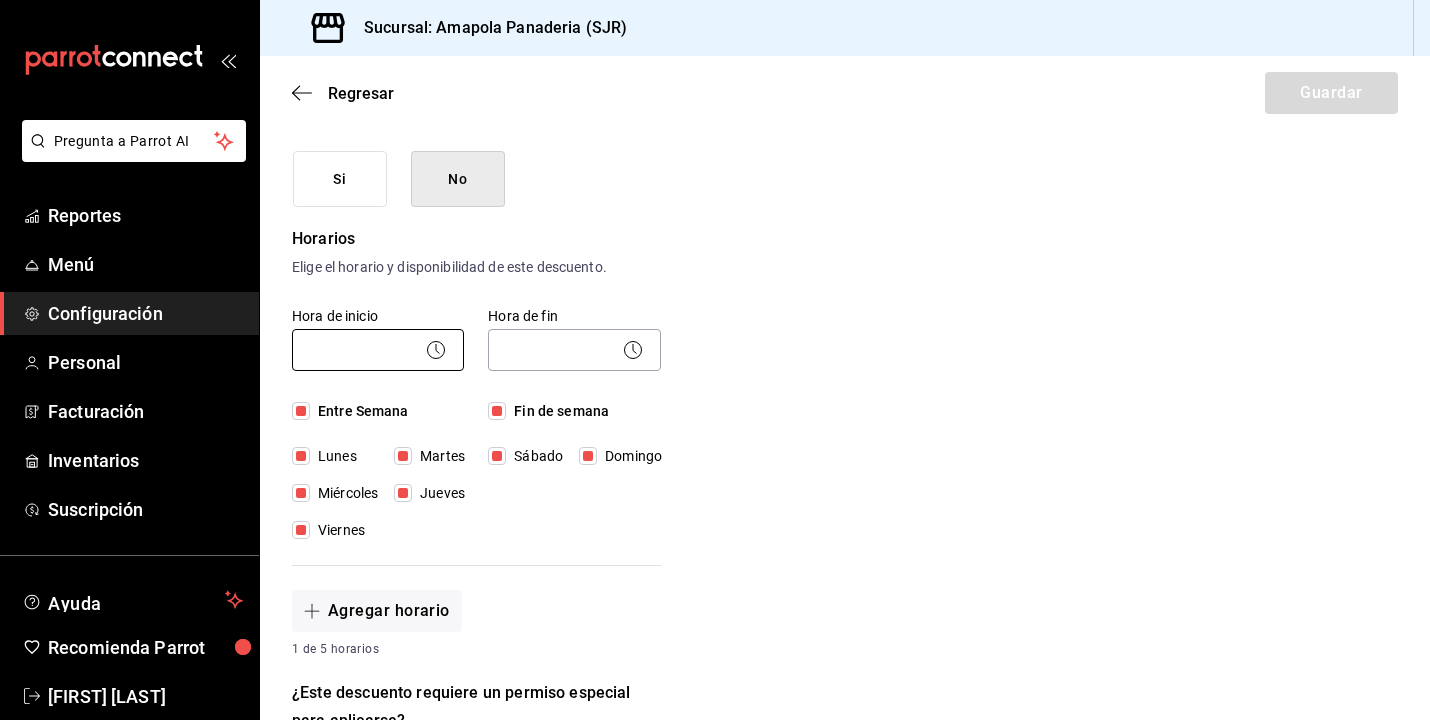 click on "Pregunta a Parrot AI Reportes   Menú   Configuración   Personal   Facturación   Inventarios   Suscripción   Ayuda Recomienda Parrot   Juan Carlos Osornio   Sugerir nueva función   Sucursal: Amapola Panaderia (SJR) Regresar Guardar Nuevo descuento ¿Dónde se aplicará el descuento? Orden completa ORDER ¿Cómo se va a llamar? COLABORADOR AMAPOLA Ingresa una descripción (opcional) ¿Este descuento tiene vigencia? Periodo en el que el descuento estará activo. Si No Horarios Elige el horario y disponibilidad de este descuento. Hora de inicio ​ Entre Semana Lunes Martes Miércoles Jueves Viernes Hora de fin ​ Fin de semana Sábado Domingo Agregar horario 1 de 5 horarios ¿Este descuento requiere un permiso especial para aplicarse? Solo los usuarios con el permiso de "Aplicar descuento" podrán usar este descuento en el Punto de Venta. Si No ¿Quieres que el usuario defina el valor del descuento en el Punto de Venta? Si No ¿Cómo se aplicará el descuento? Porcentaje Cantidad Porcentaje 0.00 % Reportes" at bounding box center [715, 360] 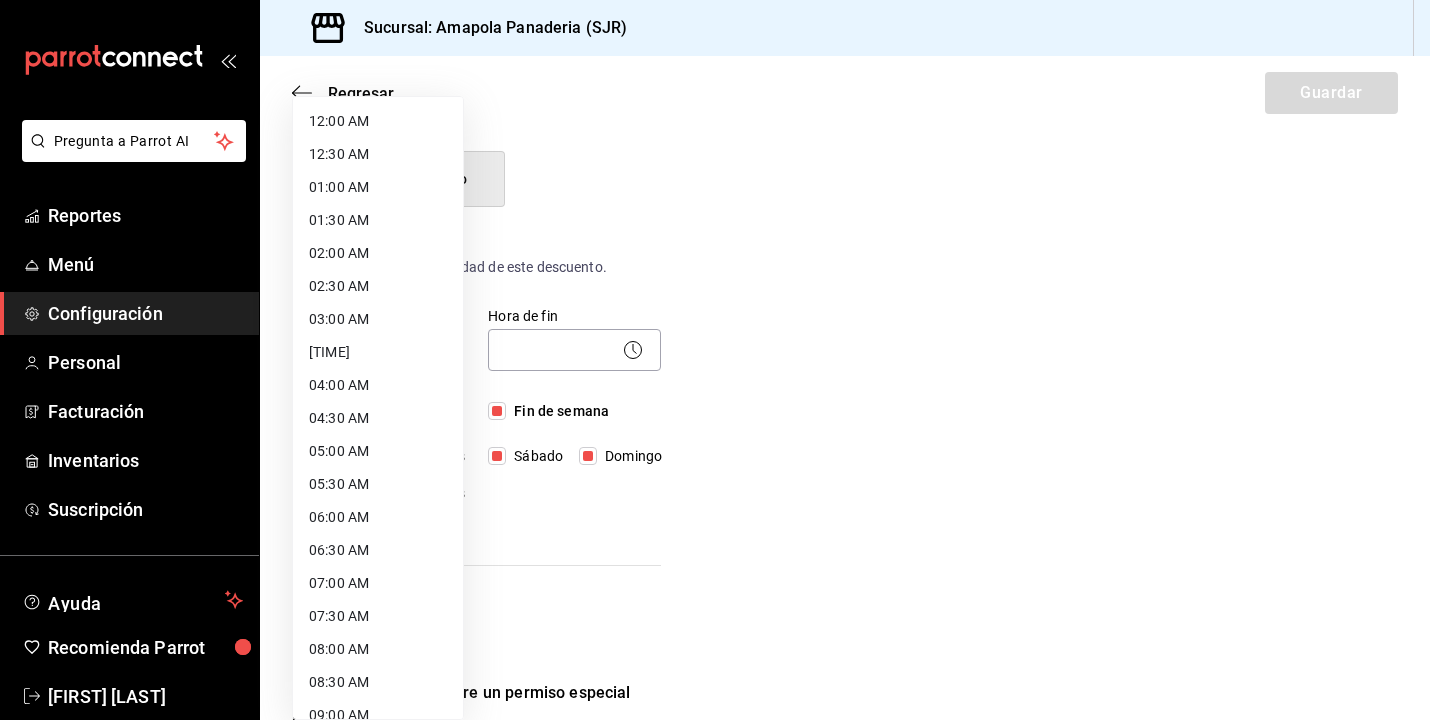 click on "07:00 AM" at bounding box center (378, 583) 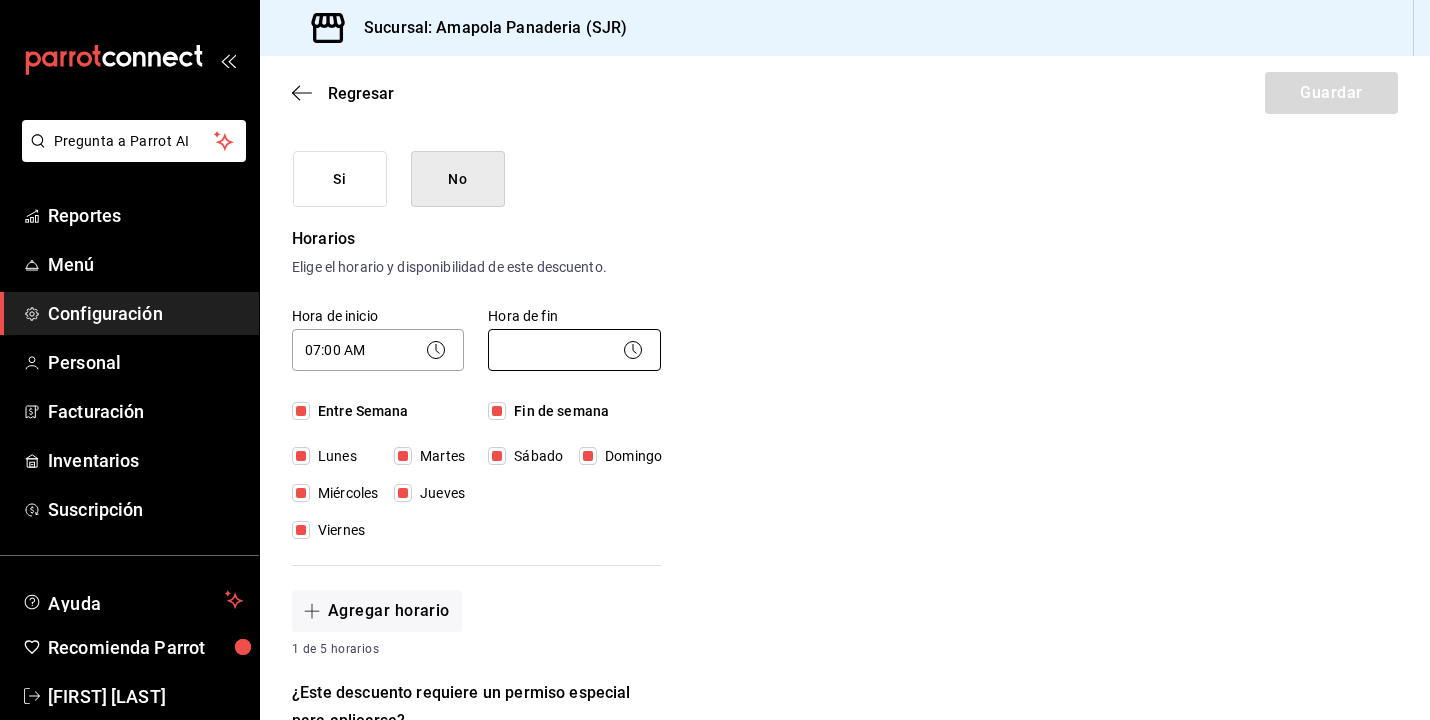click on "Pregunta a Parrot AI Reportes   Menú   Configuración   Personal   Facturación   Inventarios   Suscripción   Ayuda Recomienda Parrot   Juan Carlos Osornio   Sugerir nueva función   Sucursal: Amapola Panaderia (SJR) Regresar Guardar Nuevo descuento ¿Dónde se aplicará el descuento? Orden completa ORDER ¿Cómo se va a llamar? COLABORADOR AMAPOLA Ingresa una descripción (opcional) ¿Este descuento tiene vigencia? Periodo en el que el descuento estará activo. Si No Horarios Elige el horario y disponibilidad de este descuento. Hora de inicio 07:00 AM 07:00 Entre Semana Lunes Martes Miércoles Jueves Viernes Hora de fin ​ Fin de semana Sábado Domingo Agregar horario 1 de 5 horarios ¿Este descuento requiere un permiso especial para aplicarse? Solo los usuarios con el permiso de "Aplicar descuento" podrán usar este descuento en el Punto de Venta. Si No ¿Quieres que el usuario defina el valor del descuento en el Punto de Venta? Si No ¿Cómo se aplicará el descuento? Porcentaje Cantidad Porcentaje 0.00" at bounding box center [715, 360] 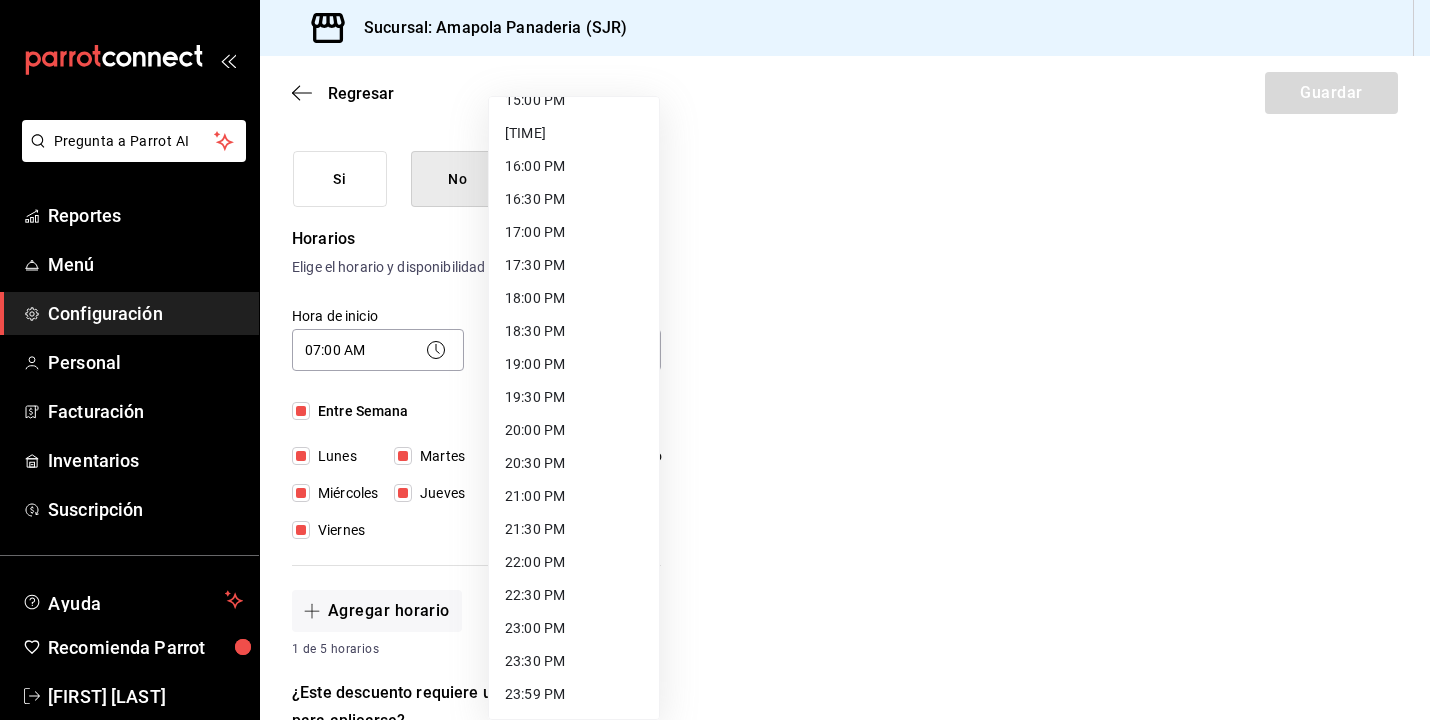 scroll, scrollTop: 1011, scrollLeft: 0, axis: vertical 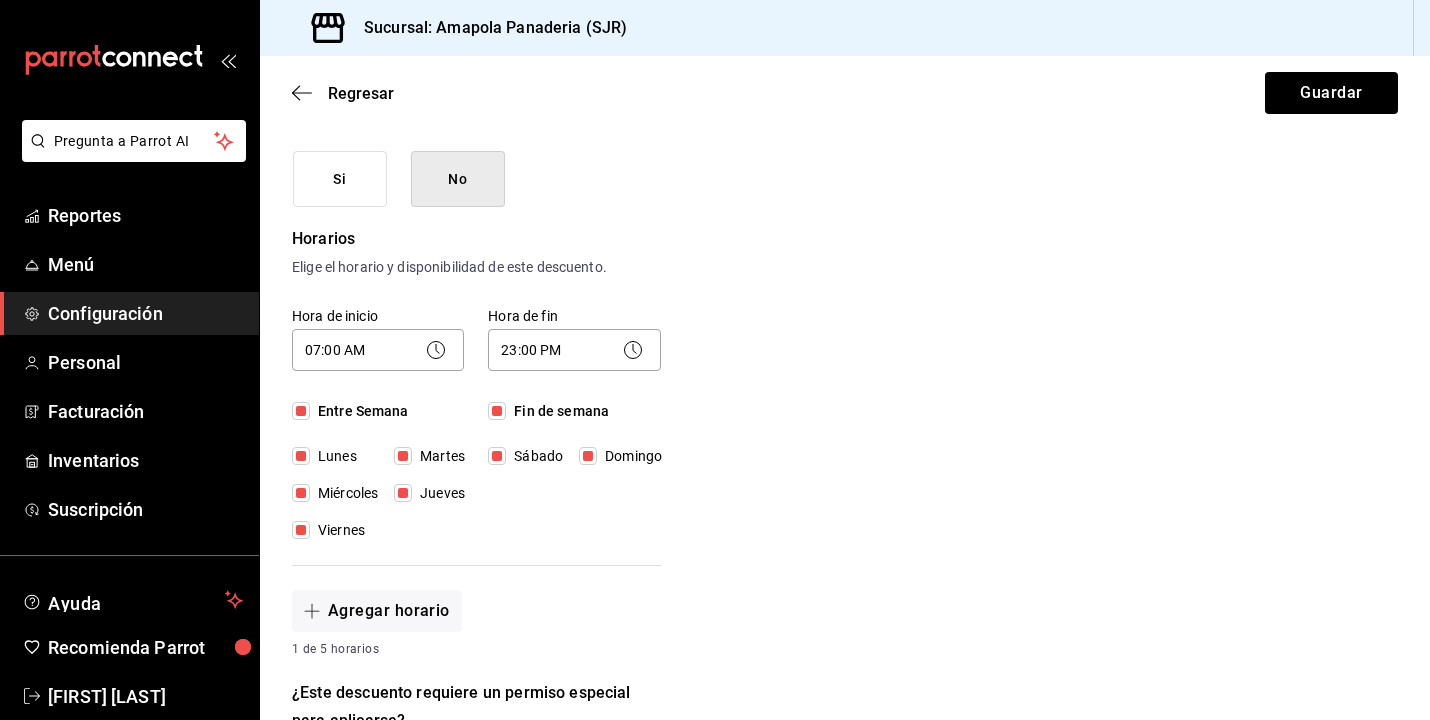 click 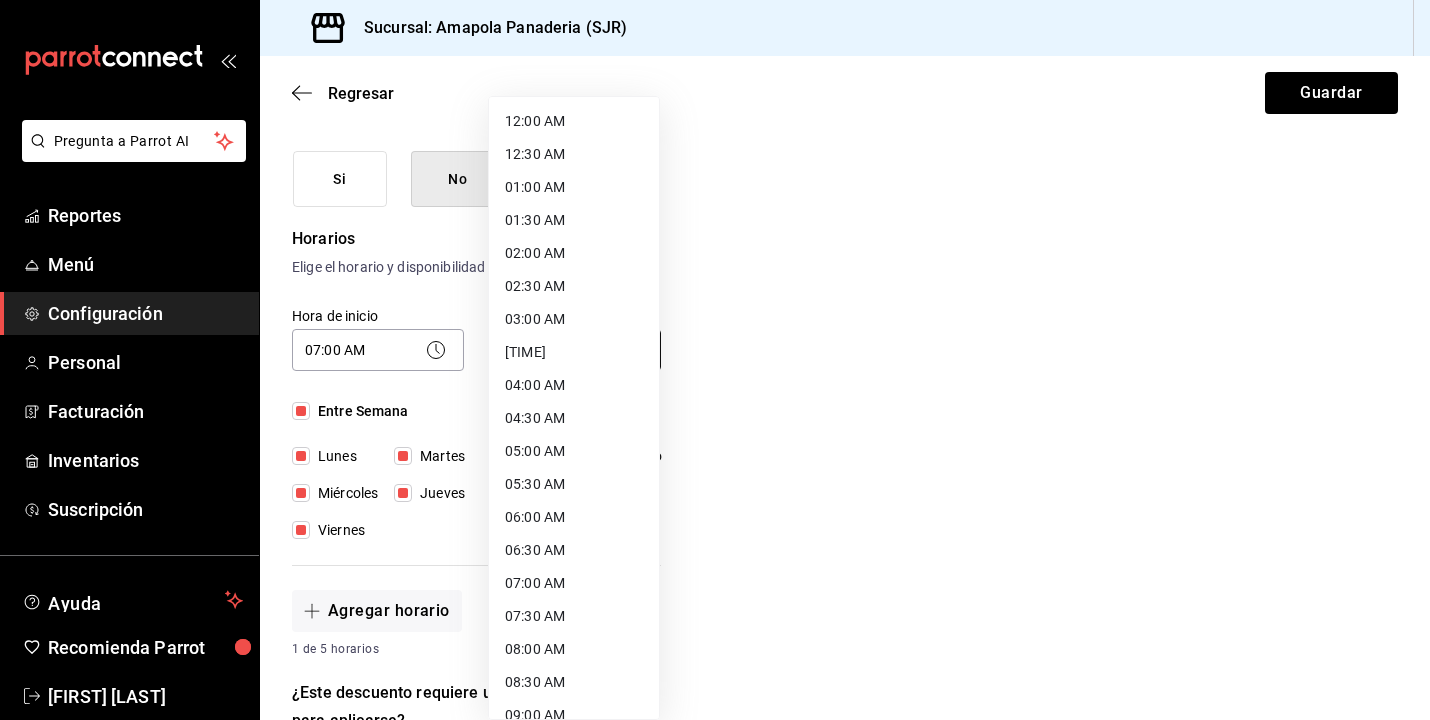 click on "Pregunta a Parrot AI Reportes   Menú   Configuración   Personal   Facturación   Inventarios   Suscripción   Ayuda Recomienda Parrot   Juan Carlos Osornio   Sugerir nueva función   Sucursal: Amapola Panaderia (SJR) Regresar Guardar Nuevo descuento ¿Dónde se aplicará el descuento? Orden completa ORDER ¿Cómo se va a llamar? COLABORADOR AMAPOLA Ingresa una descripción (opcional) ¿Este descuento tiene vigencia? Periodo en el que el descuento estará activo. Si No Horarios Elige el horario y disponibilidad de este descuento. Hora de inicio 07:00 AM 07:00 Entre Semana Lunes Martes Miércoles Jueves Viernes Hora de fin 23:00 PM 23:00 Fin de semana Sábado Domingo Agregar horario 1 de 5 horarios ¿Este descuento requiere un permiso especial para aplicarse? Solo los usuarios con el permiso de "Aplicar descuento" podrán usar este descuento en el Punto de Venta. Si No ¿Quieres que el usuario defina el valor del descuento en el Punto de Venta? Si No ¿Cómo se aplicará el descuento? Porcentaje Cantidad 0.00" at bounding box center [715, 360] 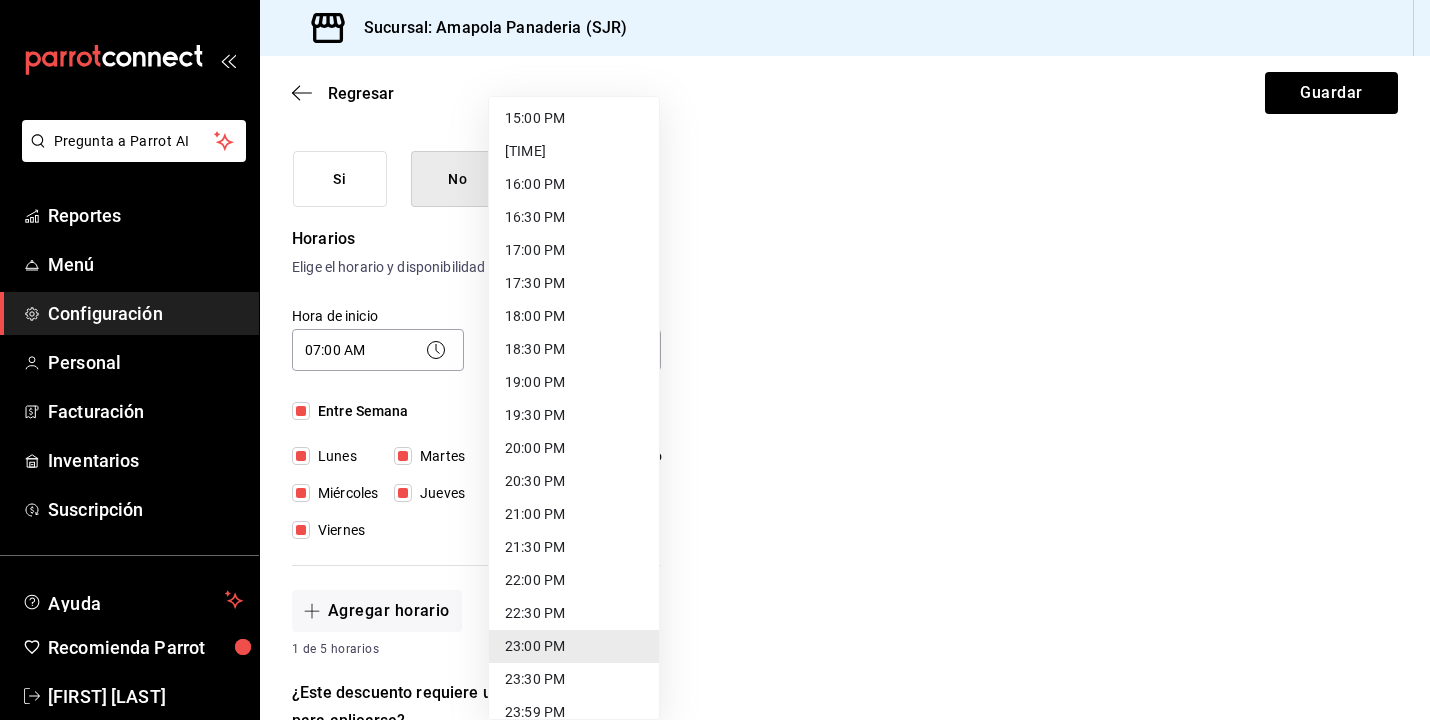 scroll, scrollTop: 991, scrollLeft: 0, axis: vertical 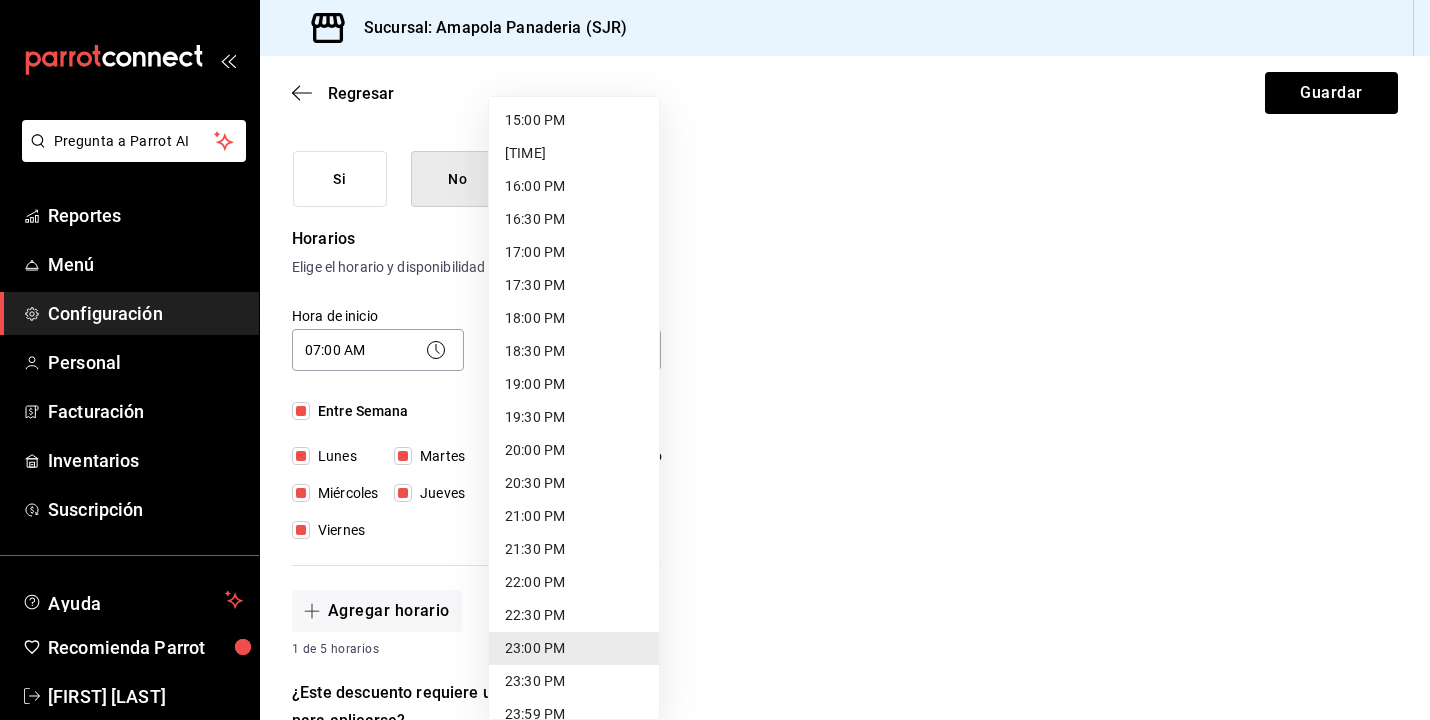 click on "22:00 PM" at bounding box center (574, 582) 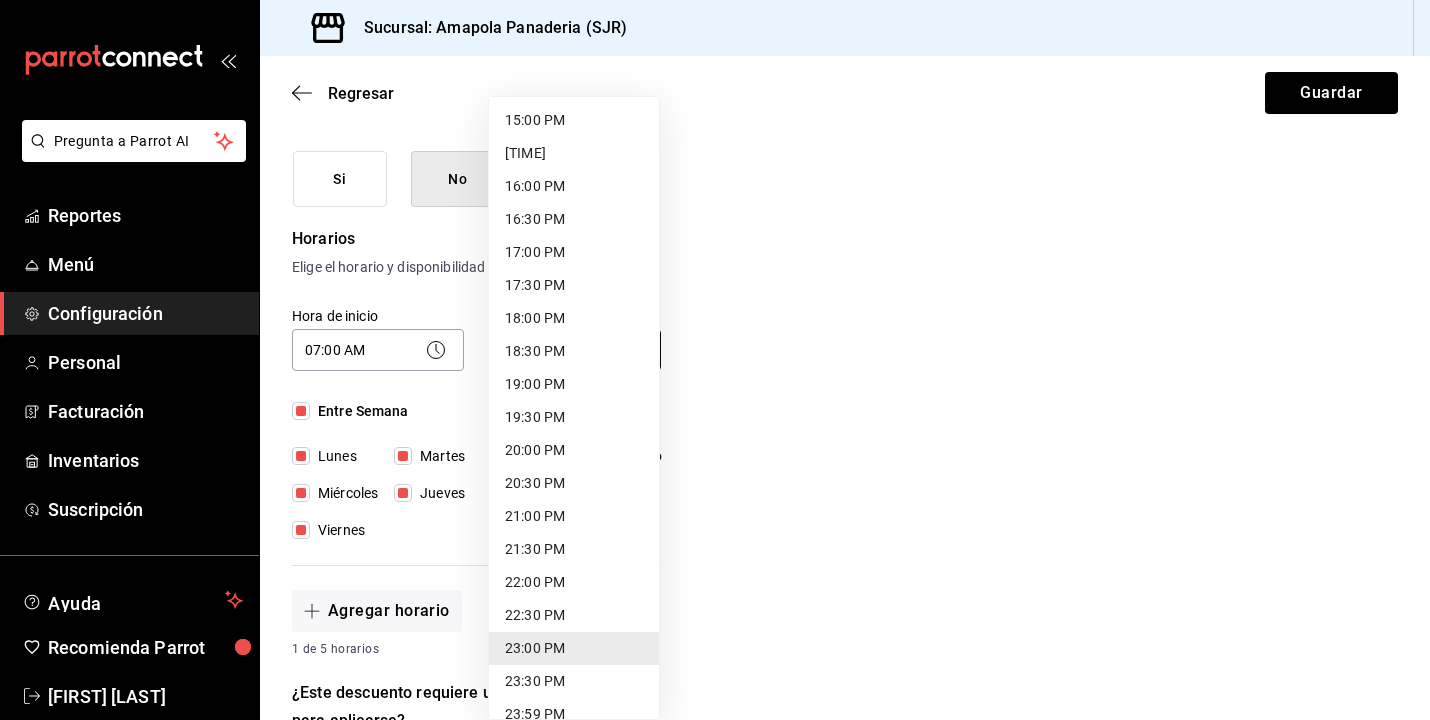type on "22:00" 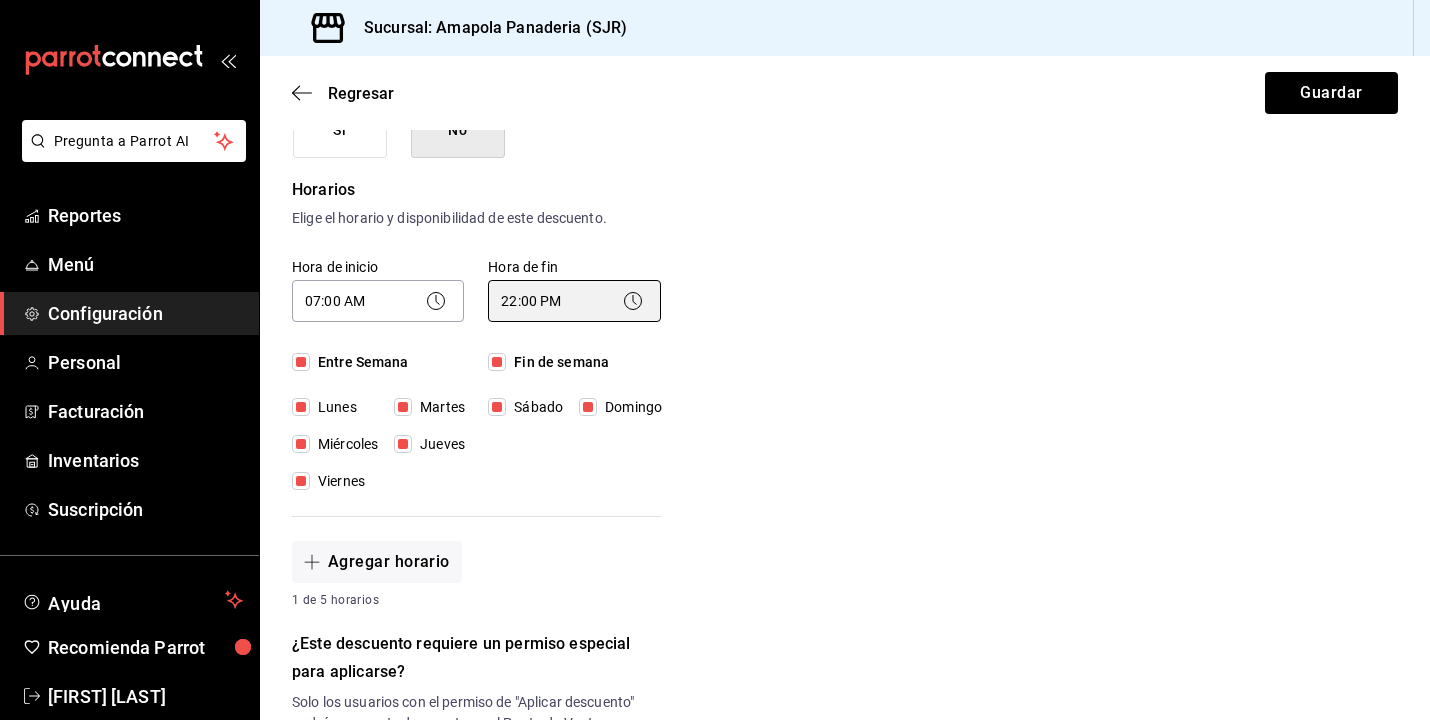 scroll, scrollTop: 361, scrollLeft: 0, axis: vertical 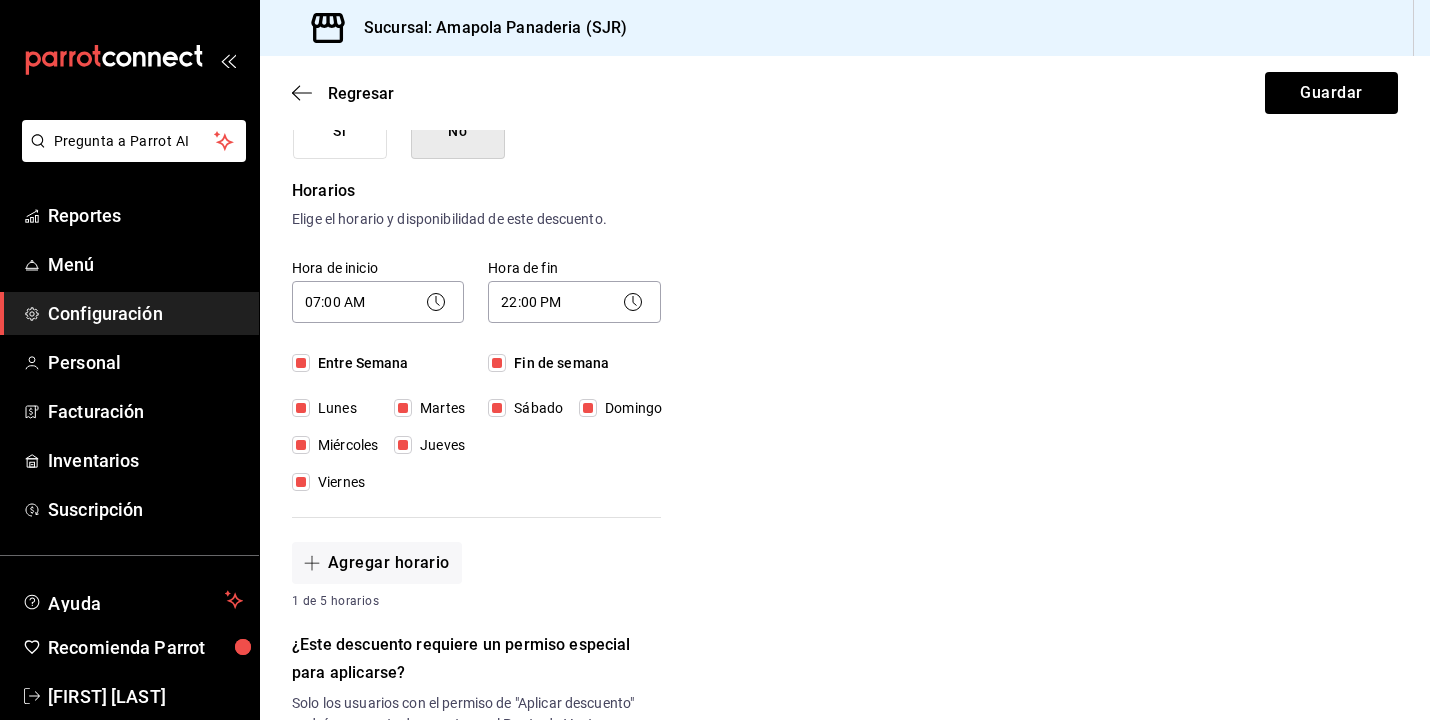 click on "Domingo" at bounding box center (588, 408) 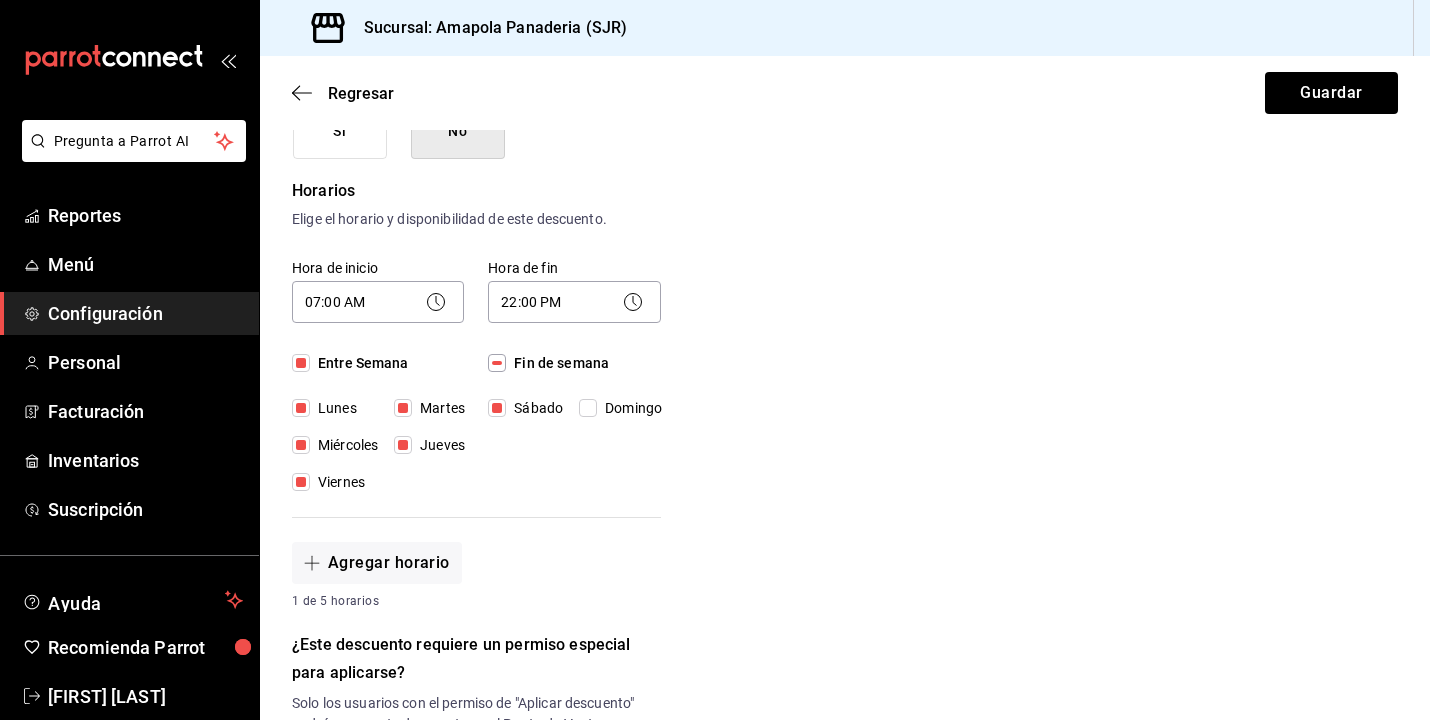 click on "Domingo" at bounding box center (588, 408) 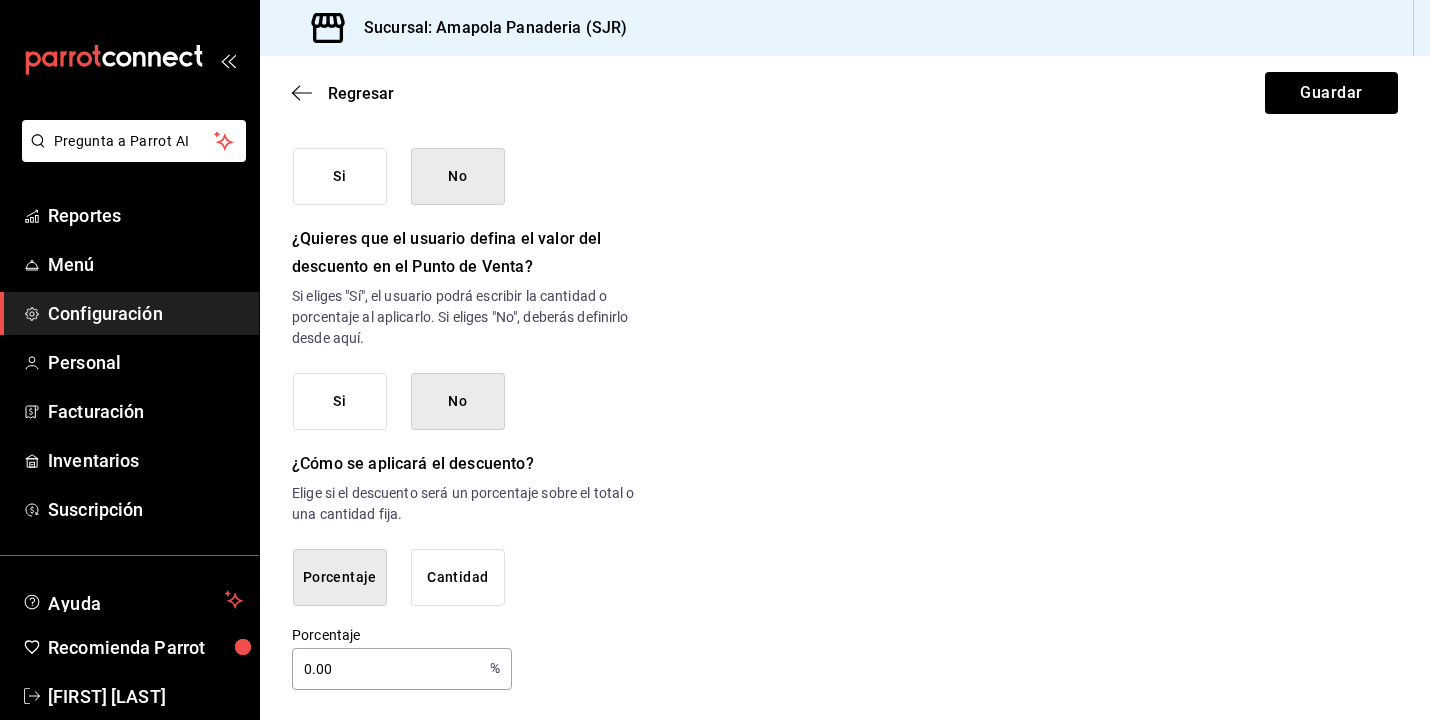 scroll, scrollTop: 971, scrollLeft: 0, axis: vertical 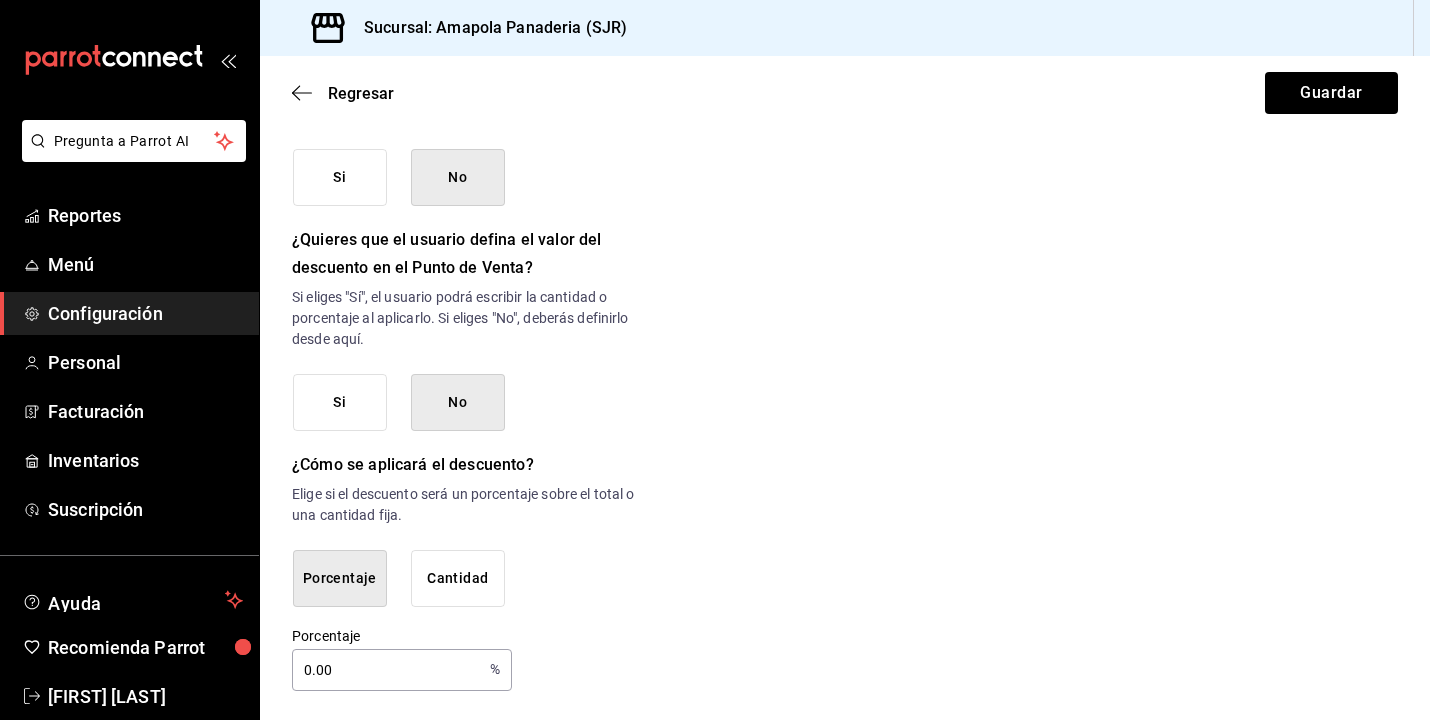 click on "0.00" at bounding box center (387, 670) 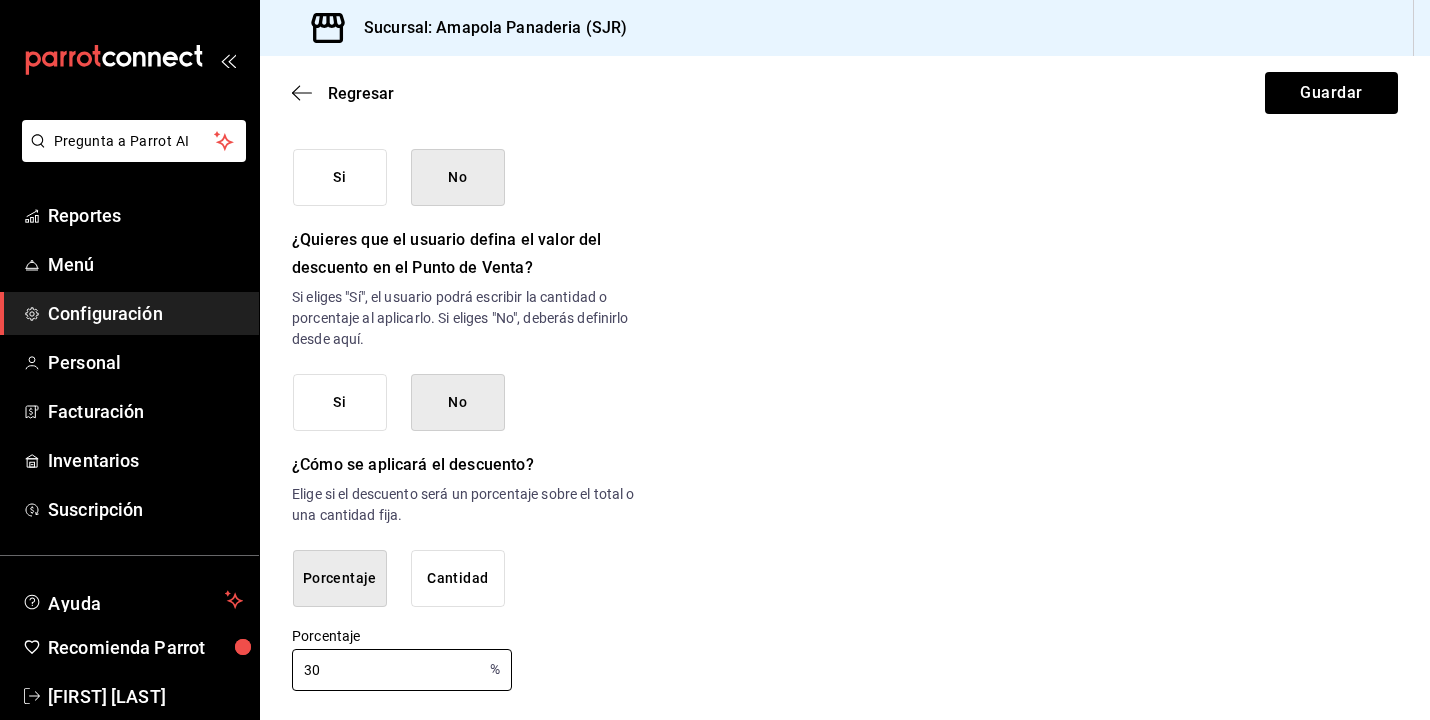 type on "30" 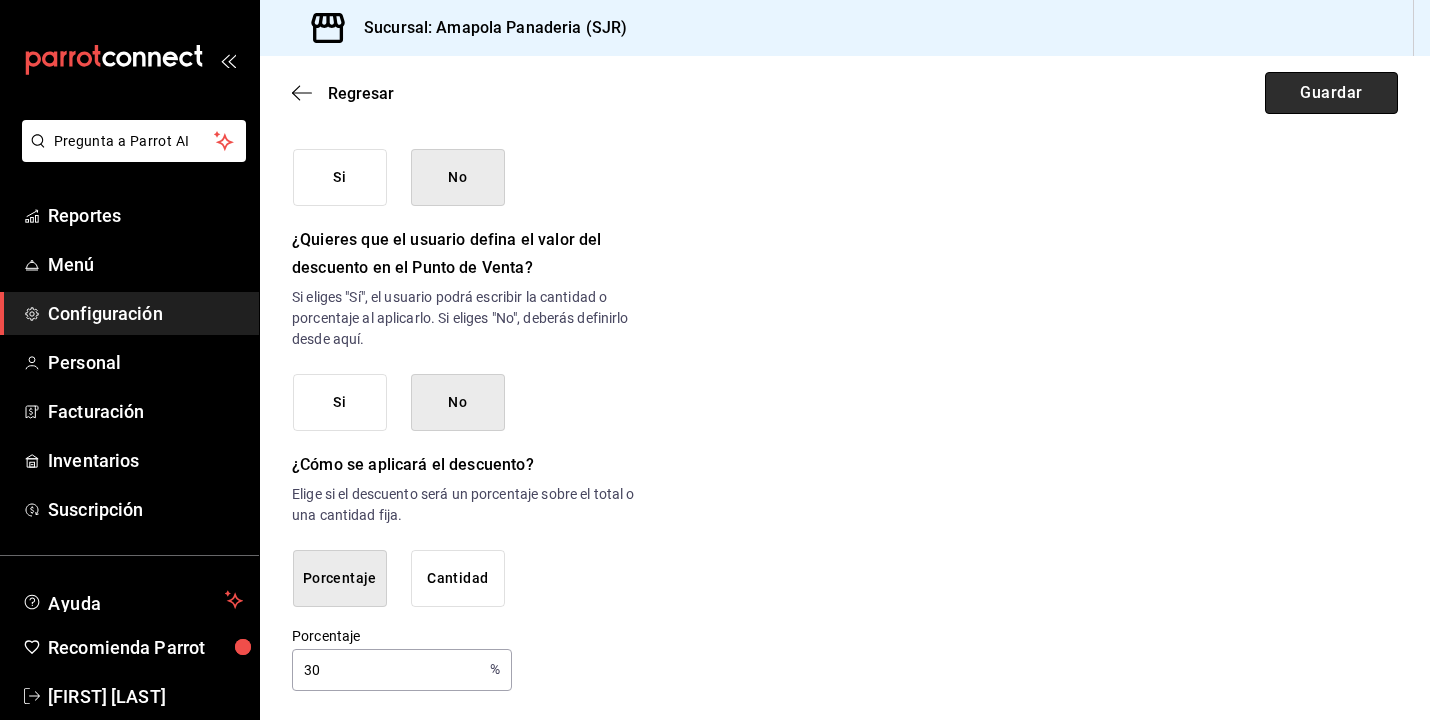 click on "Guardar" at bounding box center (1331, 93) 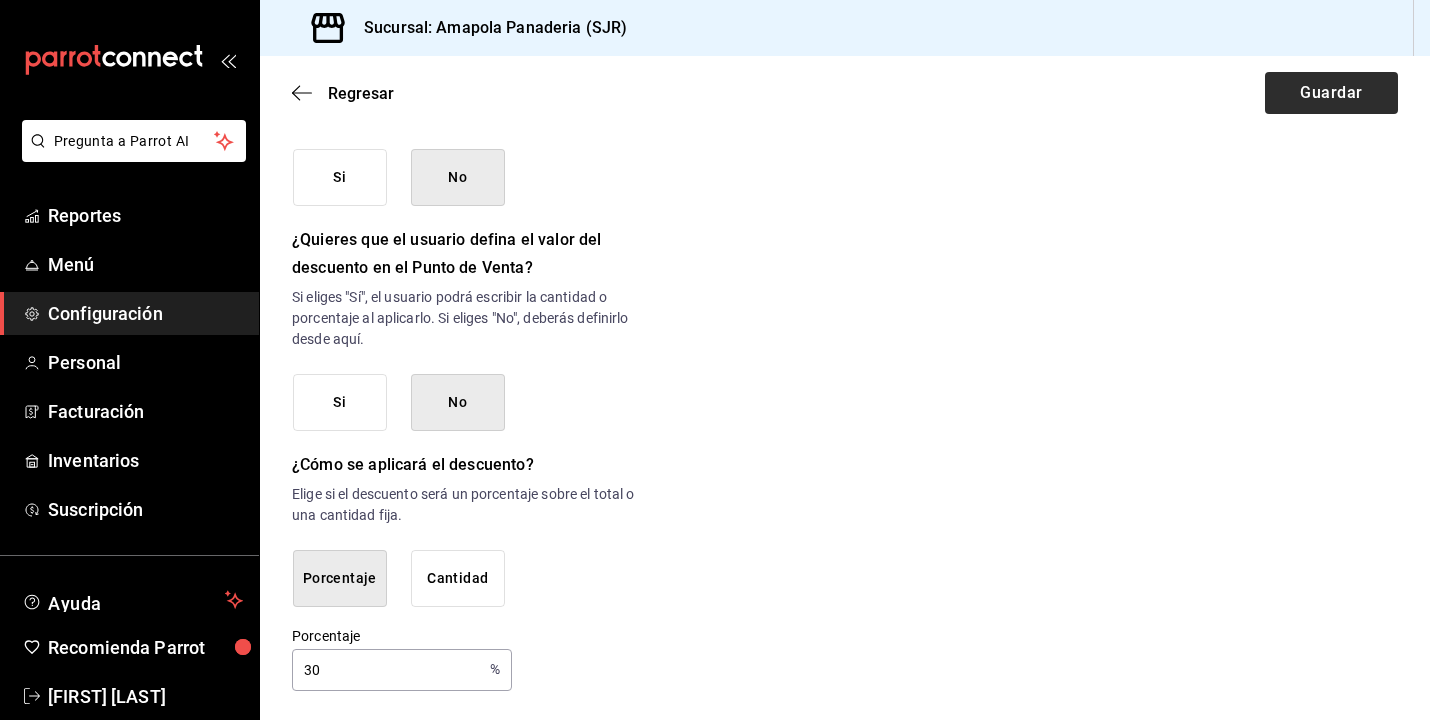 scroll, scrollTop: 0, scrollLeft: 0, axis: both 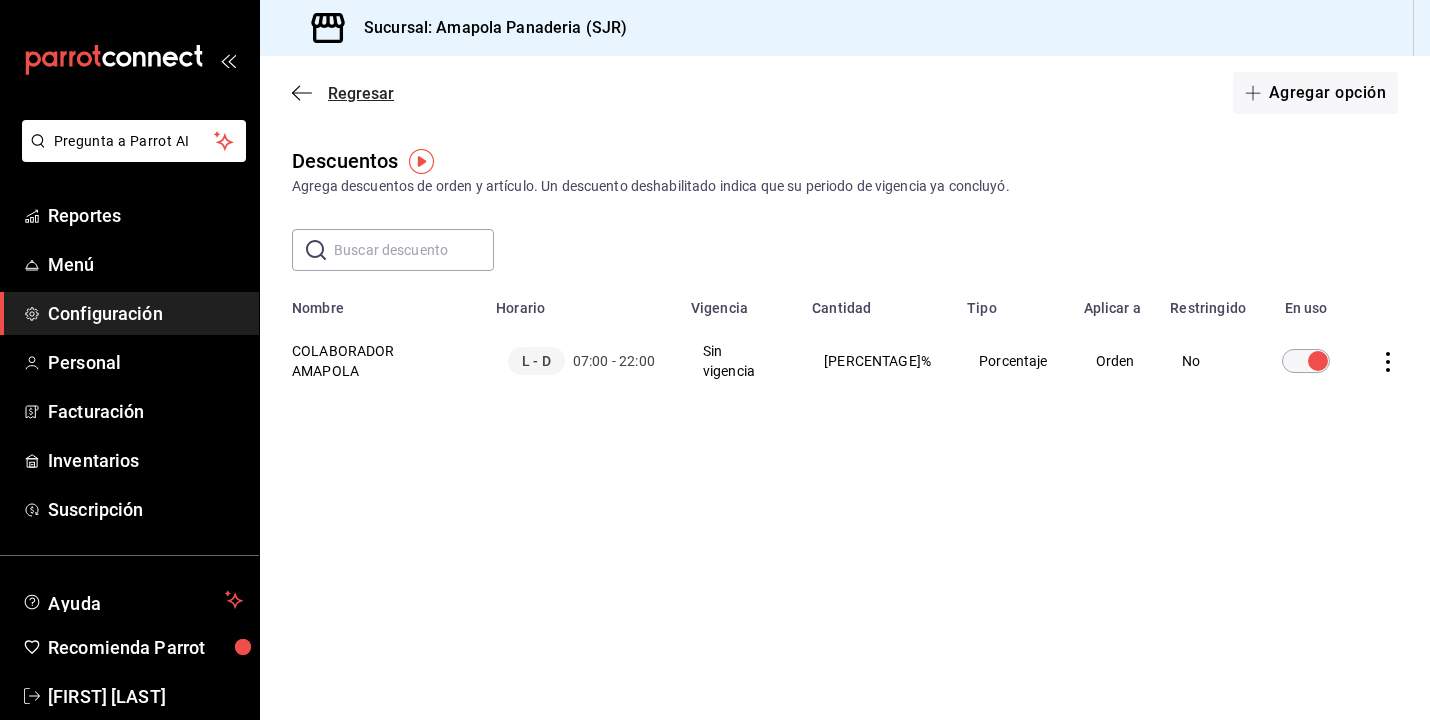 click 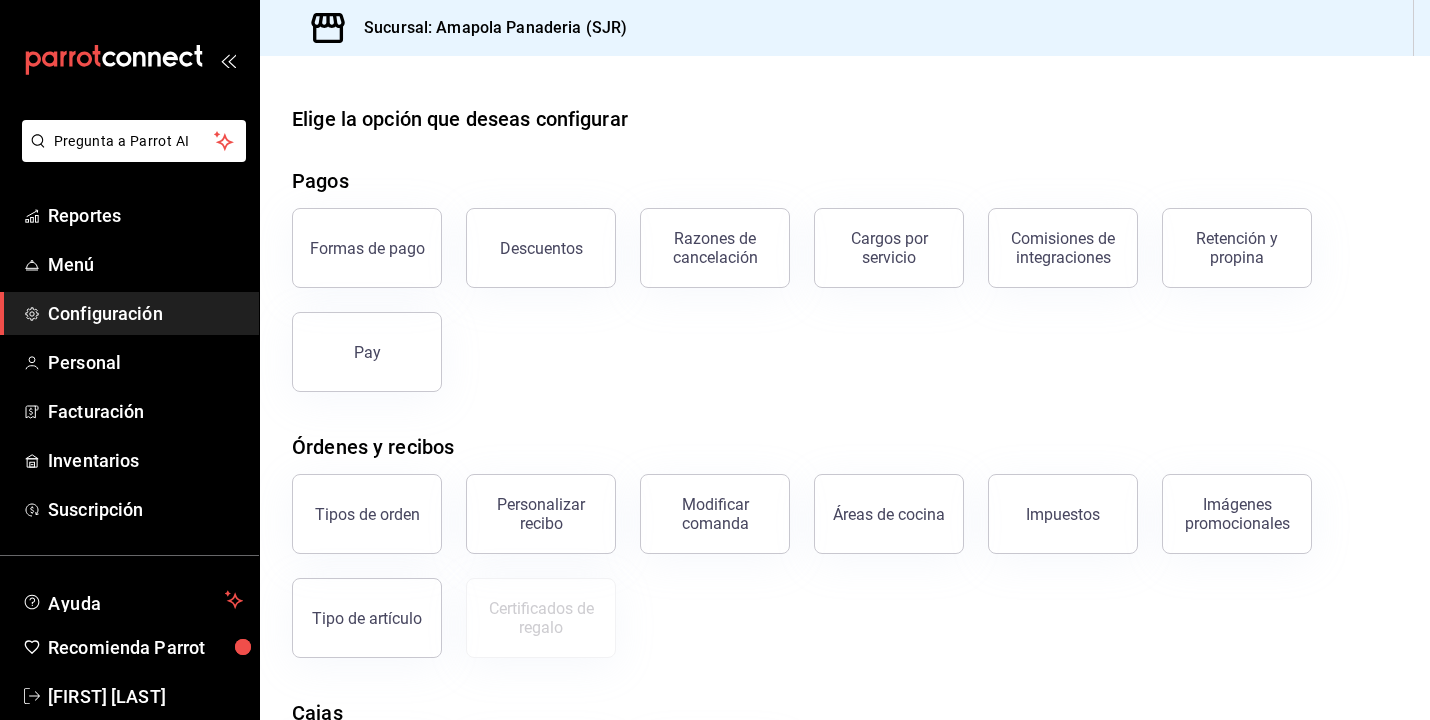 scroll, scrollTop: 79, scrollLeft: 0, axis: vertical 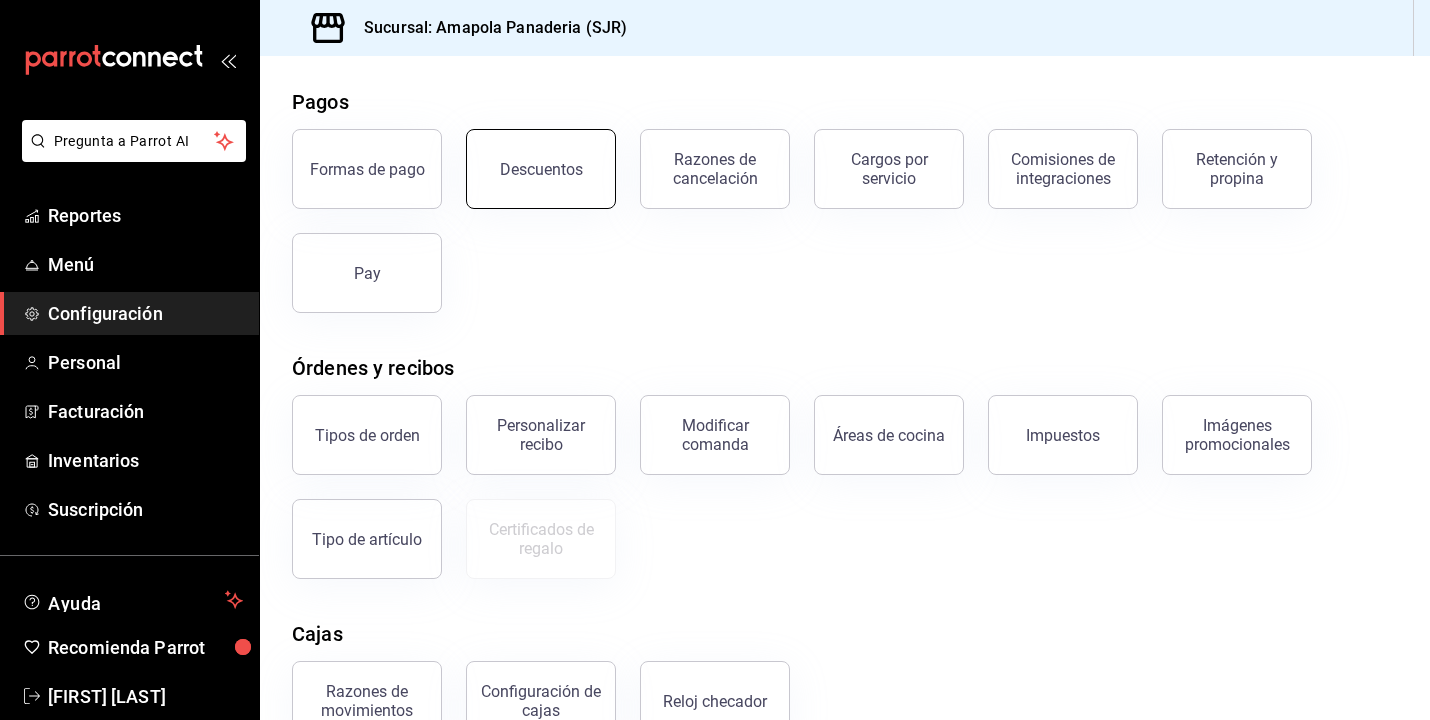 click on "Descuentos" at bounding box center [541, 169] 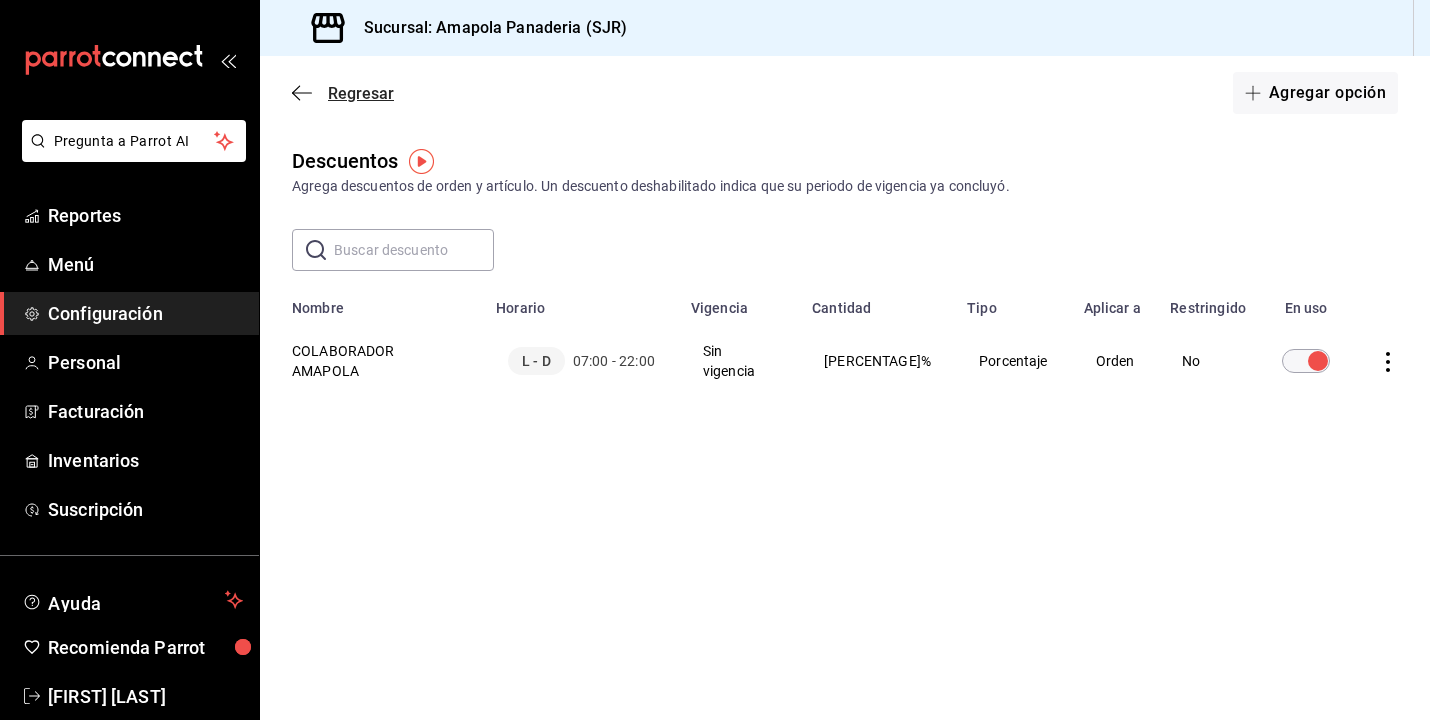click 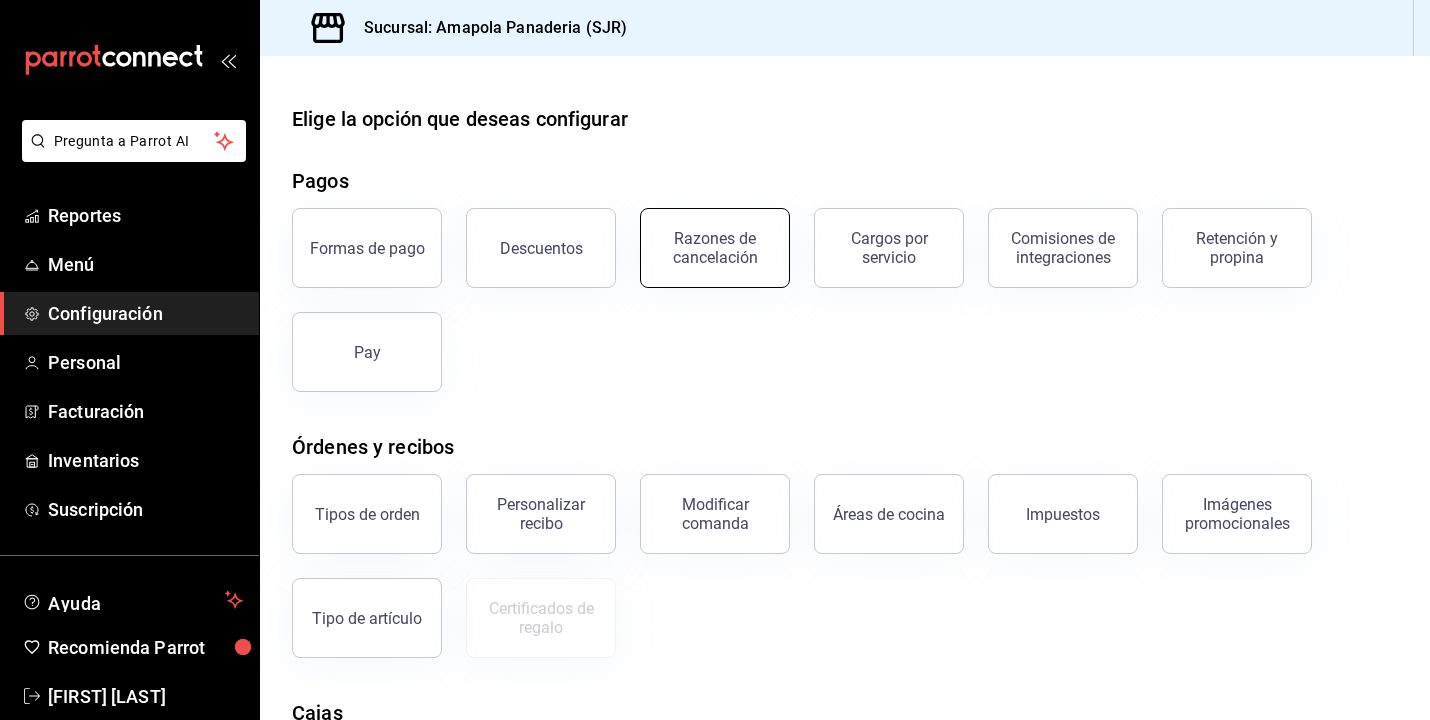 click on "Razones de cancelación" at bounding box center [715, 248] 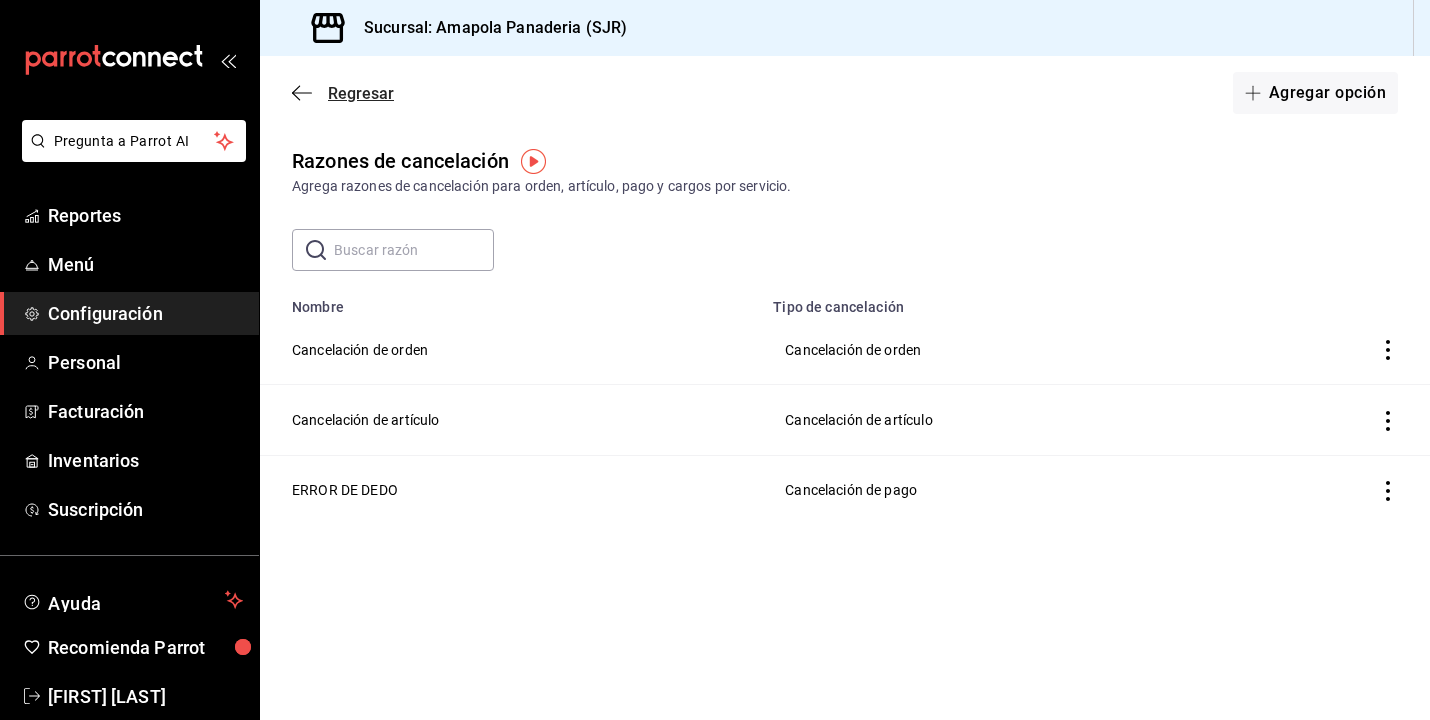 click 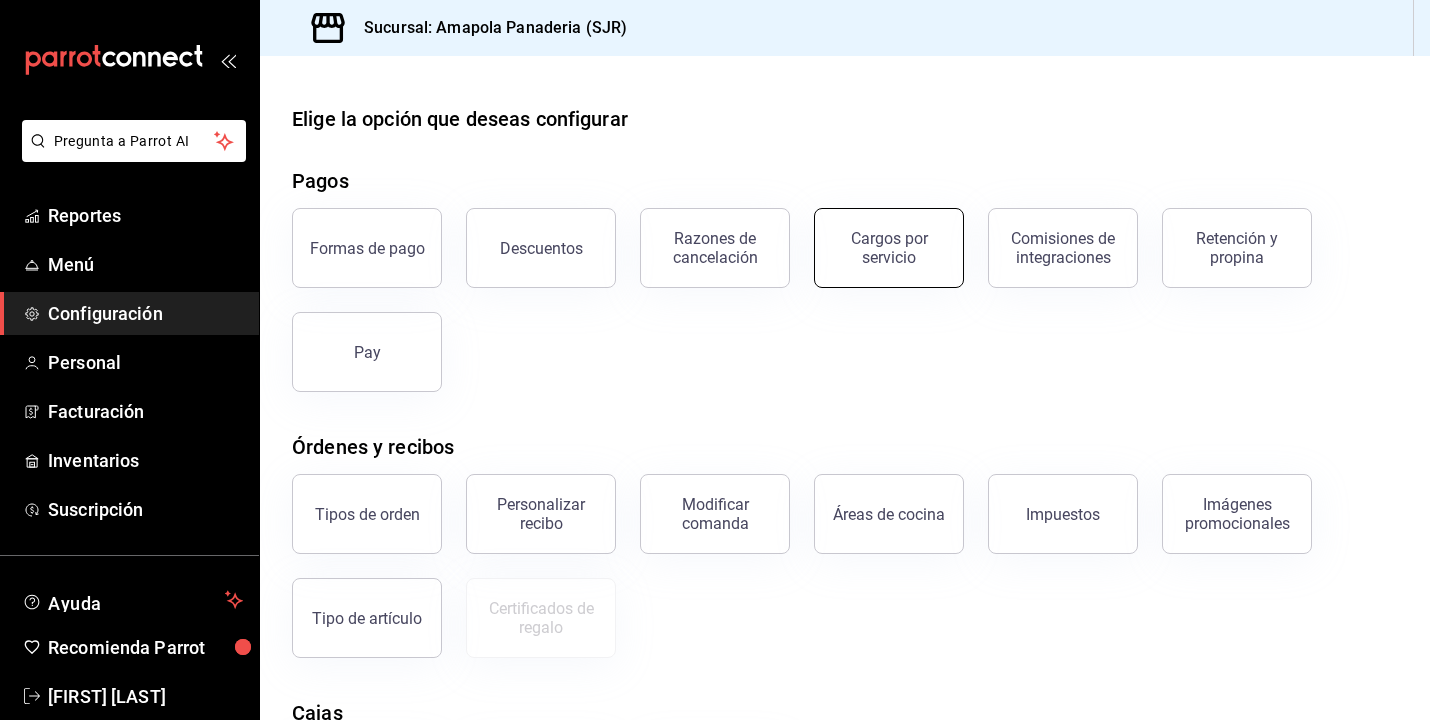 click on "Cargos por servicio" at bounding box center [889, 248] 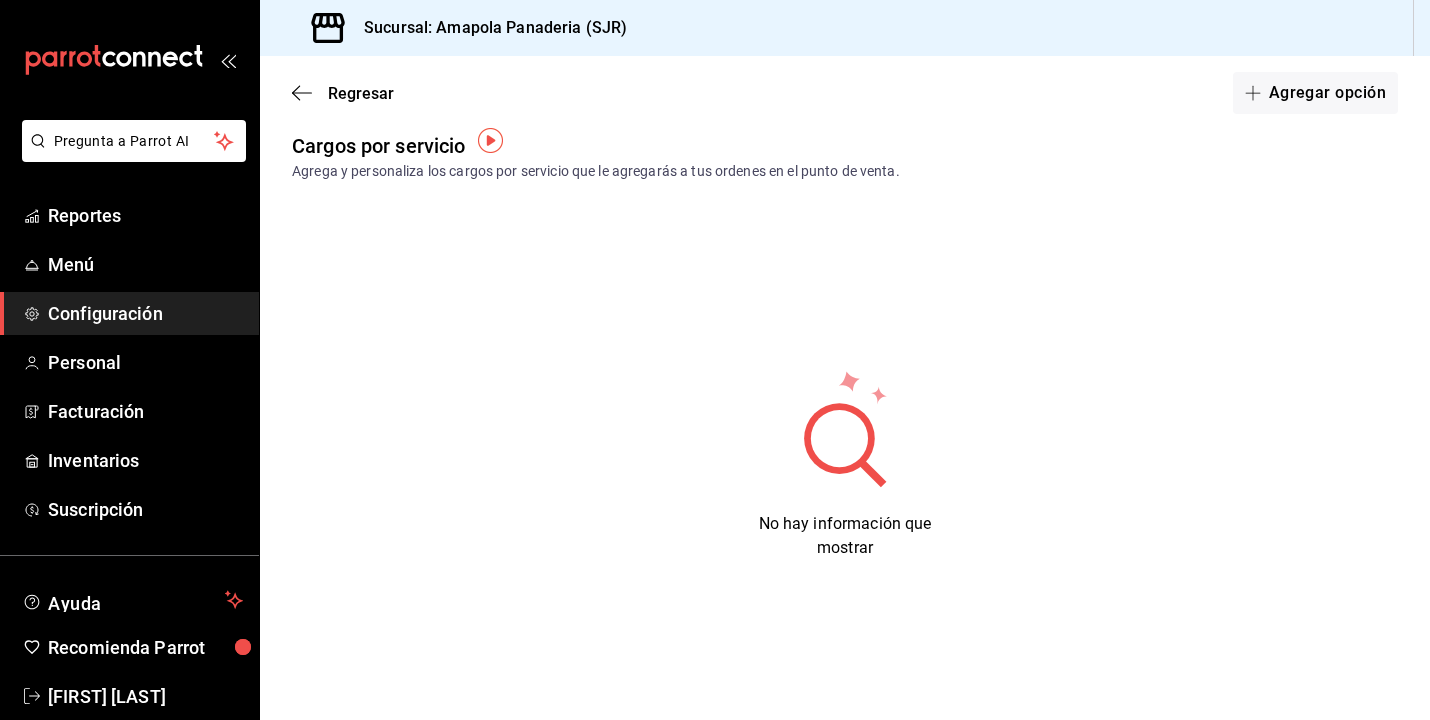 scroll, scrollTop: 21, scrollLeft: 0, axis: vertical 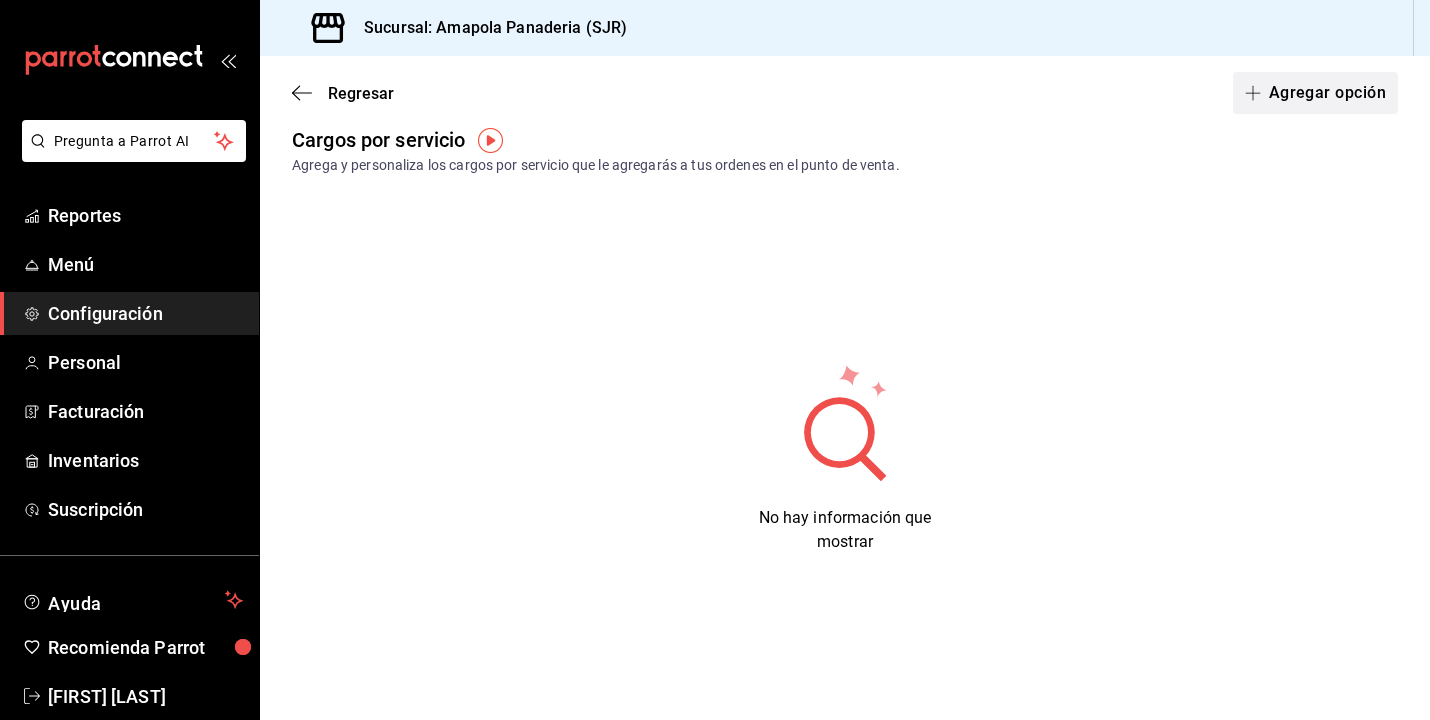 click on "Agregar opción" at bounding box center (1315, 93) 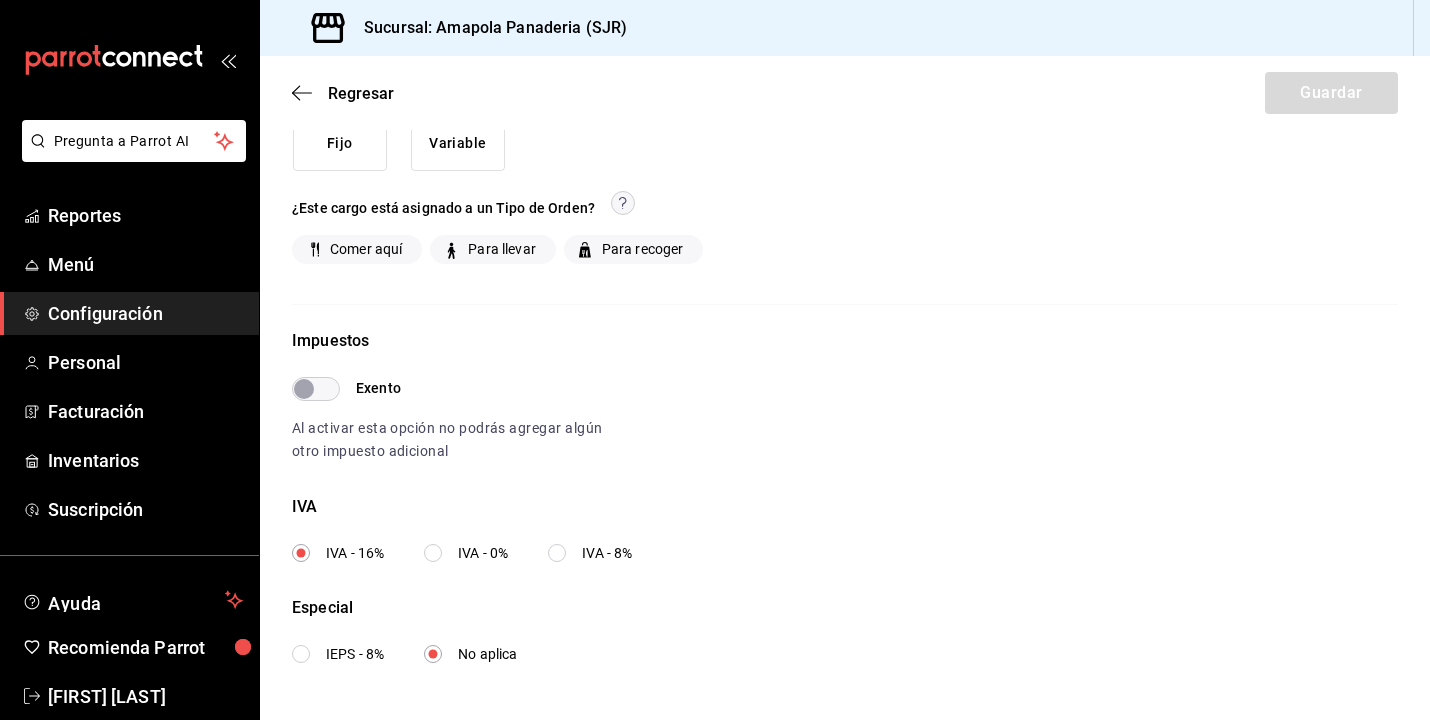 scroll, scrollTop: 254, scrollLeft: 0, axis: vertical 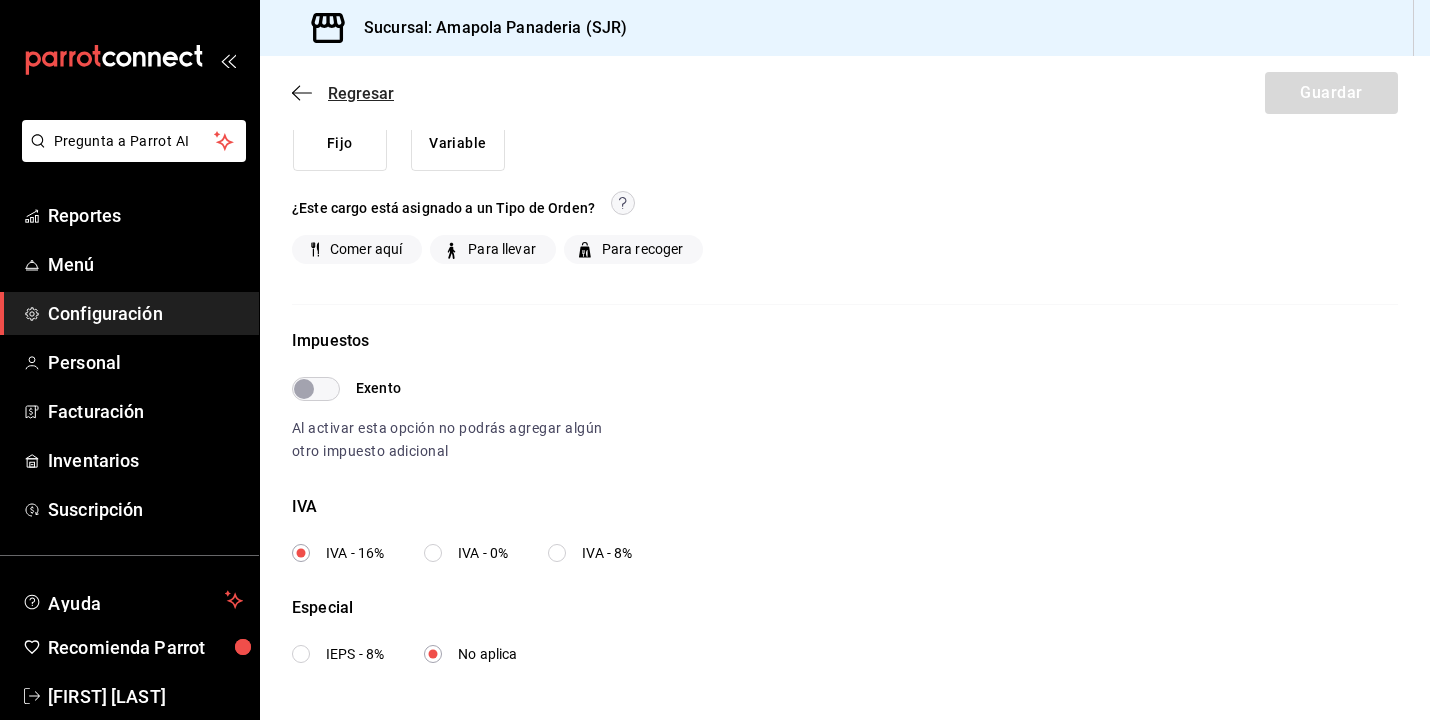 click 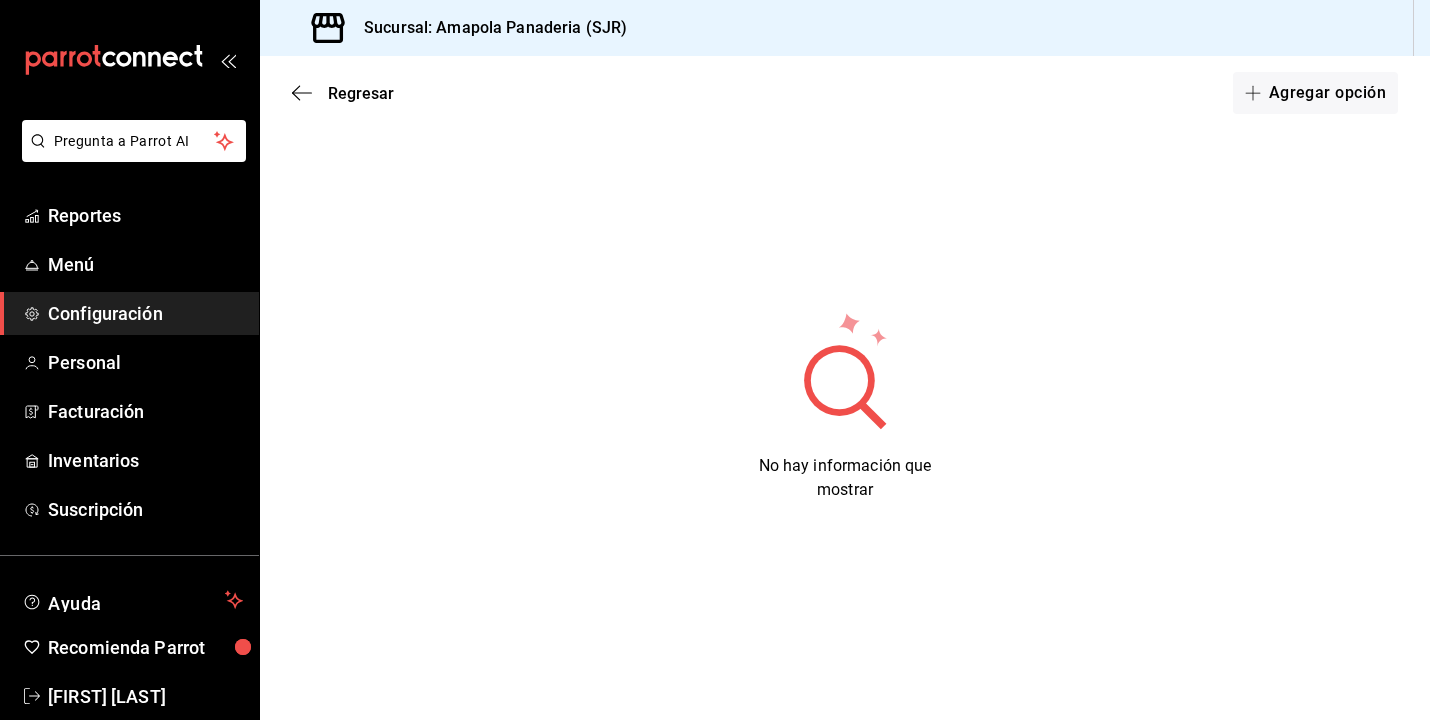 scroll, scrollTop: 73, scrollLeft: 0, axis: vertical 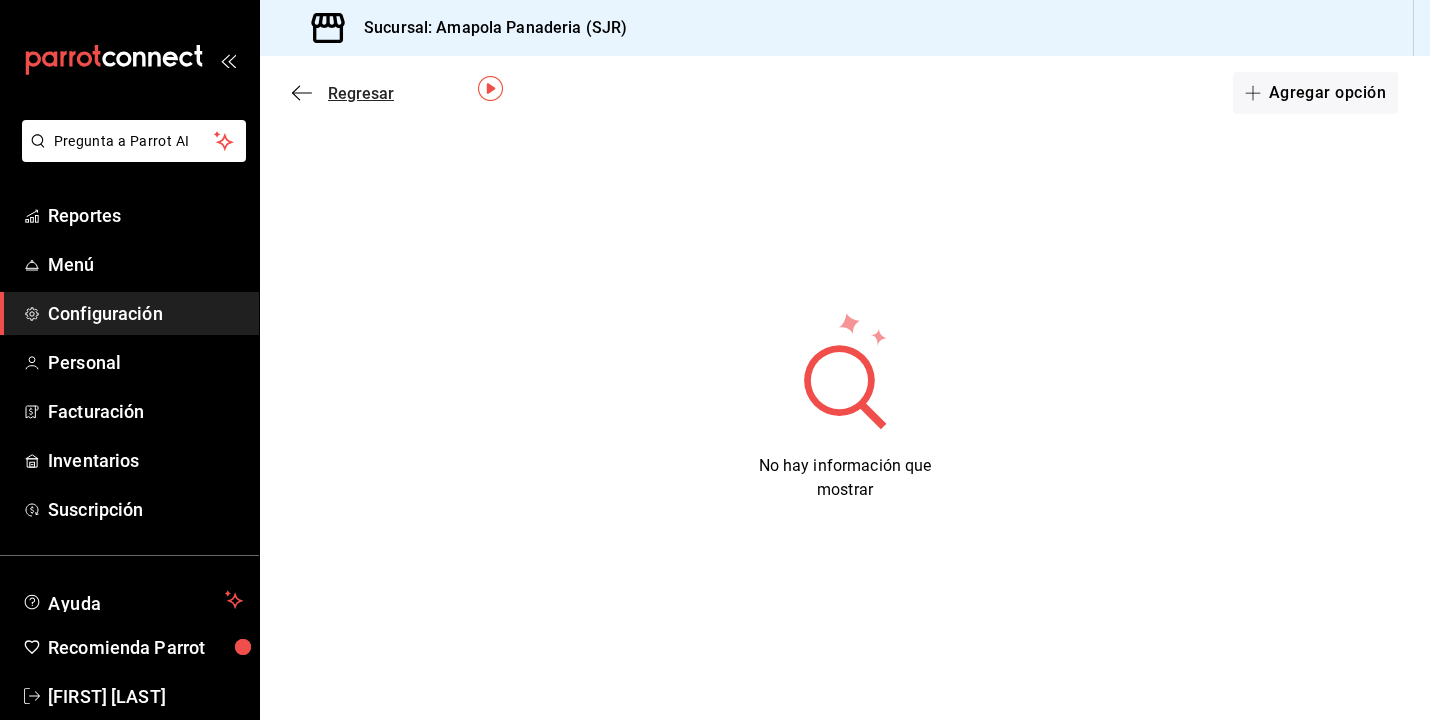 click 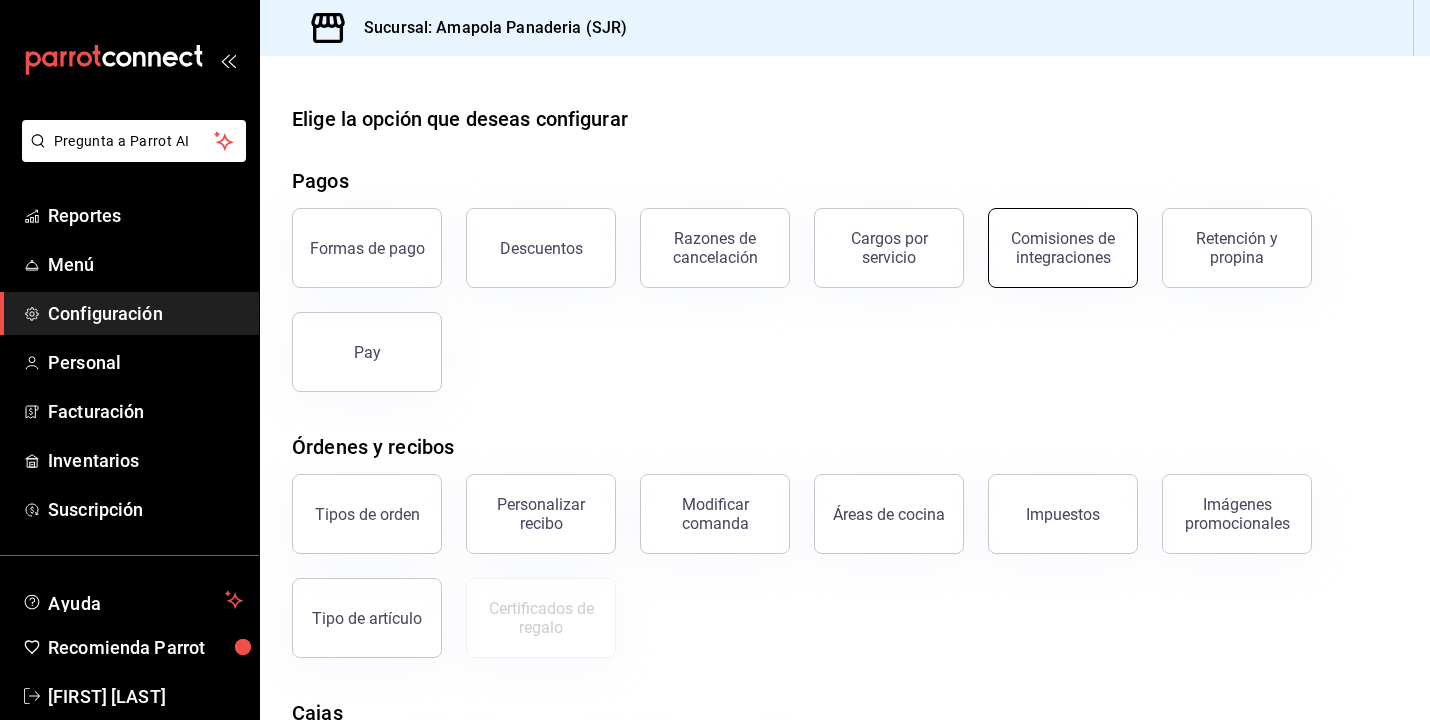 click on "Comisiones de integraciones" at bounding box center (1063, 248) 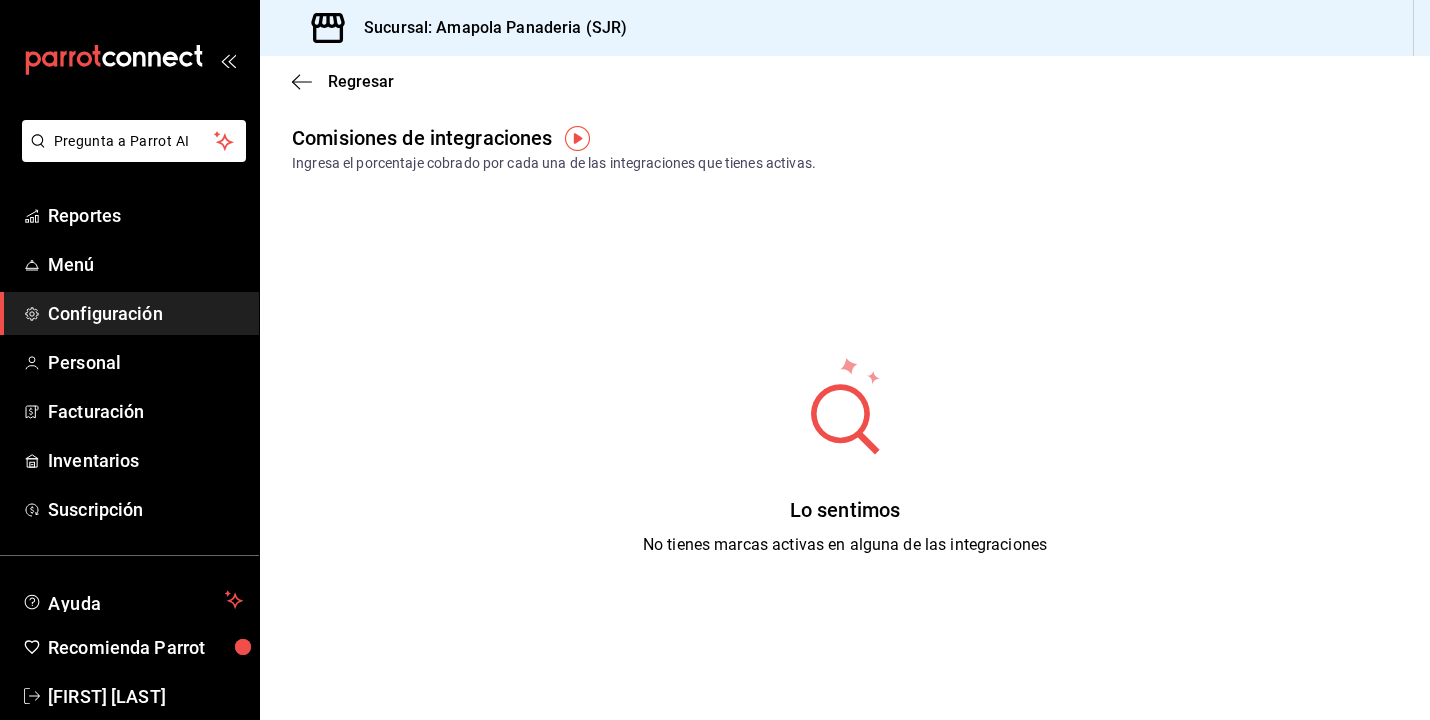 click on "Comisiones de integraciones Ingresa el porcentaje cobrado por cada una de las integraciones que tienes activas." at bounding box center [845, 148] 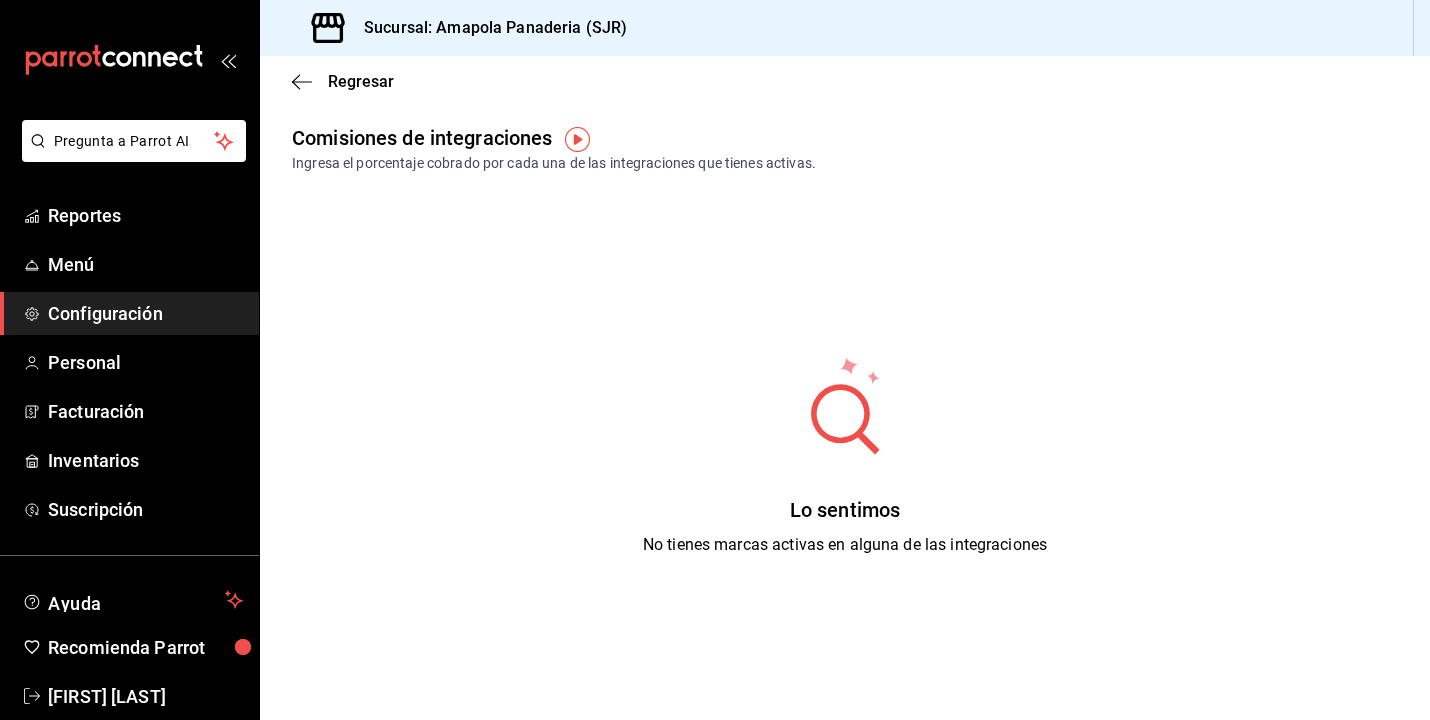 scroll, scrollTop: 0, scrollLeft: 0, axis: both 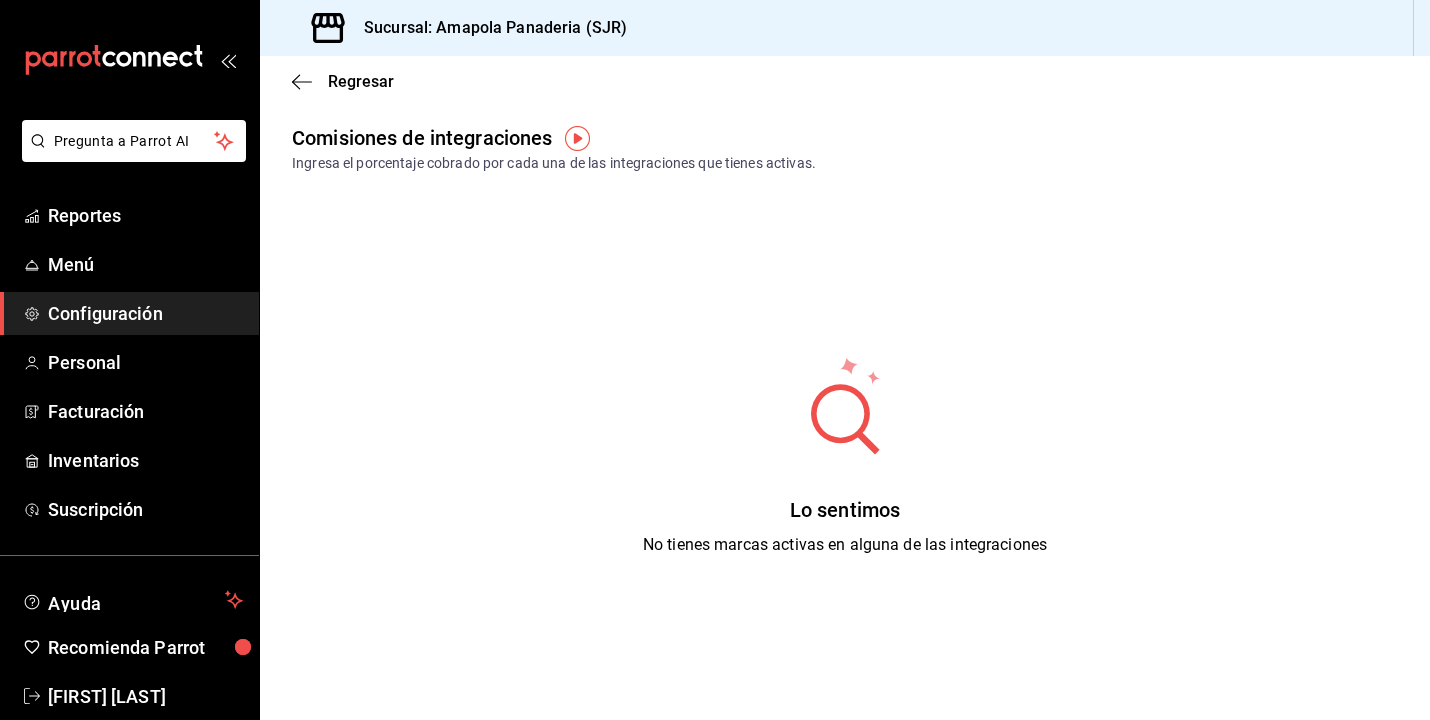click at bounding box center [577, 138] 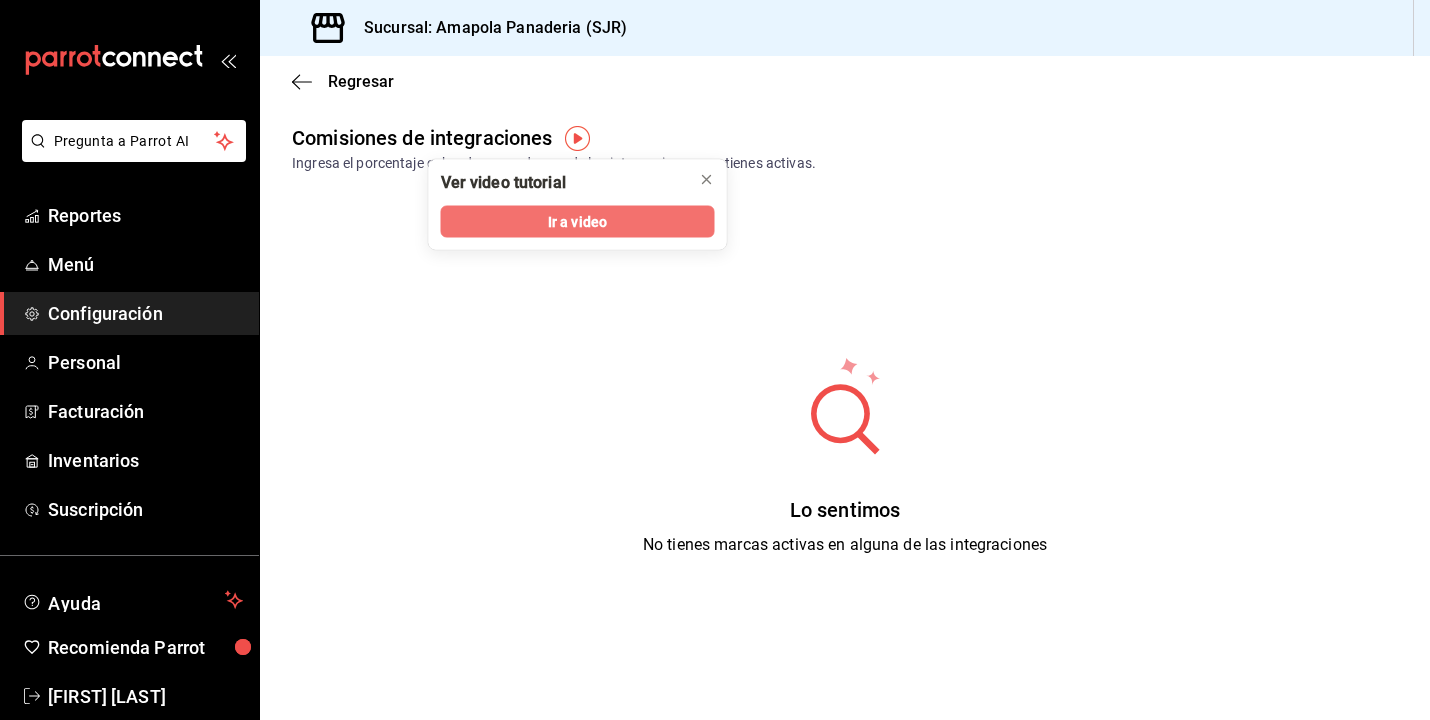 click on "Ir a video" at bounding box center [577, 221] 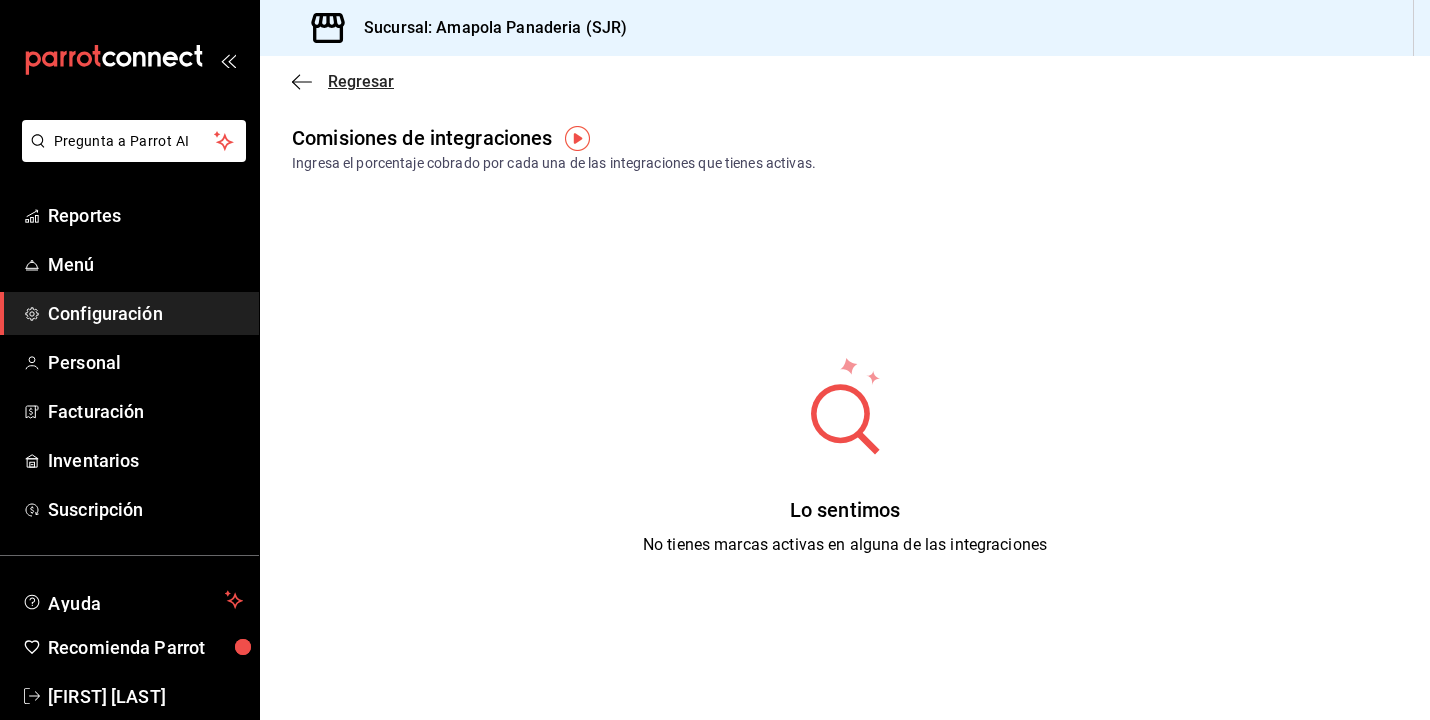 click 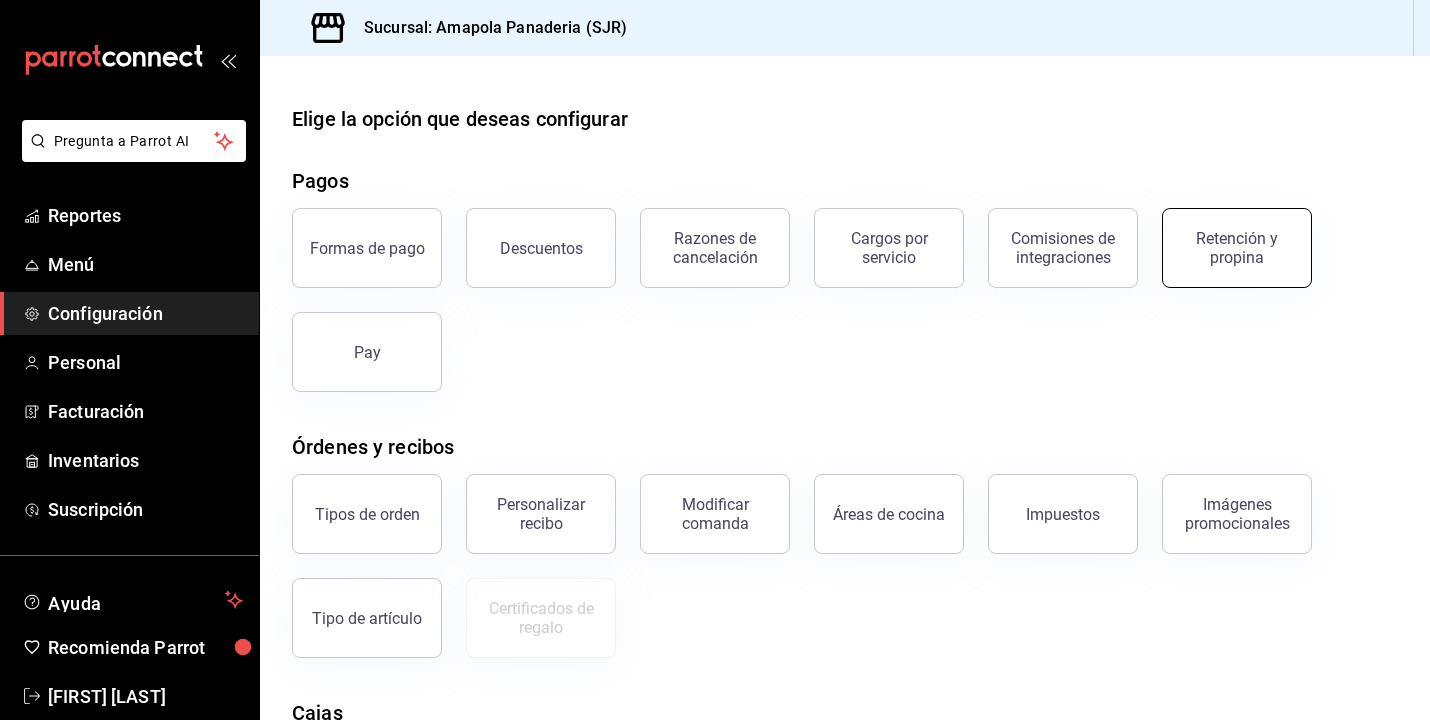 click on "Retención y propina" at bounding box center (1237, 248) 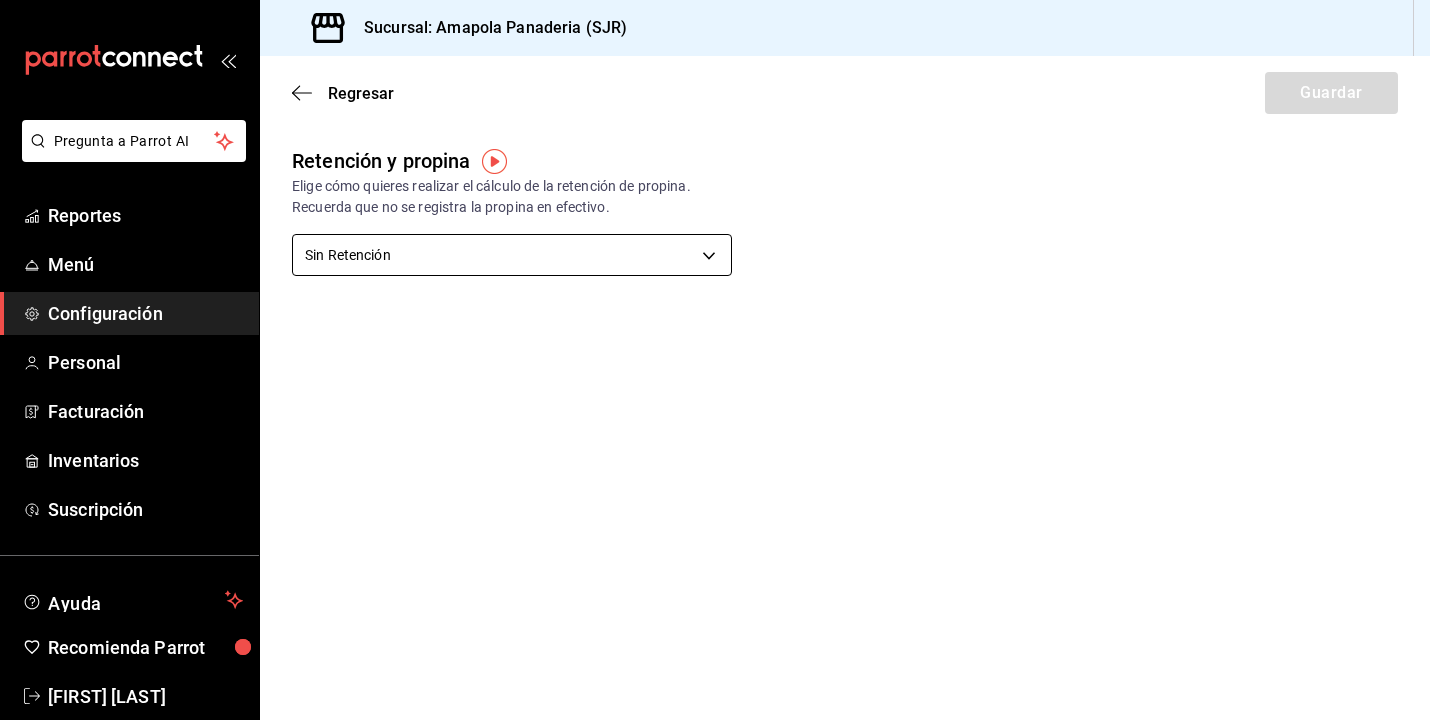 click on "Pregunta a Parrot AI Reportes   Menú   Configuración   Personal   Facturación   Inventarios   Suscripción   Ayuda Recomienda Parrot   Juan Carlos Osornio   Sugerir nueva función   Sucursal: Amapola Panaderia (SJR) Regresar Guardar Retención y propina Elige cómo quieres realizar el cálculo de la retención de propina. Recuerda que no se registra la propina en efectivo. Sin Retención NO_RETENTION Porcentaje de retención % Porcentaje de retención GANA 1 MES GRATIS EN TU SUSCRIPCIÓN AQUÍ ¿Recuerdas cómo empezó tu restaurante?
Hoy puedes ayudar a un colega a tener el mismo cambio que tú viviste.
Recomienda Parrot directamente desde tu Portal Administrador.
Es fácil y rápido.
🎁 Por cada restaurante que se una, ganas 1 mes gratis. Ver video tutorial Ir a video Pregunta a Parrot AI Reportes   Menú   Configuración   Personal   Facturación   Inventarios   Suscripción   Ayuda Recomienda Parrot   Juan Carlos Osornio   Sugerir nueva función   Visitar centro de ayuda (81) 2046 6363" at bounding box center (715, 360) 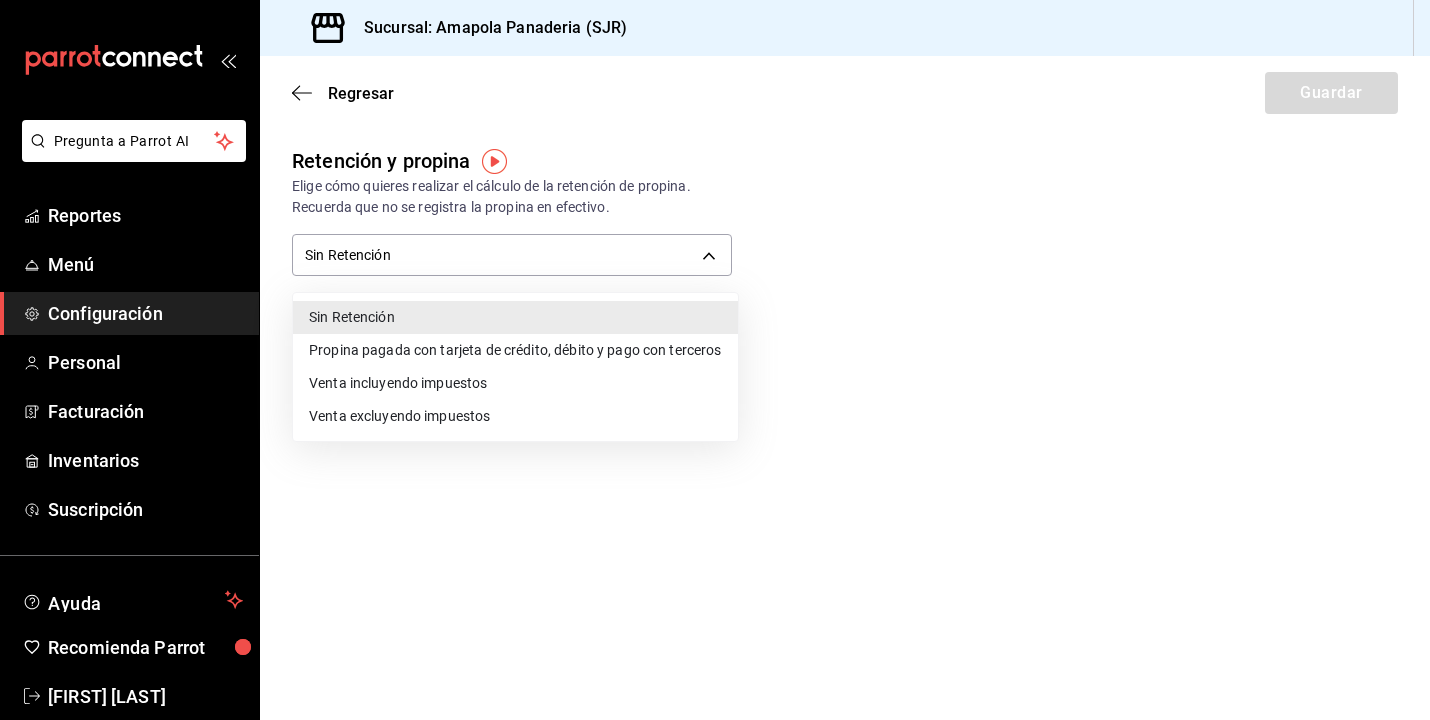 click at bounding box center [715, 360] 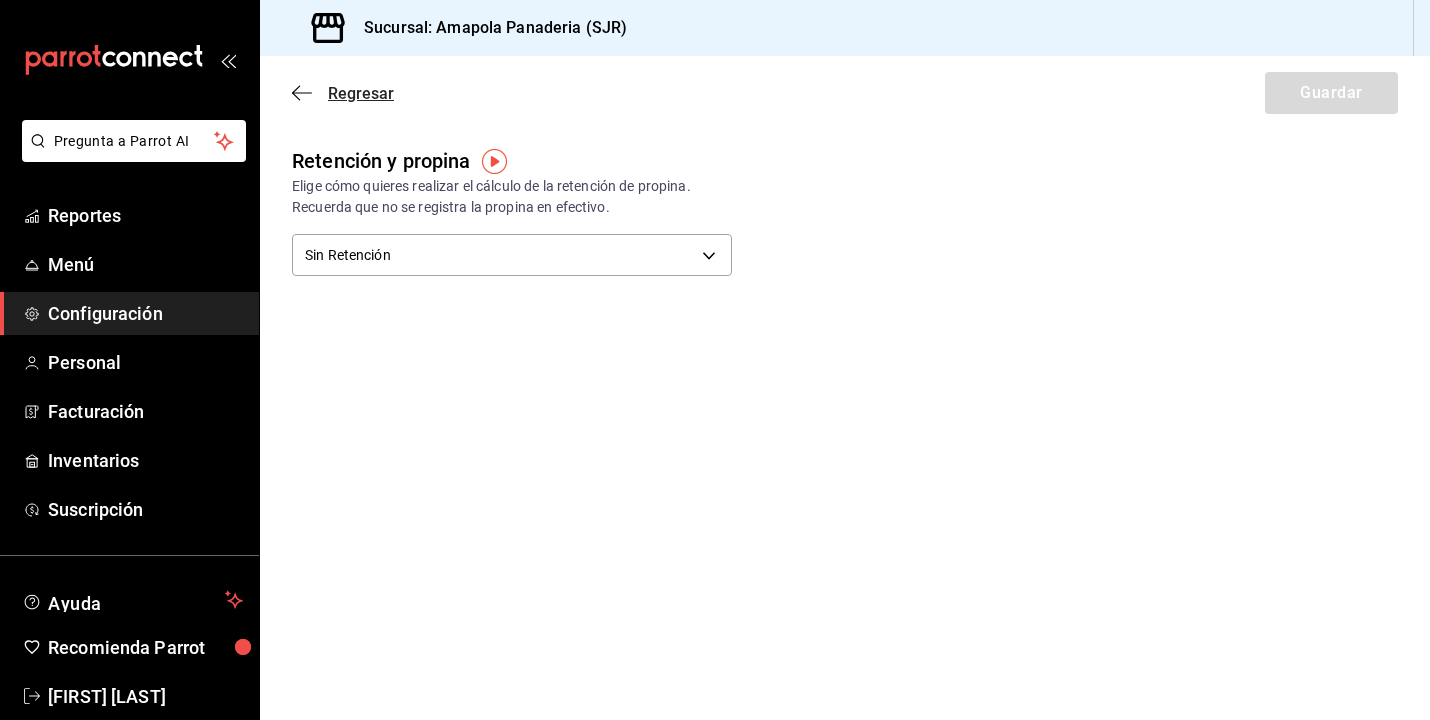 click 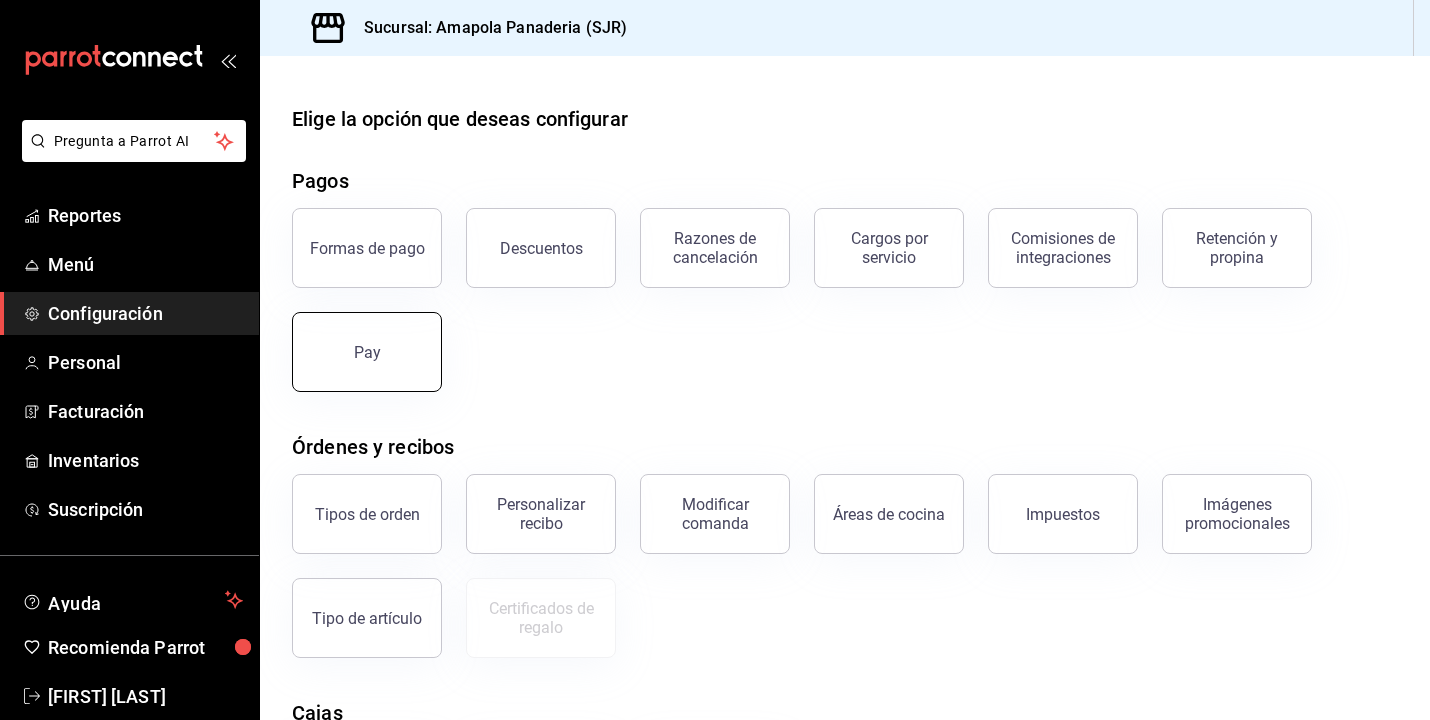 click on "Pay" at bounding box center [367, 352] 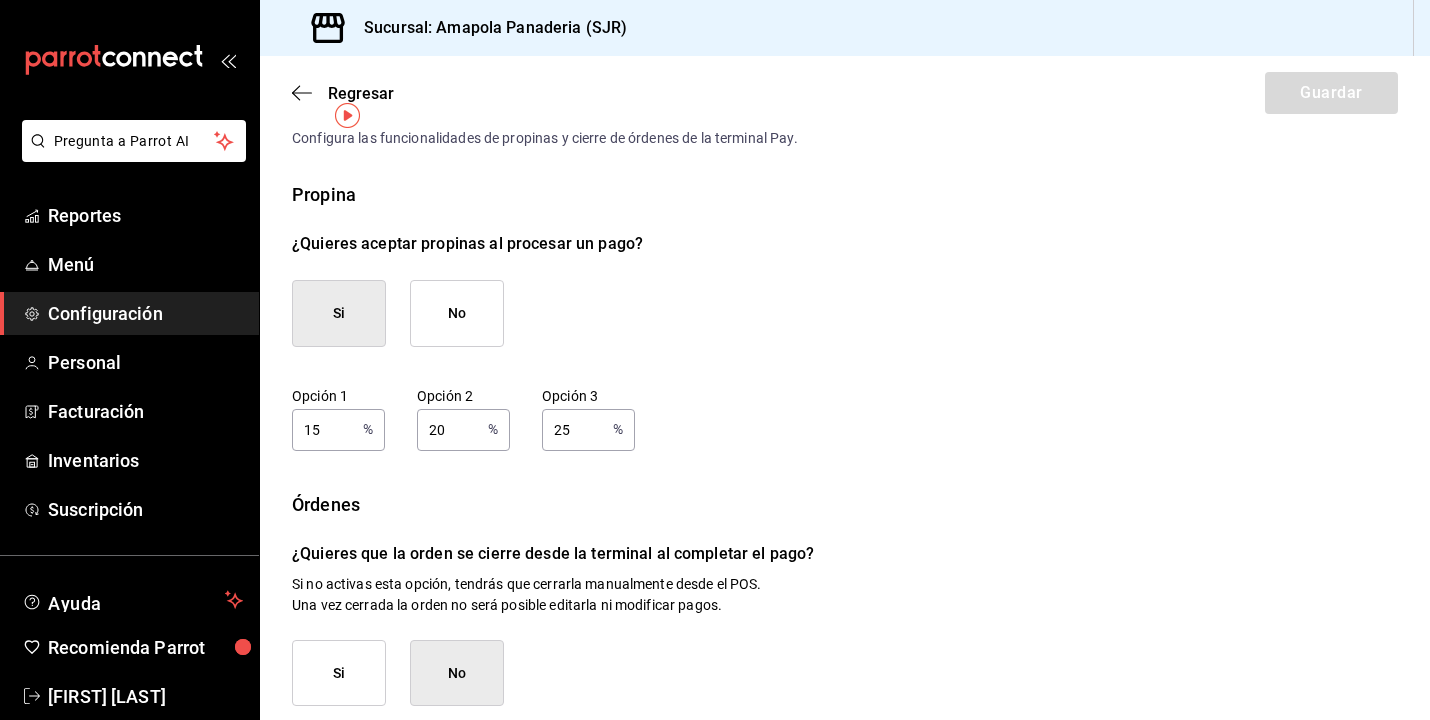 scroll, scrollTop: 53, scrollLeft: 0, axis: vertical 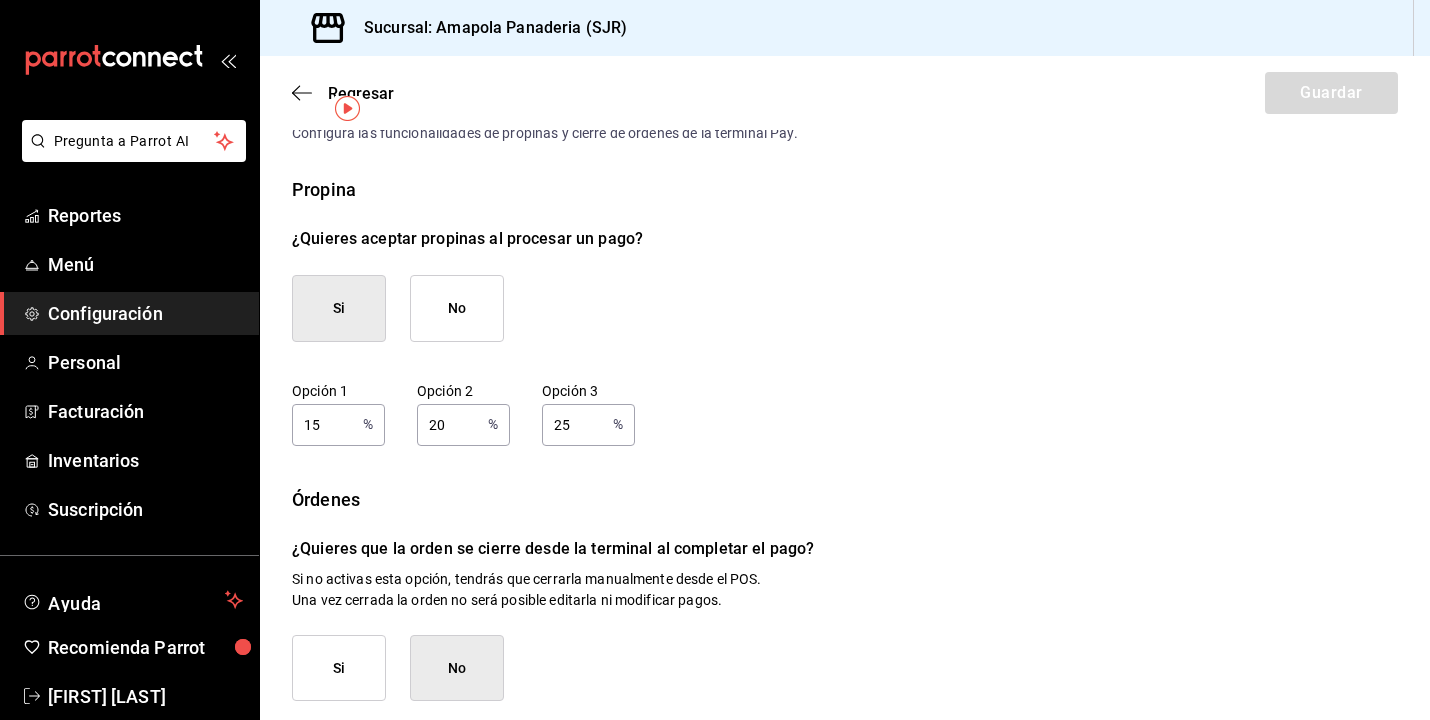 click on "No" at bounding box center (457, 308) 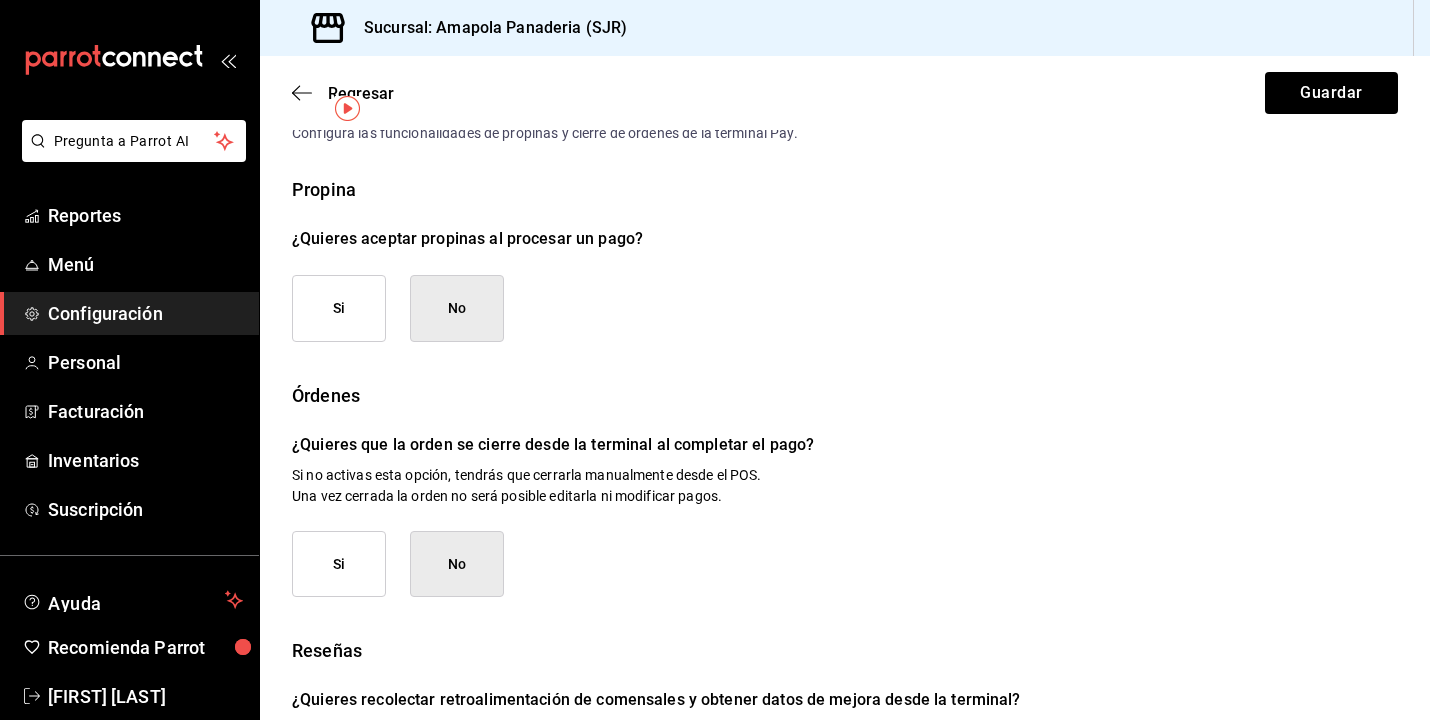 click on "Si" at bounding box center (339, 308) 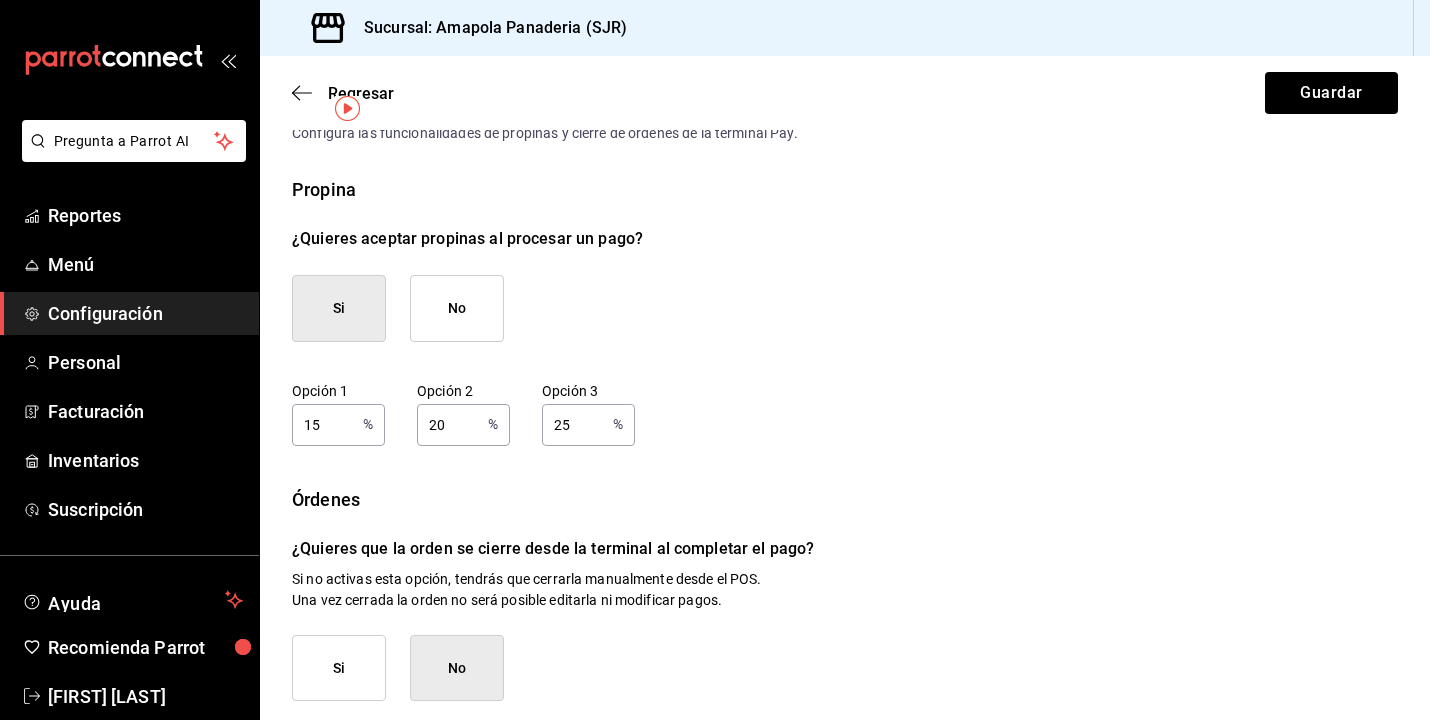 click on "No" at bounding box center (457, 308) 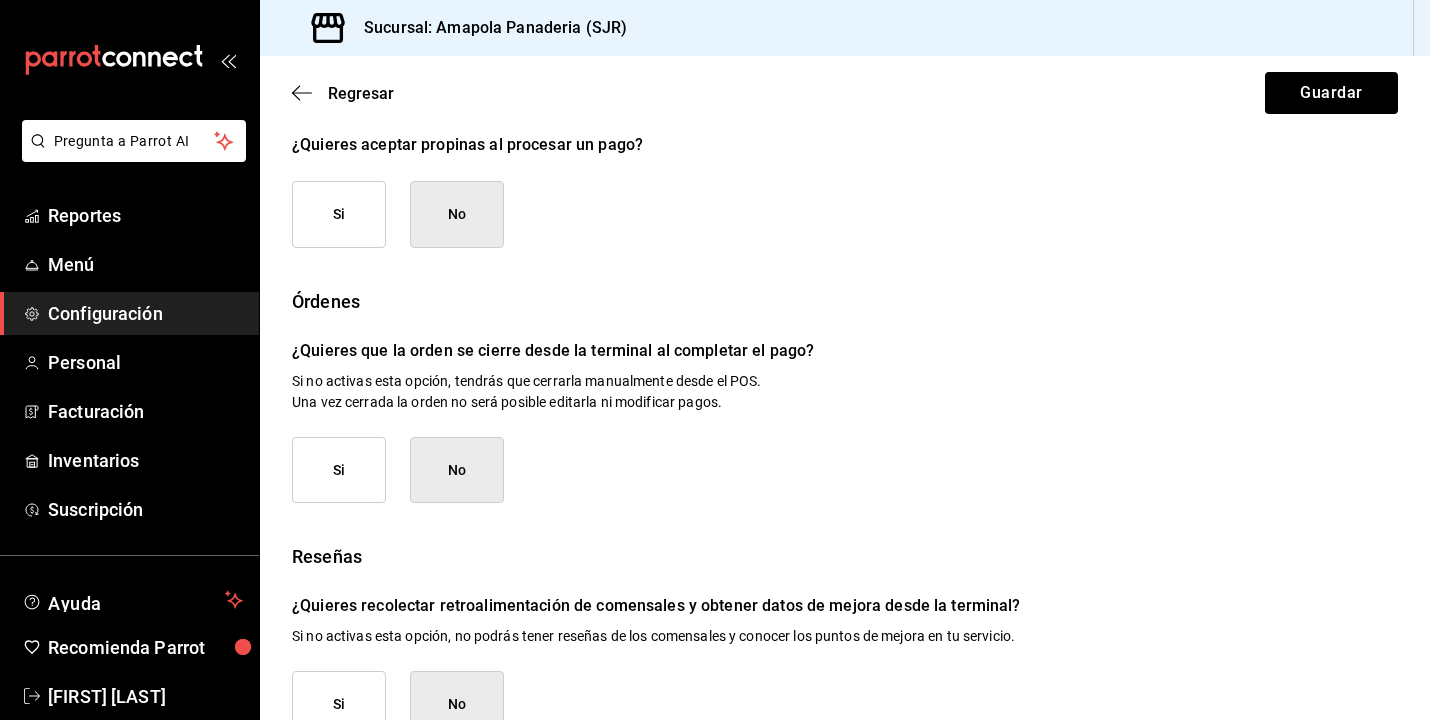scroll, scrollTop: 153, scrollLeft: 0, axis: vertical 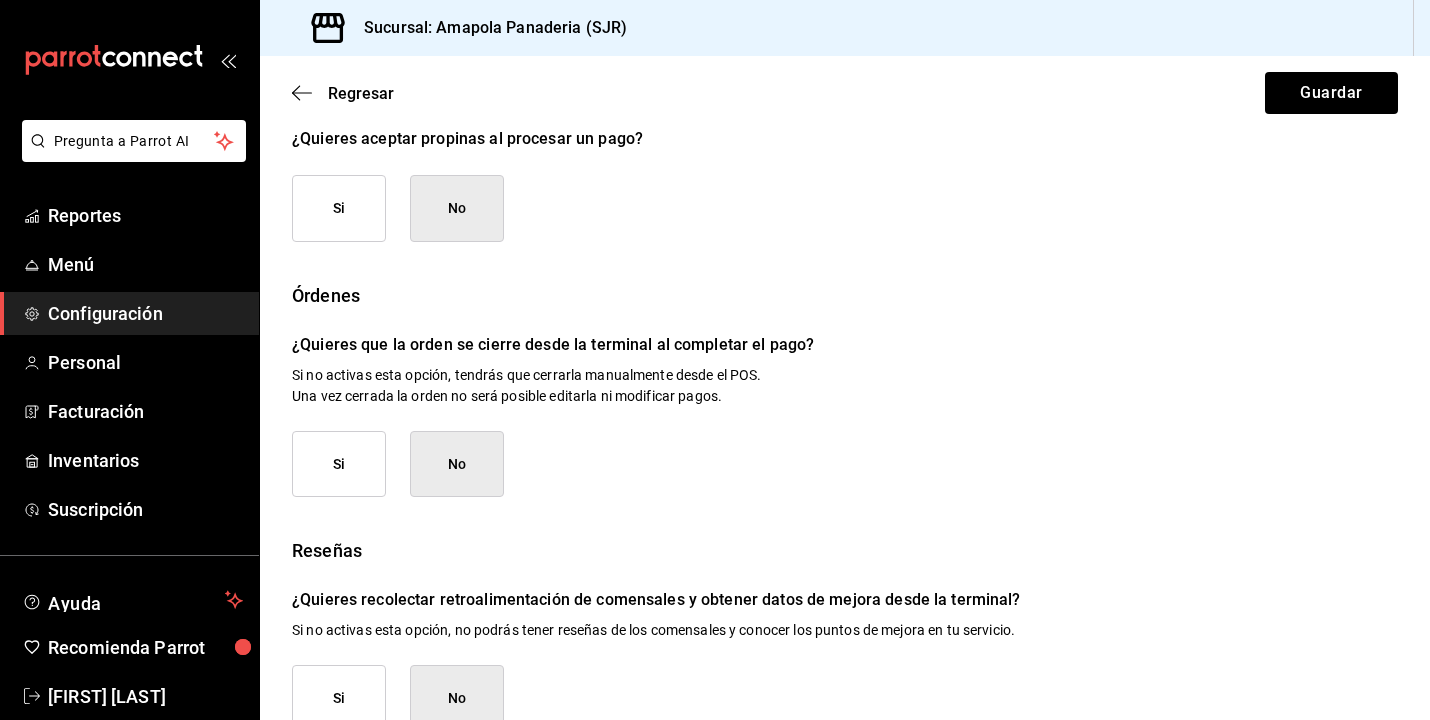 click on "Si" at bounding box center (339, 464) 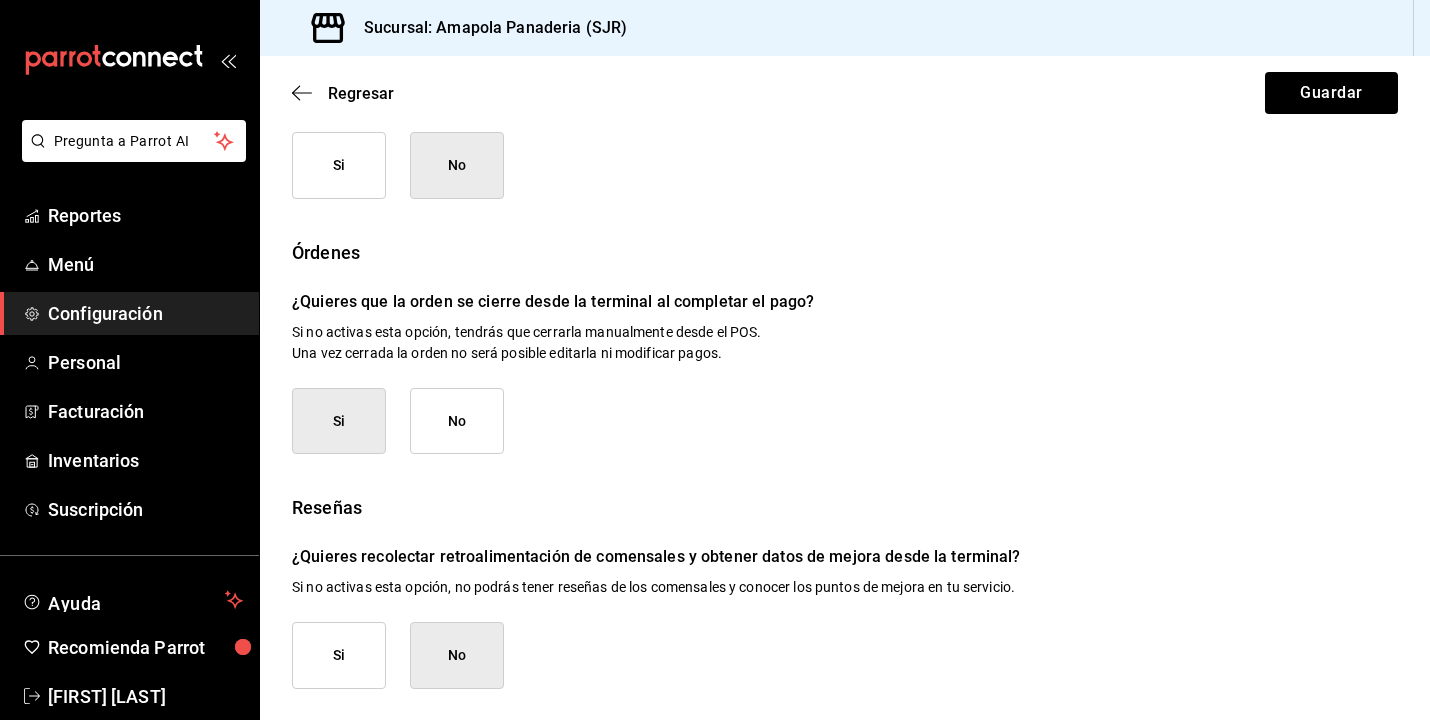 scroll, scrollTop: 195, scrollLeft: 0, axis: vertical 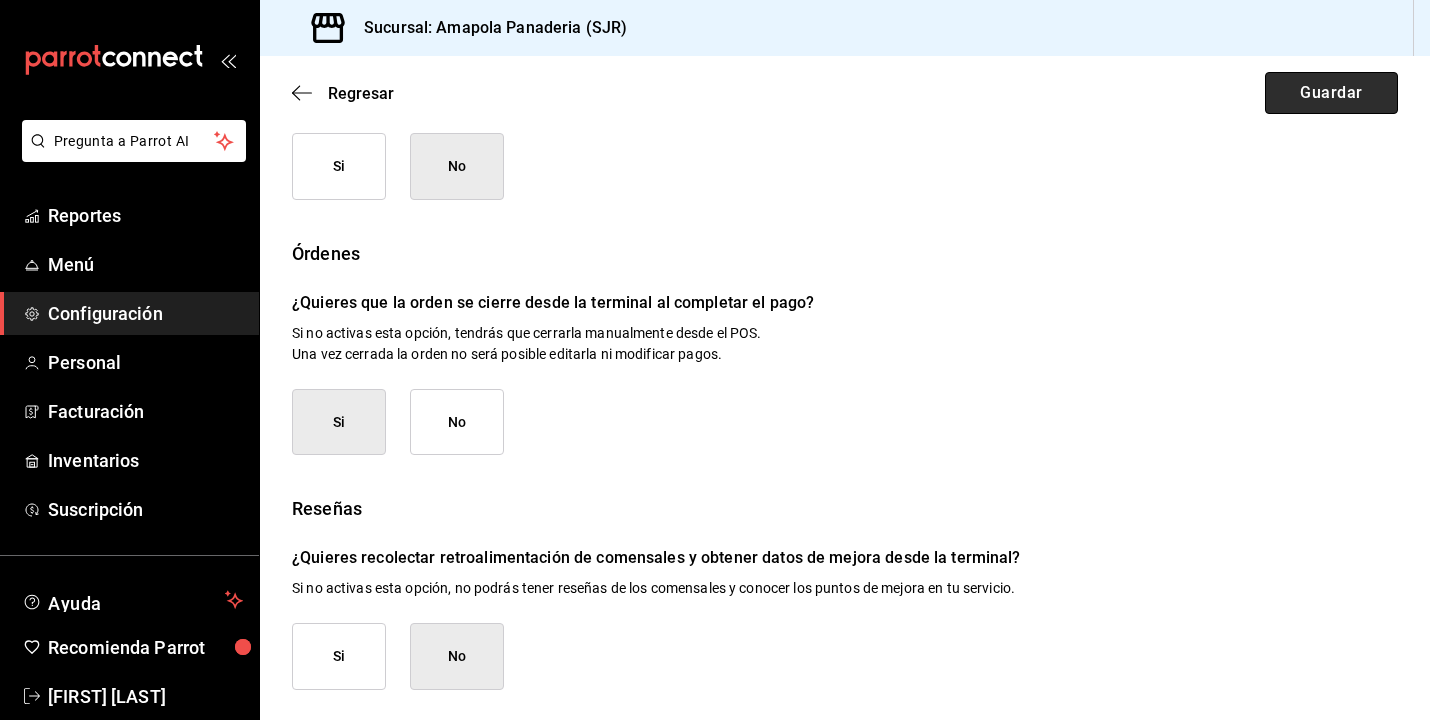 click on "Guardar" at bounding box center (1331, 93) 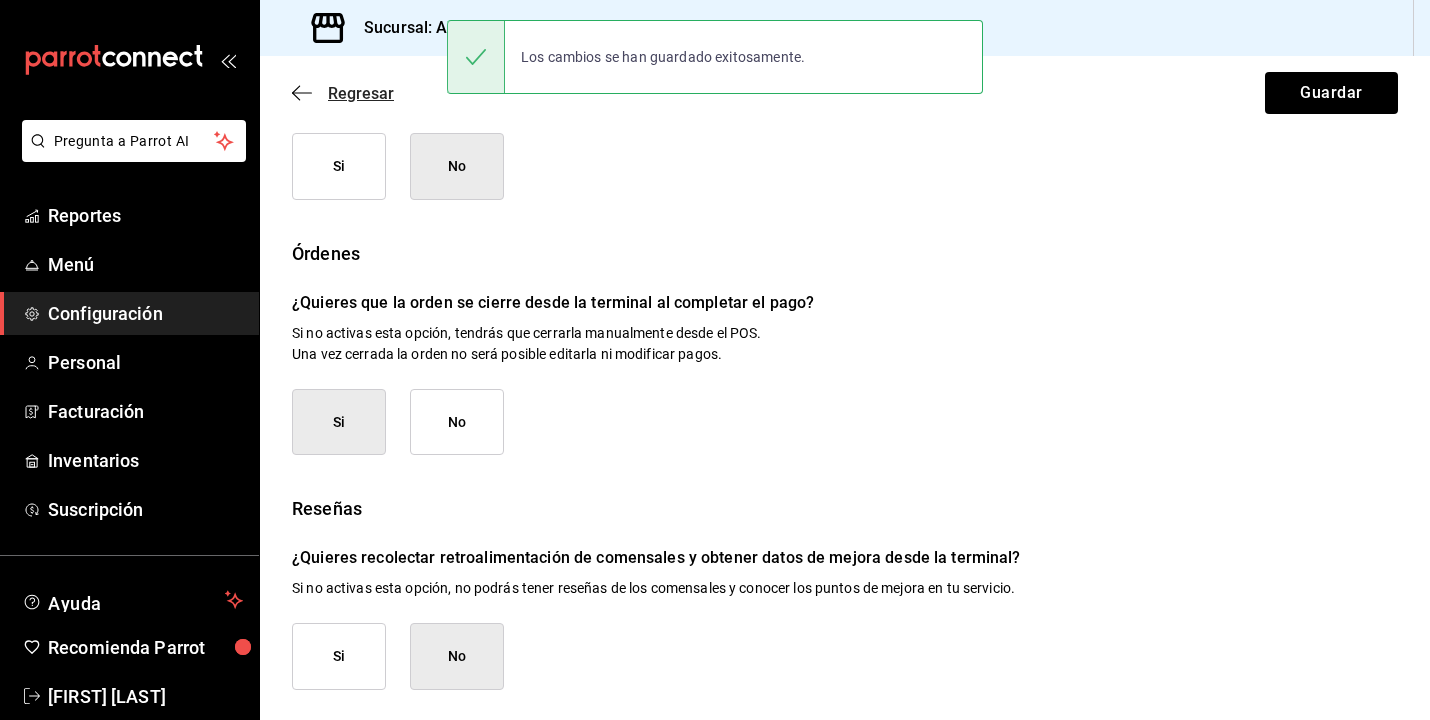 click 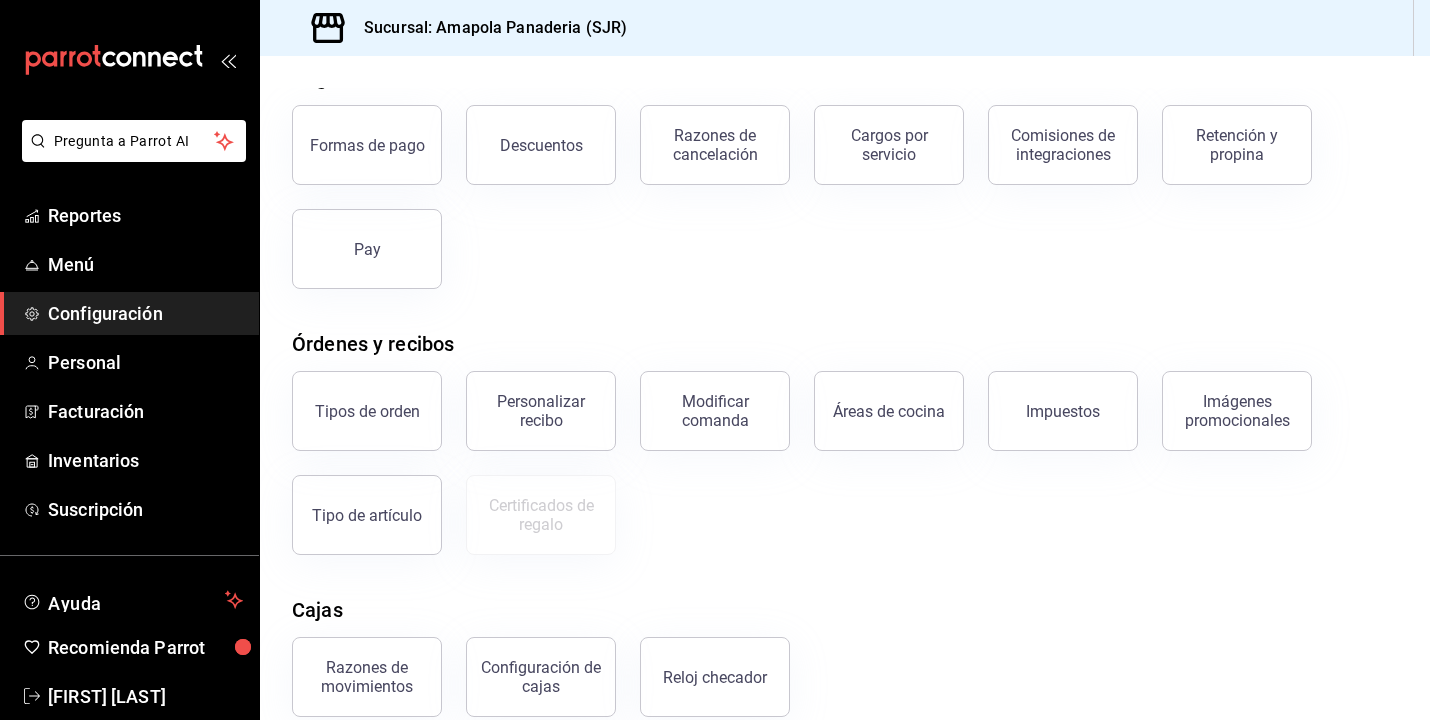 scroll, scrollTop: 118, scrollLeft: 0, axis: vertical 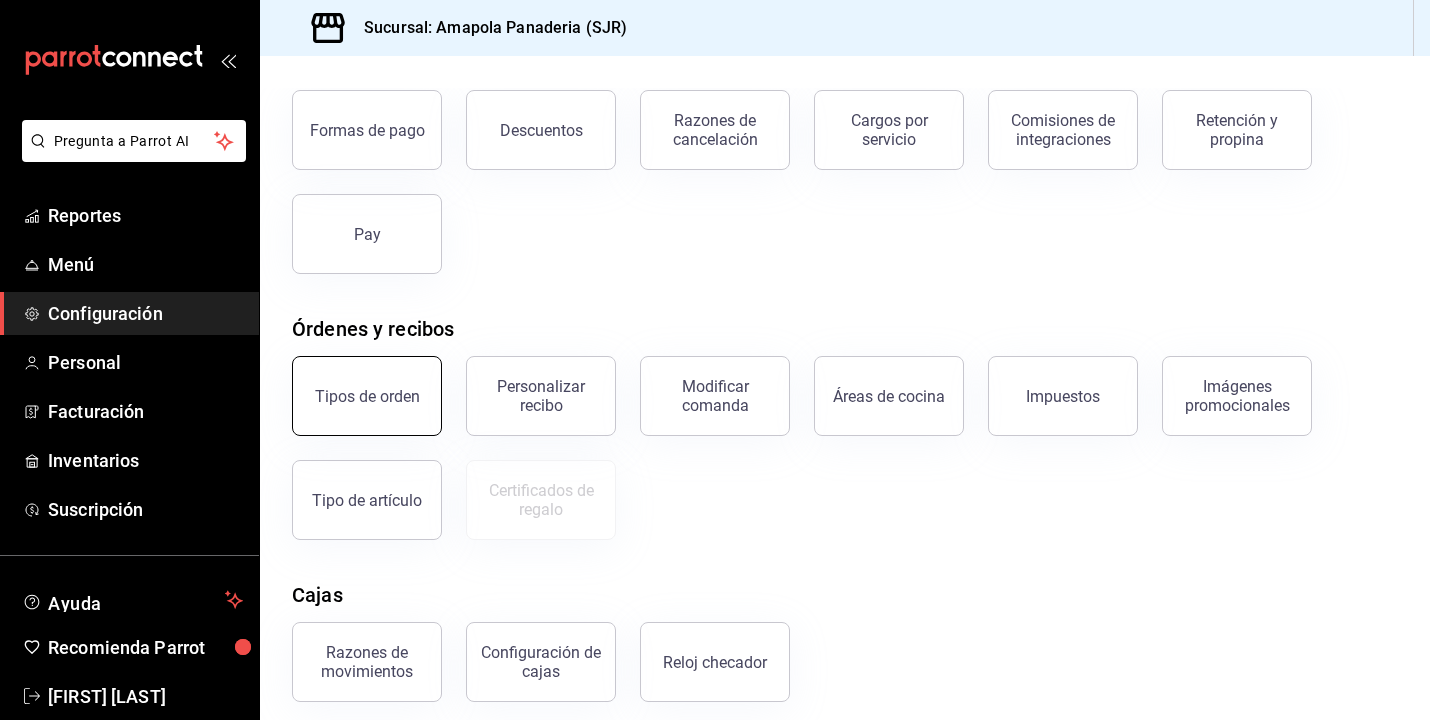 click on "Tipos de orden" at bounding box center (367, 396) 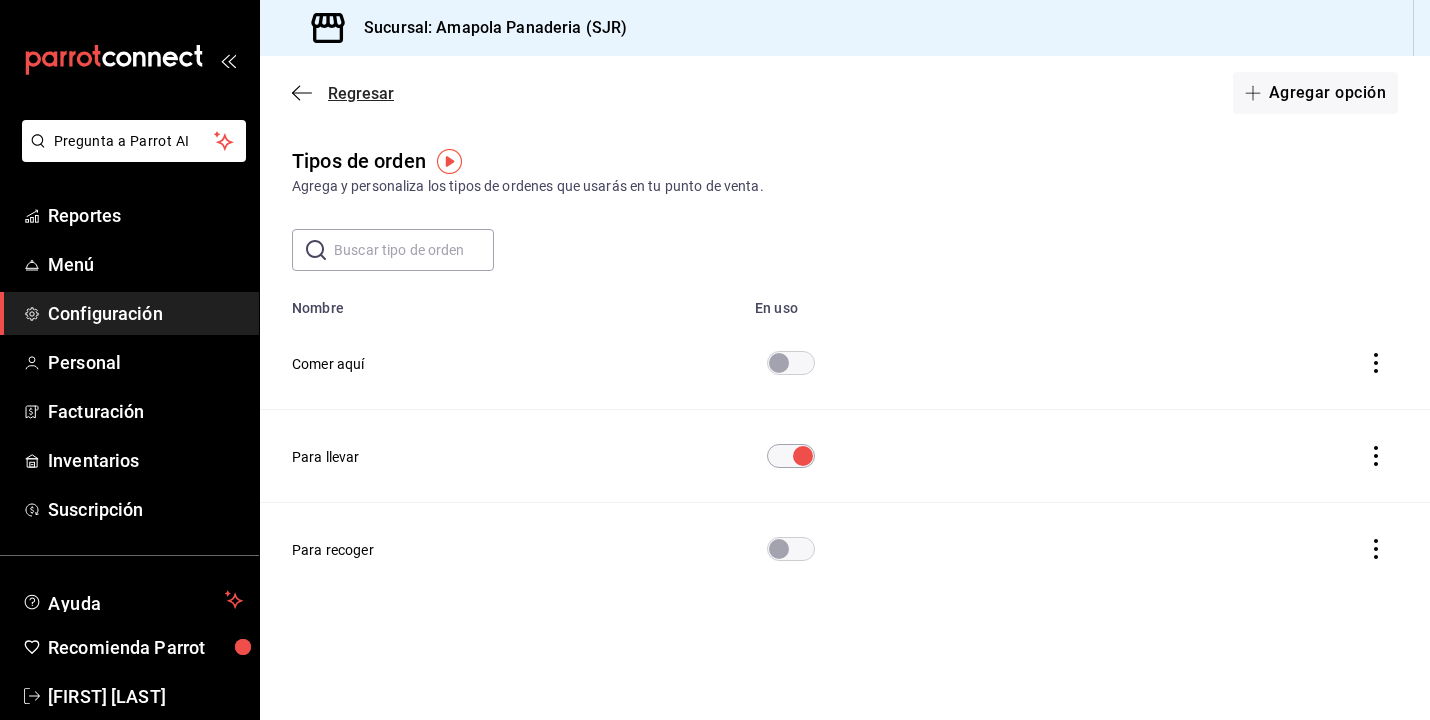 click 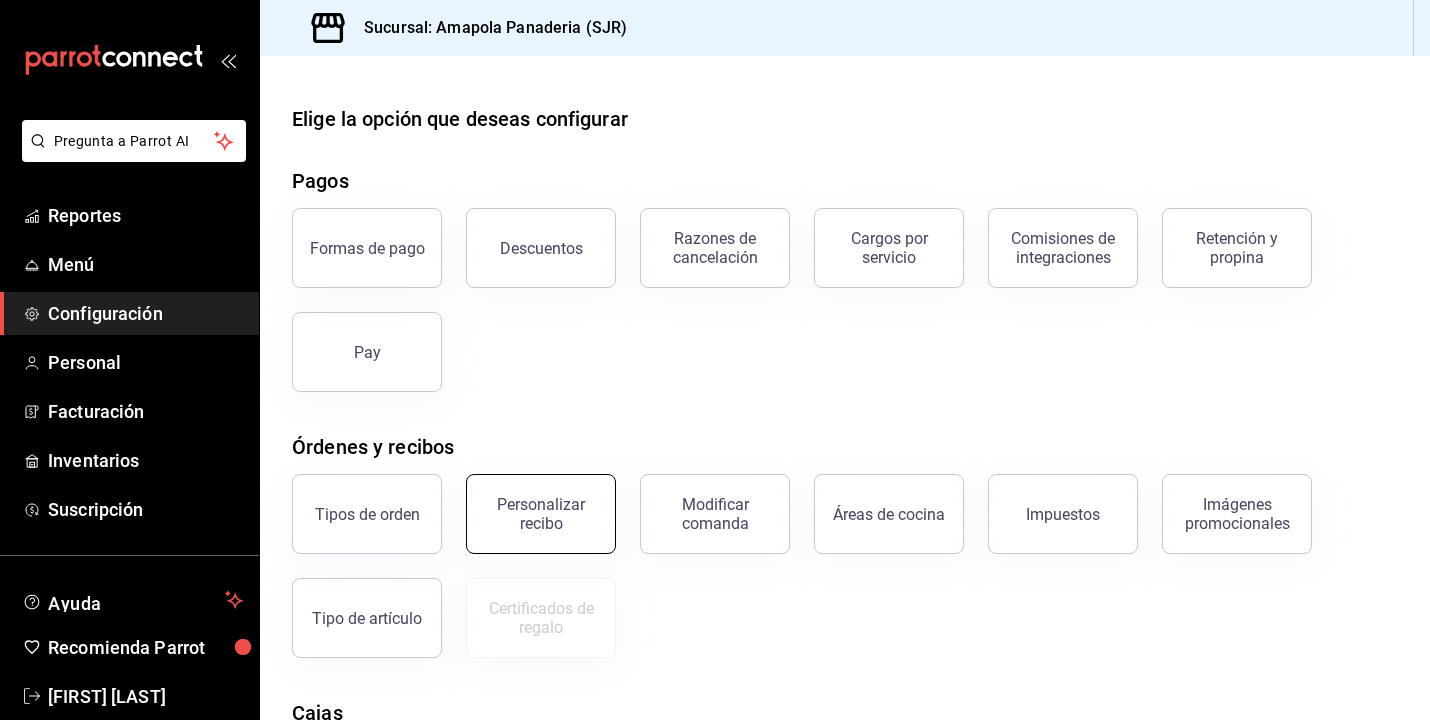 click on "Personalizar recibo" at bounding box center [541, 514] 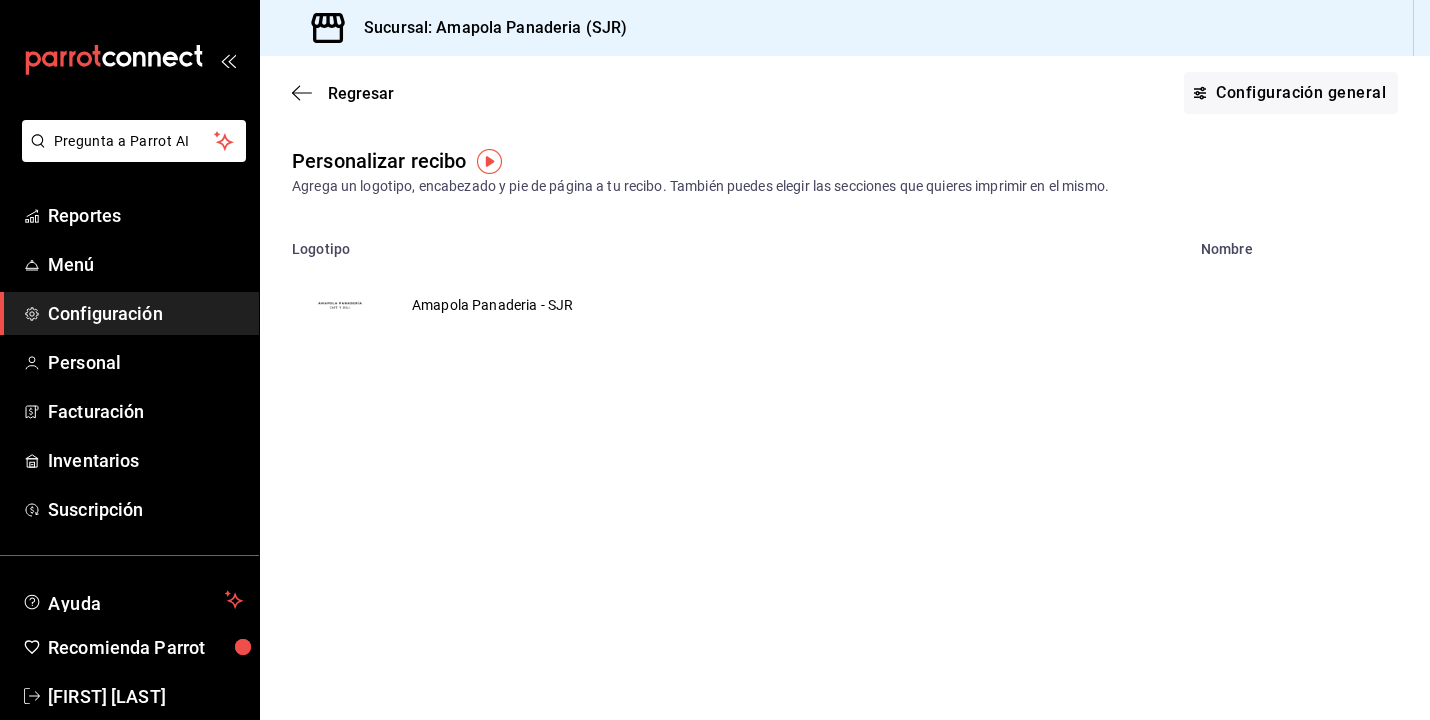 click on "Regresar Configuración general" at bounding box center (845, 93) 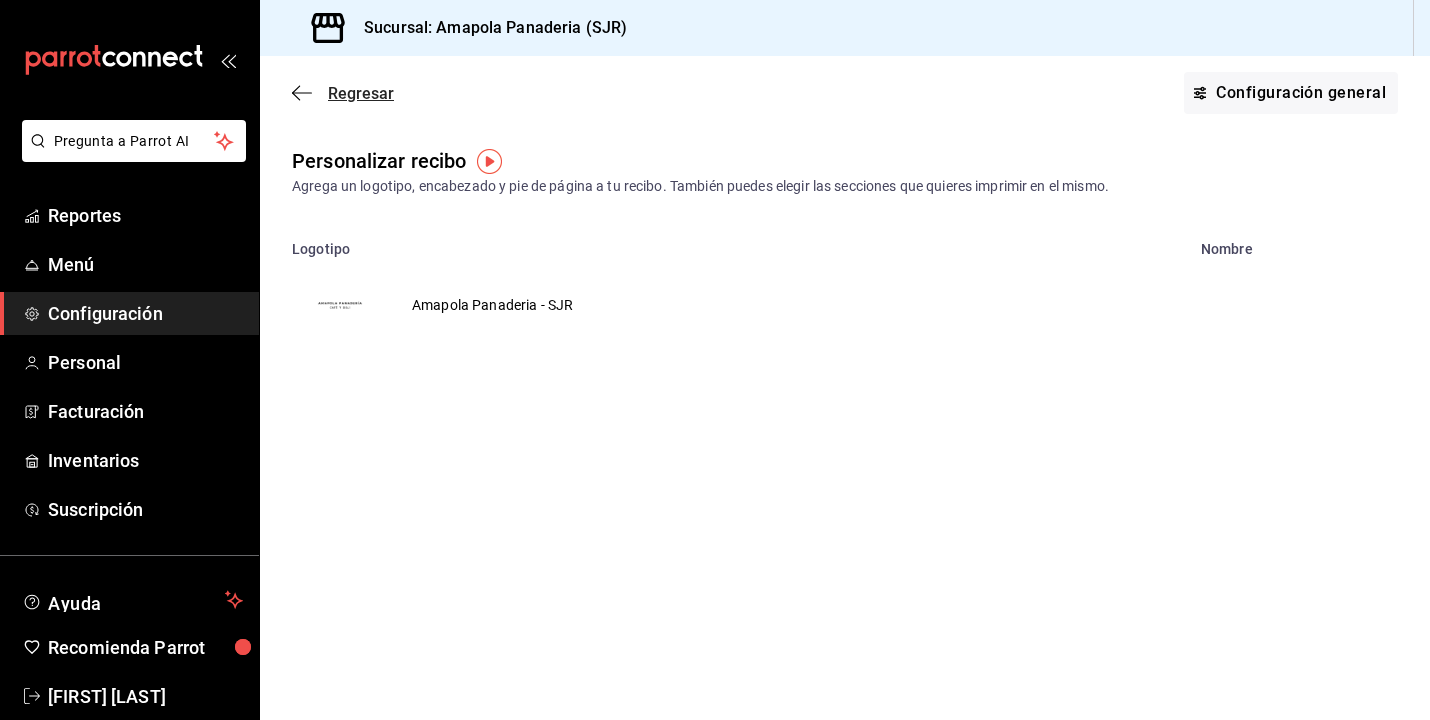 click 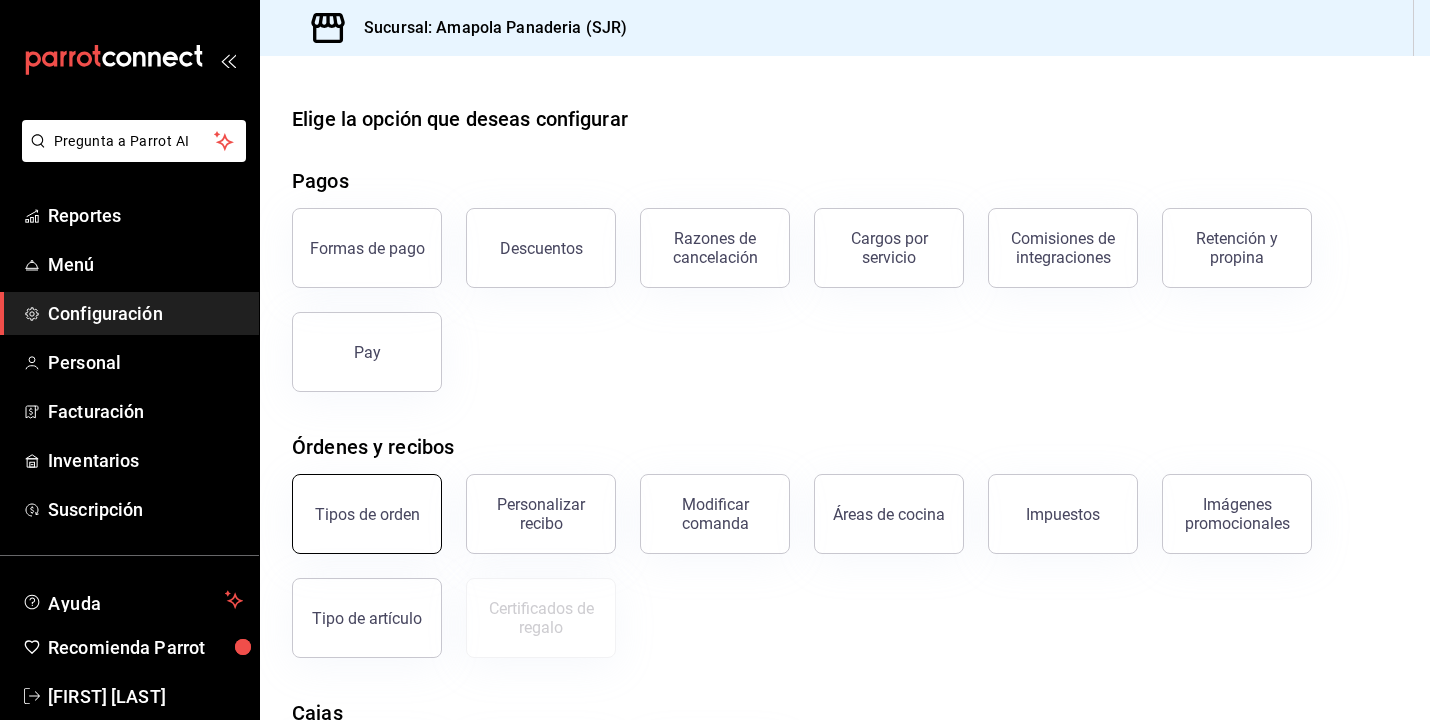 click on "Tipos de orden" at bounding box center [367, 514] 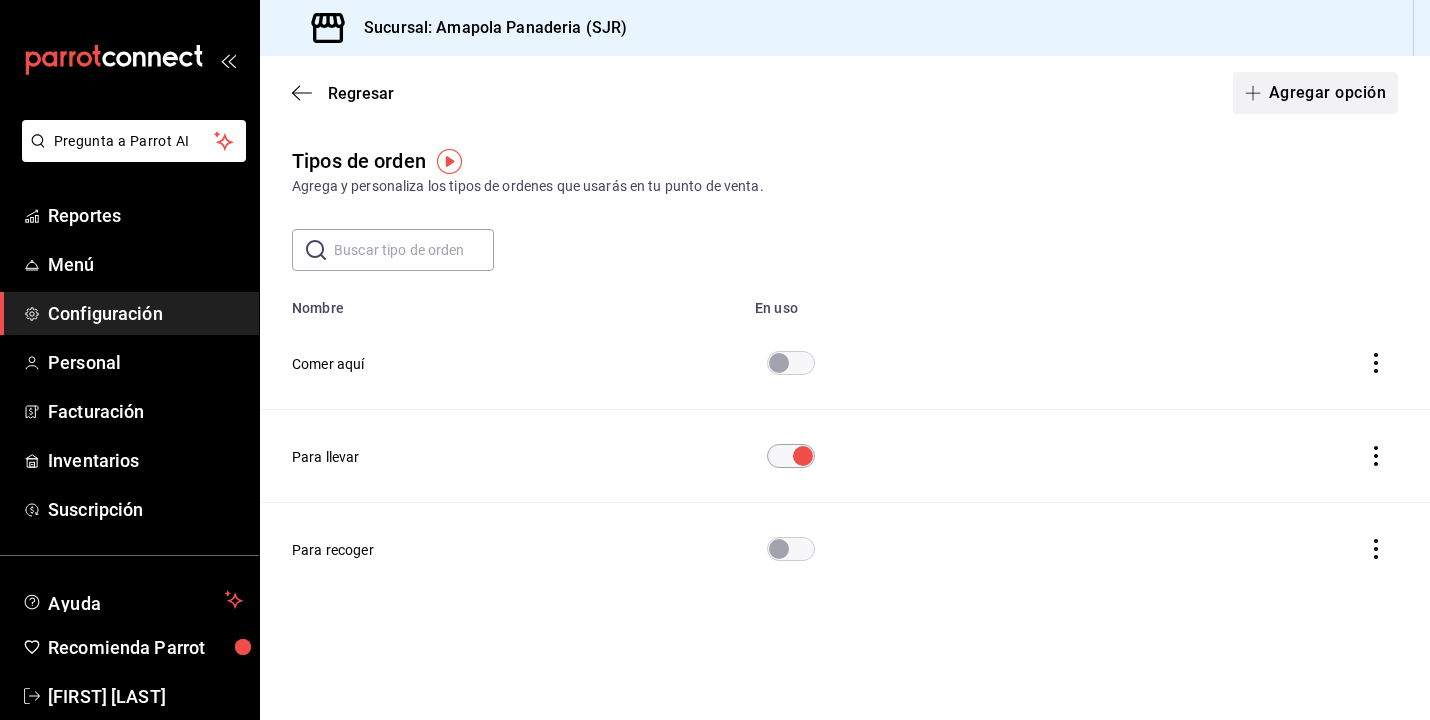 click on "Agregar opción" at bounding box center [1315, 93] 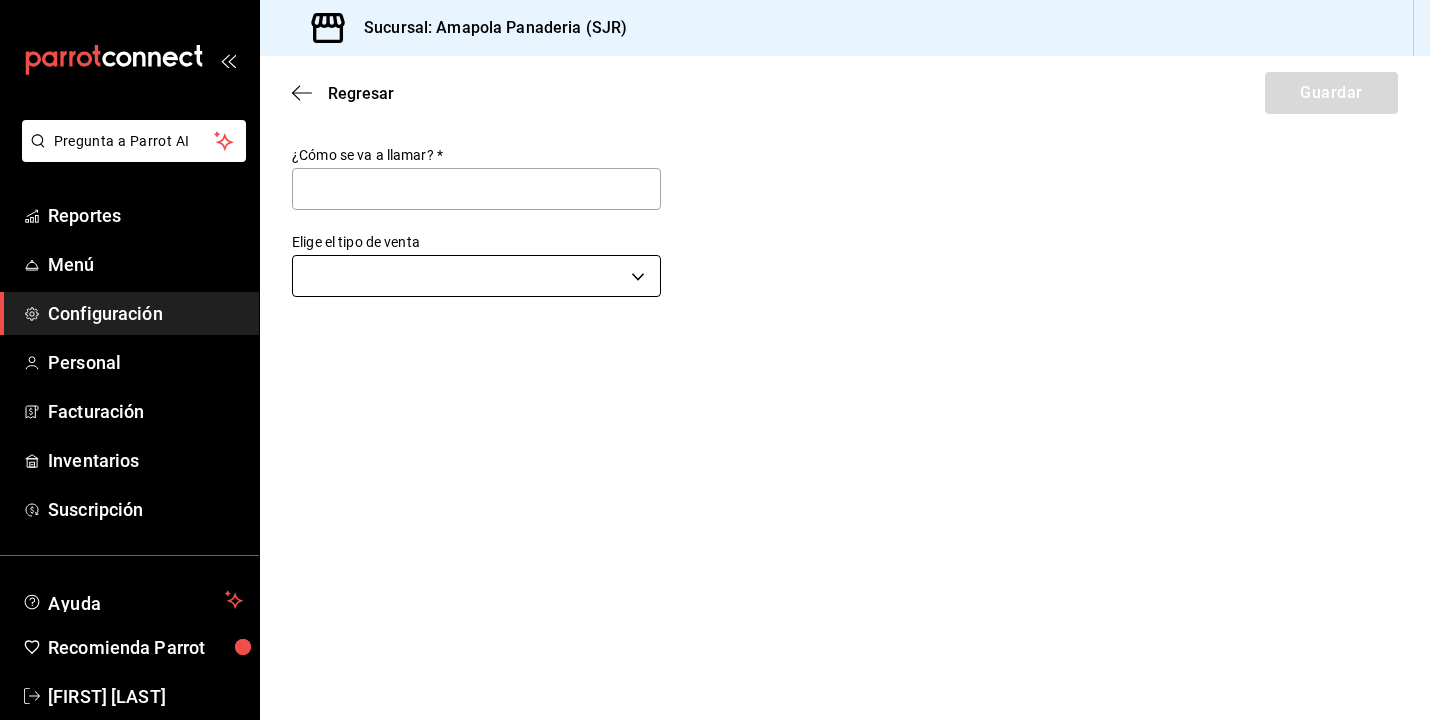 click on "Pregunta a Parrot AI Reportes   Menú   Configuración   Personal   Facturación   Inventarios   Suscripción   Ayuda Recomienda Parrot   Juan Carlos Osornio   Sugerir nueva función   Sucursal: Amapola Panaderia (SJR) Regresar Guardar ¿Cómo se va a llamar?   * Elige el tipo de venta ​ GANA 1 MES GRATIS EN TU SUSCRIPCIÓN AQUÍ ¿Recuerdas cómo empezó tu restaurante?
Hoy puedes ayudar a un colega a tener el mismo cambio que tú viviste.
Recomienda Parrot directamente desde tu Portal Administrador.
Es fácil y rápido.
🎁 Por cada restaurante que se una, ganas 1 mes gratis. Ver video tutorial Ir a video Pregunta a Parrot AI Reportes   Menú   Configuración   Personal   Facturación   Inventarios   Suscripción   Ayuda Recomienda Parrot   Juan Carlos Osornio   Sugerir nueva función   Visitar centro de ayuda (81) 2046 6363 soporte@parrotsoftware.io Visitar centro de ayuda (81) 2046 6363 soporte@parrotsoftware.io" at bounding box center (715, 360) 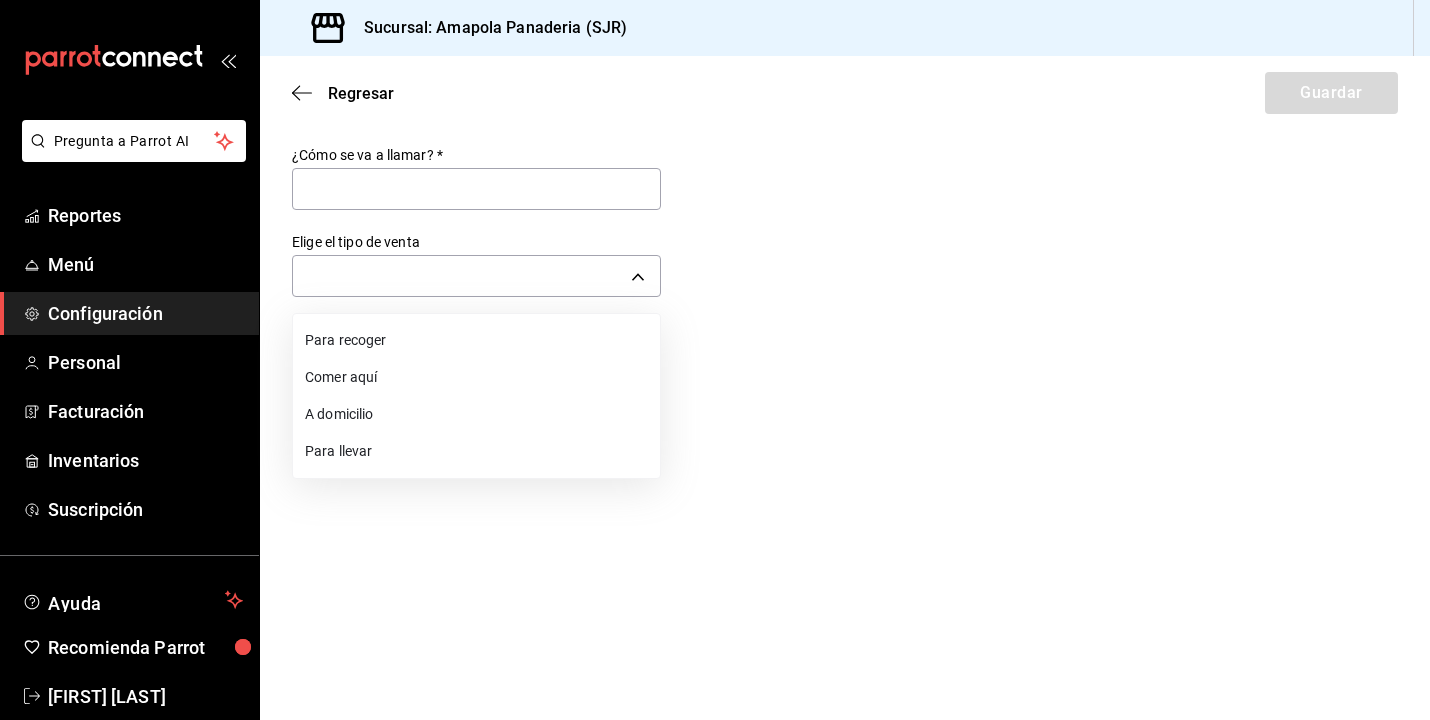 click at bounding box center [715, 360] 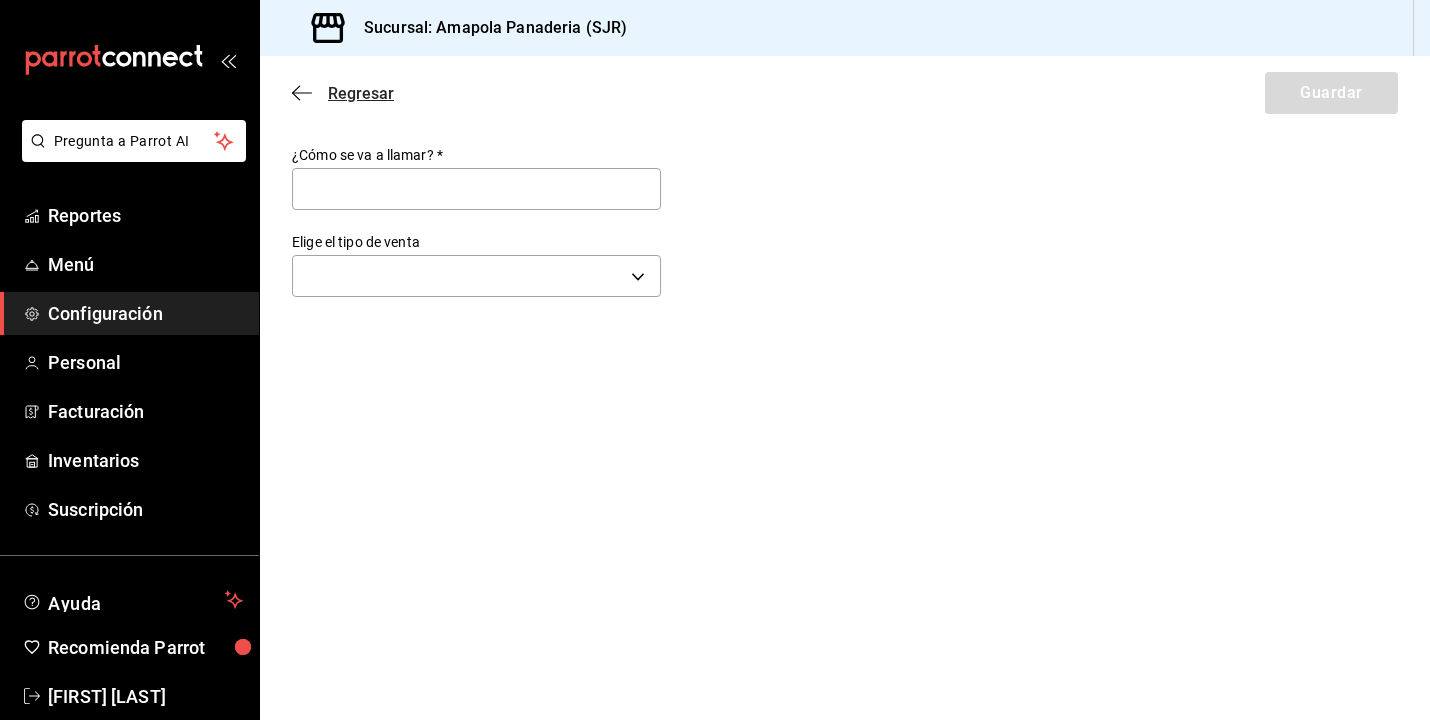 click 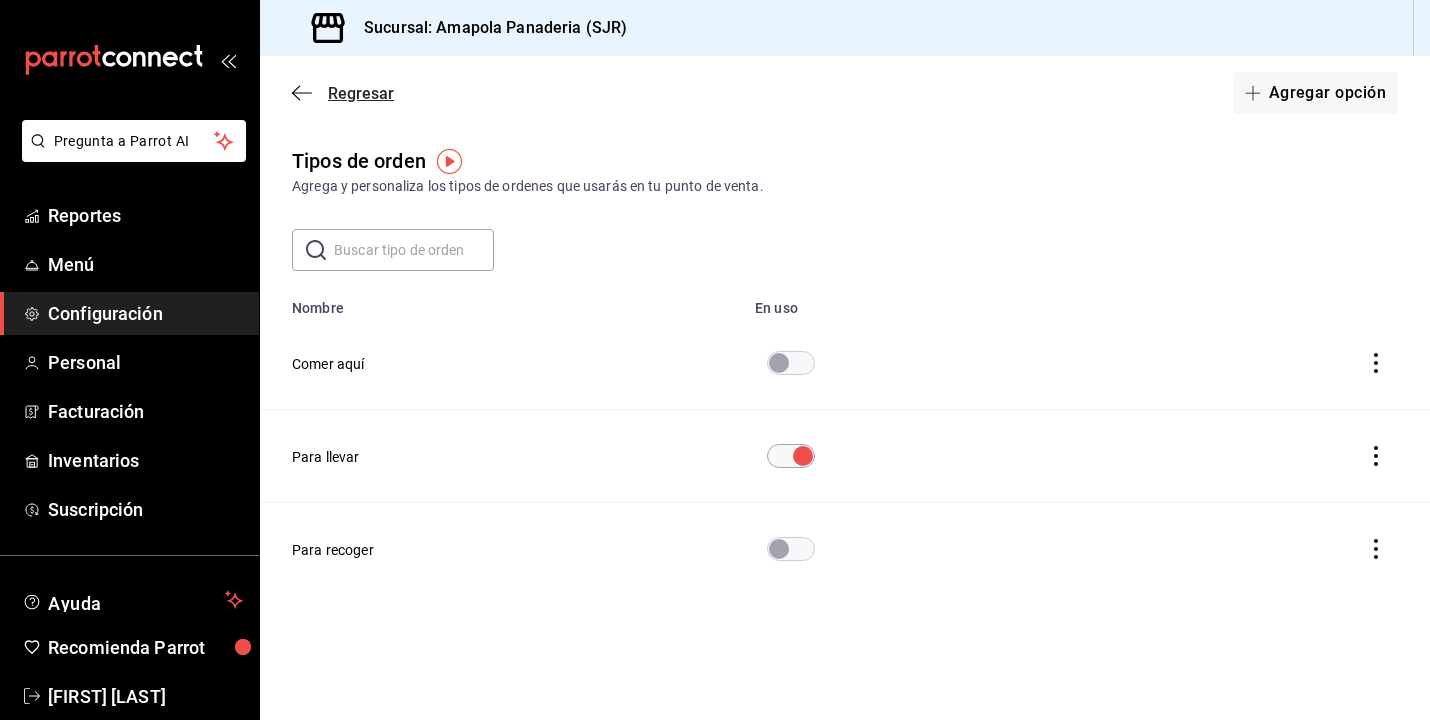 click 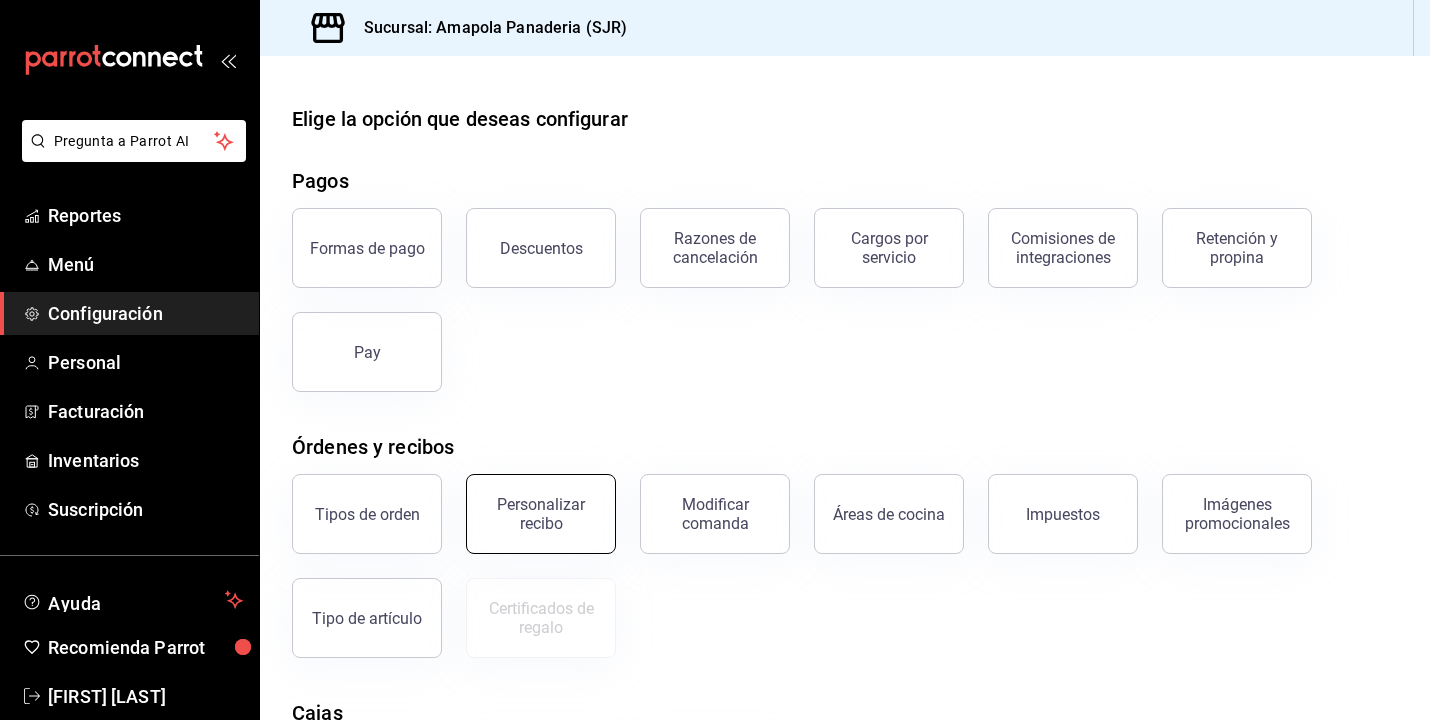 click on "Personalizar recibo" at bounding box center [541, 514] 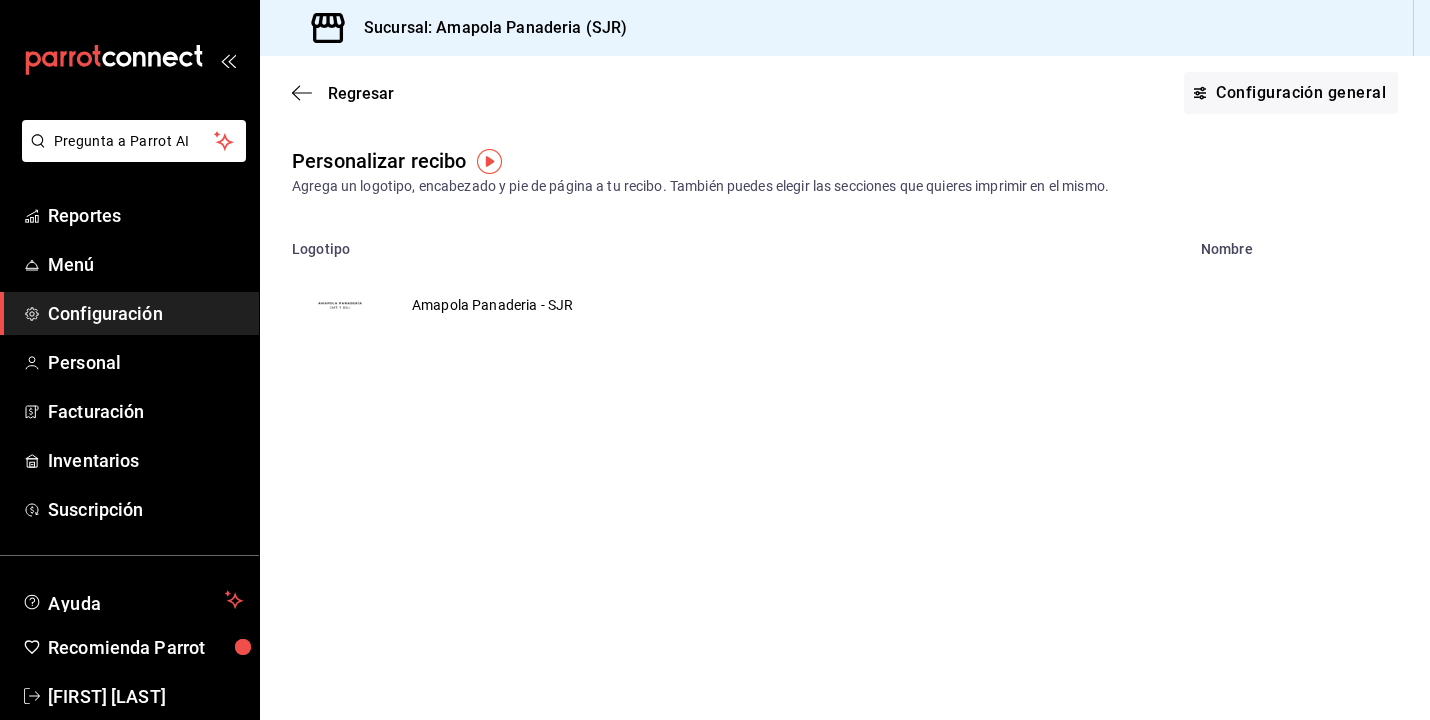 click on "Amapola Panaderia - SJR" at bounding box center (845, 305) 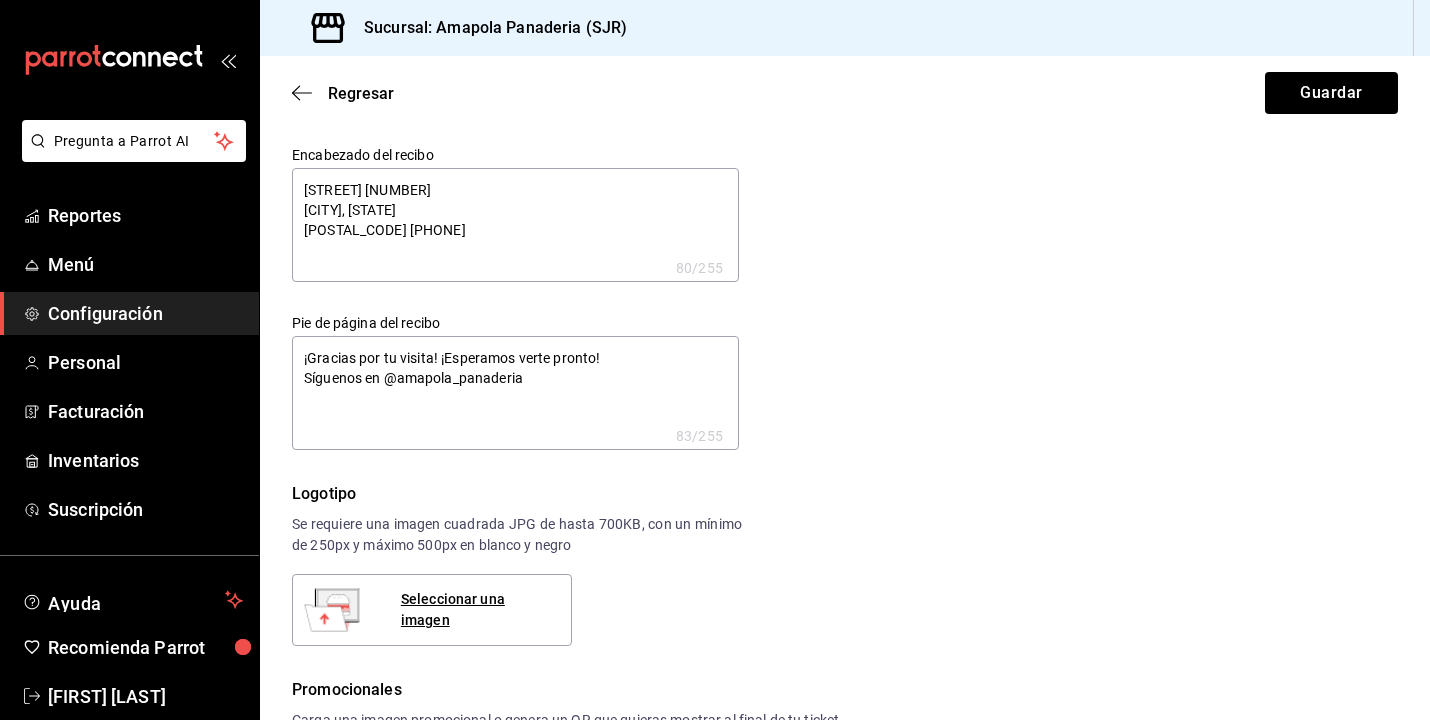 type on "x" 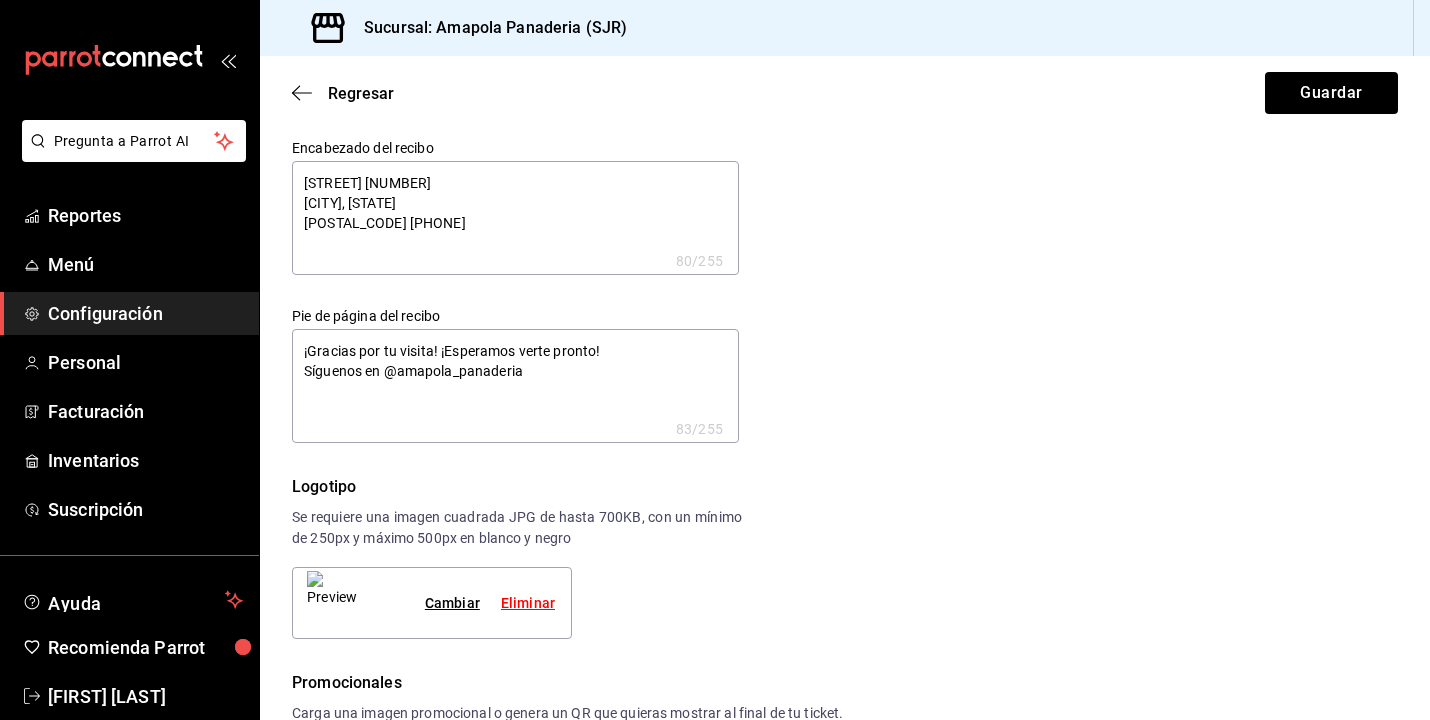 type on "x" 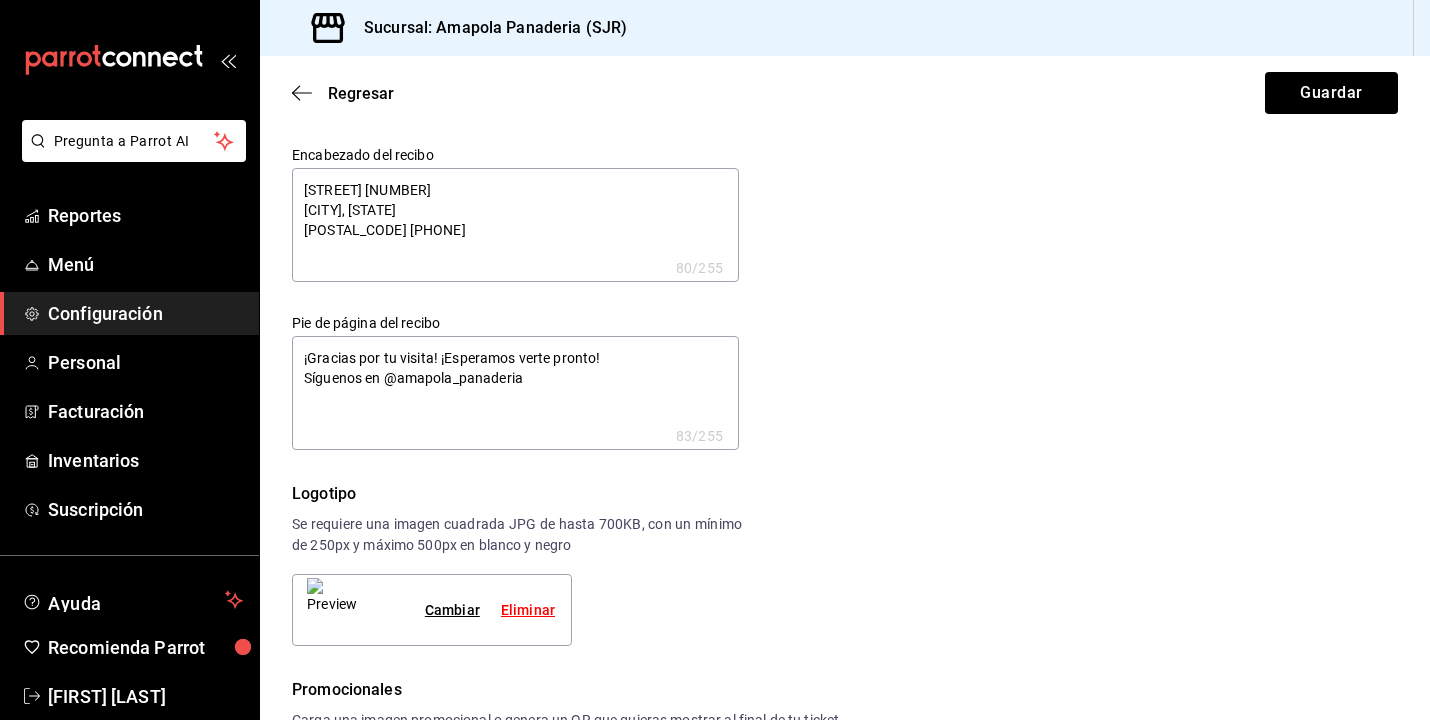 scroll, scrollTop: 0, scrollLeft: 0, axis: both 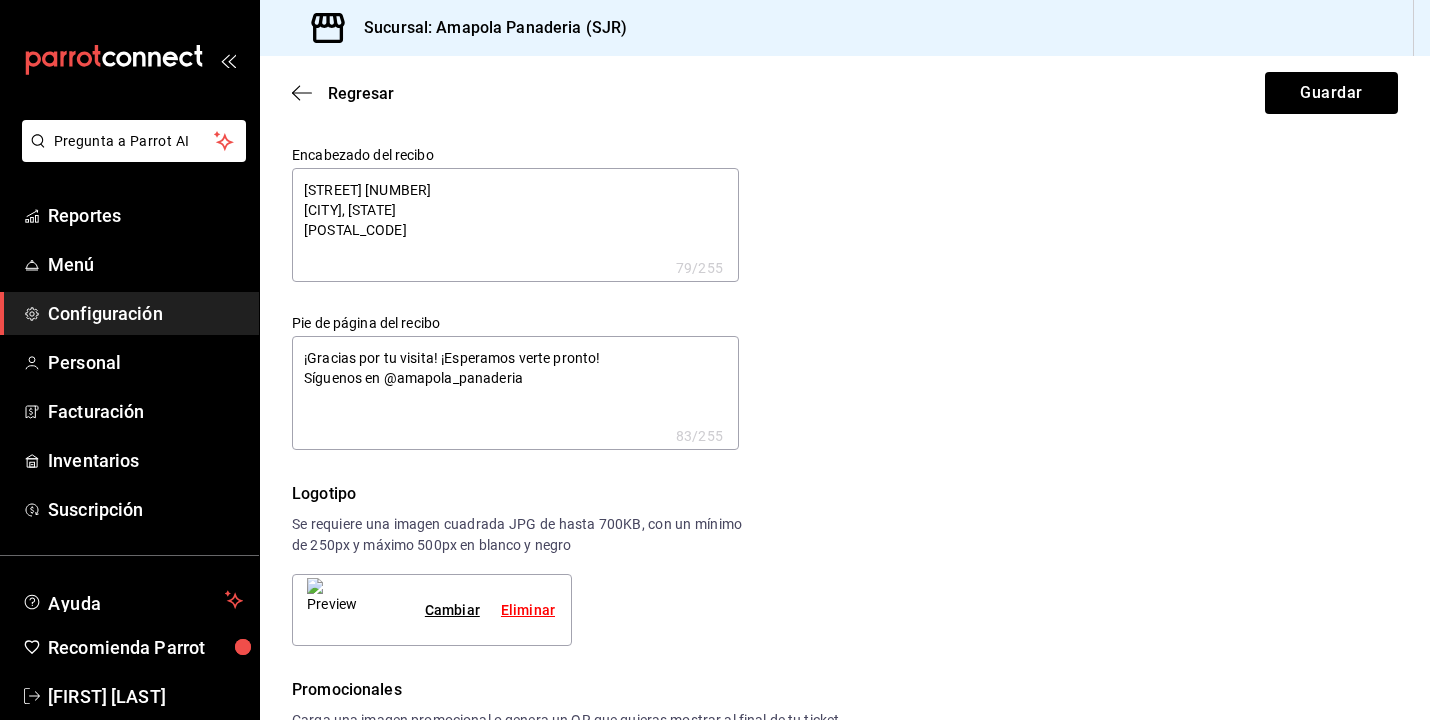 type on "Avenida General Felipe Ángeles 21
San Juan del Río, Querétaro
427 168 44" 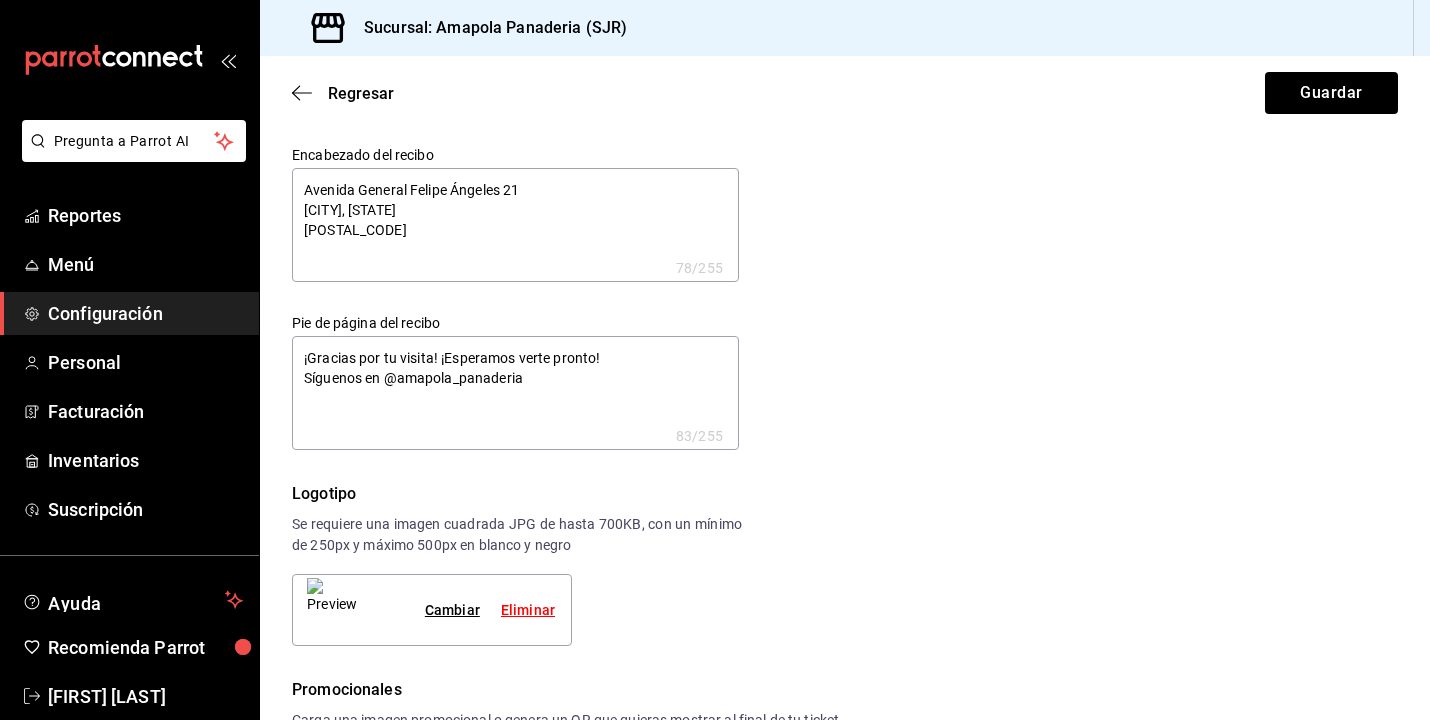 type on "Avenida General Felipe Ángeles 21
San Juan del Río, Querétaro
427 168 4" 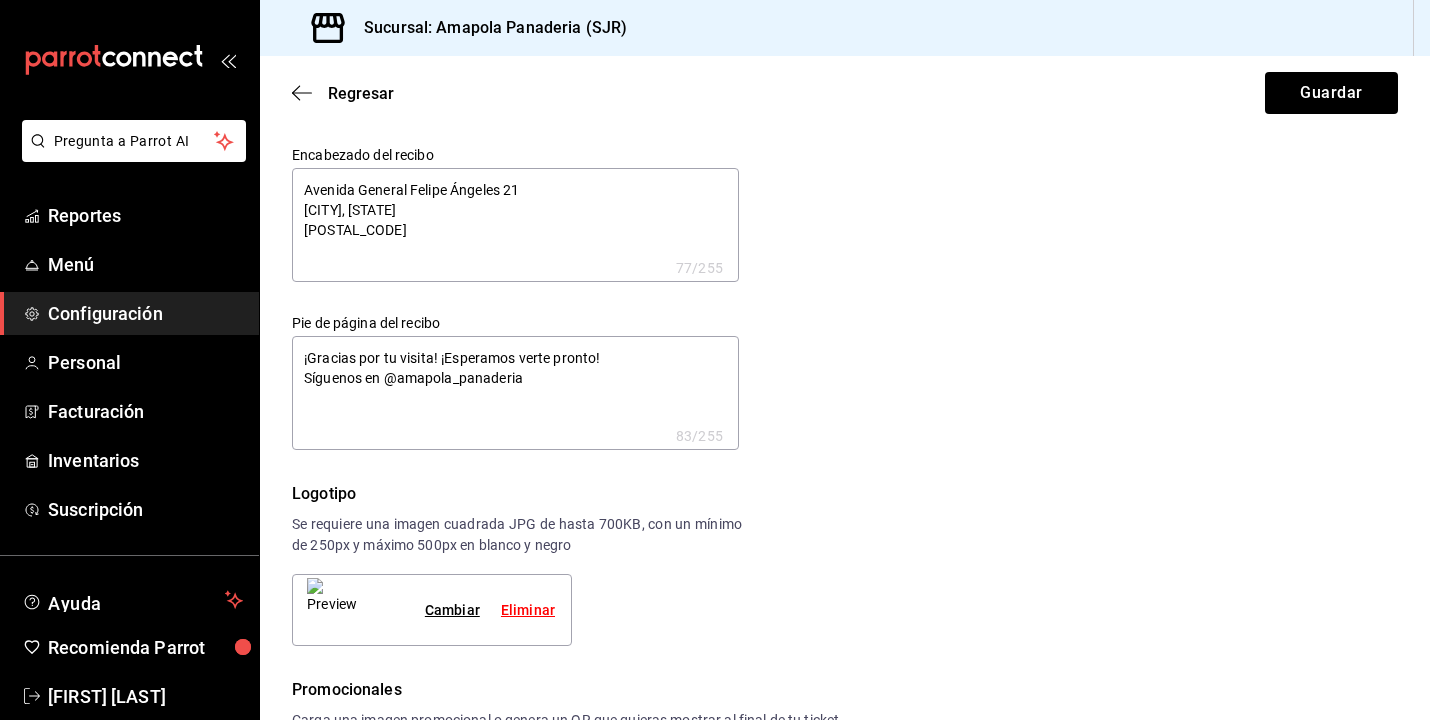 type on "Avenida General Felipe Ángeles 21
San Juan del Río, Querétaro
427 168" 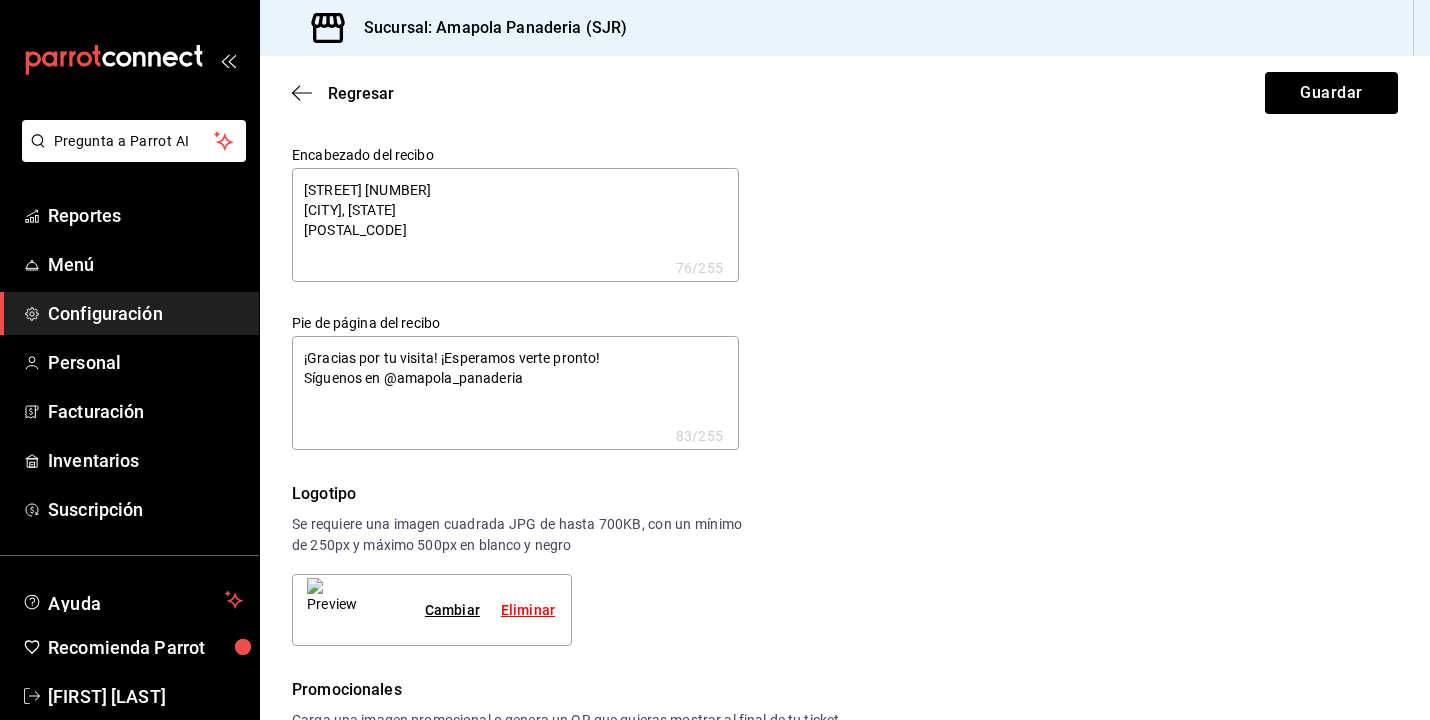 type on "Avenida General Felipe Ángeles 21
San Juan del Río, Querétaro
427 168" 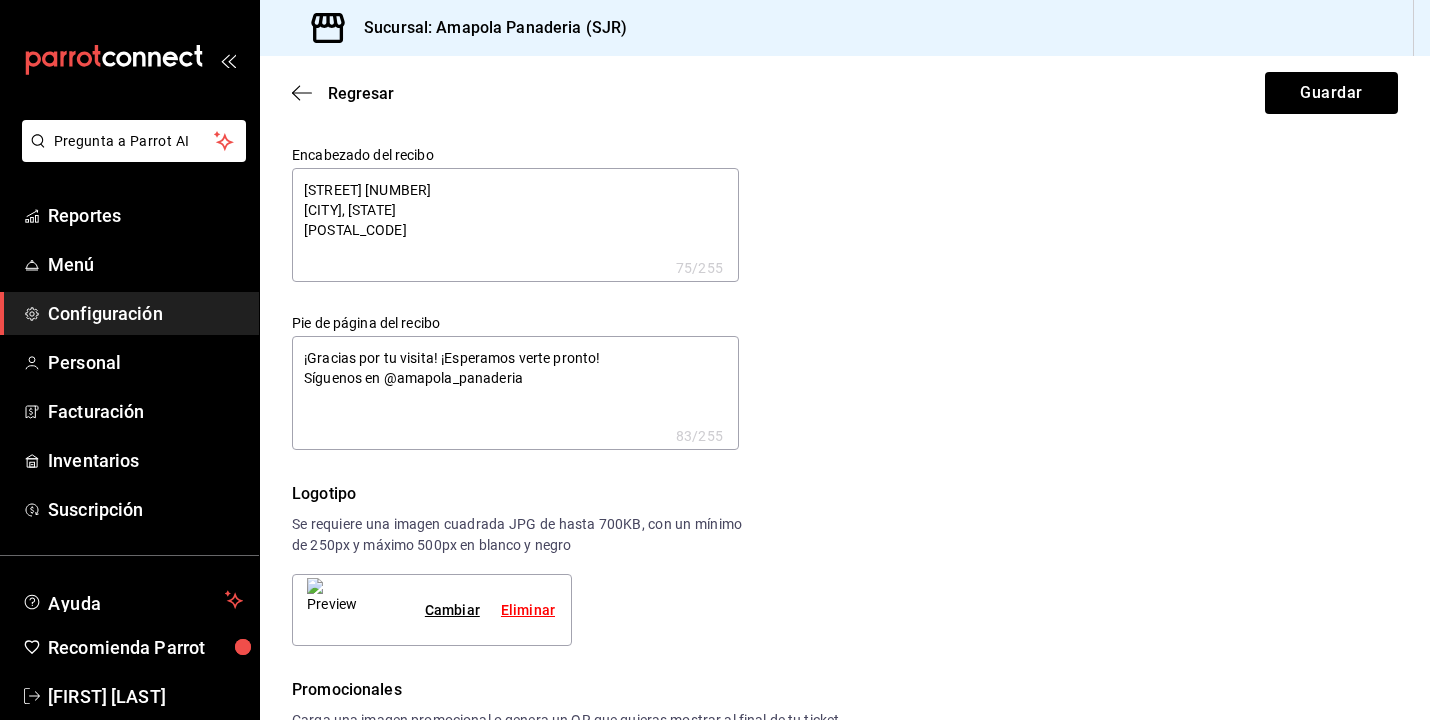 type on "Avenida General Felipe Ángeles 21
San Juan del Río, Querétaro
427 16" 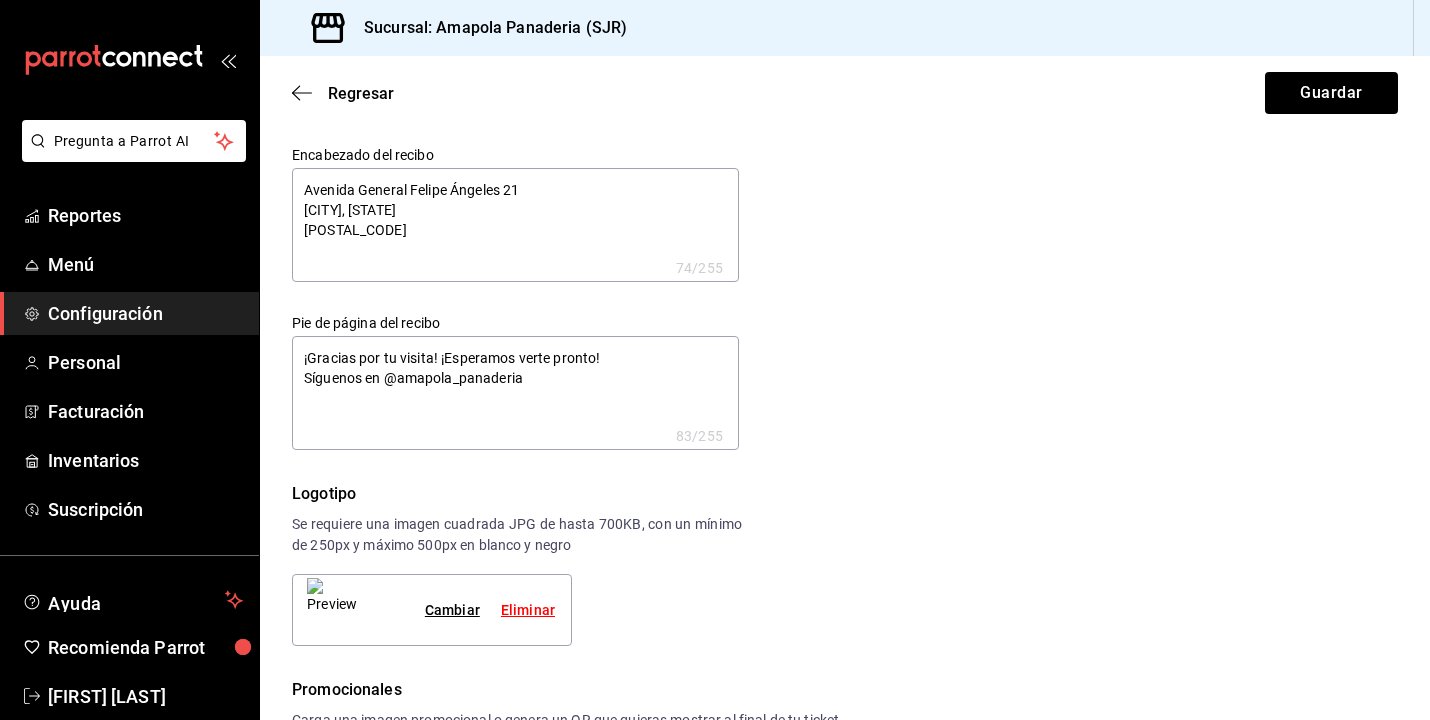 type on "Avenida General Felipe Ángeles 21
San Juan del Río, Querétaro
427 1" 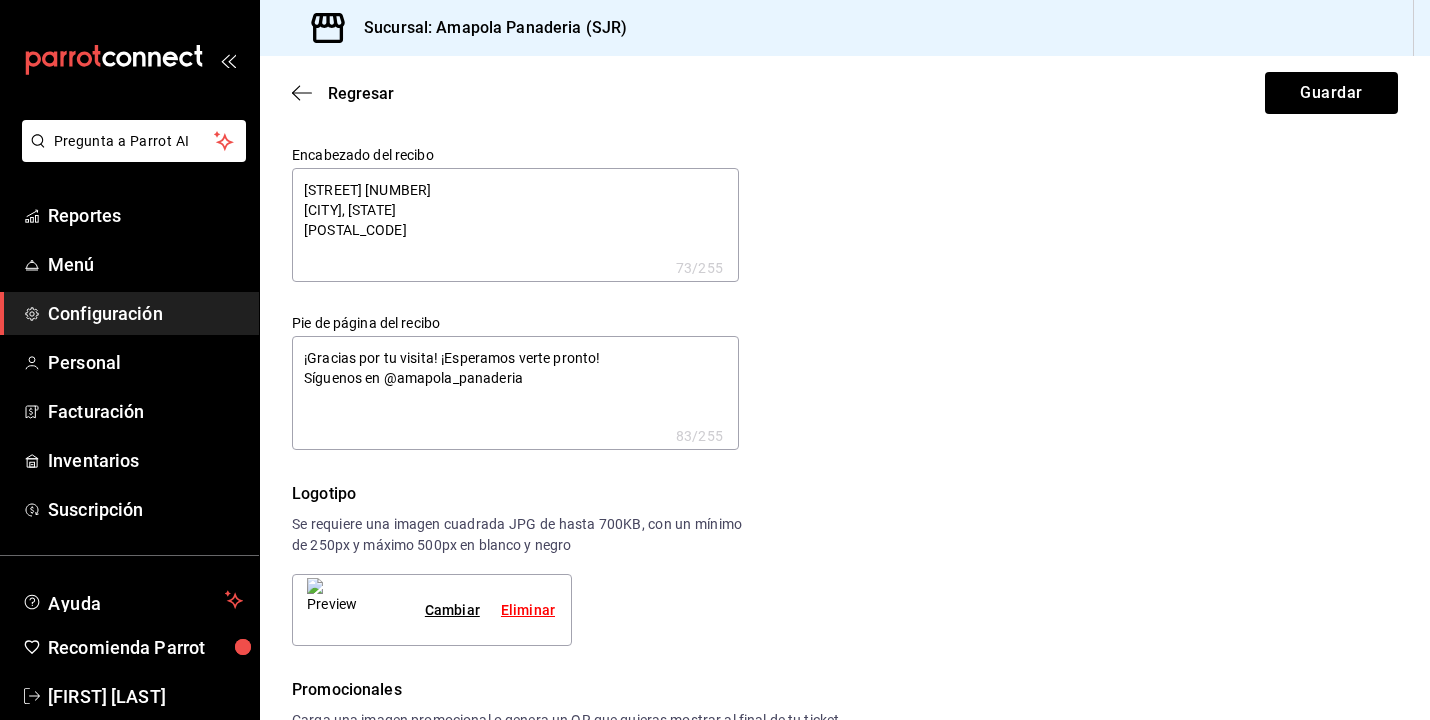 type on "Avenida General Felipe Ángeles 21
San Juan del Río, Querétaro
427 18" 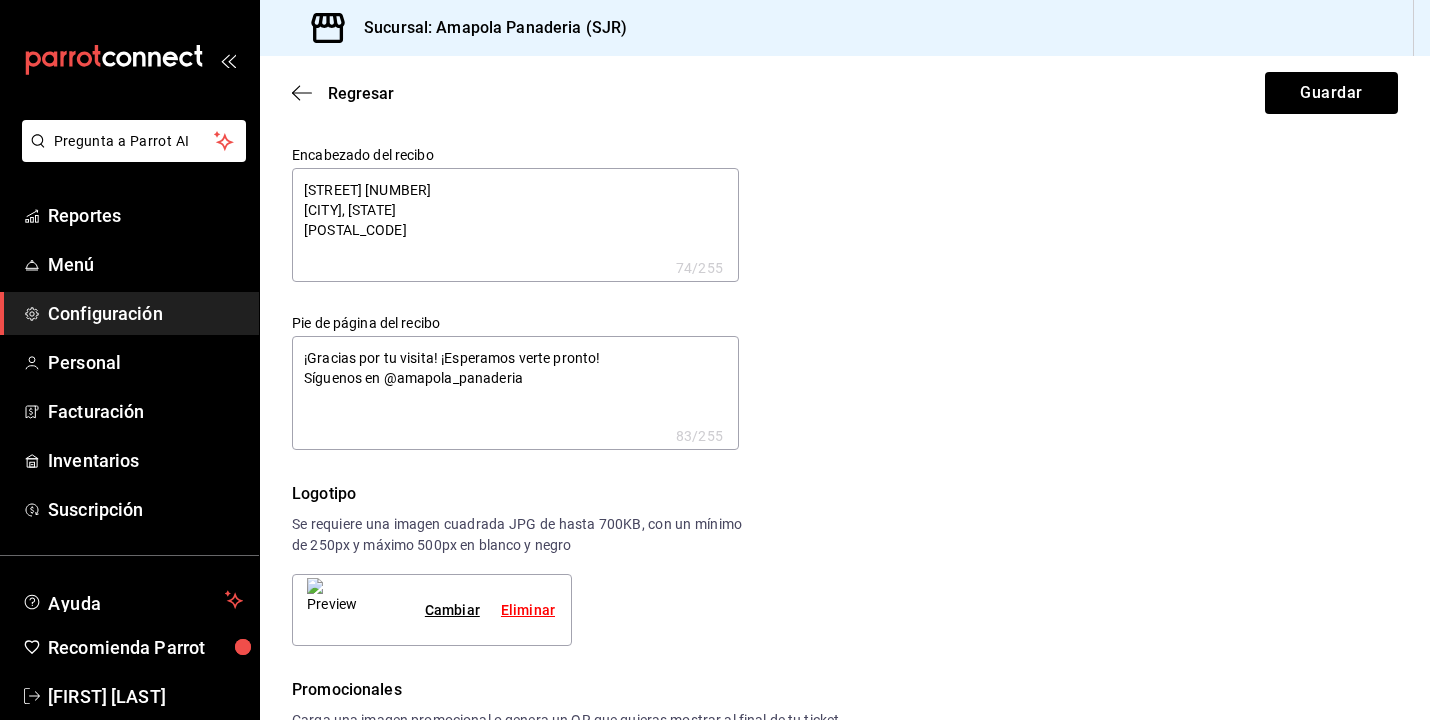 type on "Avenida General Felipe Ángeles 21
San Juan del Río, Querétaro
427 186" 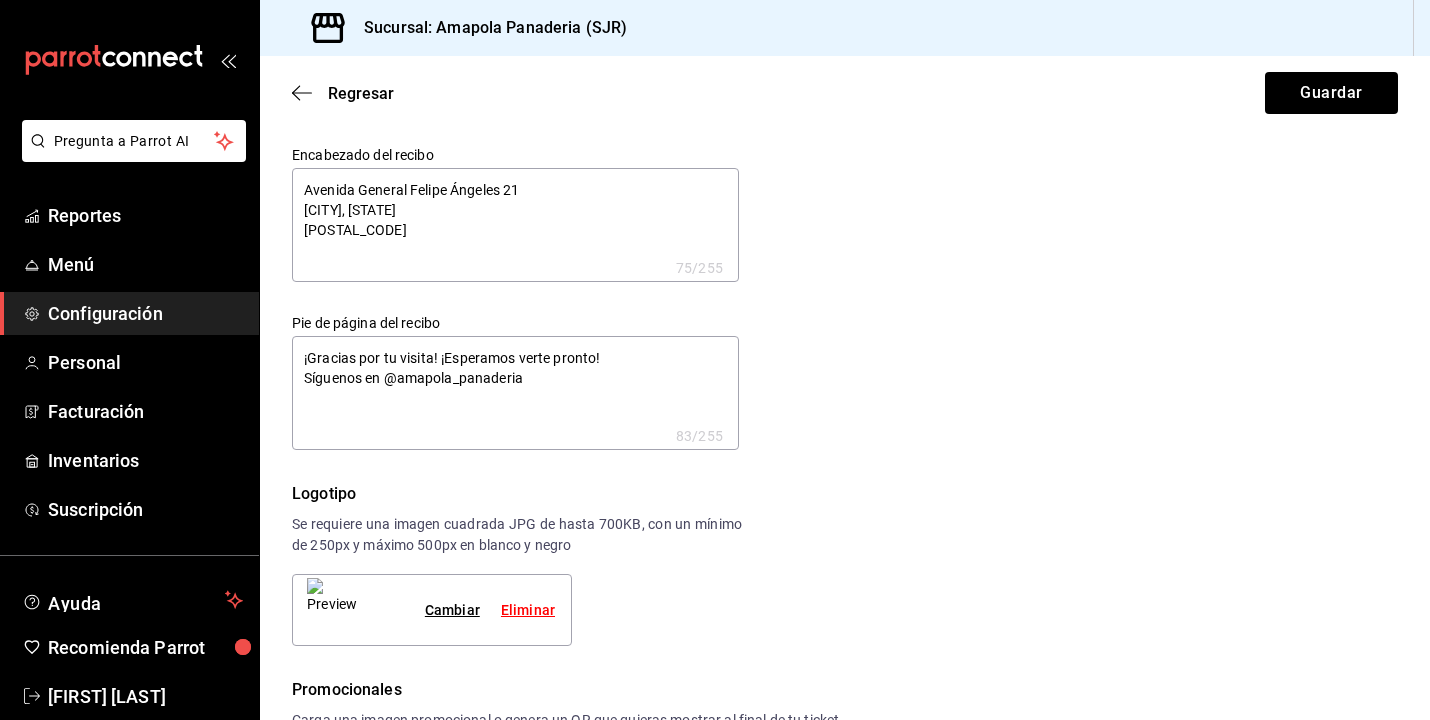 type on "Avenida General Felipe Ángeles 21
San Juan del Río, Querétaro
427 1863" 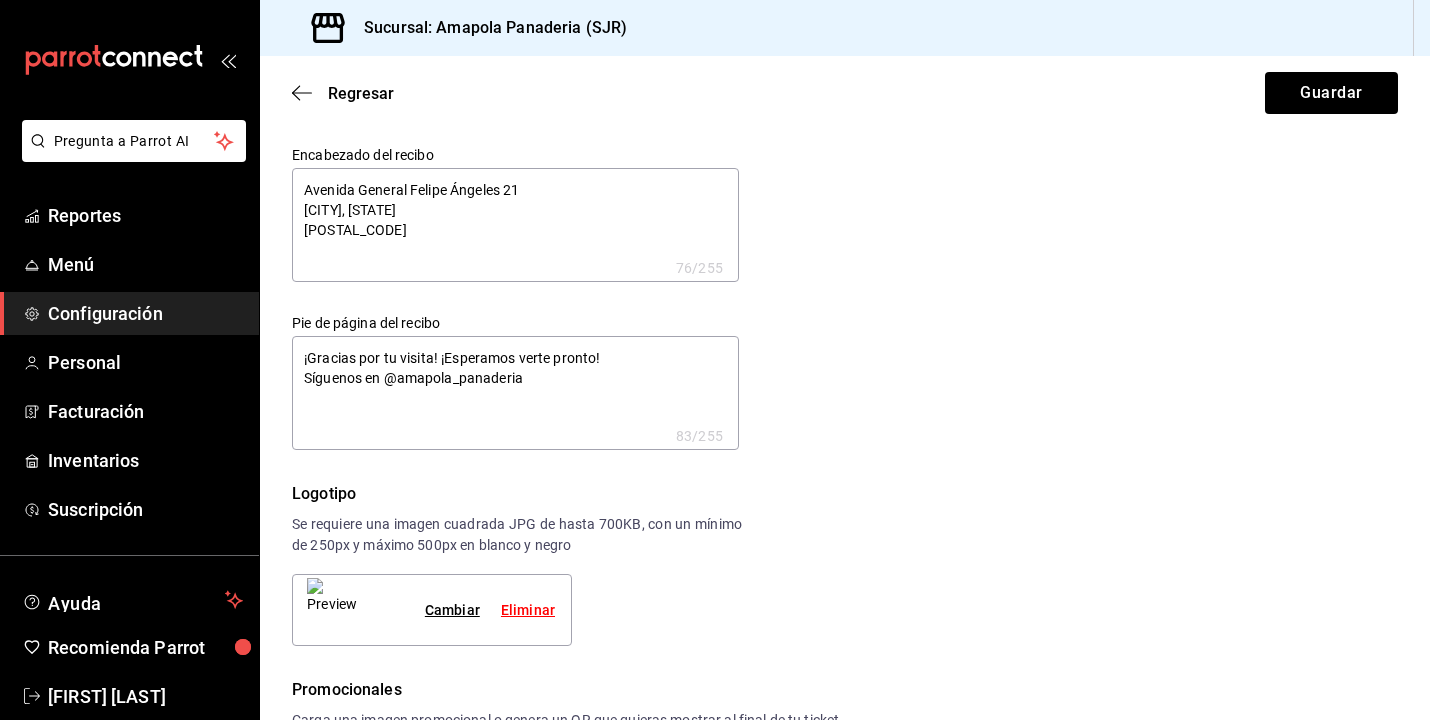 type on "Avenida General Felipe Ángeles 21
San Juan del Río, Querétaro
427 18636" 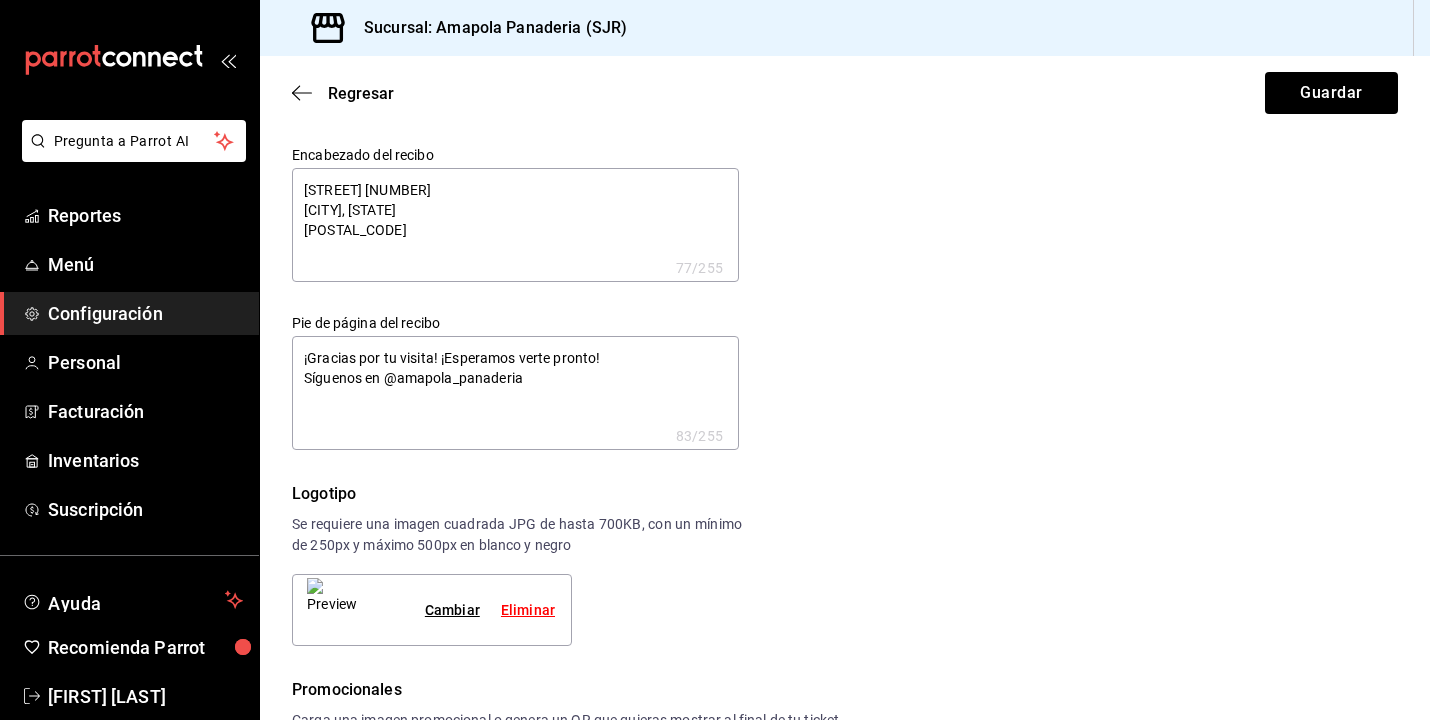 type on "Avenida General Felipe Ángeles 21
San Juan del Río, Querétaro
427 186362" 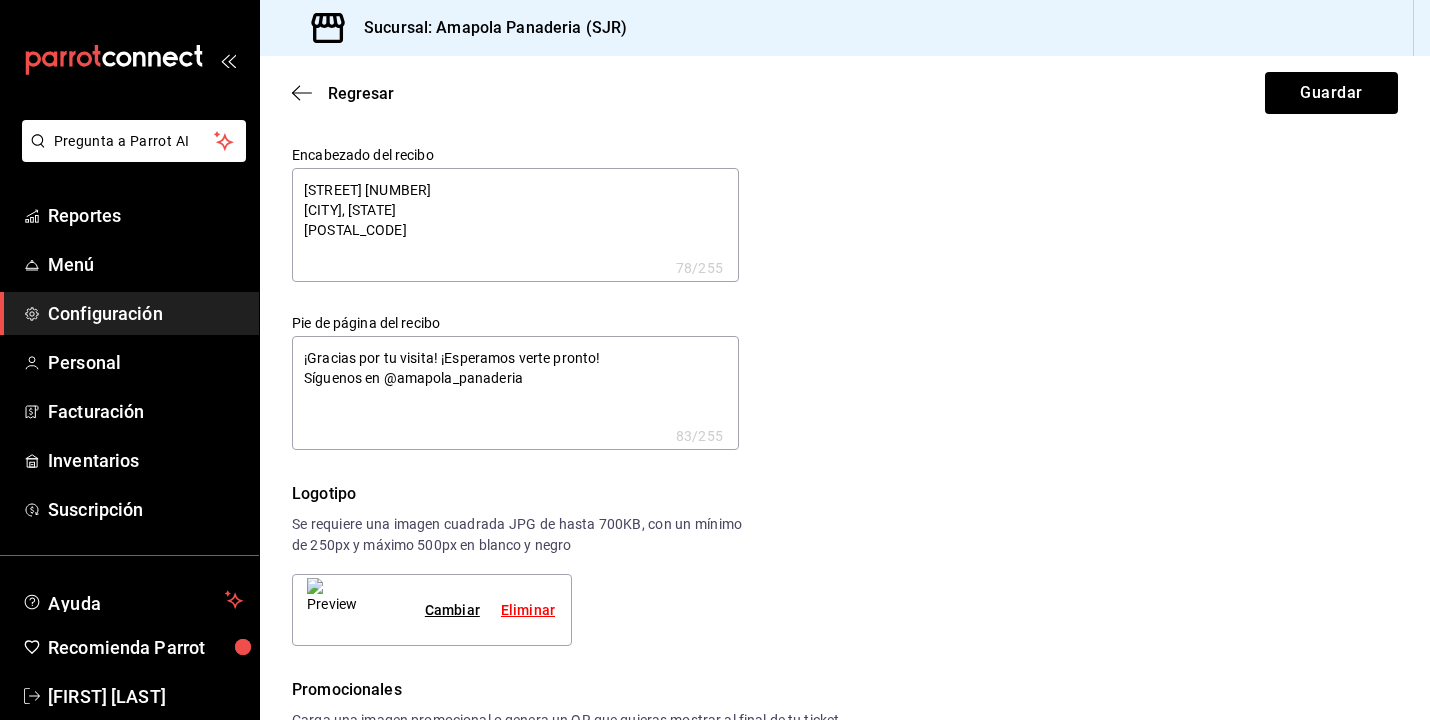 type on "Avenida General Felipe Ángeles 21
San Juan del Río, Querétaro
427 1863623" 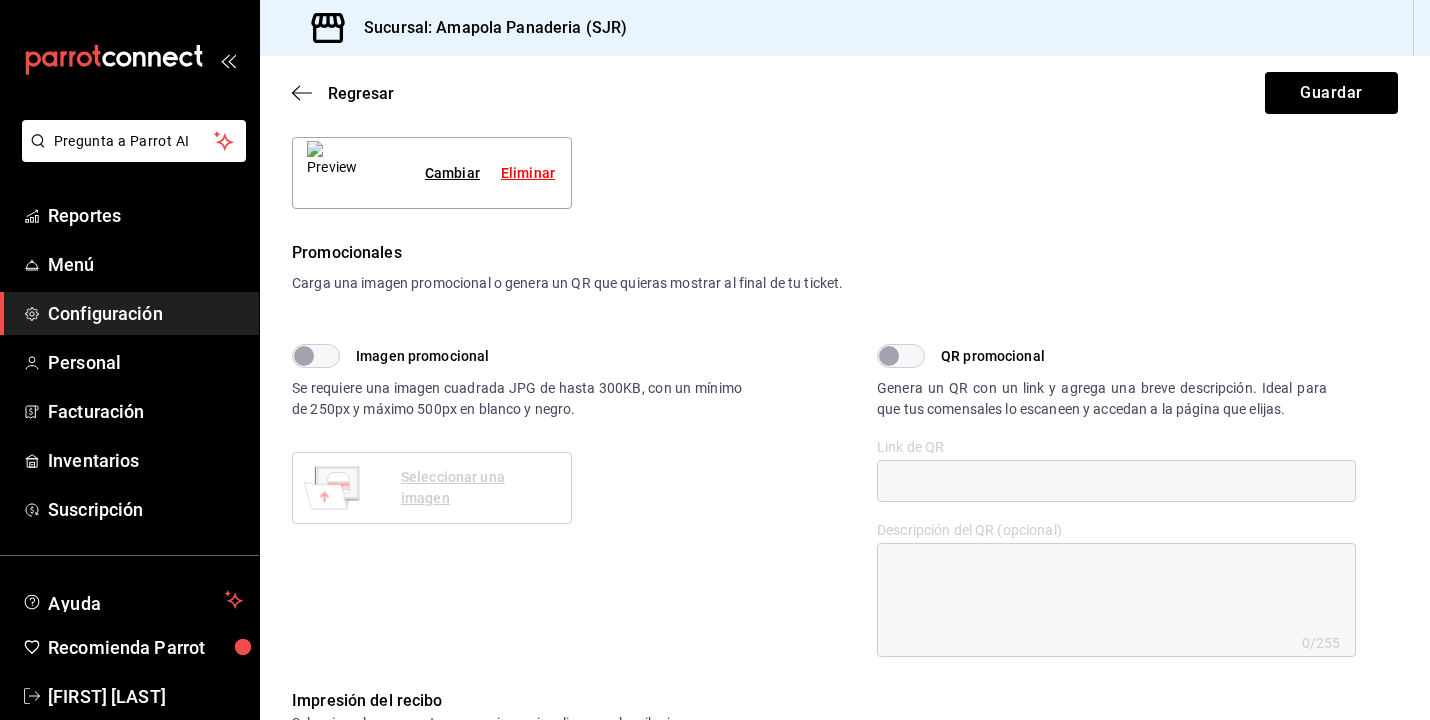 scroll, scrollTop: 441, scrollLeft: 0, axis: vertical 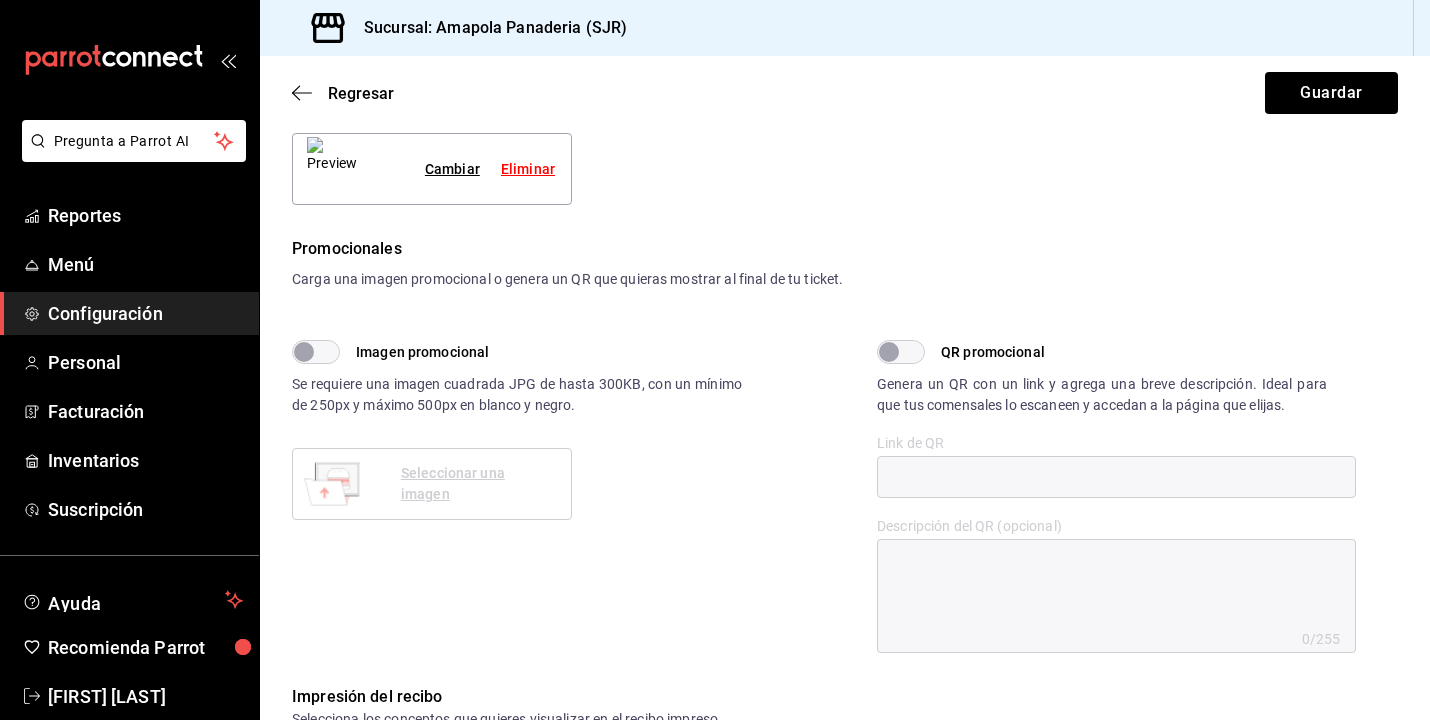 type on "Avenida General Felipe Ángeles 21
San Juan del Río, Querétaro
427 1863623" 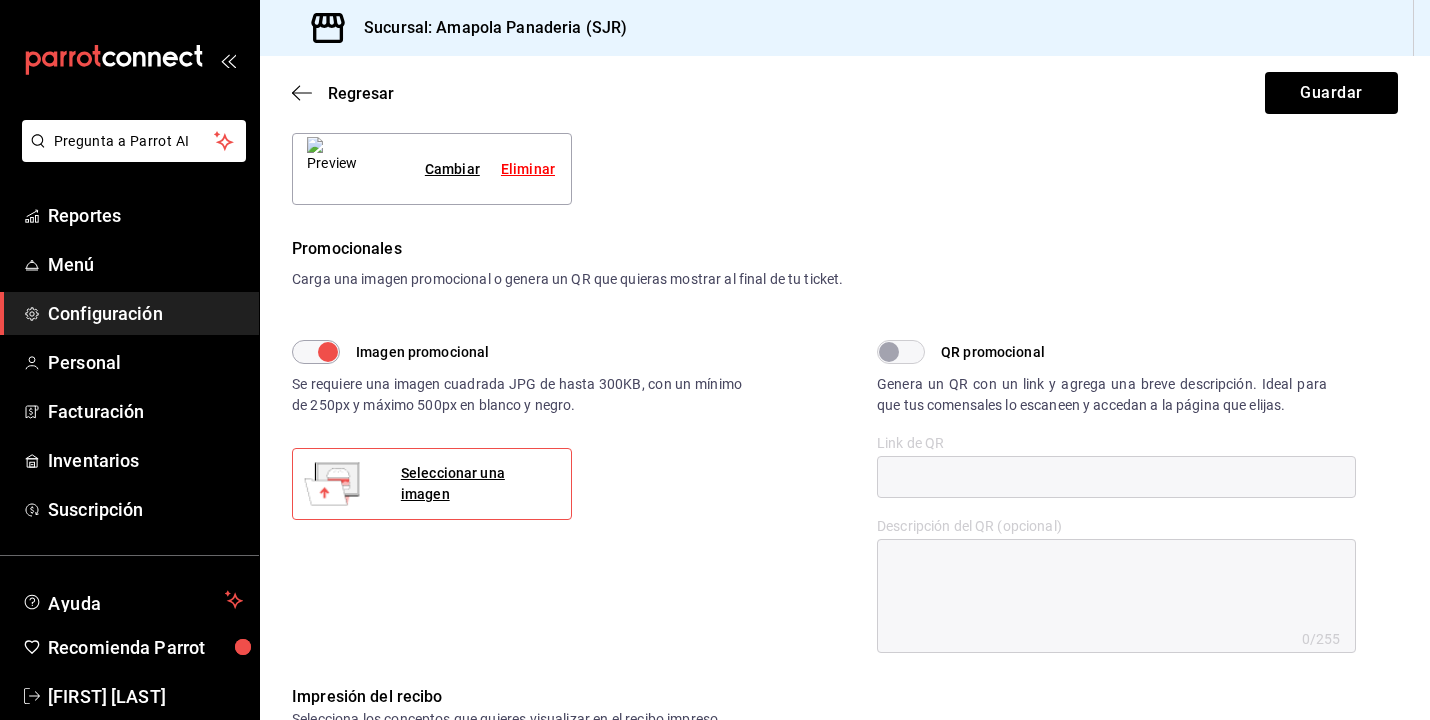 click on "Imagen promocional" at bounding box center [328, 352] 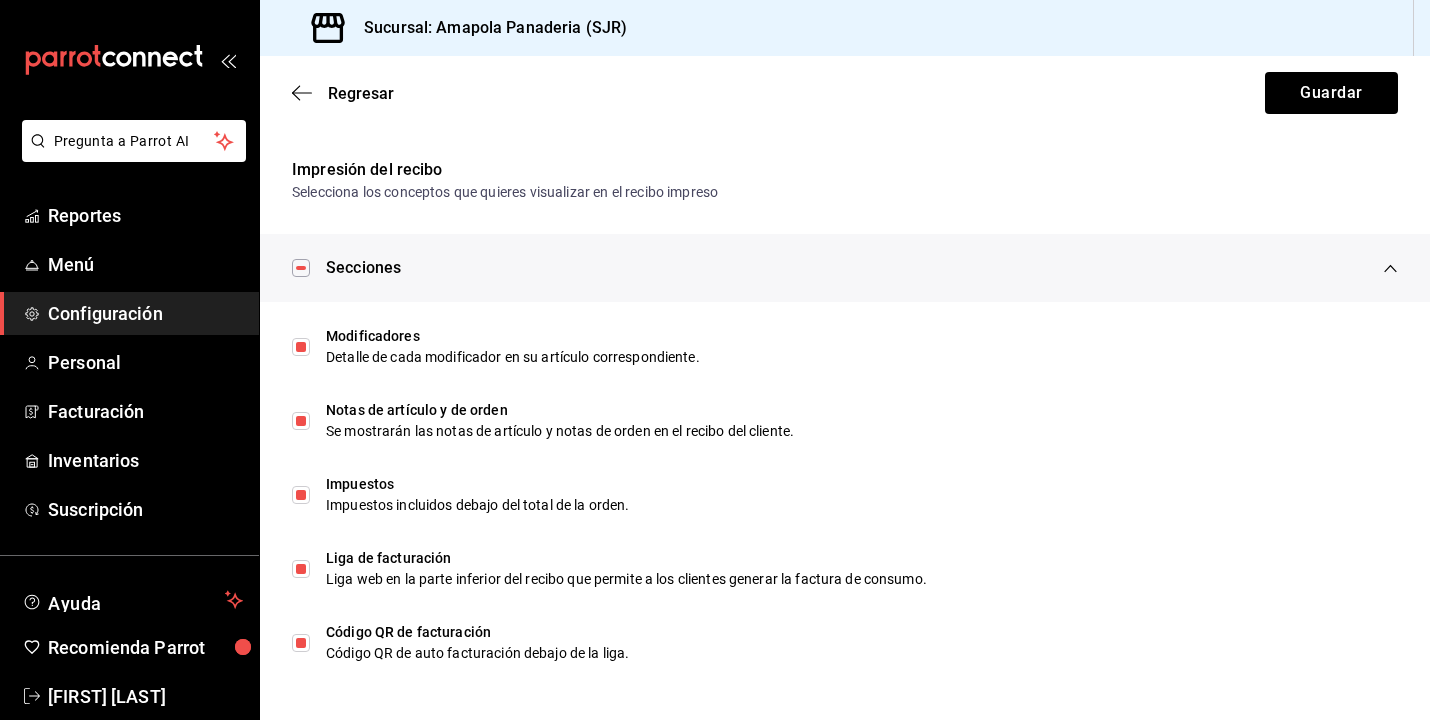 scroll, scrollTop: 968, scrollLeft: 0, axis: vertical 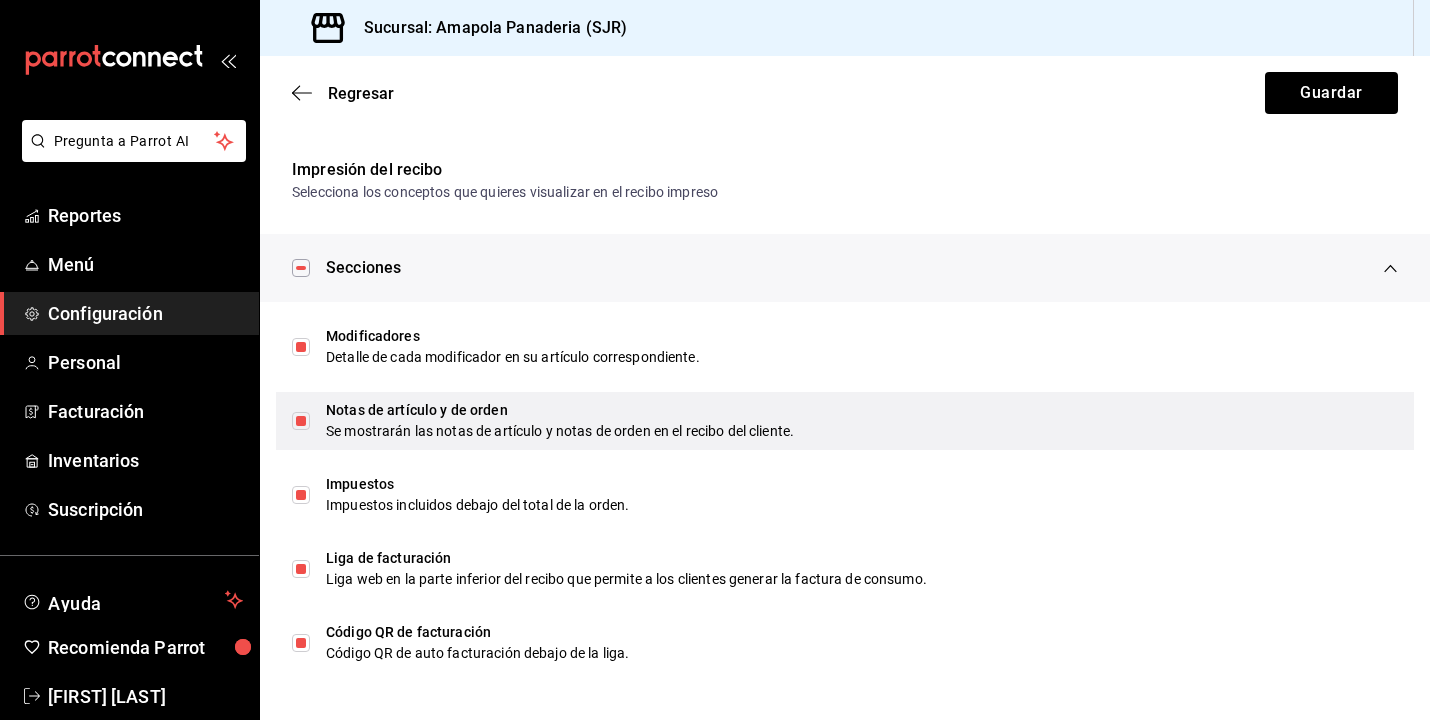 click on "Se mostrarán las notas de artículo y notas de orden en el recibo del cliente." at bounding box center [862, 431] 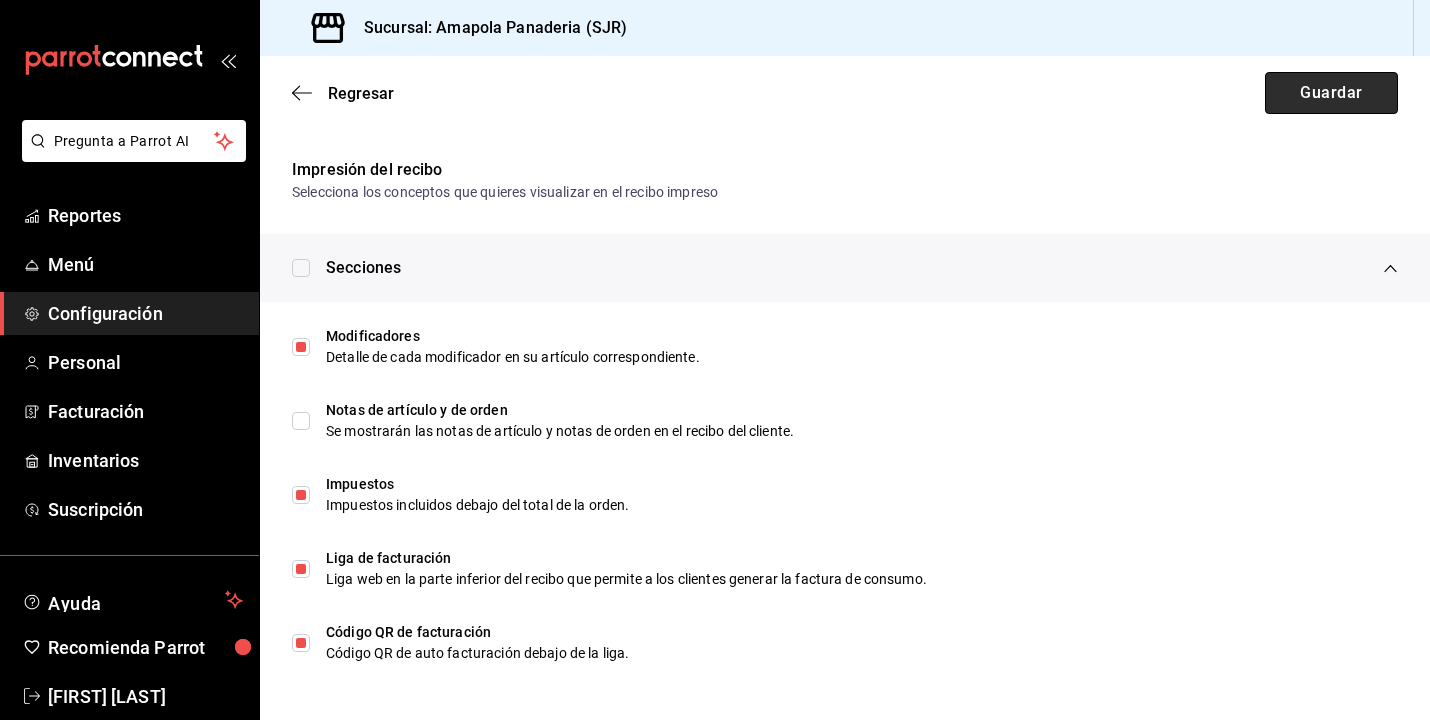 click on "Guardar" at bounding box center (1331, 93) 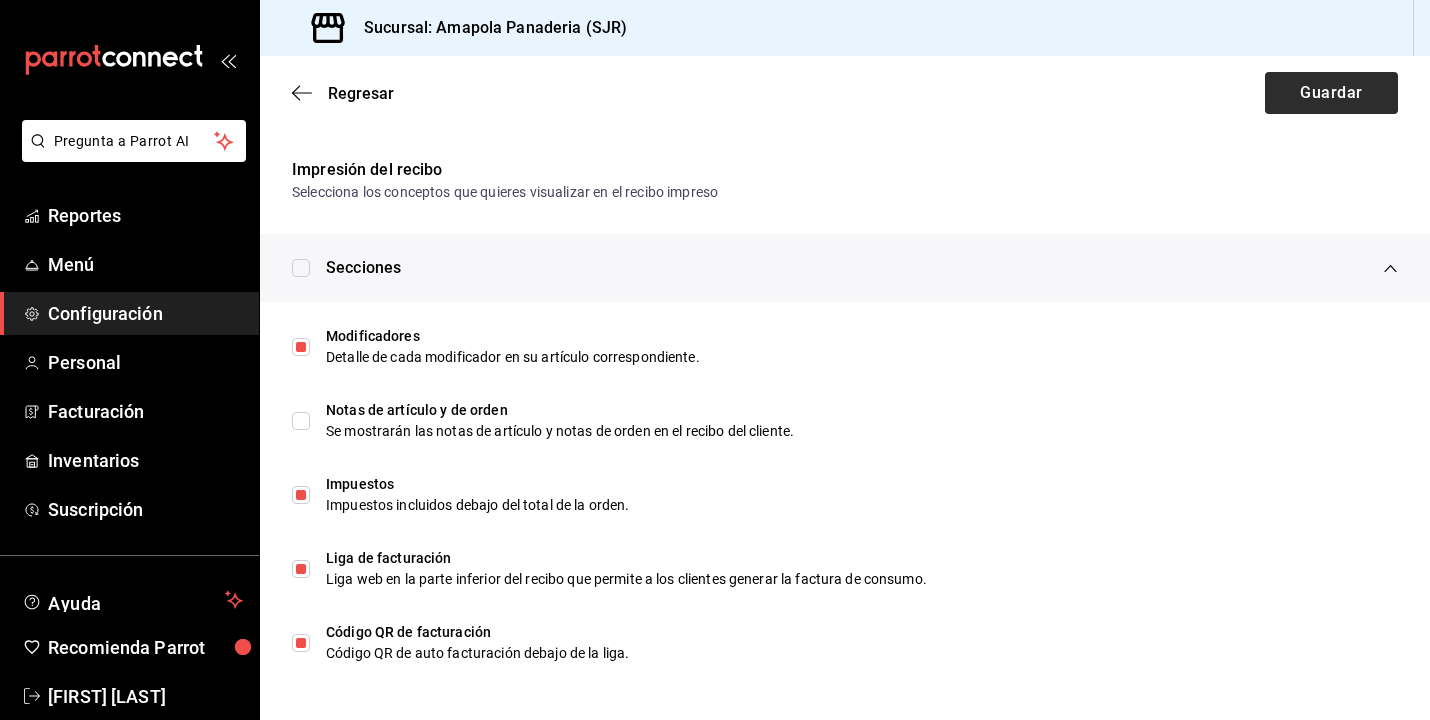 scroll, scrollTop: 0, scrollLeft: 0, axis: both 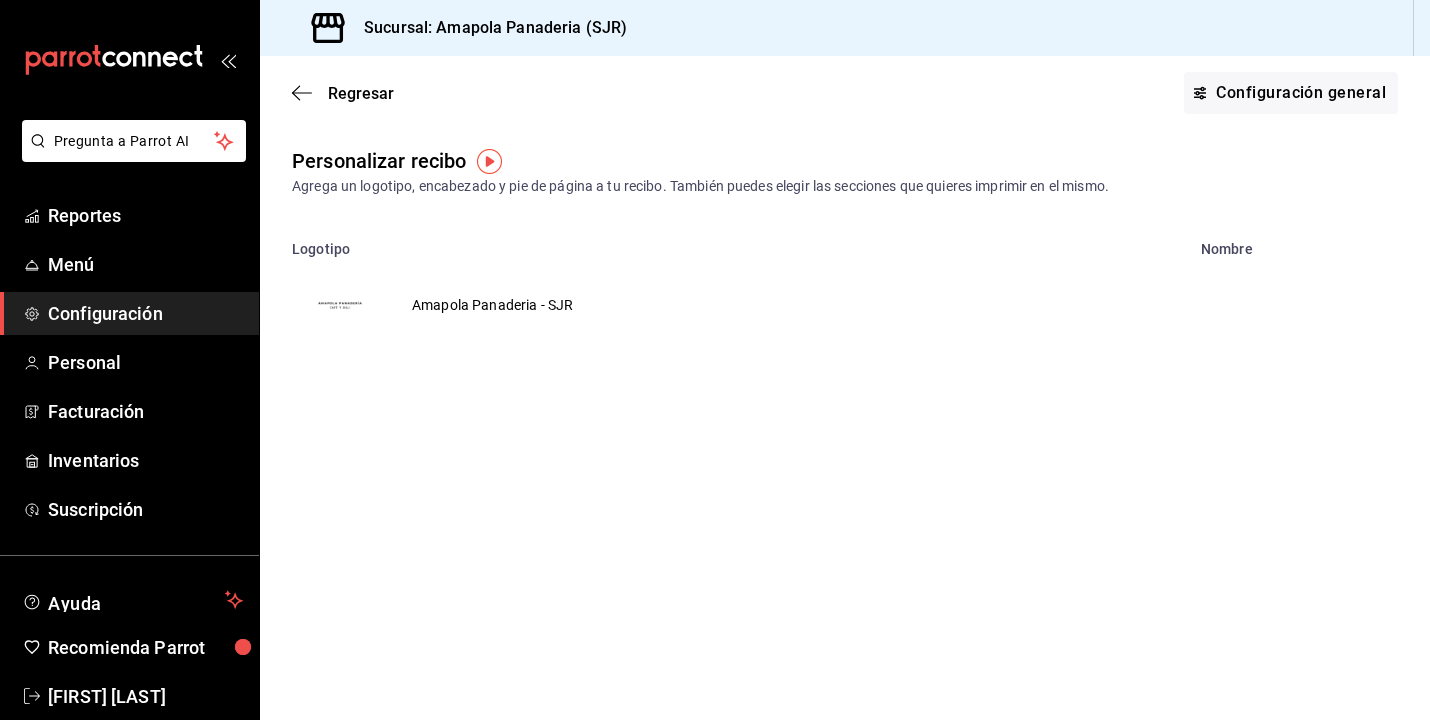 click at bounding box center (489, 161) 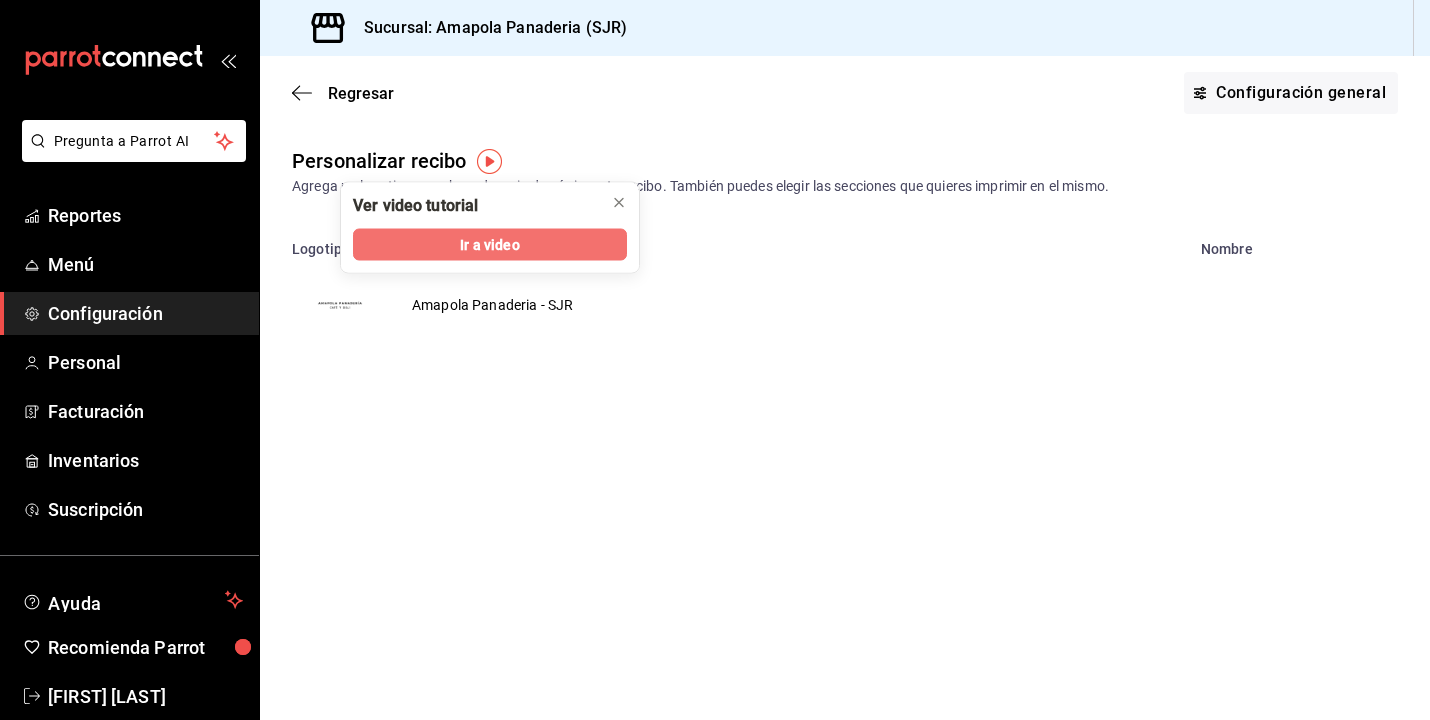 click on "Ir a video" at bounding box center [489, 244] 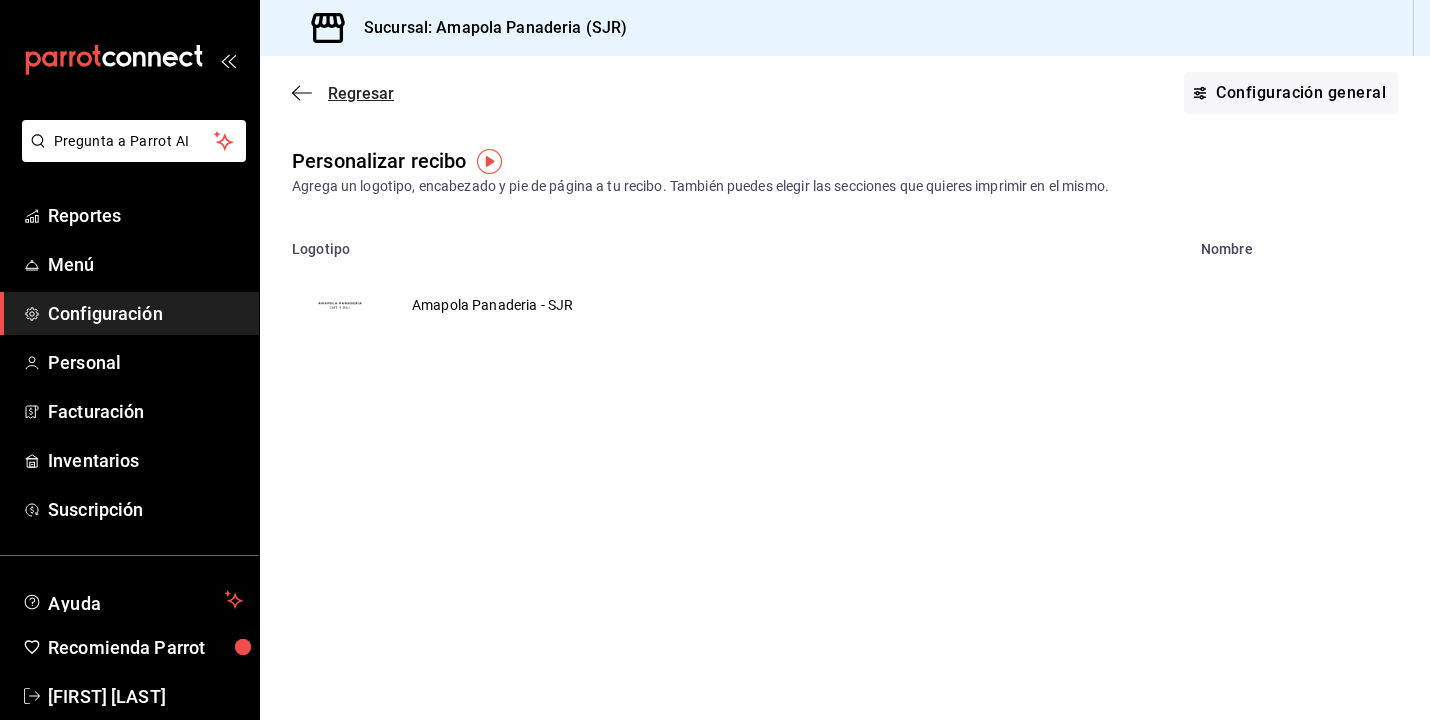 click 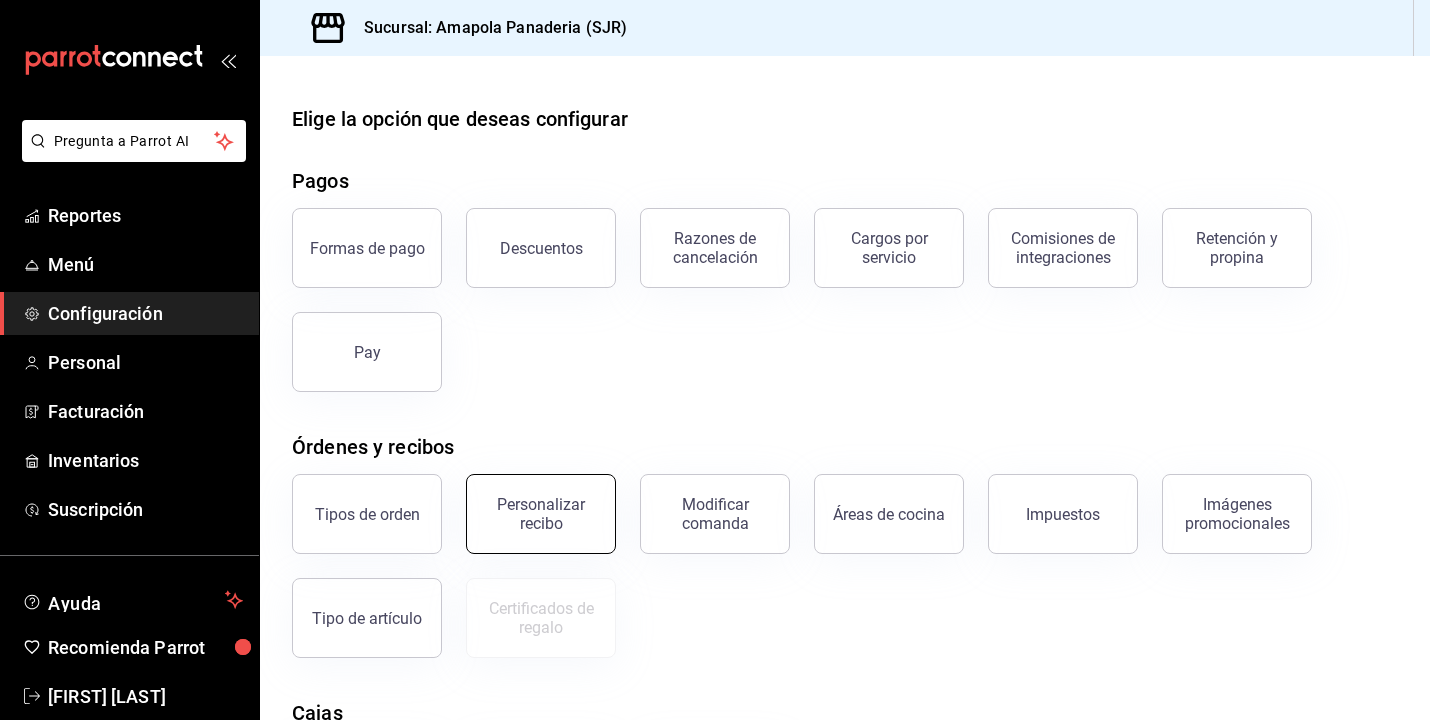 click on "Personalizar recibo" at bounding box center (541, 514) 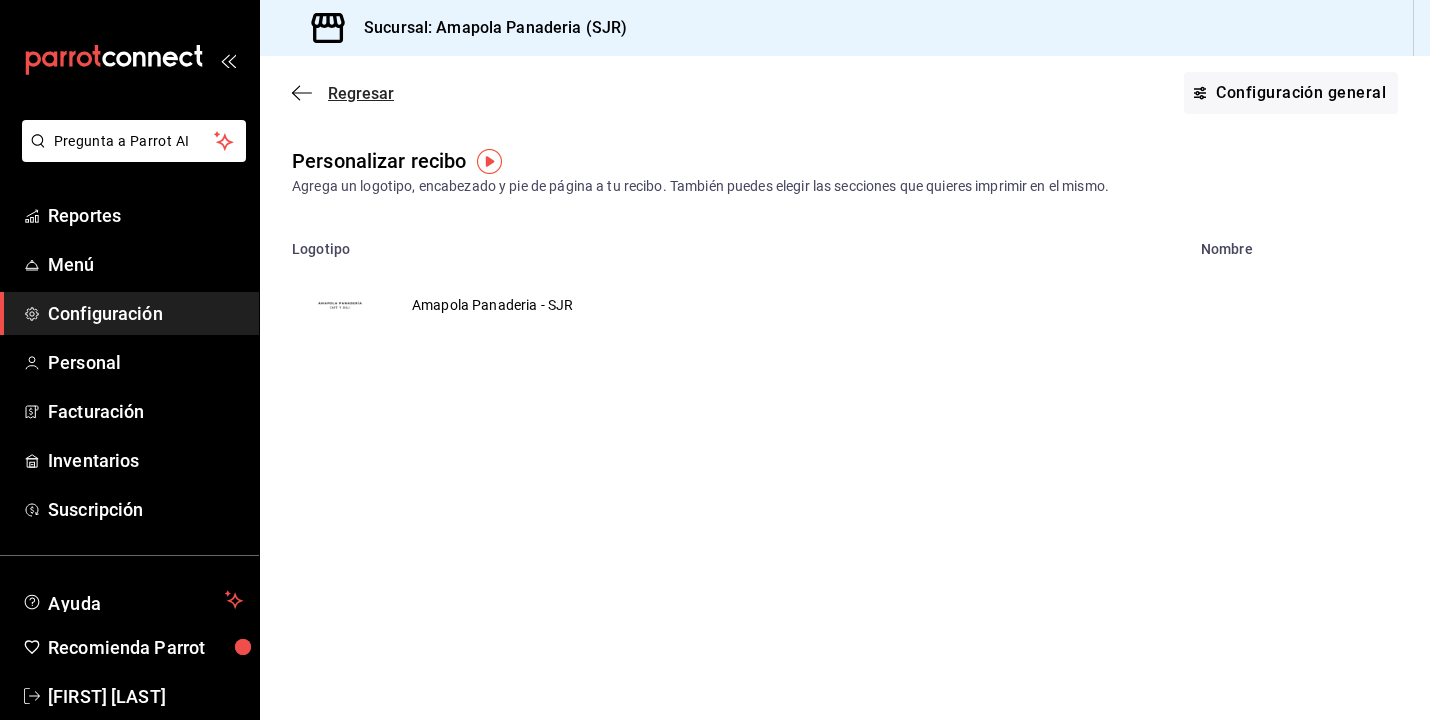 click 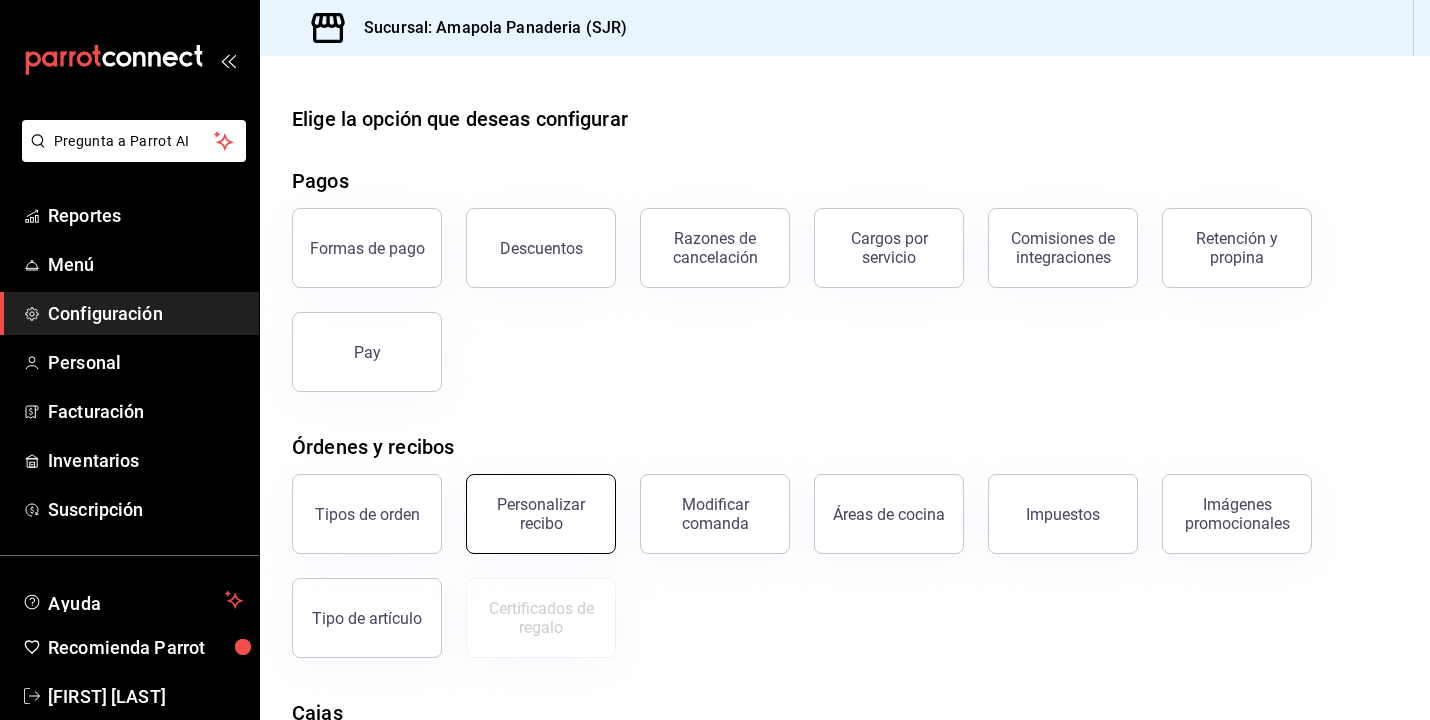 click on "Personalizar recibo" at bounding box center (541, 514) 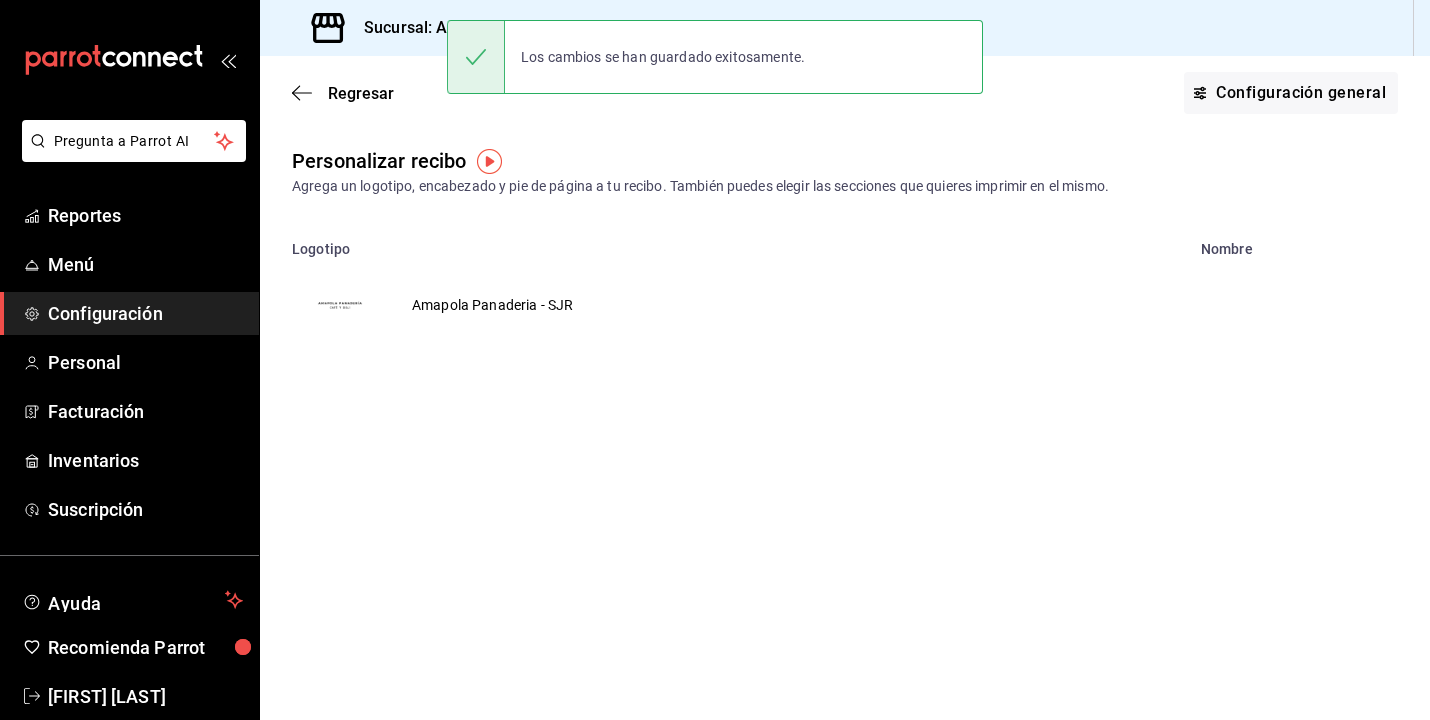 click on "Amapola Panaderia - SJR" at bounding box center (492, 305) 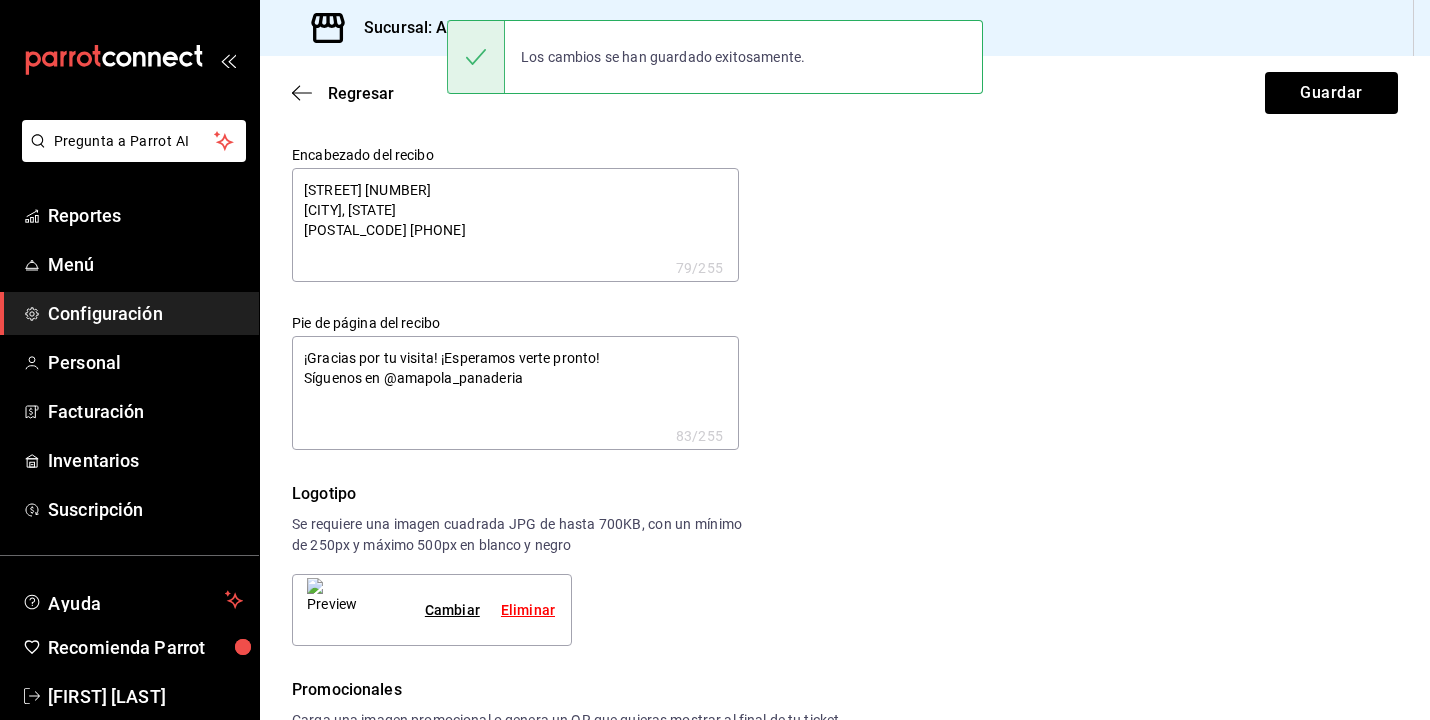 type on "x" 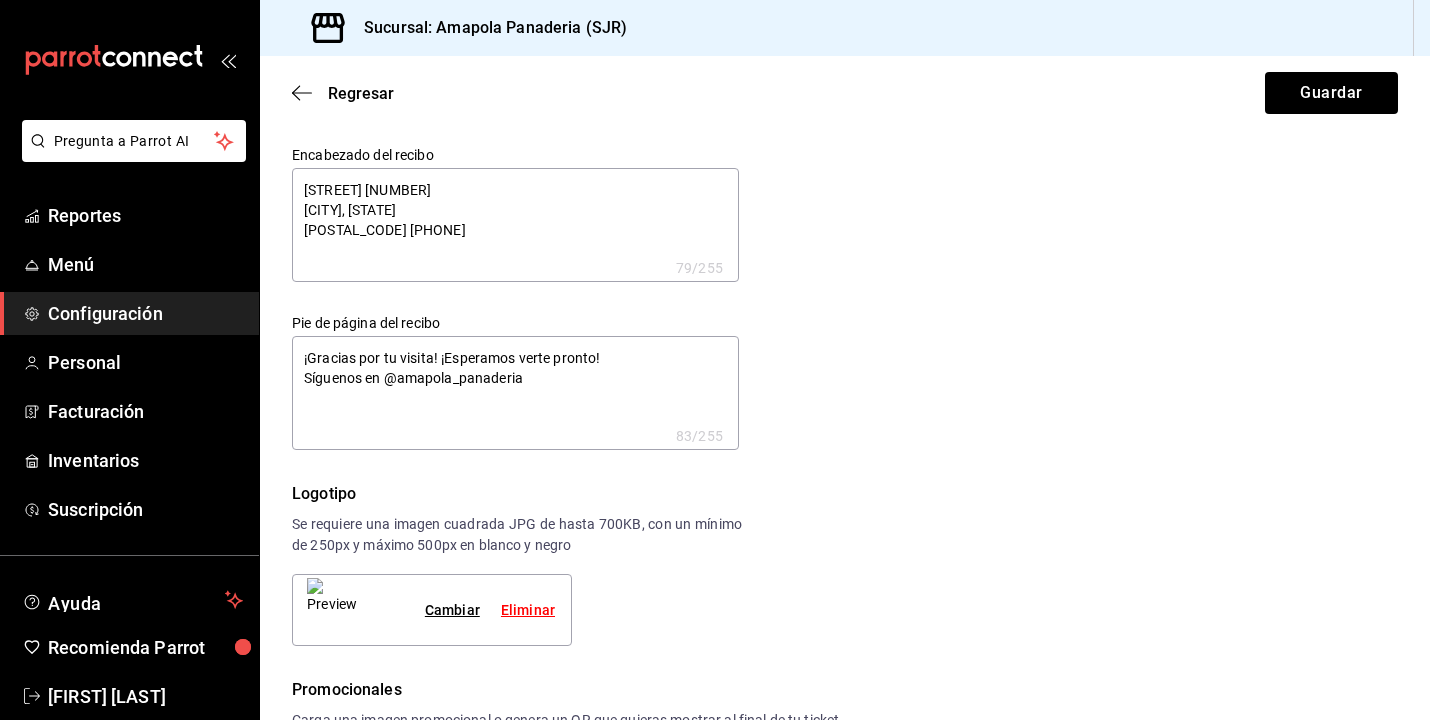 scroll, scrollTop: 0, scrollLeft: 0, axis: both 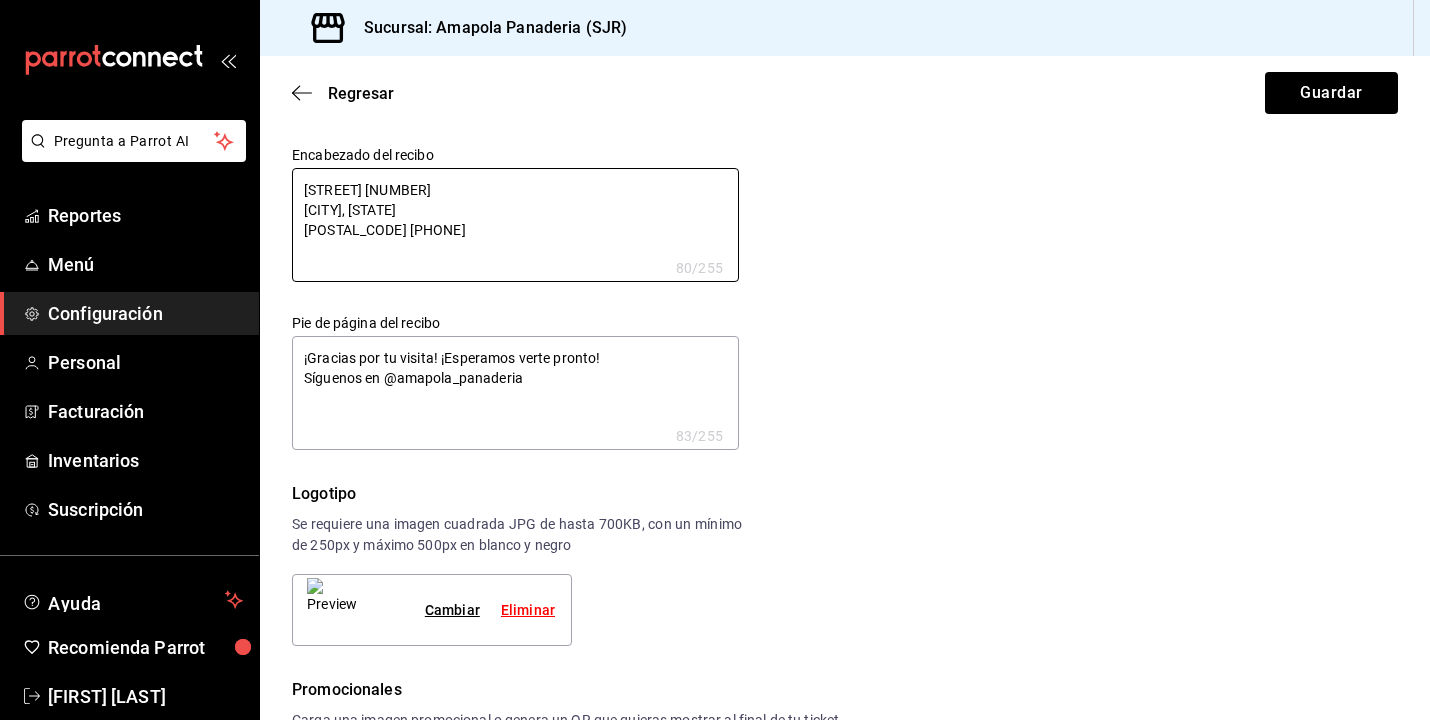 type on "Avenida General Felipe Ángeles 21
San Juan del Río, Querétaro
427 186 3623" 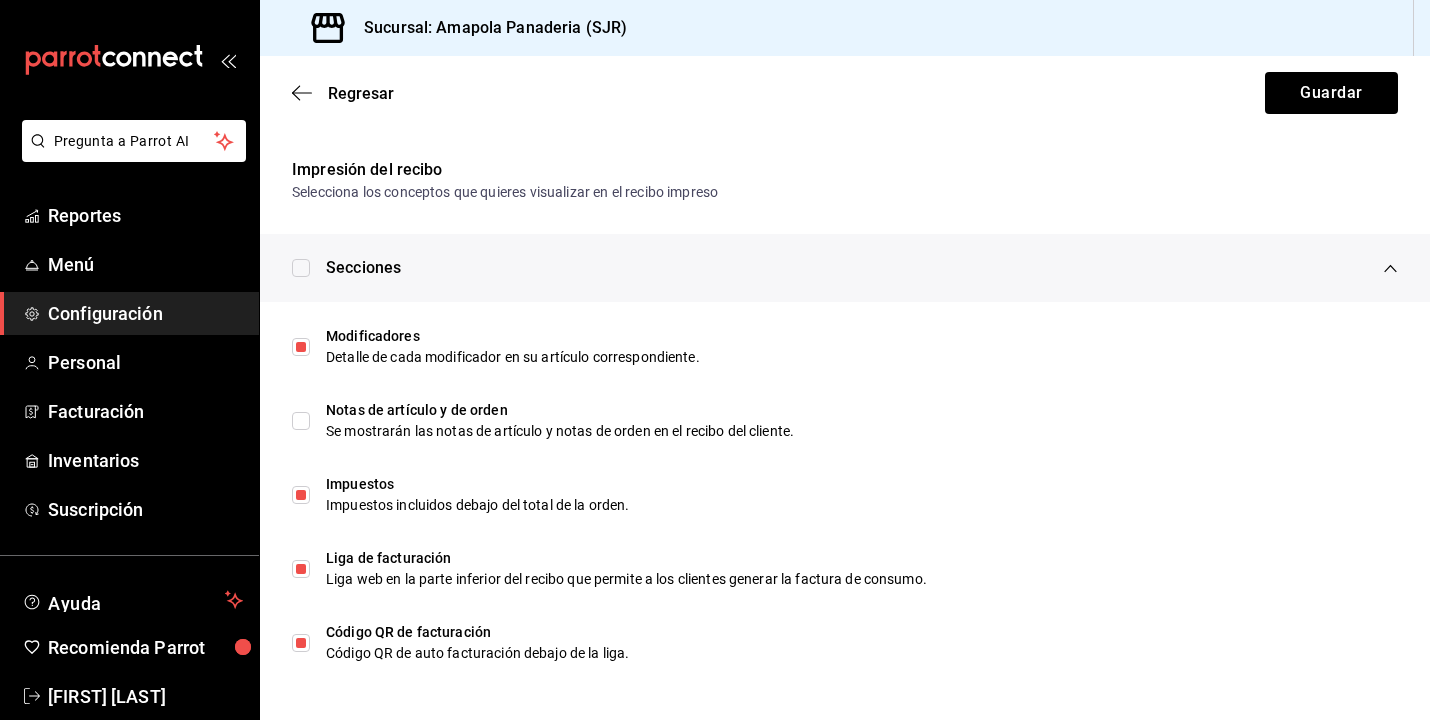 scroll, scrollTop: 968, scrollLeft: 0, axis: vertical 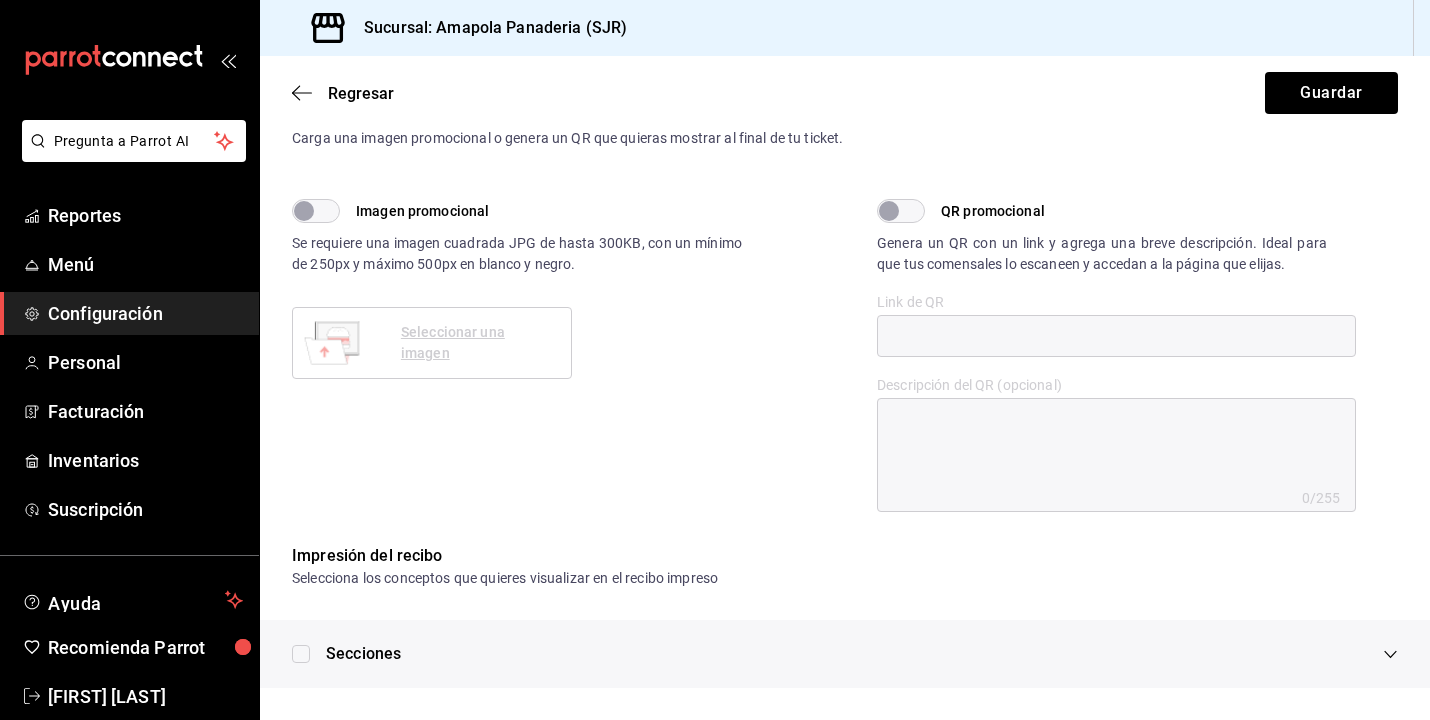 type on "x" 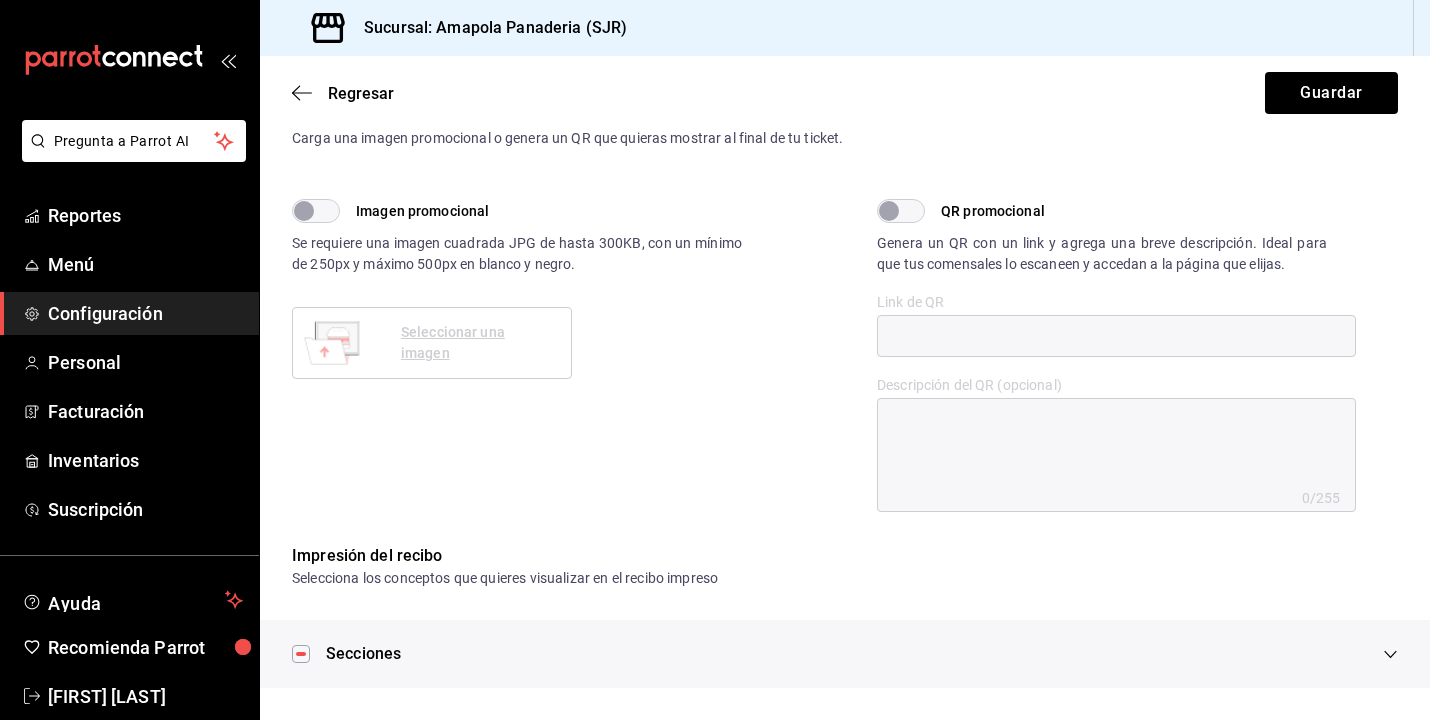 scroll, scrollTop: 0, scrollLeft: 0, axis: both 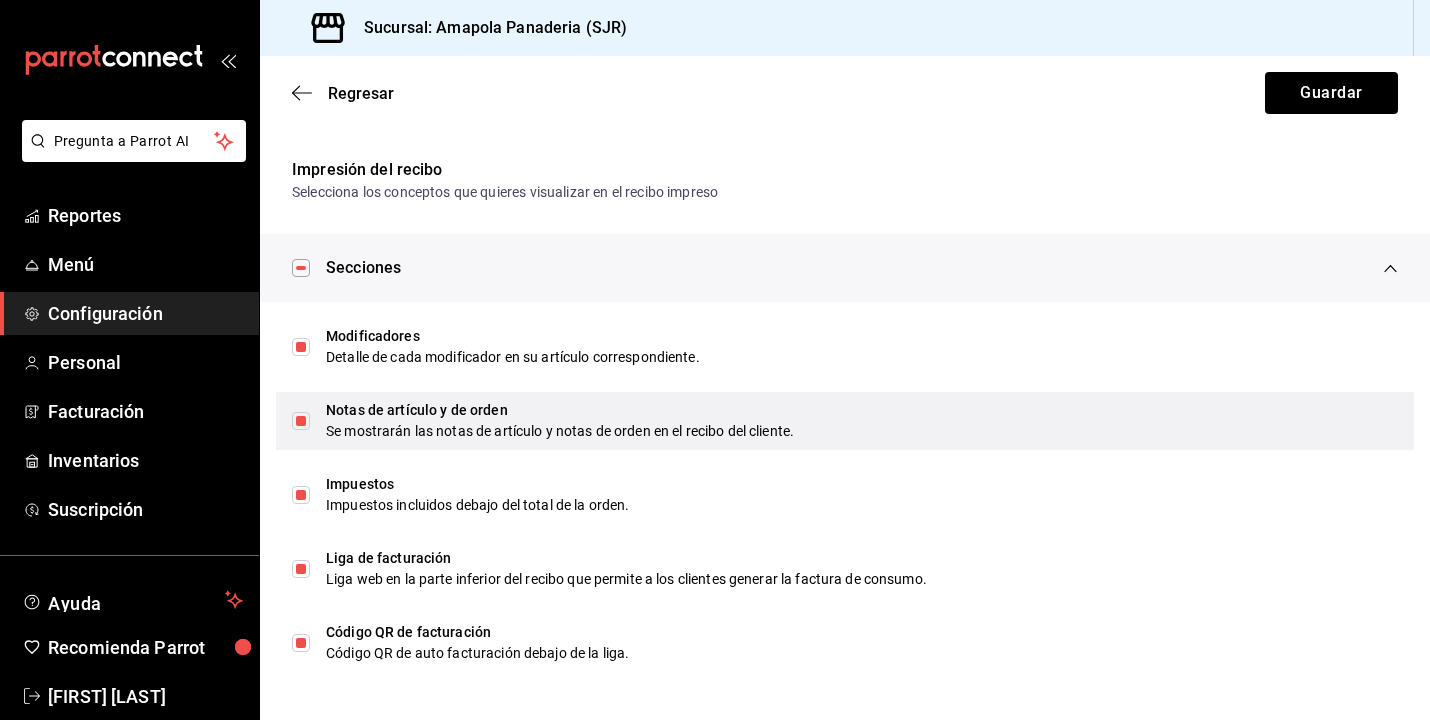 click on "Notas de artículo y de orden Se mostrarán las notas de artículo y notas de orden en el recibo del cliente." at bounding box center (845, 421) 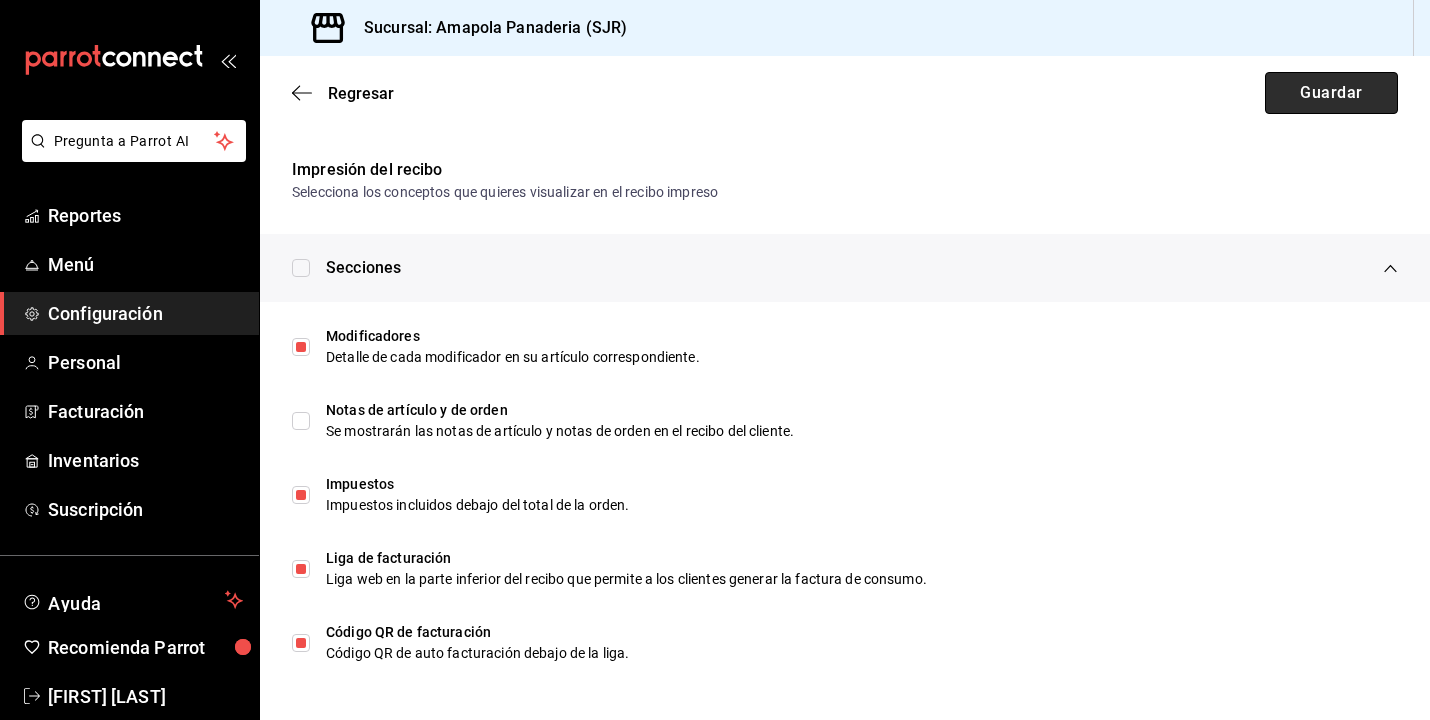 click on "Guardar" at bounding box center (1331, 93) 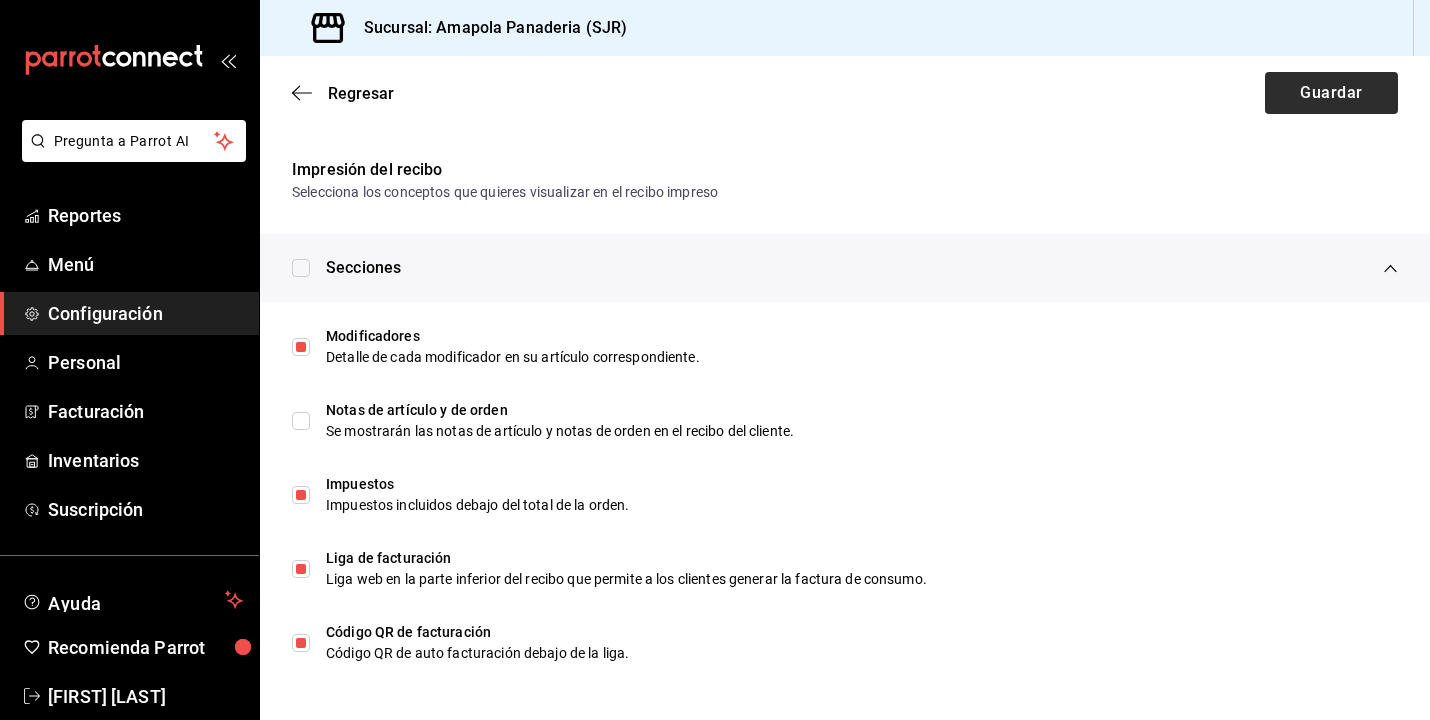 scroll, scrollTop: 0, scrollLeft: 0, axis: both 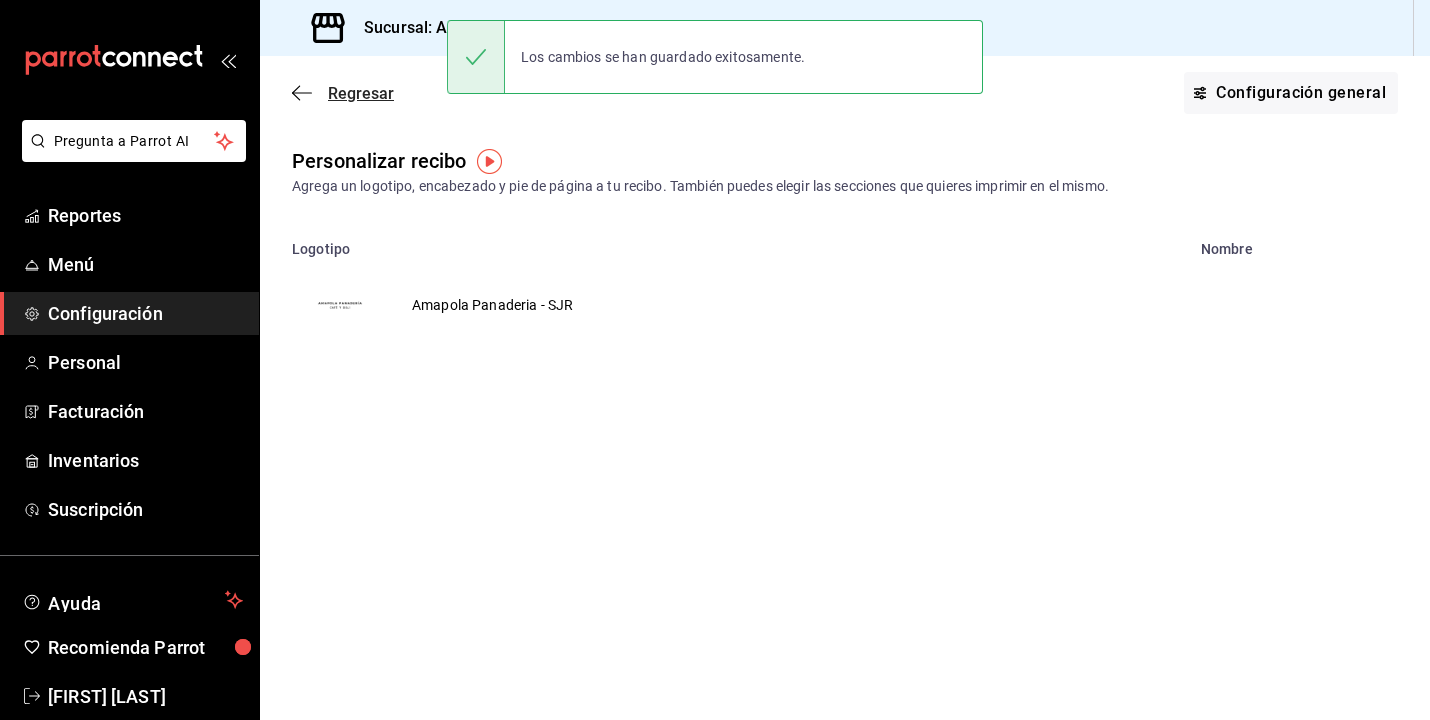 click 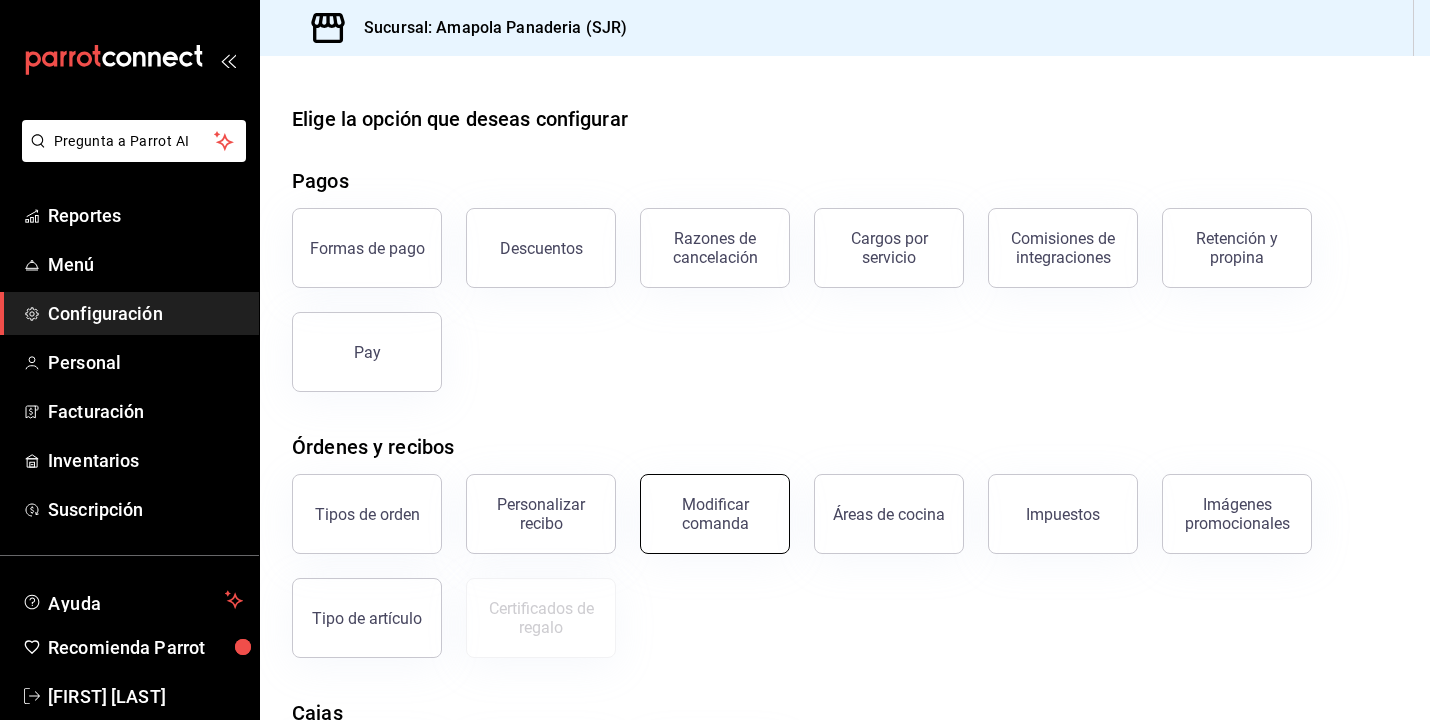 click on "Modificar comanda" at bounding box center (715, 514) 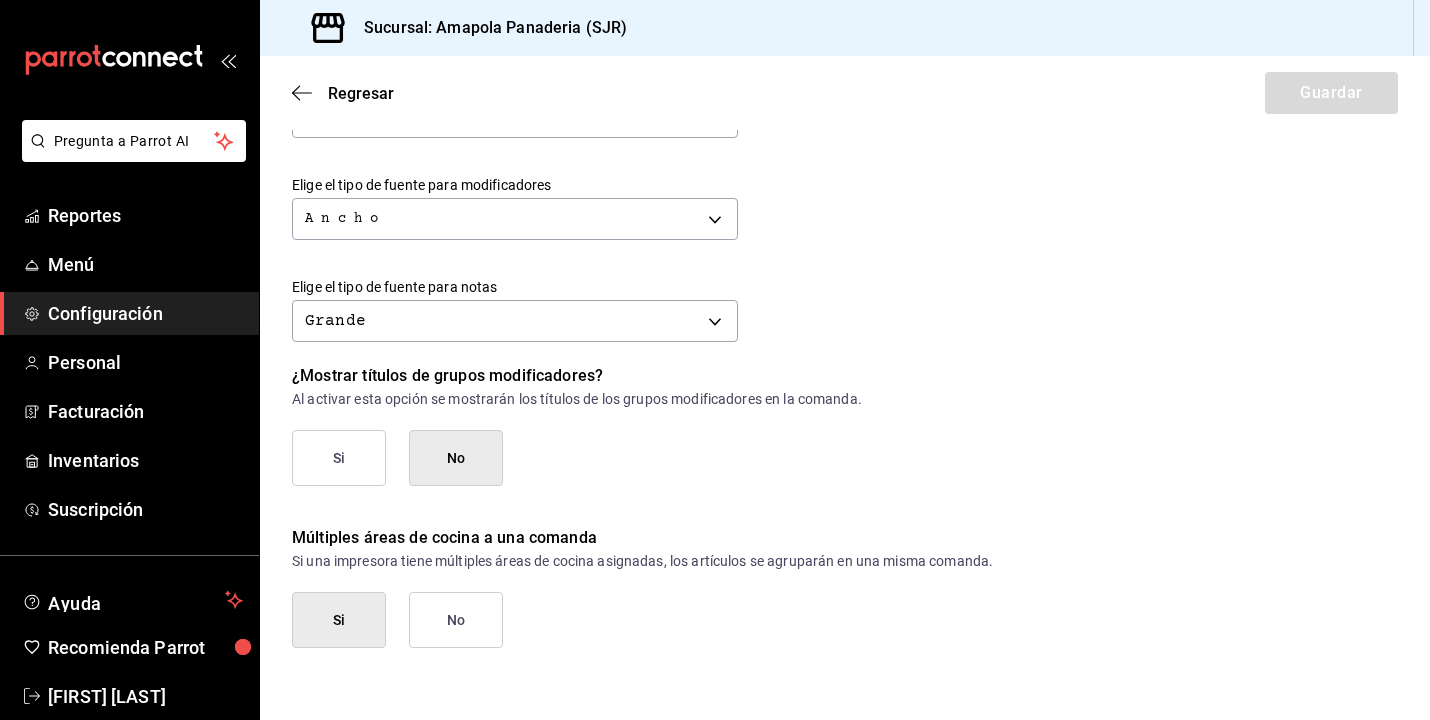 scroll, scrollTop: 878, scrollLeft: 0, axis: vertical 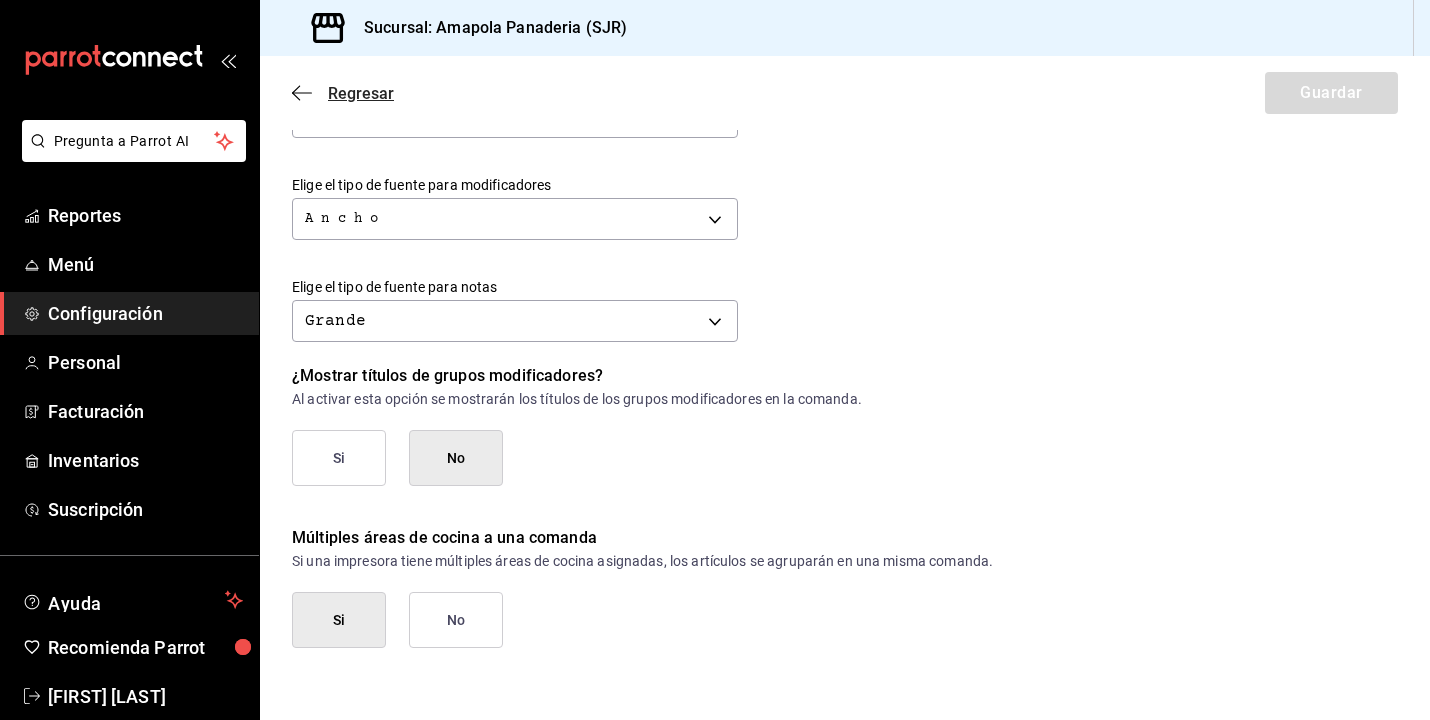 click on "Regresar" at bounding box center (343, 93) 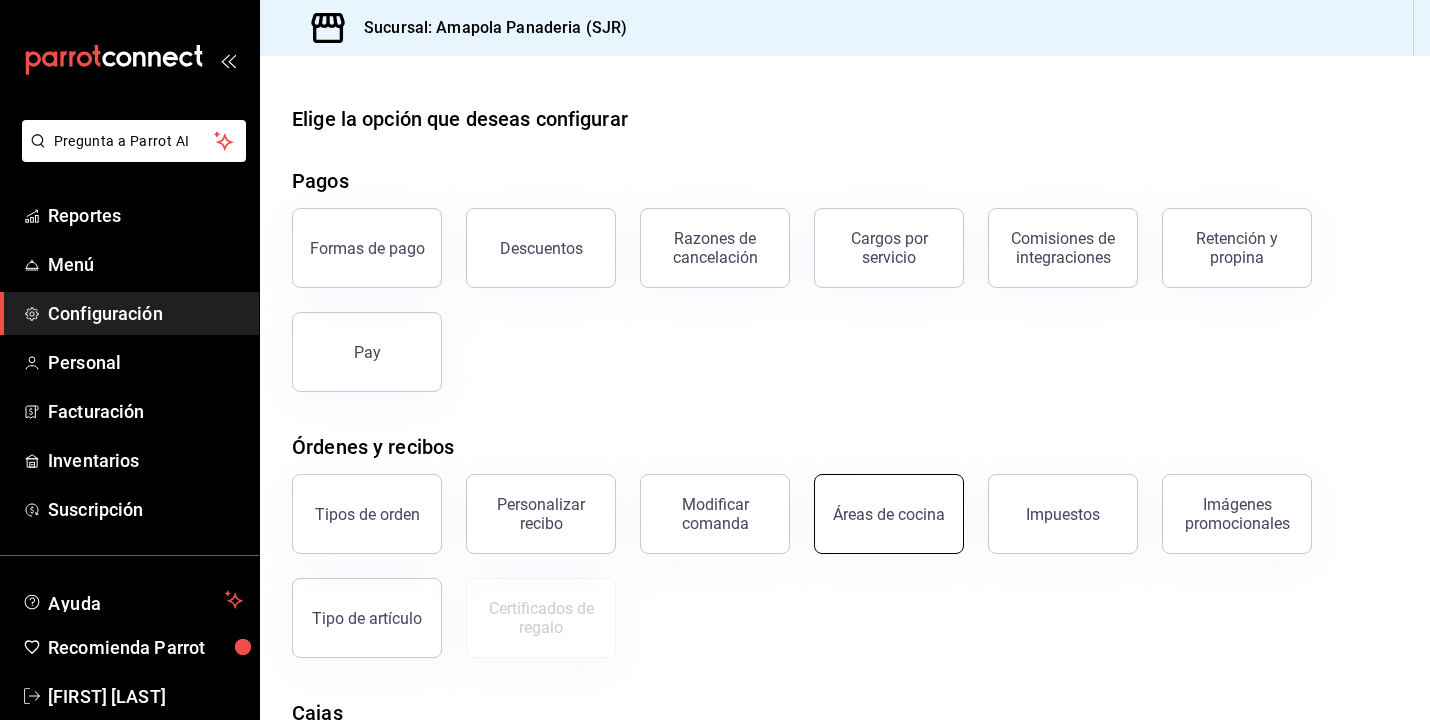 click on "Áreas de cocina" at bounding box center [889, 514] 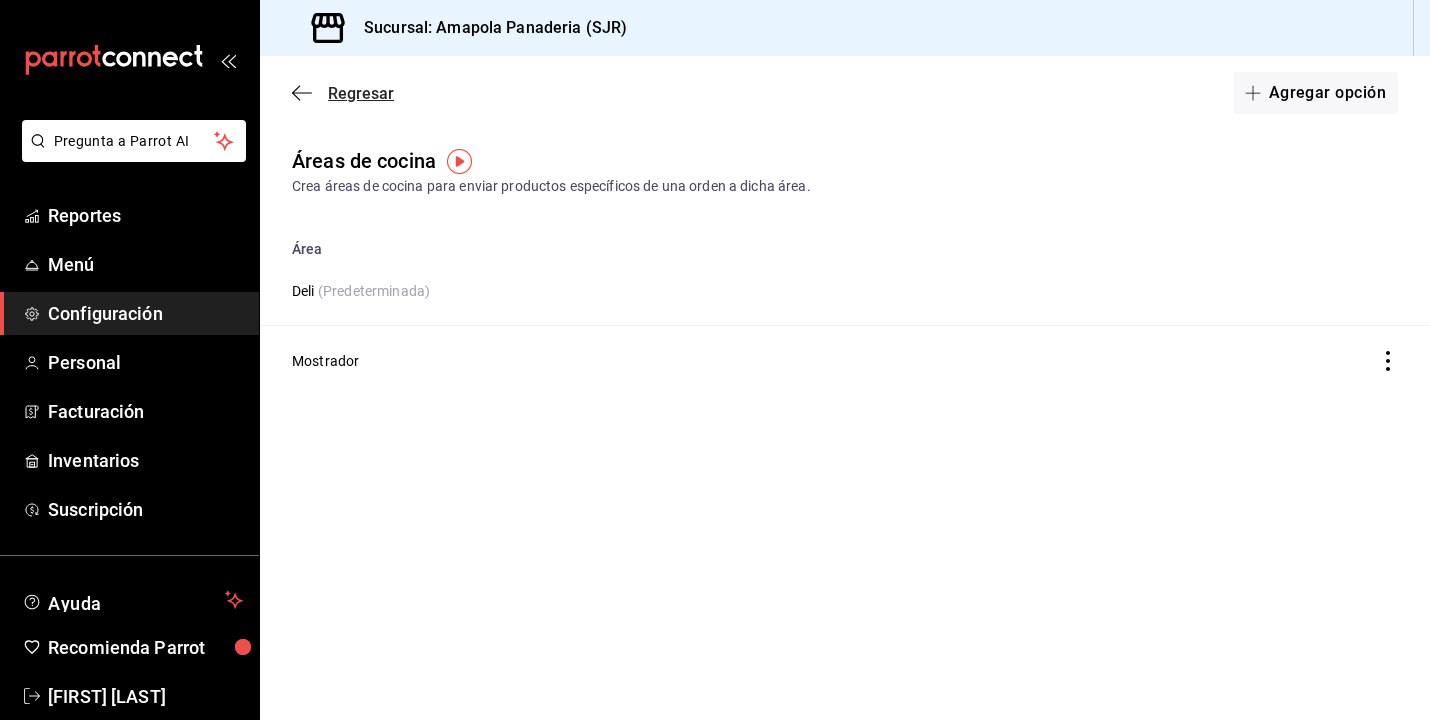 click 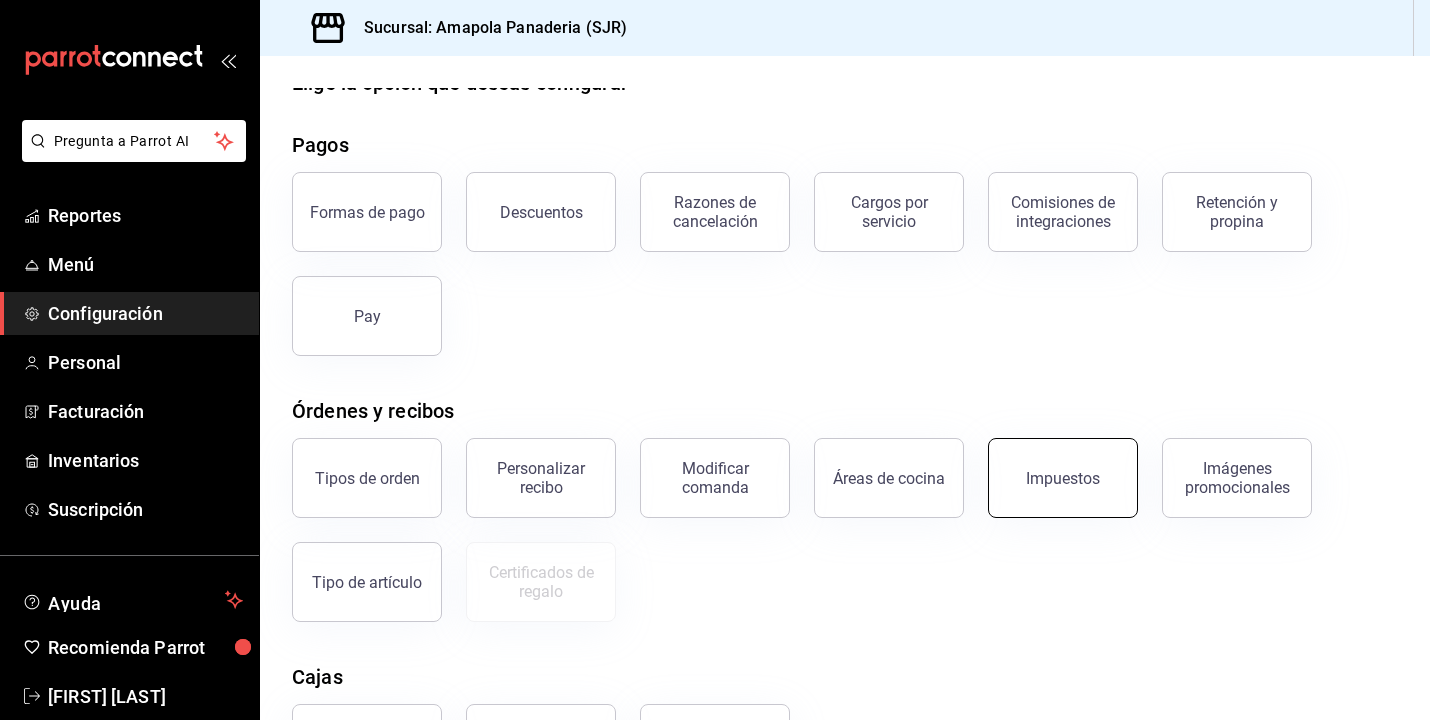 scroll, scrollTop: 54, scrollLeft: 0, axis: vertical 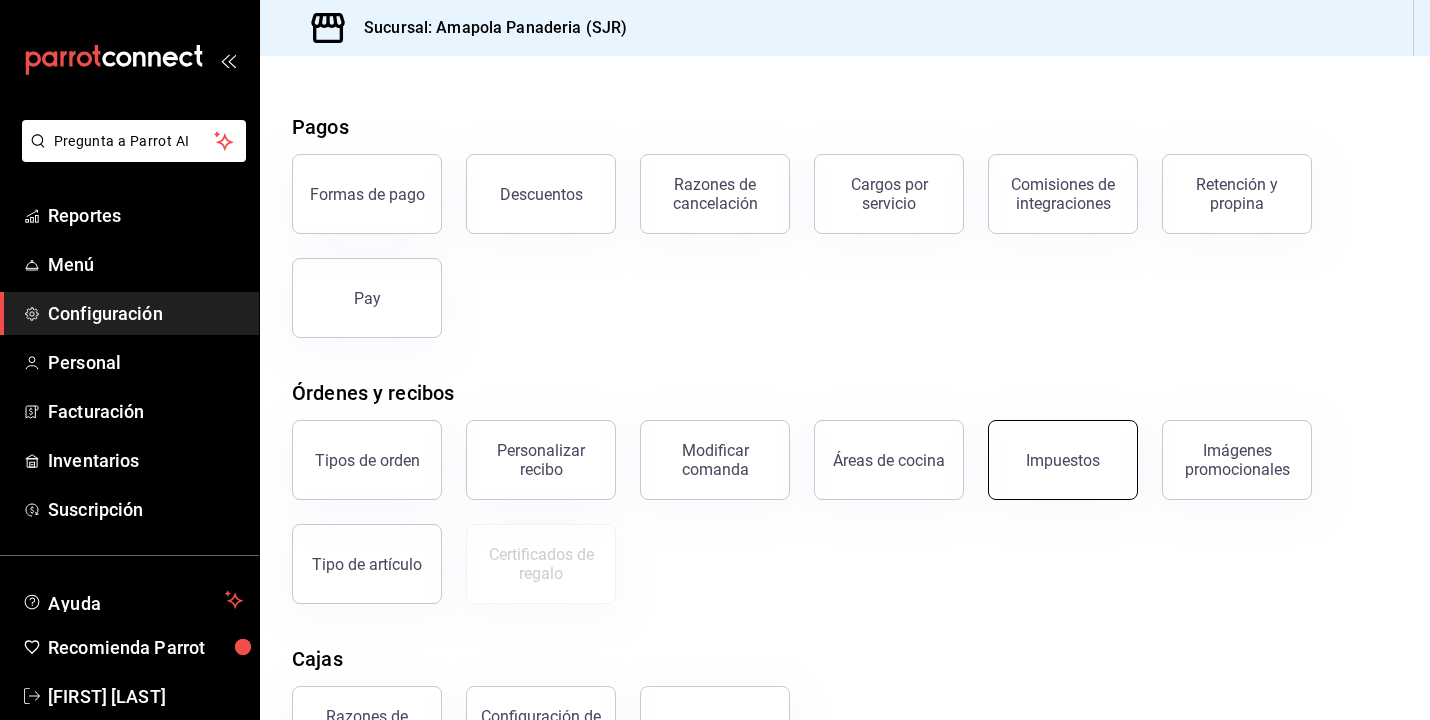 click on "Impuestos" at bounding box center [1063, 460] 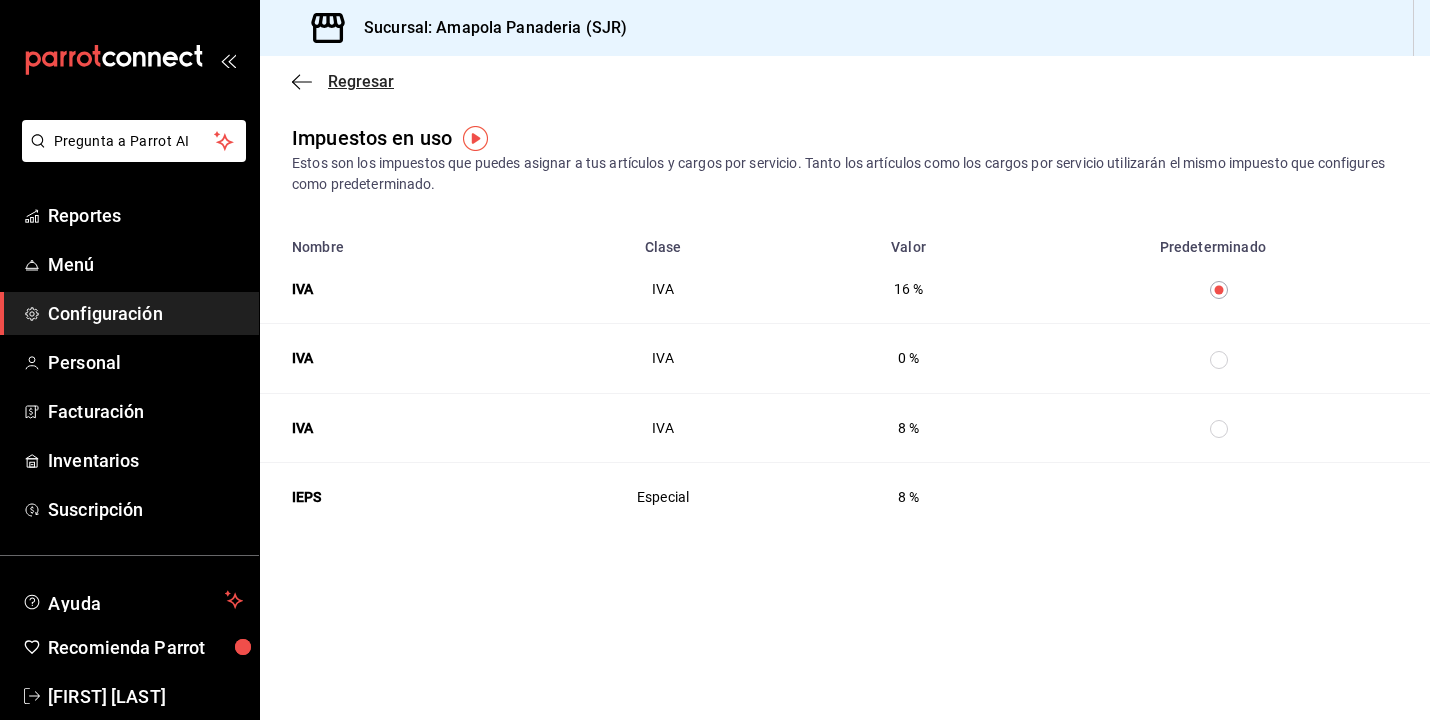 click 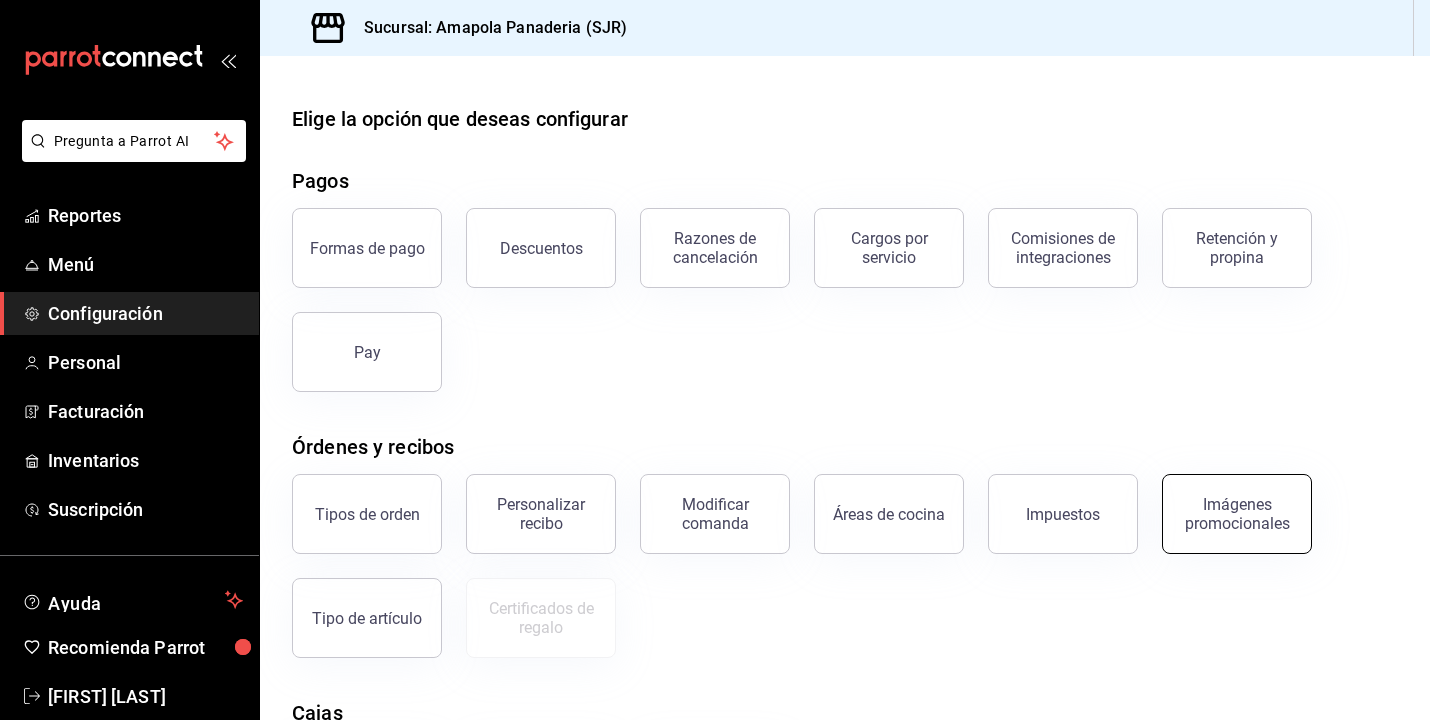 click on "Imágenes promocionales" at bounding box center (1237, 514) 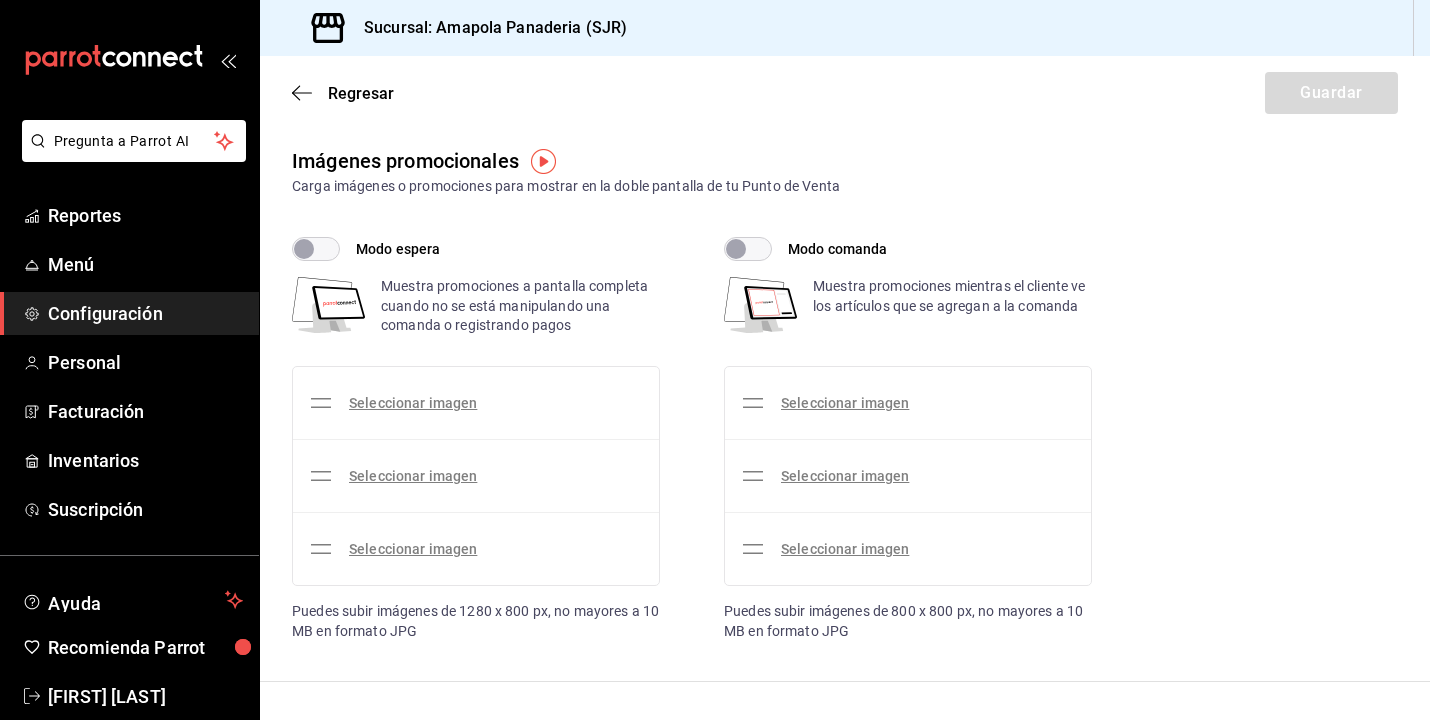 checkbox on "true" 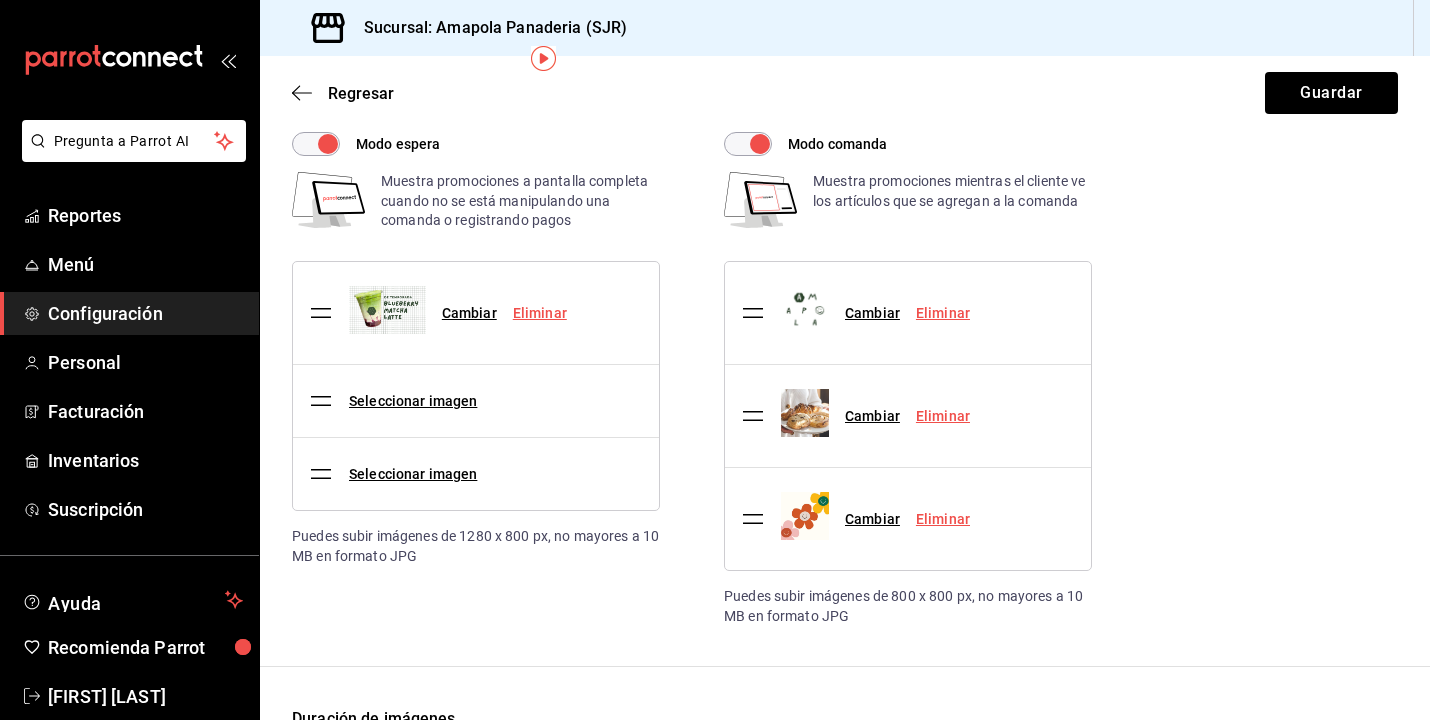 scroll, scrollTop: 107, scrollLeft: 0, axis: vertical 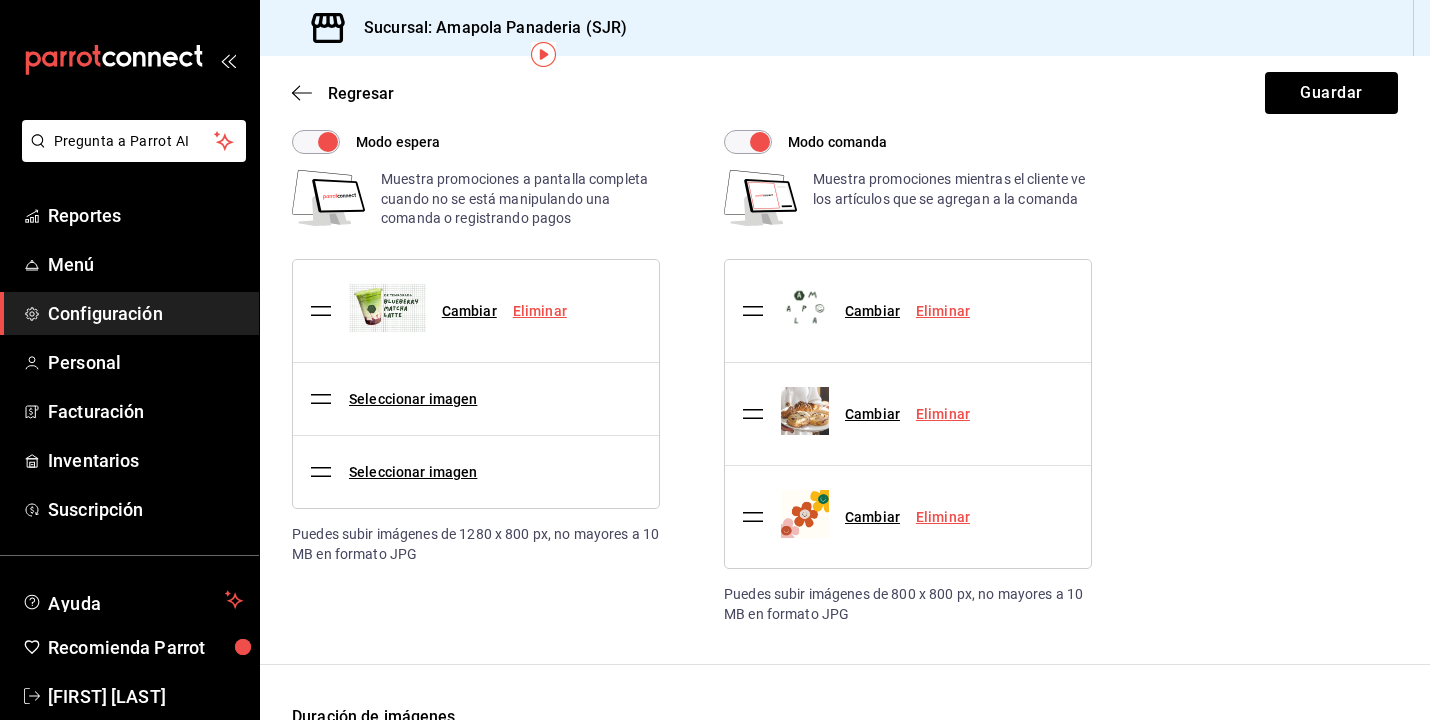 click on "Eliminar" at bounding box center (943, 517) 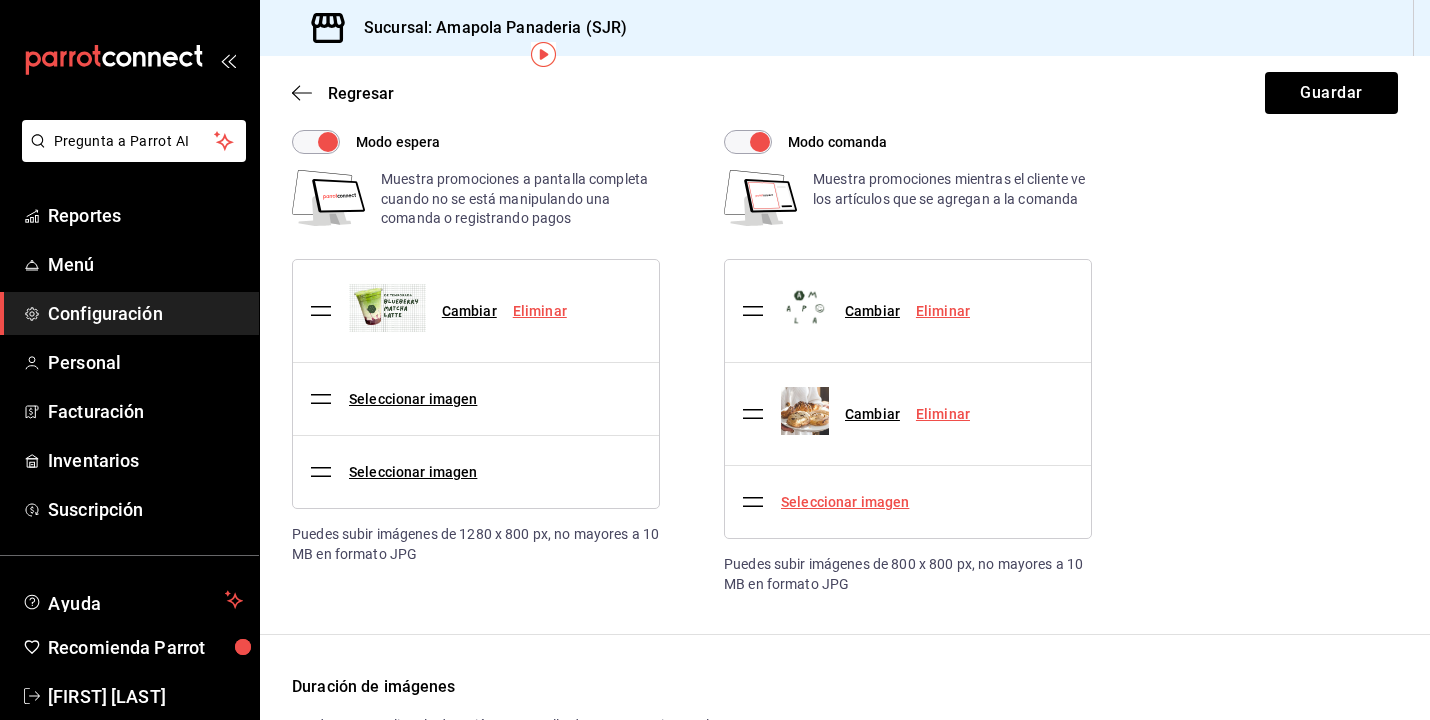 click on "Seleccionar imagen" at bounding box center (845, 502) 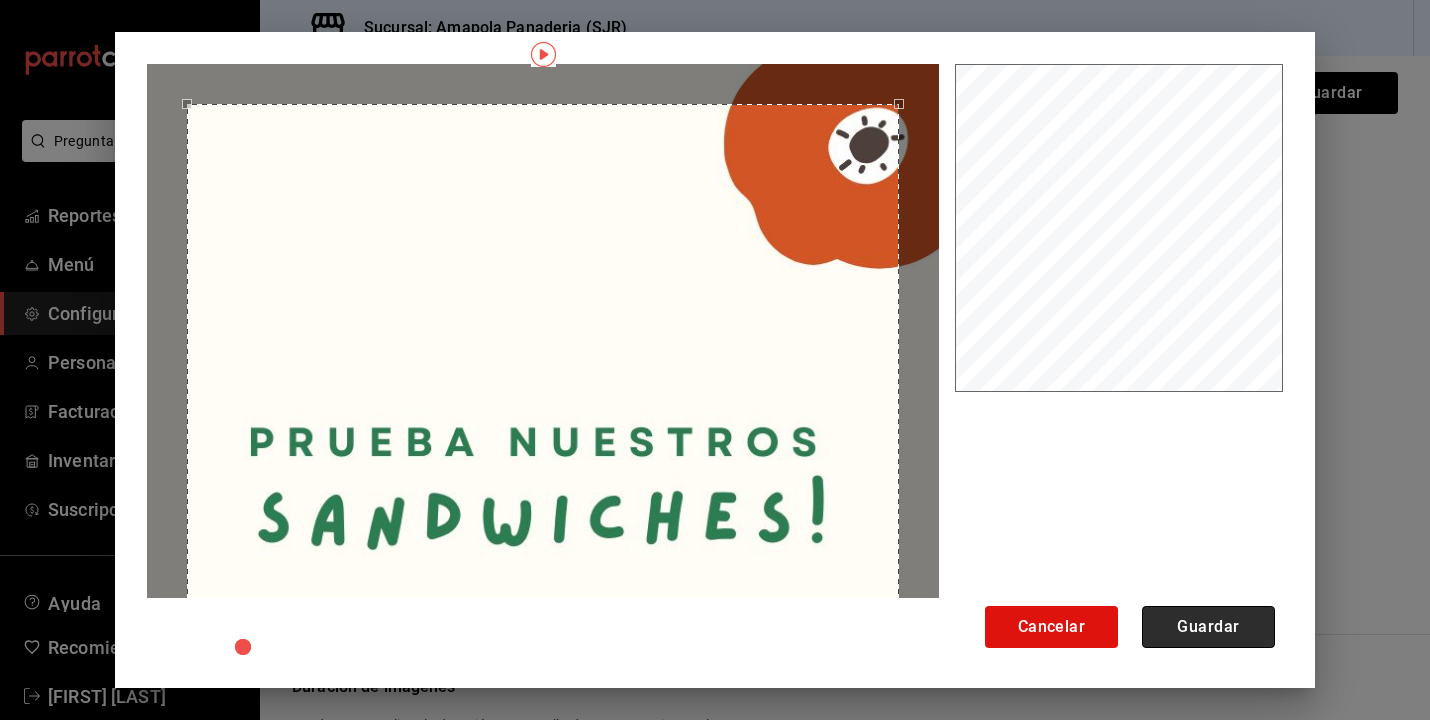 click on "Guardar" at bounding box center [1208, 627] 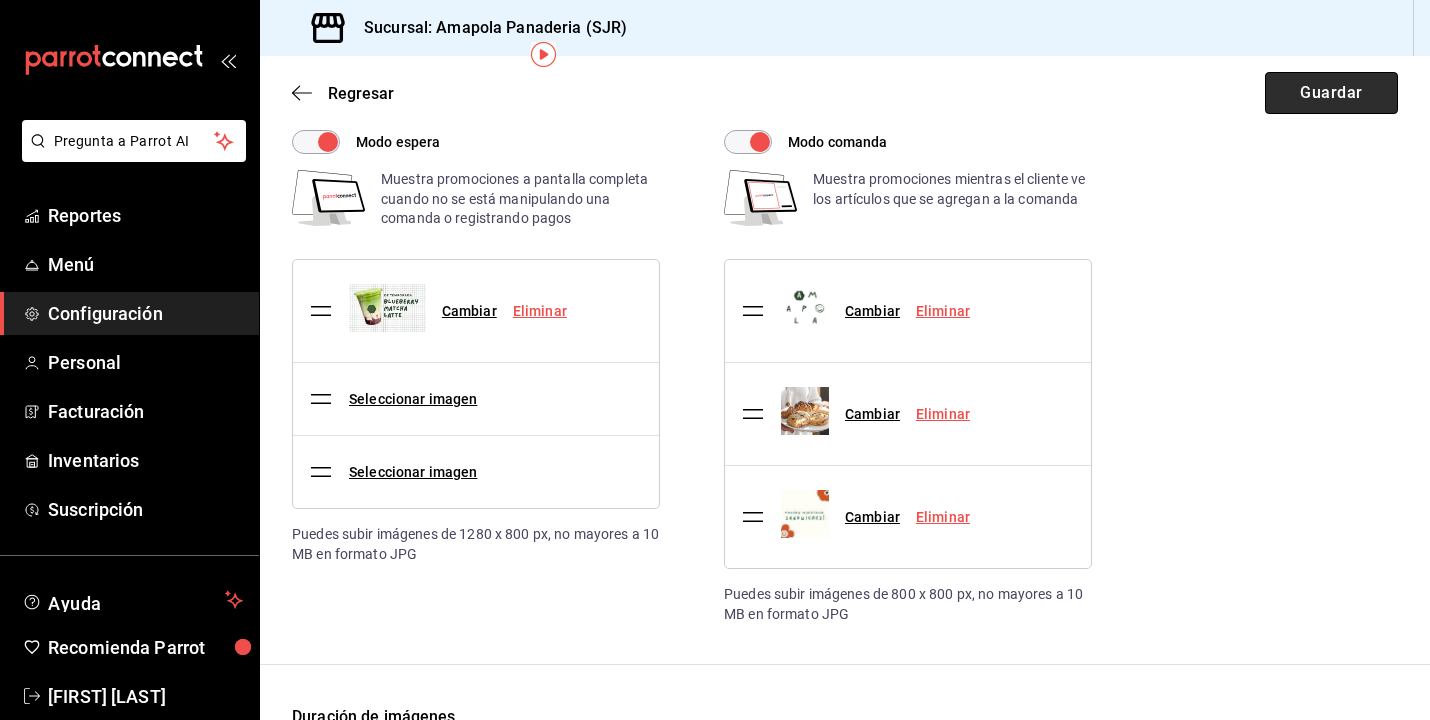 click on "Guardar" at bounding box center [1331, 93] 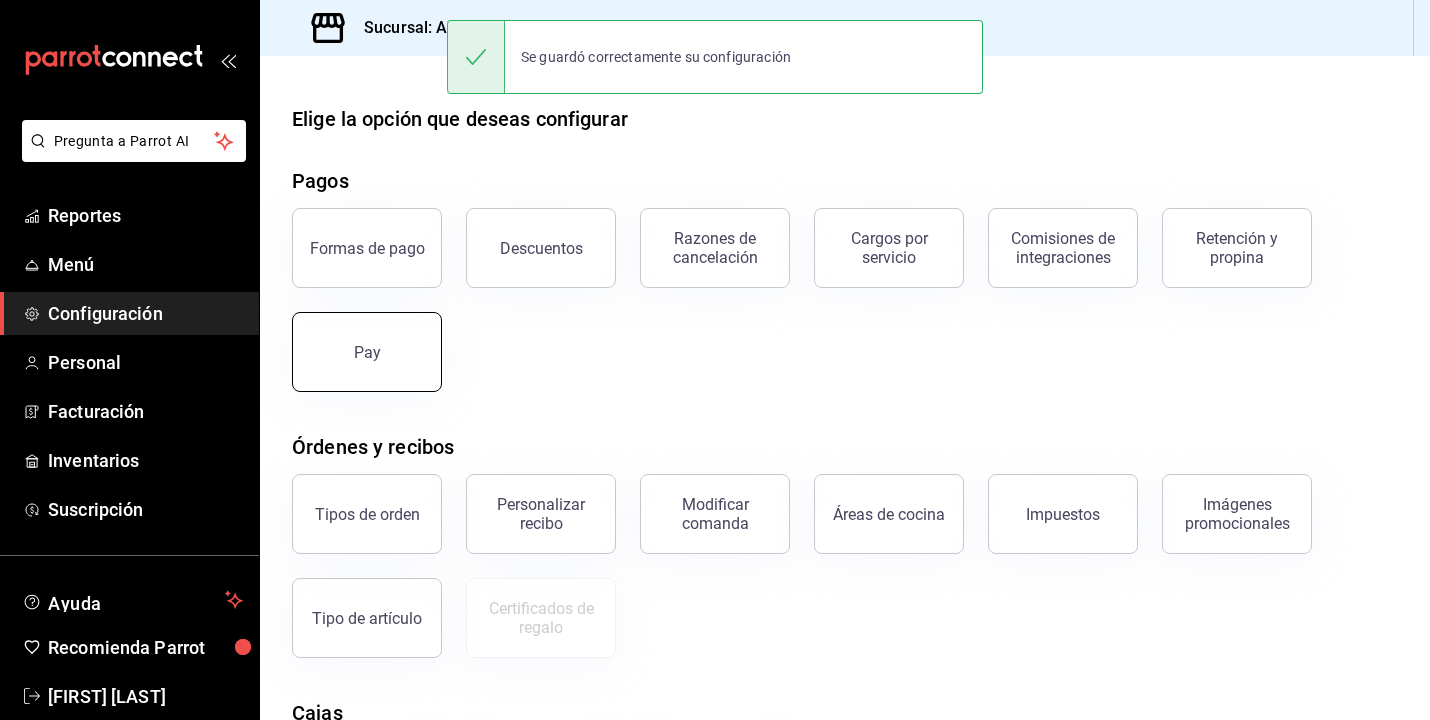 click on "Pay" at bounding box center (367, 352) 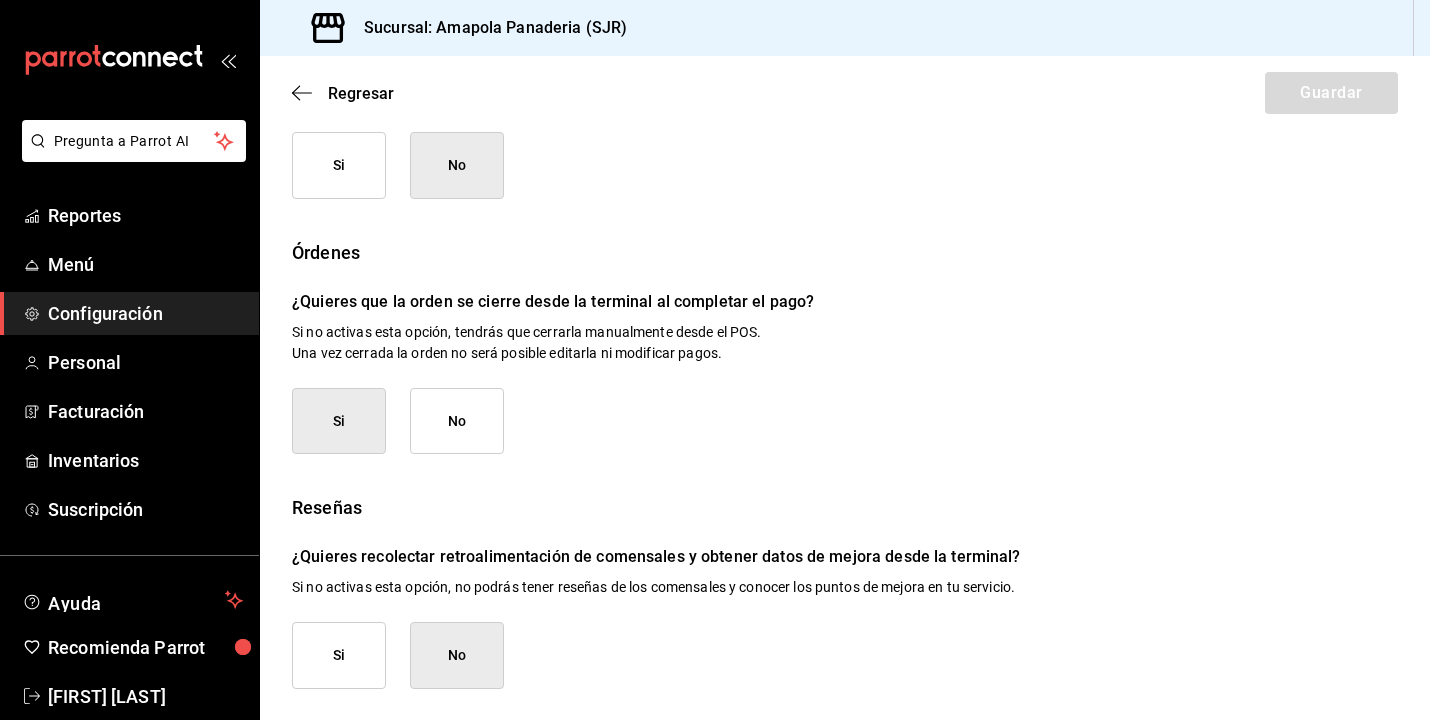 scroll, scrollTop: 195, scrollLeft: 0, axis: vertical 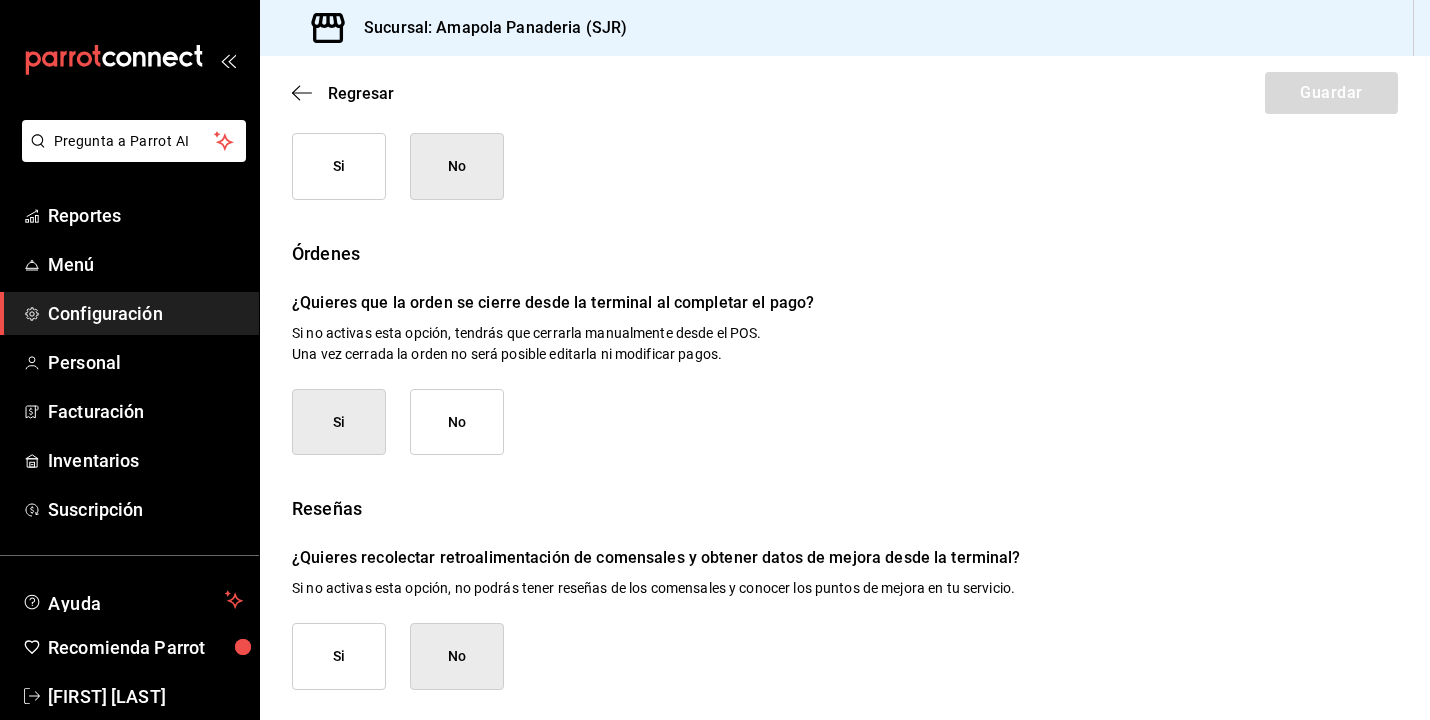 click on "Regresar Guardar" at bounding box center (845, 93) 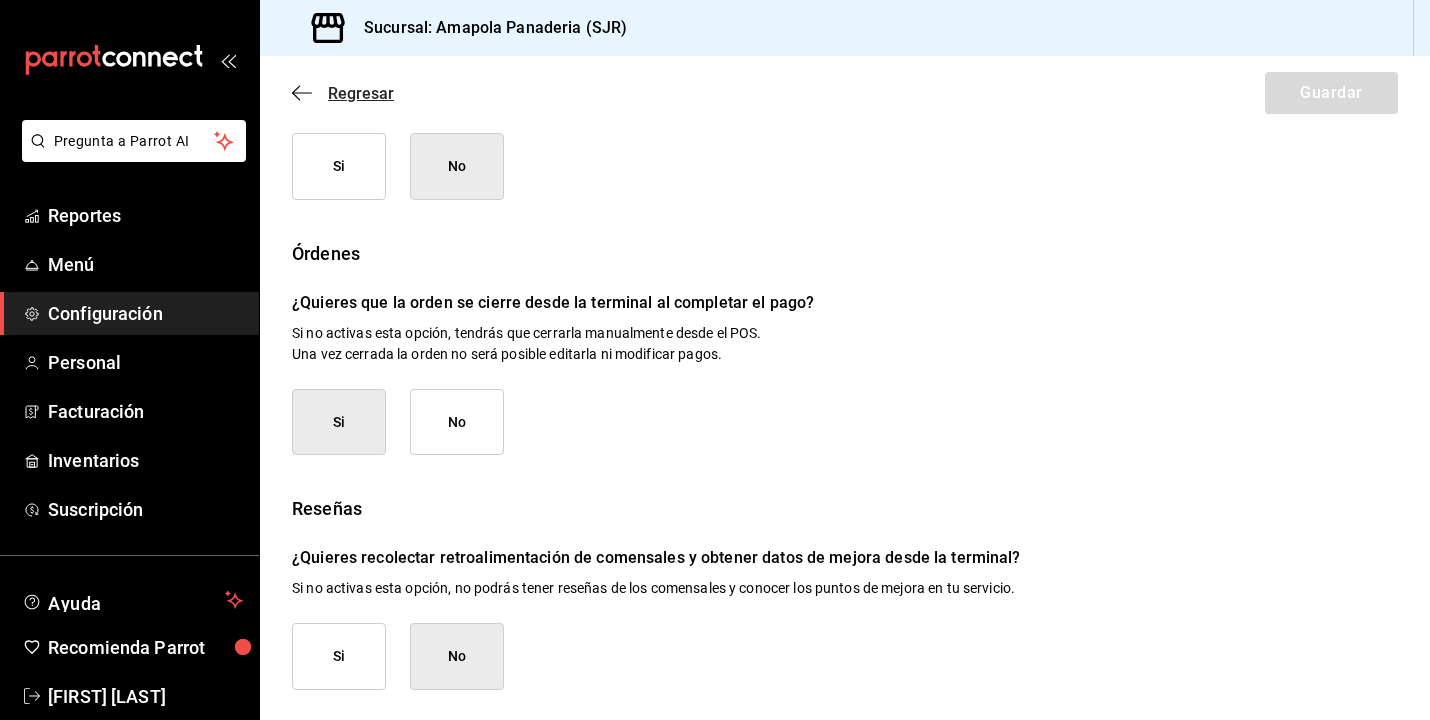 click 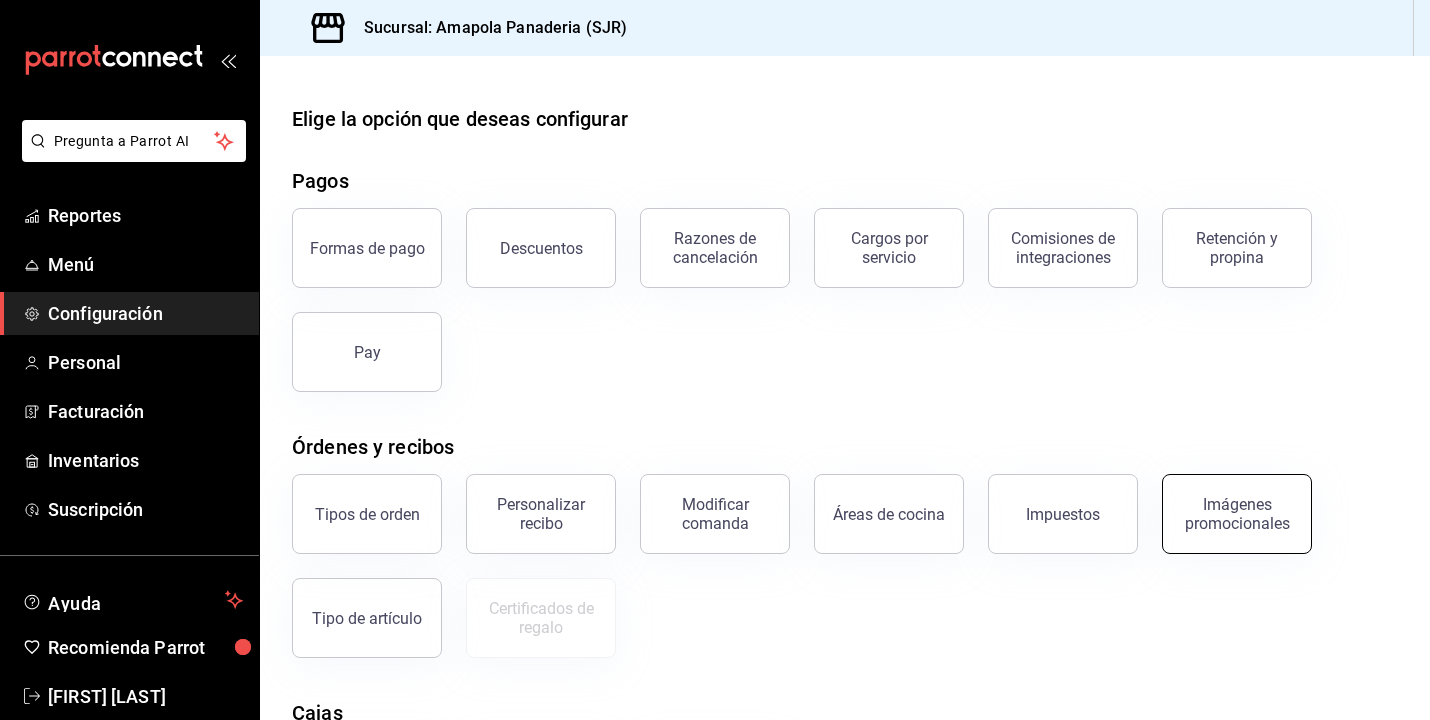 click on "Imágenes promocionales" at bounding box center (1237, 514) 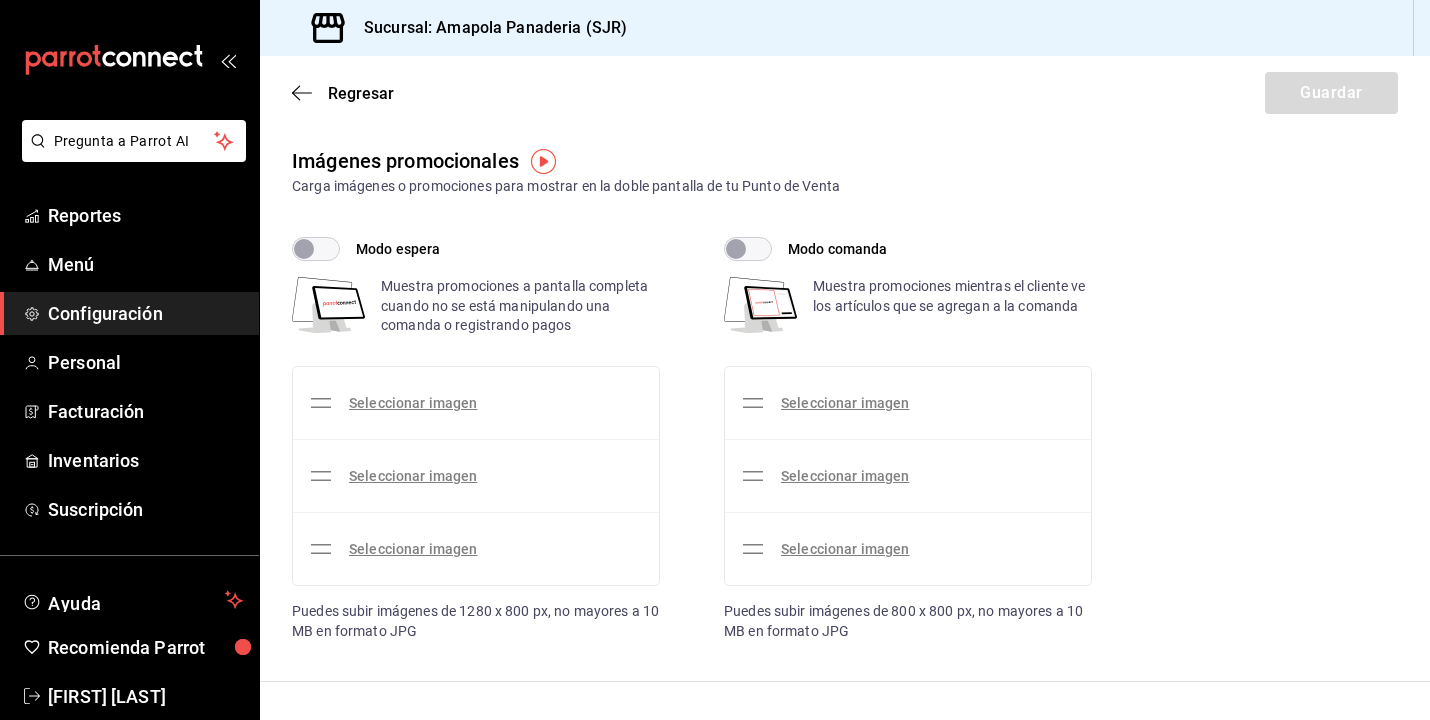 checkbox on "true" 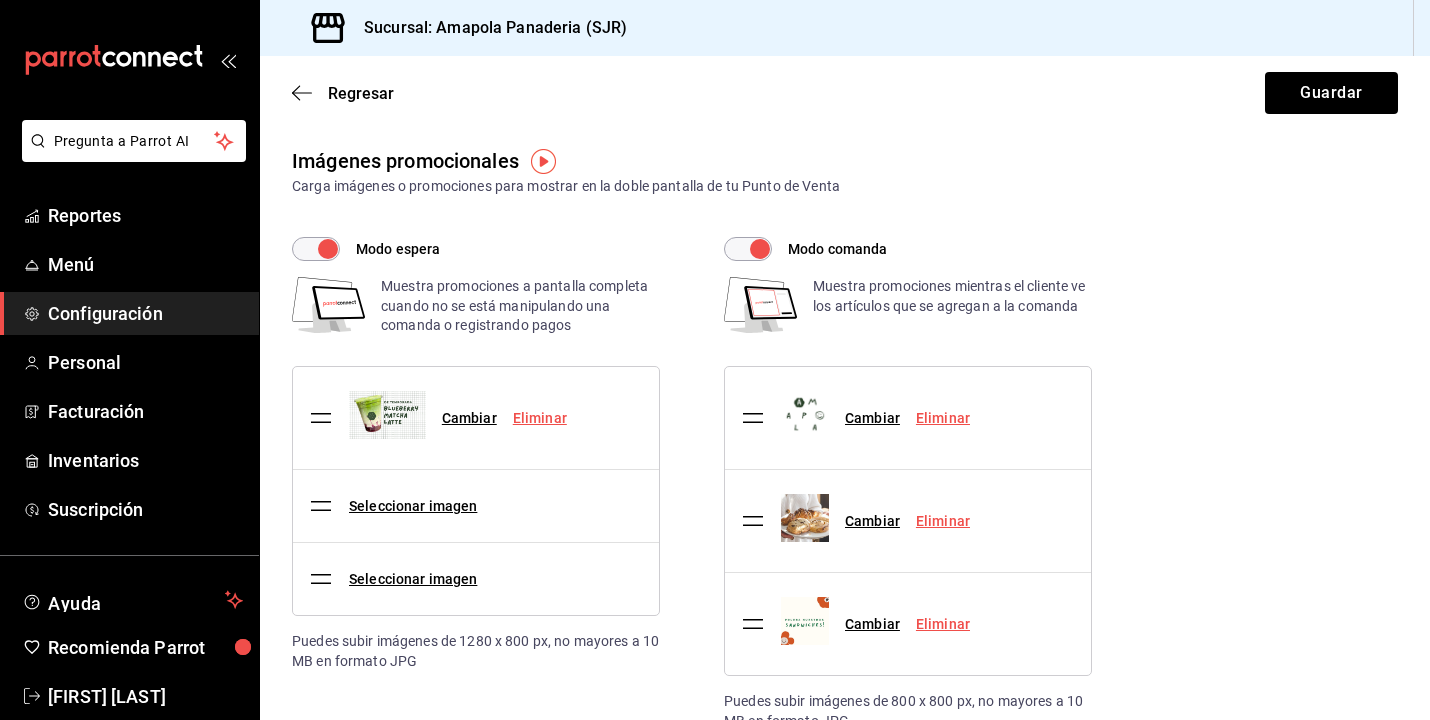 click on "Eliminar" at bounding box center [943, 624] 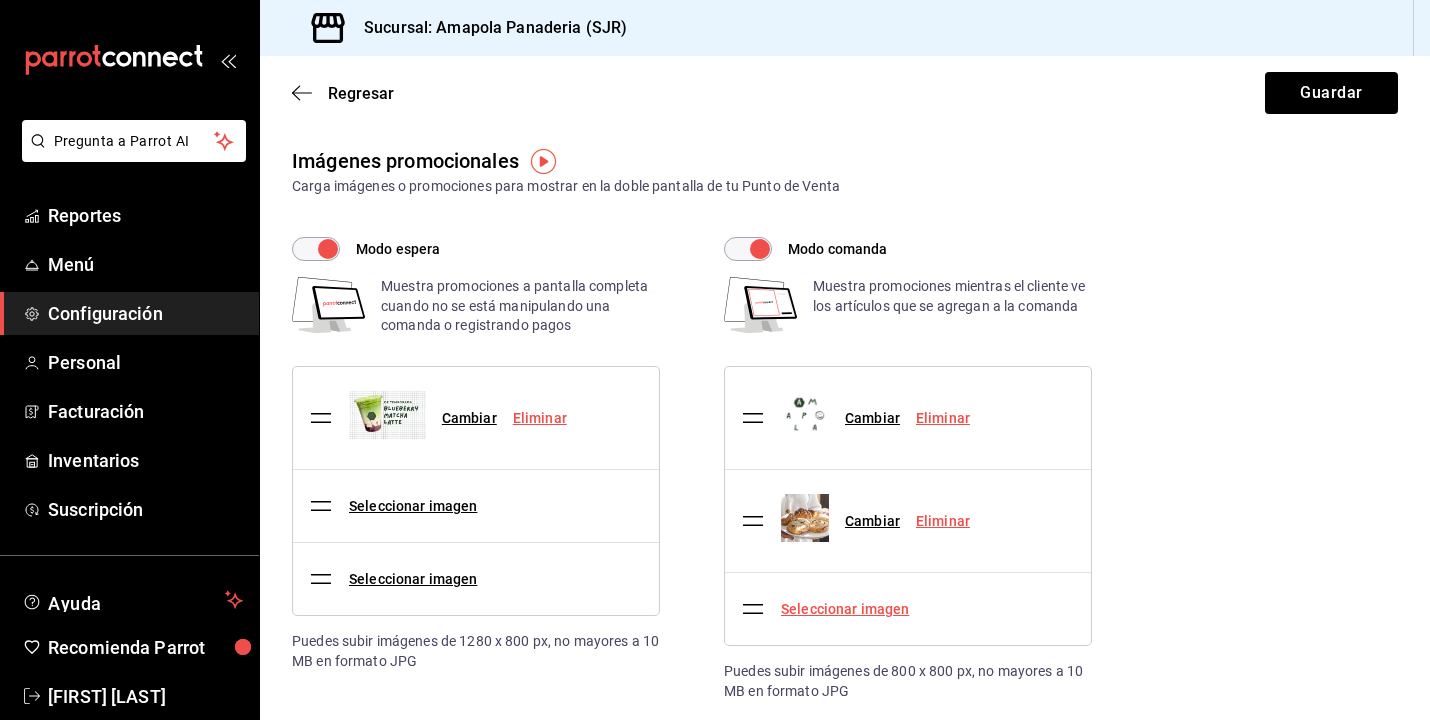 click on "Seleccionar imagen" at bounding box center (845, 609) 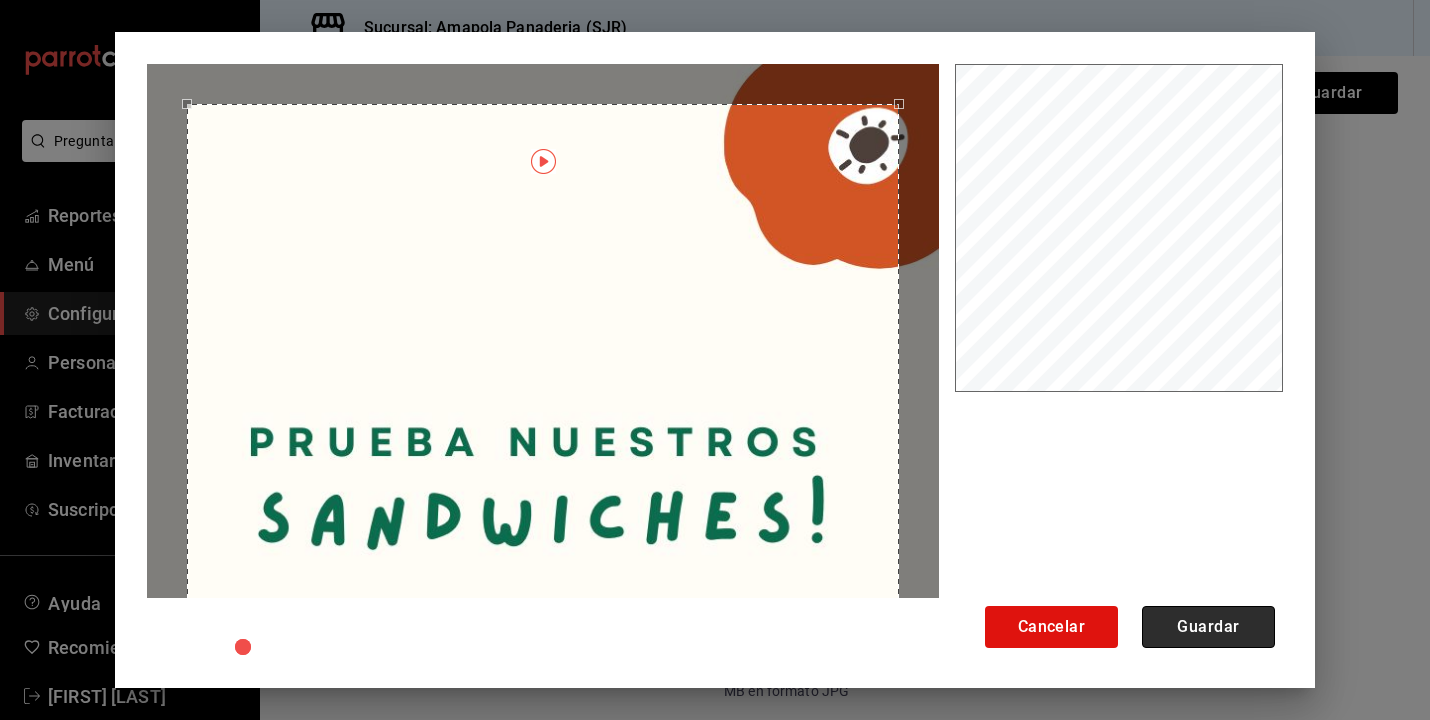 click on "Guardar" at bounding box center [1208, 627] 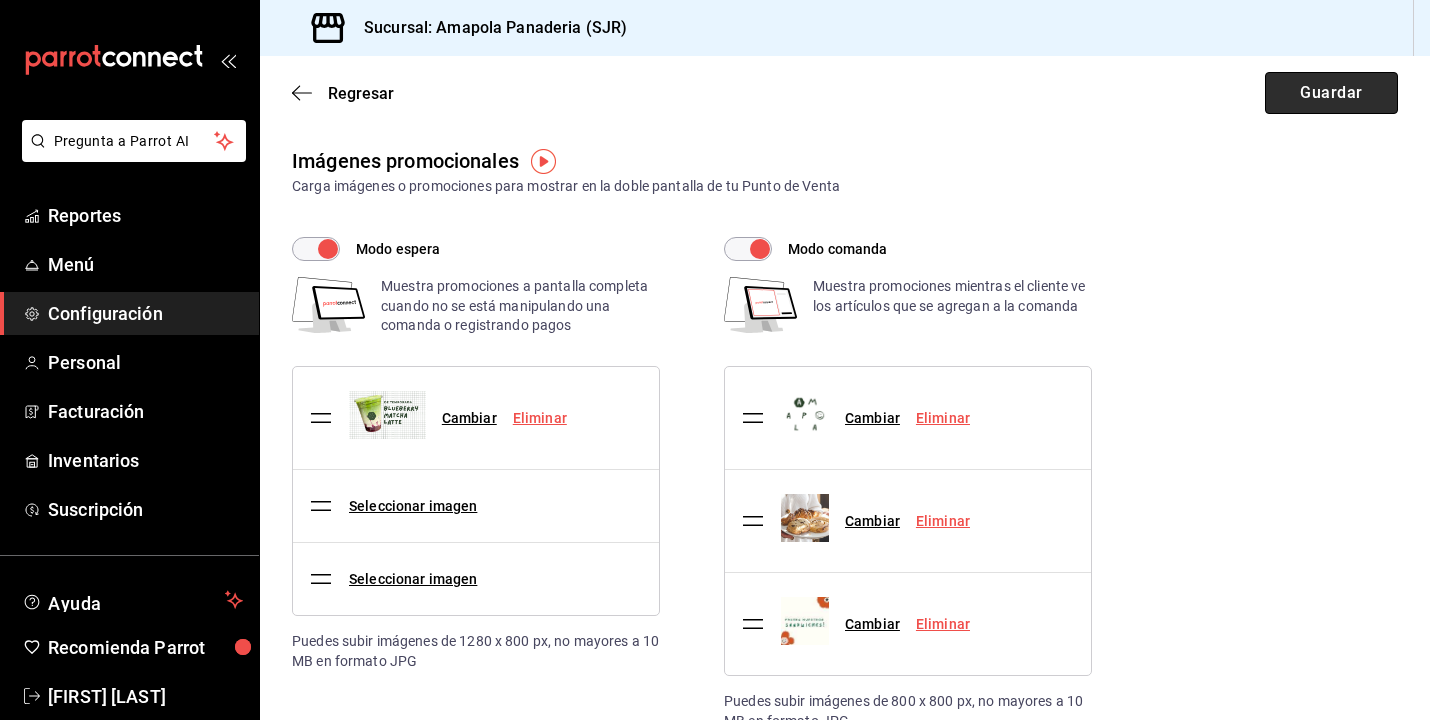 click on "Guardar" at bounding box center (1331, 93) 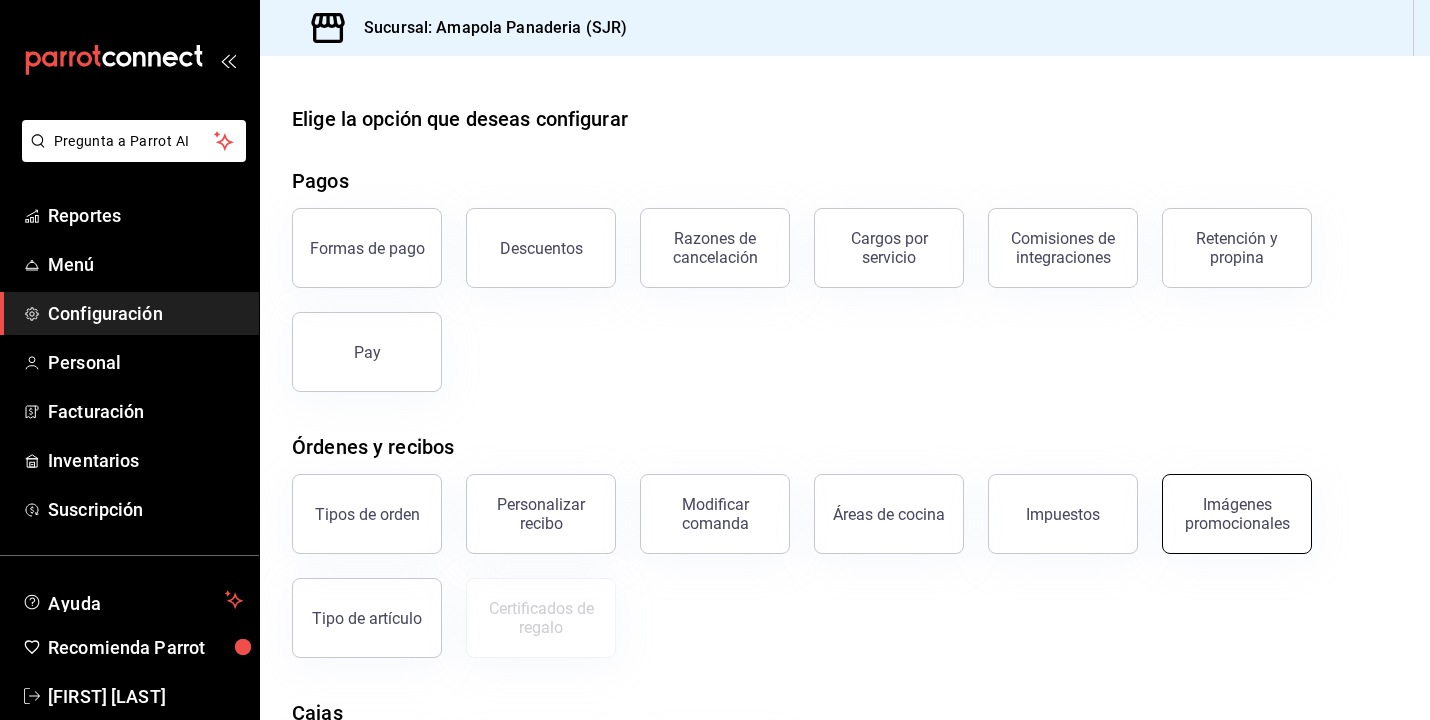 click on "Imágenes promocionales" at bounding box center (1237, 514) 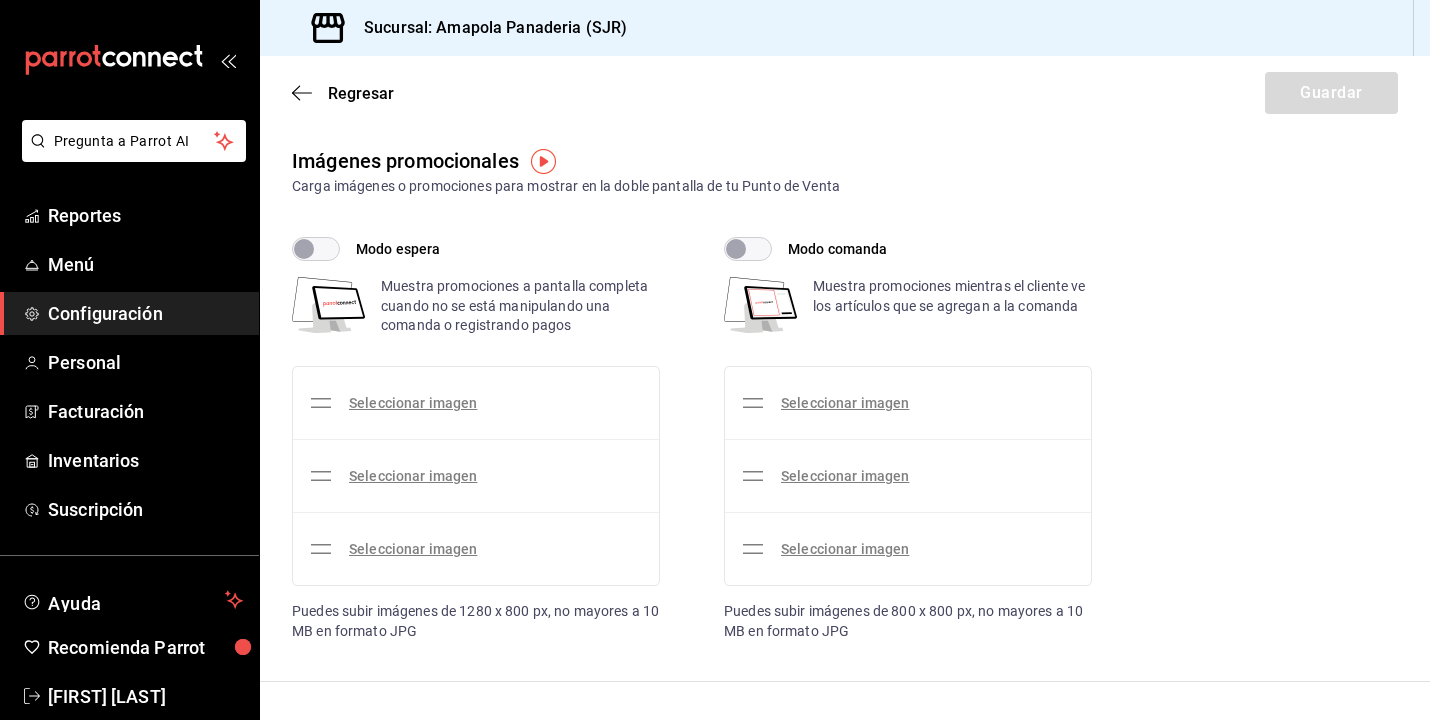 checkbox on "true" 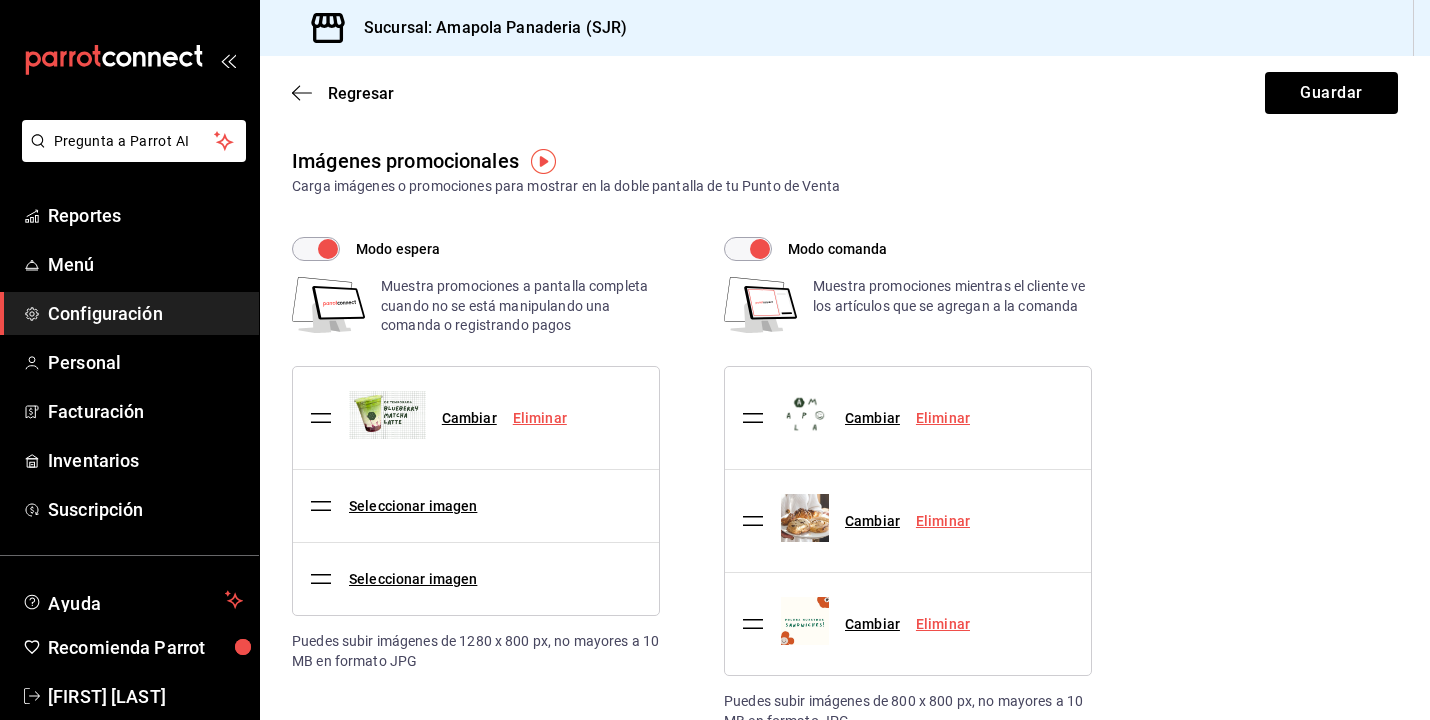 click on "Eliminar" at bounding box center [943, 624] 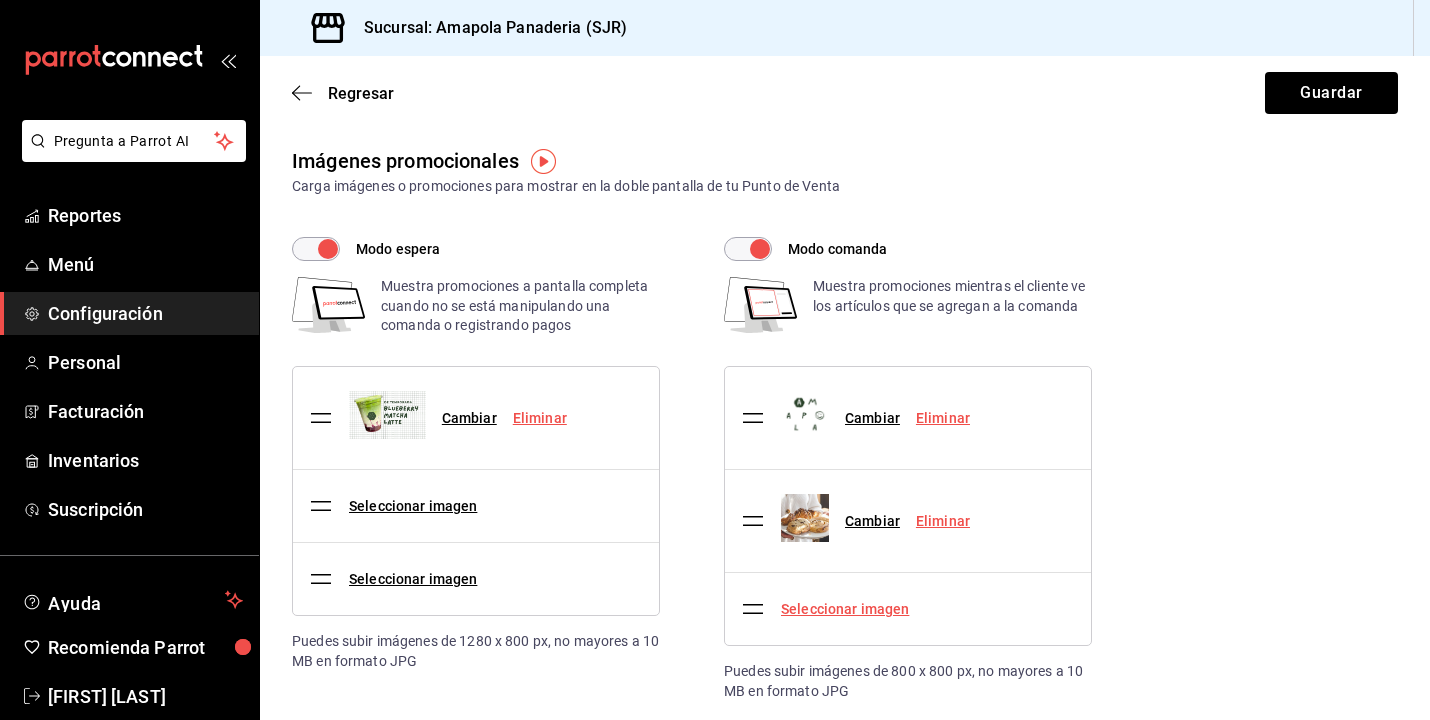 click on "Seleccionar imagen" at bounding box center [845, 609] 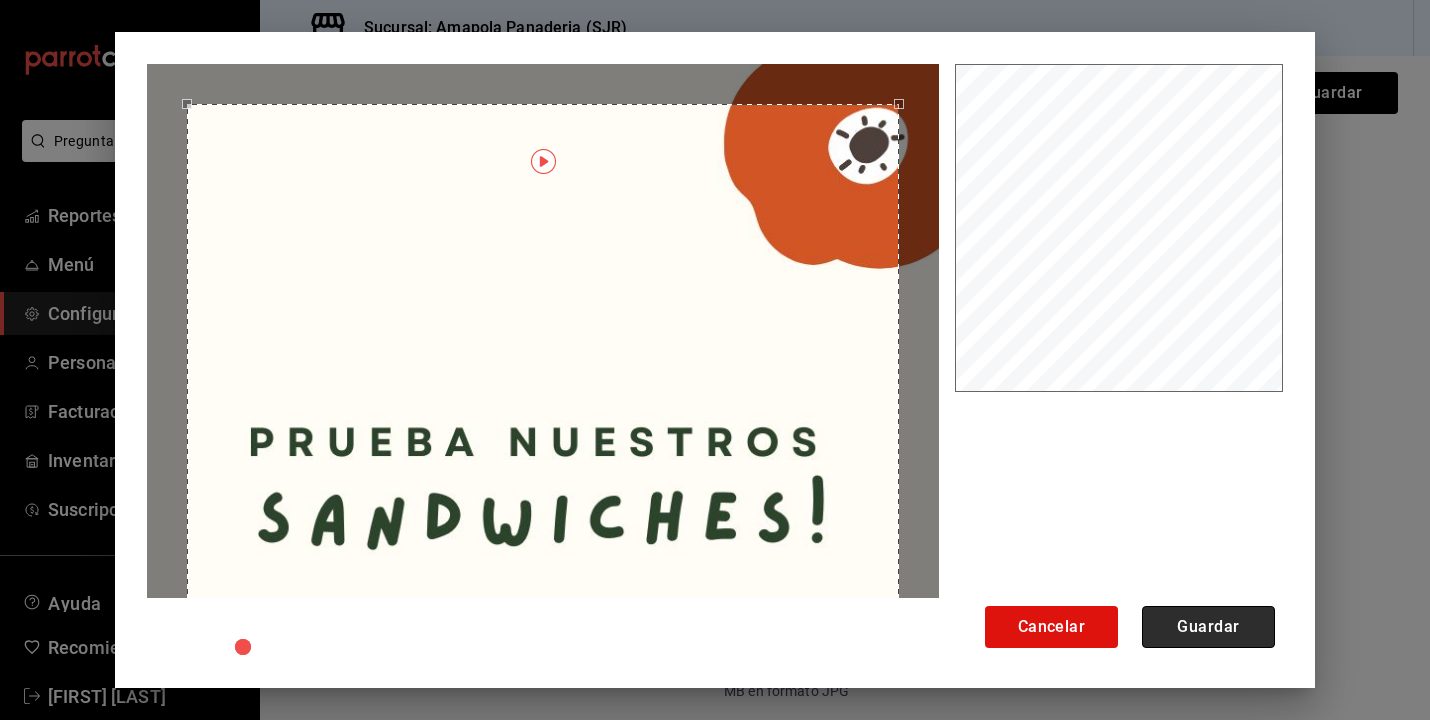 click on "Guardar" at bounding box center [1208, 627] 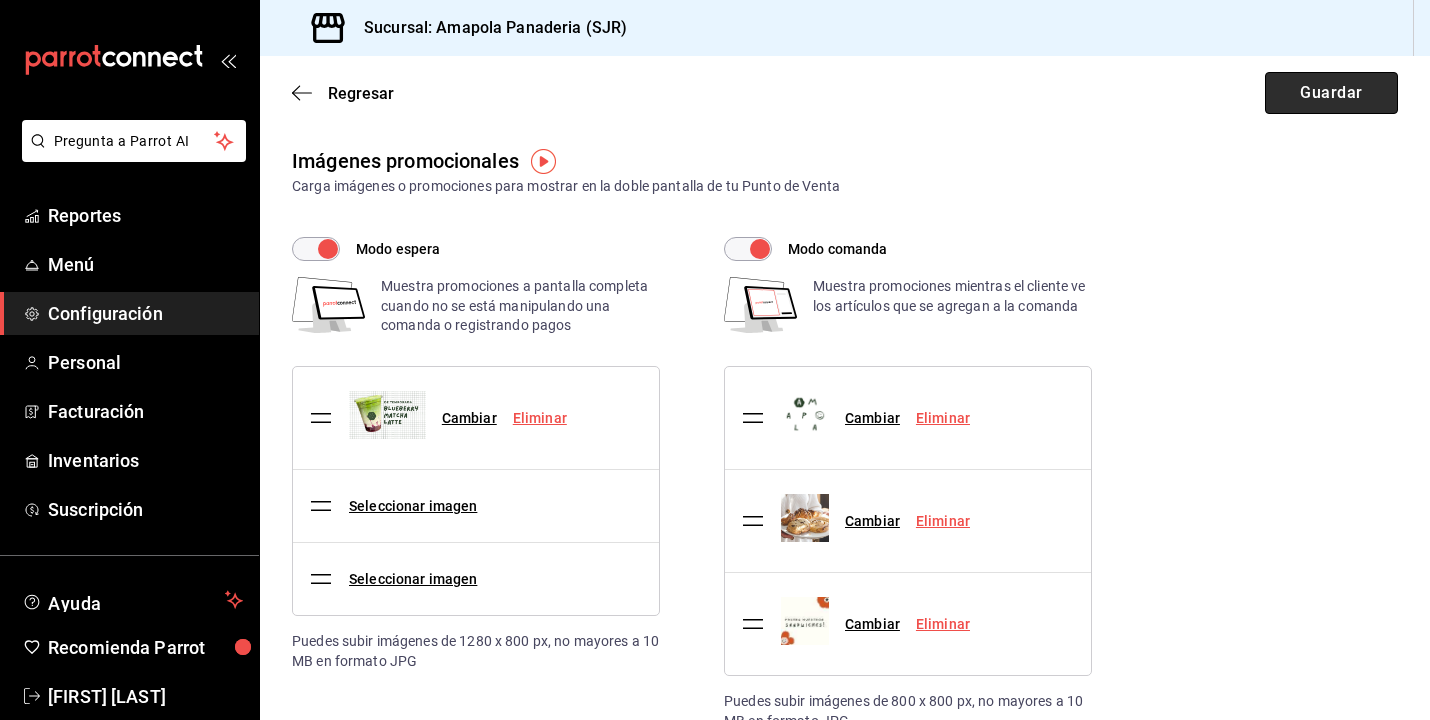 click on "Guardar" at bounding box center (1331, 93) 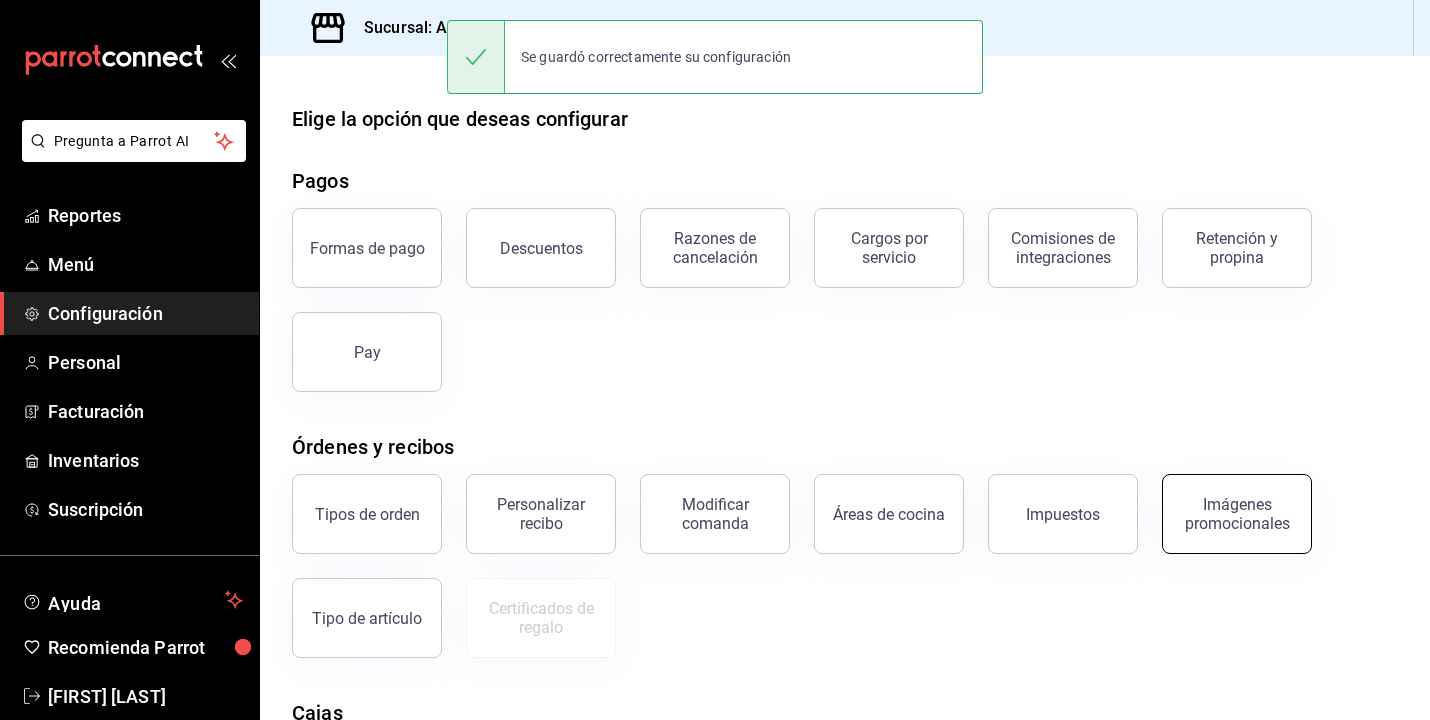 click on "Imágenes promocionales" at bounding box center [1237, 514] 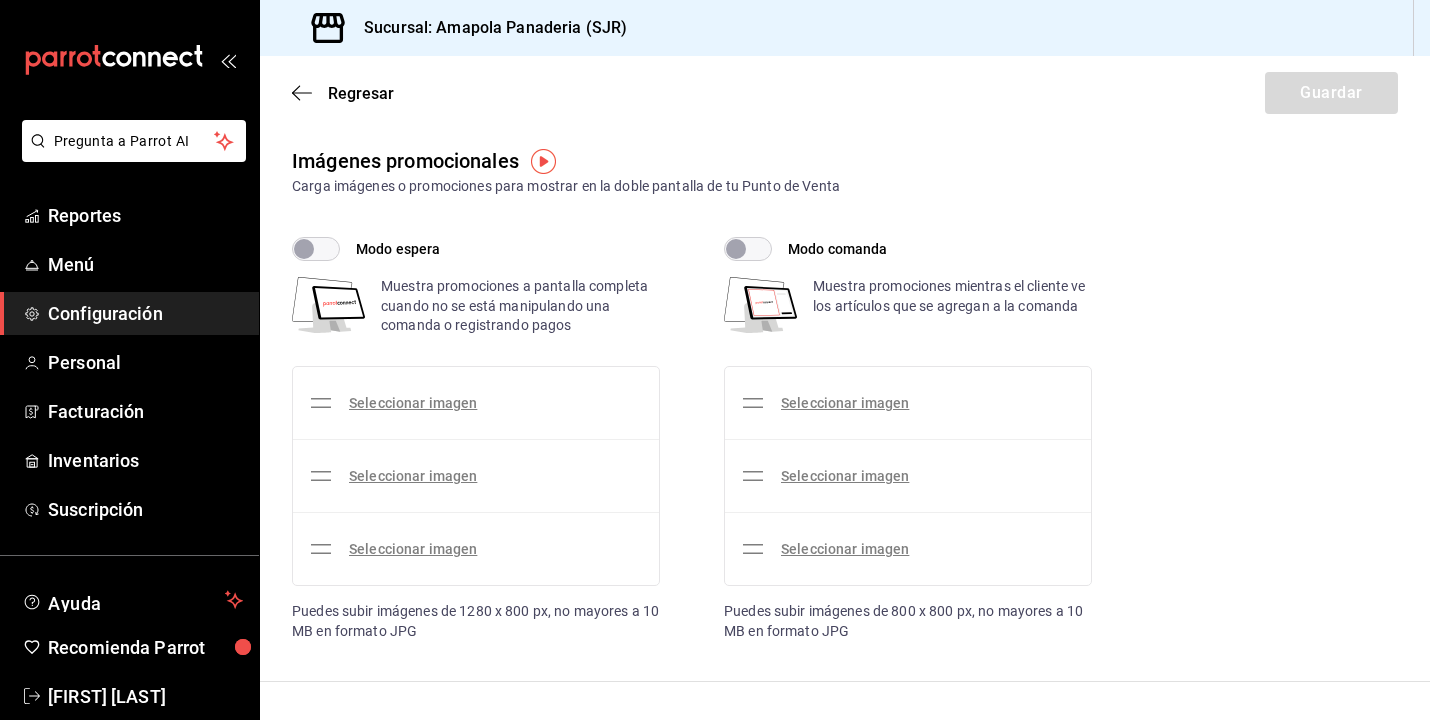 checkbox on "true" 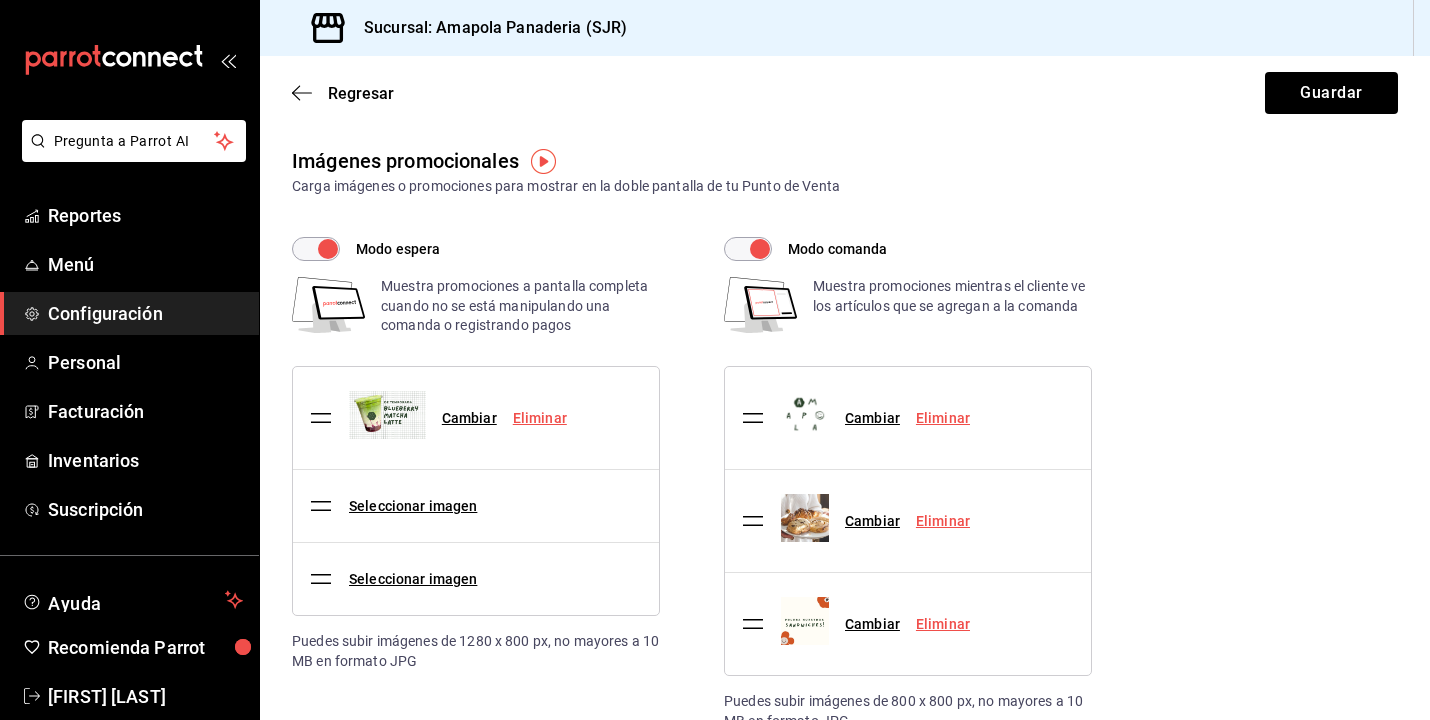 click on "Eliminar" at bounding box center [540, 418] 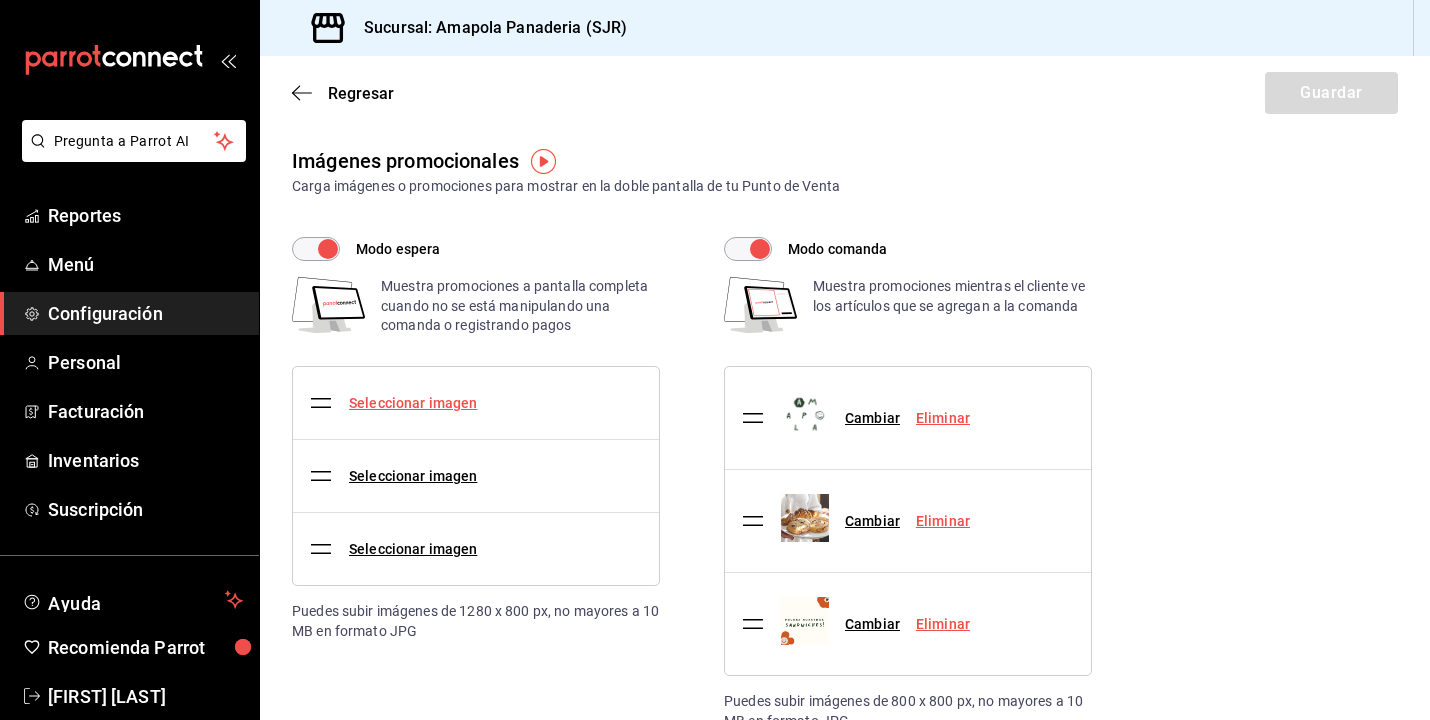 click on "Seleccionar imagen" at bounding box center [413, 403] 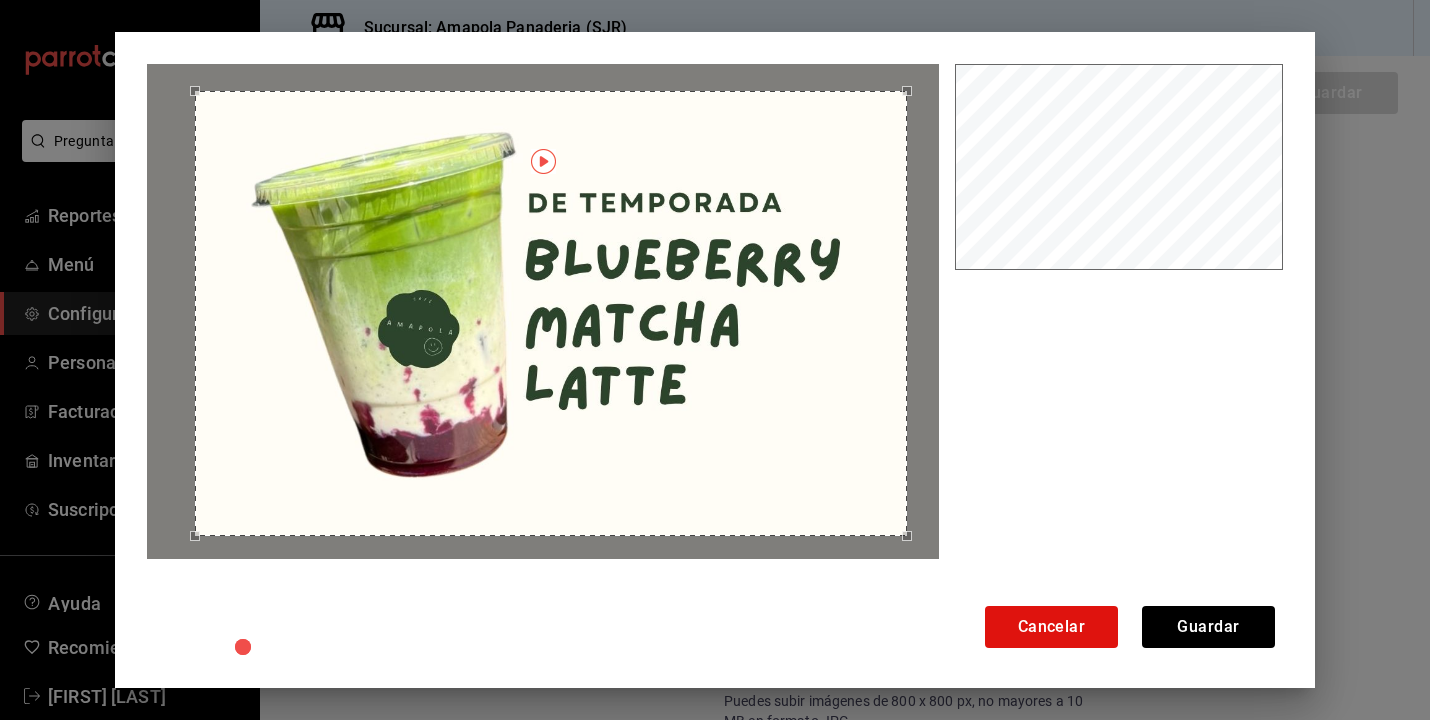 click at bounding box center [551, 314] 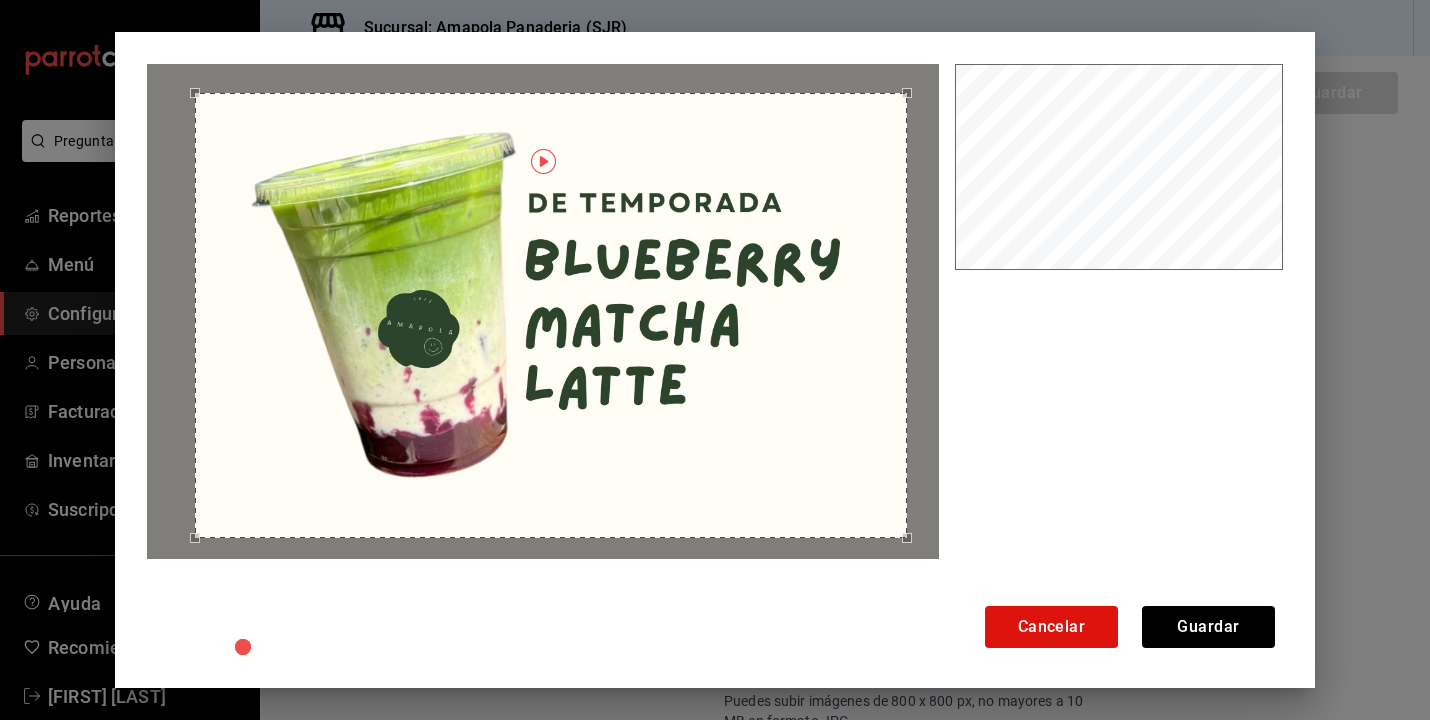 click at bounding box center [551, 316] 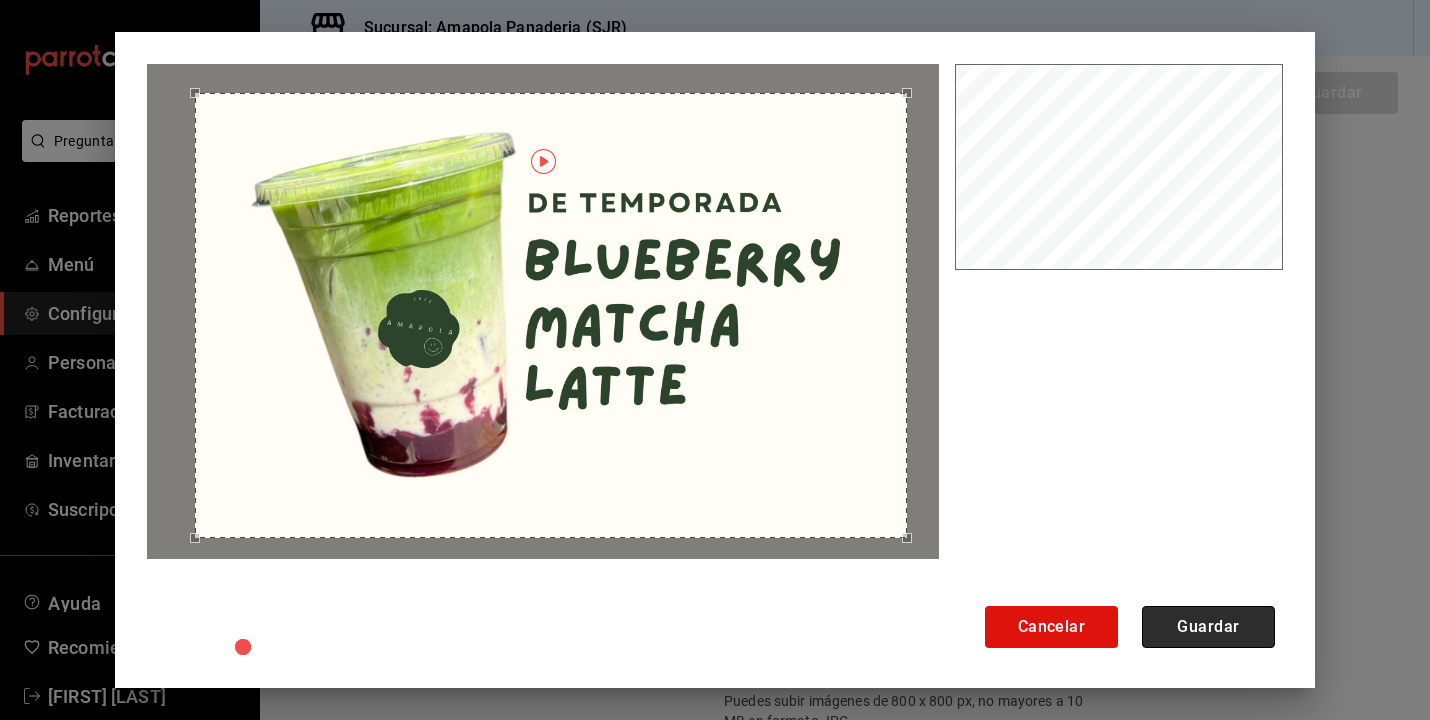 click on "Guardar" at bounding box center [1208, 627] 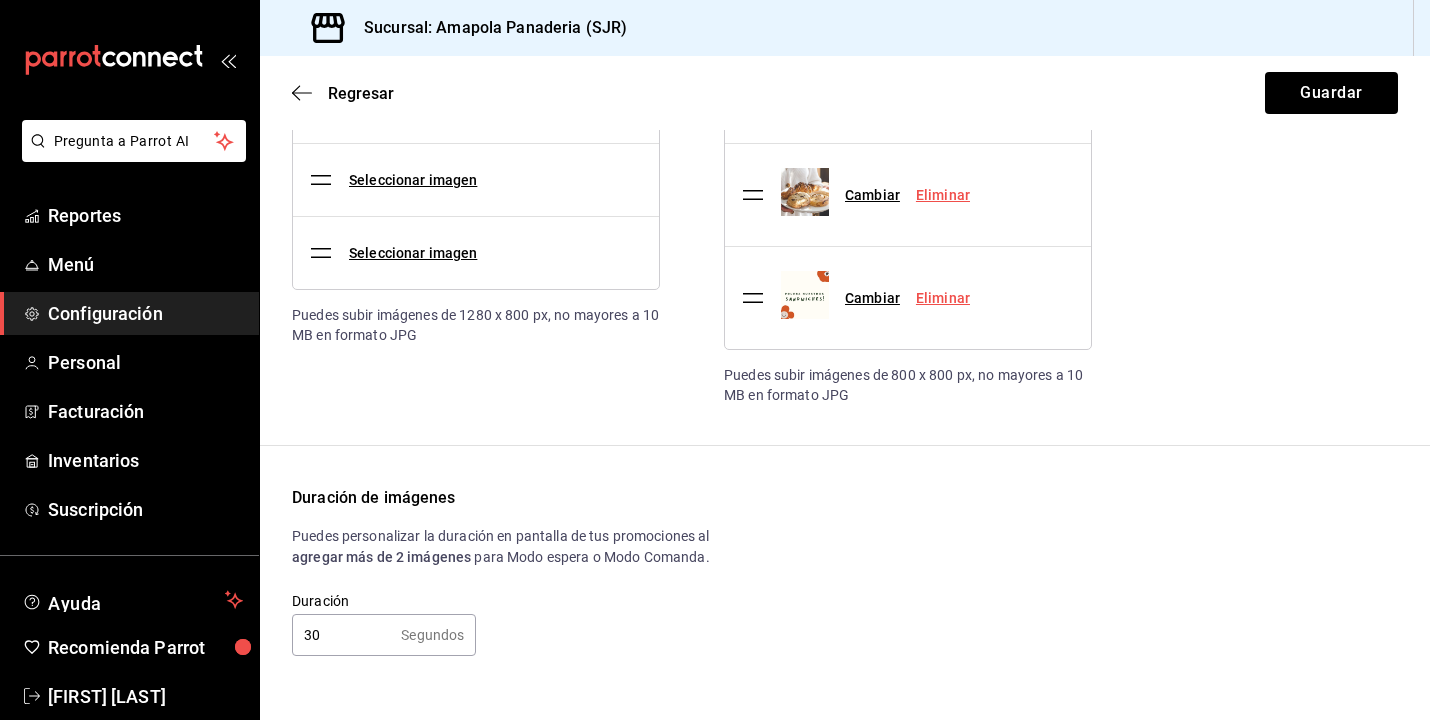 scroll, scrollTop: 325, scrollLeft: 0, axis: vertical 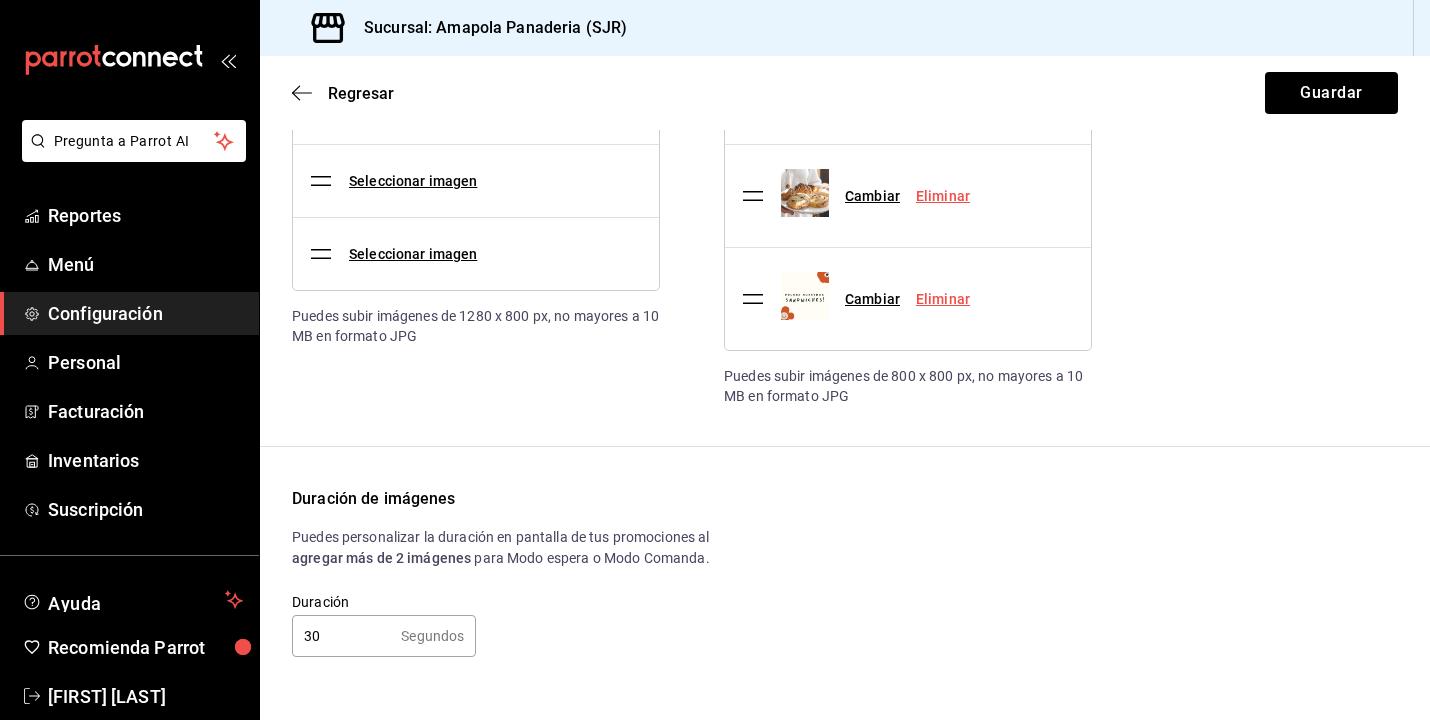 click on "30" at bounding box center [342, 636] 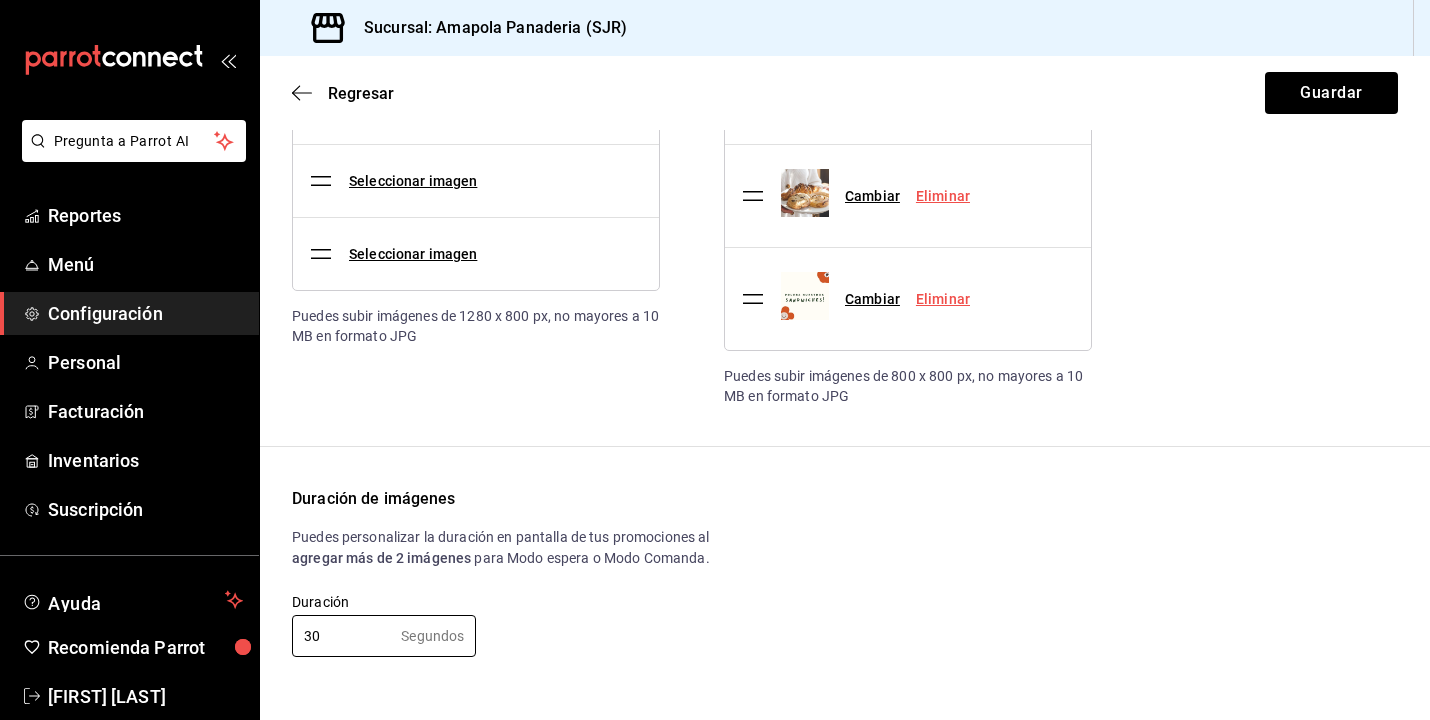 type on "3" 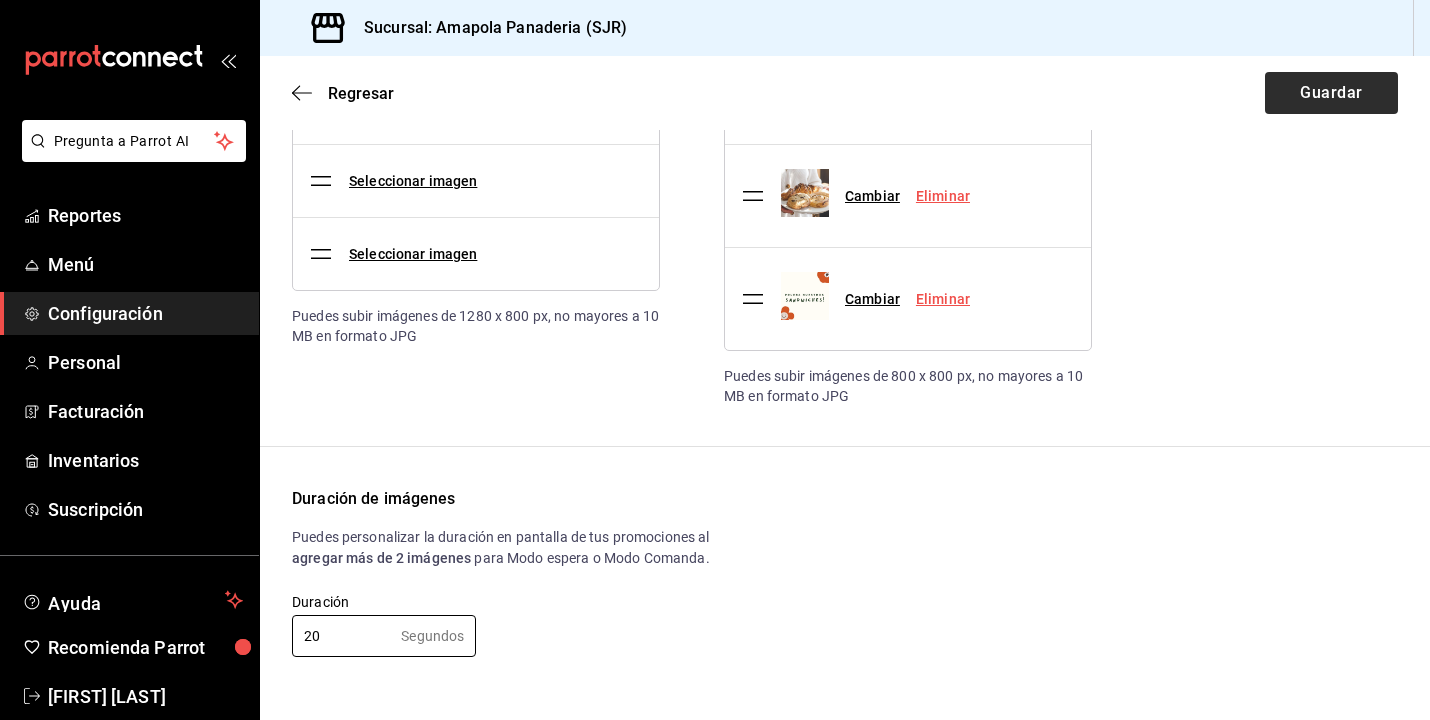 type on "20" 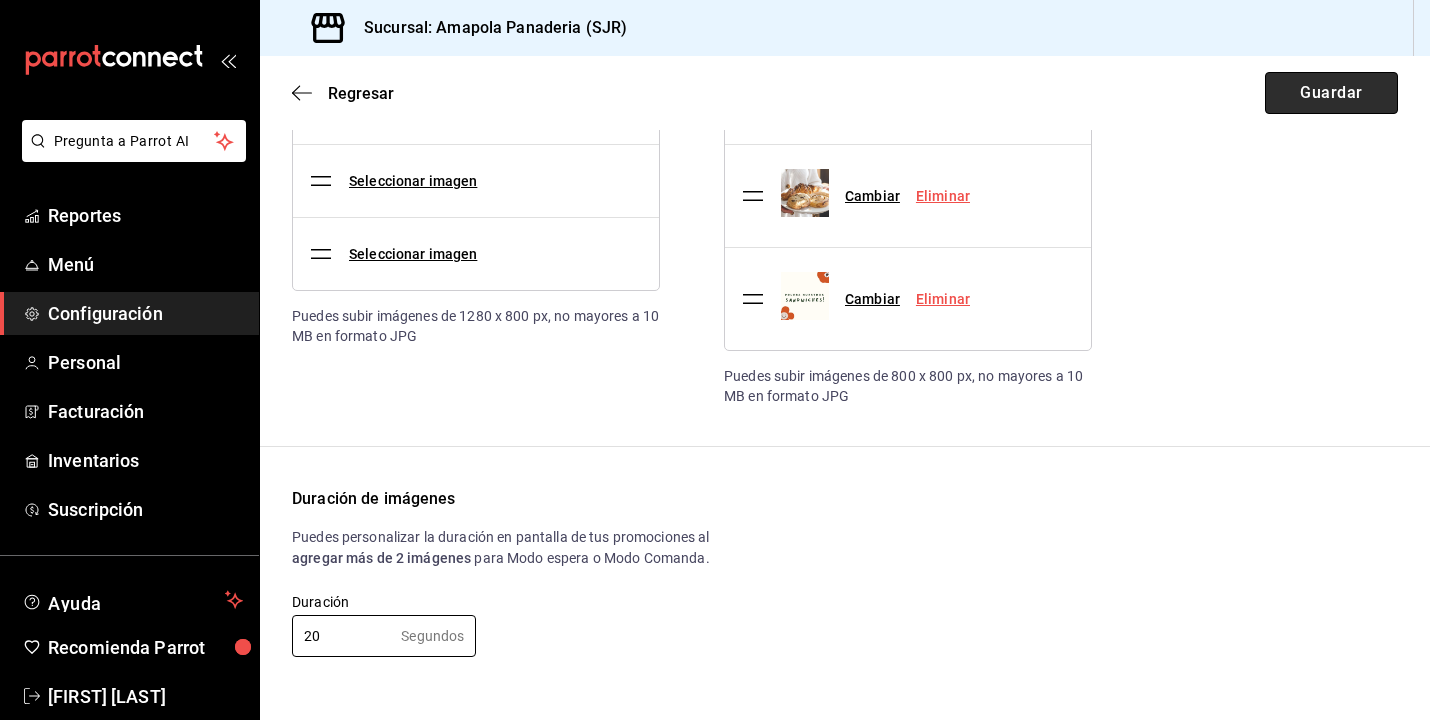 click on "Guardar" at bounding box center (1331, 93) 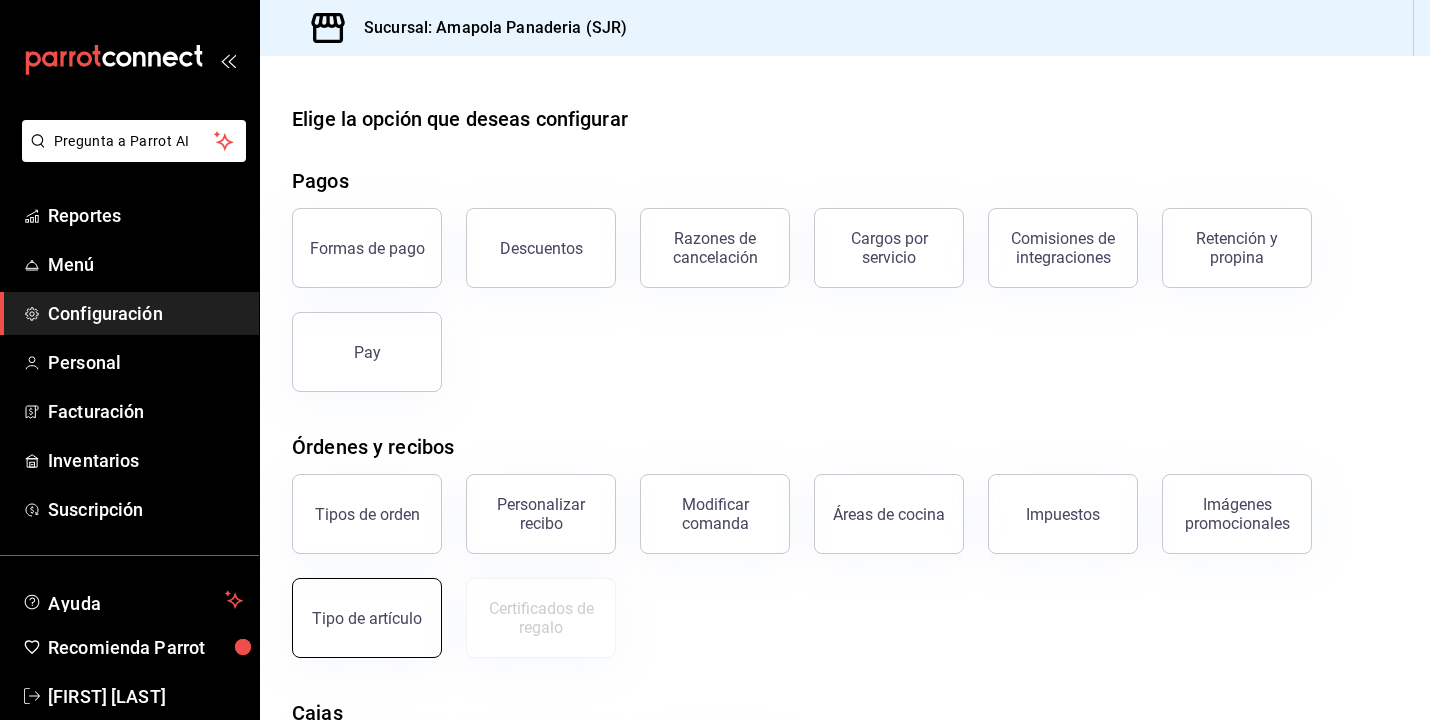 click on "Tipo de artículo" at bounding box center [367, 618] 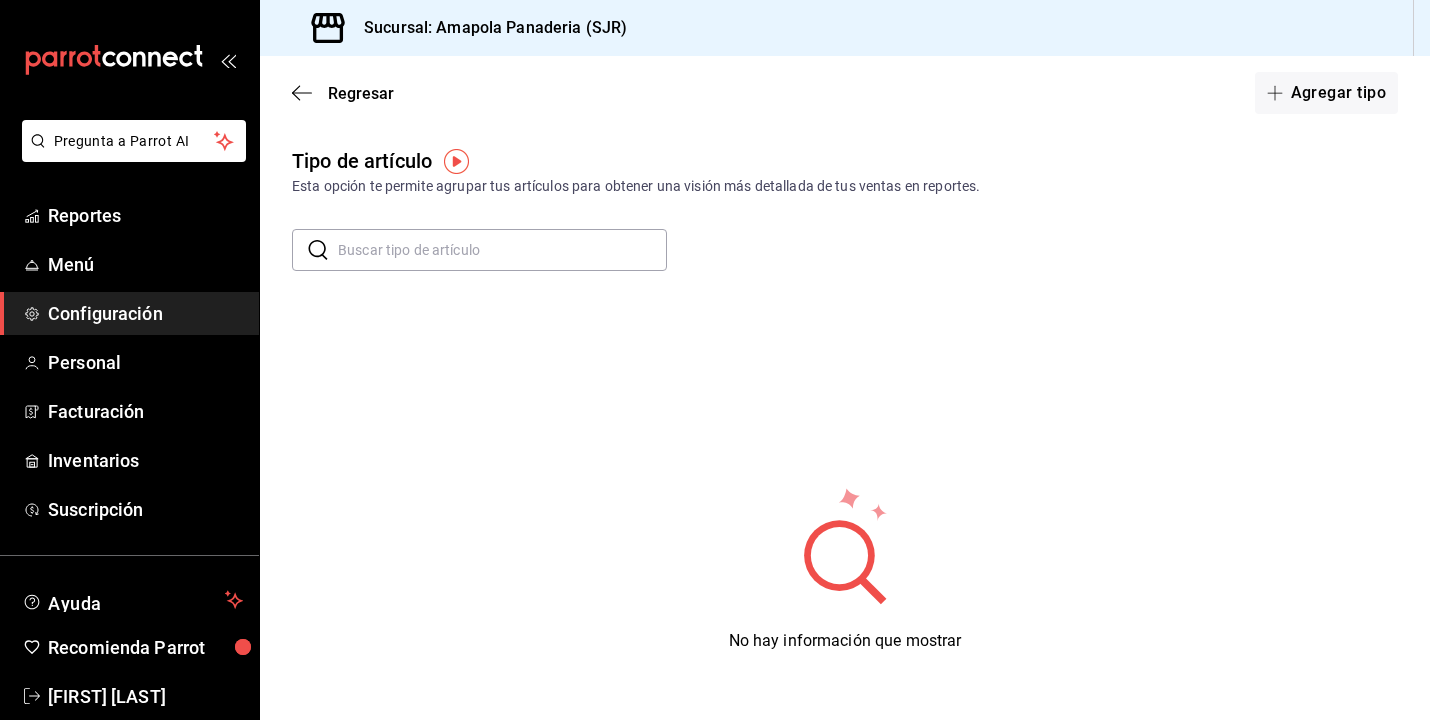 click at bounding box center [502, 250] 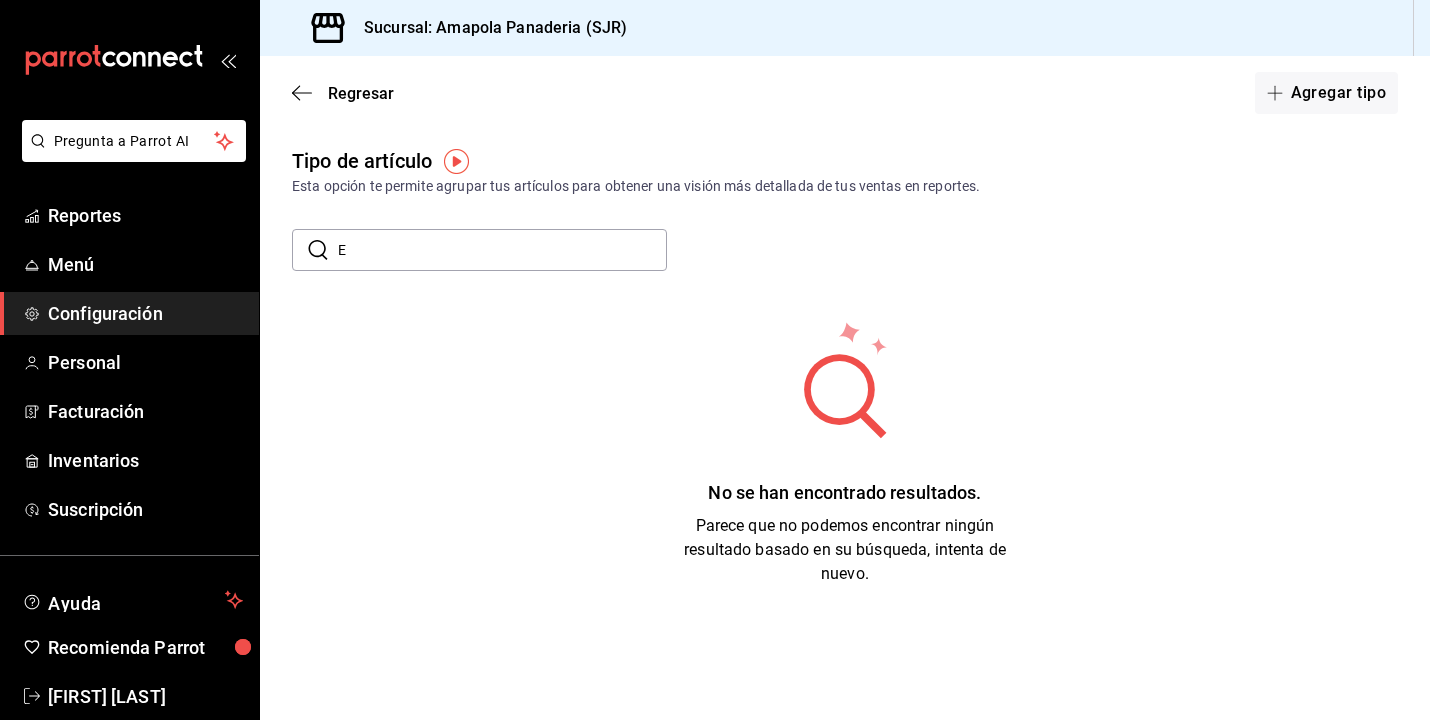 type 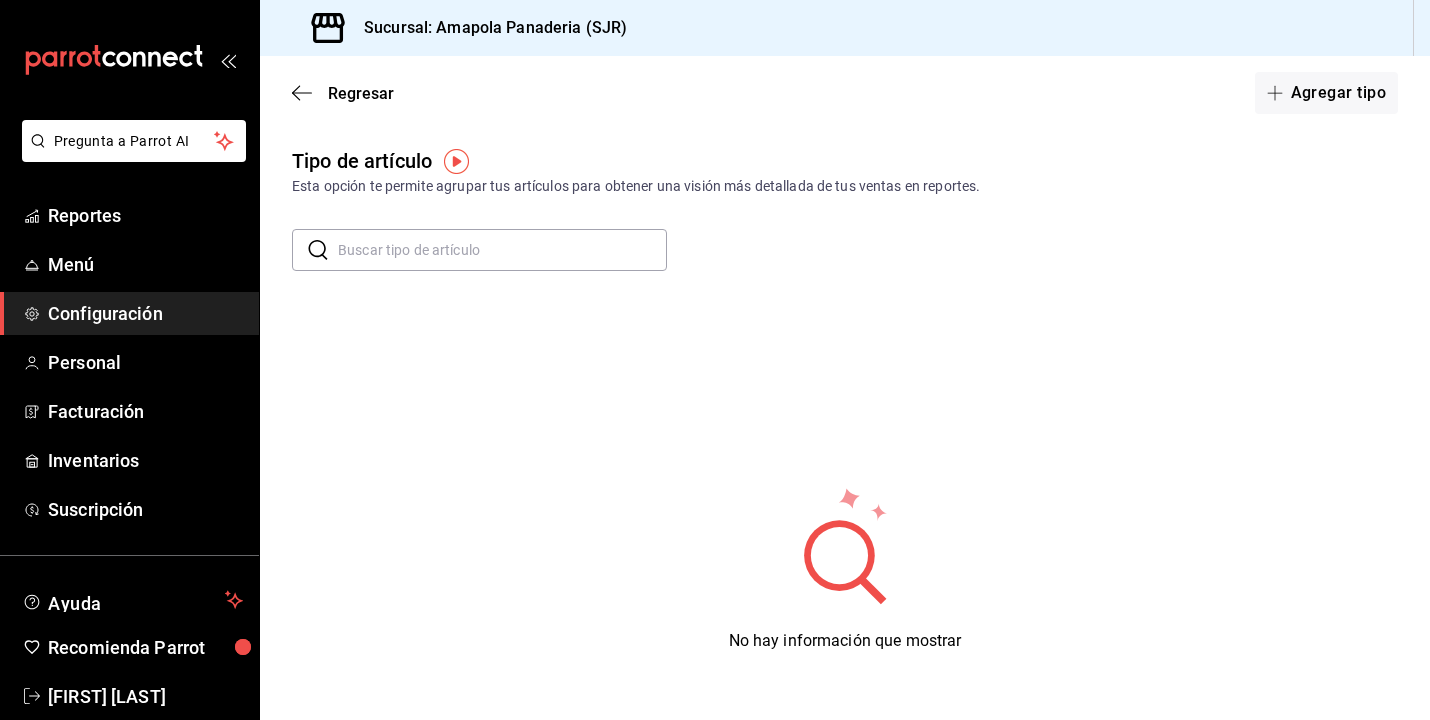 click at bounding box center [456, 161] 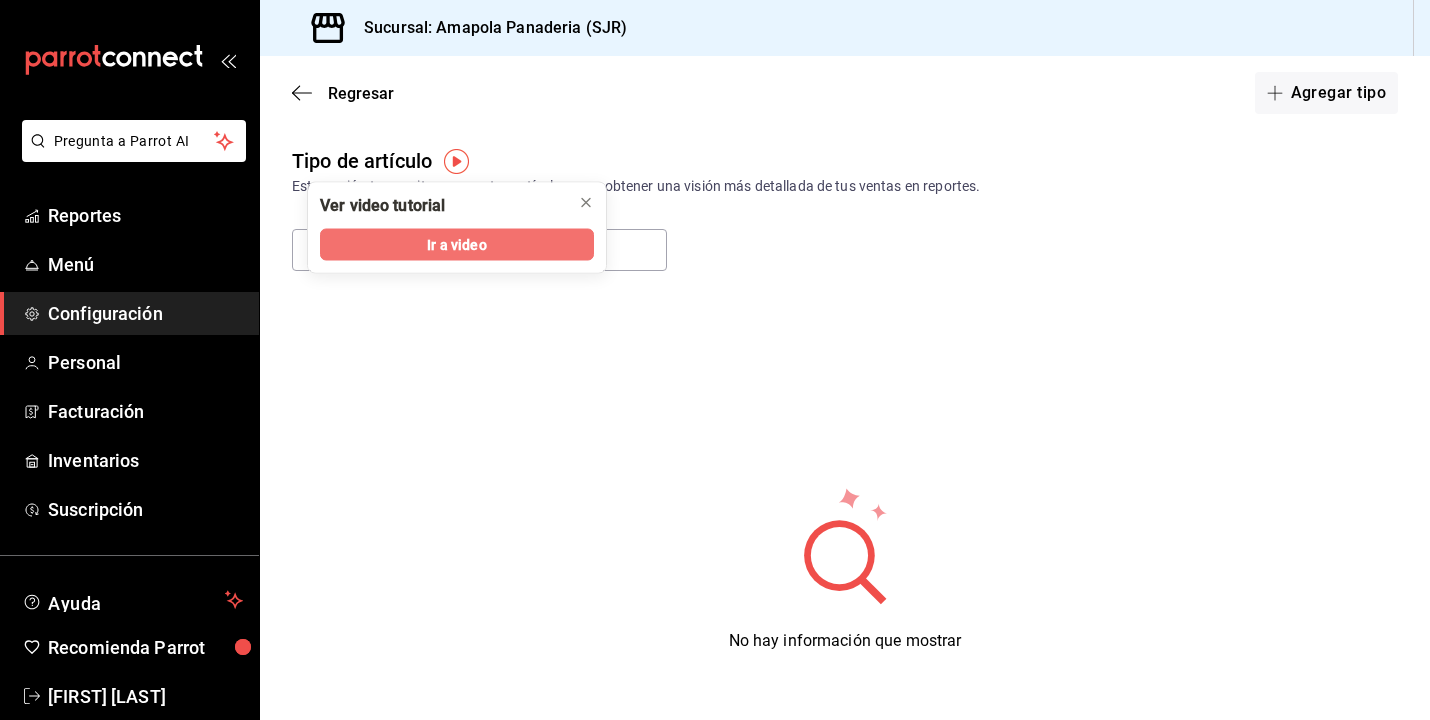 click on "Ir a video" at bounding box center [456, 244] 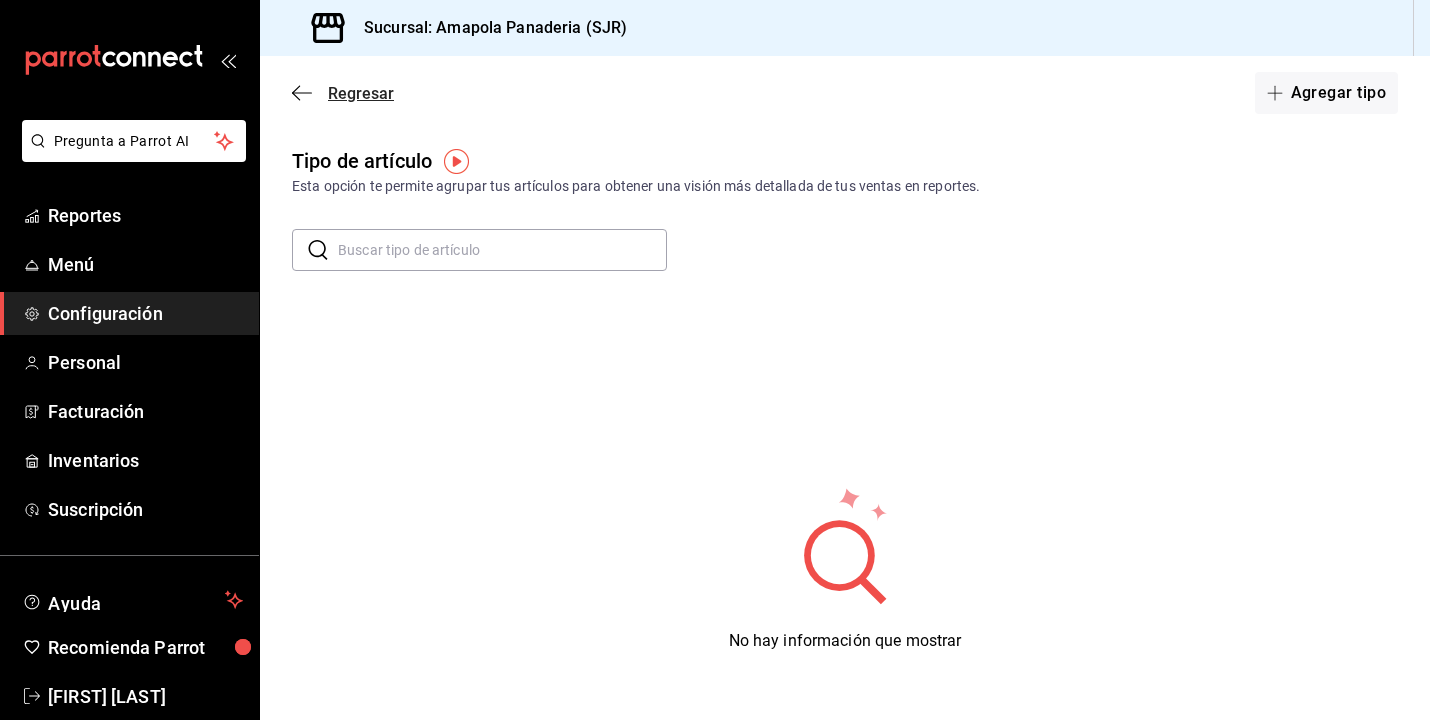 click 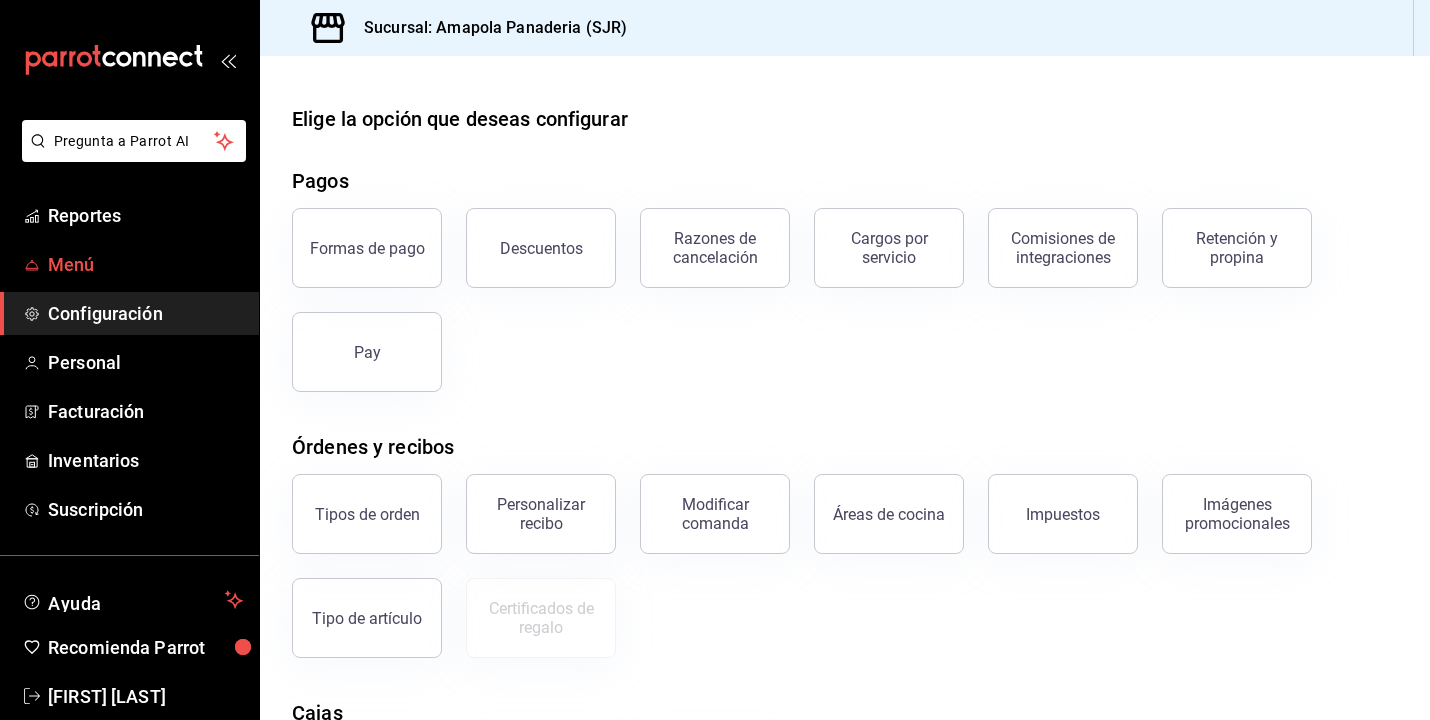scroll, scrollTop: 0, scrollLeft: 0, axis: both 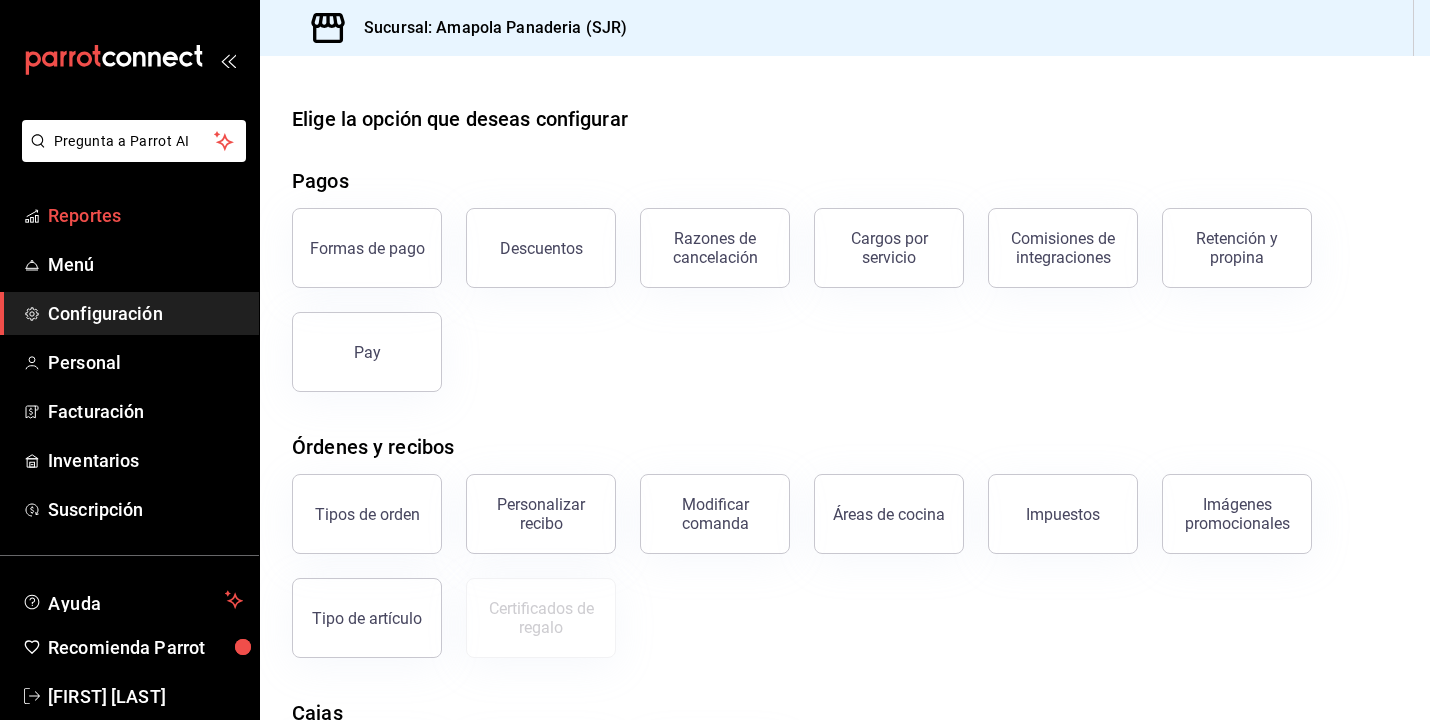 click on "Reportes" at bounding box center [145, 215] 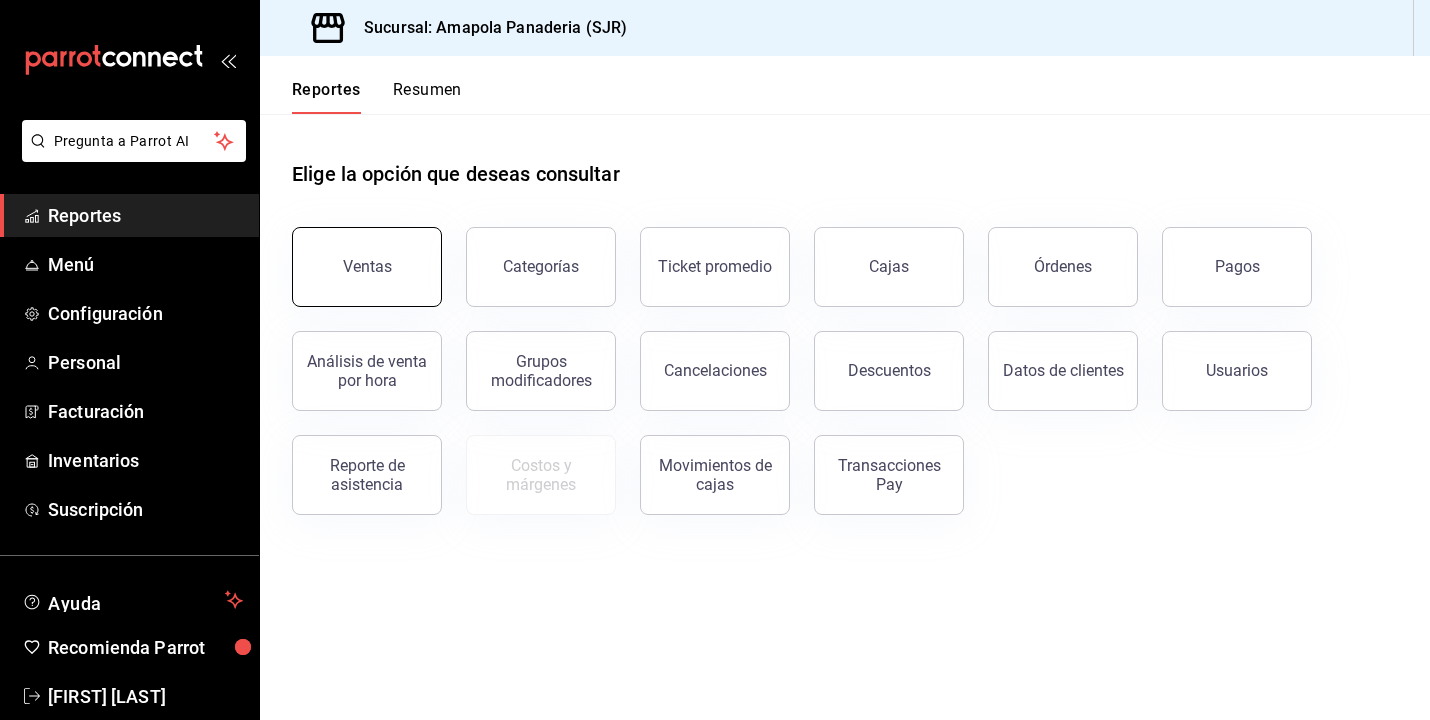 click on "Ventas" at bounding box center [367, 267] 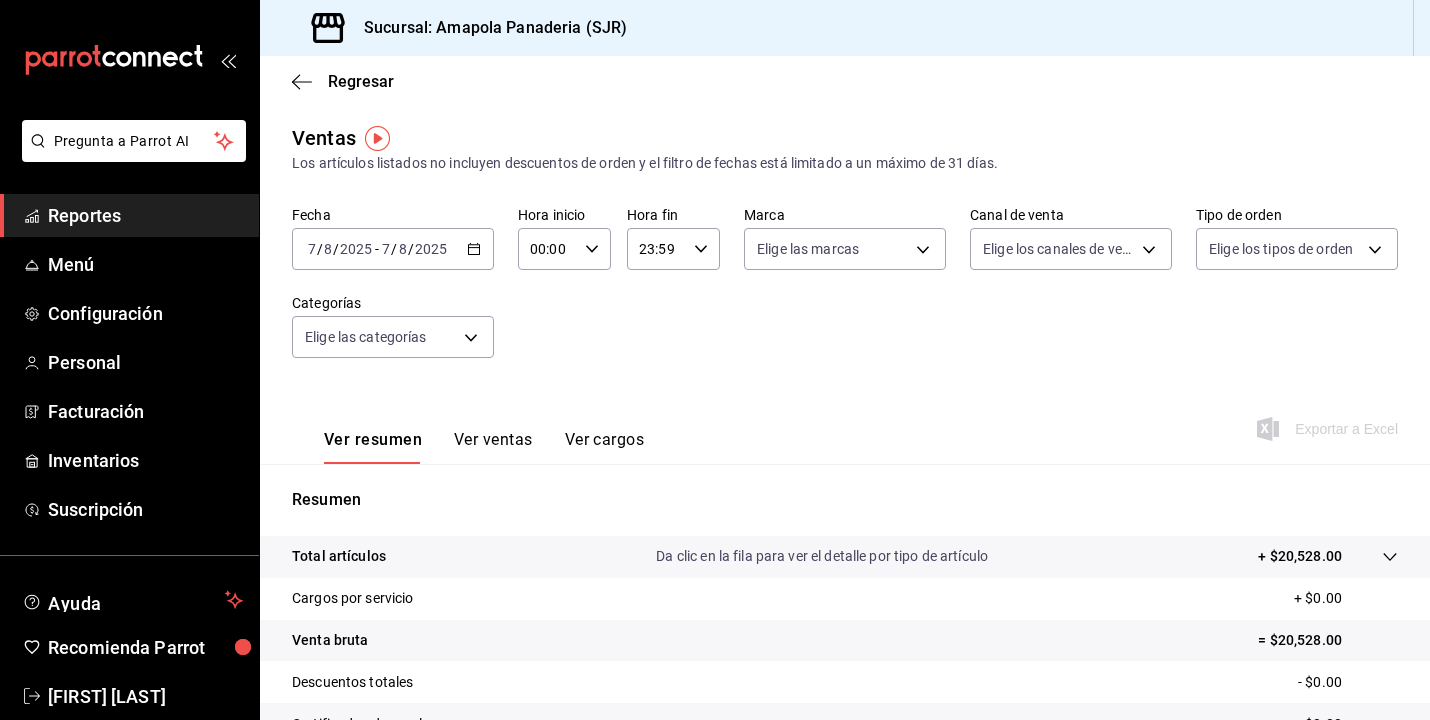 click on "2025-08-07 7 / 8 / 2025 - 2025-08-07 7 / 8 / 2025" at bounding box center (393, 249) 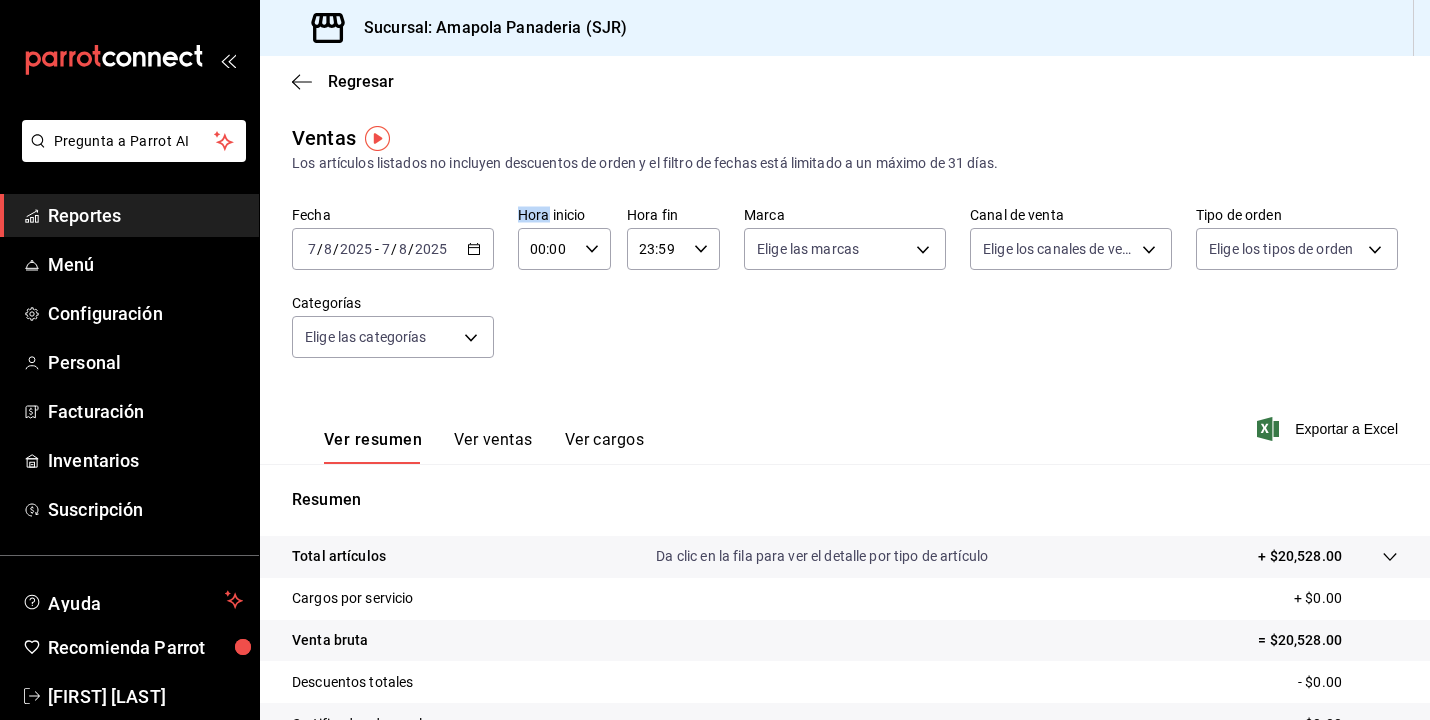 click on "2025-08-07 7 / 8 / 2025 - 2025-08-07 7 / 8 / 2025" at bounding box center (393, 249) 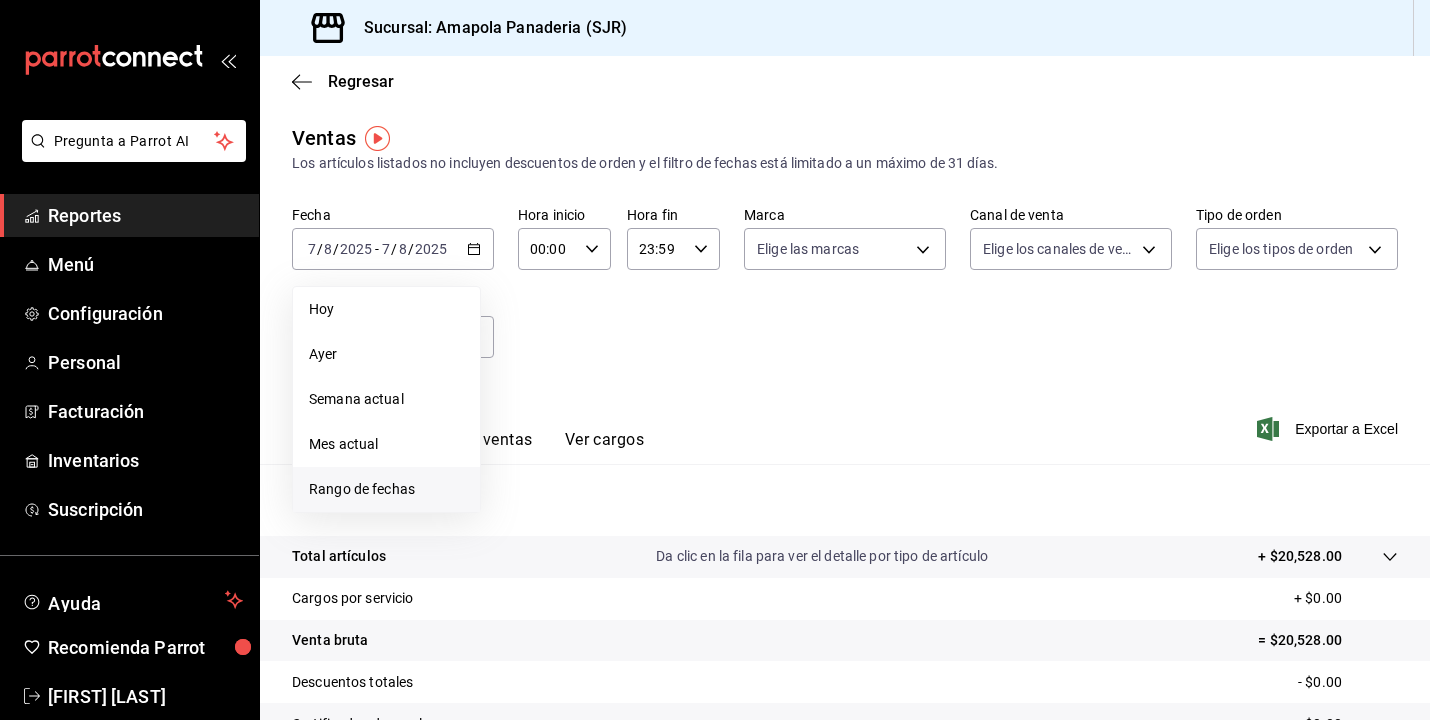 click on "Rango de fechas" at bounding box center (386, 489) 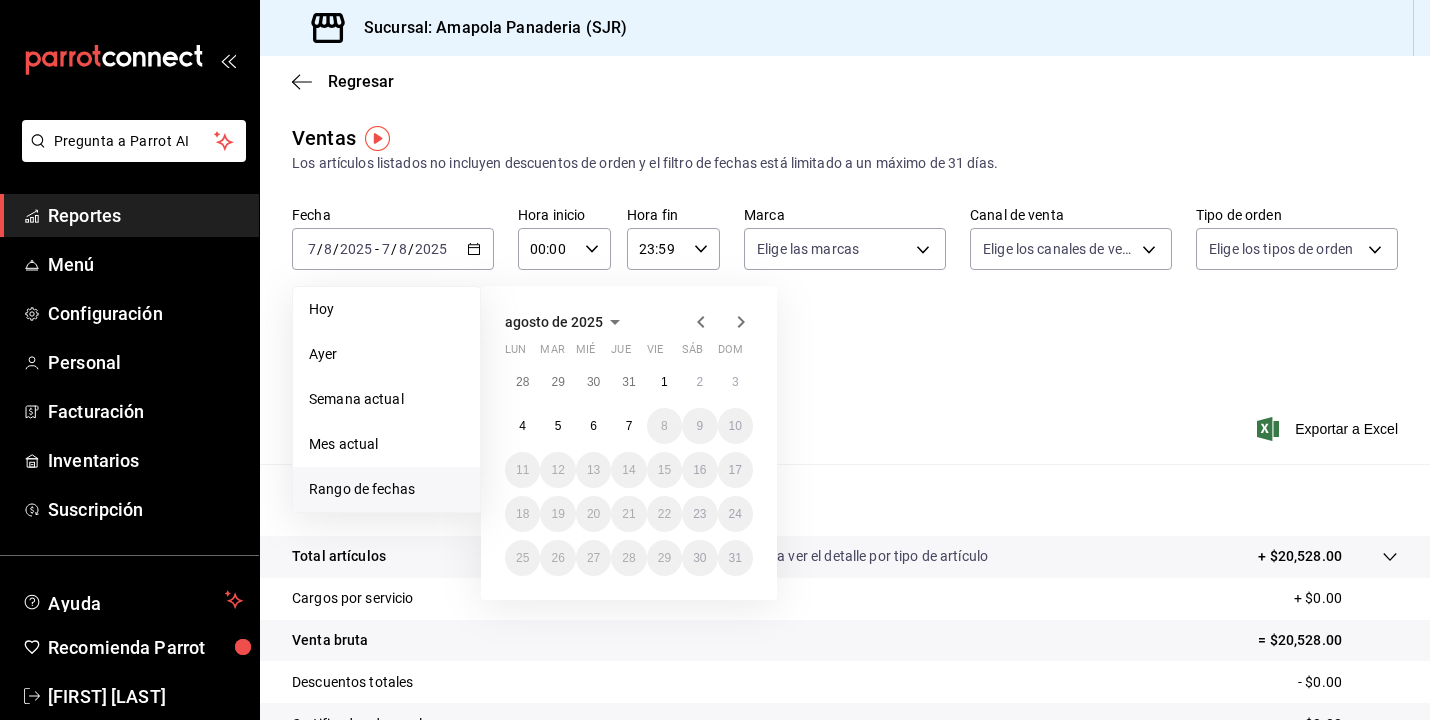 click 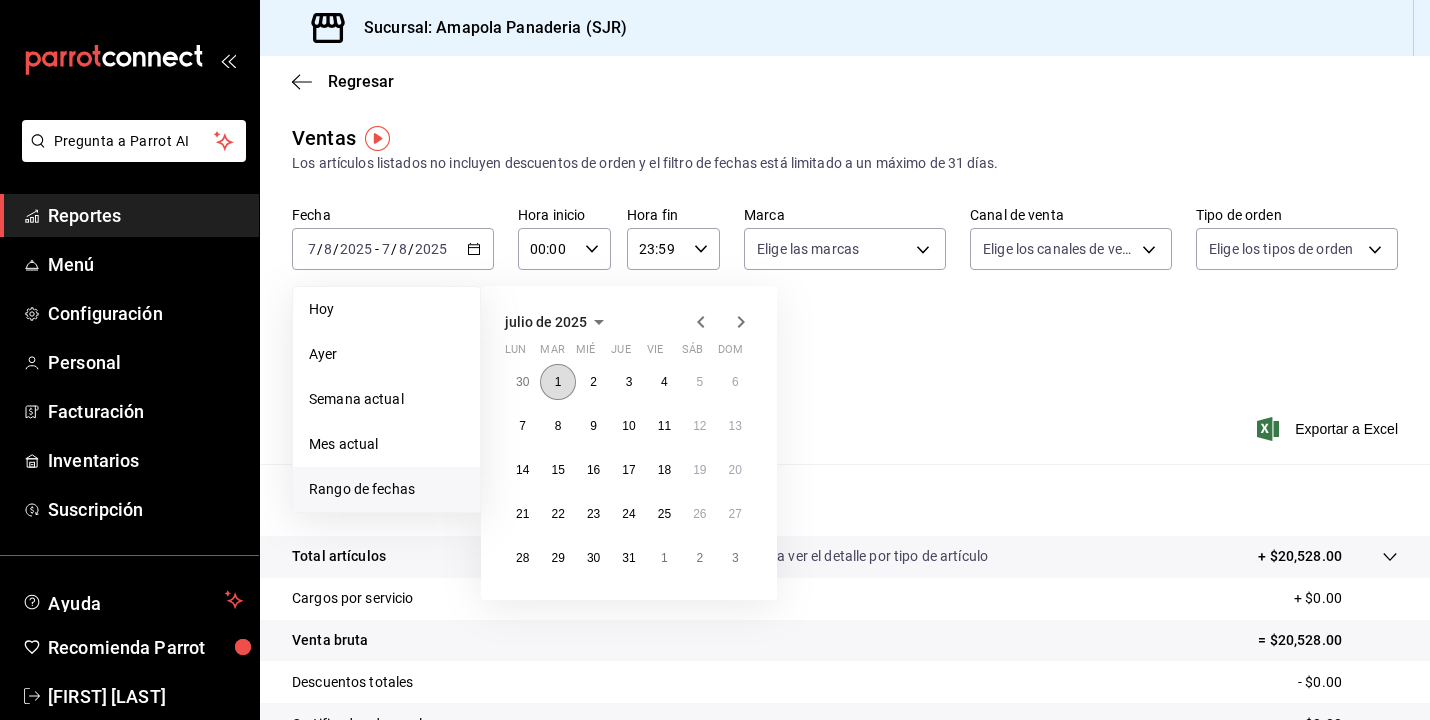 click on "1" at bounding box center [557, 382] 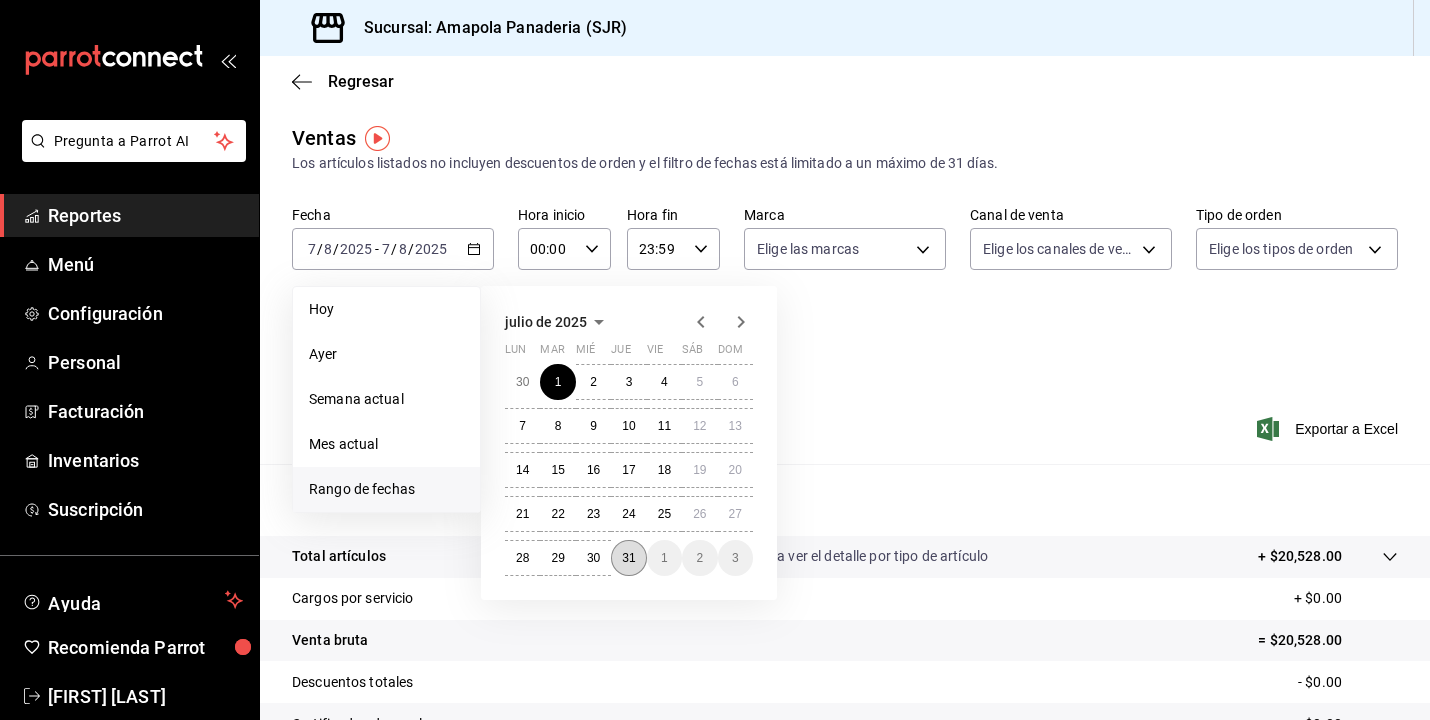 click on "31" at bounding box center (628, 558) 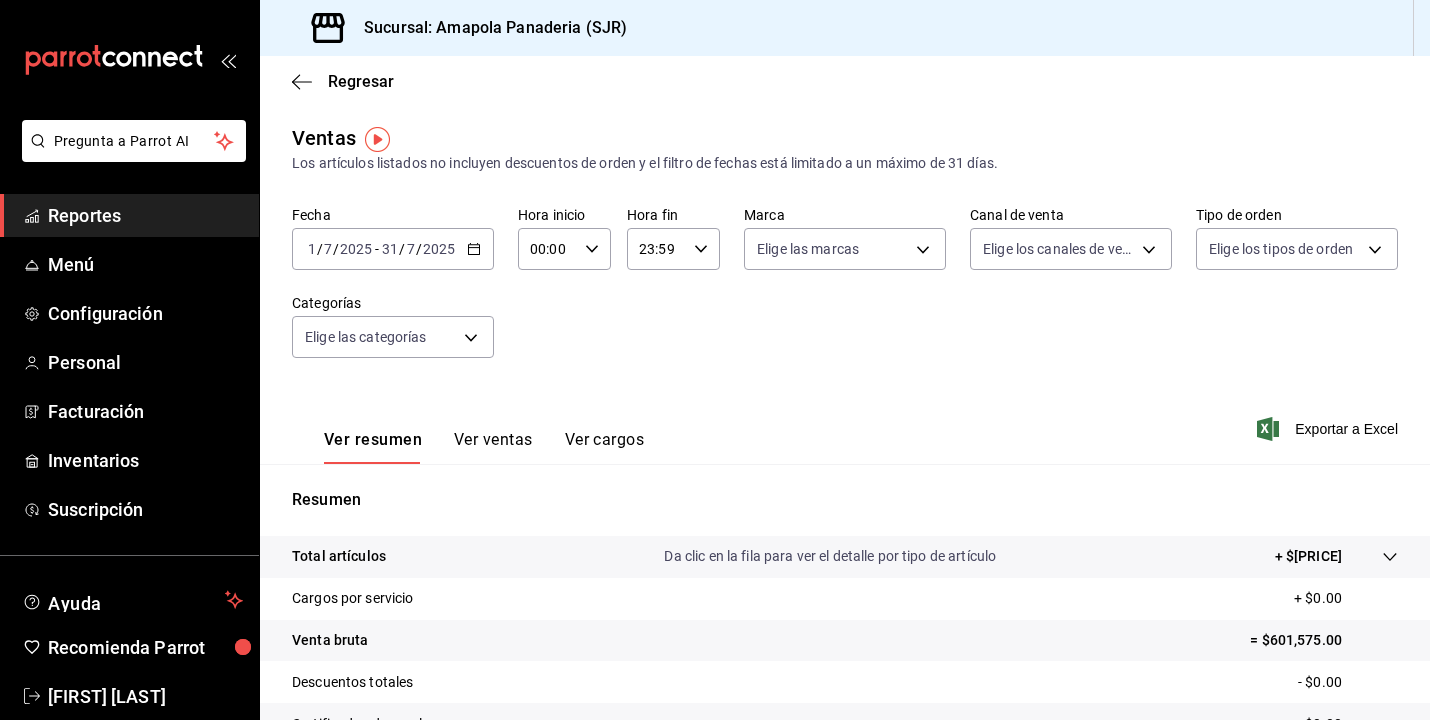 scroll, scrollTop: 0, scrollLeft: 0, axis: both 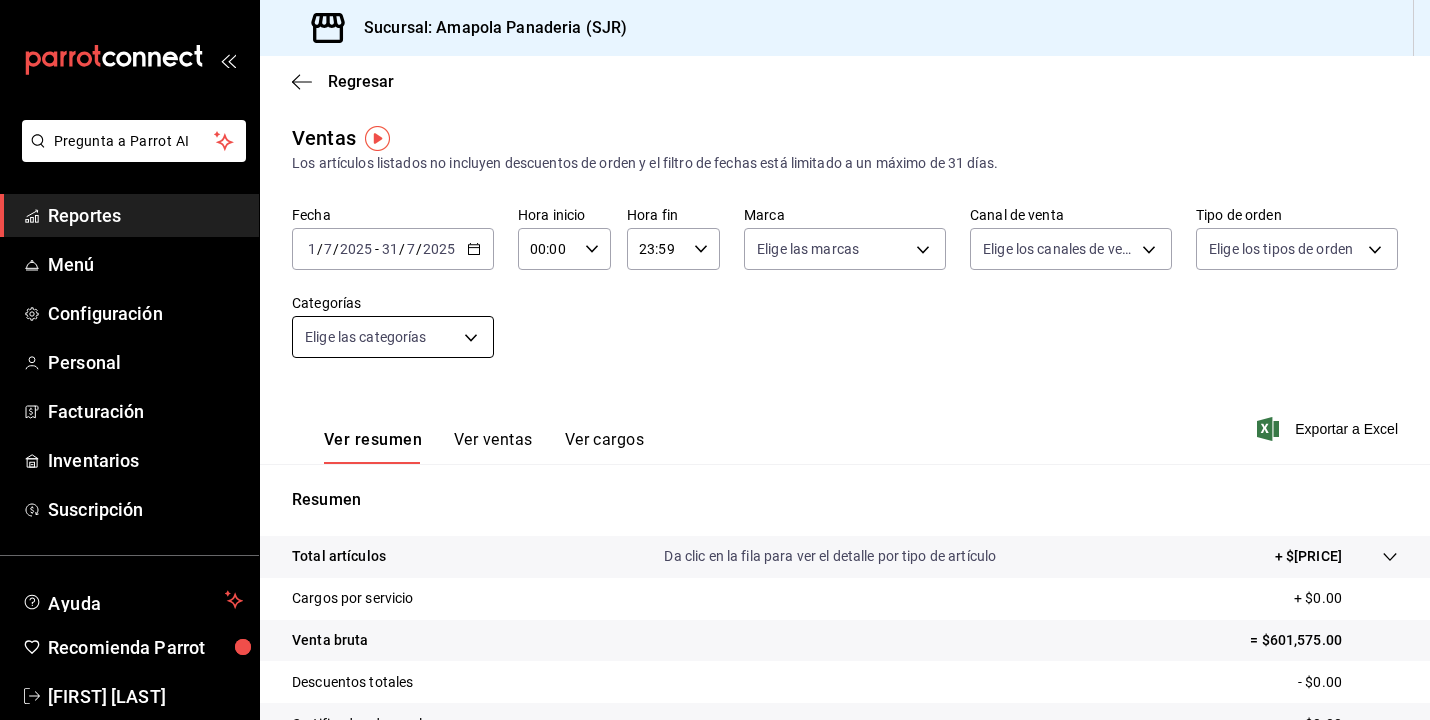 click on "Pregunta a Parrot AI Reportes   Menú   Configuración   Personal   Facturación   Inventarios   Suscripción   Ayuda Recomienda Parrot   Juan Carlos Osornio   Sugerir nueva función   Sucursal: Amapola Panaderia (SJR) Regresar Ventas Los artículos listados no incluyen descuentos de orden y el filtro de fechas está limitado a un máximo de 31 días. Fecha 2025-07-01 1 / 7 / 2025 - 2025-07-31 31 / 7 / 2025 Hora inicio 00:00 Hora inicio Hora fin 23:59 Hora fin Marca Elige las marcas Canal de venta Elige los canales de venta Tipo de orden Elige los tipos de orden Categorías Elige las categorías Ver resumen Ver ventas Ver cargos Exportar a Excel Resumen Total artículos Da clic en la fila para ver el detalle por tipo de artículo + $601,575.00 Cargos por servicio + $0.00 Venta bruta = $601,575.00 Descuentos totales - $0.00 Certificados de regalo - $0.00 Venta total = $601,575.00 Impuestos - $82,975.86 Venta neta = $518,599.14 Se guardó correctamente su configuración Ver video tutorial Ir a video Reportes" at bounding box center (715, 360) 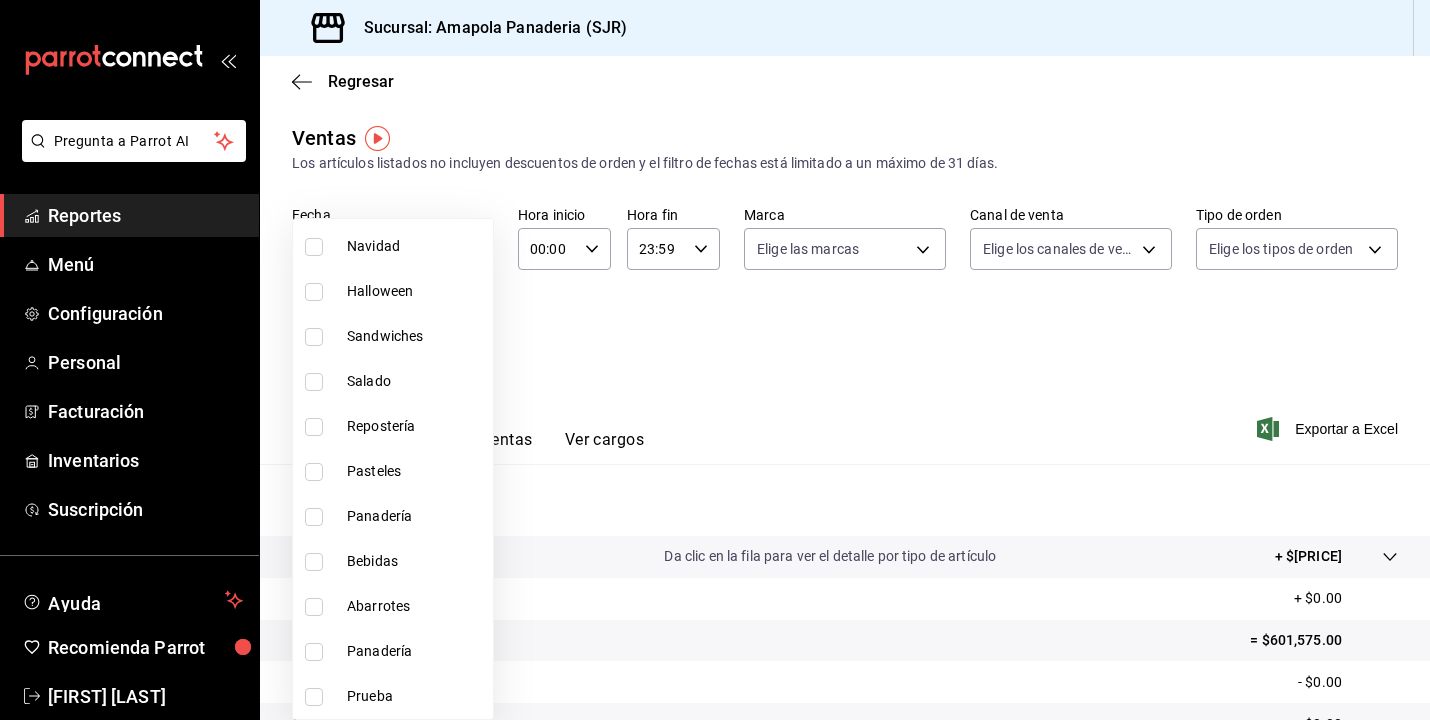 scroll, scrollTop: 200, scrollLeft: 0, axis: vertical 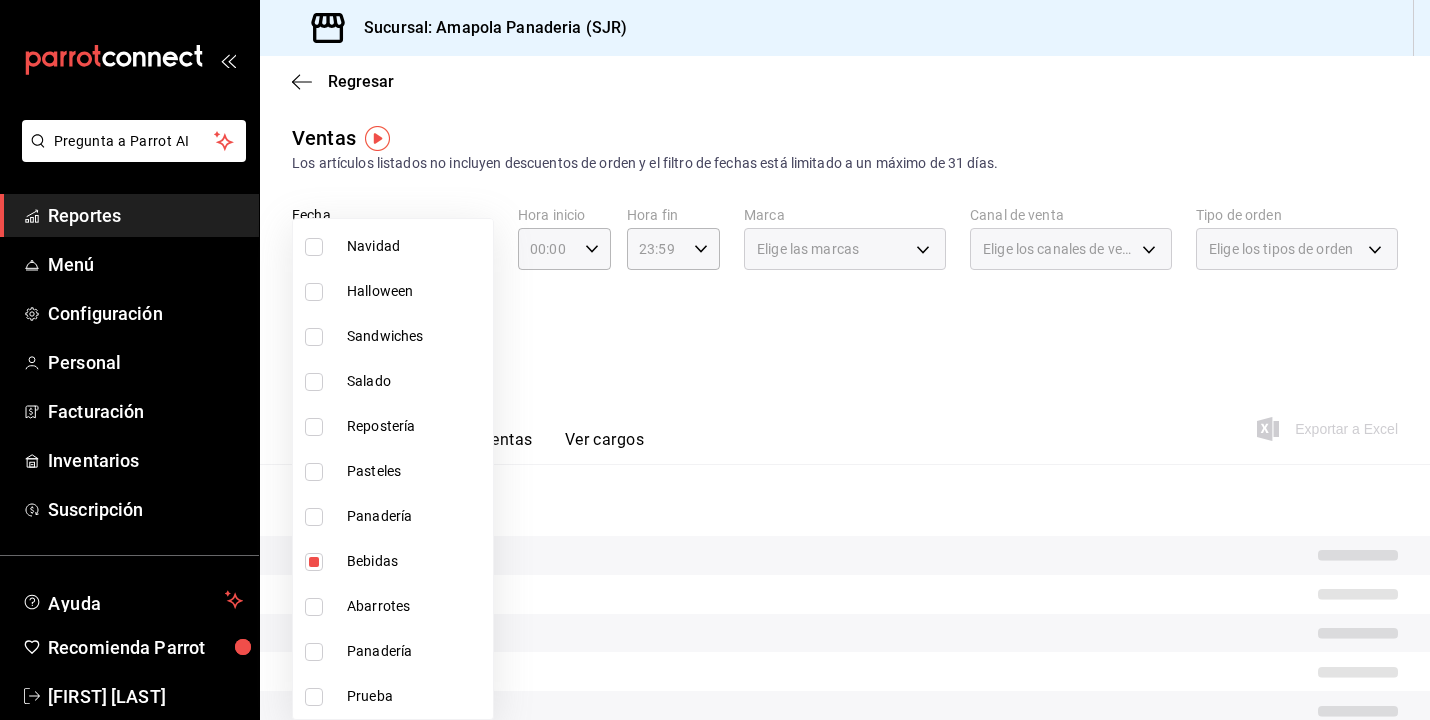 click at bounding box center (715, 360) 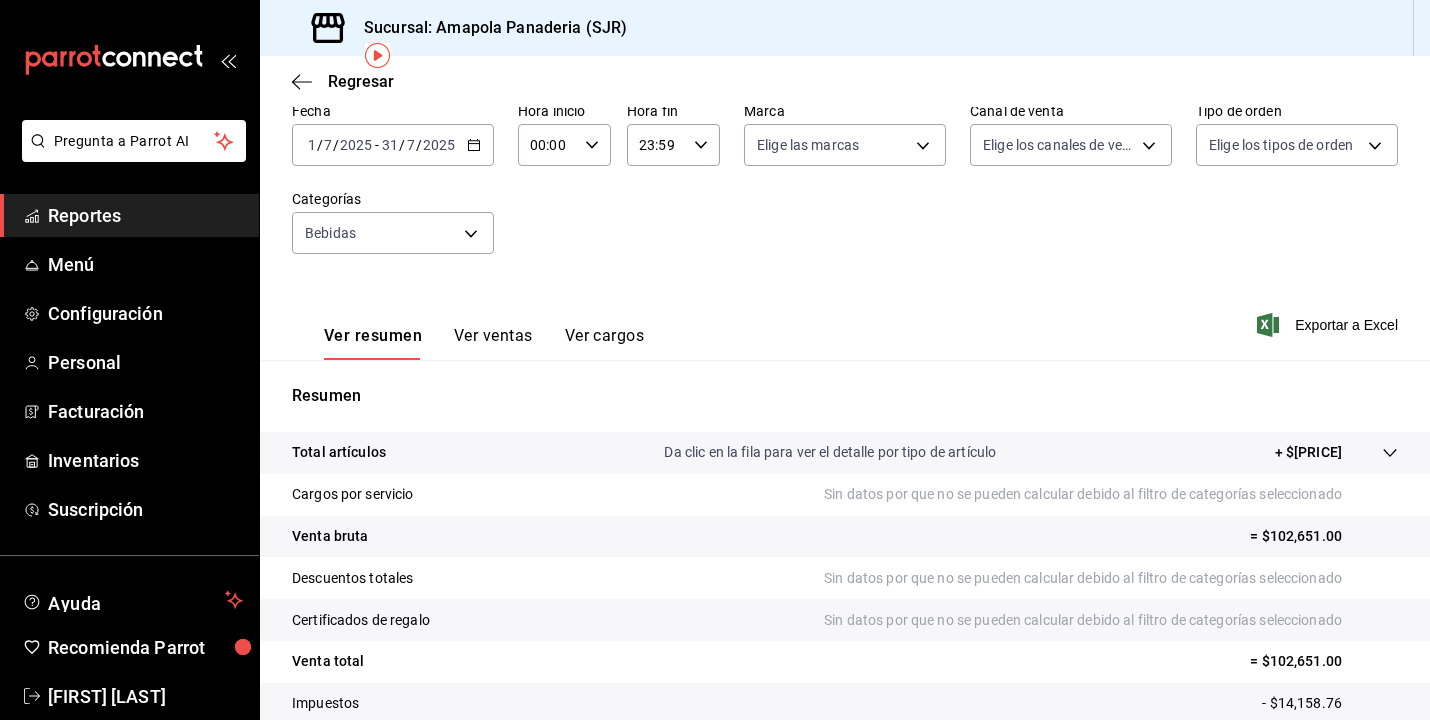 scroll, scrollTop: 136, scrollLeft: 0, axis: vertical 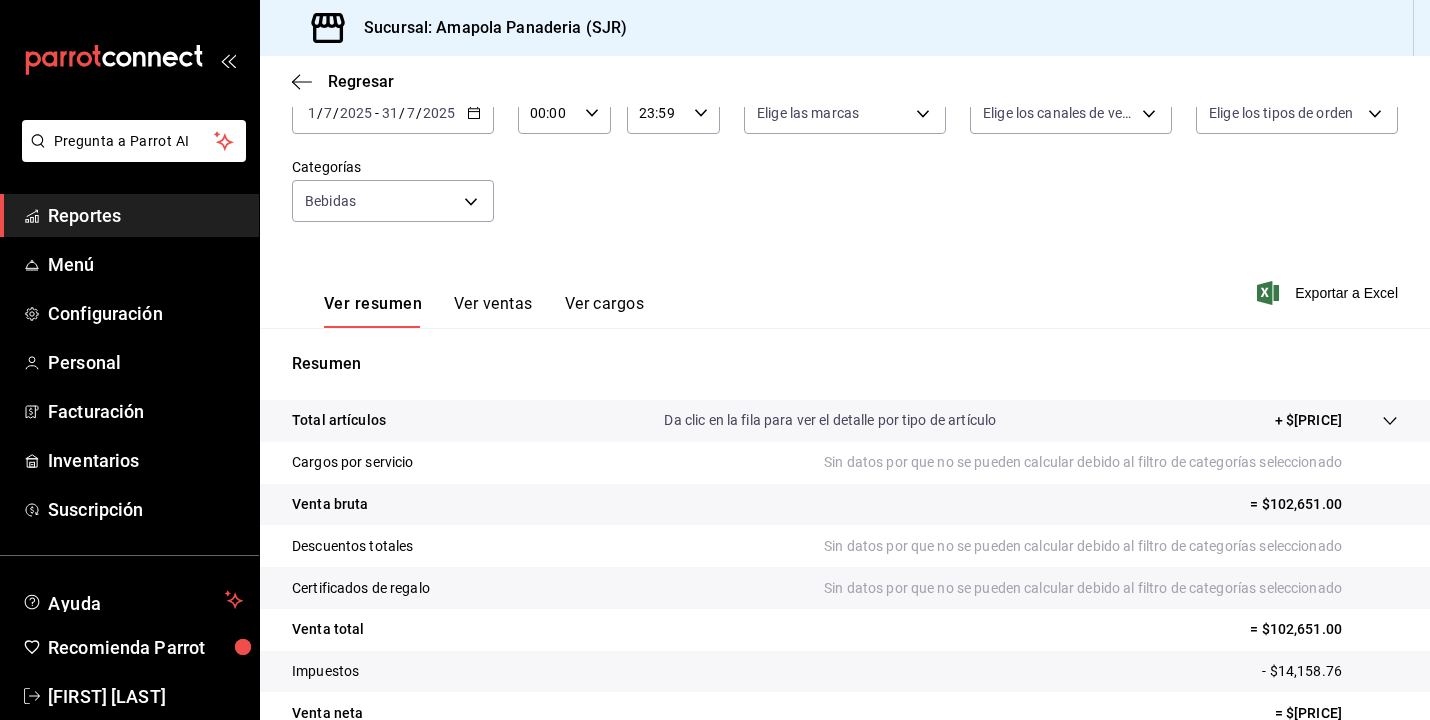click on "Resumen Total artículos Da clic en la fila para ver el detalle por tipo de artículo + $102,651.00 Cargos por servicio  Sin datos por que no se pueden calcular debido al filtro de categorías seleccionado Venta bruta = $102,651.00 Descuentos totales  Sin datos por que no se pueden calcular debido al filtro de categorías seleccionado Certificados de regalo  Sin datos por que no se pueden calcular debido al filtro de categorías seleccionado Venta total = $102,651.00 Impuestos - $14,158.76 Venta neta = $88,492.24" at bounding box center (845, 543) 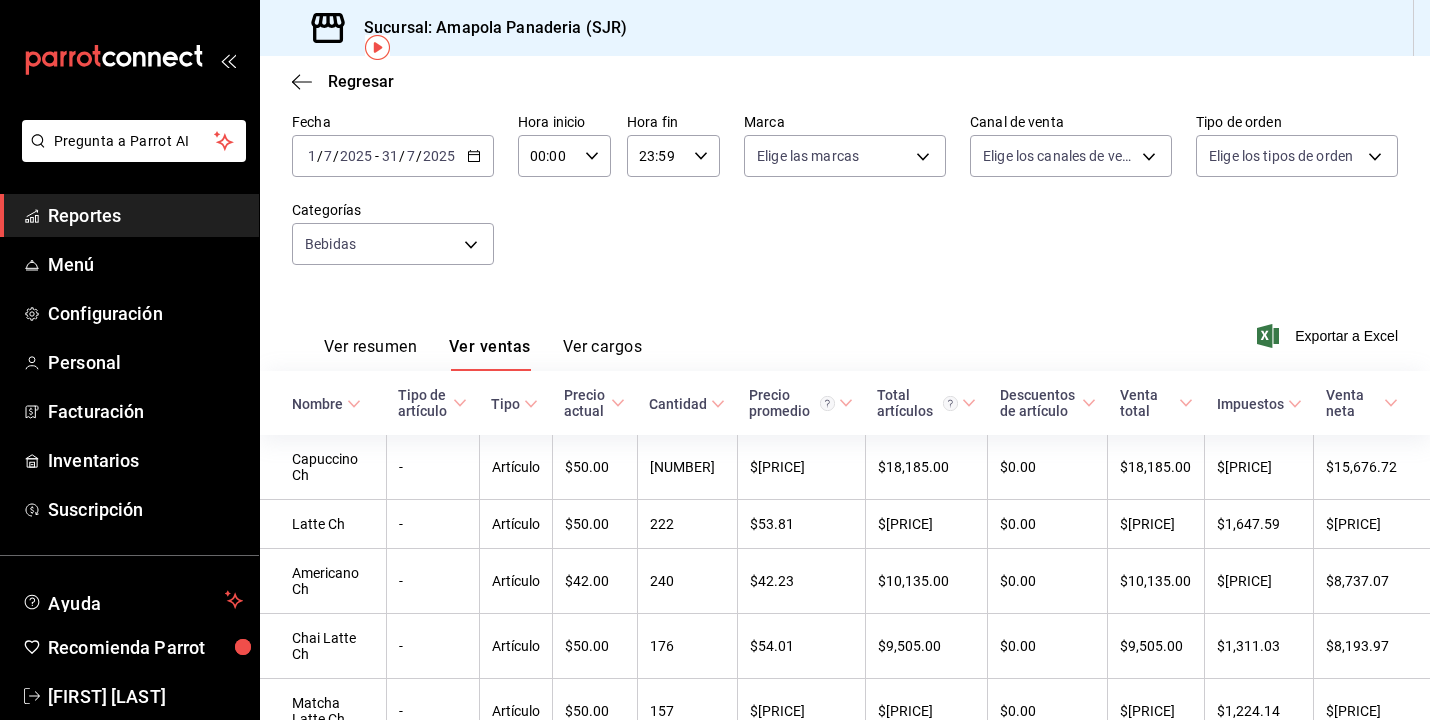 scroll, scrollTop: 91, scrollLeft: 0, axis: vertical 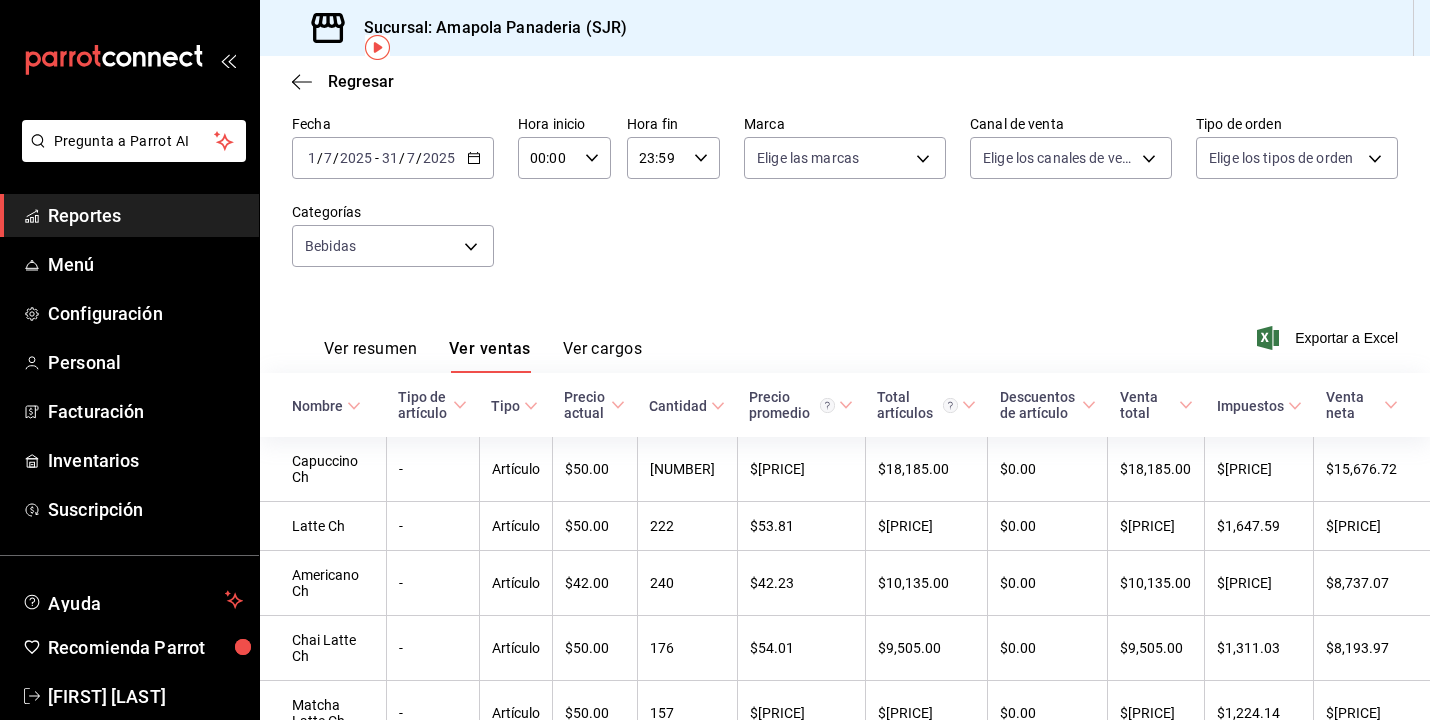 click on "Cantidad" at bounding box center (678, 406) 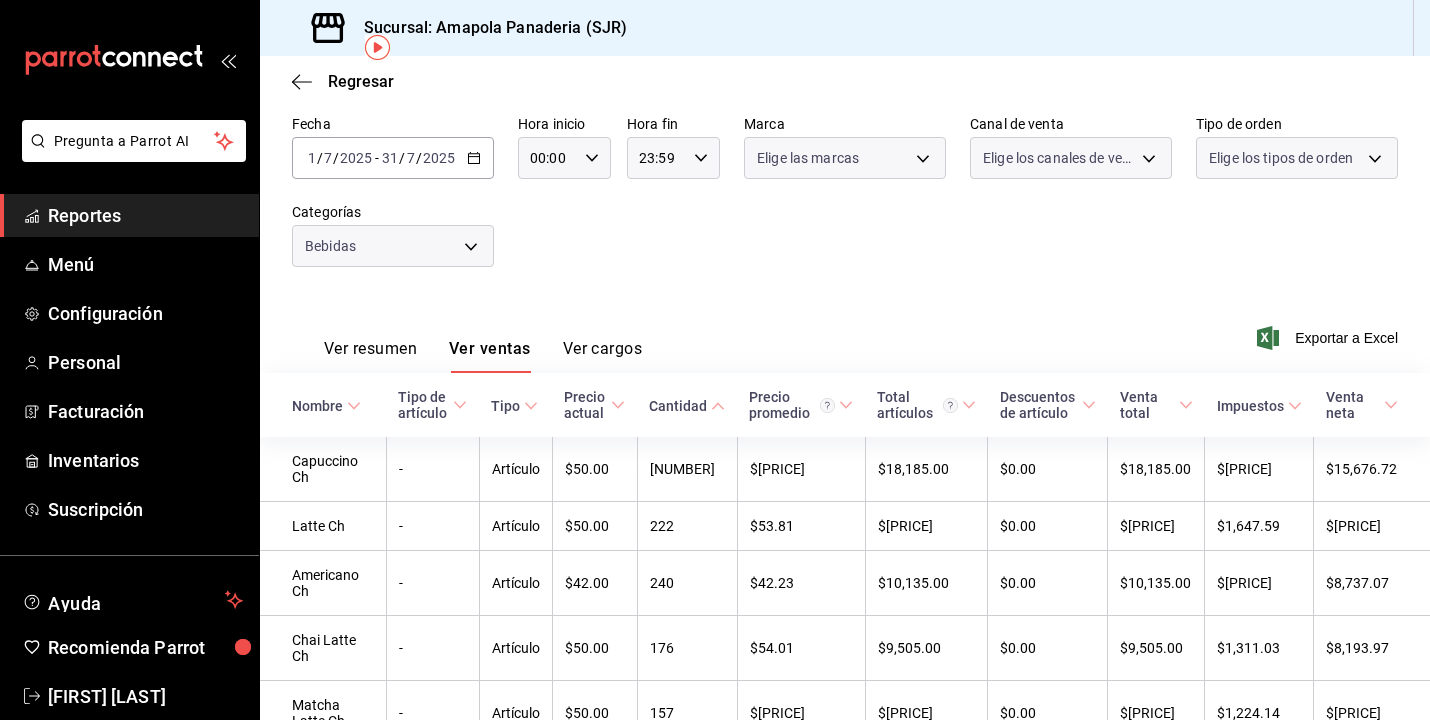 scroll, scrollTop: 19, scrollLeft: 0, axis: vertical 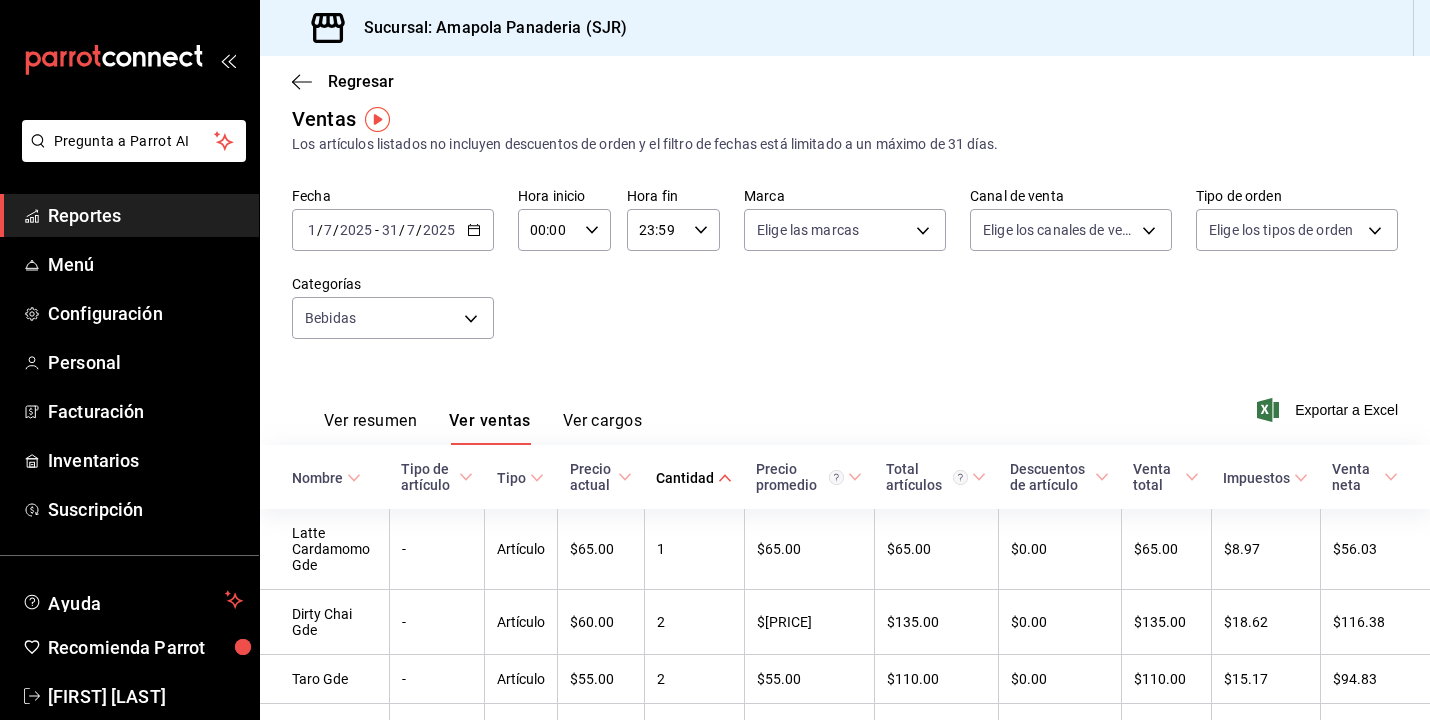 click on "Cantidad" at bounding box center [685, 478] 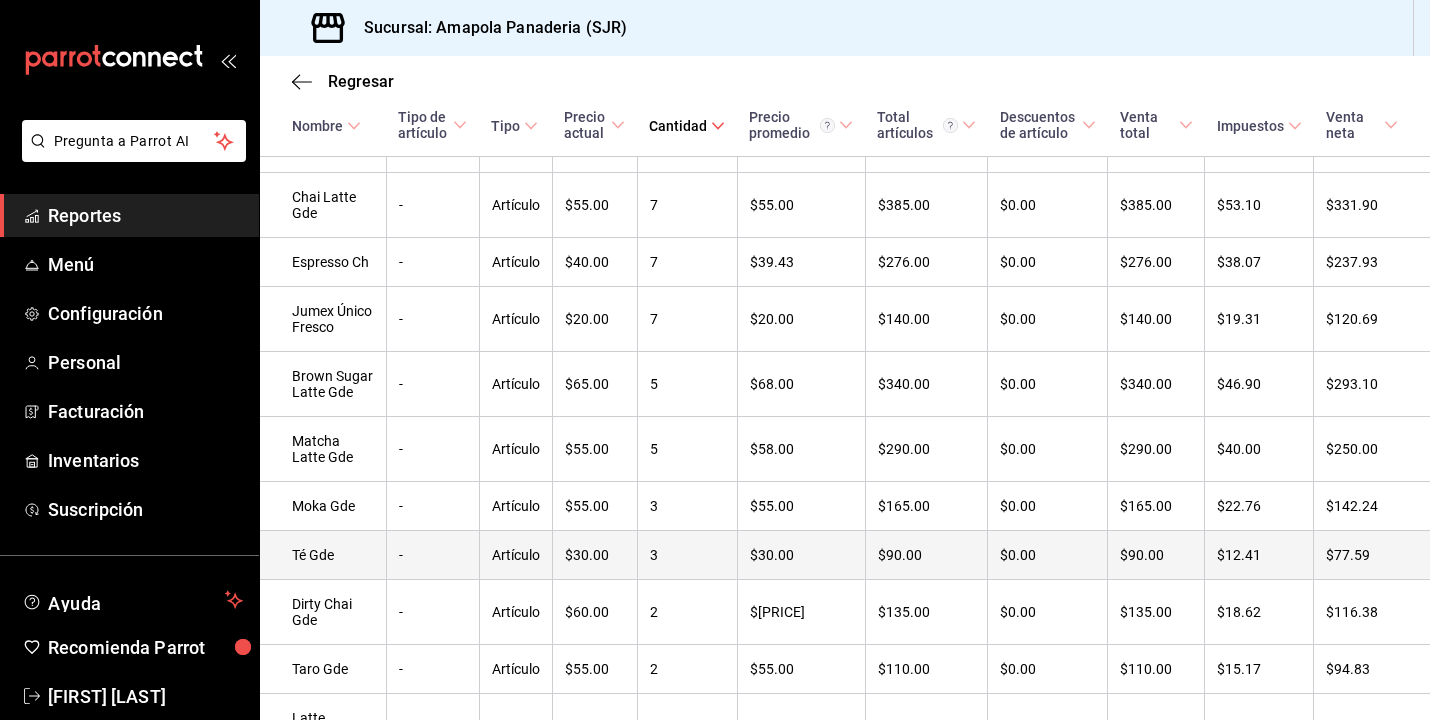 scroll, scrollTop: 2034, scrollLeft: 0, axis: vertical 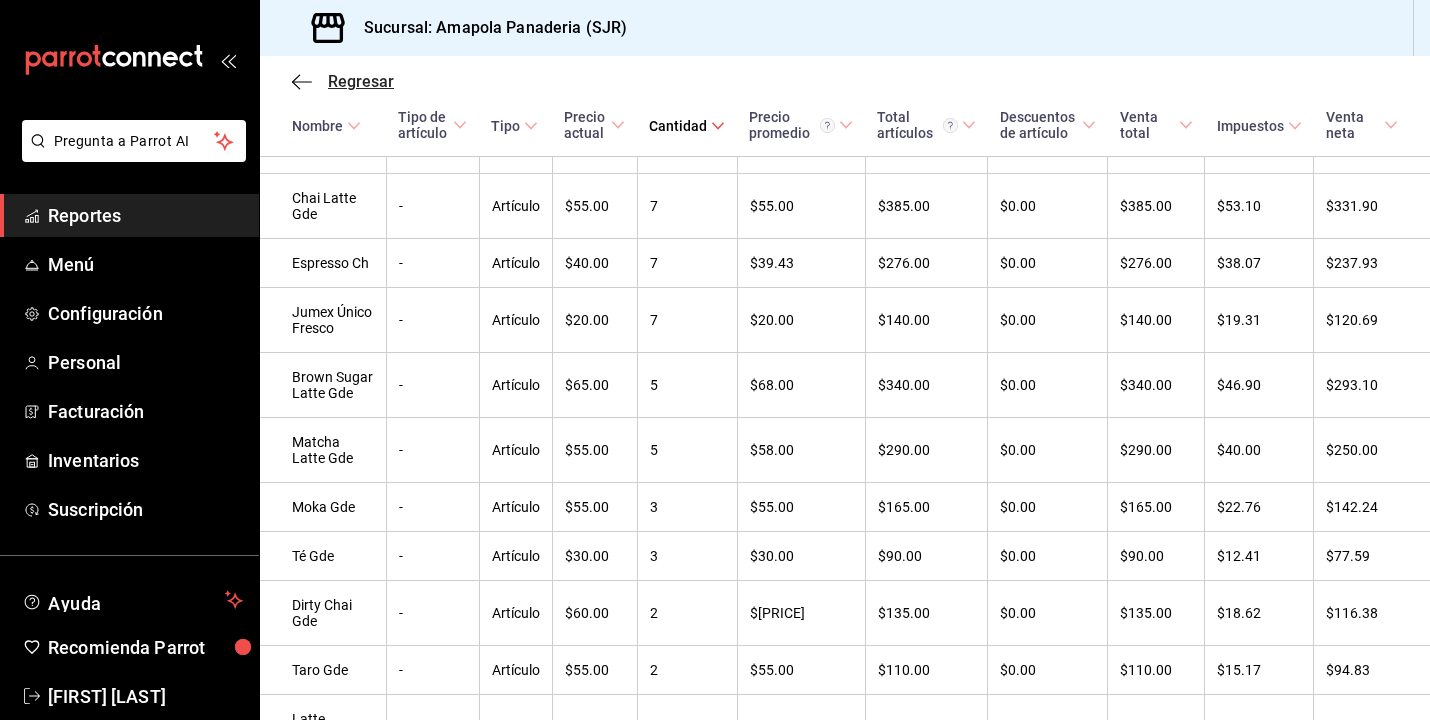 click 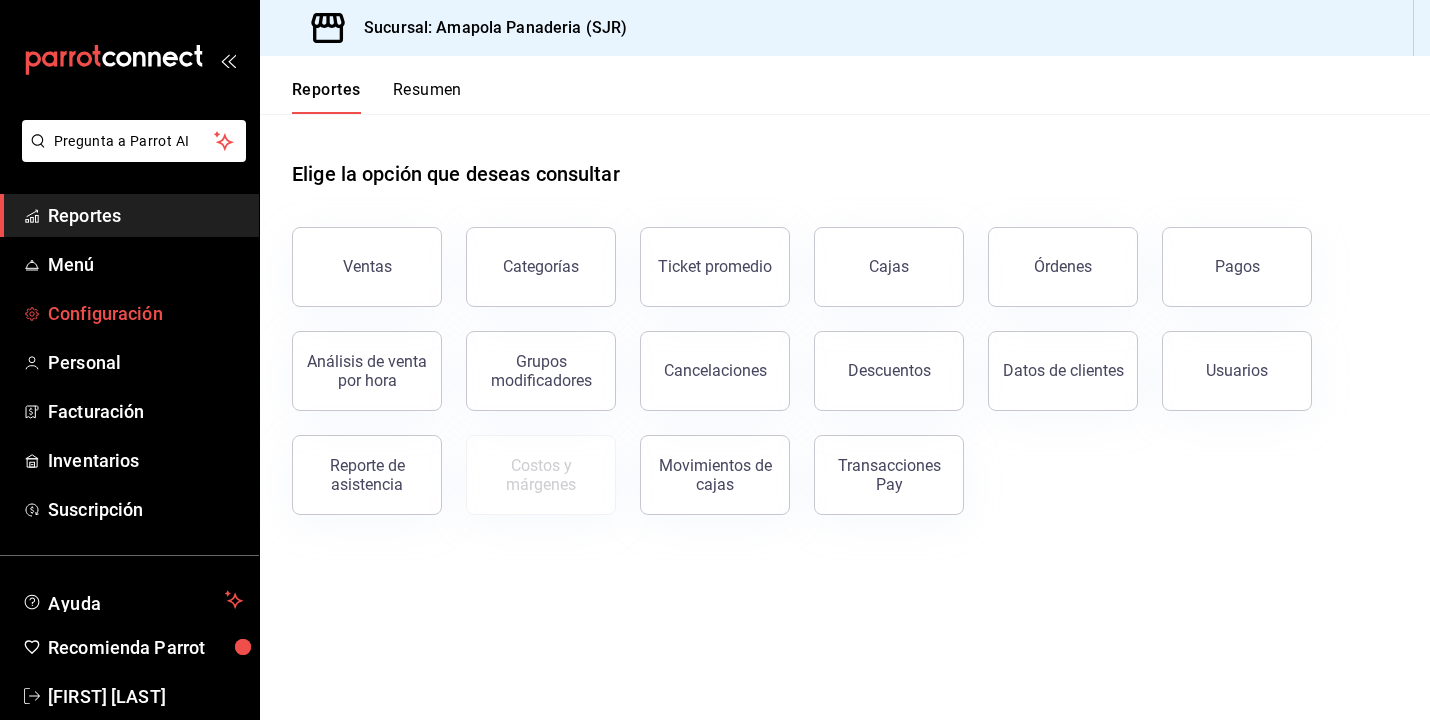 click on "Configuración" at bounding box center [145, 313] 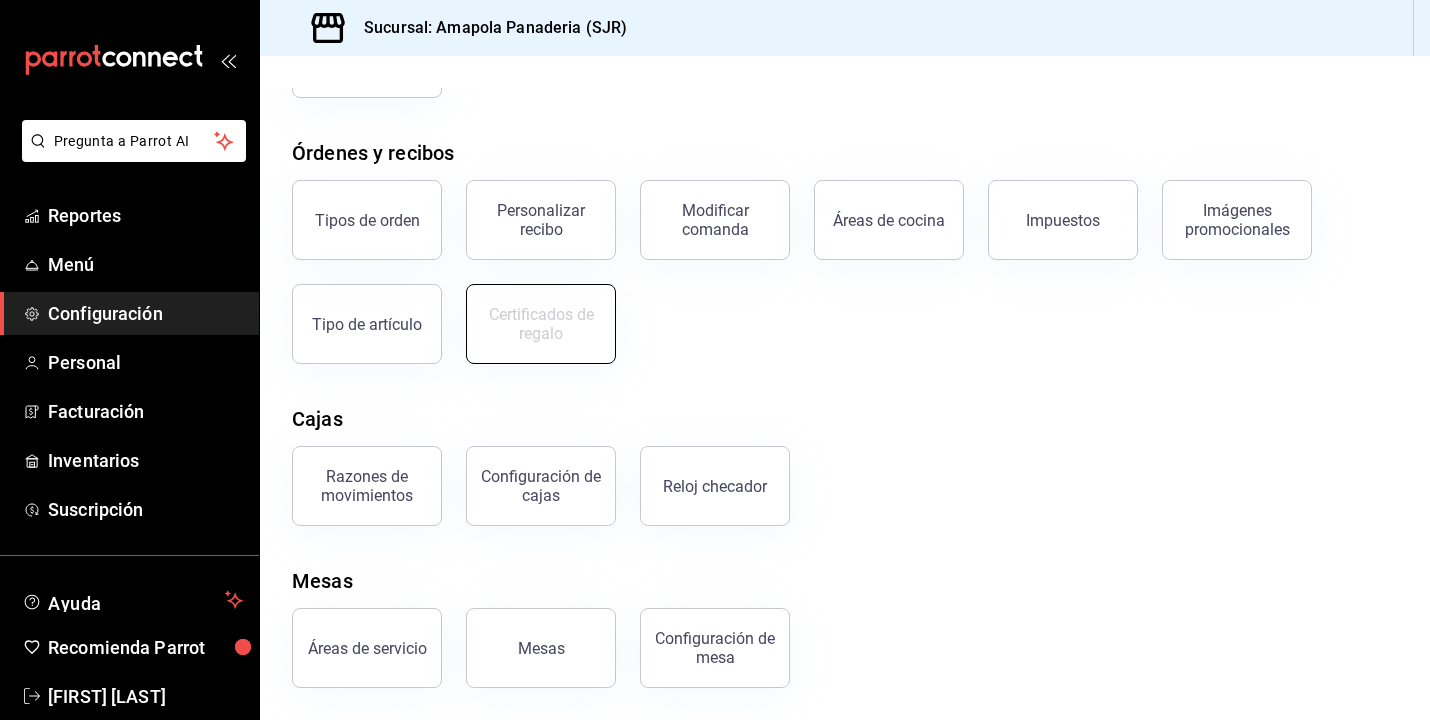 scroll, scrollTop: 294, scrollLeft: 0, axis: vertical 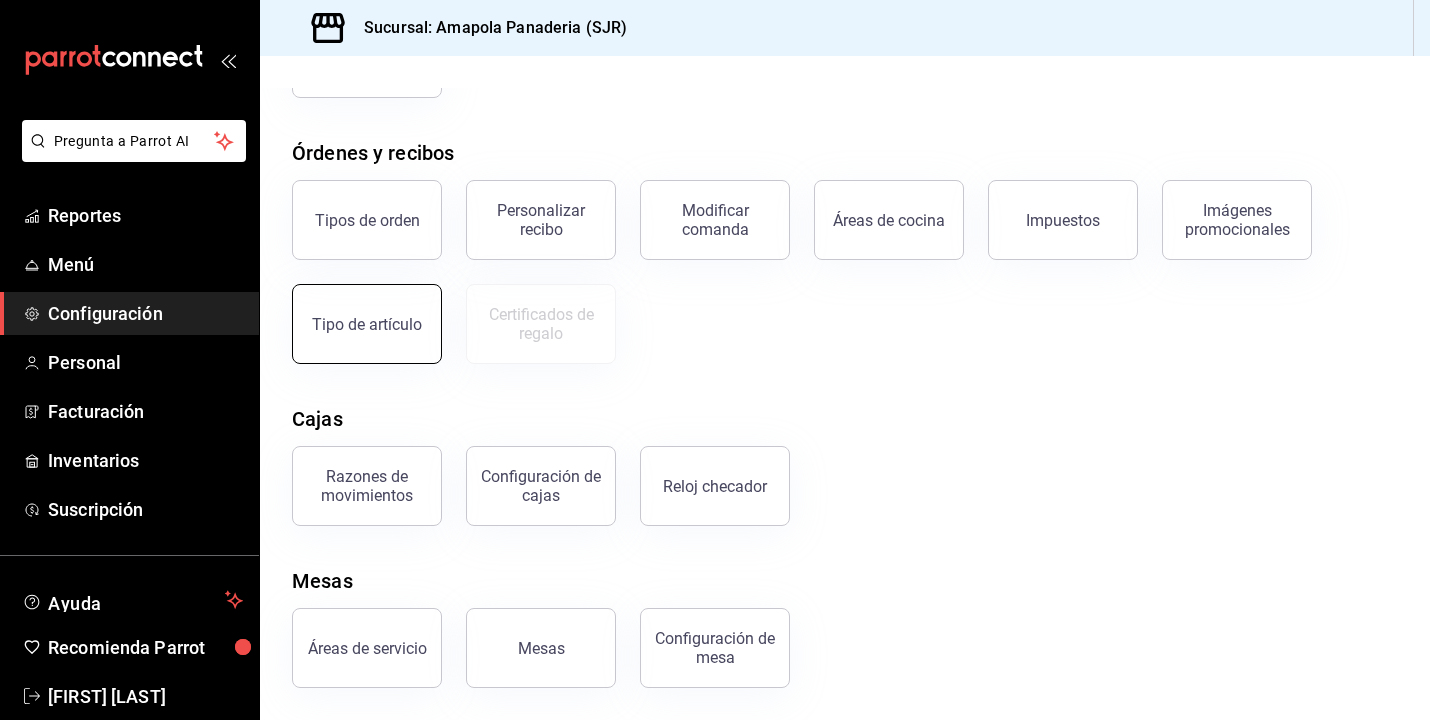click on "Tipo de artículo" at bounding box center [367, 324] 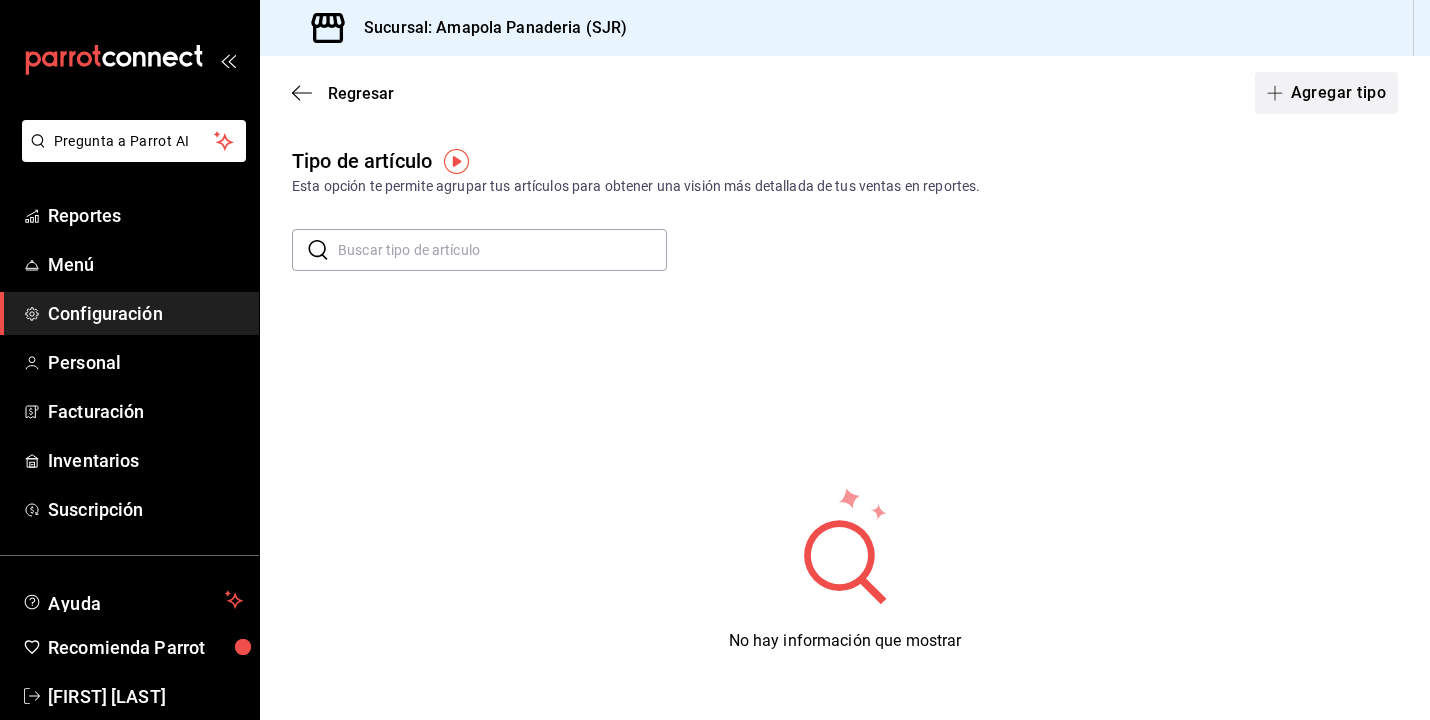 click on "Agregar tipo" at bounding box center [1327, 93] 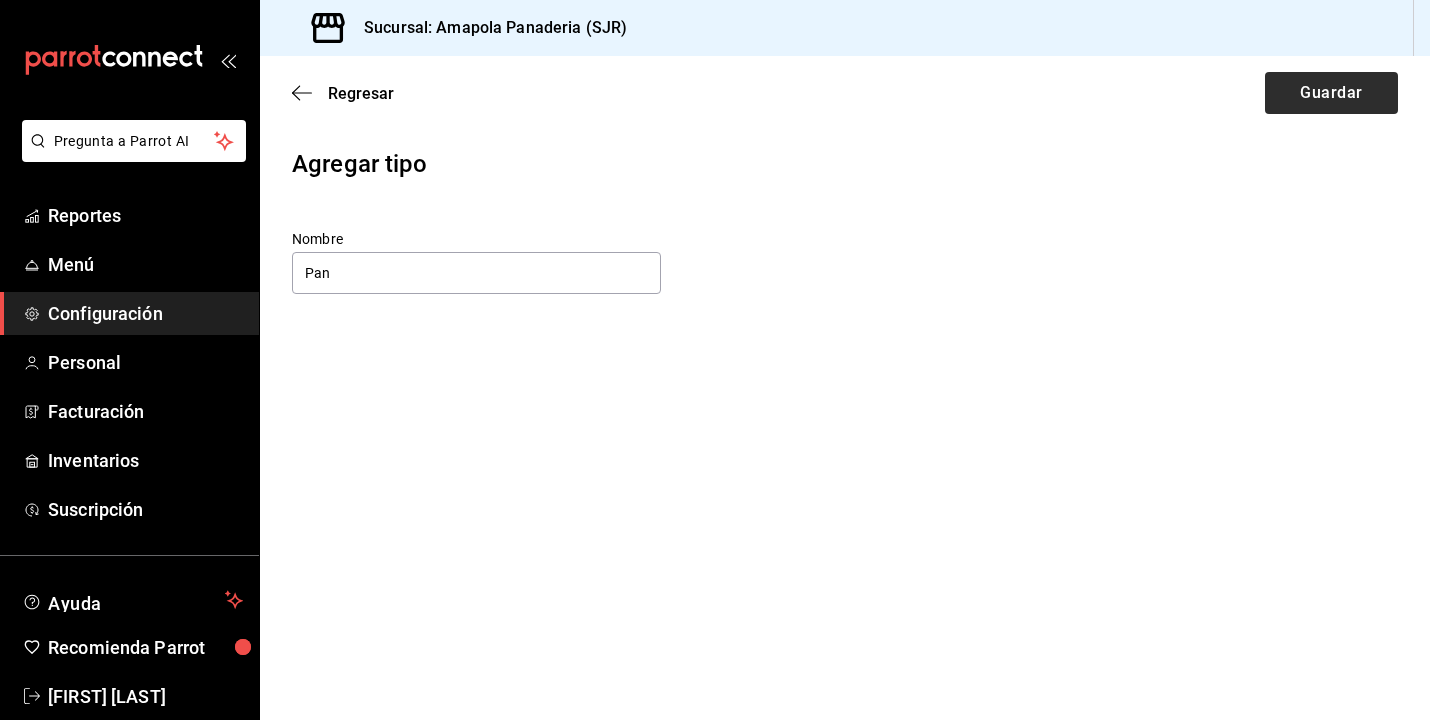 type on "Pan" 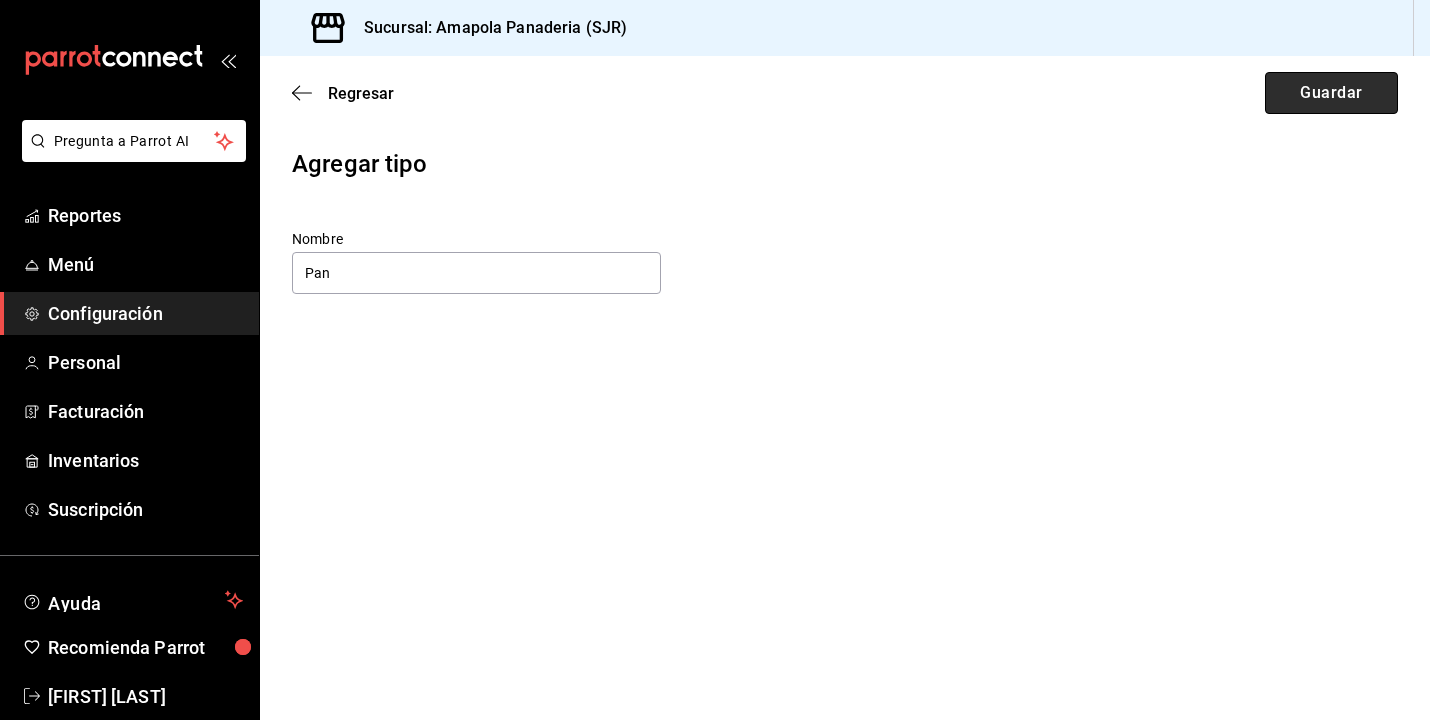 click on "Guardar" at bounding box center [1331, 93] 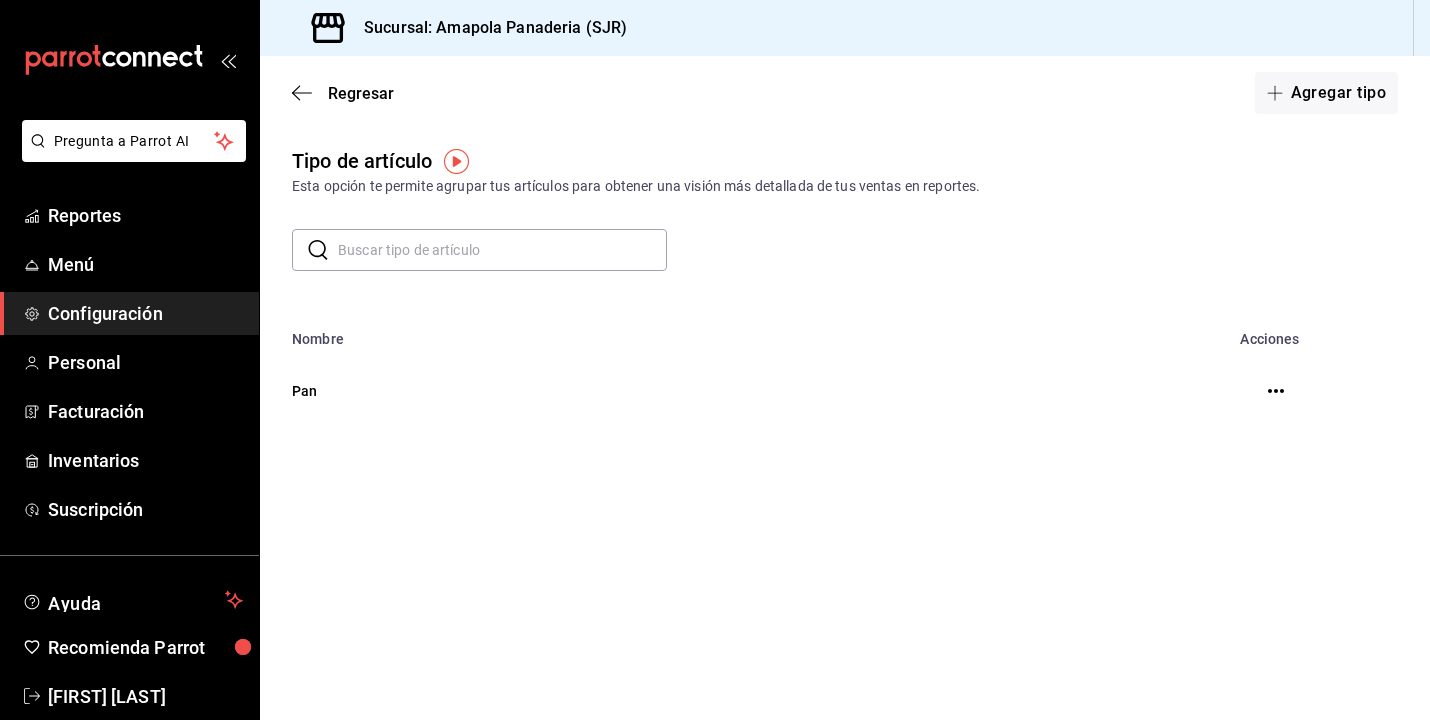 click at bounding box center (1276, 391) 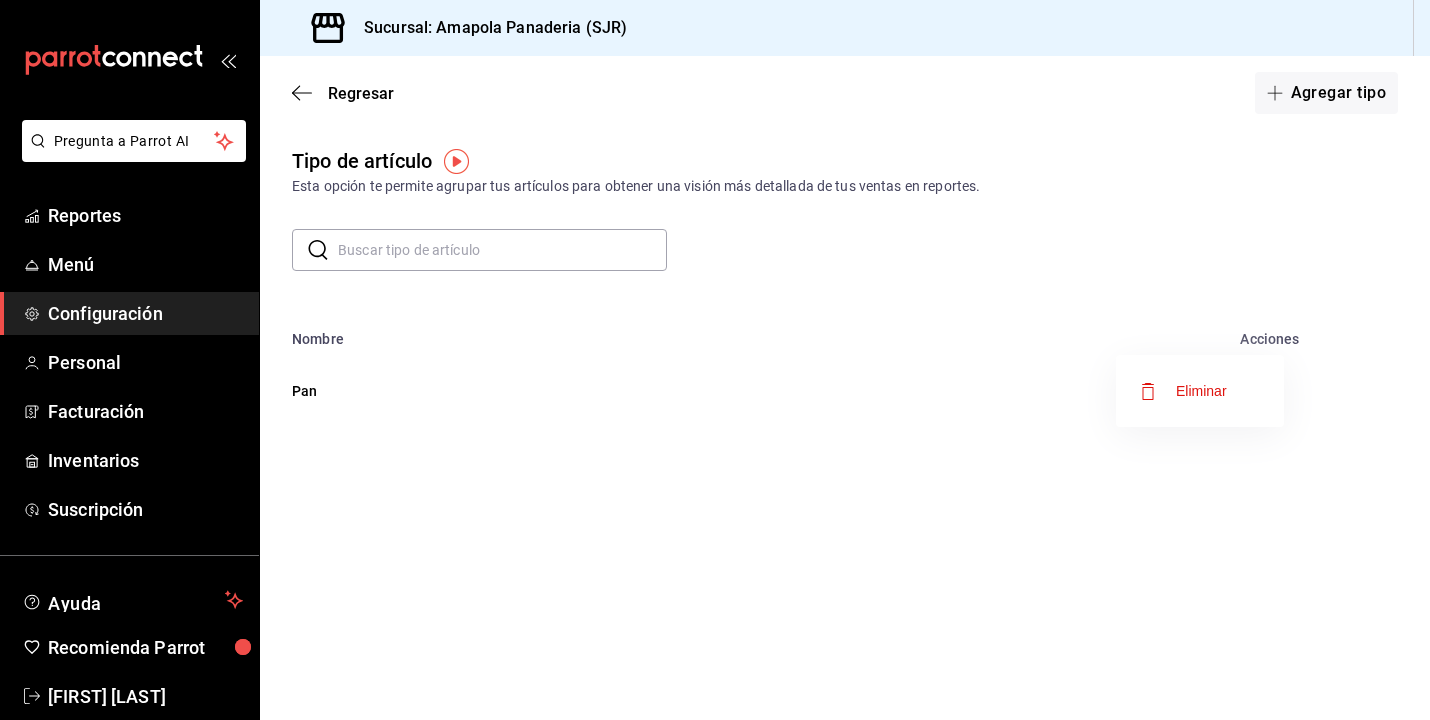 click at bounding box center (715, 360) 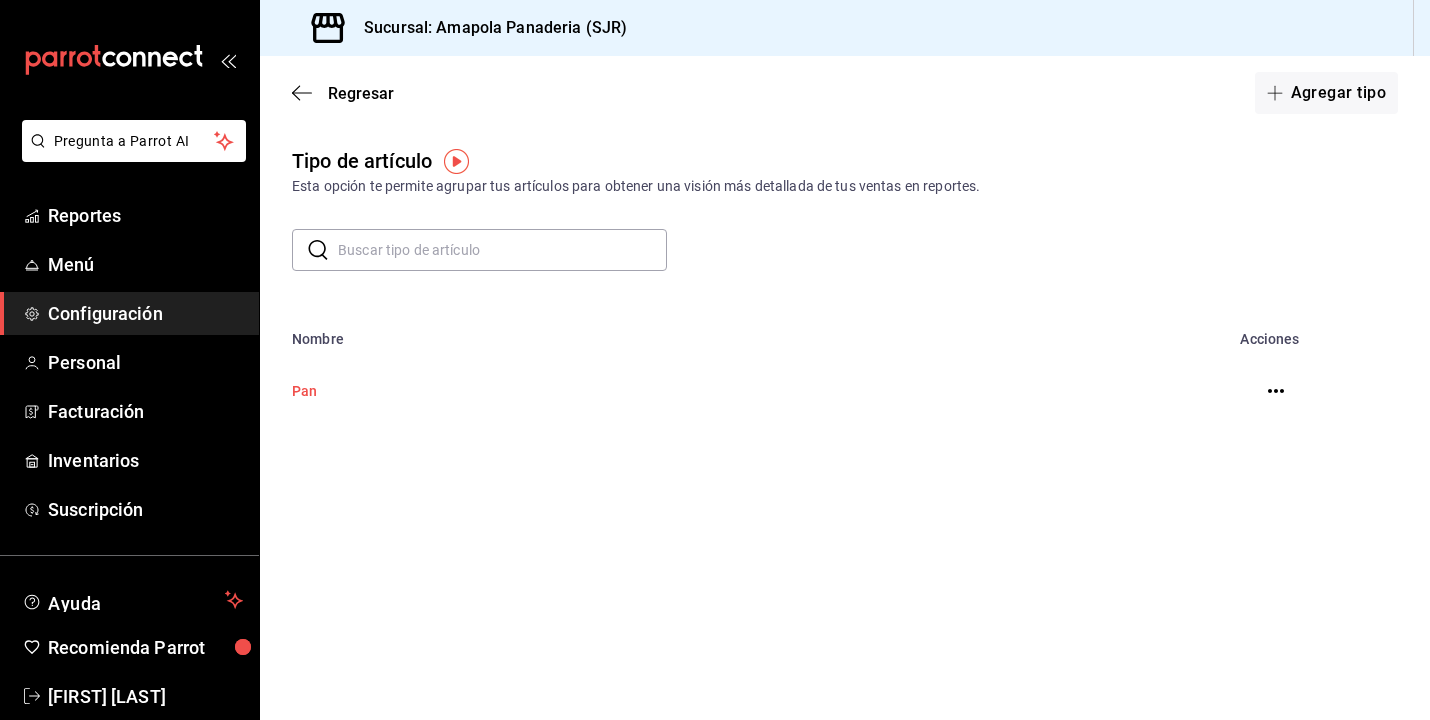 click on "Pan" at bounding box center [695, 391] 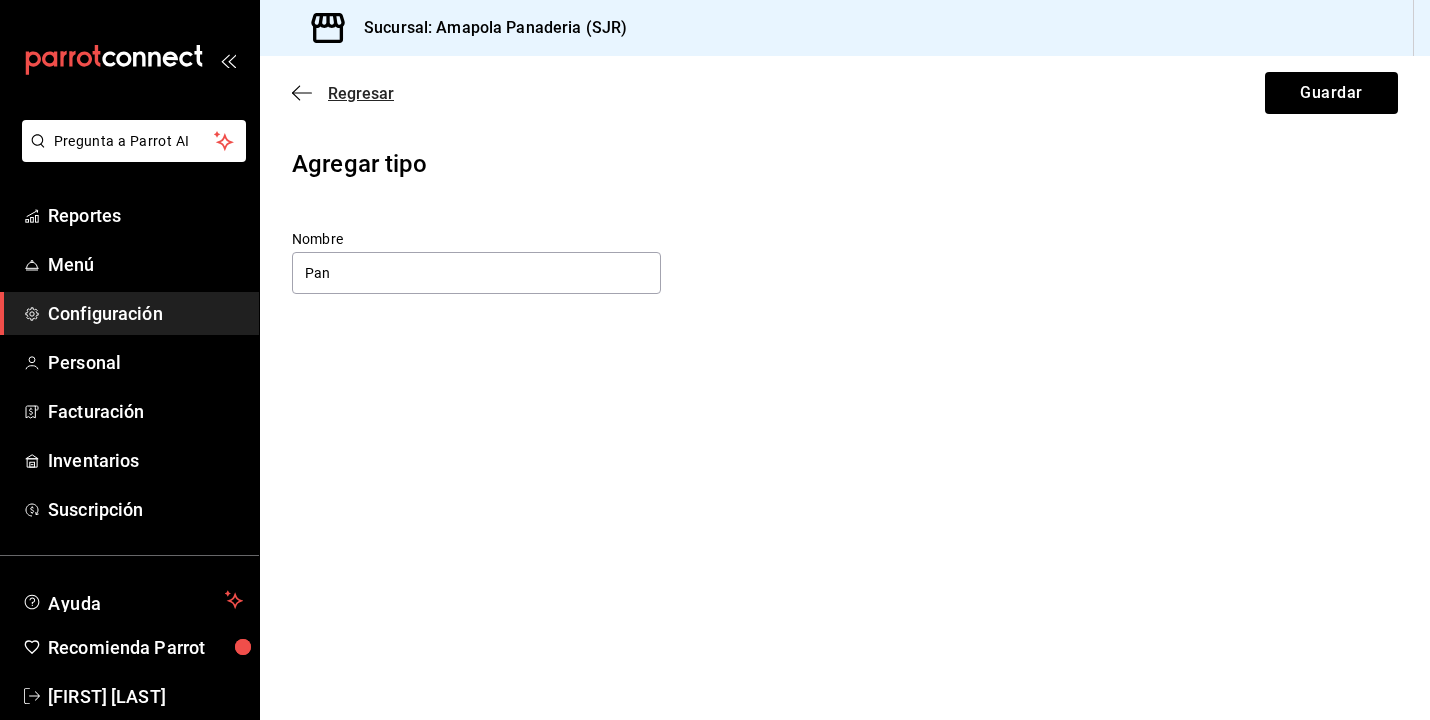 click 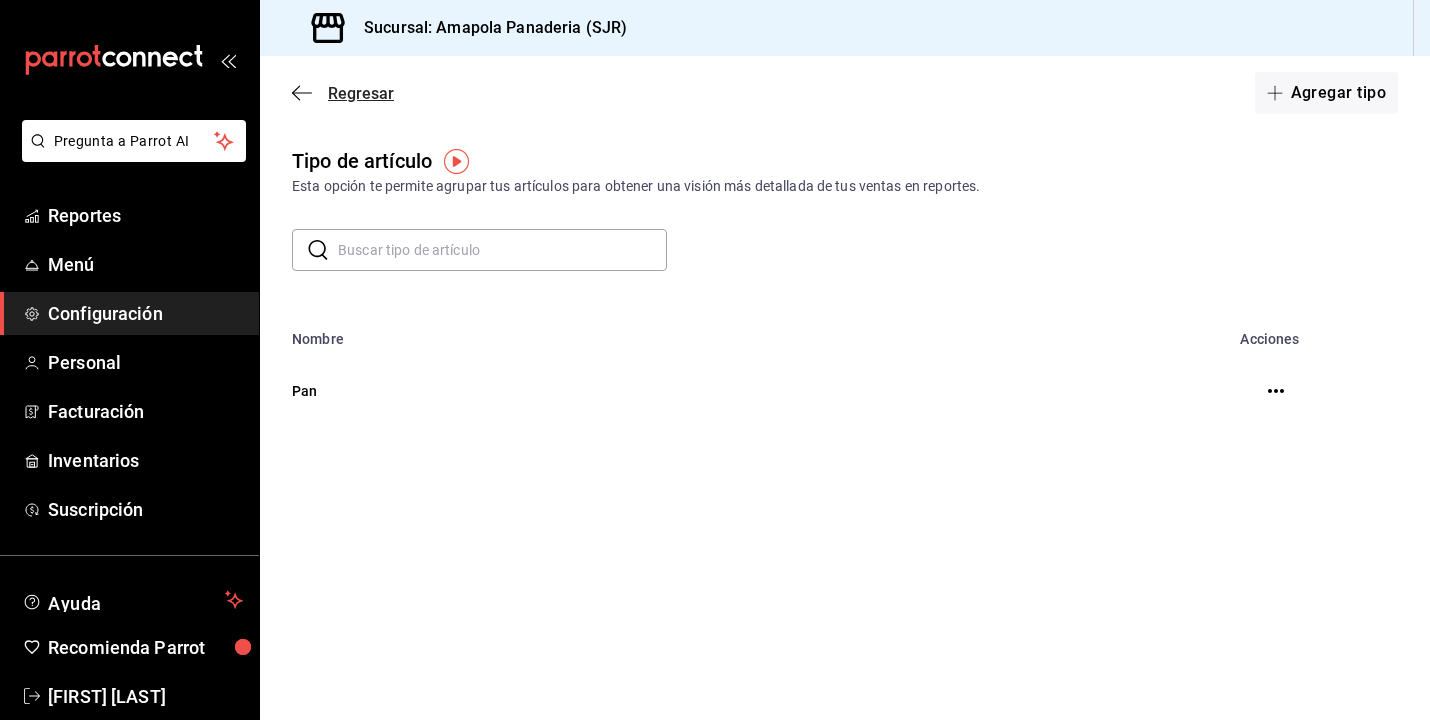 click 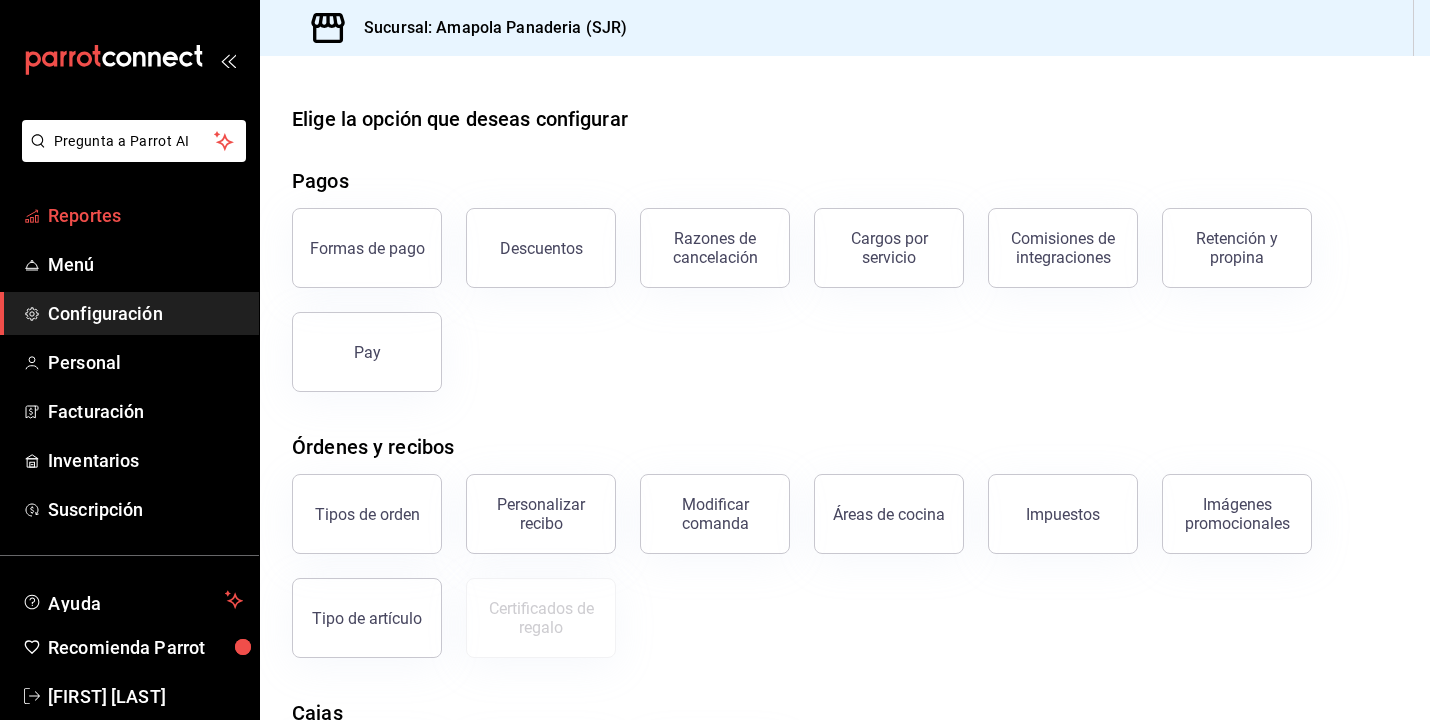 click on "Reportes" at bounding box center [145, 215] 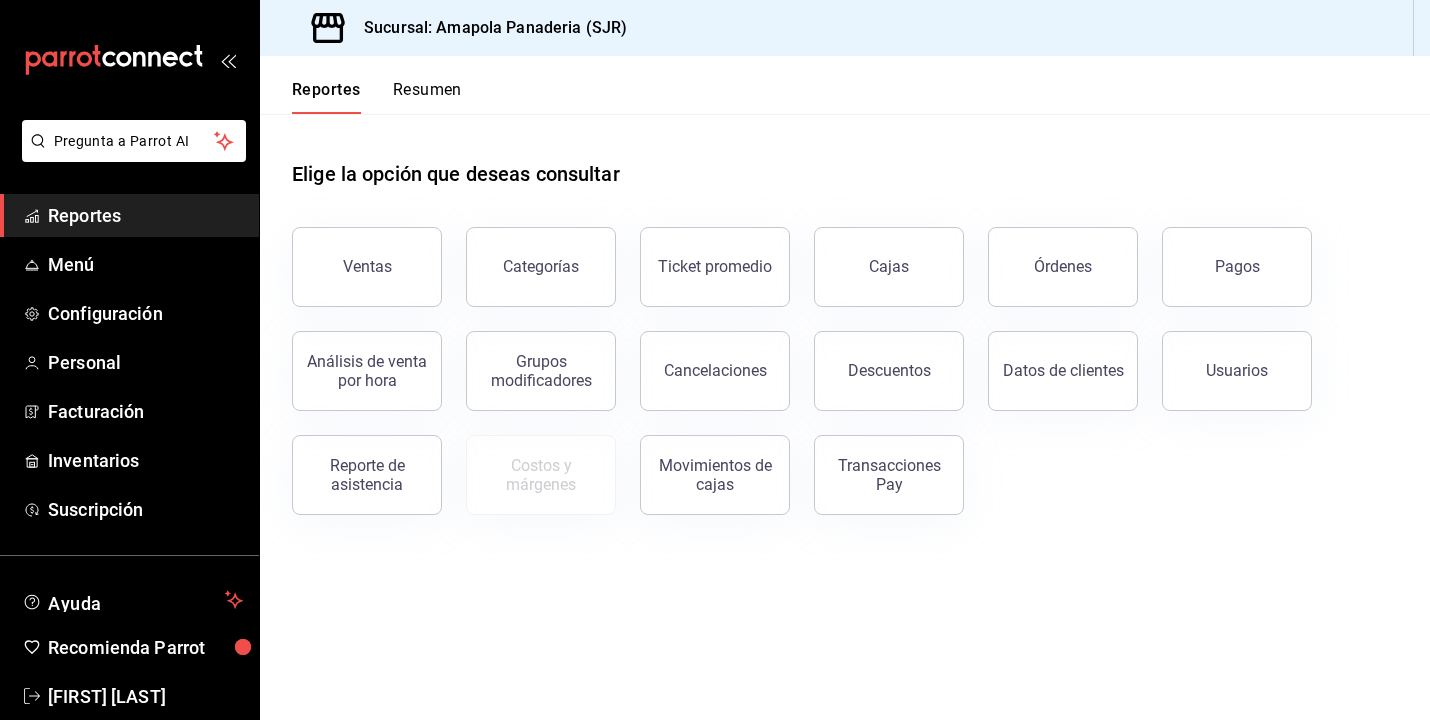 click 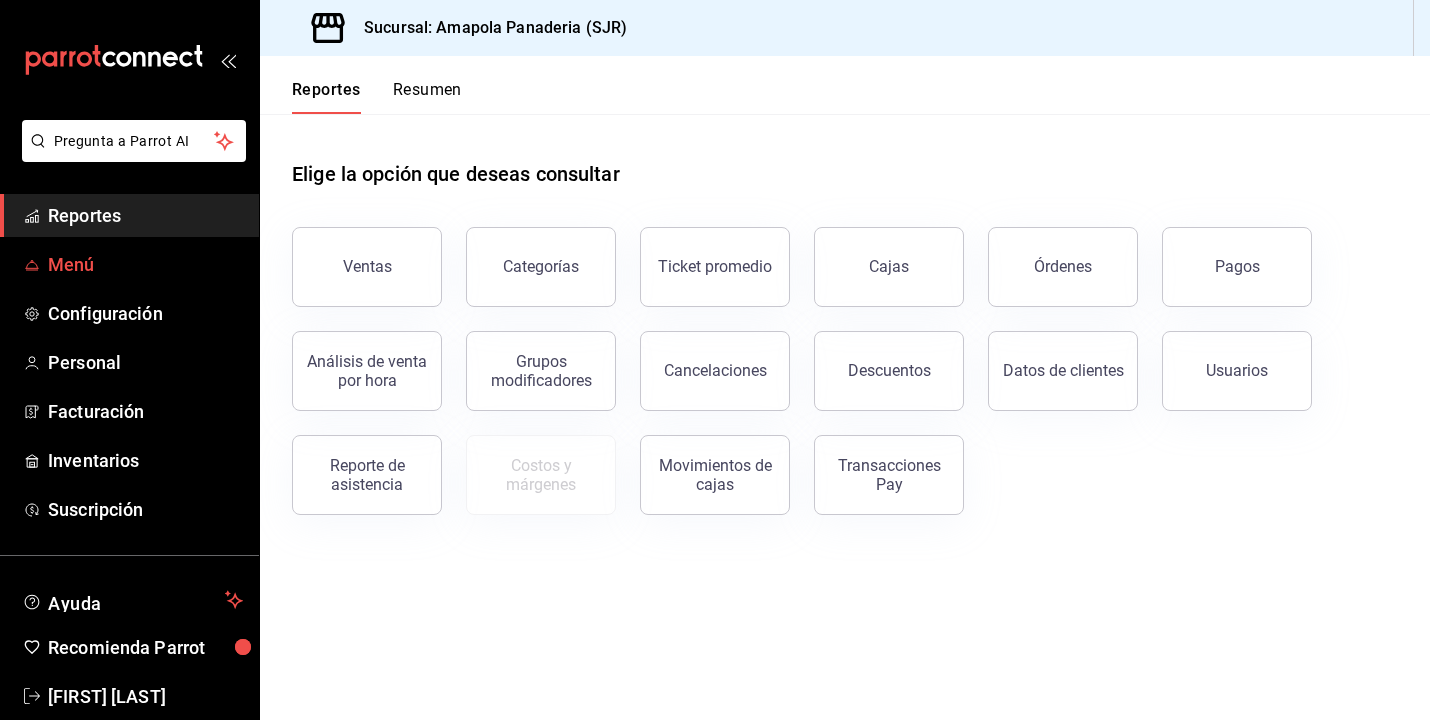 click on "Menú" at bounding box center [145, 264] 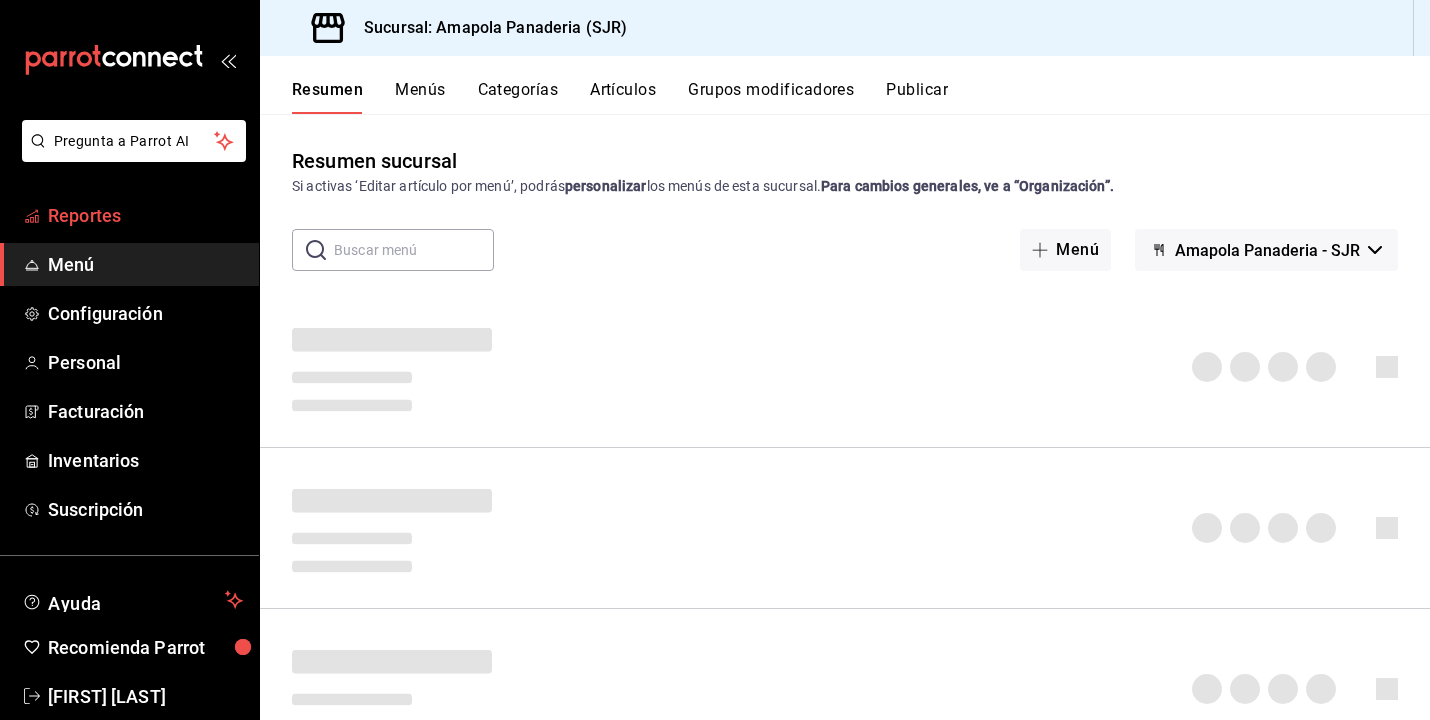 click on "Reportes" at bounding box center [145, 215] 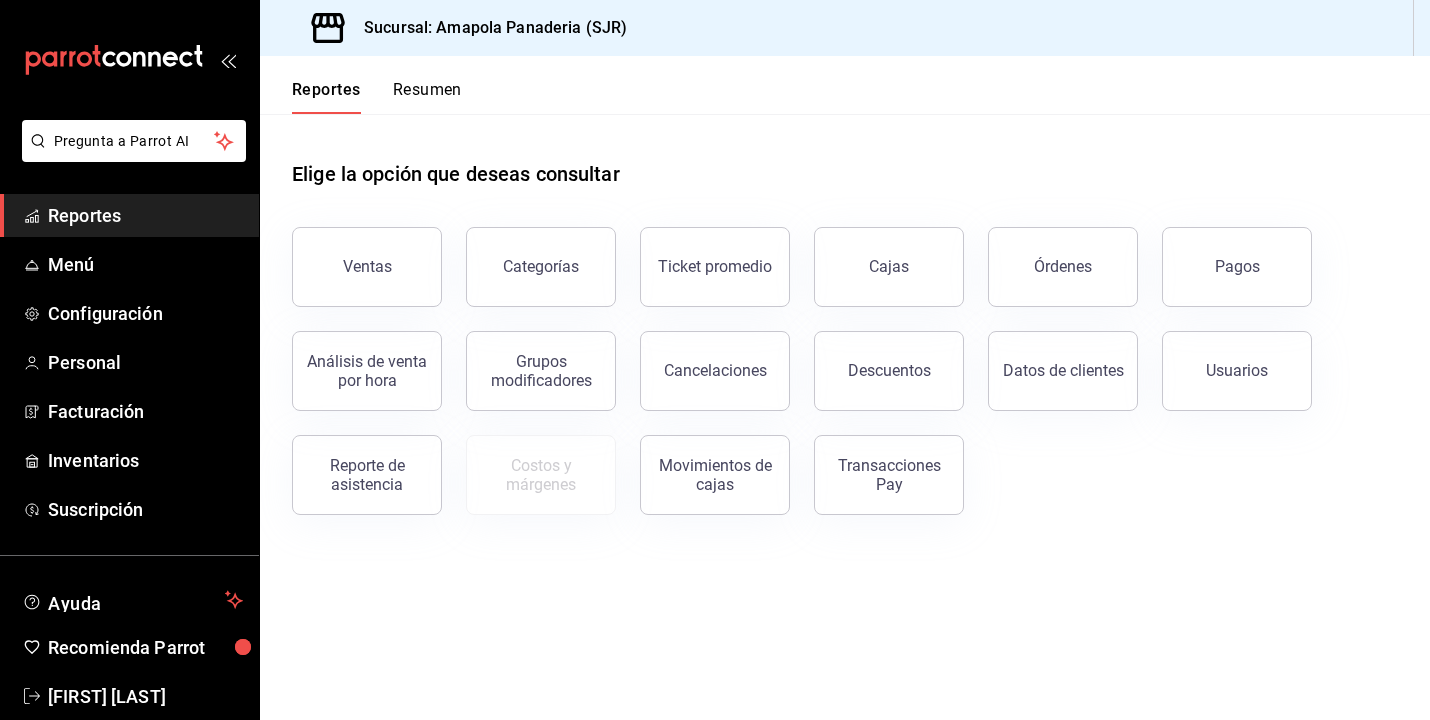click on "Se guardó correctamente su configuración" at bounding box center (715, 57) 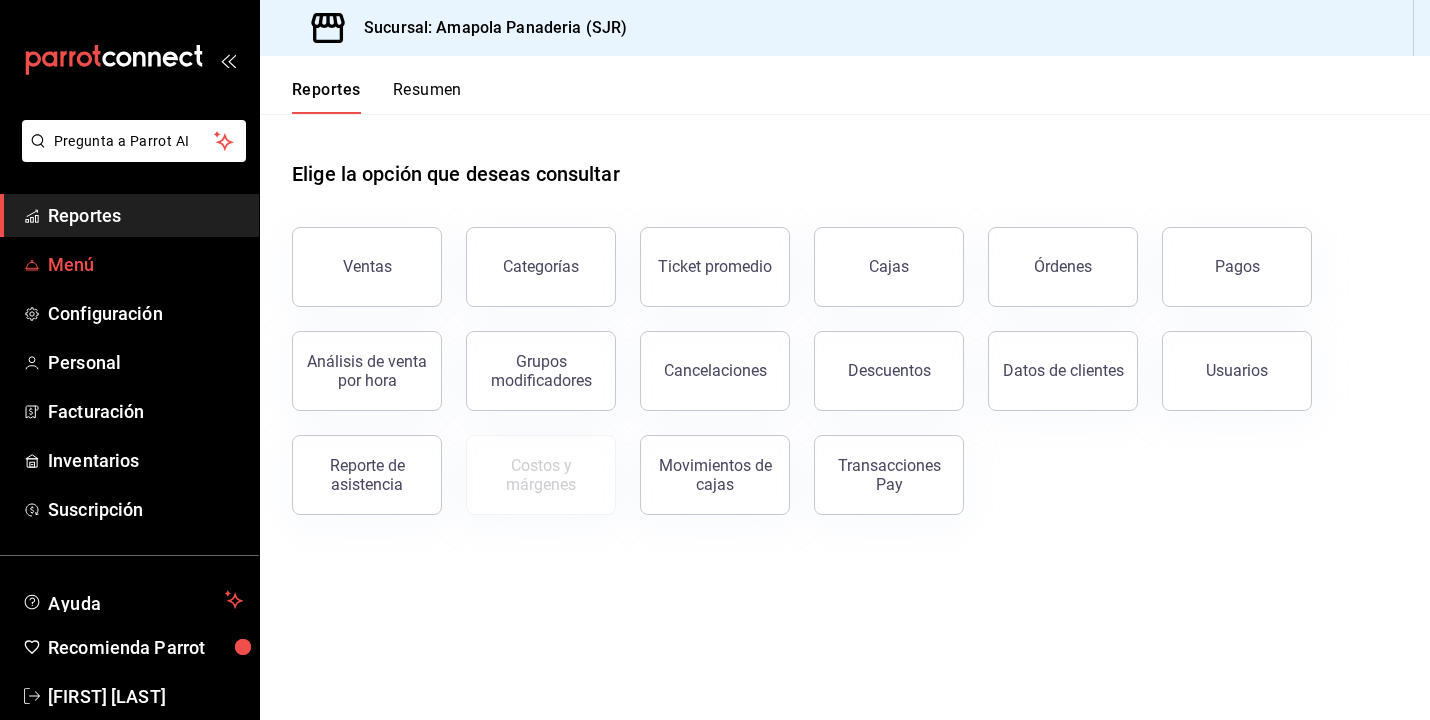 click on "Menú" at bounding box center [145, 264] 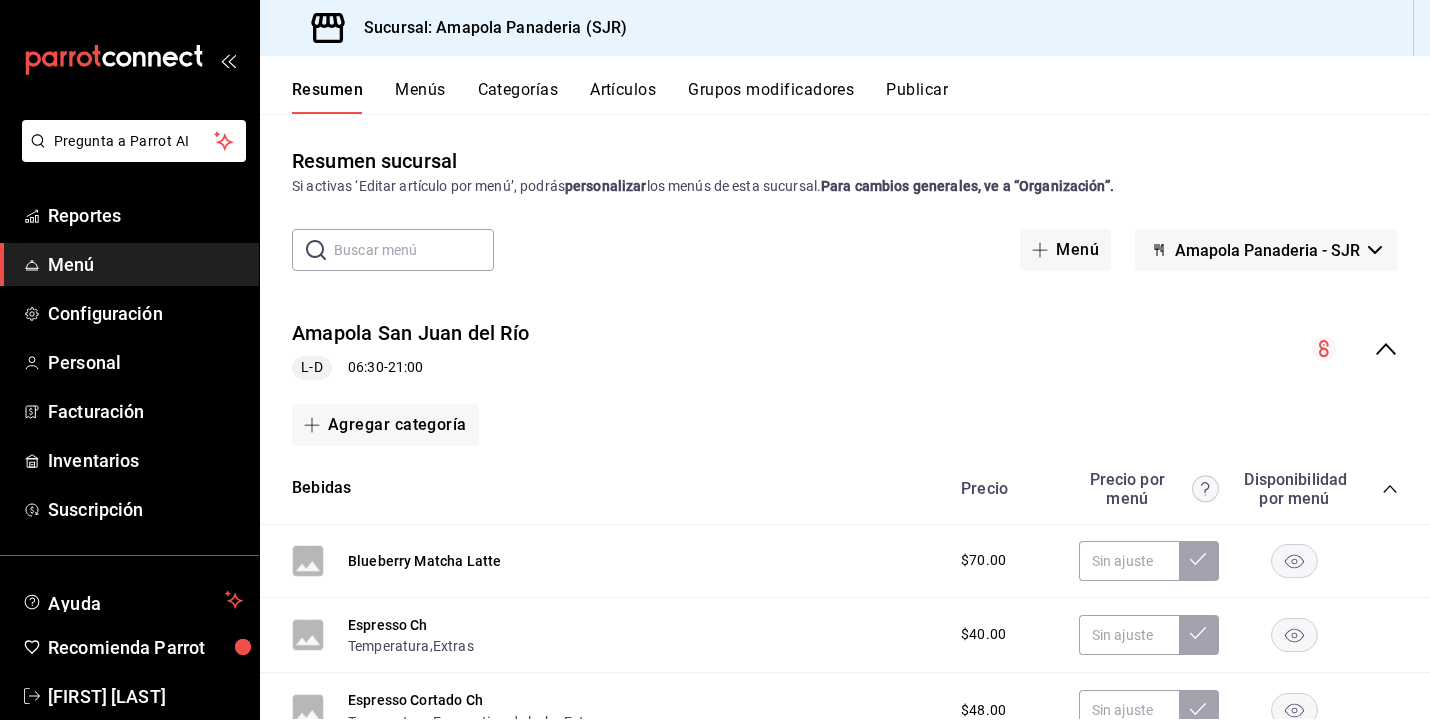 click on "Para cambios generales, ve a “Organización”." at bounding box center [967, 186] 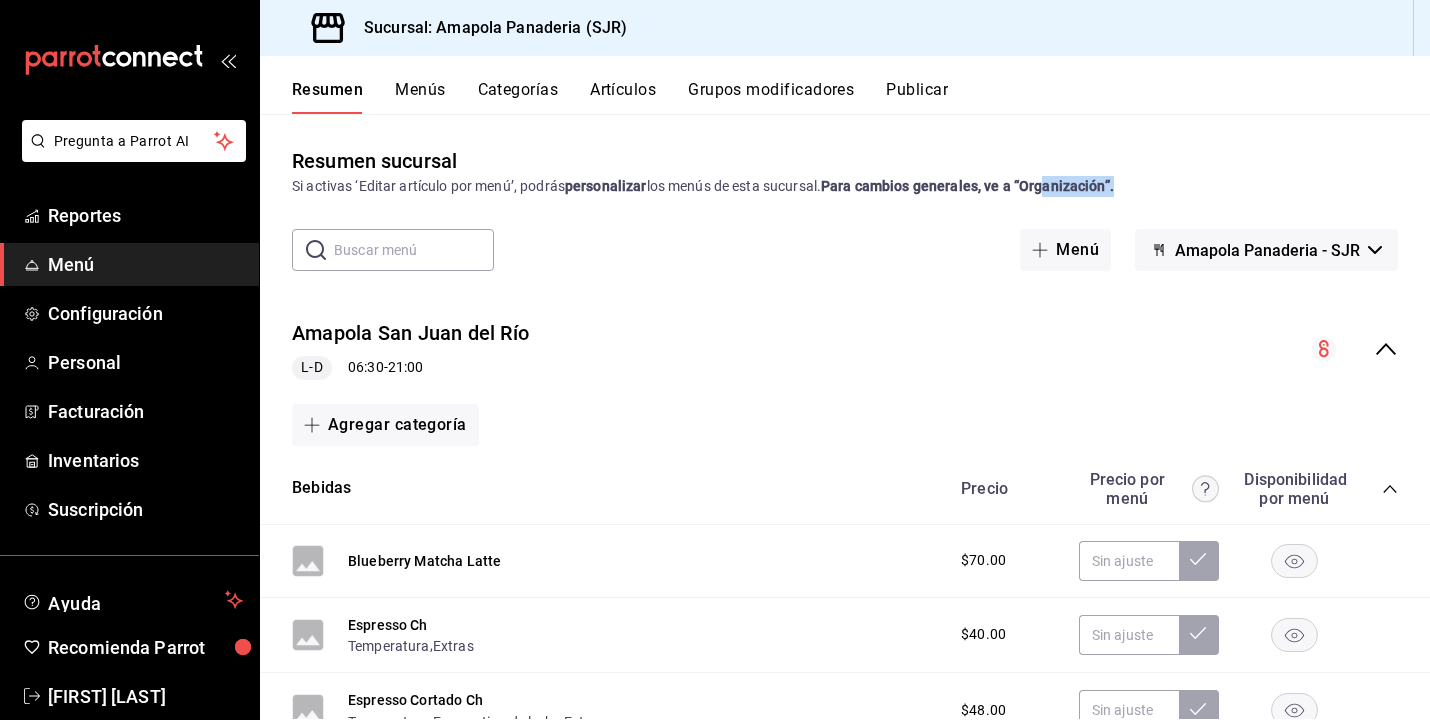drag, startPoint x: 1091, startPoint y: 177, endPoint x: 1302, endPoint y: 176, distance: 211.00237 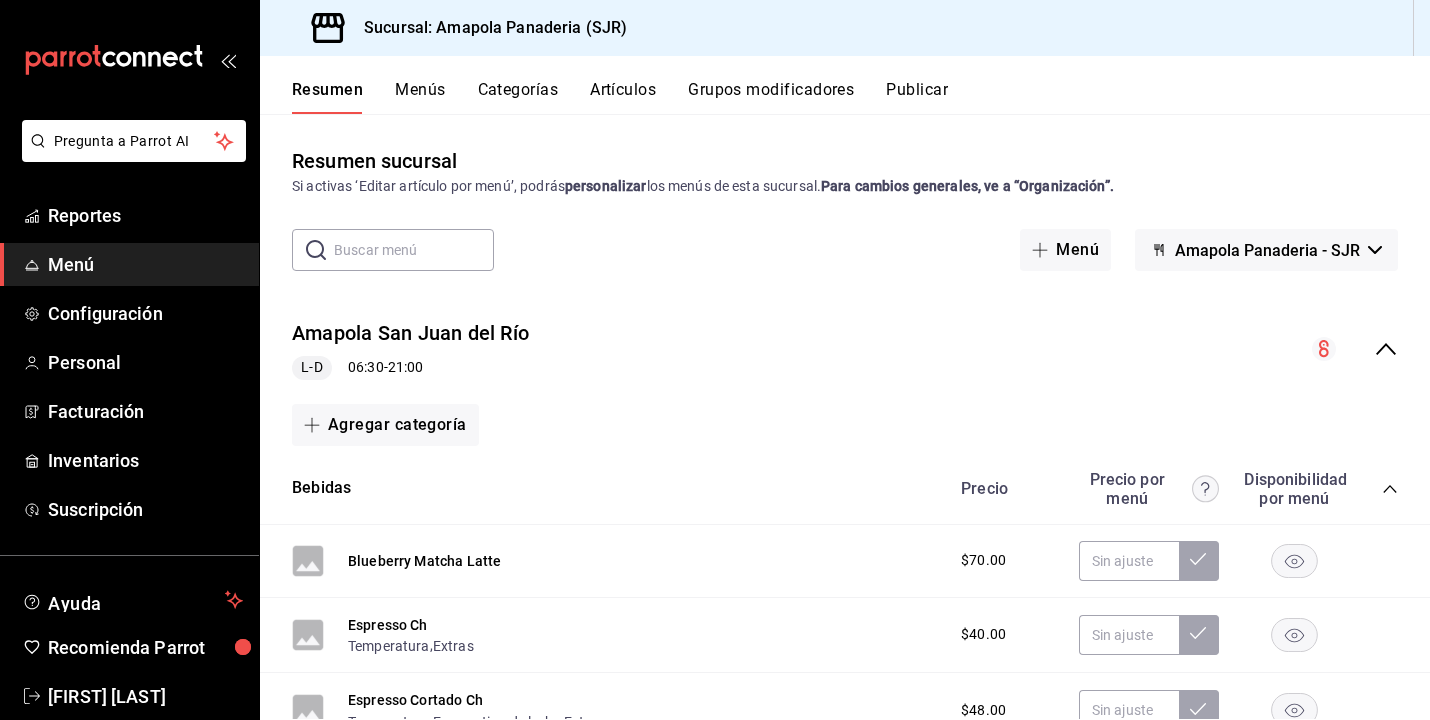 click on "Resumen sucursal Si activas ‘Editar artículo por menú’, podrás  personalizar  los menús de esta sucursal.  Para cambios generales, ve a “Organización”." at bounding box center [845, 171] 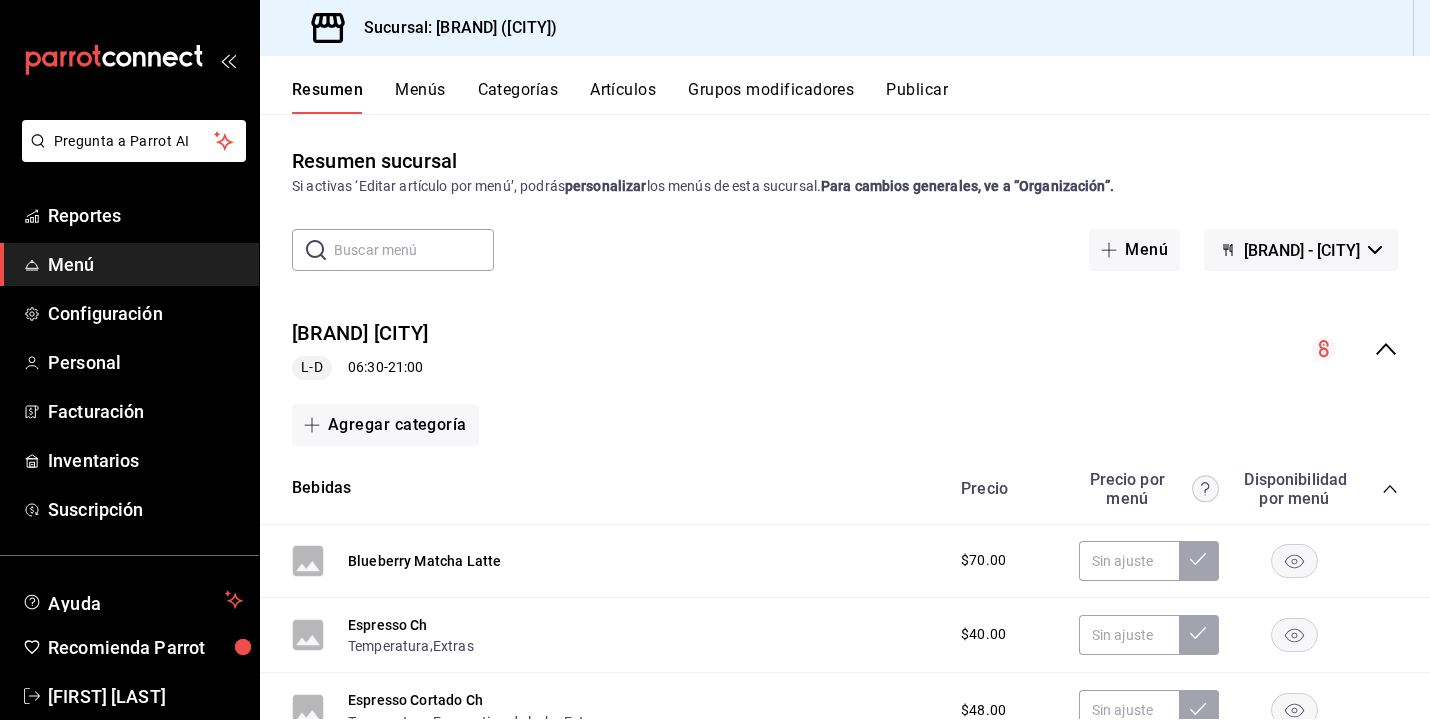 scroll, scrollTop: 0, scrollLeft: 0, axis: both 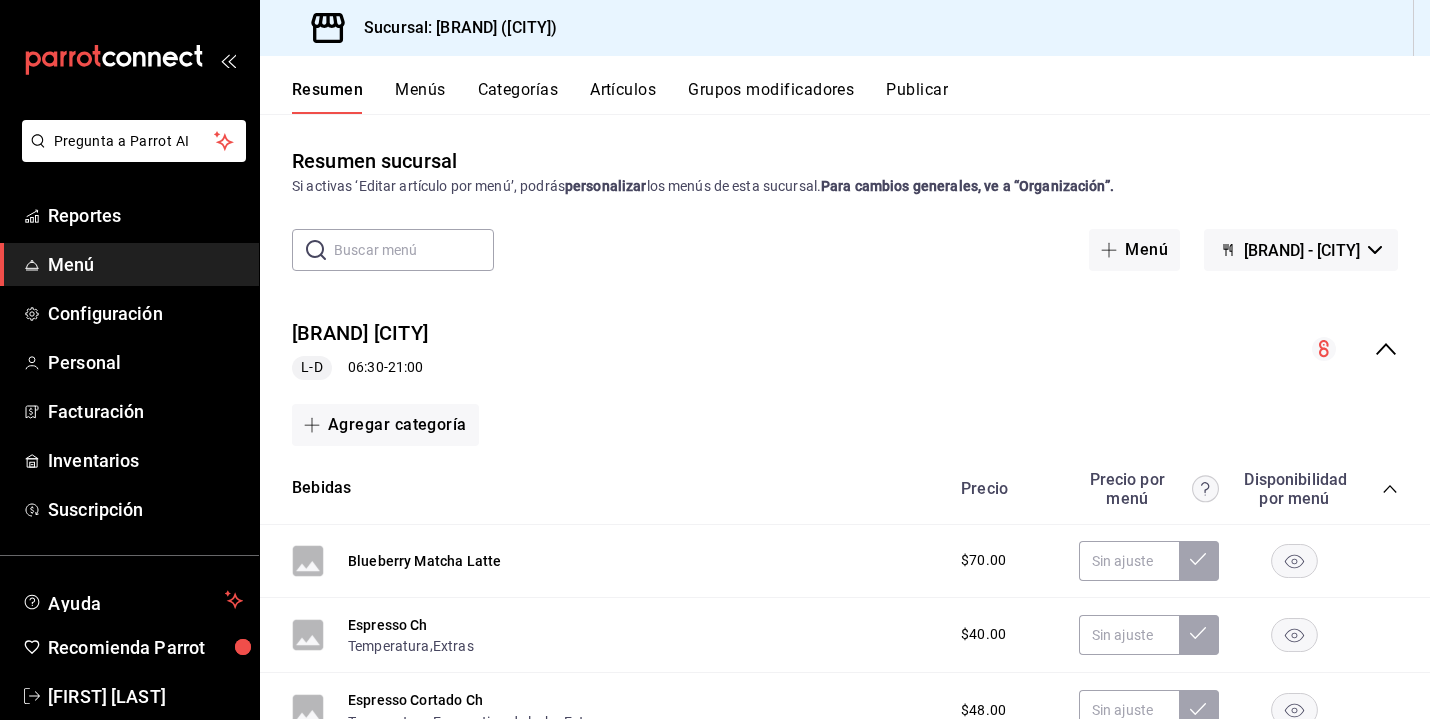 click on "Se guardó correctamente su configuración" at bounding box center (715, 57) 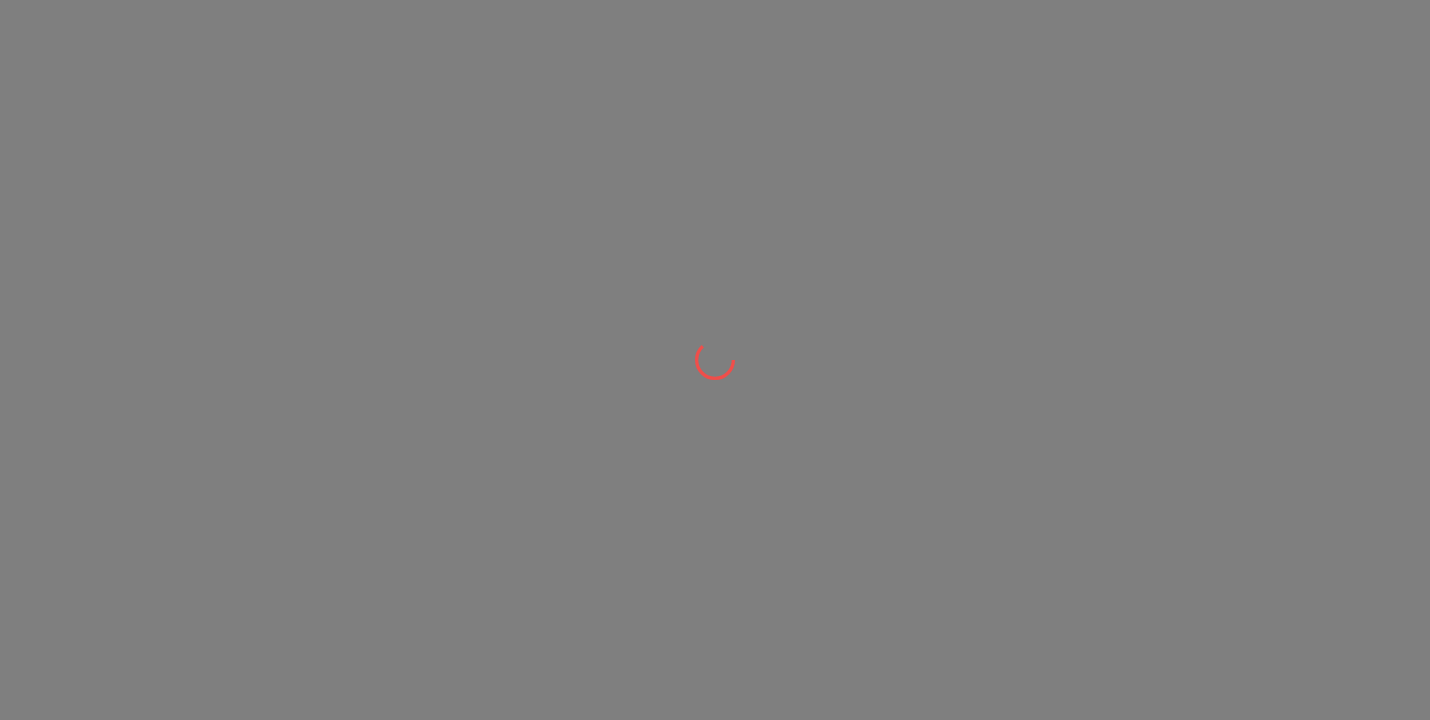 scroll, scrollTop: 0, scrollLeft: 0, axis: both 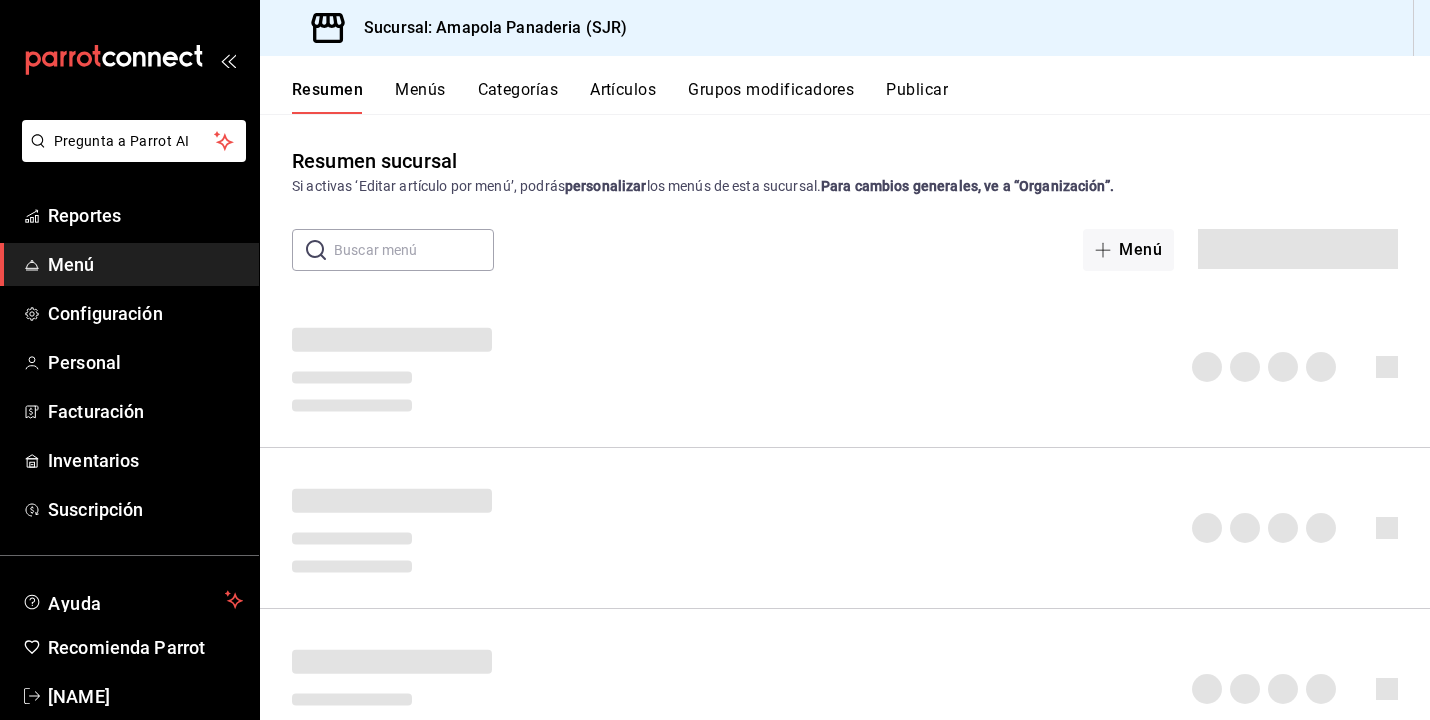 click on "Artículos" at bounding box center (623, 97) 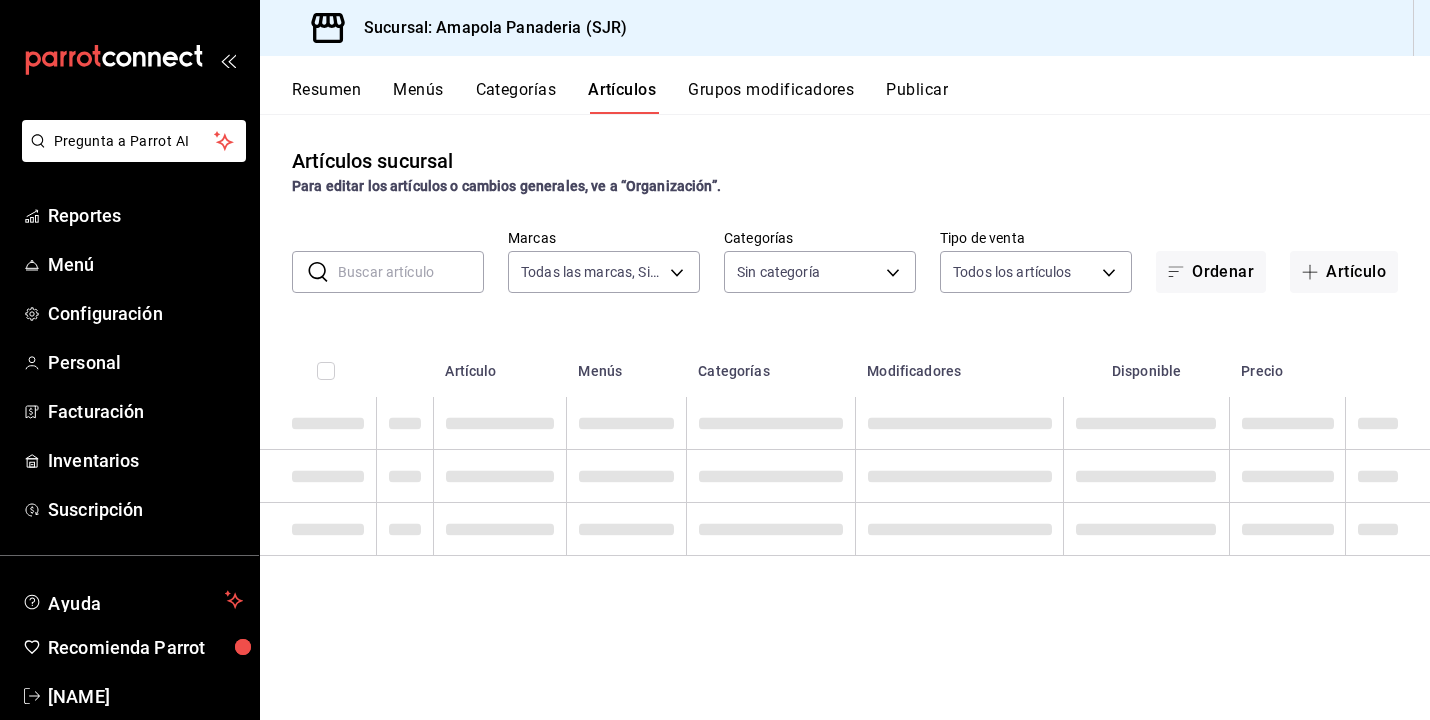 type on "fd167ea7-7224-4c5b-ac26-e03c65ddd71c" 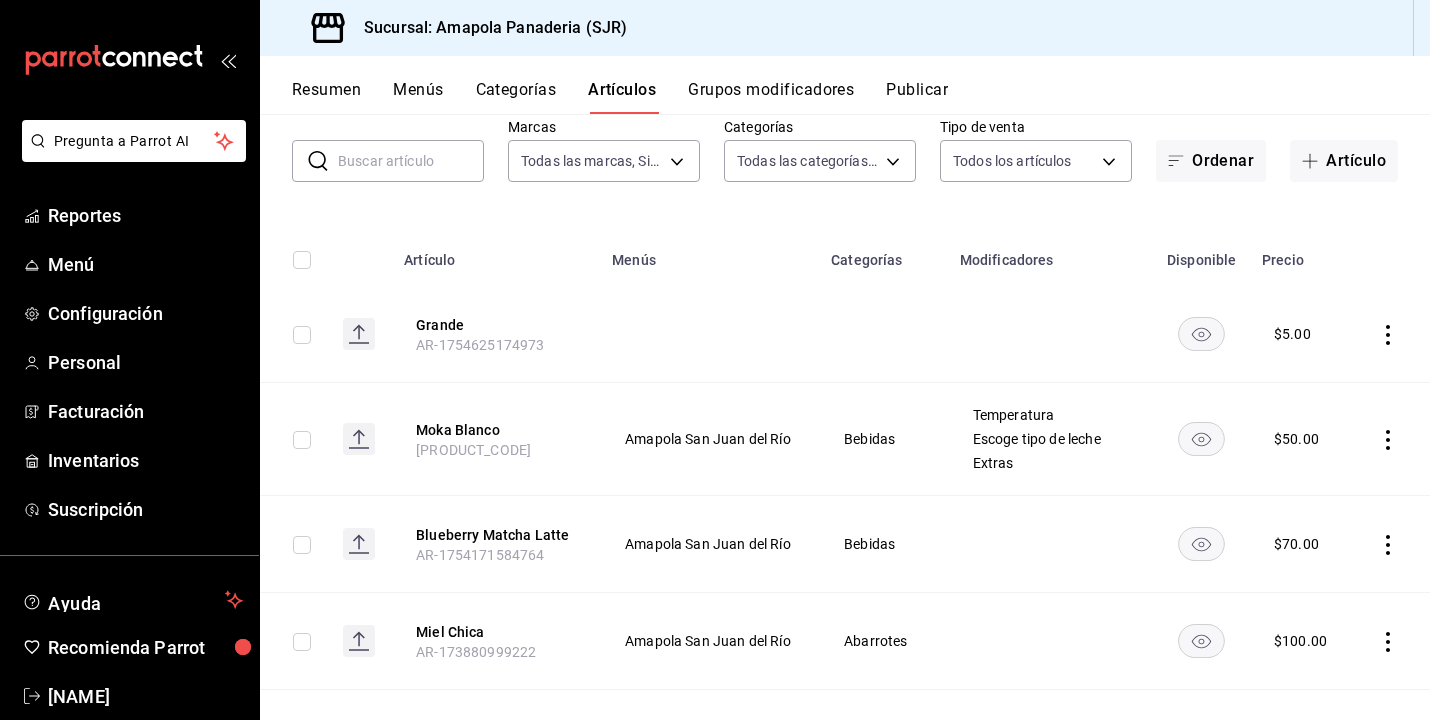 scroll, scrollTop: 118, scrollLeft: 0, axis: vertical 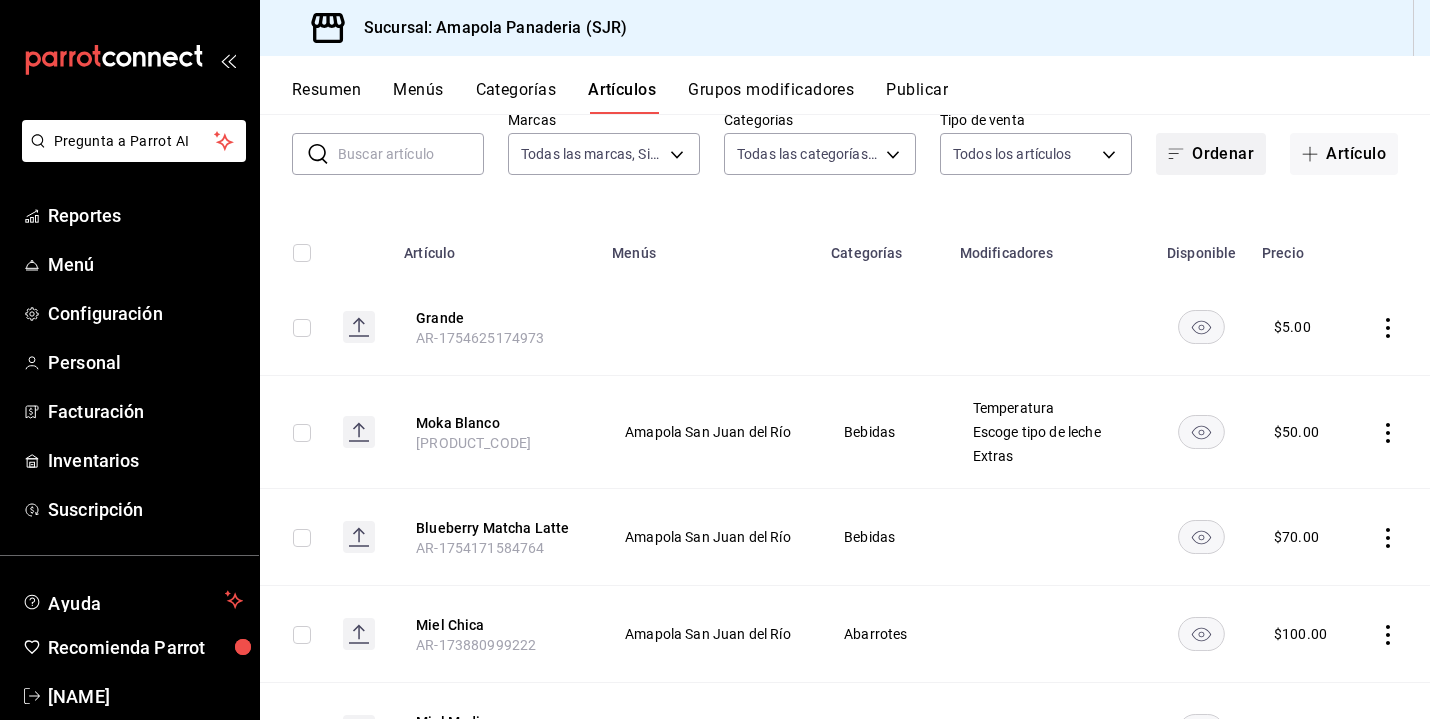 click 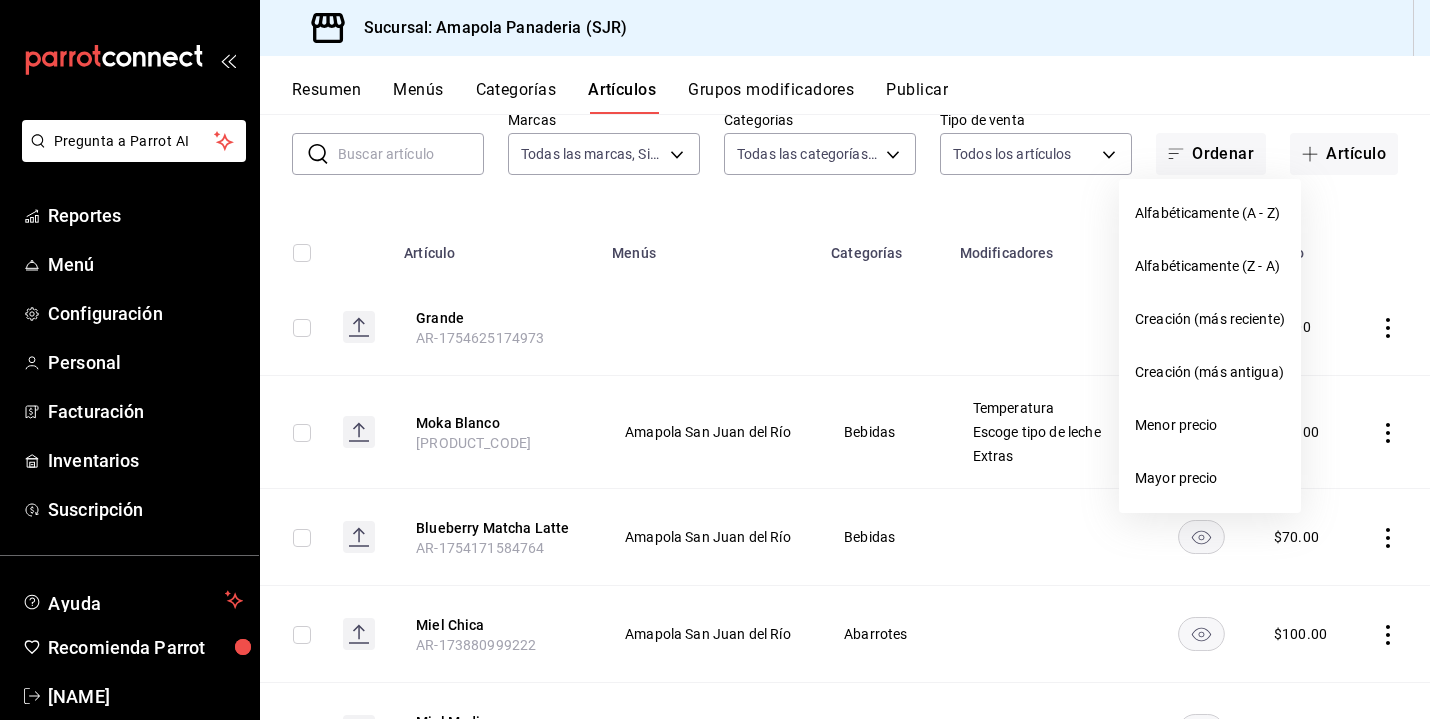 click at bounding box center (715, 360) 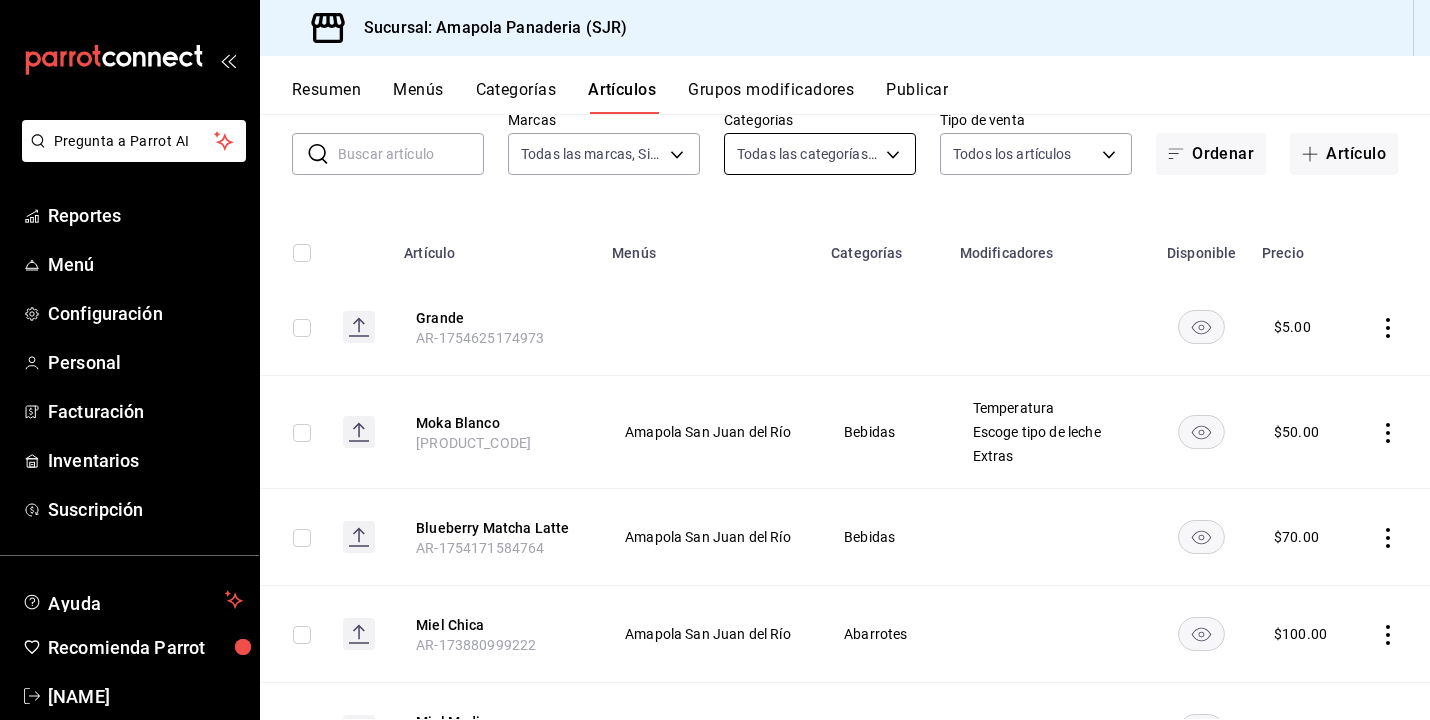 click on "Pregunta a Parrot AI Reportes   Menú   Configuración   Personal   Facturación   Inventarios   Suscripción   Ayuda Recomienda Parrot   [FULL_NAME]   Sugerir nueva función   Sucursal: Amapola Panaderia ([STATE]) Resumen Menús Categorías Artículos Grupos modificadores Publicar Artículos sucursal Para editar los artículos o cambios generales, ve a “Organización”. ​ ​ Marcas Todas las marcas, Sin marca fd167ea7-7224-4c5b-ac26-e03c65ddd71c Categorías Todas las categorías, Sin categoría ac31a8d4-025f-41b4-ba04-54bf76937bf8,34f4e928-a9cc-4c3e-8621-91ef47076e68,fafb4b09-70c1-4e37-ad6f-2887cfb9c425,c7c8987a-fc87-4729-9a6f-b14388d74847,2afd7bd3-b3f5-4dc4-bb24-d9b039189022,93fa1520-1528-4865-83e1-ae0a9395ed62,c699c0ae-9f5c-40c3-b59a-c4b7cc3c097a,c756feec-b40a-4a63-9bd6-242aa9923203,879c2b56-0e34-47fd-b4a1-68a8f3d61abf,b7aa1f0d-4aa7-4ac5-ab08-e2f25ffa2cf6,1559432f-633f-4a7e-853e-56569307baf3,e4cac529-314e-455d-b5e6-bf188ad43d14,4a5b31d4-3751-4cf4-b847-734848cee975 Tipo de venta ALL Ordenar Menús" at bounding box center [715, 360] 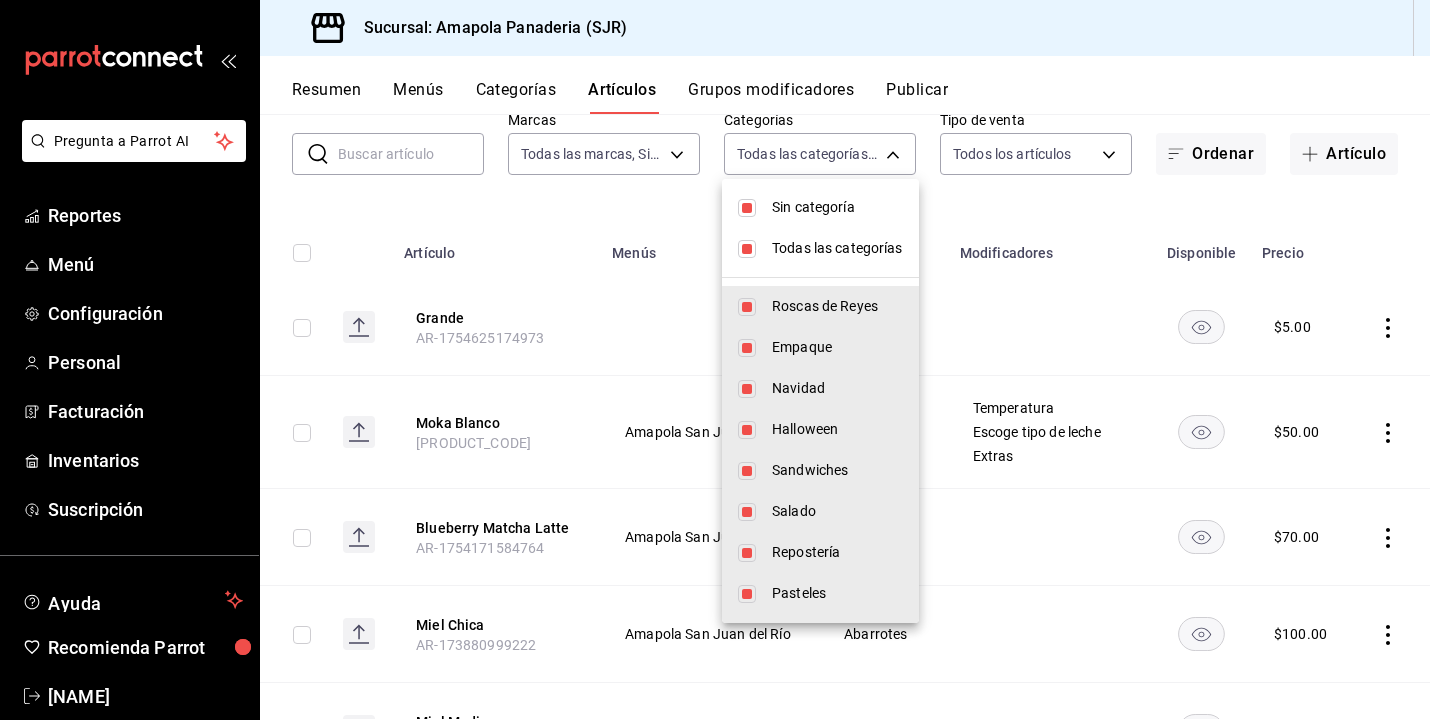 click on "Roscas de Reyes" at bounding box center (837, 306) 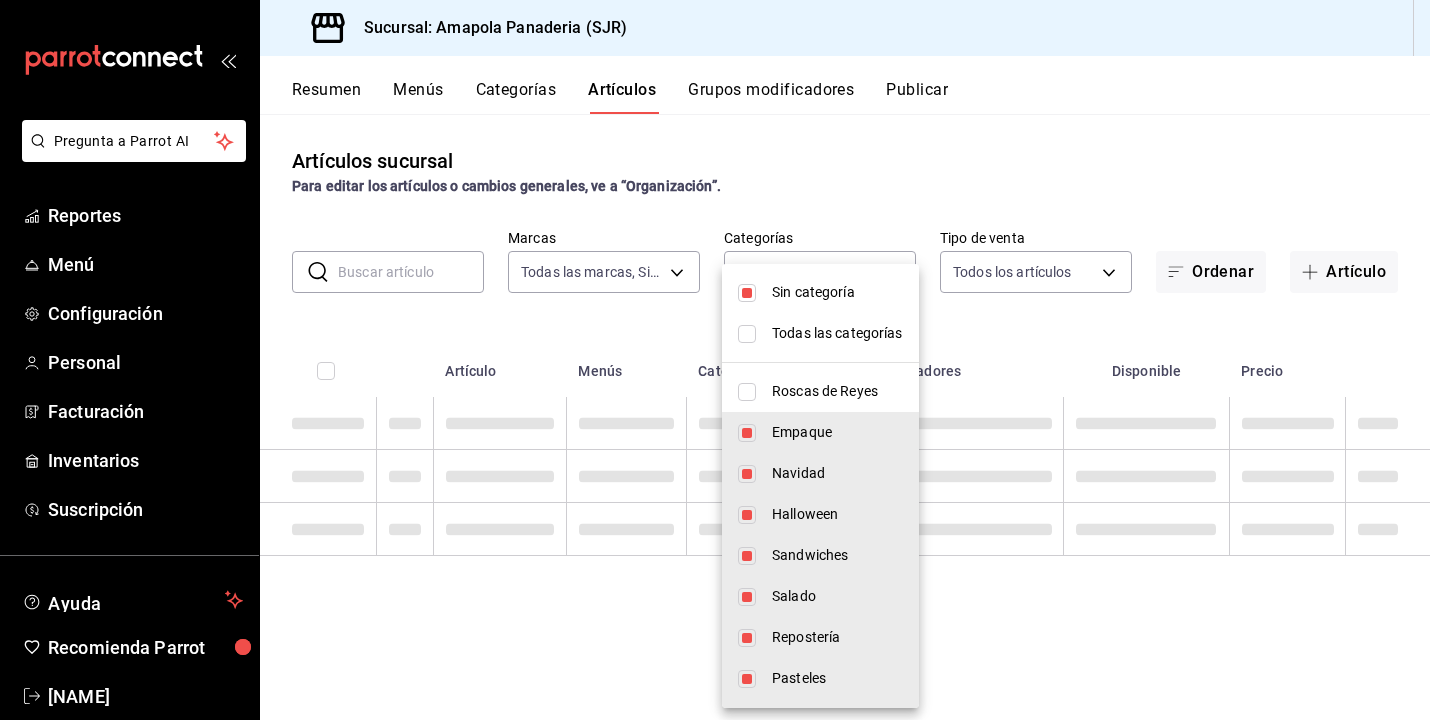 type on "34f4e928-a9cc-4c3e-8621-91ef47076e68,fafb4b09-70c1-4e37-ad6f-2887cfb9c425,c7c8987a-fc87-4729-9a6f-b14388d74847,2afd7bd3-b3f5-4dc4-bb24-d9b039189022,93fa1520-1528-4865-83e1-ae0a9395ed62,c699c0ae-9f5c-40c3-b59a-c4b7cc3c097a,c756feec-b40a-4a63-9bd6-242aa9923203,879c2b56-0e34-47fd-b4a1-68a8f3d61abf,b7aa1f0d-4aa7-4ac5-ab08-e2f25ffa2cf6,1559432f-633f-4a7e-853e-56569307baf3,e4cac529-314e-455d-b5e6-bf188ad43d14,4a5b31d4-3751-4cf4-b847-734848cee975" 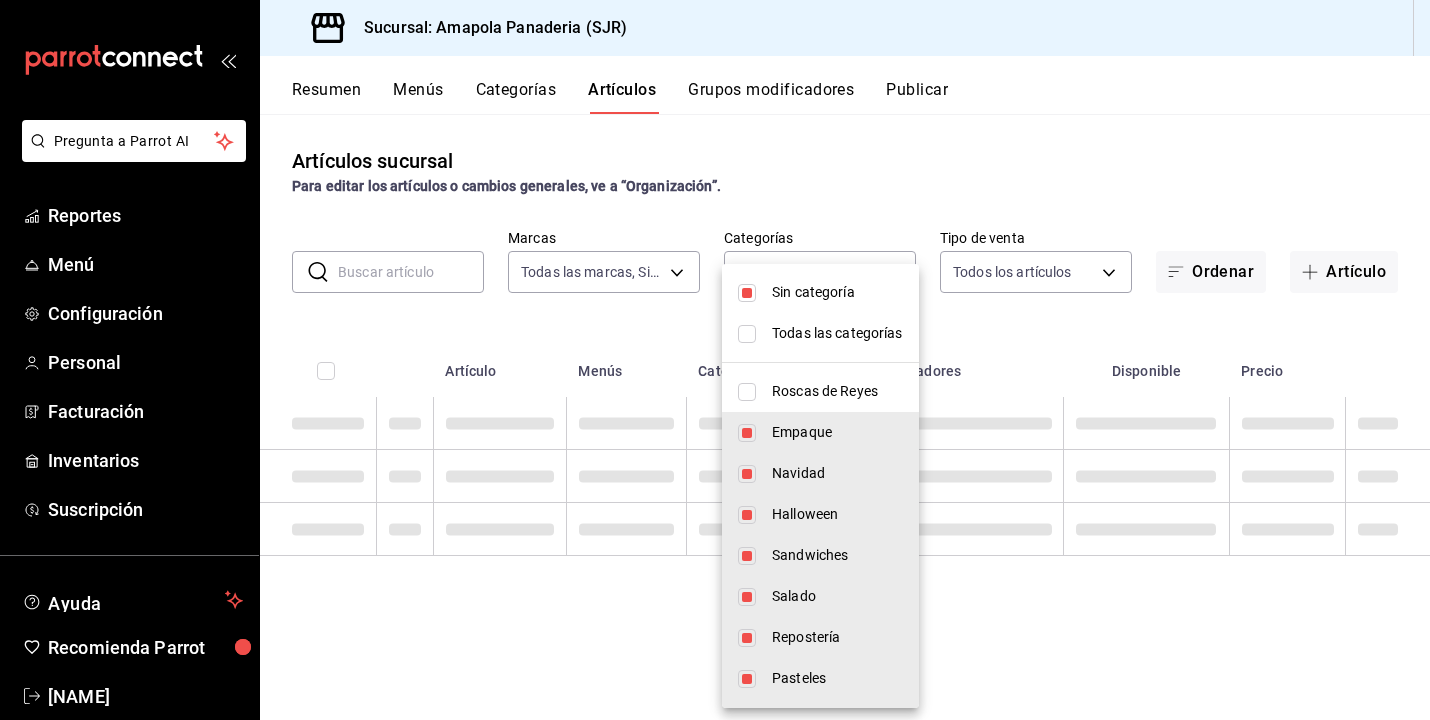 checkbox on "false" 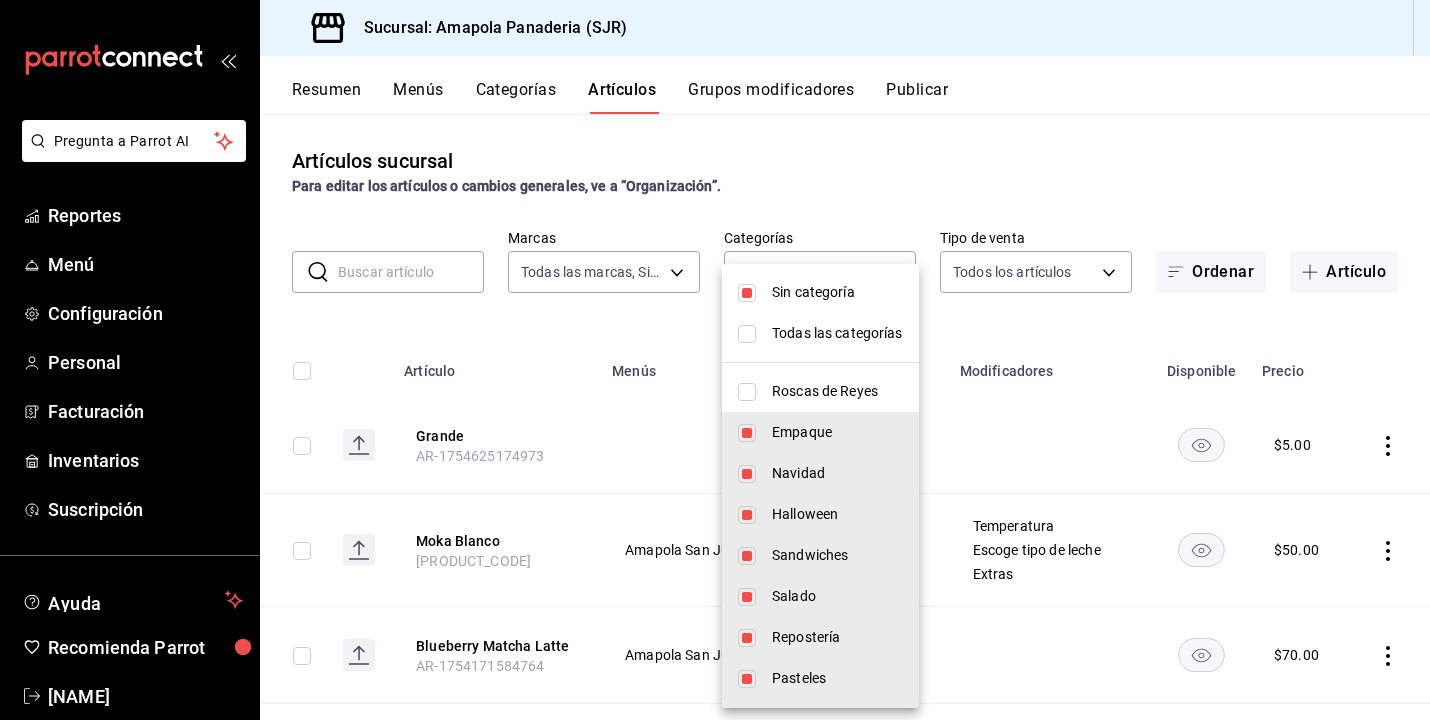 click on "Sin categoría" at bounding box center [837, 292] 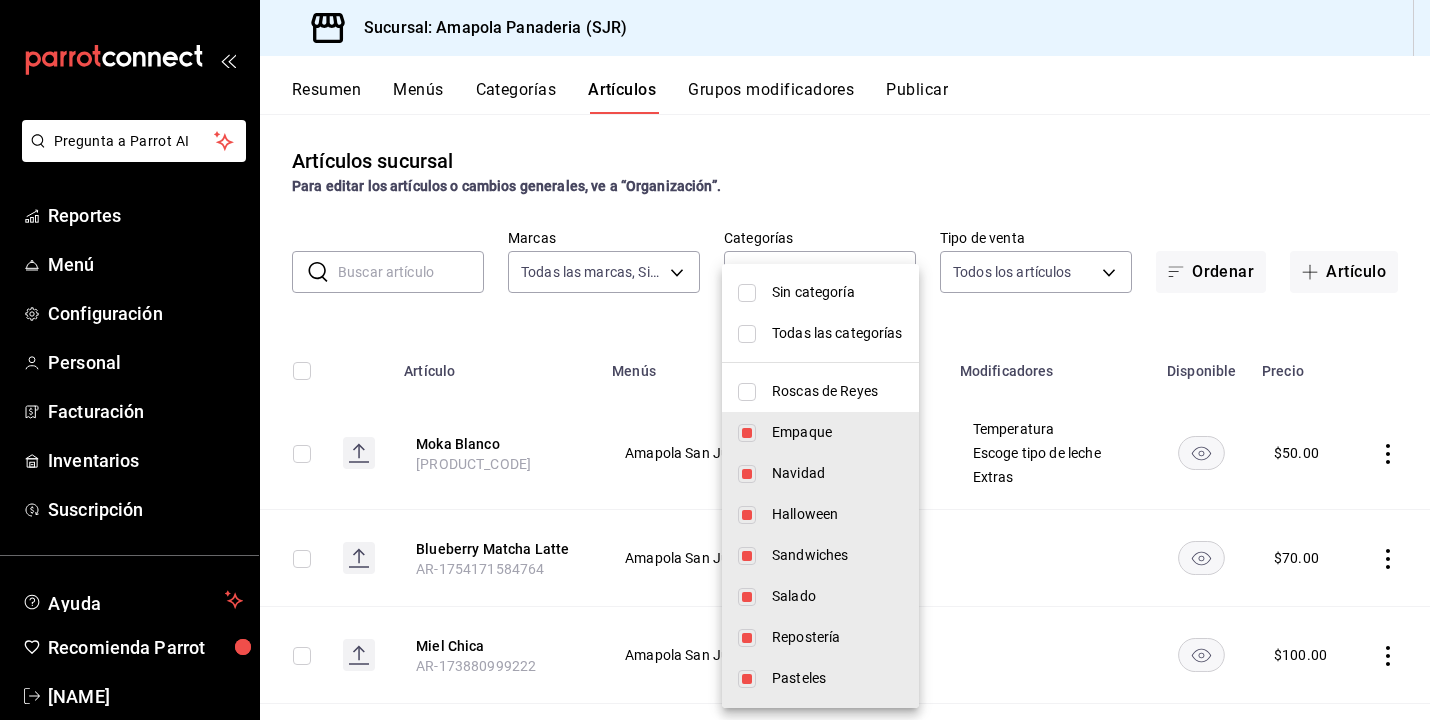 click on "Todas las categorías" at bounding box center (837, 333) 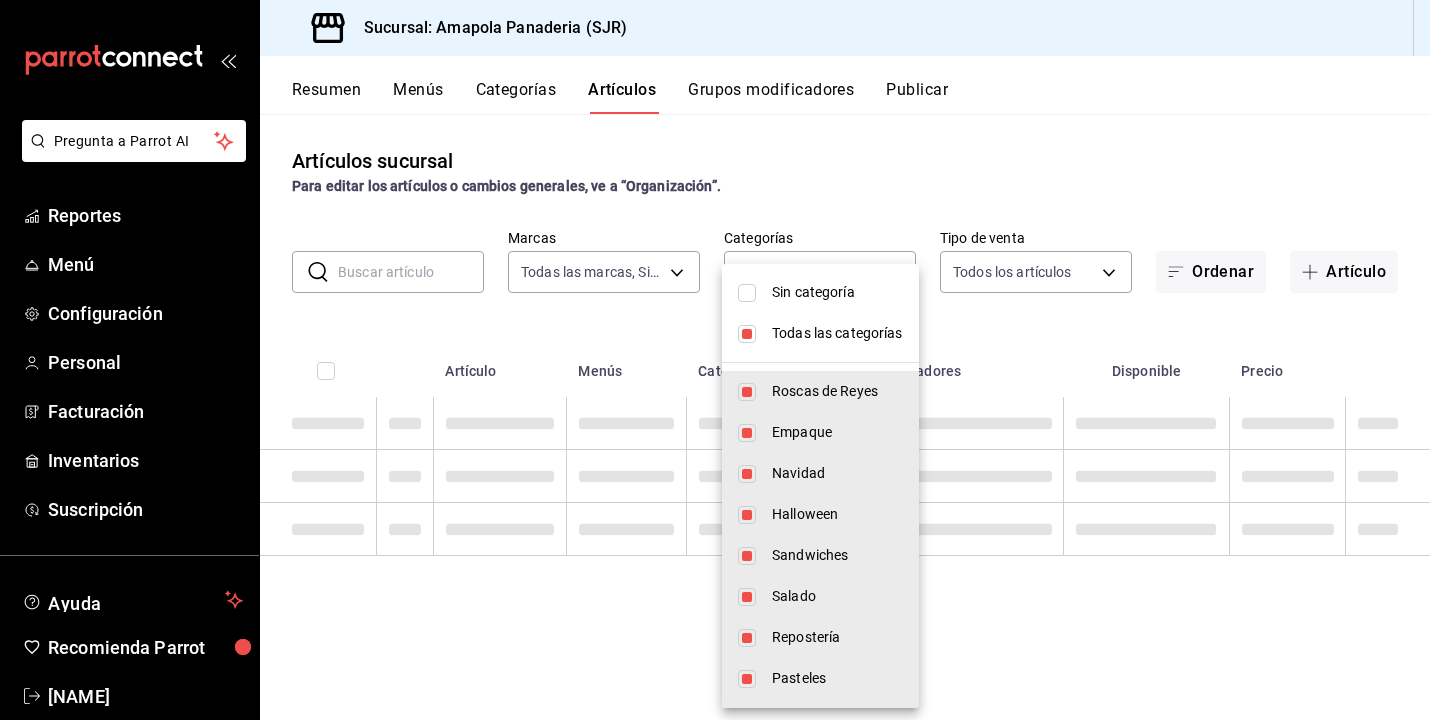 type on "ac31a8d4-025f-41b4-ba04-54bf76937bf8,34f4e928-a9cc-4c3e-8621-91ef47076e68,fafb4b09-70c1-4e37-ad6f-2887cfb9c425,c7c8987a-fc87-4729-9a6f-b14388d74847,2afd7bd3-b3f5-4dc4-bb24-d9b039189022,93fa1520-1528-4865-83e1-ae0a9395ed62,c699c0ae-9f5c-40c3-b59a-c4b7cc3c097a,c756feec-b40a-4a63-9bd6-242aa9923203,879c2b56-0e34-47fd-b4a1-68a8f3d61abf,b7aa1f0d-4aa7-4ac5-ab08-e2f25ffa2cf6,1559432f-633f-4a7e-853e-56569307baf3,e4cac529-314e-455d-b5e6-bf188ad43d14,4a5b31d4-3751-4cf4-b847-734848cee975" 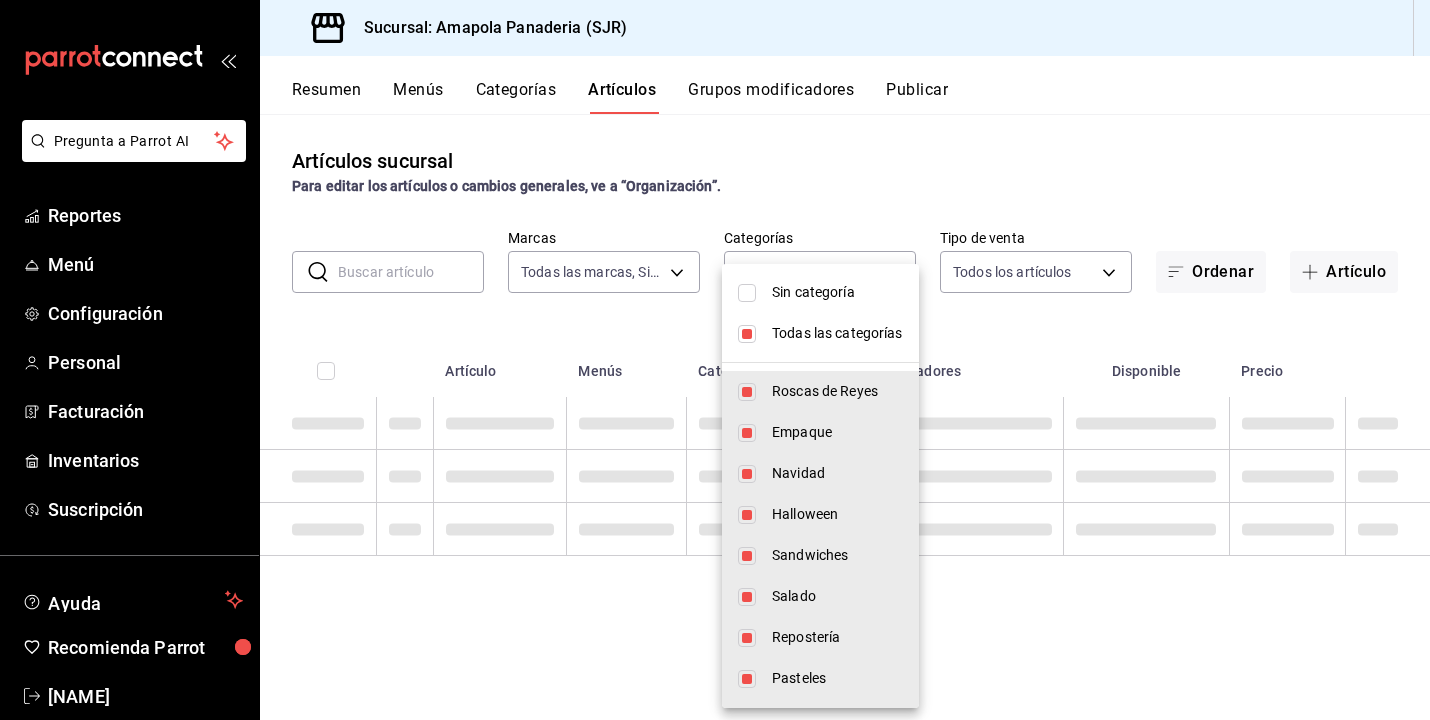 checkbox on "true" 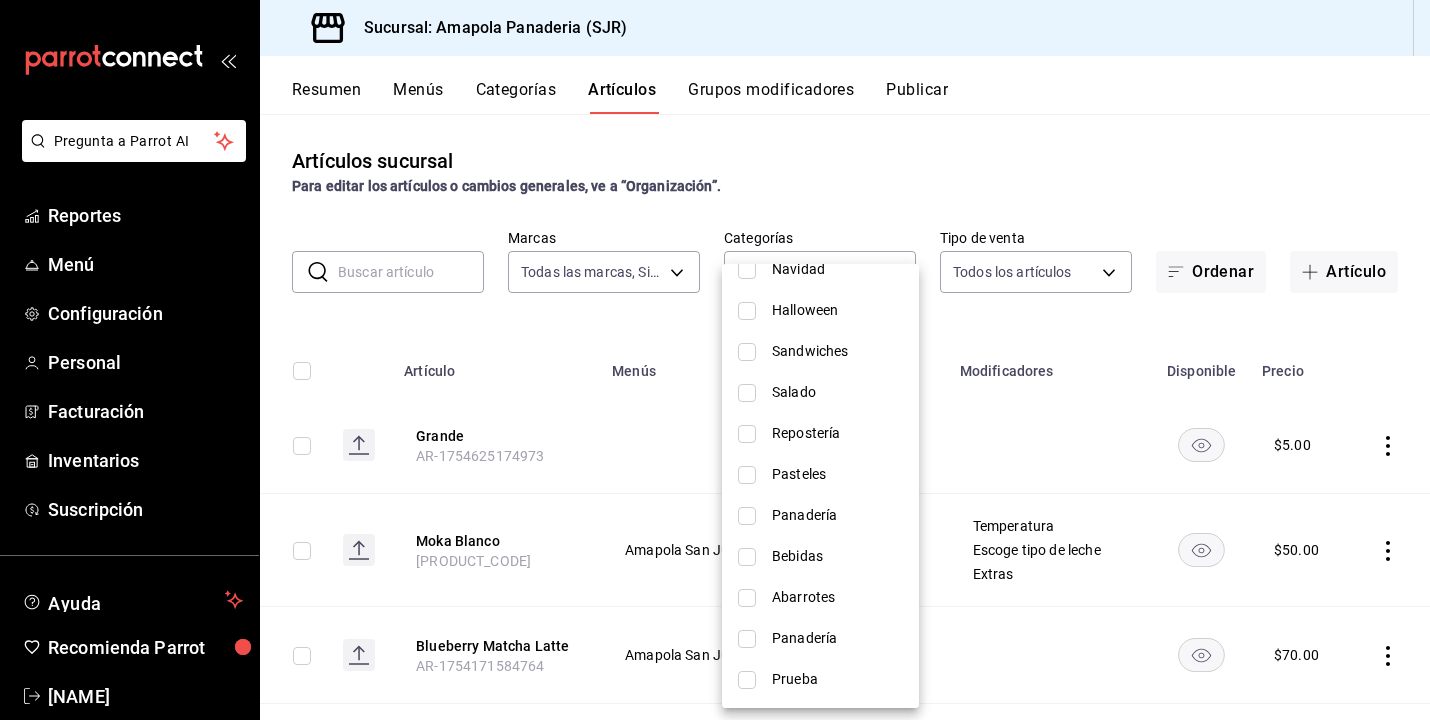 scroll, scrollTop: 204, scrollLeft: 0, axis: vertical 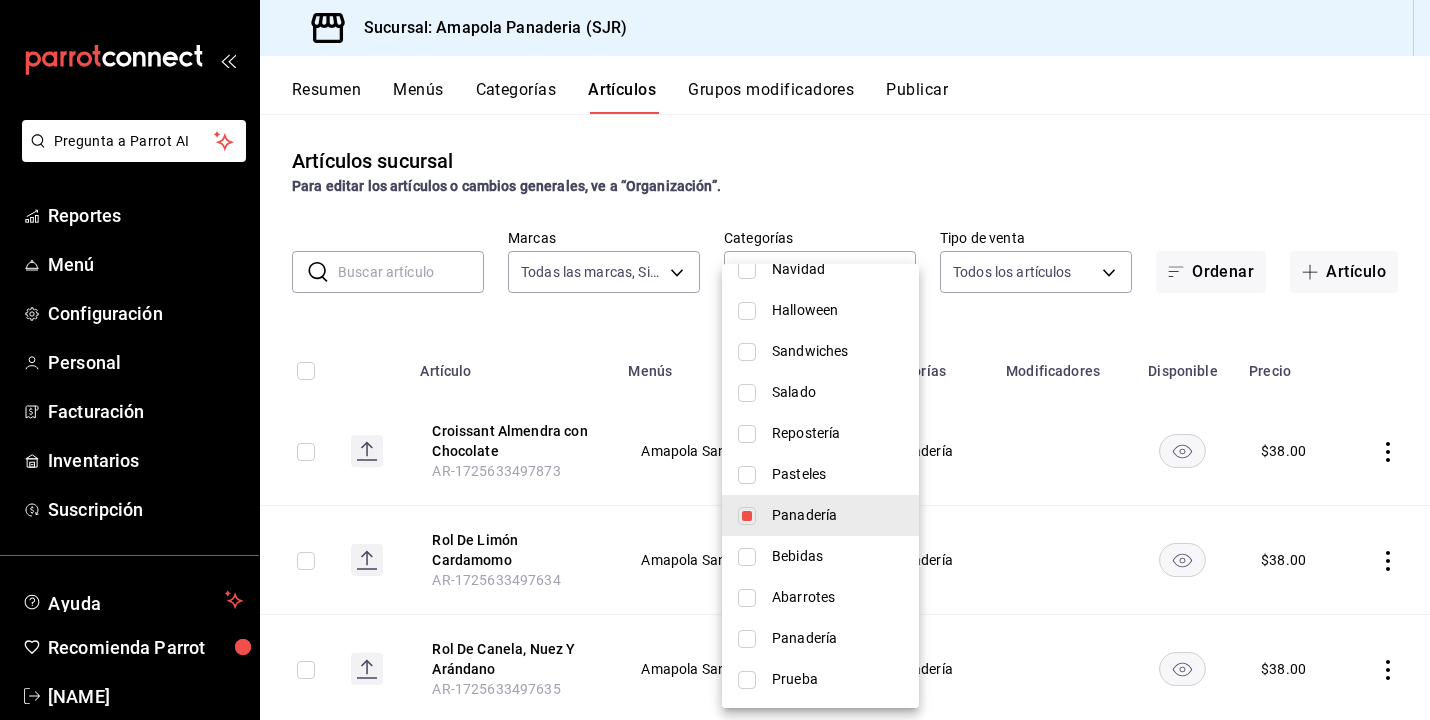 click at bounding box center [715, 360] 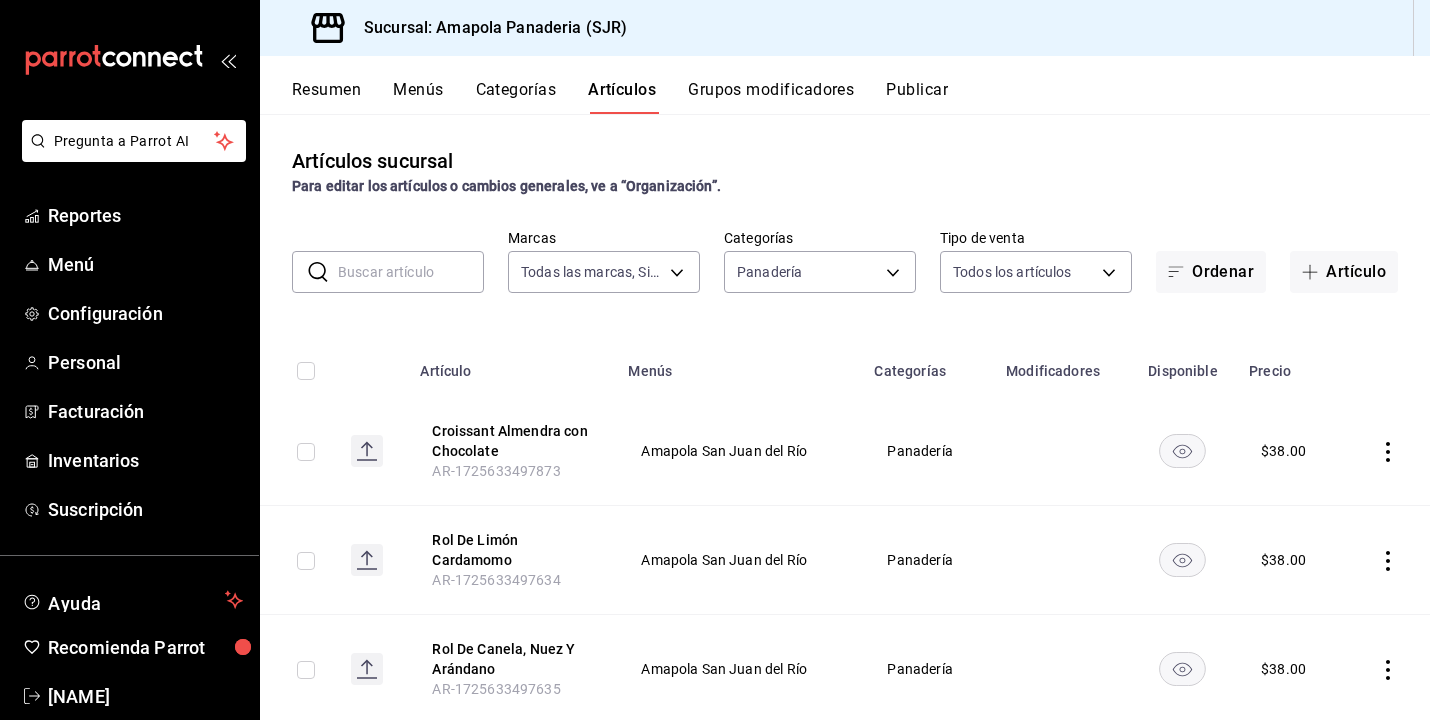 click at bounding box center [297, 451] 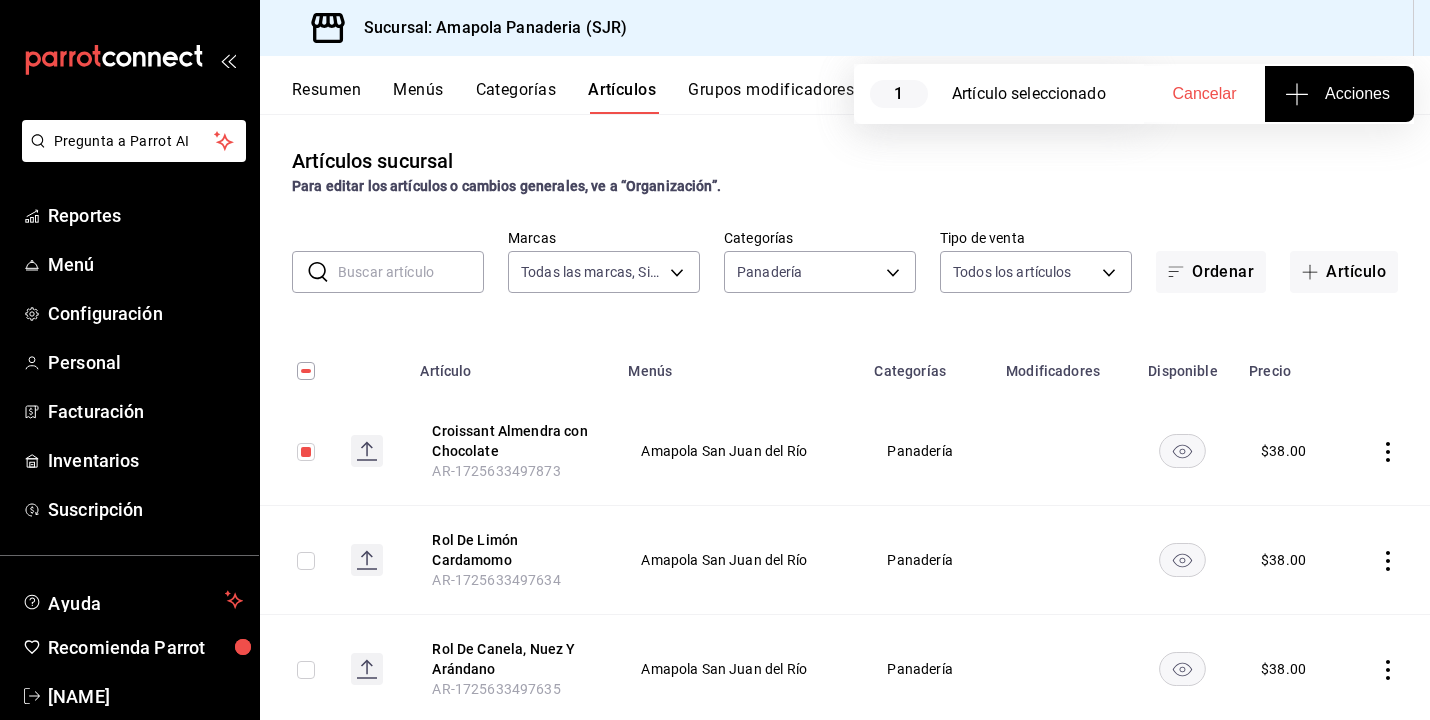 click at bounding box center (306, 561) 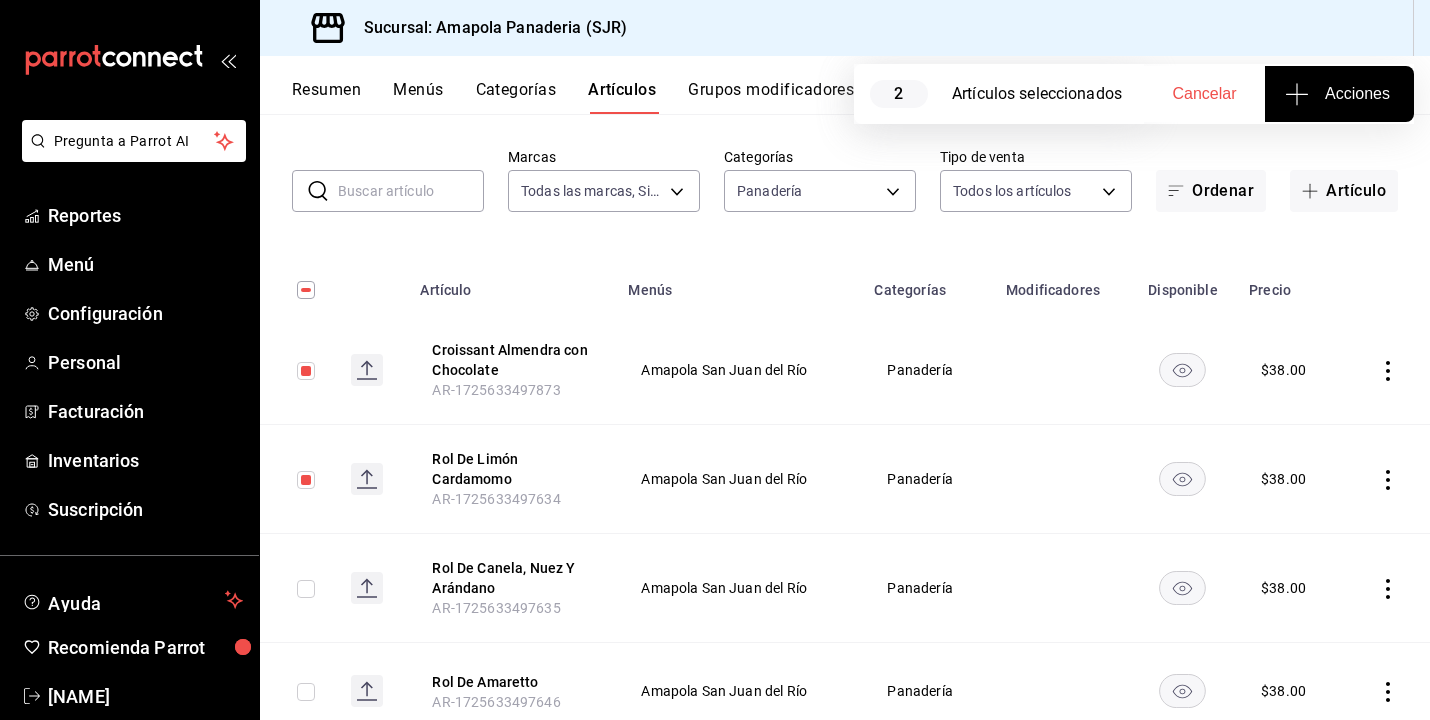 scroll, scrollTop: 104, scrollLeft: 0, axis: vertical 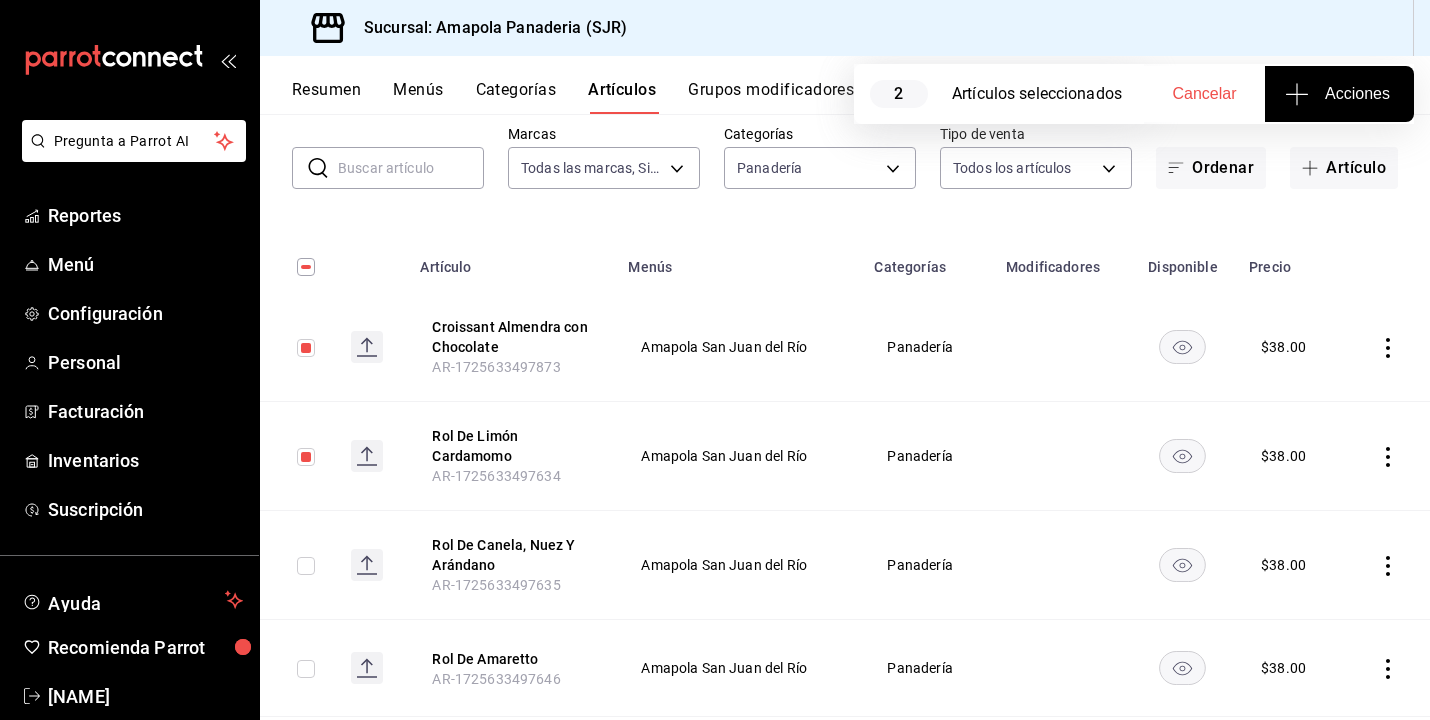click at bounding box center [306, 566] 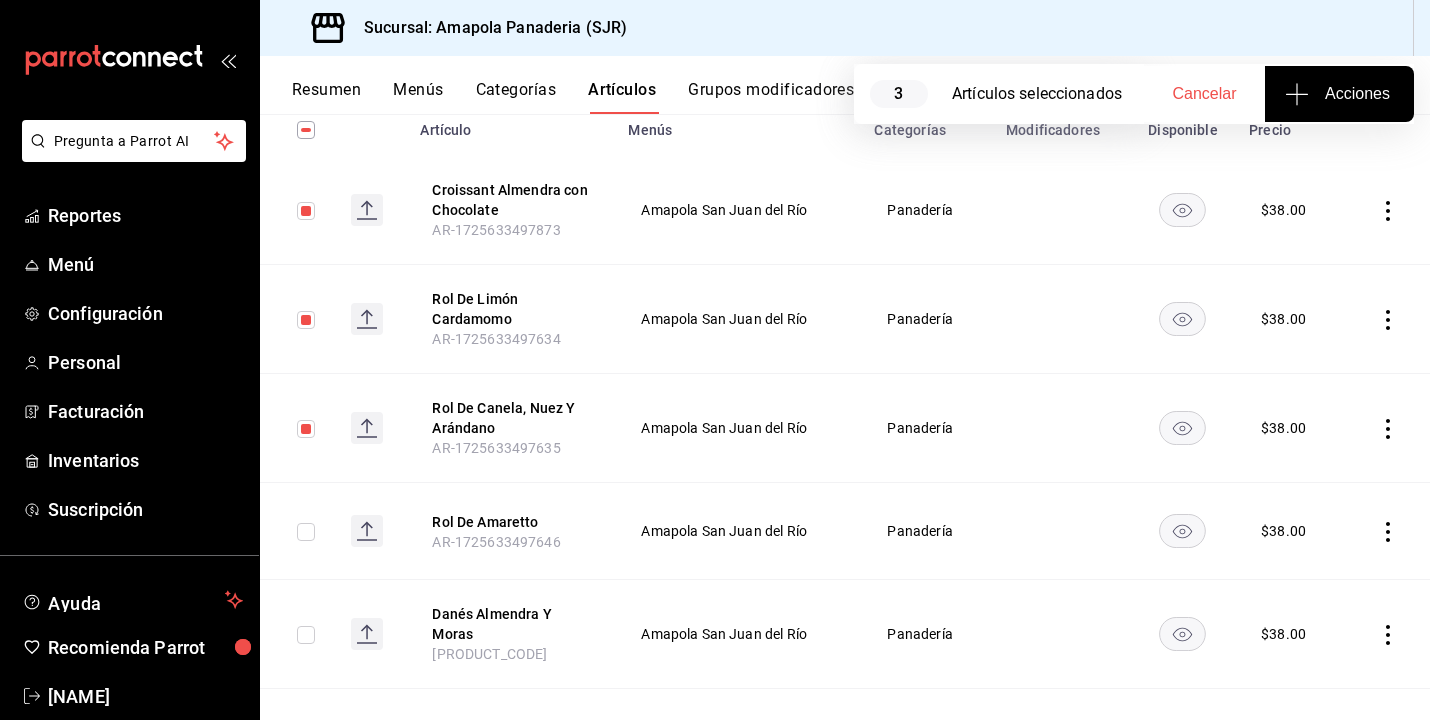 scroll, scrollTop: 250, scrollLeft: 0, axis: vertical 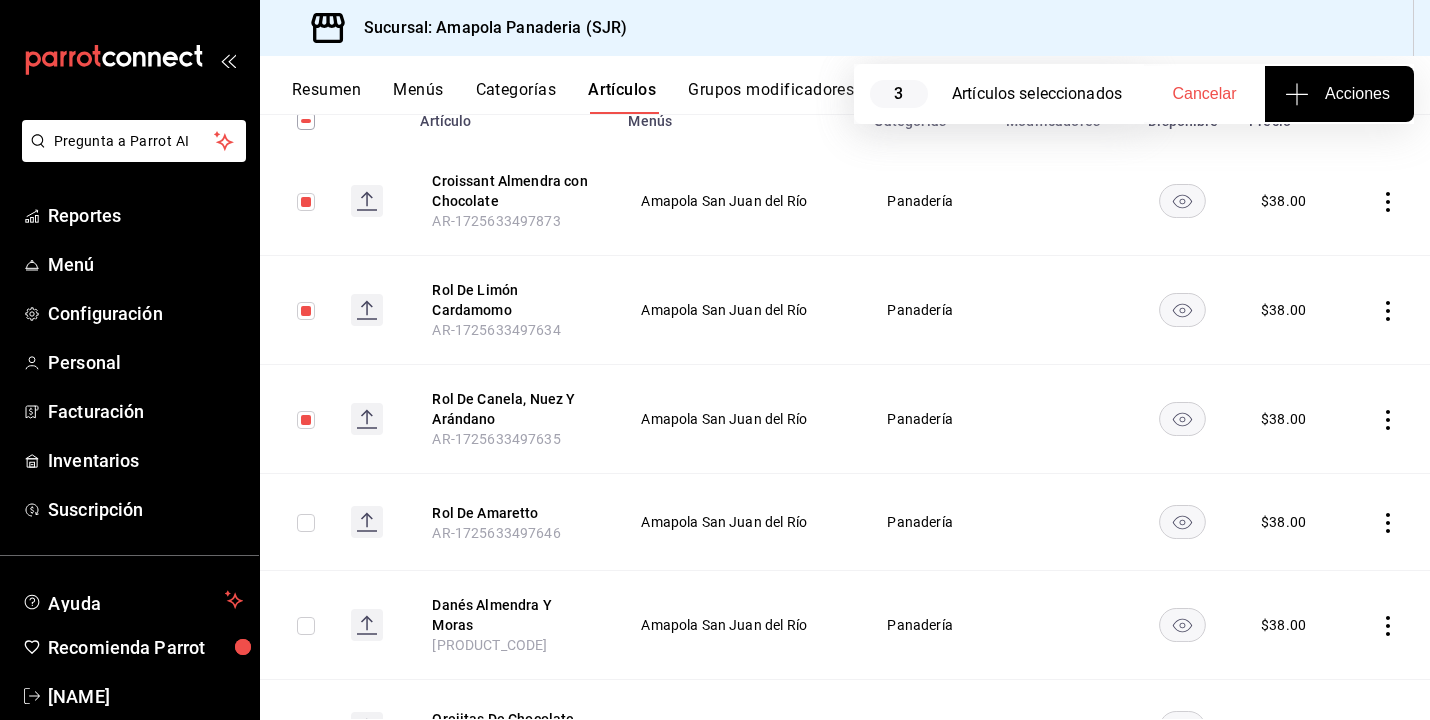 click at bounding box center [306, 523] 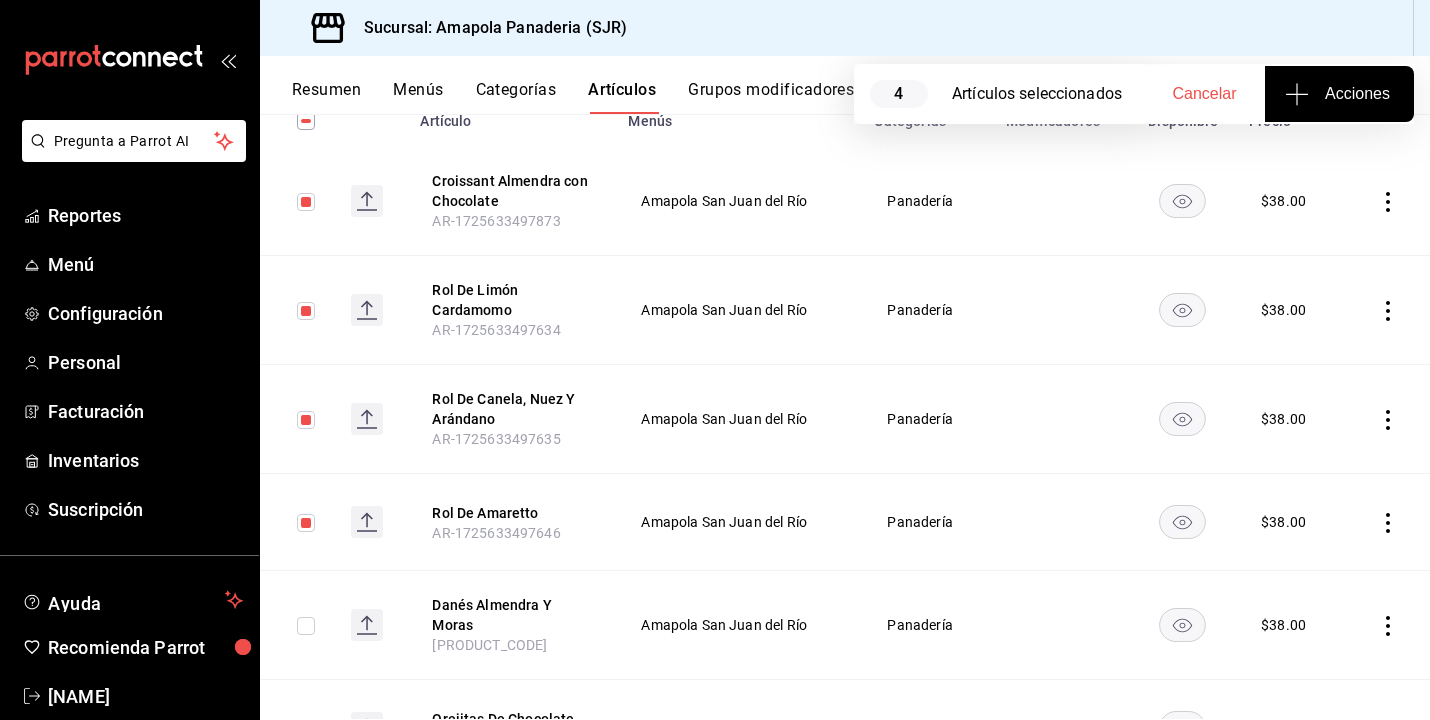 click at bounding box center [306, 626] 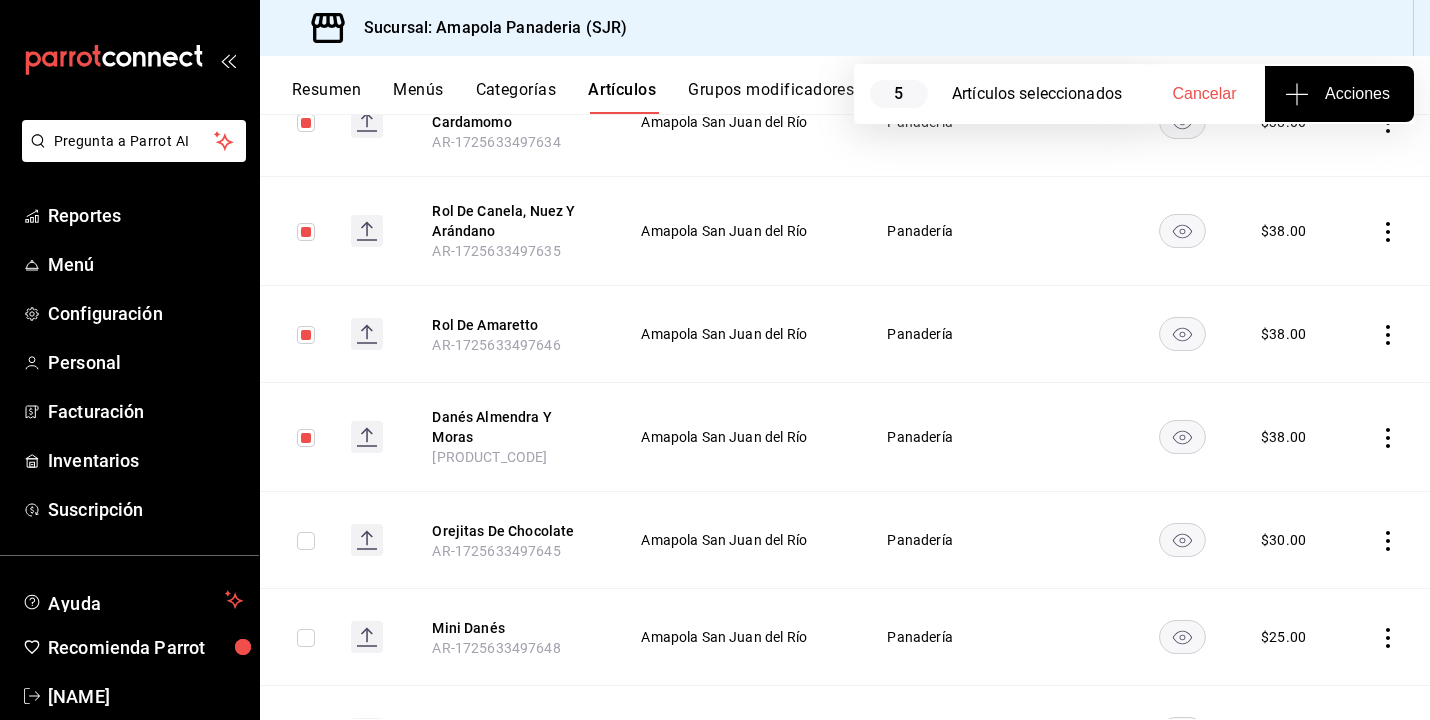 scroll, scrollTop: 440, scrollLeft: 0, axis: vertical 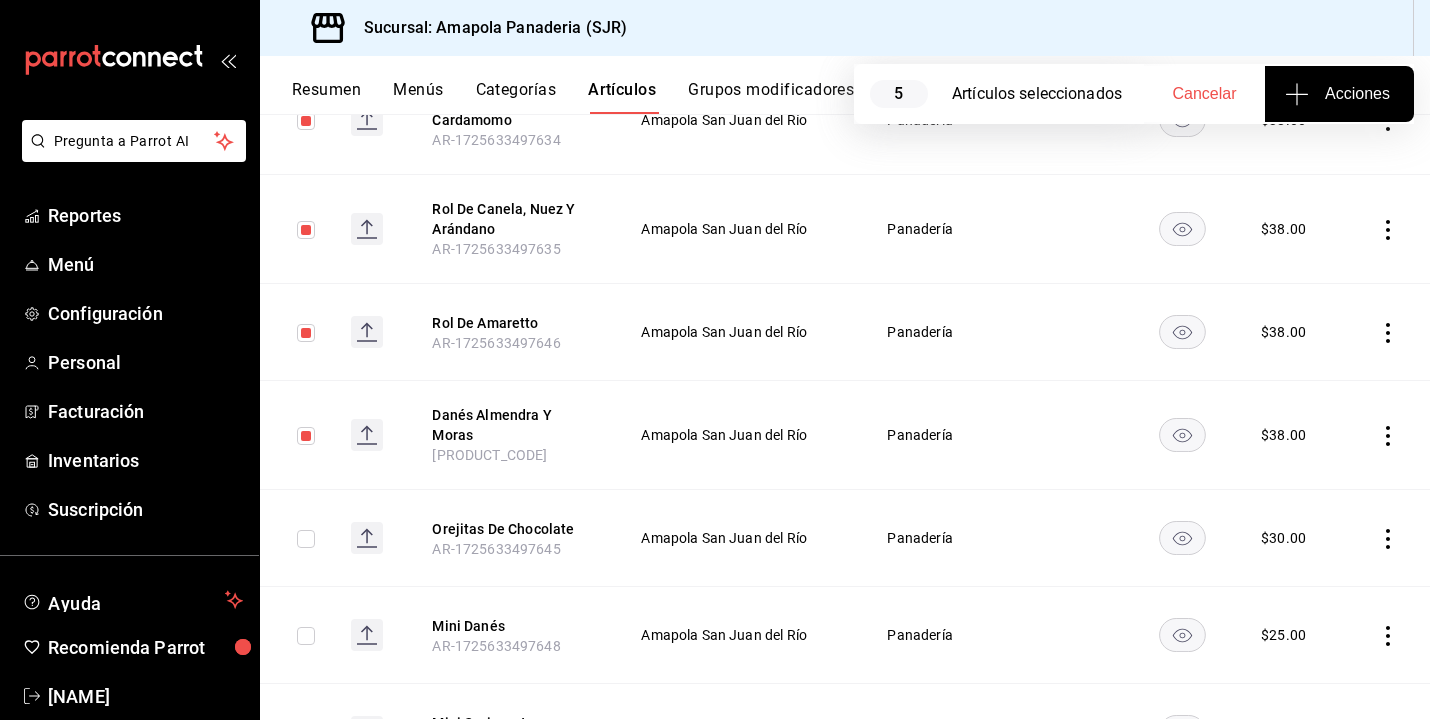 click at bounding box center (306, 539) 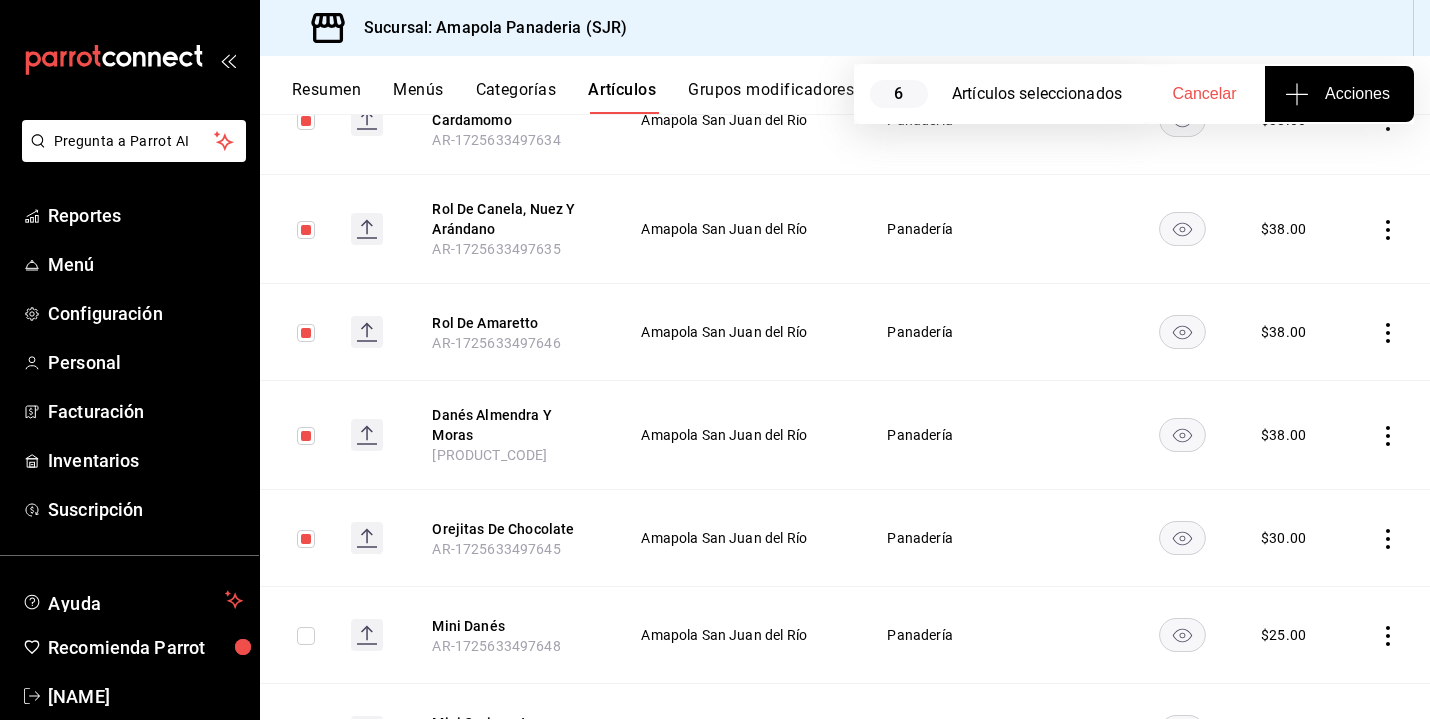 click at bounding box center (306, 636) 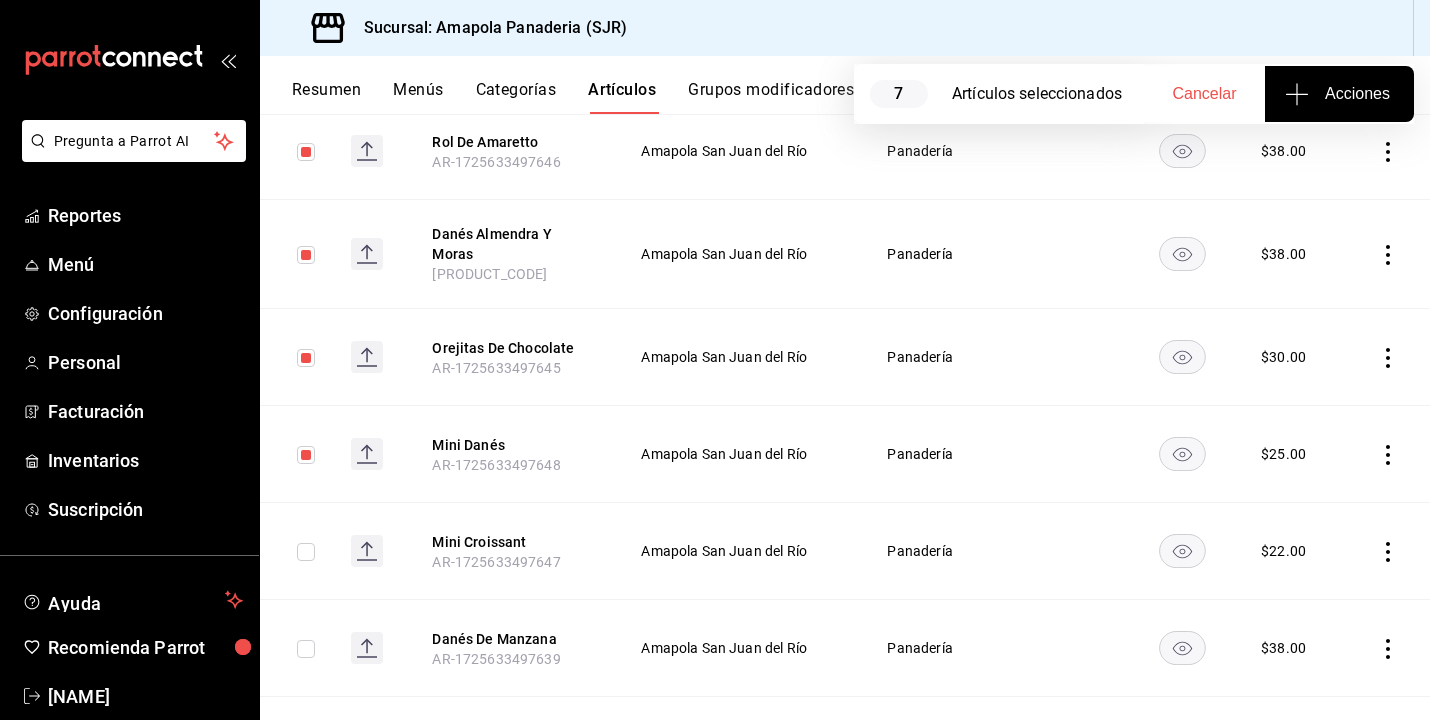 scroll, scrollTop: 710, scrollLeft: 0, axis: vertical 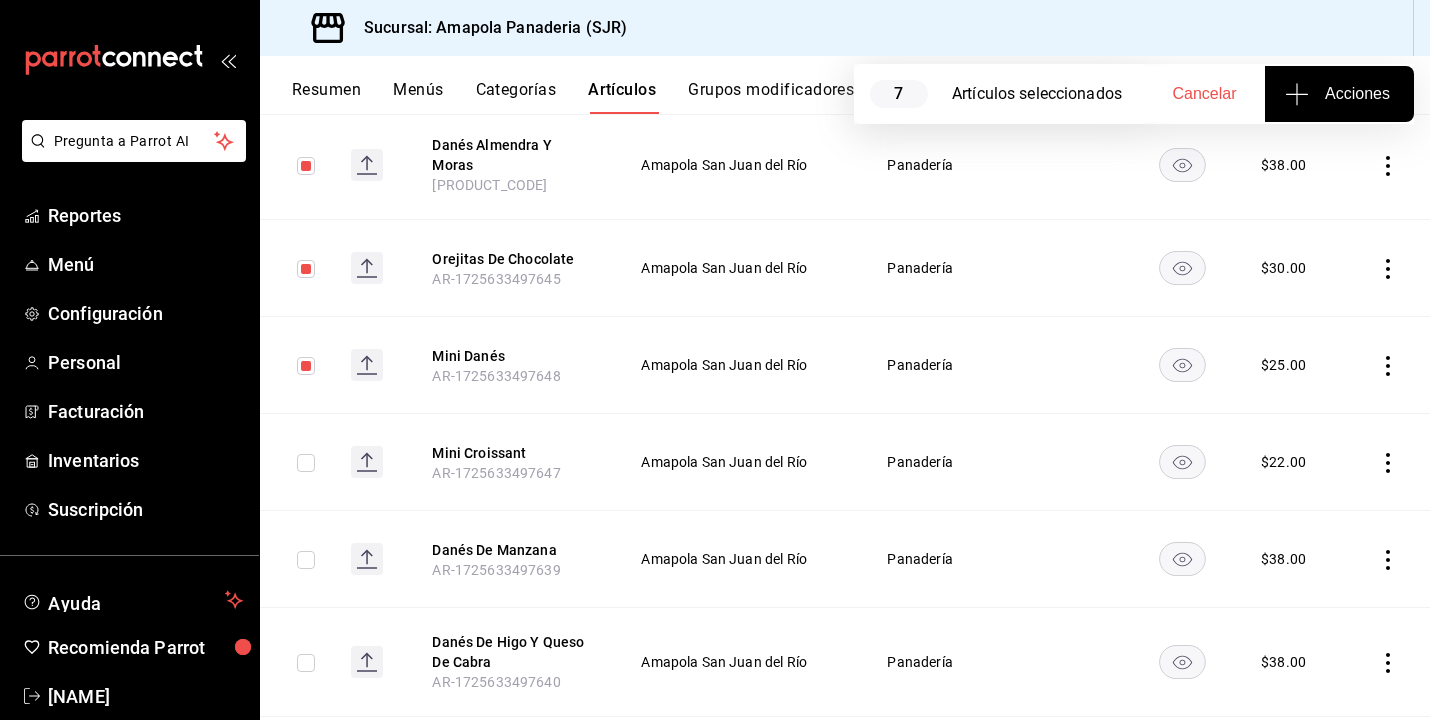 click at bounding box center [306, 463] 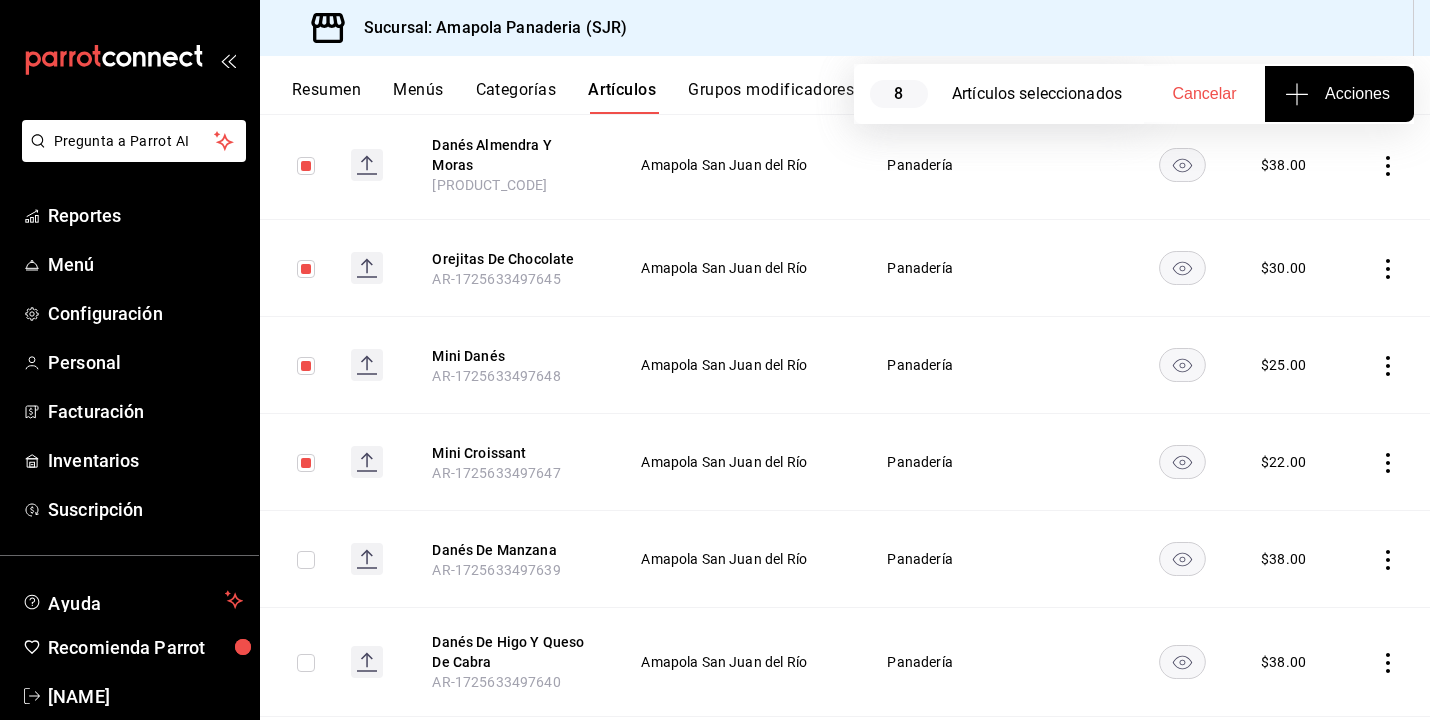 click at bounding box center [306, 560] 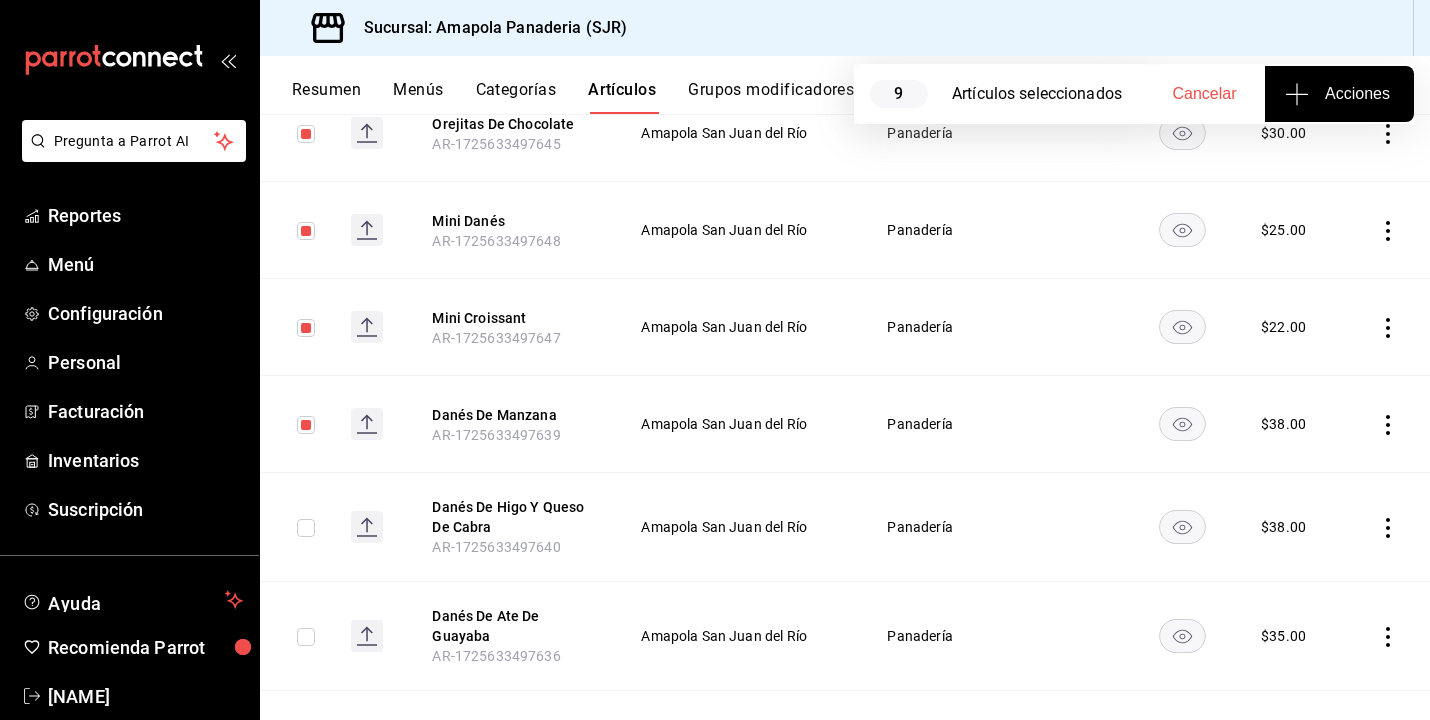 scroll, scrollTop: 859, scrollLeft: 0, axis: vertical 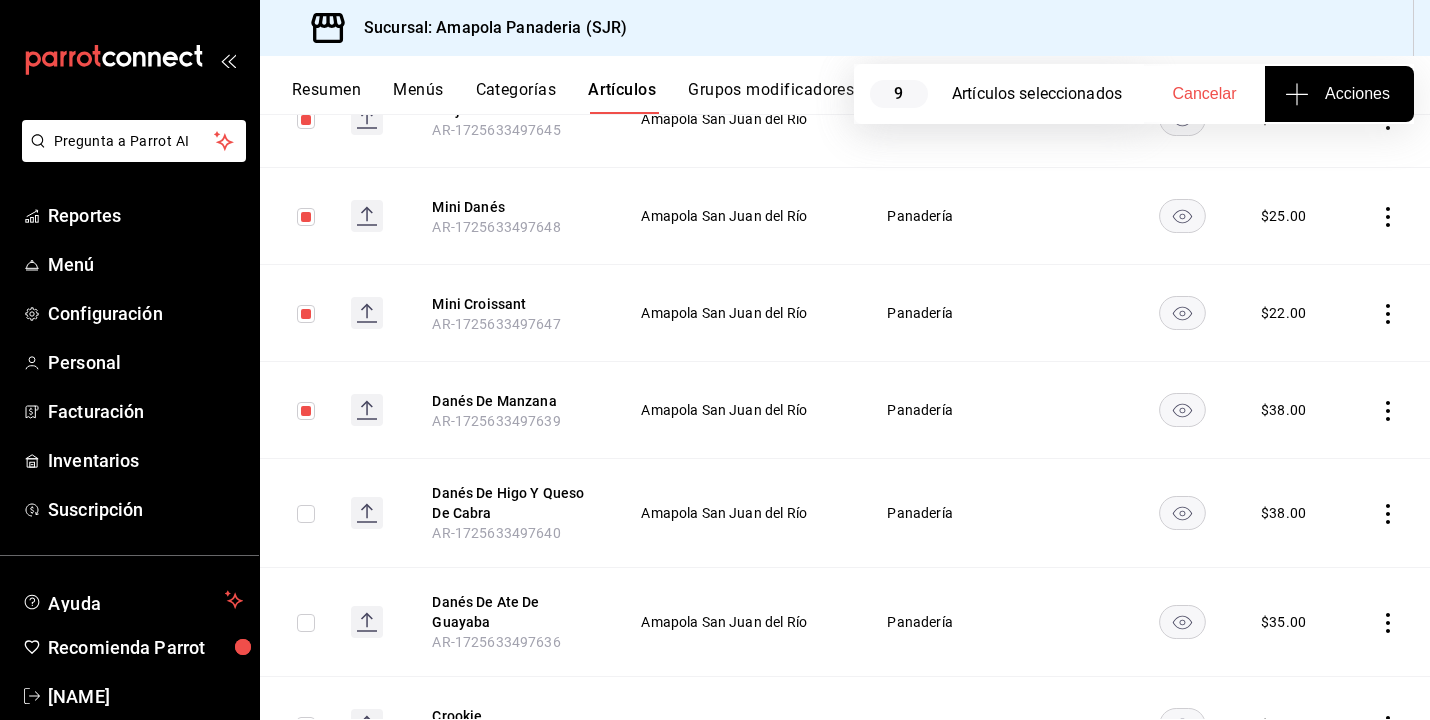click at bounding box center [306, 514] 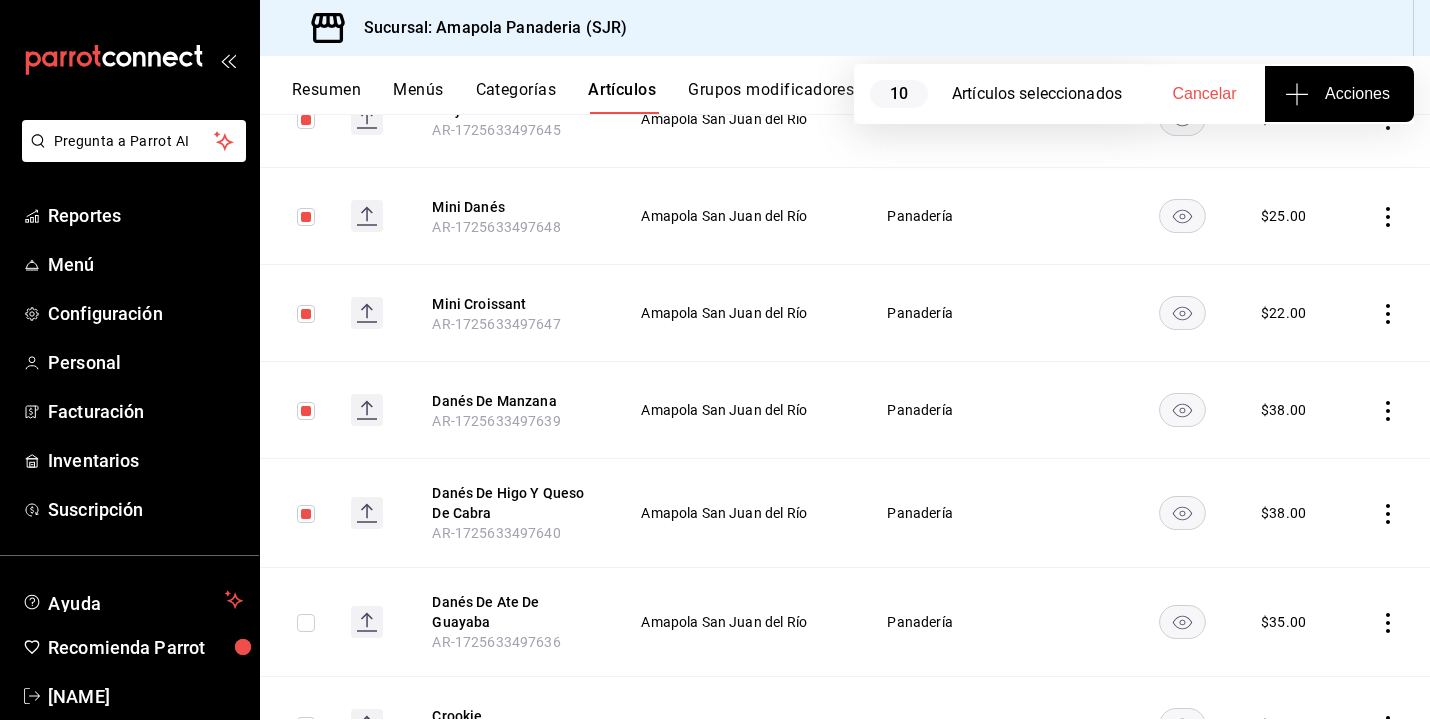 click at bounding box center (306, 623) 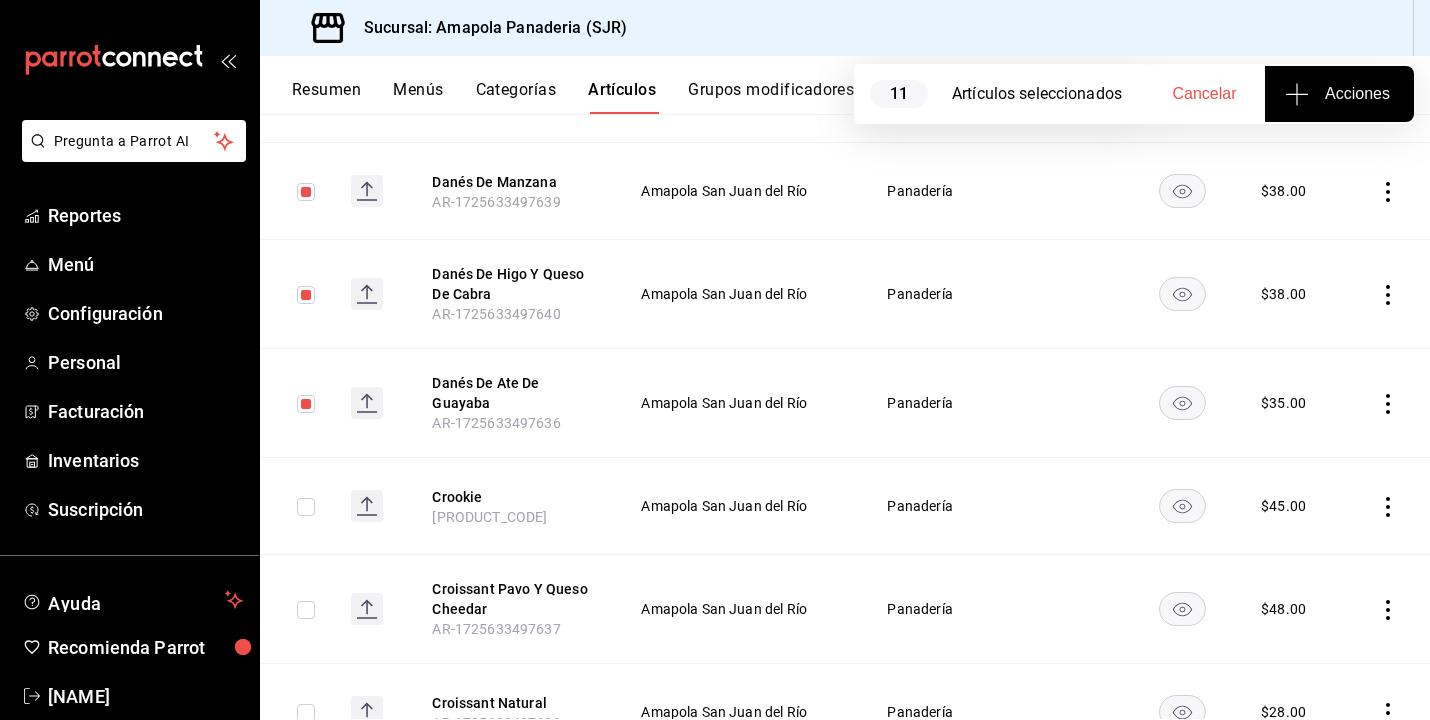 scroll, scrollTop: 1089, scrollLeft: 0, axis: vertical 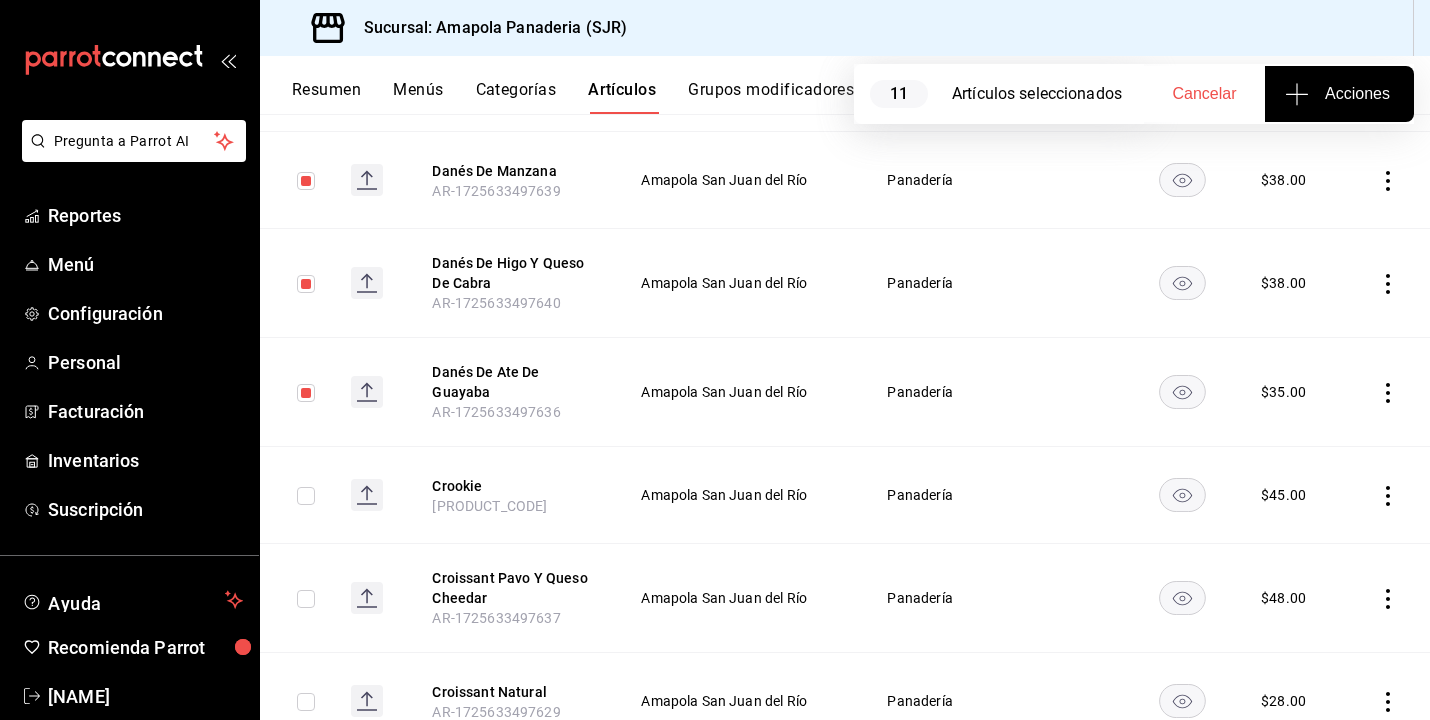 click at bounding box center [306, 496] 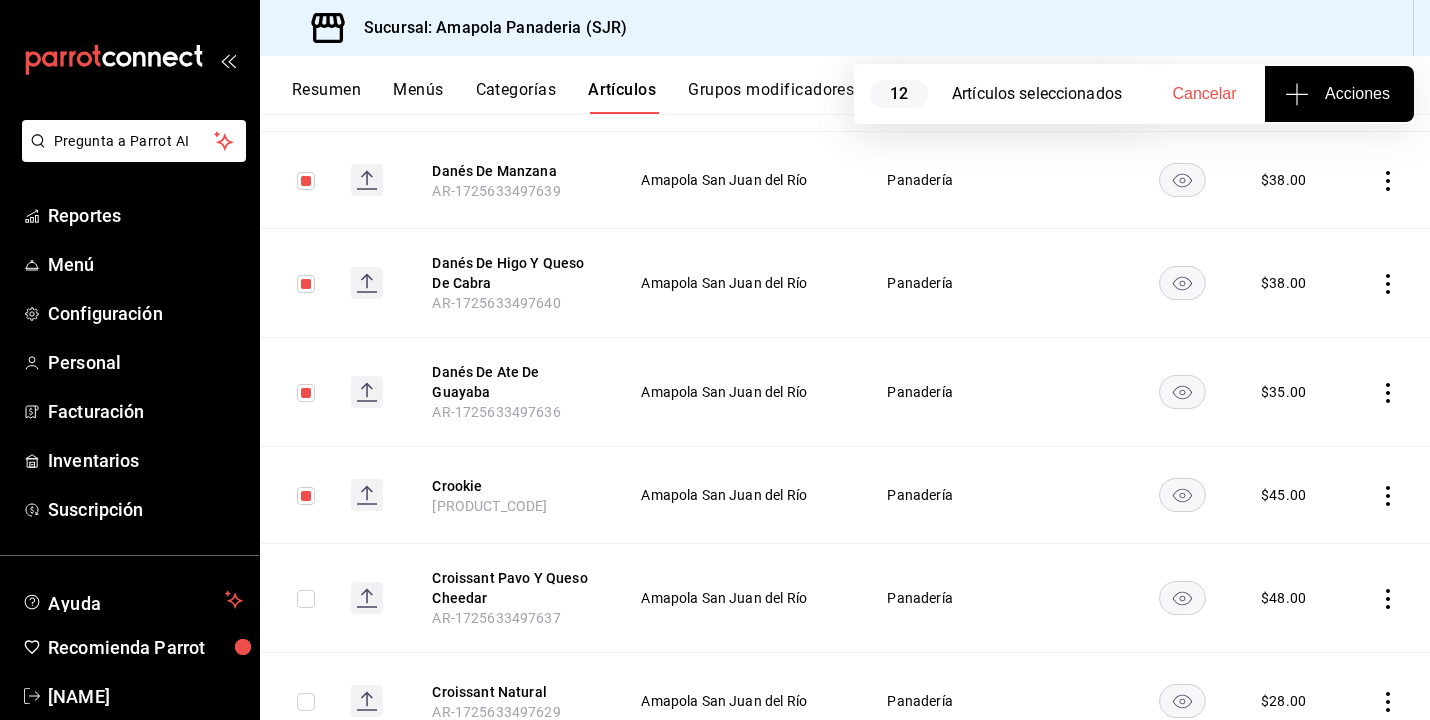 click at bounding box center (306, 599) 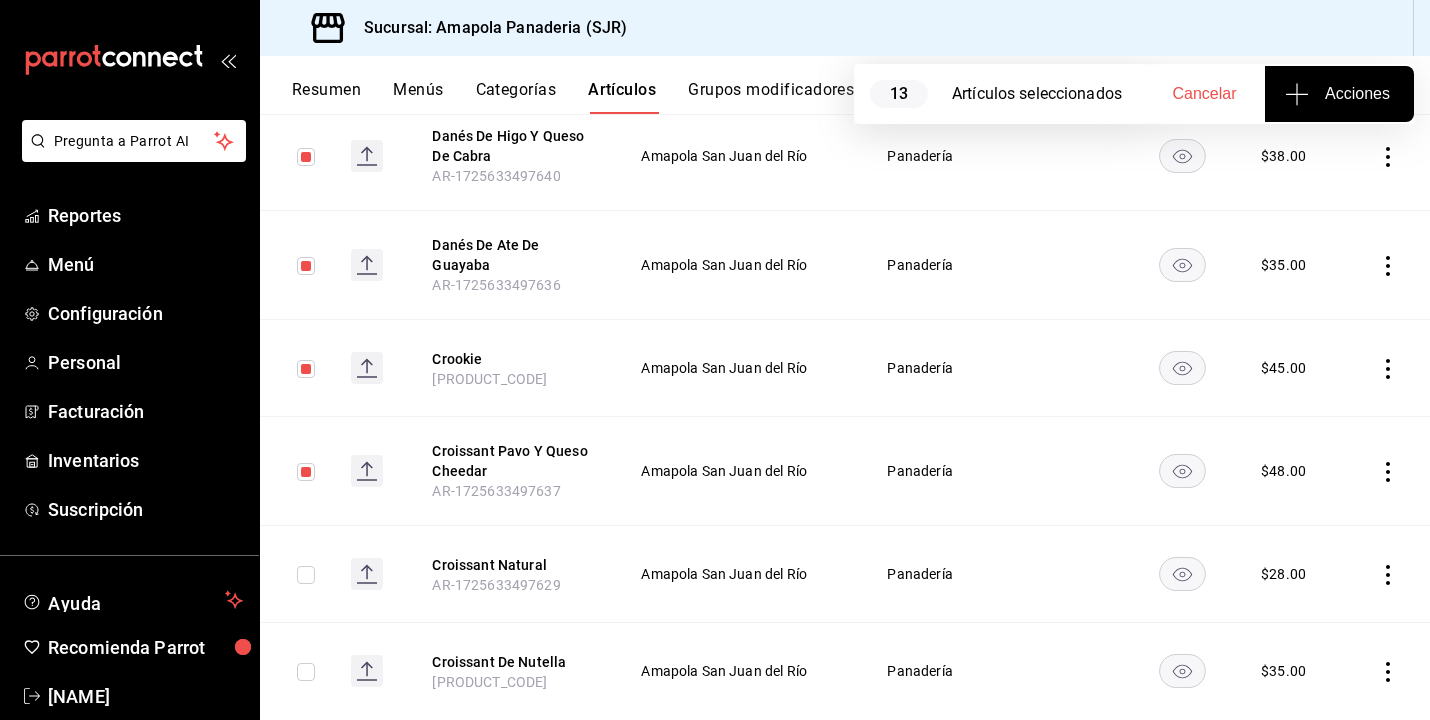 scroll, scrollTop: 1245, scrollLeft: 0, axis: vertical 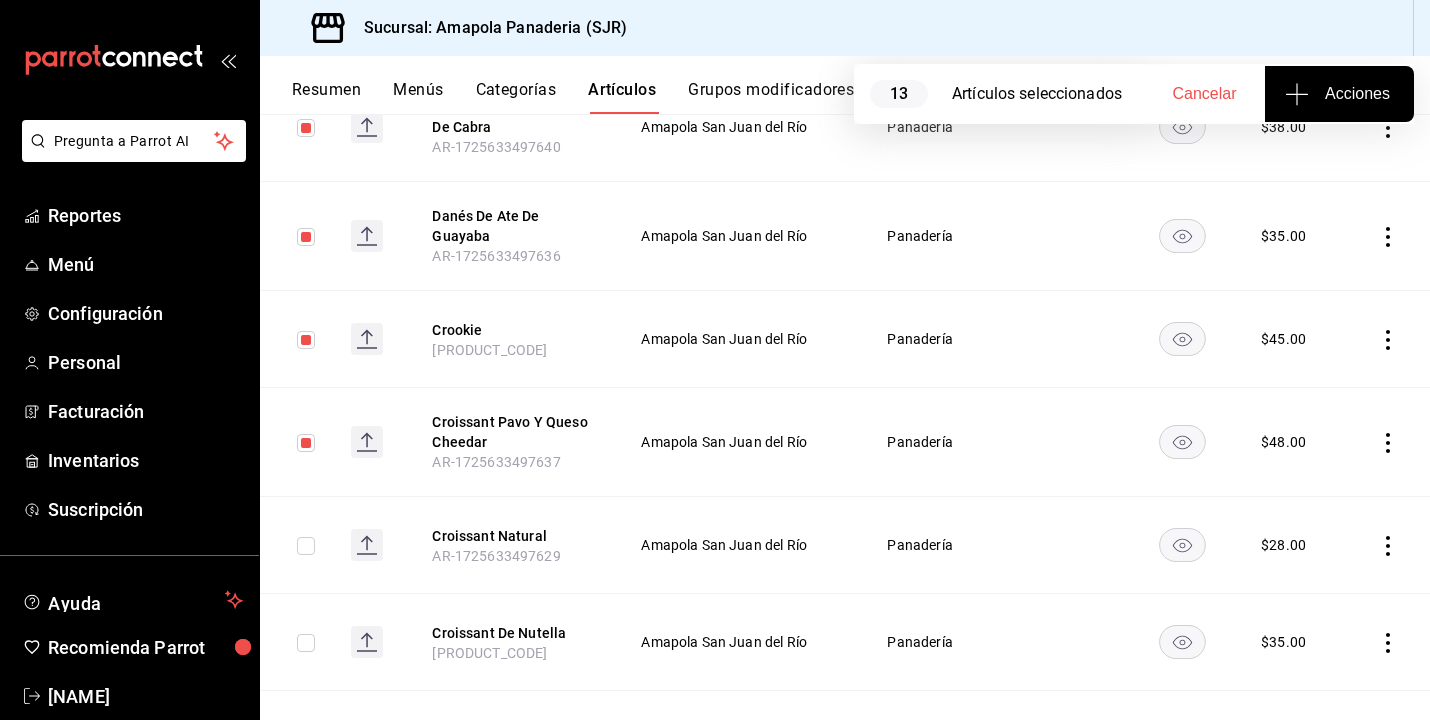 click at bounding box center (306, 546) 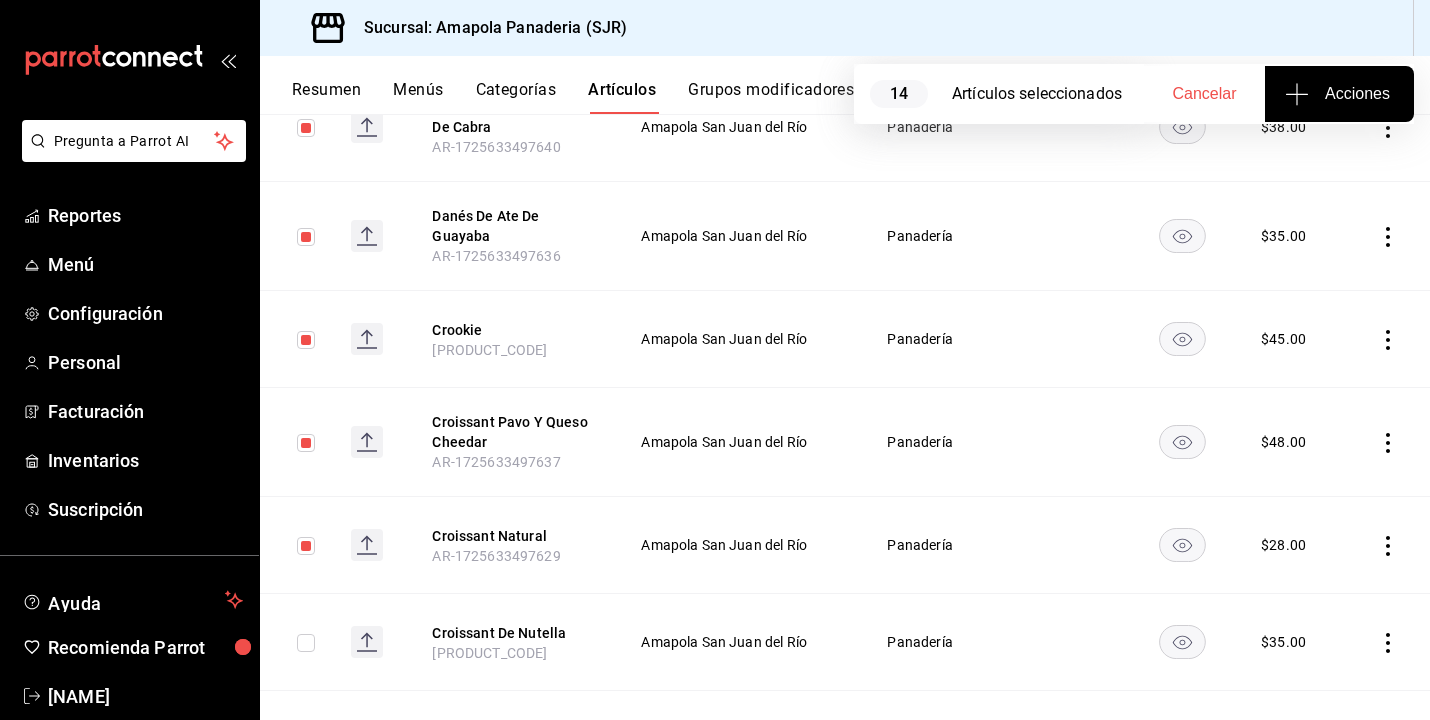 click at bounding box center (306, 643) 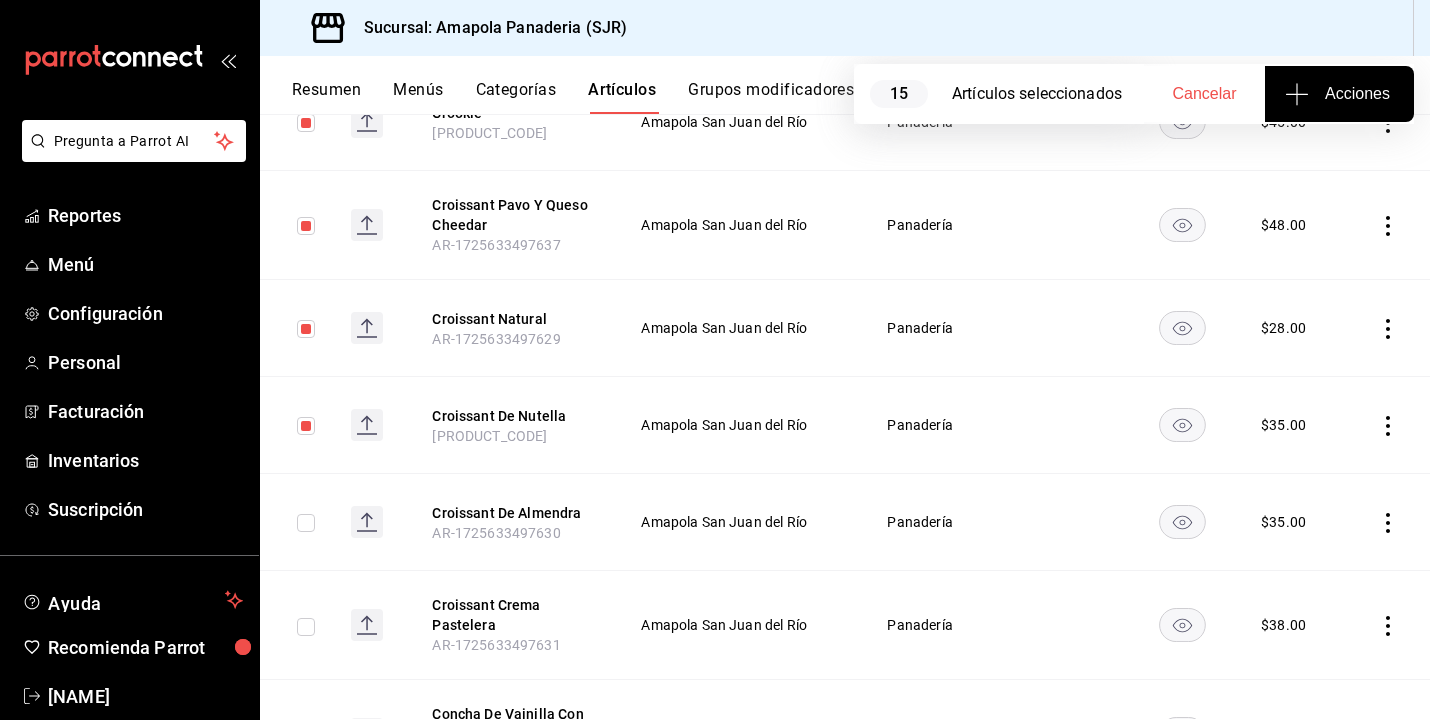 scroll, scrollTop: 1470, scrollLeft: 0, axis: vertical 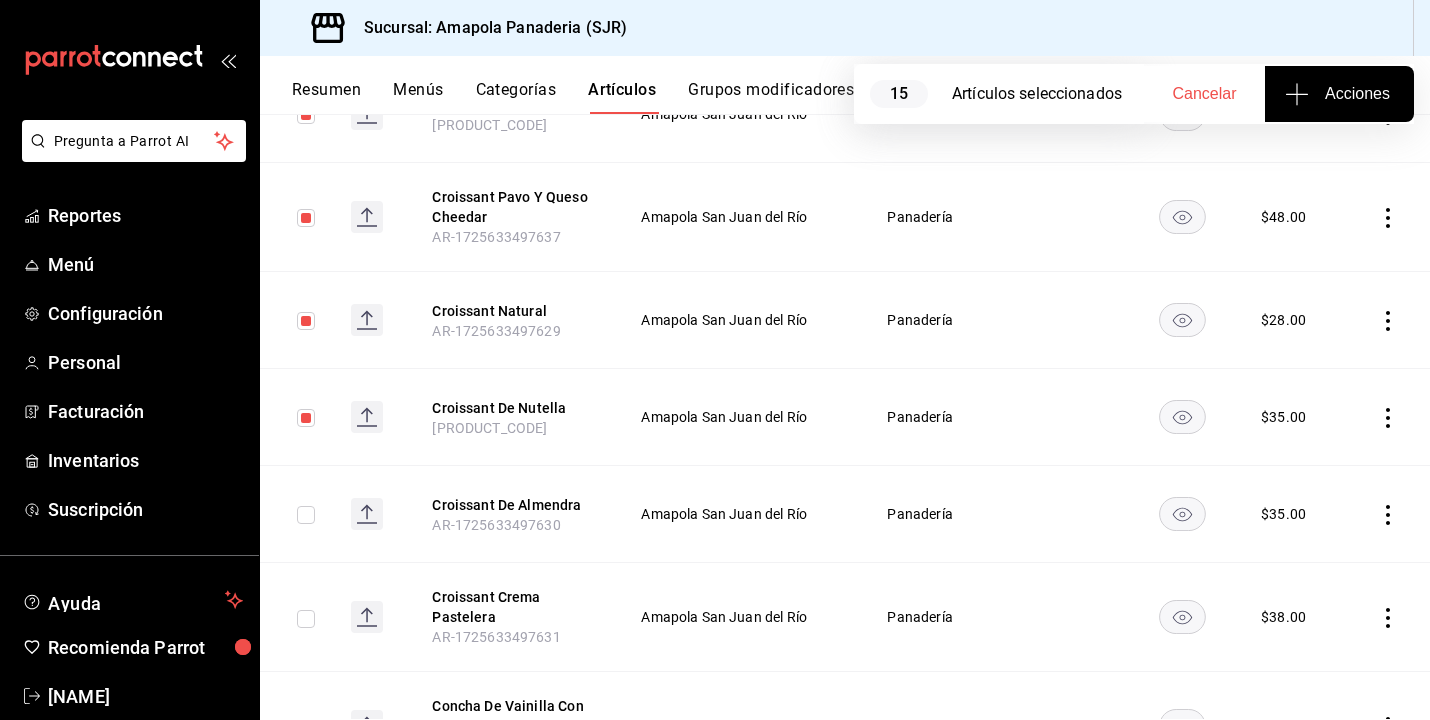 click at bounding box center (306, 515) 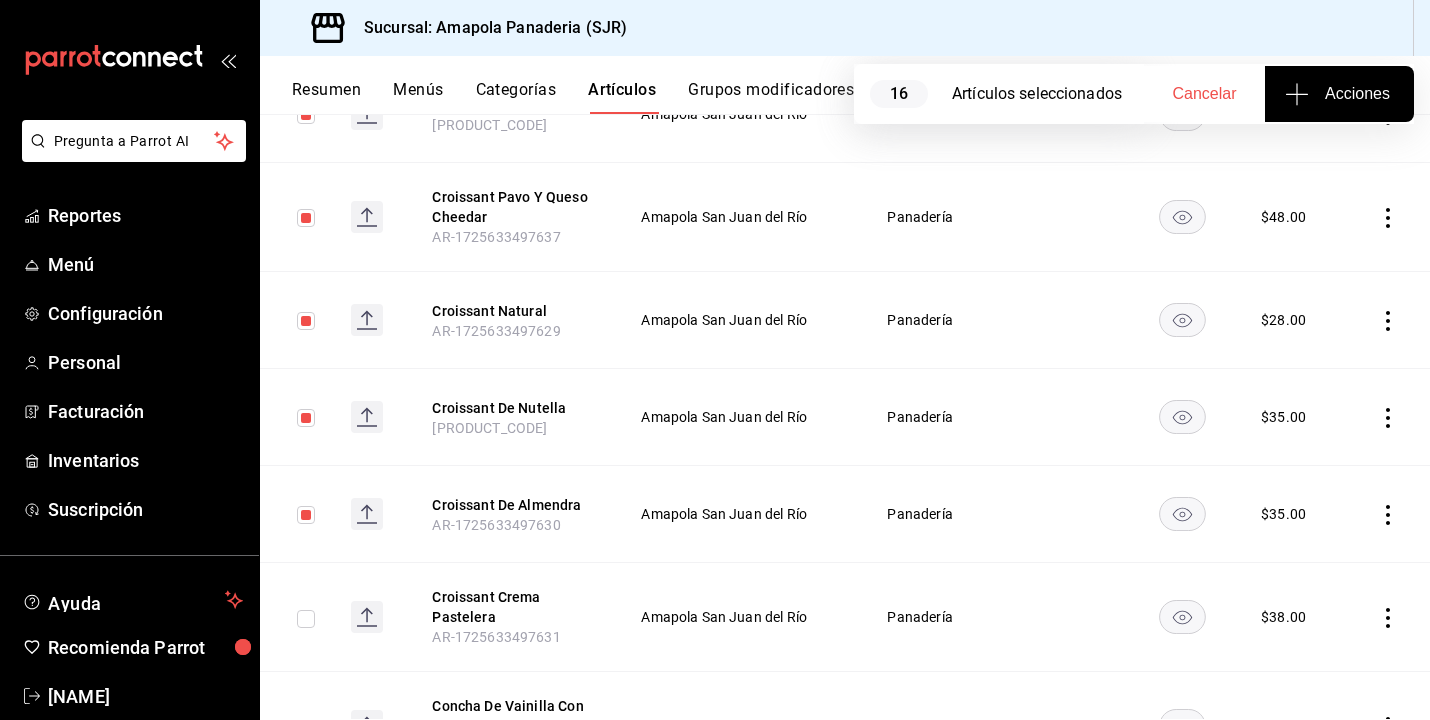 click at bounding box center [306, 619] 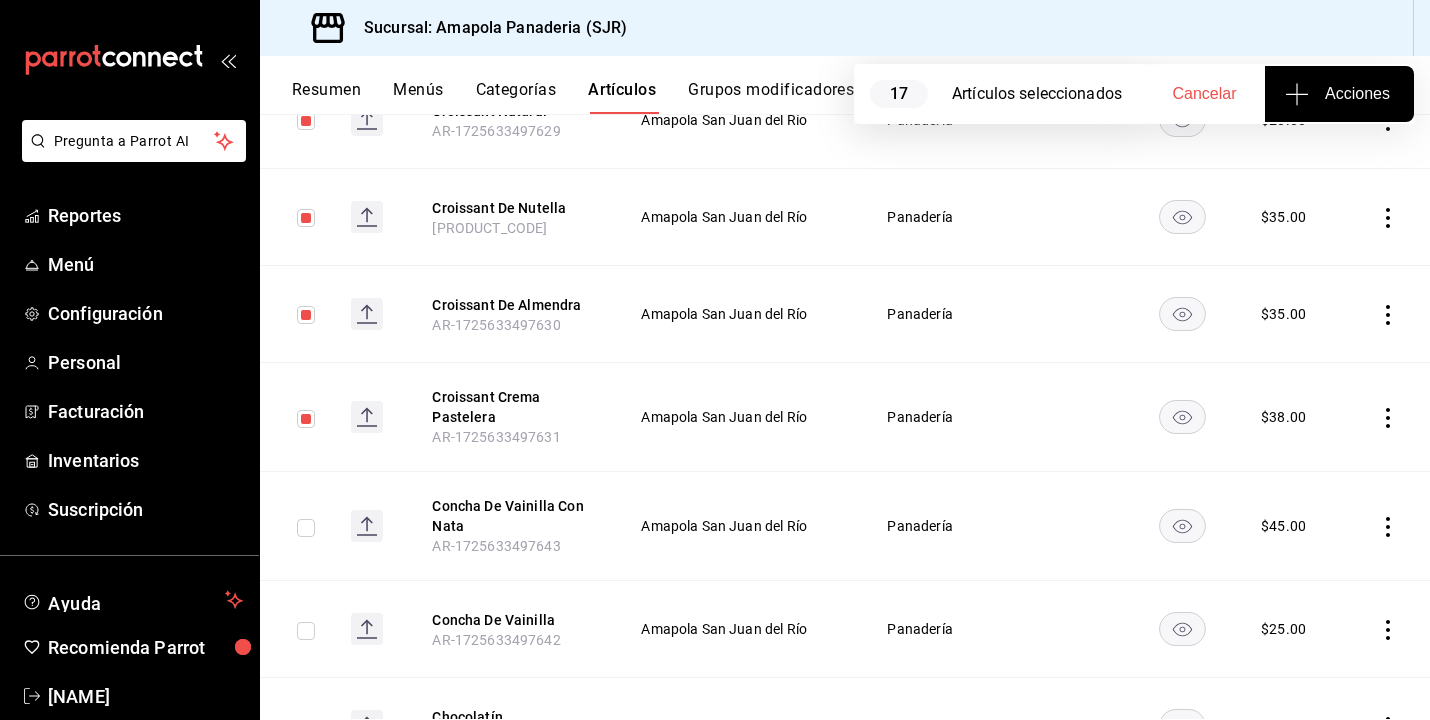 scroll, scrollTop: 1697, scrollLeft: 0, axis: vertical 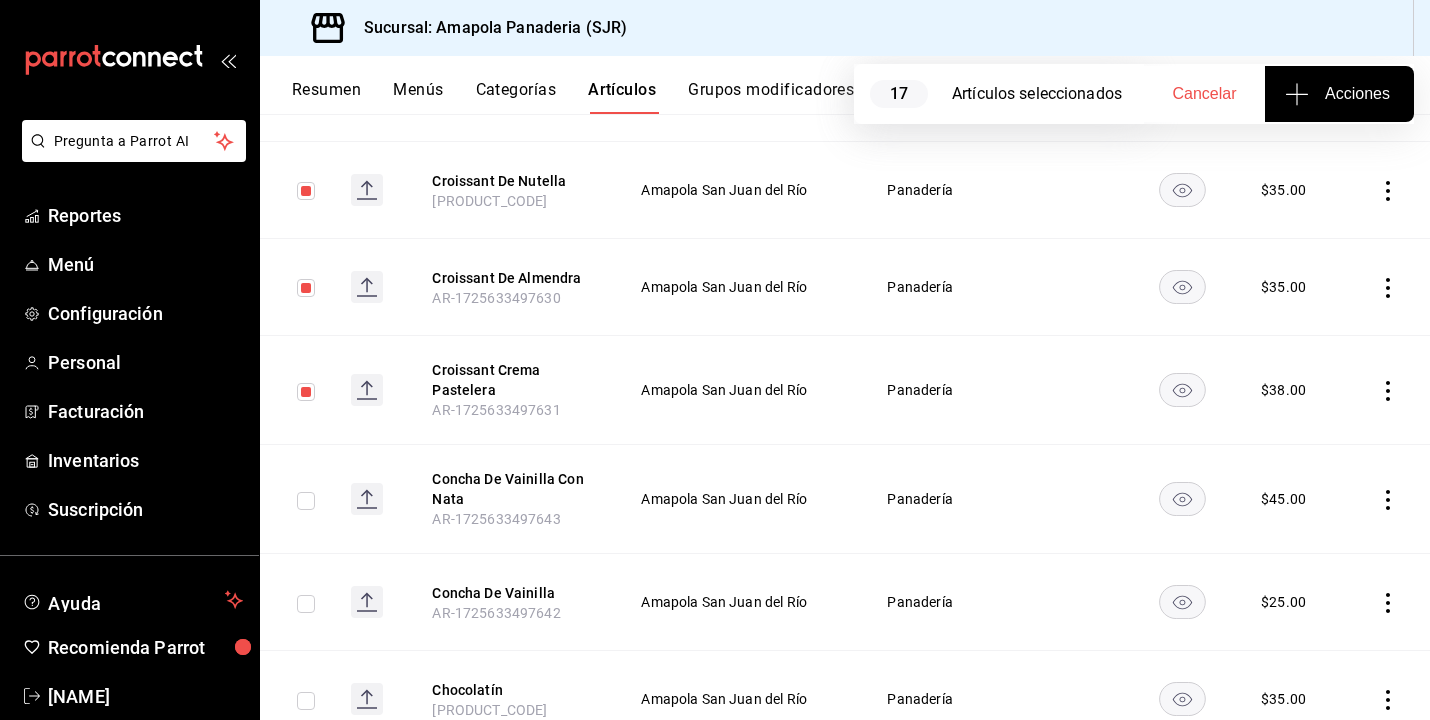 click at bounding box center [306, 501] 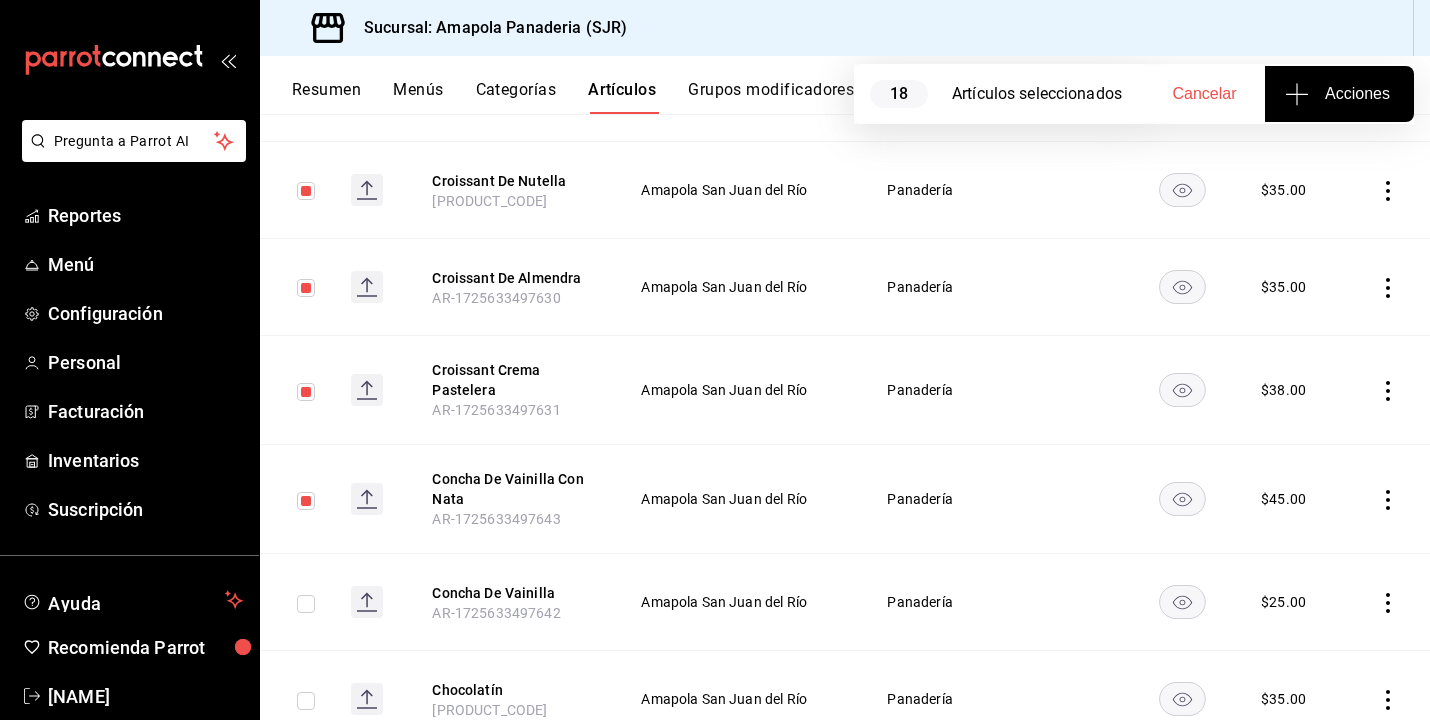 click at bounding box center (306, 604) 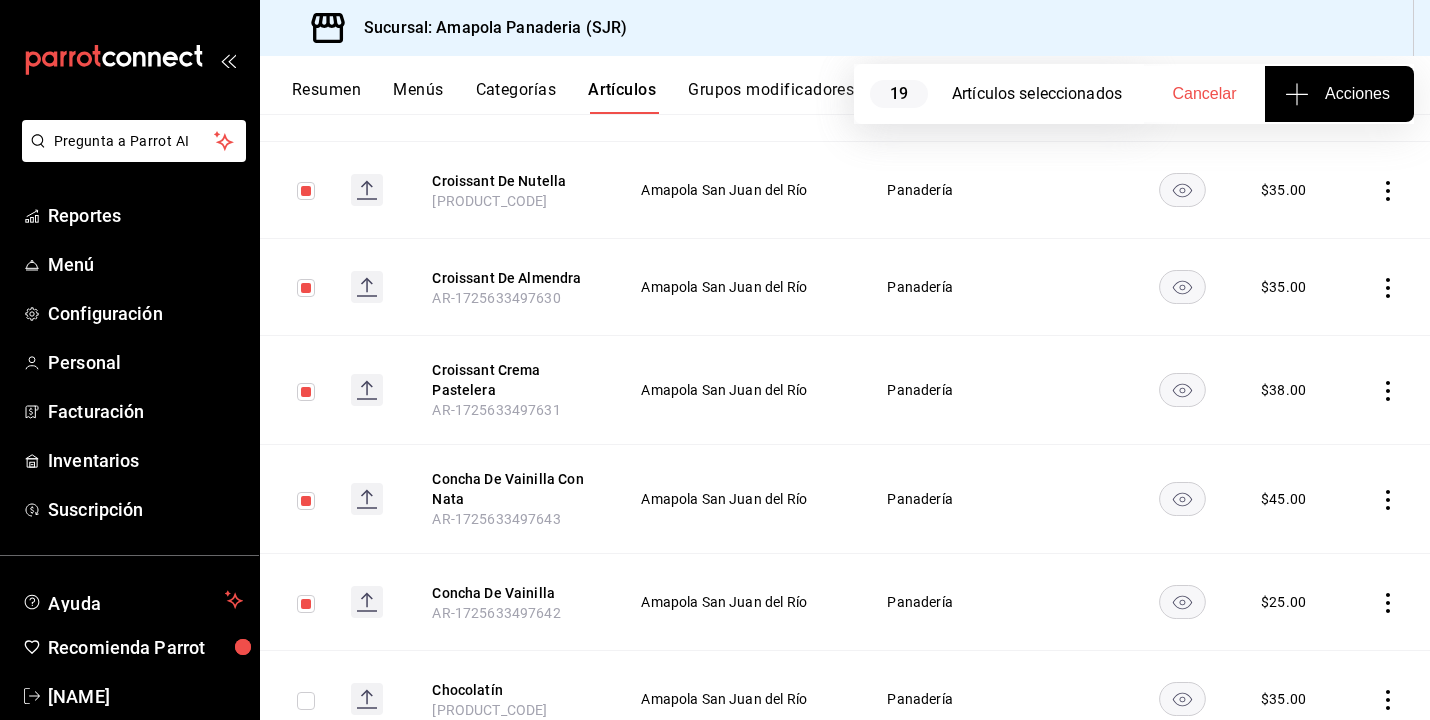 scroll, scrollTop: 1806, scrollLeft: 0, axis: vertical 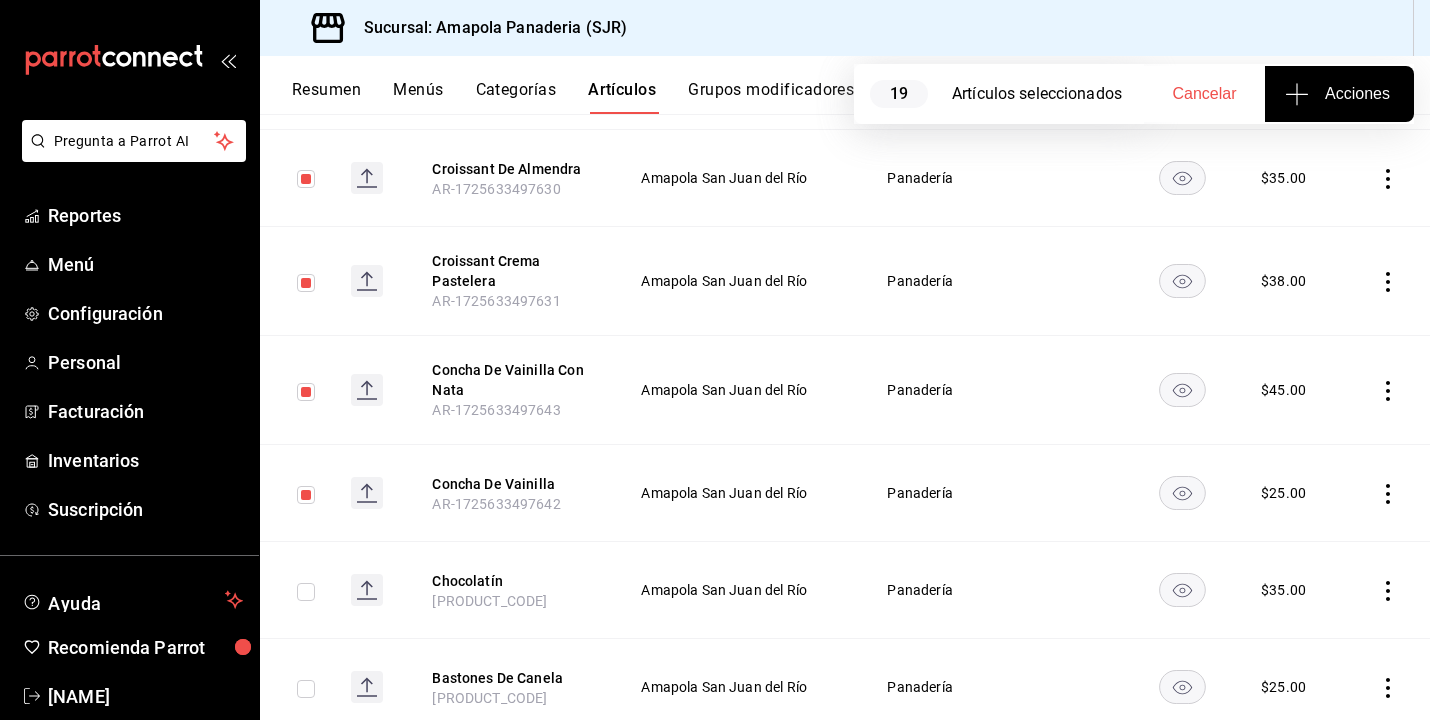 click at bounding box center (306, 592) 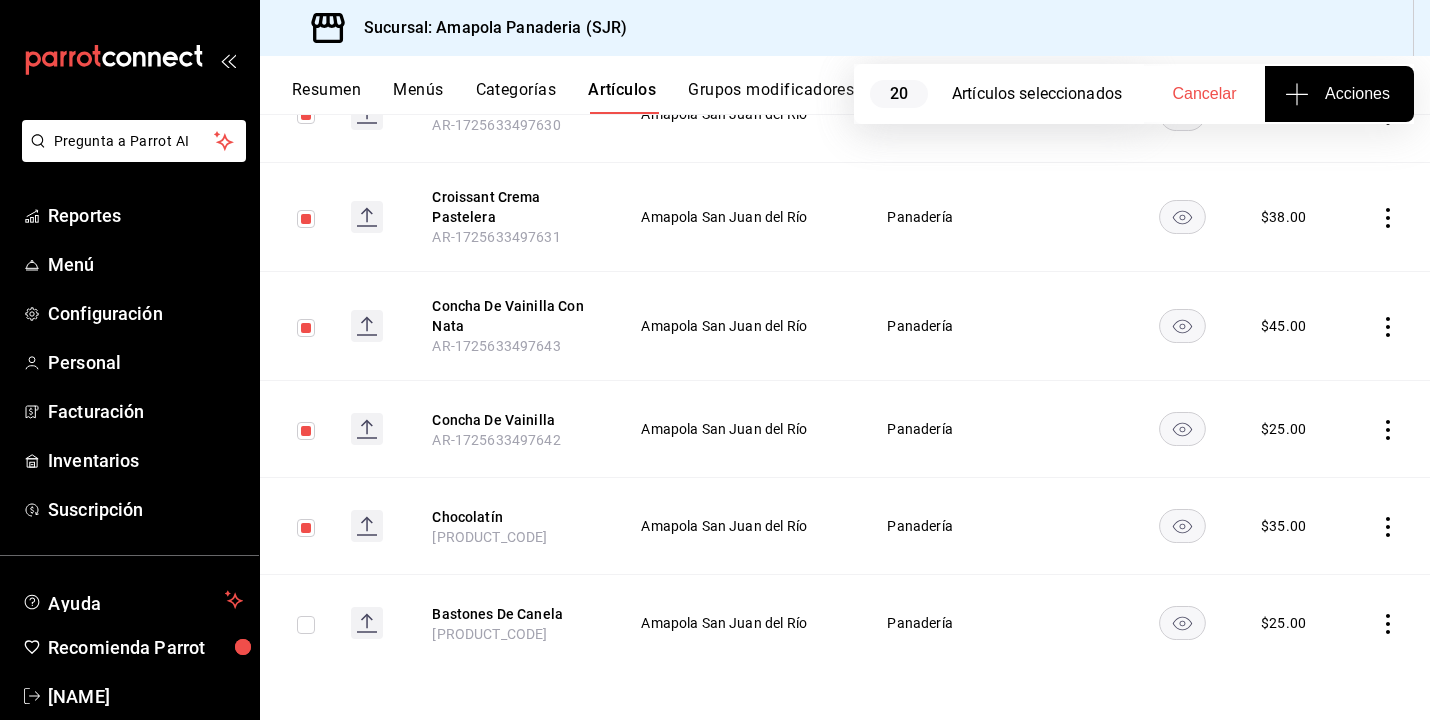 scroll, scrollTop: 1870, scrollLeft: 0, axis: vertical 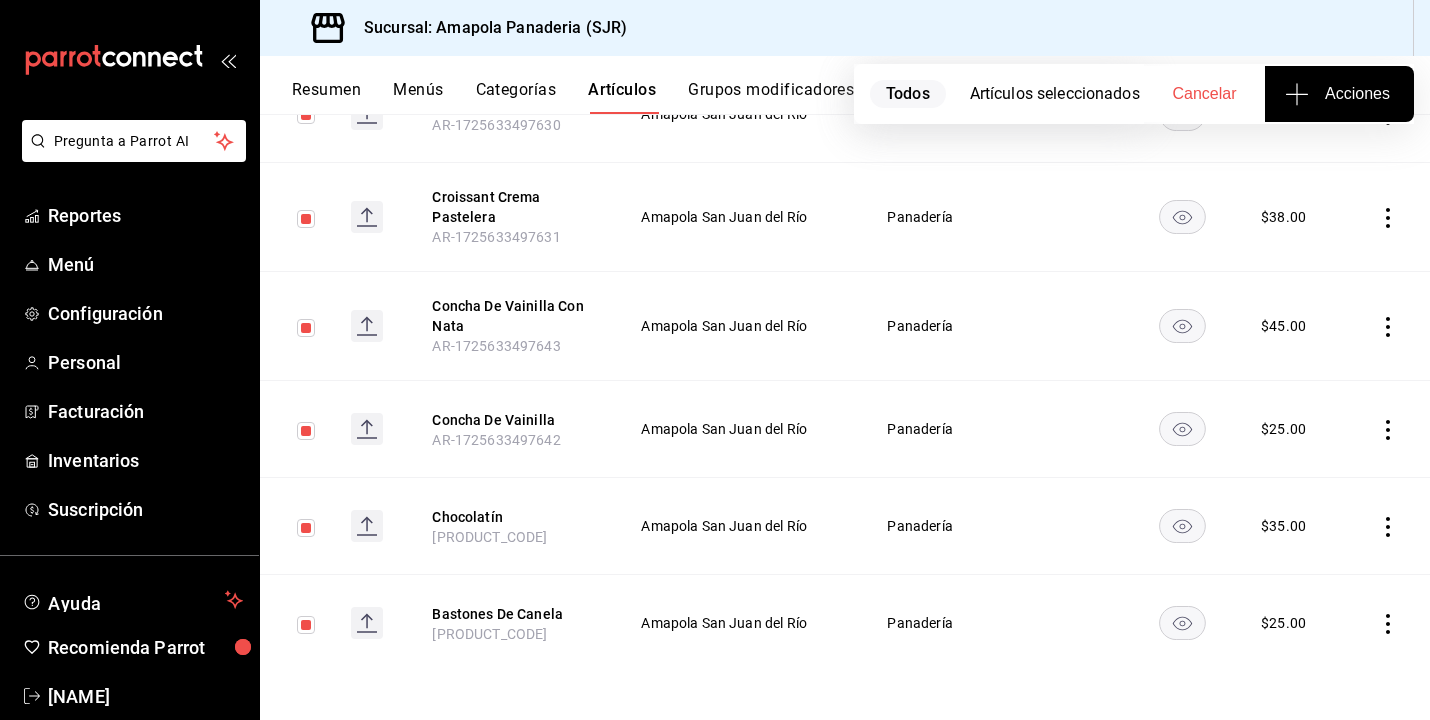 click on "Acciones" at bounding box center [1339, 94] 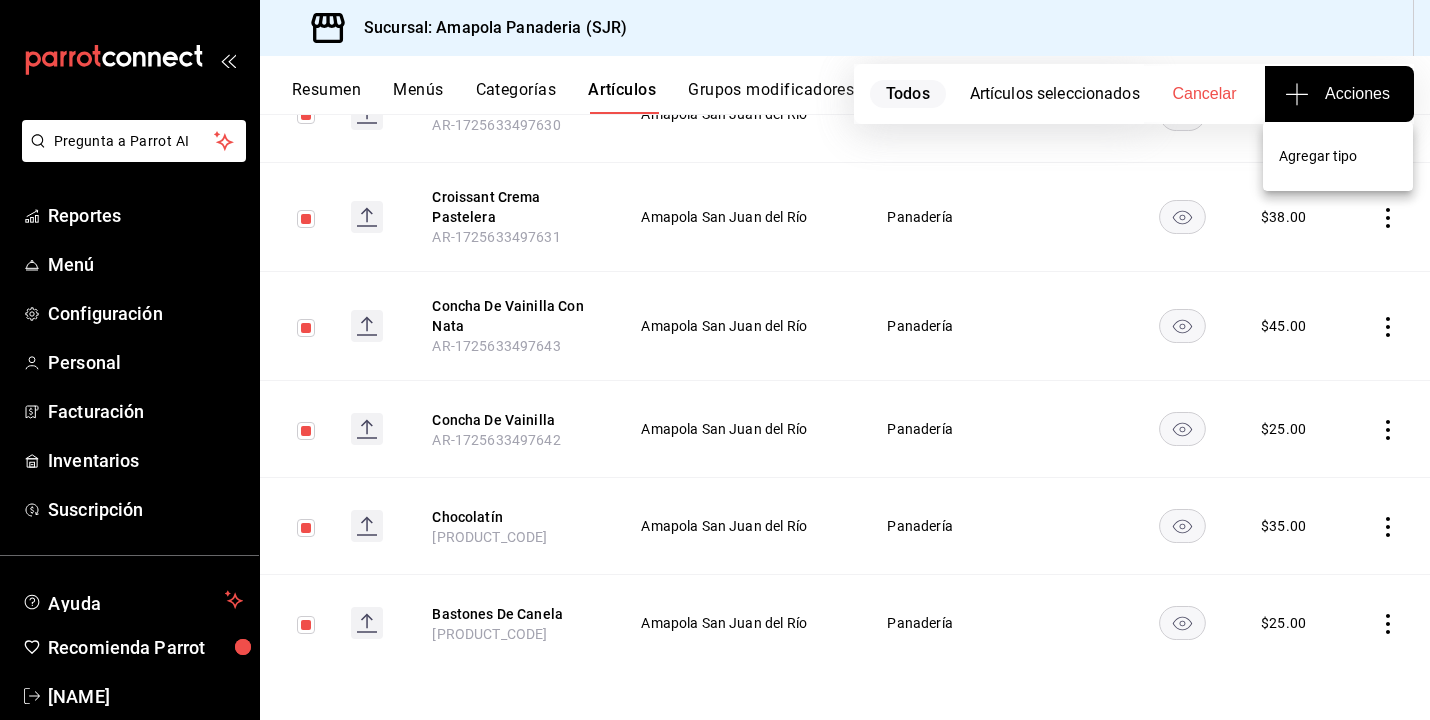 click on "Agregar tipo" at bounding box center (1338, 156) 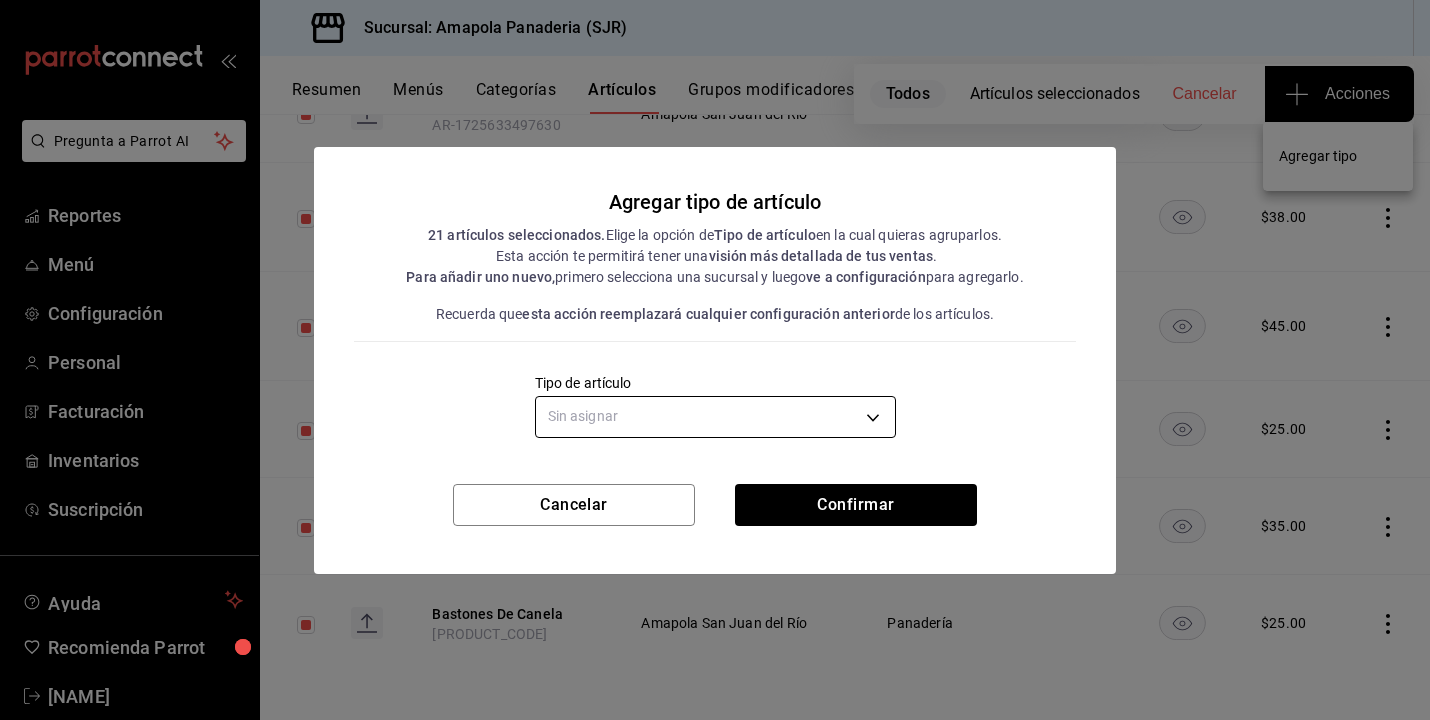 click on "Pregunta a Parrot AI Reportes   Menú   Configuración   Personal   Facturación   Inventarios   Suscripción   Ayuda Recomienda Parrot   Juan Carlos Osornio   Sugerir nueva función   Sucursal: Amapola Panaderia (SJR) Resumen Menús Categorías Artículos Grupos modificadores Publicar Todos Artículos seleccionados Cancelar Acciones Artículos sucursal Para editar los artículos o cambios generales, ve a “Organización”. ​ ​ Marcas Todas las marcas, Sin marca fd167ea7-7224-4c5b-ac26-e03c65ddd71c Categorías Panadería 879c2b56-0e34-47fd-b4a1-68a8f3d61abf Tipo de venta Todos los artículos ALL Ordenar Artículo Artículo Menús Categorías Modificadores Disponible Precio Croissant Almendra con Chocolate AR-1725633497873 Amapola San Juan del Río Panadería $ 38.00 Rol De Limón Cardamomo AR-1725633497634 Amapola San Juan del Río Panadería $ 38.00 Rol De Canela, Nuez Y Arándano AR-1725633497635 Amapola San Juan del Río Panadería $ 38.00 Rol De Amaretto AR-1725633497646 Amapola San Juan del Río $" at bounding box center (715, 360) 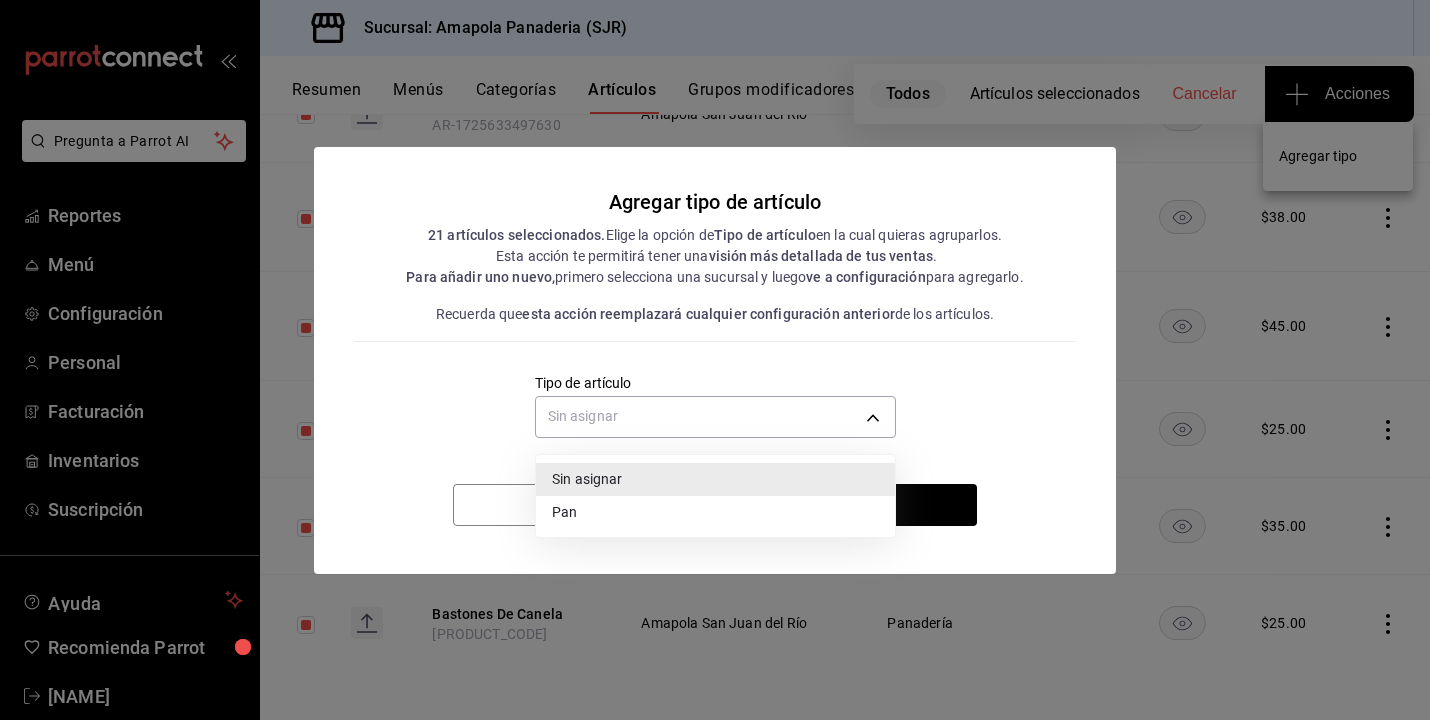 click on "Pan" at bounding box center [715, 512] 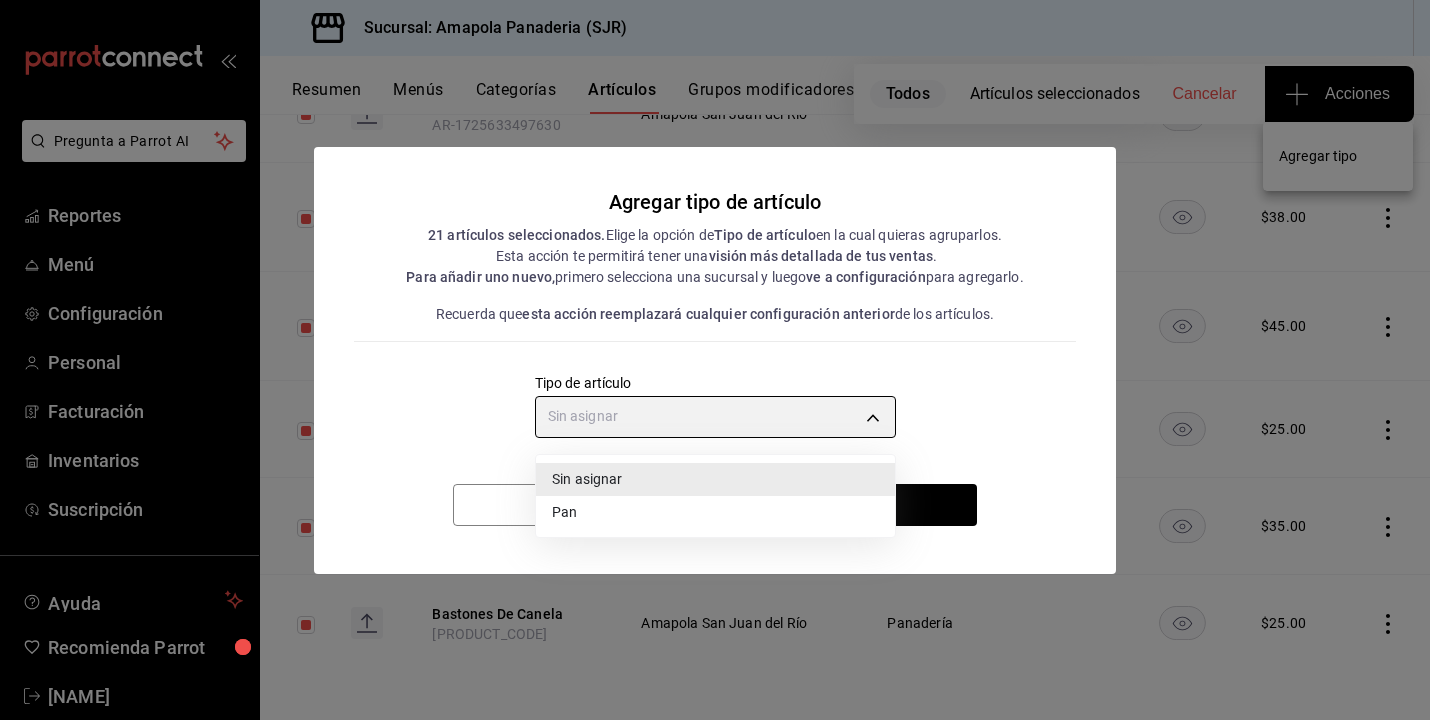 type on "7b42f8fa-f74e-4477-8415-49ccaca2bb47" 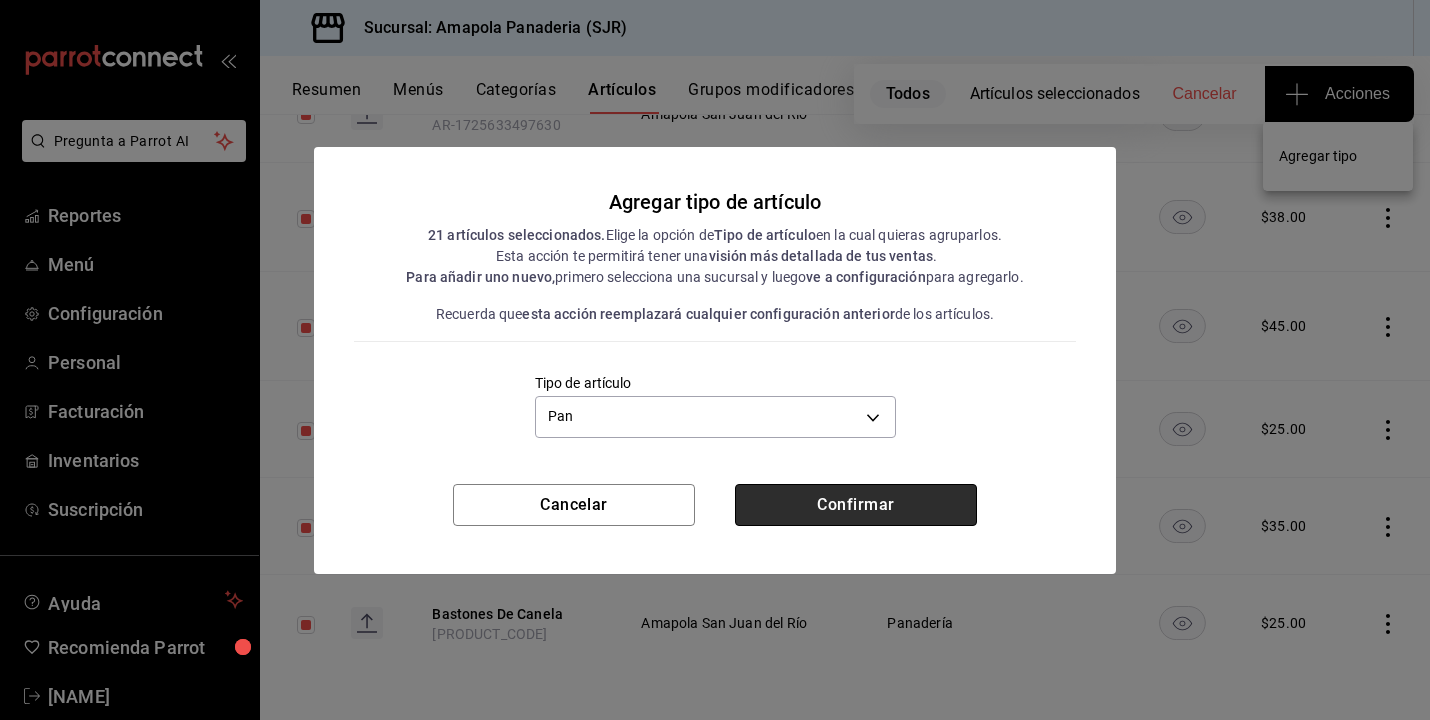 click on "Confirmar" at bounding box center [856, 505] 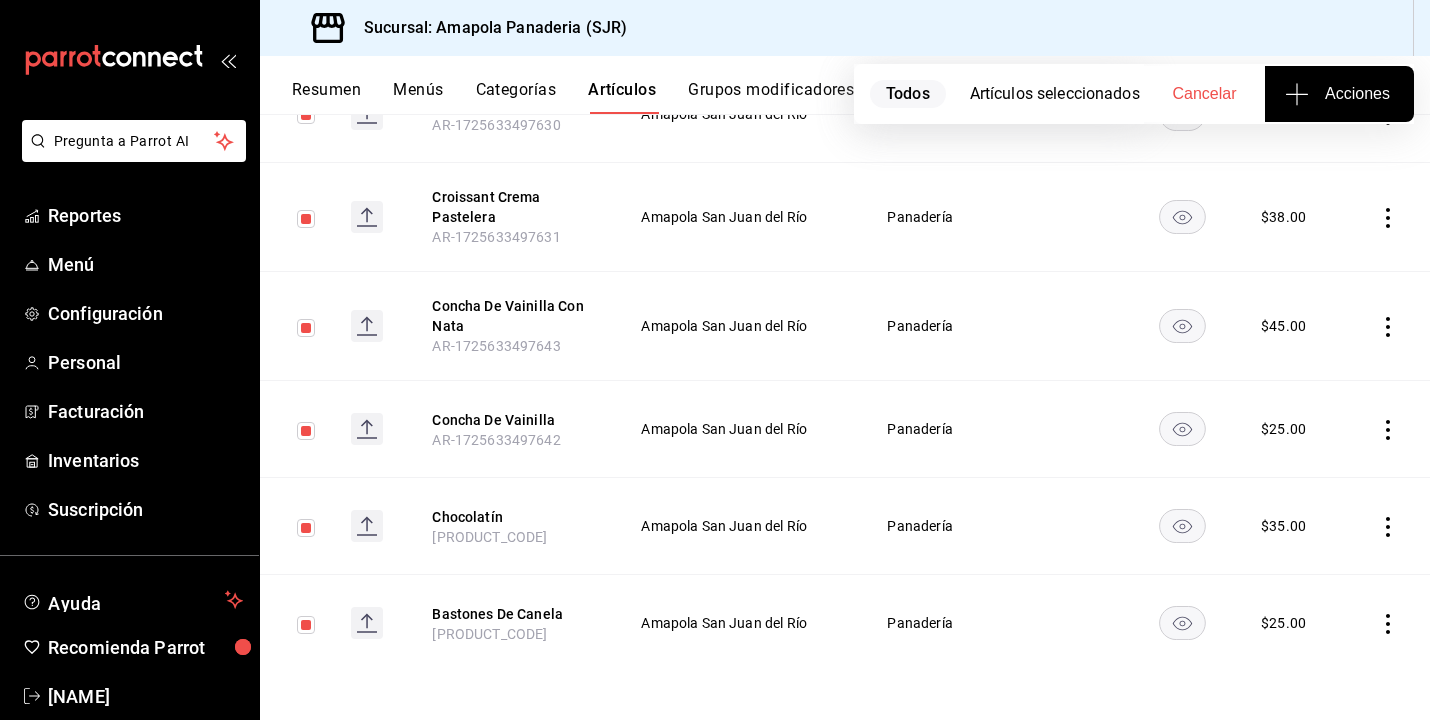 type 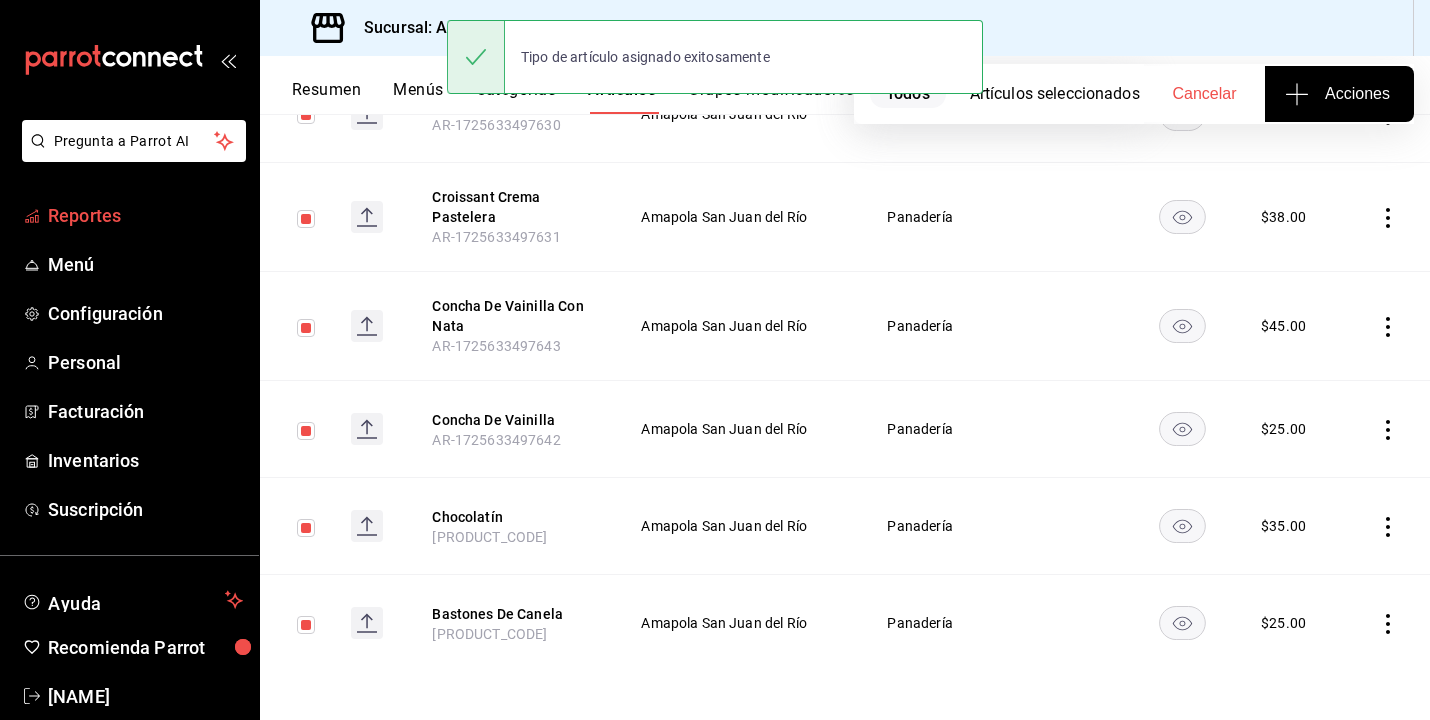 click on "Reportes" at bounding box center (145, 215) 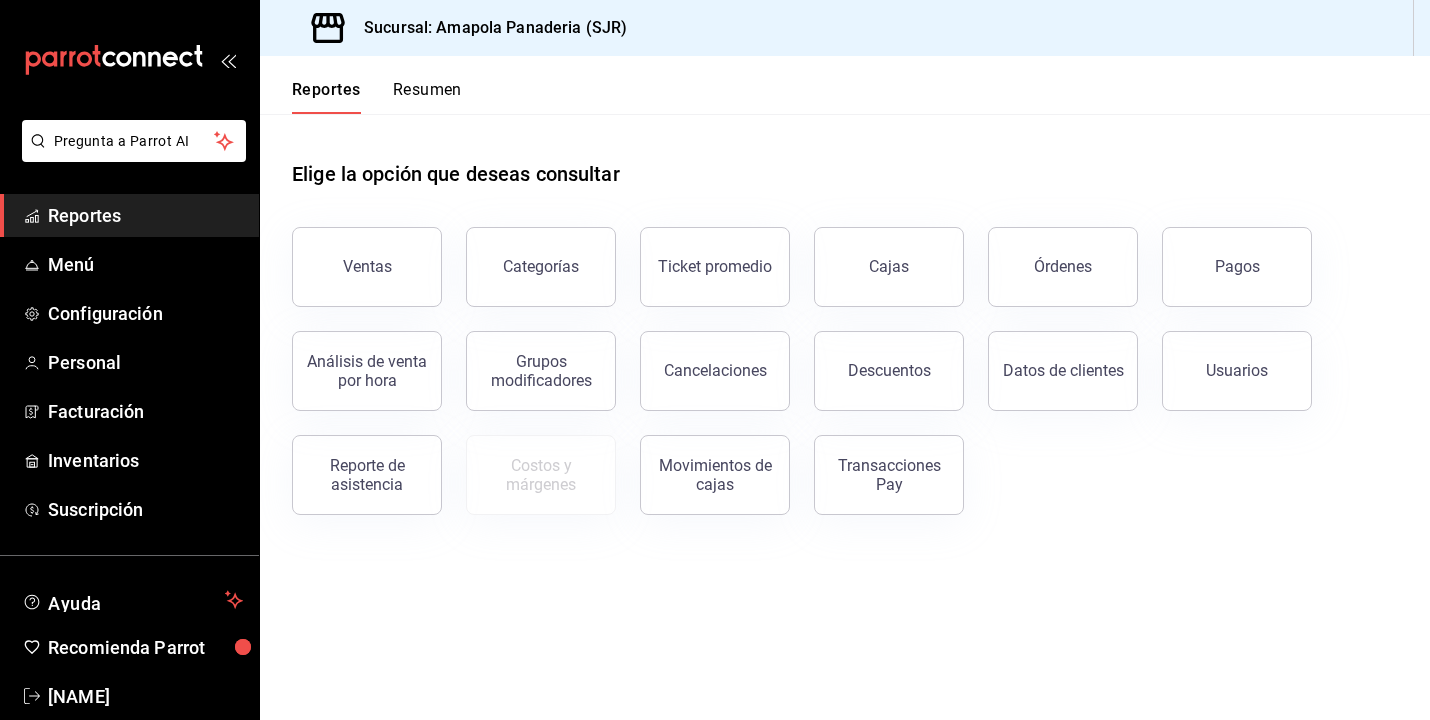 scroll, scrollTop: 0, scrollLeft: 0, axis: both 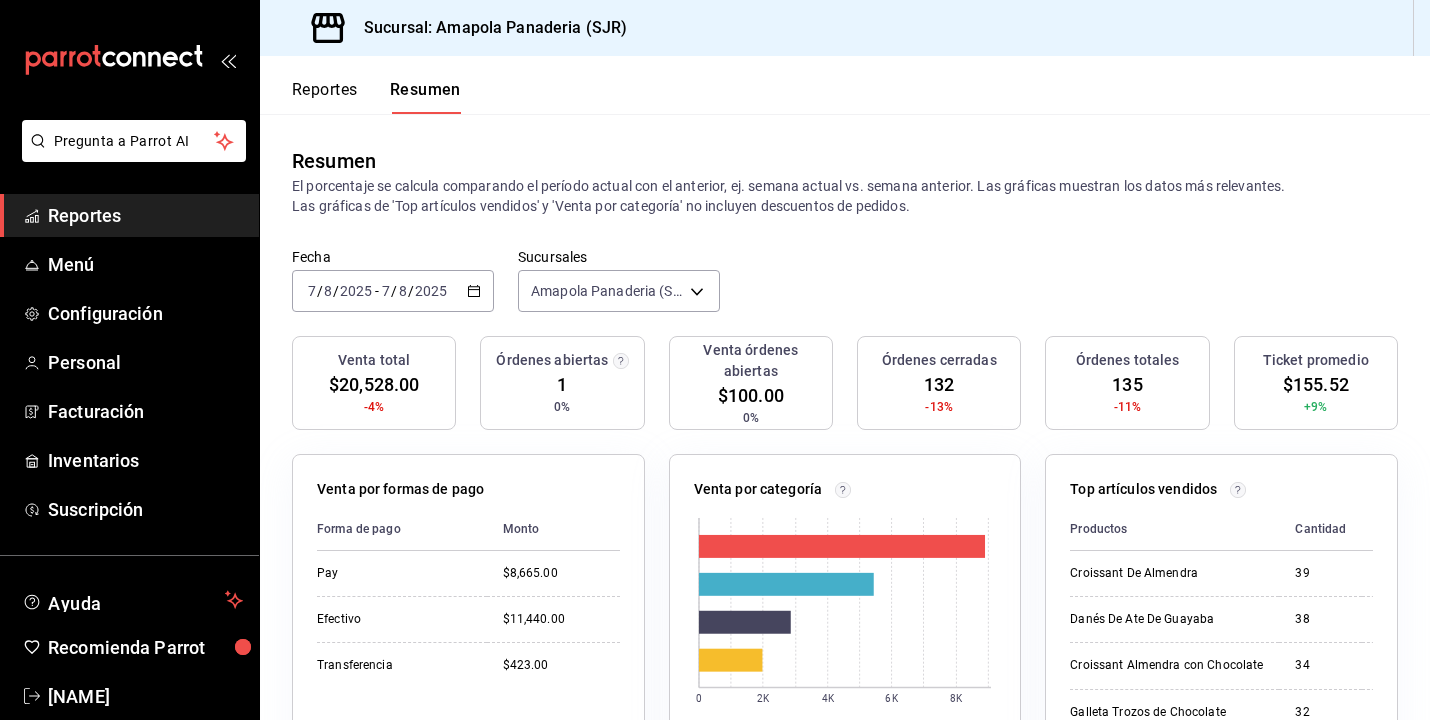 click on "Reportes" at bounding box center (325, 97) 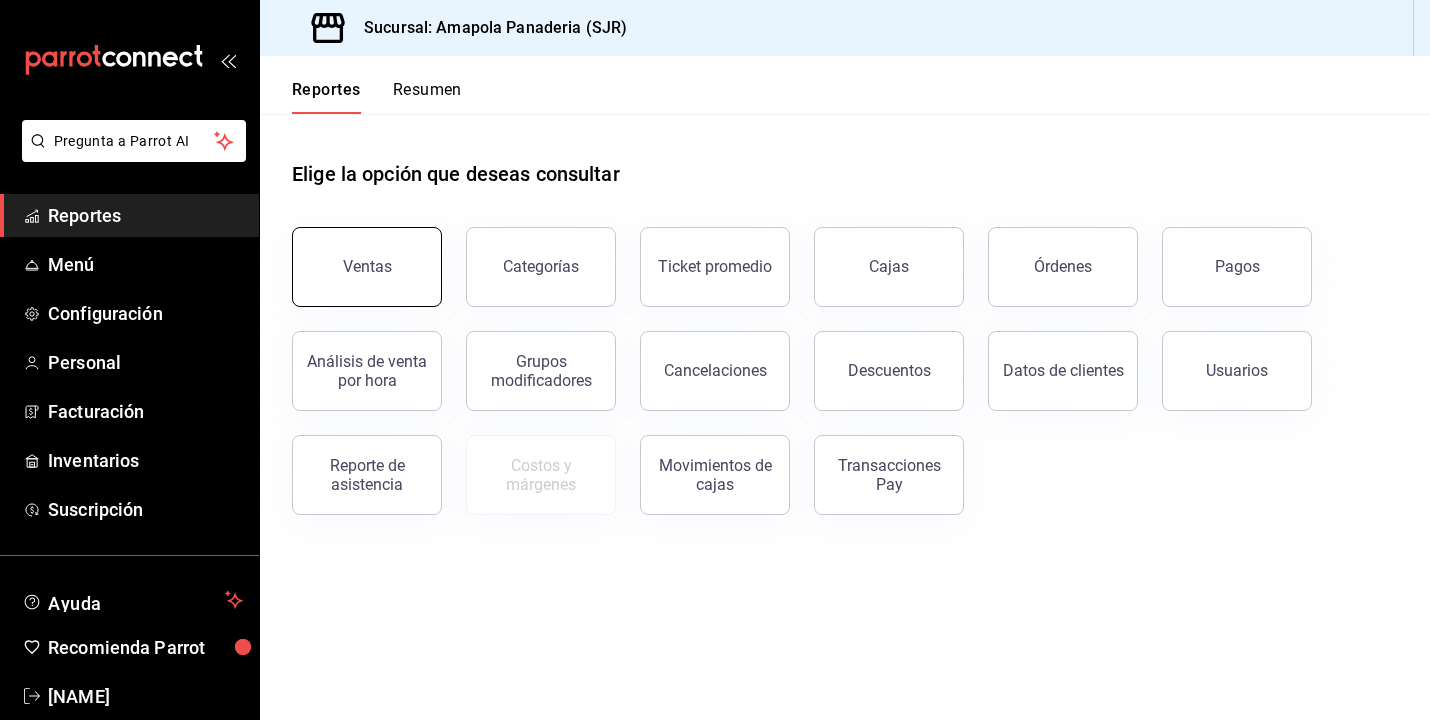 click on "Ventas" at bounding box center [367, 267] 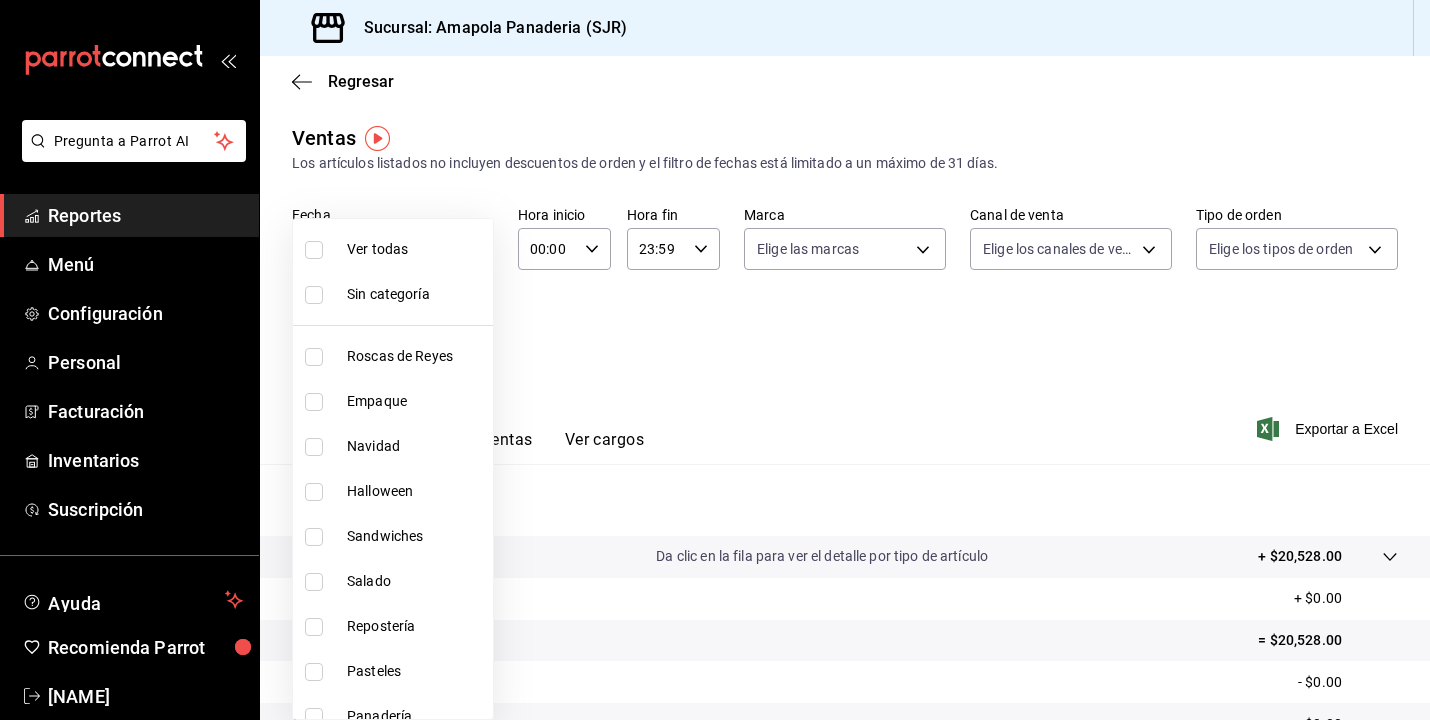 click on "Pregunta a Parrot AI Reportes   Menú   Configuración   Personal   Facturación   Inventarios   Suscripción   Ayuda Recomienda Parrot   Juan Carlos Osornio   Sugerir nueva función   Sucursal: Amapola Panaderia (SJR) Regresar Ventas Los artículos listados no incluyen descuentos de orden y el filtro de fechas está limitado a un máximo de 31 días. Fecha 2025-08-07 7 / 8 / 2025 - 2025-08-07 7 / 8 / 2025 Hora inicio 00:00 Hora inicio Hora fin 23:59 Hora fin Marca Elige las marcas Canal de venta Elige los canales de venta Tipo de orden Elige los tipos de orden Categorías Elige las categorías Ver resumen Ver ventas Ver cargos Exportar a Excel Resumen Total artículos Da clic en la fila para ver el detalle por tipo de artículo + $20,528.00 Cargos por servicio + $0.00 Venta bruta = $20,528.00 Descuentos totales - $0.00 Certificados de regalo - $0.00 Venta total = $20,528.00 Impuestos - $2,831.45 Venta neta = $17,696.55 GANA 1 MES GRATIS EN TU SUSCRIPCIÓN AQUÍ Ver video tutorial Ir a video Reportes   Menú" at bounding box center [715, 360] 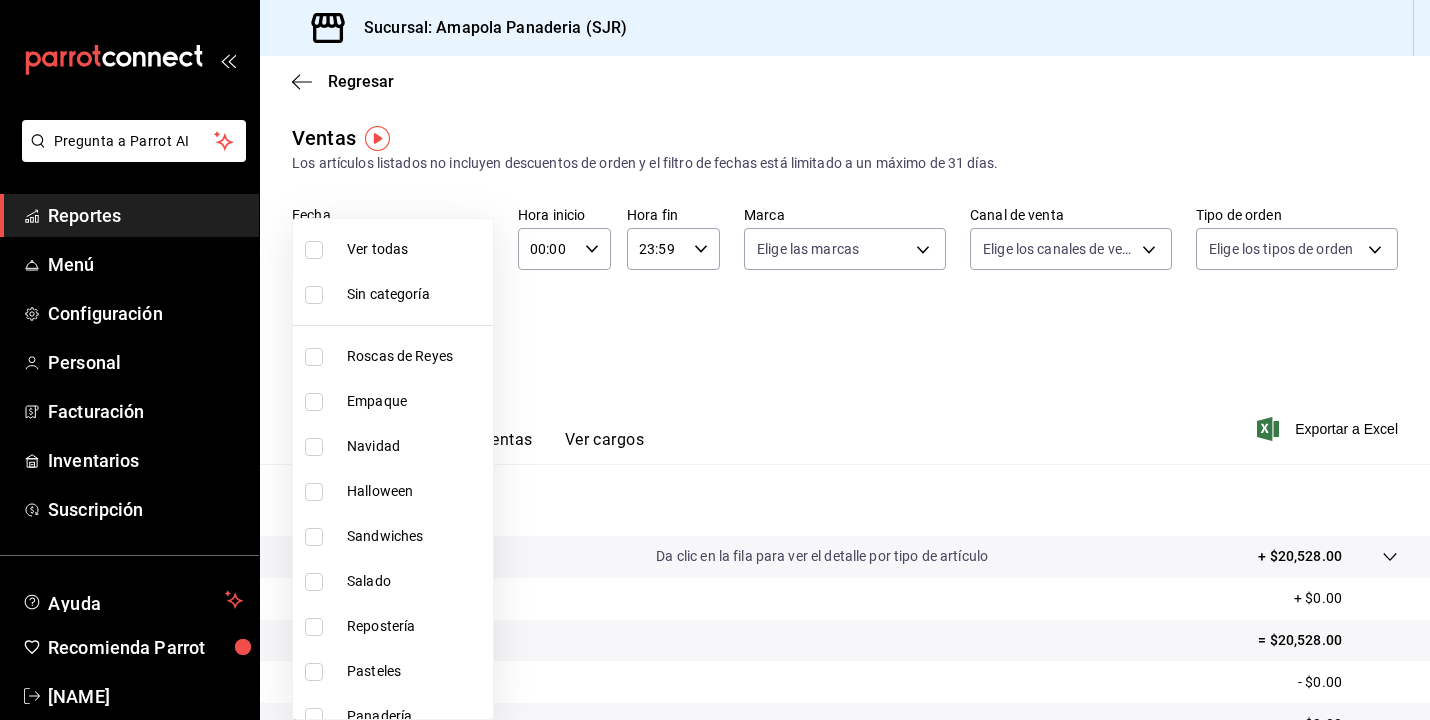 click at bounding box center (715, 360) 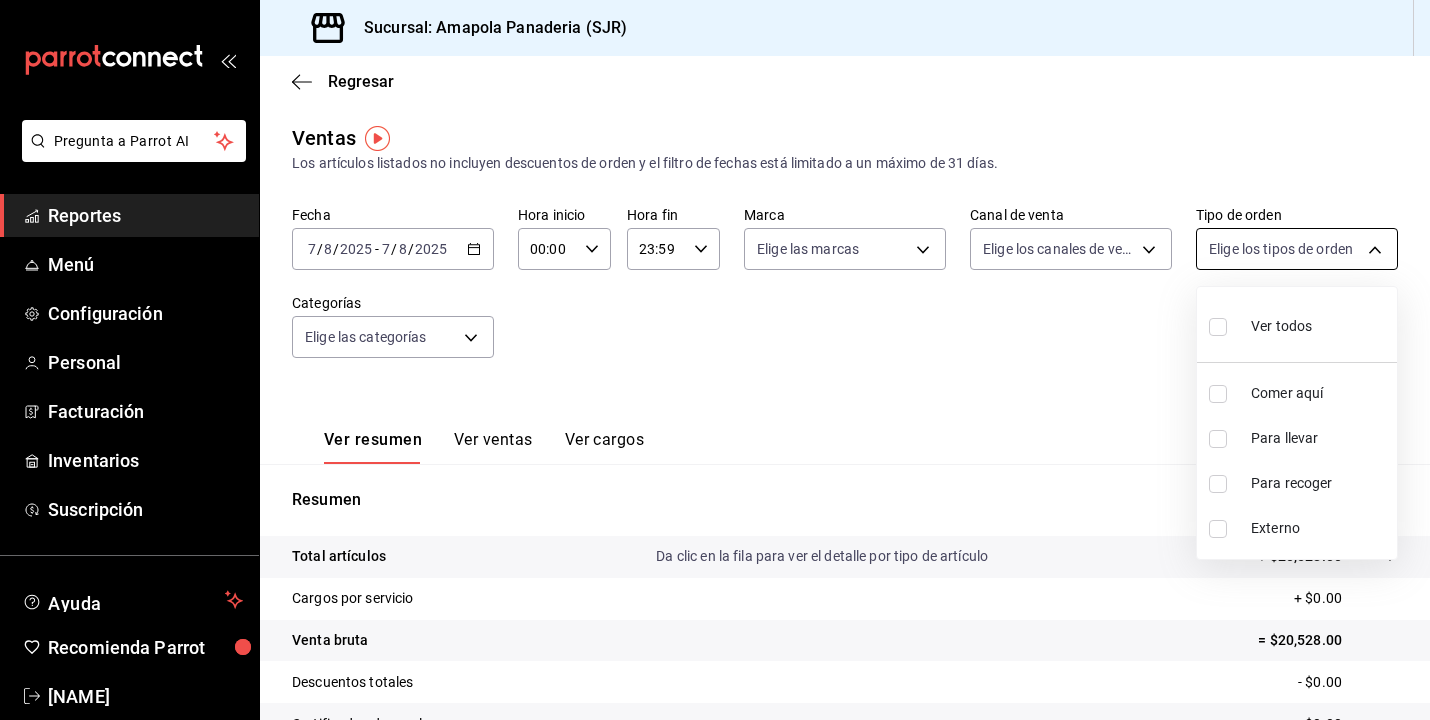 click on "Pregunta a Parrot AI Reportes   Menú   Configuración   Personal   Facturación   Inventarios   Suscripción   Ayuda Recomienda Parrot   Juan Carlos Osornio   Sugerir nueva función   Sucursal: Amapola Panaderia (SJR) Regresar Ventas Los artículos listados no incluyen descuentos de orden y el filtro de fechas está limitado a un máximo de 31 días. Fecha 2025-08-07 7 / 8 / 2025 - 2025-08-07 7 / 8 / 2025 Hora inicio 00:00 Hora inicio Hora fin 23:59 Hora fin Marca Elige las marcas Canal de venta Elige los canales de venta Tipo de orden Elige los tipos de orden Categorías Elige las categorías Ver resumen Ver ventas Ver cargos Exportar a Excel Resumen Total artículos Da clic en la fila para ver el detalle por tipo de artículo + $20,528.00 Cargos por servicio + $0.00 Venta bruta = $20,528.00 Descuentos totales - $0.00 Certificados de regalo - $0.00 Venta total = $20,528.00 Impuestos - $2,831.45 Venta neta = $17,696.55 GANA 1 MES GRATIS EN TU SUSCRIPCIÓN AQUÍ Ver video tutorial Ir a video Reportes   Menú" at bounding box center [715, 360] 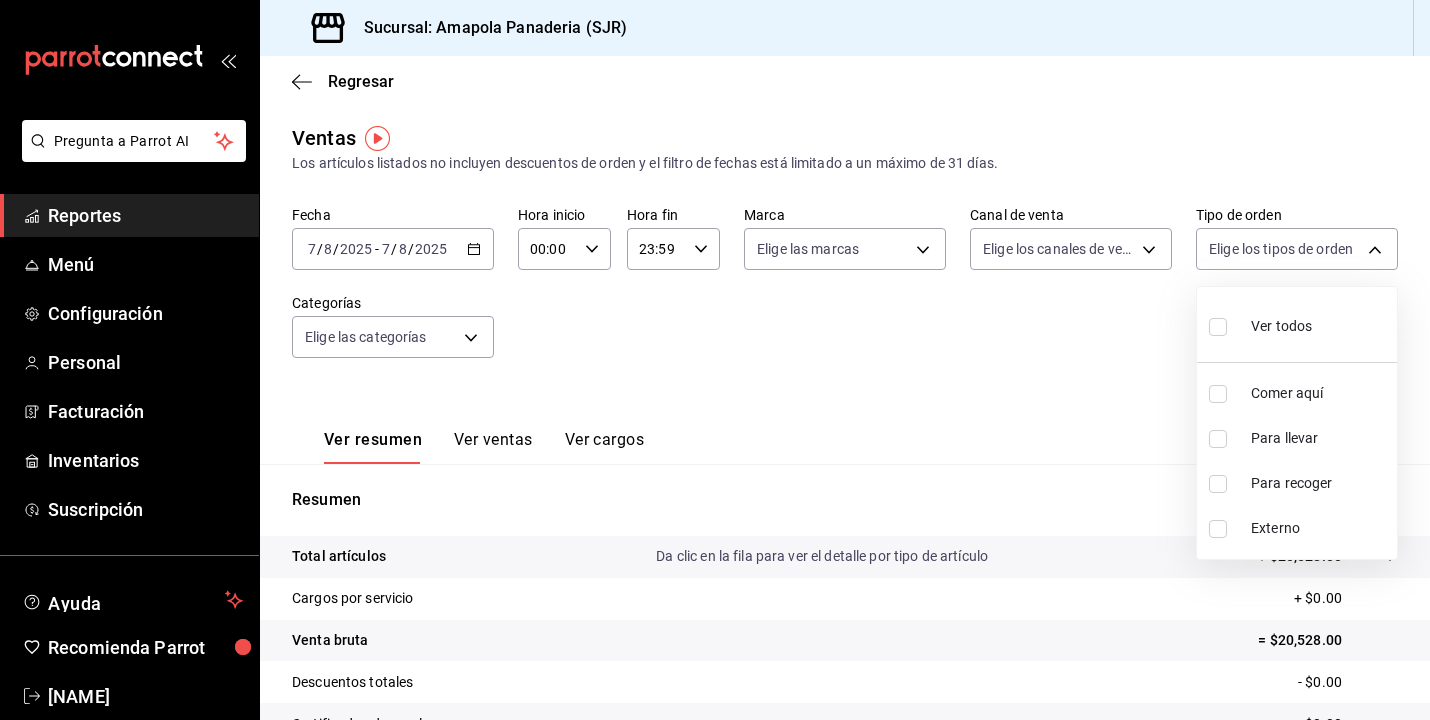 click at bounding box center [715, 360] 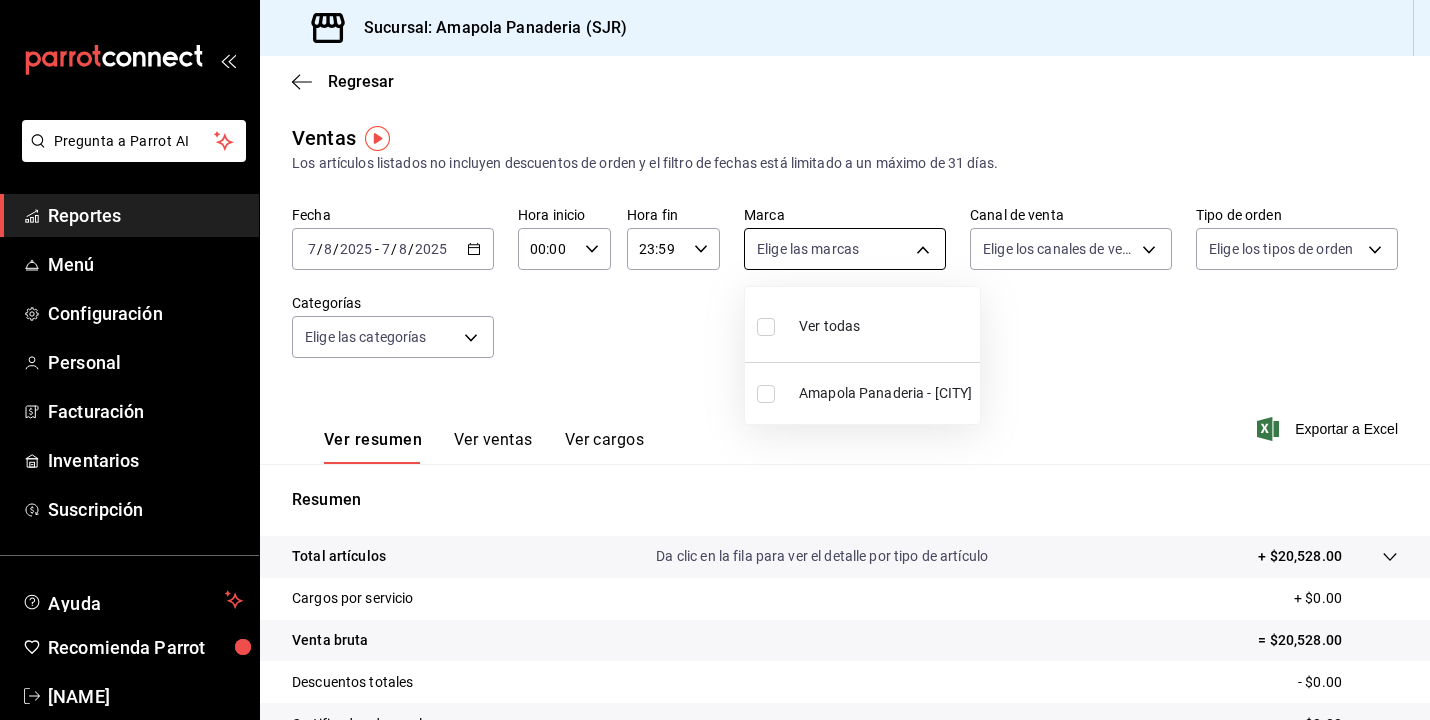 click on "Pregunta a Parrot AI Reportes   Menú   Configuración   Personal   Facturación   Inventarios   Suscripción   Ayuda Recomienda Parrot   Juan Carlos Osornio   Sugerir nueva función   Sucursal: Amapola Panaderia (SJR) Regresar Ventas Los artículos listados no incluyen descuentos de orden y el filtro de fechas está limitado a un máximo de 31 días. Fecha 2025-08-07 7 / 8 / 2025 - 2025-08-07 7 / 8 / 2025 Hora inicio 00:00 Hora inicio Hora fin 23:59 Hora fin Marca Elige las marcas Canal de venta Elige los canales de venta Tipo de orden Elige los tipos de orden Categorías Elige las categorías Ver resumen Ver ventas Ver cargos Exportar a Excel Resumen Total artículos Da clic en la fila para ver el detalle por tipo de artículo + $20,528.00 Cargos por servicio + $0.00 Venta bruta = $20,528.00 Descuentos totales - $0.00 Certificados de regalo - $0.00 Venta total = $20,528.00 Impuestos - $2,831.45 Venta neta = $17,696.55 GANA 1 MES GRATIS EN TU SUSCRIPCIÓN AQUÍ Ver video tutorial Ir a video Reportes   Menú" at bounding box center [715, 360] 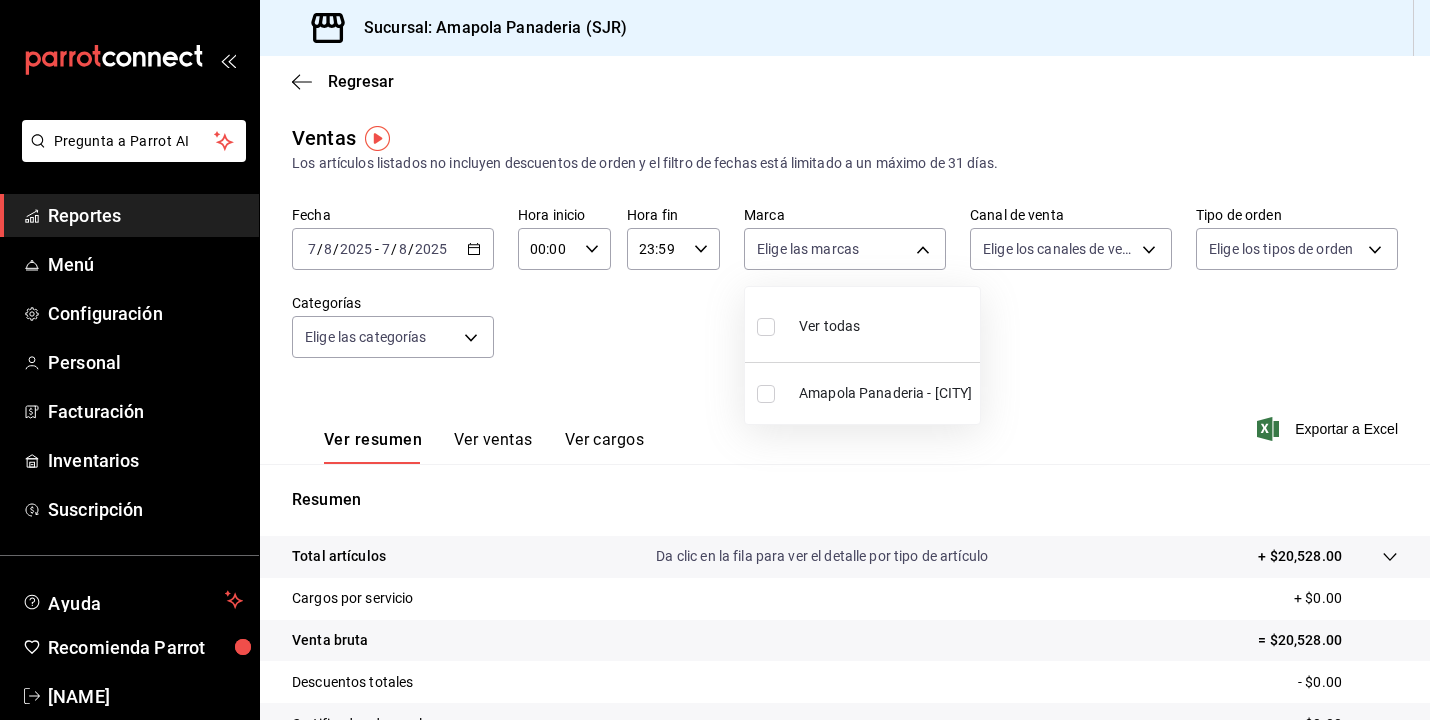 click at bounding box center (715, 360) 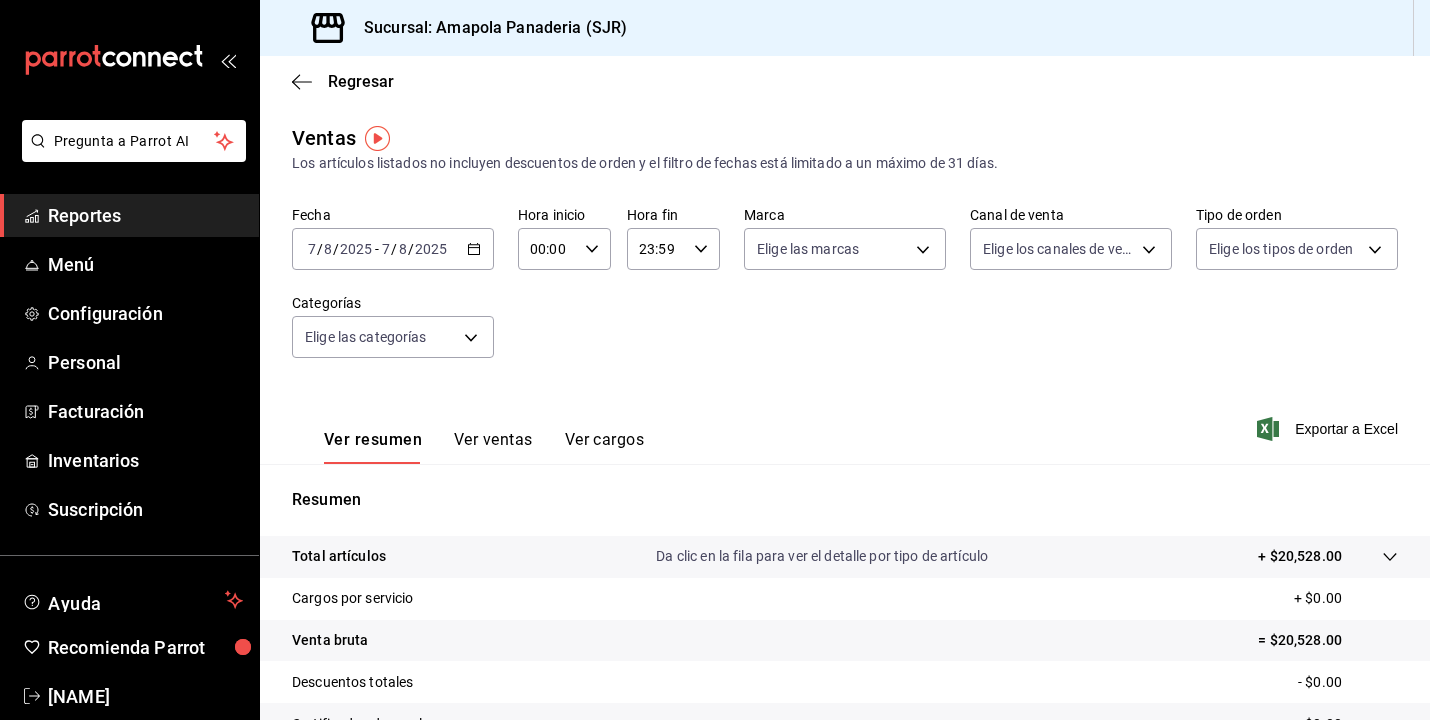click on "Ver ventas" at bounding box center [493, 447] 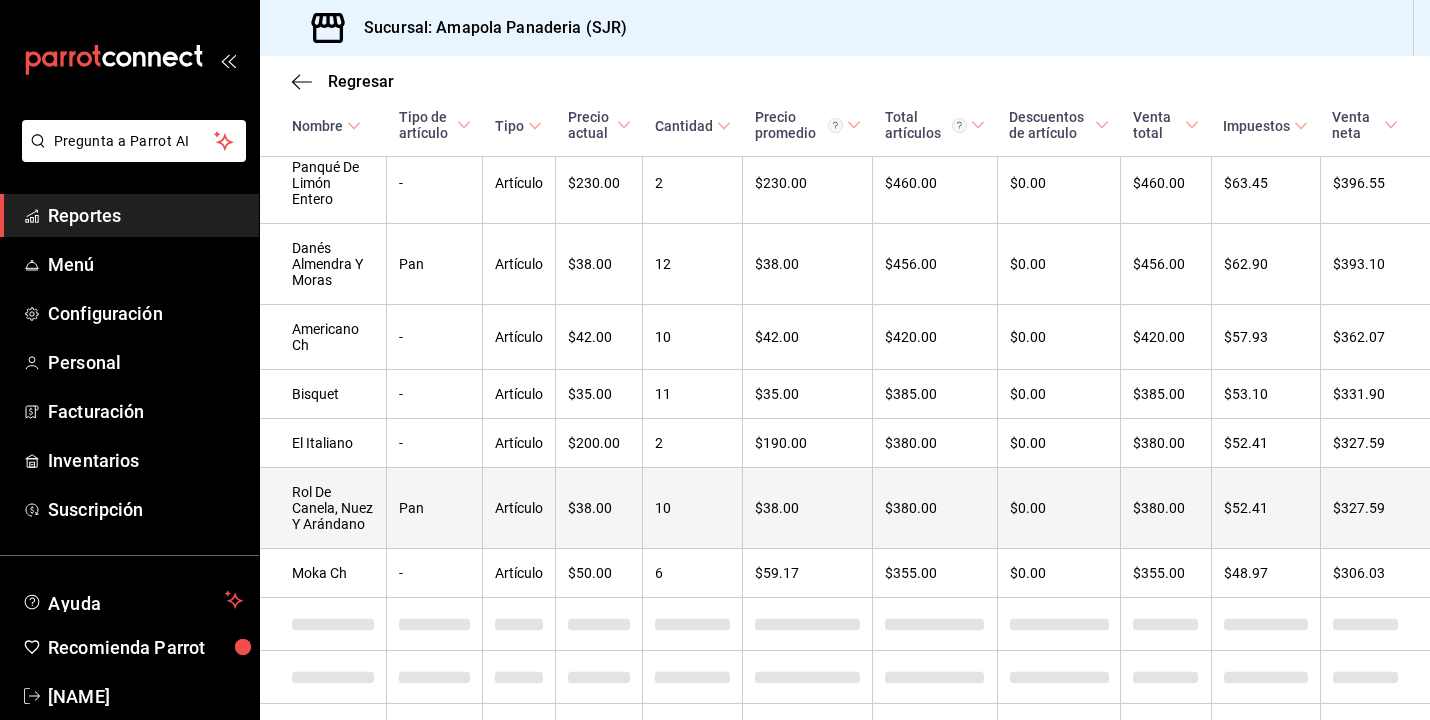 scroll, scrollTop: 1312, scrollLeft: 0, axis: vertical 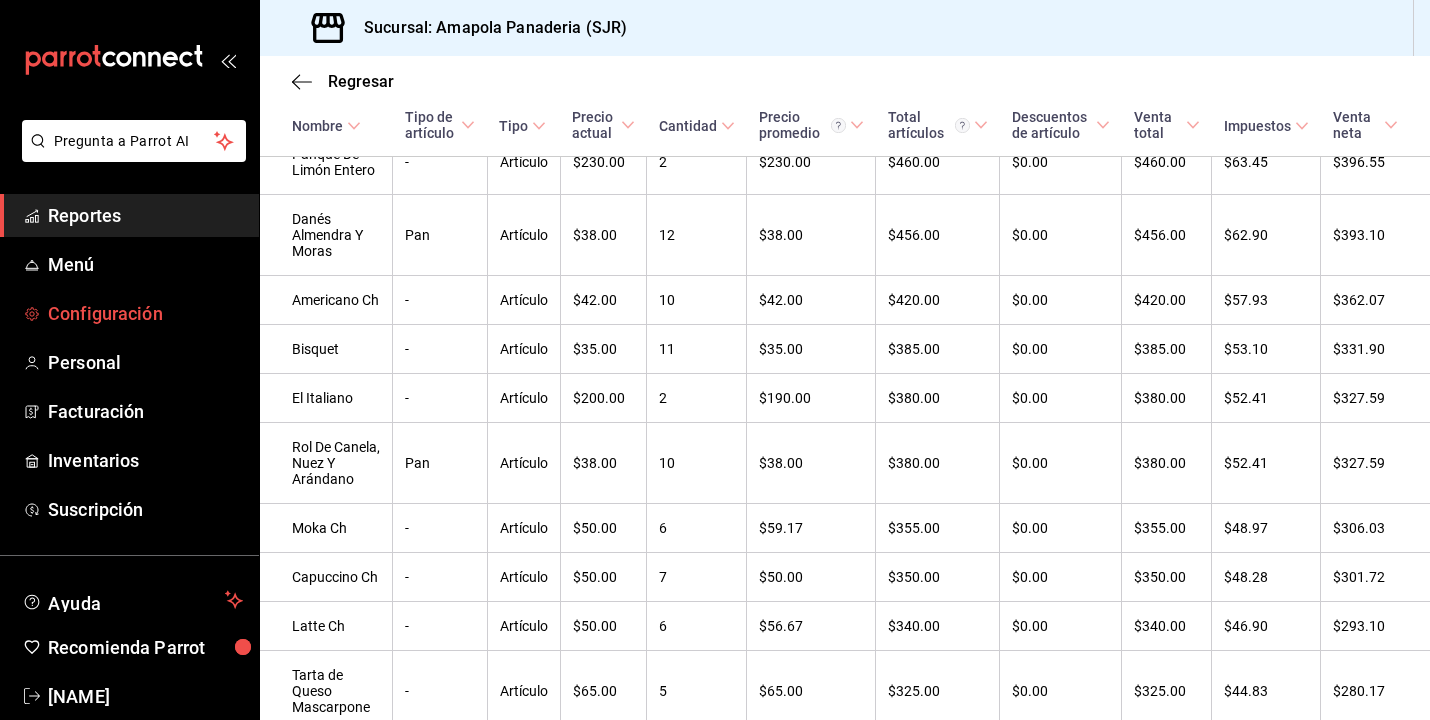 click on "Configuración" at bounding box center (145, 313) 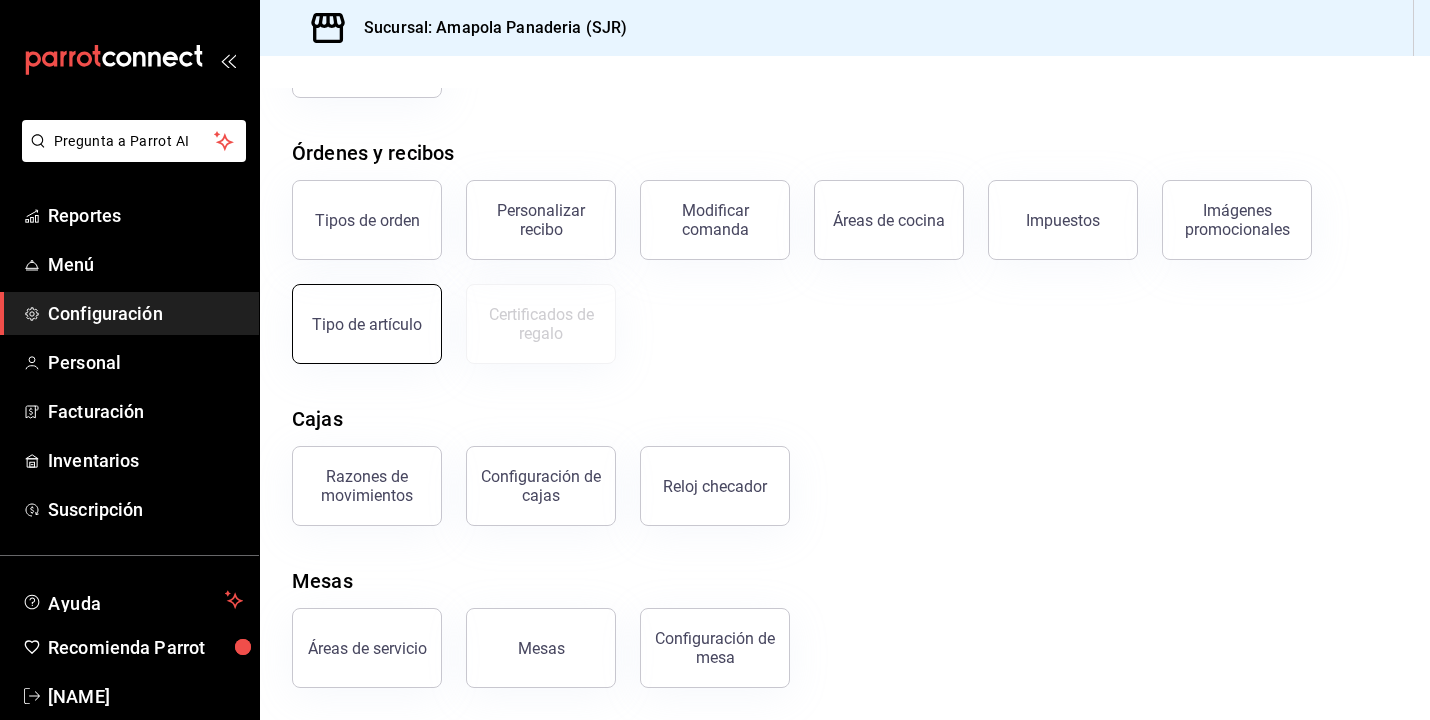 scroll, scrollTop: 294, scrollLeft: 0, axis: vertical 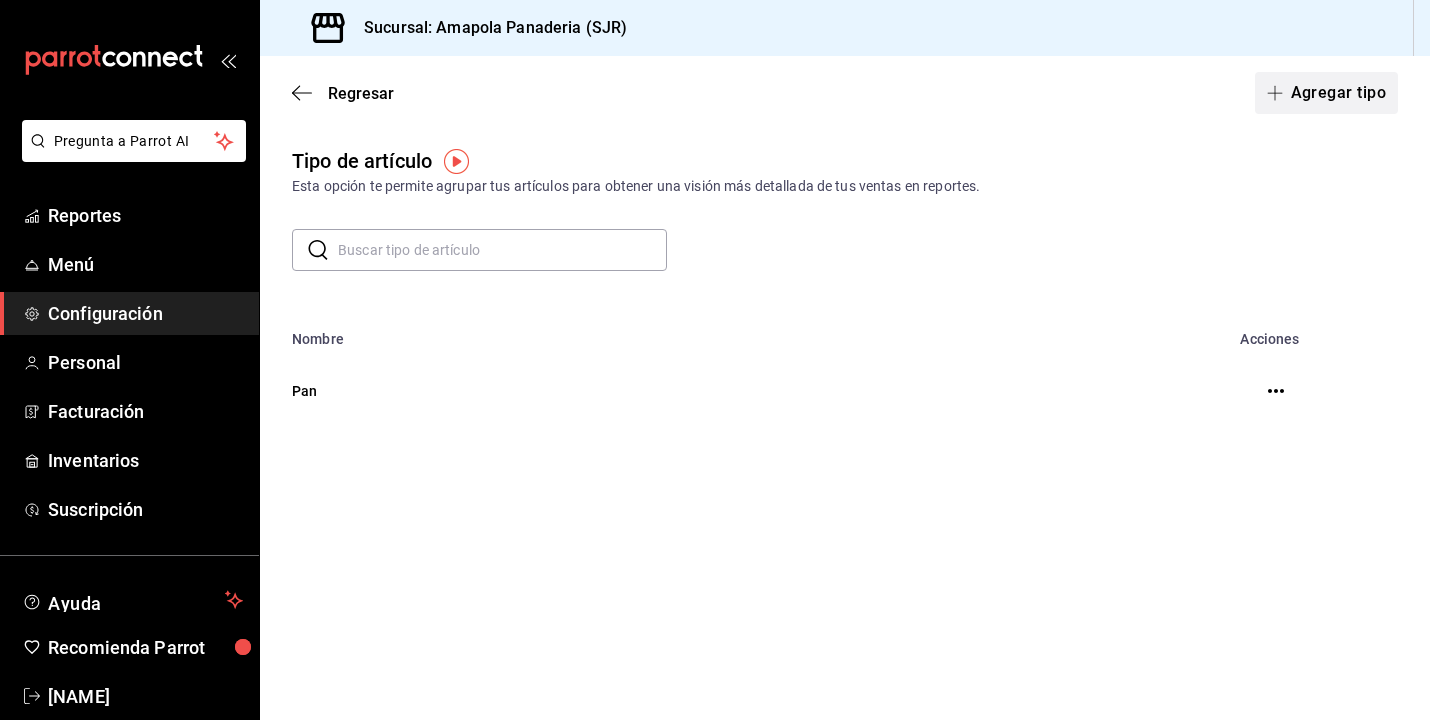 click on "Agregar tipo" at bounding box center [1327, 93] 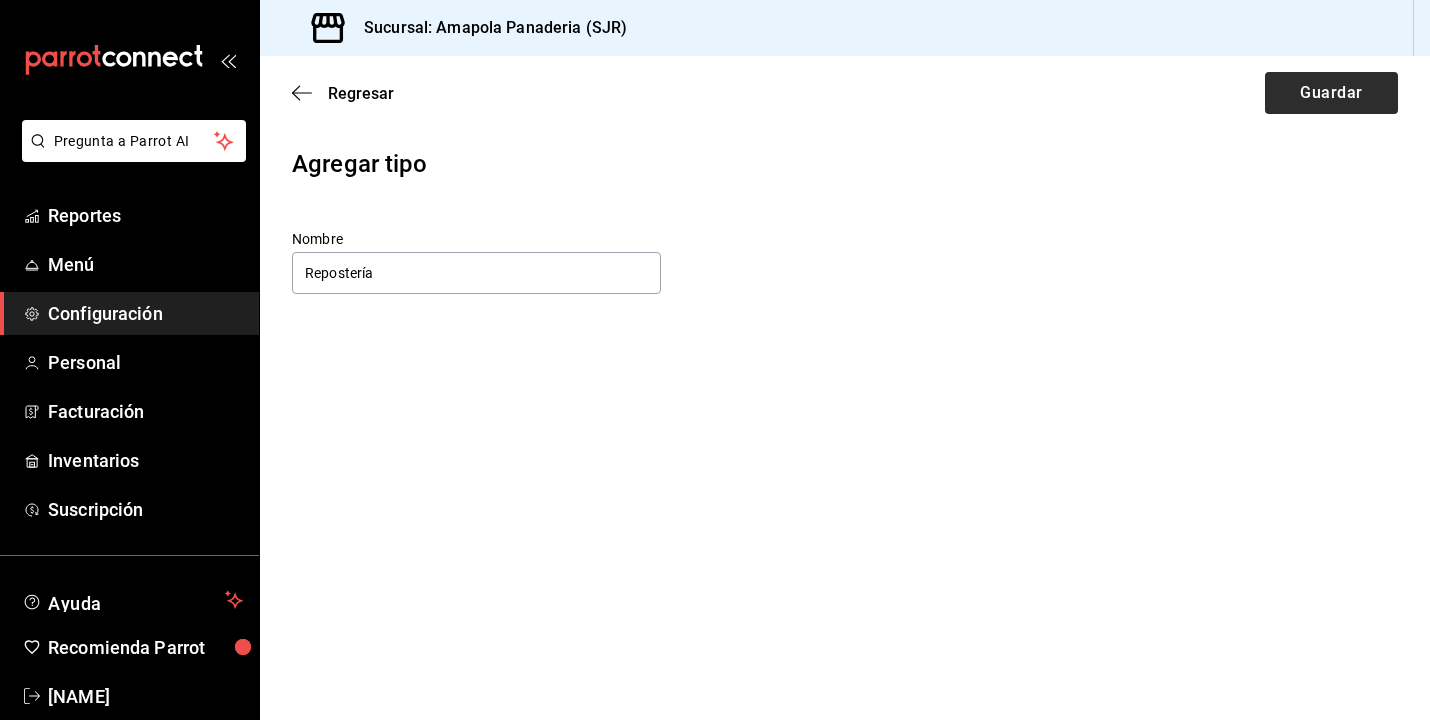type on "Repostería" 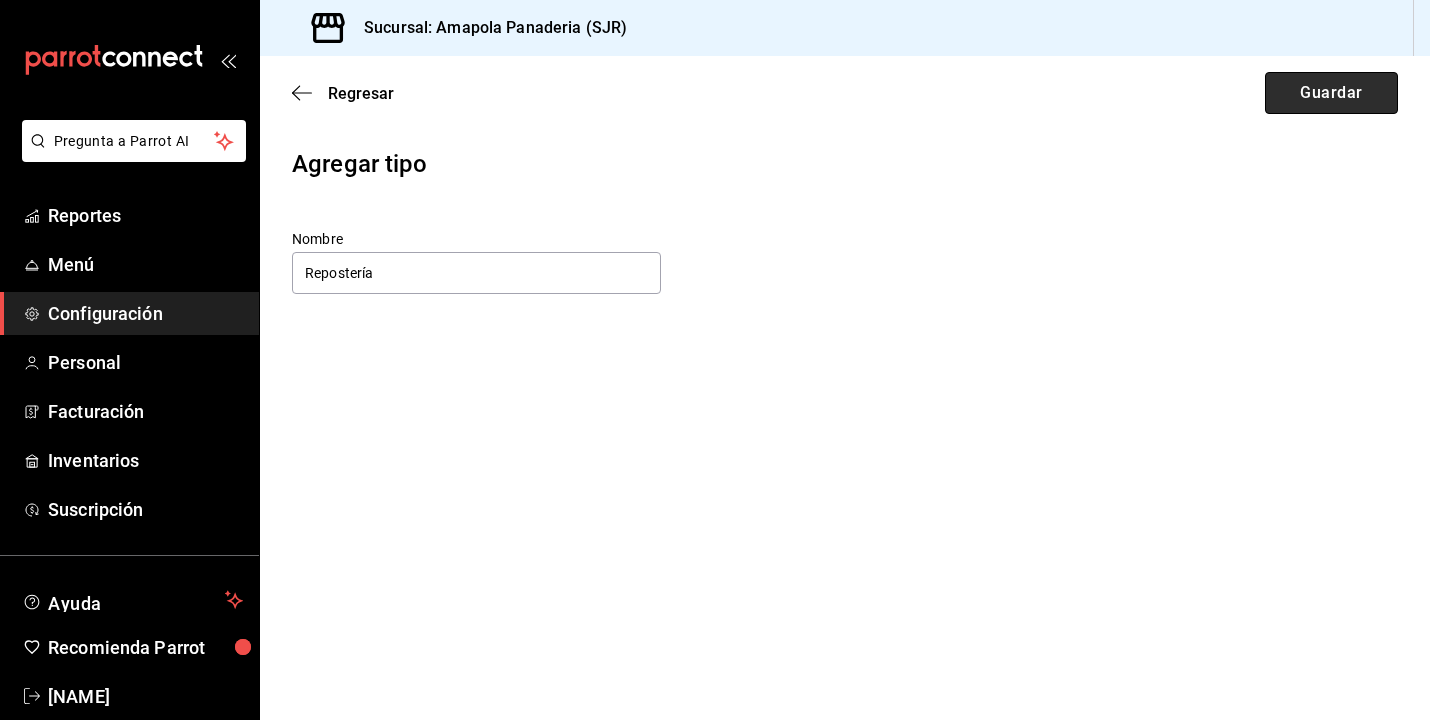 click on "Guardar" at bounding box center (1331, 93) 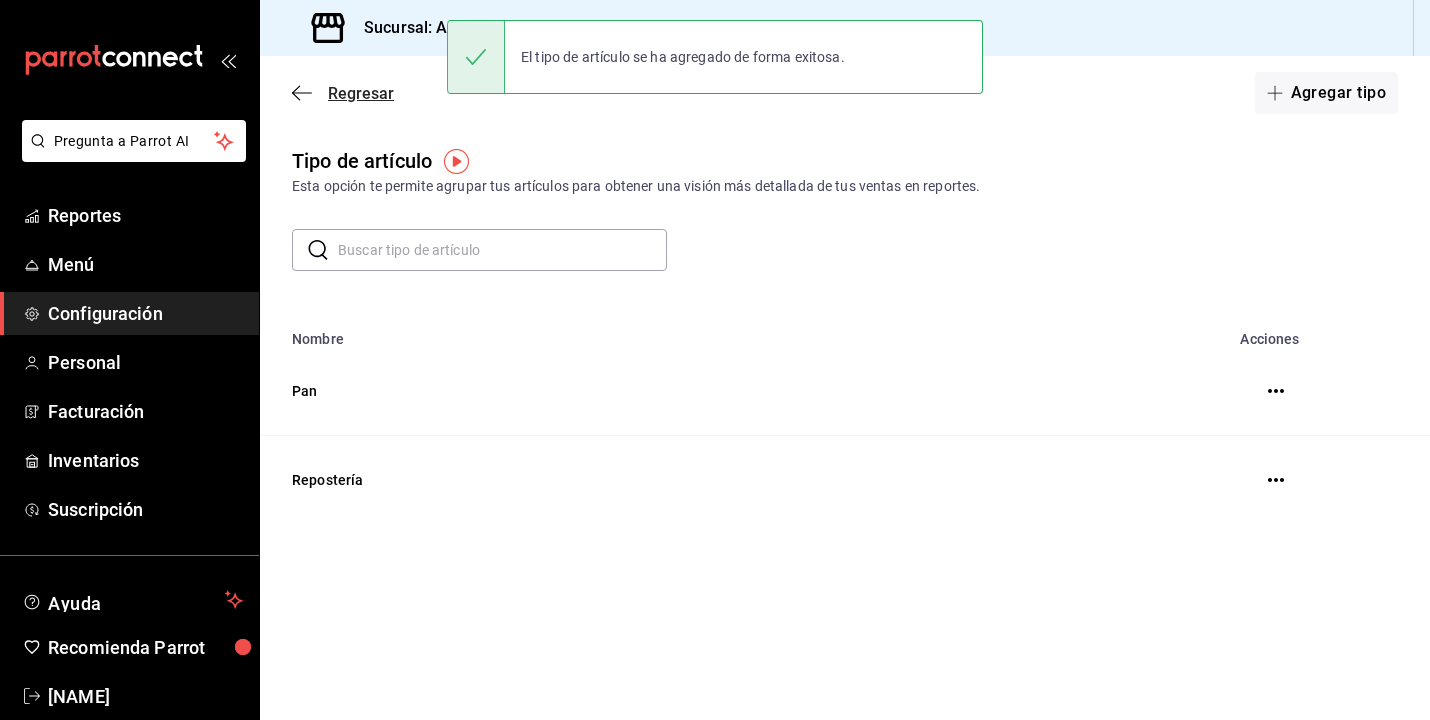 click 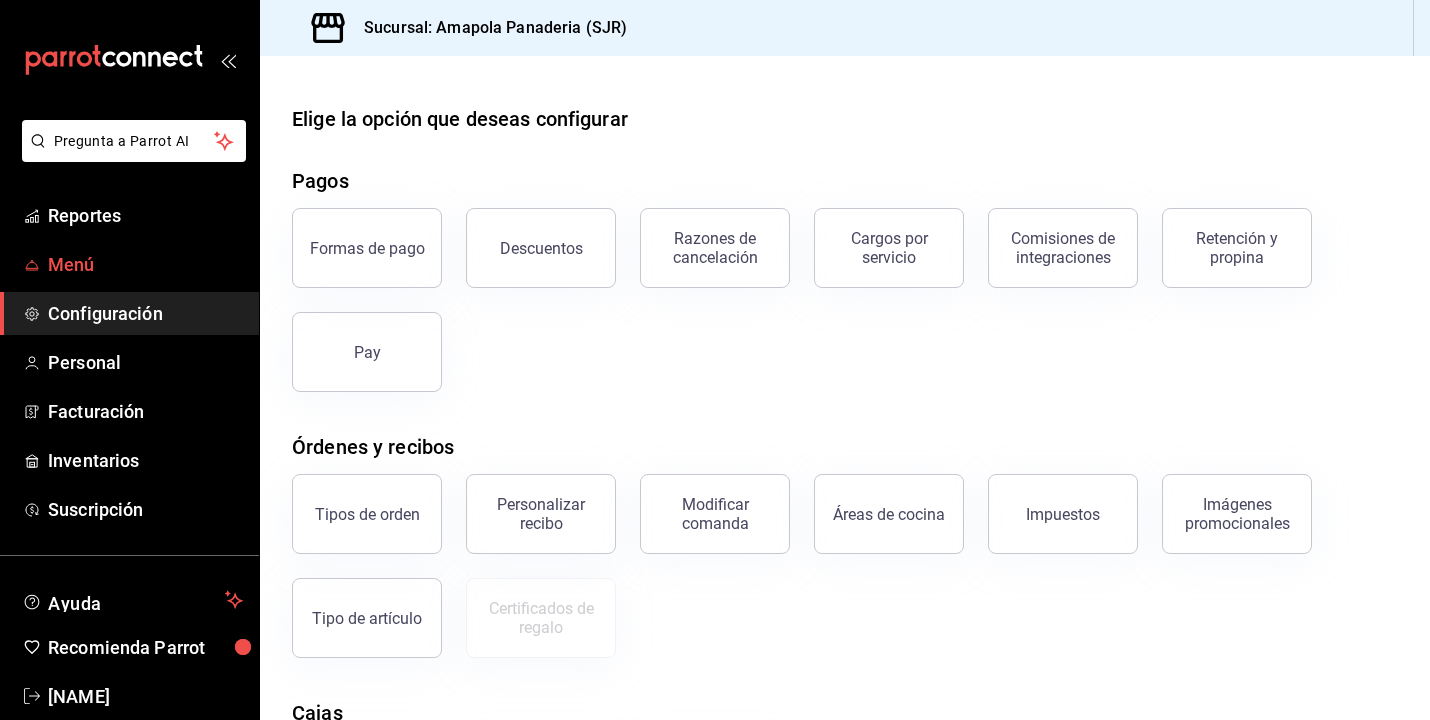 click on "Menú" at bounding box center (145, 264) 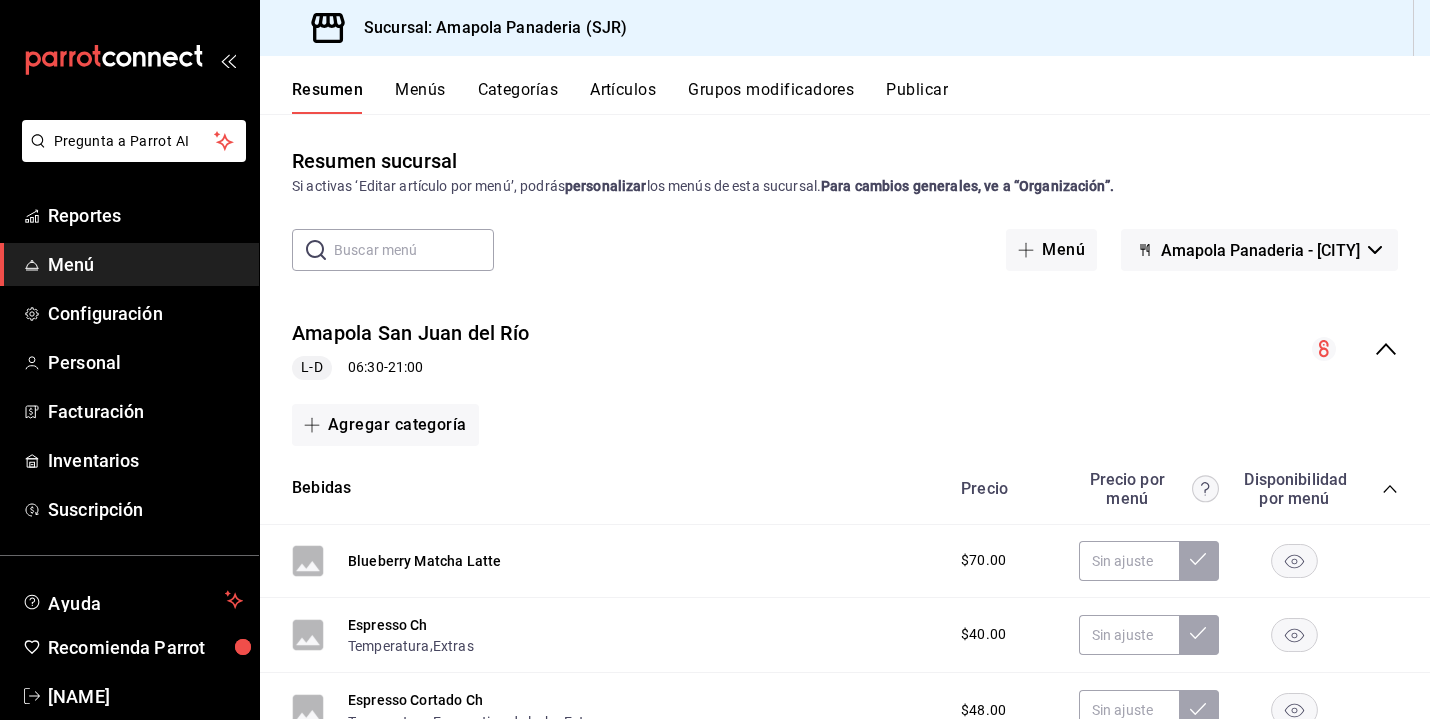 click on "Artículos" at bounding box center (623, 97) 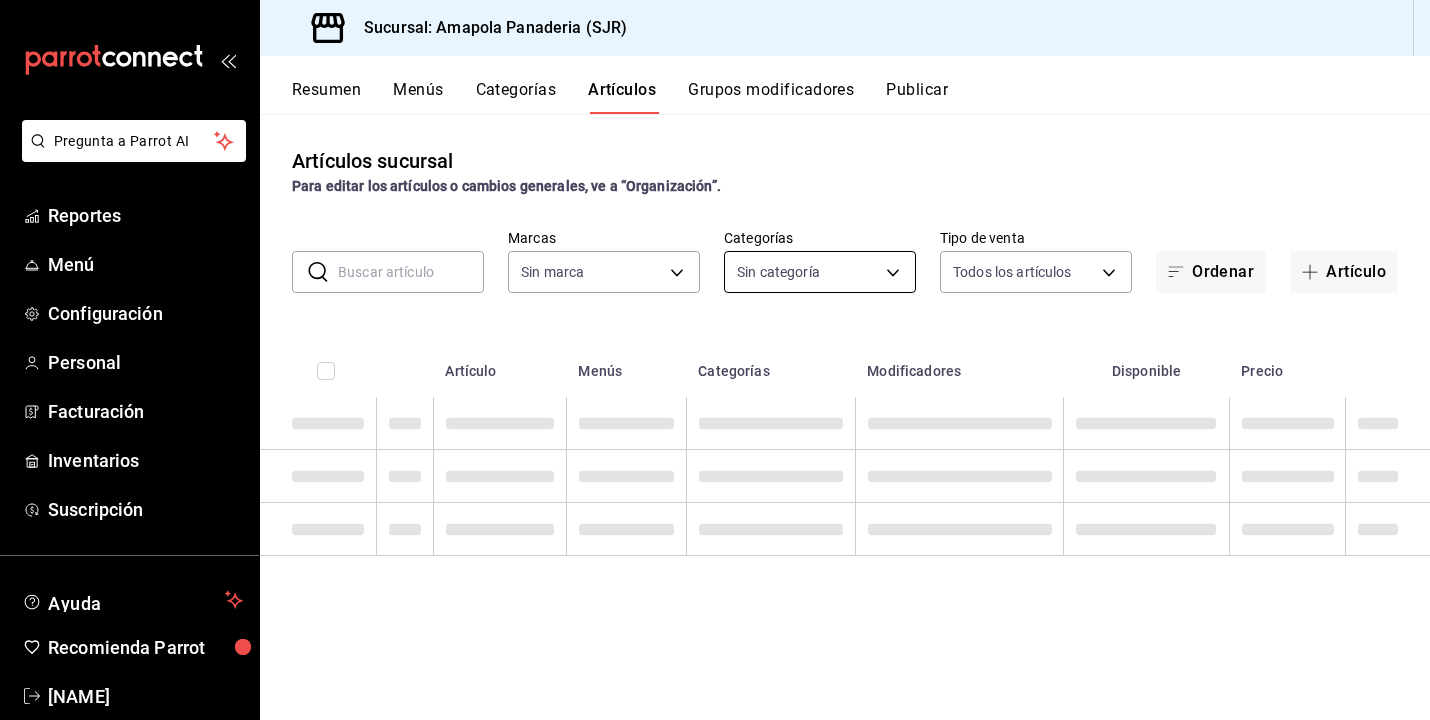 type on "fd167ea7-7224-4c5b-ac26-e03c65ddd71c" 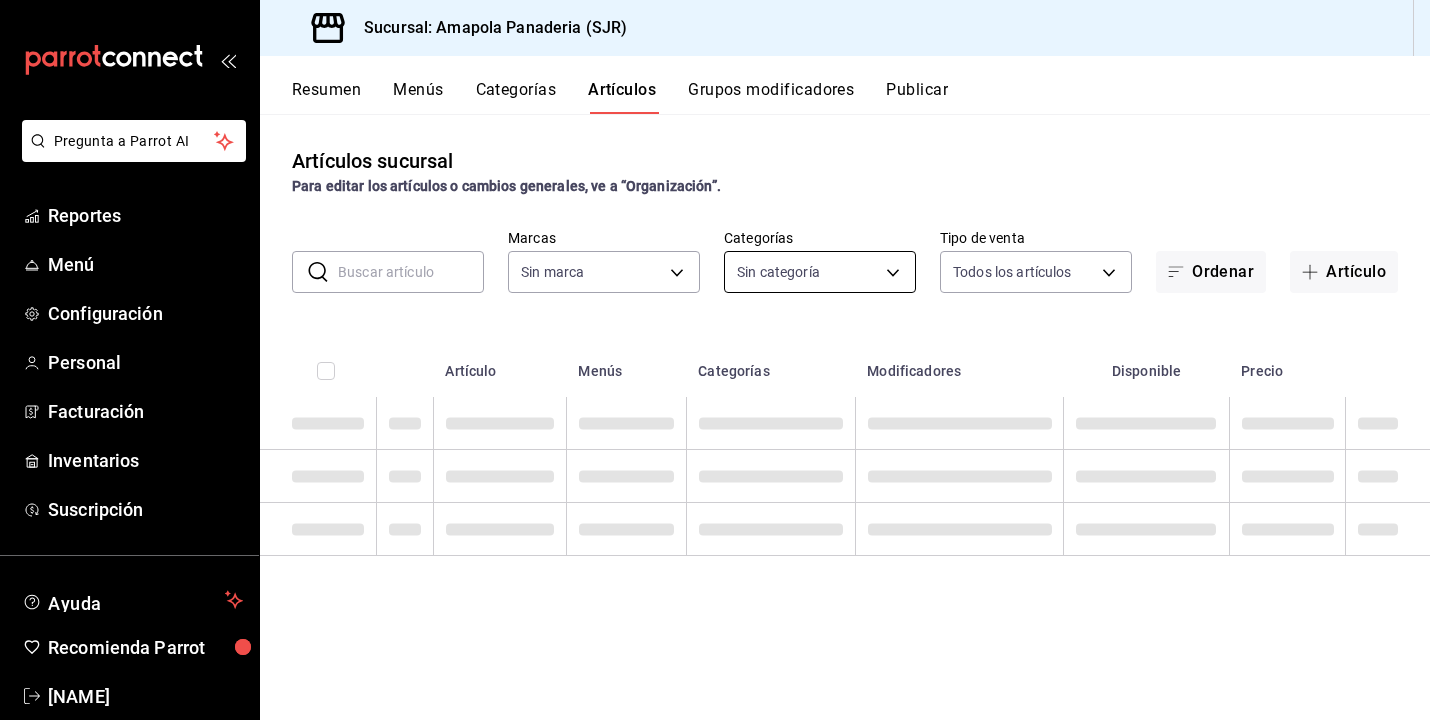 type on "ac31a8d4-025f-41b4-ba04-54bf76937bf8,34f4e928-a9cc-4c3e-8621-91ef47076e68,fafb4b09-70c1-4e37-ad6f-2887cfb9c425,c7c8987a-fc87-4729-9a6f-b14388d74847,2afd7bd3-b3f5-4dc4-bb24-d9b039189022,93fa1520-1528-4865-83e1-ae0a9395ed62,c699c0ae-9f5c-40c3-b59a-c4b7cc3c097a,c756feec-b40a-4a63-9bd6-242aa9923203,879c2b56-0e34-47fd-b4a1-68a8f3d61abf,b7aa1f0d-4aa7-4ac5-ab08-e2f25ffa2cf6,1559432f-633f-4a7e-853e-56569307baf3,e4cac529-314e-455d-b5e6-bf188ad43d14,4a5b31d4-3751-4cf4-b847-734848cee975" 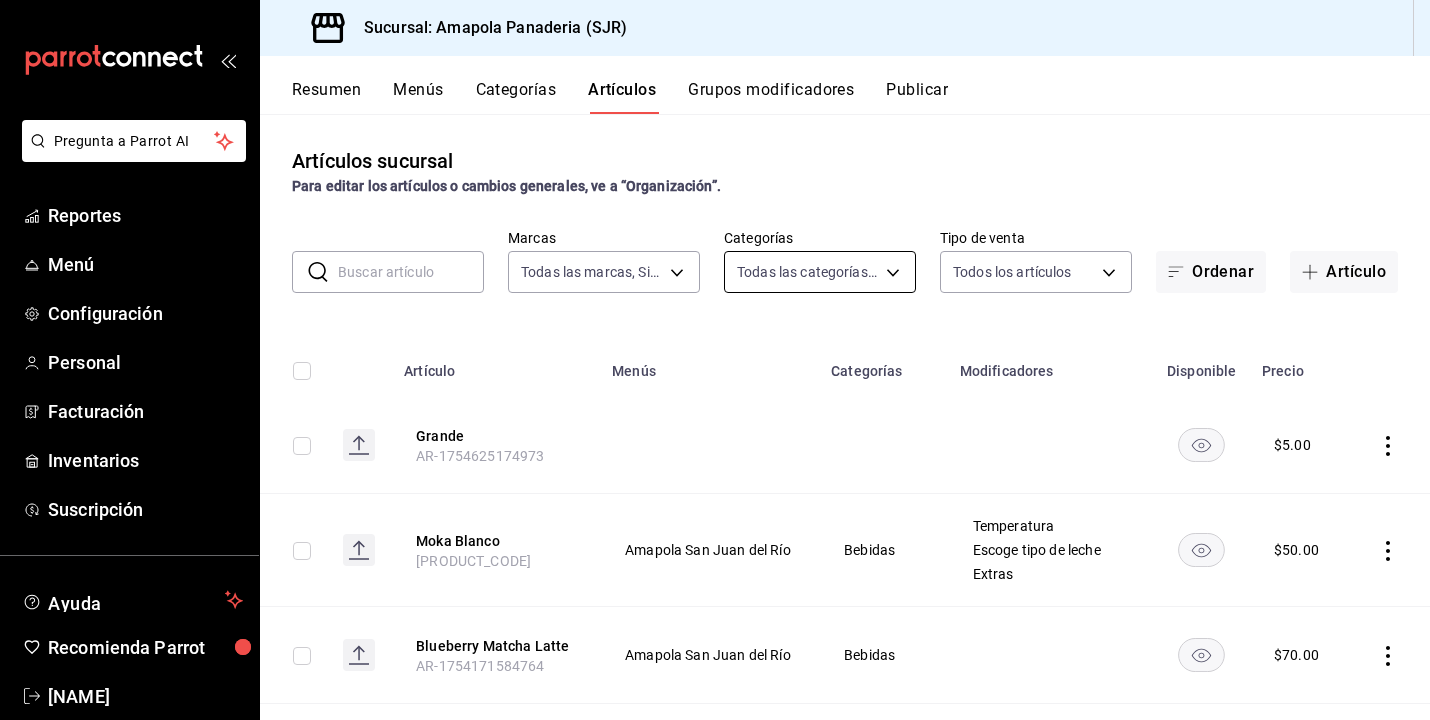 click on "Pregunta a Parrot AI Reportes   Menú   Configuración   Personal   Facturación   Inventarios   Suscripción   Ayuda Recomienda Parrot   Juan Carlos Osornio   Sugerir nueva función   Sucursal: Amapola Panaderia (SJR) Resumen Menús Categorías Artículos Grupos modificadores Publicar Artículos sucursal Para editar los artículos o cambios generales, ve a “Organización”. ​ ​ Marcas Todas las marcas, Sin marca fd167ea7-7224-4c5b-ac26-e03c65ddd71c Categorías Todas las categorías, Sin categoría ac31a8d4-025f-41b4-ba04-54bf76937bf8,34f4e928-a9cc-4c3e-8621-91ef47076e68,fafb4b09-70c1-4e37-ad6f-2887cfb9c425,c7c8987a-fc87-4729-9a6f-b14388d74847,2afd7bd3-b3f5-4dc4-bb24-d9b039189022,93fa1520-1528-4865-83e1-ae0a9395ed62,c699c0ae-9f5c-40c3-b59a-c4b7cc3c097a,c756feec-b40a-4a63-9bd6-242aa9923203,879c2b56-0e34-47fd-b4a1-68a8f3d61abf,b7aa1f0d-4aa7-4ac5-ab08-e2f25ffa2cf6,1559432f-633f-4a7e-853e-56569307baf3,e4cac529-314e-455d-b5e6-bf188ad43d14,4a5b31d4-3751-4cf4-b847-734848cee975 Tipo de venta ALL Ordenar Menús" at bounding box center [715, 360] 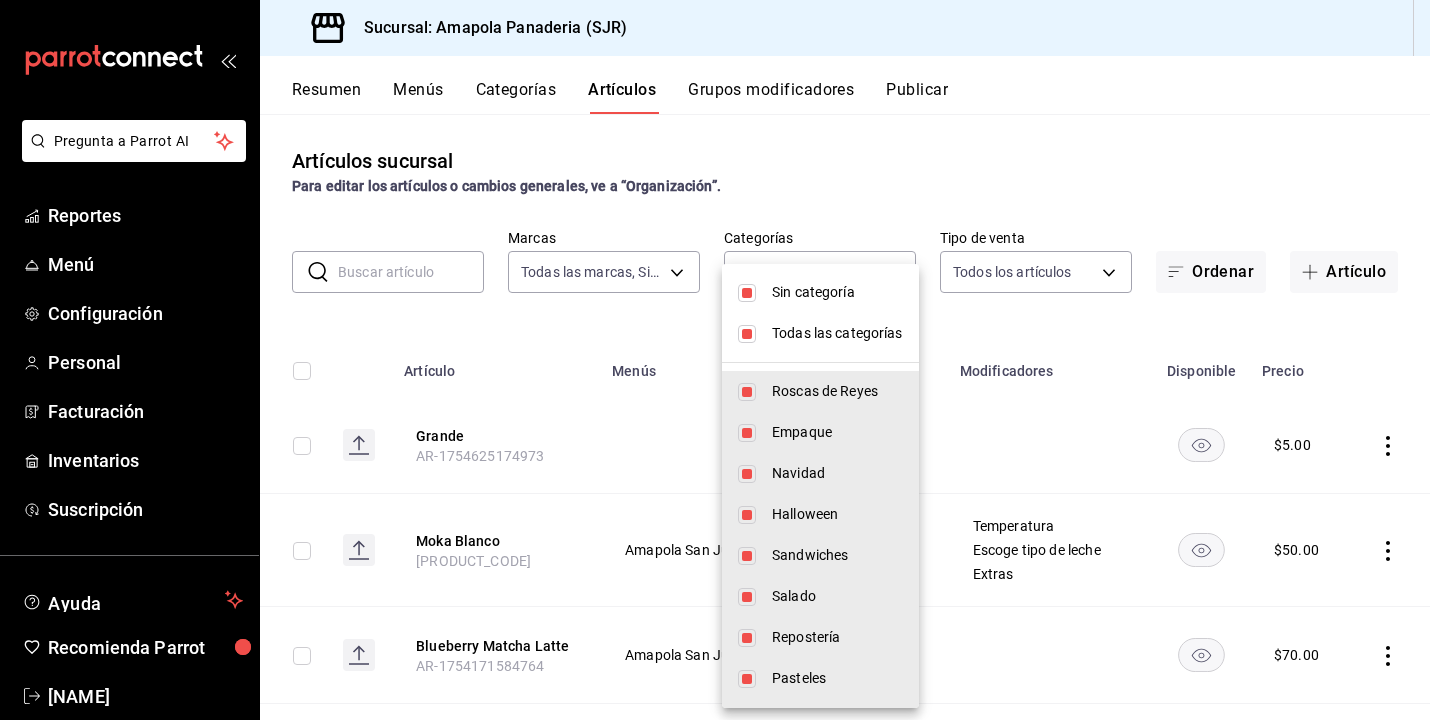 click on "Todas las categorías" at bounding box center (837, 333) 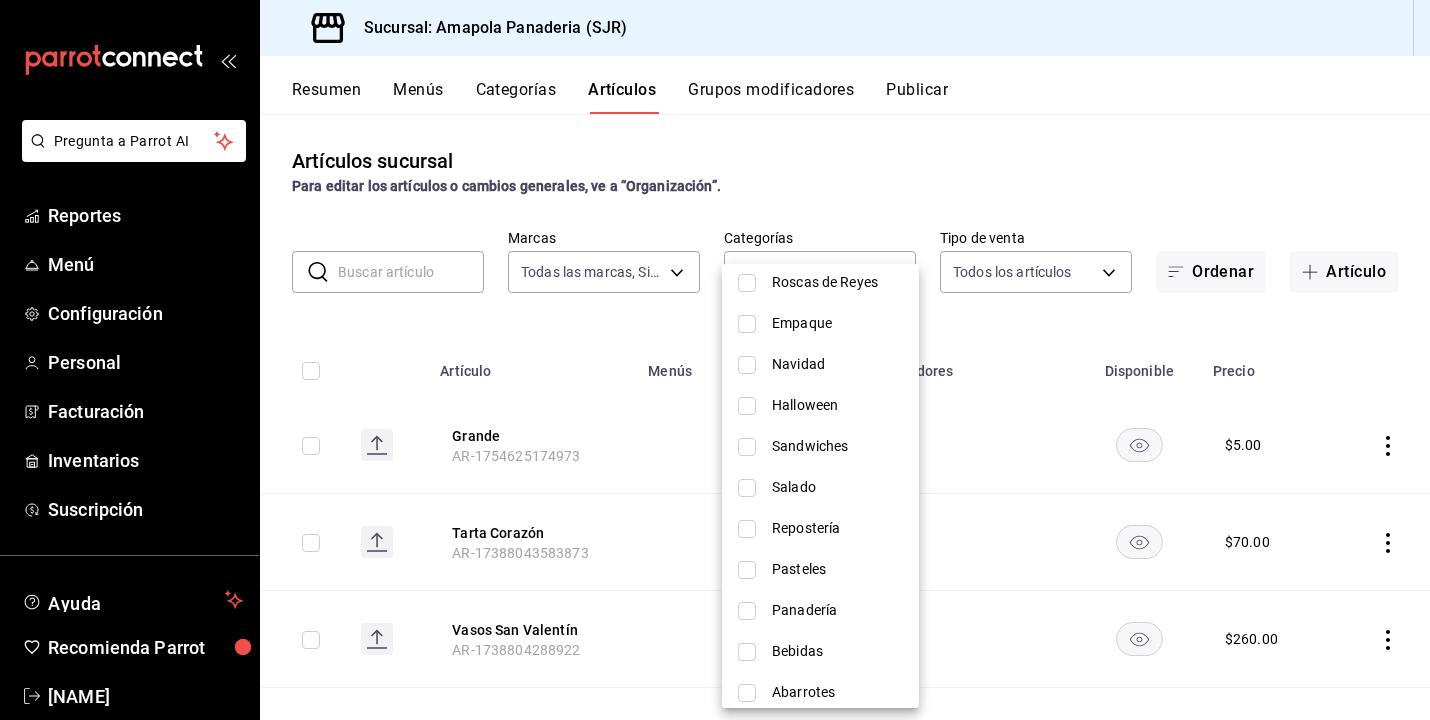 scroll, scrollTop: 117, scrollLeft: 0, axis: vertical 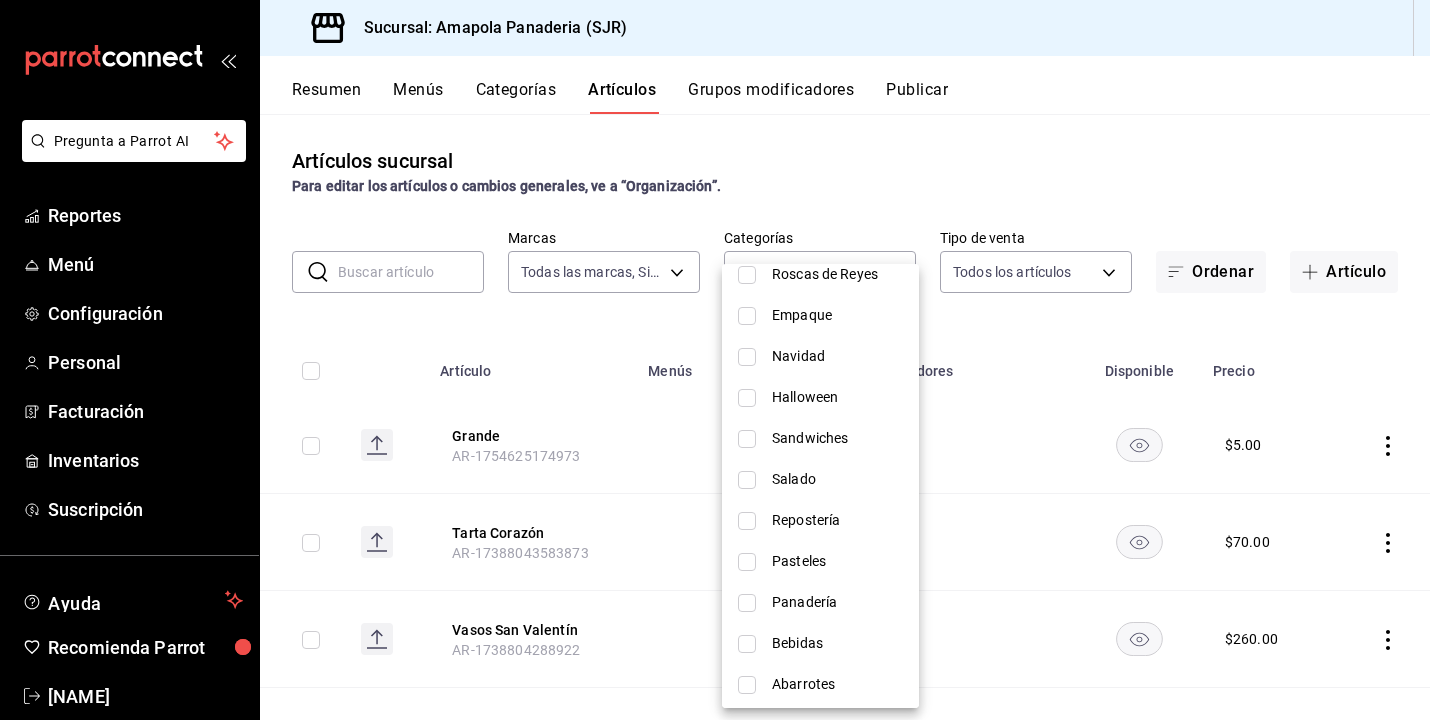 click on "Repostería" at bounding box center (837, 520) 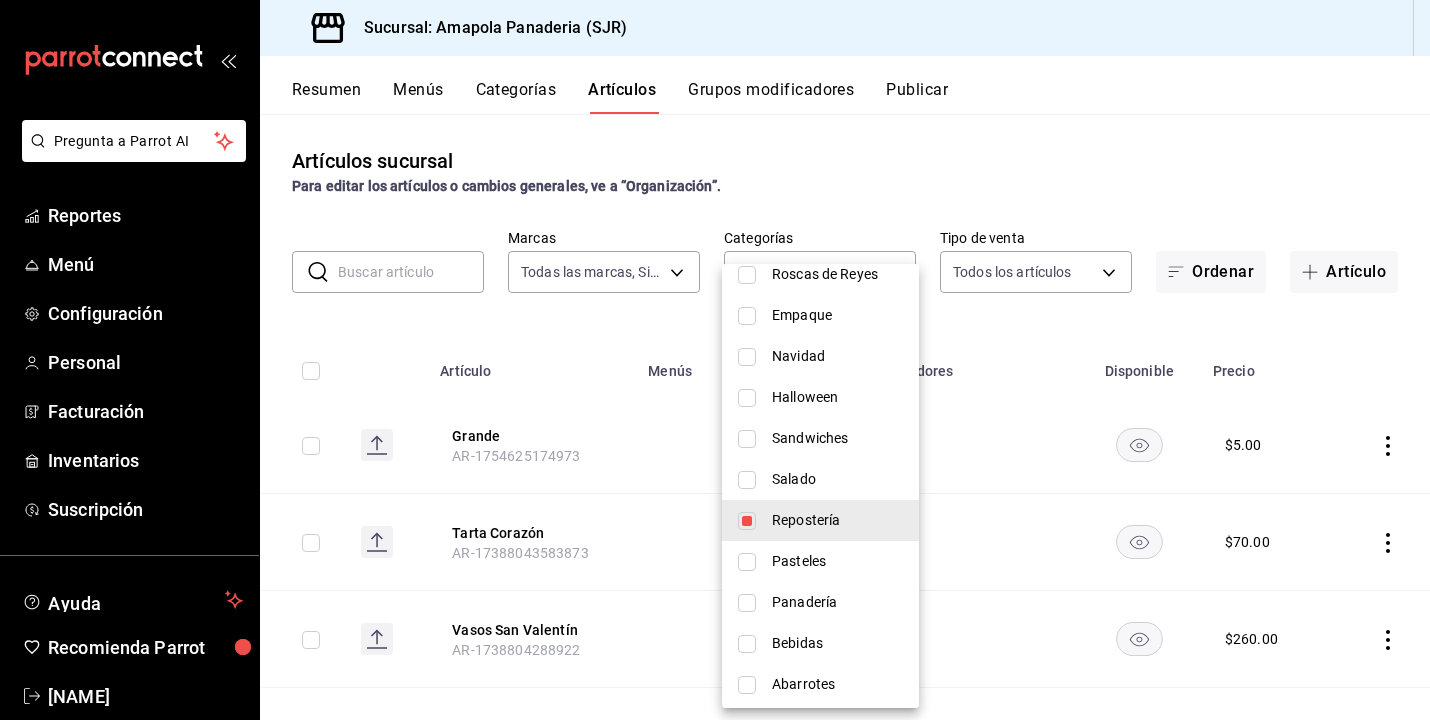 click at bounding box center [715, 360] 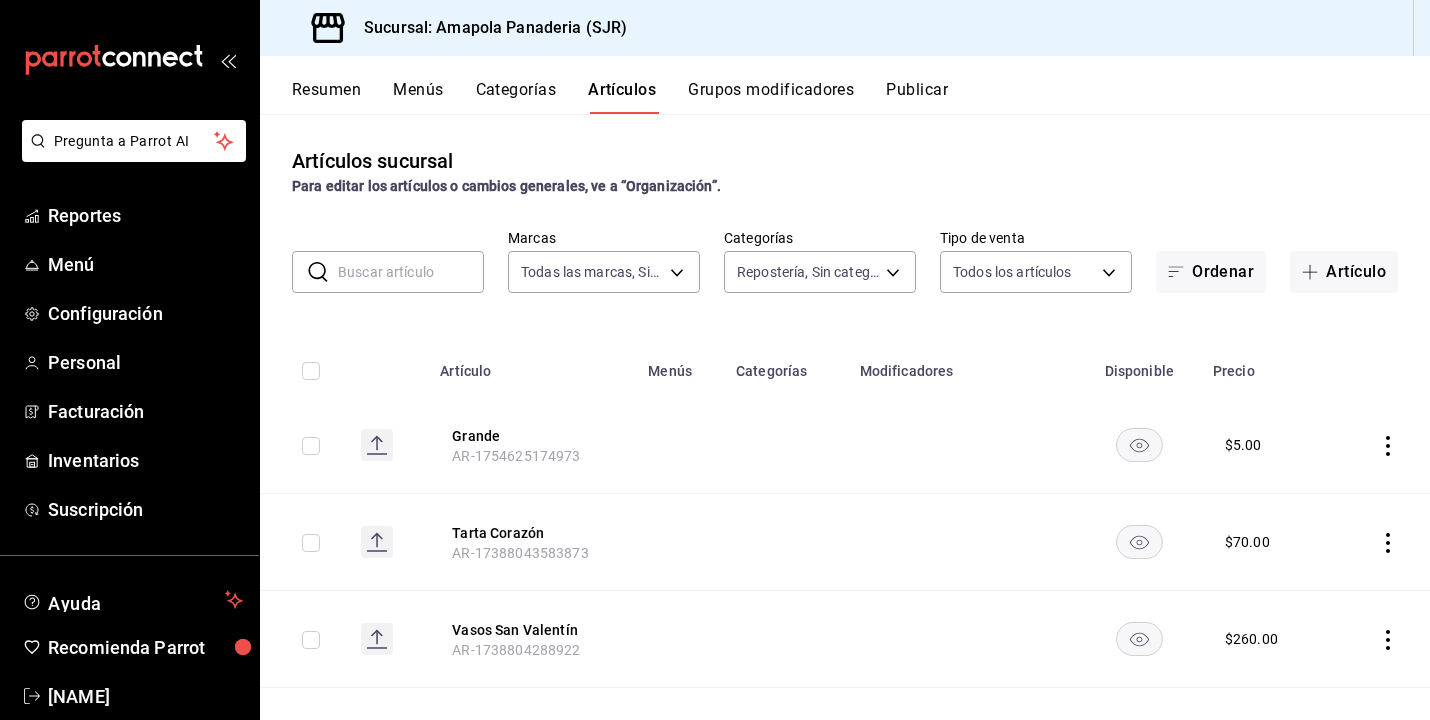 click at bounding box center (311, 371) 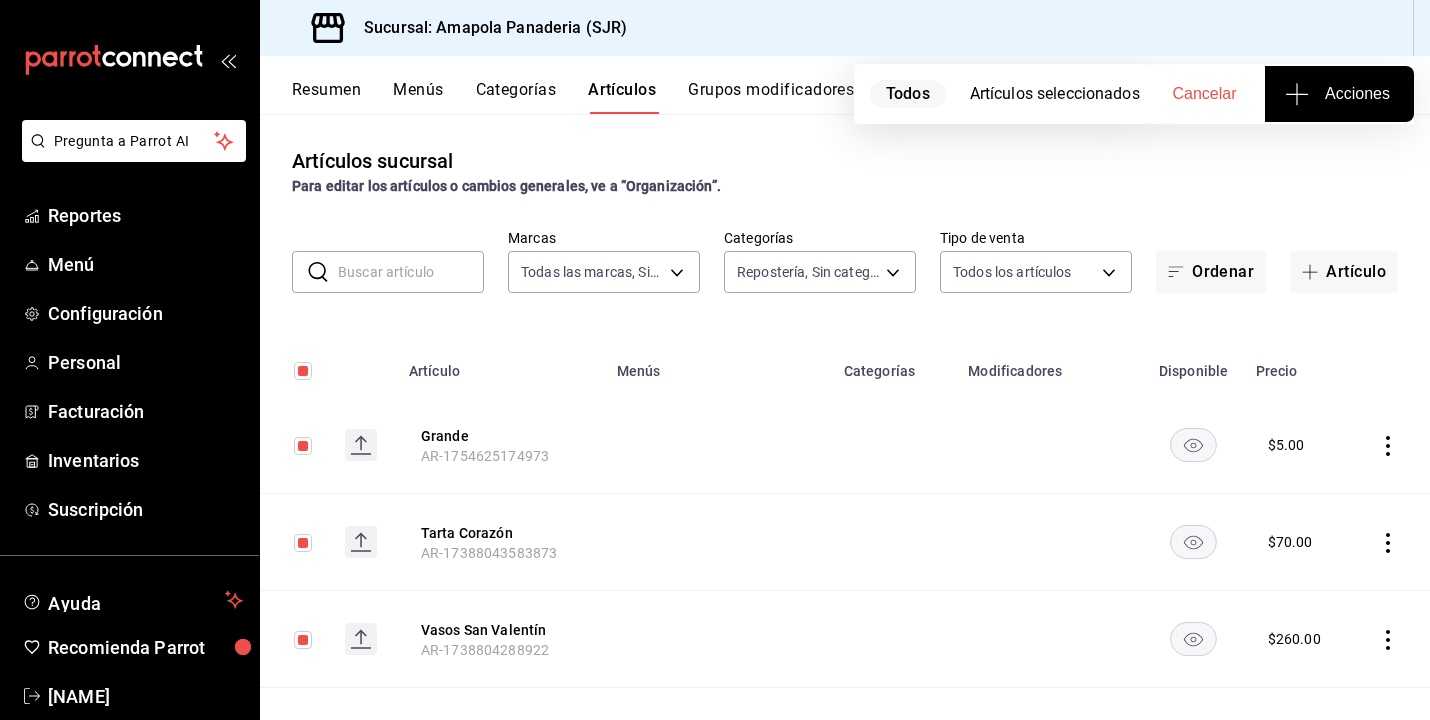 scroll, scrollTop: 0, scrollLeft: 0, axis: both 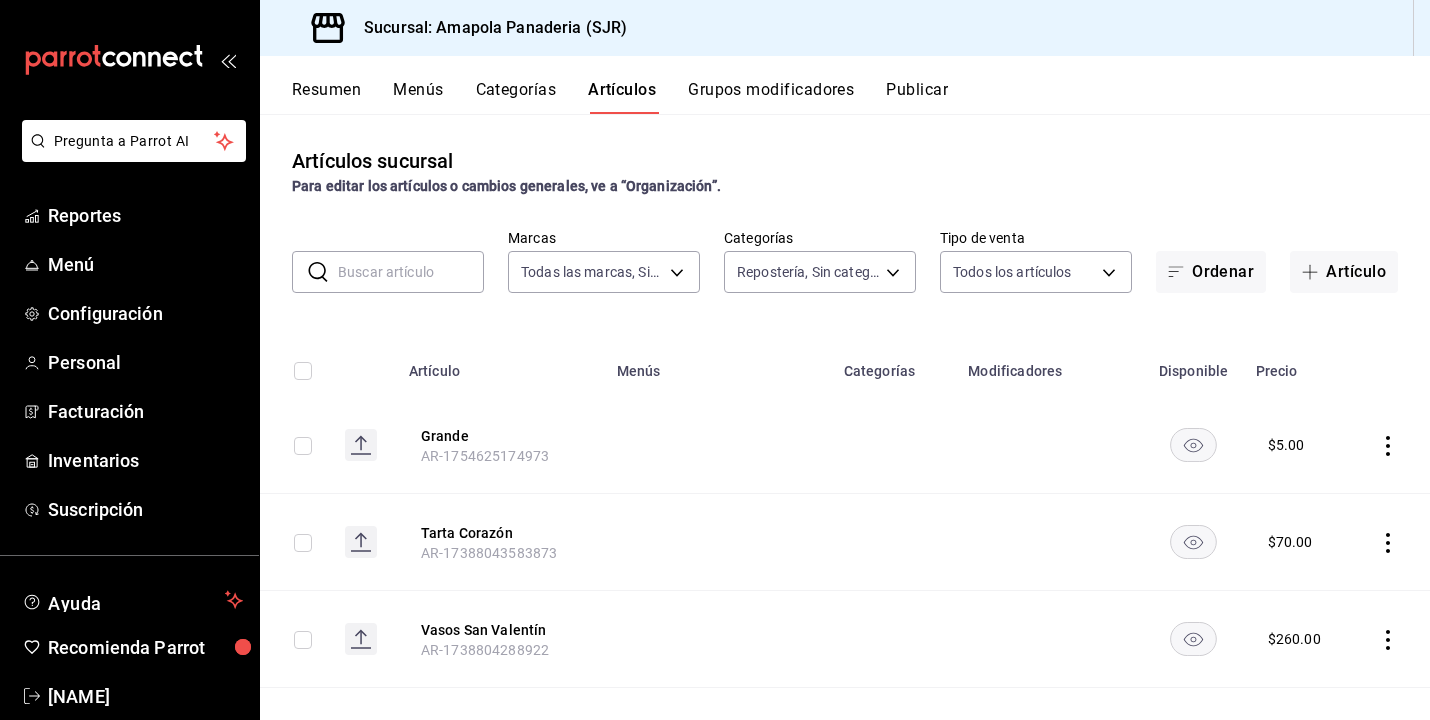 click at bounding box center (303, 371) 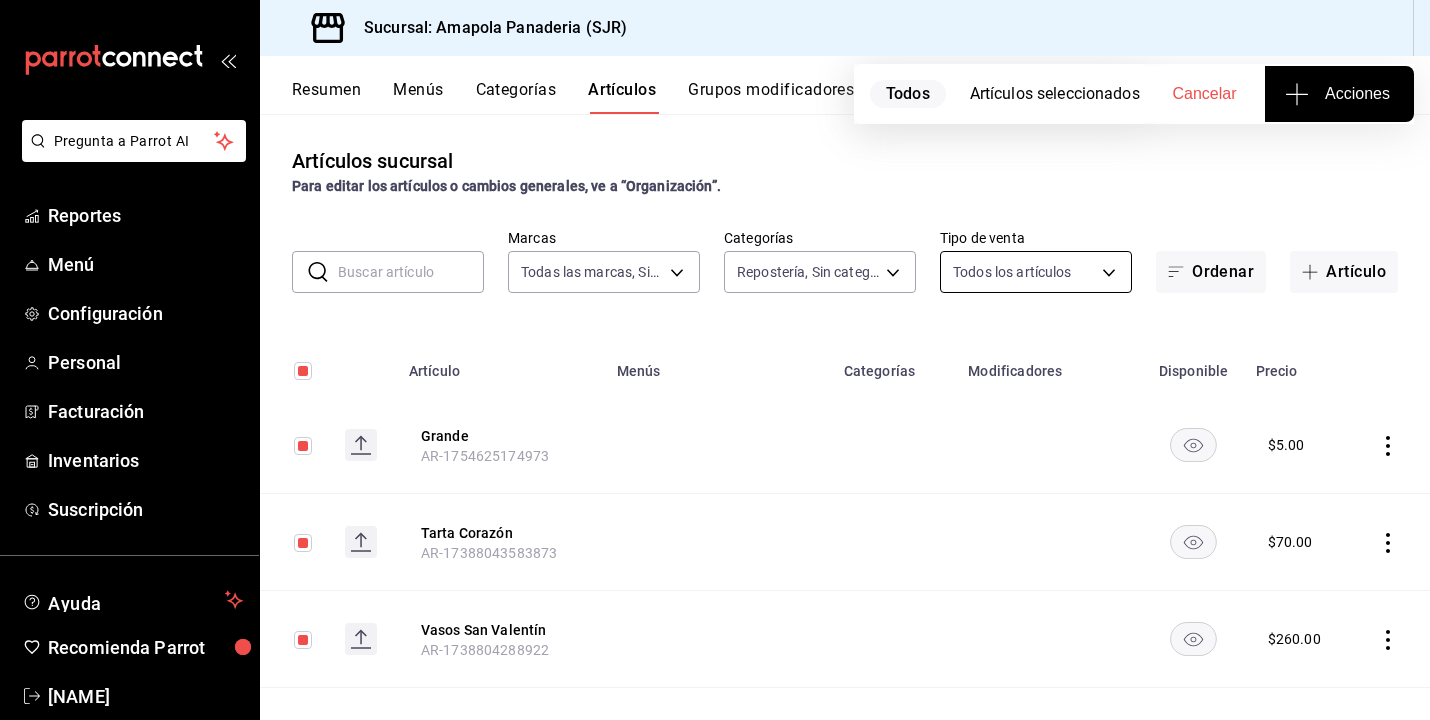 click on "Pregunta a Parrot AI Reportes   Menú   Configuración   Personal   Facturación   Inventarios   Suscripción   Ayuda Recomienda Parrot   Juan Carlos Osornio   Sugerir nueva función   Sucursal: Amapola Panaderia (SJR) Resumen Menús Categorías Artículos Grupos modificadores Publicar Todos Artículos seleccionados Cancelar Acciones Artículos sucursal Para editar los artículos o cambios generales, ve a “Organización”. ​ ​ Marcas Todas las marcas, Sin marca fd167ea7-7224-4c5b-ac26-e03c65ddd71c Categorías Repostería, Sin categoría c699c0ae-9f5c-40c3-b59a-c4b7cc3c097a Tipo de venta Todos los artículos ALL Ordenar Artículo Artículo Menús Categorías Modificadores Disponible Precio Grande AR-1754625174973 $ 5.00 Tarta Corazón AR-17388043583873 $ 70.00 Vasos San Valentín AR-1738804288922 $ 260.00 Focaccia AR-1738784335880 $ 0.00 Baguette AR-1738784335863 $ 0.00 Brioche AR-1738784335845 $ 0.00 Almendra con Chocolate AR-1735886394826 $ 0.00 Almendra (normal) AR-1735886394808 $ 0.00 Caja de Pastel" at bounding box center (715, 360) 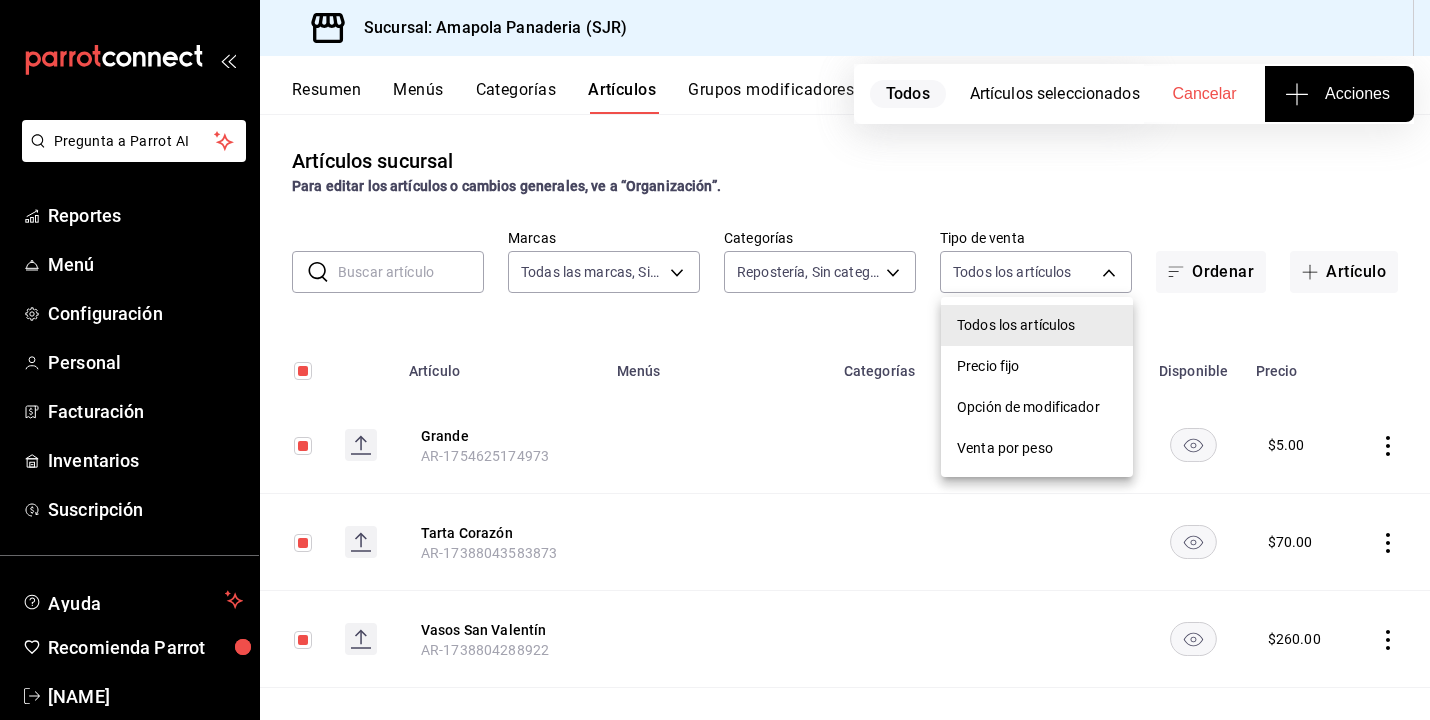 click at bounding box center (715, 360) 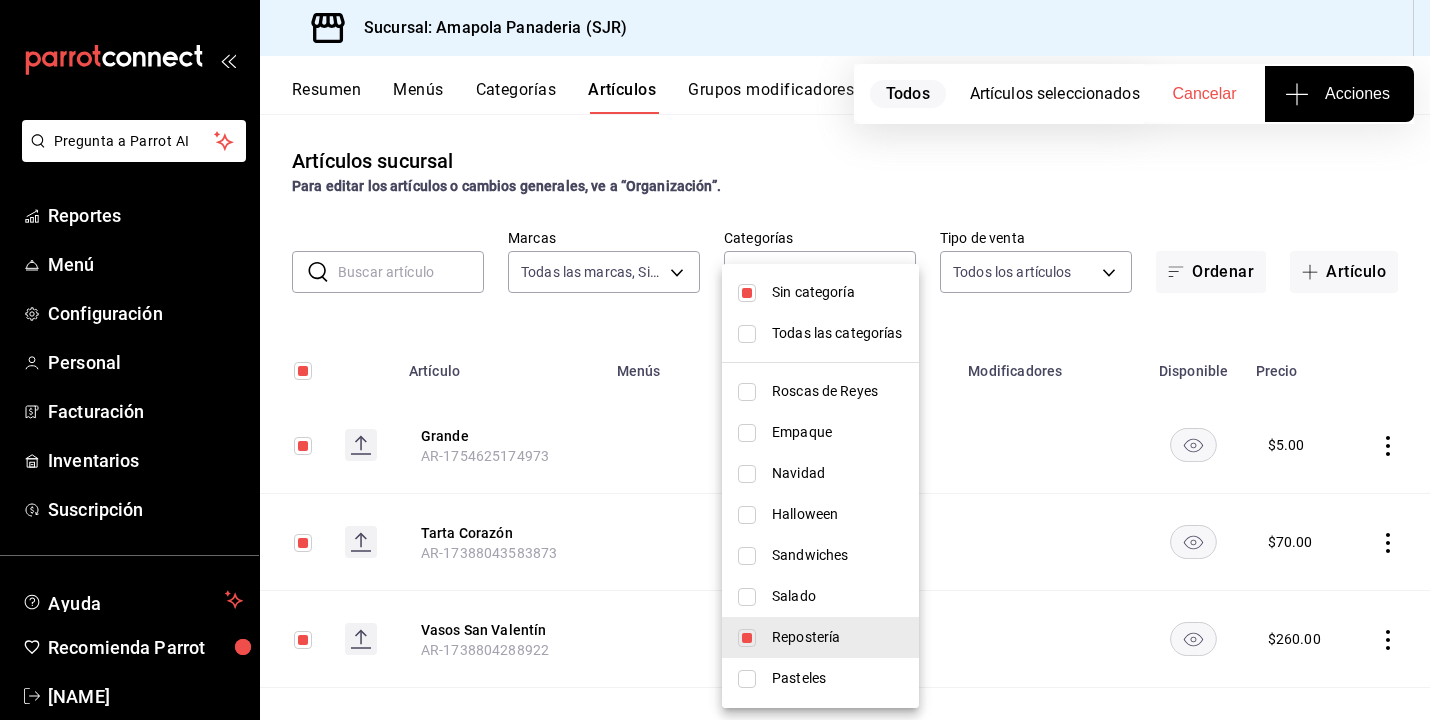 click on "Pregunta a Parrot AI Reportes   Menú   Configuración   Personal   Facturación   Inventarios   Suscripción   Ayuda Recomienda Parrot   Juan Carlos Osornio   Sugerir nueva función   Sucursal: Amapola Panaderia (SJR) Resumen Menús Categorías Artículos Grupos modificadores Publicar Todos Artículos seleccionados Cancelar Acciones Artículos sucursal Para editar los artículos o cambios generales, ve a “Organización”. ​ ​ Marcas Todas las marcas, Sin marca fd167ea7-7224-4c5b-ac26-e03c65ddd71c Categorías Repostería, Sin categoría c699c0ae-9f5c-40c3-b59a-c4b7cc3c097a Tipo de venta Todos los artículos ALL Ordenar Artículo Artículo Menús Categorías Modificadores Disponible Precio Grande AR-1754625174973 $ 5.00 Tarta Corazón AR-17388043583873 $ 70.00 Vasos San Valentín AR-1738804288922 $ 260.00 Focaccia AR-1738784335880 $ 0.00 Baguette AR-1738784335863 $ 0.00 Brioche AR-1738784335845 $ 0.00 Almendra con Chocolate AR-1735886394826 $ 0.00 Almendra (normal) AR-1735886394808 $ 0.00 Caja de Pastel" at bounding box center [715, 360] 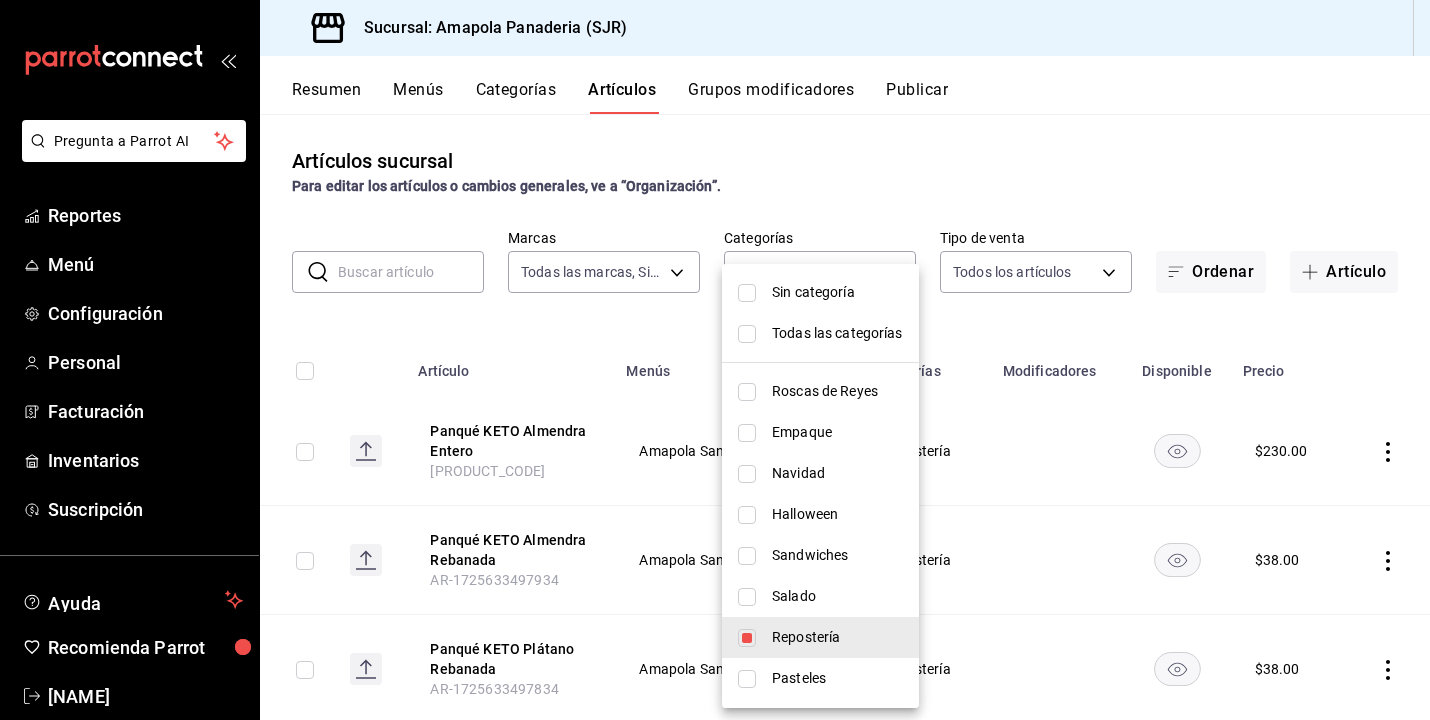 click at bounding box center (715, 360) 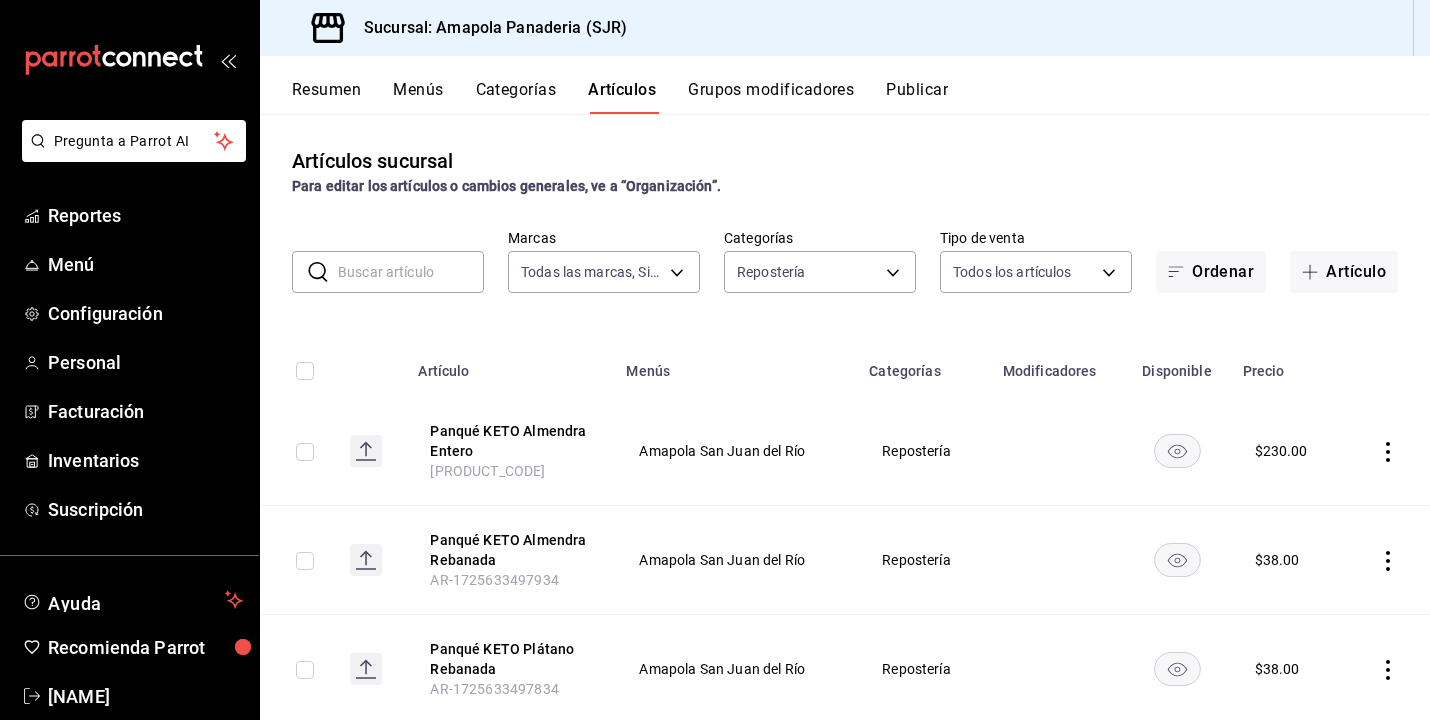 click at bounding box center (297, 365) 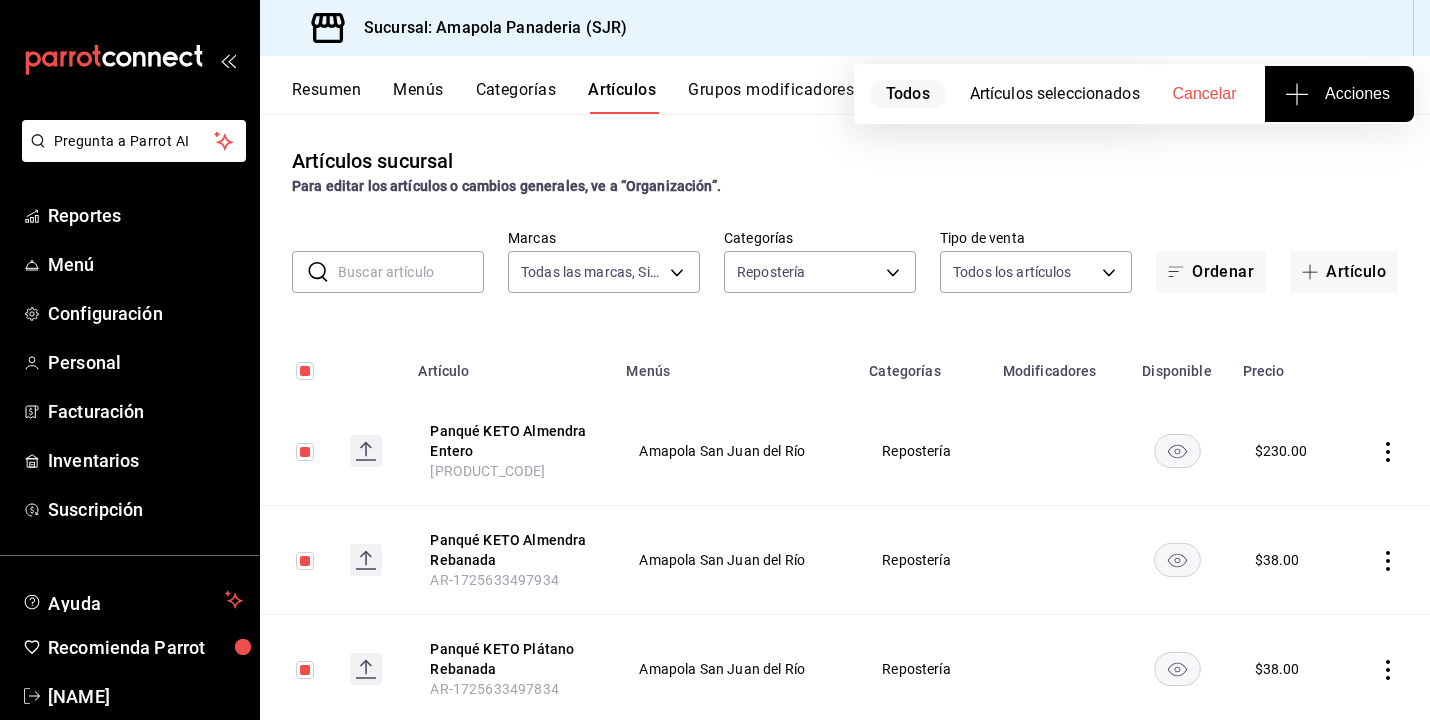 click on "Acciones" at bounding box center [1339, 94] 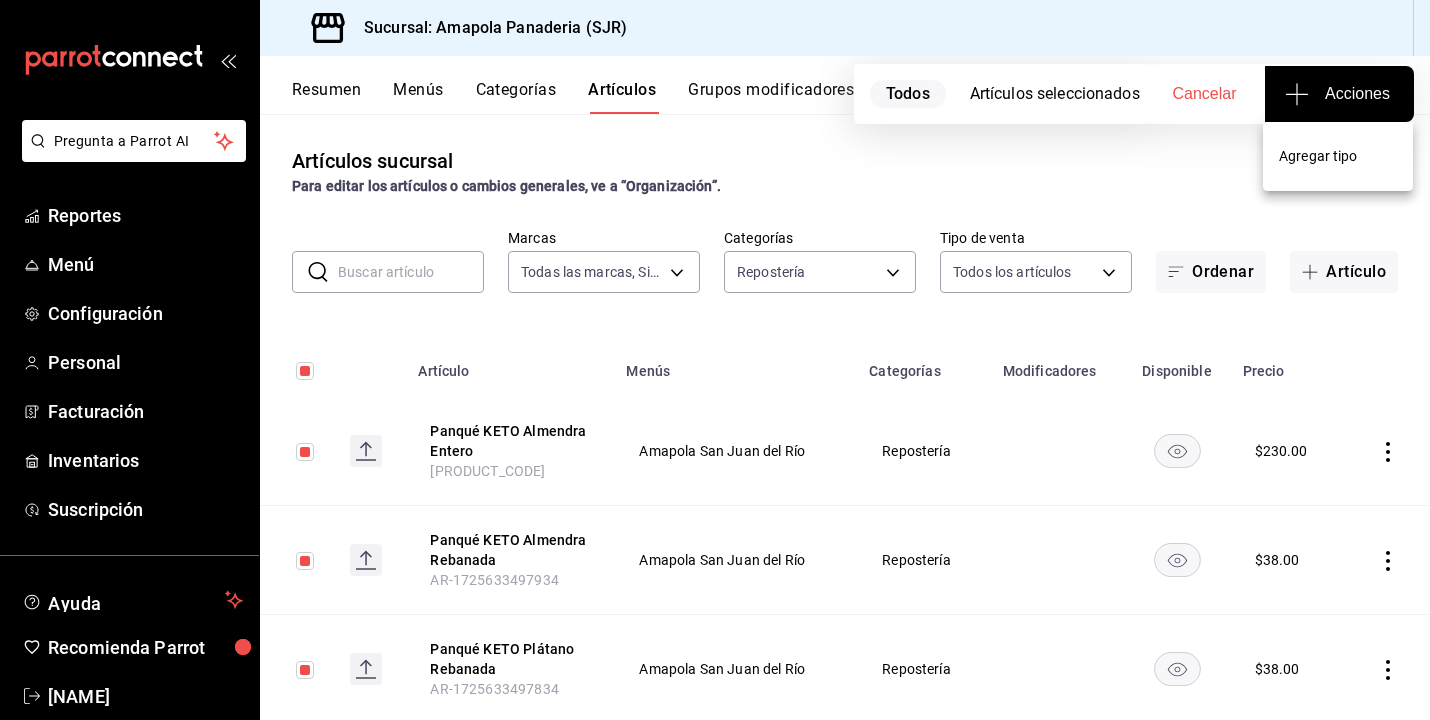 click on "Agregar tipo" at bounding box center [1338, 156] 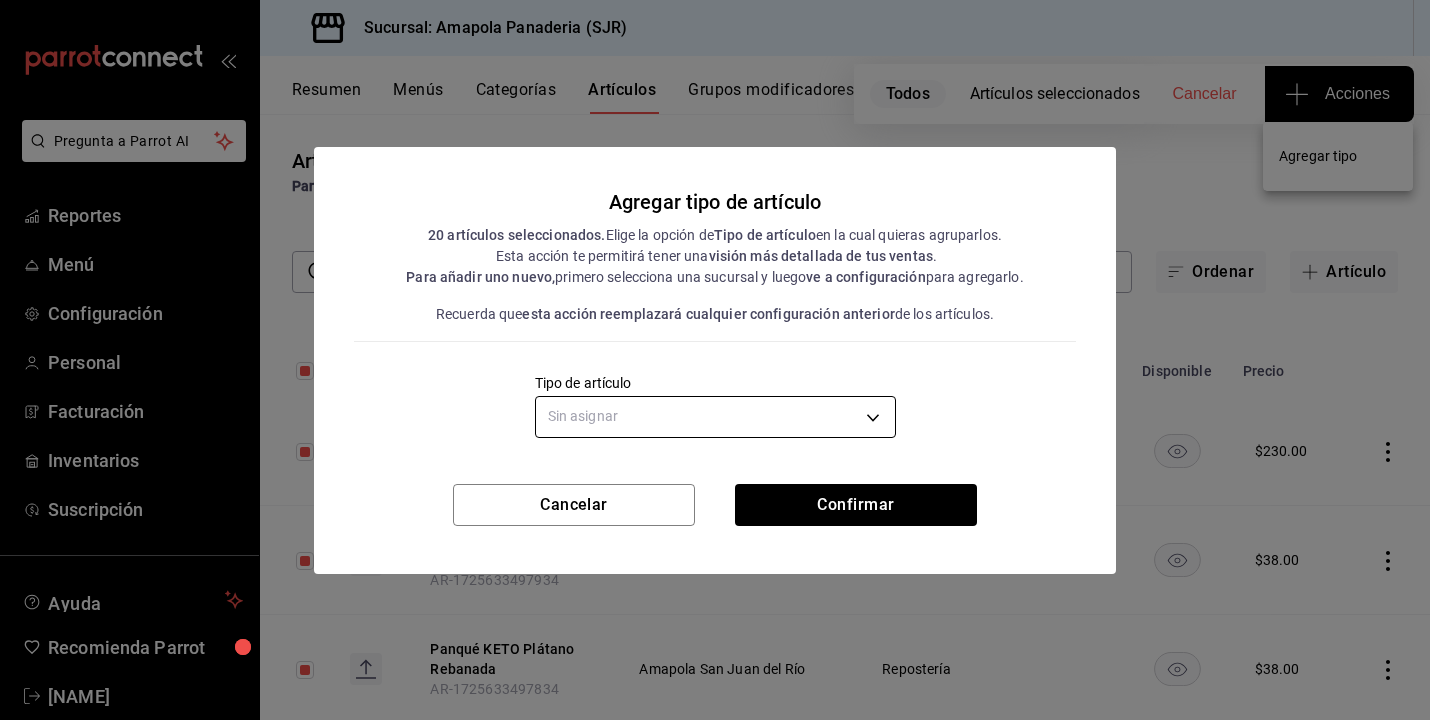 click on "Pregunta a Parrot AI Reportes   Menú   Configuración   Personal   Facturación   Inventarios   Suscripción   Ayuda Recomienda Parrot   Juan Carlos Osornio   Sugerir nueva función   Sucursal: Amapola Panaderia (SJR) Resumen Menús Categorías Artículos Grupos modificadores Publicar Todos Artículos seleccionados Cancelar Acciones Artículos sucursal Para editar los artículos o cambios generales, ve a “Organización”. ​ ​ Marcas Todas las marcas, Sin marca fd167ea7-7224-4c5b-ac26-e03c65ddd71c Categorías Repostería c699c0ae-9f5c-40c3-b59a-c4b7cc3c097a Tipo de venta Todos los artículos ALL Ordenar Artículo Artículo Menús Categorías Modificadores Disponible Precio Panqué KETO Almendra Entero AR-1725633497383 Amapola San Juan del Río Repostería $ 230.00 Panqué KETO Almendra Rebanada AR-1725633497934 Amapola San Juan del Río Repostería $ 38.00 Panqué KETO Plátano Rebanada AR-1725633497834 Amapola San Juan del Río Repostería $ 38.00 Panqué KETO Plátano Entero AR-1725633497837 $ 230.00" at bounding box center [715, 360] 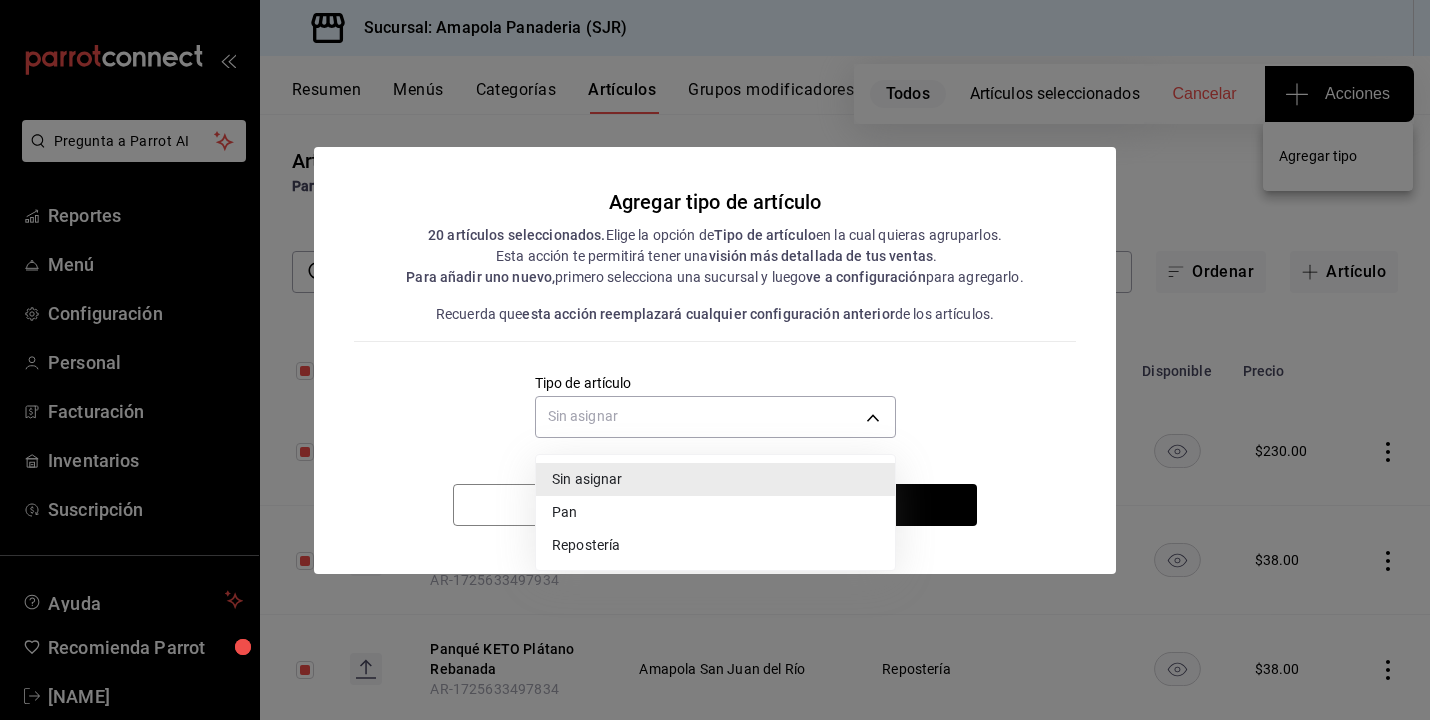 click on "Pan" at bounding box center (715, 512) 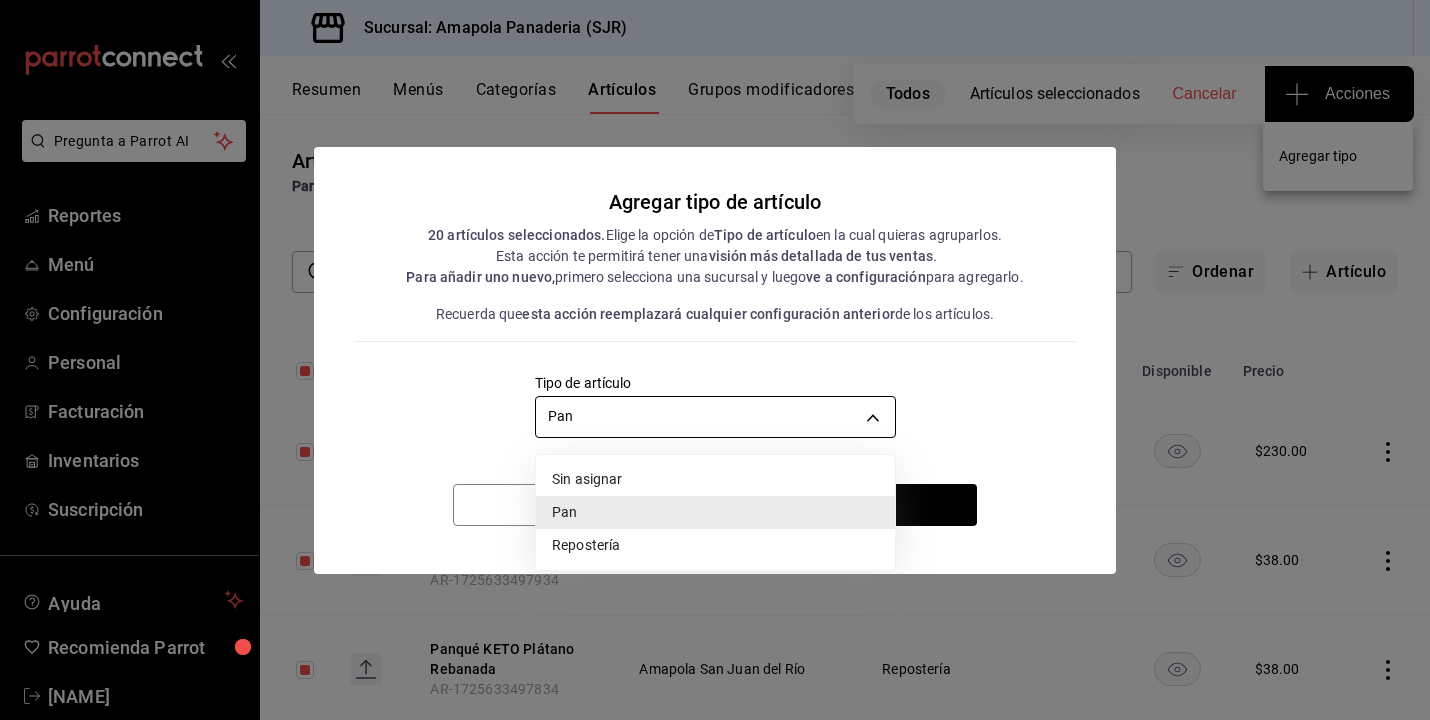 click on "Pregunta a Parrot AI Reportes   Menú   Configuración   Personal   Facturación   Inventarios   Suscripción   Ayuda Recomienda Parrot   Juan Carlos Osornio   Sugerir nueva función   Sucursal: Amapola Panaderia (SJR) Resumen Menús Categorías Artículos Grupos modificadores Publicar Todos Artículos seleccionados Cancelar Acciones Artículos sucursal Para editar los artículos o cambios generales, ve a “Organización”. ​ ​ Marcas Todas las marcas, Sin marca fd167ea7-7224-4c5b-ac26-e03c65ddd71c Categorías Repostería c699c0ae-9f5c-40c3-b59a-c4b7cc3c097a Tipo de venta Todos los artículos ALL Ordenar Artículo Artículo Menús Categorías Modificadores Disponible Precio Panqué KETO Almendra Entero AR-1725633497383 Amapola San Juan del Río Repostería $ 230.00 Panqué KETO Almendra Rebanada AR-1725633497934 Amapola San Juan del Río Repostería $ 38.00 Panqué KETO Plátano Rebanada AR-1725633497834 Amapola San Juan del Río Repostería $ 38.00 Panqué KETO Plátano Entero AR-1725633497837 $ 230.00" at bounding box center (715, 360) 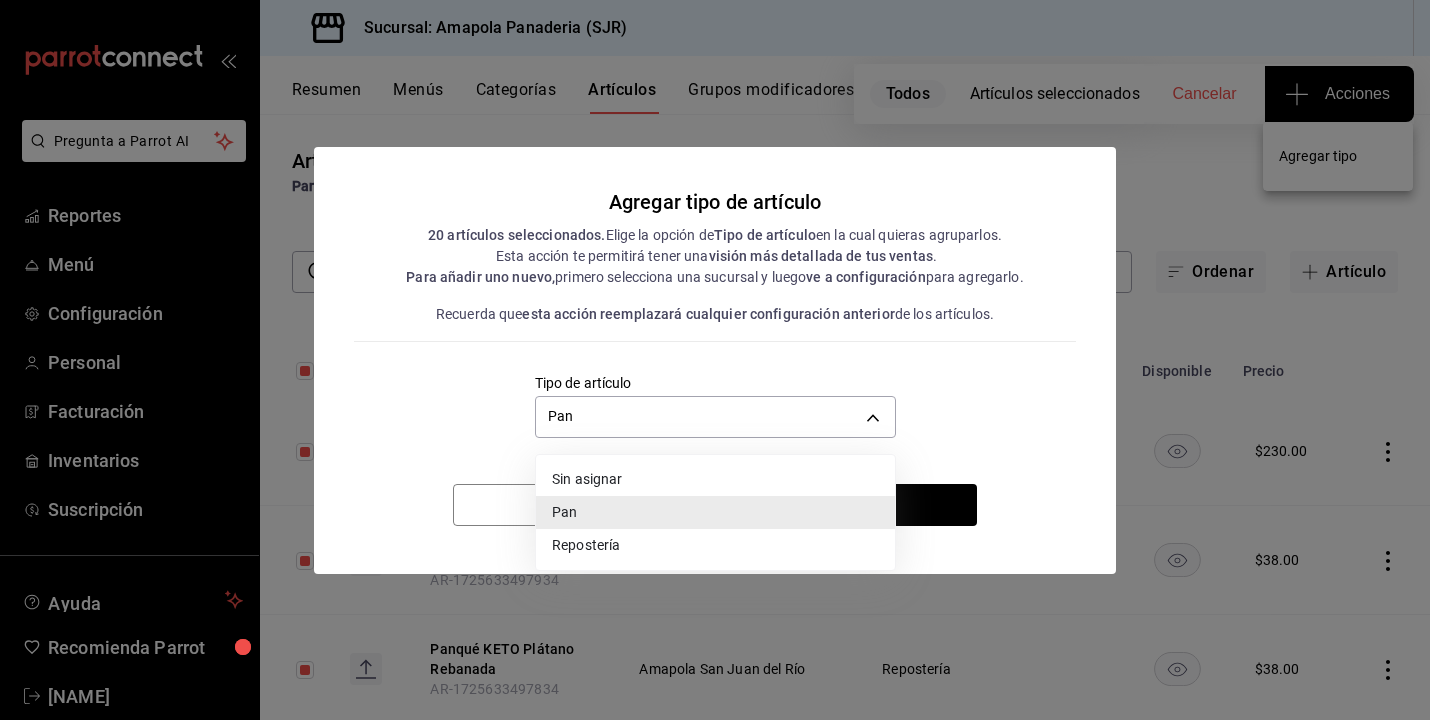 click on "Repostería" at bounding box center (715, 545) 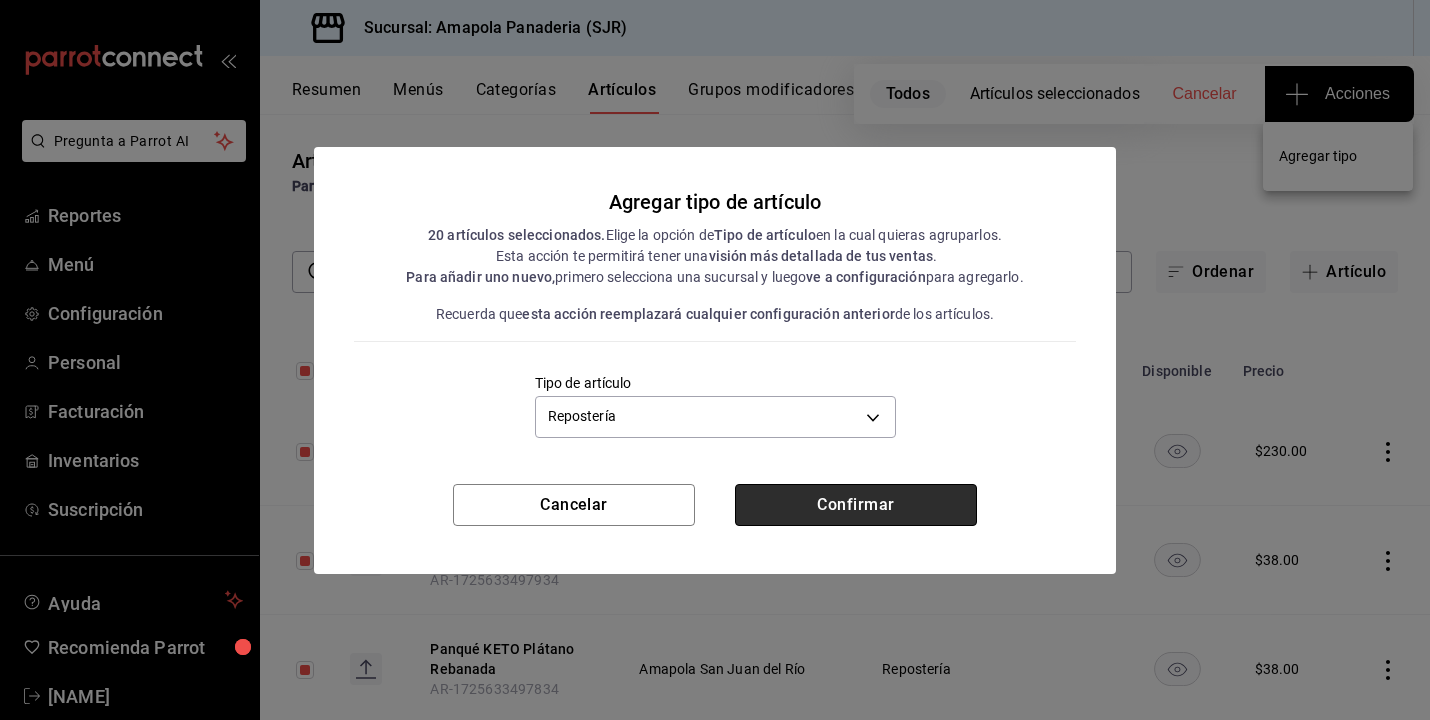 click on "Confirmar" at bounding box center [856, 505] 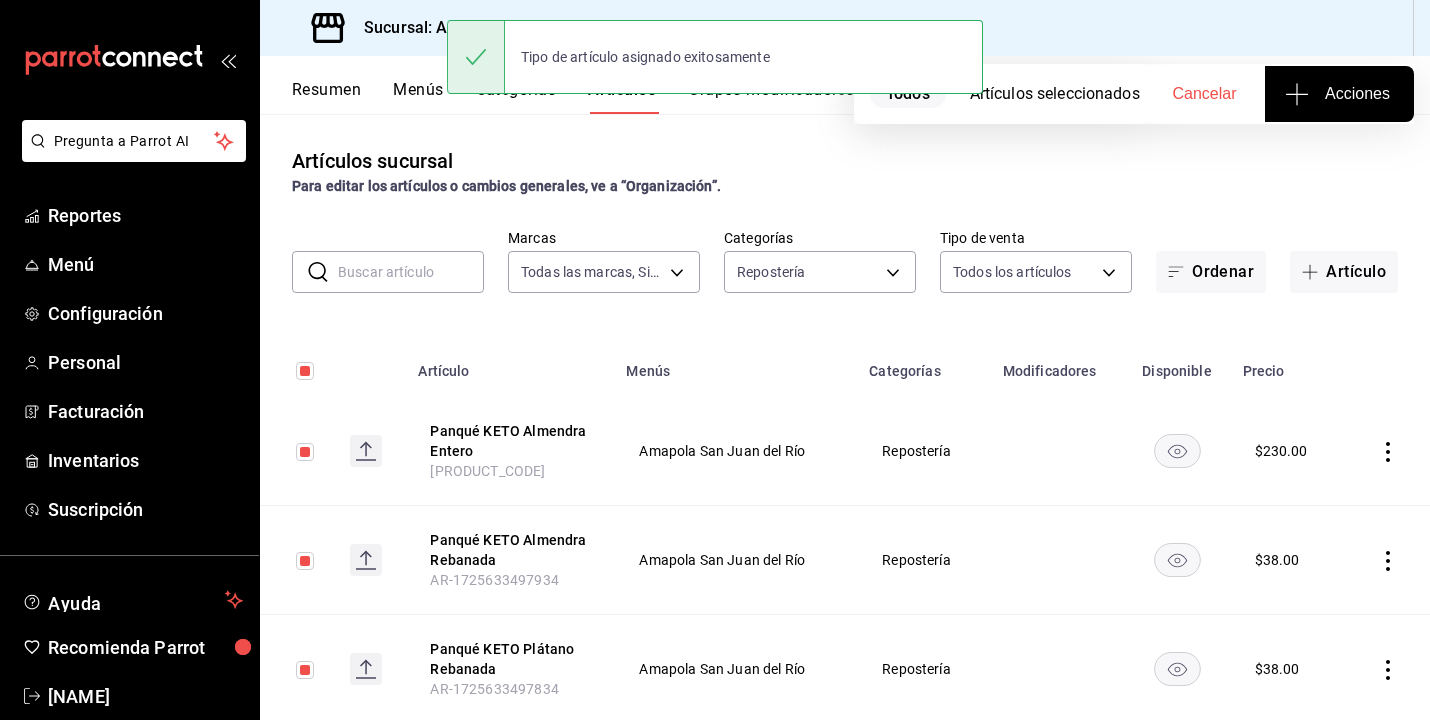 click at bounding box center (411, 272) 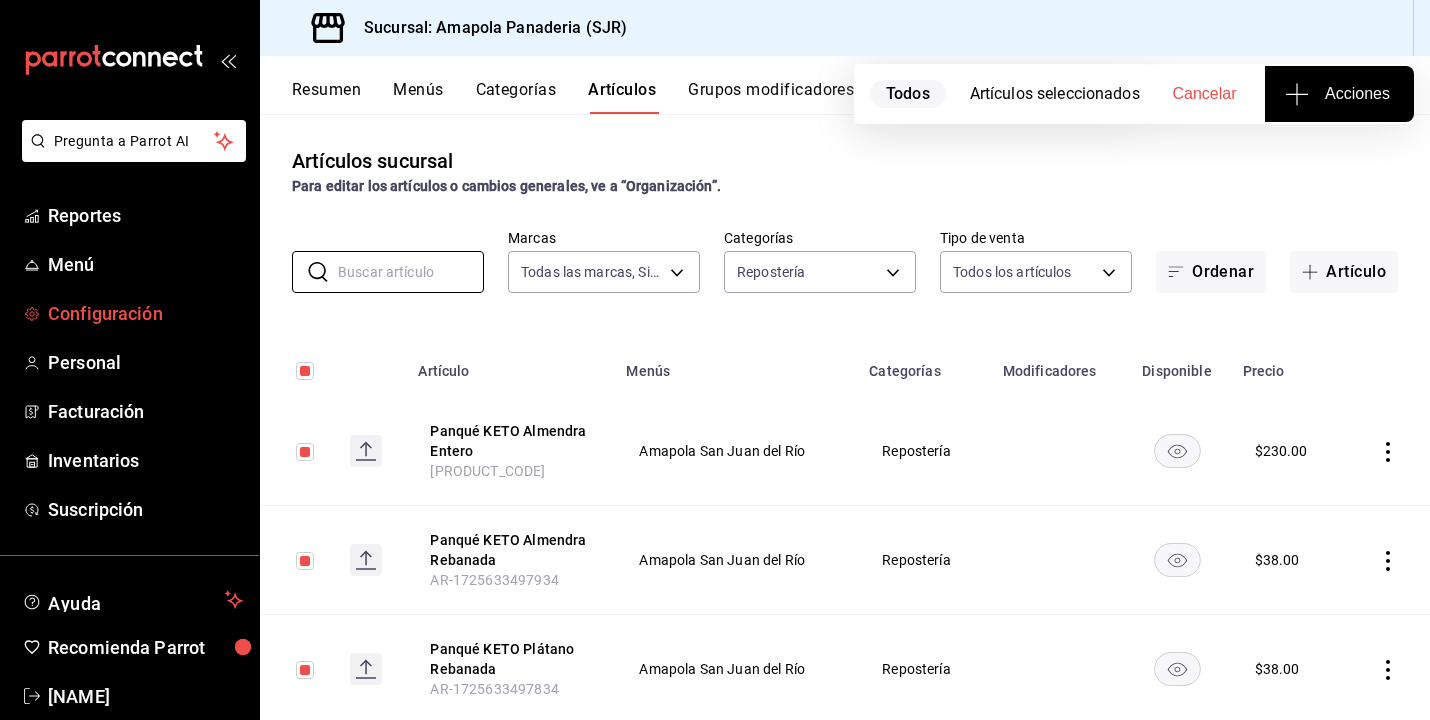 click on "Configuración" at bounding box center (145, 313) 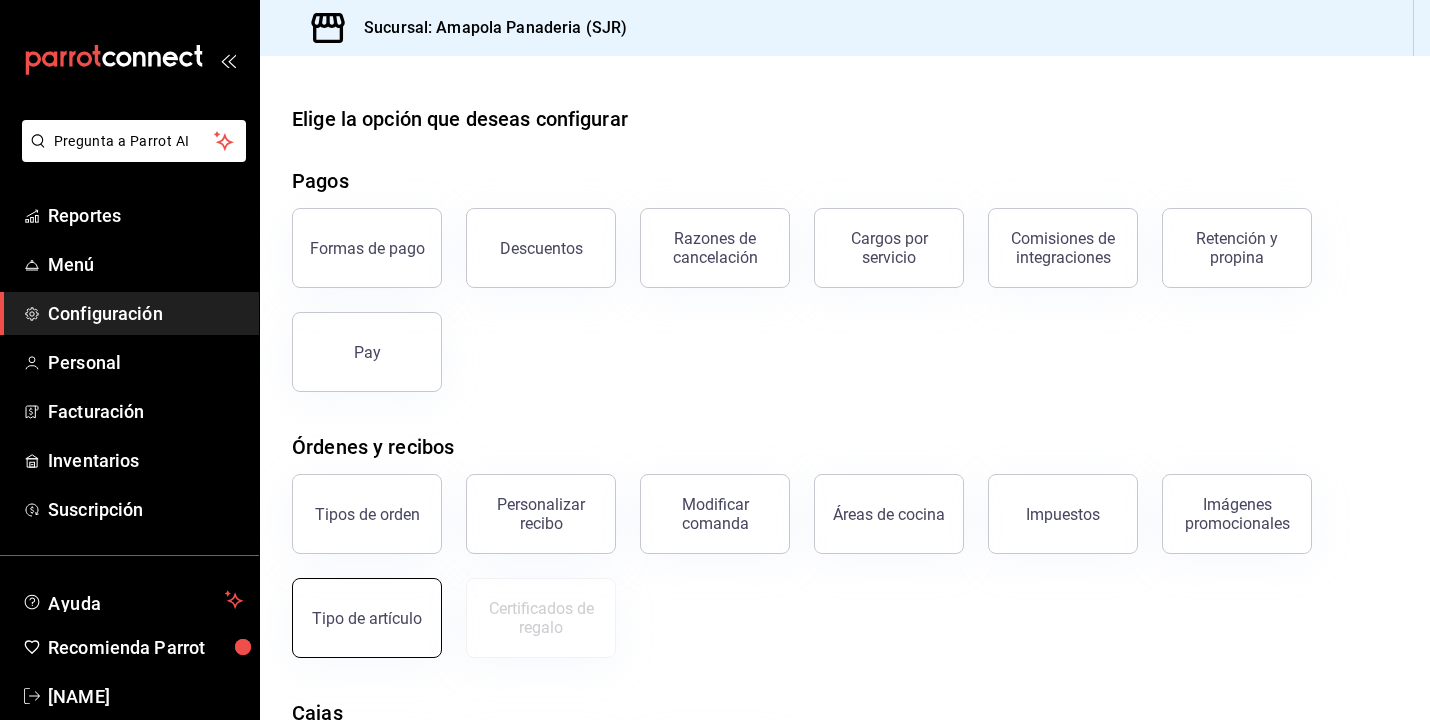 click on "Tipo de artículo" at bounding box center (367, 618) 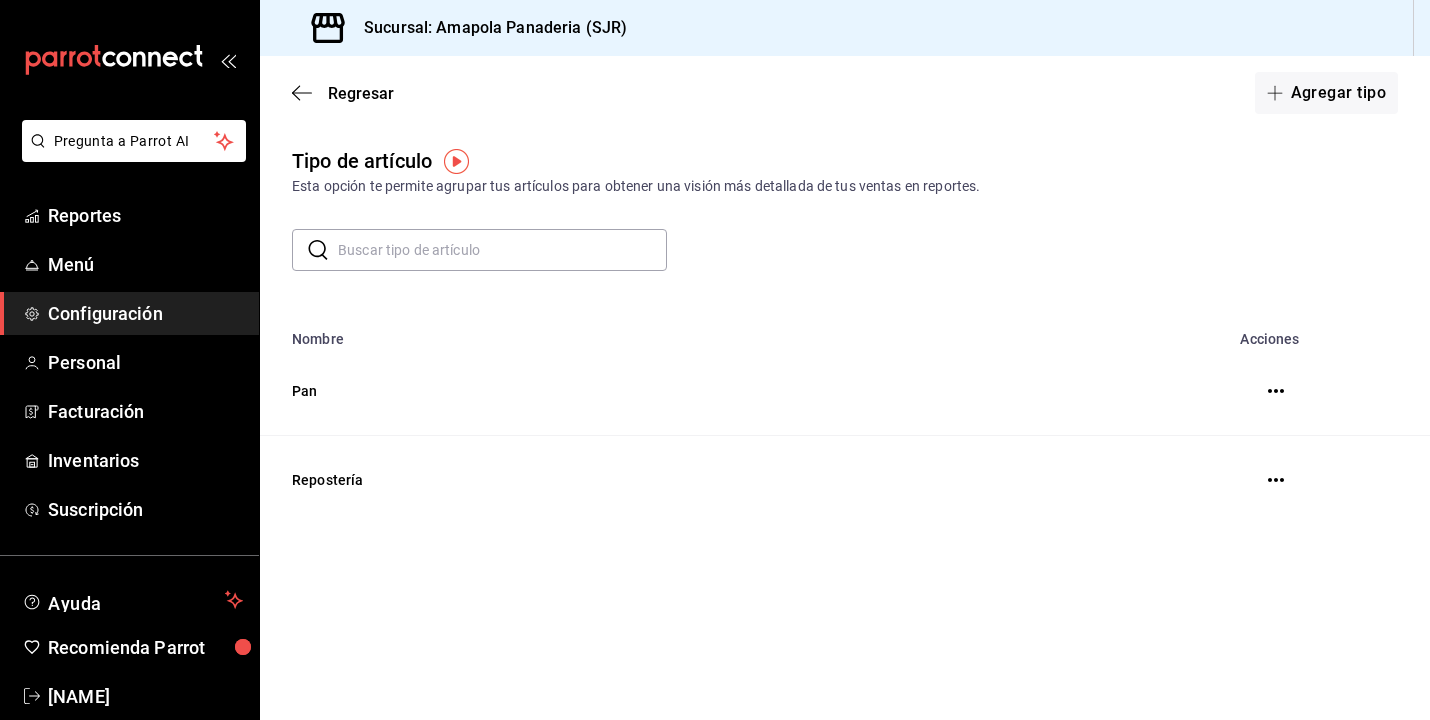 click at bounding box center (502, 250) 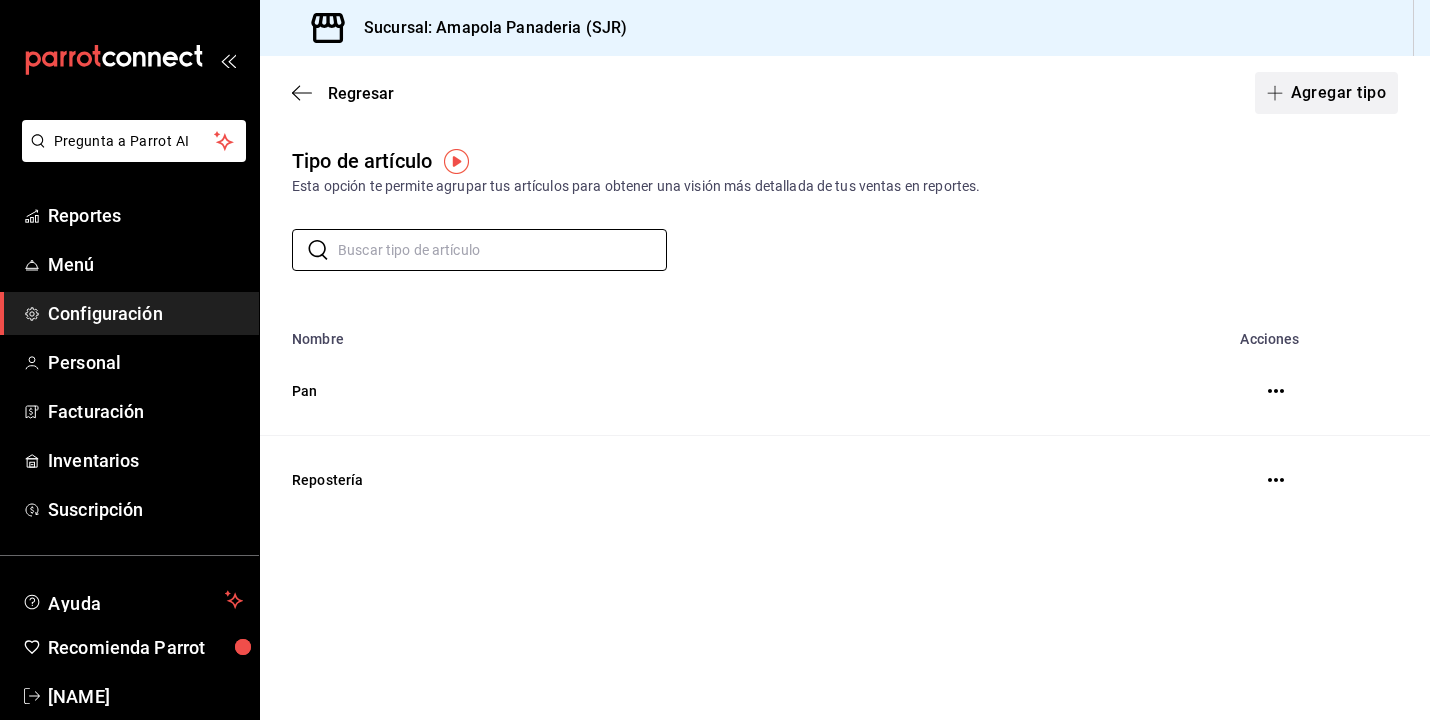 click on "Agregar tipo" at bounding box center [1327, 93] 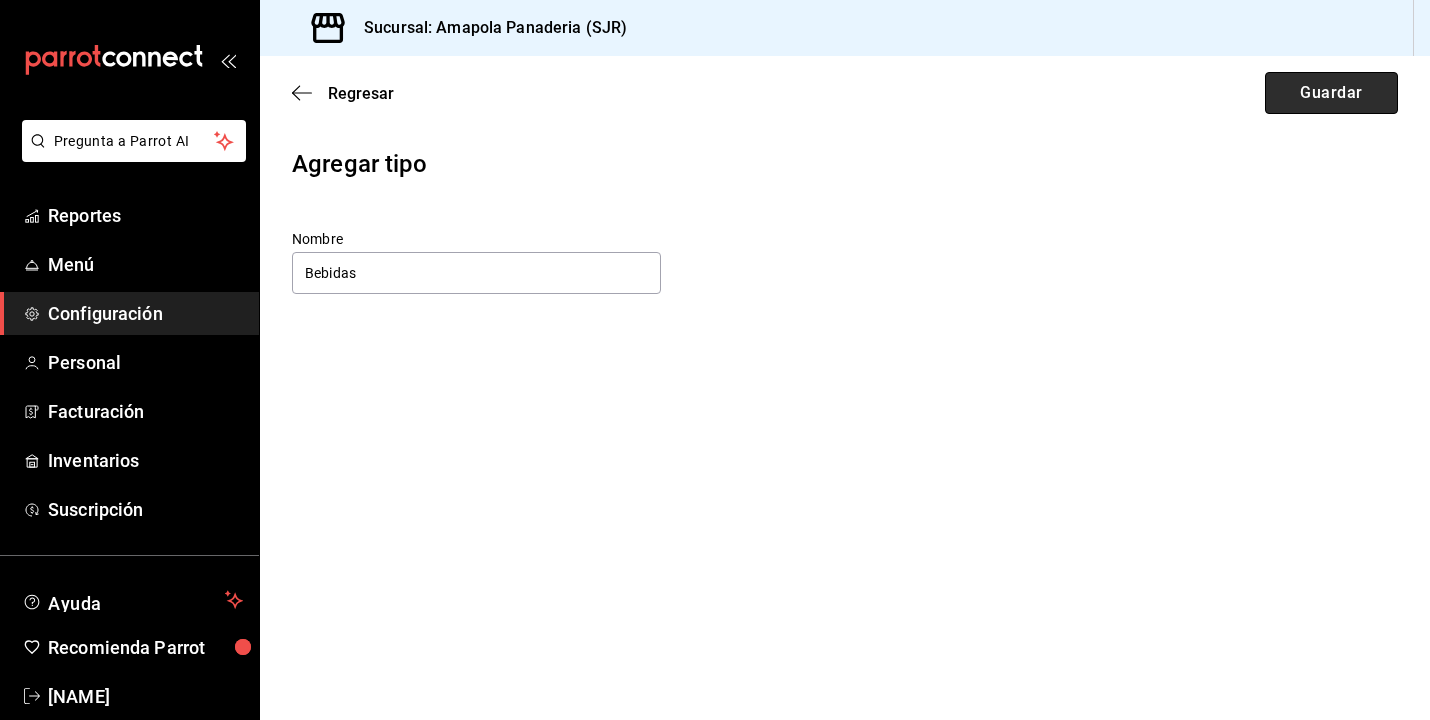 click on "Guardar" at bounding box center (1331, 93) 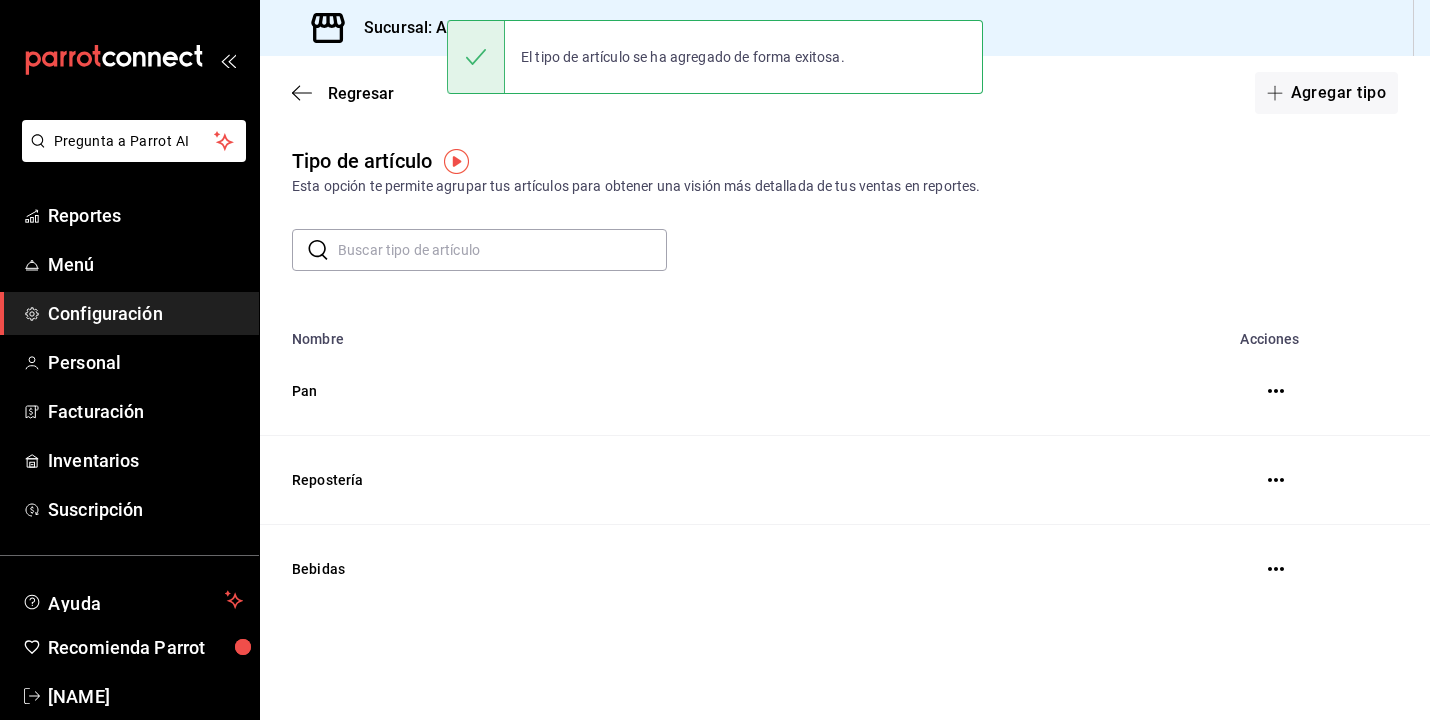 click at bounding box center [502, 250] 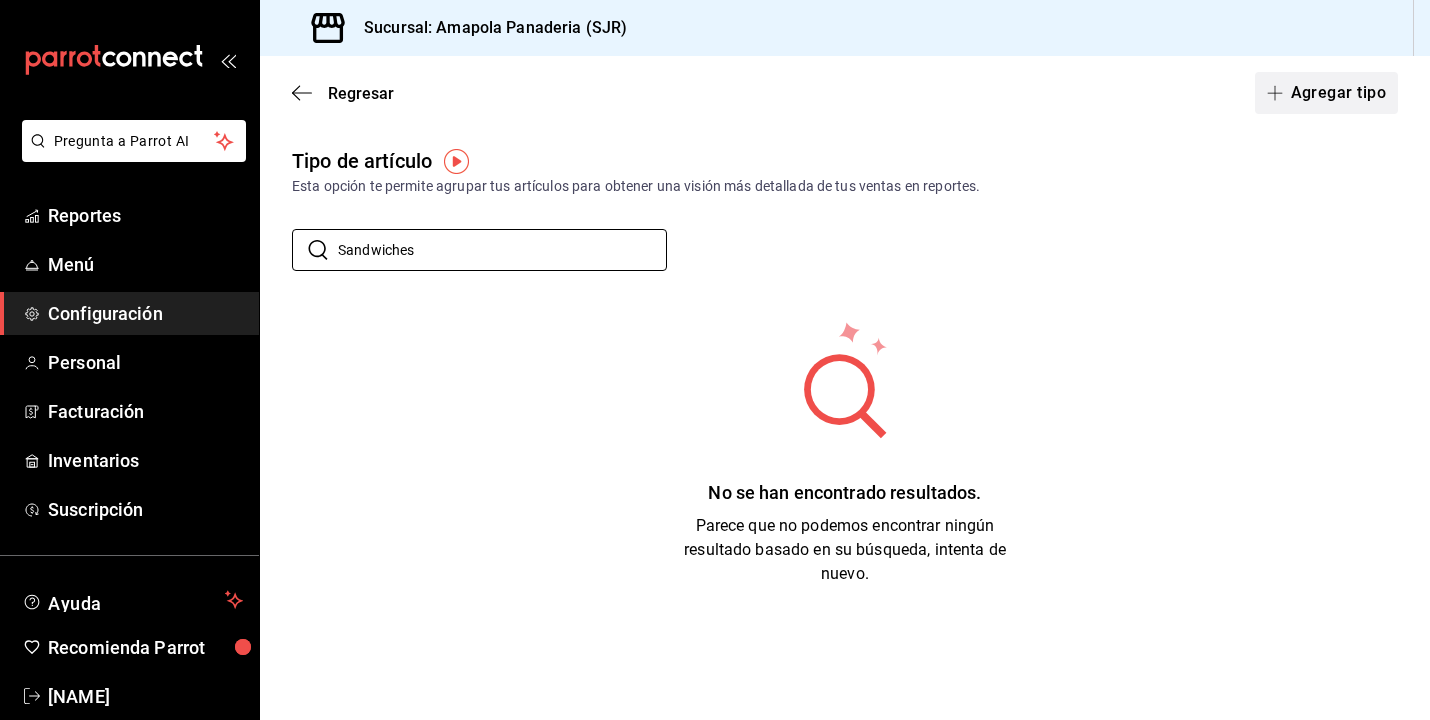 click on "Agregar tipo" at bounding box center [1327, 93] 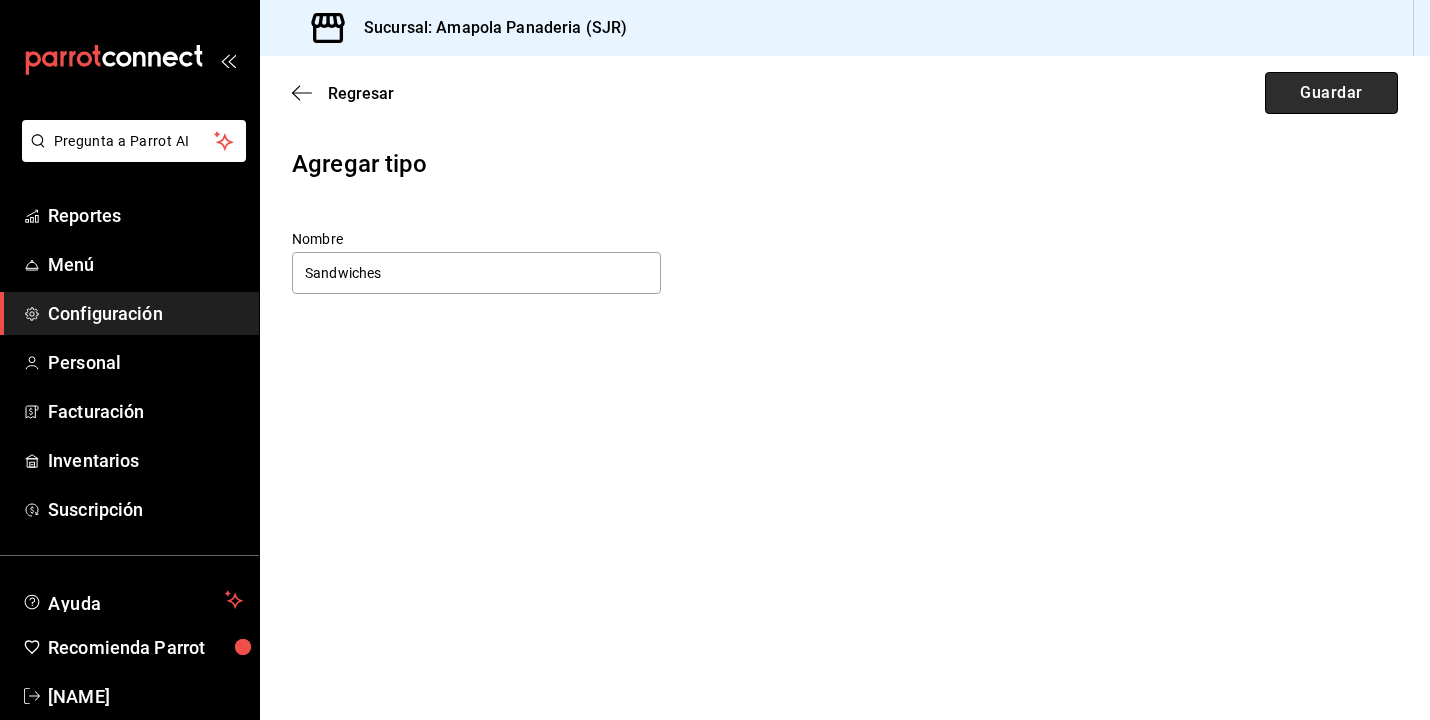 click on "Guardar" at bounding box center [1331, 93] 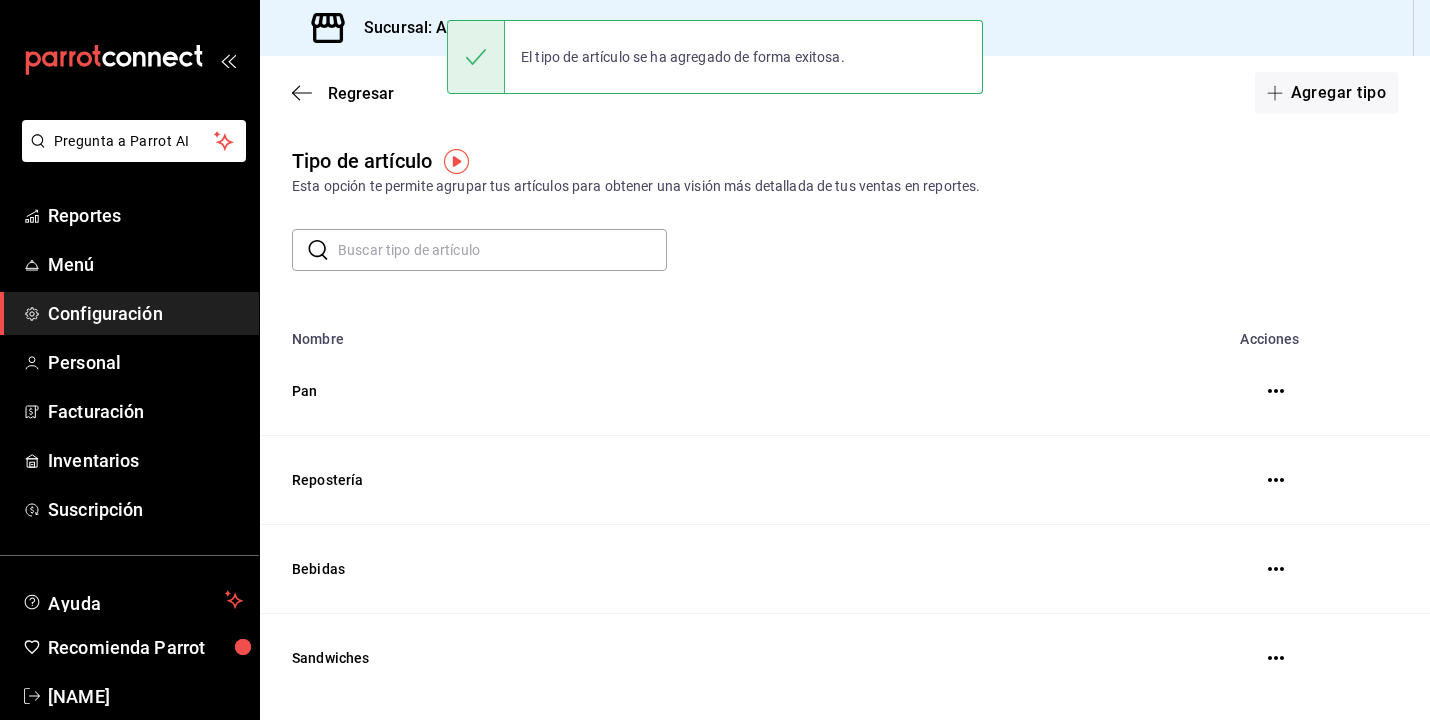 click at bounding box center [502, 250] 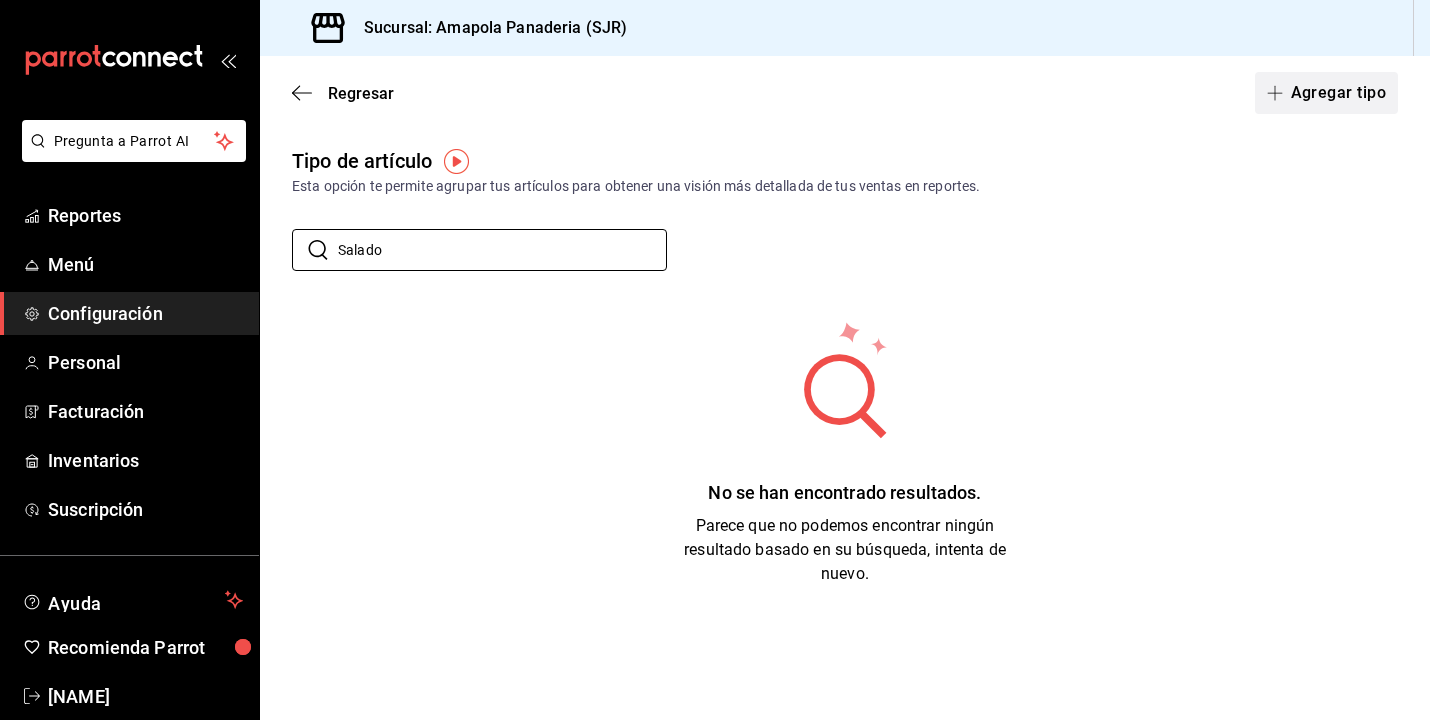 click on "Agregar tipo" at bounding box center [1327, 93] 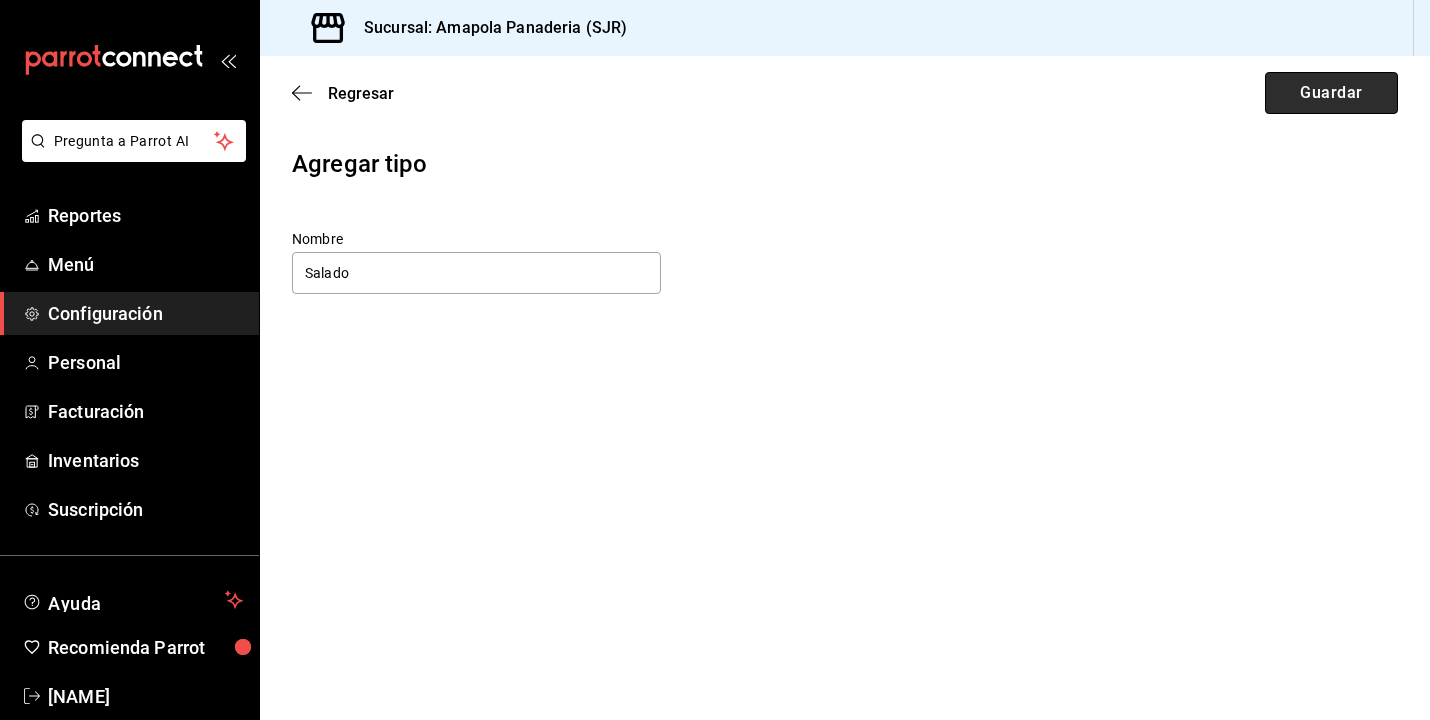 click on "Guardar" at bounding box center [1331, 93] 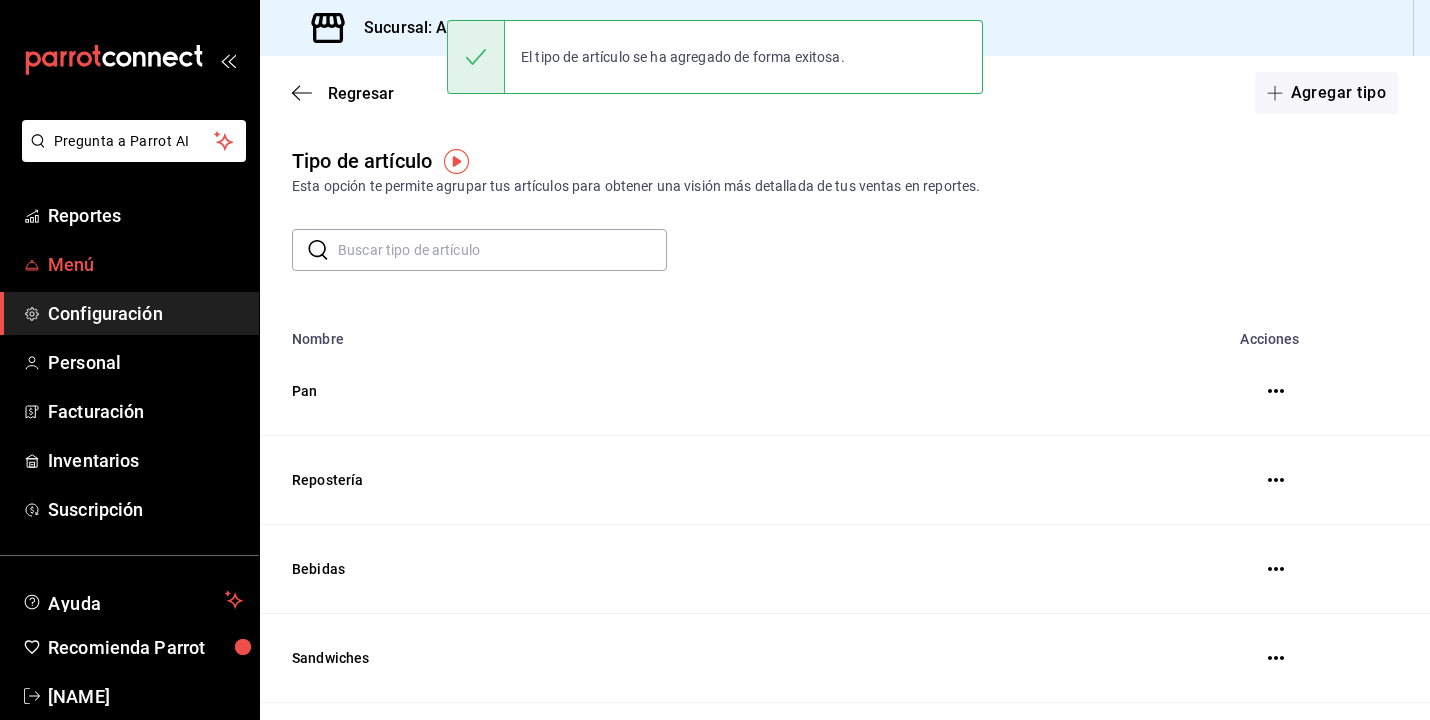 click on "Menú" at bounding box center [145, 264] 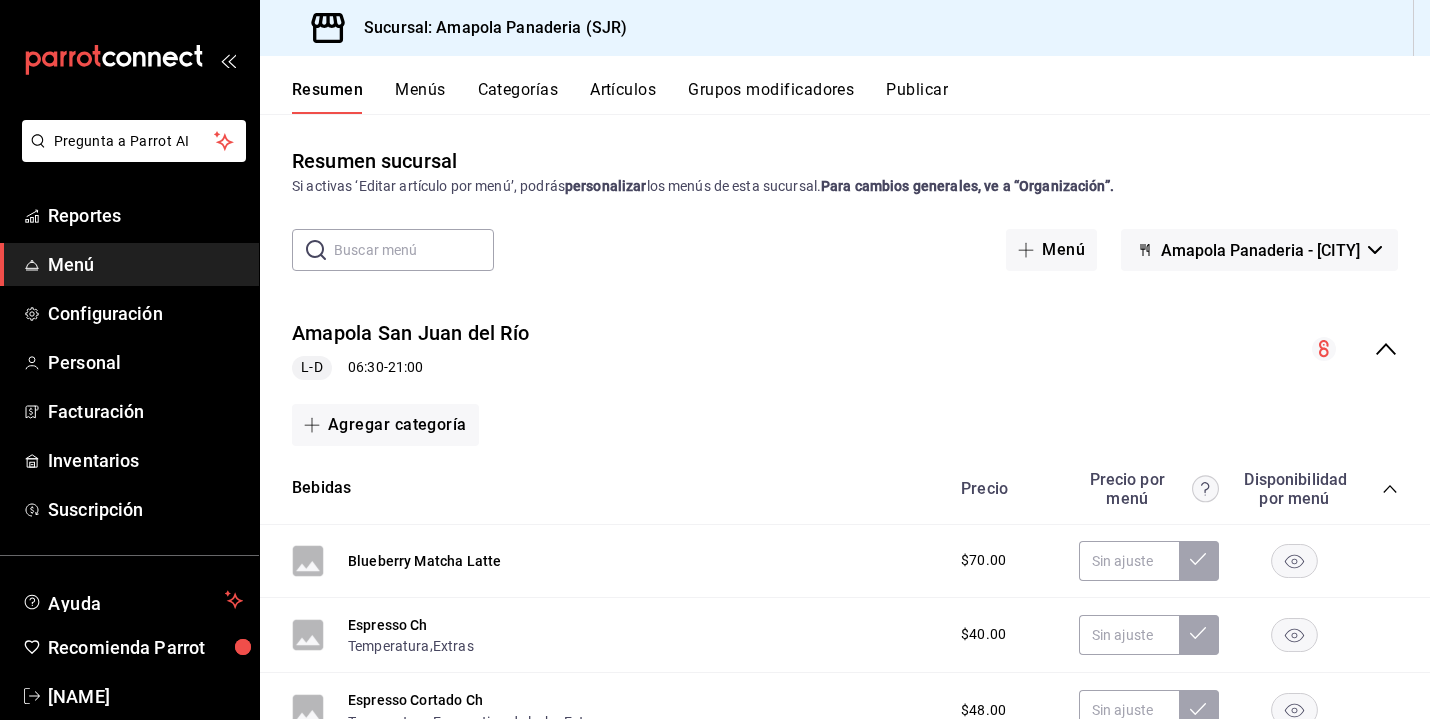 click on "Artículos" at bounding box center (623, 97) 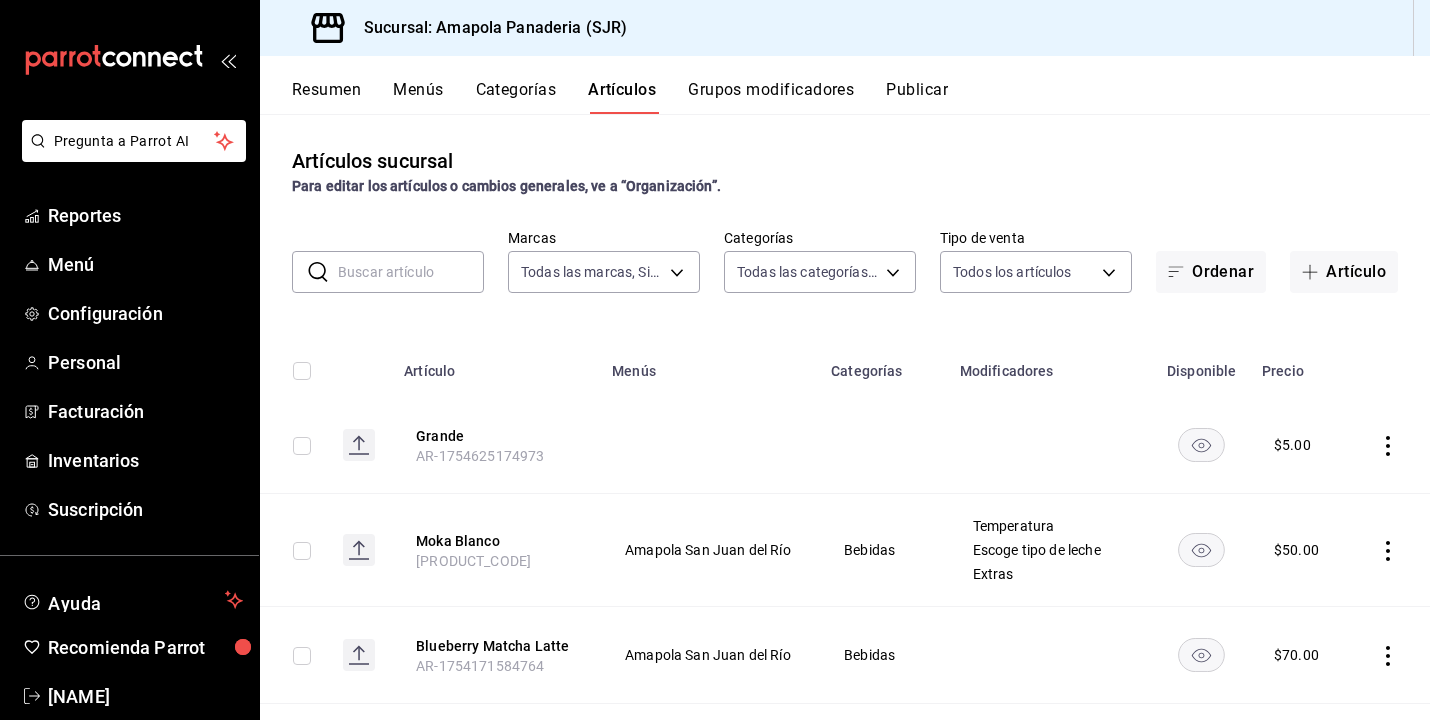 click on "Resumen" at bounding box center [326, 97] 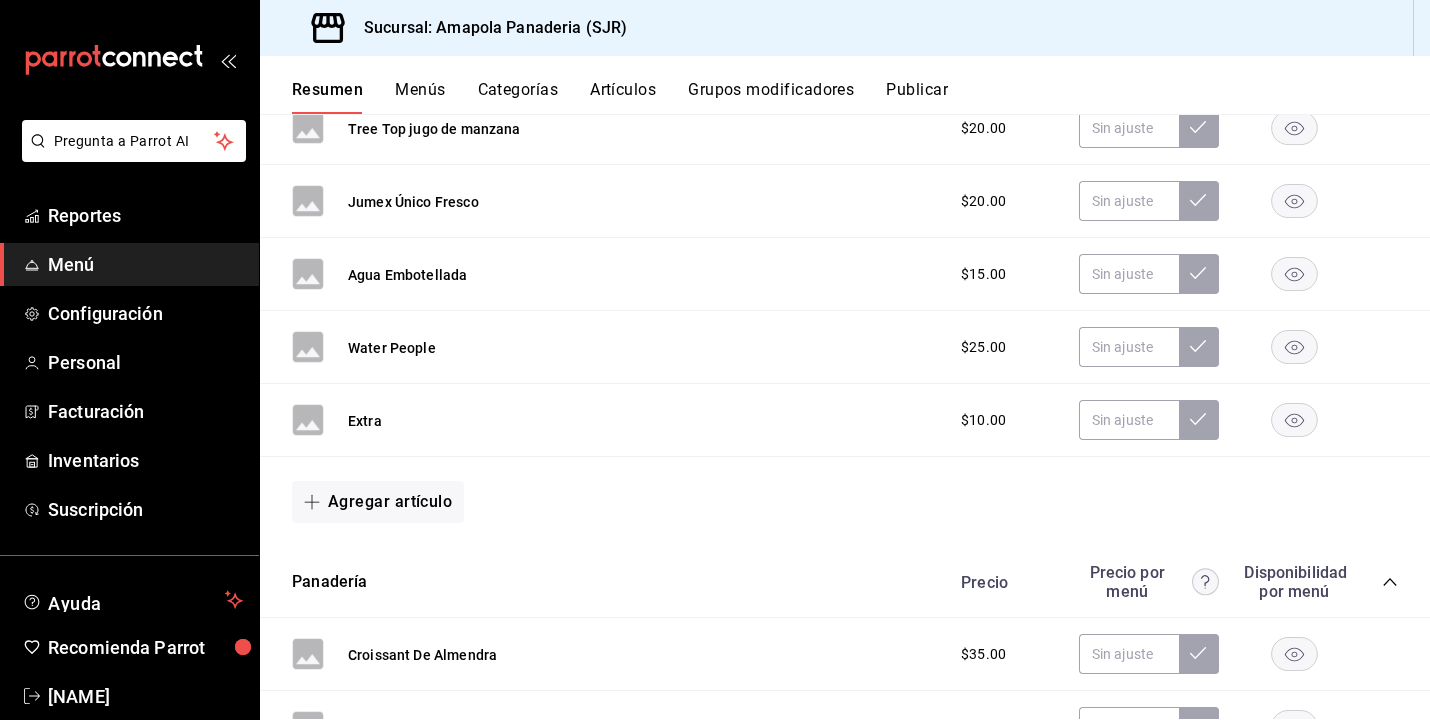 scroll, scrollTop: 3739, scrollLeft: 0, axis: vertical 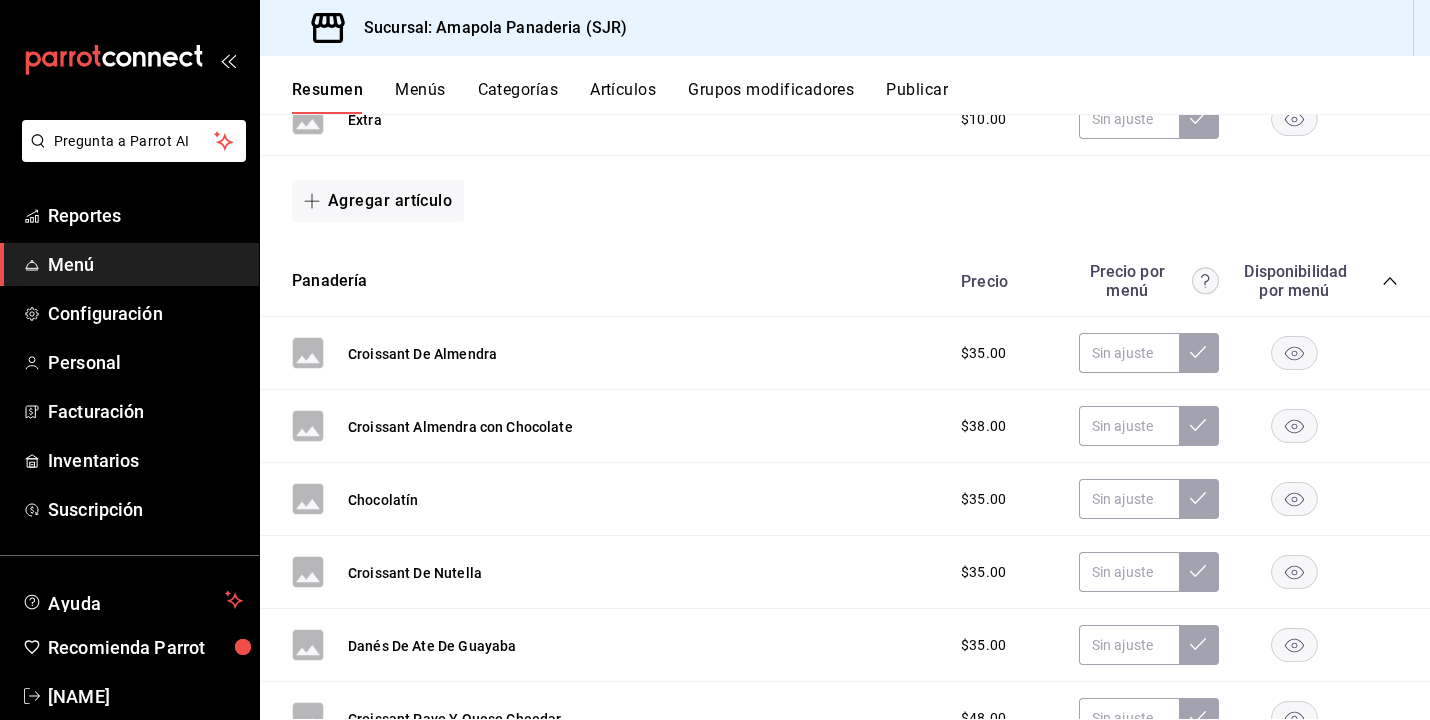 click on "Precio Precio por menú   Disponibilidad por menú" at bounding box center [1169, 281] 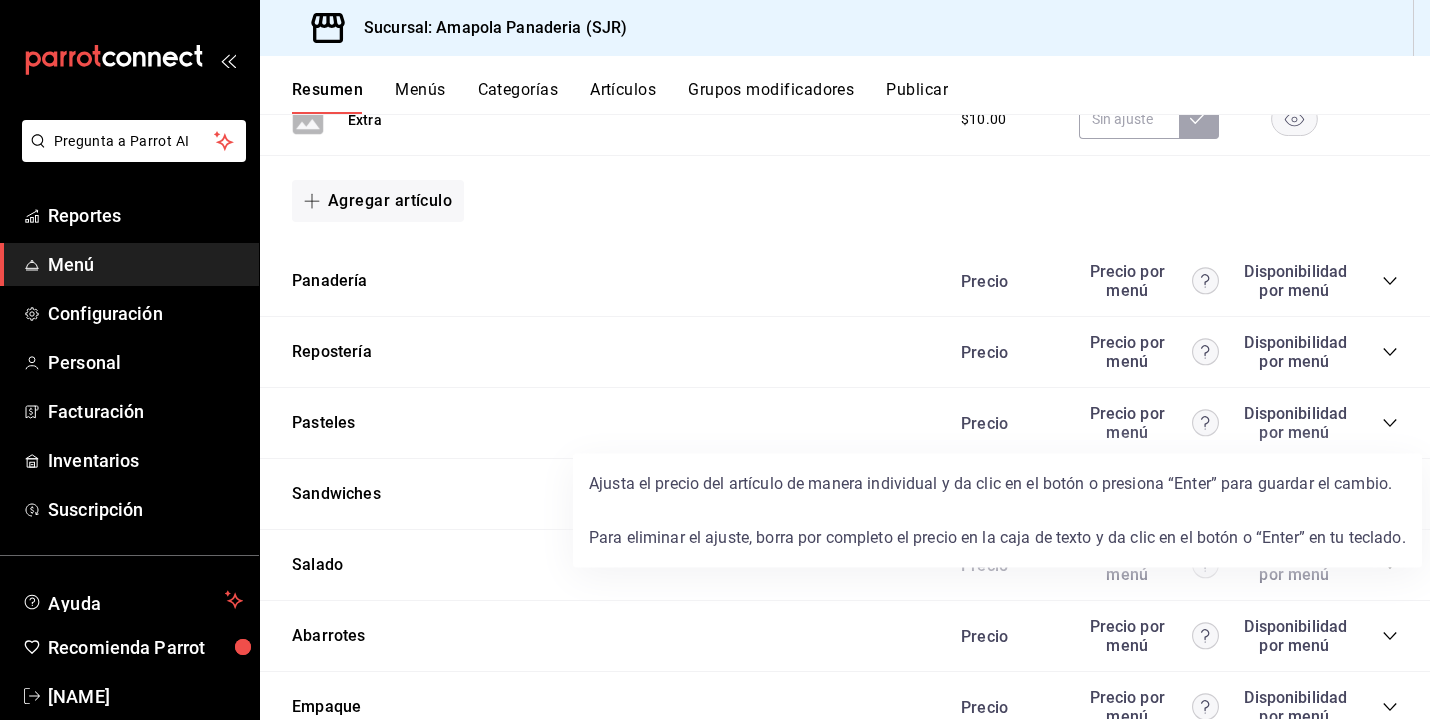 click 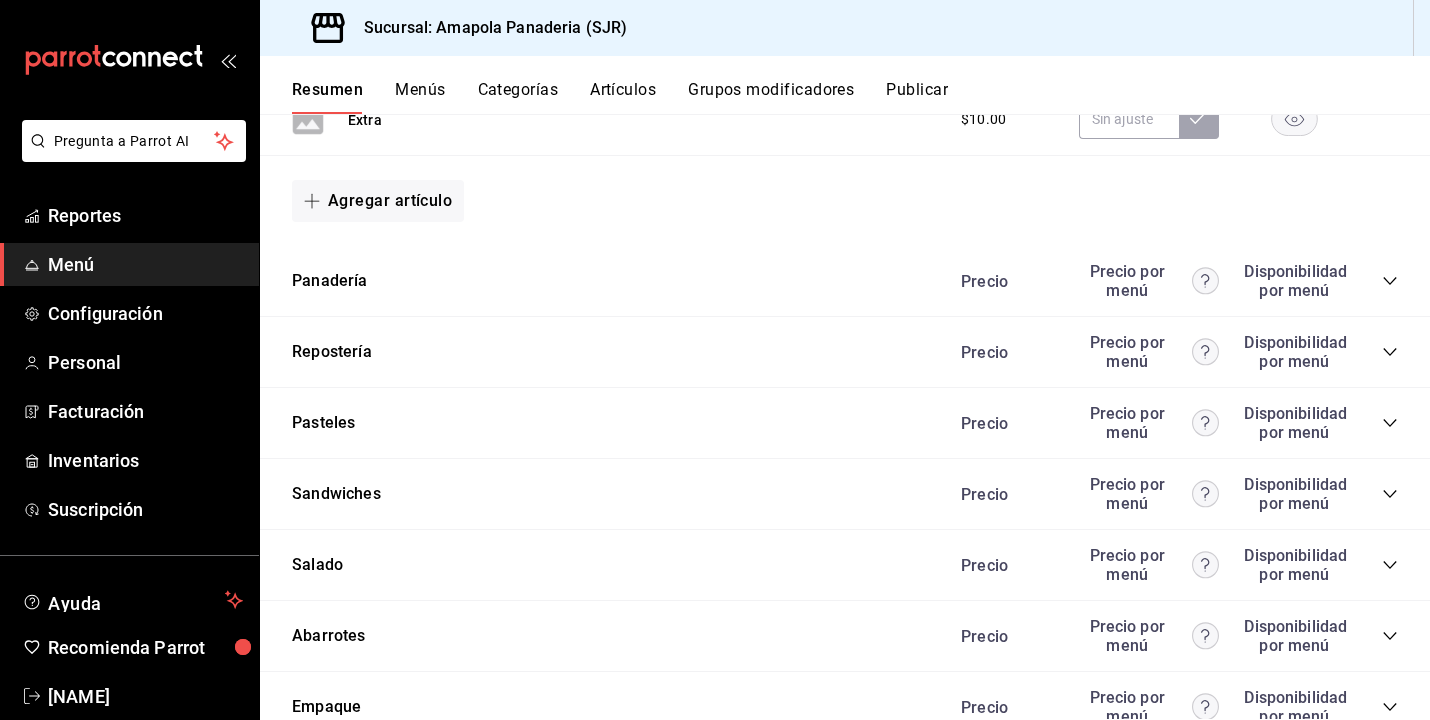 click on "Grupos modificadores" at bounding box center (771, 97) 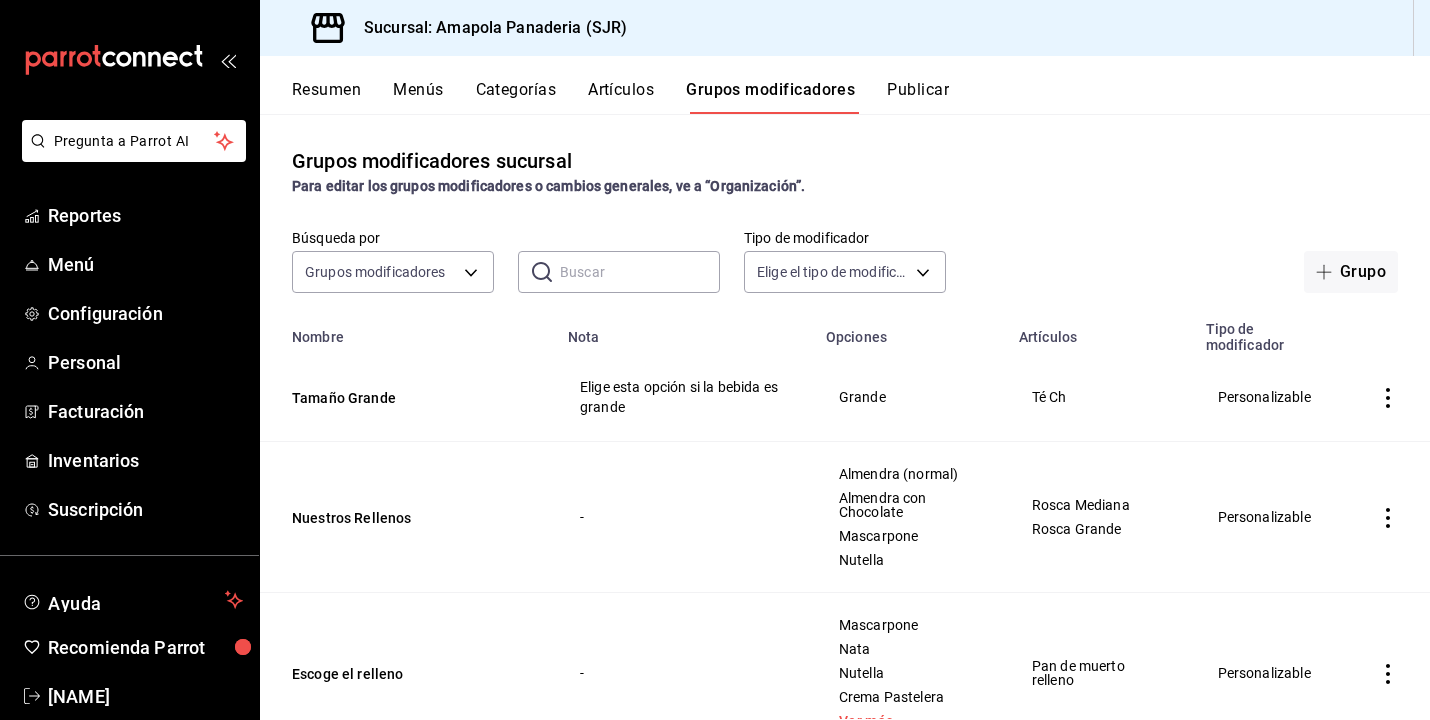 click on "Artículos" at bounding box center [621, 97] 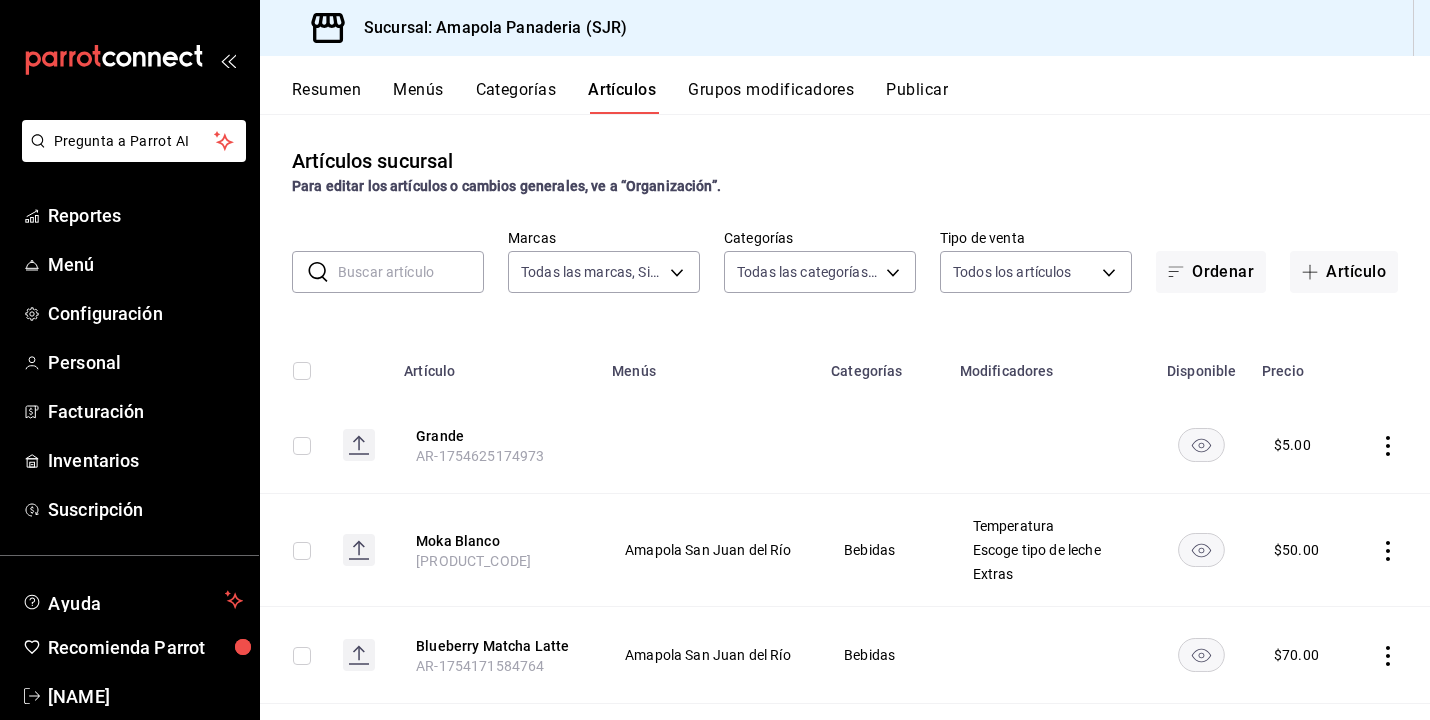 click at bounding box center [411, 272] 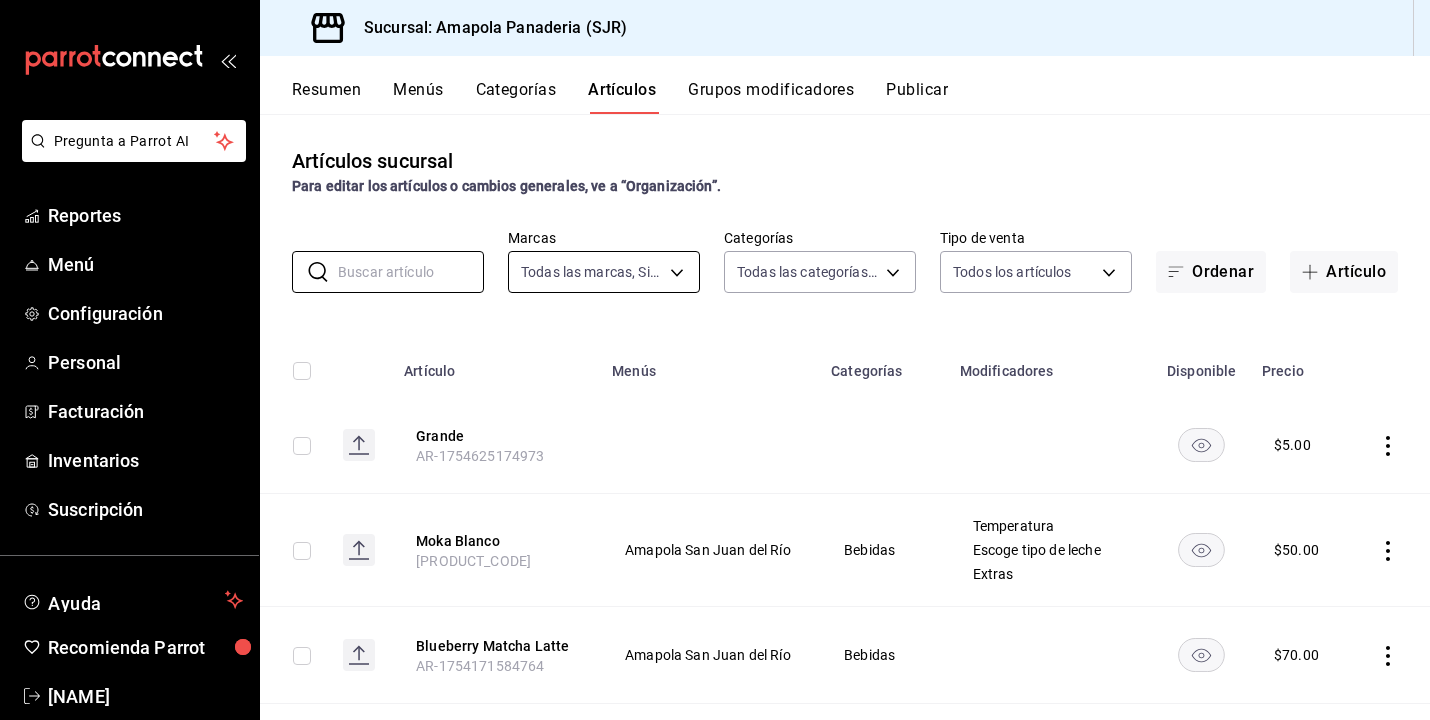 click on "Pregunta a Parrot AI Reportes   Menú   Configuración   Personal   Facturación   Inventarios   Suscripción   Ayuda Recomienda Parrot   Juan Carlos Osornio   Sugerir nueva función   Sucursal: Amapola Panaderia (SJR) Resumen Menús Categorías Artículos Grupos modificadores Publicar Artículos sucursal Para editar los artículos o cambios generales, ve a “Organización”. ​ ​ Marcas Todas las marcas, Sin marca fd167ea7-7224-4c5b-ac26-e03c65ddd71c Categorías Todas las categorías, Sin categoría ac31a8d4-025f-41b4-ba04-54bf76937bf8,34f4e928-a9cc-4c3e-8621-91ef47076e68,fafb4b09-70c1-4e37-ad6f-2887cfb9c425,c7c8987a-fc87-4729-9a6f-b14388d74847,2afd7bd3-b3f5-4dc4-bb24-d9b039189022,93fa1520-1528-4865-83e1-ae0a9395ed62,c699c0ae-9f5c-40c3-b59a-c4b7cc3c097a,c756feec-b40a-4a63-9bd6-242aa9923203,879c2b56-0e34-47fd-b4a1-68a8f3d61abf,b7aa1f0d-4aa7-4ac5-ab08-e2f25ffa2cf6,1559432f-633f-4a7e-853e-56569307baf3,e4cac529-314e-455d-b5e6-bf188ad43d14,4a5b31d4-3751-4cf4-b847-734848cee975 Tipo de venta ALL Ordenar Menús" at bounding box center (715, 360) 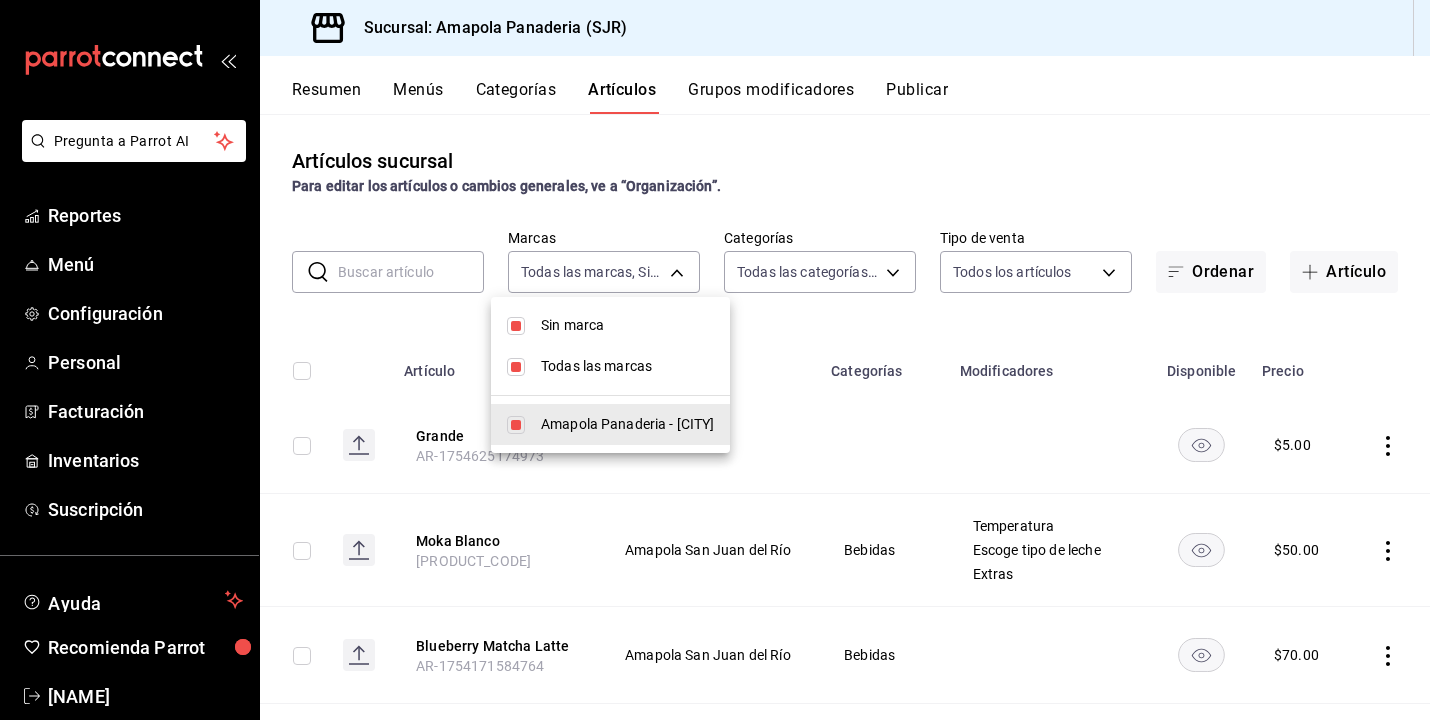 click at bounding box center (715, 360) 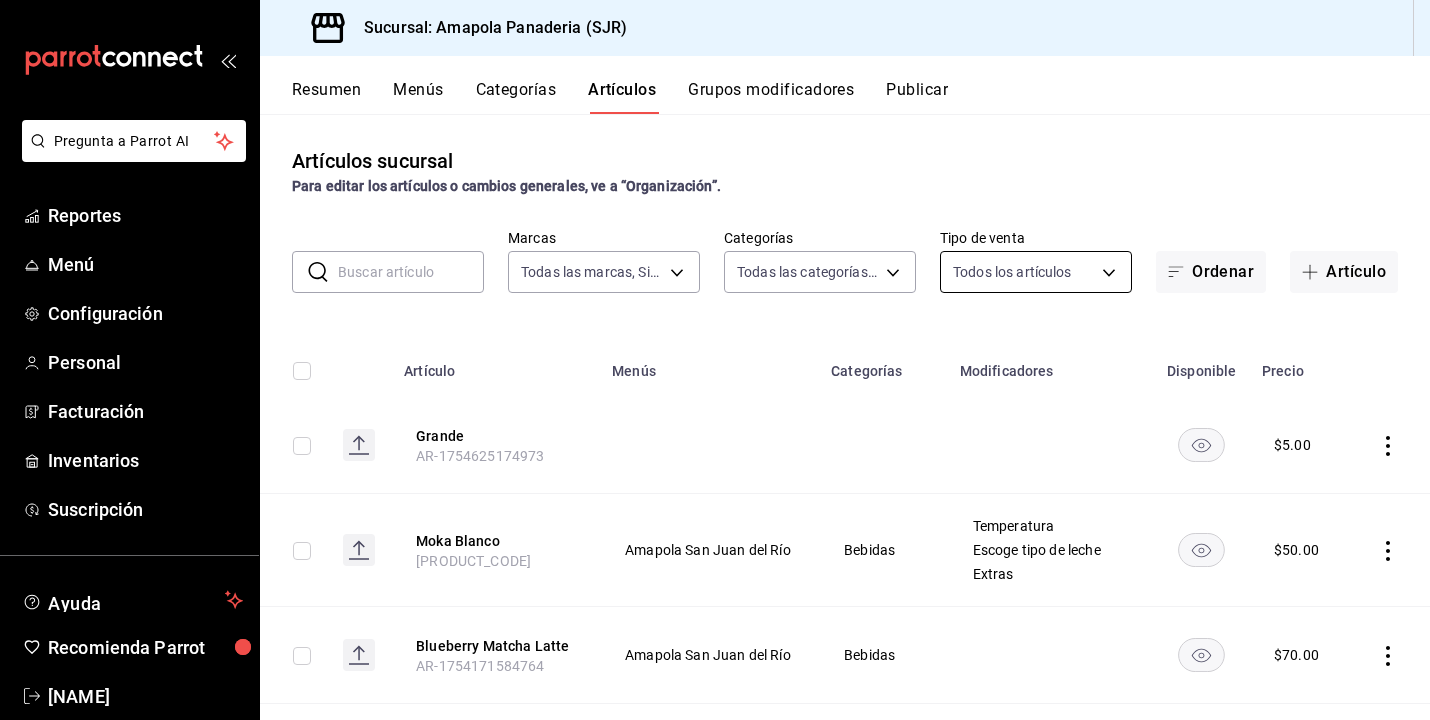 click on "Pregunta a Parrot AI Reportes   Menú   Configuración   Personal   Facturación   Inventarios   Suscripción   Ayuda Recomienda Parrot   Juan Carlos Osornio   Sugerir nueva función   Sucursal: Amapola Panaderia (SJR) Resumen Menús Categorías Artículos Grupos modificadores Publicar Artículos sucursal Para editar los artículos o cambios generales, ve a “Organización”. ​ ​ Marcas Todas las marcas, Sin marca fd167ea7-7224-4c5b-ac26-e03c65ddd71c Categorías Todas las categorías, Sin categoría ac31a8d4-025f-41b4-ba04-54bf76937bf8,34f4e928-a9cc-4c3e-8621-91ef47076e68,fafb4b09-70c1-4e37-ad6f-2887cfb9c425,c7c8987a-fc87-4729-9a6f-b14388d74847,2afd7bd3-b3f5-4dc4-bb24-d9b039189022,93fa1520-1528-4865-83e1-ae0a9395ed62,c699c0ae-9f5c-40c3-b59a-c4b7cc3c097a,c756feec-b40a-4a63-9bd6-242aa9923203,879c2b56-0e34-47fd-b4a1-68a8f3d61abf,b7aa1f0d-4aa7-4ac5-ab08-e2f25ffa2cf6,1559432f-633f-4a7e-853e-56569307baf3,e4cac529-314e-455d-b5e6-bf188ad43d14,4a5b31d4-3751-4cf4-b847-734848cee975 Tipo de venta ALL Ordenar Menús" at bounding box center [715, 360] 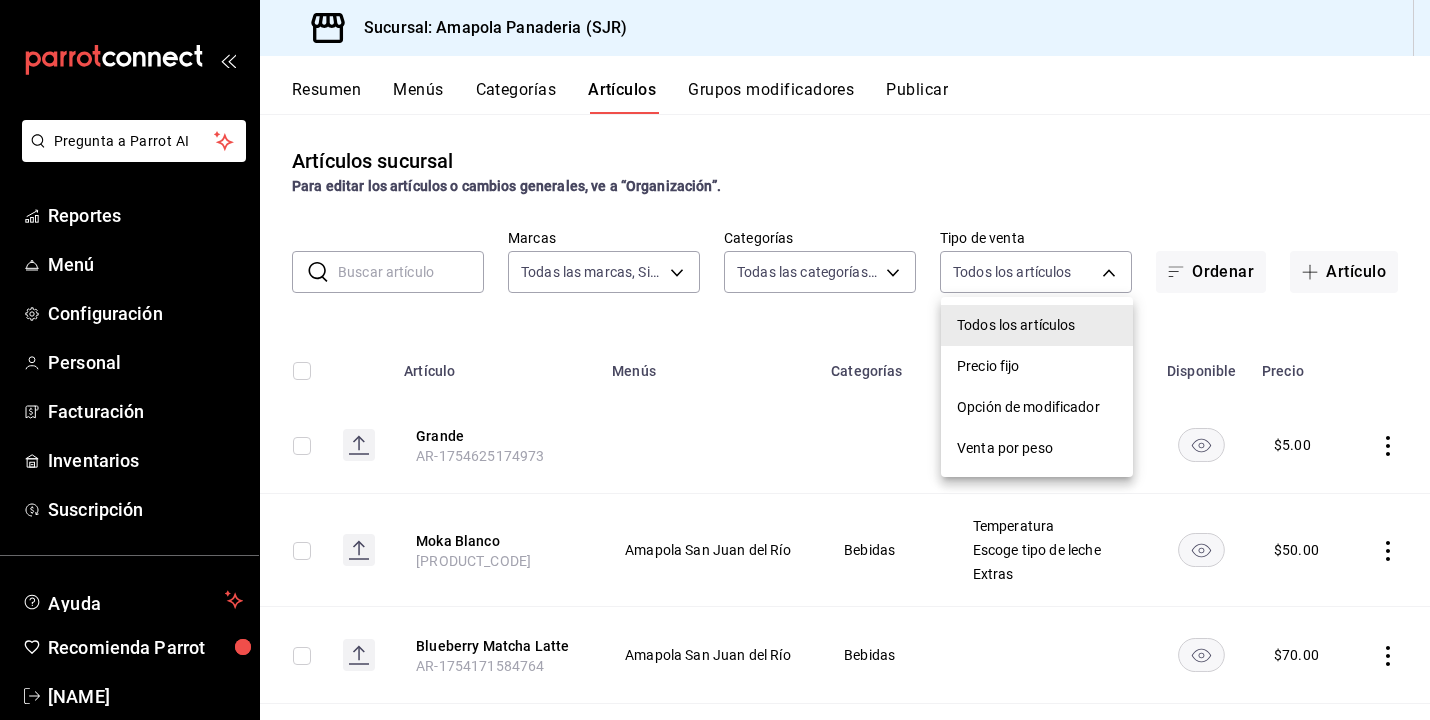 click at bounding box center (715, 360) 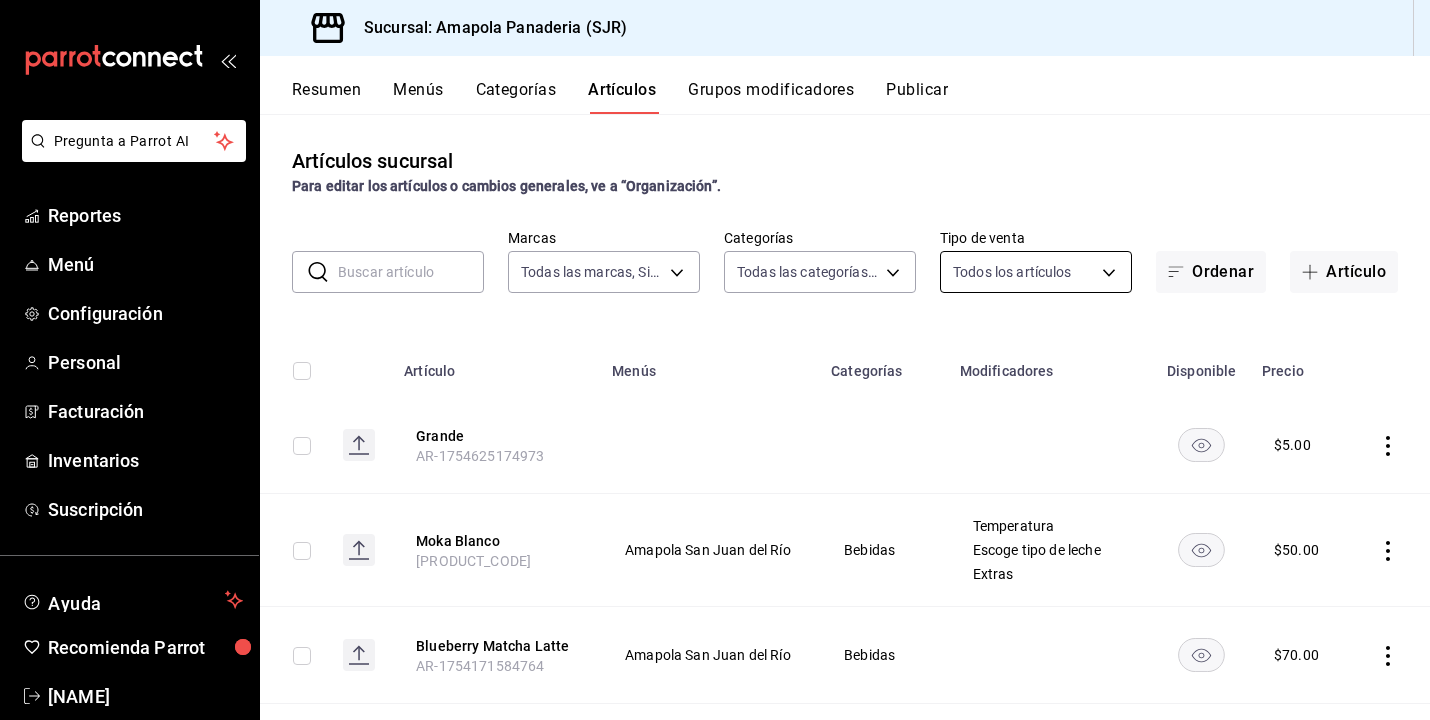 click on "Pregunta a Parrot AI Reportes   Menú   Configuración   Personal   Facturación   Inventarios   Suscripción   Ayuda Recomienda Parrot   Juan Carlos Osornio   Sugerir nueva función   Sucursal: Amapola Panaderia (SJR) Resumen Menús Categorías Artículos Grupos modificadores Publicar Artículos sucursal Para editar los artículos o cambios generales, ve a “Organización”. ​ ​ Marcas Todas las marcas, Sin marca fd167ea7-7224-4c5b-ac26-e03c65ddd71c Categorías Todas las categorías, Sin categoría ac31a8d4-025f-41b4-ba04-54bf76937bf8,34f4e928-a9cc-4c3e-8621-91ef47076e68,fafb4b09-70c1-4e37-ad6f-2887cfb9c425,c7c8987a-fc87-4729-9a6f-b14388d74847,2afd7bd3-b3f5-4dc4-bb24-d9b039189022,93fa1520-1528-4865-83e1-ae0a9395ed62,c699c0ae-9f5c-40c3-b59a-c4b7cc3c097a,c756feec-b40a-4a63-9bd6-242aa9923203,879c2b56-0e34-47fd-b4a1-68a8f3d61abf,b7aa1f0d-4aa7-4ac5-ab08-e2f25ffa2cf6,1559432f-633f-4a7e-853e-56569307baf3,e4cac529-314e-455d-b5e6-bf188ad43d14,4a5b31d4-3751-4cf4-b847-734848cee975 Tipo de venta ALL Ordenar Menús" at bounding box center (715, 360) 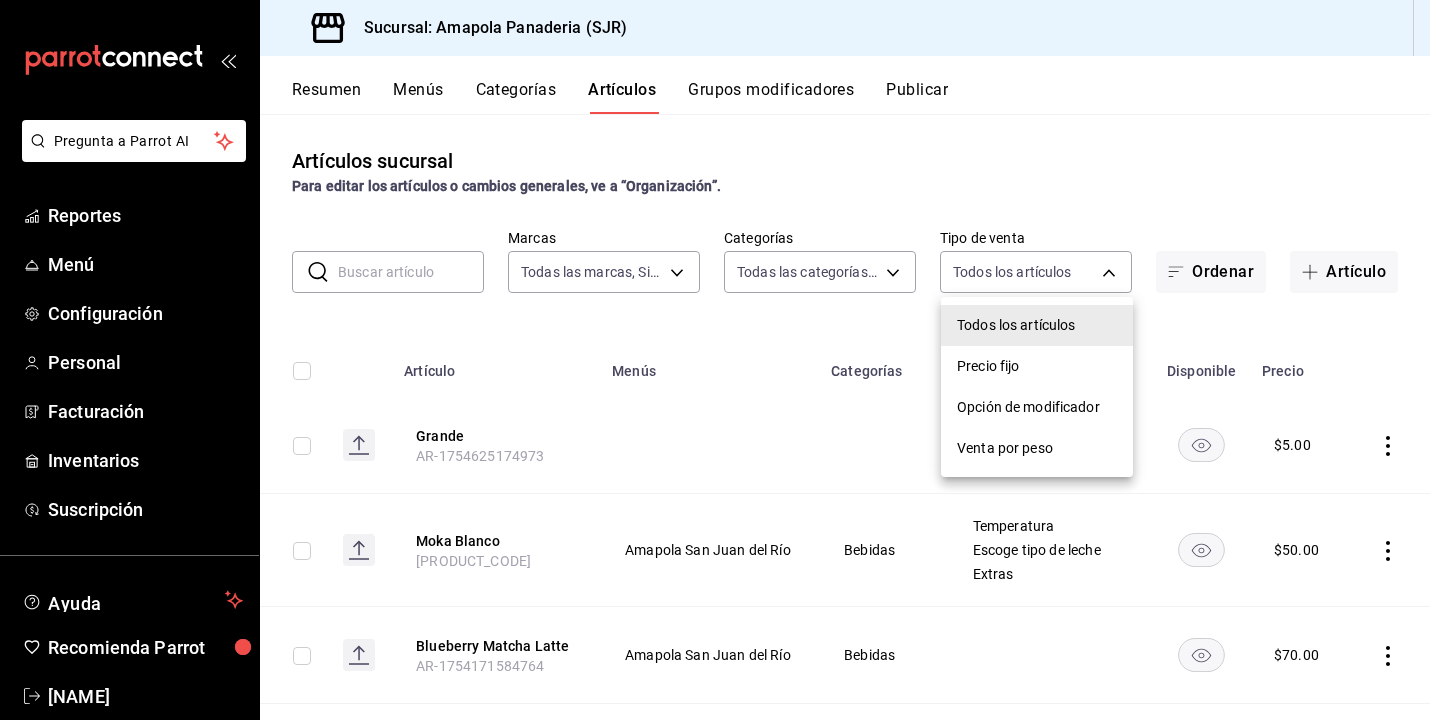 click at bounding box center [715, 360] 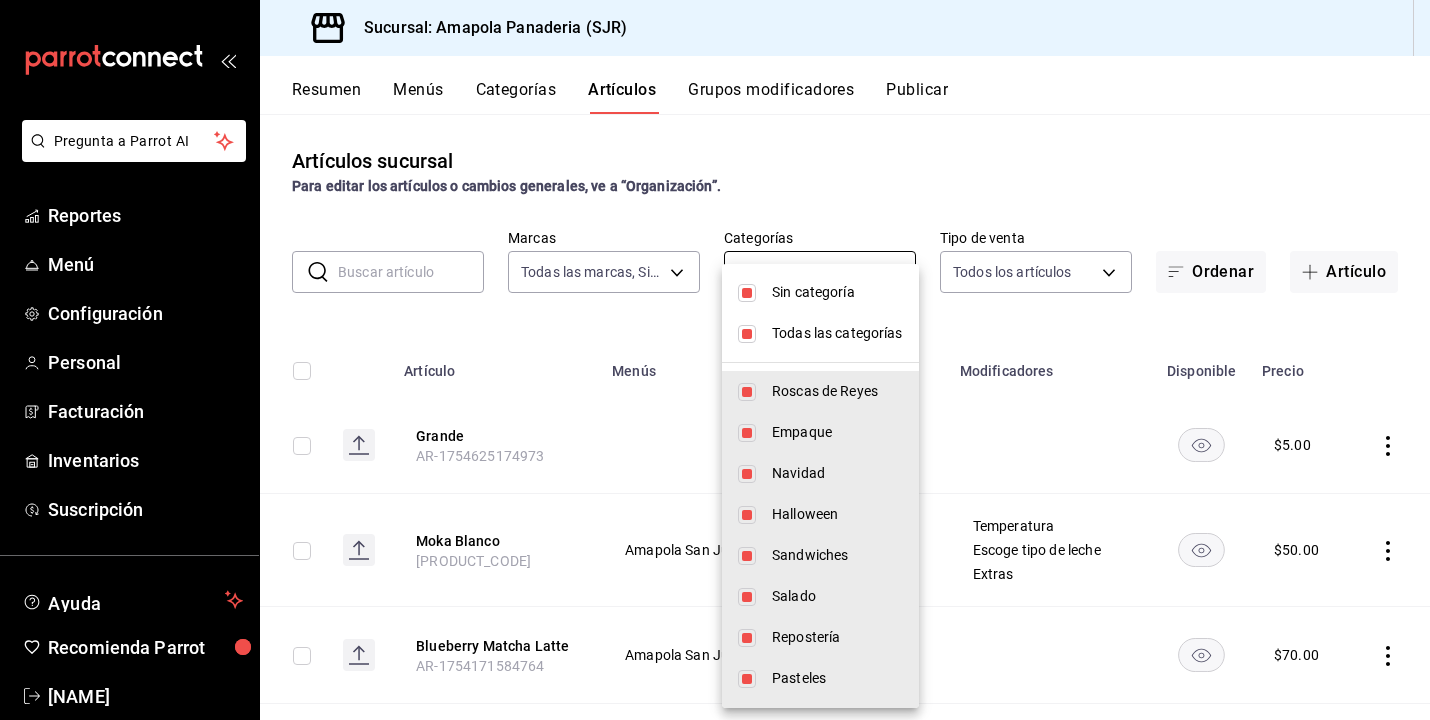 click on "Pregunta a Parrot AI Reportes   Menú   Configuración   Personal   Facturación   Inventarios   Suscripción   Ayuda Recomienda Parrot   Juan Carlos Osornio   Sugerir nueva función   Sucursal: Amapola Panaderia (SJR) Resumen Menús Categorías Artículos Grupos modificadores Publicar Artículos sucursal Para editar los artículos o cambios generales, ve a “Organización”. ​ ​ Marcas Todas las marcas, Sin marca fd167ea7-7224-4c5b-ac26-e03c65ddd71c Categorías Todas las categorías, Sin categoría ac31a8d4-025f-41b4-ba04-54bf76937bf8,34f4e928-a9cc-4c3e-8621-91ef47076e68,fafb4b09-70c1-4e37-ad6f-2887cfb9c425,c7c8987a-fc87-4729-9a6f-b14388d74847,2afd7bd3-b3f5-4dc4-bb24-d9b039189022,93fa1520-1528-4865-83e1-ae0a9395ed62,c699c0ae-9f5c-40c3-b59a-c4b7cc3c097a,c756feec-b40a-4a63-9bd6-242aa9923203,879c2b56-0e34-47fd-b4a1-68a8f3d61abf,b7aa1f0d-4aa7-4ac5-ab08-e2f25ffa2cf6,1559432f-633f-4a7e-853e-56569307baf3,e4cac529-314e-455d-b5e6-bf188ad43d14,4a5b31d4-3751-4cf4-b847-734848cee975 Tipo de venta ALL Ordenar Menús" at bounding box center (715, 360) 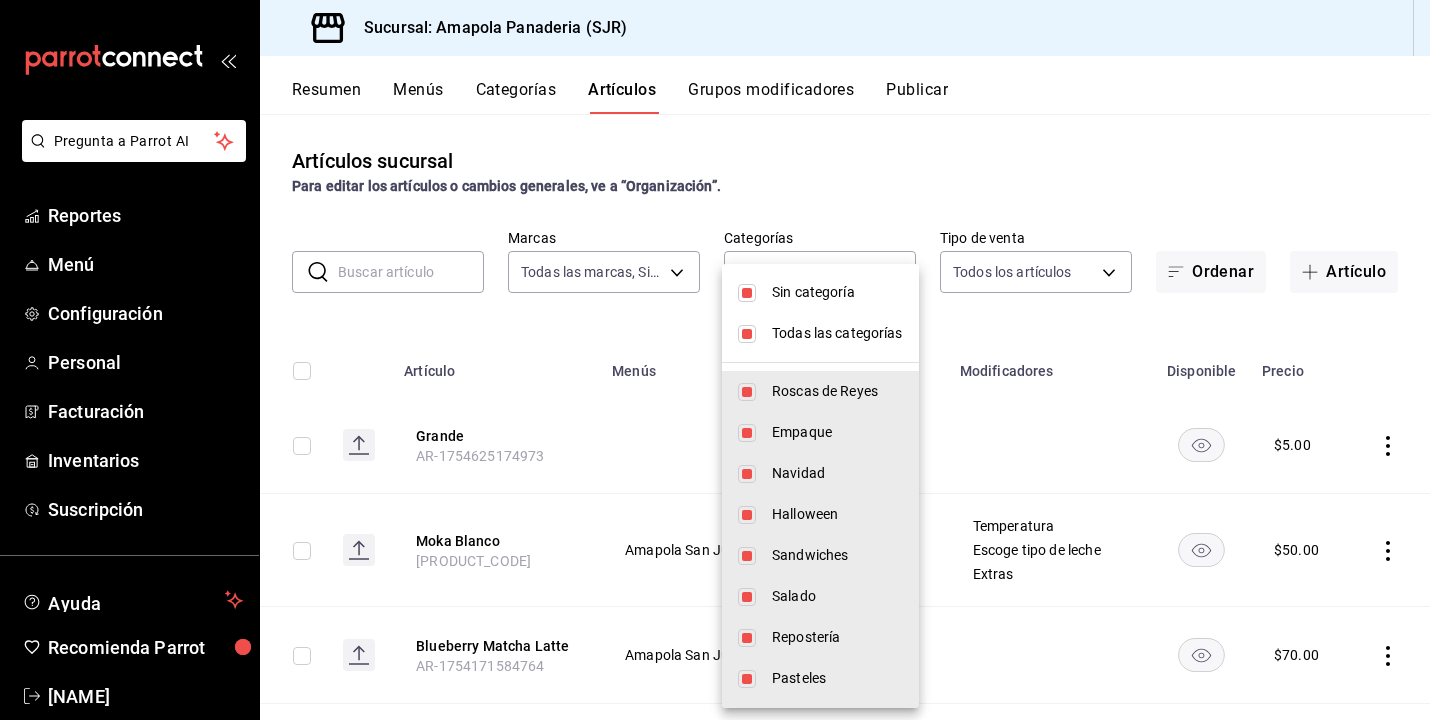 click on "Sin categoría" at bounding box center [837, 292] 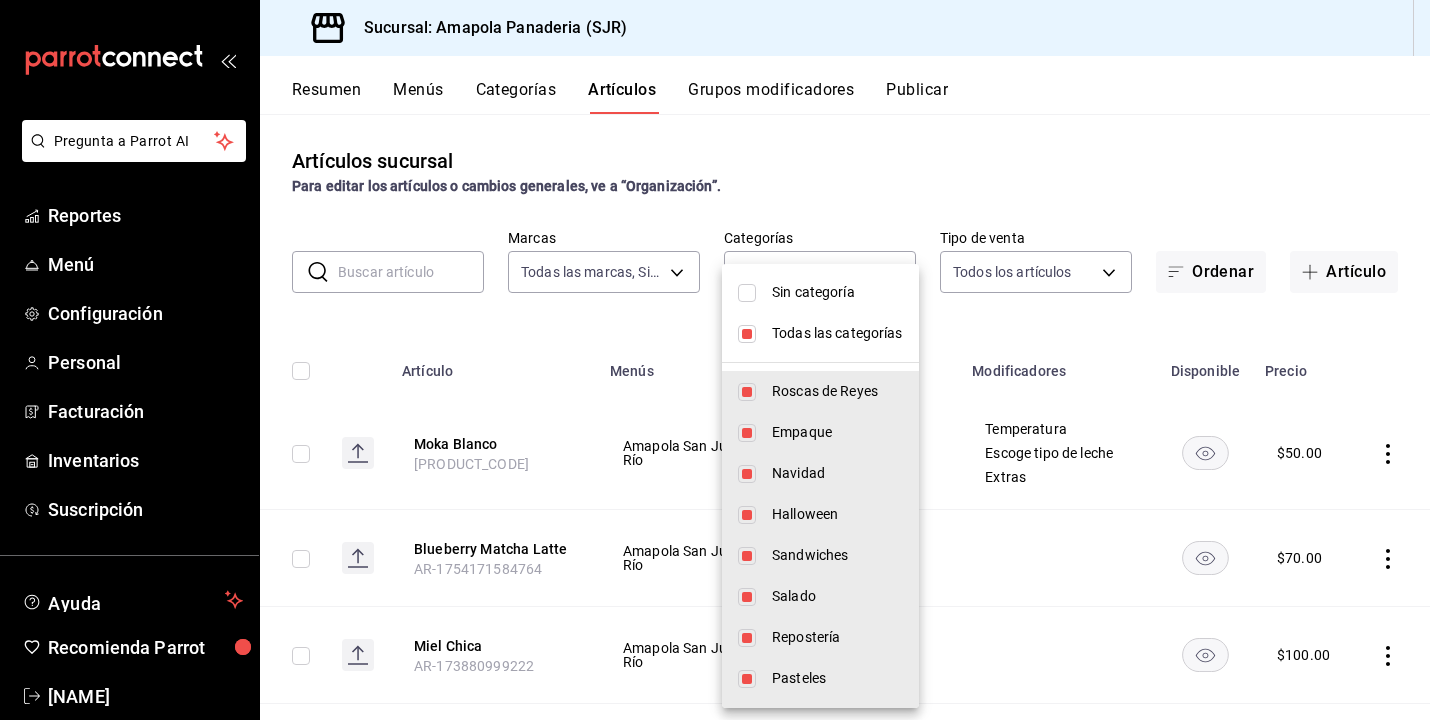 click on "Todas las categorías" at bounding box center [820, 333] 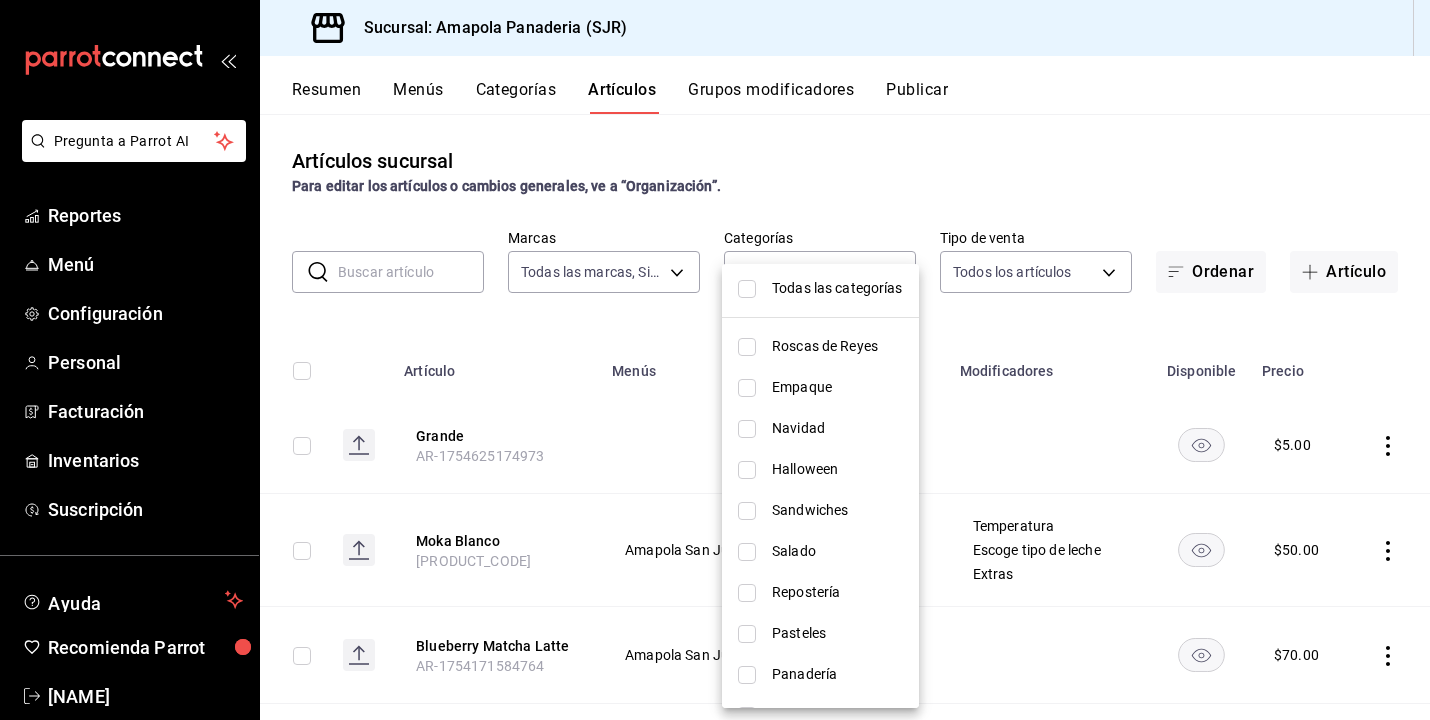 scroll, scrollTop: 53, scrollLeft: 0, axis: vertical 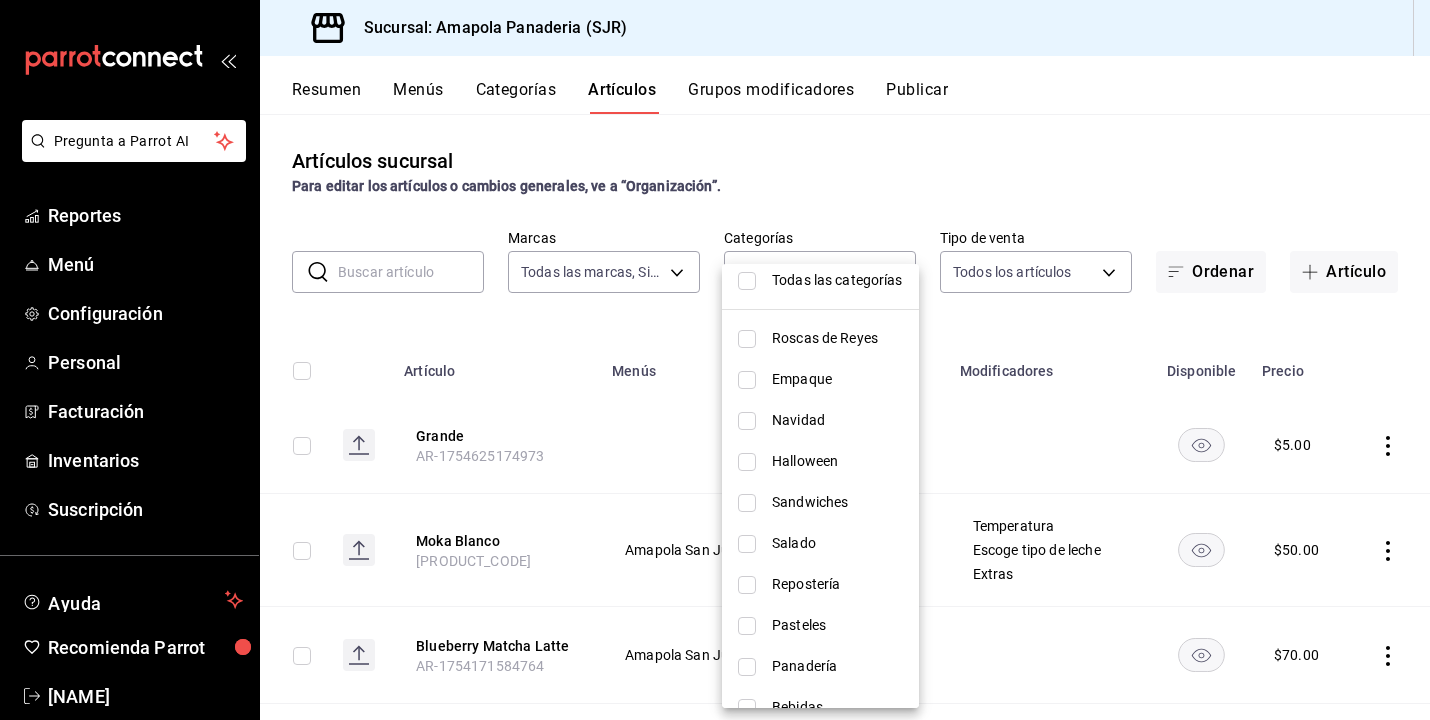 click on "Sandwiches" at bounding box center (837, 502) 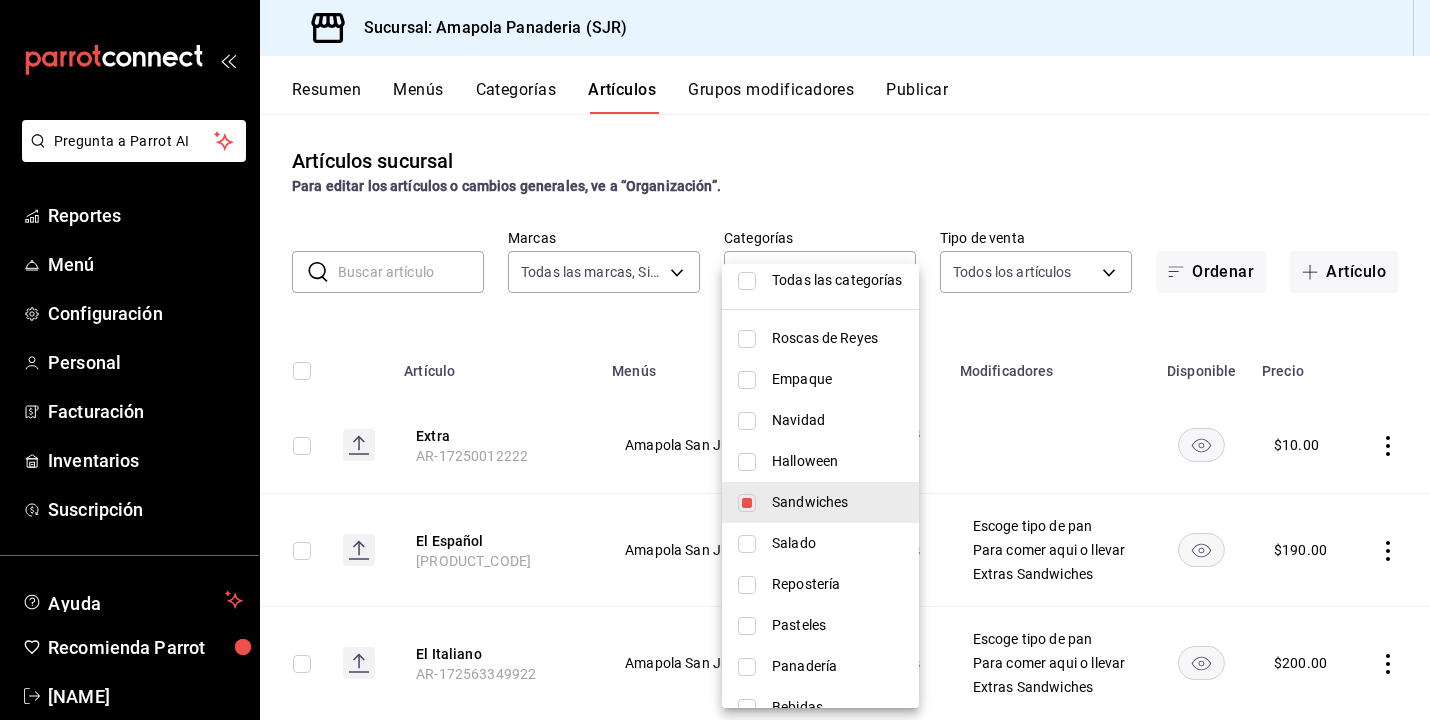 click at bounding box center (715, 360) 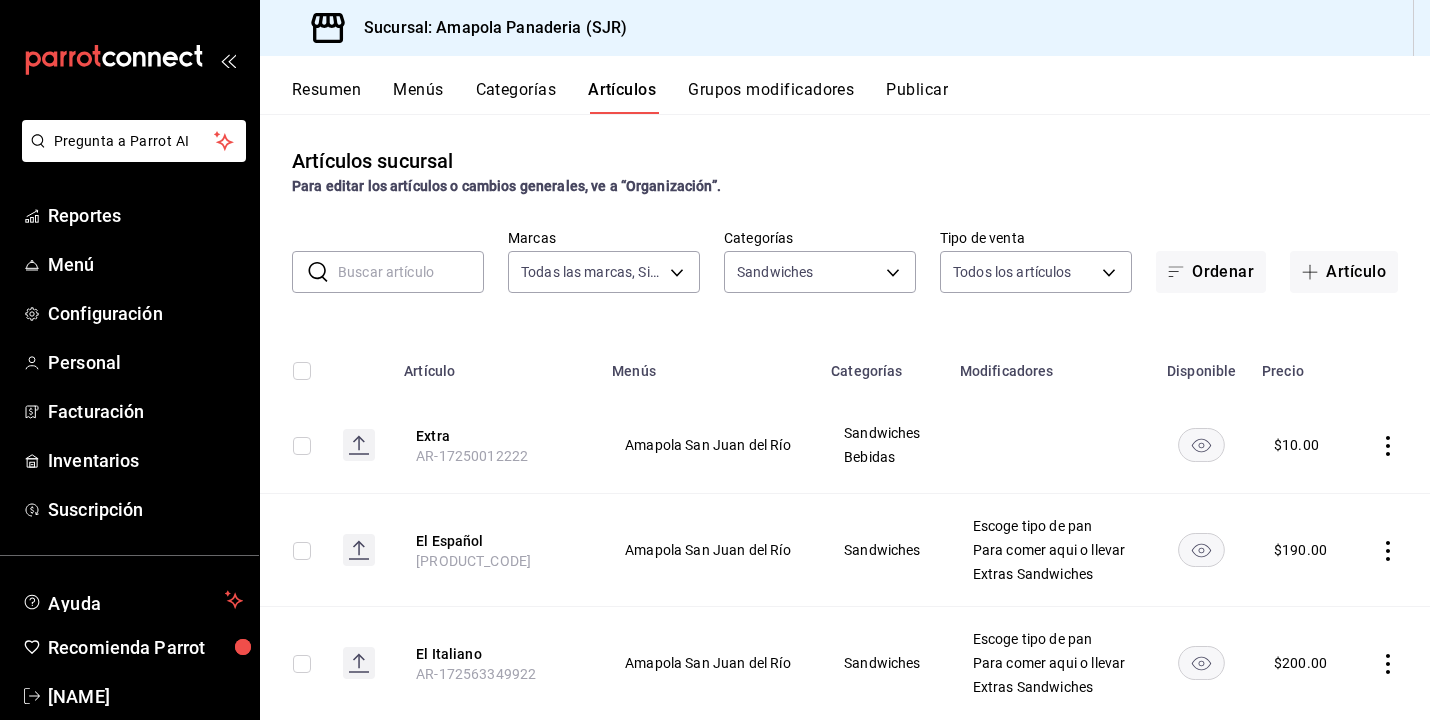 click at bounding box center (302, 371) 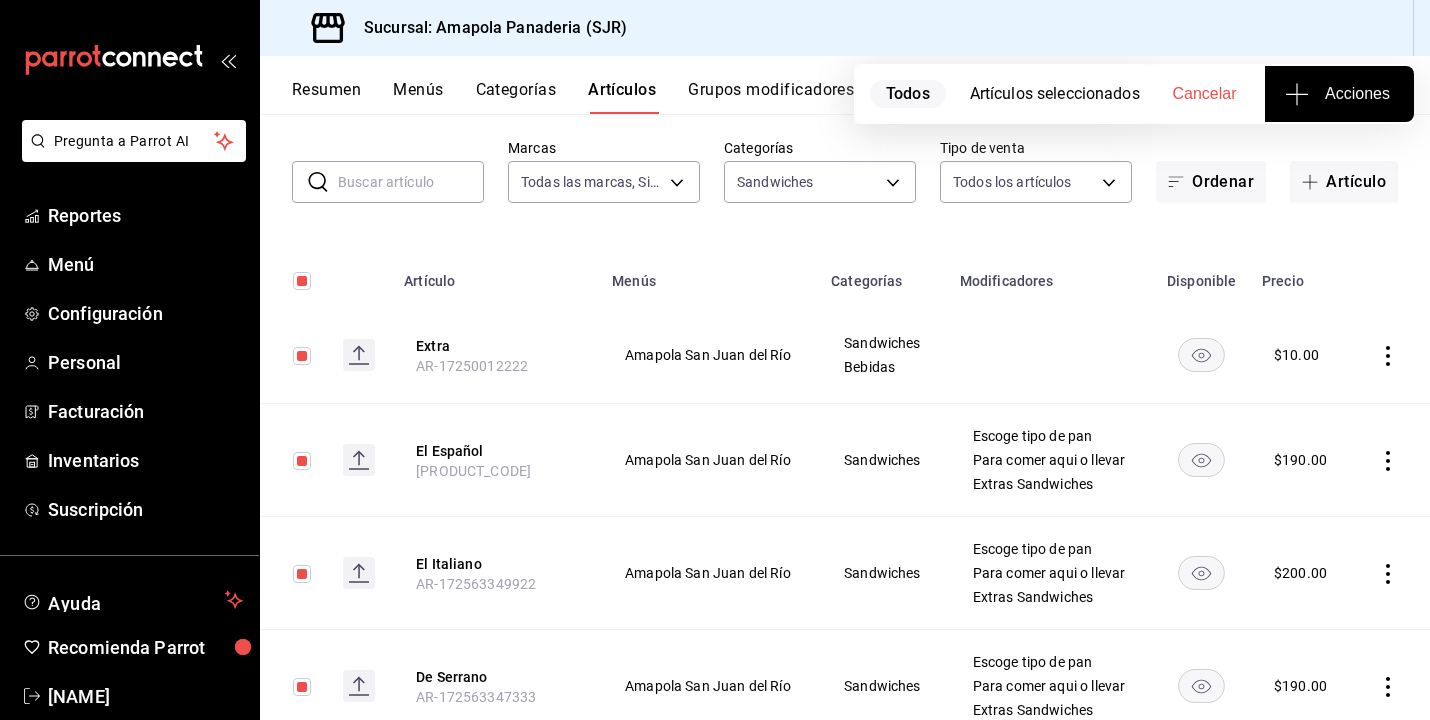 scroll, scrollTop: 97, scrollLeft: 0, axis: vertical 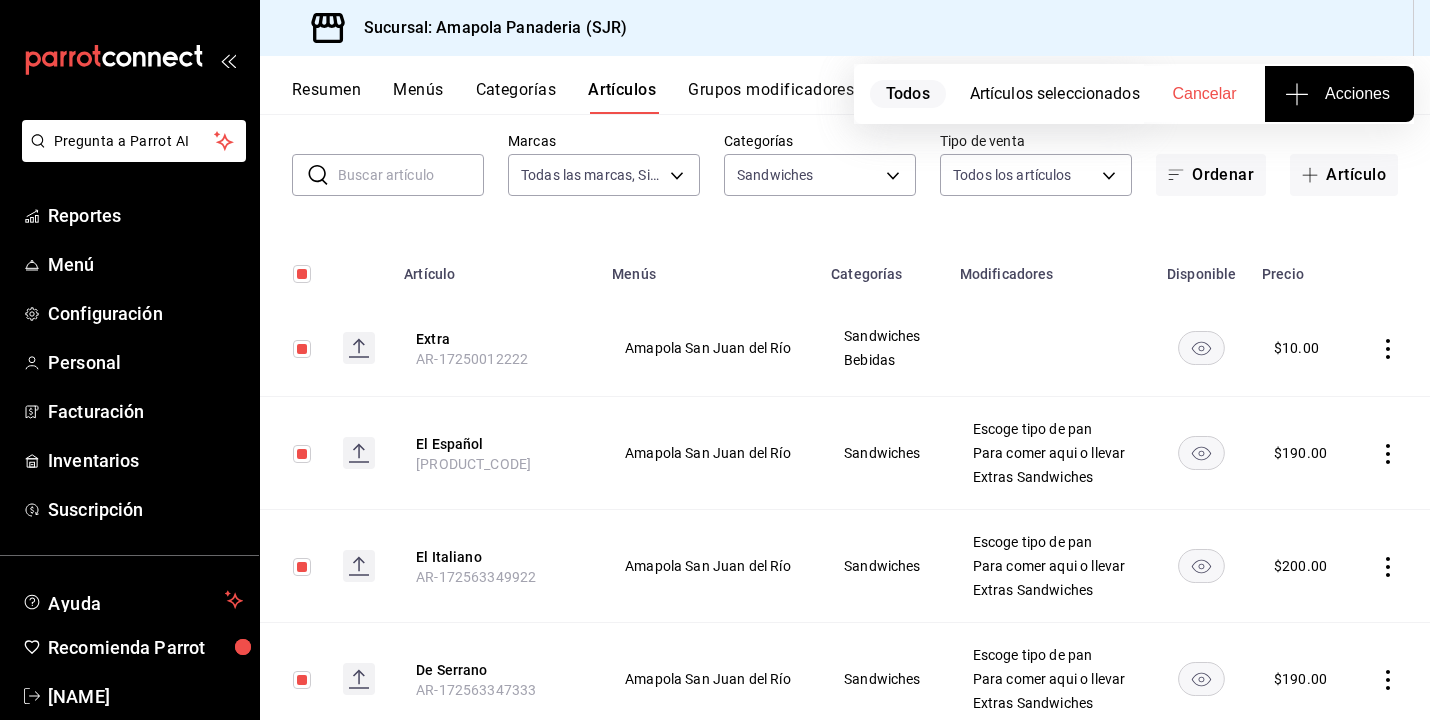 click at bounding box center [302, 349] 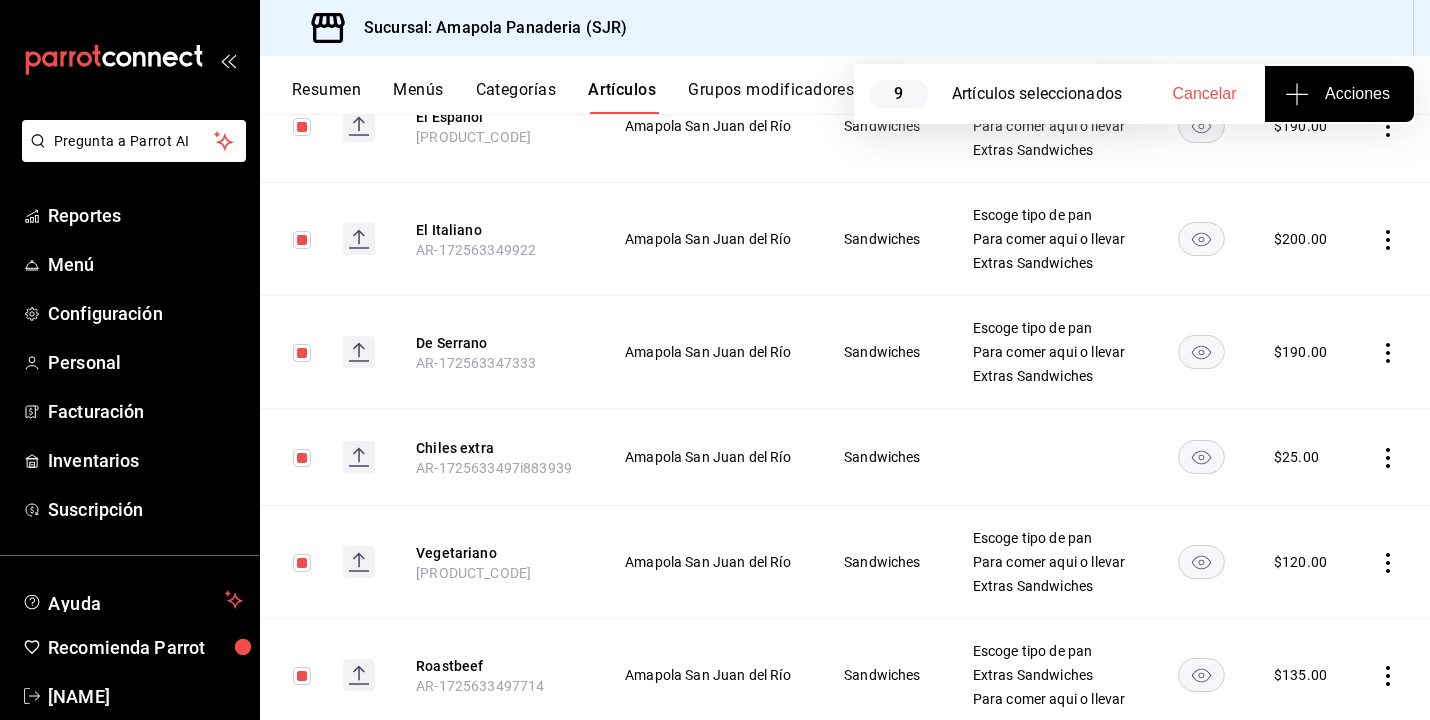 scroll, scrollTop: 488, scrollLeft: 0, axis: vertical 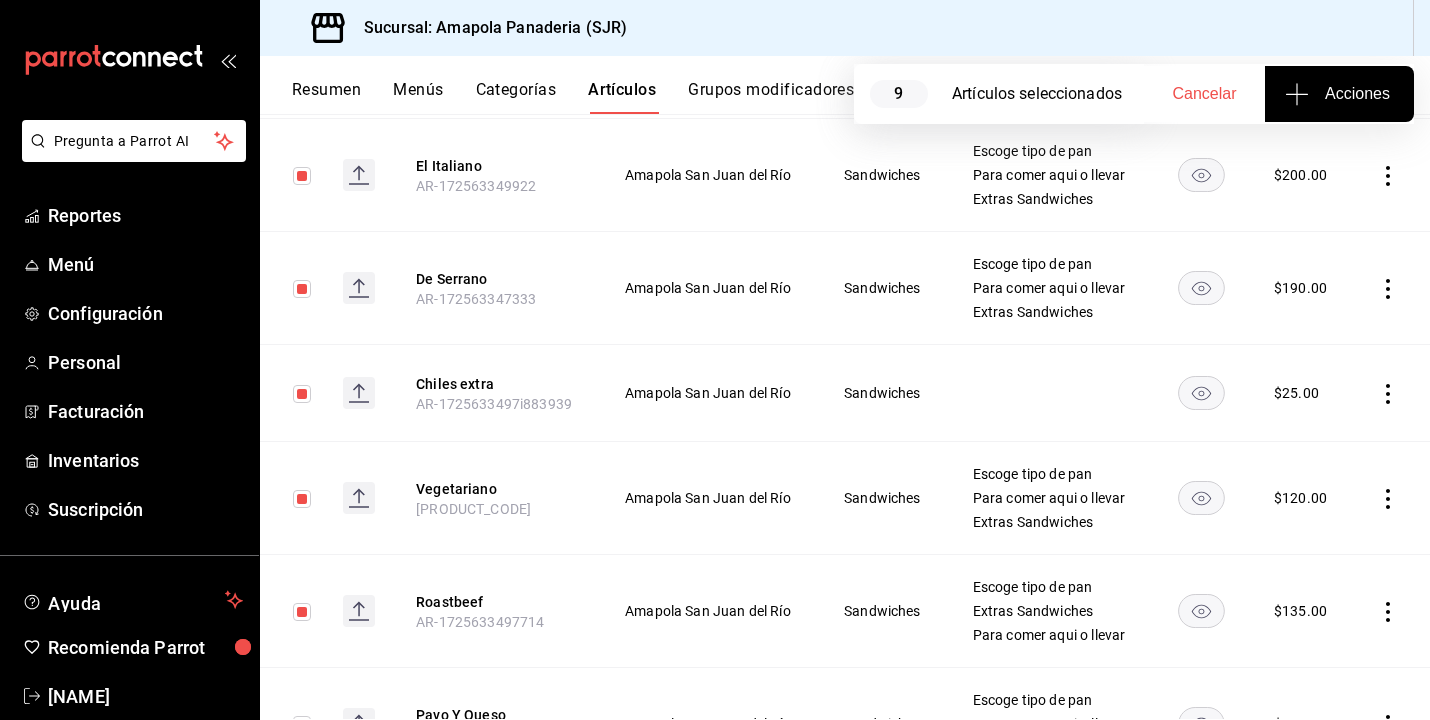 click at bounding box center (302, 394) 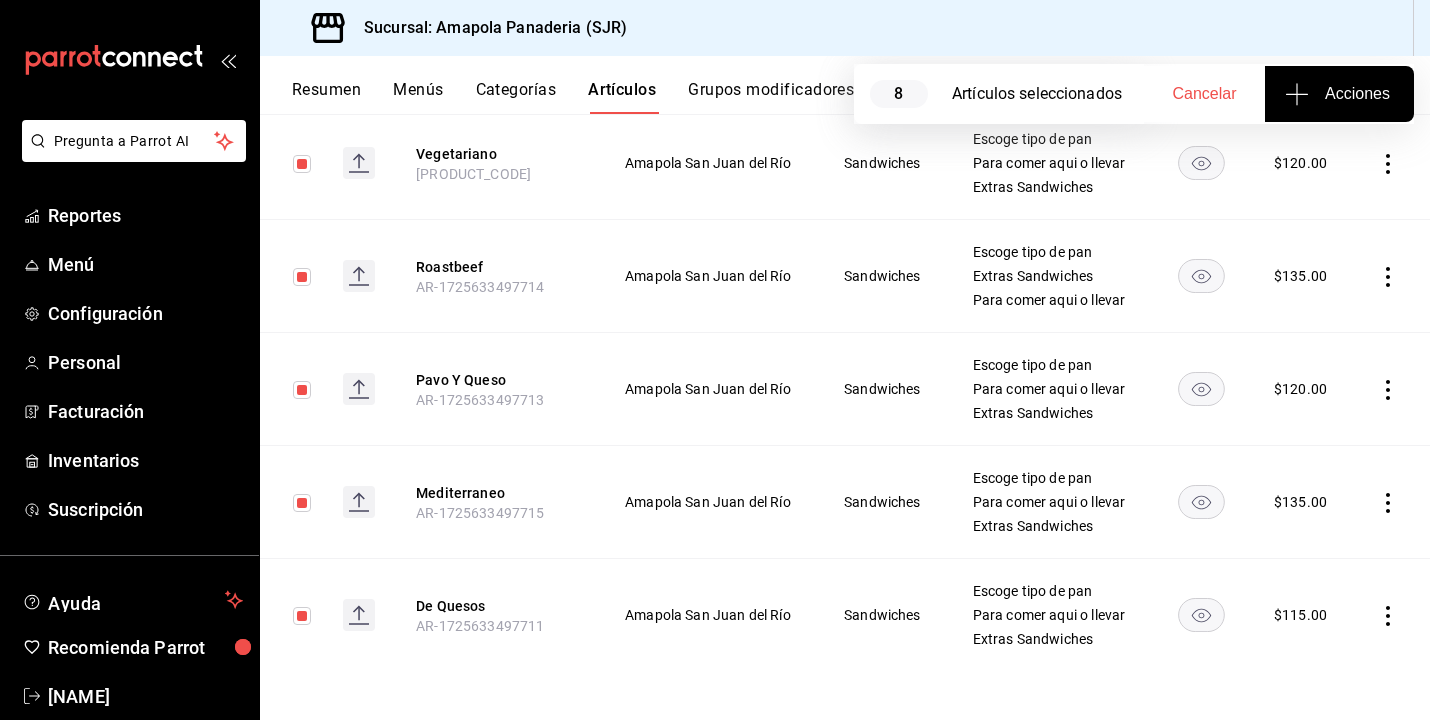 scroll, scrollTop: 823, scrollLeft: 0, axis: vertical 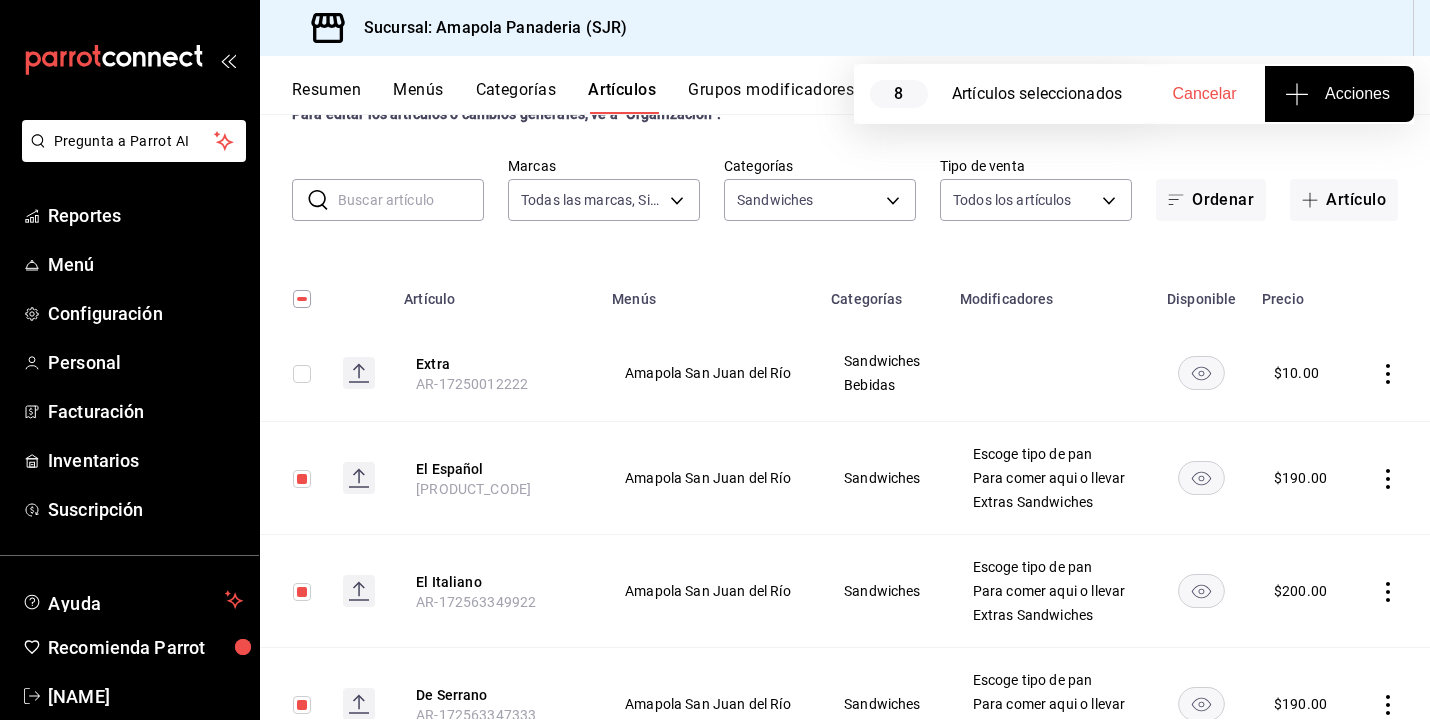 click on "Acciones" at bounding box center [1339, 94] 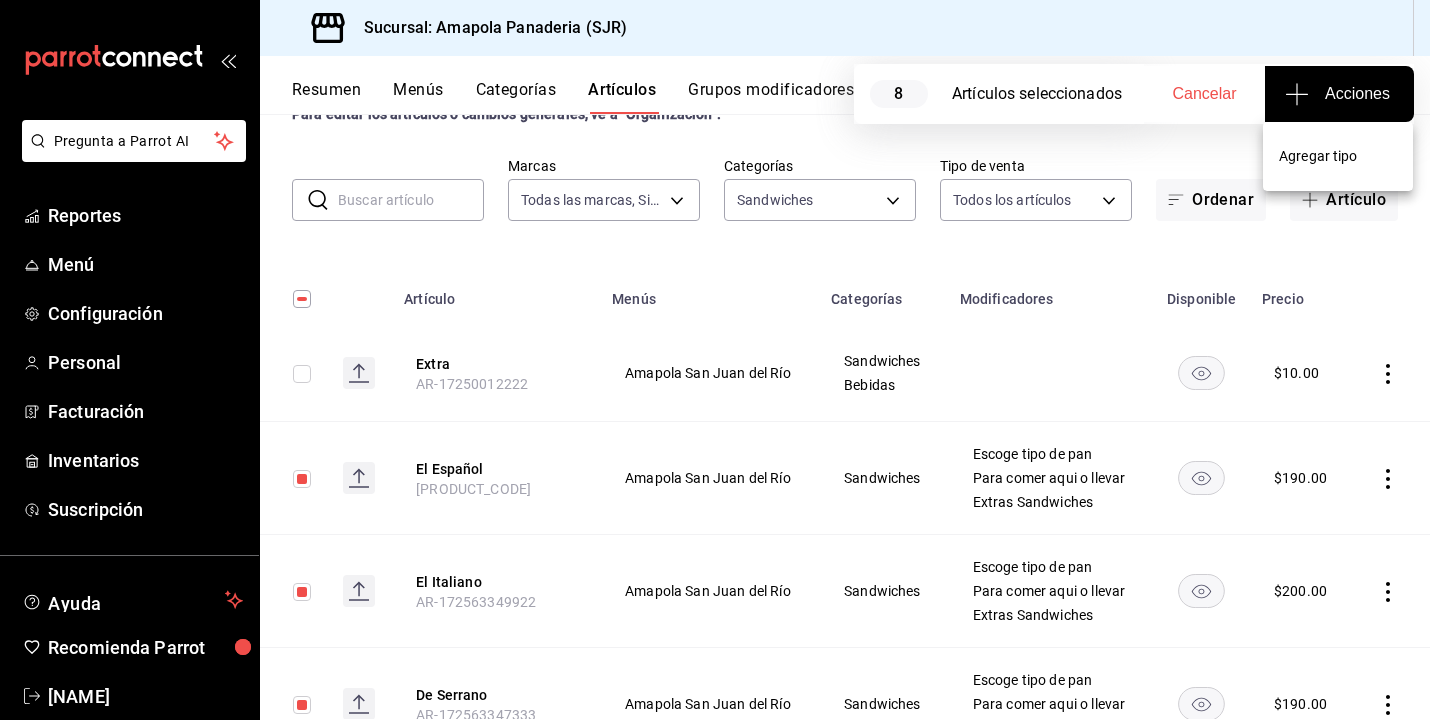 click on "Agregar tipo" at bounding box center [1338, 156] 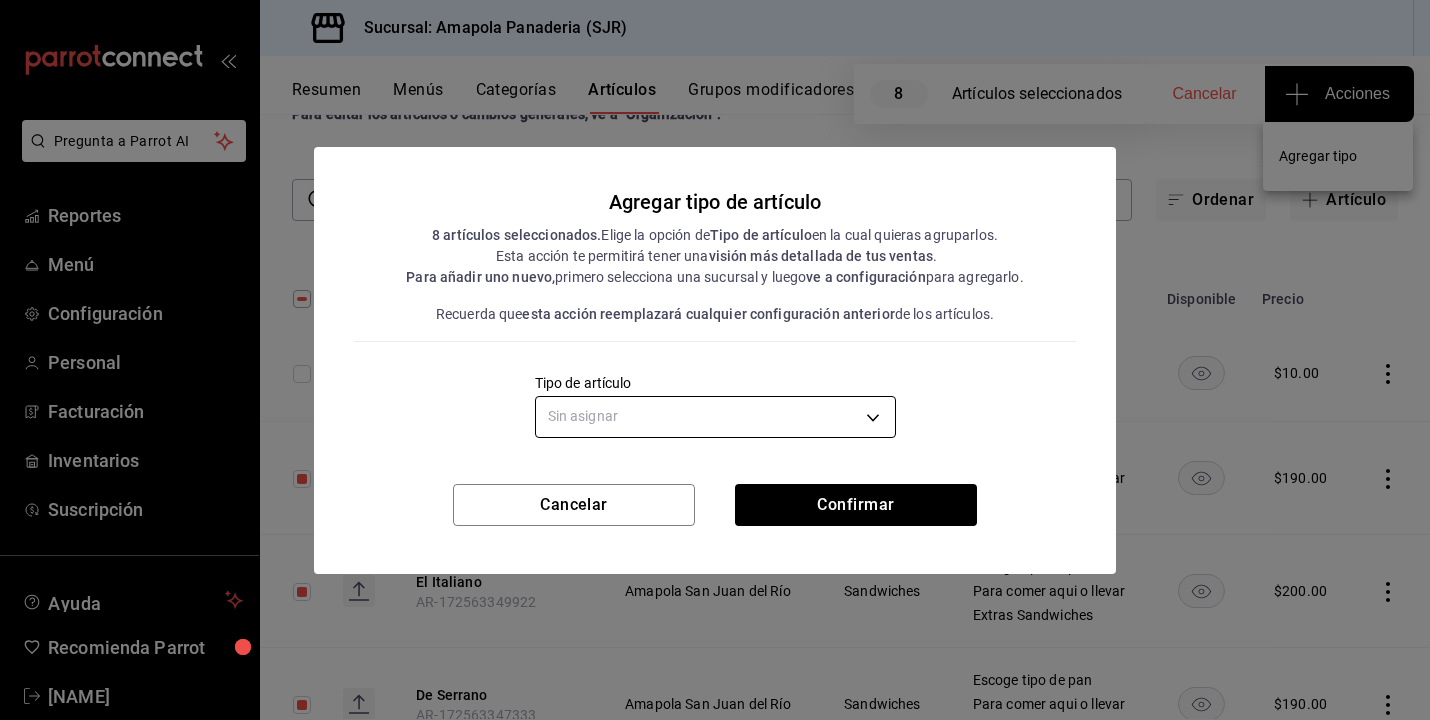 click on "Pregunta a Parrot AI Reportes   Menú   Configuración   Personal   Facturación   Inventarios   Suscripción   Ayuda Recomienda Parrot   Juan Carlos Osornio   Sugerir nueva función   Sucursal: Amapola Panaderia (SJR) Resumen Menús Categorías Artículos Grupos modificadores Publicar 8 Artículos seleccionados Cancelar Acciones Artículos sucursal Para editar los artículos o cambios generales, ve a “Organización”. ​ ​ Marcas Todas las marcas, Sin marca fd167ea7-7224-4c5b-ac26-e03c65ddd71c Categorías Sandwiches 2afd7bd3-b3f5-4dc4-bb24-d9b039189022 Tipo de venta Todos los artículos ALL Ordenar Artículo Artículo Menús Categorías Modificadores Disponible Precio Extra AR-17250012222 Amapola San Juan del Río Sandwiches Bebidas $ 10.00 El Español AR-1725633488233 Amapola San Juan del Río Sandwiches Escoge tipo de pan Para comer aqui o llevar Extras Sandwiches $ 190.00 El Italiano AR-172563349922 Amapola San Juan del Río Sandwiches Escoge tipo de pan Para comer aqui o llevar Extras Sandwiches $" at bounding box center [715, 360] 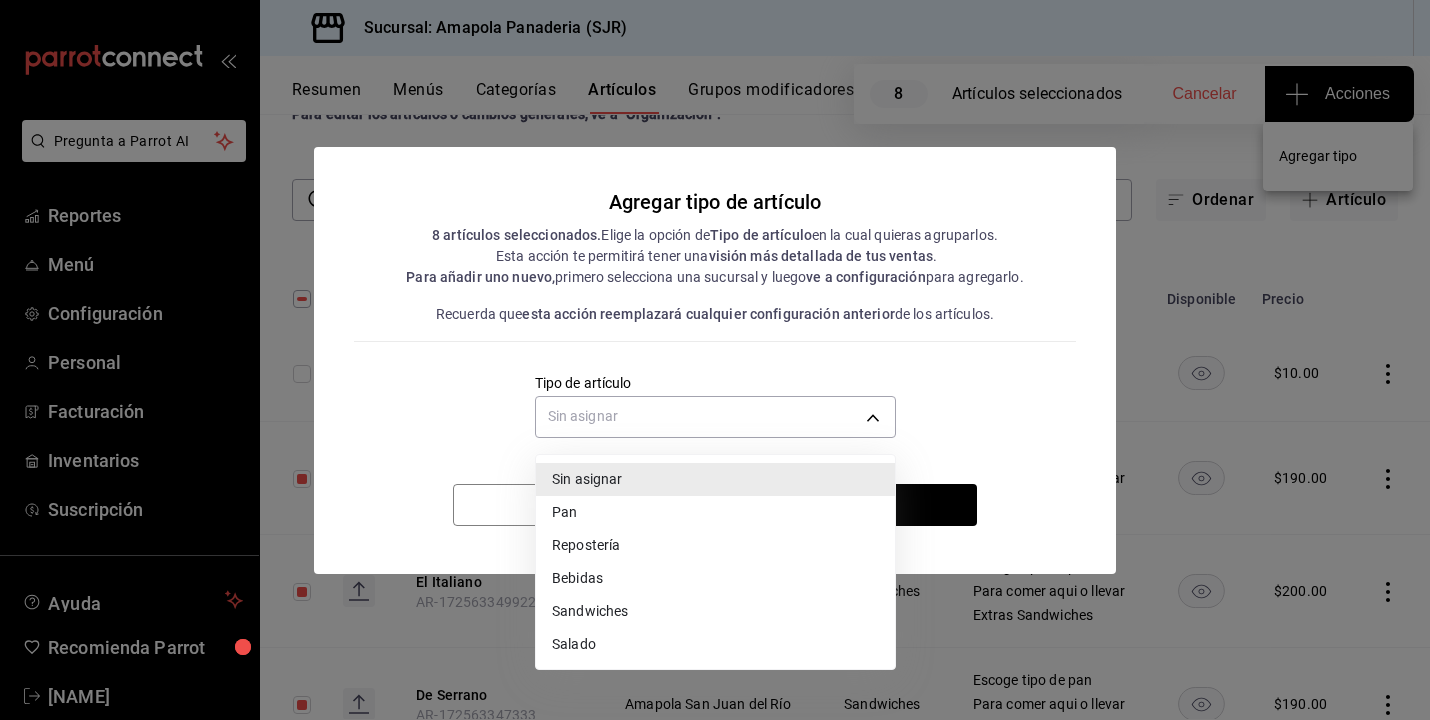 click on "Sandwiches" at bounding box center (715, 611) 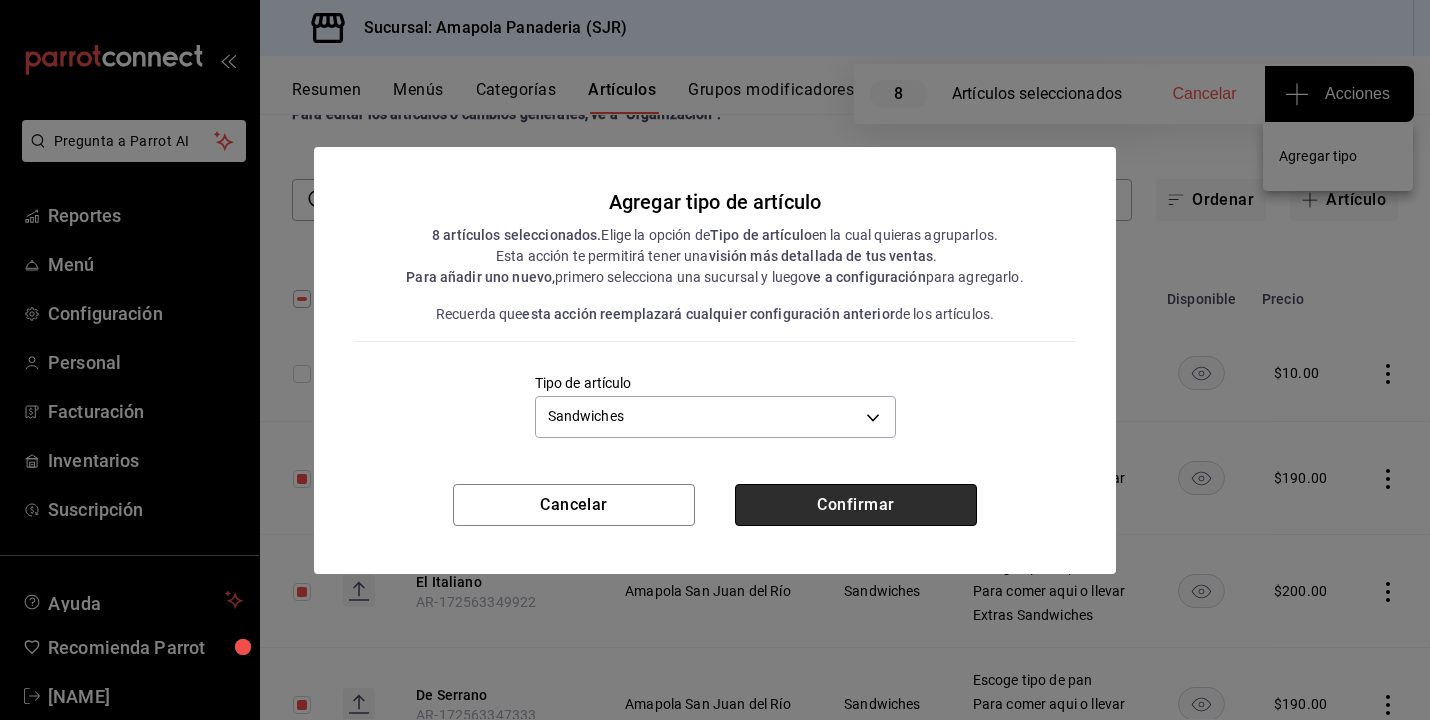 click on "Confirmar" at bounding box center (856, 505) 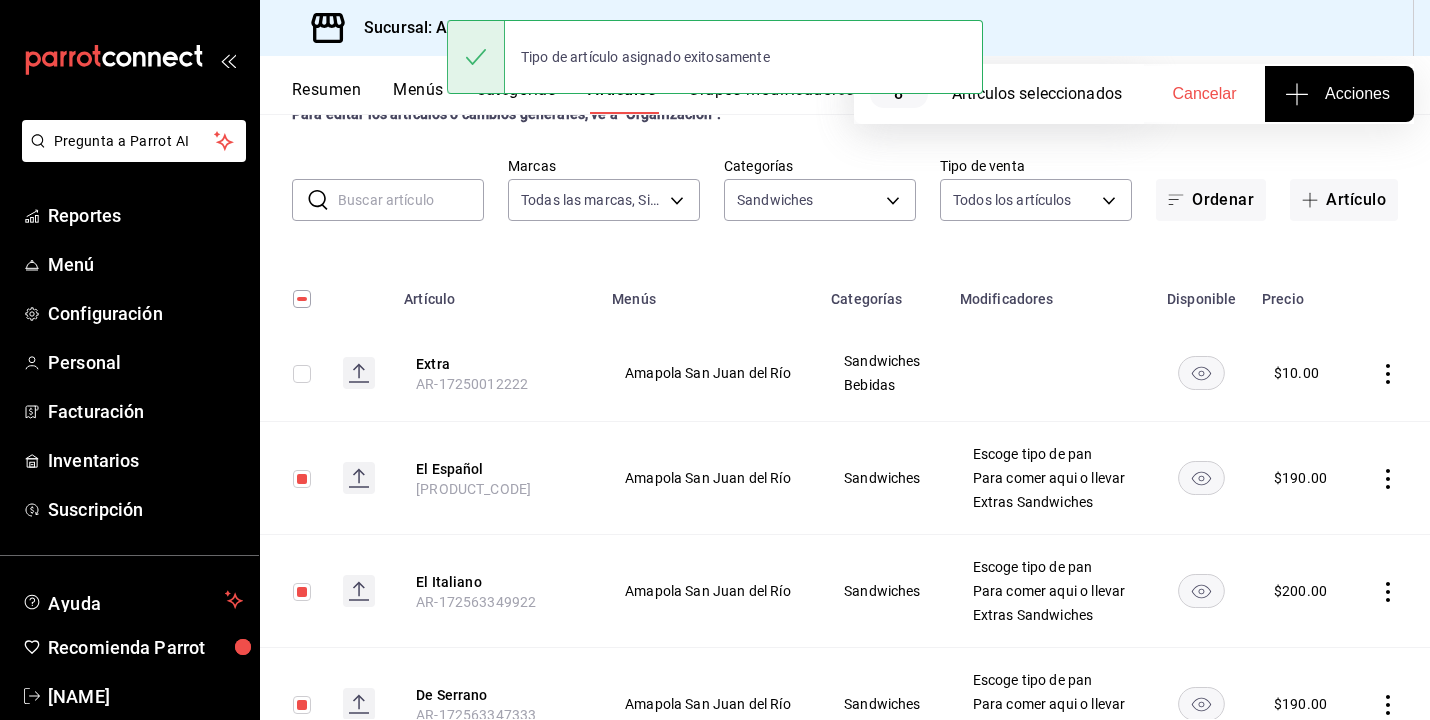 click at bounding box center [411, 200] 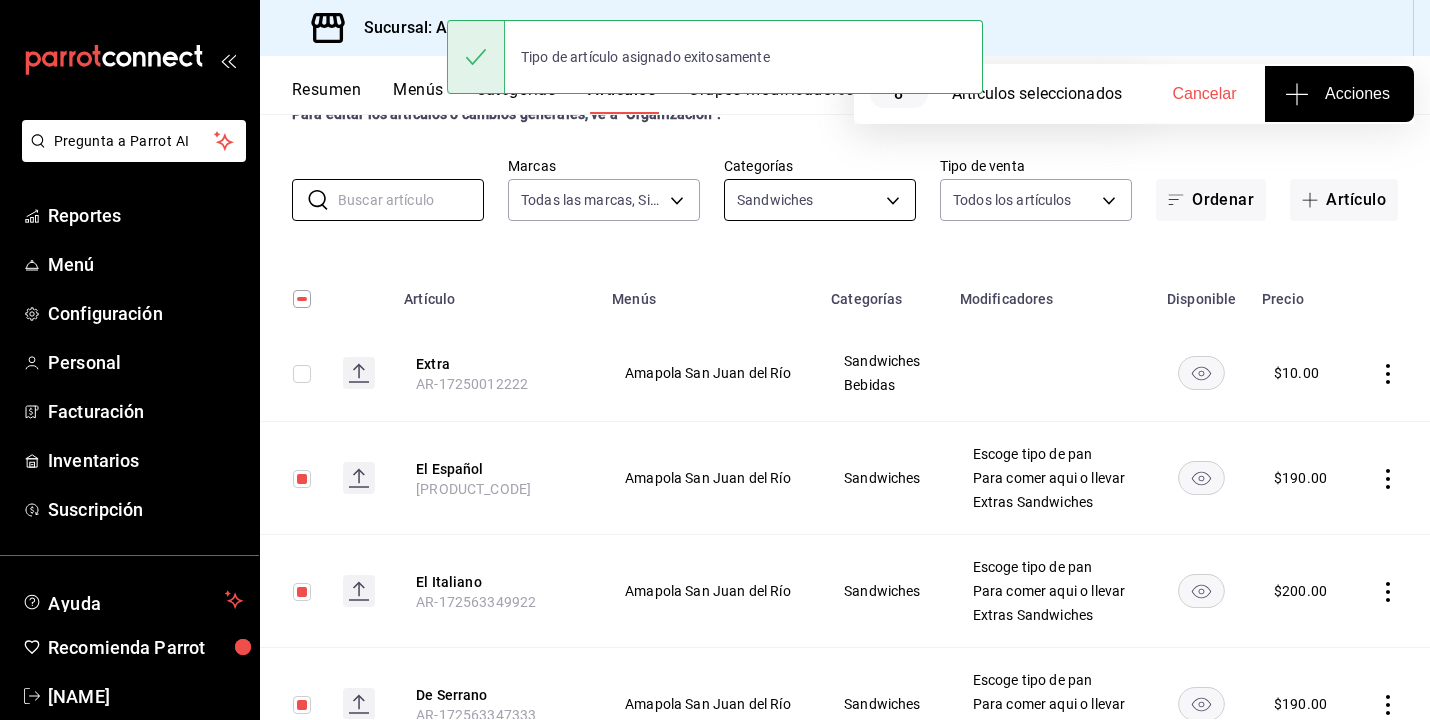 click on "Pregunta a Parrot AI Reportes   Menú   Configuración   Personal   Facturación   Inventarios   Suscripción   Ayuda Recomienda Parrot   Juan Carlos Osornio   Sugerir nueva función   Sucursal: Amapola Panaderia (SJR) Resumen Menús Categorías Artículos Grupos modificadores Publicar 8 Artículos seleccionados Cancelar Acciones Artículos sucursal Para editar los artículos o cambios generales, ve a “Organización”. ​ ​ Marcas Todas las marcas, Sin marca fd167ea7-7224-4c5b-ac26-e03c65ddd71c Categorías Sandwiches 2afd7bd3-b3f5-4dc4-bb24-d9b039189022 Tipo de venta Todos los artículos ALL Ordenar Artículo Artículo Menús Categorías Modificadores Disponible Precio Extra AR-17250012222 Amapola San Juan del Río Sandwiches Bebidas $ 10.00 El Español AR-1725633488233 Amapola San Juan del Río Sandwiches Escoge tipo de pan Para comer aqui o llevar Extras Sandwiches $ 190.00 El Italiano AR-172563349922 Amapola San Juan del Río Sandwiches Escoge tipo de pan Para comer aqui o llevar Extras Sandwiches $" at bounding box center [715, 360] 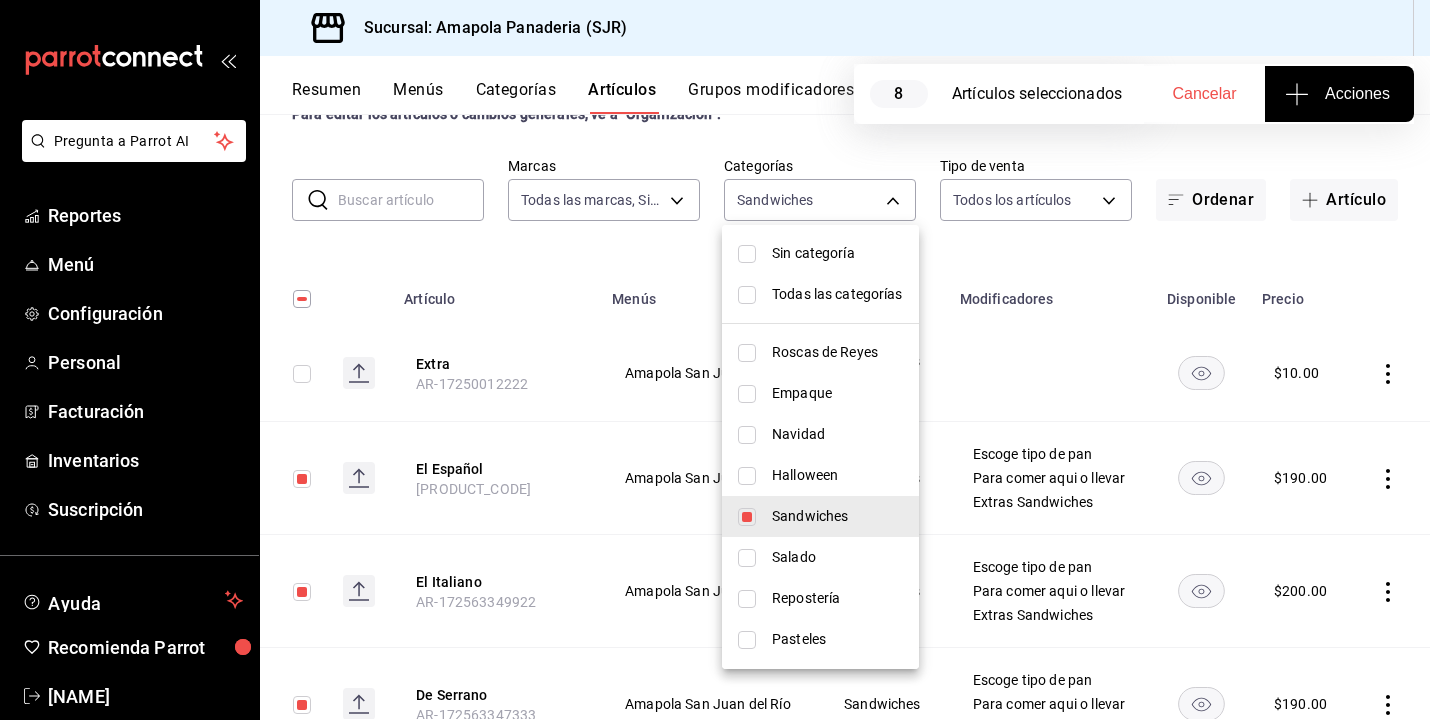 click on "Sandwiches" at bounding box center (837, 516) 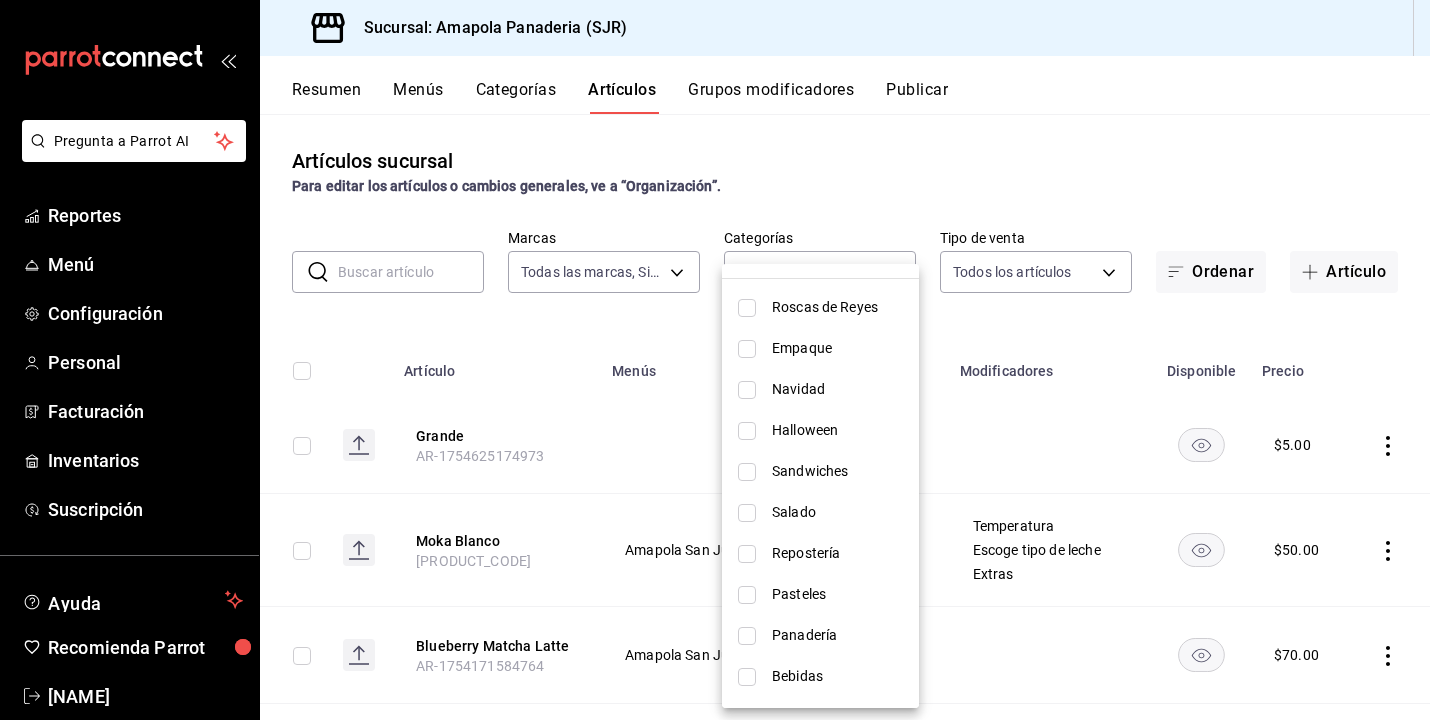 scroll, scrollTop: 91, scrollLeft: 0, axis: vertical 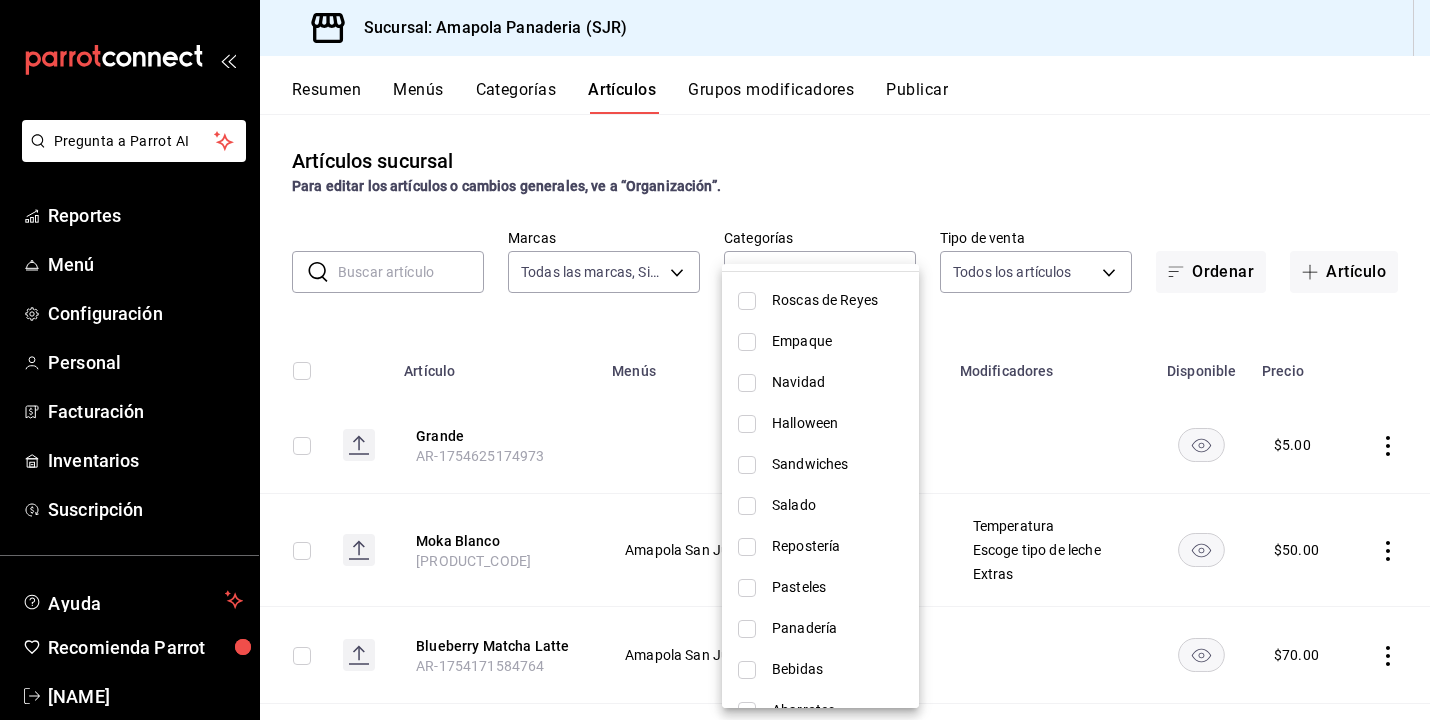 click on "Bebidas" at bounding box center [837, 669] 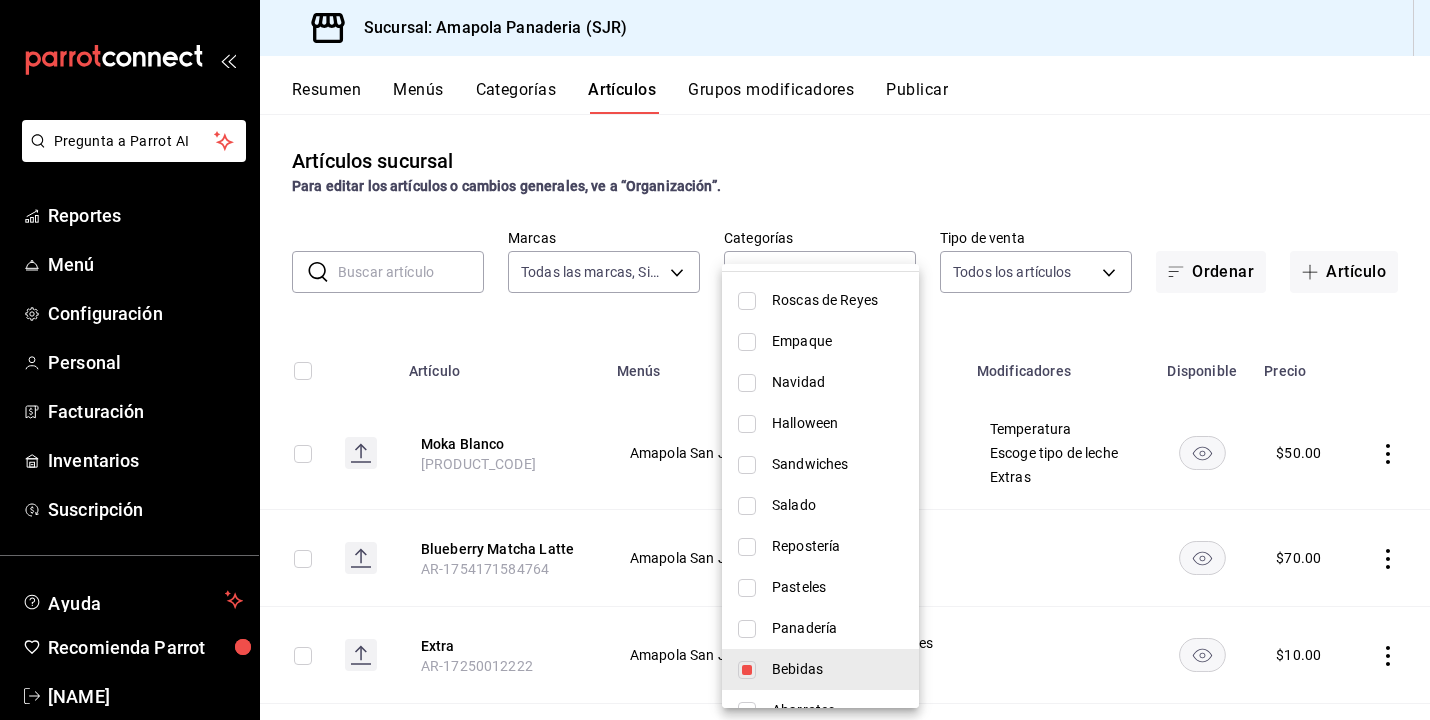 click at bounding box center [715, 360] 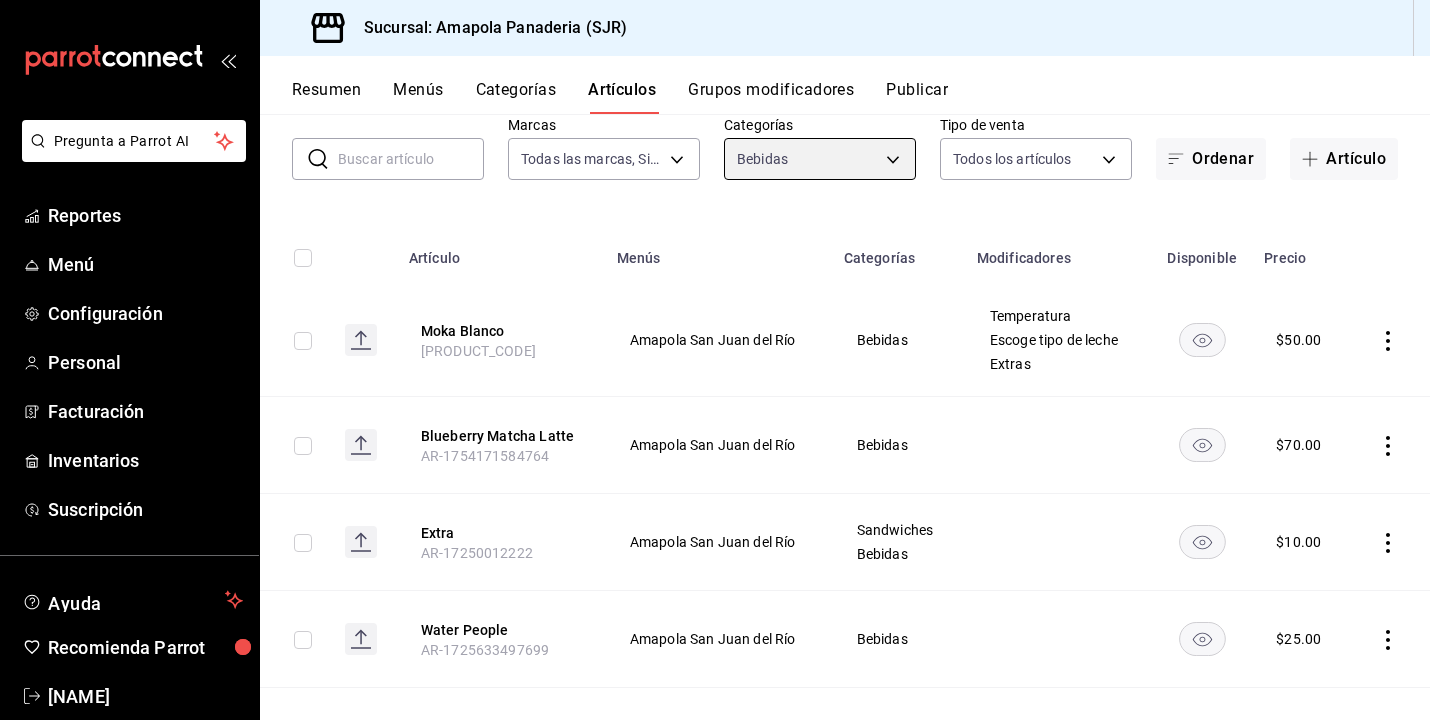 scroll, scrollTop: 126, scrollLeft: 0, axis: vertical 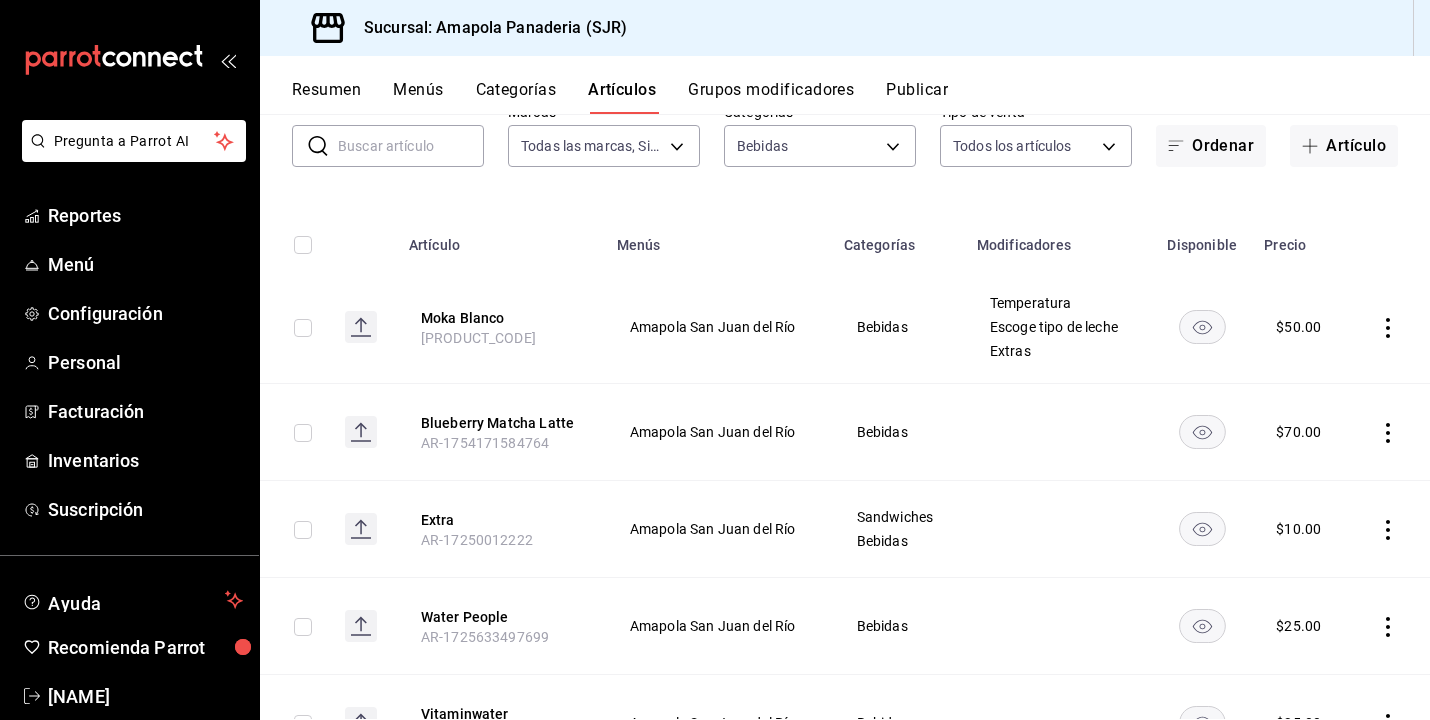 click at bounding box center [303, 245] 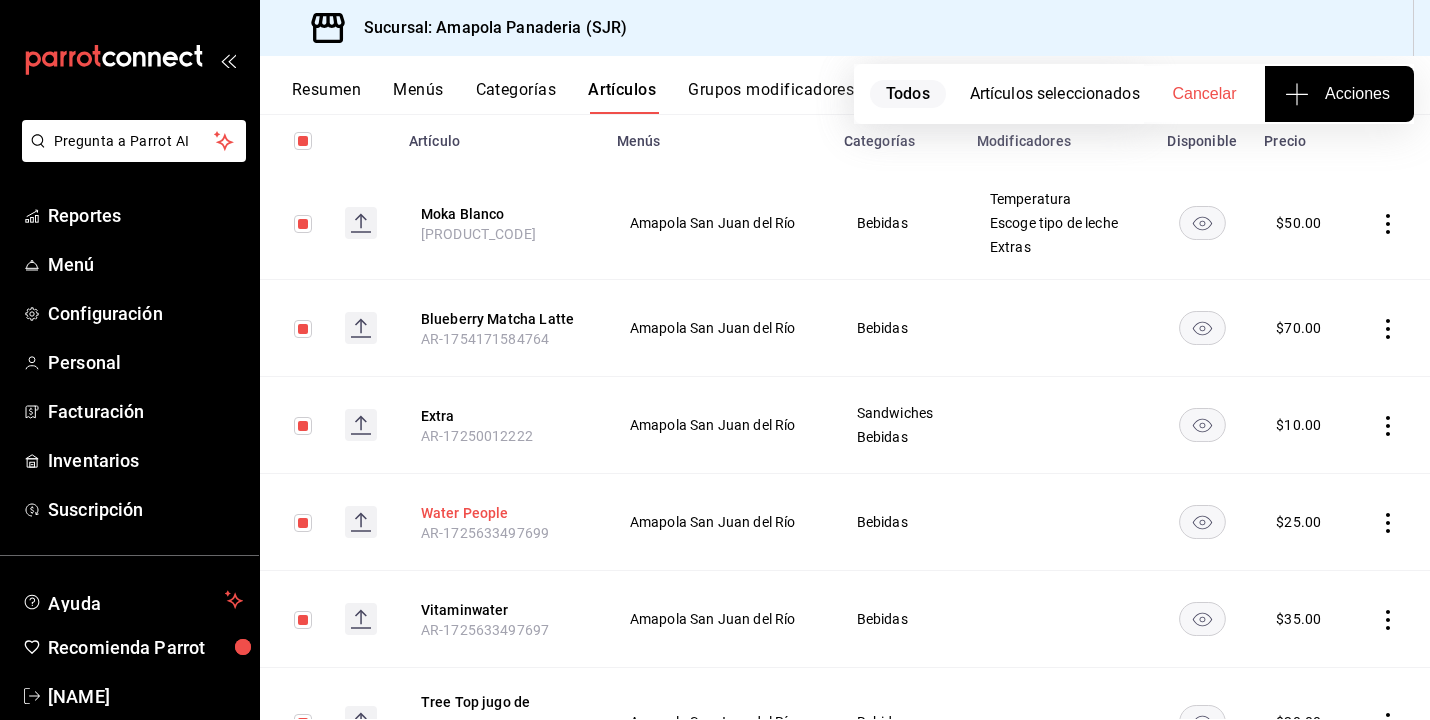 scroll, scrollTop: 244, scrollLeft: 0, axis: vertical 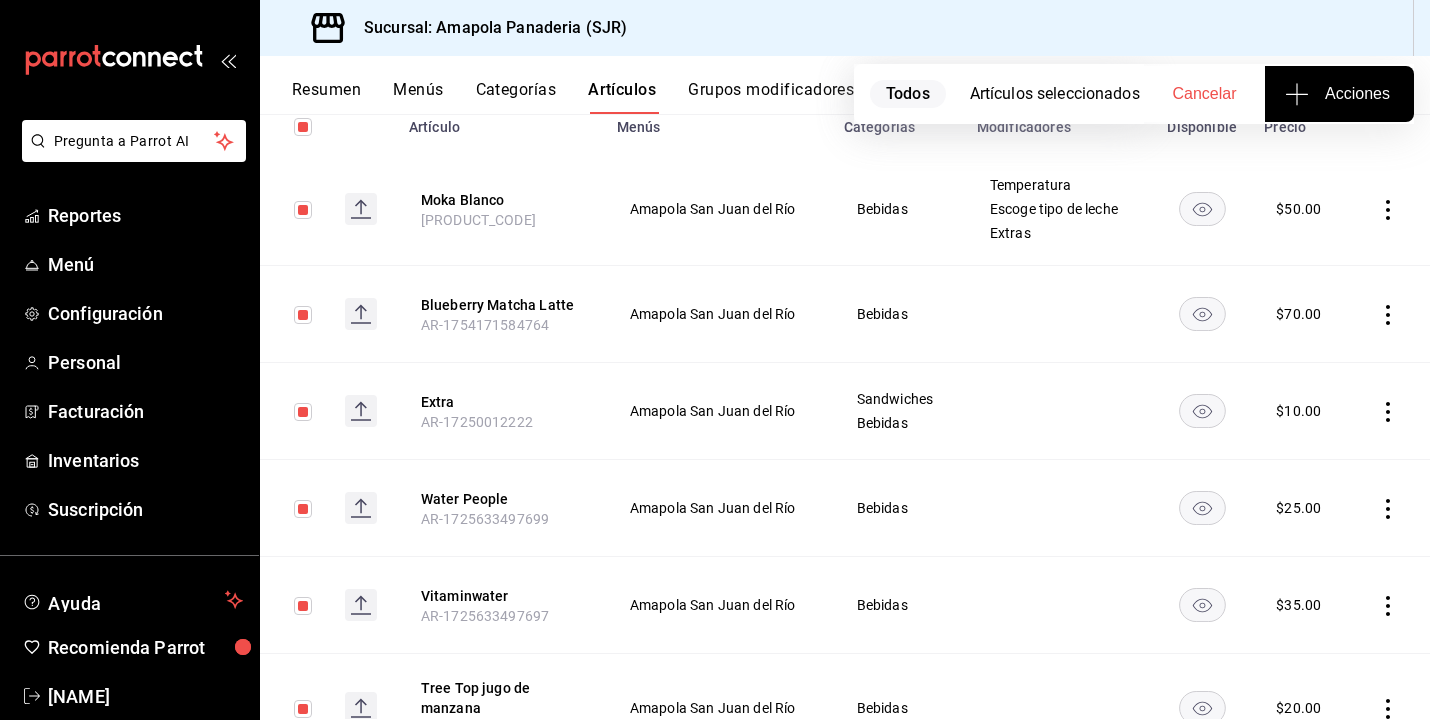 click at bounding box center [294, 411] 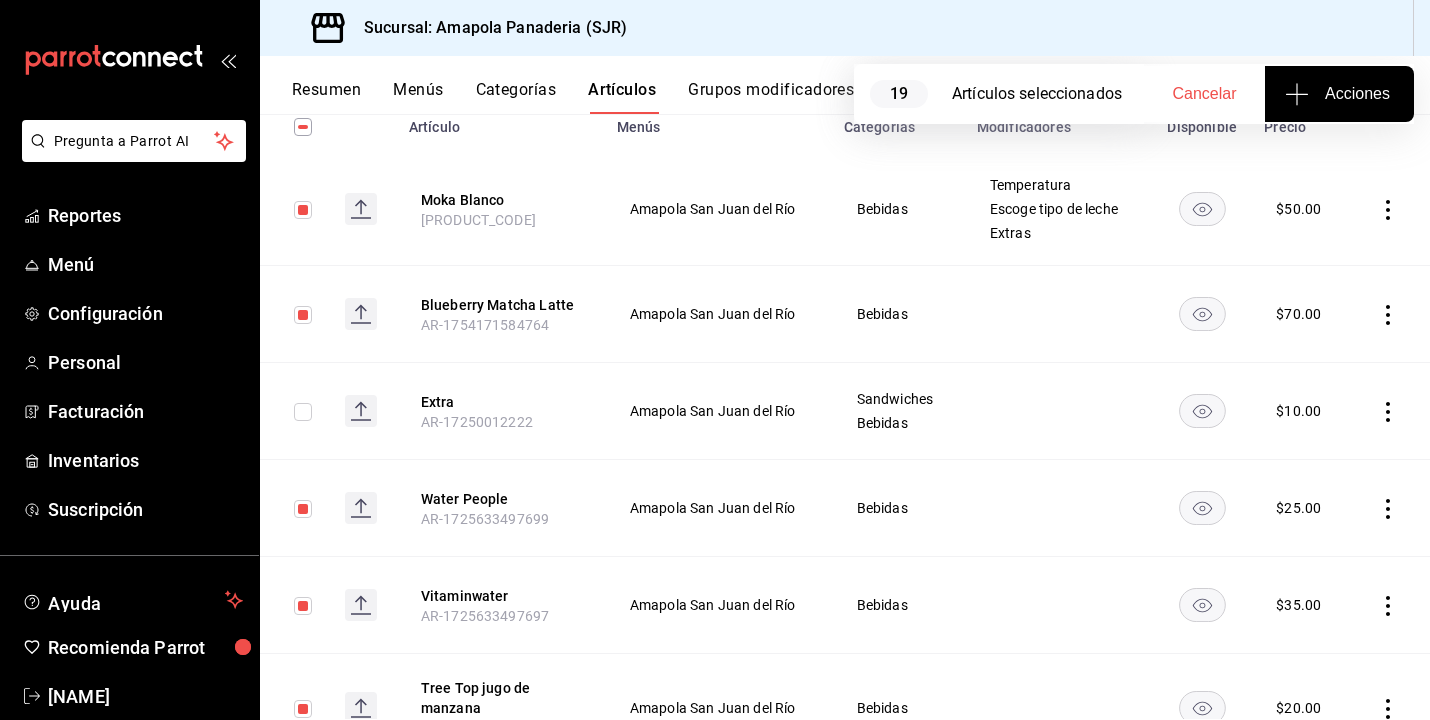 click at bounding box center (303, 509) 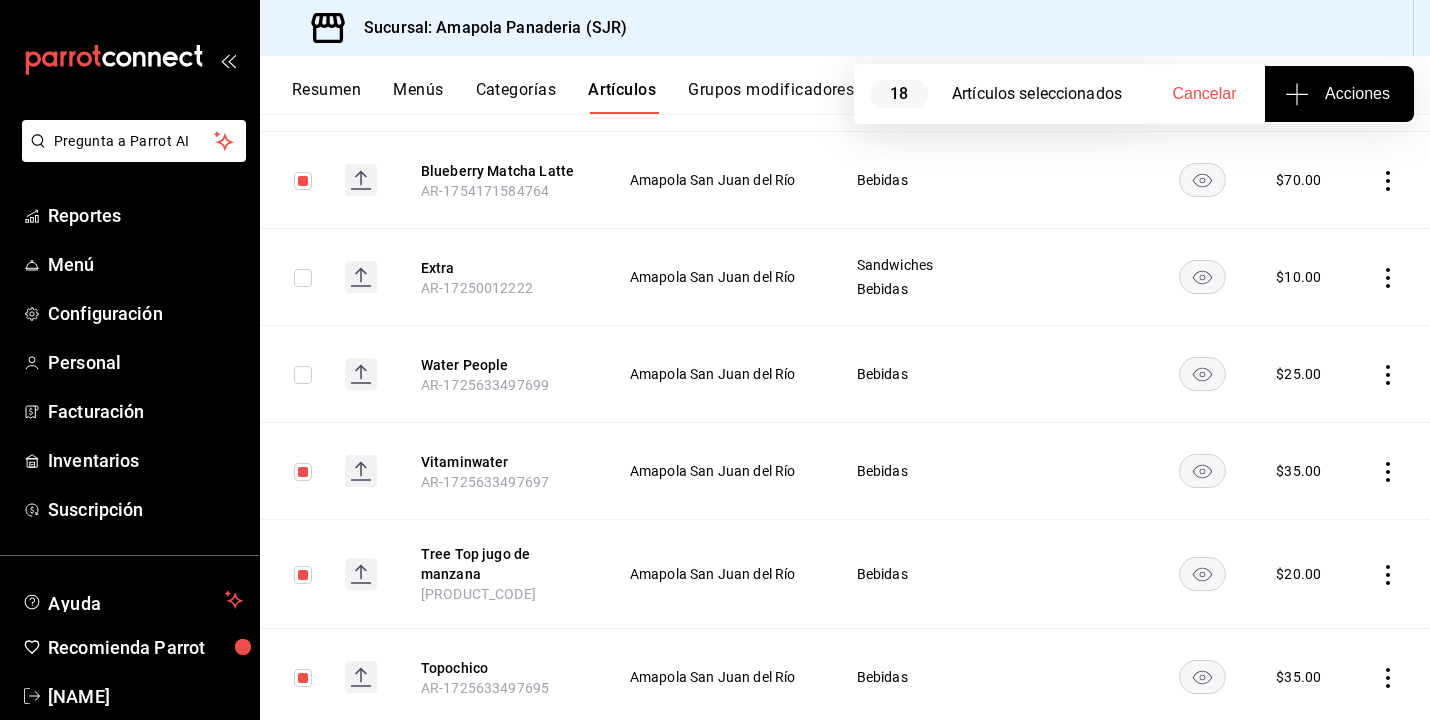 scroll, scrollTop: 388, scrollLeft: 0, axis: vertical 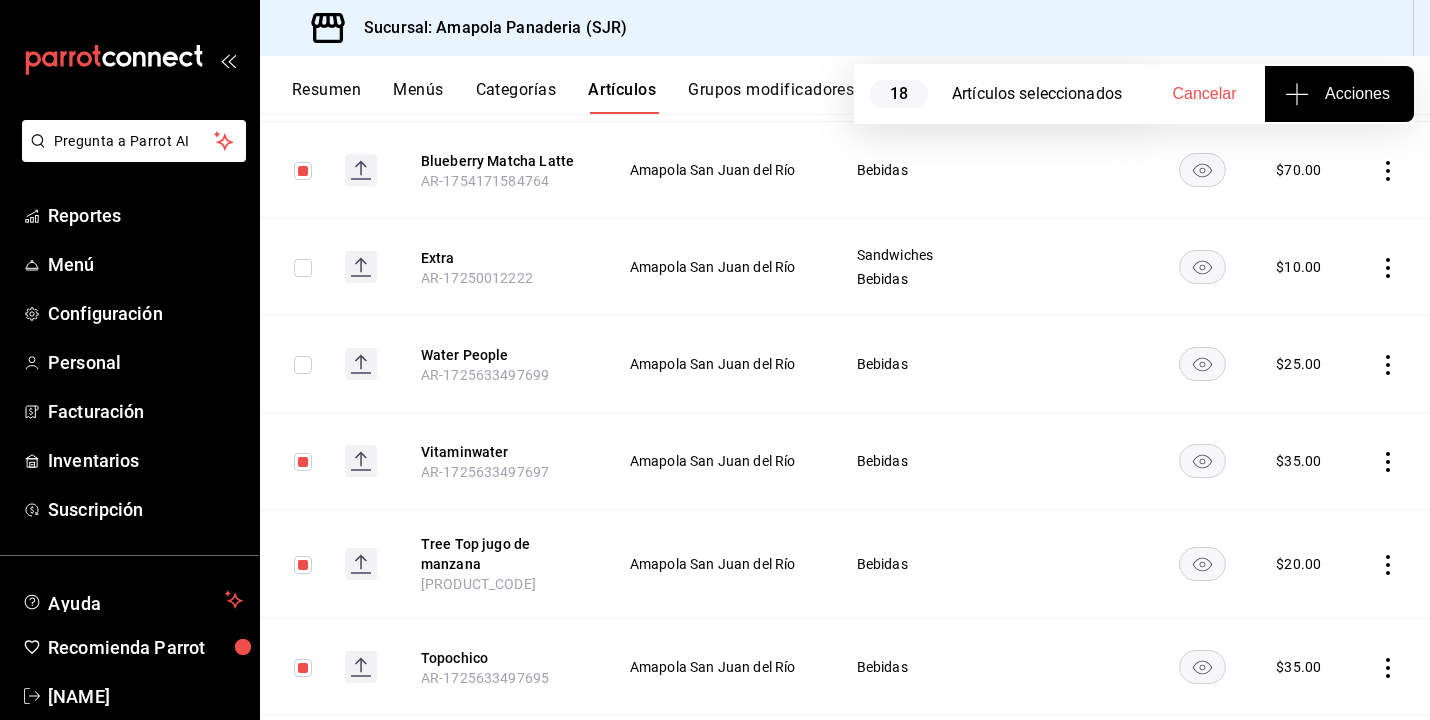 click at bounding box center [303, 462] 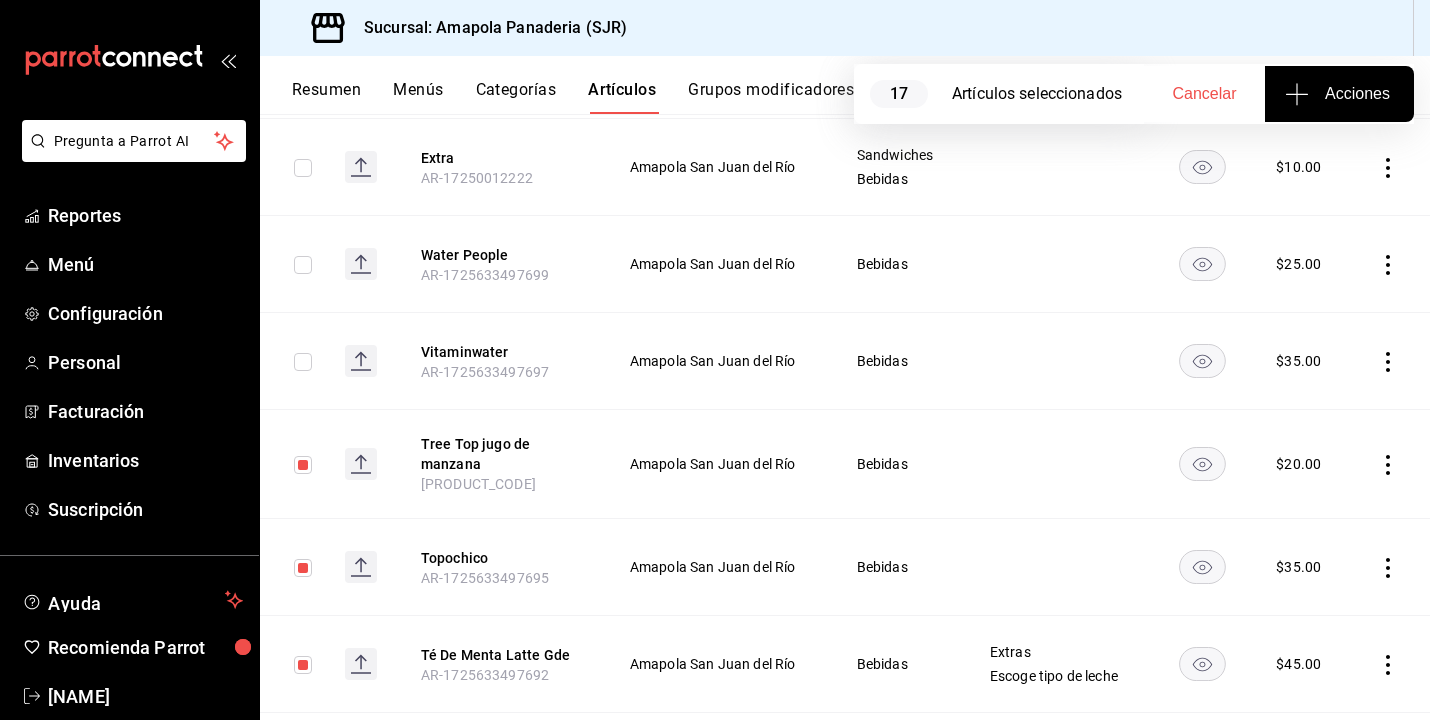 scroll, scrollTop: 489, scrollLeft: 0, axis: vertical 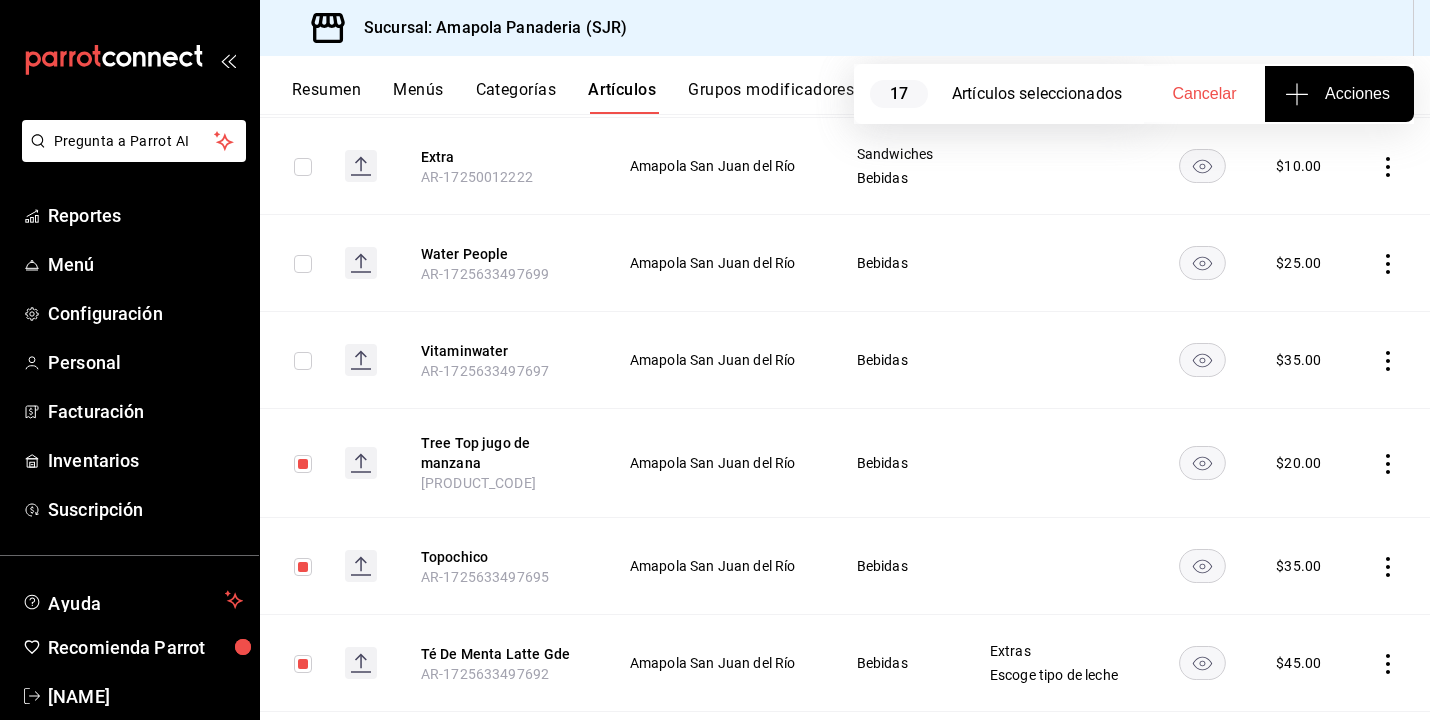 click at bounding box center (303, 464) 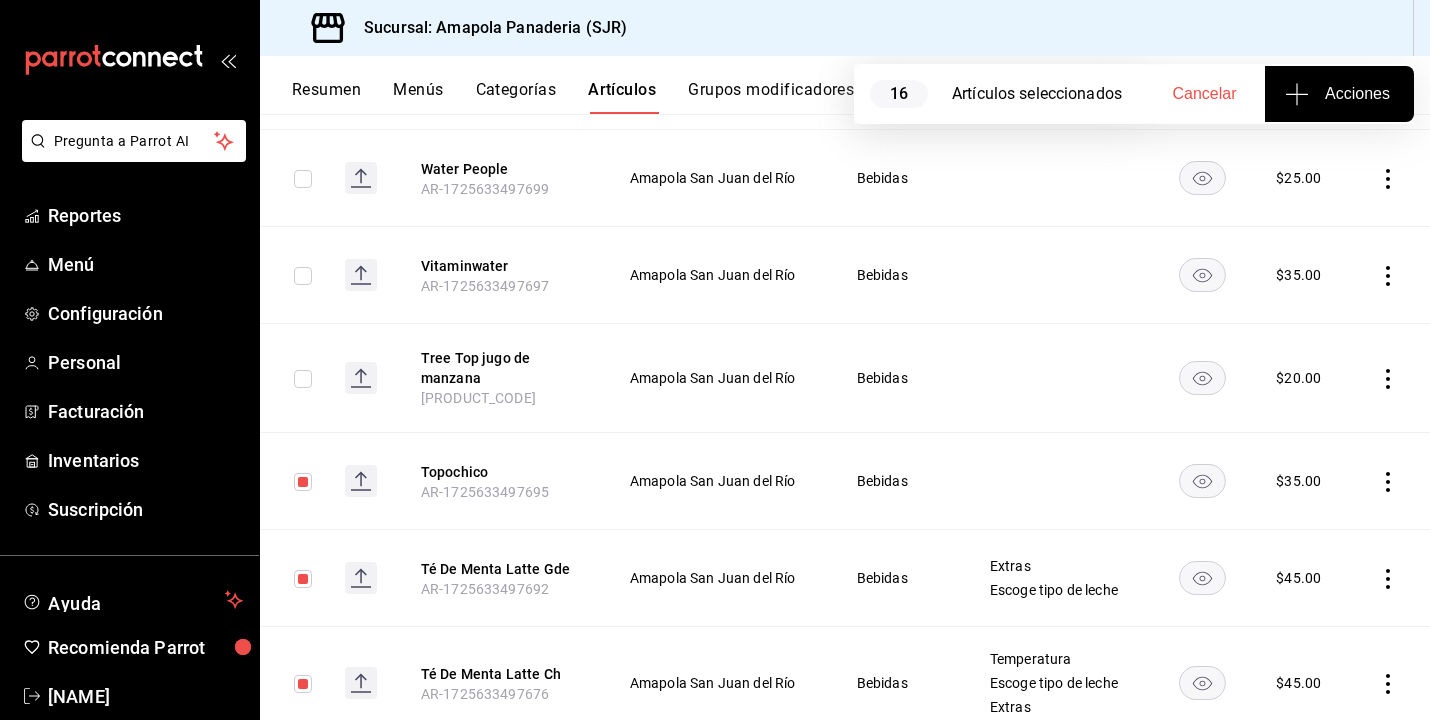 scroll, scrollTop: 578, scrollLeft: 0, axis: vertical 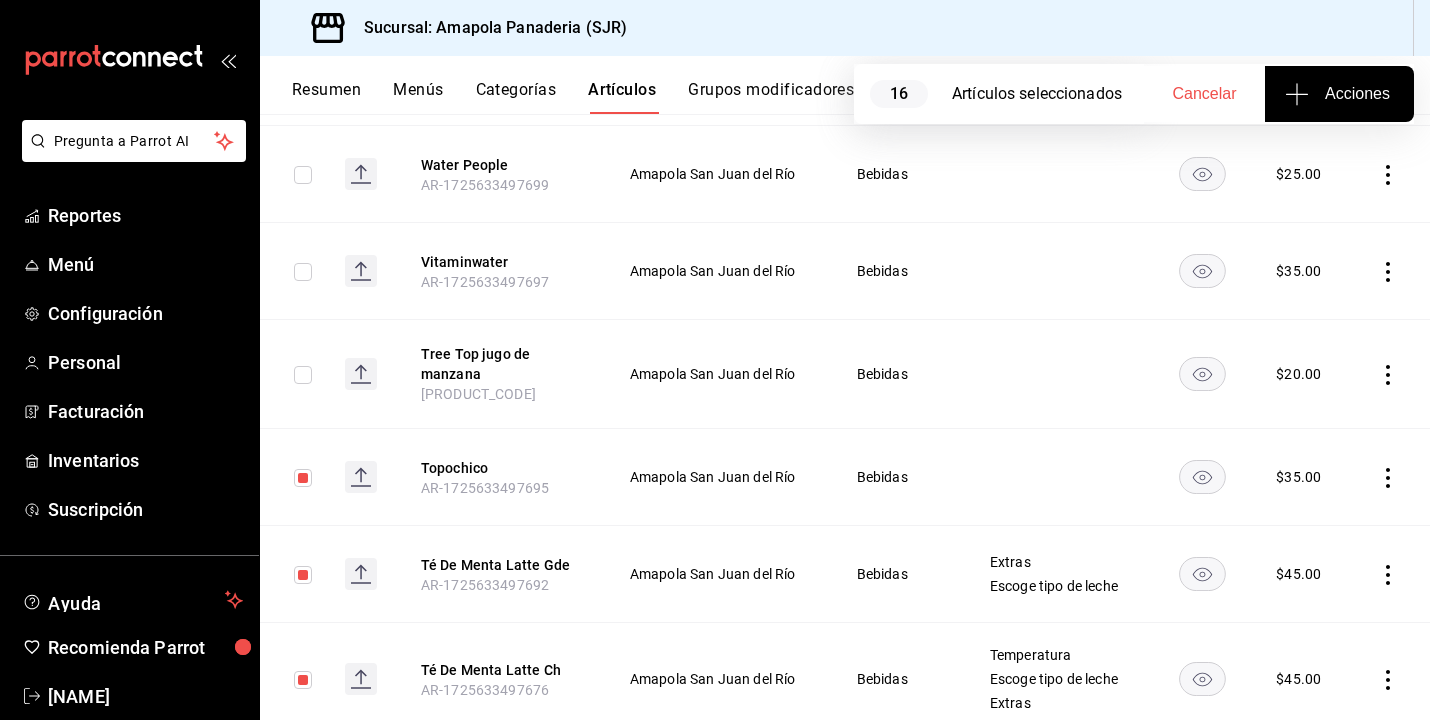 click at bounding box center [303, 478] 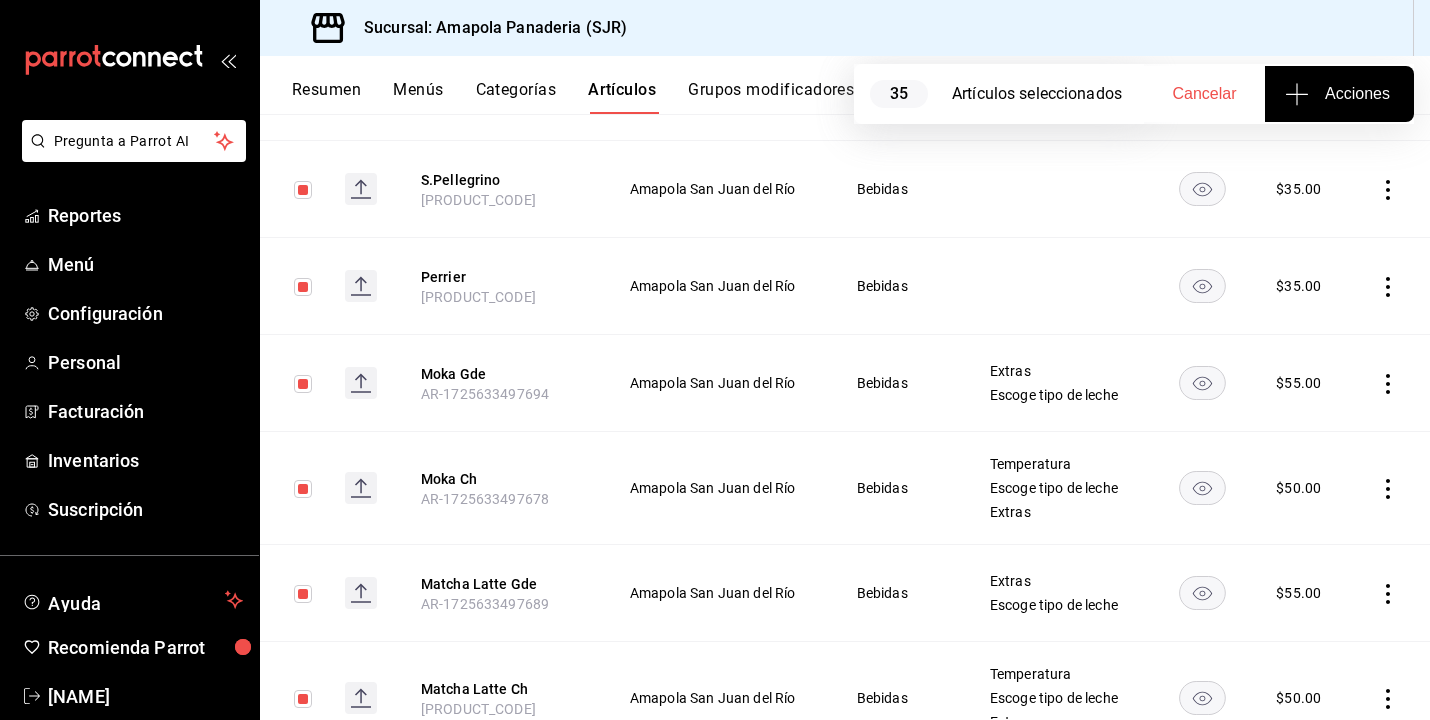 scroll, scrollTop: 1588, scrollLeft: 0, axis: vertical 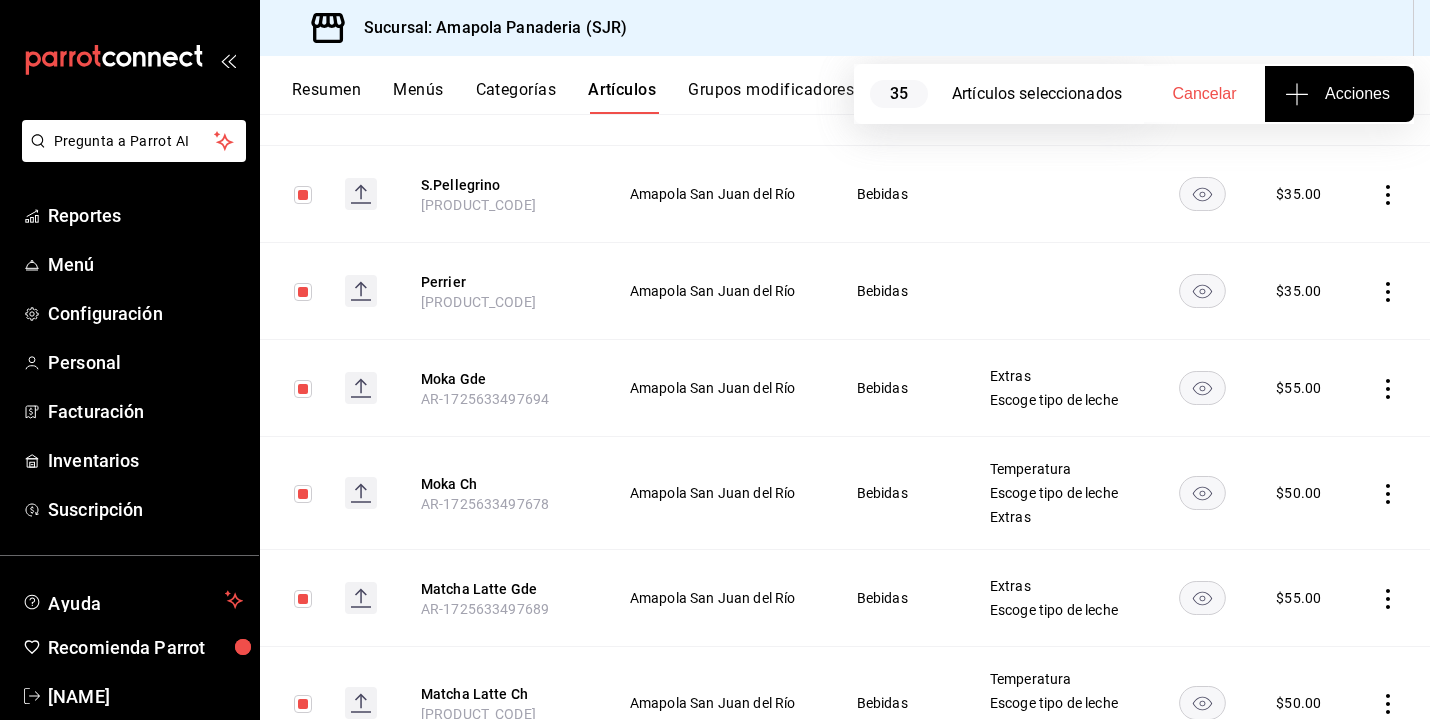 click at bounding box center (303, 195) 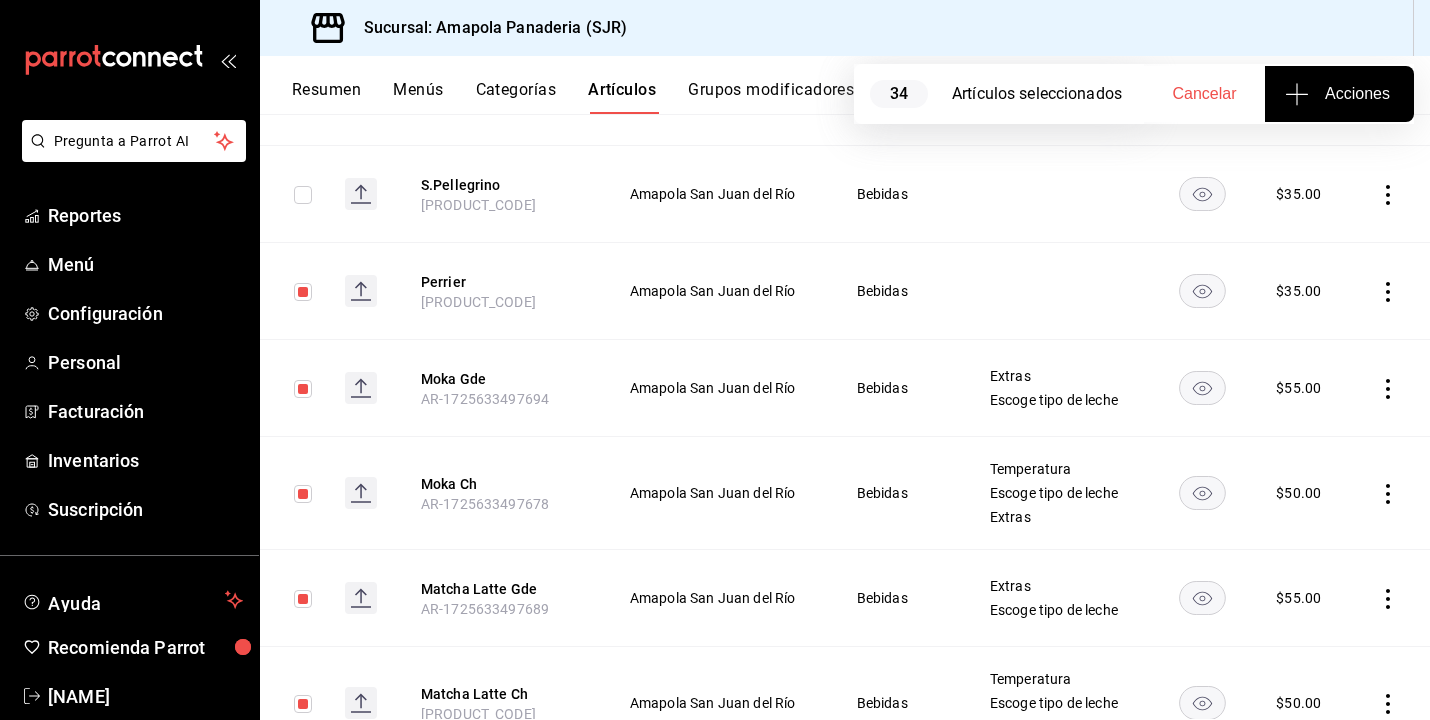 click at bounding box center (303, 292) 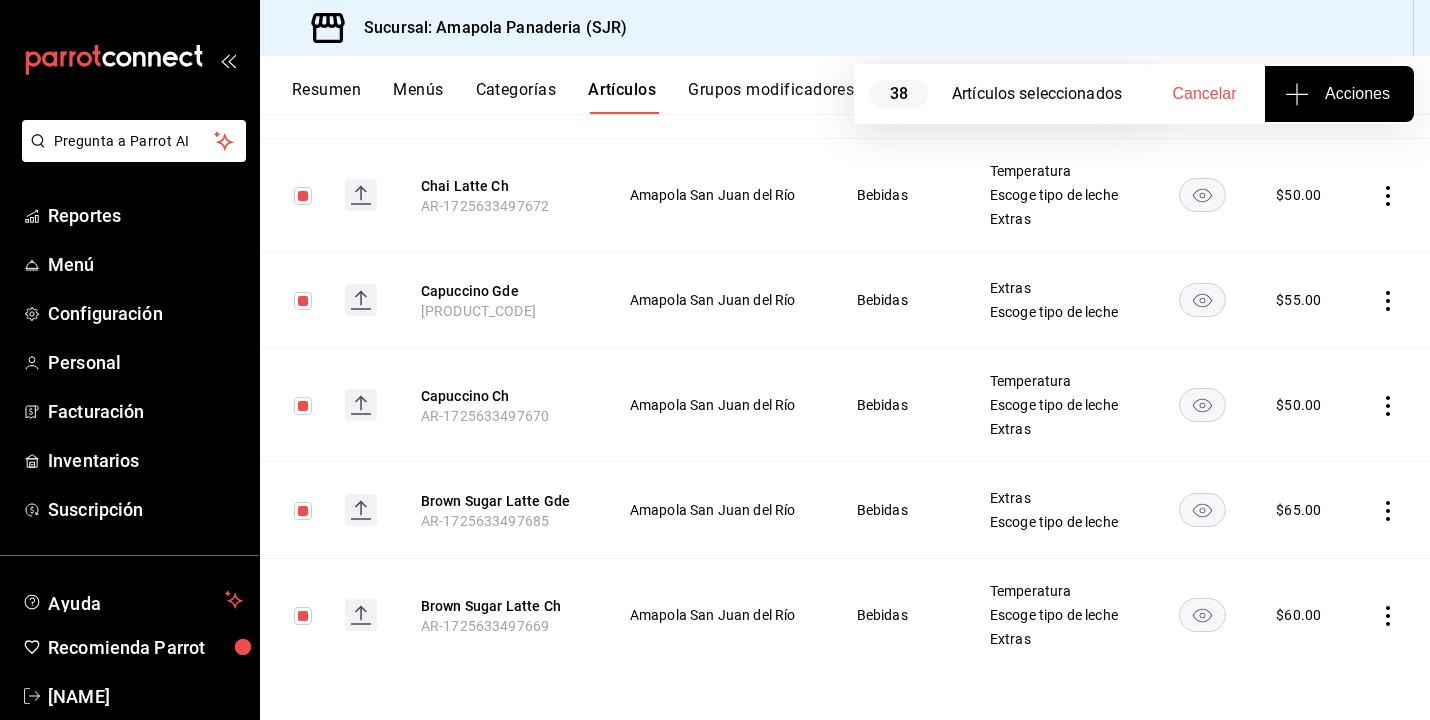 scroll, scrollTop: 4354, scrollLeft: 0, axis: vertical 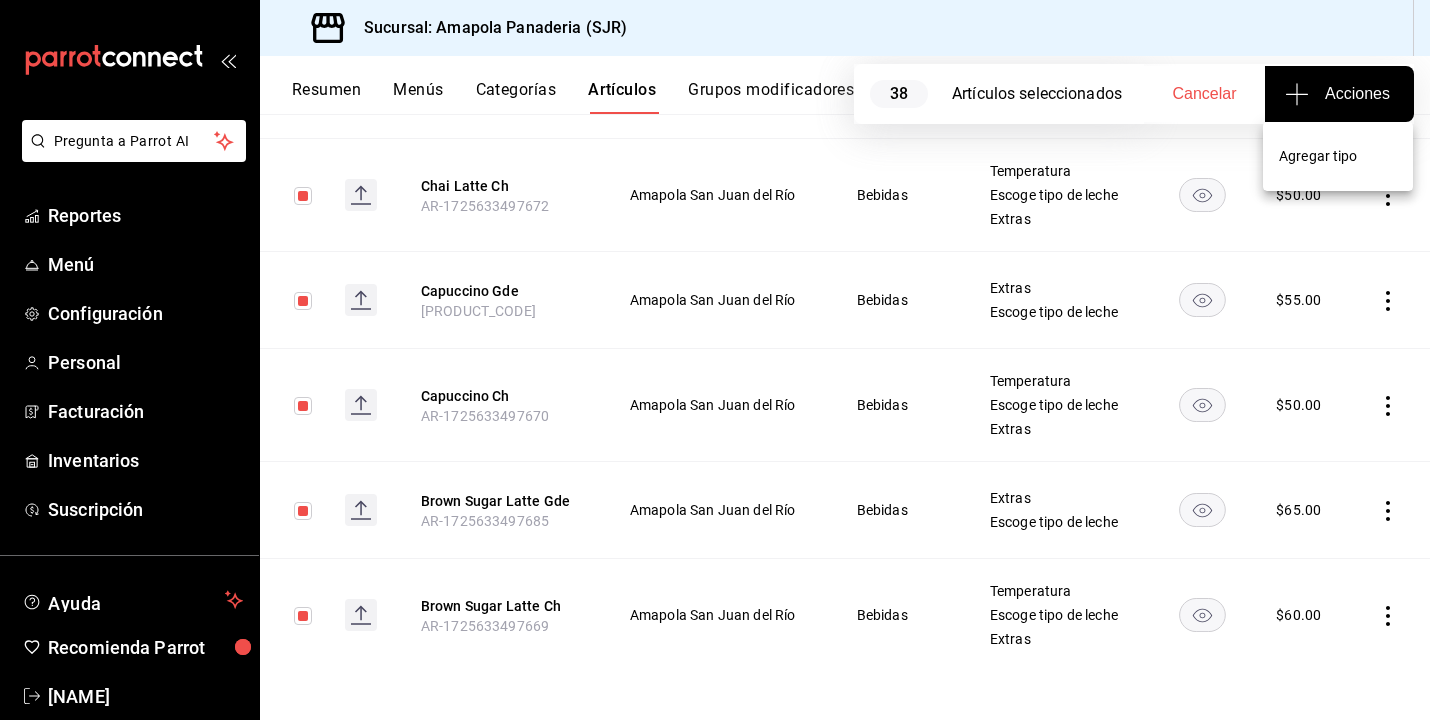 click on "Agregar tipo" at bounding box center [1338, 156] 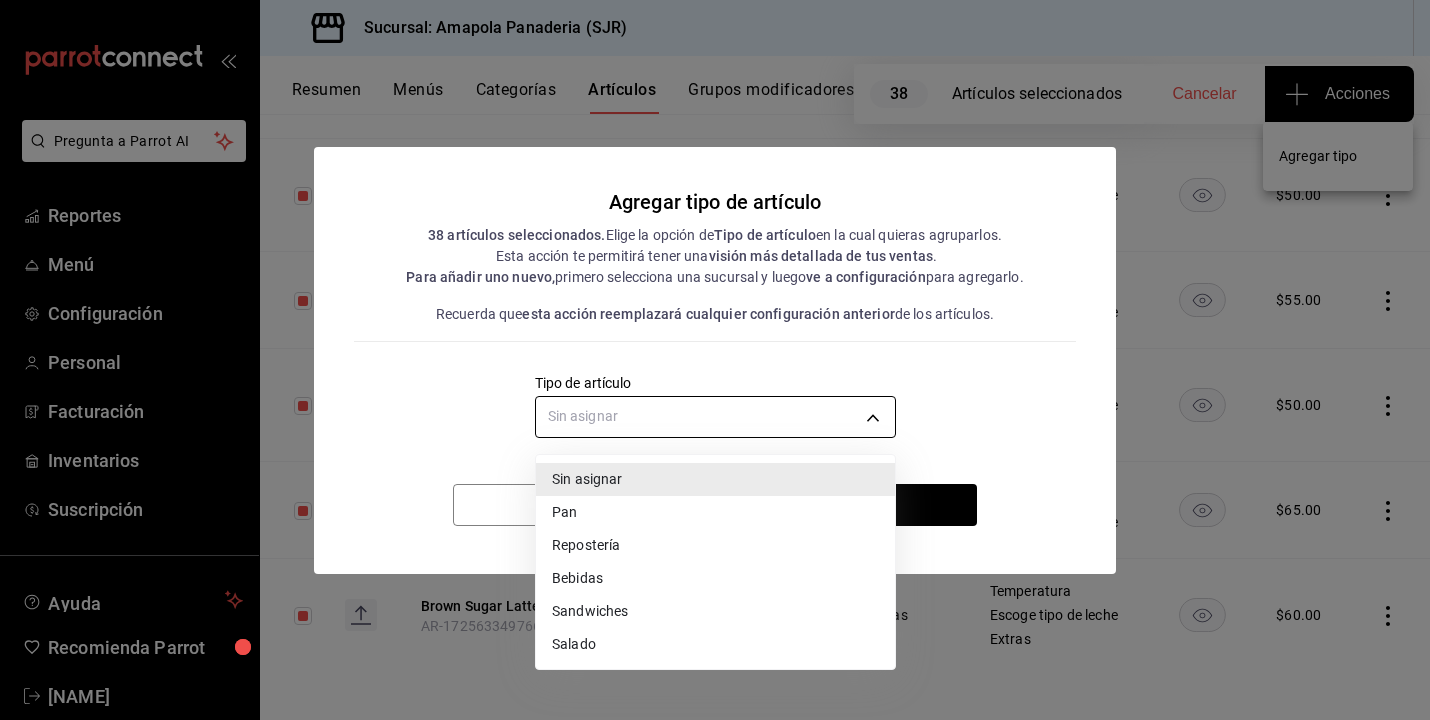click on "Pregunta a Parrot AI Reportes   Menú   Configuración   Personal   Facturación   Inventarios   Suscripción   Ayuda Recomienda Parrot   Juan Carlos Osornio   Sugerir nueva función   Sucursal: Amapola Panaderia (SJR) Resumen Menús Categorías Artículos Grupos modificadores Publicar 38 Artículos seleccionados Cancelar Acciones Artículos sucursal Para editar los artículos o cambios generales, ve a “Organización”. ​ ​ Marcas Todas las marcas, Sin marca fd167ea7-7224-4c5b-ac26-e03c65ddd71c Categorías Bebidas b7aa1f0d-4aa7-4ac5-ab08-e2f25ffa2cf6 Tipo de venta Todos los artículos ALL Ordenar Artículo Artículo Menús Categorías Modificadores Disponible Precio Moka Blanco AR-1725633497373 Amapola San Juan del Río Bebidas Temperatura Escoge tipo de leche Extras $ 50.00 Blueberry Matcha Latte AR-1754171584764 Amapola San Juan del Río Bebidas $ 70.00 Extra AR-17250012222 Amapola San Juan del Río Sandwiches Bebidas $ 10.00 Water People AR-1725633497699 Amapola San Juan del Río Bebidas $ 25.00 $ $" at bounding box center (715, 360) 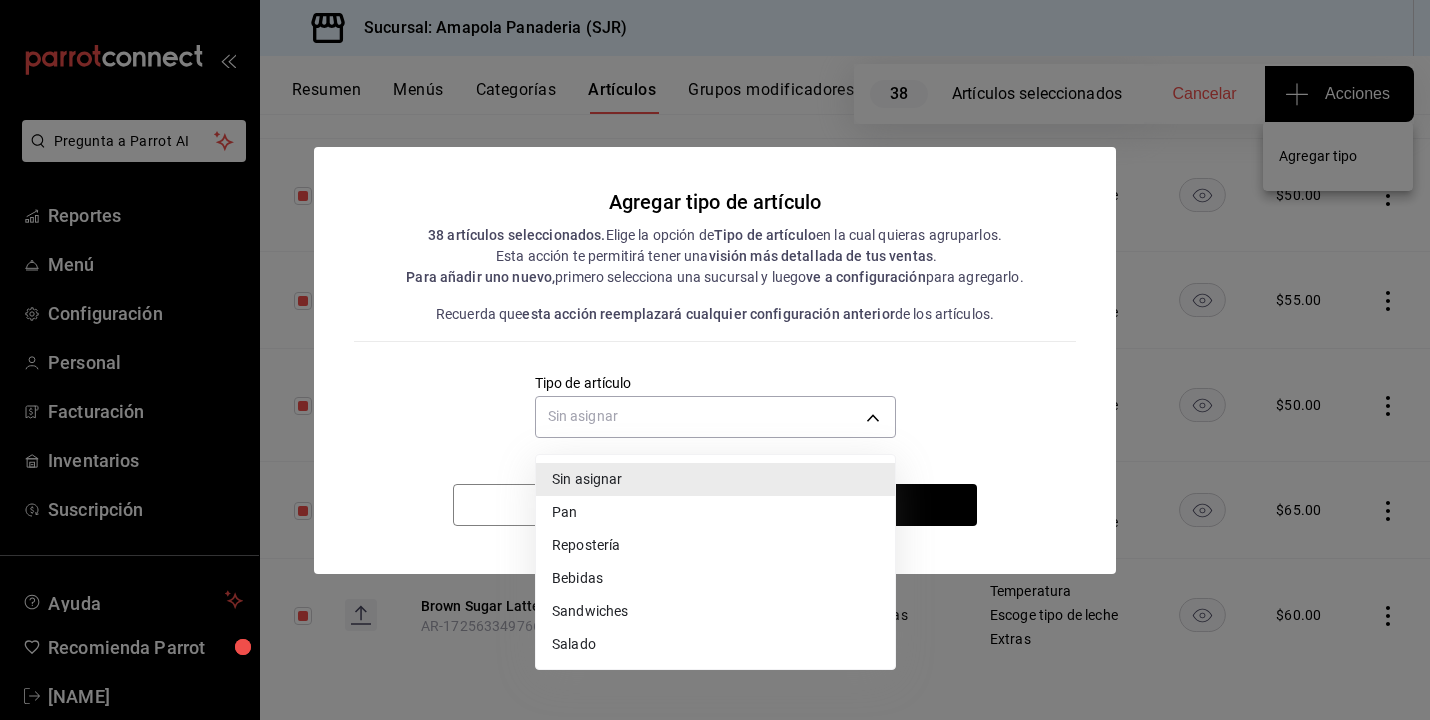 click on "Bebidas" at bounding box center [715, 578] 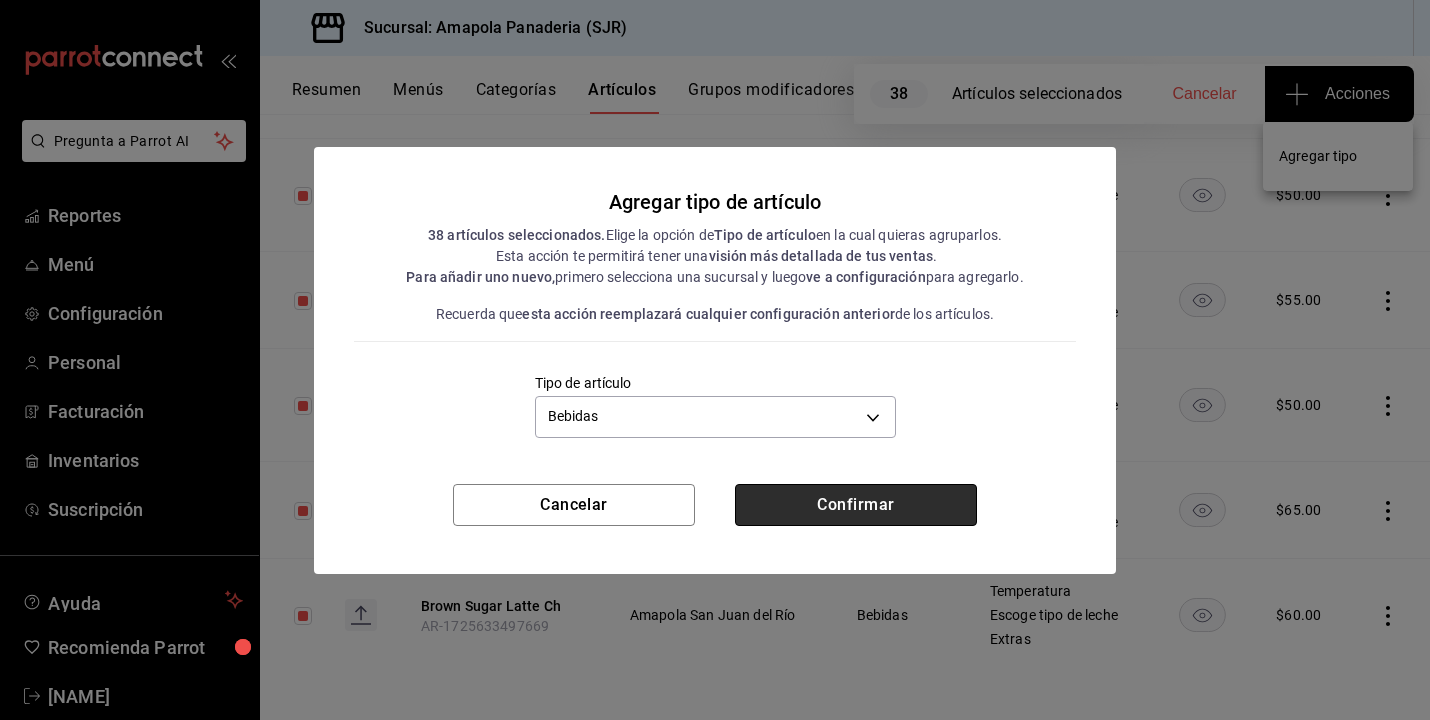 click on "Confirmar" at bounding box center (856, 505) 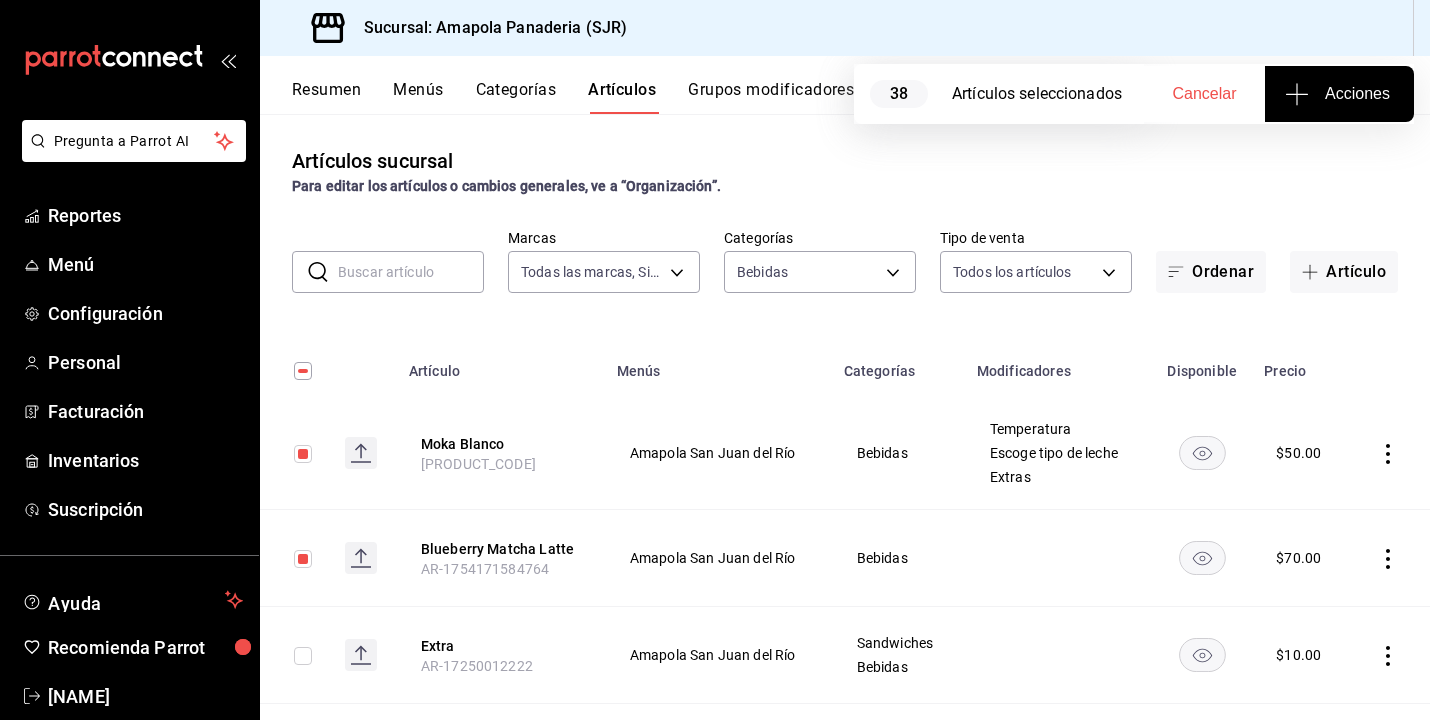 scroll, scrollTop: 0, scrollLeft: 0, axis: both 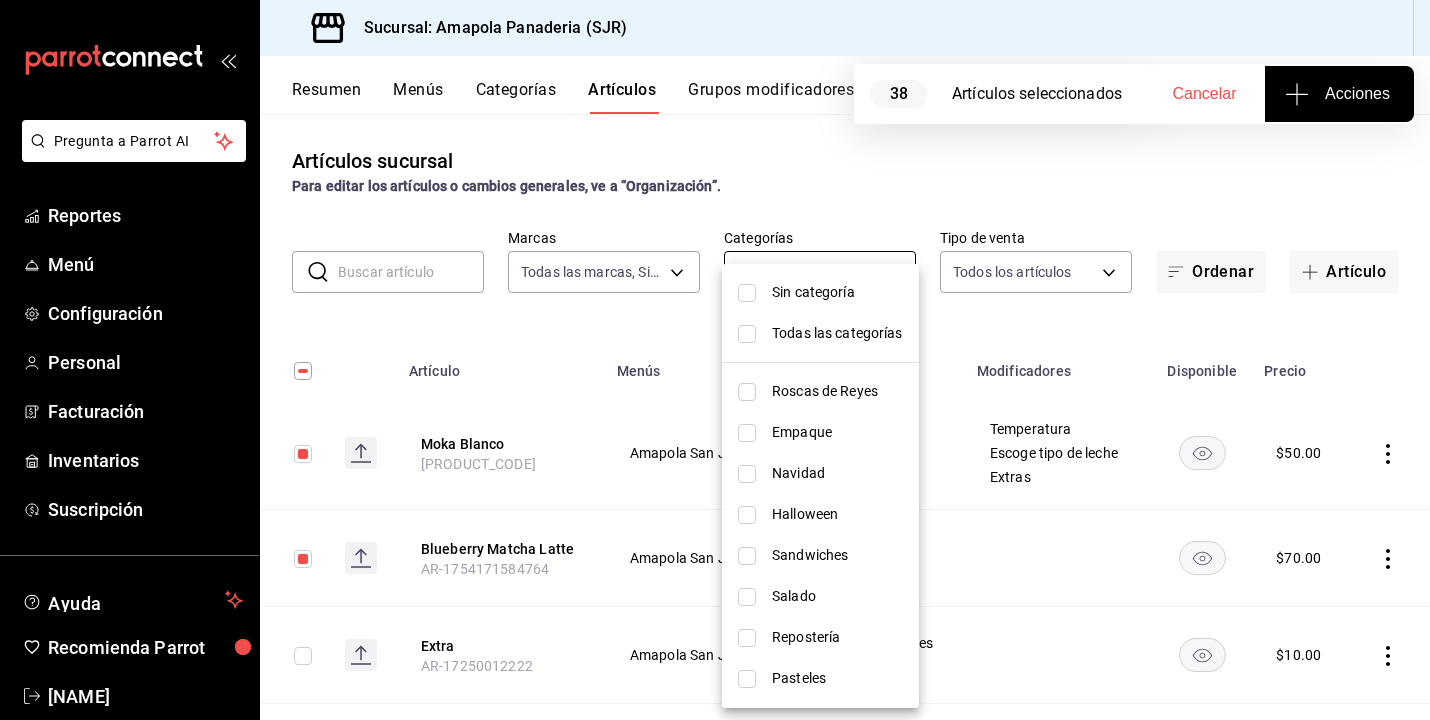 click on "Pregunta a Parrot AI Reportes   Menú   Configuración   Personal   Facturación   Inventarios   Suscripción   Ayuda Recomienda Parrot   Juan Carlos Osornio   Sugerir nueva función   Sucursal: Amapola Panaderia (SJR) Resumen Menús Categorías Artículos Grupos modificadores Publicar 38 Artículos seleccionados Cancelar Acciones Artículos sucursal Para editar los artículos o cambios generales, ve a “Organización”. ​ ​ Marcas Todas las marcas, Sin marca fd167ea7-7224-4c5b-ac26-e03c65ddd71c Categorías Bebidas b7aa1f0d-4aa7-4ac5-ab08-e2f25ffa2cf6 Tipo de venta Todos los artículos ALL Ordenar Artículo Artículo Menús Categorías Modificadores Disponible Precio Moka Blanco AR-1725633497373 Amapola San Juan del Río Bebidas Temperatura Escoge tipo de leche Extras $ 50.00 Blueberry Matcha Latte AR-1754171584764 Amapola San Juan del Río Bebidas $ 70.00 Extra AR-17250012222 Amapola San Juan del Río Sandwiches Bebidas $ 10.00 Water People AR-1725633497699 Amapola San Juan del Río Bebidas $ 25.00 $ $" at bounding box center [715, 360] 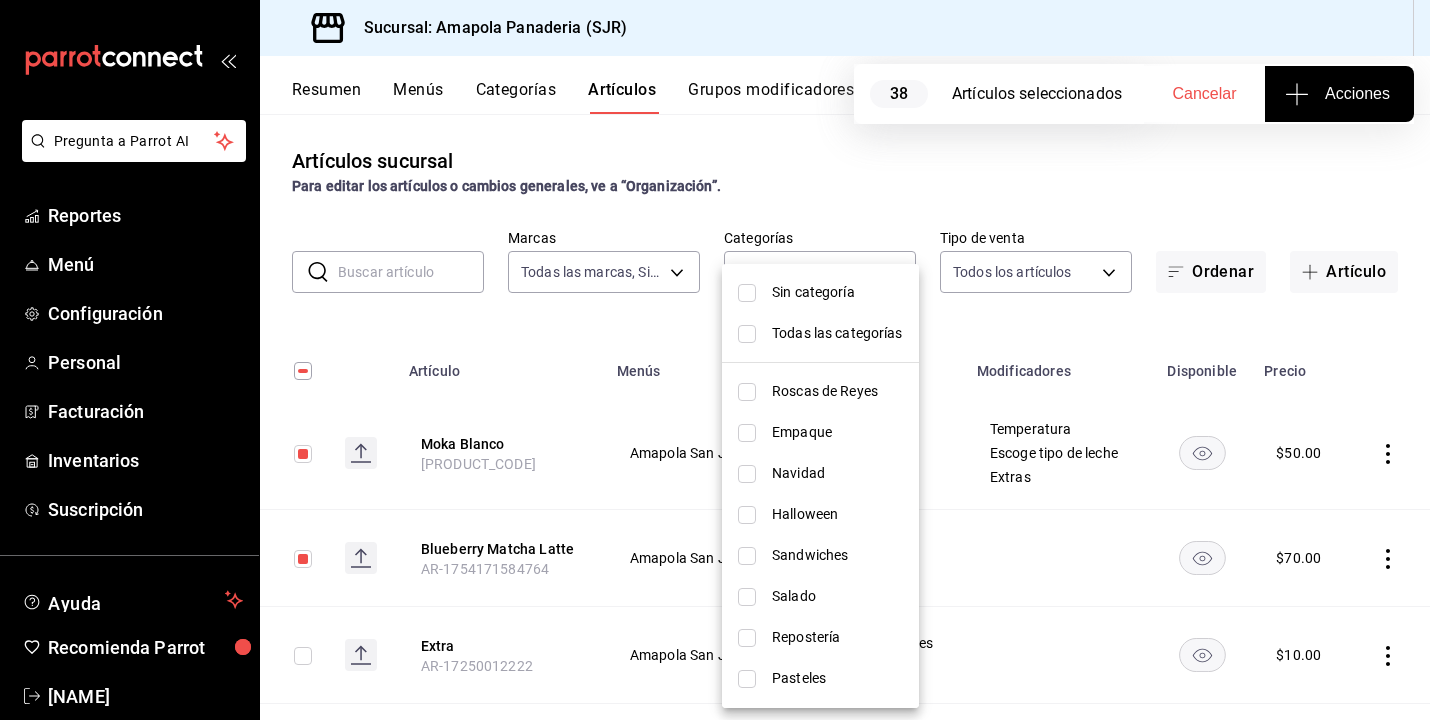 click at bounding box center (715, 360) 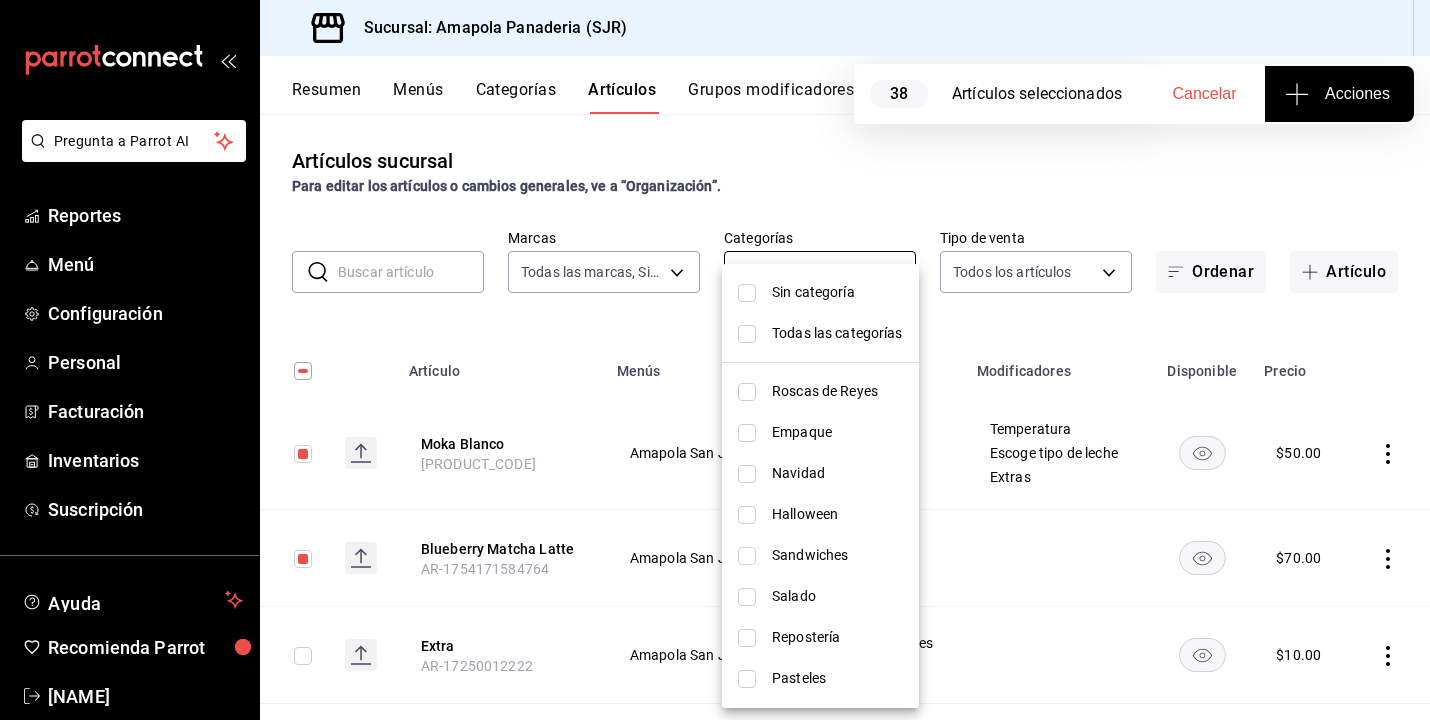 click on "Pregunta a Parrot AI Reportes   Menú   Configuración   Personal   Facturación   Inventarios   Suscripción   Ayuda Recomienda Parrot   Juan Carlos Osornio   Sugerir nueva función   Sucursal: Amapola Panaderia (SJR) Resumen Menús Categorías Artículos Grupos modificadores Publicar 38 Artículos seleccionados Cancelar Acciones Artículos sucursal Para editar los artículos o cambios generales, ve a “Organización”. ​ ​ Marcas Todas las marcas, Sin marca fd167ea7-7224-4c5b-ac26-e03c65ddd71c Categorías Bebidas b7aa1f0d-4aa7-4ac5-ab08-e2f25ffa2cf6 Tipo de venta Todos los artículos ALL Ordenar Artículo Artículo Menús Categorías Modificadores Disponible Precio Moka Blanco AR-1725633497373 Amapola San Juan del Río Bebidas Temperatura Escoge tipo de leche Extras $ 50.00 Blueberry Matcha Latte AR-1754171584764 Amapola San Juan del Río Bebidas $ 70.00 Extra AR-17250012222 Amapola San Juan del Río Sandwiches Bebidas $ 10.00 Water People AR-1725633497699 Amapola San Juan del Río Bebidas $ 25.00 $ $" at bounding box center [715, 360] 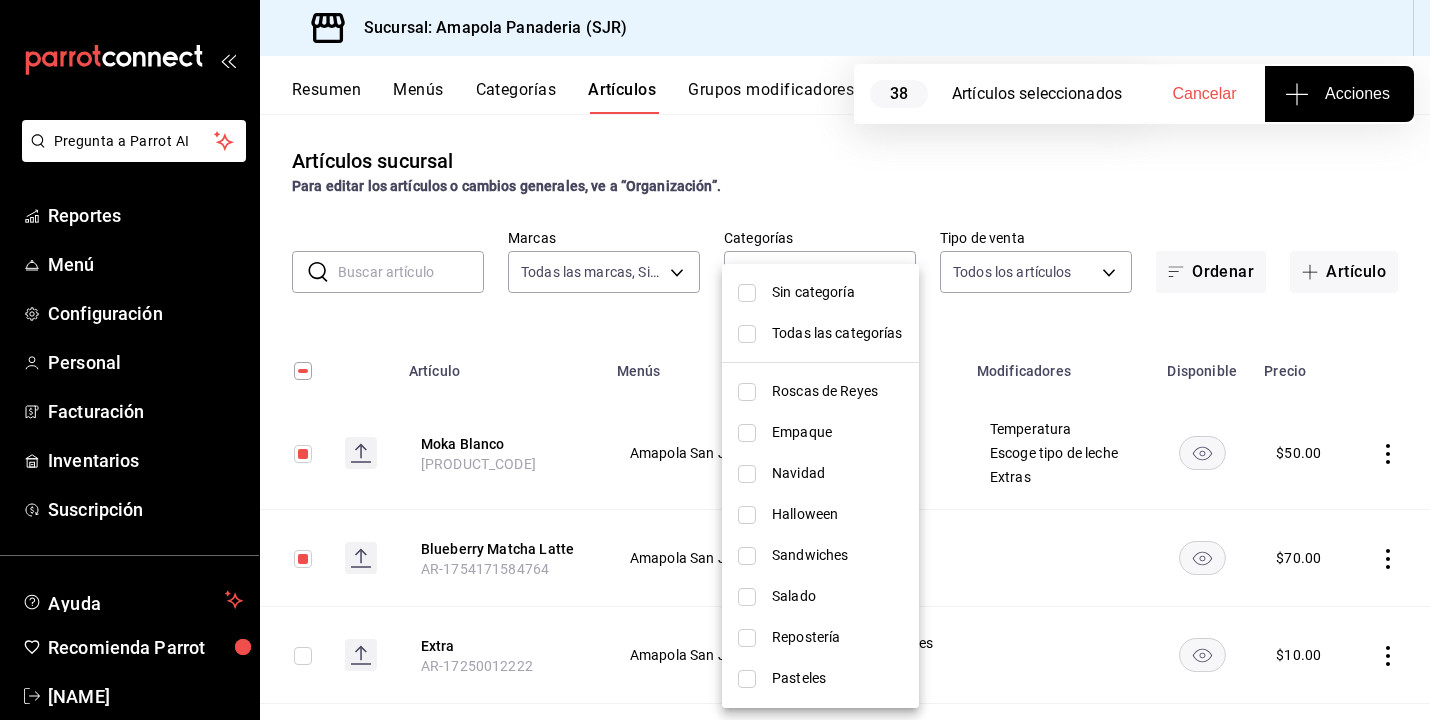 click on "Salado" at bounding box center [837, 596] 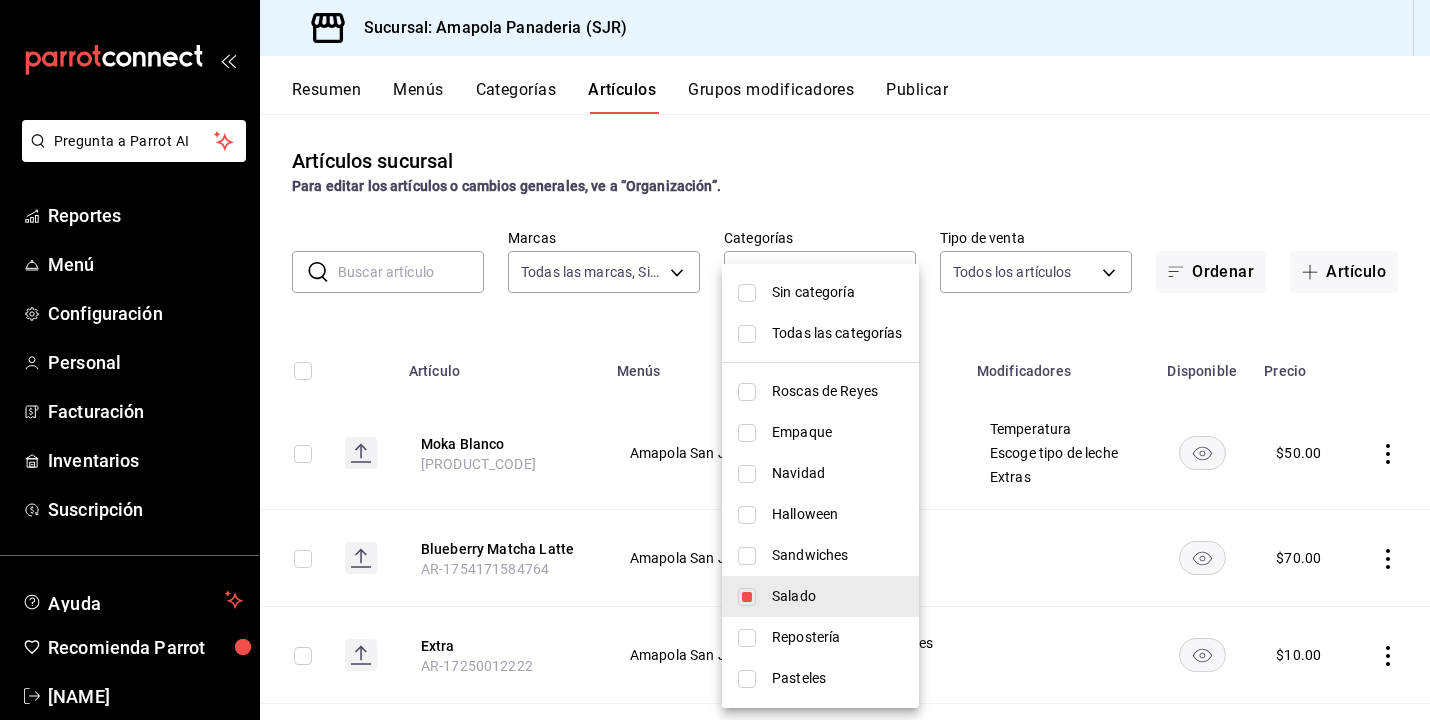 click at bounding box center (715, 360) 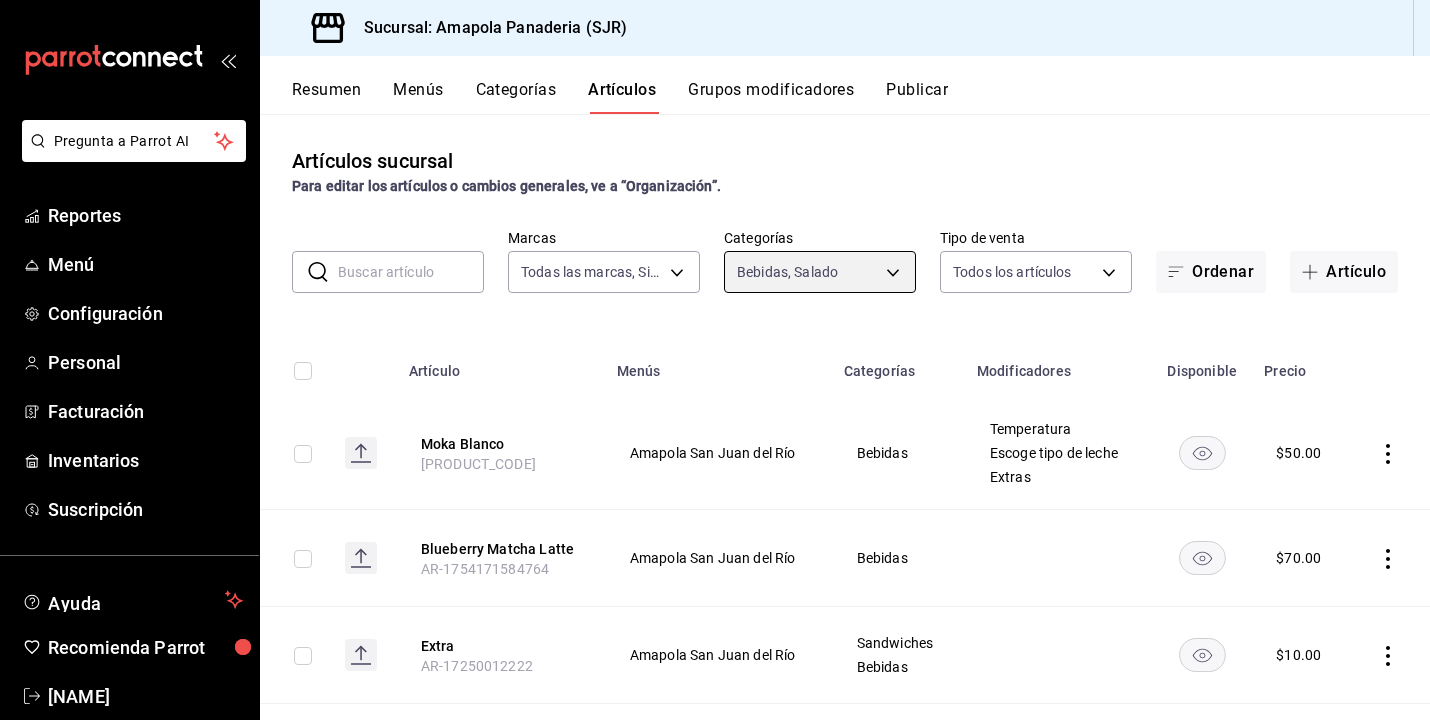 scroll, scrollTop: 0, scrollLeft: 0, axis: both 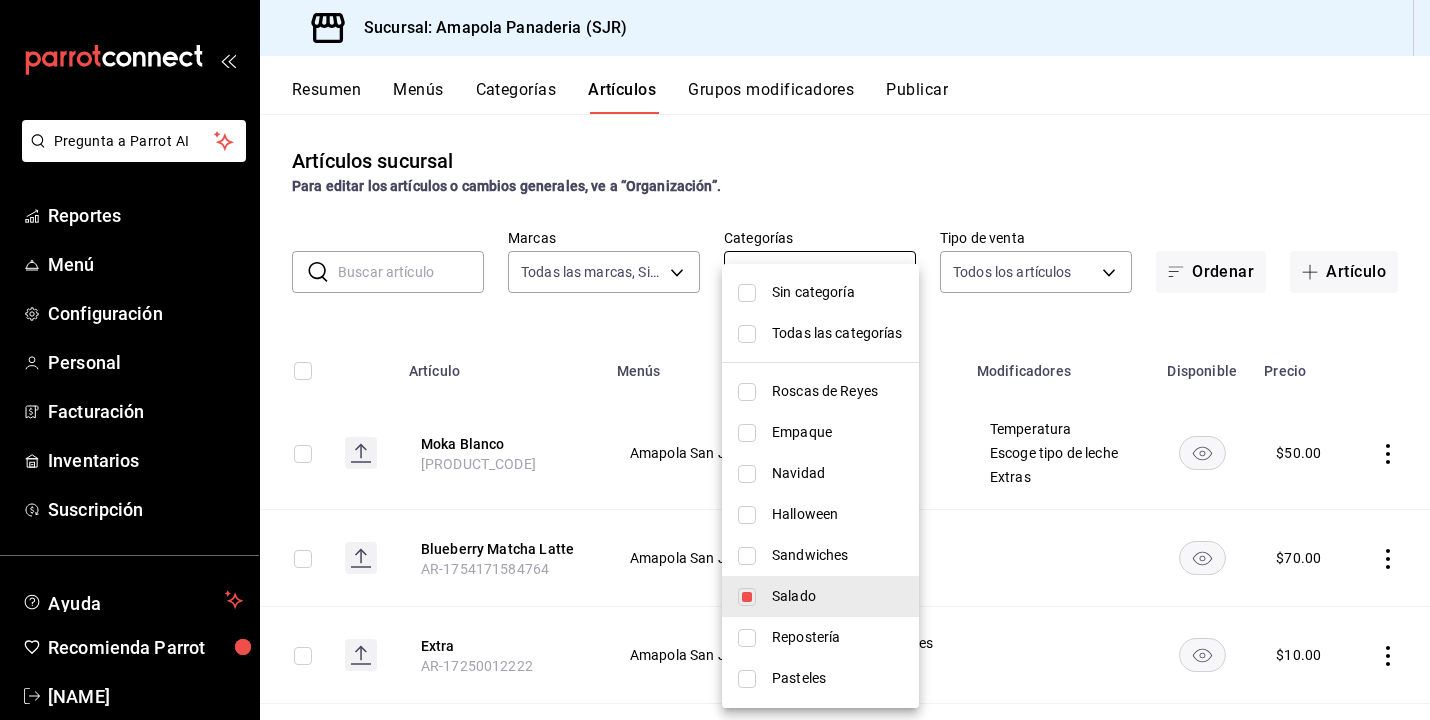 click on "Pregunta a Parrot AI Reportes   Menú   Configuración   Personal   Facturación   Inventarios   Suscripción   Ayuda Recomienda Parrot   Juan Carlos Osornio   Sugerir nueva función   Sucursal: Amapola Panaderia (SJR) Resumen Menús Categorías Artículos Grupos modificadores Publicar Artículos sucursal Para editar los artículos o cambios generales, ve a “Organización”. ​ ​ Marcas Todas las marcas, Sin marca fd167ea7-7224-4c5b-ac26-e03c65ddd71c Categorías Bebidas, Salado b7aa1f0d-4aa7-4ac5-ab08-e2f25ffa2cf6,93fa1520-1528-4865-83e1-ae0a9395ed62 Tipo de venta Todos los artículos ALL Ordenar Artículo Artículo Menús Categorías Modificadores Disponible Precio Moka Blanco AR-1725633497373 Amapola San Juan del Río Bebidas Temperatura Escoge tipo de leche Extras $ 50.00 Blueberry Matcha Latte AR-1754171584764 Amapola San Juan del Río Bebidas $ 70.00 Extra AR-17250012222 Amapola San Juan del Río Sandwiches Bebidas $ 10.00 Focaccia AR-172563388111 Amapola San Juan del Río Salado $ 35.00 Salado $ $" at bounding box center (715, 360) 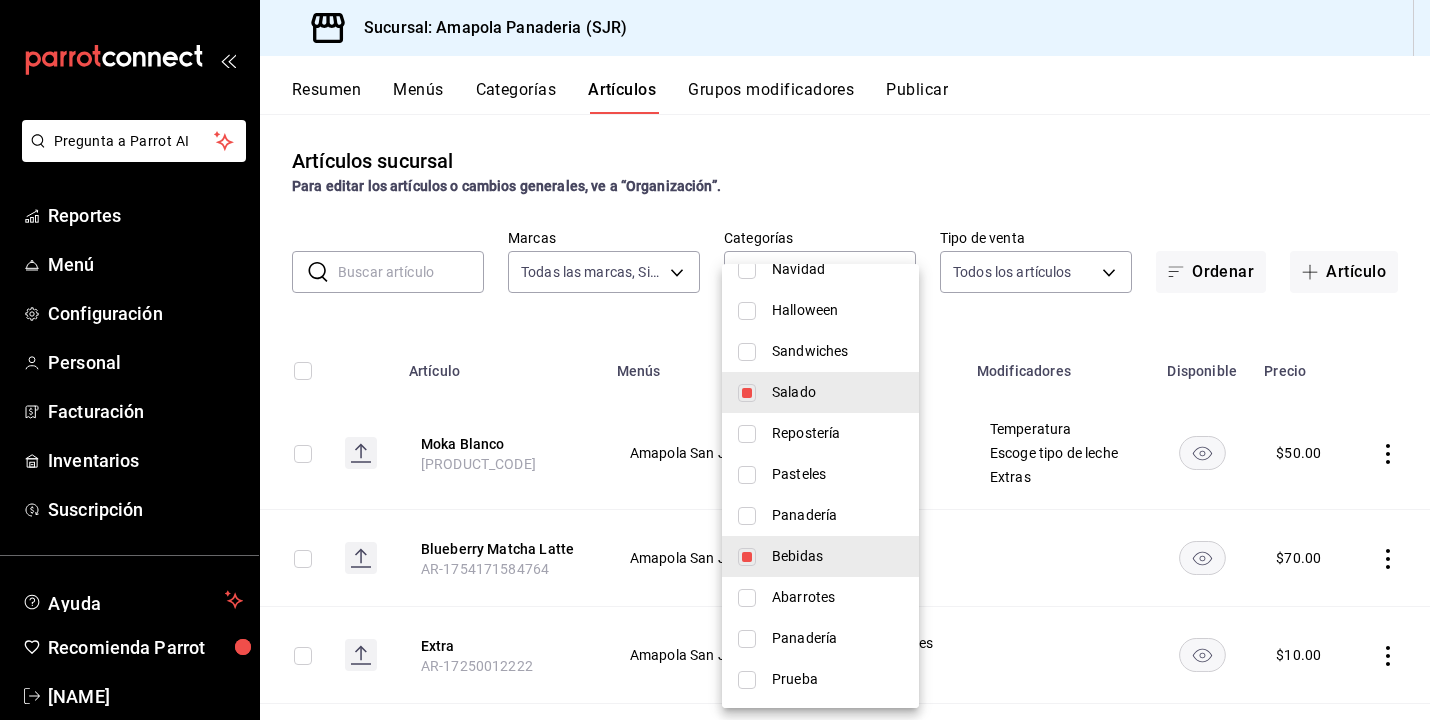 scroll, scrollTop: 204, scrollLeft: 0, axis: vertical 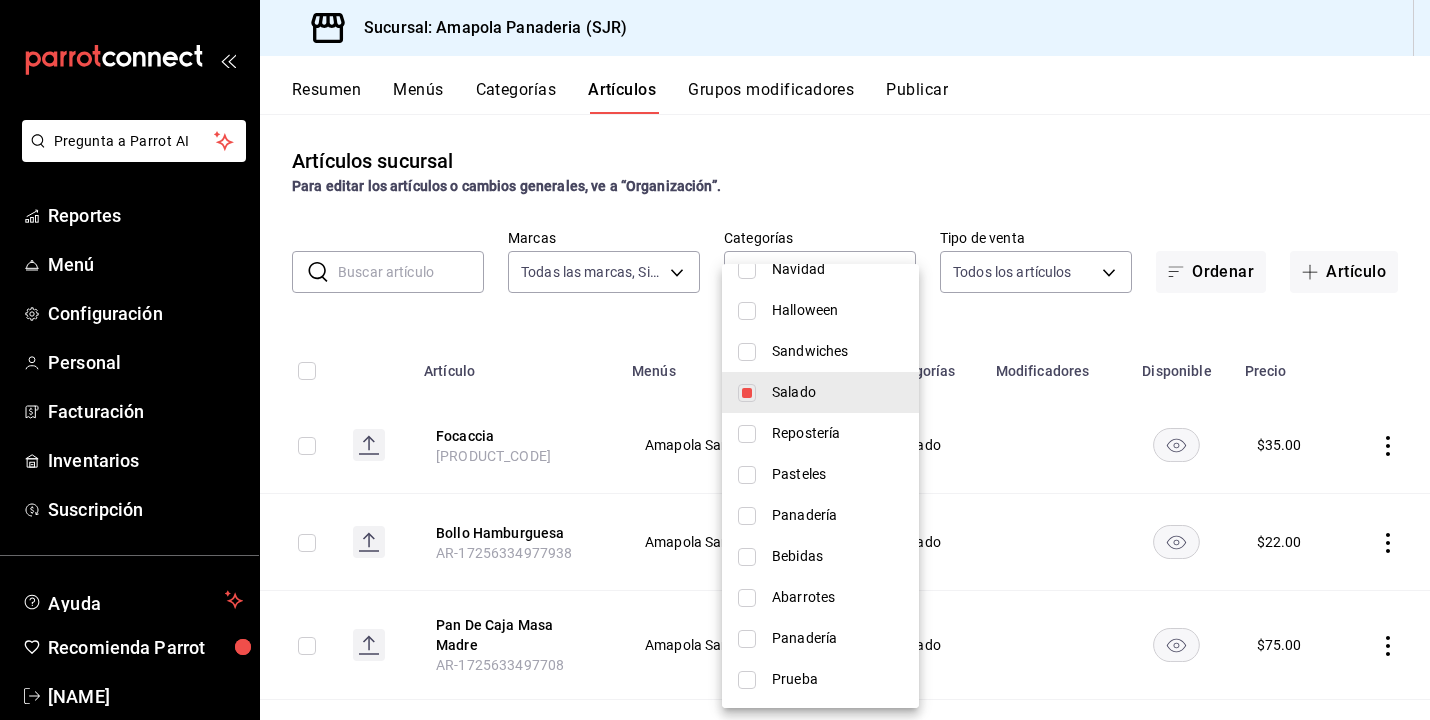 click at bounding box center [715, 360] 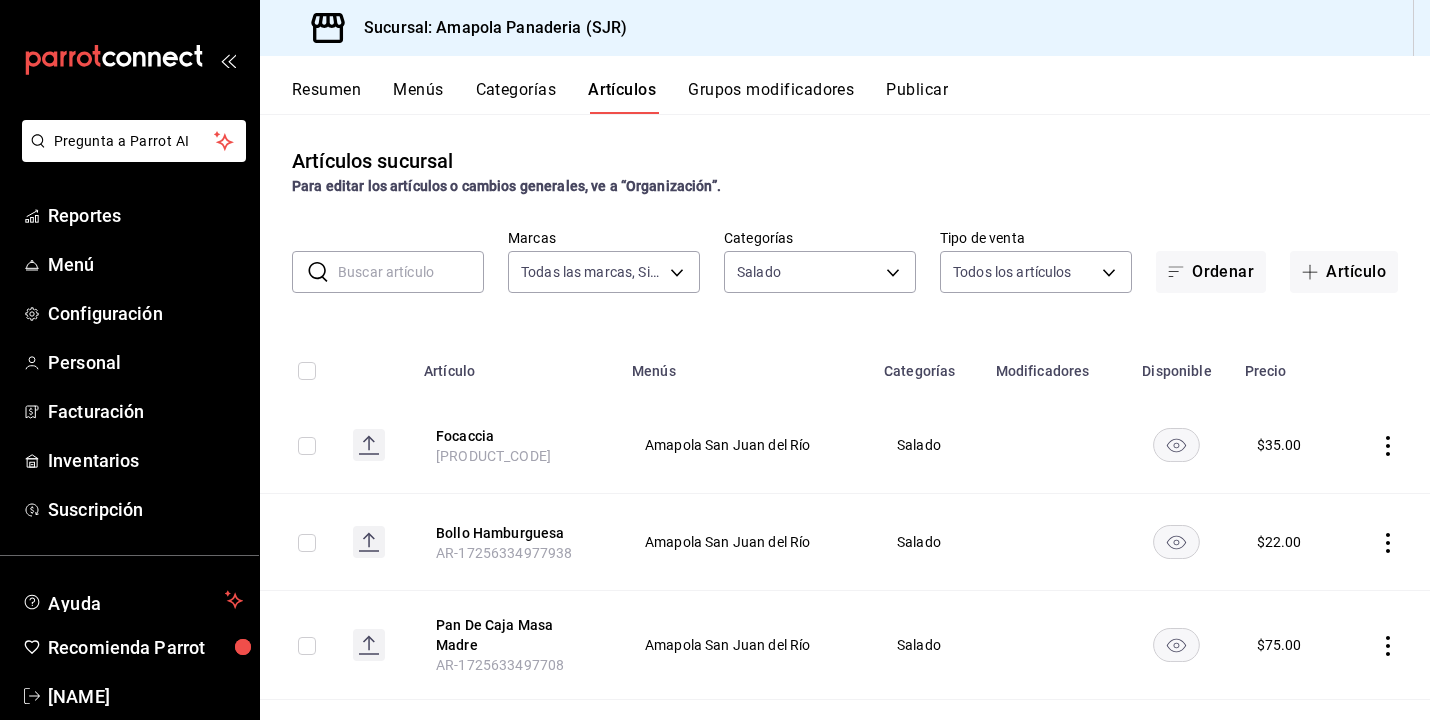 click at bounding box center (307, 371) 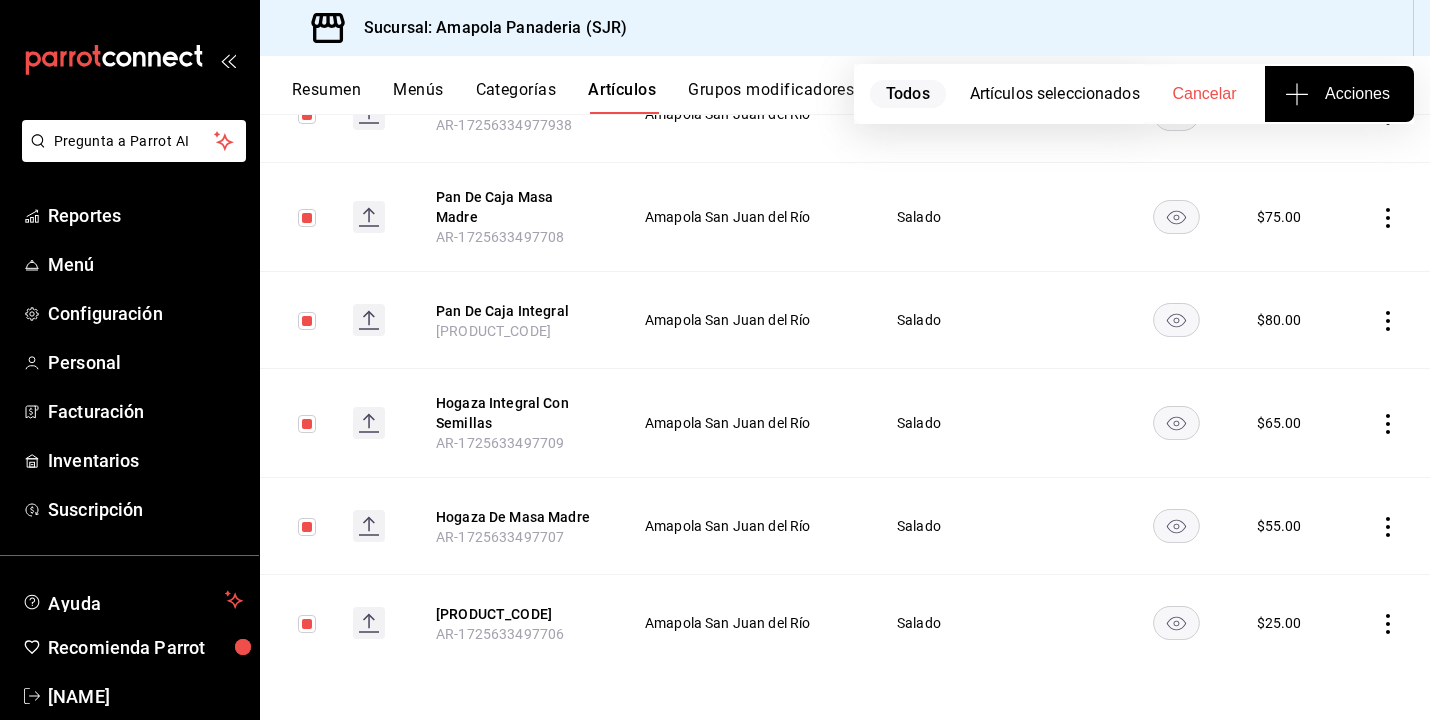scroll, scrollTop: 440, scrollLeft: 0, axis: vertical 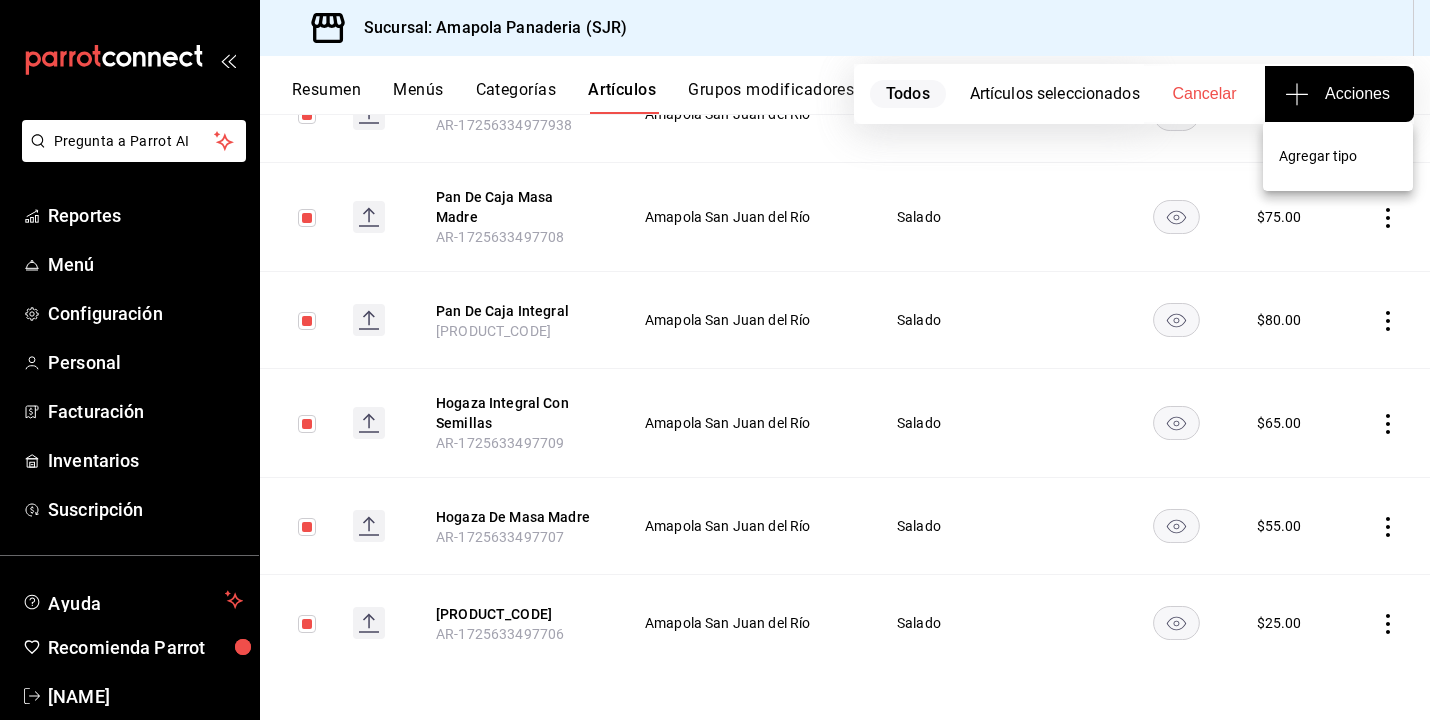 click on "Agregar tipo" at bounding box center (1338, 156) 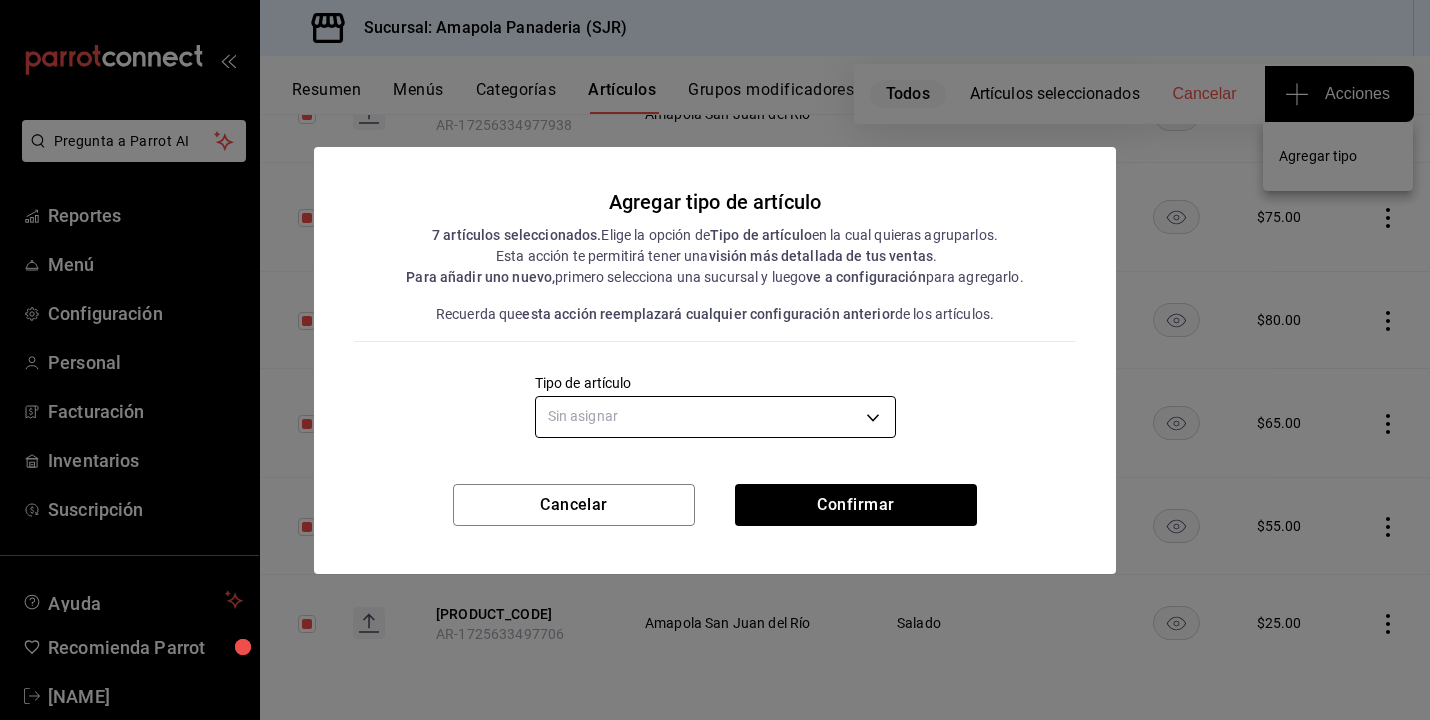 click on "Pregunta a Parrot AI Reportes   Menú   Configuración   Personal   Facturación   Inventarios   Suscripción   Ayuda Recomienda Parrot   Juan Carlos Osornio   Sugerir nueva función   Sucursal: Amapola Panaderia (SJR) Resumen Menús Categorías Artículos Grupos modificadores Publicar Todos Artículos seleccionados Cancelar Acciones Artículos sucursal Para editar los artículos o cambios generales, ve a “Organización”. ​ ​ Marcas Todas las marcas, Sin marca fd167ea7-7224-4c5b-ac26-e03c65ddd71c Categorías Salado 93fa1520-1528-4865-83e1-ae0a9395ed62 Tipo de venta Todos los artículos ALL Ordenar Artículo Artículo Menús Categorías Modificadores Disponible Precio Focaccia AR-172563388111 Amapola San Juan del Río Salado $ 35.00 Bollo Hamburguesa AR-17256334977938 Amapola San Juan del Río Salado $ 22.00 Pan De Caja Masa Madre AR-1725633497708 Amapola San Juan del Río Salado $ 75.00 Pan De Caja Integral AR-1725633497710 Amapola San Juan del Río Salado $ 80.00 Hogaza Integral Con Semillas Salado $" at bounding box center [715, 360] 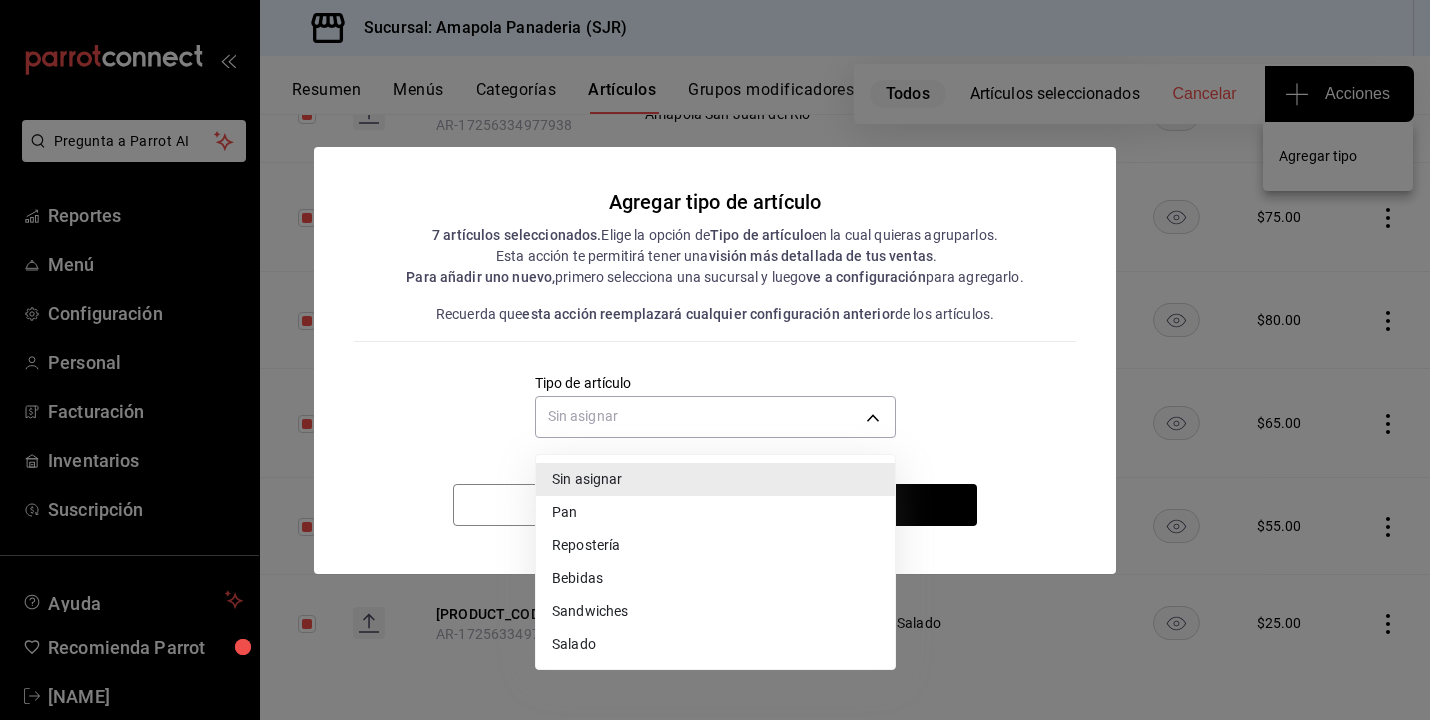 click on "Salado" at bounding box center (715, 644) 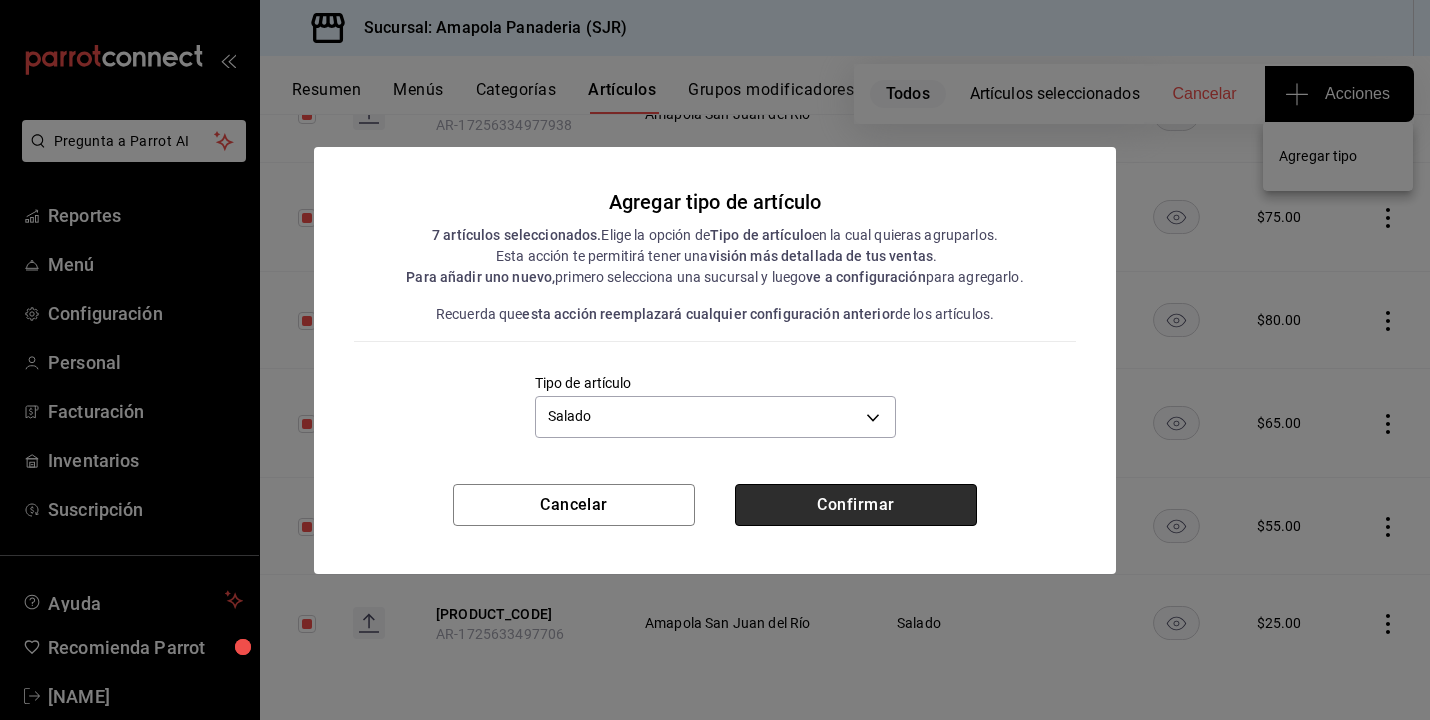 click on "Confirmar" at bounding box center [856, 505] 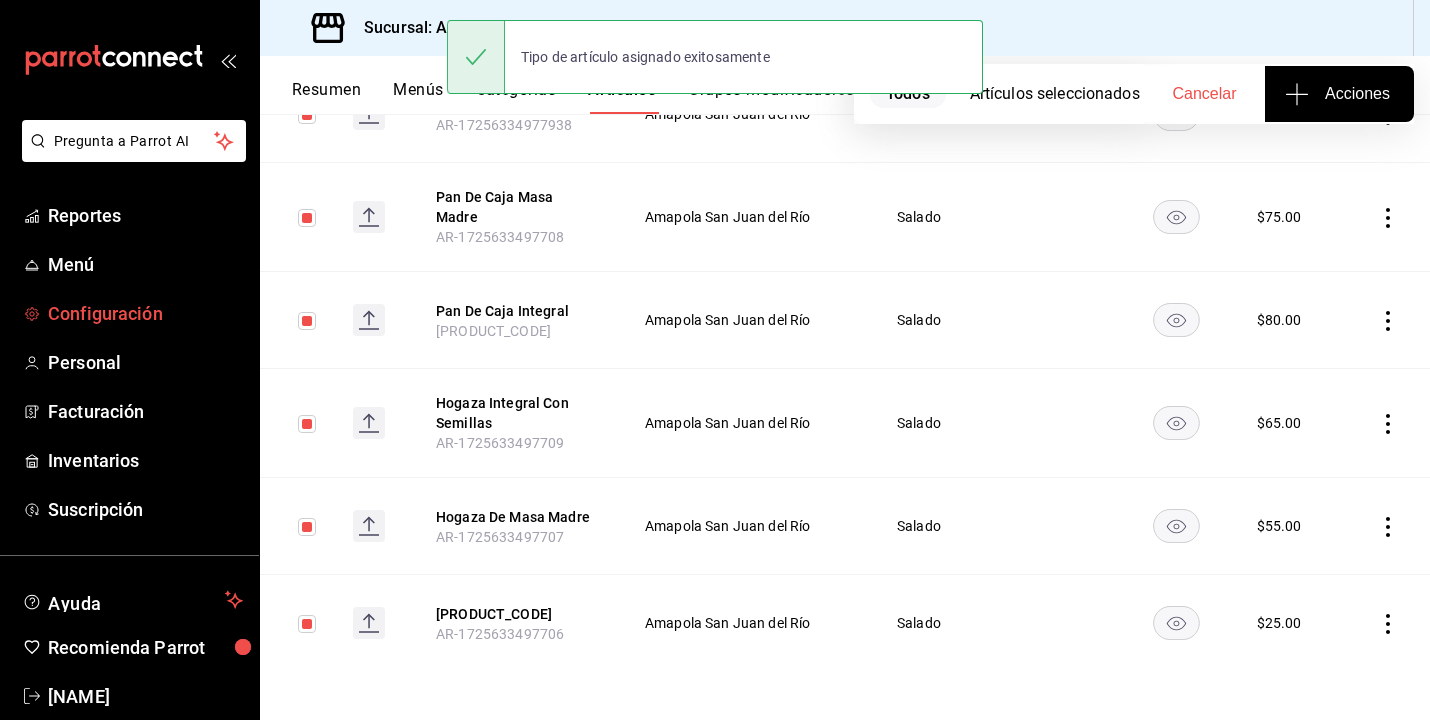 click on "Configuración" at bounding box center (145, 313) 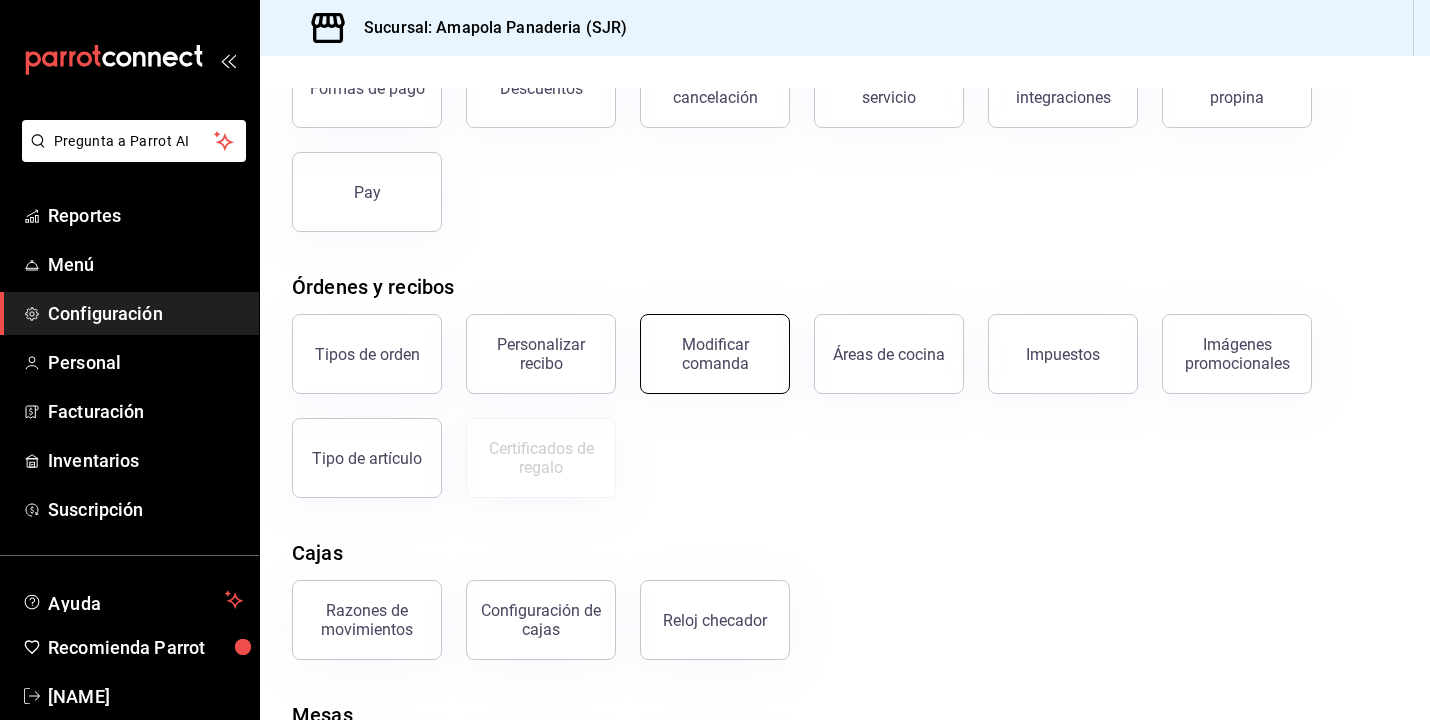 scroll, scrollTop: 240, scrollLeft: 0, axis: vertical 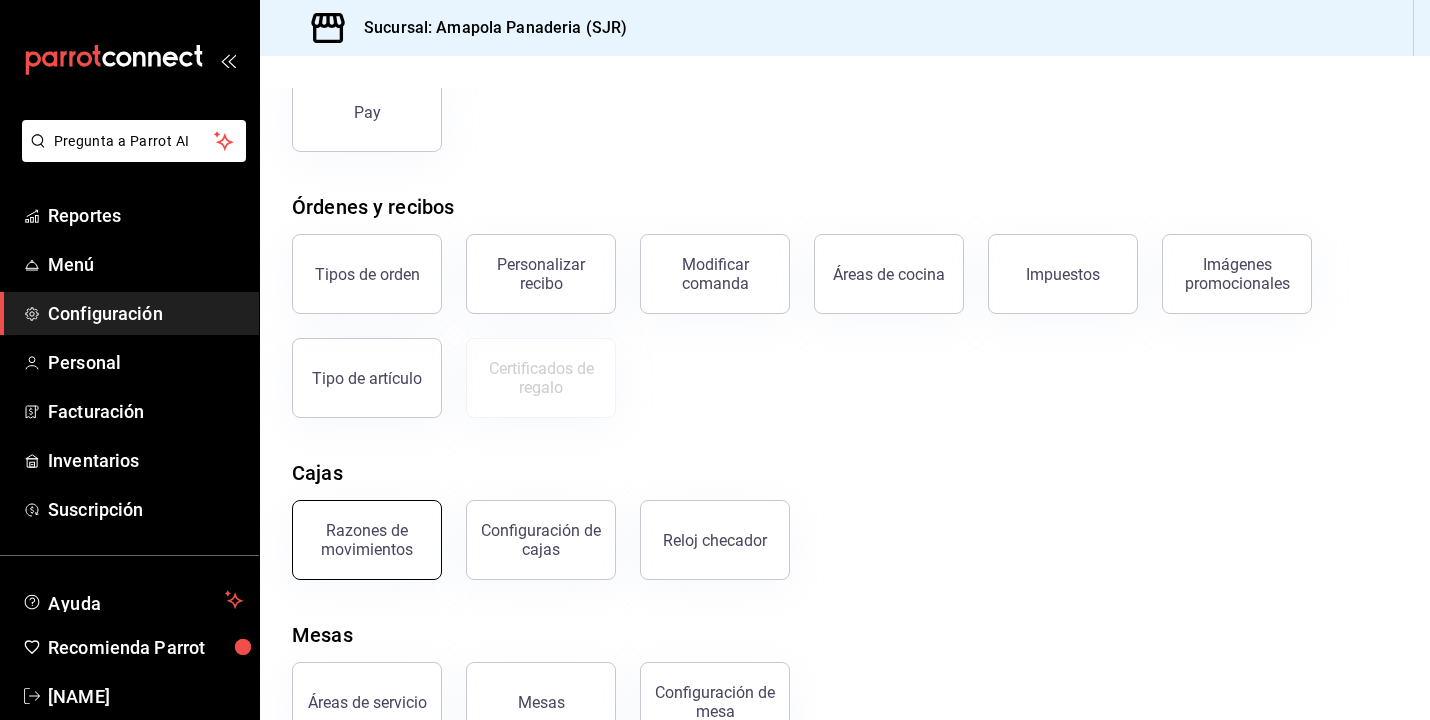 click on "Razones de movimientos" at bounding box center (367, 540) 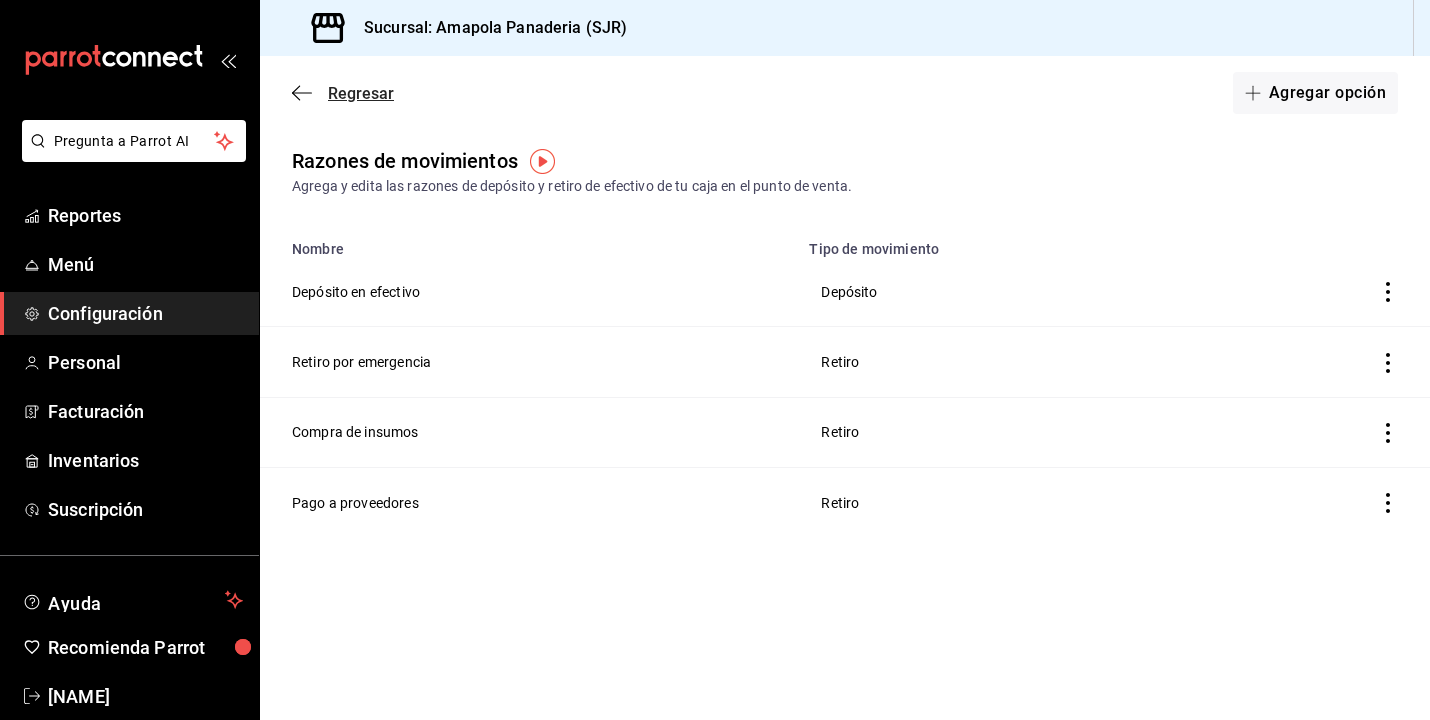 click 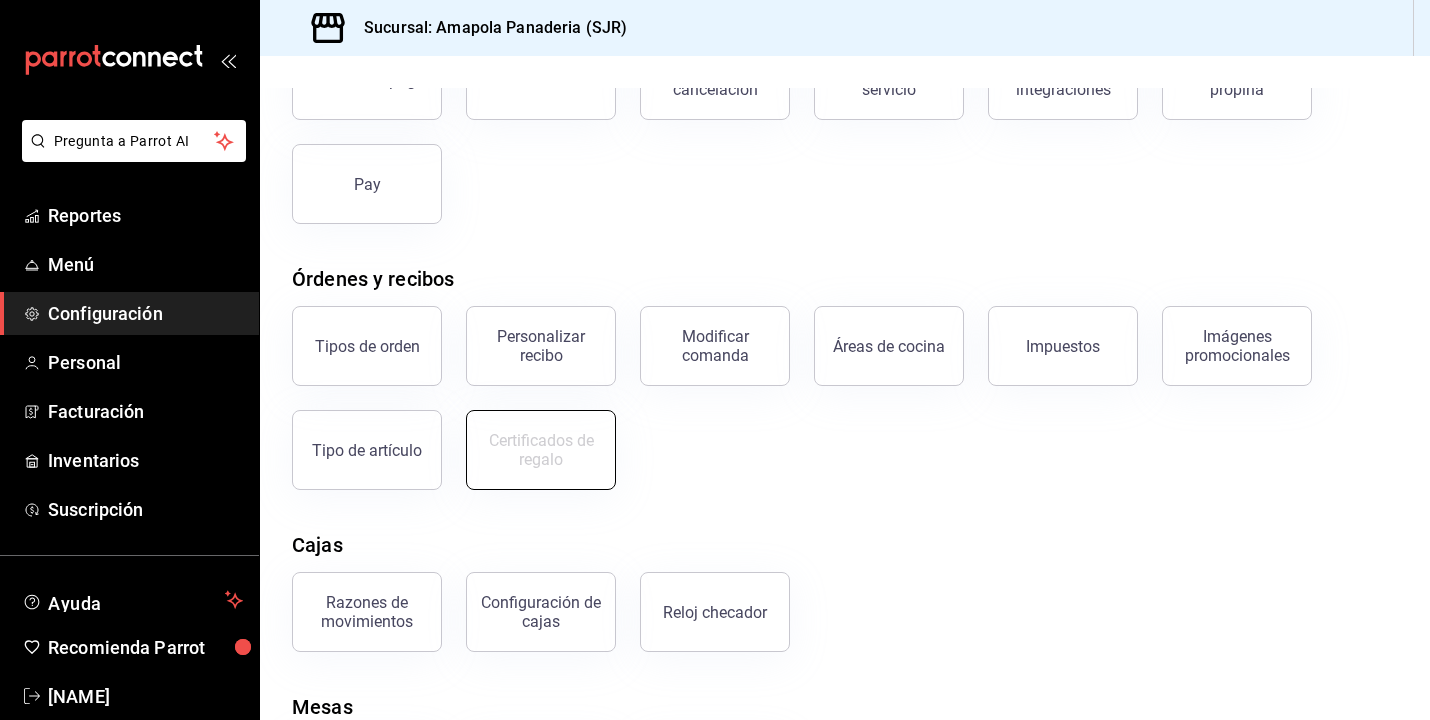 scroll, scrollTop: 177, scrollLeft: 0, axis: vertical 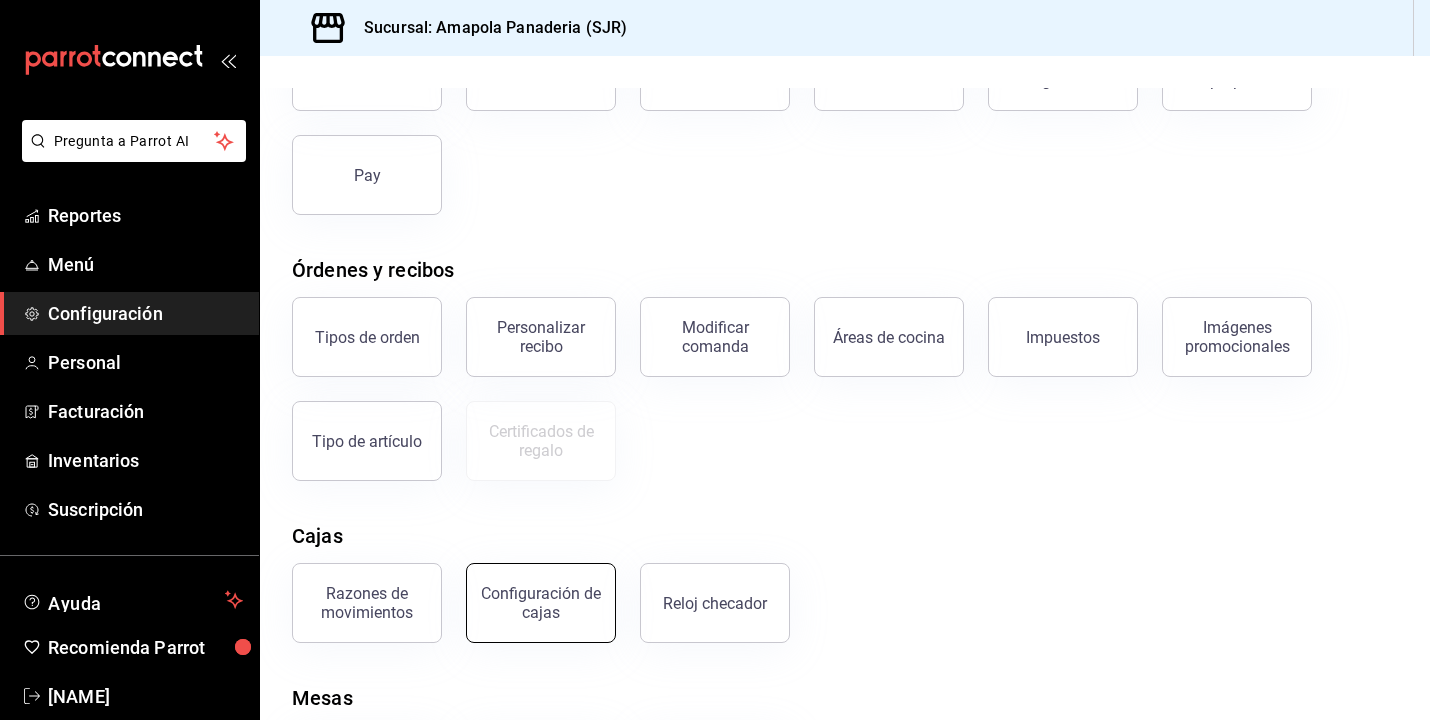 click on "Configuración de cajas" at bounding box center [541, 603] 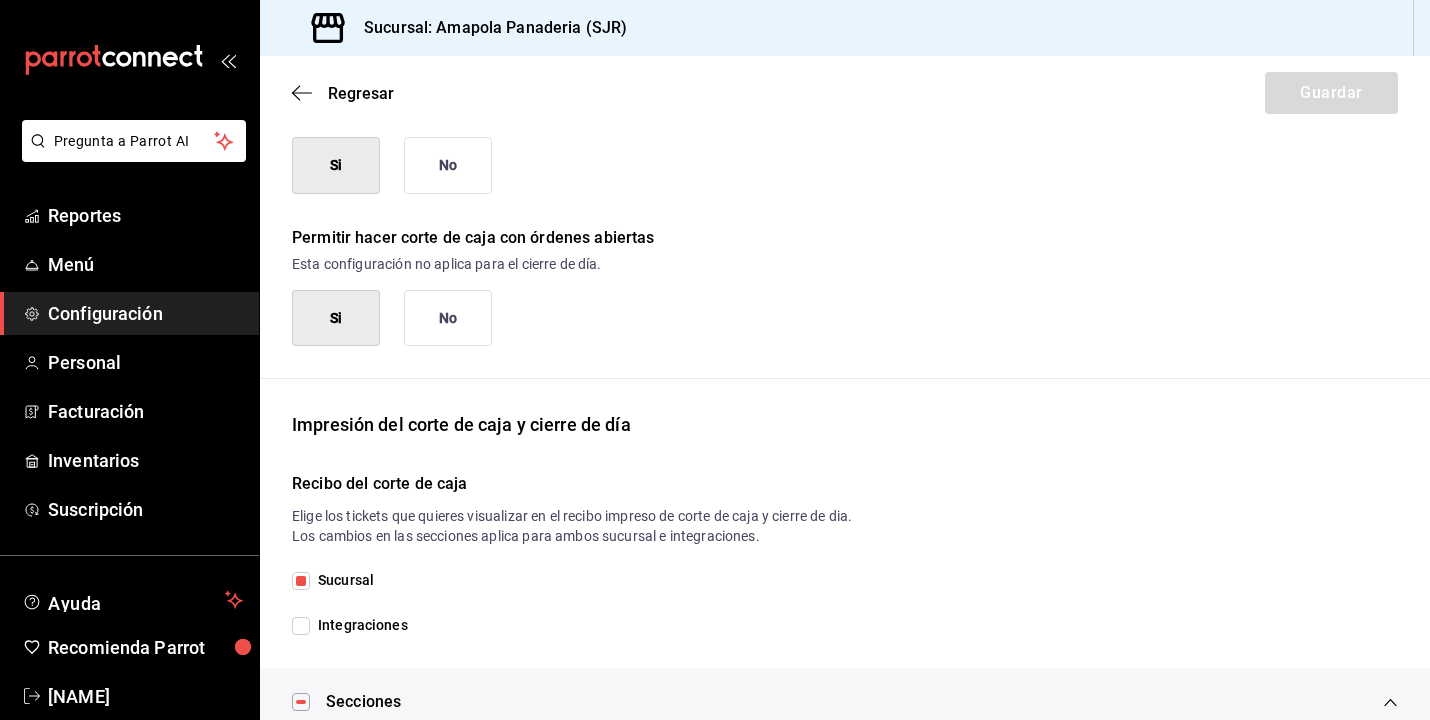 scroll, scrollTop: 189, scrollLeft: 0, axis: vertical 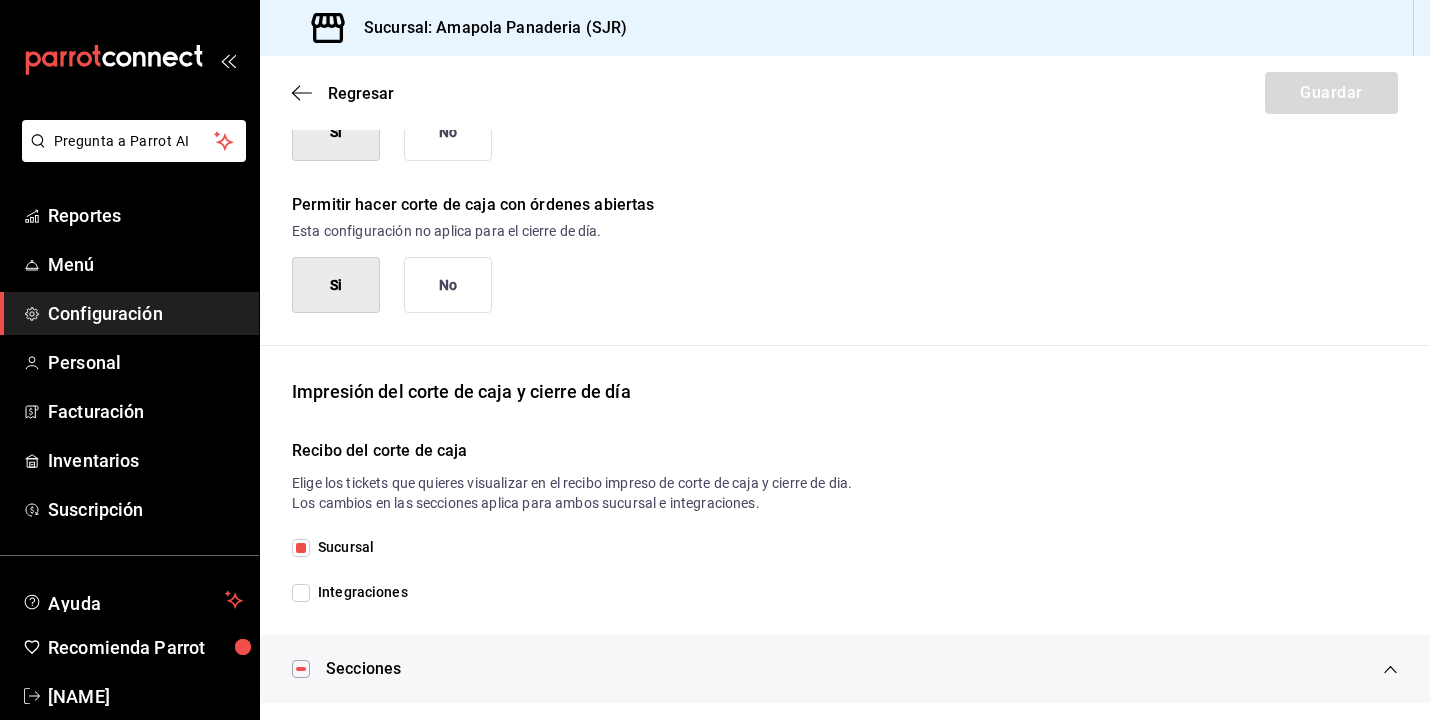click on "Integraciones" at bounding box center [359, 592] 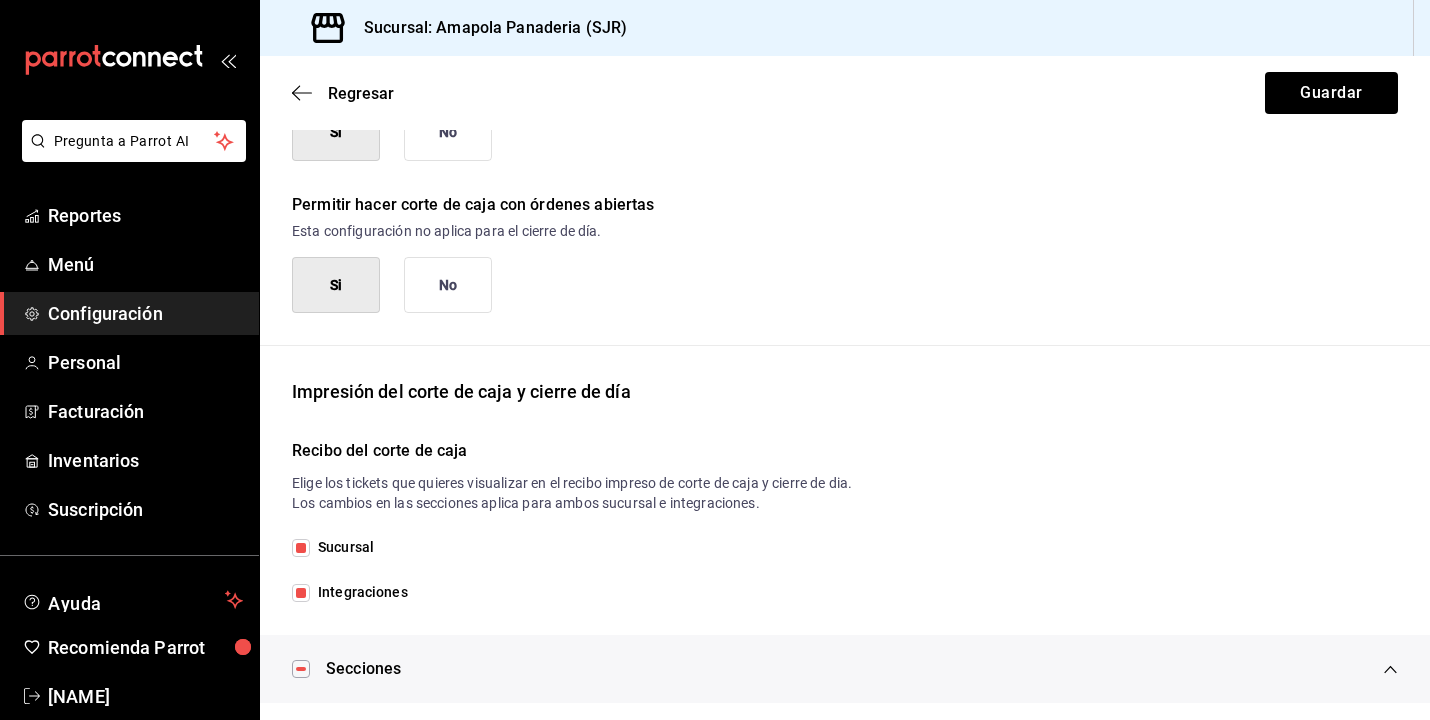 click on "Integraciones" at bounding box center [359, 592] 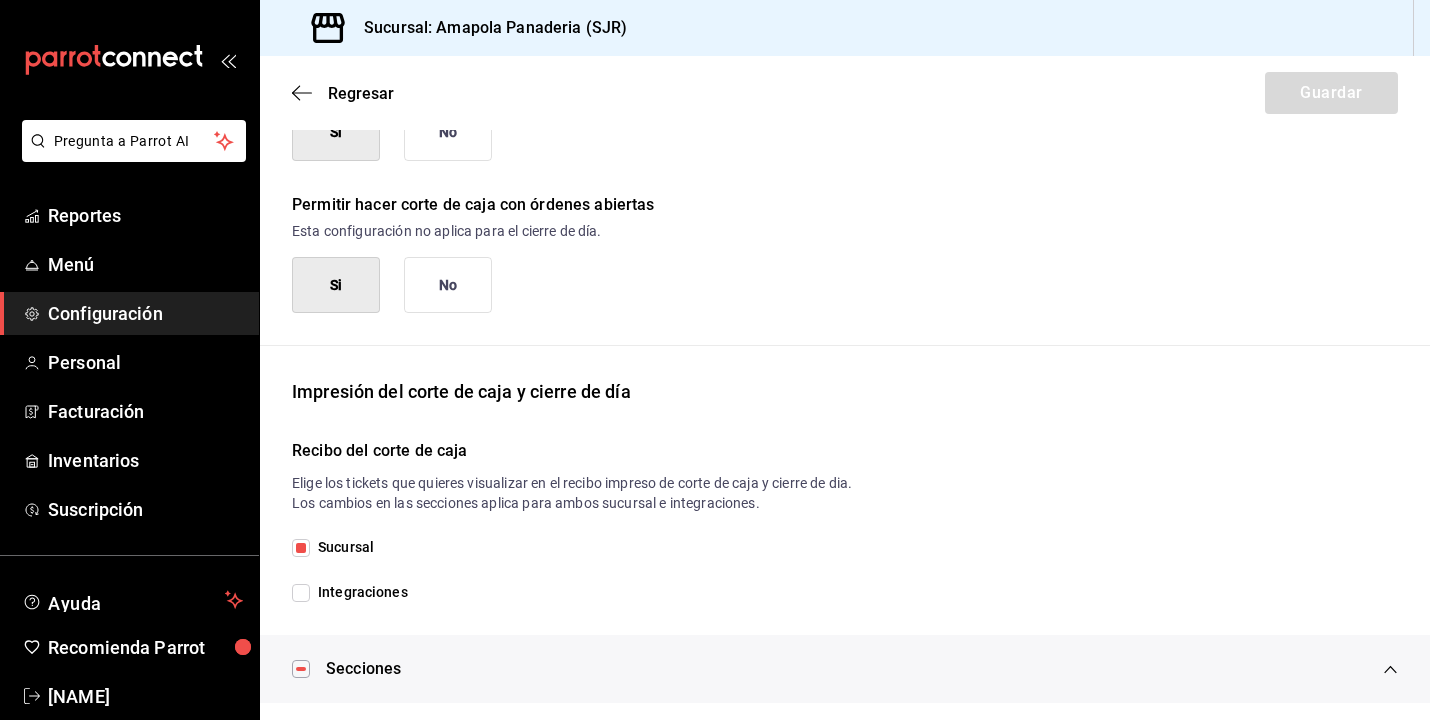 click at bounding box center (301, 669) 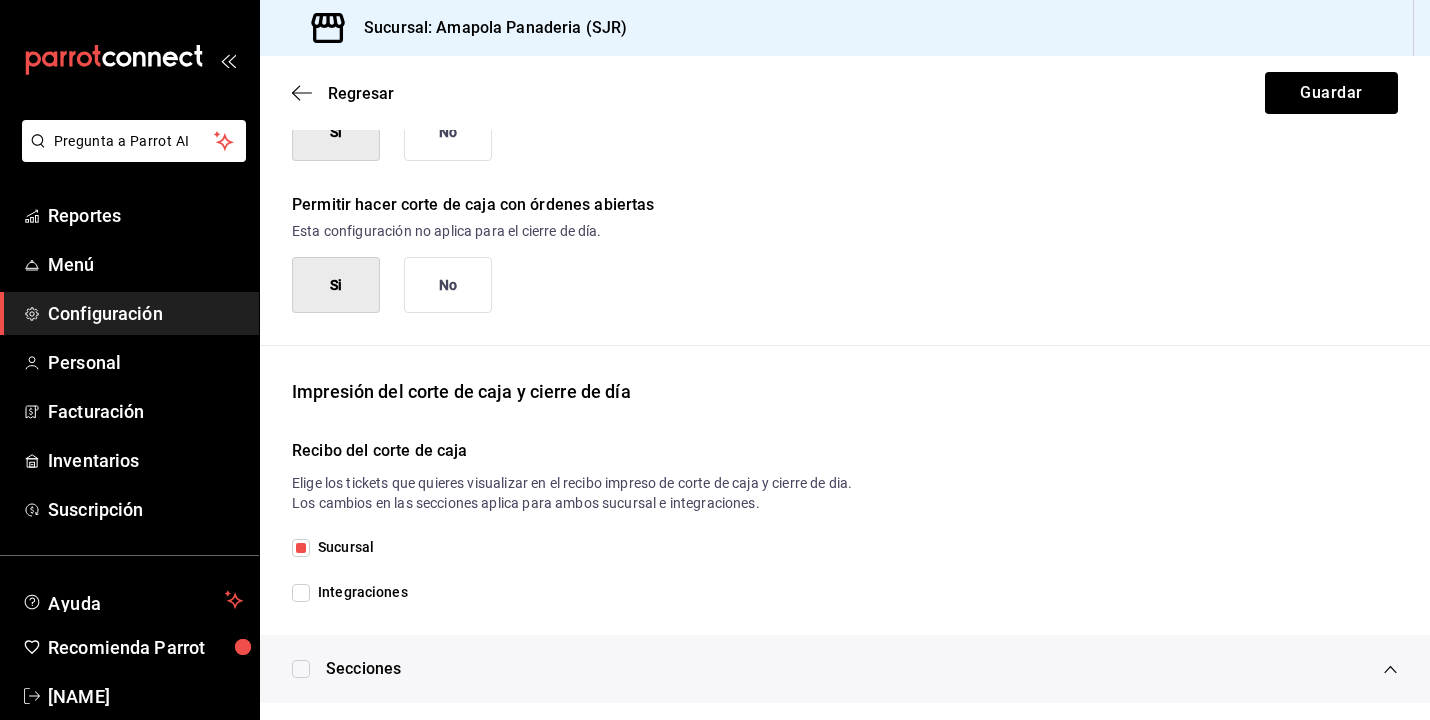 click on "Secciones" at bounding box center [845, 669] 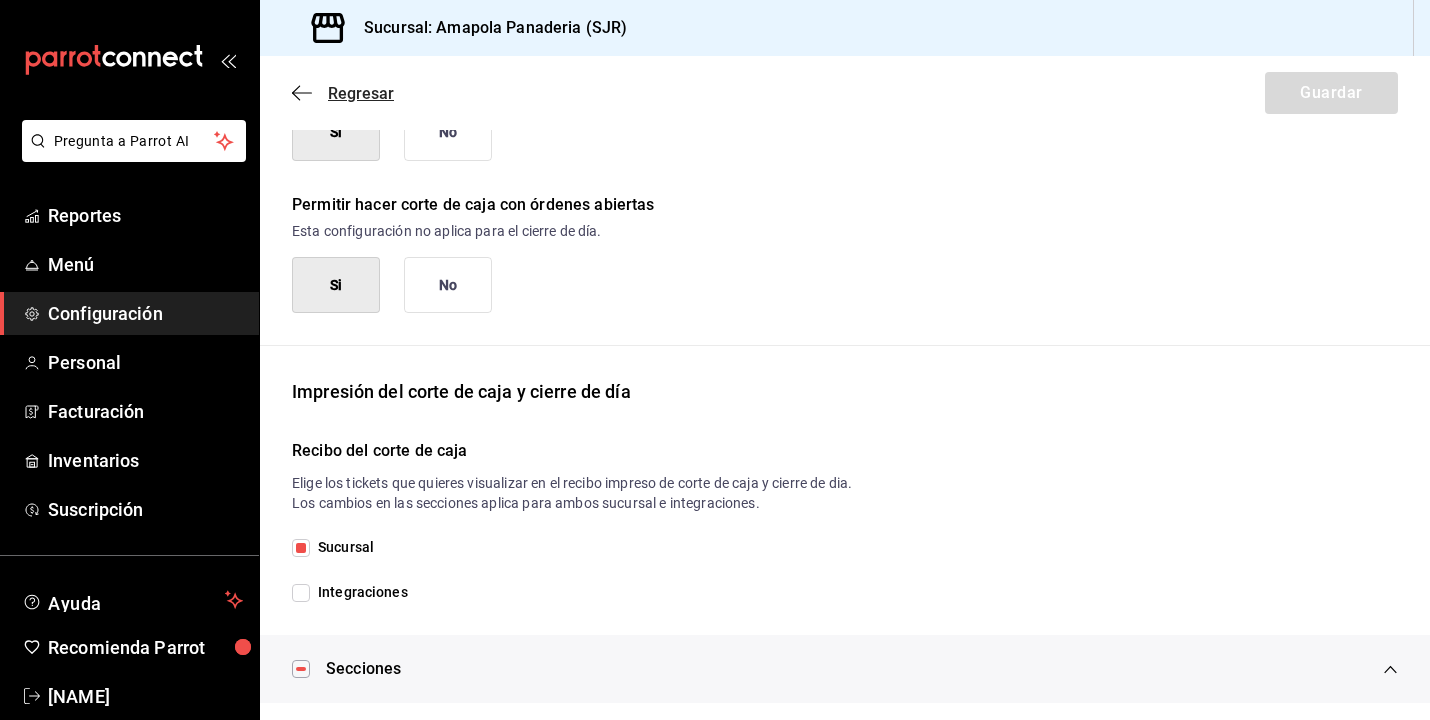 click 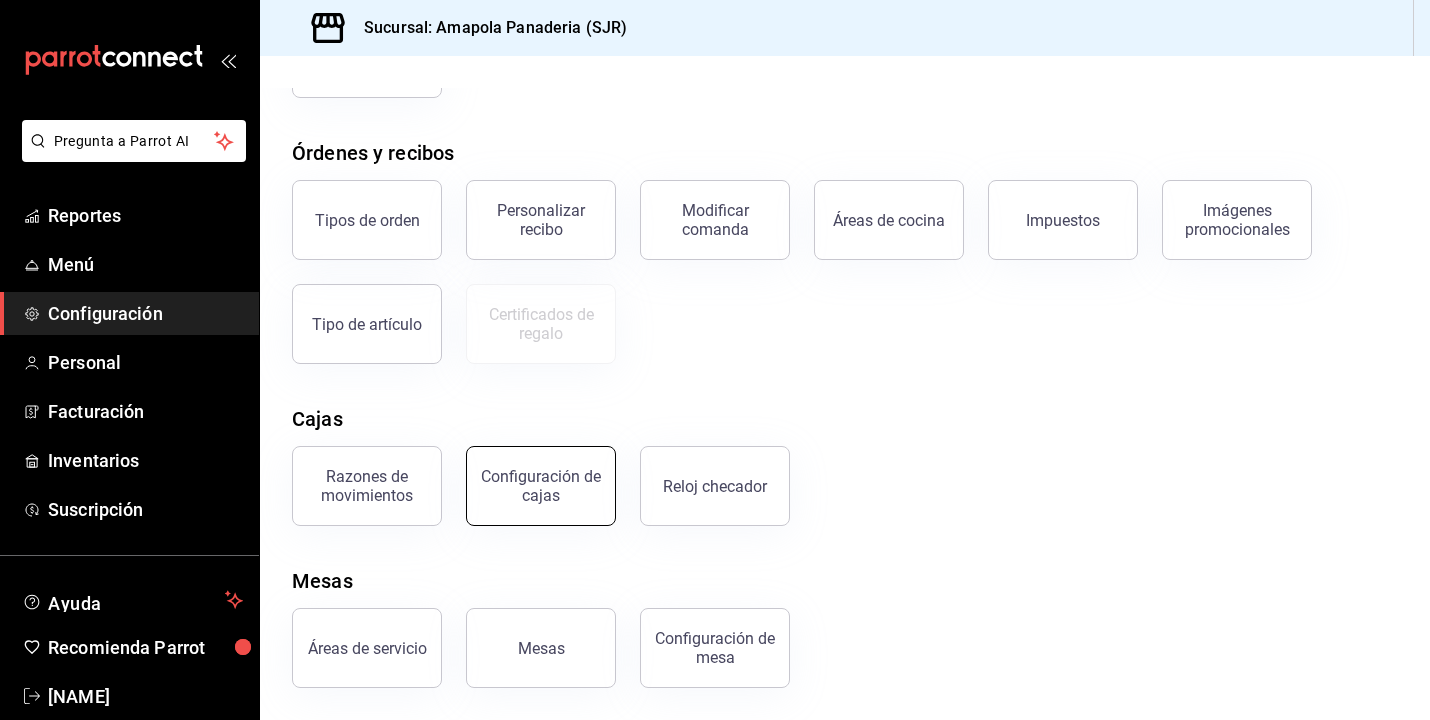 scroll, scrollTop: 294, scrollLeft: 0, axis: vertical 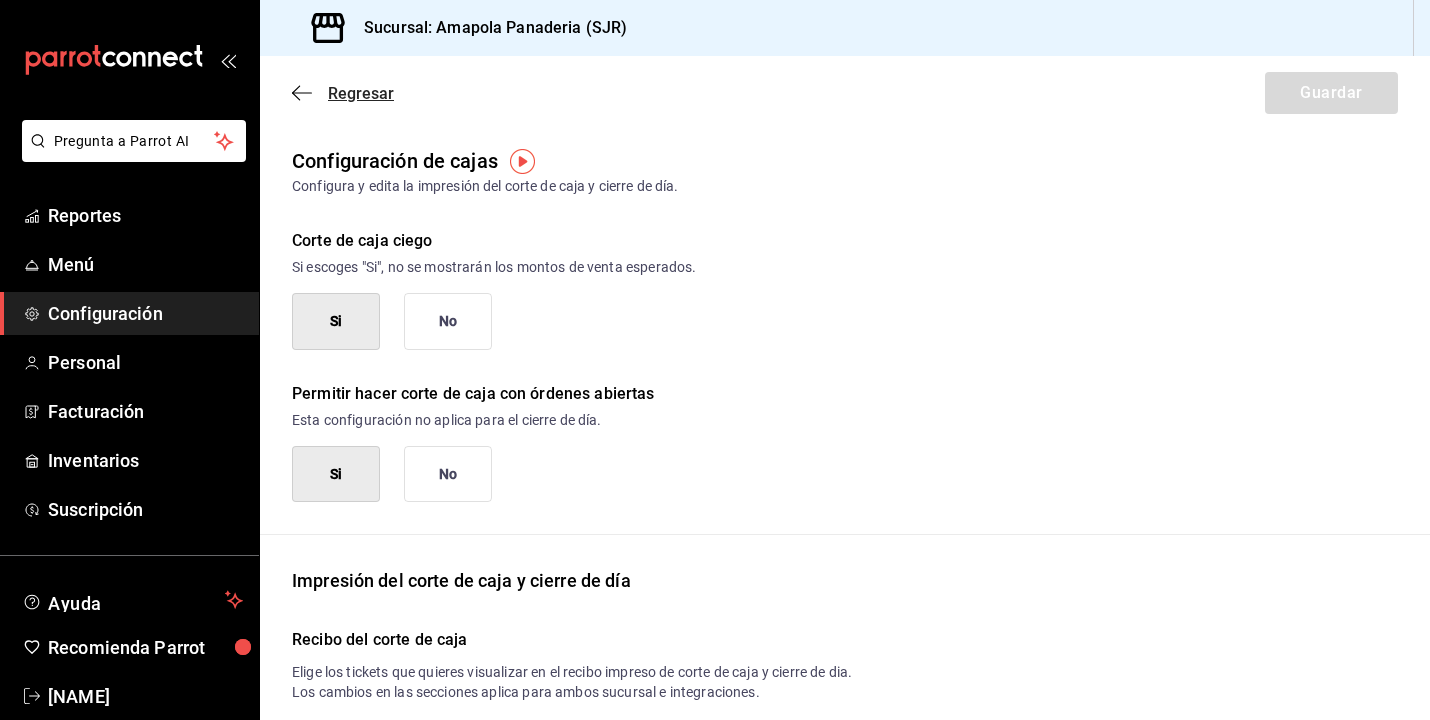 click 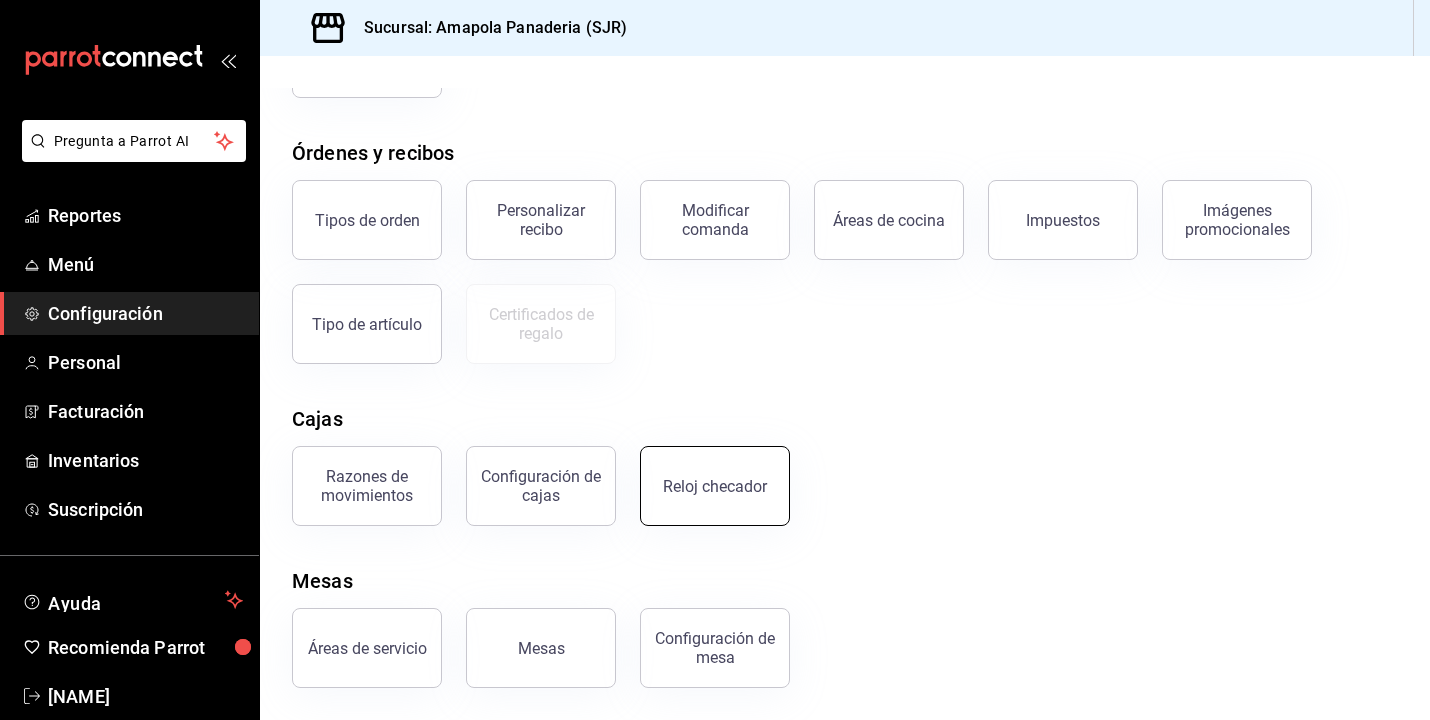 scroll, scrollTop: 294, scrollLeft: 0, axis: vertical 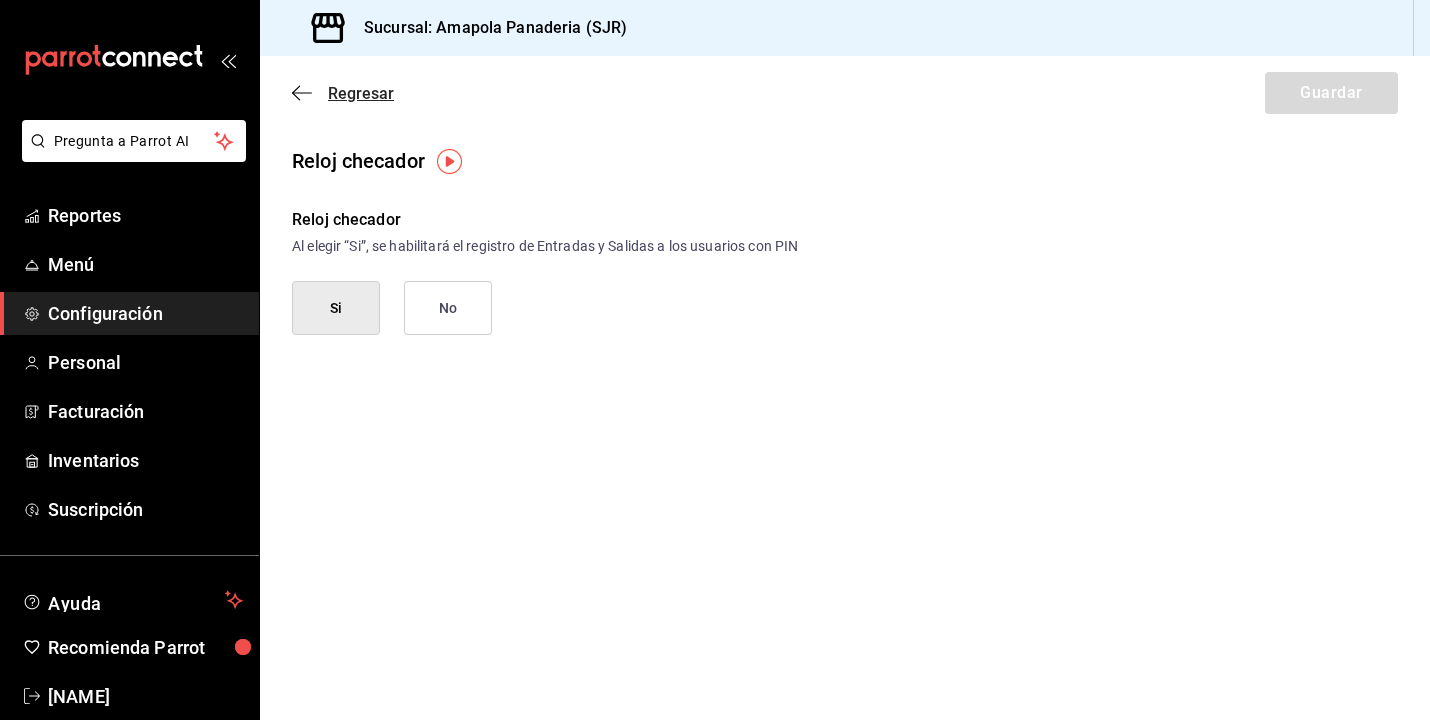 click 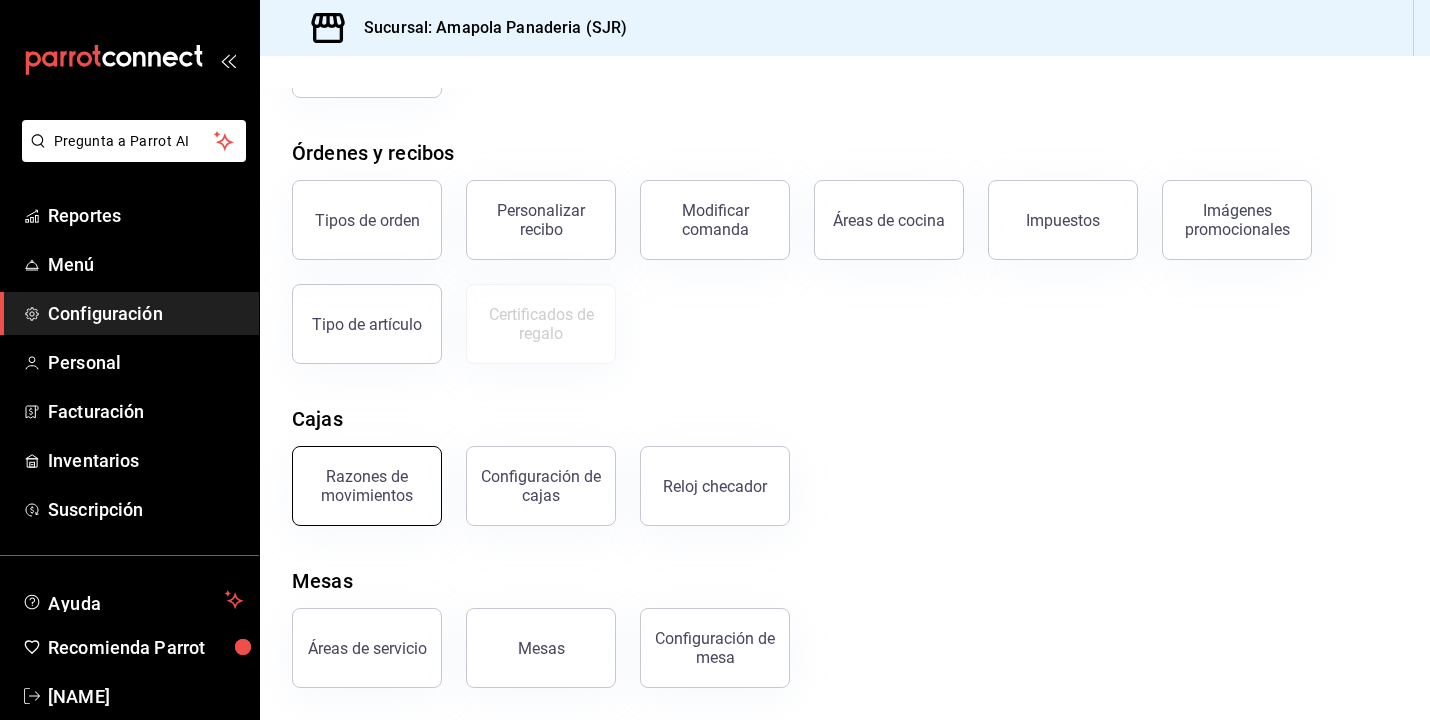 scroll, scrollTop: 294, scrollLeft: 0, axis: vertical 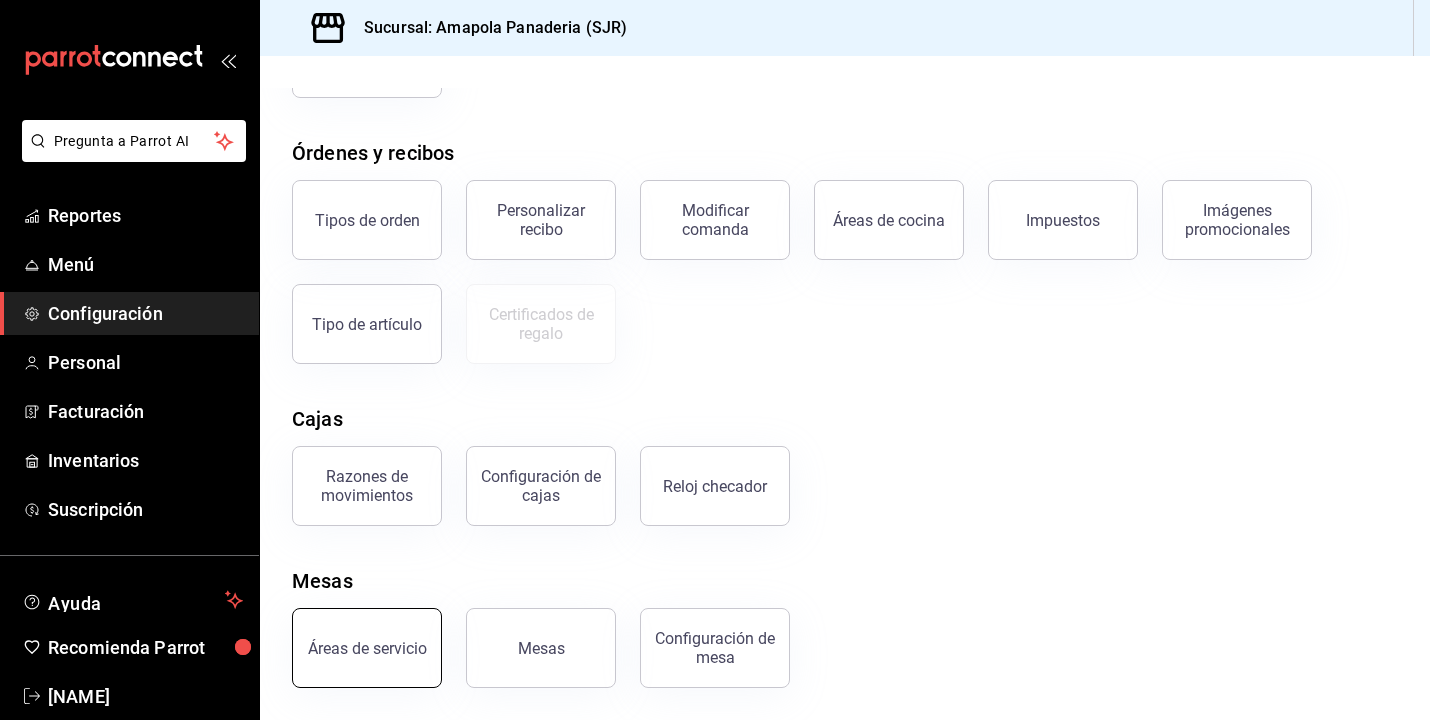click on "Áreas de servicio" at bounding box center [367, 648] 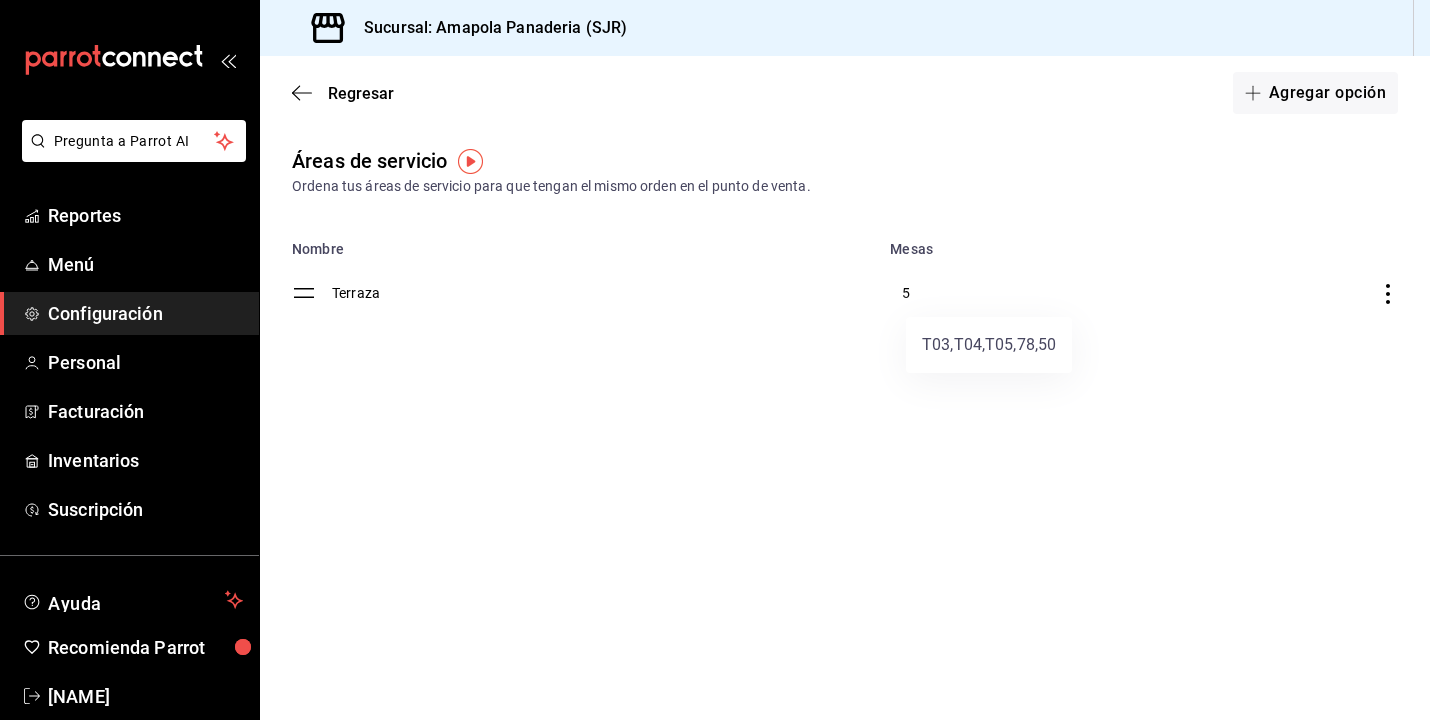 click at bounding box center [715, 360] 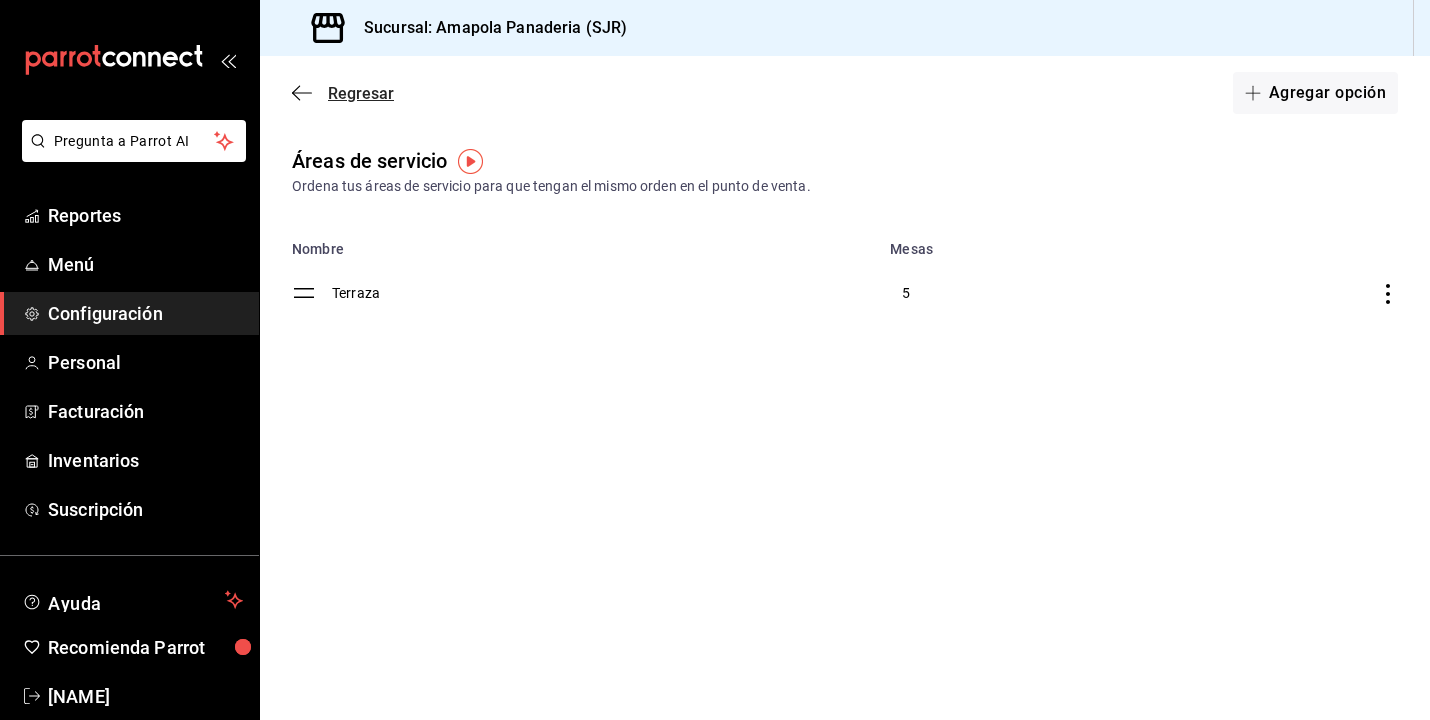 click 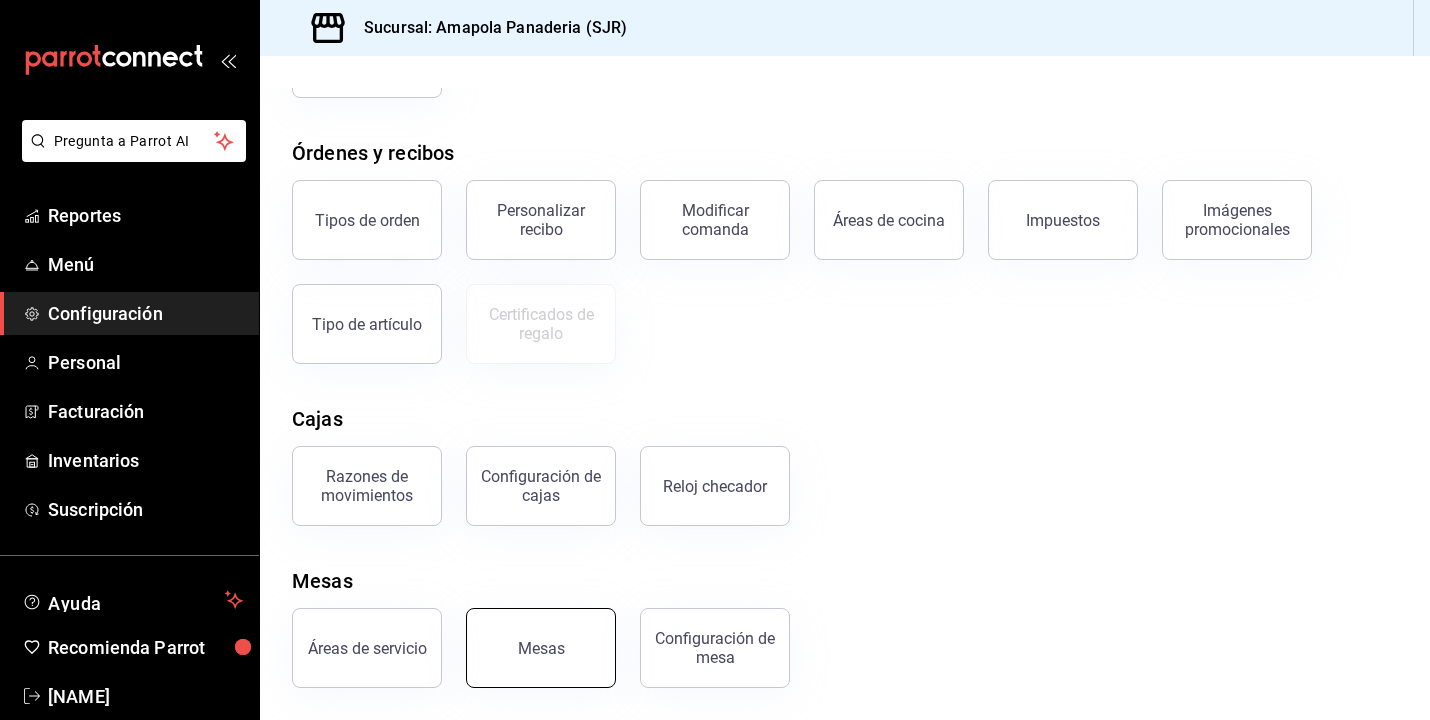 scroll, scrollTop: 294, scrollLeft: 0, axis: vertical 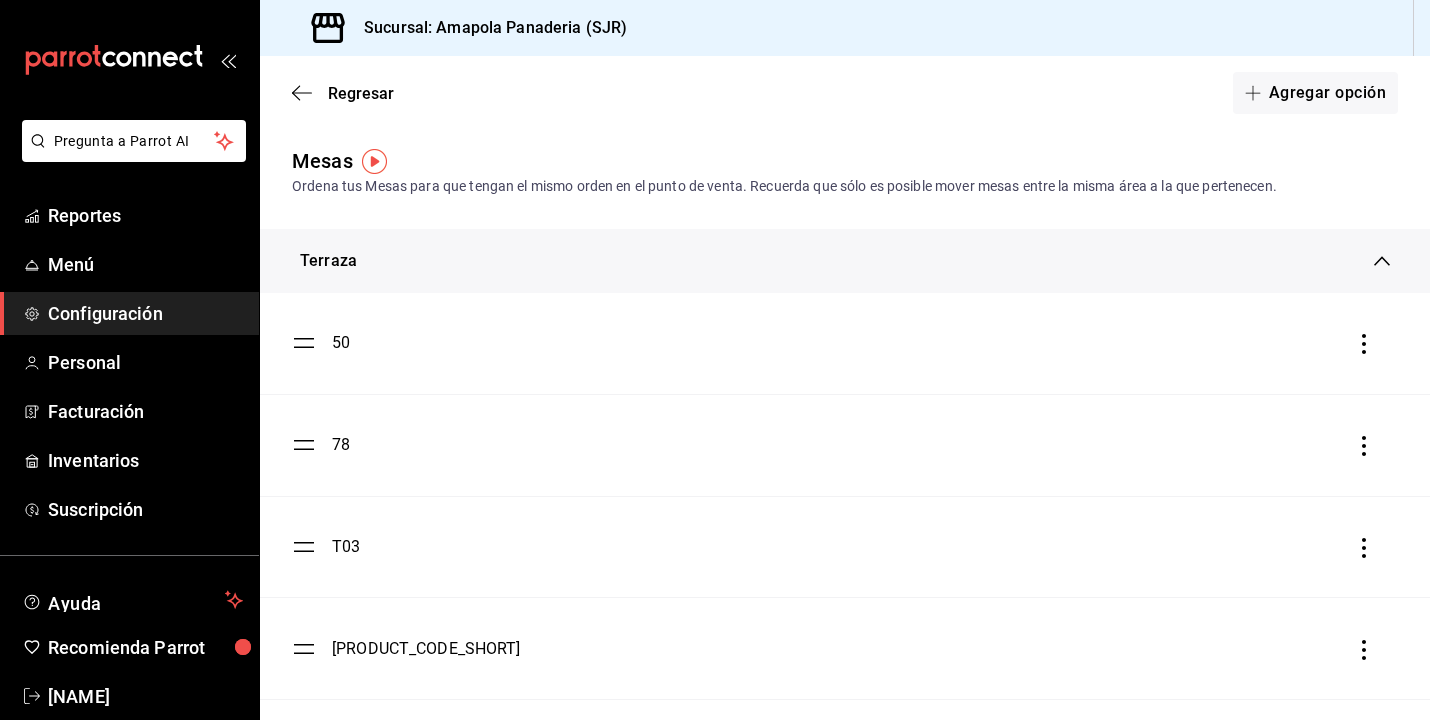 click 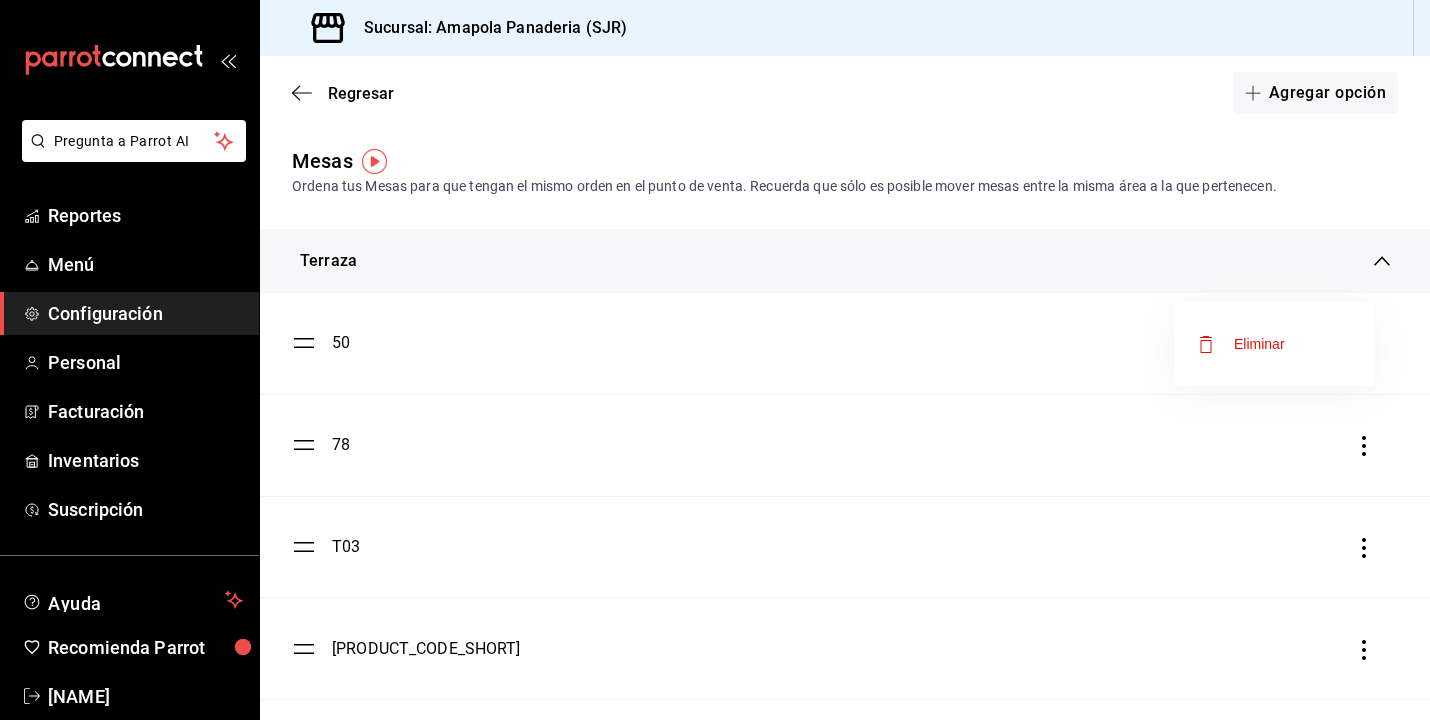 click at bounding box center [715, 360] 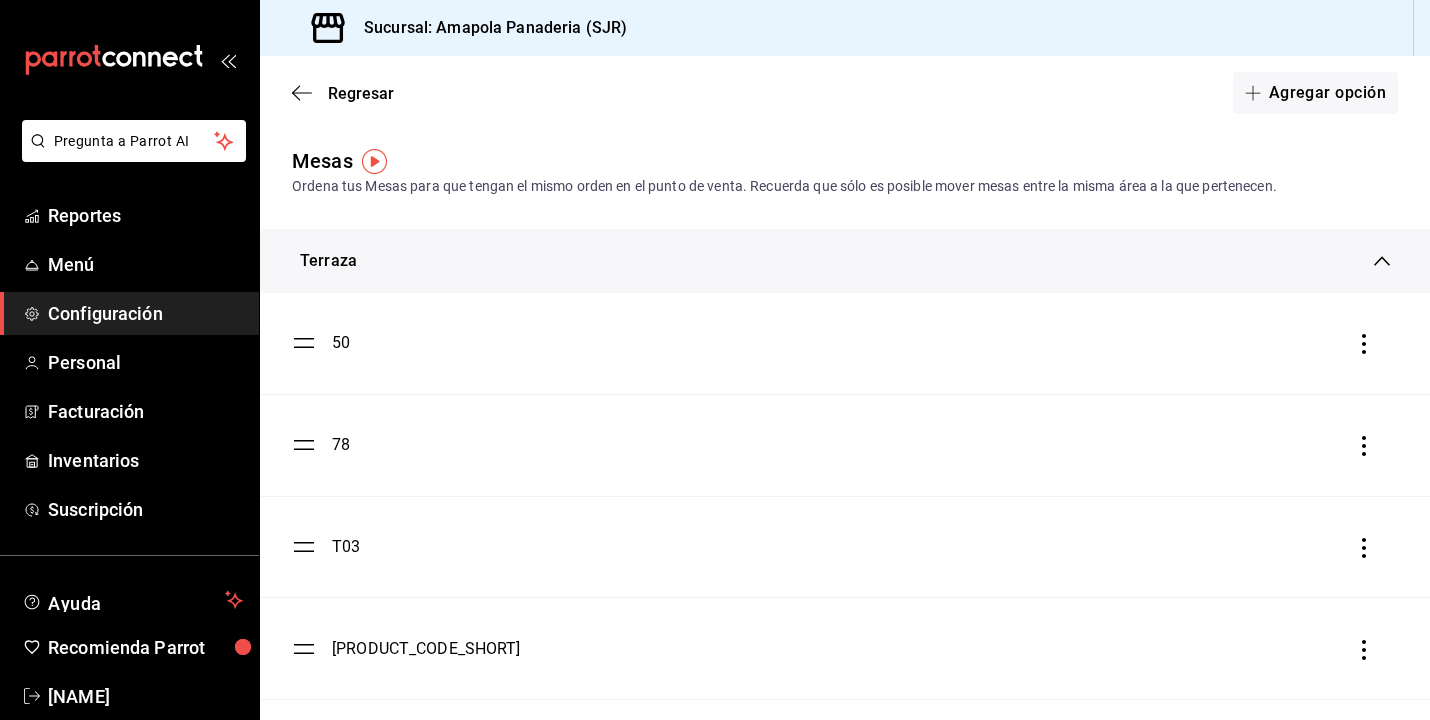 click on "50" at bounding box center (341, 343) 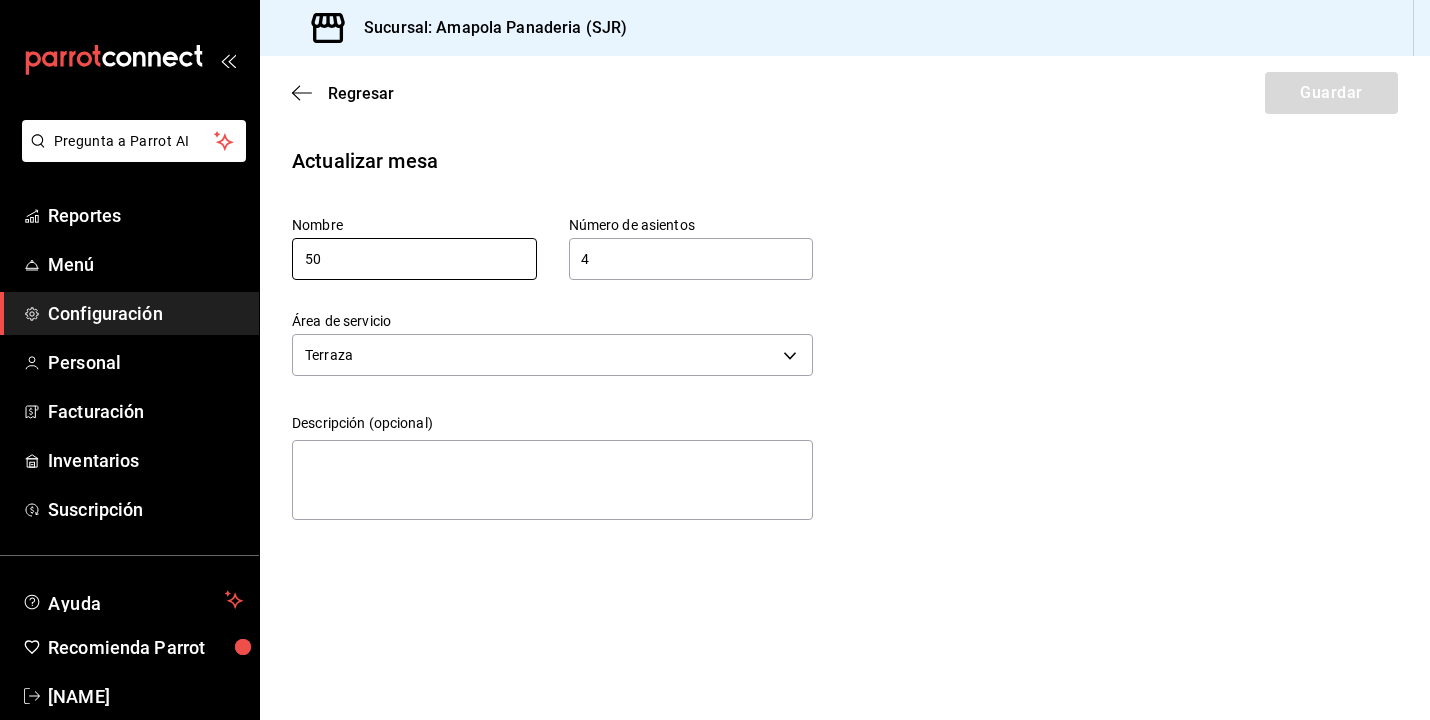 click on "50" at bounding box center (414, 259) 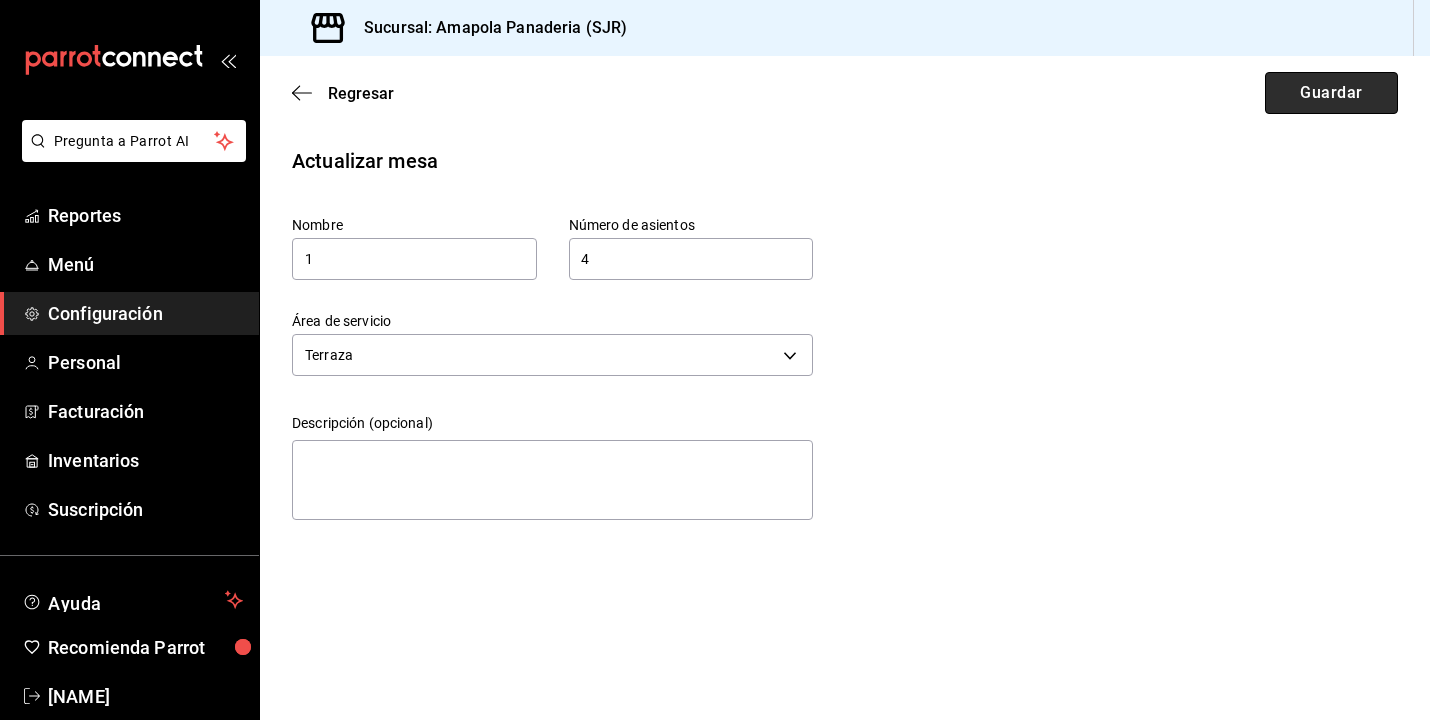 click on "Guardar" at bounding box center [1331, 93] 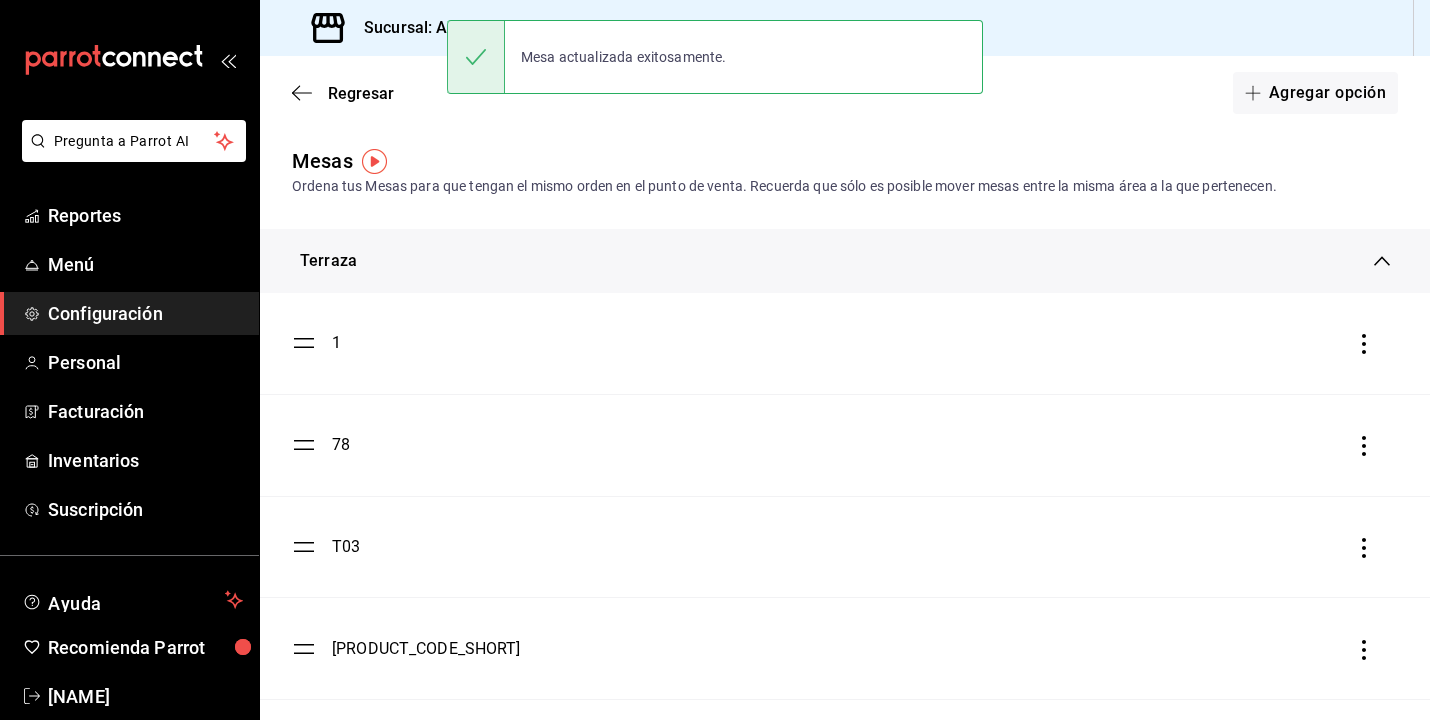 click 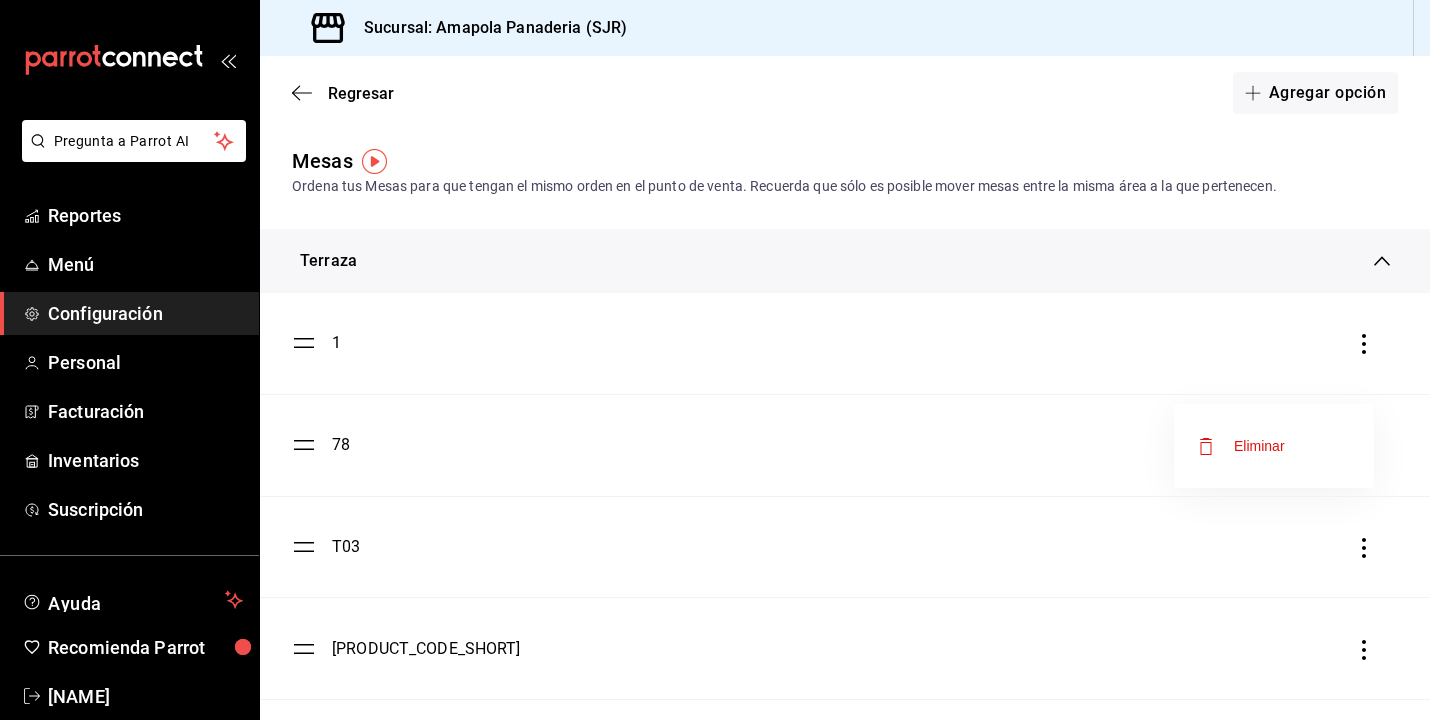 click at bounding box center (715, 360) 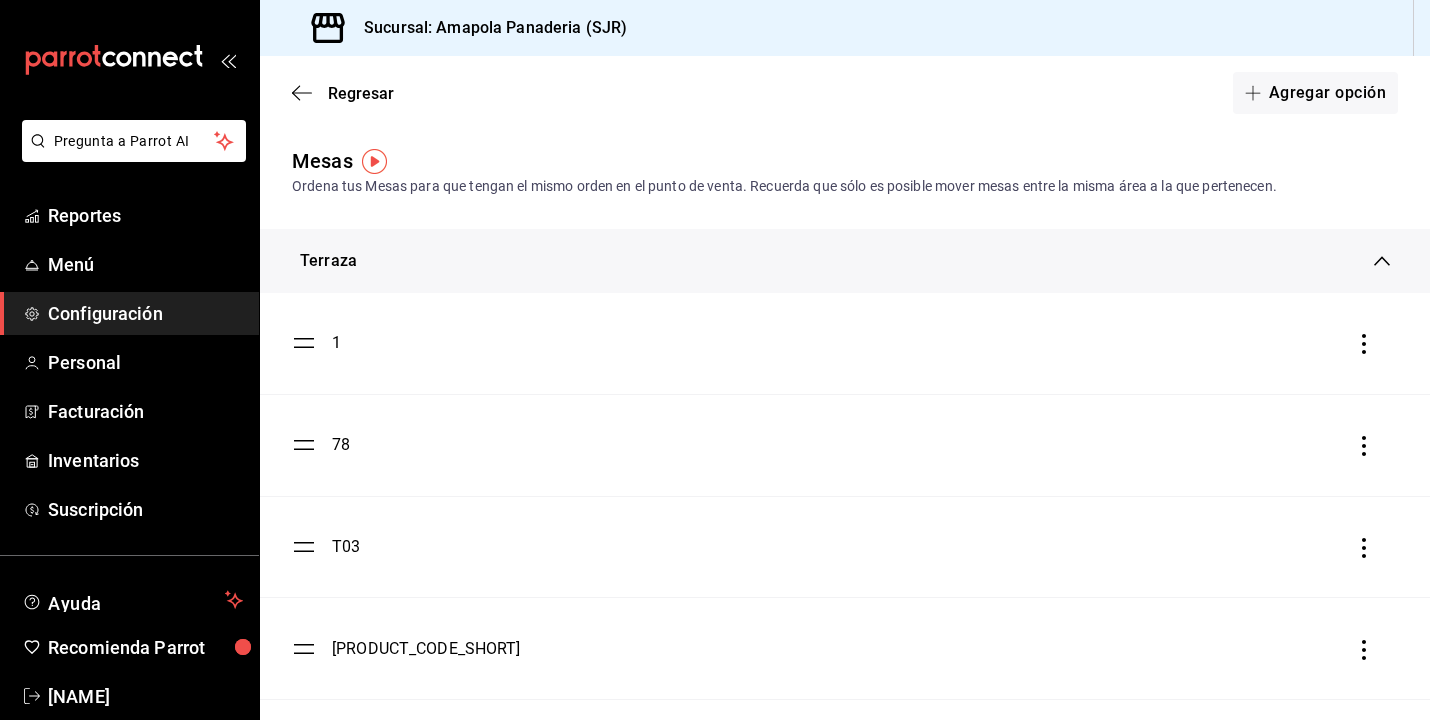 click on "78" at bounding box center [341, 445] 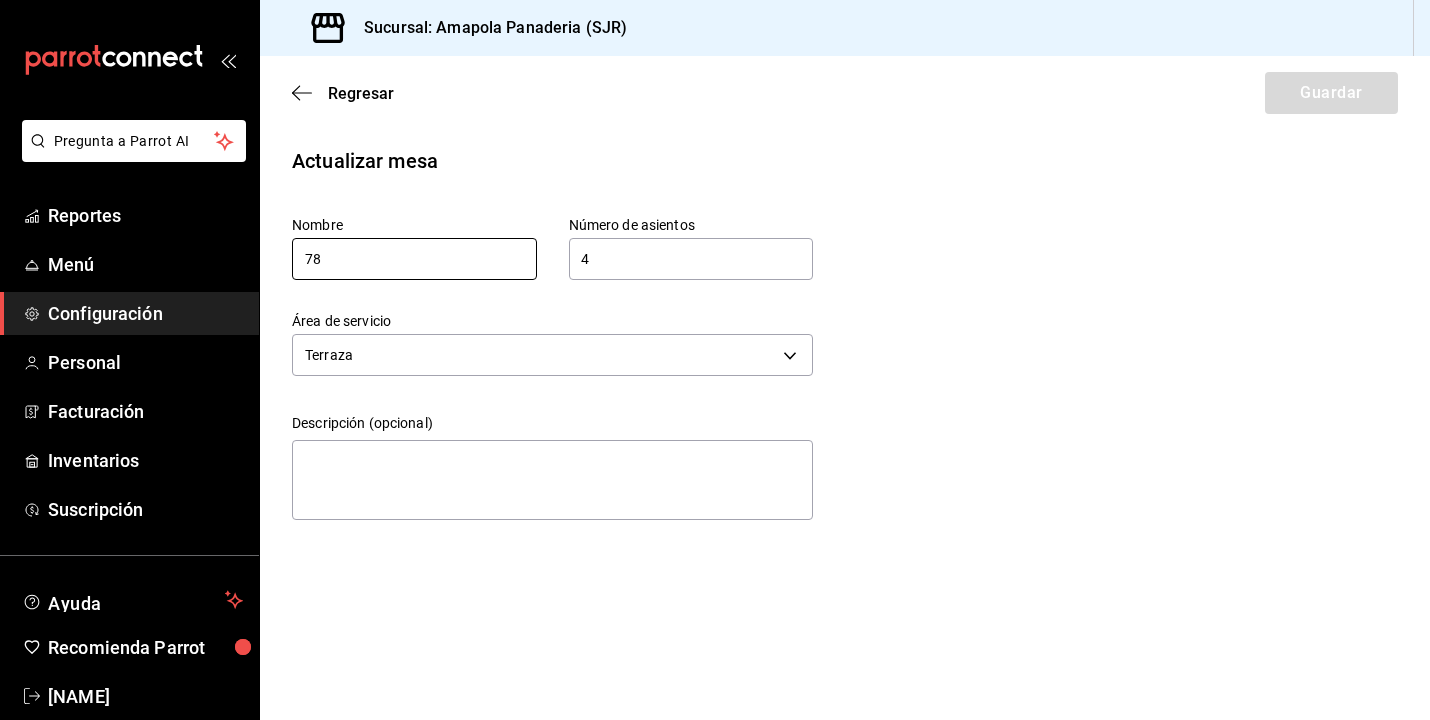 click on "78" at bounding box center (414, 259) 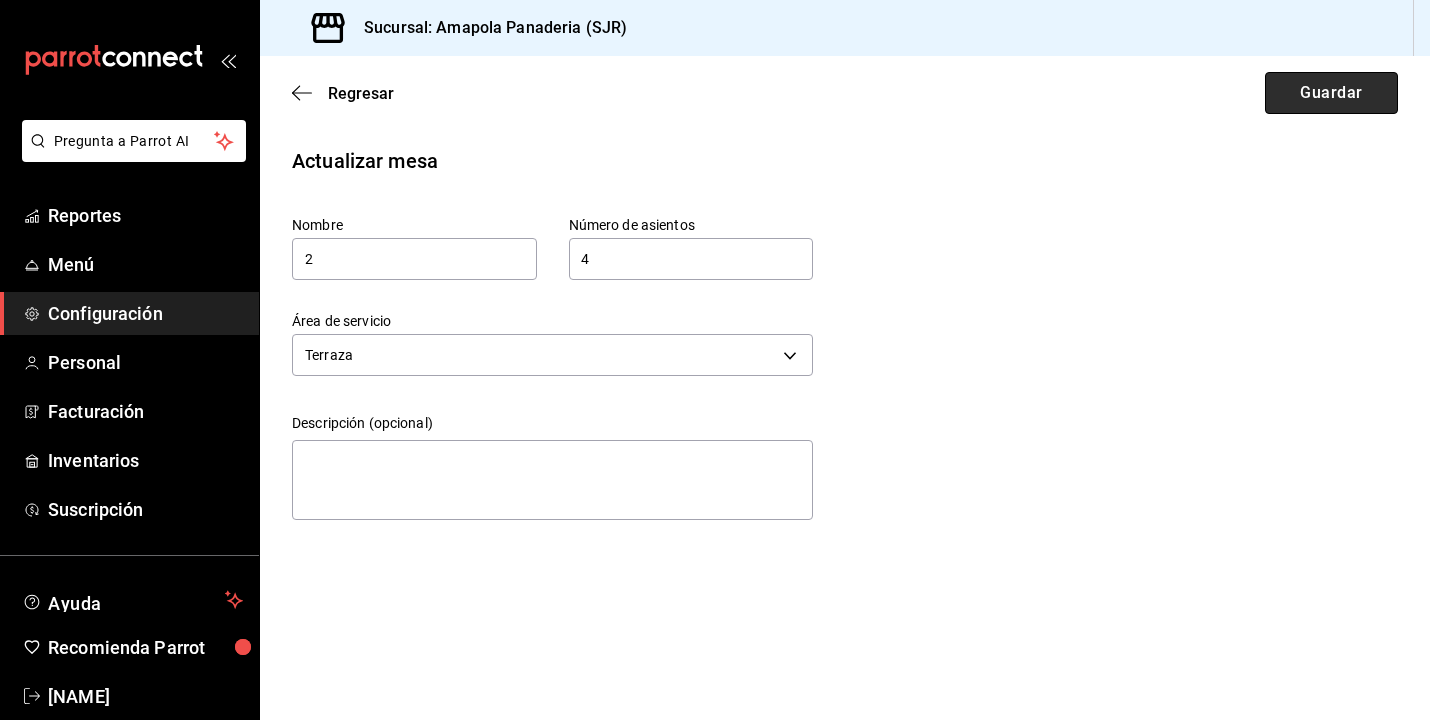 click on "Guardar" at bounding box center [1331, 93] 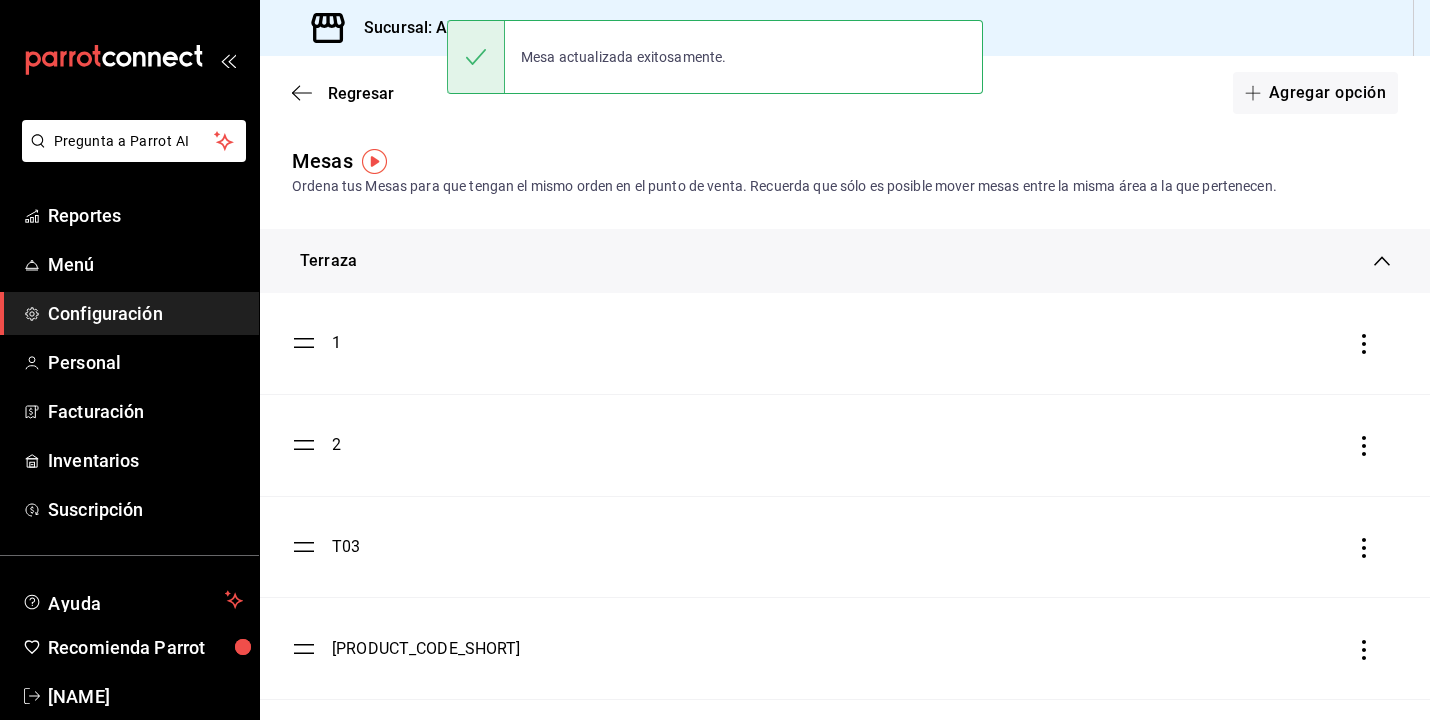 click on "T03" at bounding box center [845, 547] 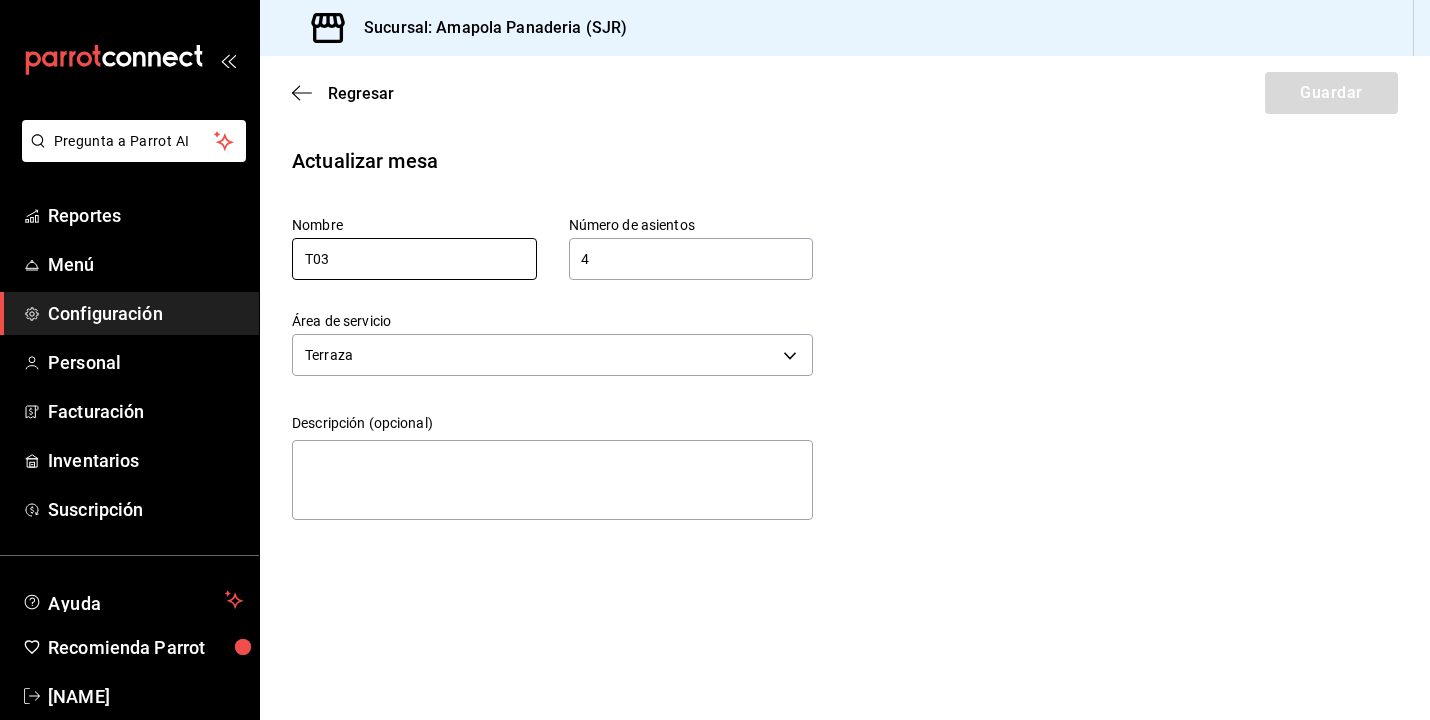 click on "T03" at bounding box center [414, 259] 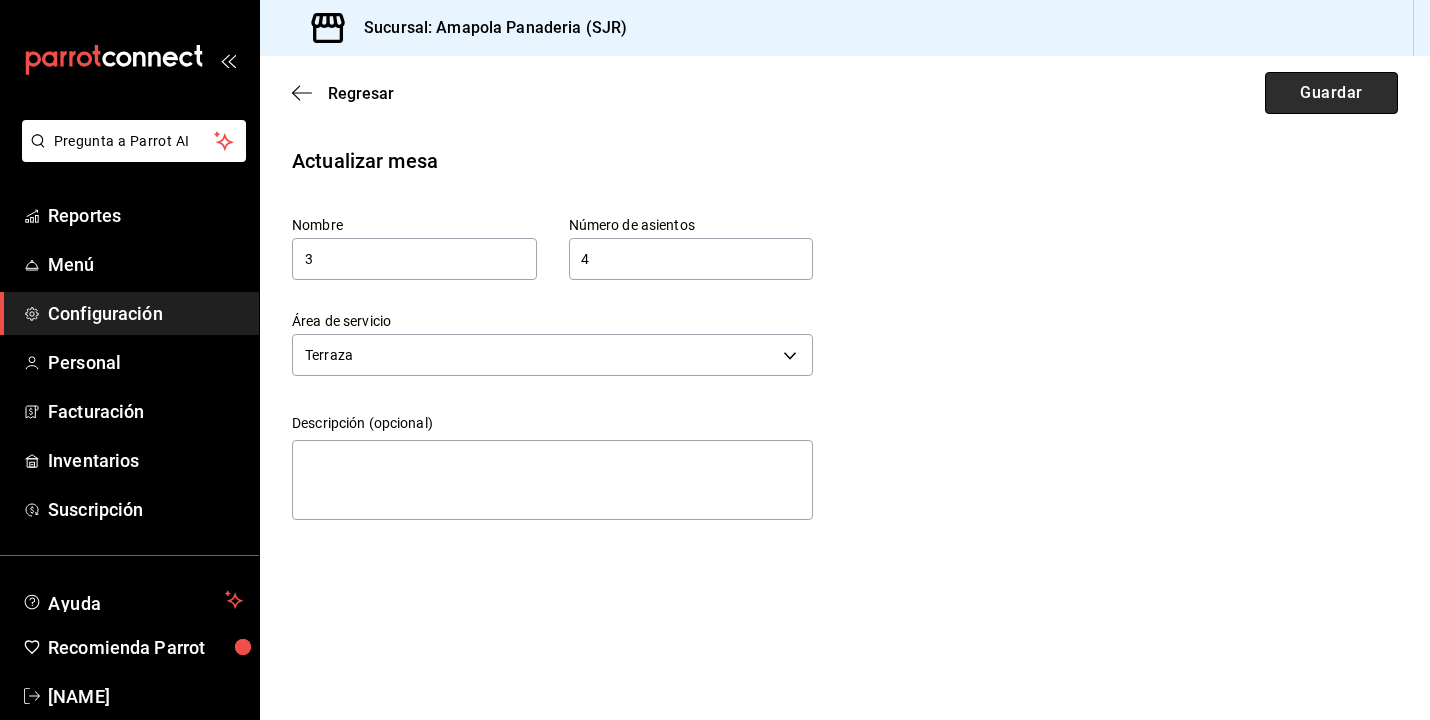 click on "Guardar" at bounding box center [1331, 93] 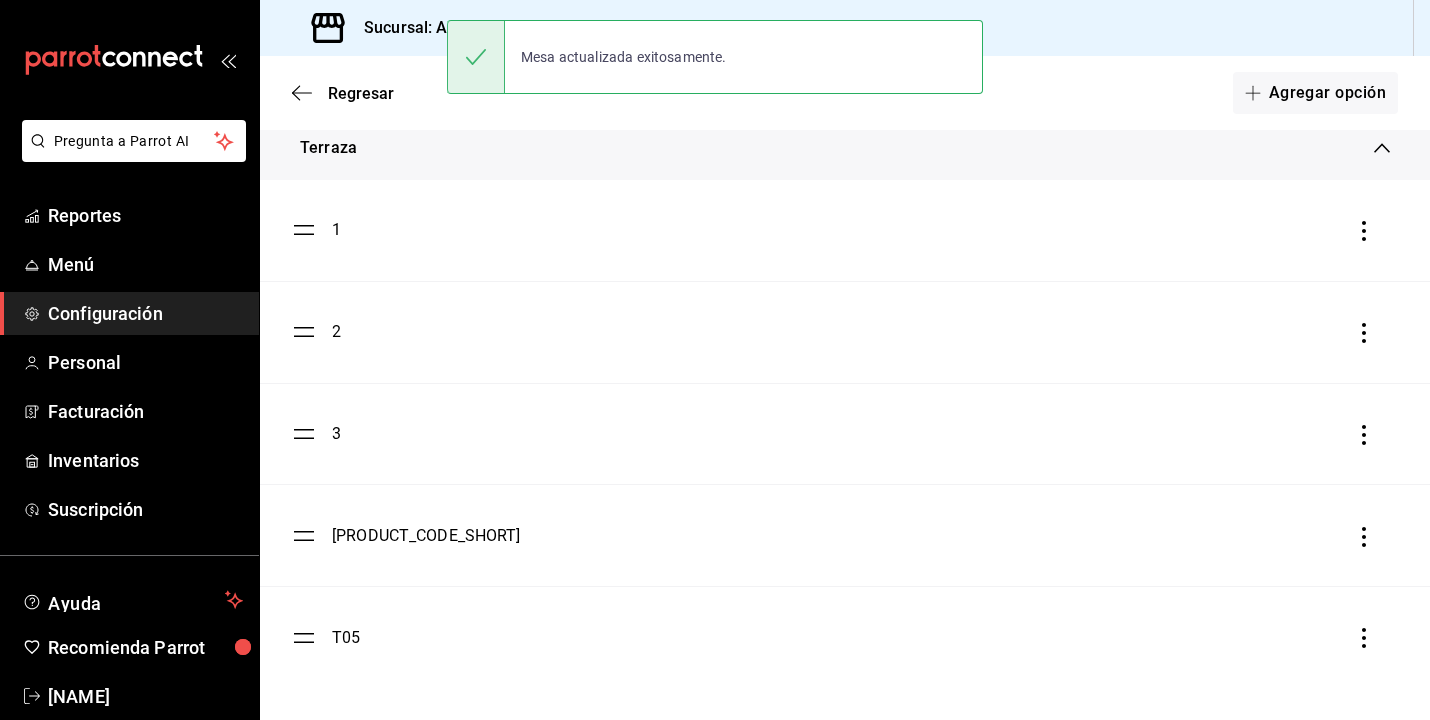 scroll, scrollTop: 113, scrollLeft: 0, axis: vertical 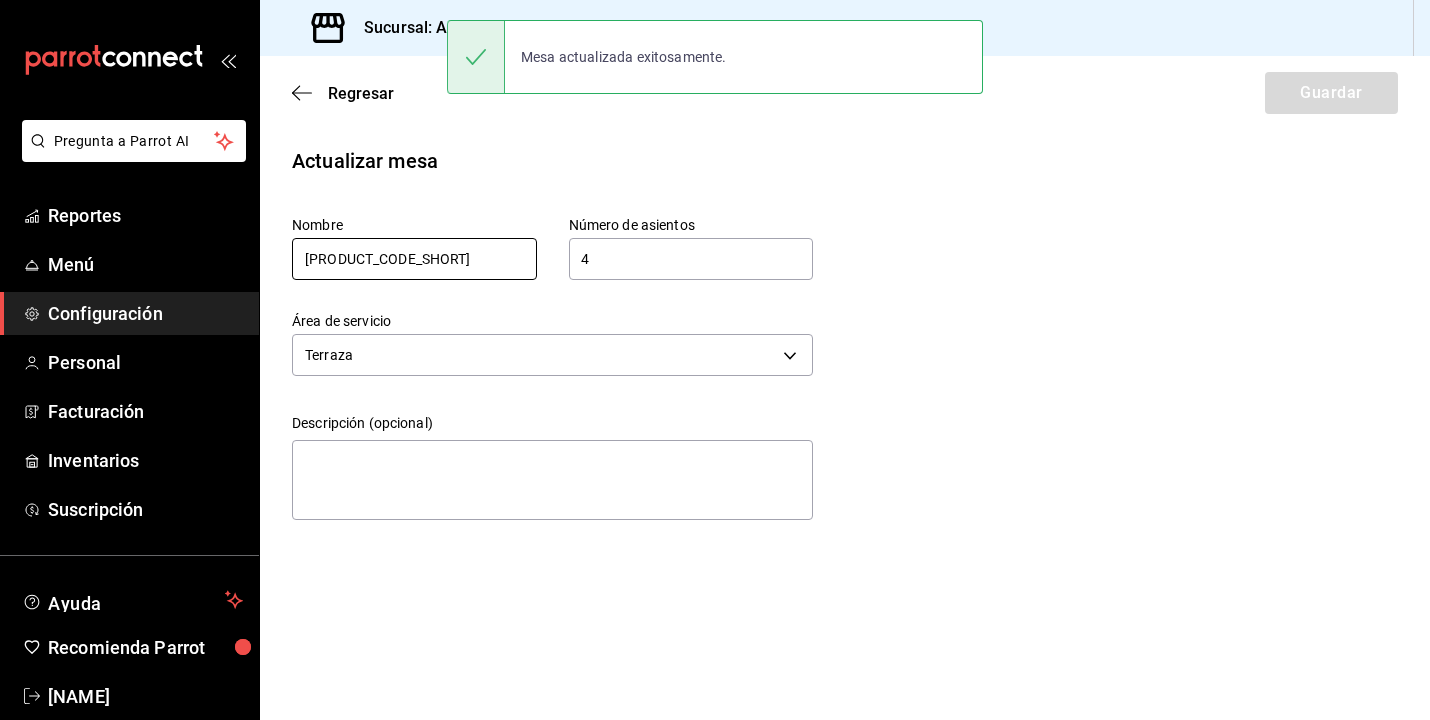 click on "T04" at bounding box center [414, 259] 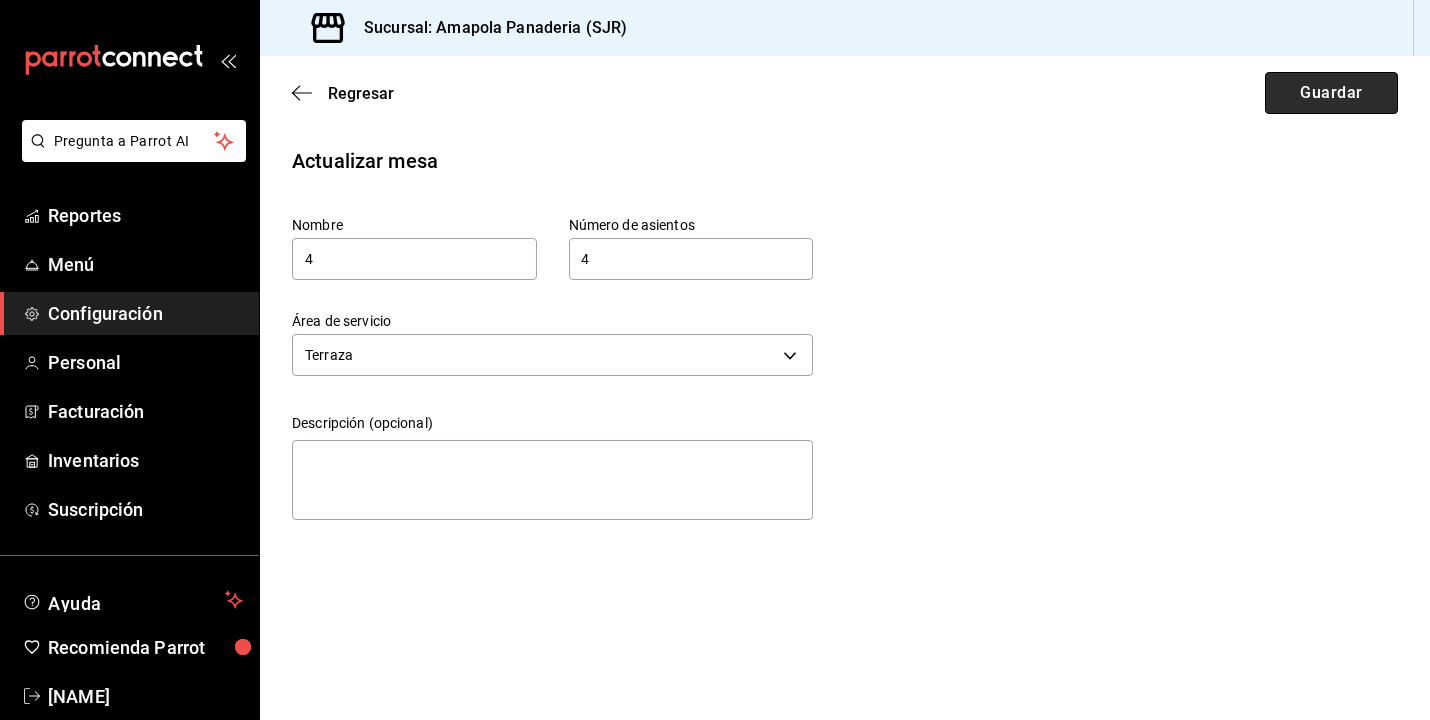 click on "Guardar" at bounding box center (1331, 93) 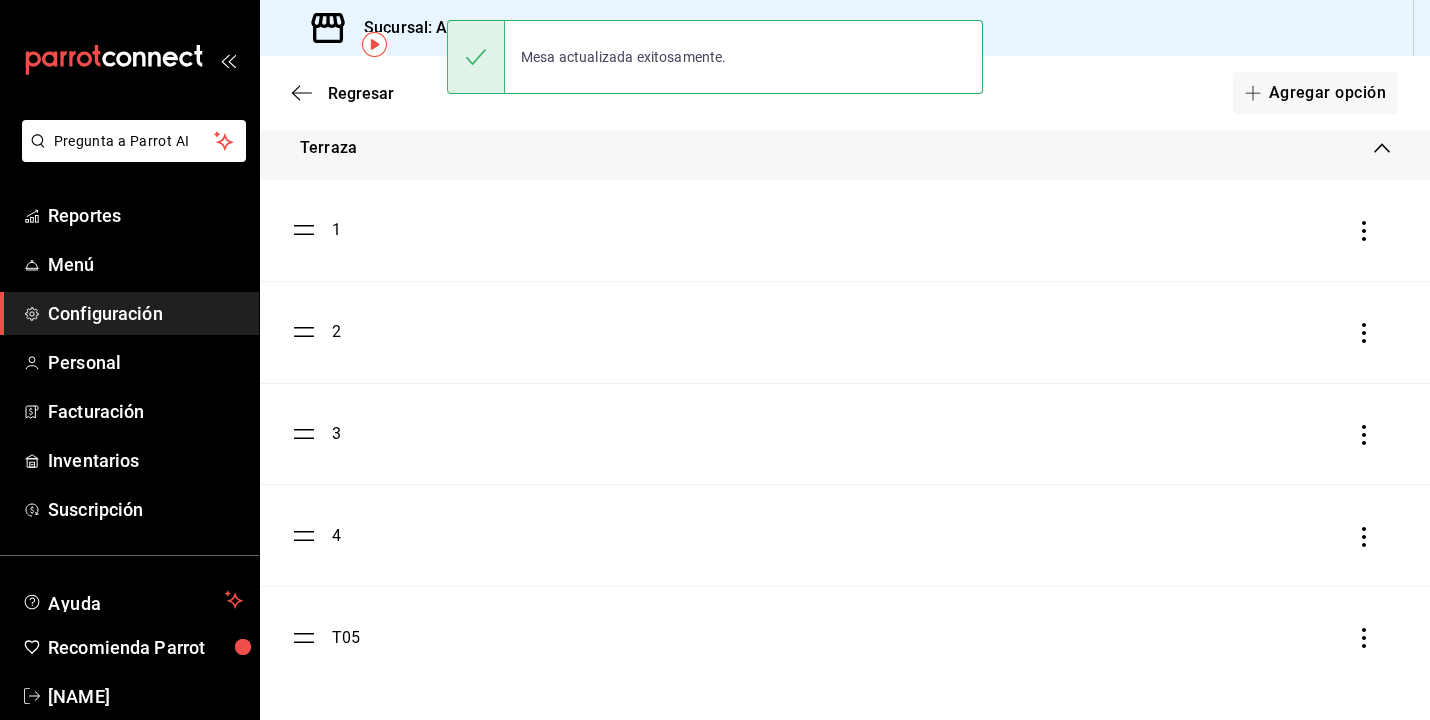 scroll, scrollTop: 114, scrollLeft: 0, axis: vertical 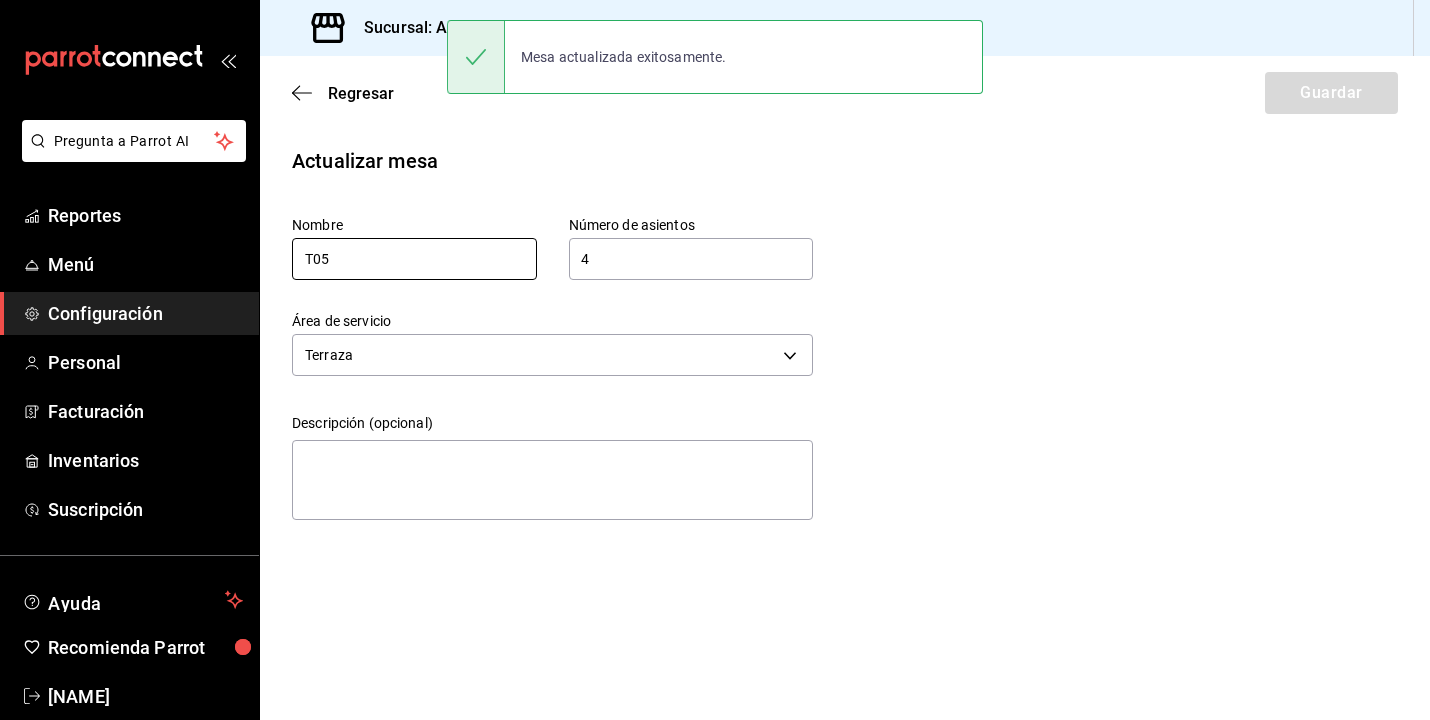 click on "T05" at bounding box center [414, 259] 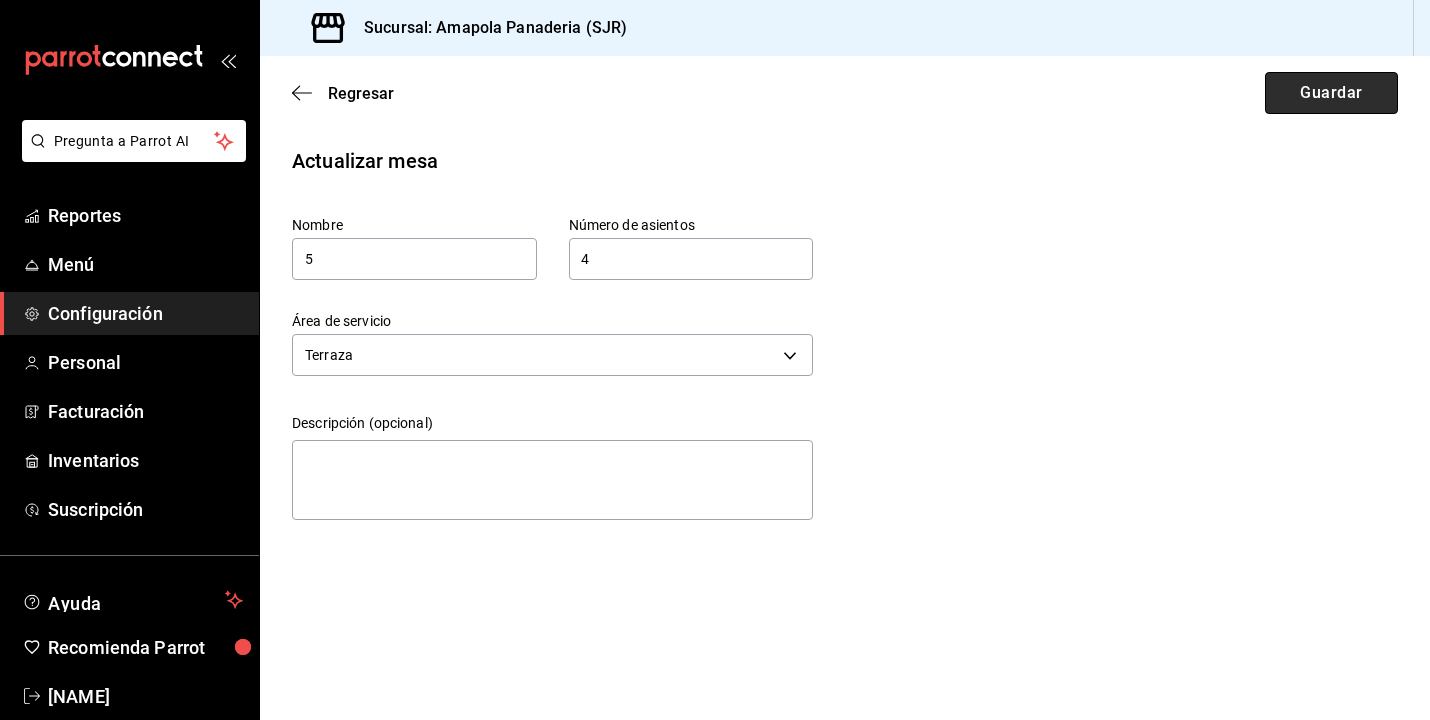 click on "Guardar" at bounding box center [1331, 93] 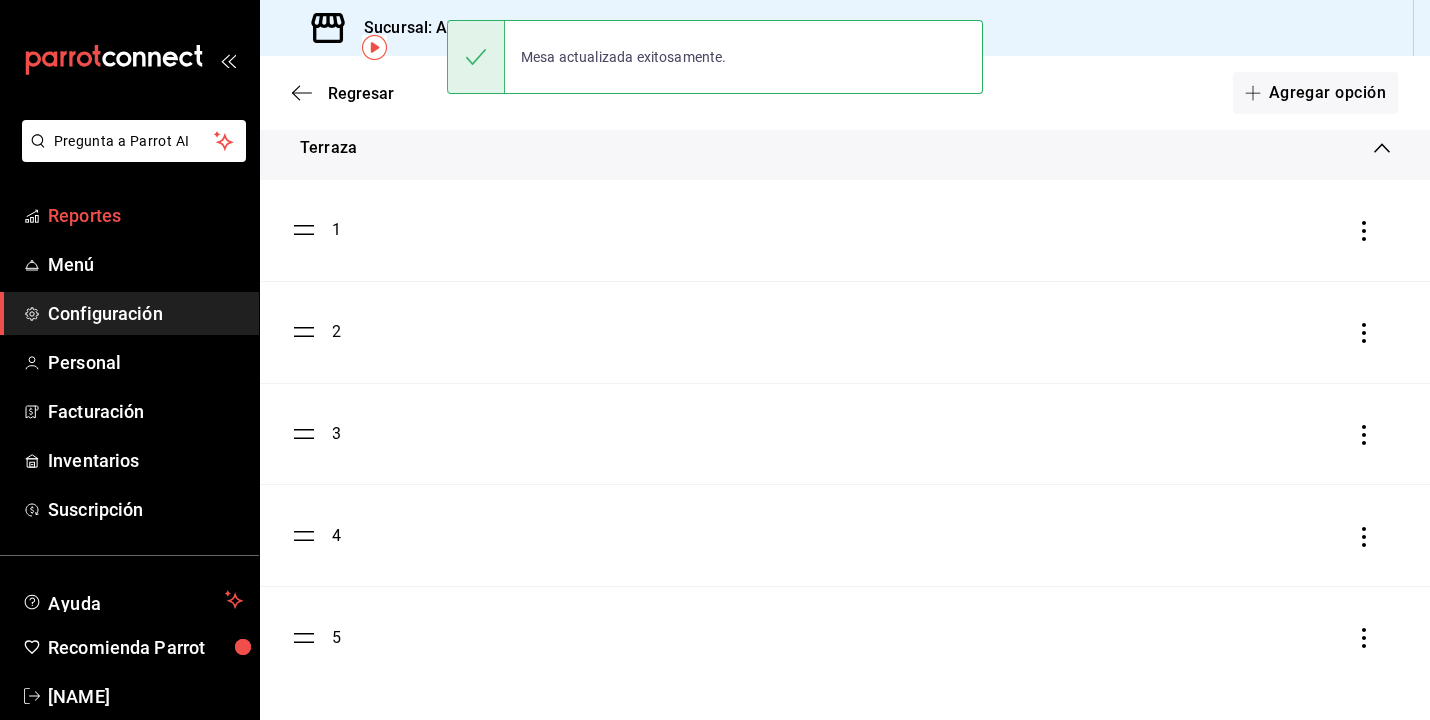 scroll, scrollTop: 113, scrollLeft: 0, axis: vertical 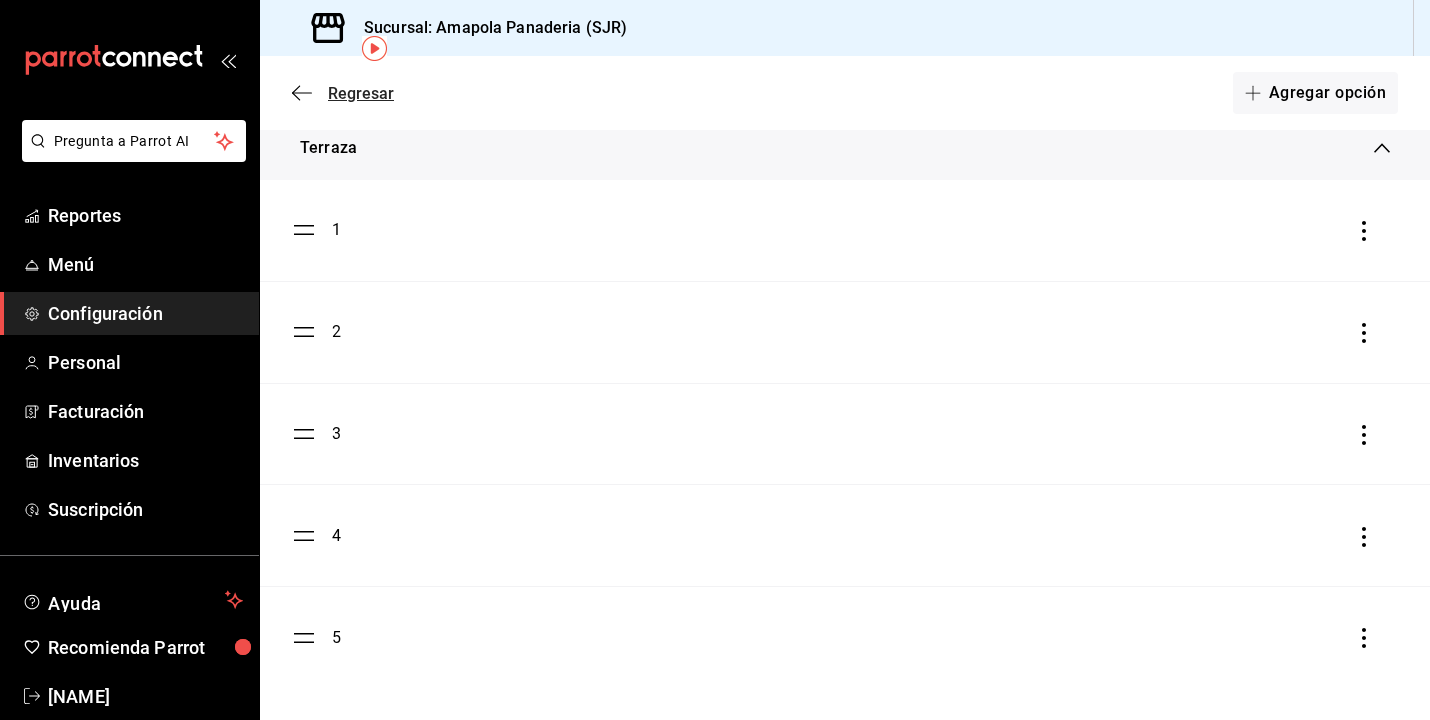 click 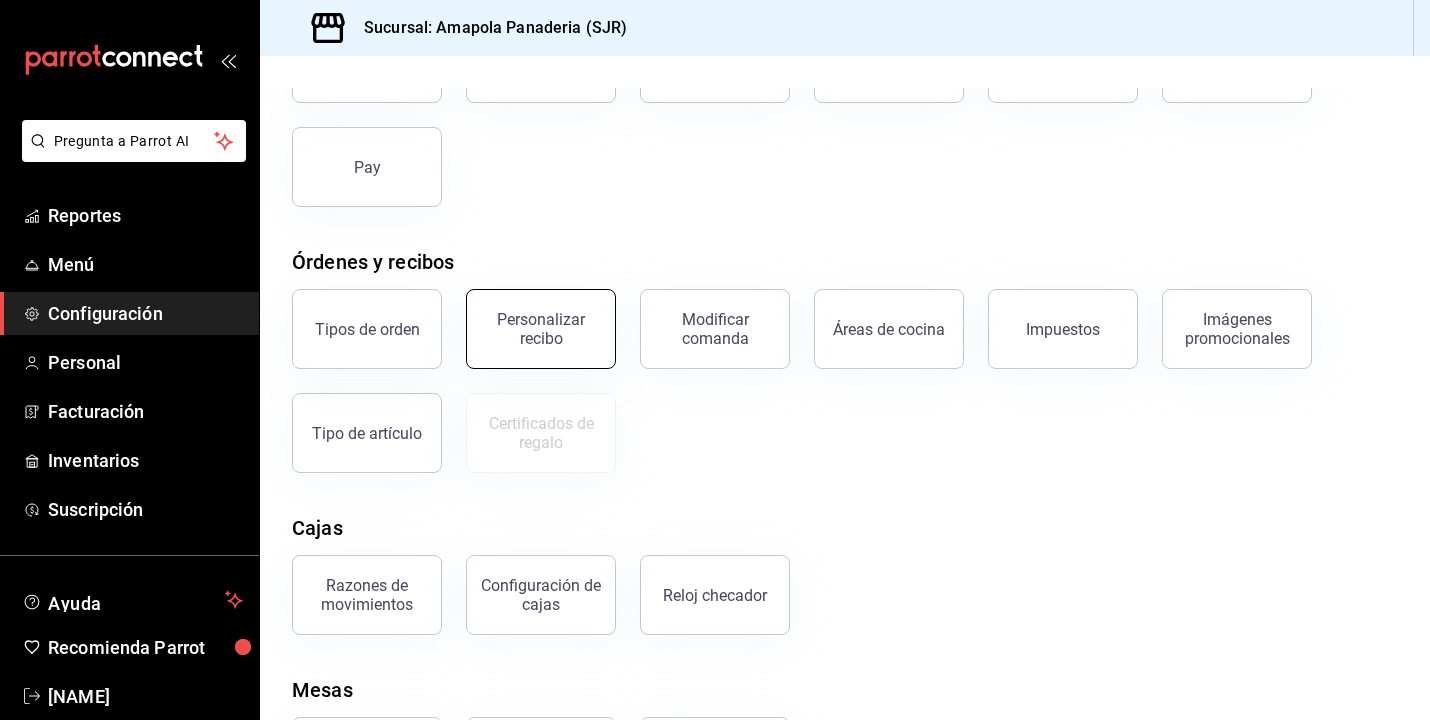 scroll, scrollTop: 294, scrollLeft: 0, axis: vertical 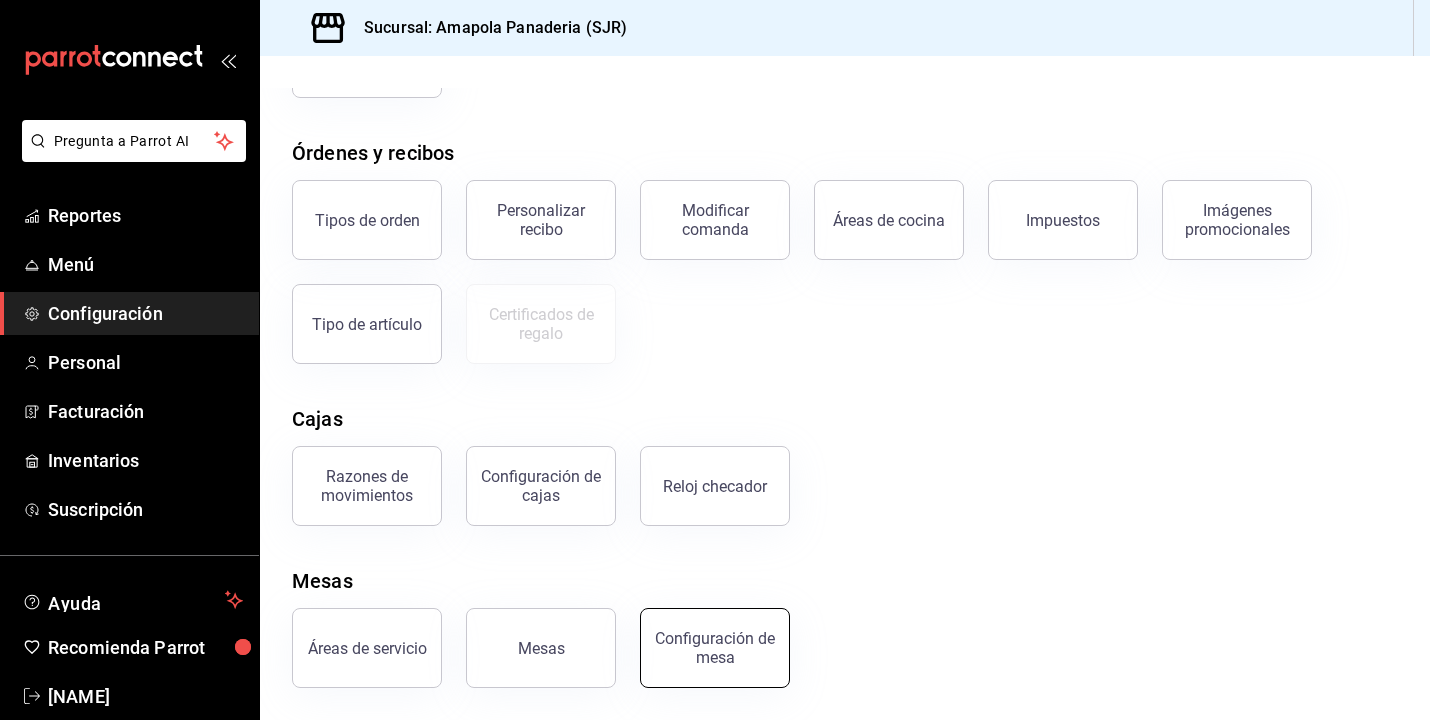 click on "Configuración de mesa" at bounding box center (715, 648) 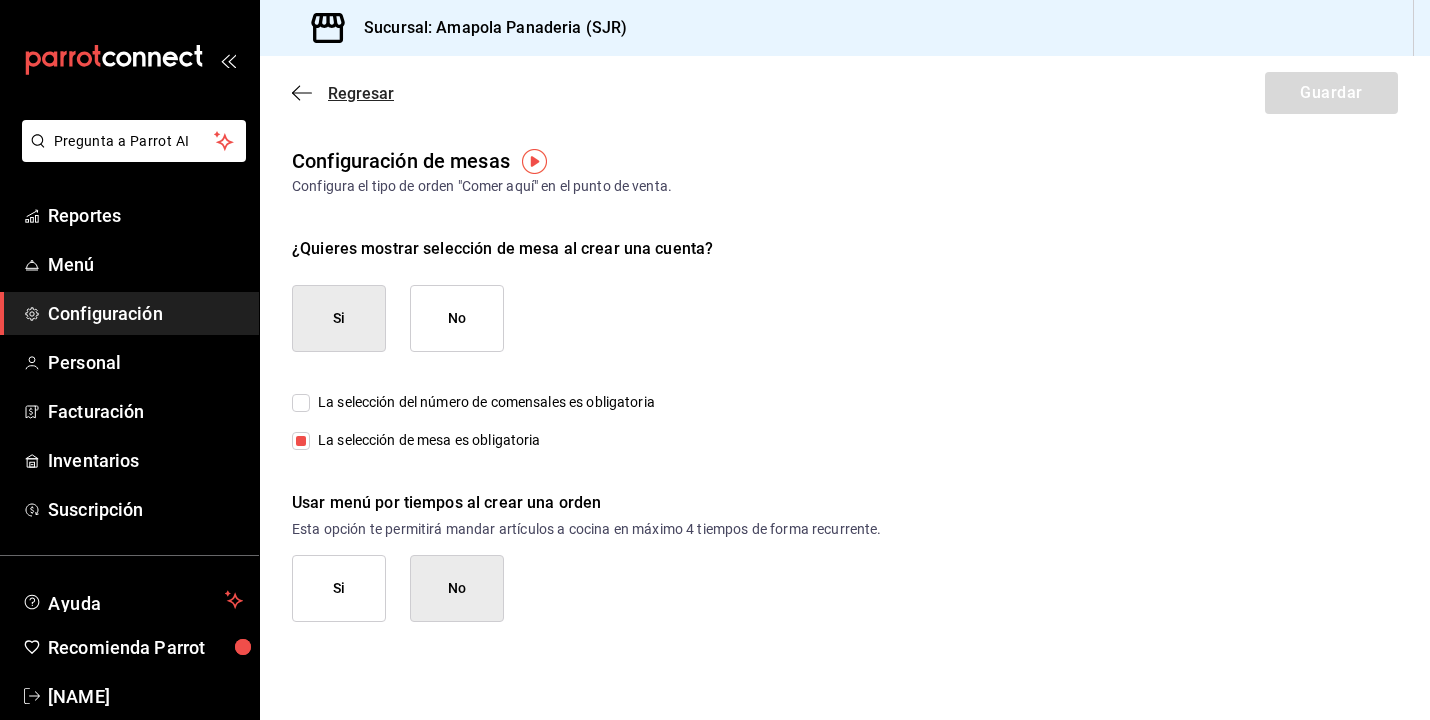 click 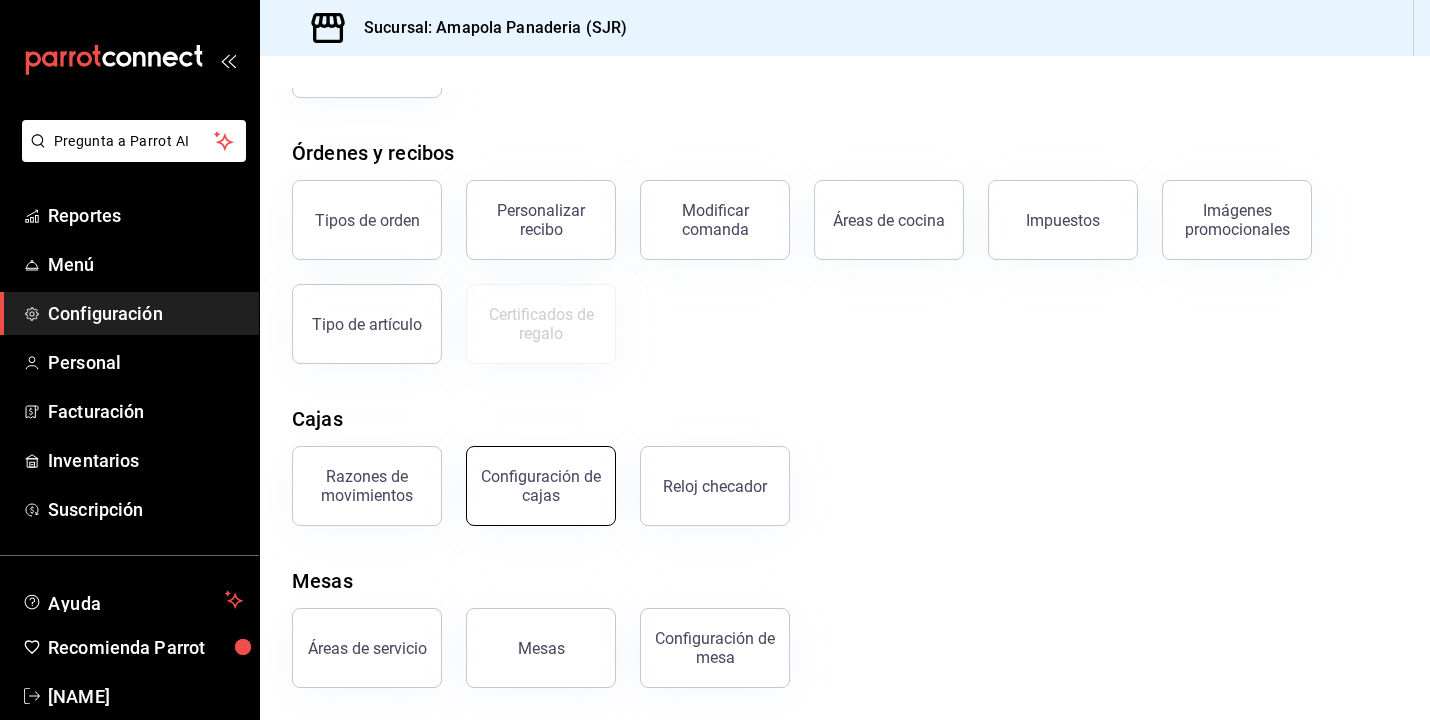 scroll, scrollTop: 294, scrollLeft: 0, axis: vertical 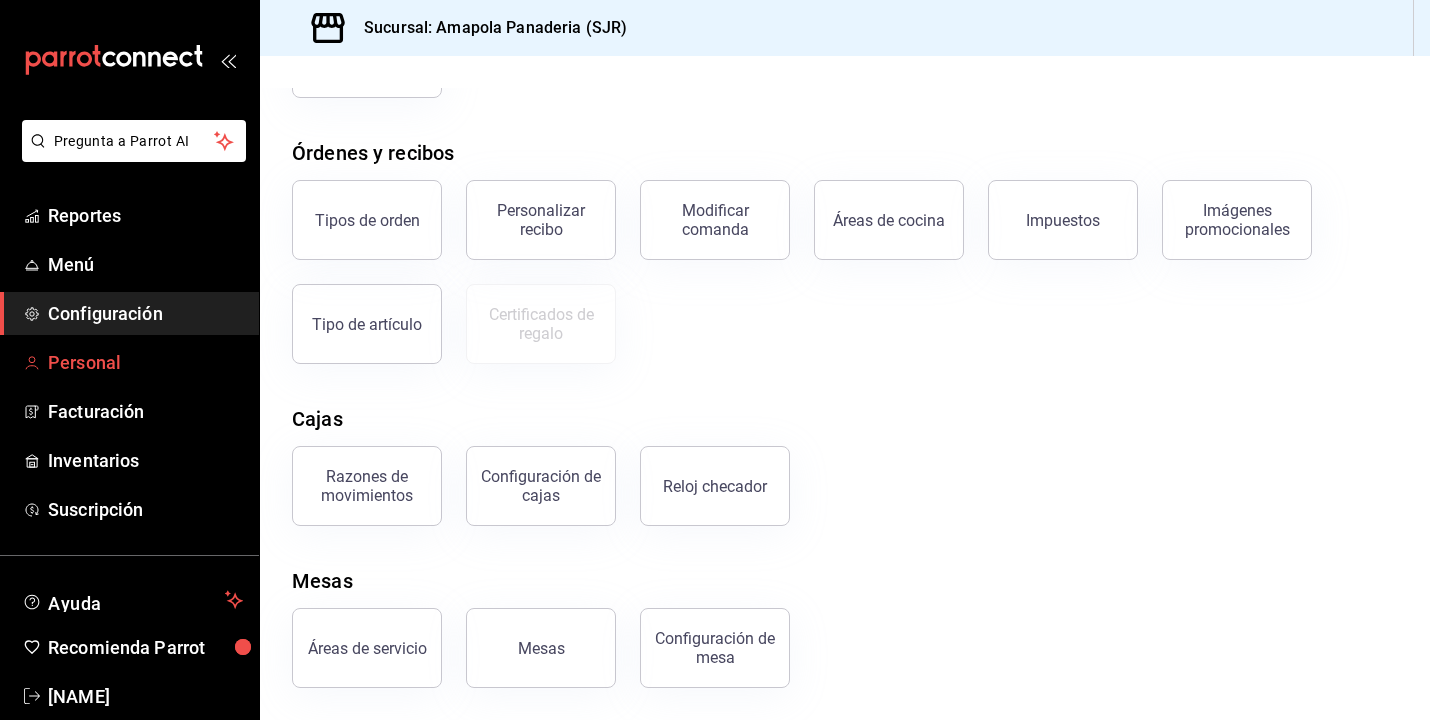 click on "Personal" at bounding box center [145, 362] 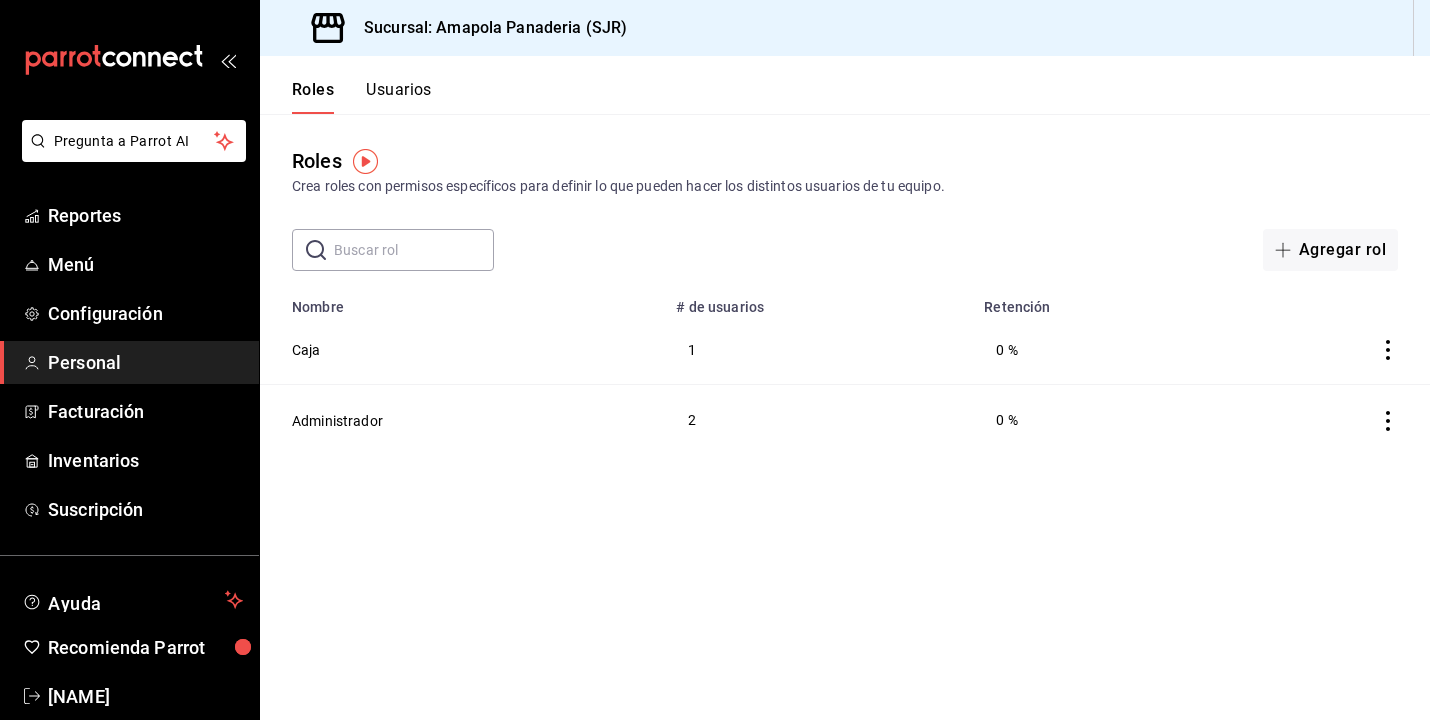 click on "Usuarios" at bounding box center [399, 97] 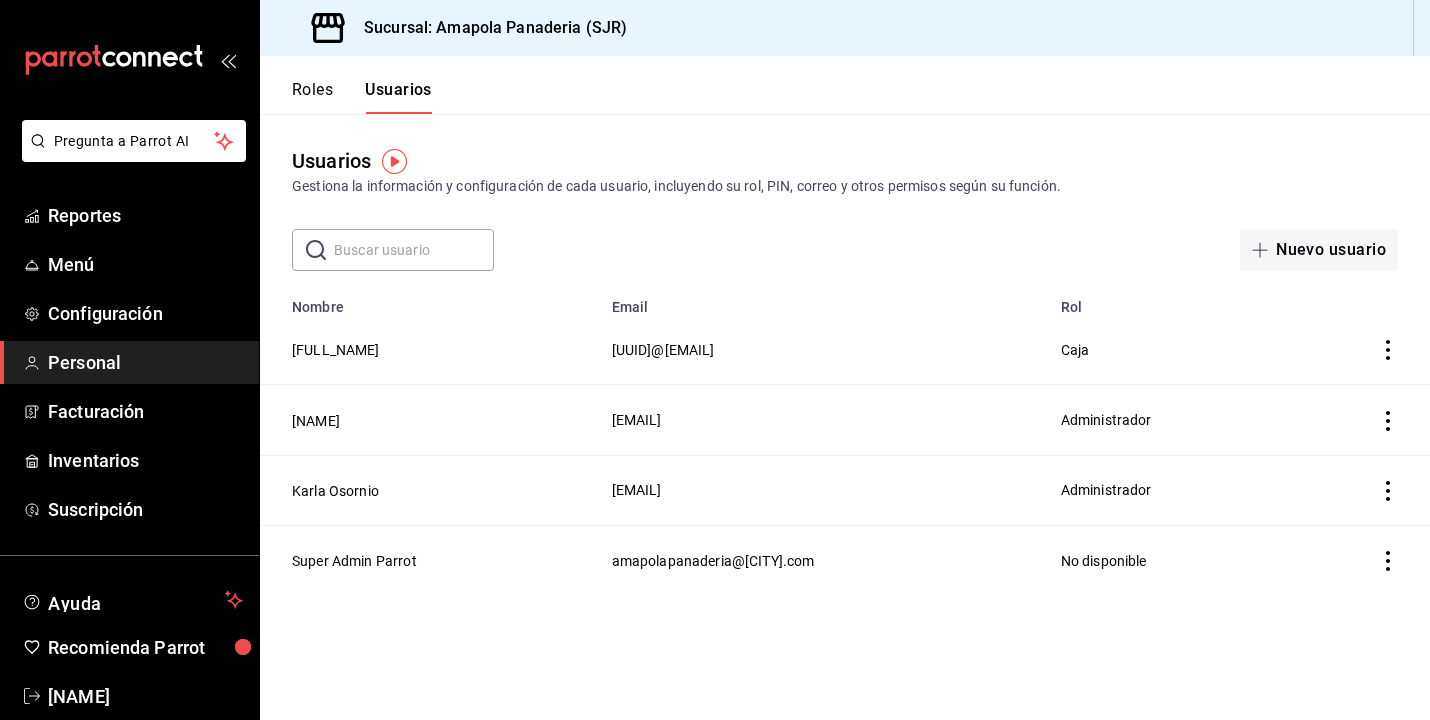 click on "Roles" at bounding box center (312, 97) 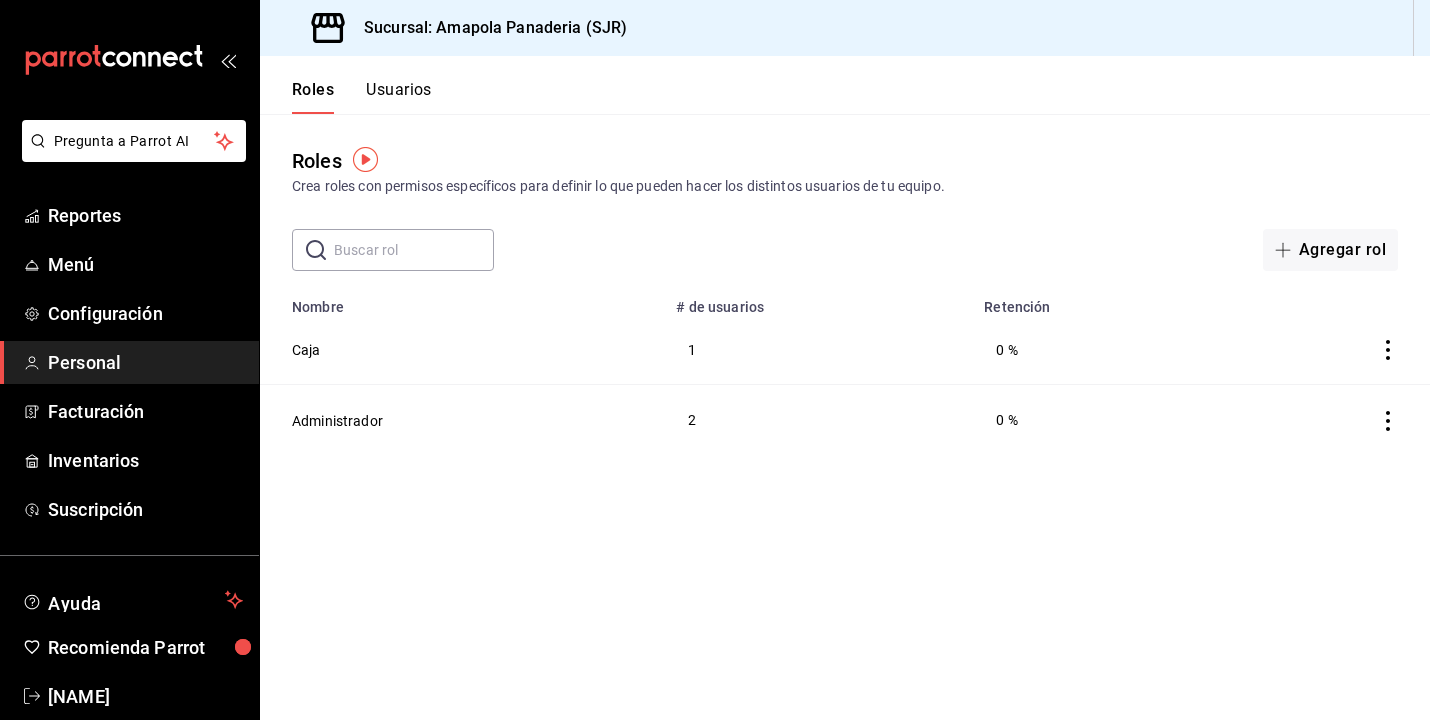 scroll, scrollTop: 0, scrollLeft: 0, axis: both 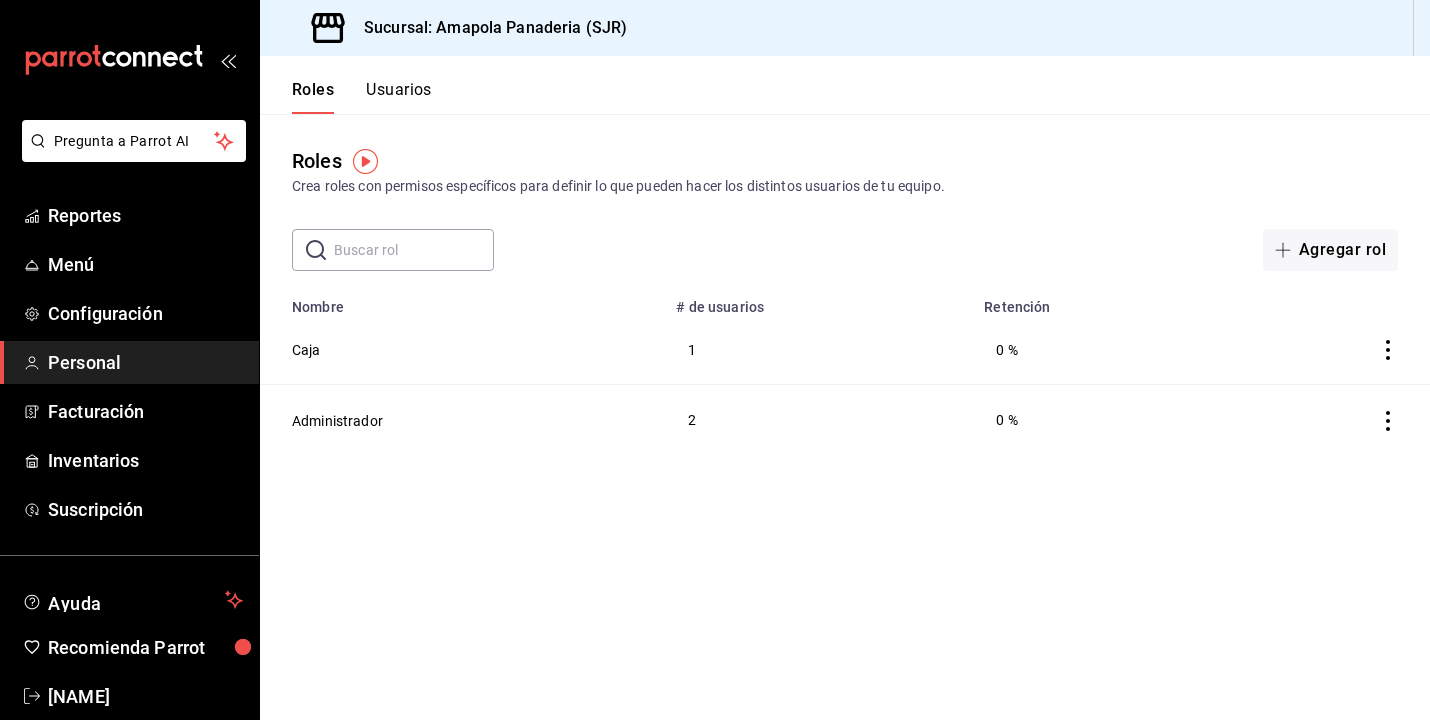 click on "Usuarios" at bounding box center (399, 97) 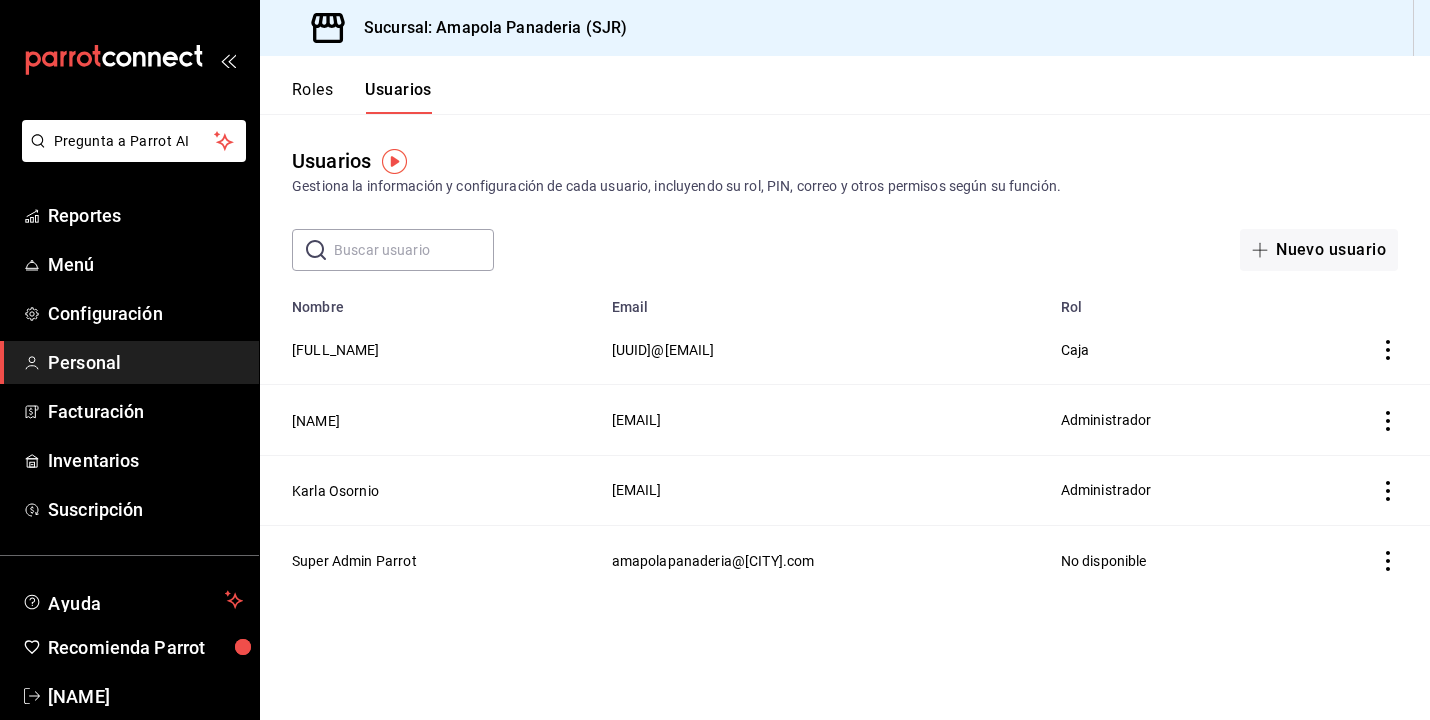 click on "Roles" at bounding box center (312, 97) 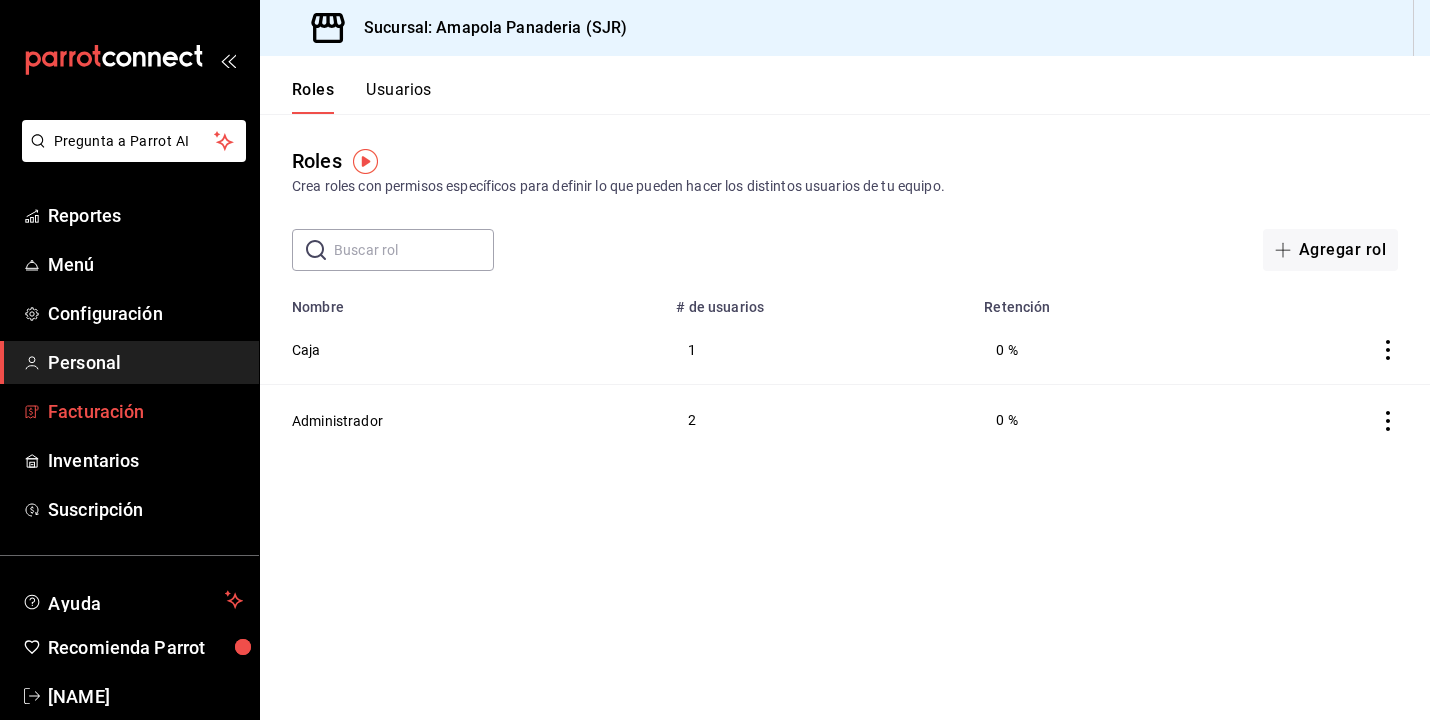 click on "Facturación" at bounding box center [145, 411] 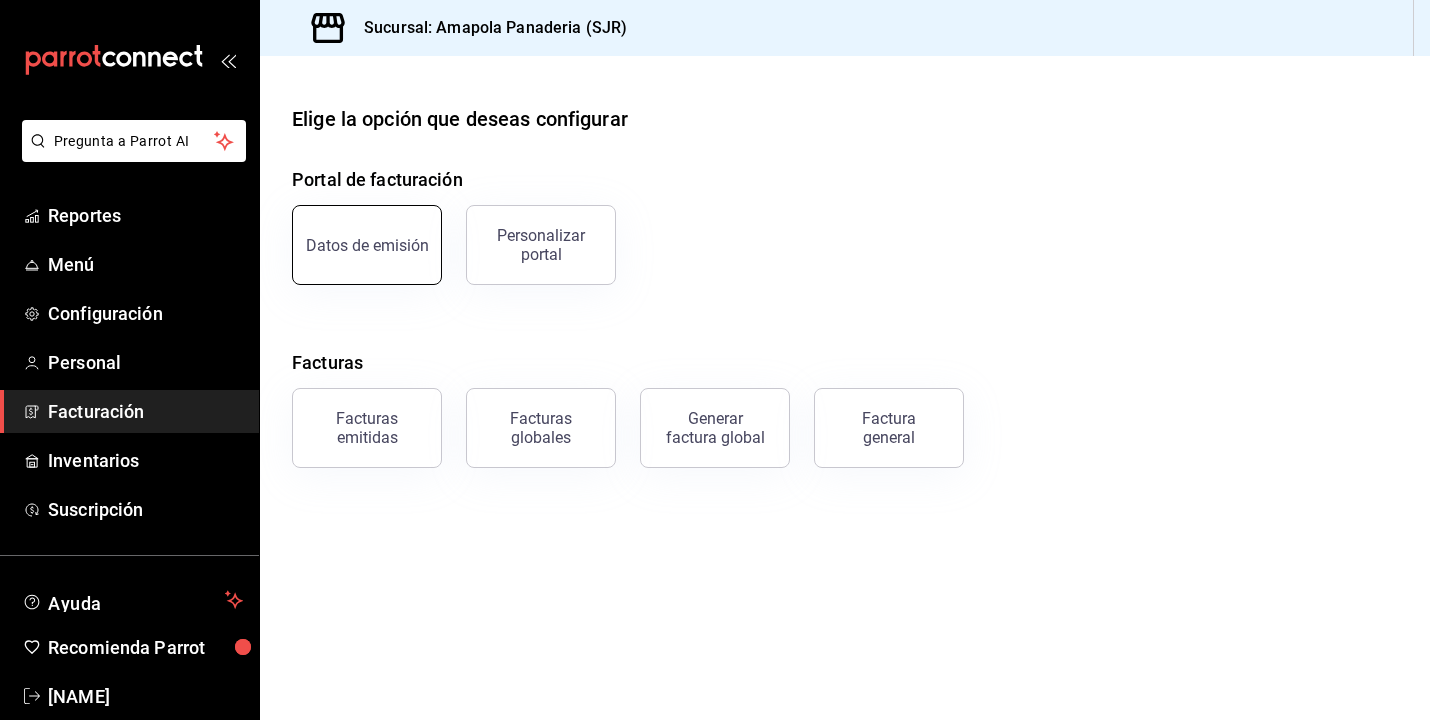 click on "Datos de emisión" at bounding box center [367, 245] 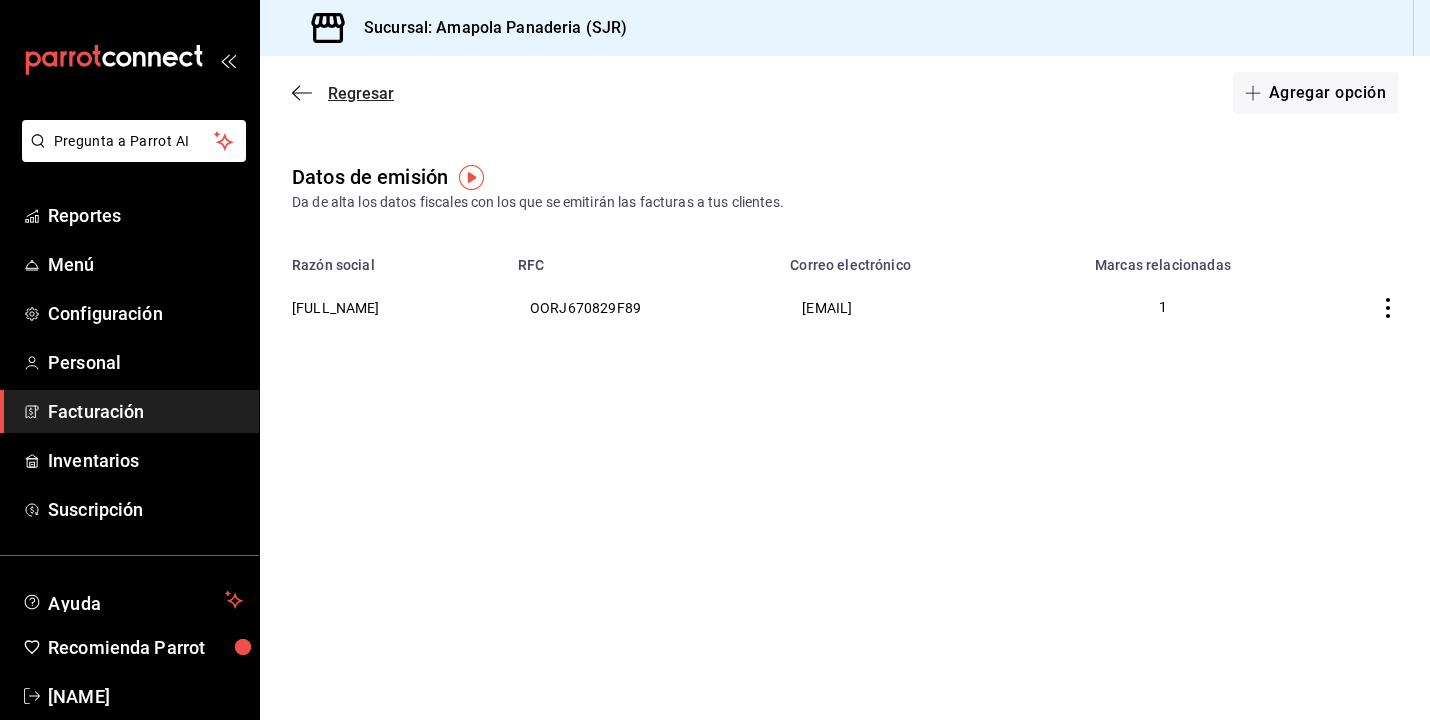 click 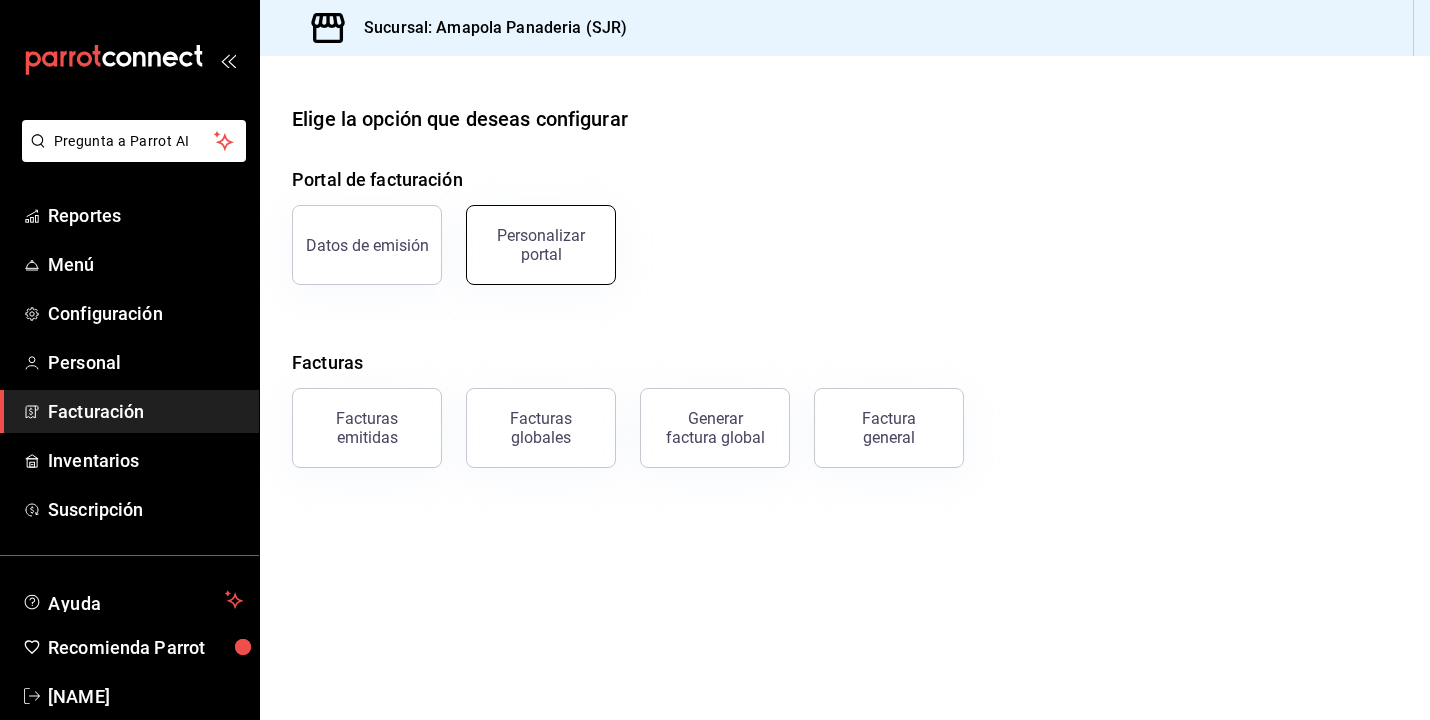 click on "Personalizar portal" at bounding box center (541, 245) 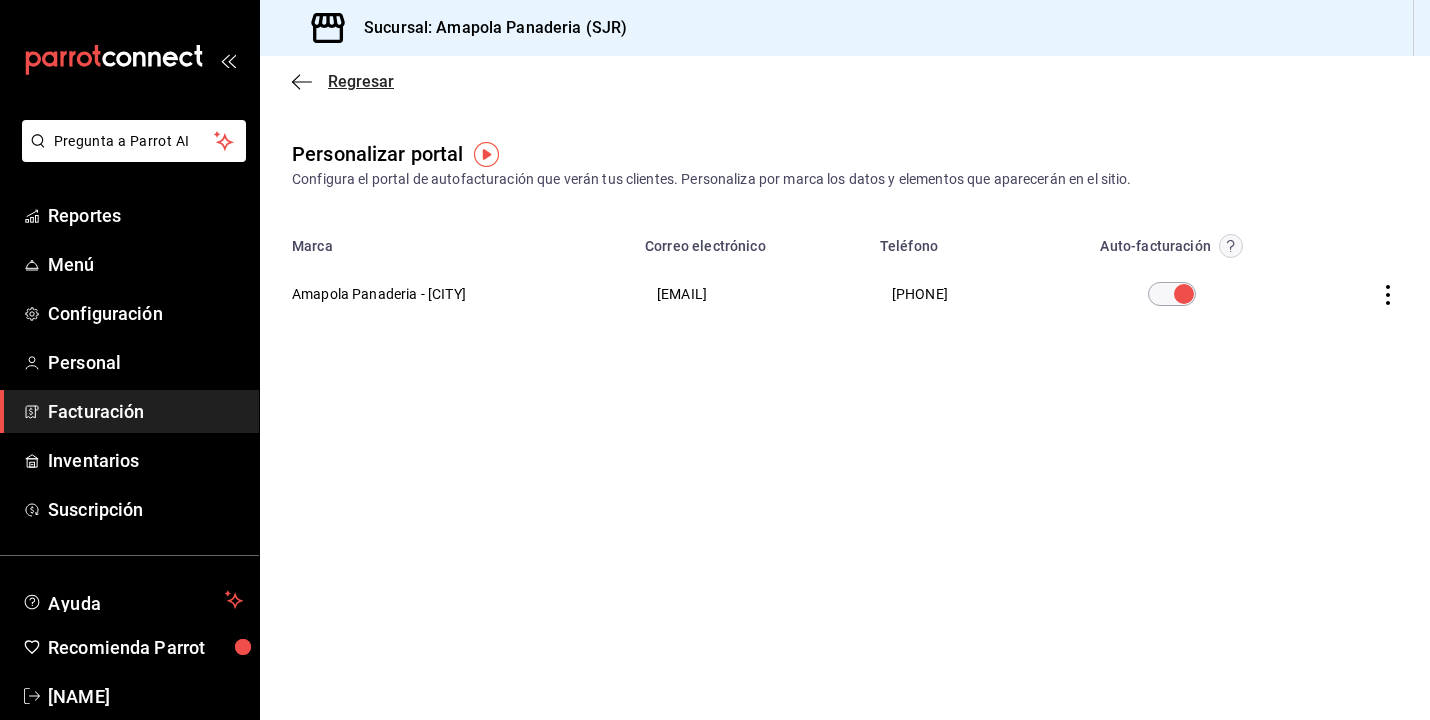 click 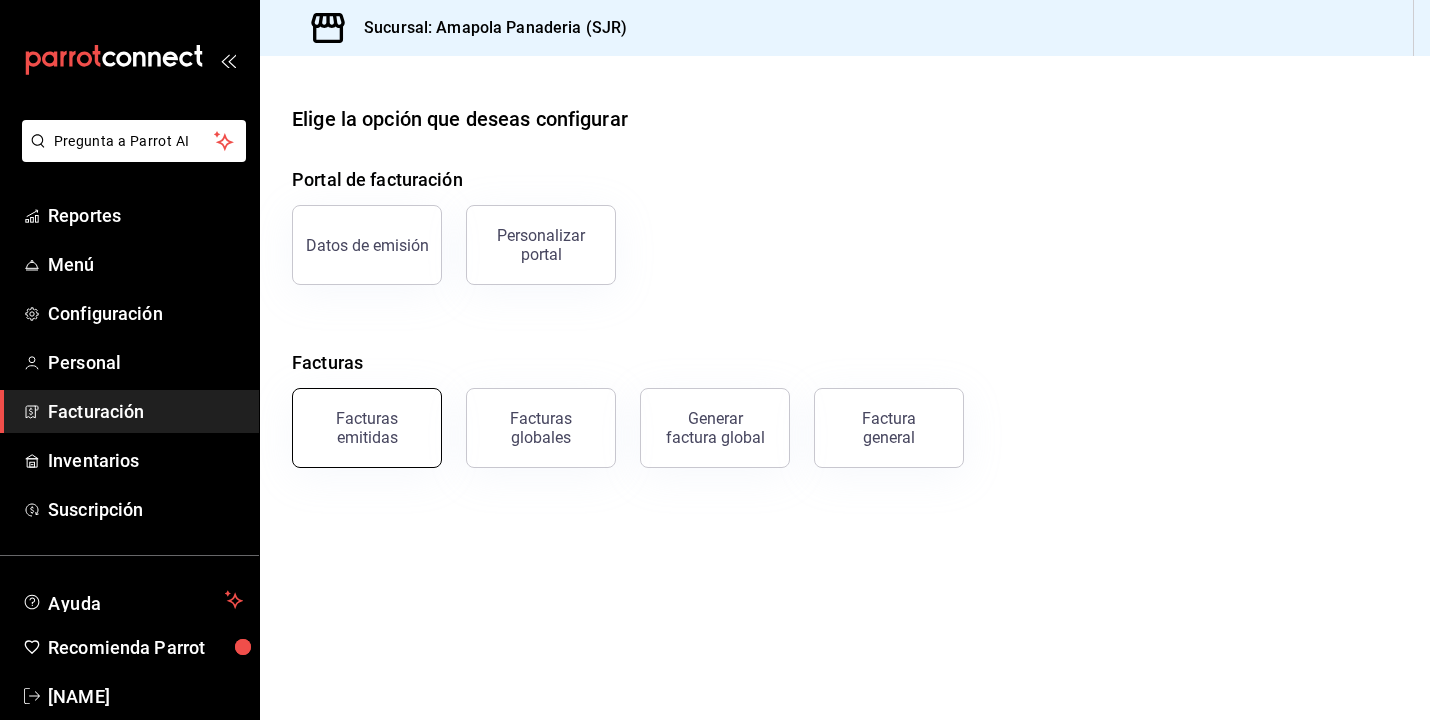 click on "Facturas emitidas" at bounding box center (367, 428) 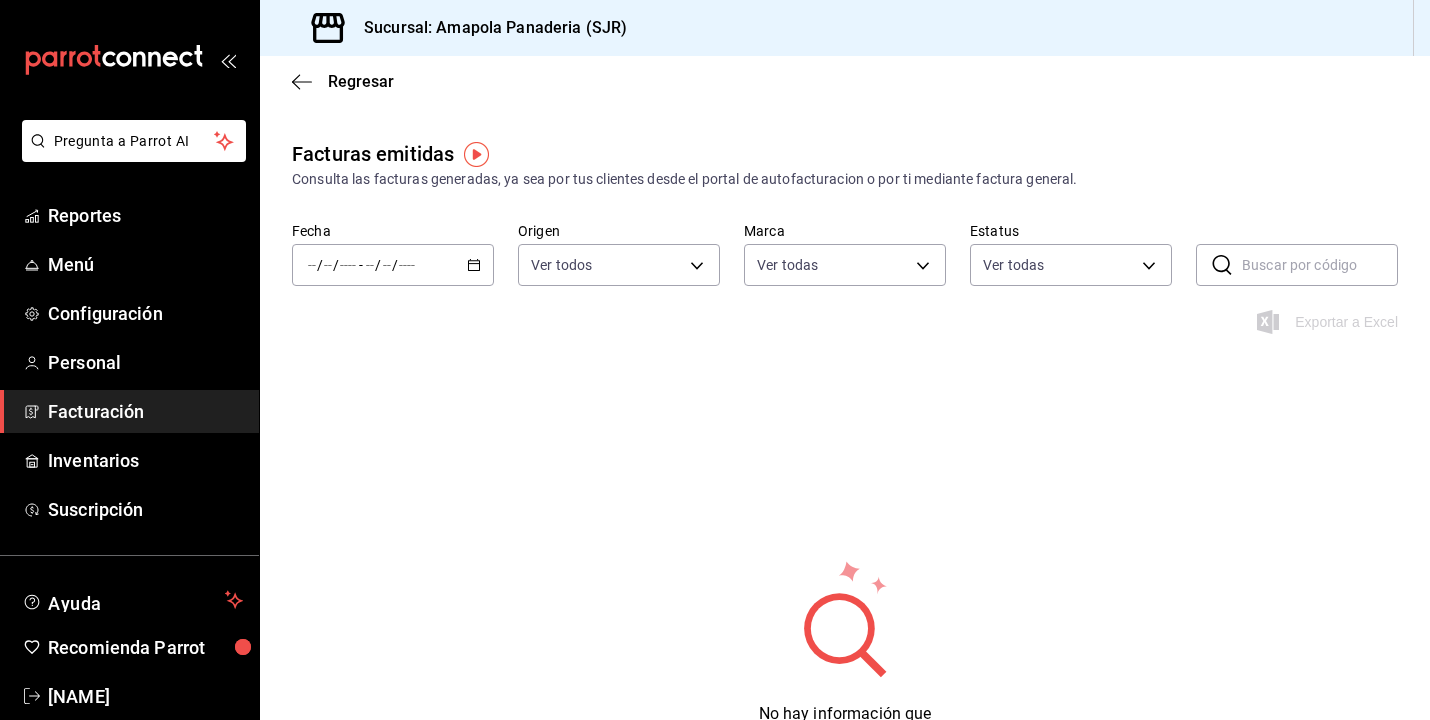click 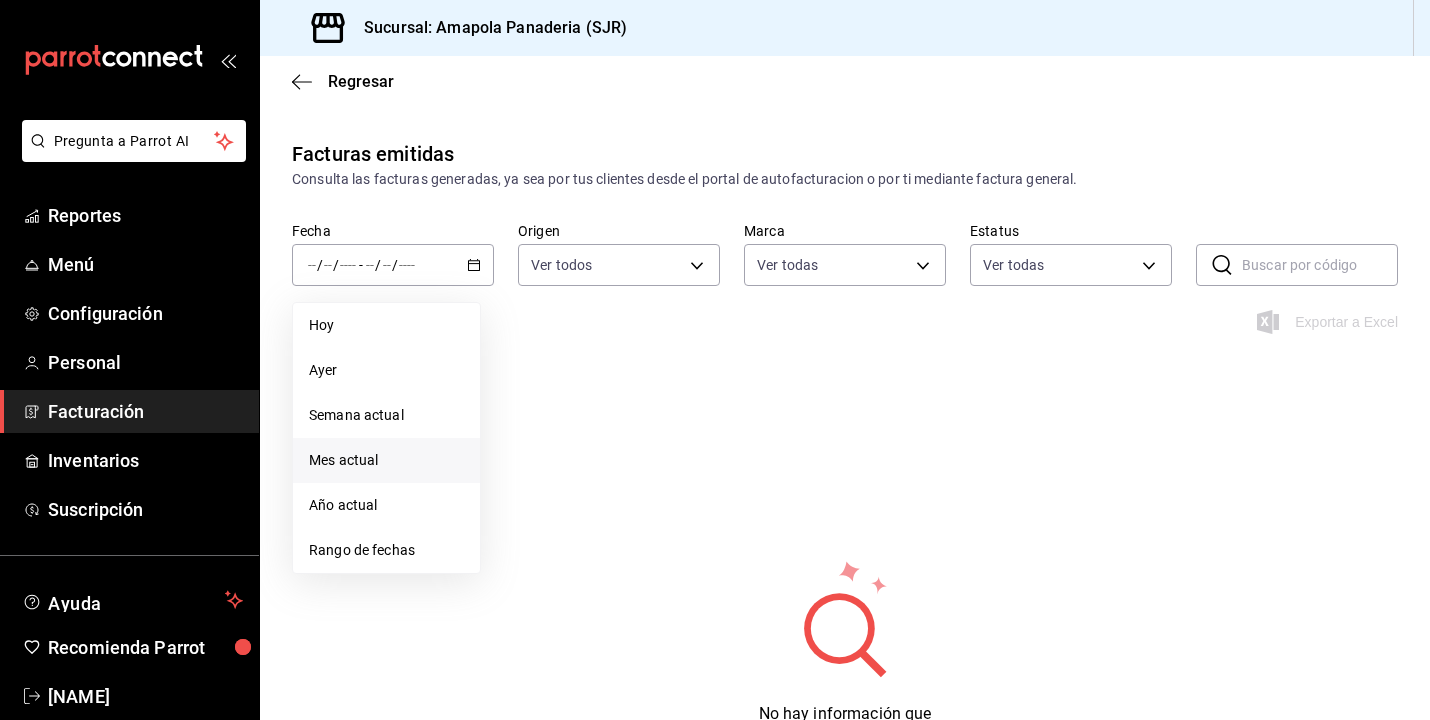 click on "Mes actual" at bounding box center (386, 460) 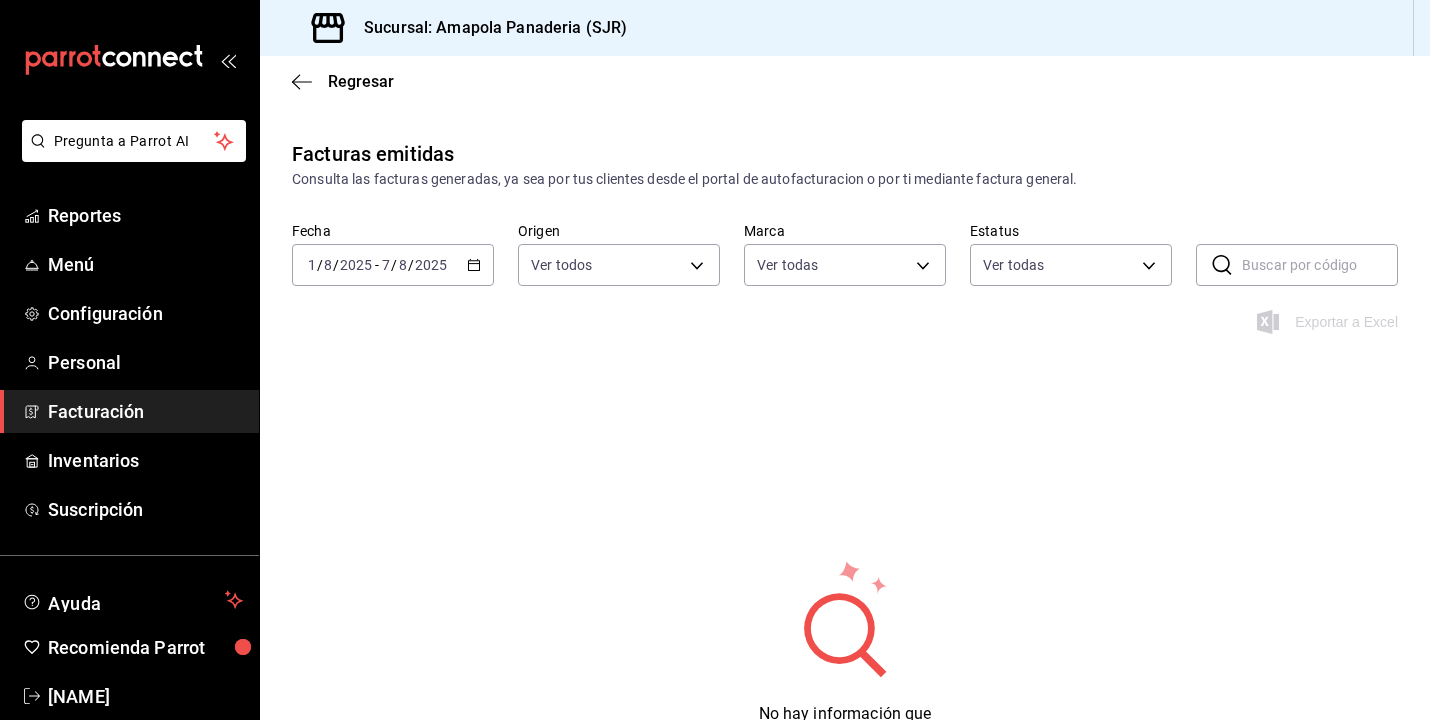 click 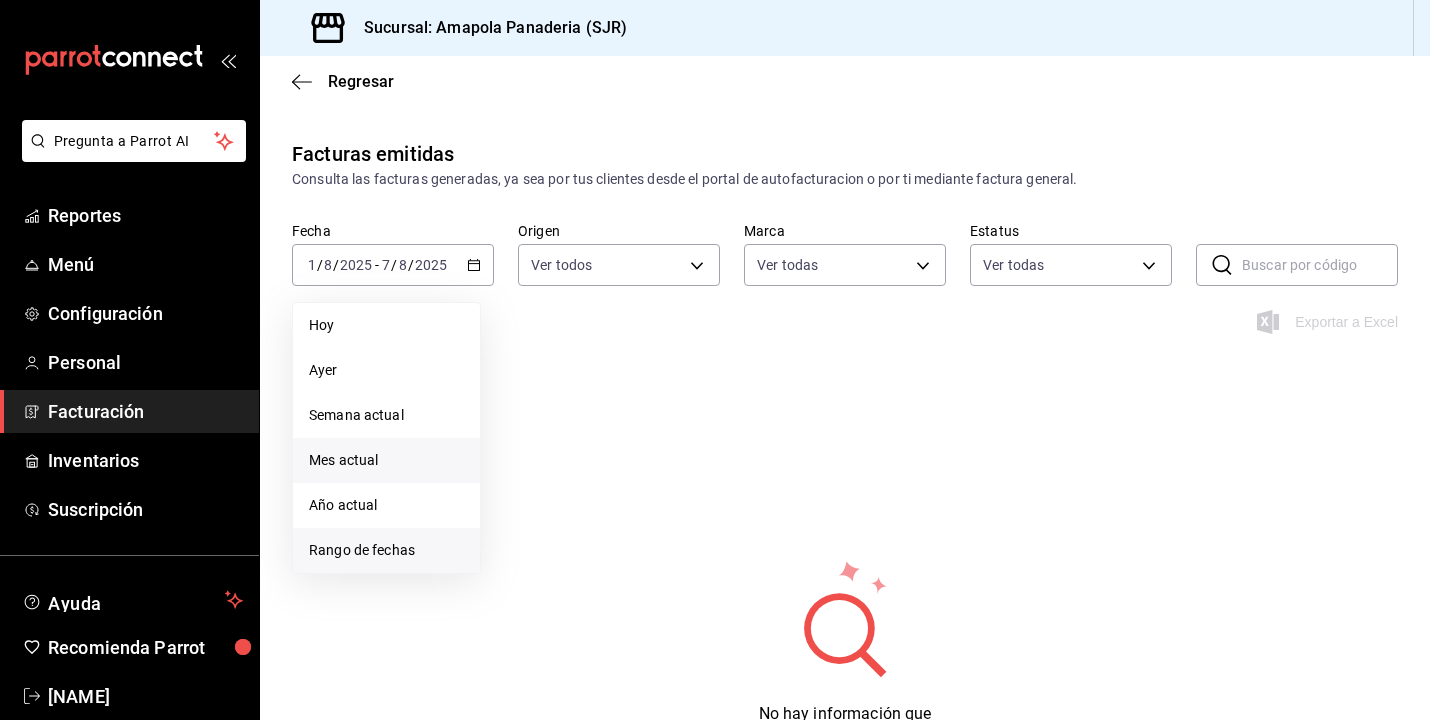 click on "Rango de fechas" at bounding box center [386, 550] 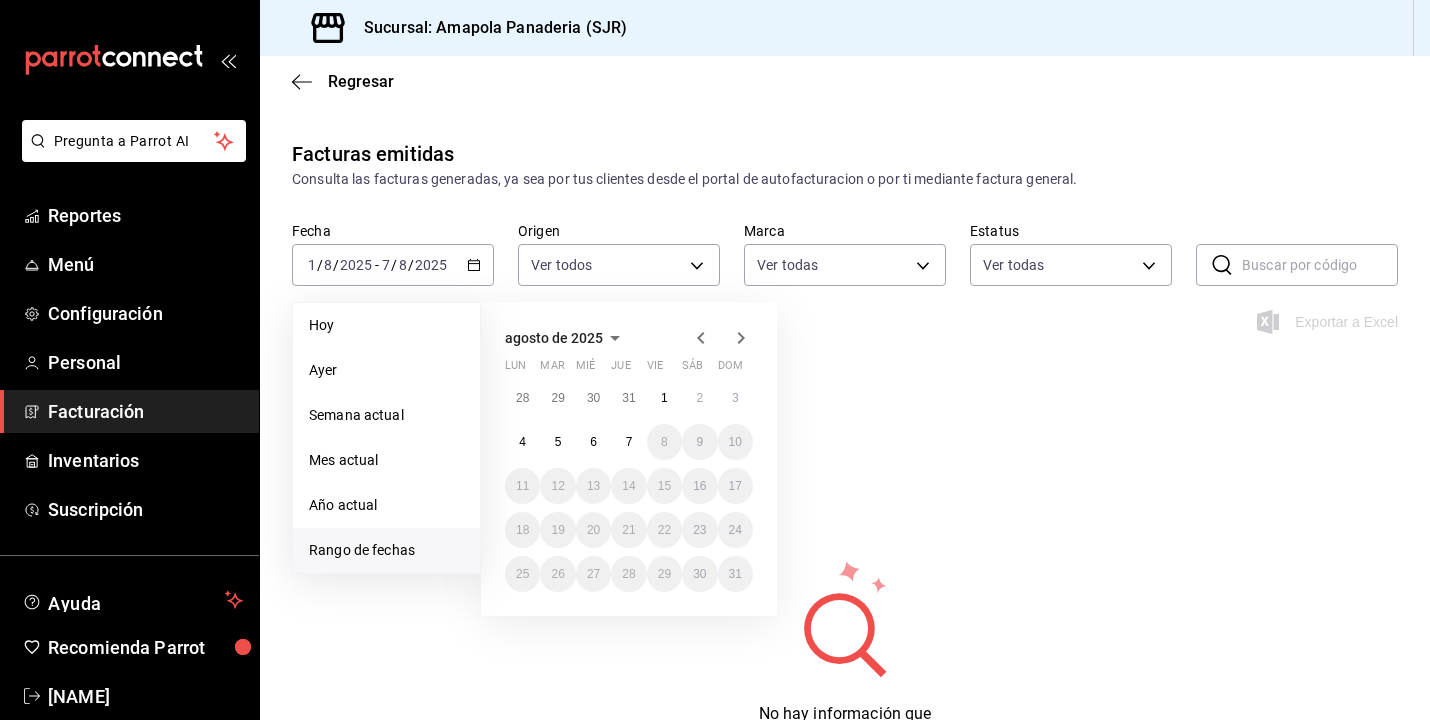click 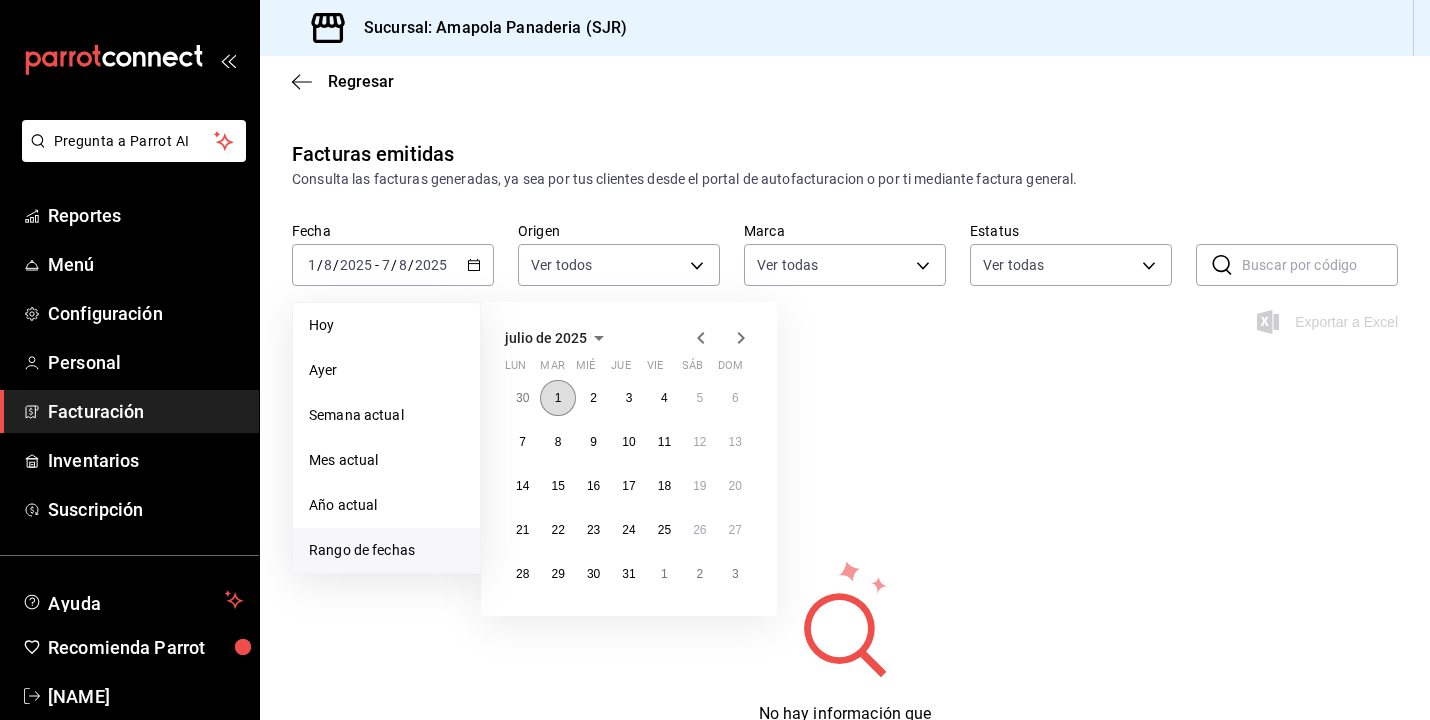 click on "1" at bounding box center (557, 398) 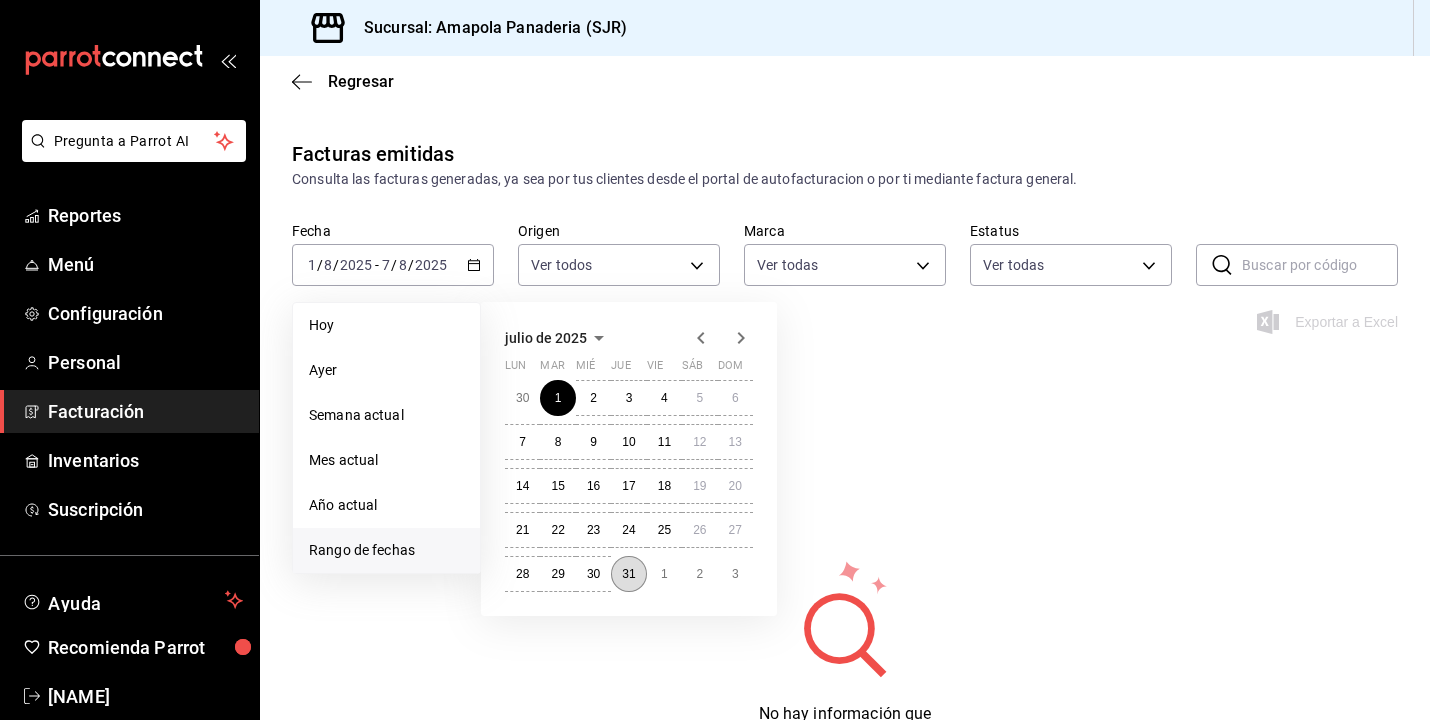 click on "31" at bounding box center [628, 574] 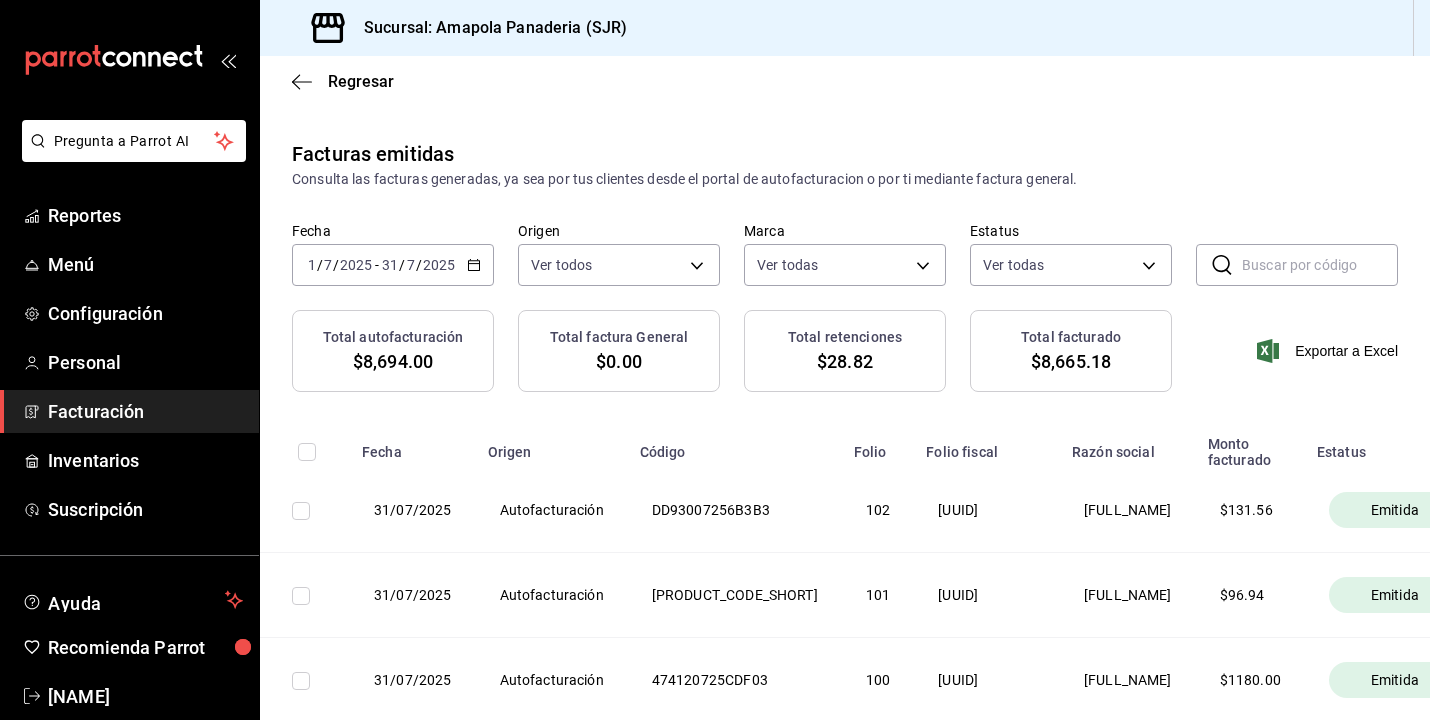 scroll, scrollTop: 0, scrollLeft: 0, axis: both 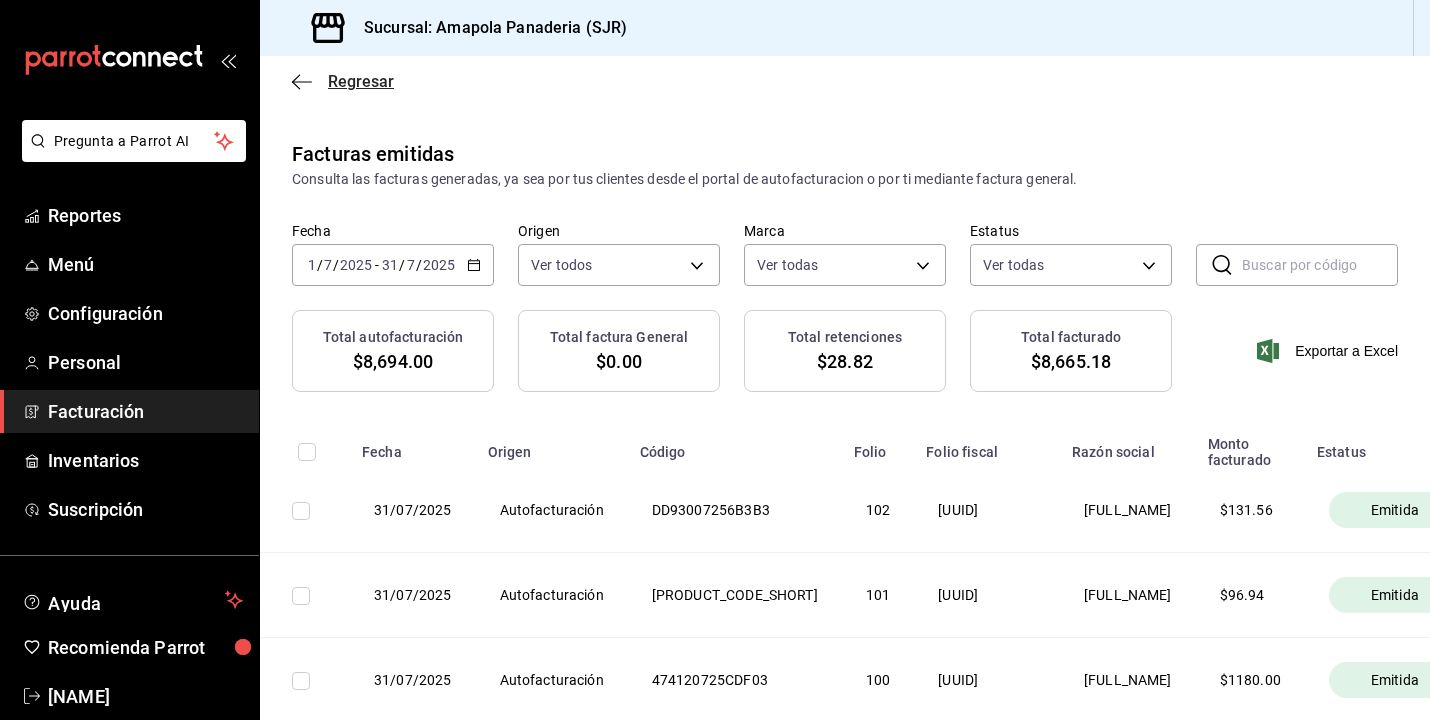 click 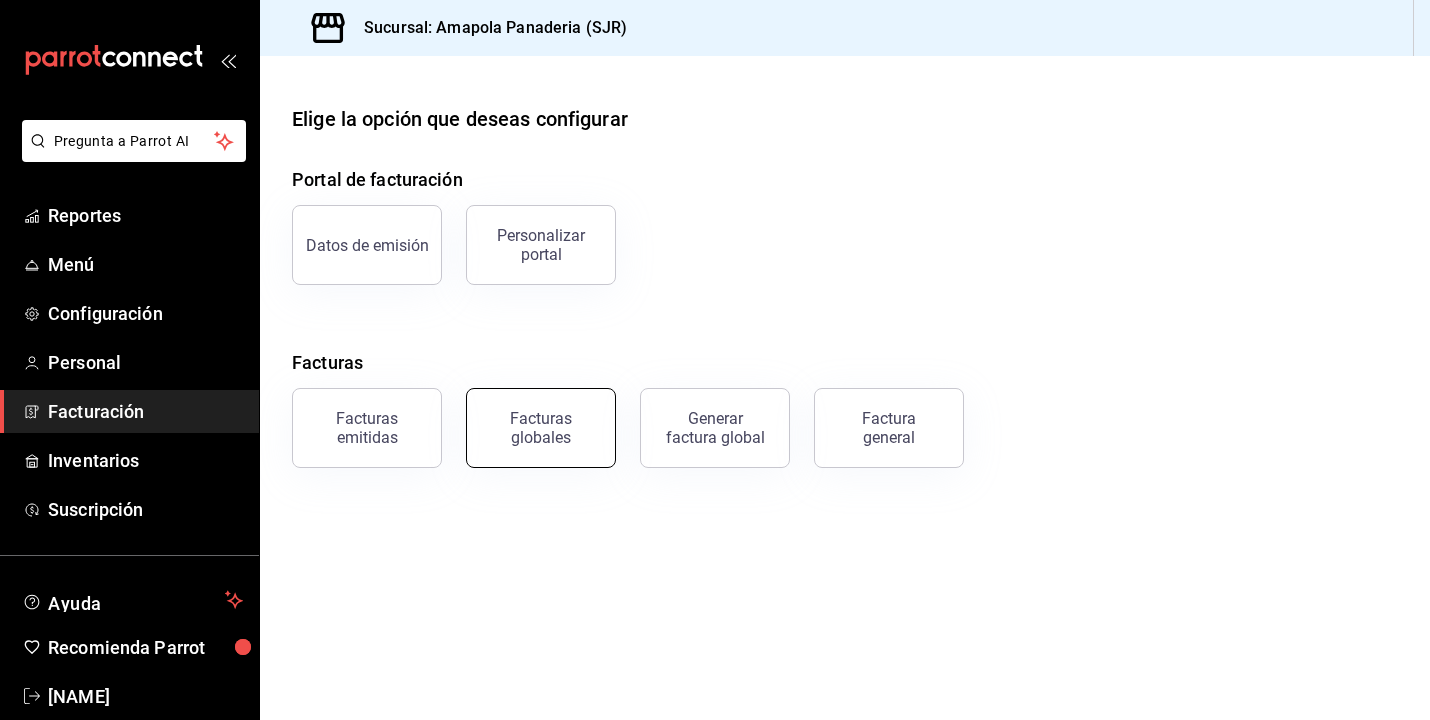 click on "Facturas globales" at bounding box center (541, 428) 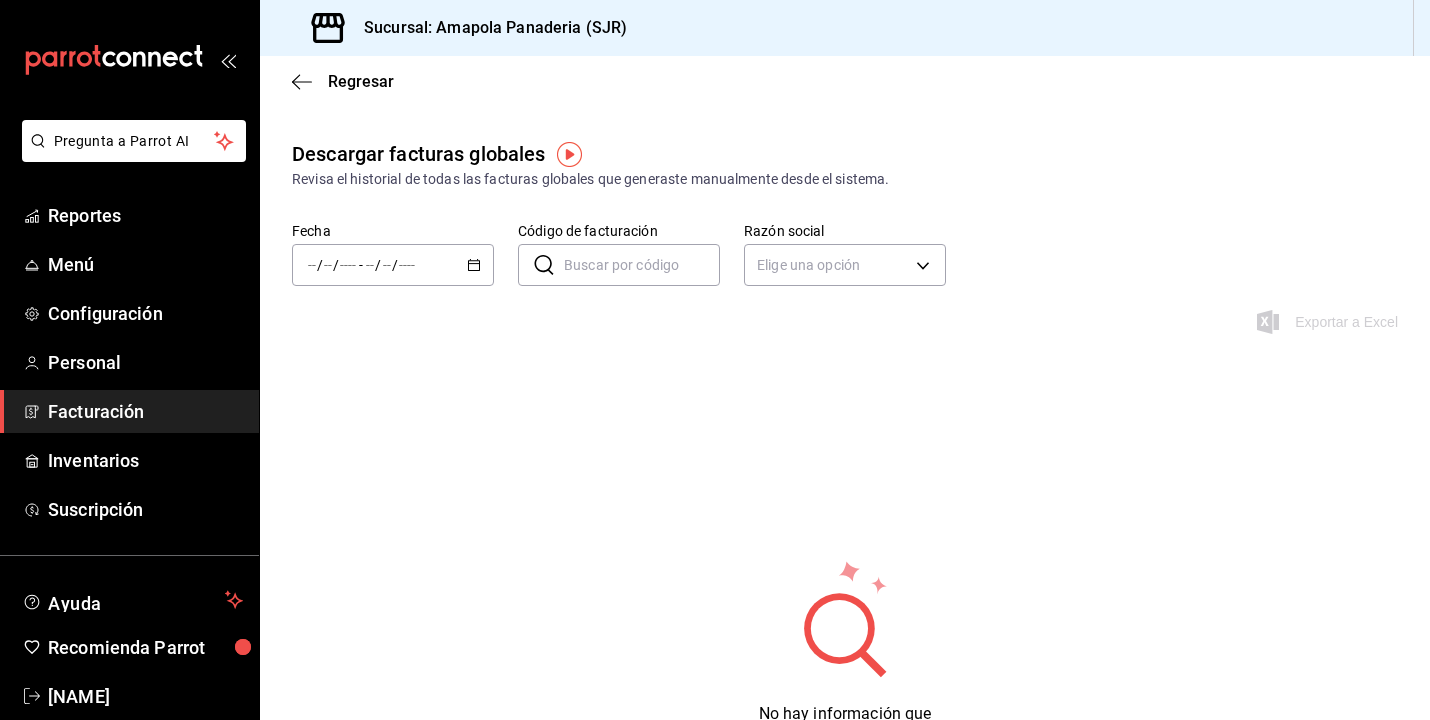 click 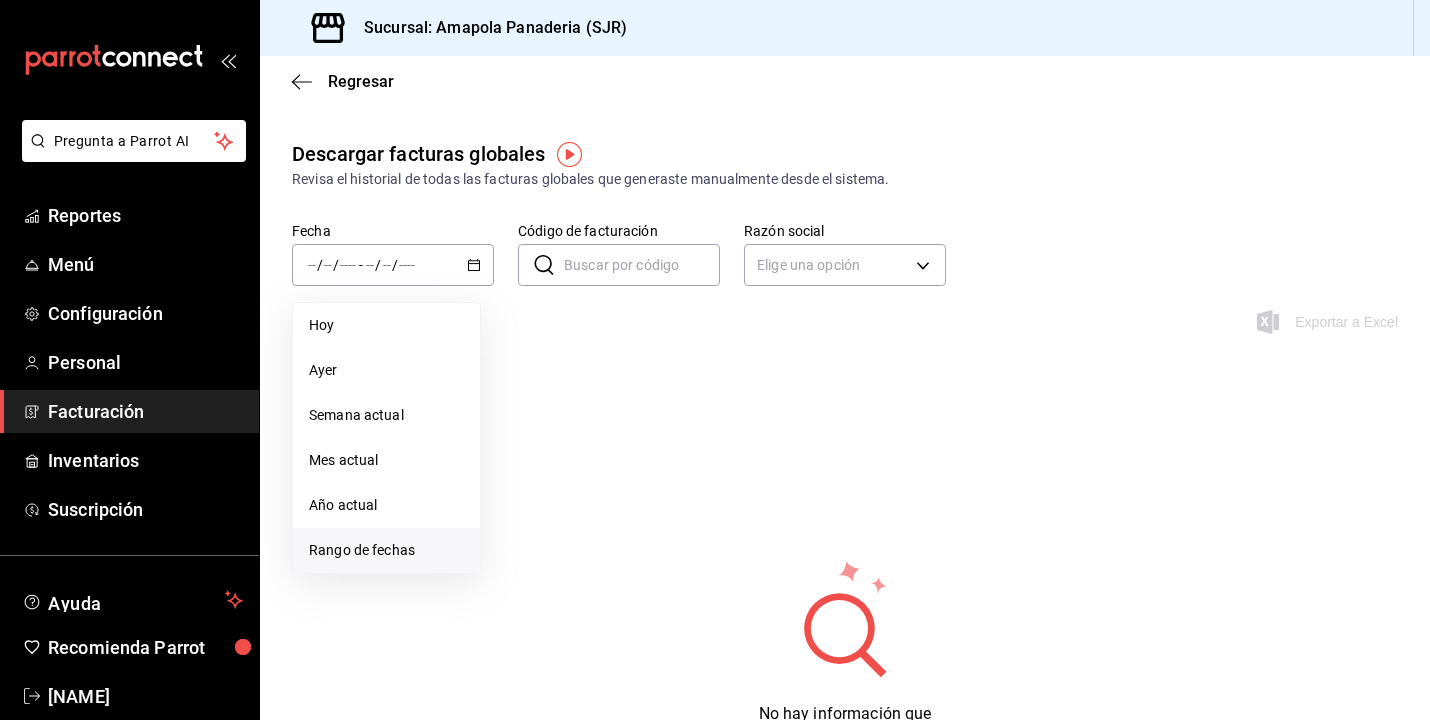 click on "Rango de fechas" at bounding box center (386, 550) 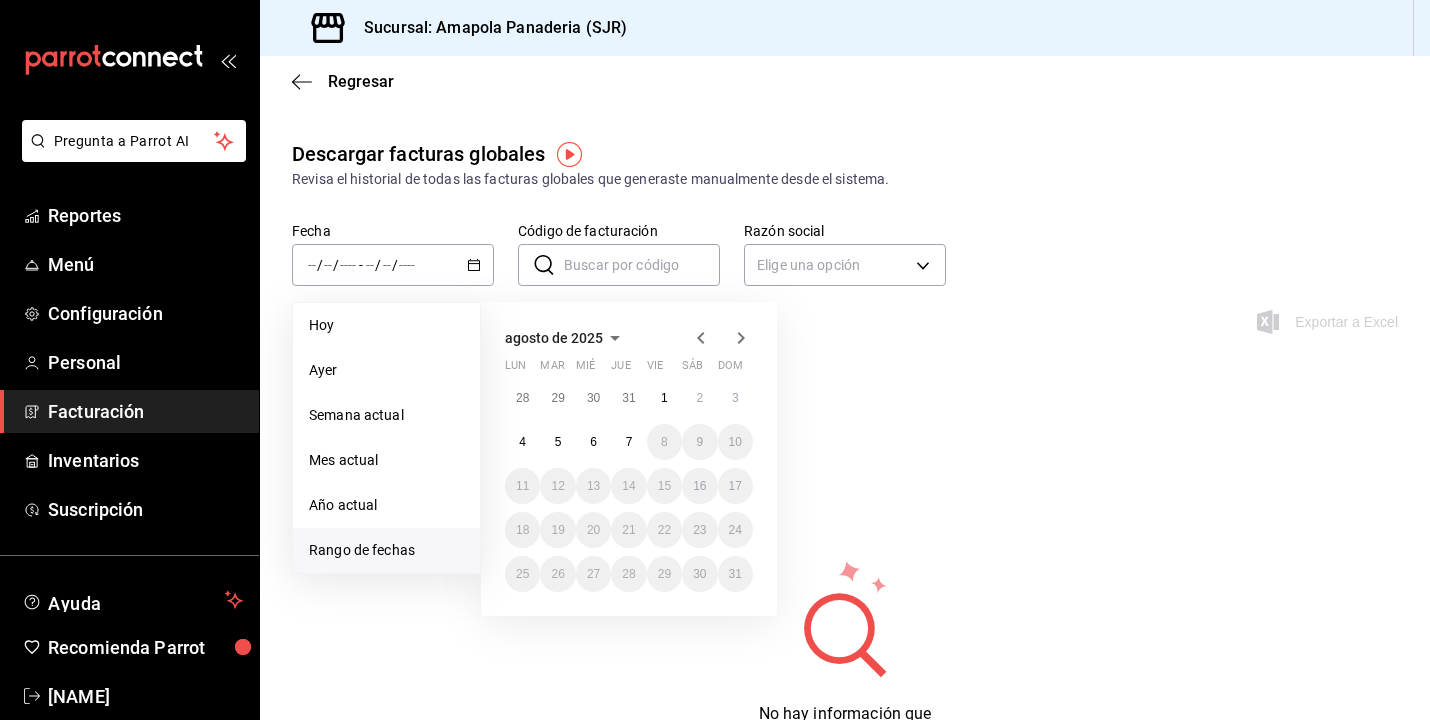 click 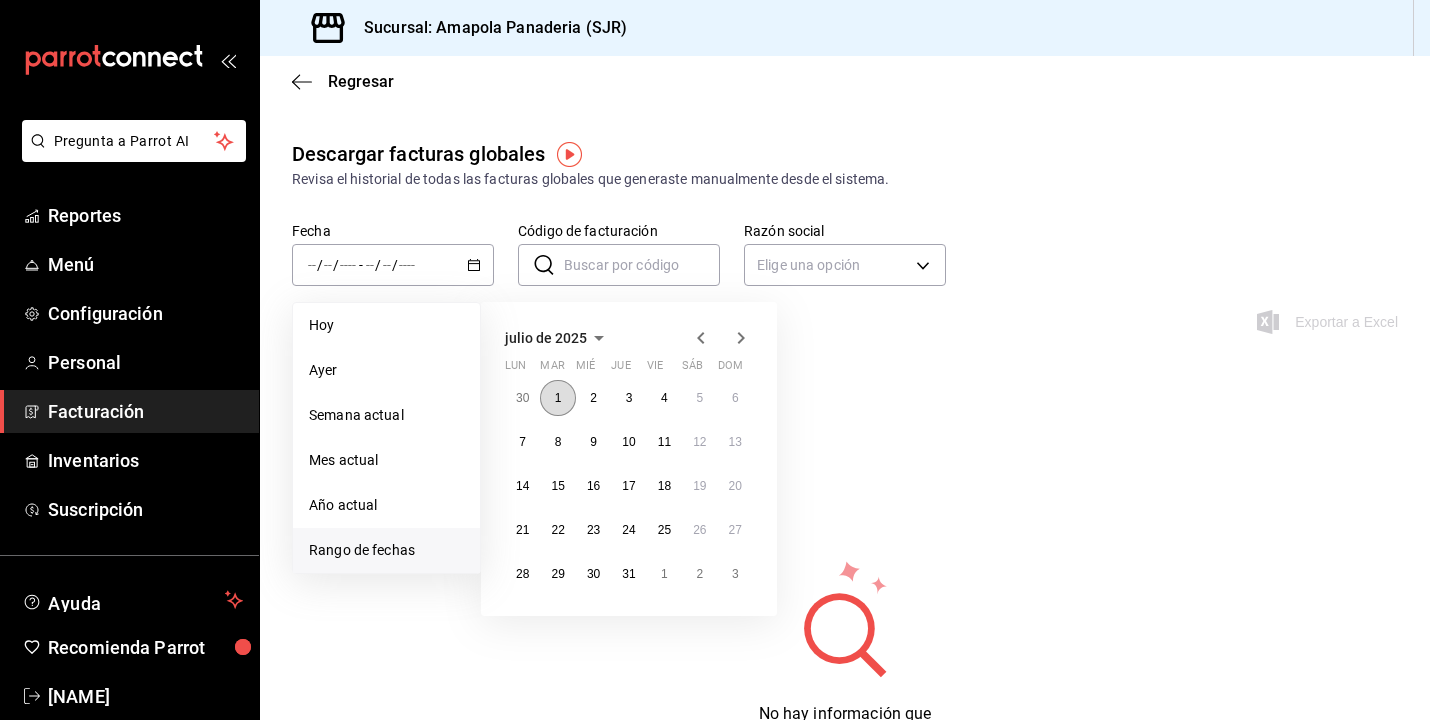 click on "1" at bounding box center [558, 398] 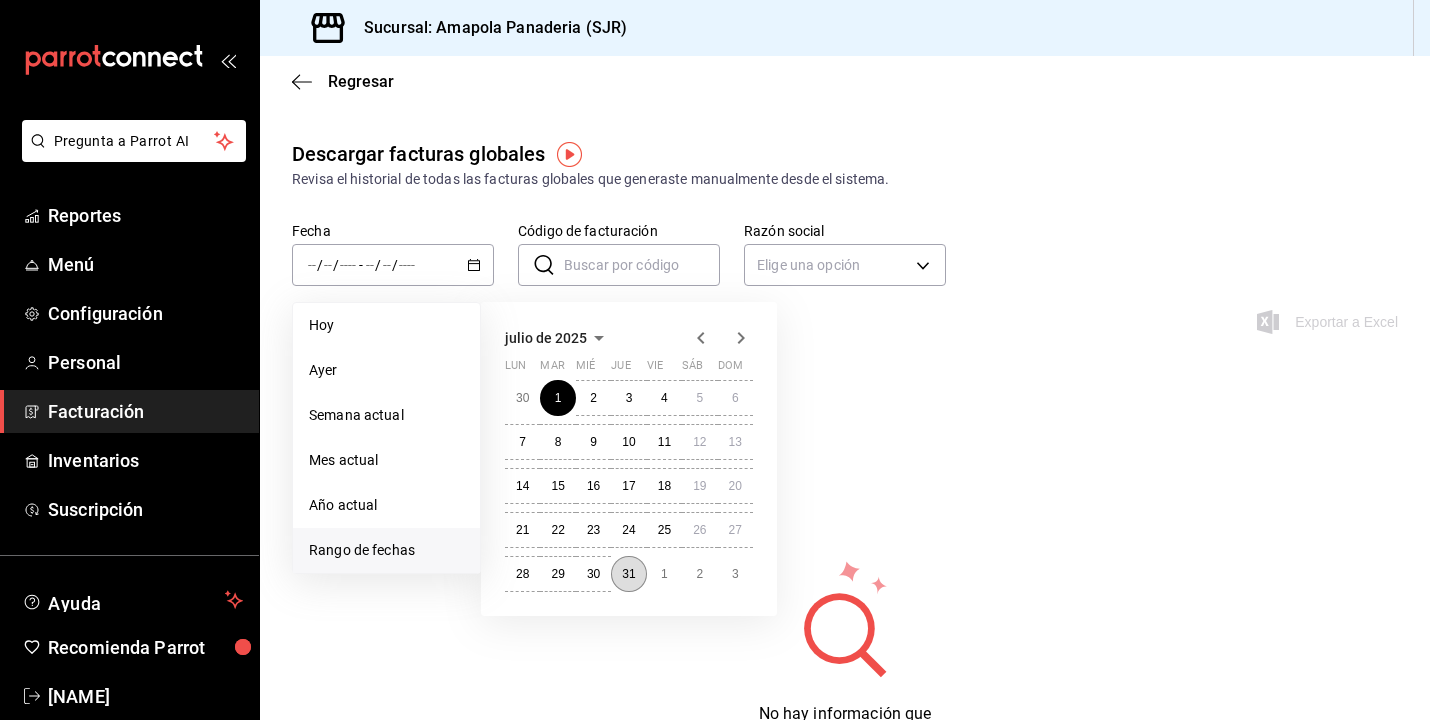 click on "31" at bounding box center [628, 574] 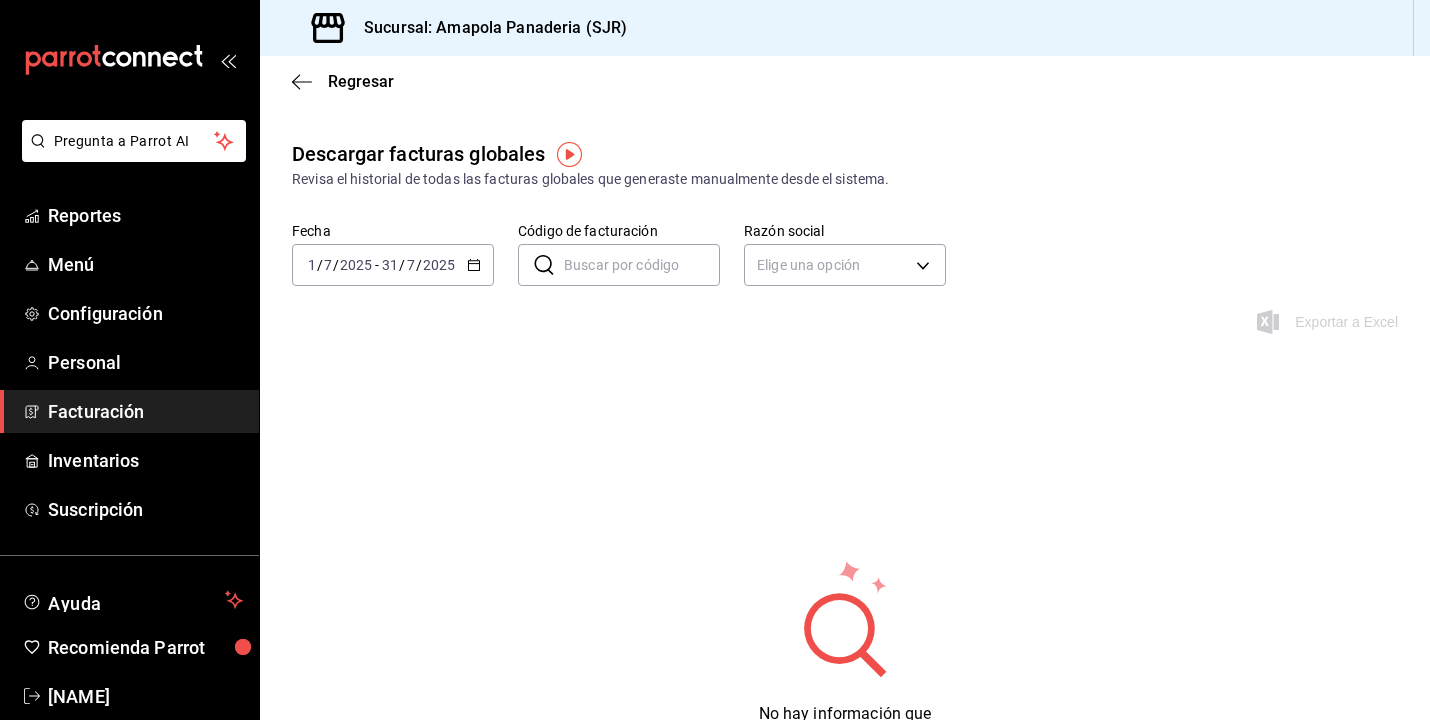 click at bounding box center [569, 154] 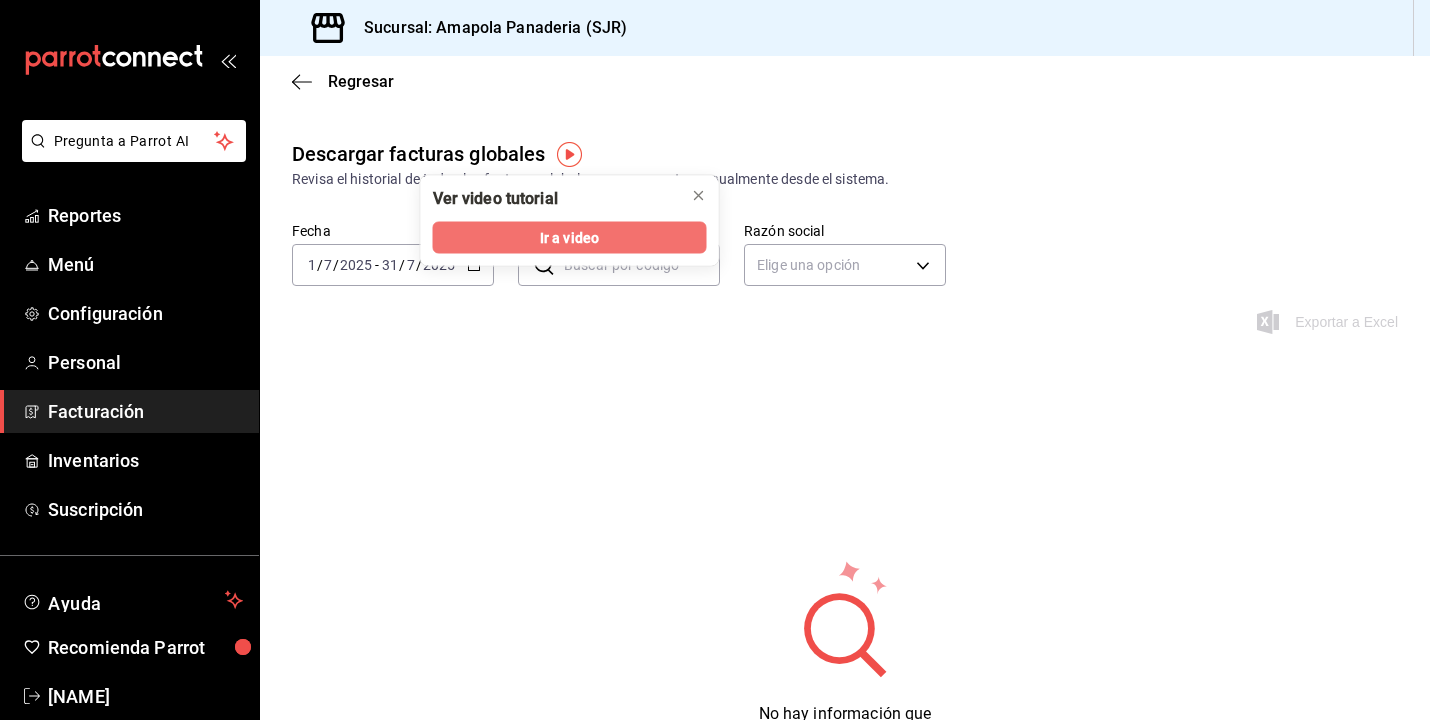 click on "Ir a video" at bounding box center [569, 237] 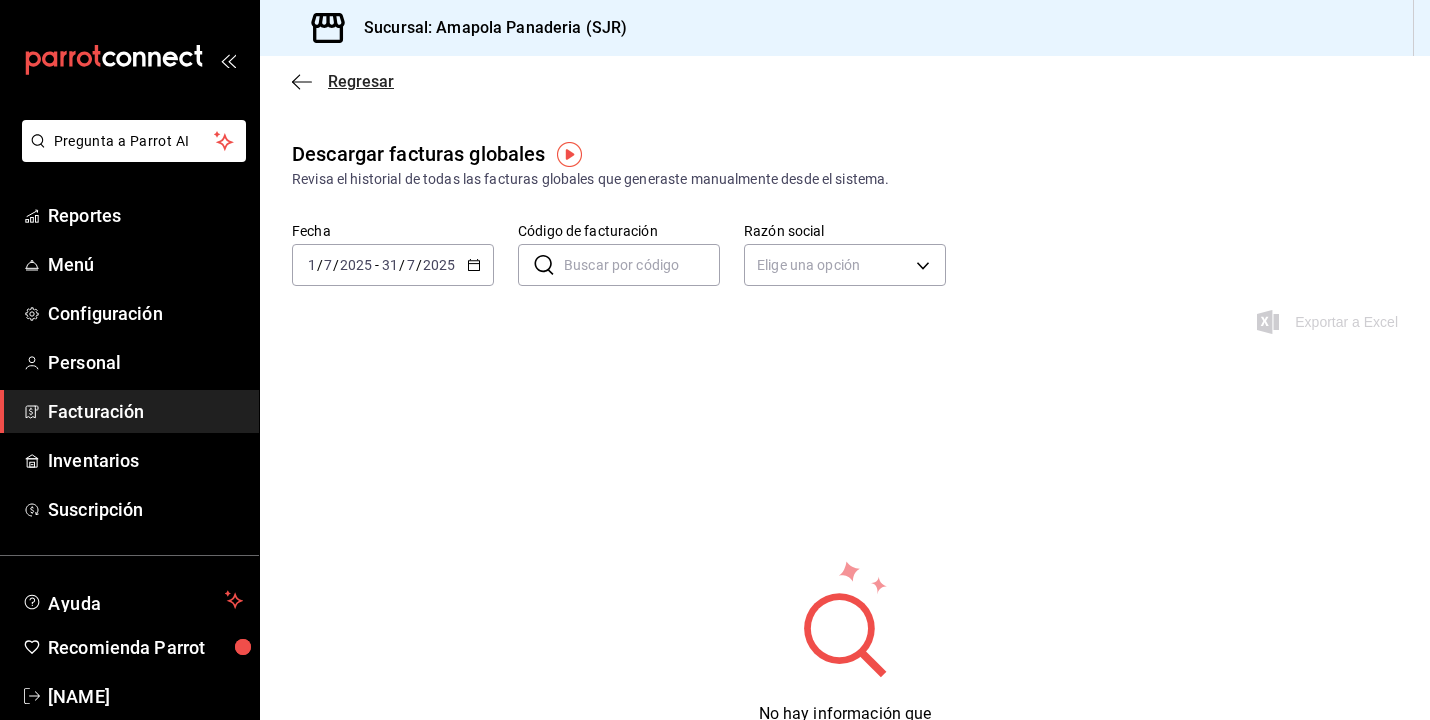 click 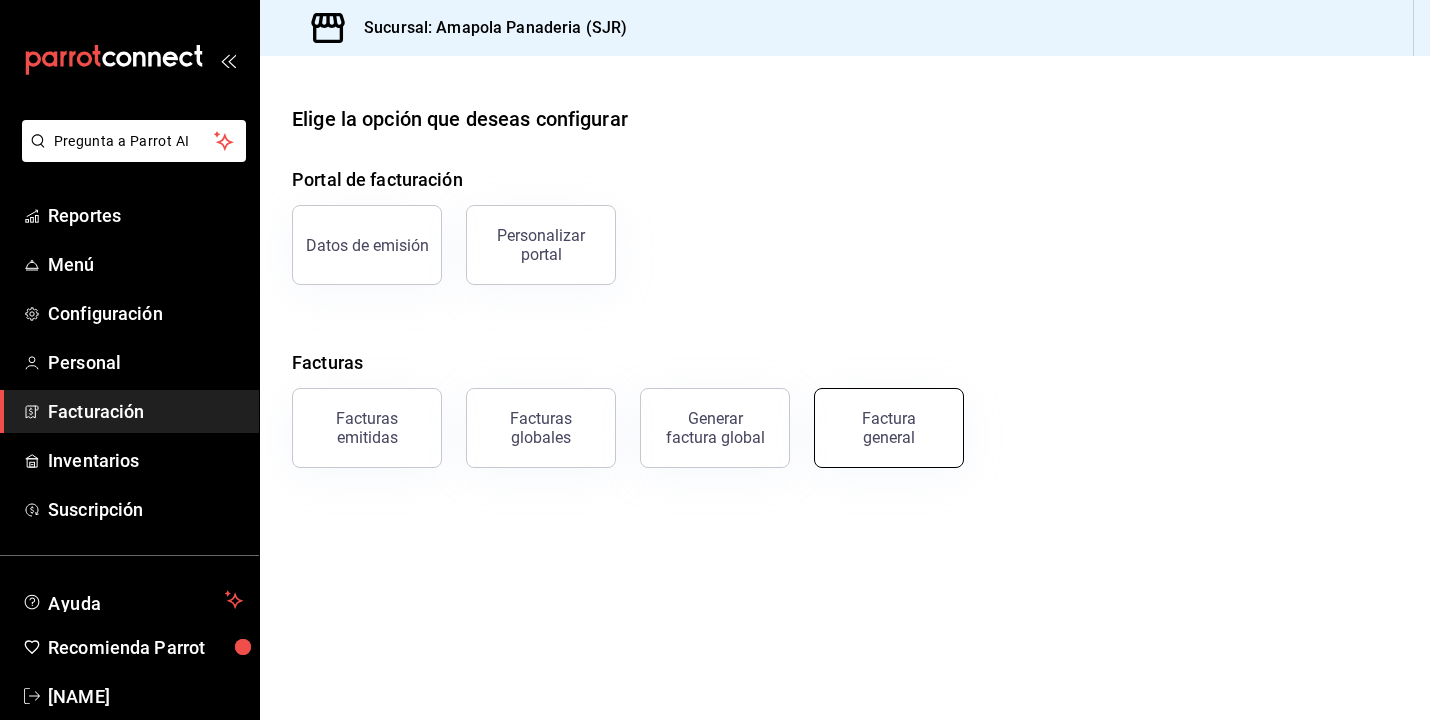 click on "Factura general" at bounding box center [889, 428] 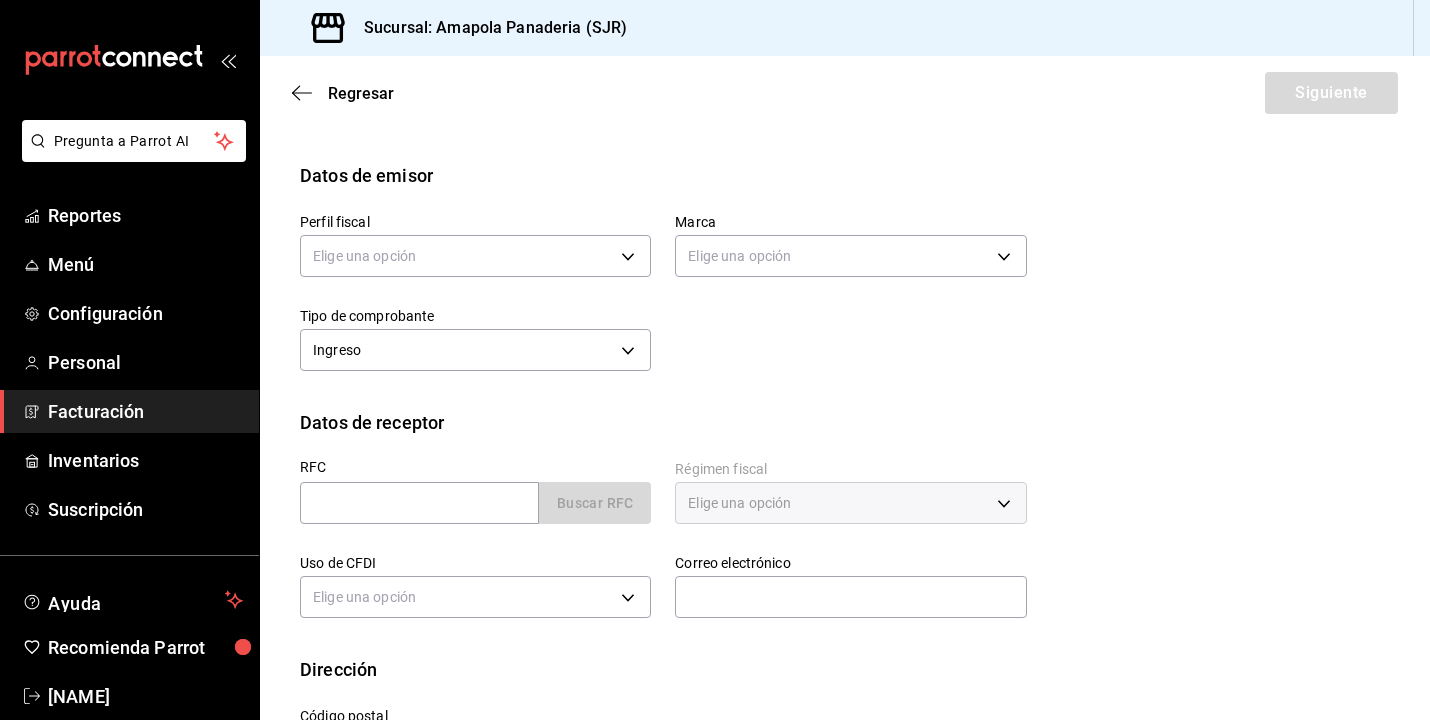 scroll, scrollTop: 78, scrollLeft: 0, axis: vertical 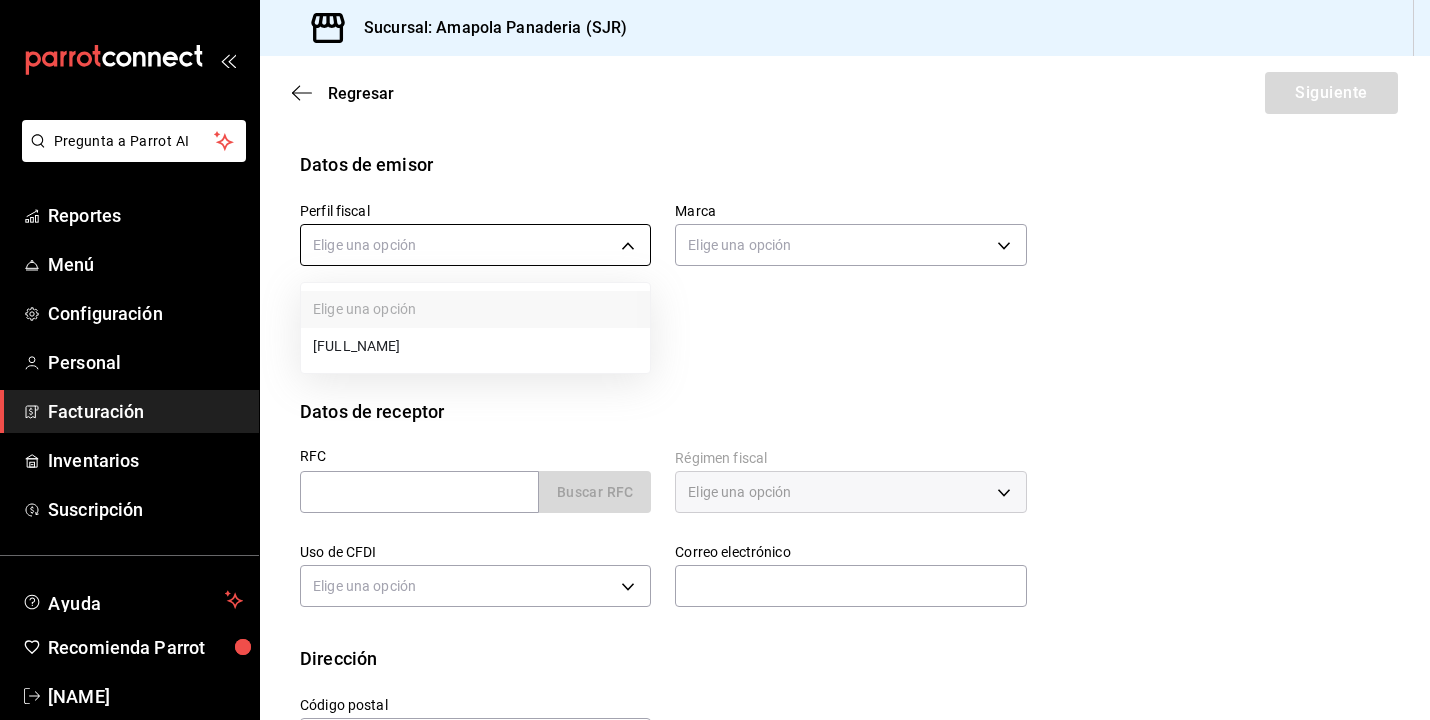 click on "Pregunta a Parrot AI Reportes   Menú   Configuración   Personal   Facturación   Inventarios   Suscripción   Ayuda Recomienda Parrot   Juan Carlos Osornio   Sugerir nueva función   Sucursal: Amapola Panaderia (SJR) Regresar Siguiente Factura general Realiza tus facturas con un numero de orden o un monto en especifico; También puedes realizar una factura de remplazo mediante una factura cancelada. Datos de emisor Perfil fiscal Elige una opción Marca Elige una opción Tipo de comprobante Ingreso I Datos de receptor RFC Buscar RFC Régimen fiscal Elige una opción Uso de CFDI Elige una opción Correo electrónico Dirección Calle # exterior # interior Código postal Estado ​ Municipio ​ Colonia ​ GANA 1 MES GRATIS EN TU SUSCRIPCIÓN AQUÍ ¿Recuerdas cómo empezó tu restaurante?
Hoy puedes ayudar a un colega a tener el mismo cambio que tú viviste.
Recomienda Parrot directamente desde tu Portal Administrador.
Es fácil y rápido.
🎁 Por cada restaurante que se una, ganas 1 mes gratis. Reportes" at bounding box center [715, 360] 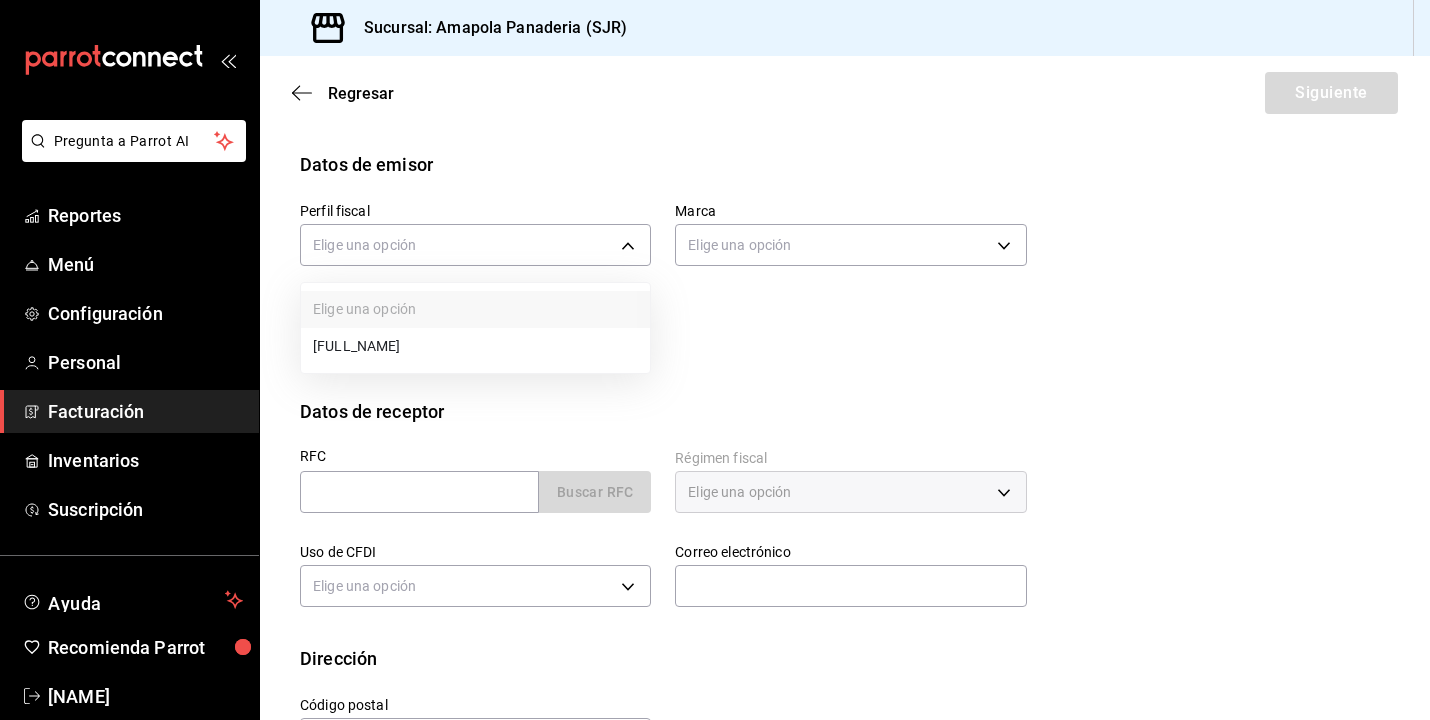 click on "JUAN CARLOS OSORNIO RIOS" at bounding box center [475, 346] 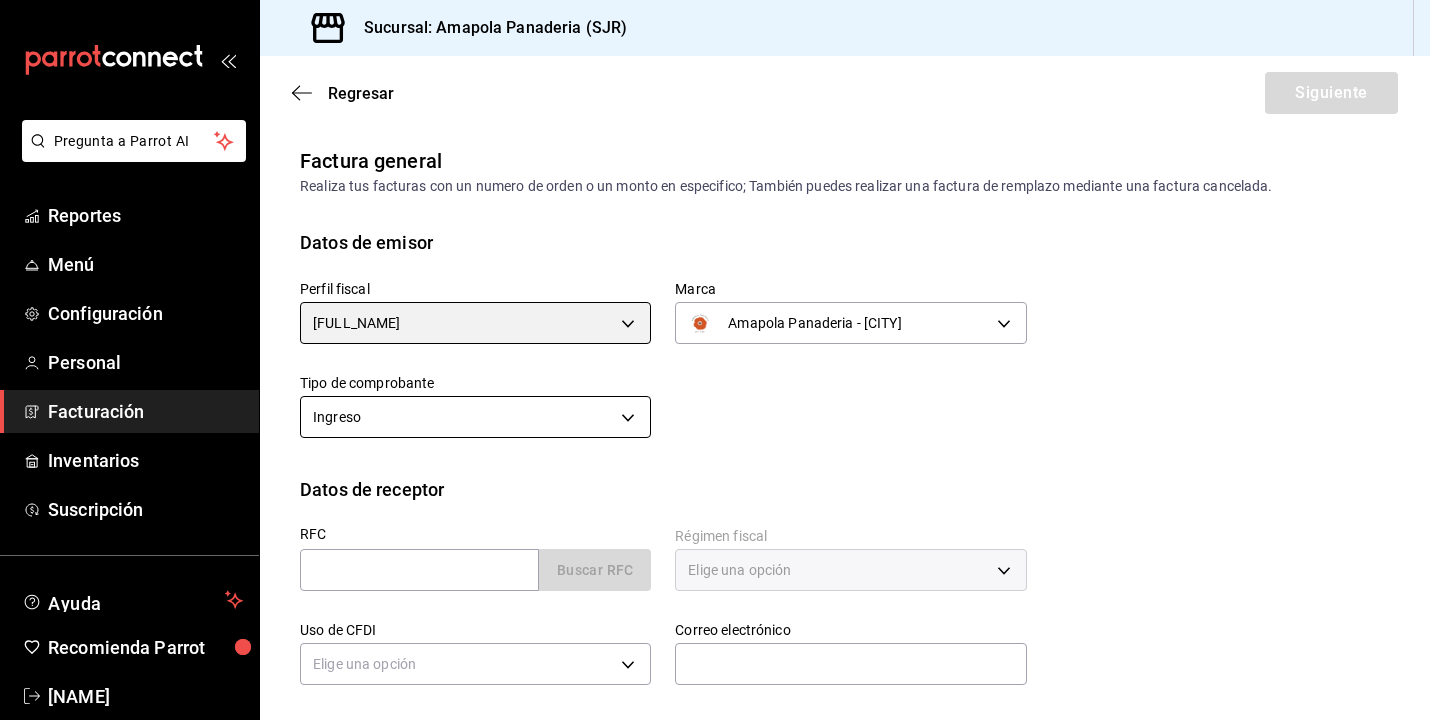 scroll, scrollTop: 55, scrollLeft: 0, axis: vertical 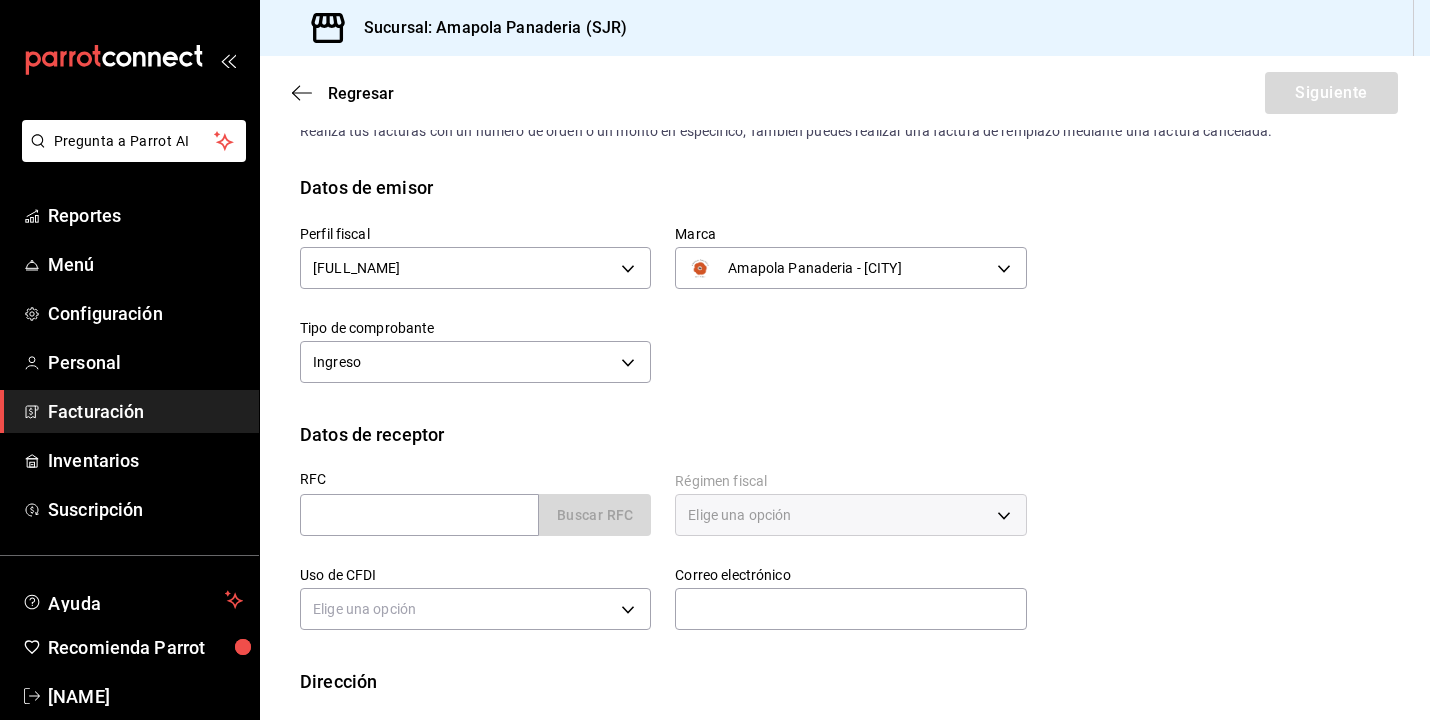 click at bounding box center [419, 515] 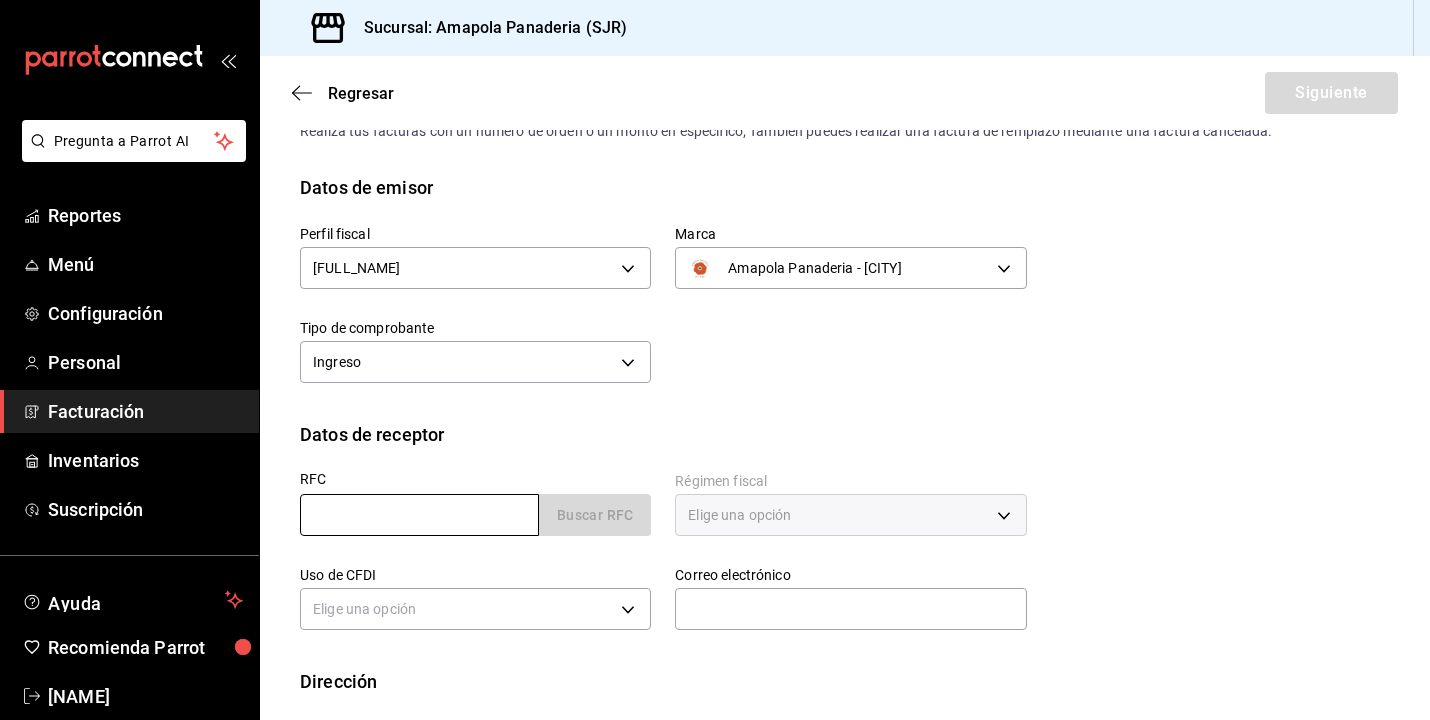click at bounding box center [419, 515] 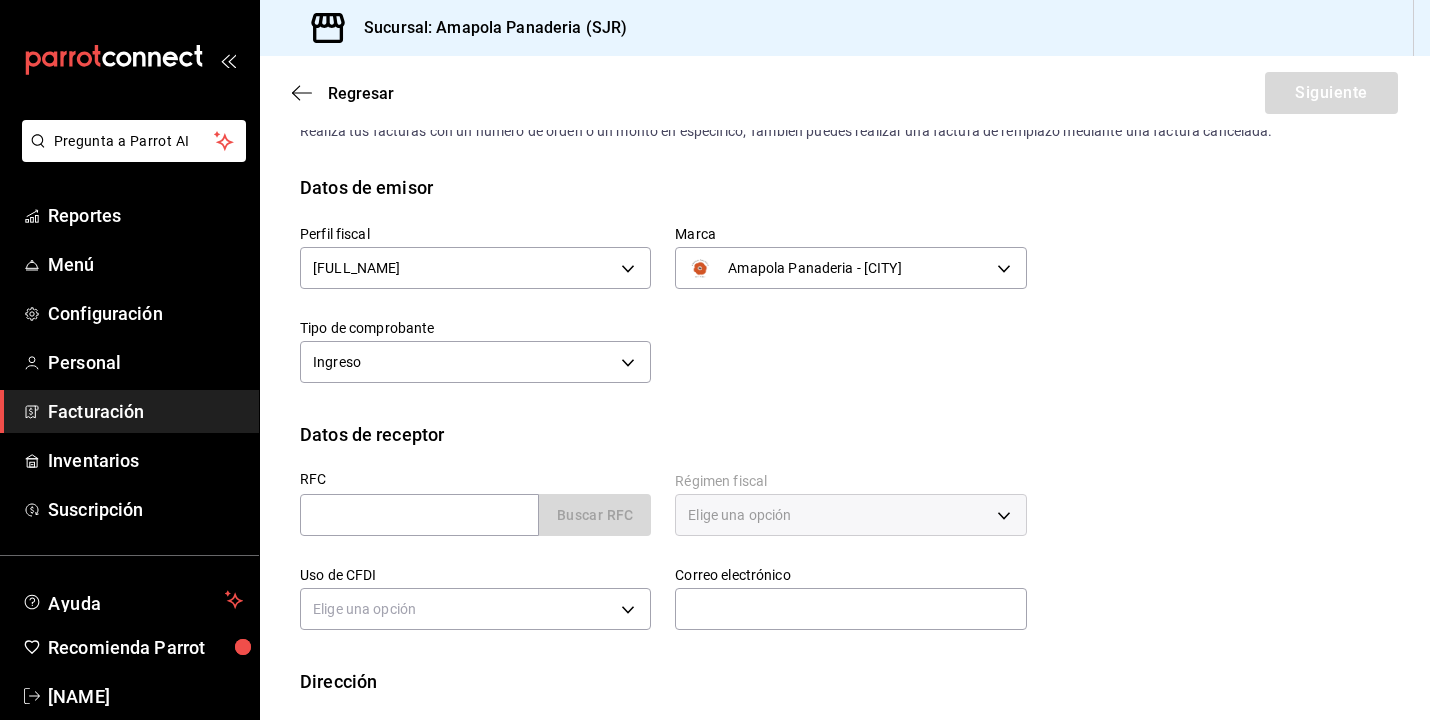 click on "Elige una opción" at bounding box center [850, 515] 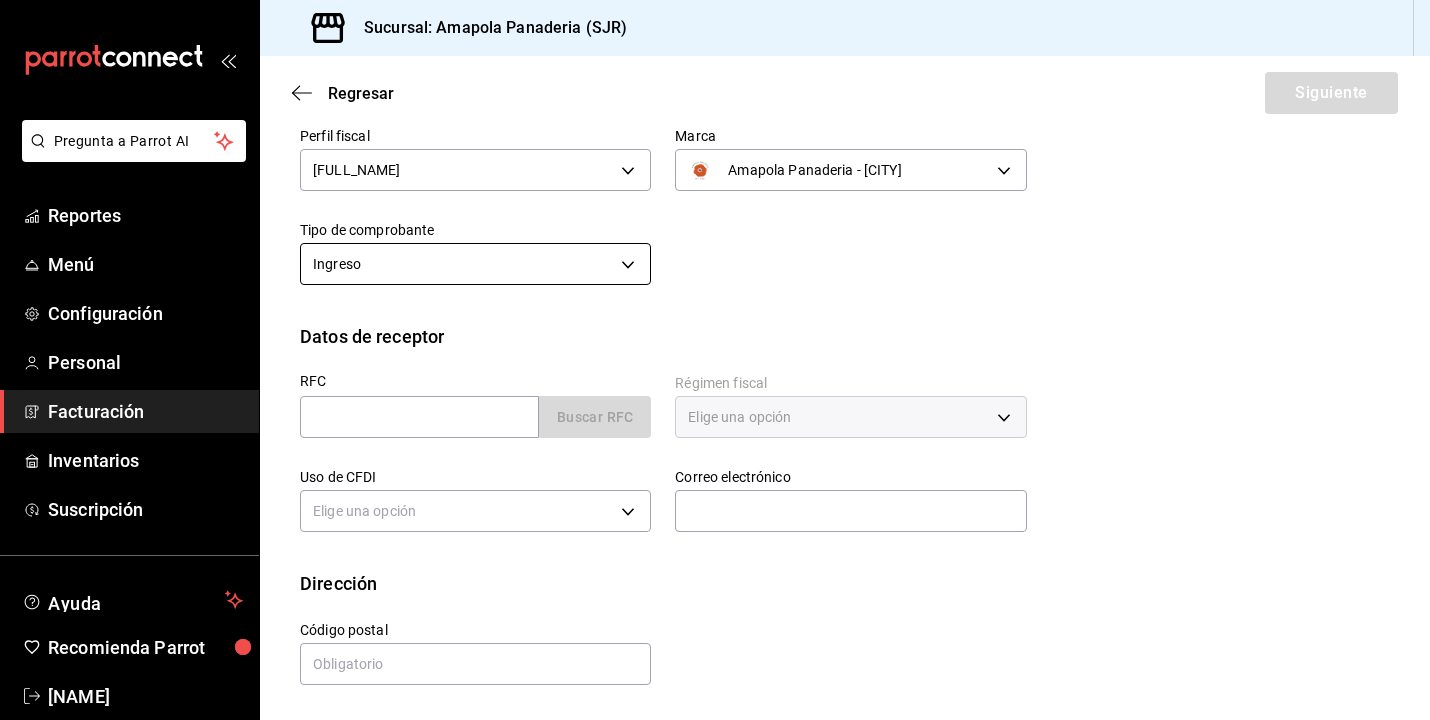 scroll, scrollTop: 153, scrollLeft: 0, axis: vertical 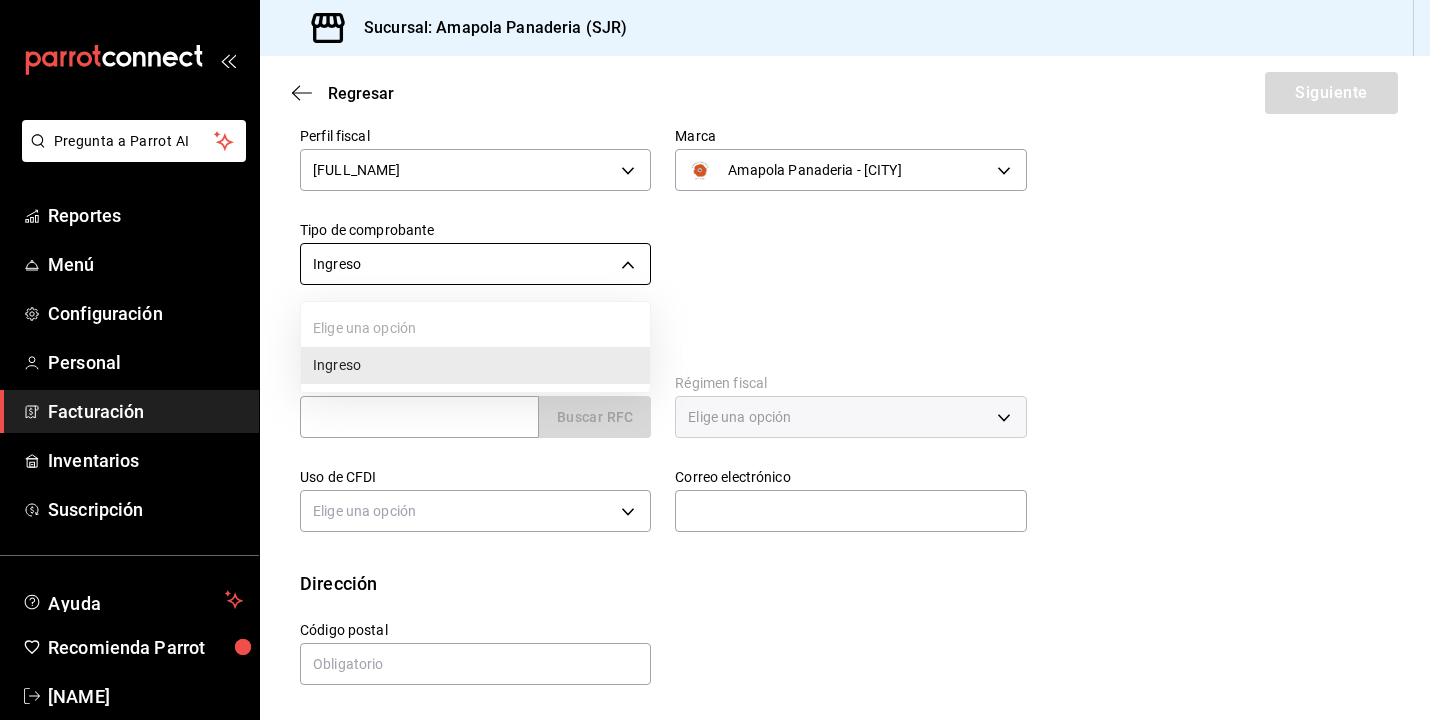 click at bounding box center [715, 360] 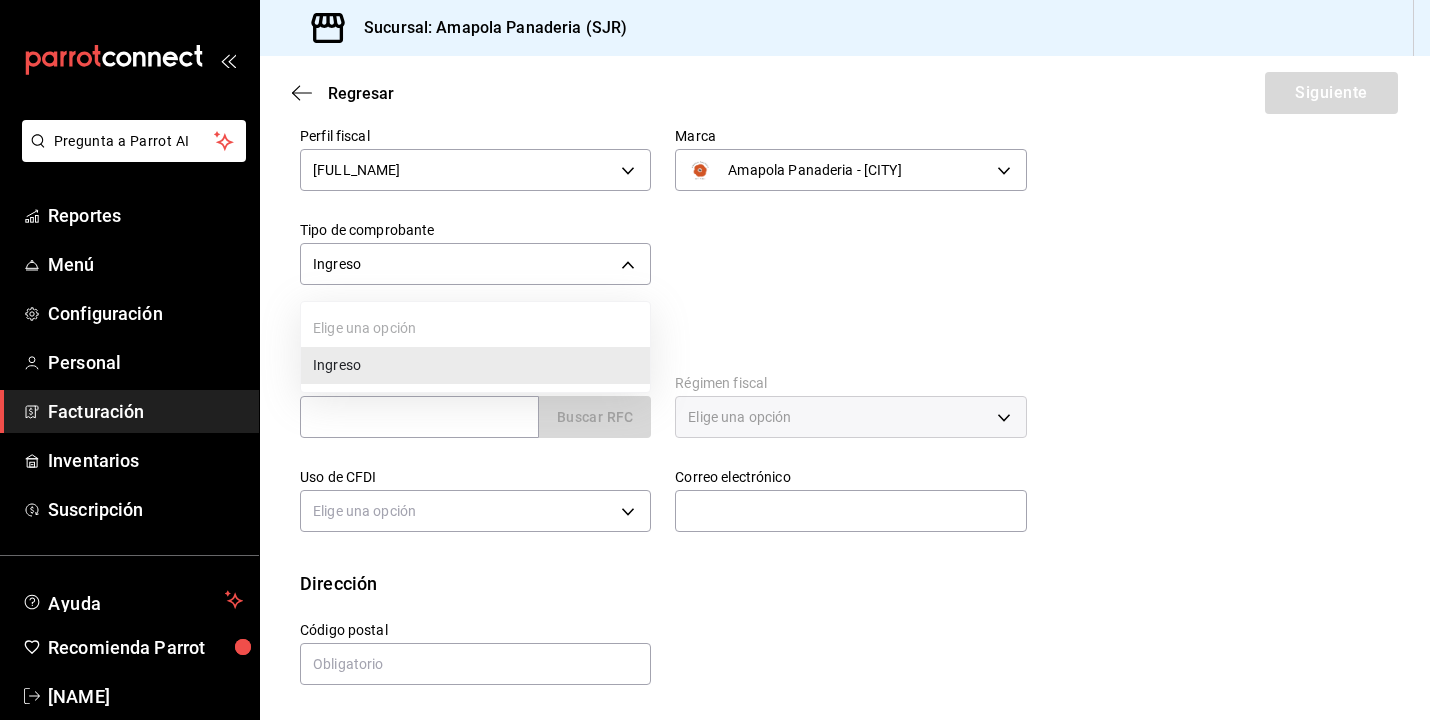 click at bounding box center (715, 360) 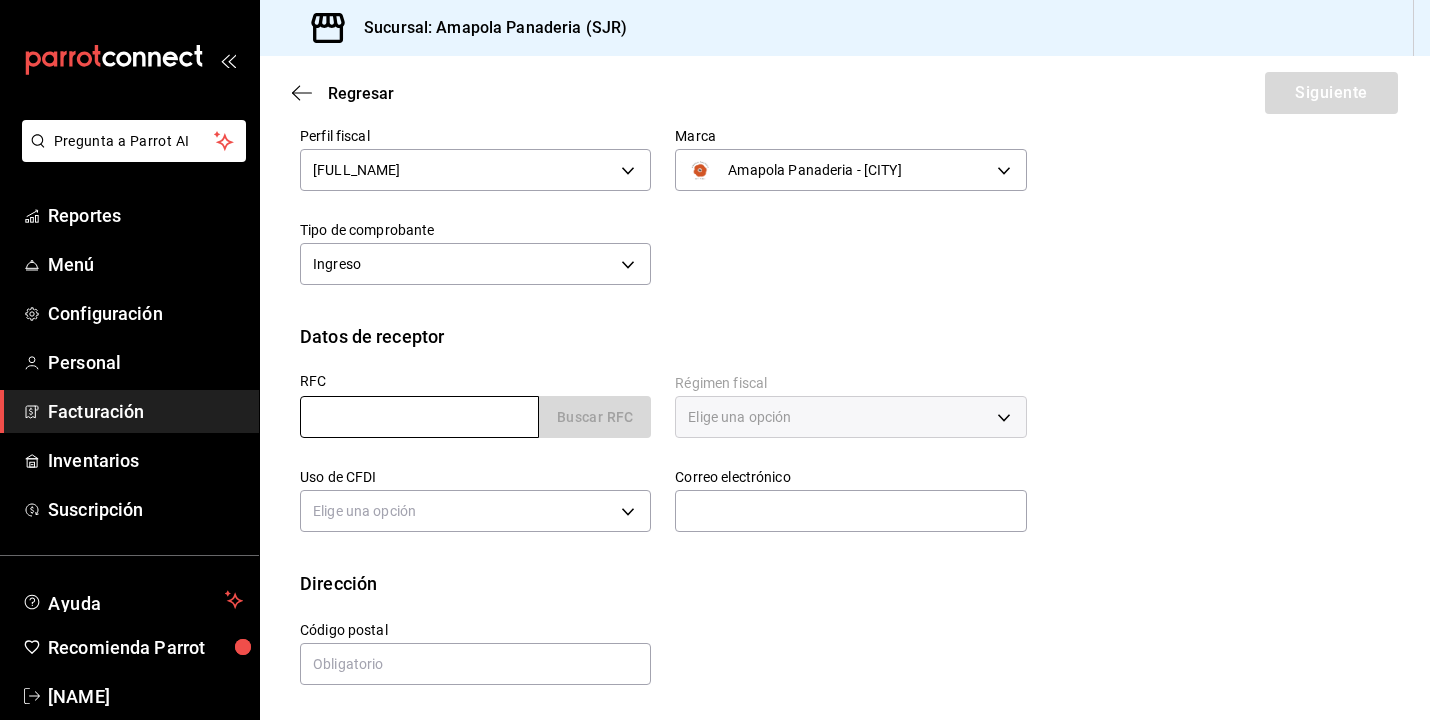 click at bounding box center (419, 417) 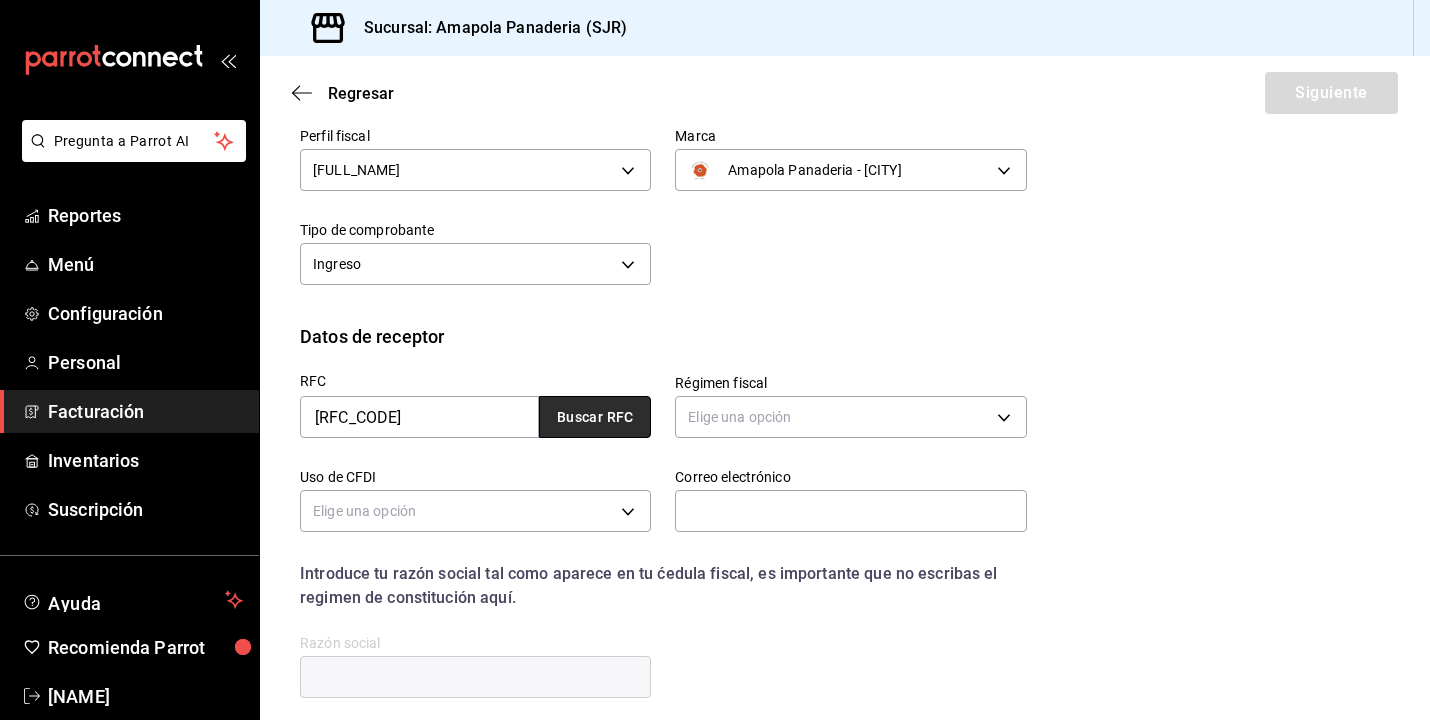 click on "Buscar RFC" at bounding box center [595, 417] 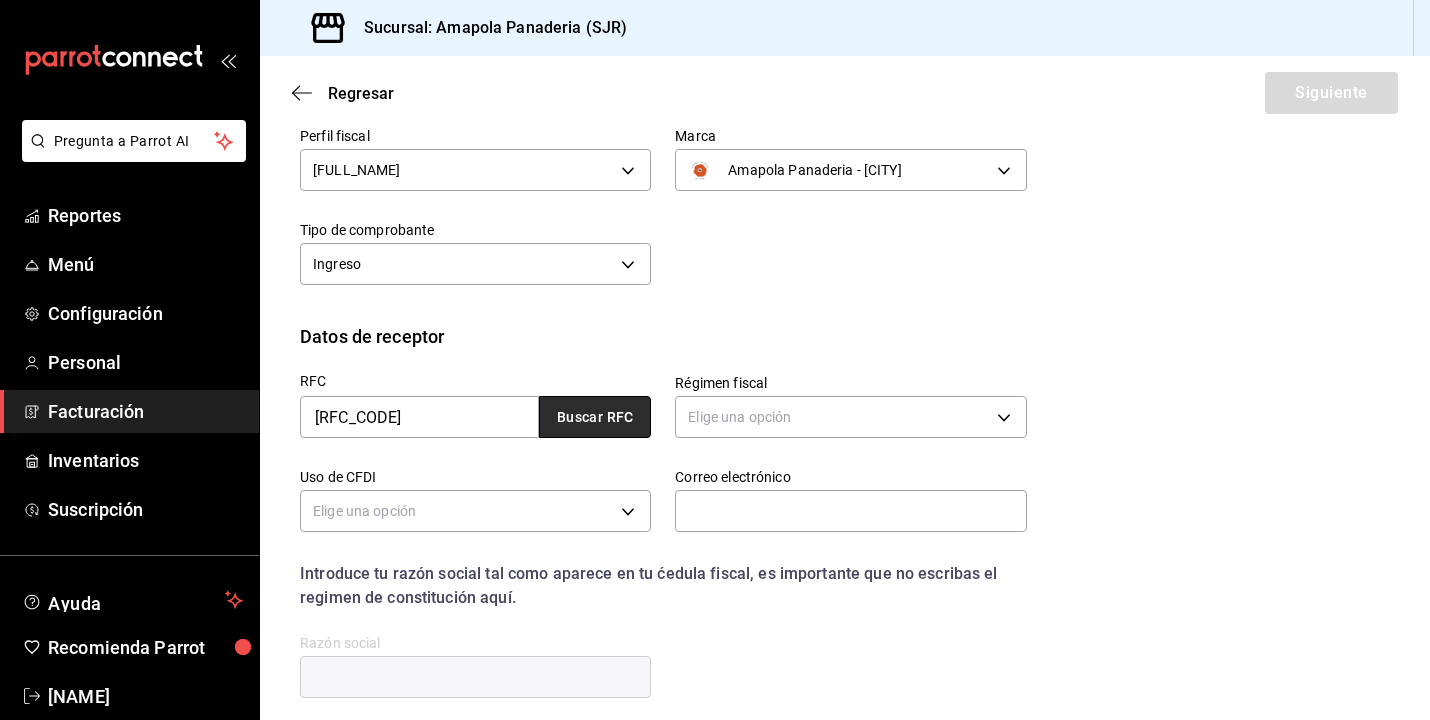 click on "Buscar RFC" at bounding box center [595, 417] 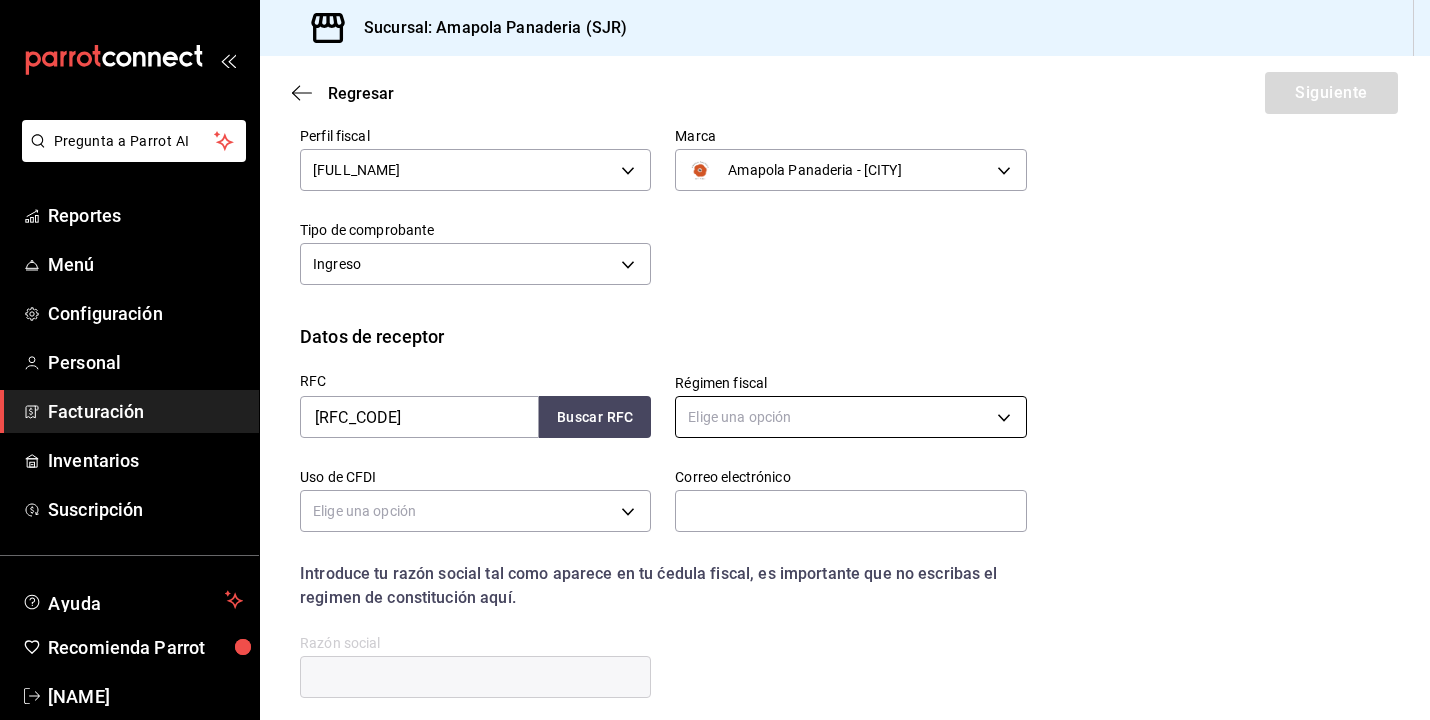 click on "Pregunta a Parrot AI Reportes   Menú   Configuración   Personal   Facturación   Inventarios   Suscripción   Ayuda Recomienda Parrot   Juan Carlos Osornio   Sugerir nueva función   Sucursal: Amapola Panaderia (SJR) Regresar Siguiente Factura general Realiza tus facturas con un numero de orden o un monto en especifico; También puedes realizar una factura de remplazo mediante una factura cancelada. Datos de emisor Perfil fiscal JUAN CARLOS OSORNIO RIOS 458a4eb3-5381-42b5-b2b3-1925c7213115 Marca Amapola Panaderia - SJR fd167ea7-7224-4c5b-ac26-e03c65ddd71c Tipo de comprobante Ingreso I Datos de receptor RFC AEM151124N36 Buscar RFC Régimen fiscal Elige una opción Uso de CFDI Elige una opción Correo electrónico Introduce tu razón social tal como aparece en tu ćedula fiscal, es importante que no escribas el regimen de constitución aquí. company Razón social Dirección Calle # exterior # interior Código postal Estado ​ Municipio ​ Colonia ​ GANA 1 MES GRATIS EN TU SUSCRIPCIÓN AQUÍ Reportes" at bounding box center [715, 360] 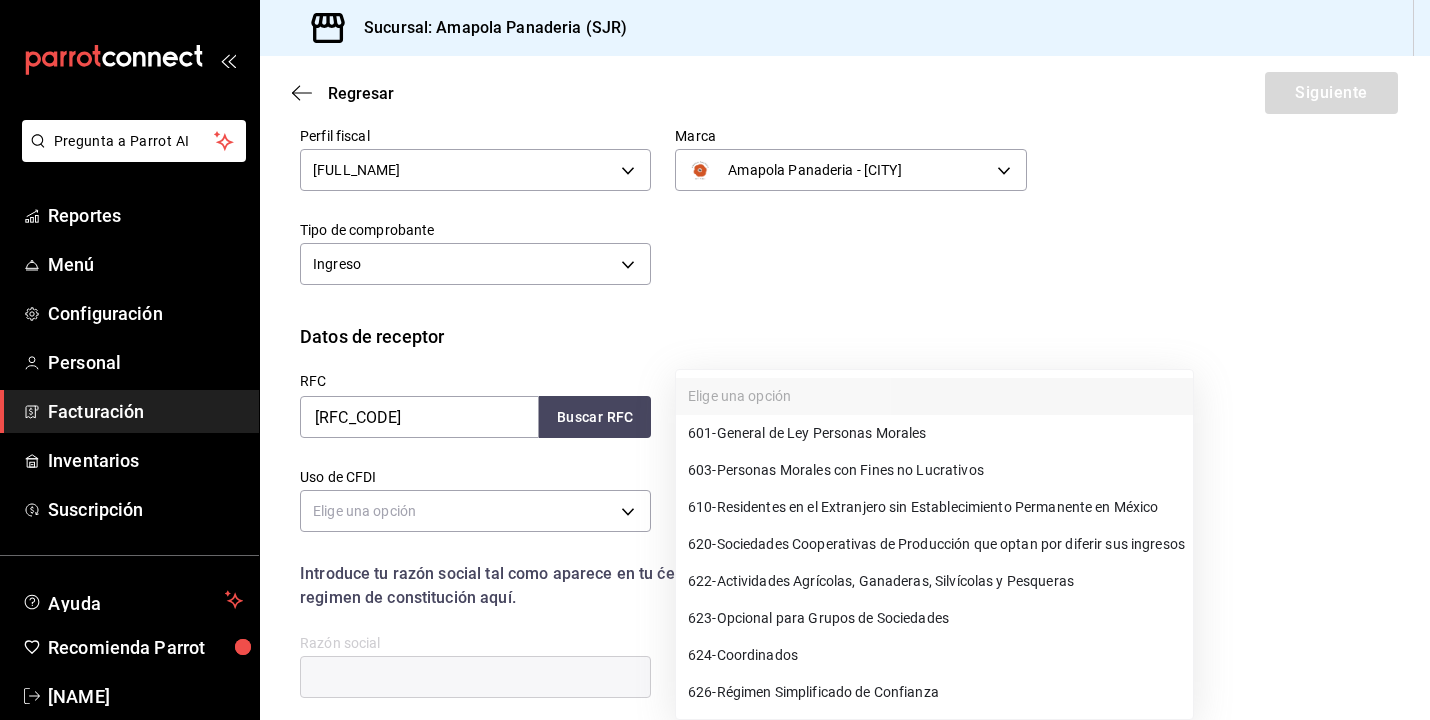click on "601  -  General de Ley Personas Morales" at bounding box center [934, 433] 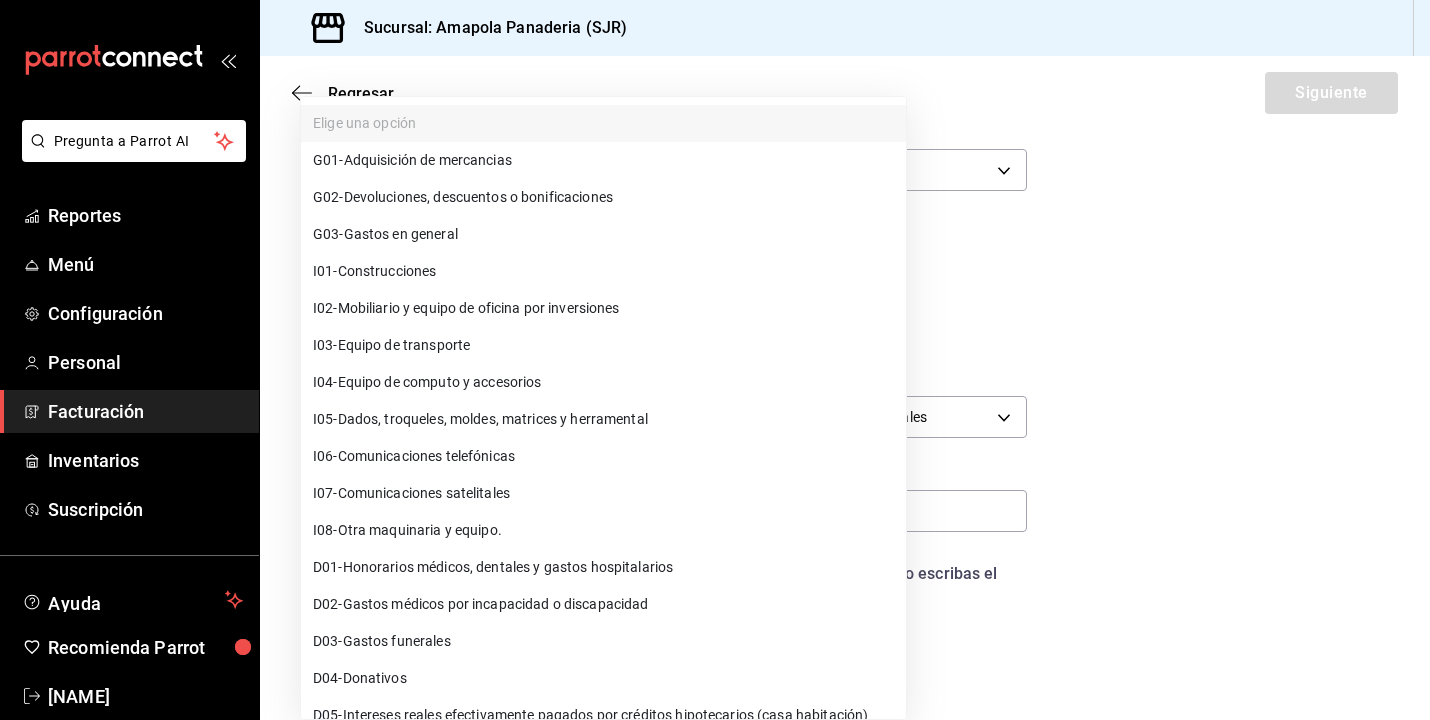 click on "Pregunta a Parrot AI Reportes   Menú   Configuración   Personal   Facturación   Inventarios   Suscripción   Ayuda Recomienda Parrot   Juan Carlos Osornio   Sugerir nueva función   Sucursal: Amapola Panaderia (SJR) Regresar Siguiente Factura general Realiza tus facturas con un numero de orden o un monto en especifico; También puedes realizar una factura de remplazo mediante una factura cancelada. Datos de emisor Perfil fiscal JUAN CARLOS OSORNIO RIOS 458a4eb3-5381-42b5-b2b3-1925c7213115 Marca Amapola Panaderia - SJR fd167ea7-7224-4c5b-ac26-e03c65ddd71c Tipo de comprobante Ingreso I Datos de receptor RFC AEM151124N36 Buscar RFC Régimen fiscal 601  -  General de Ley Personas Morales 601 Uso de CFDI Elige una opción Correo electrónico Introduce tu razón social tal como aparece en tu ćedula fiscal, es importante que no escribas el regimen de constitución aquí. company Razón social Dirección Calle # exterior # interior Código postal Estado ​ Municipio ​ Colonia ​ Pregunta a Parrot AI Reportes" at bounding box center [715, 360] 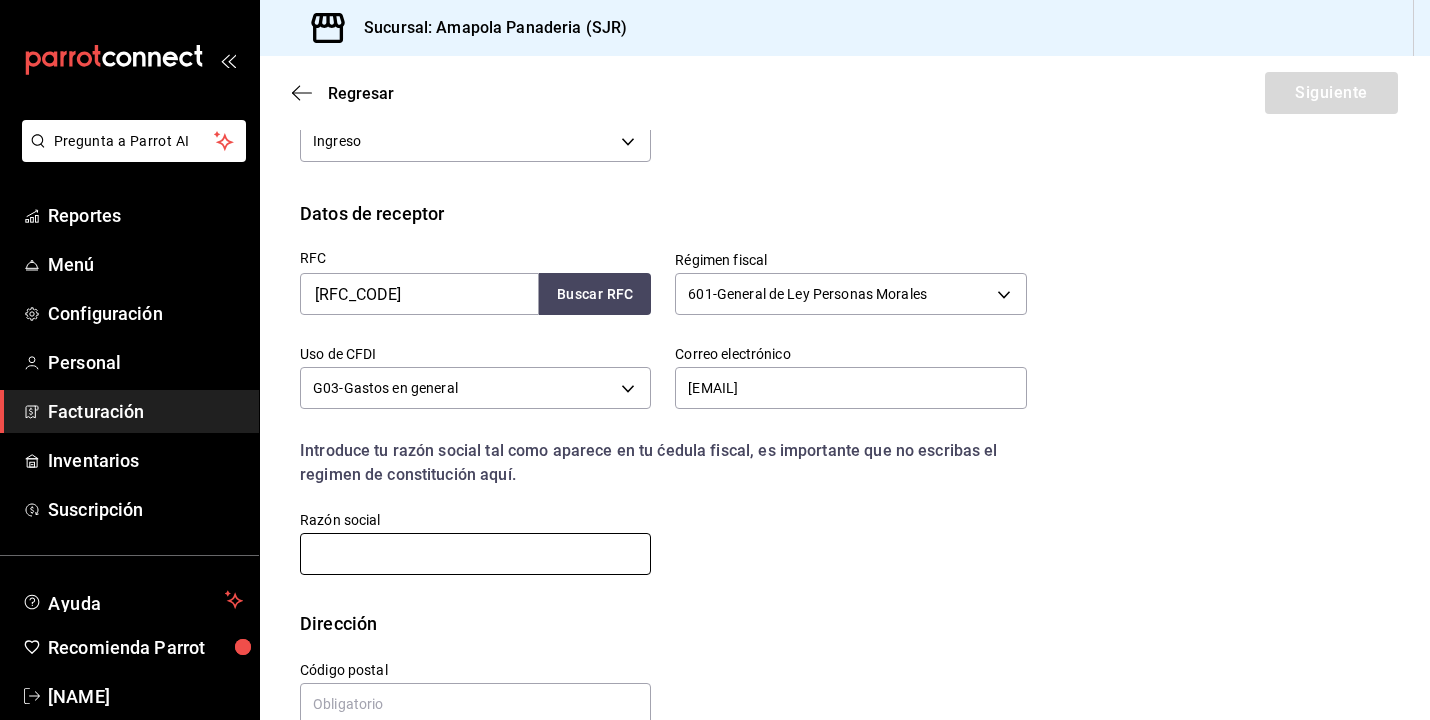 scroll, scrollTop: 303, scrollLeft: 0, axis: vertical 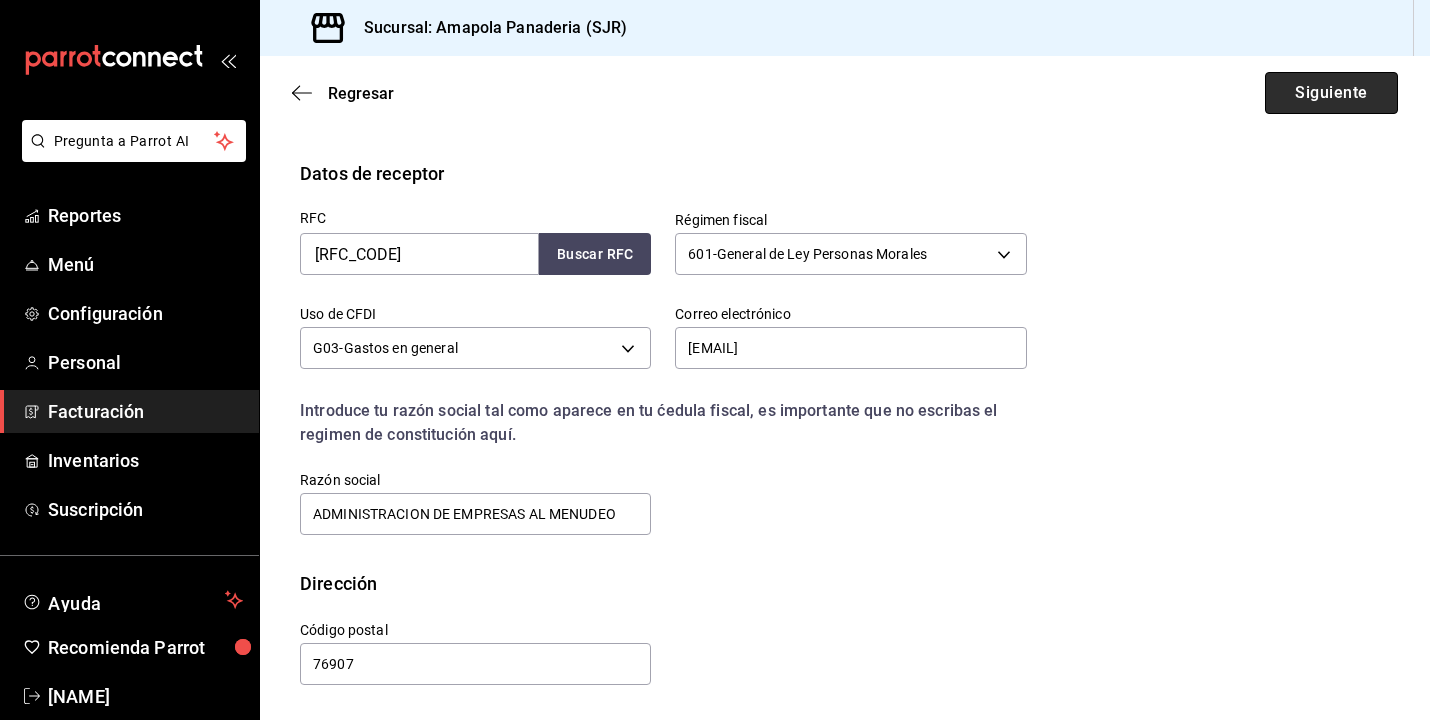 click on "Siguiente" at bounding box center [1331, 93] 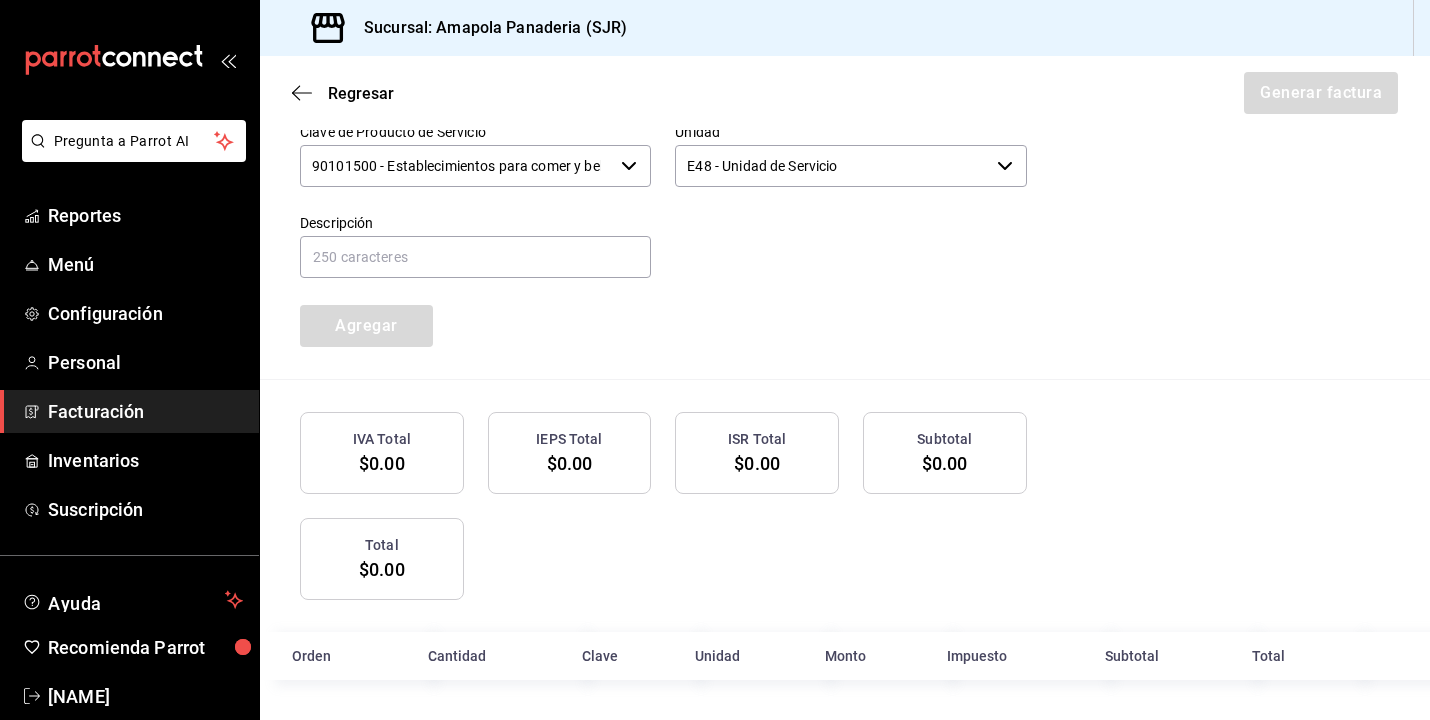scroll, scrollTop: 973, scrollLeft: 0, axis: vertical 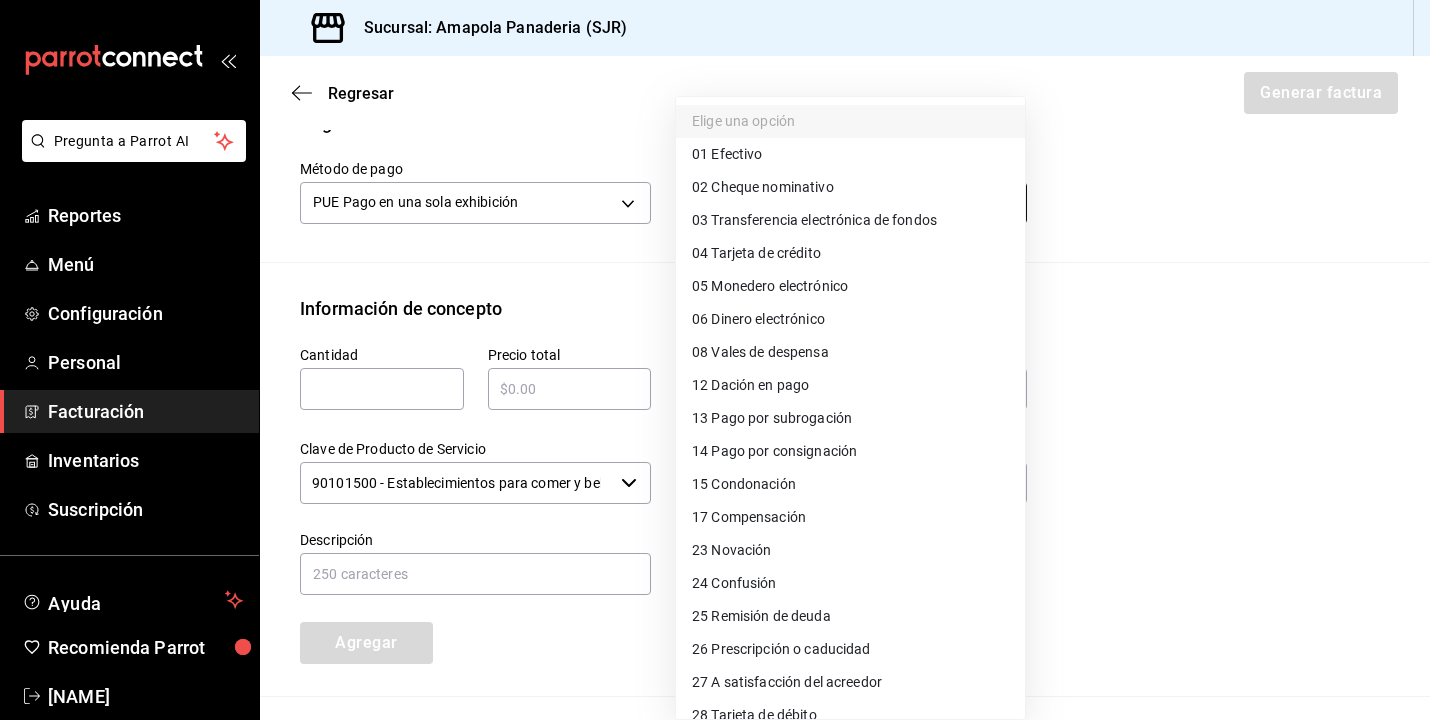 click on "Pregunta a Parrot AI Reportes   Menú   Configuración   Personal   Facturación   Inventarios   Suscripción   Ayuda Recomienda Parrot   Juan Carlos Osornio   Sugerir nueva función   Sucursal: Amapola Panaderia (SJR) Regresar Generar factura Emisor Perfil fiscal JUAN CARLOS OSORNIO RIOS Tipo de comprobante Ingreso Receptor Nombre / Razón social ADMINISTRACION DE EMPRESAS AL MENUDEO RFC Receptor AEM151124N36 Régimen fiscal General de Ley Personas Morales Uso de CFDI G03: Gastos en general Correo electrónico karlaosorniogalvan@gmail.com Elige cómo quieres agregar los conceptos a tu factura Manualmente Asociar orden Pago Método de pago PUE   Pago en una sola exhibición PUE Forma de pago Elige una opción Información de concepto Cantidad ​ Precio total ​ Impuestos Elige una opción Clave de Producto de Servicio 90101500 - Establecimientos para comer y beber ​ Unidad E48 - Unidad de Servicio ​ Descripción Agregar IVA Total $0.00 IEPS Total $0.00 ISR Total $0.00 Subtotal $0.00 Total $0.00 Orden" at bounding box center (715, 360) 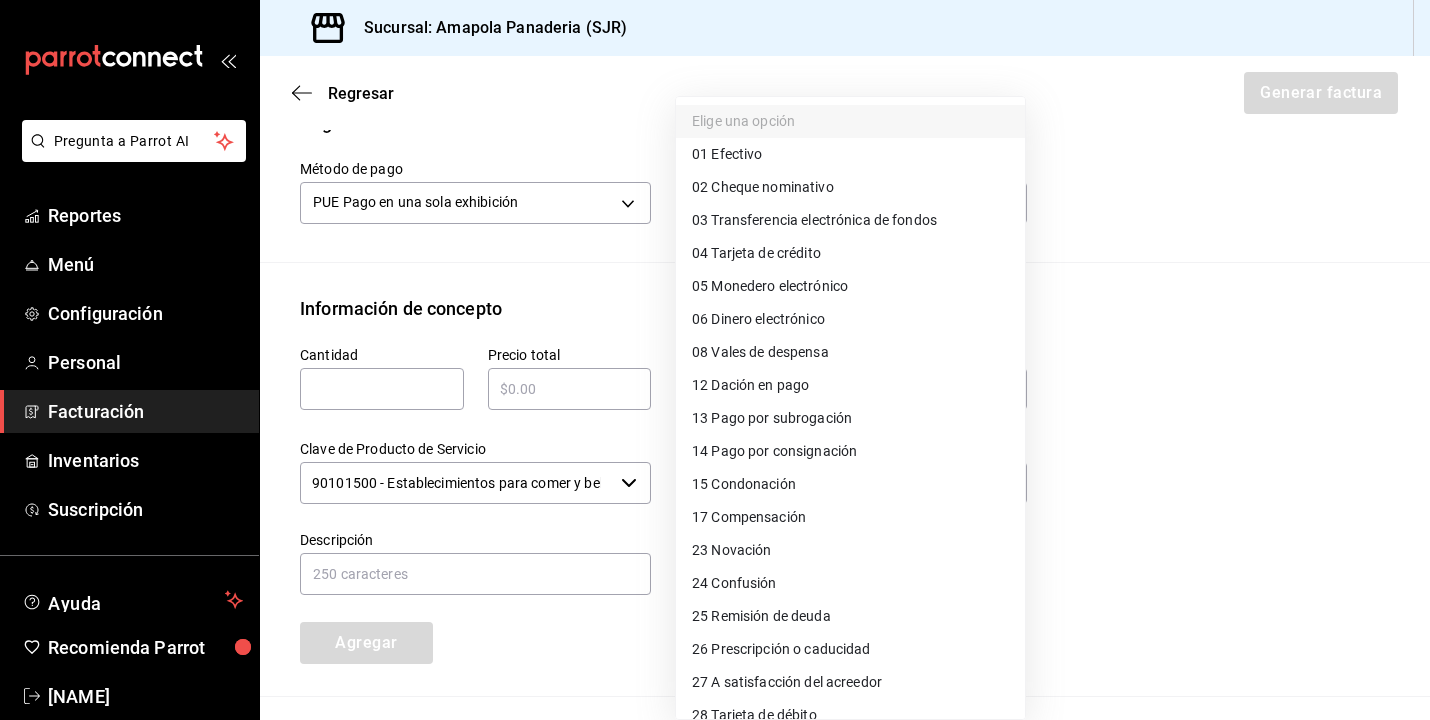 click at bounding box center (715, 360) 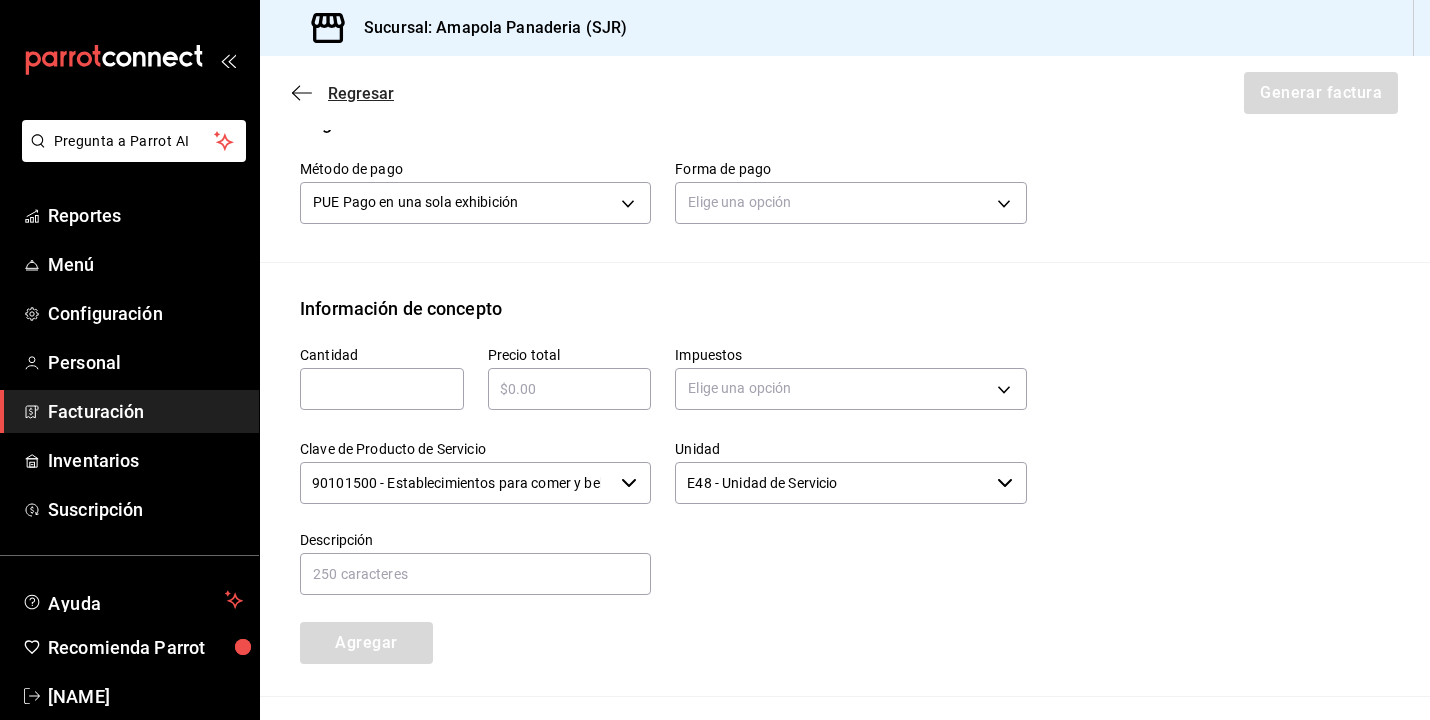 click 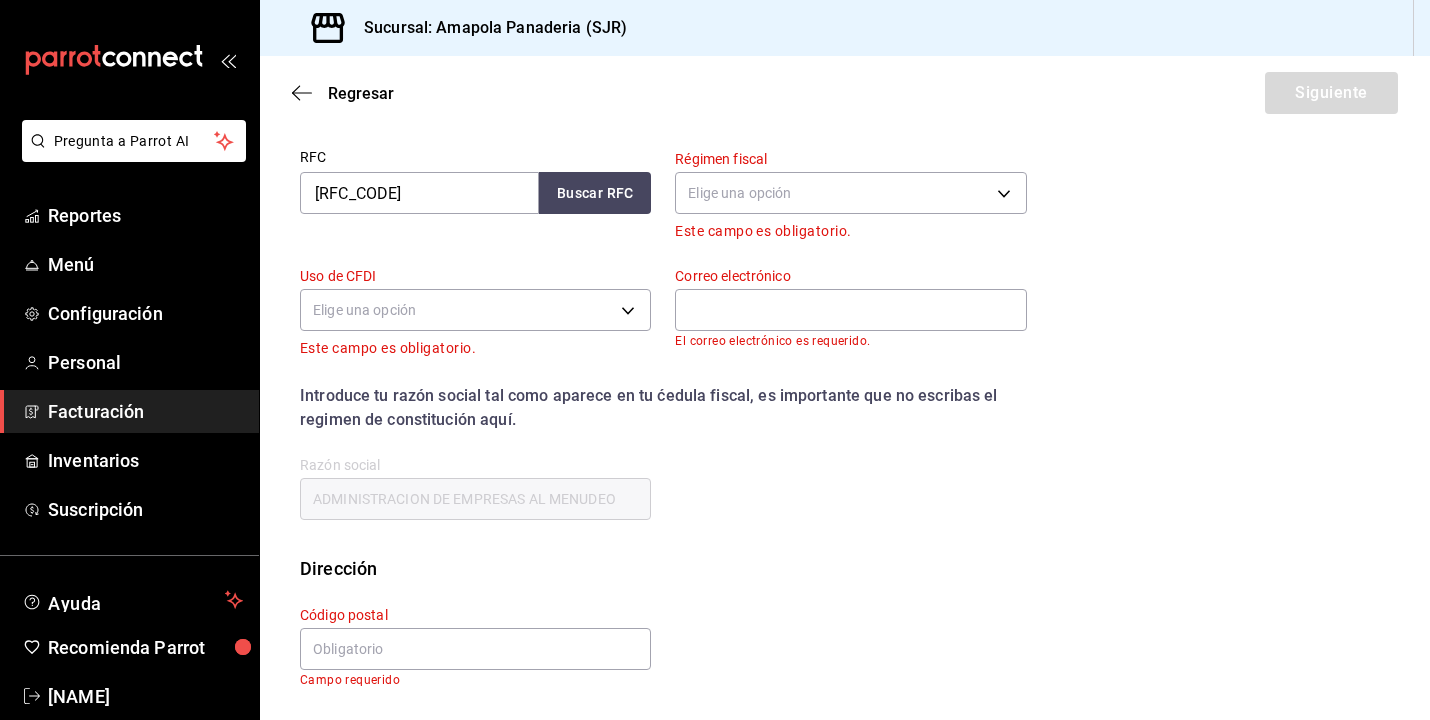 scroll, scrollTop: 153, scrollLeft: 0, axis: vertical 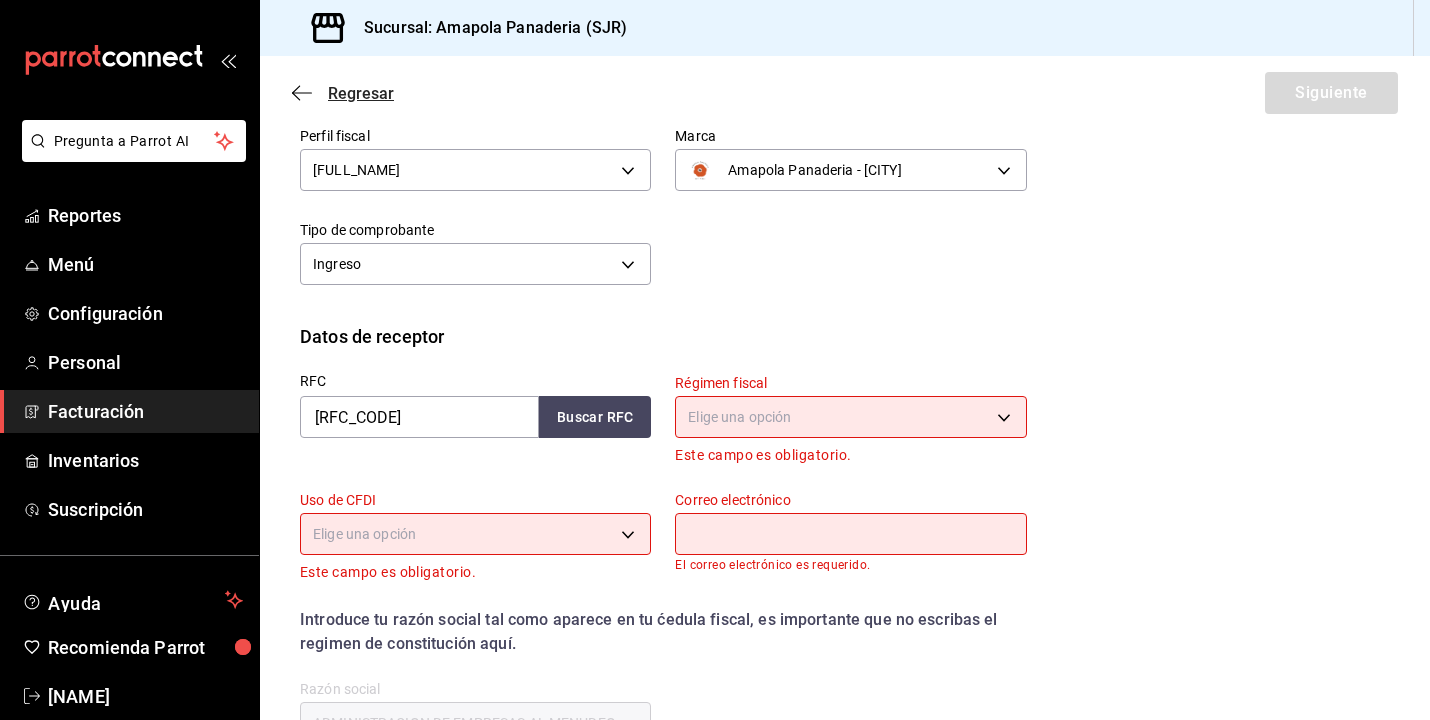 click 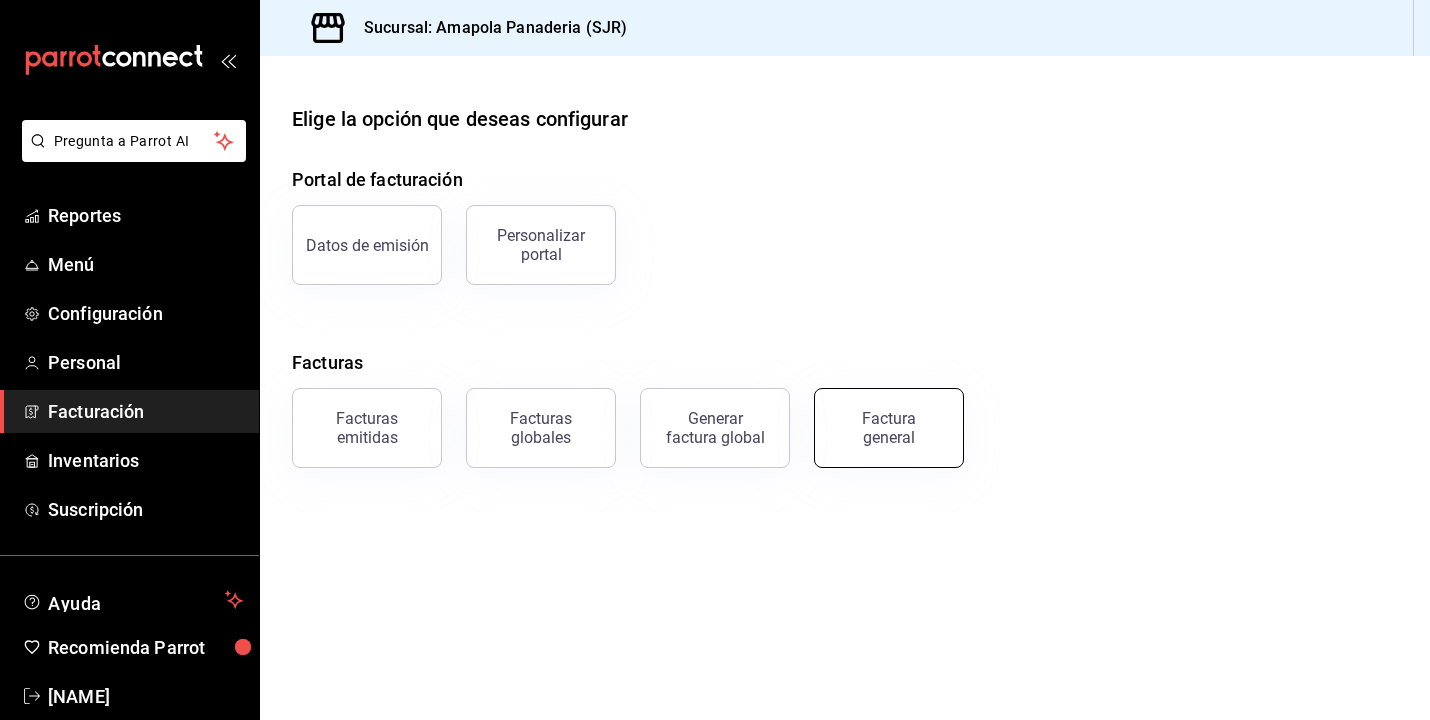 click on "Factura general" at bounding box center (889, 428) 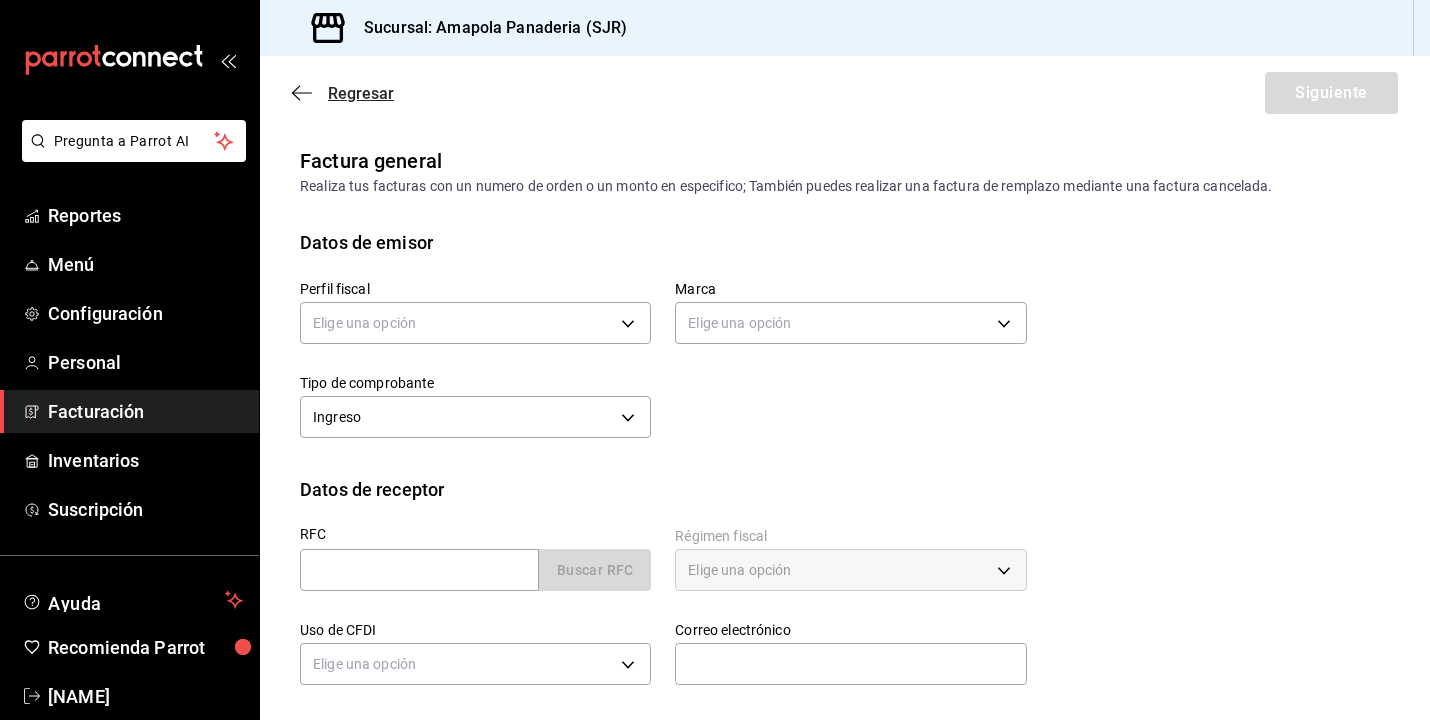 click 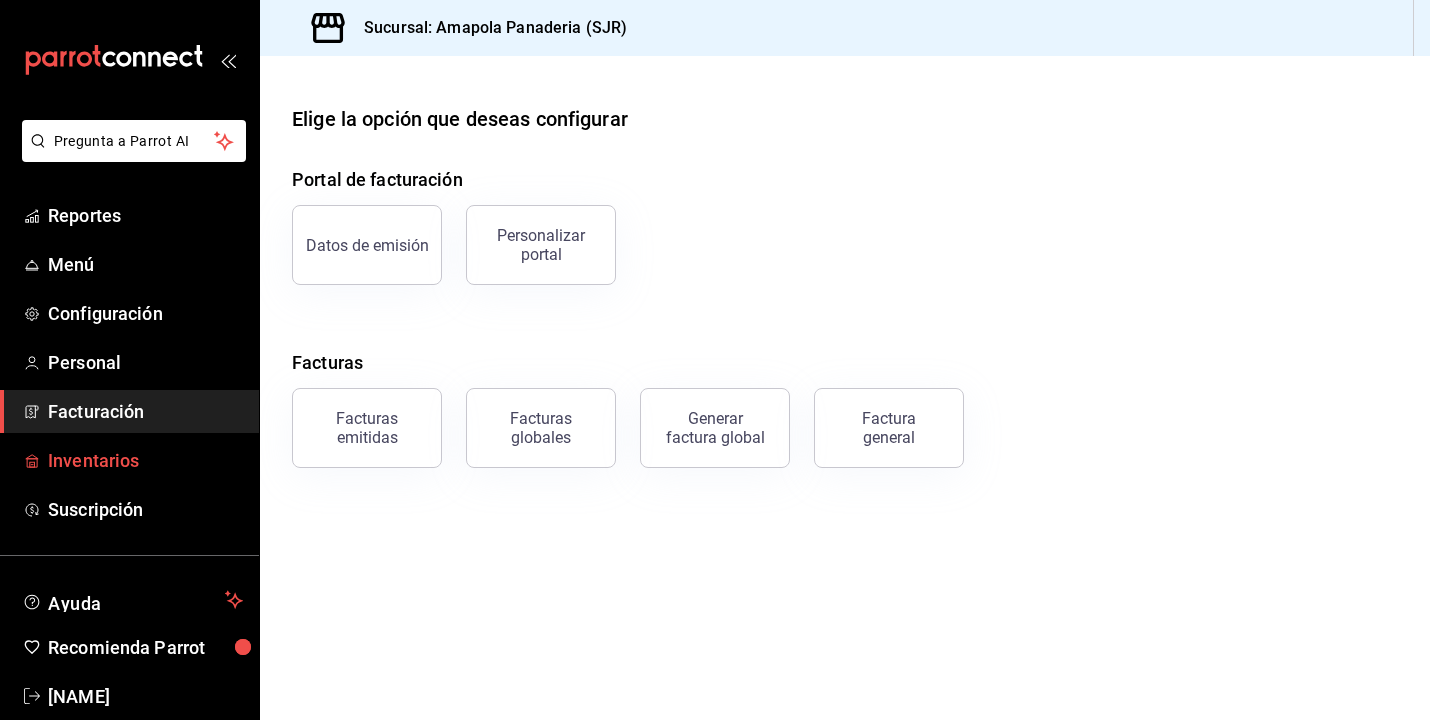 click on "Inventarios" at bounding box center [145, 460] 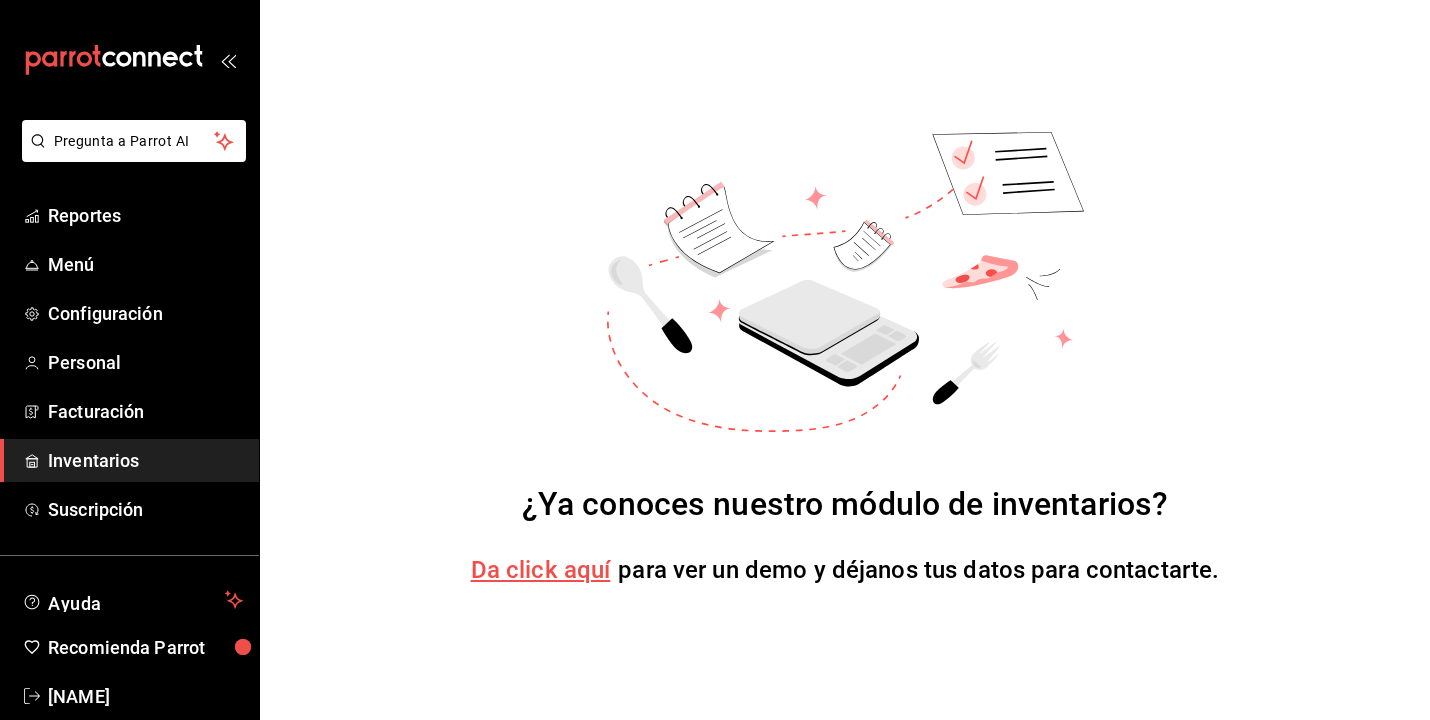 scroll, scrollTop: 0, scrollLeft: 0, axis: both 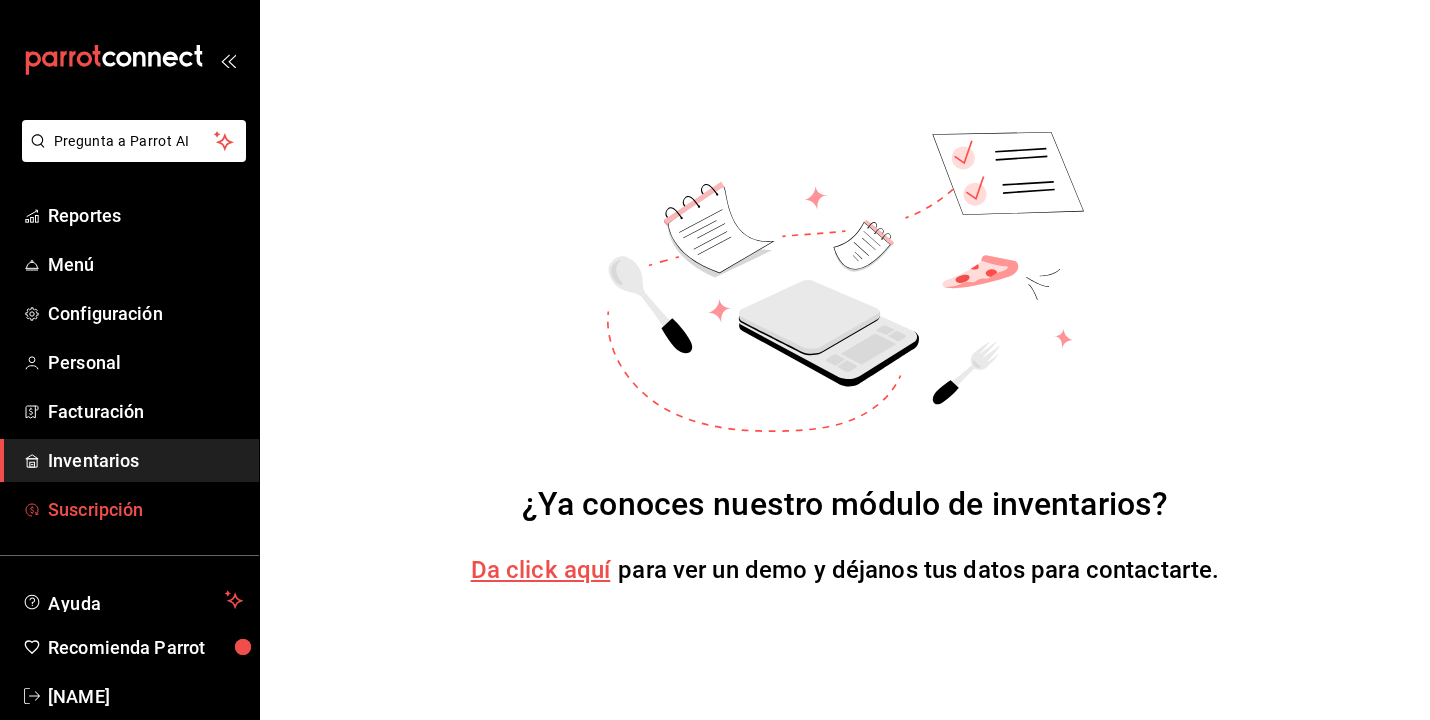 click on "Suscripción" at bounding box center (145, 509) 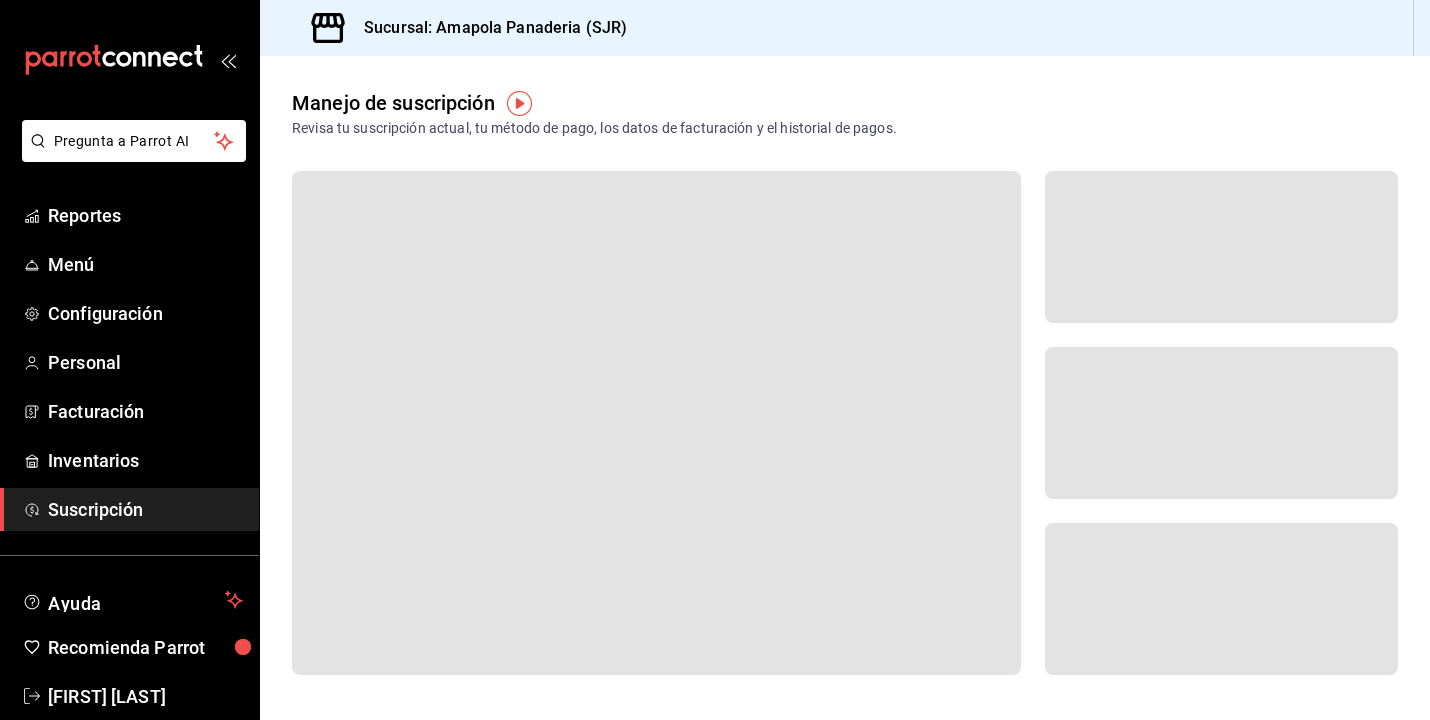 scroll, scrollTop: 0, scrollLeft: 0, axis: both 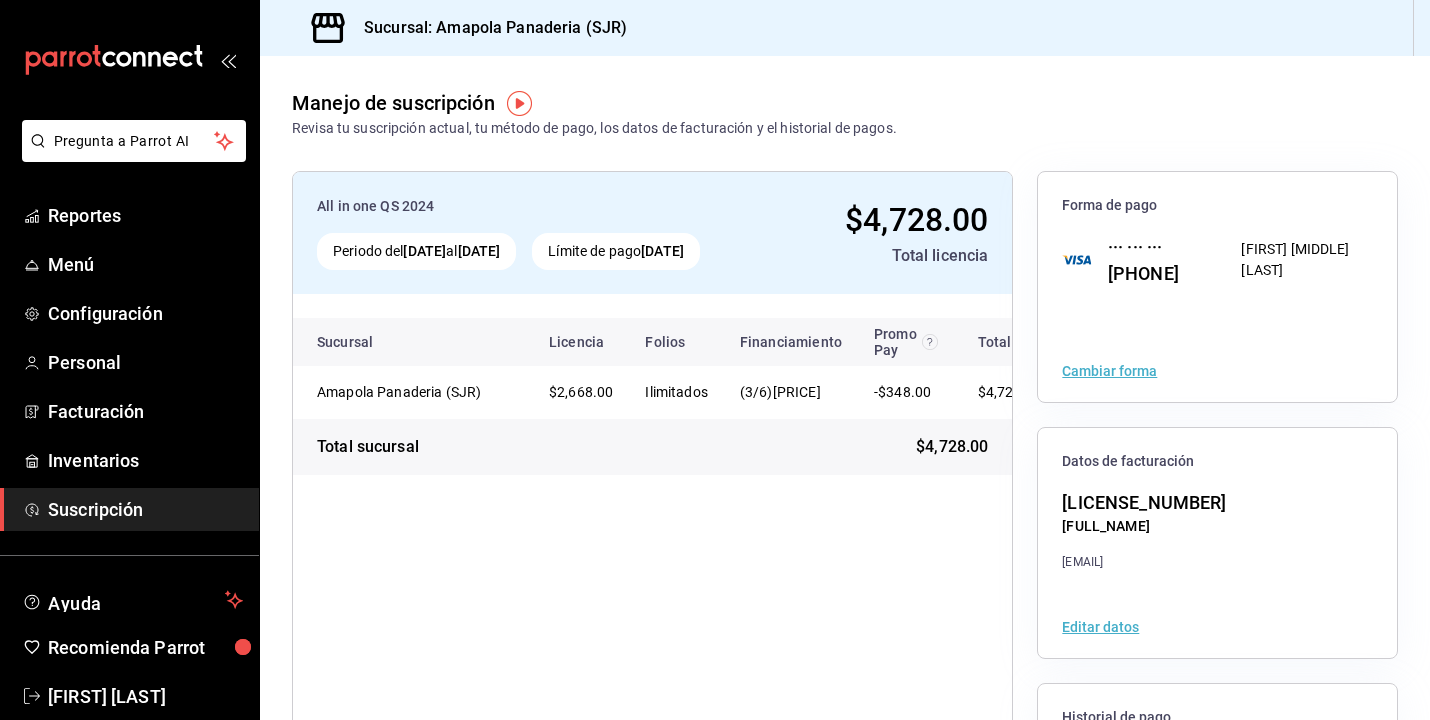 click on "Límite de pago  [DATE]" at bounding box center (616, 251) 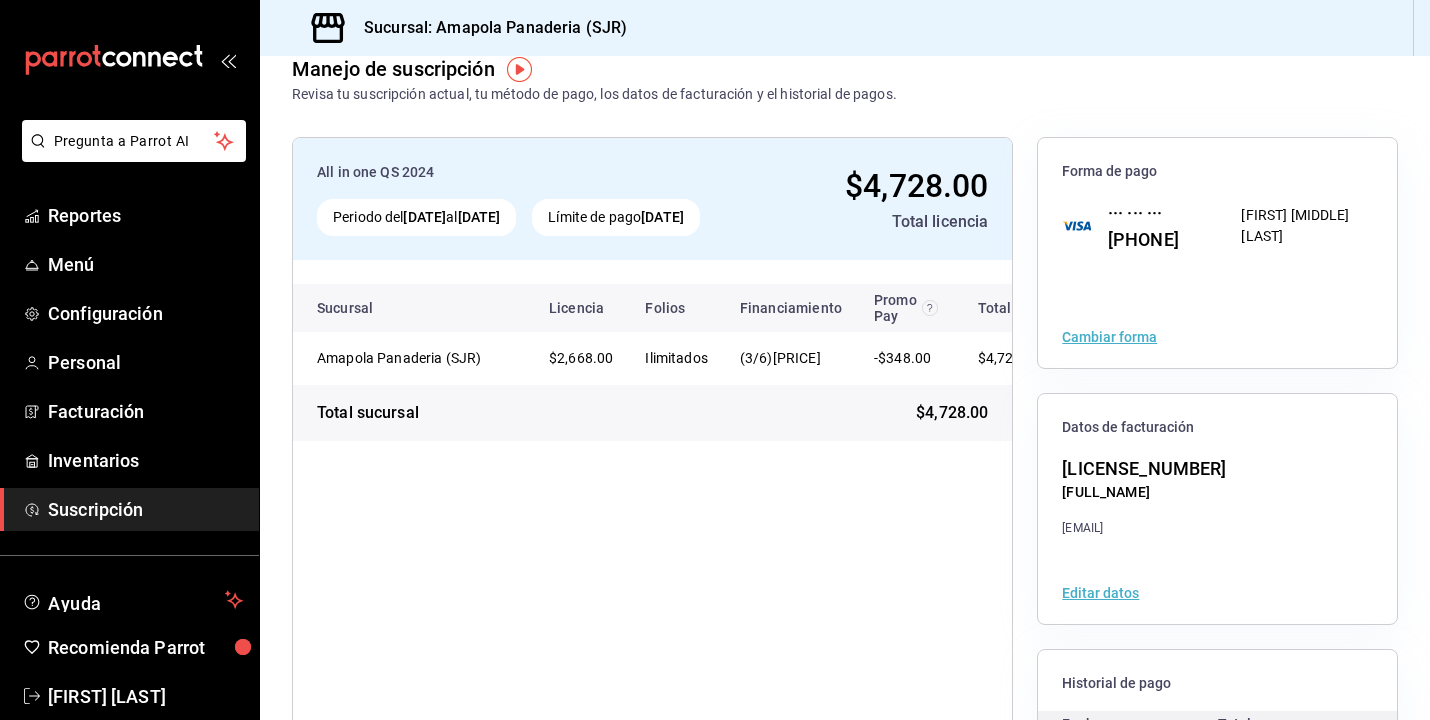 scroll, scrollTop: 39, scrollLeft: 0, axis: vertical 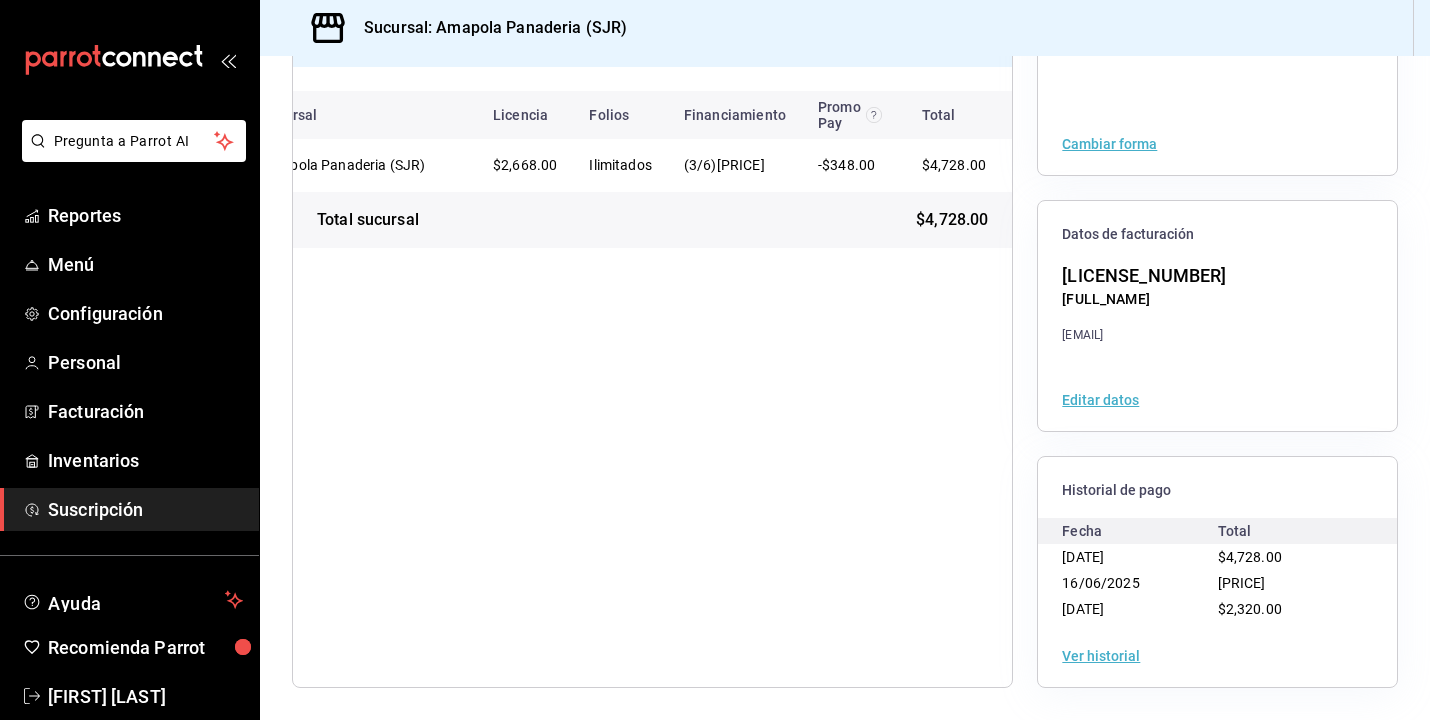 click on "Ver historial" at bounding box center [1217, 656] 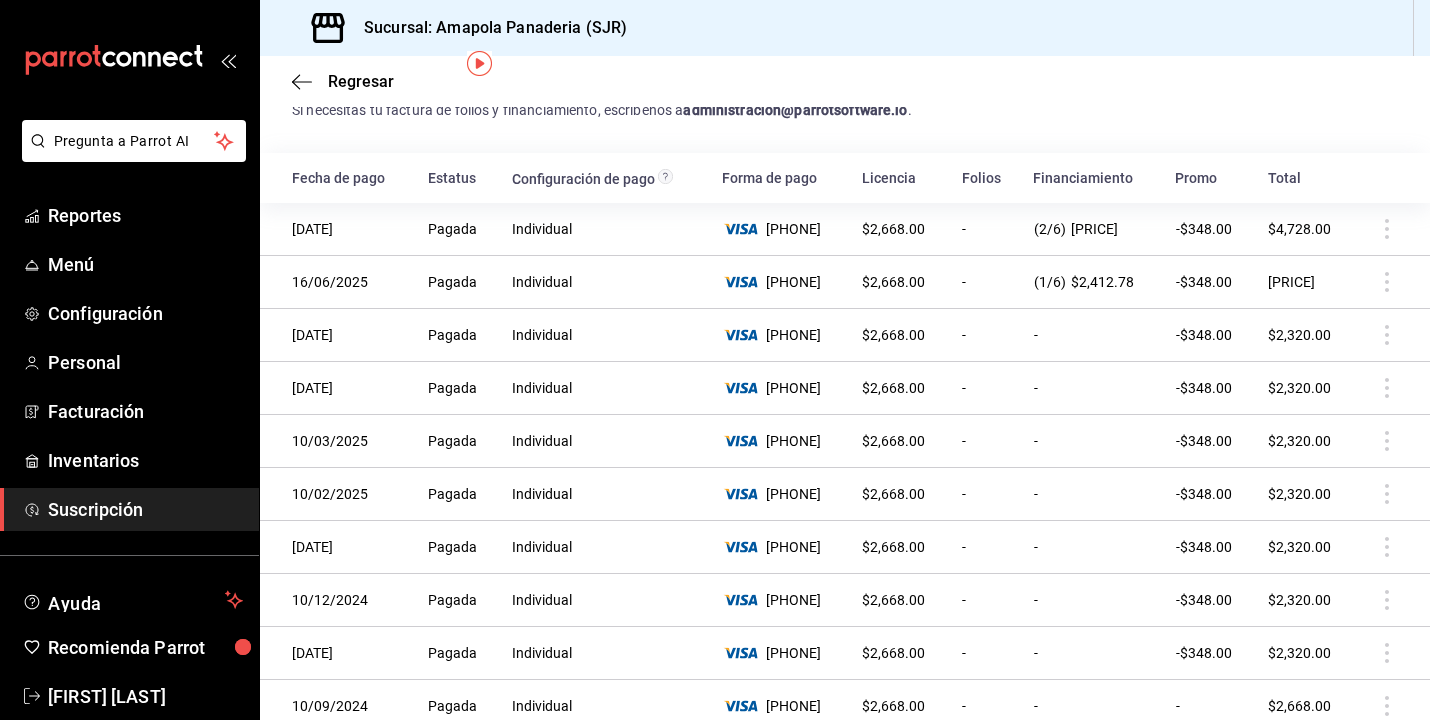 scroll, scrollTop: 71, scrollLeft: 0, axis: vertical 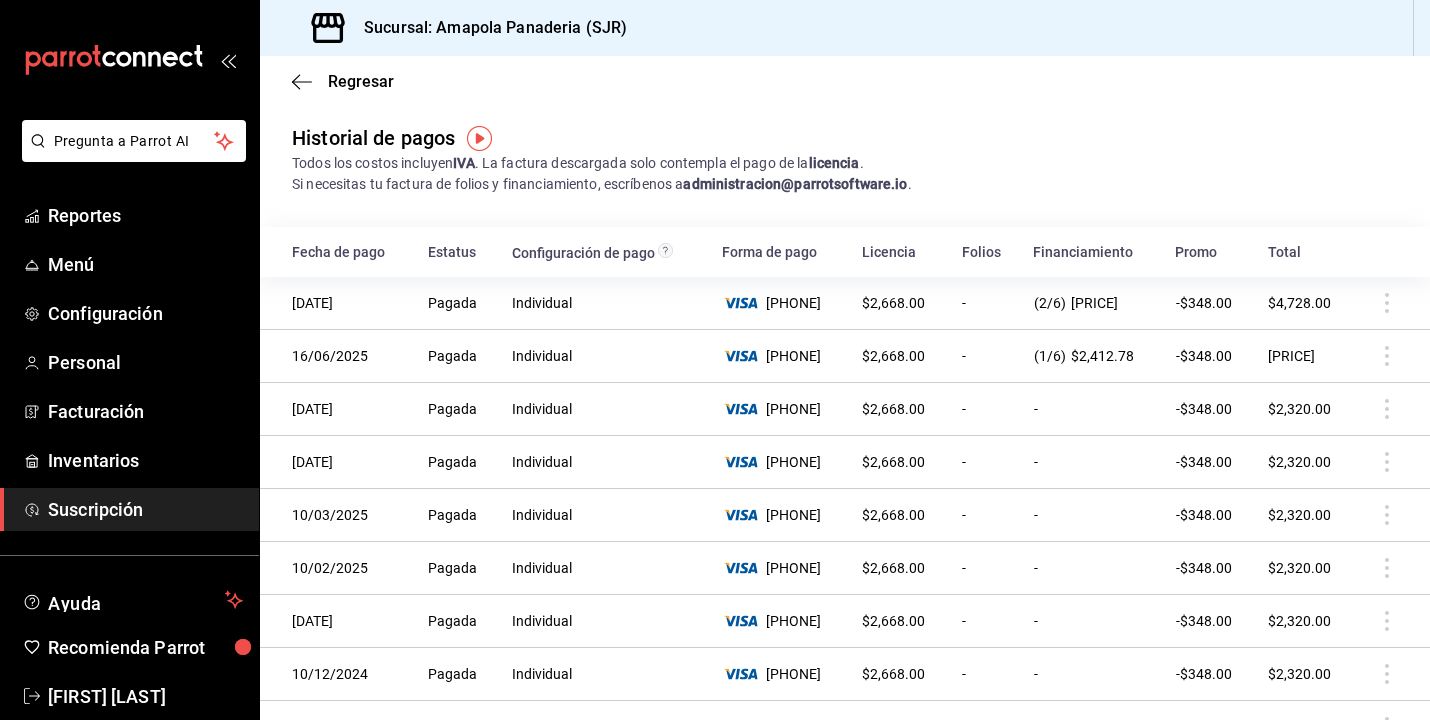 click on "Regresar" at bounding box center (845, 81) 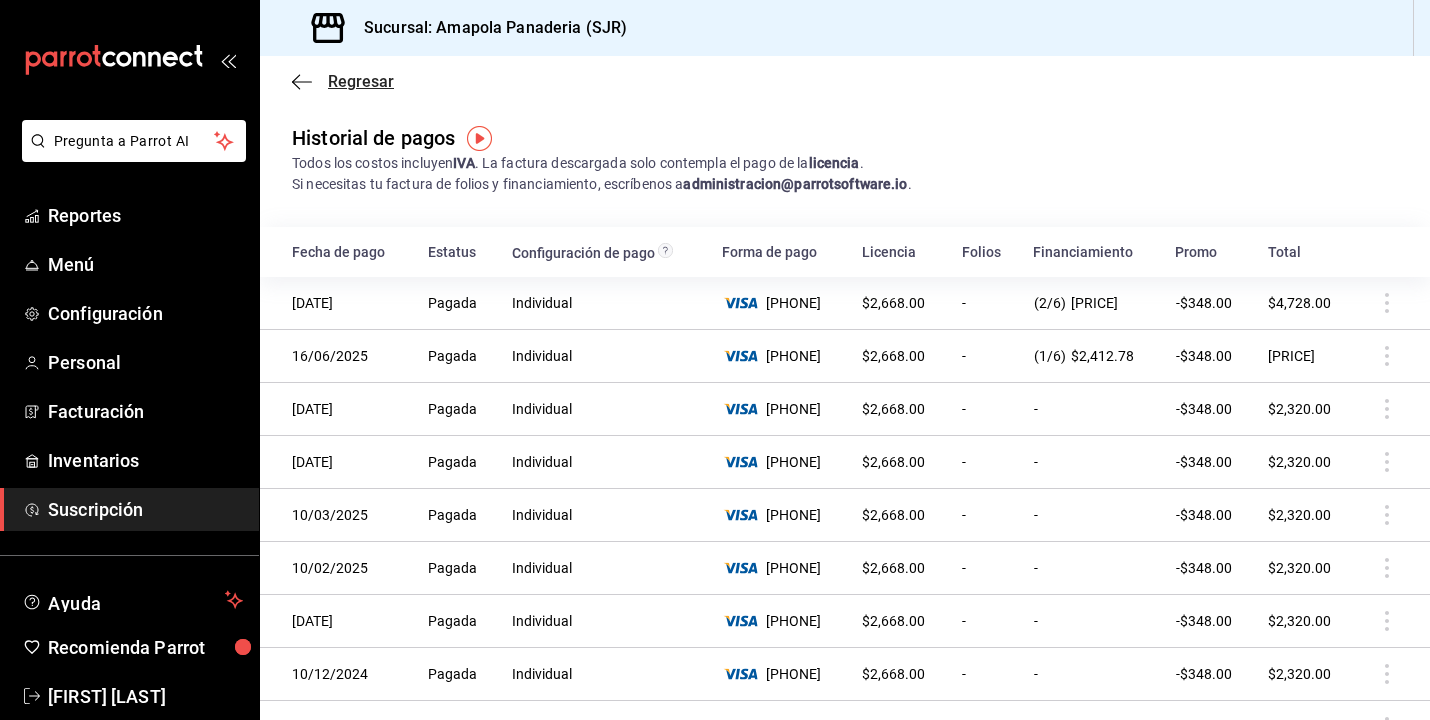 click 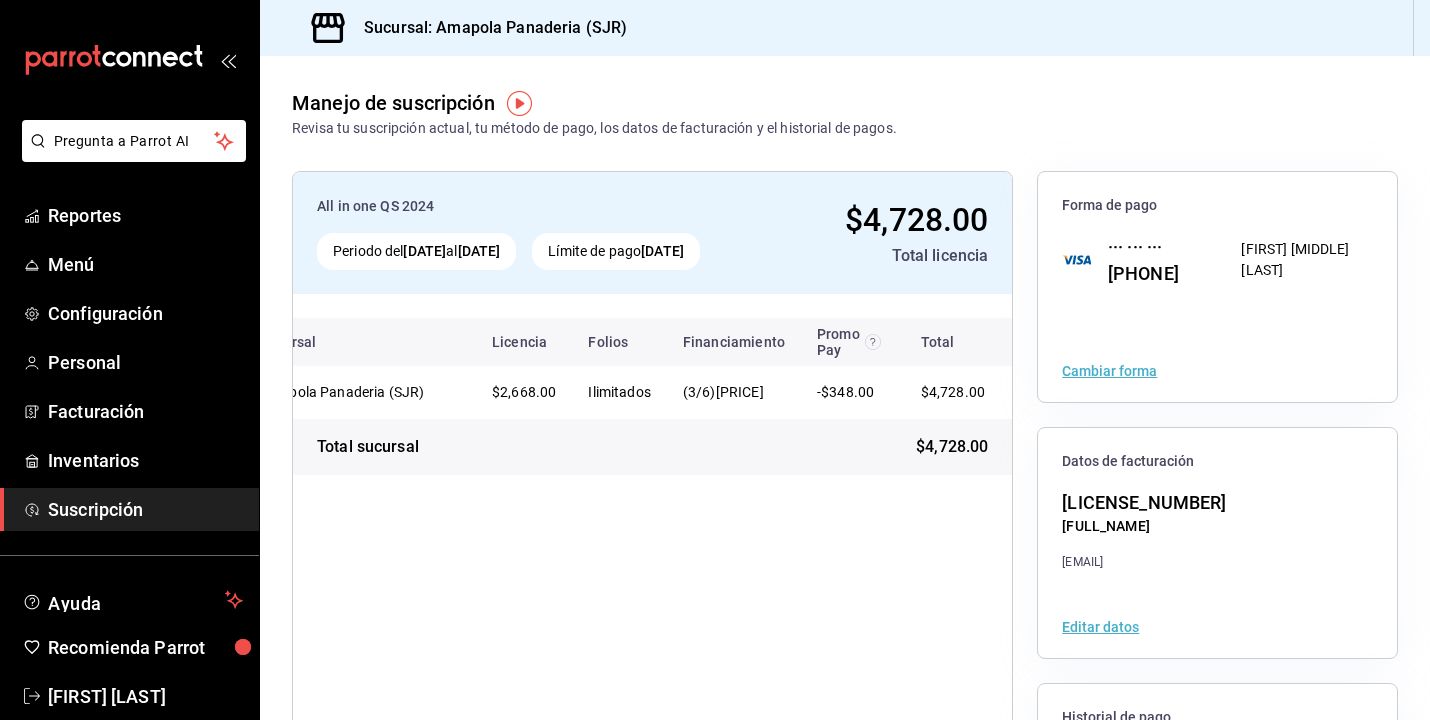 scroll, scrollTop: 0, scrollLeft: 56, axis: horizontal 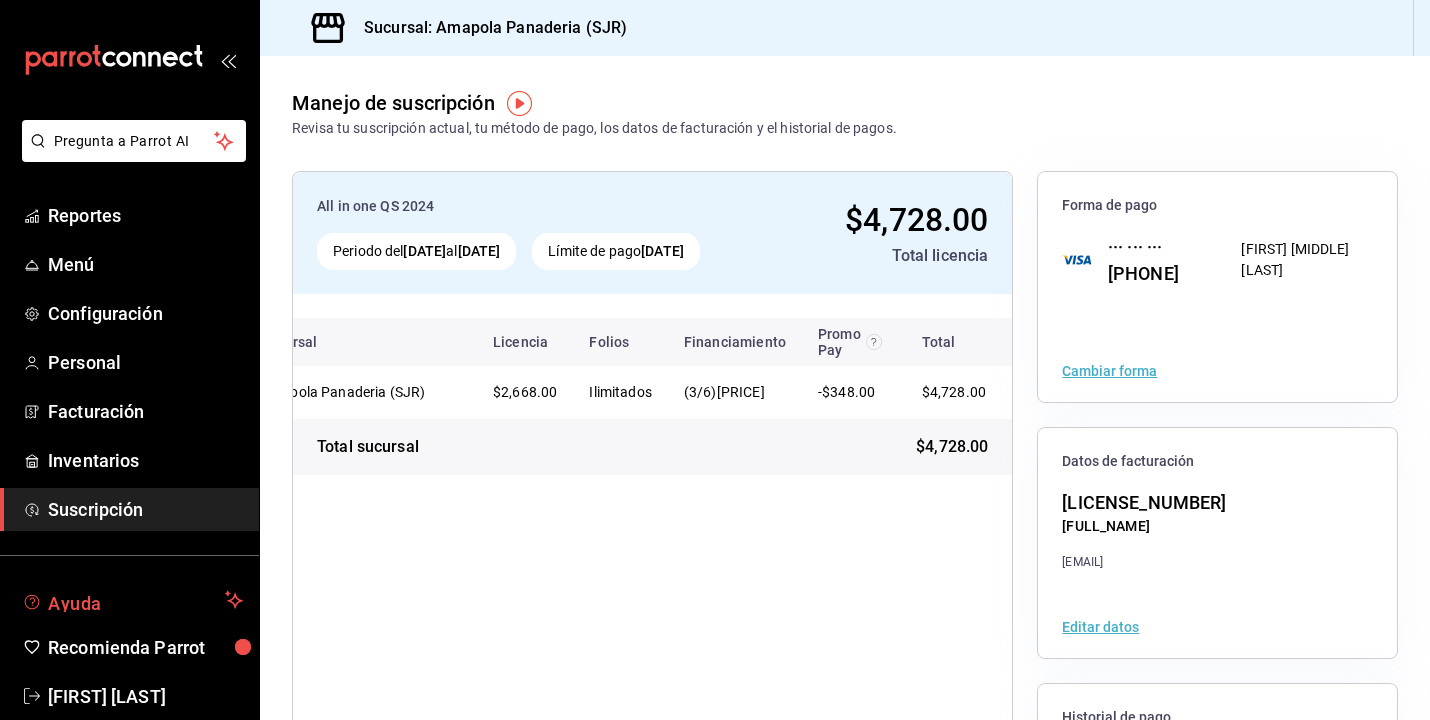 click on "Ayuda" at bounding box center (132, 600) 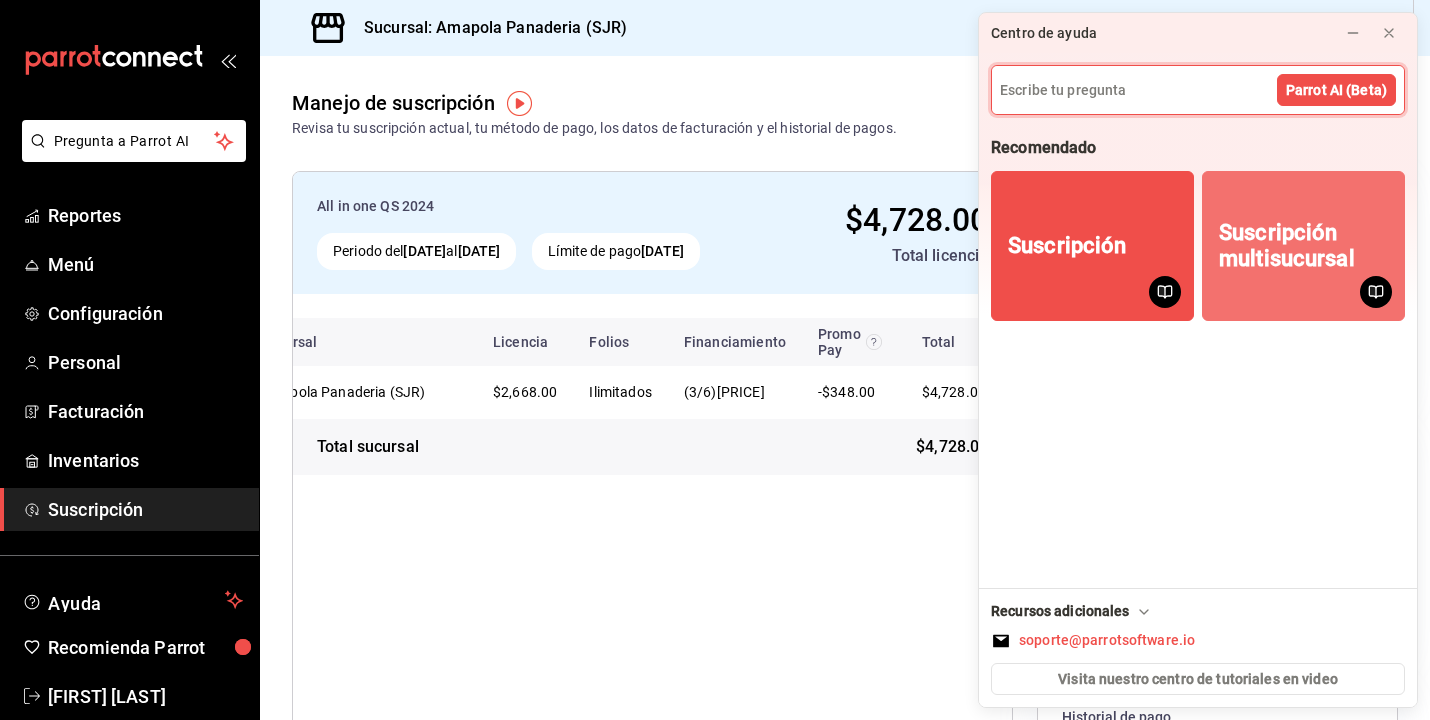 scroll, scrollTop: 0, scrollLeft: 0, axis: both 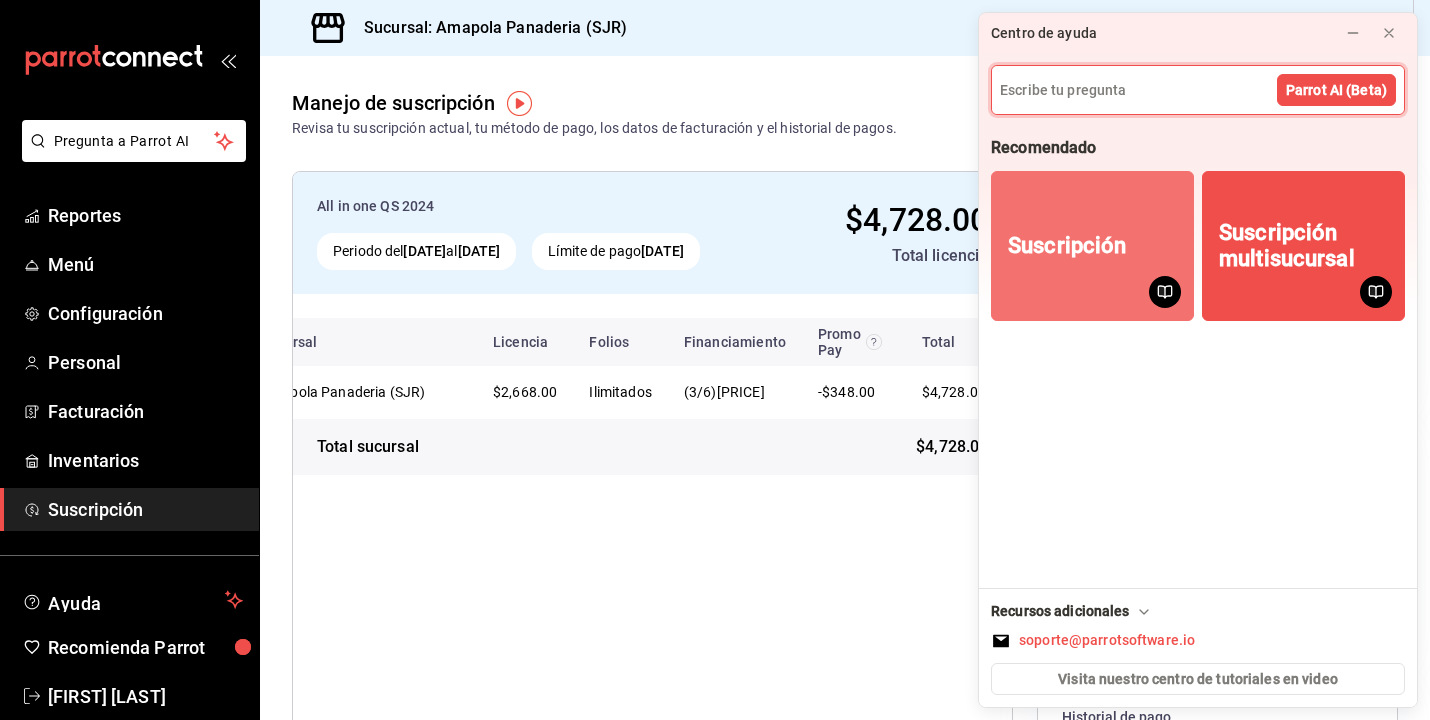 click on "Suscripción" at bounding box center (1067, 246) 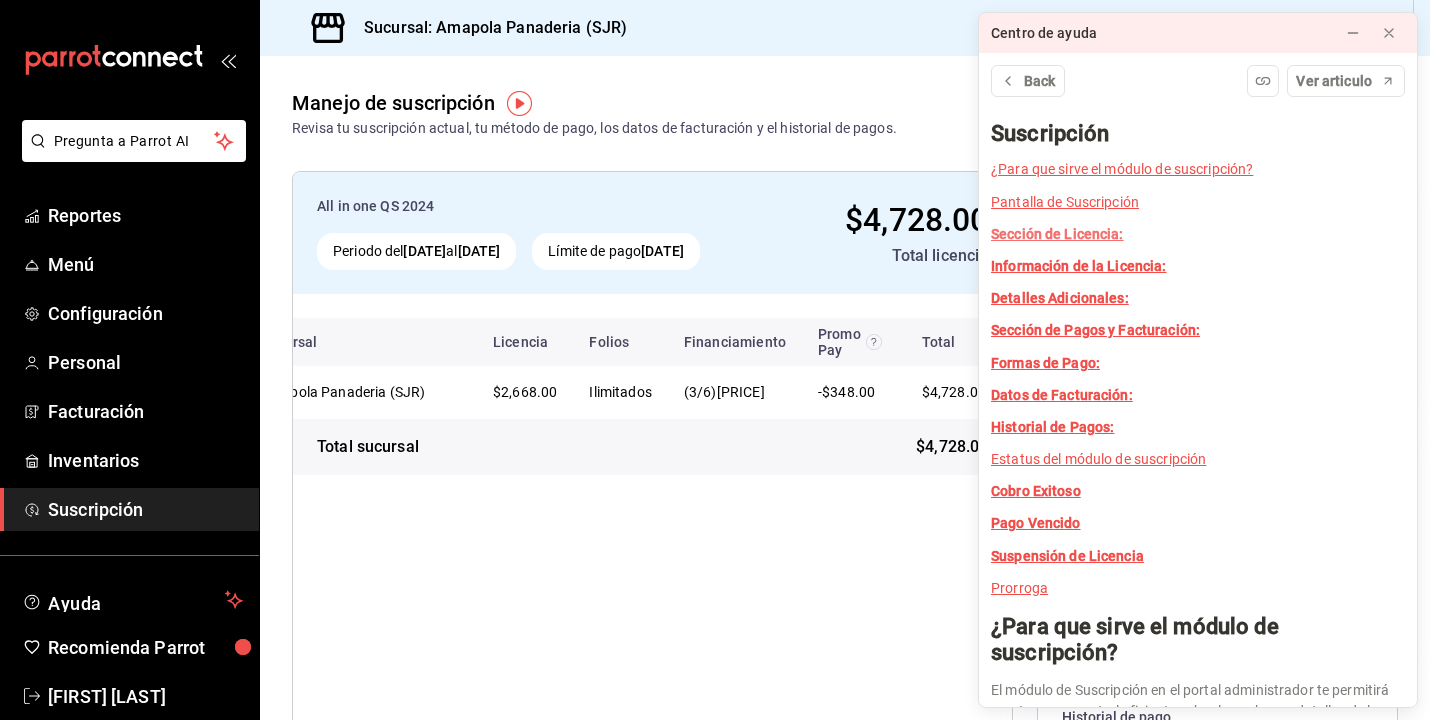 click on "Sección de Licencia:" at bounding box center (1057, 234) 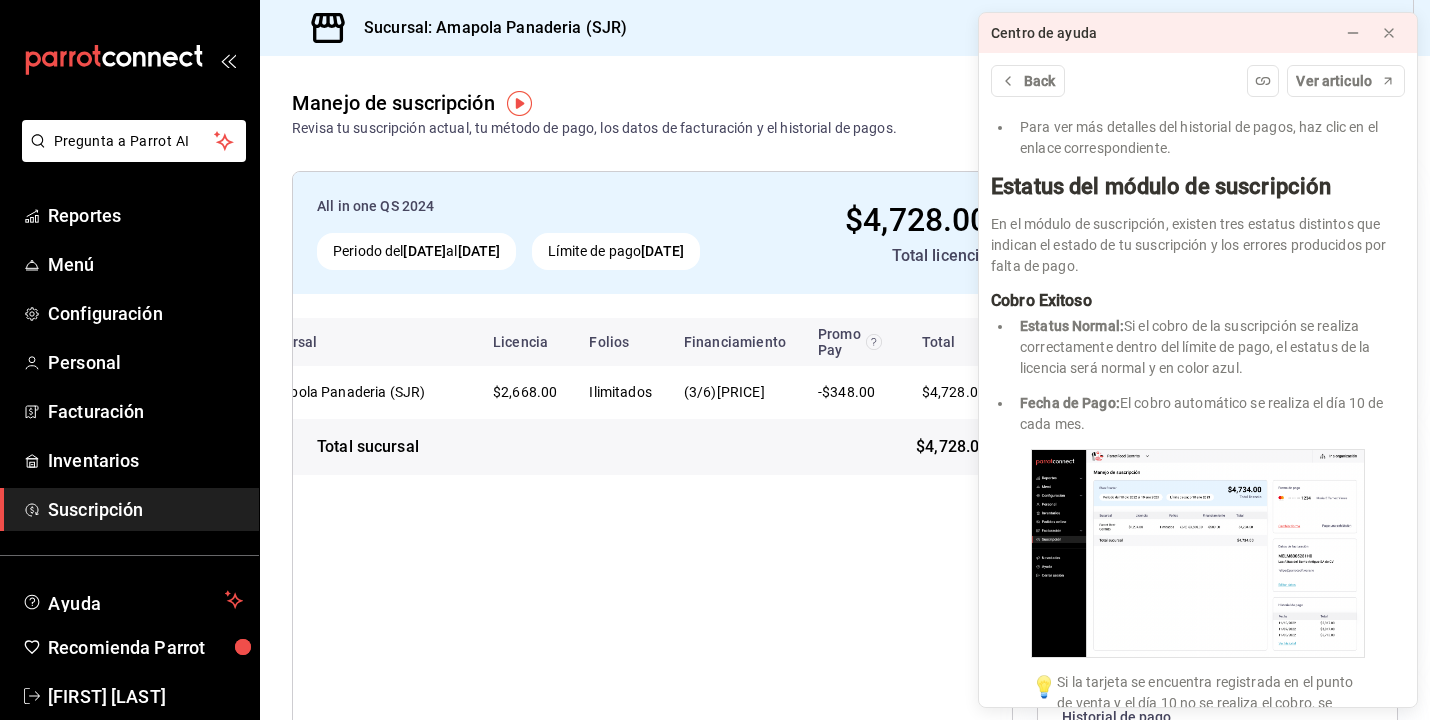 scroll, scrollTop: 1997, scrollLeft: 0, axis: vertical 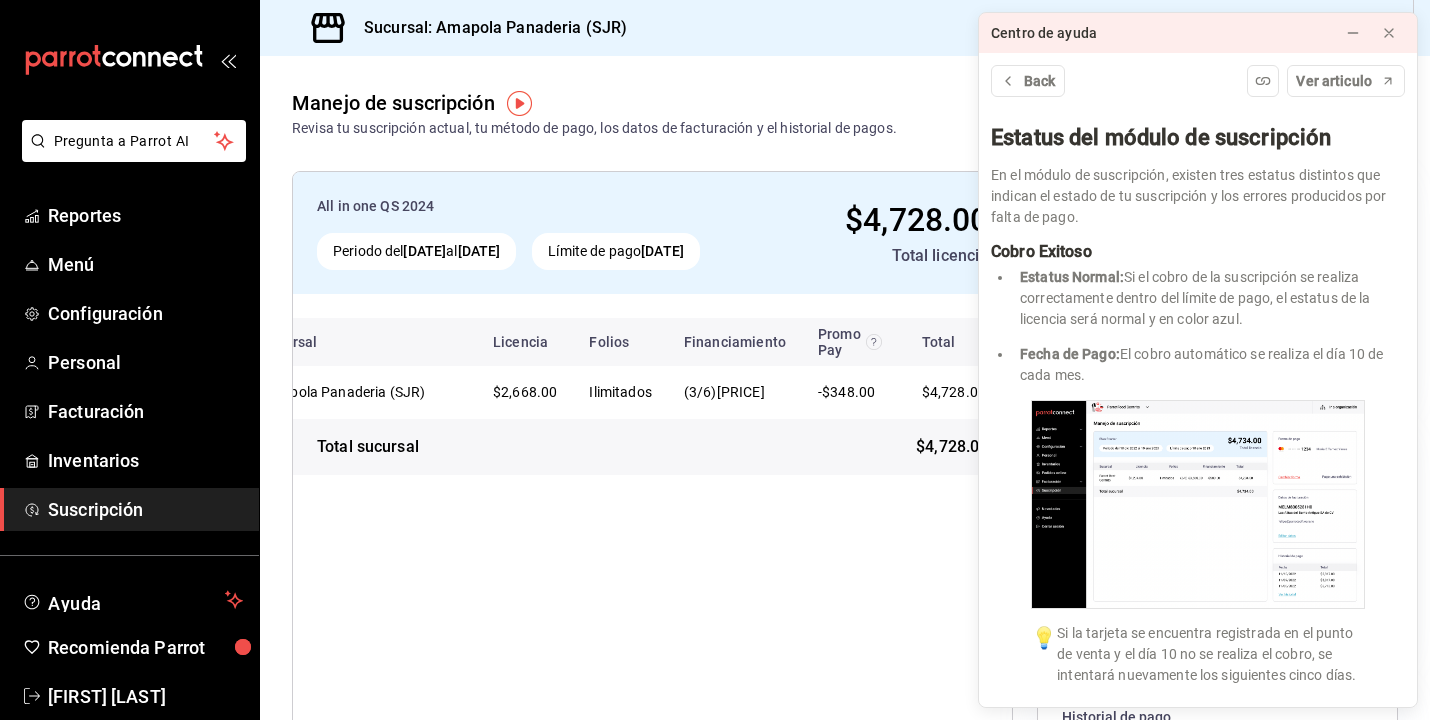 click on "All in one QS 2024 Periodo del  10 jul 2025  al  10 ago 2025 Límite de pago  10 ago 2025 $4,728.00 Total licencia Sucursal Licencia Folios Financiamiento Promo Pay Total Amapola Panaderia (SJR) $2,668.00 Ilimitados (3/6)  $2,408.00 -$348.00 $4,728.00 Total sucursal $4,728.00" at bounding box center [652, 543] 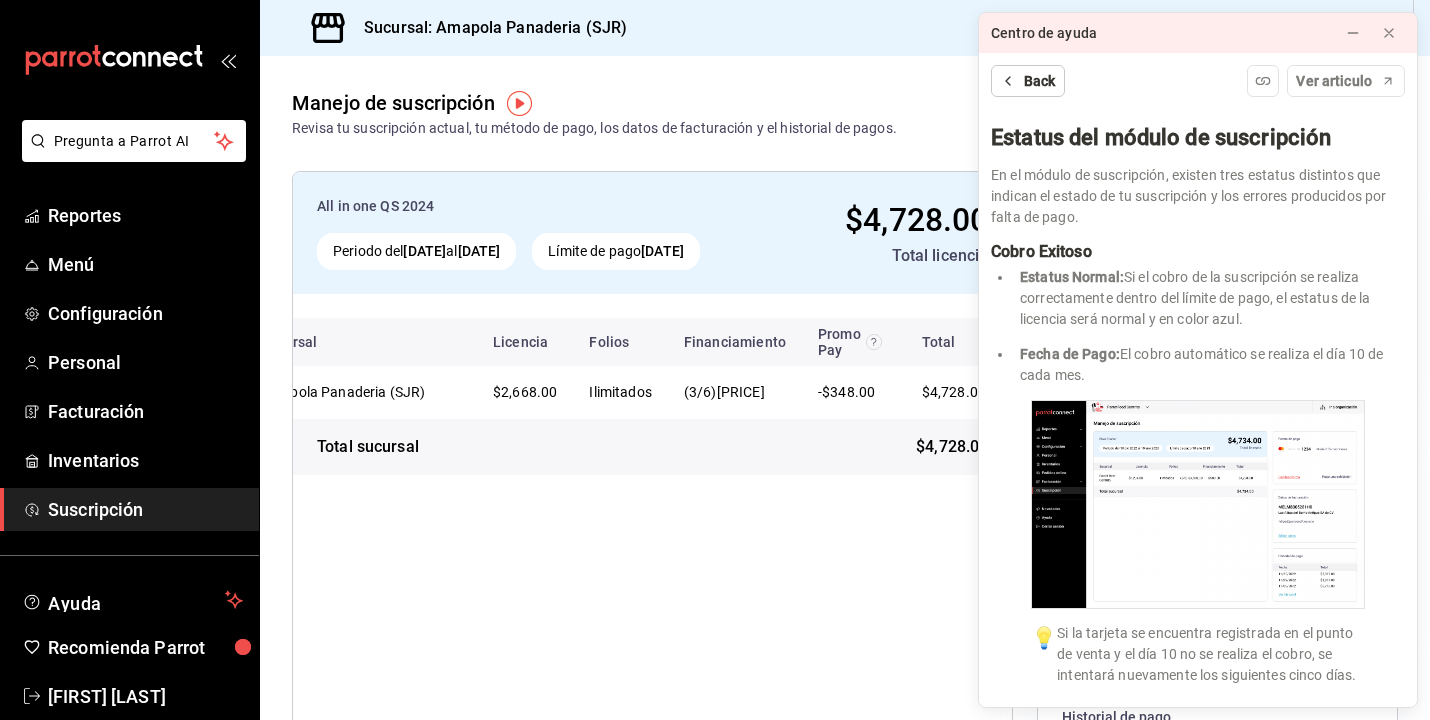 click on "Back" at bounding box center [1028, 81] 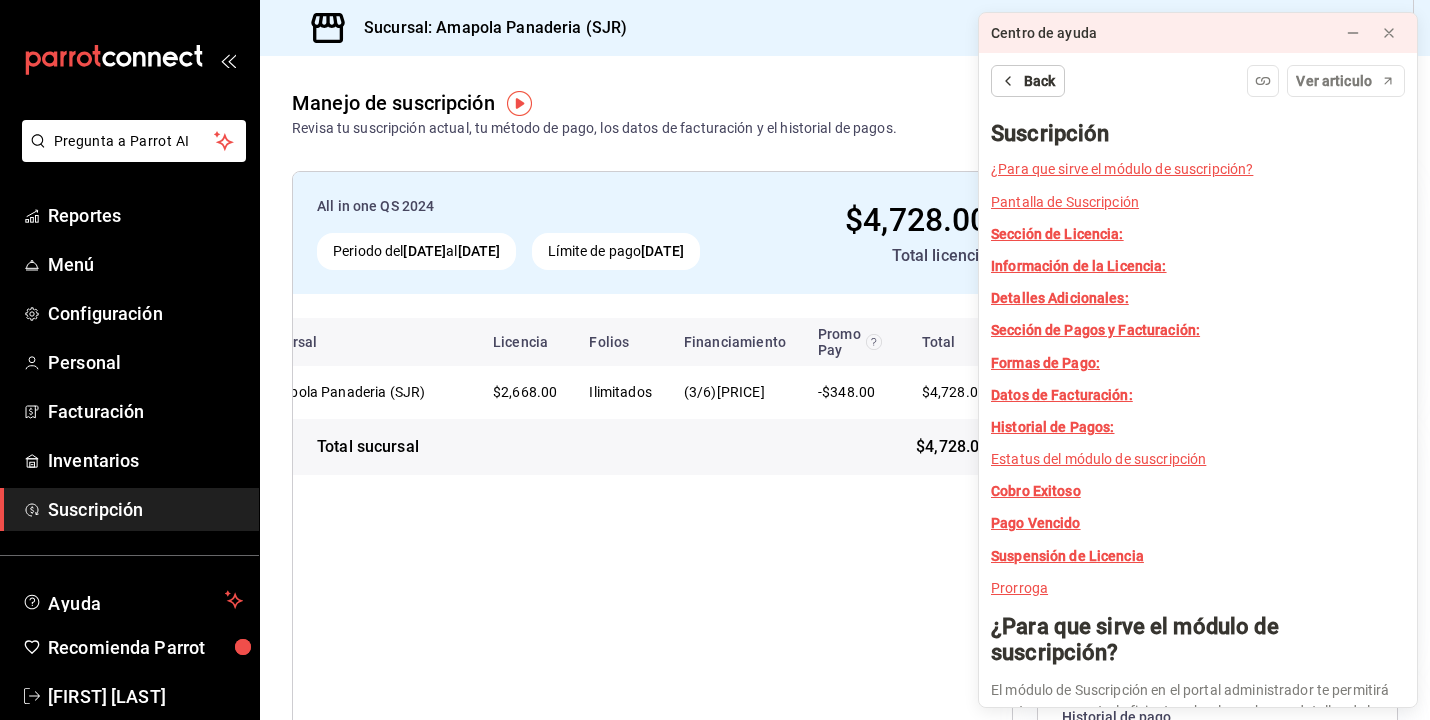 click on "Back" at bounding box center [1028, 81] 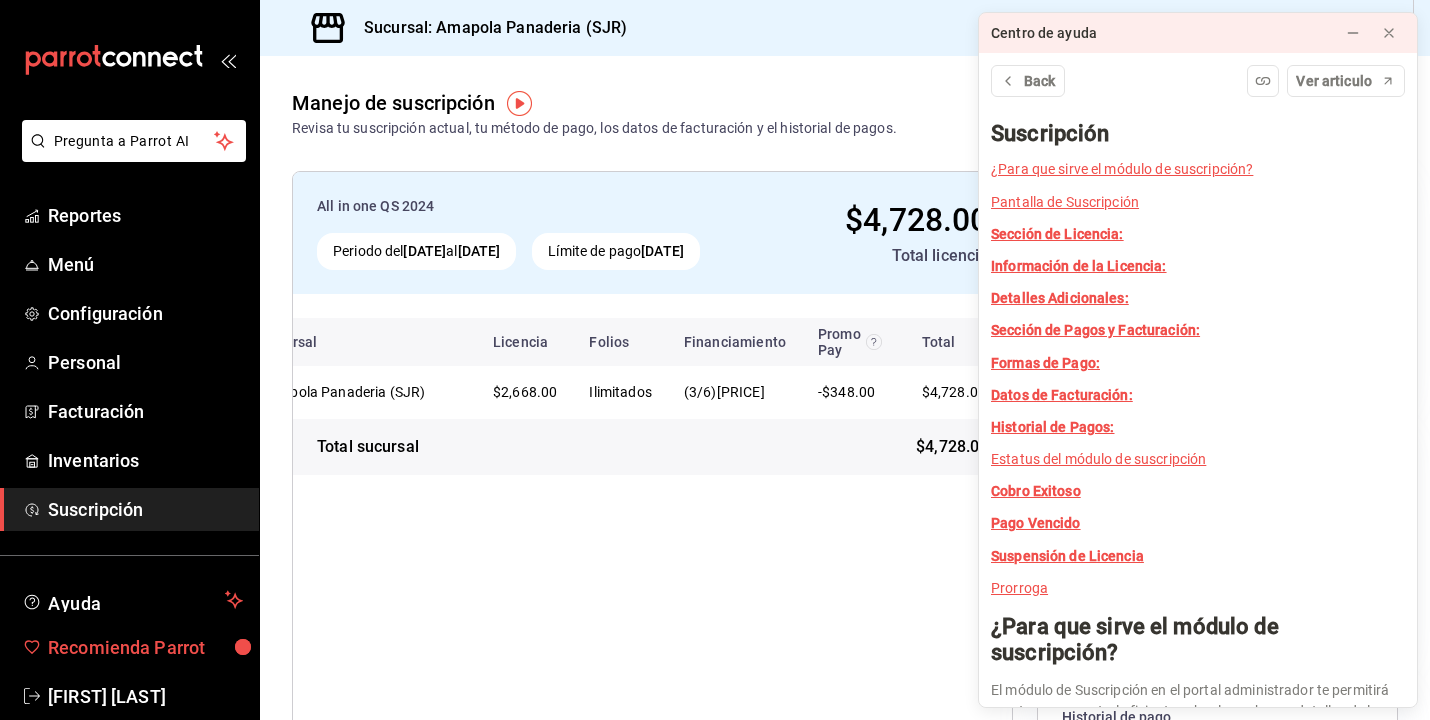 click on "Recomienda Parrot" at bounding box center (145, 647) 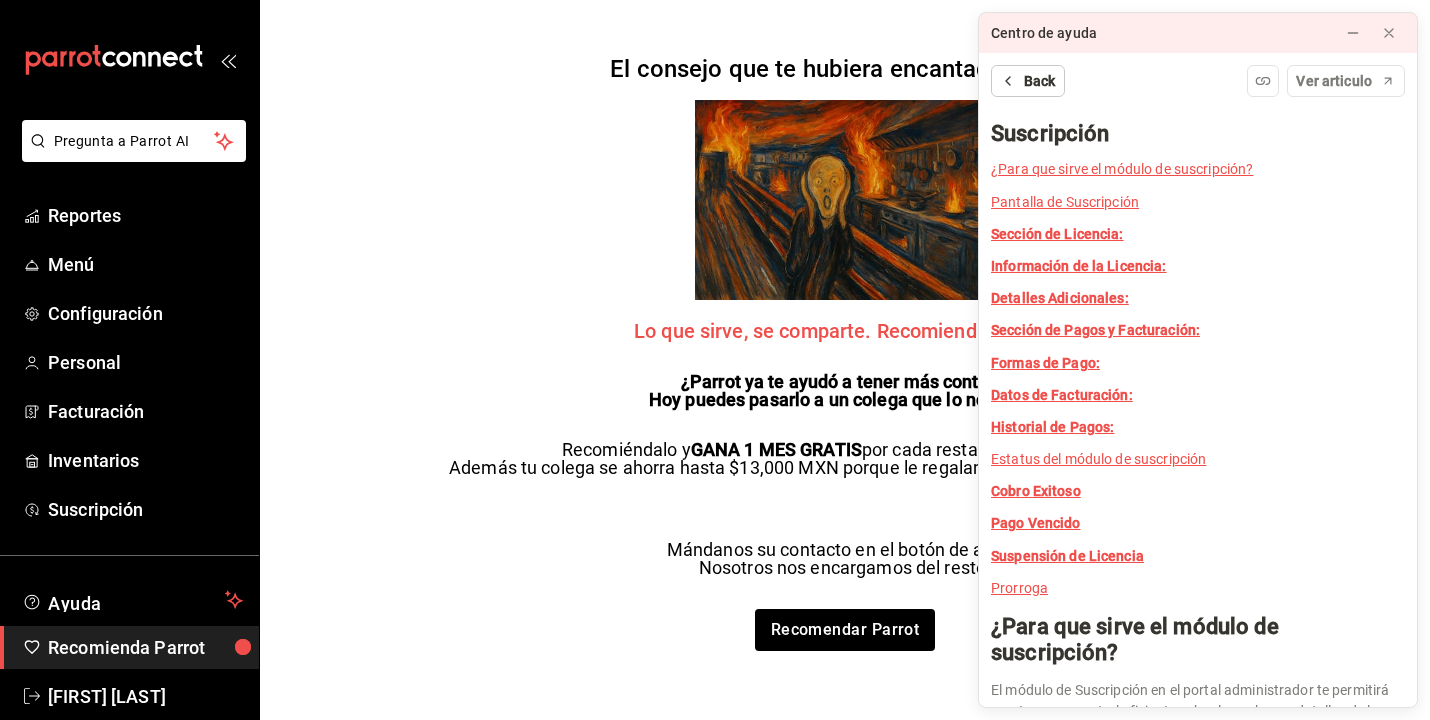 click on "Back" at bounding box center (1028, 81) 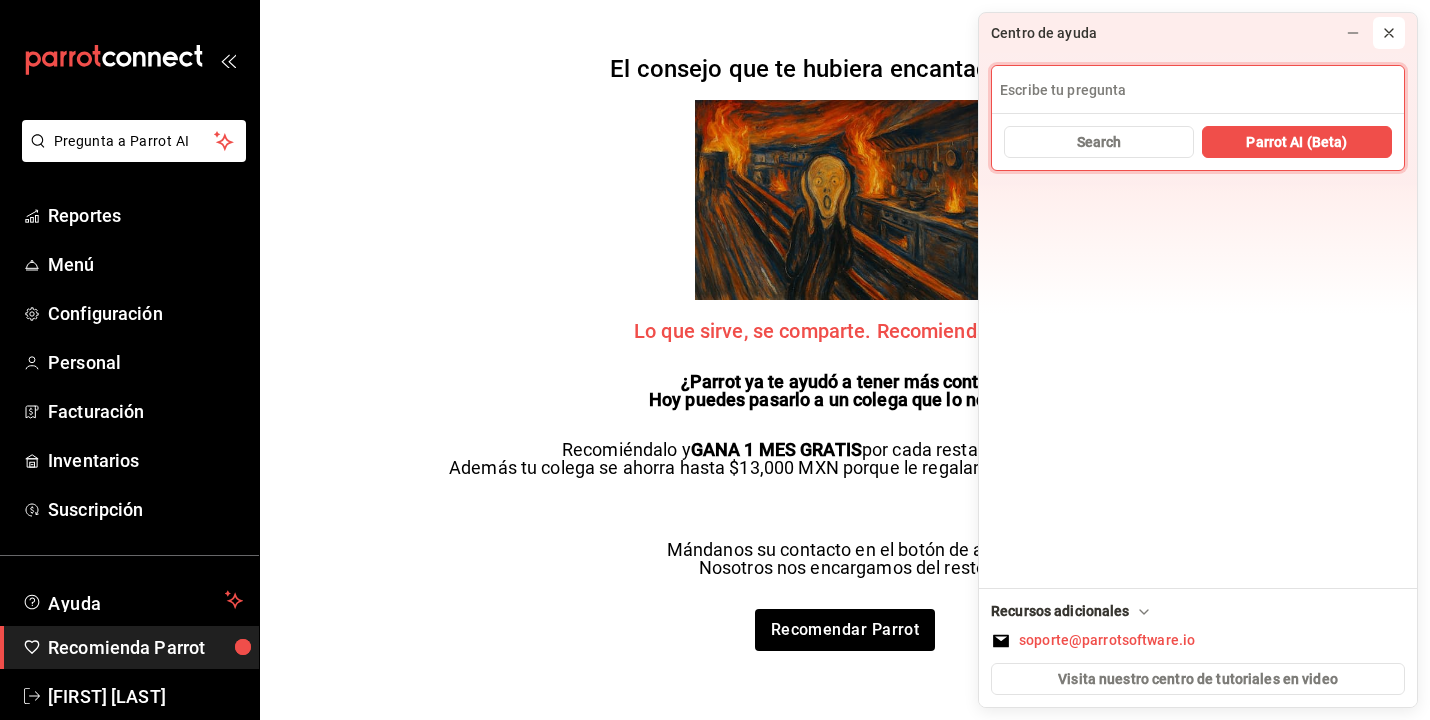 click at bounding box center (1389, 33) 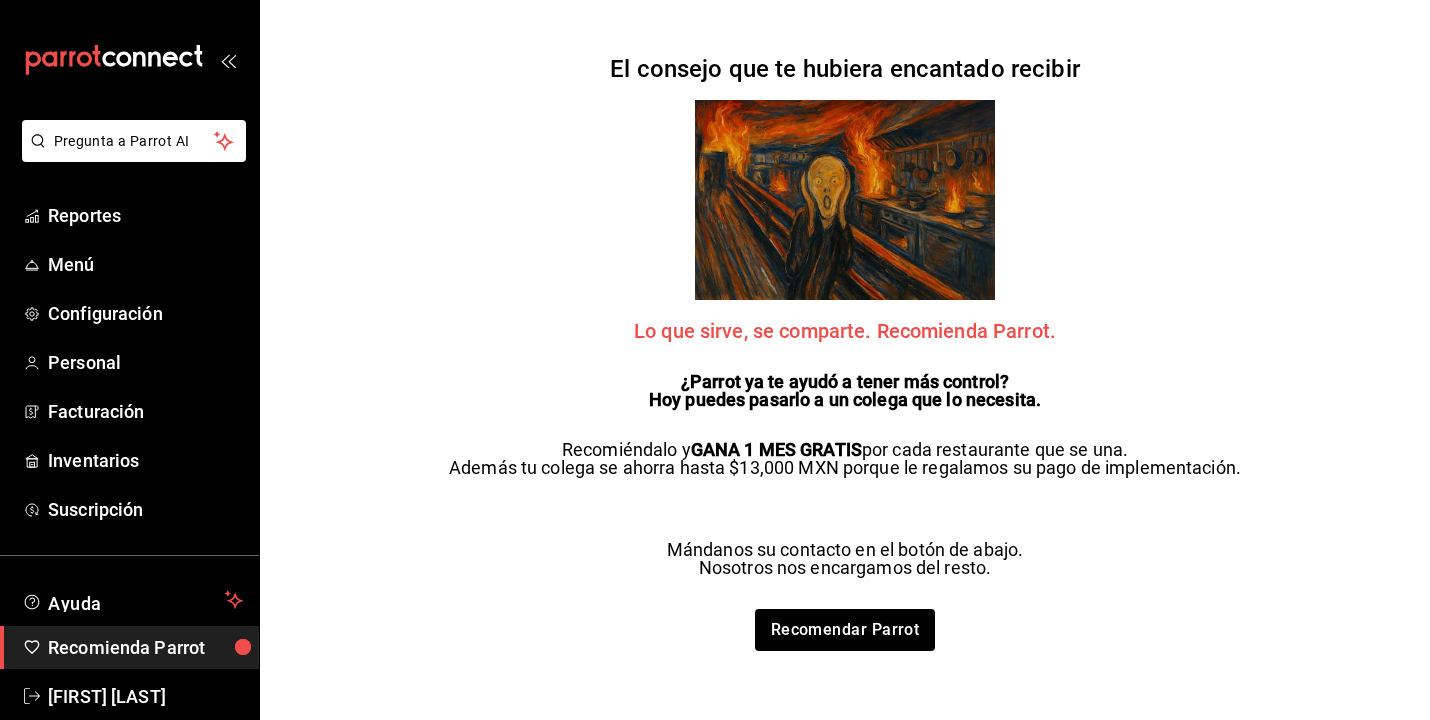 click at bounding box center (129, 60) 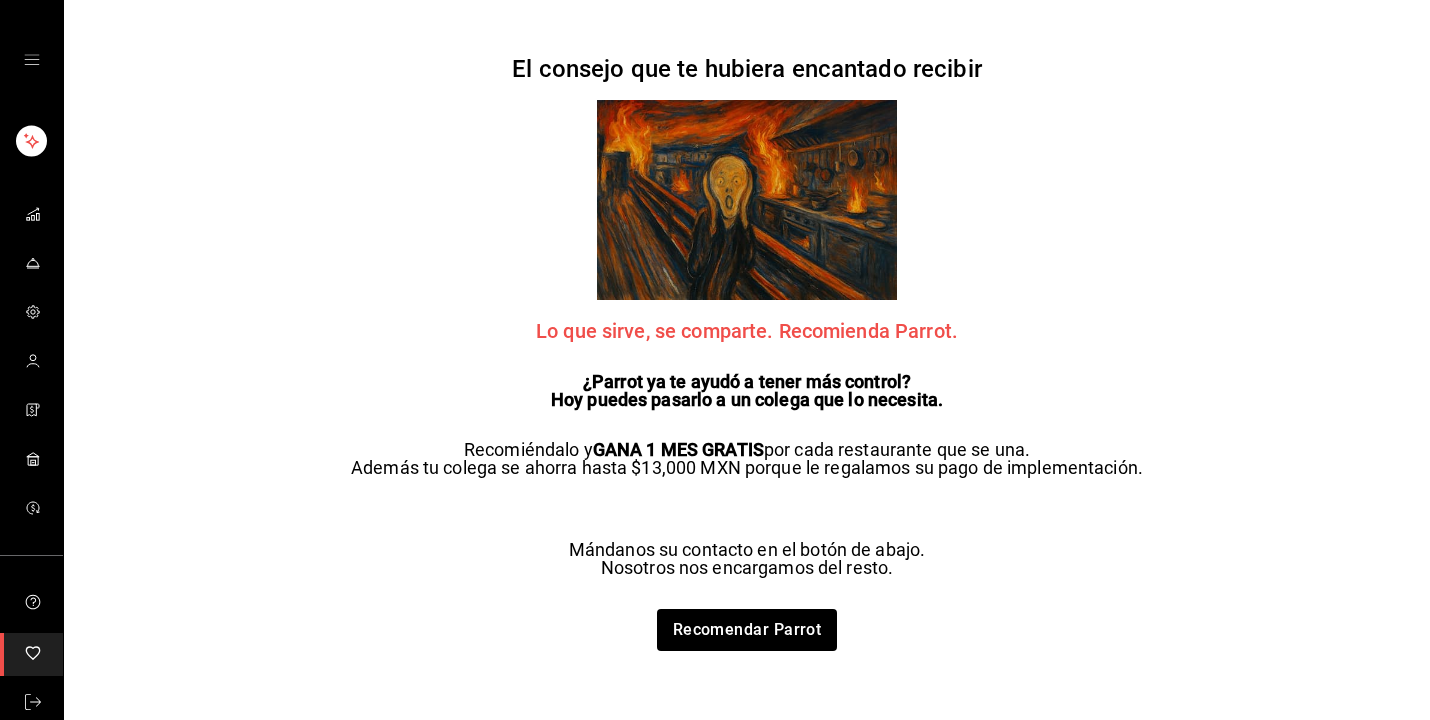 click at bounding box center [31, 60] 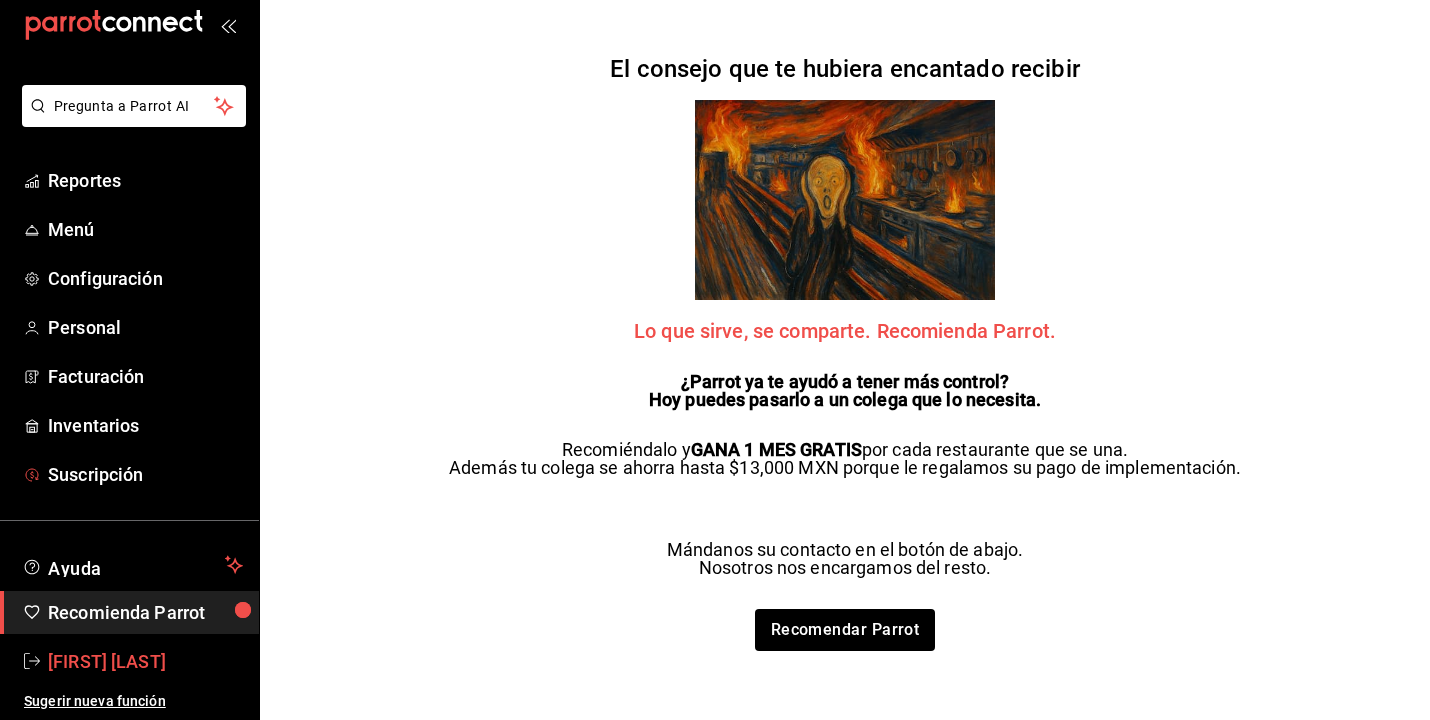 scroll, scrollTop: 35, scrollLeft: 0, axis: vertical 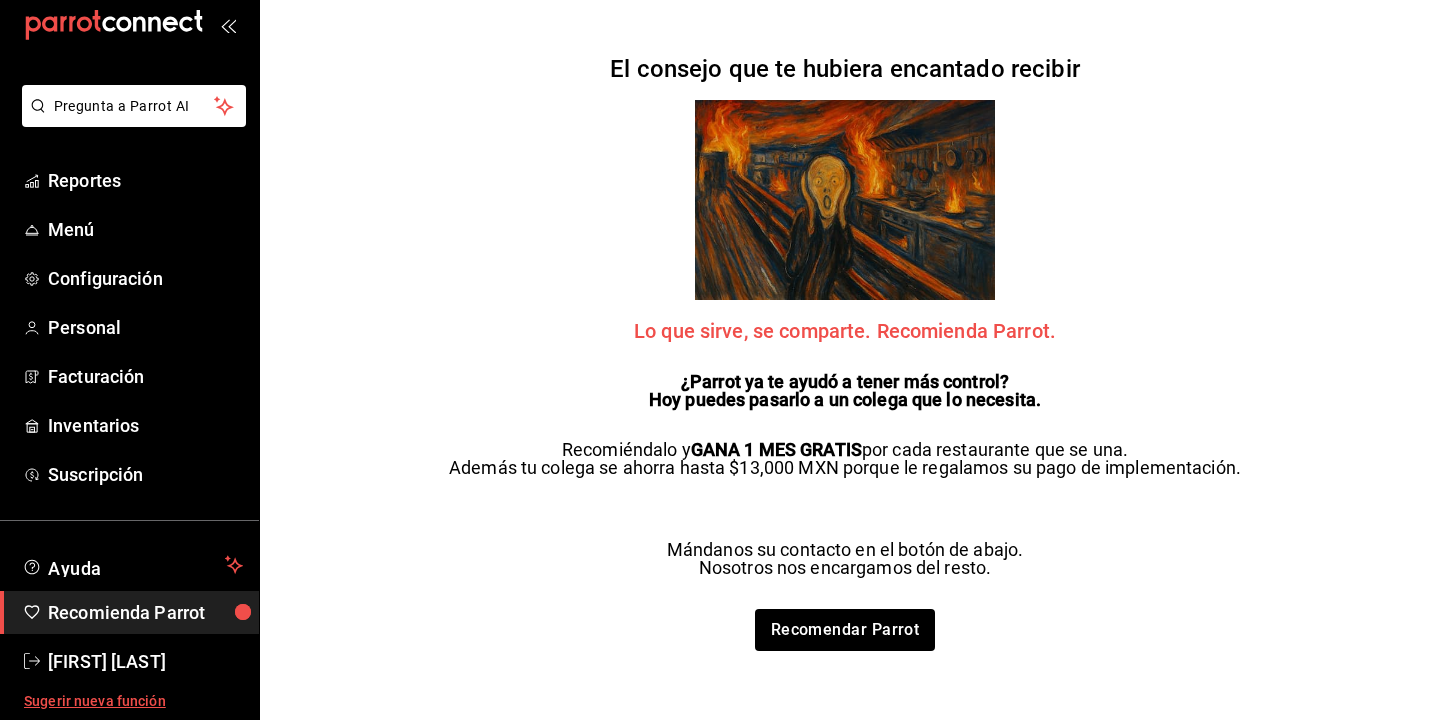 click on "Sugerir nueva función" at bounding box center (133, 701) 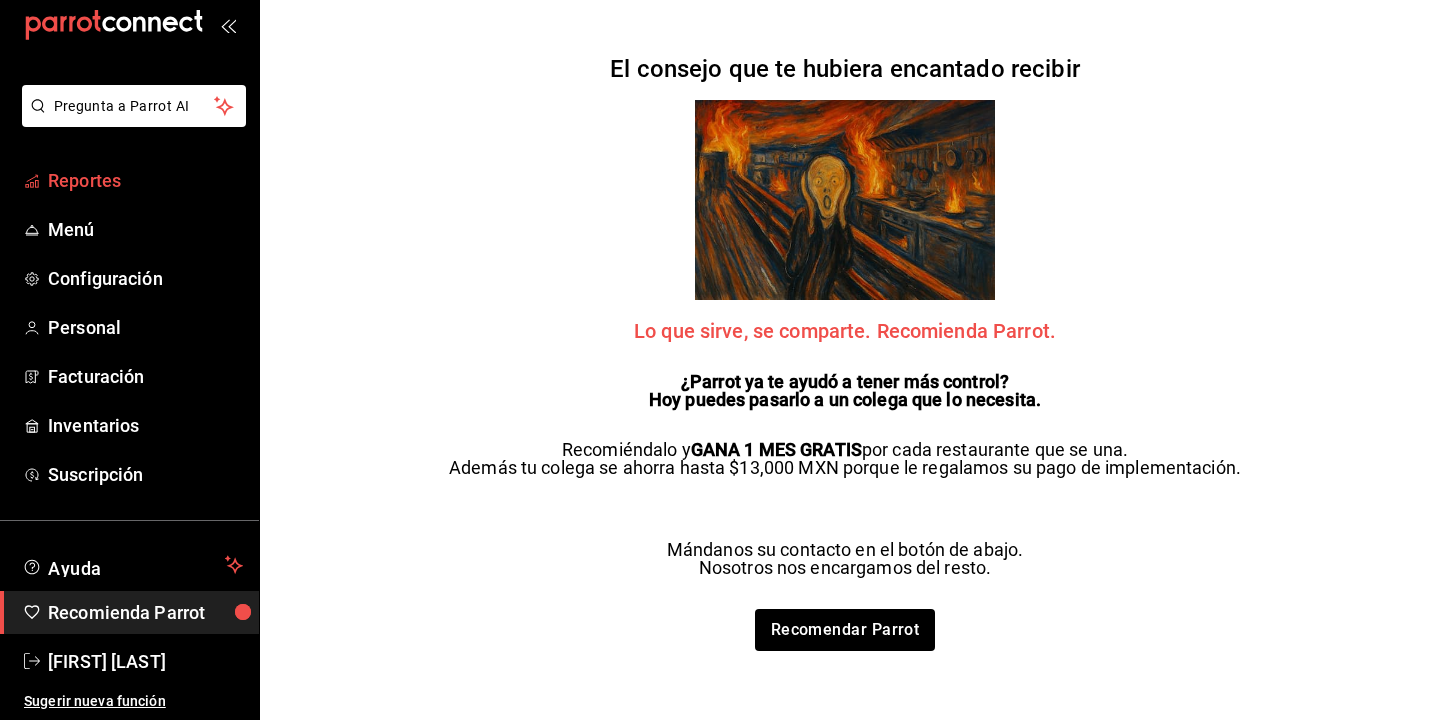 click on "Reportes" at bounding box center (145, 180) 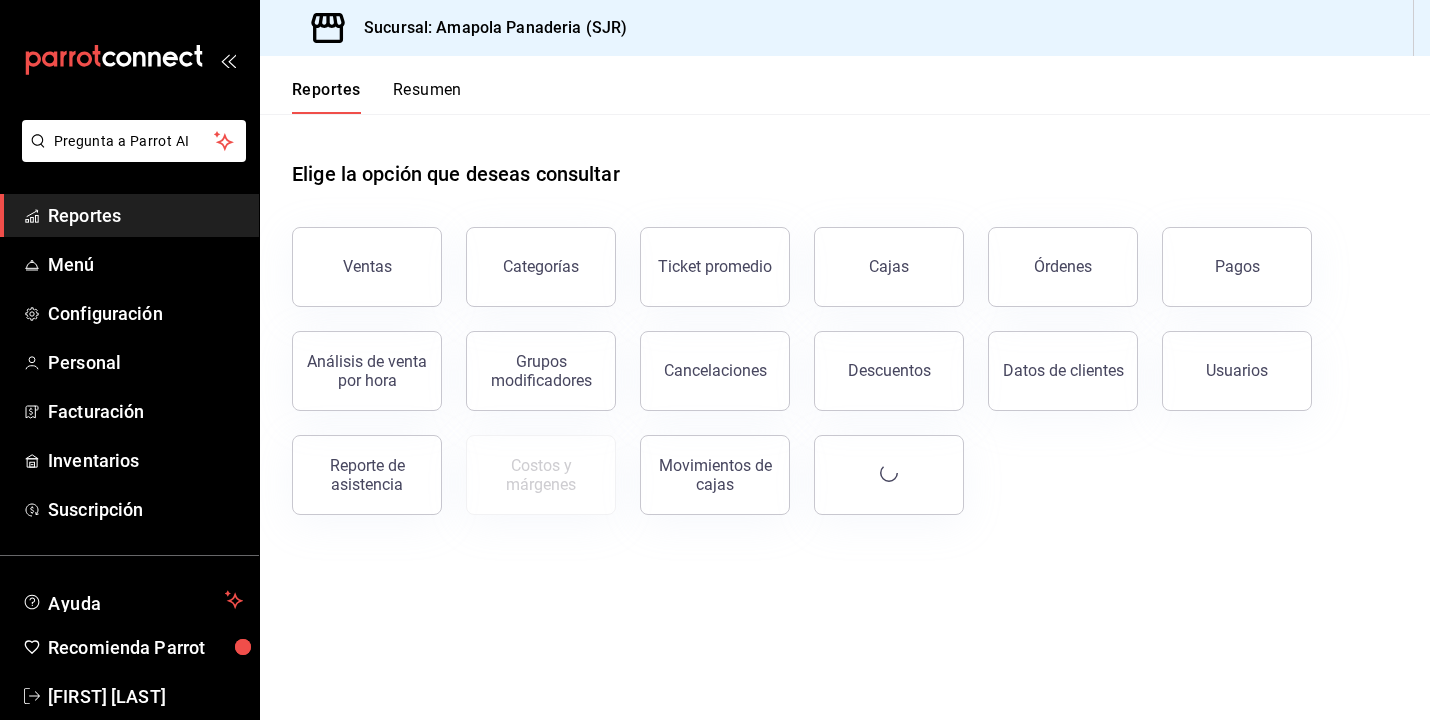 scroll, scrollTop: 0, scrollLeft: 0, axis: both 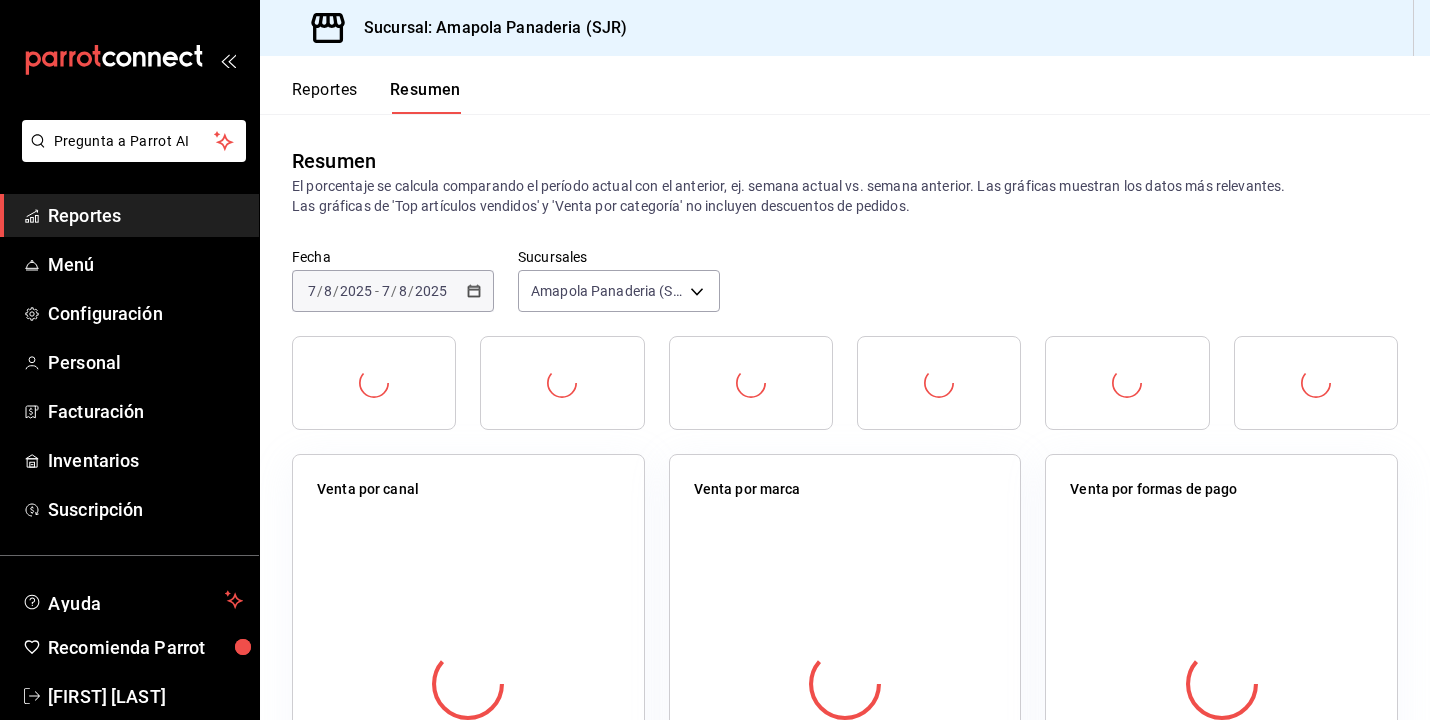 click on "Sucursal: Amapola Panaderia (SJR)" at bounding box center (845, 28) 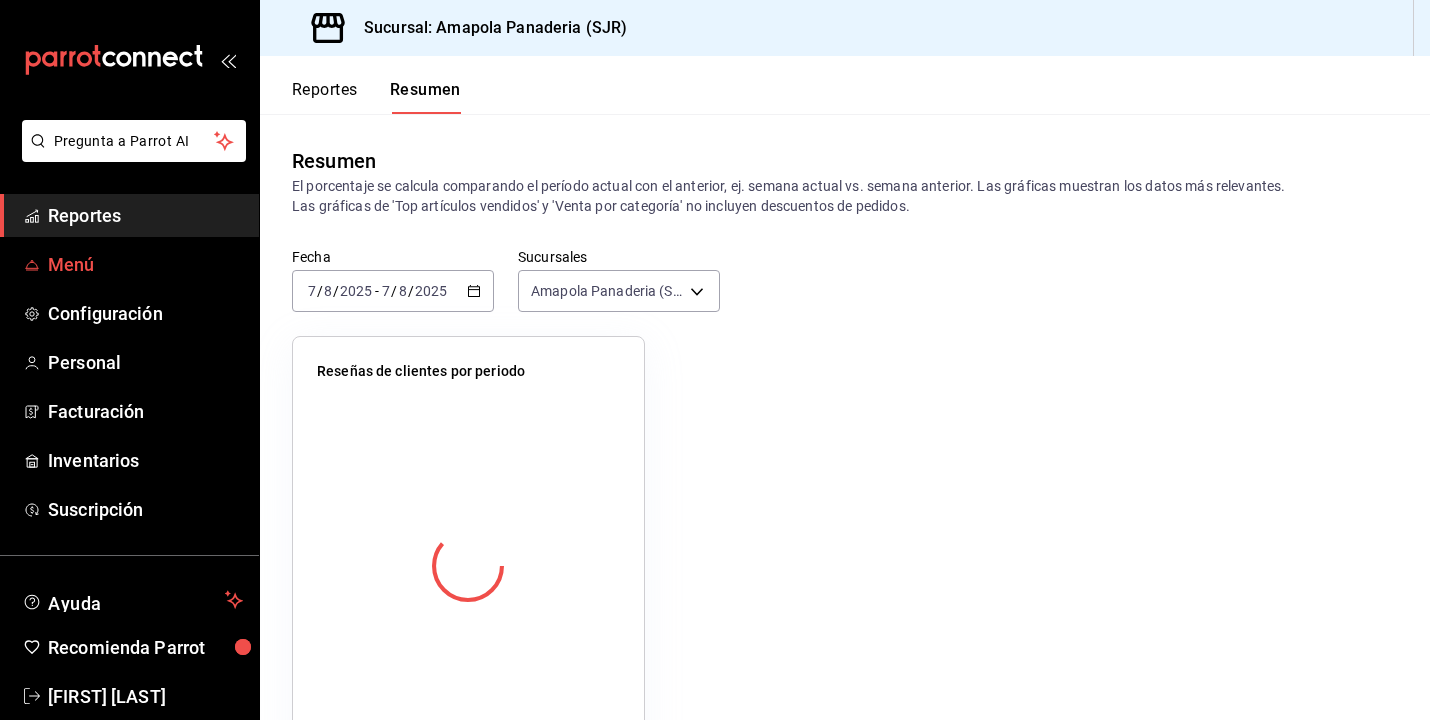 click on "Menú" at bounding box center (145, 264) 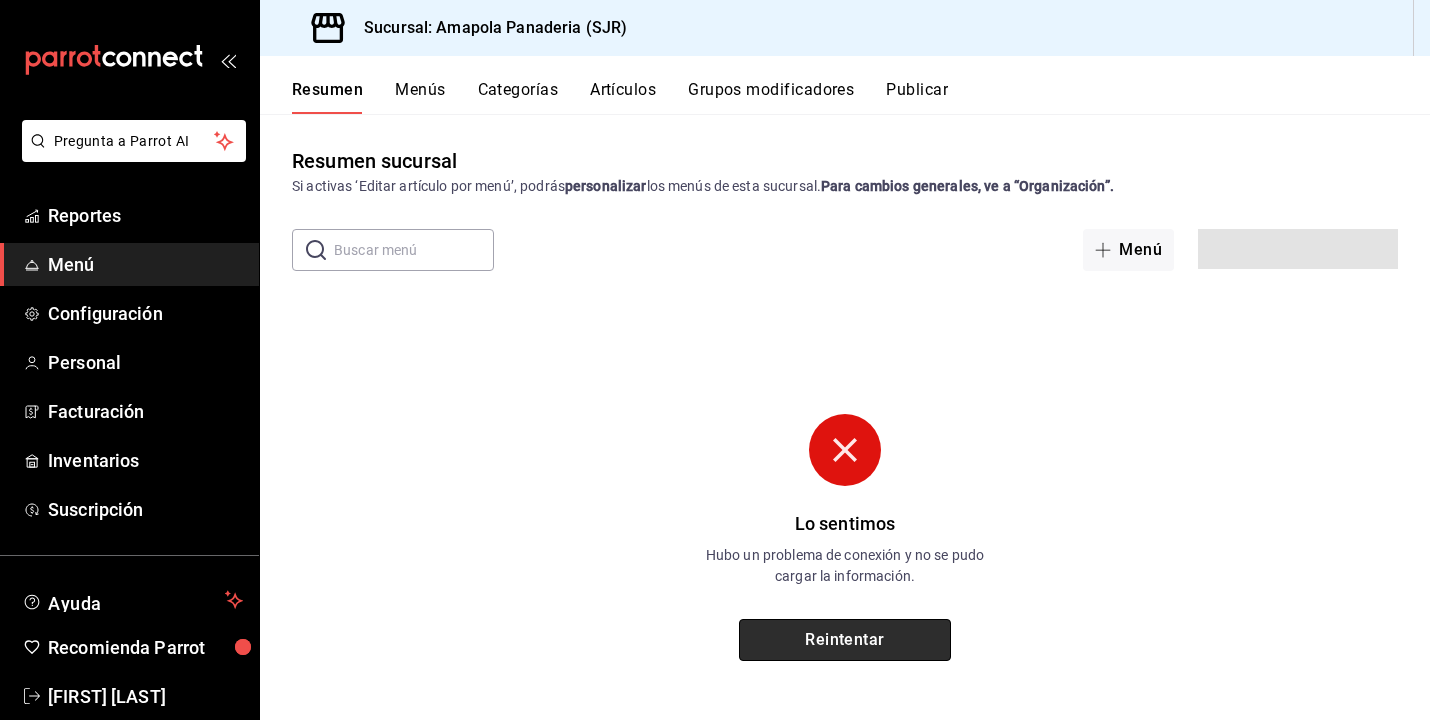 click on "Reintentar" at bounding box center (845, 640) 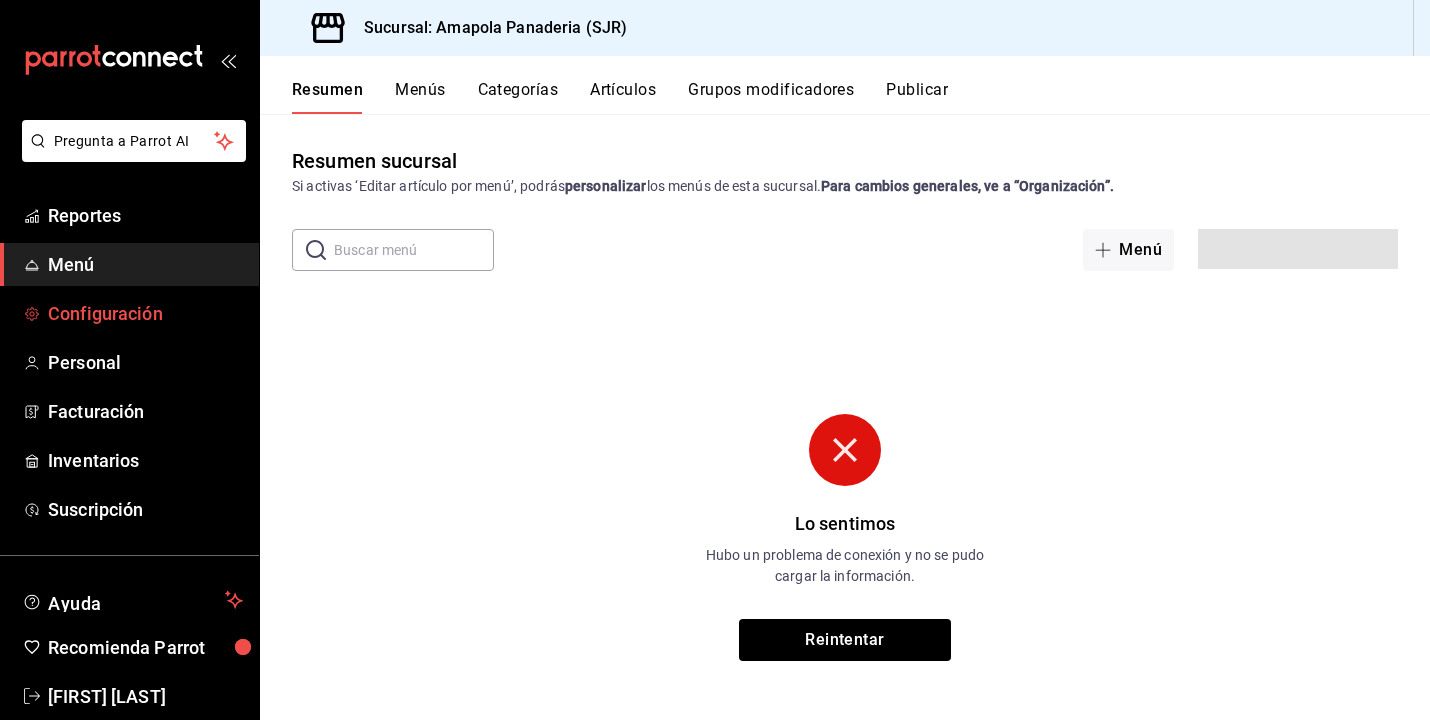 click on "Configuración" at bounding box center (129, 313) 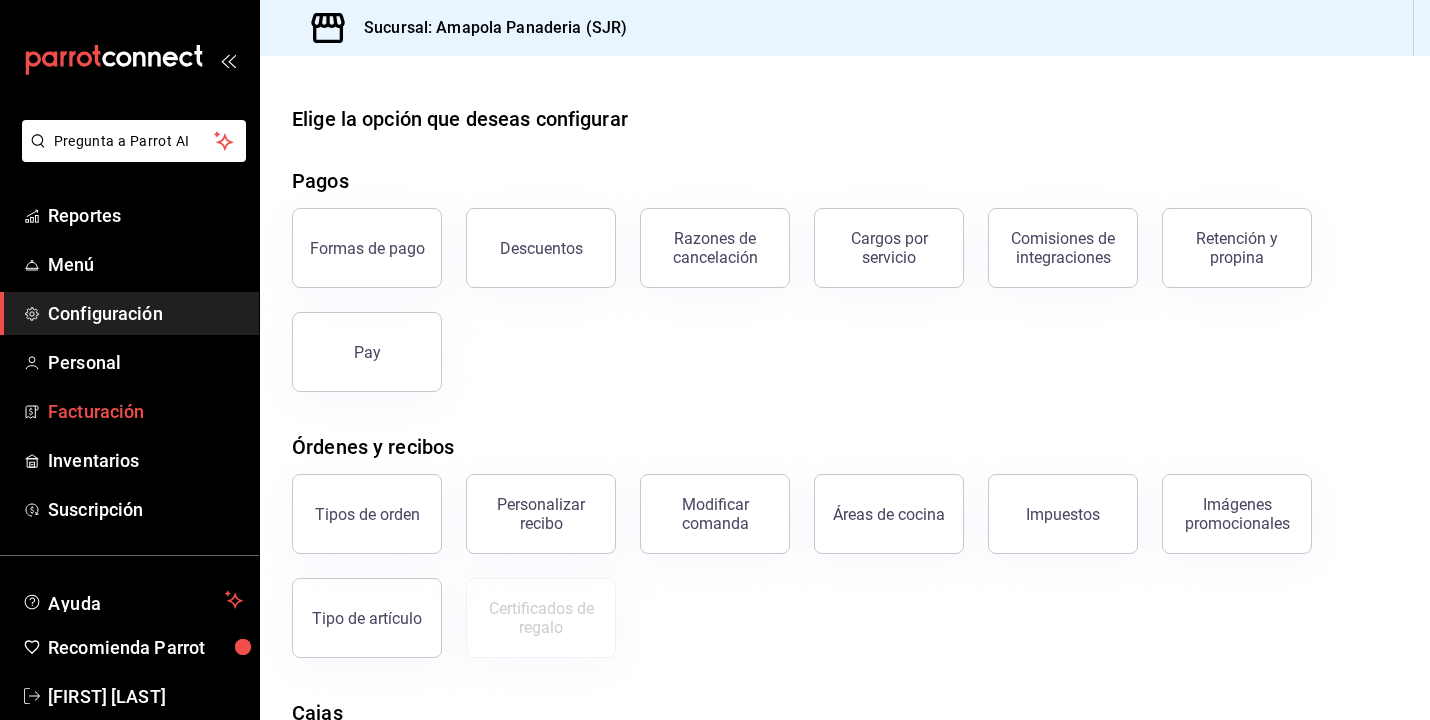click on "Facturación" at bounding box center (145, 411) 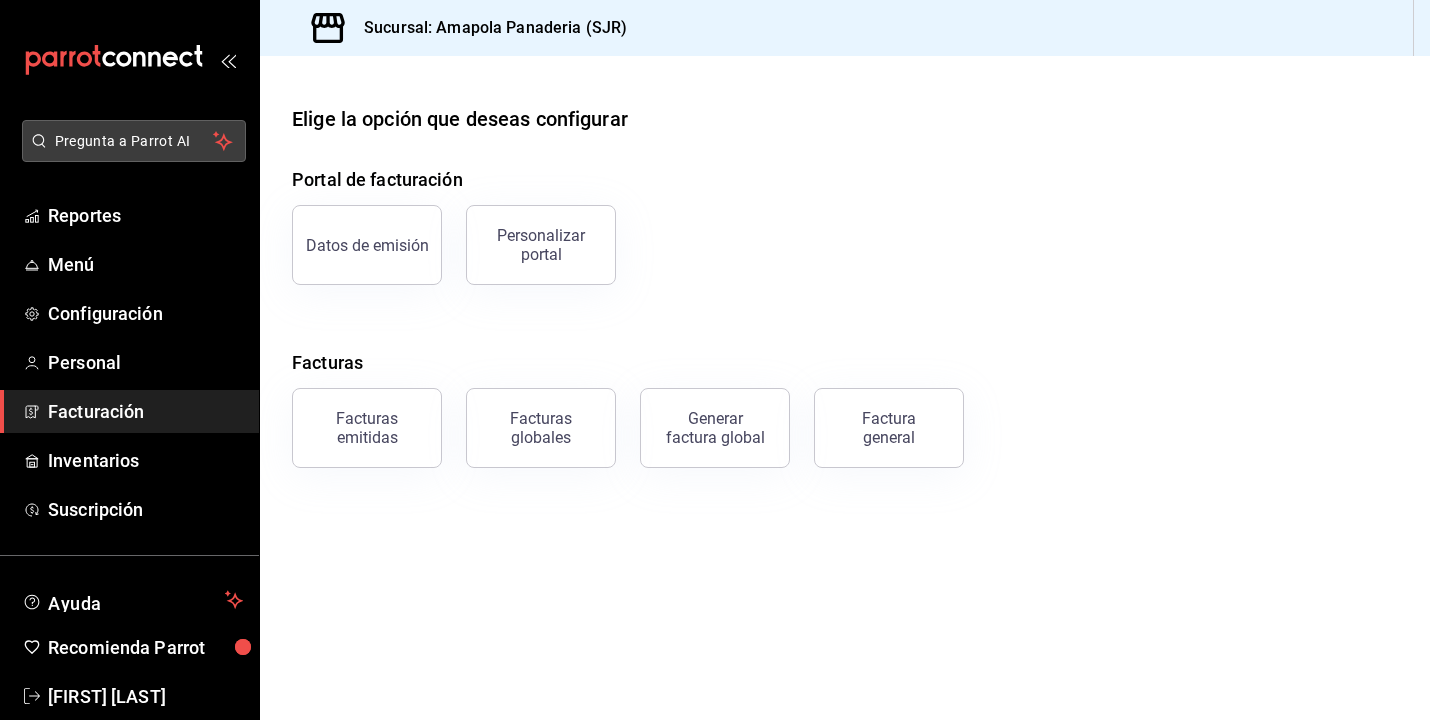 click on "Pregunta a Parrot AI" at bounding box center [134, 141] 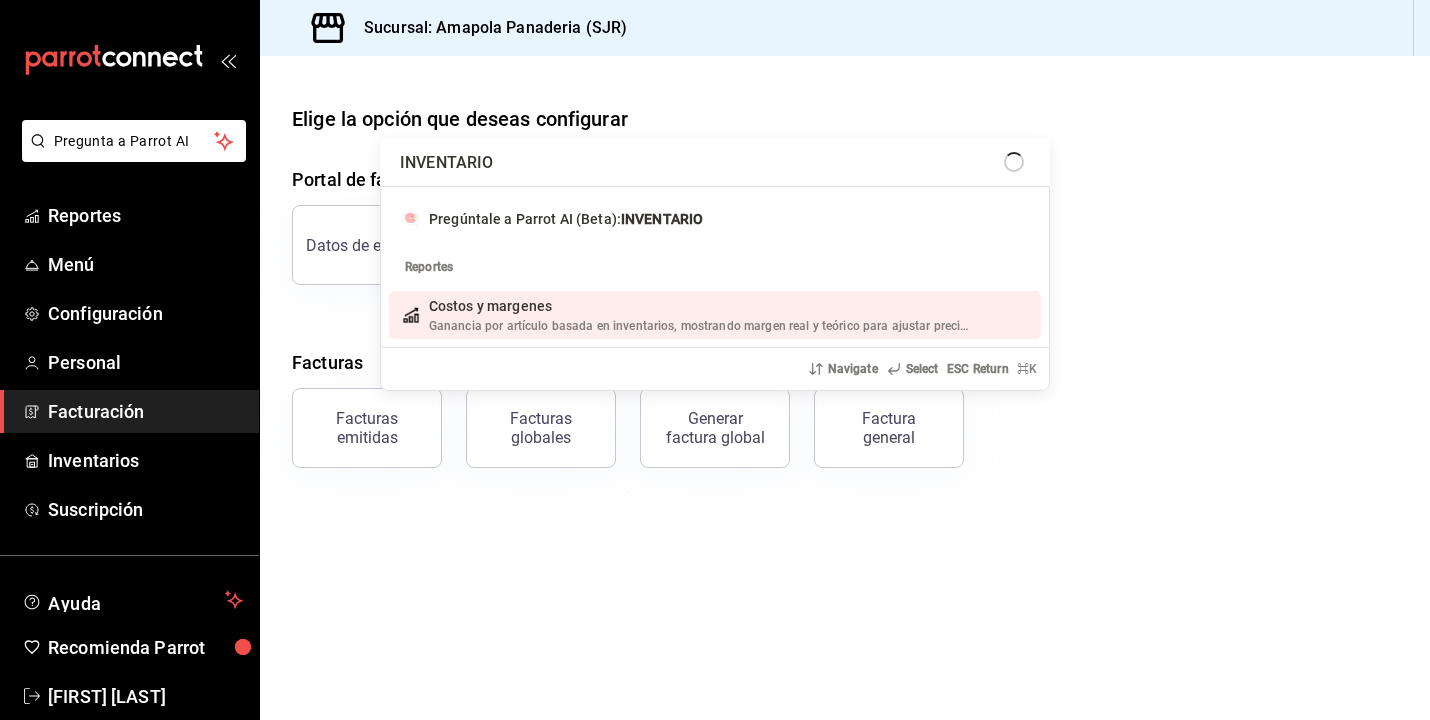 type on "INVENTARIOS" 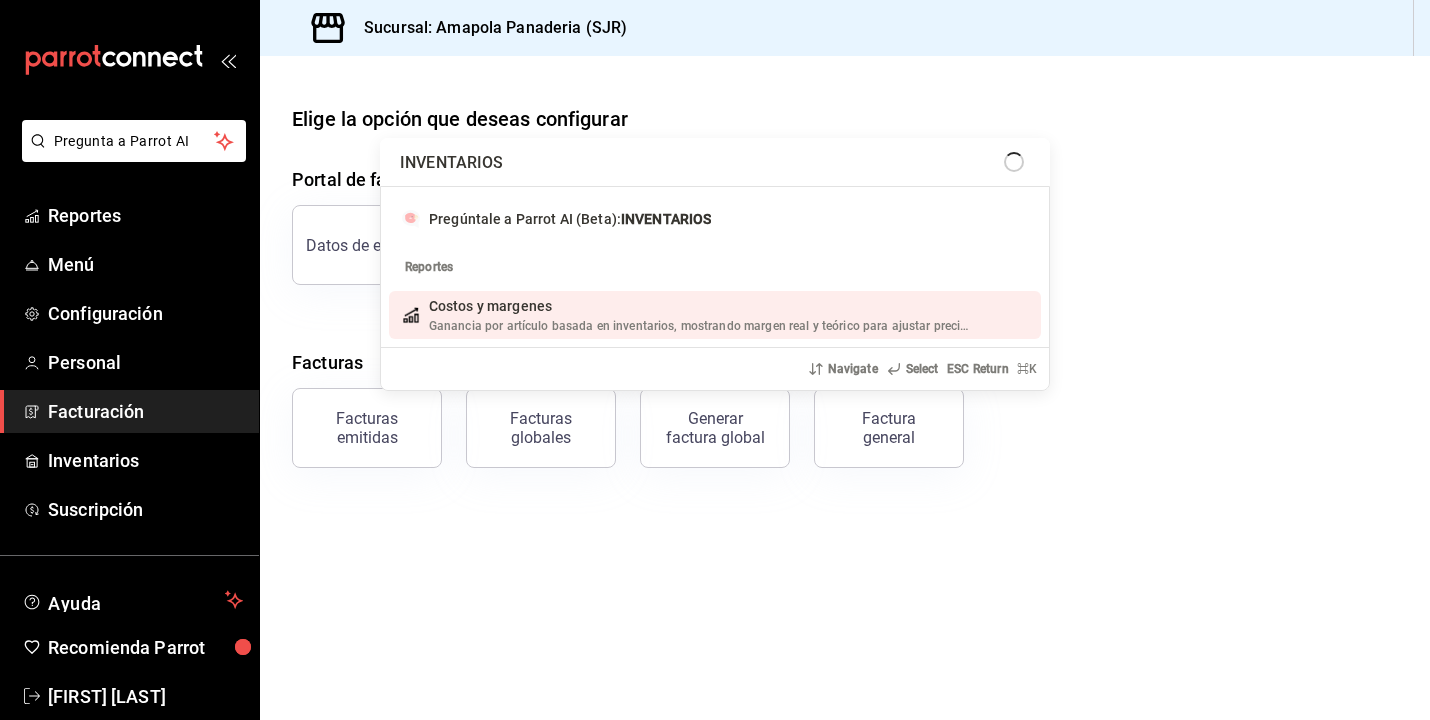 type 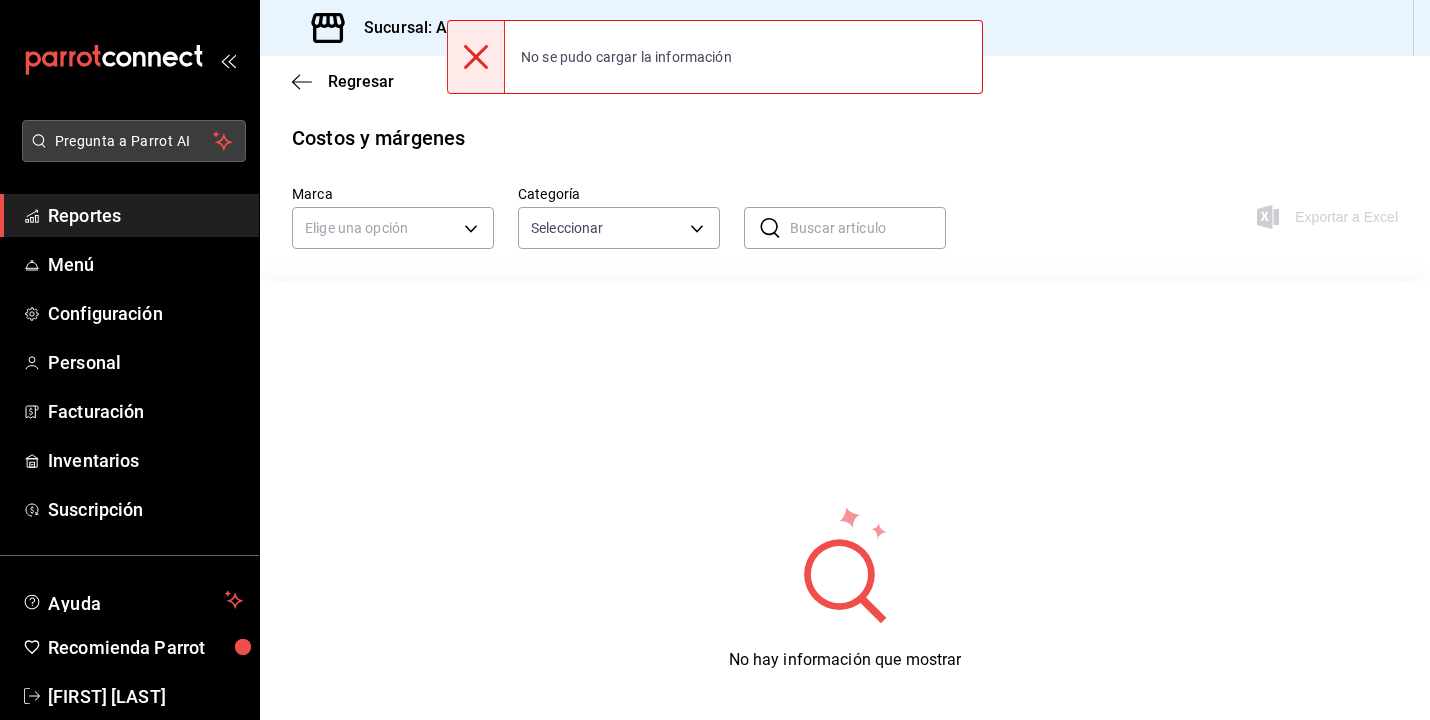 click on "Pregunta a Parrot AI" at bounding box center [134, 141] 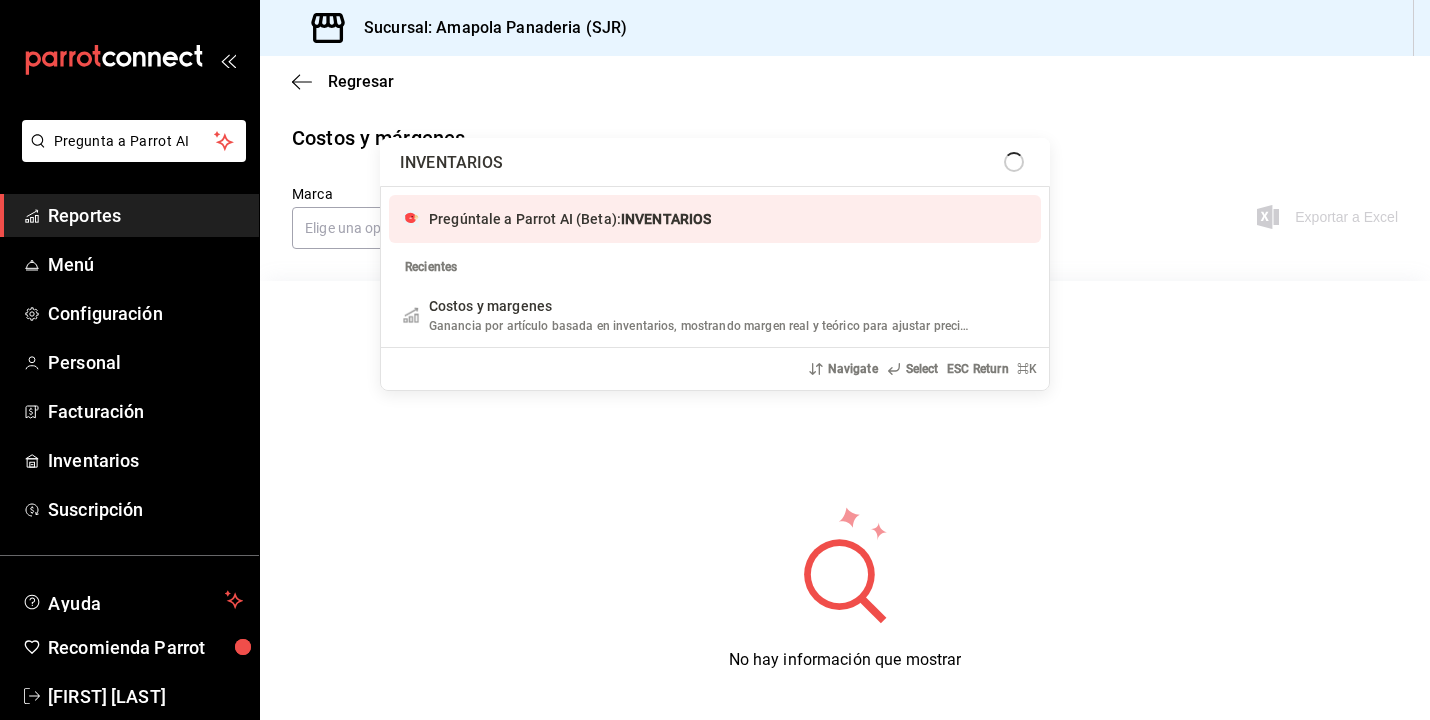 type on "INVENTARIOS" 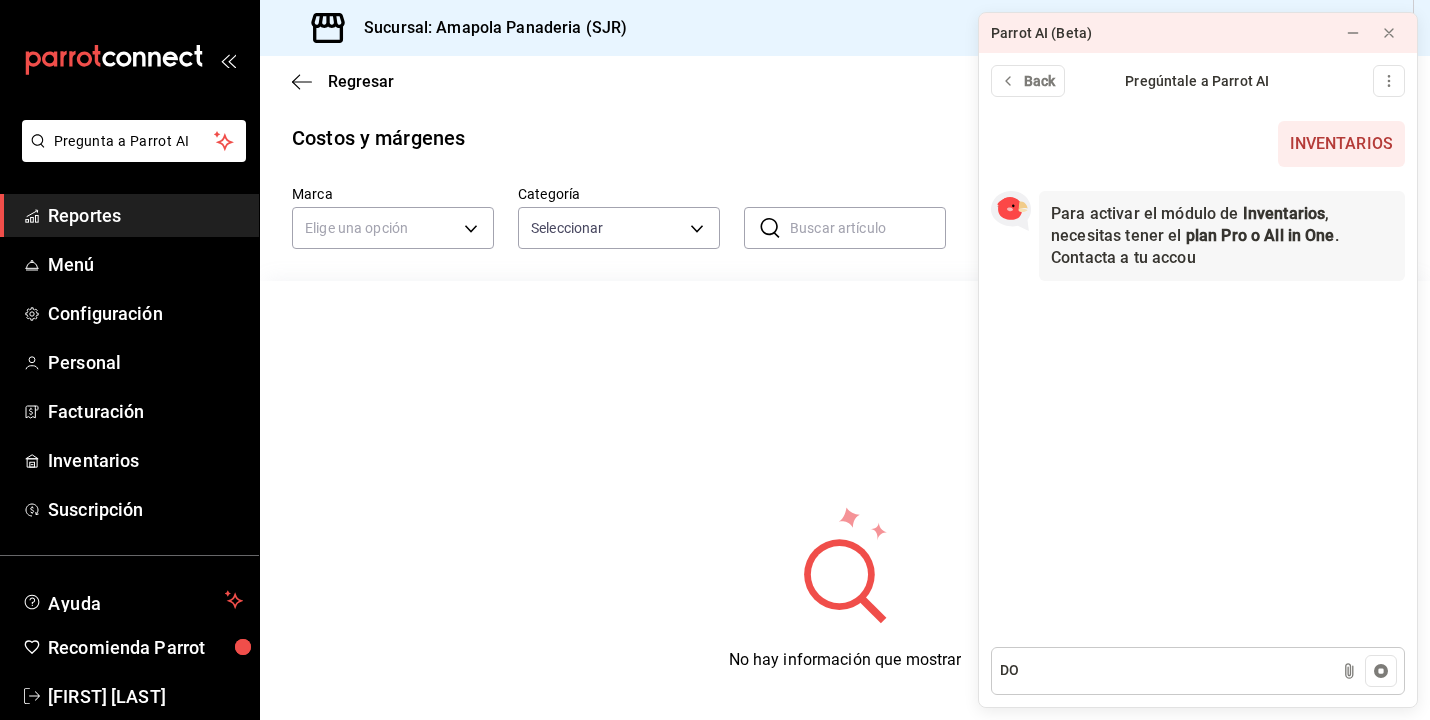 type on "D" 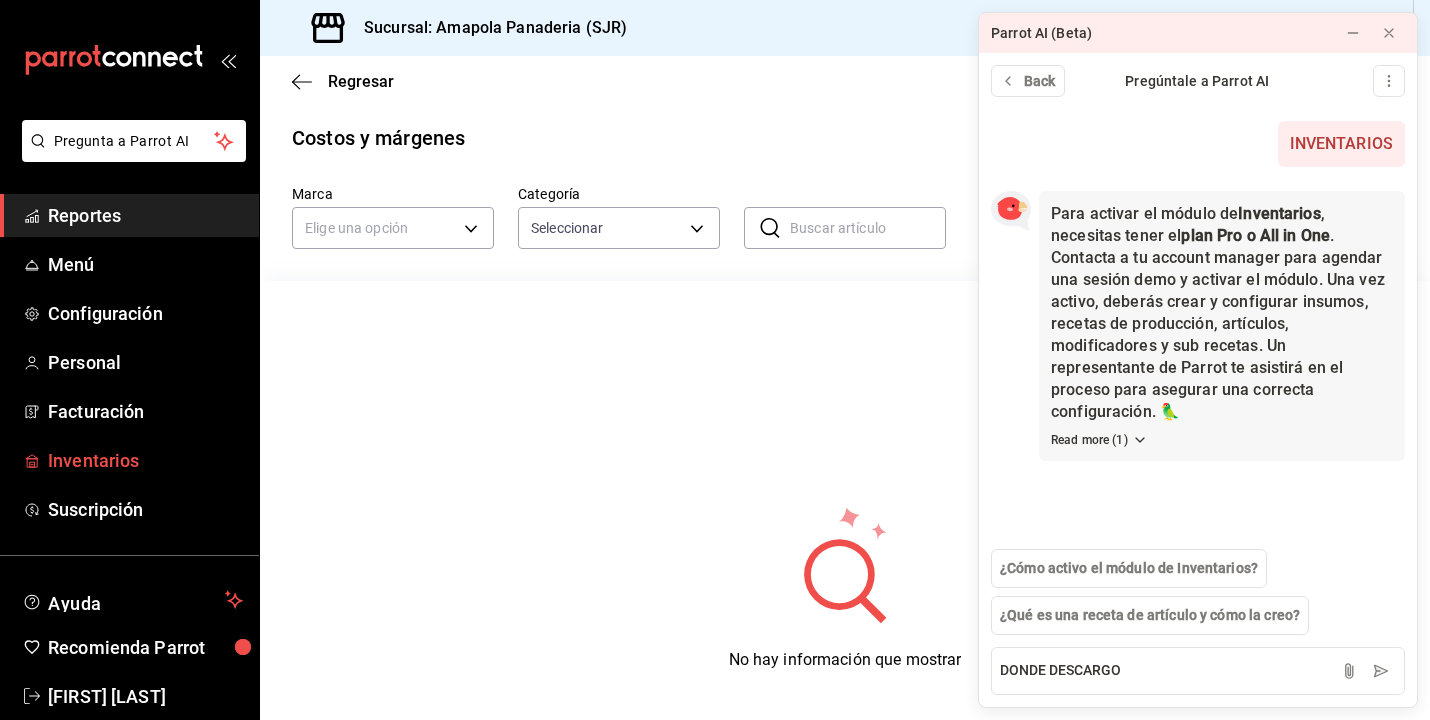type on "DONDE DESCARGO" 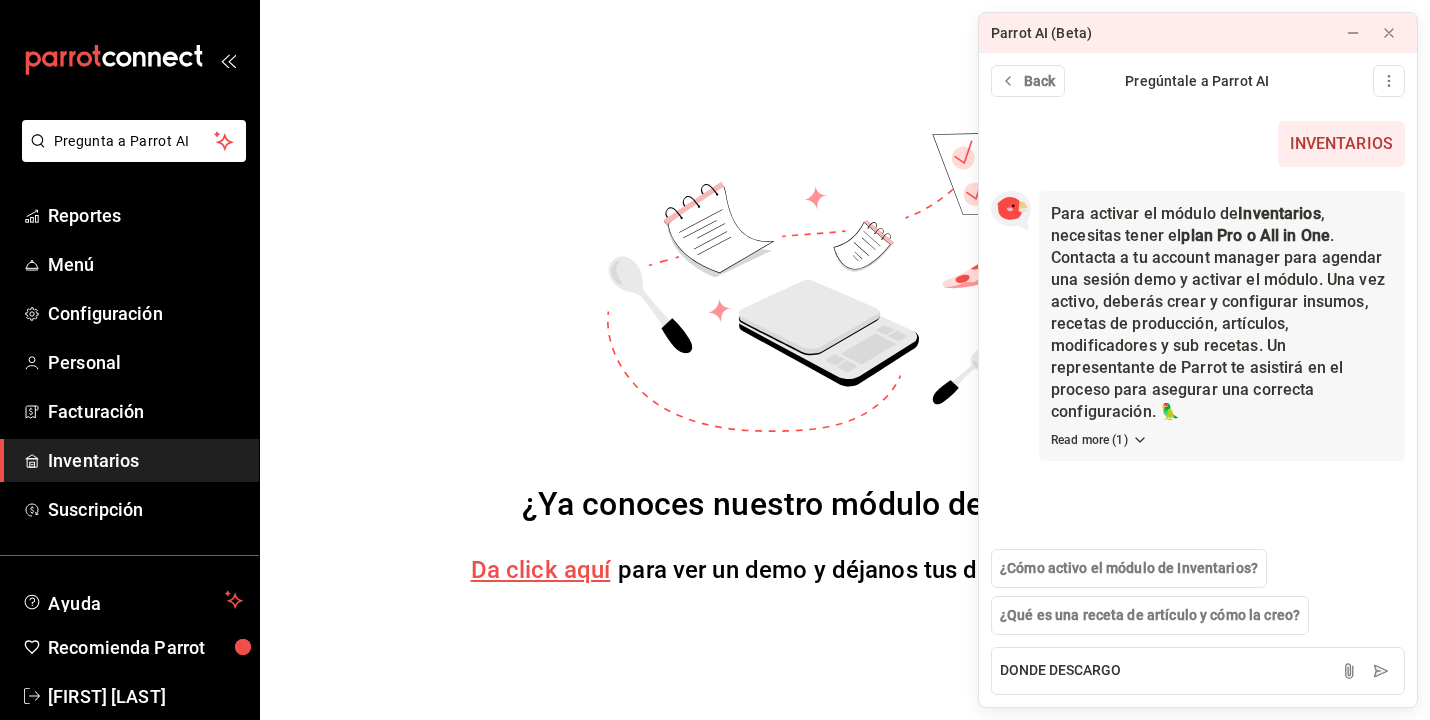 click on "¿Ya conoces nuestro módulo de inventarios? Da click aquí para ver un demo y déjanos tus datos para contactarte." at bounding box center [845, 360] 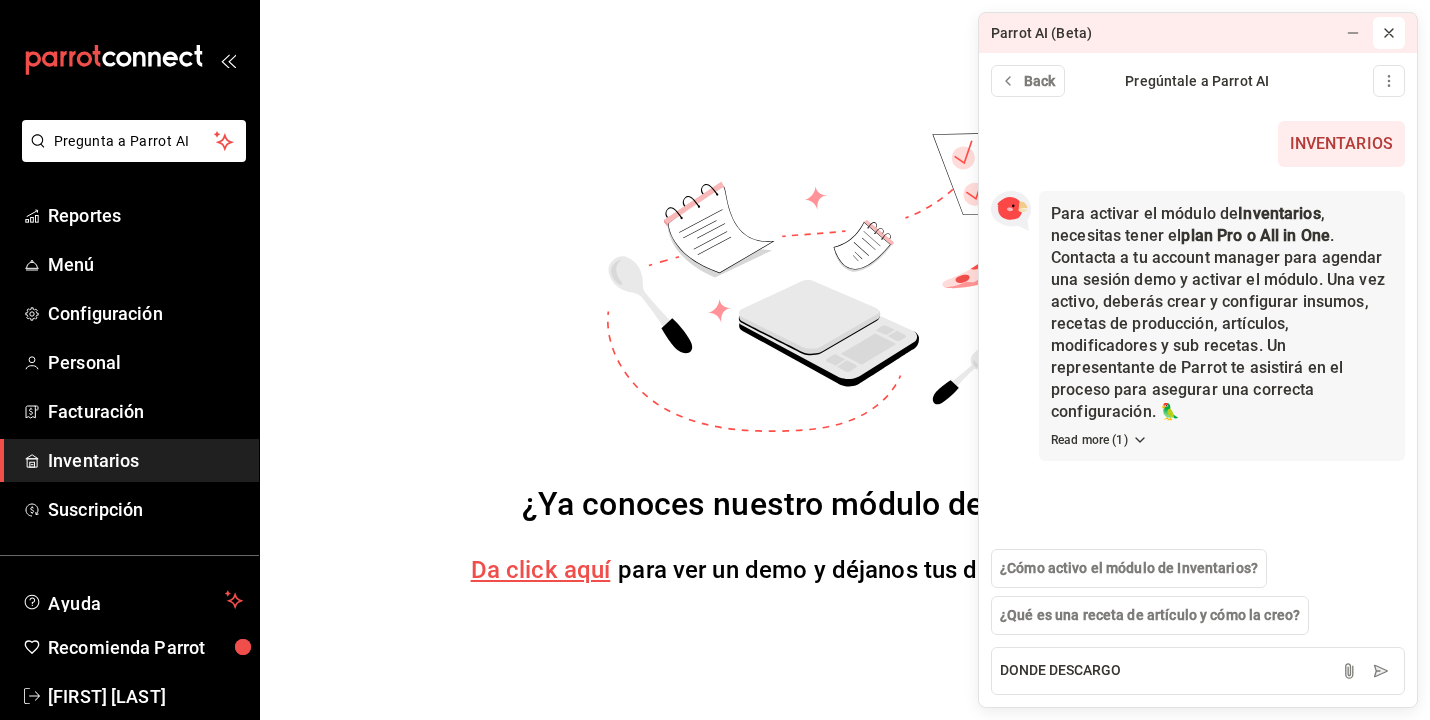 click 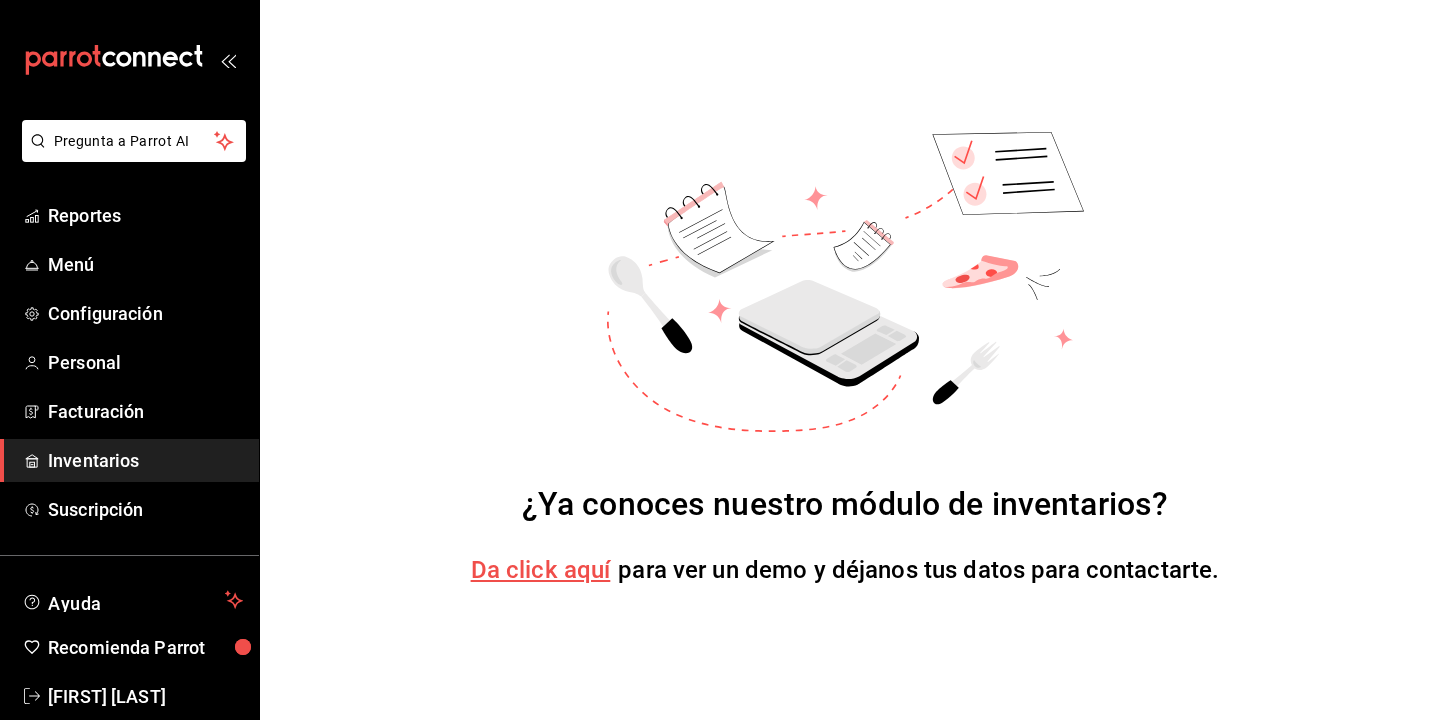 click on "Da click aquí" at bounding box center (541, 570) 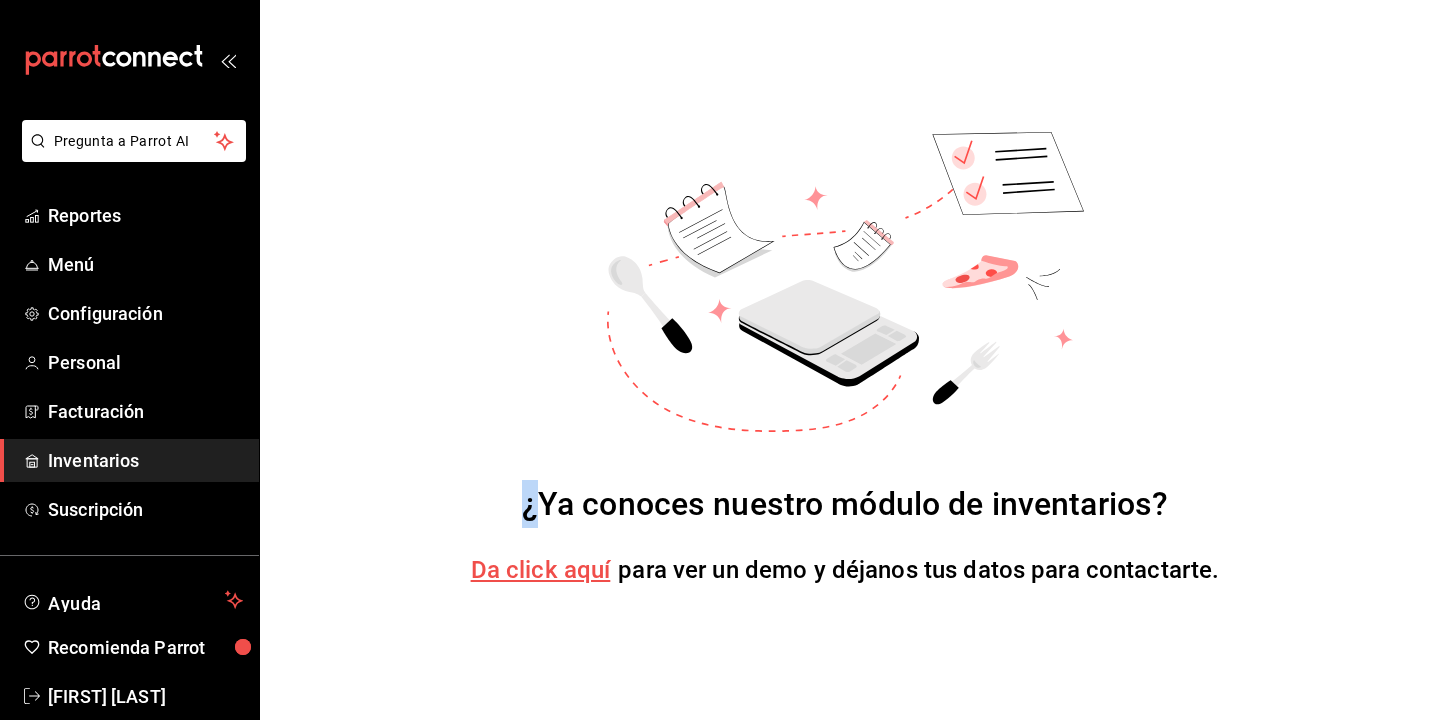 click on "¿Ya conoces nuestro módulo de inventarios? Da click aquí para ver un demo y déjanos tus datos para contactarte." at bounding box center [845, 360] 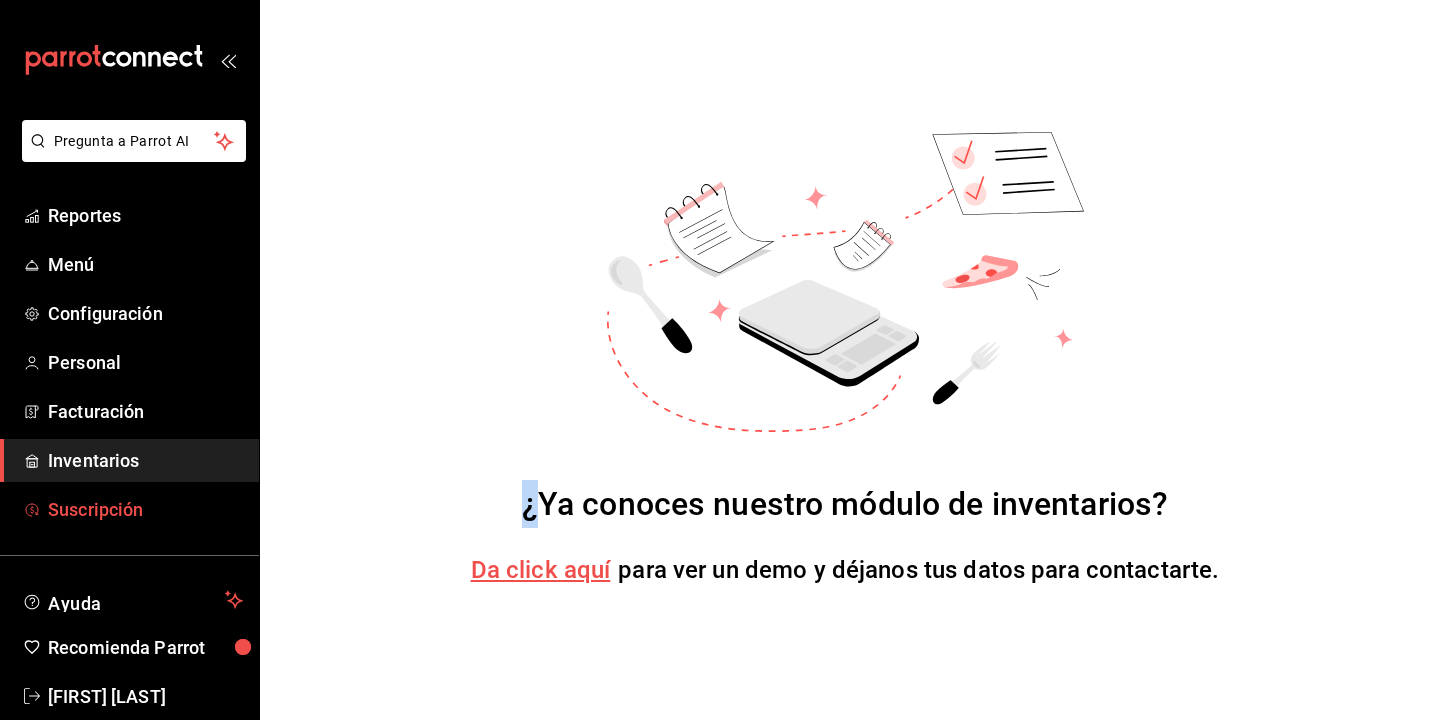 click on "Suscripción" at bounding box center (145, 509) 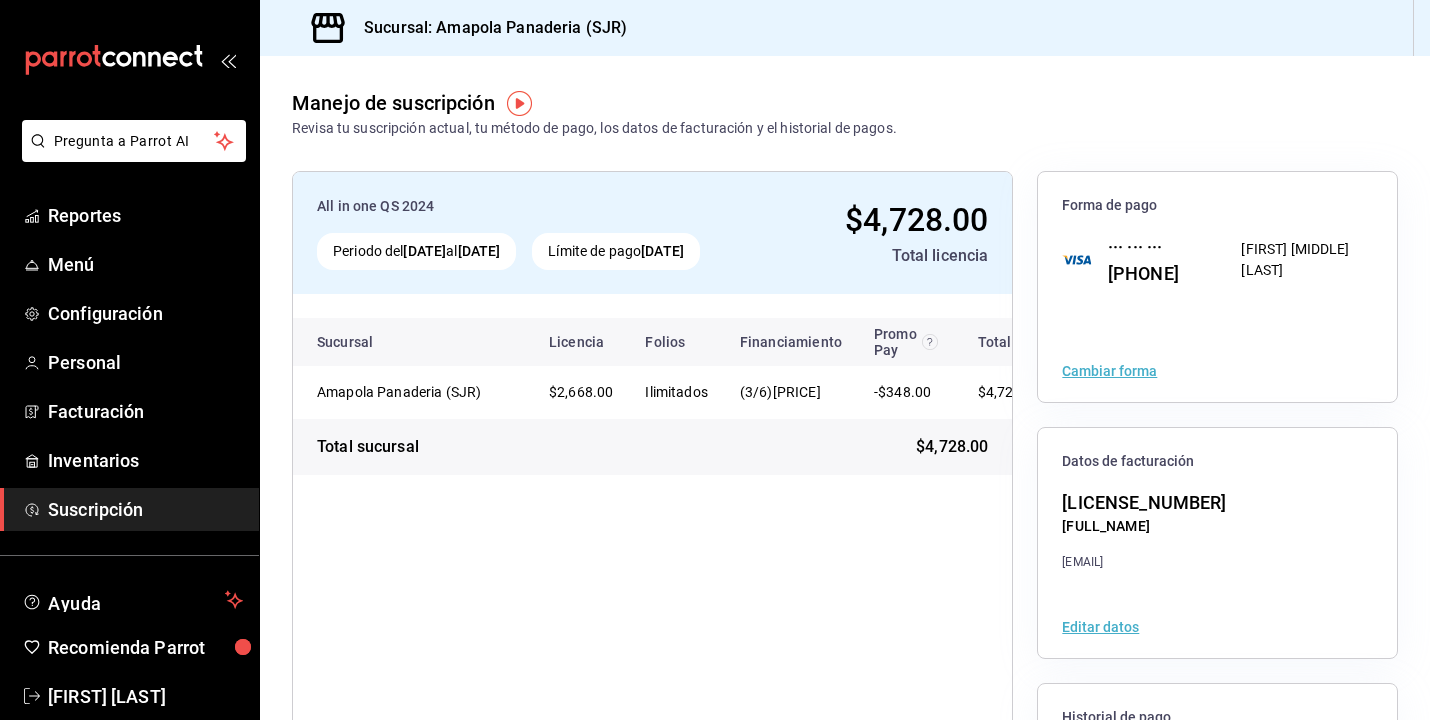 click on "Límite de pago  10 ago 2025" at bounding box center [616, 251] 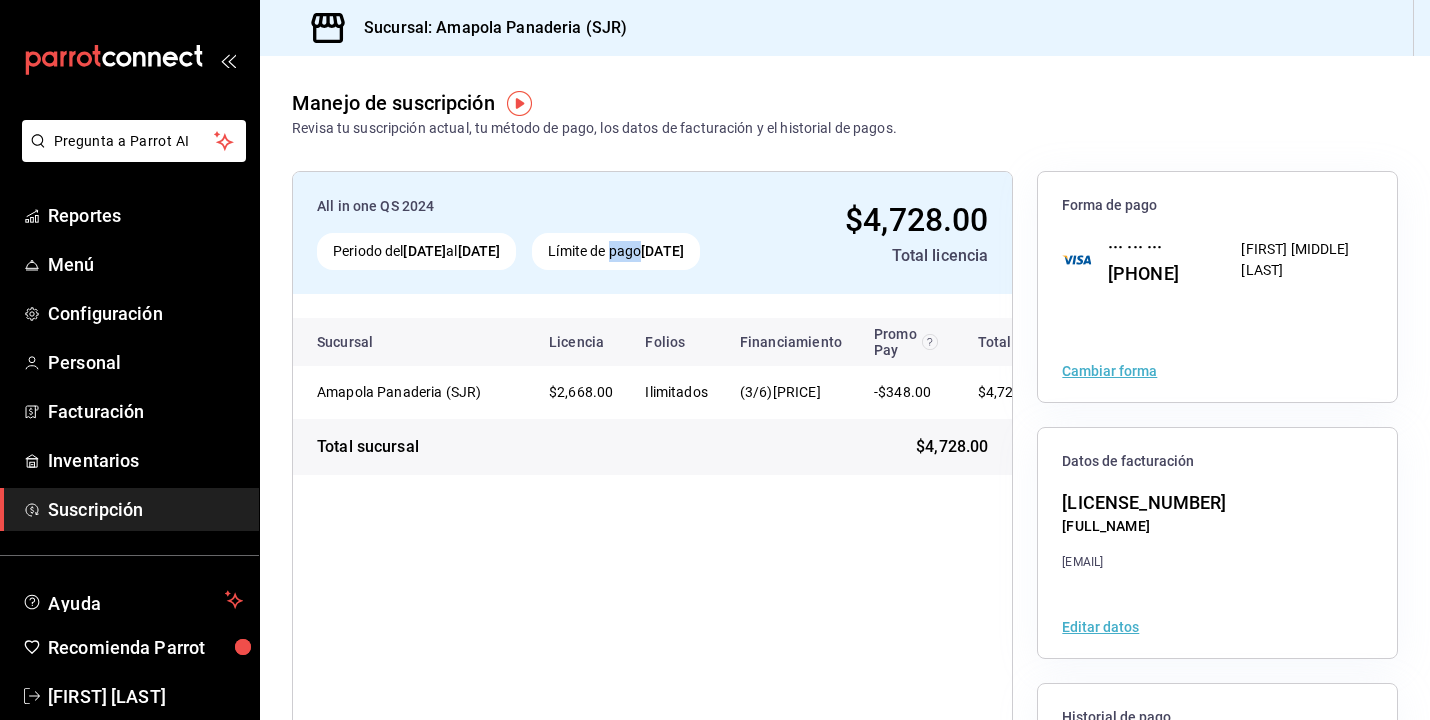 click on "Límite de pago  10 ago 2025" at bounding box center [616, 251] 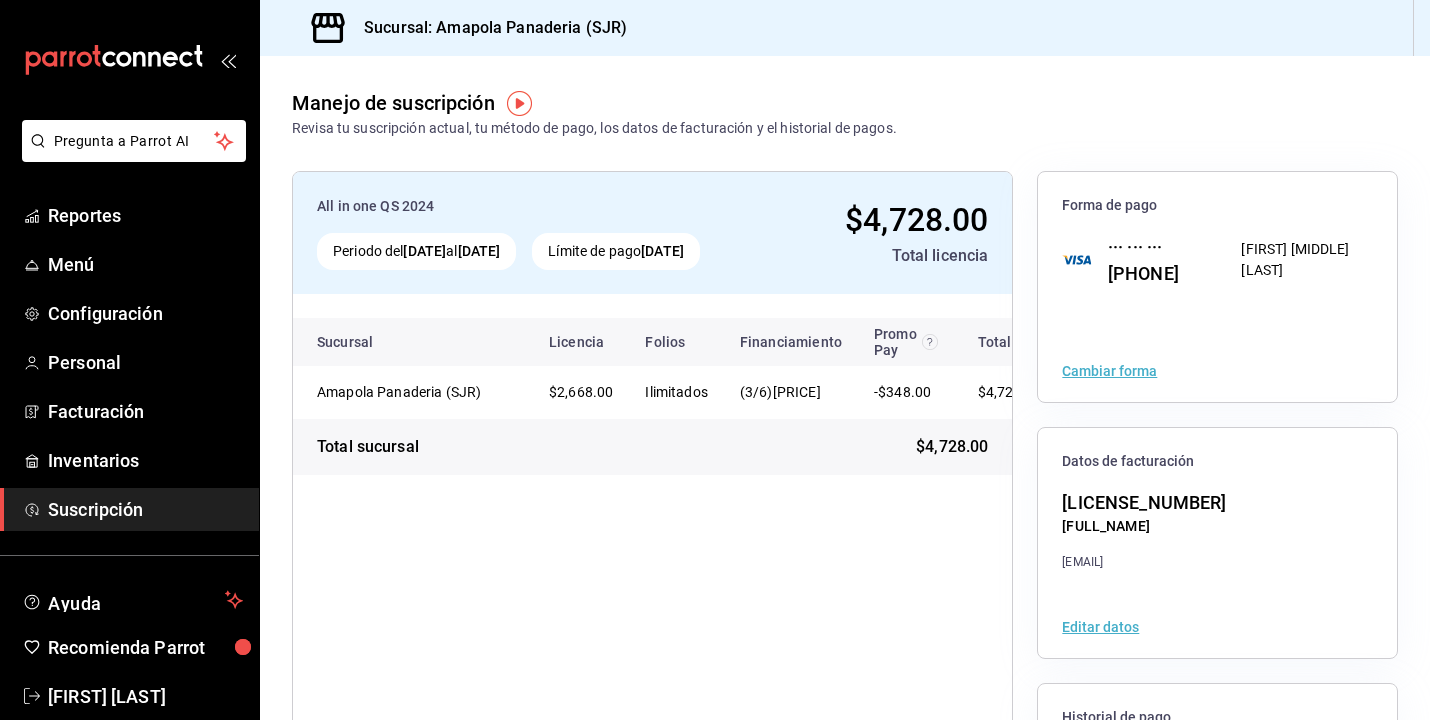click on "All in one QS 2024 Periodo del  10 jul 2025  al  10 ago 2025 Límite de pago  10 ago 2025 $4,728.00 Total licencia" at bounding box center [652, 233] 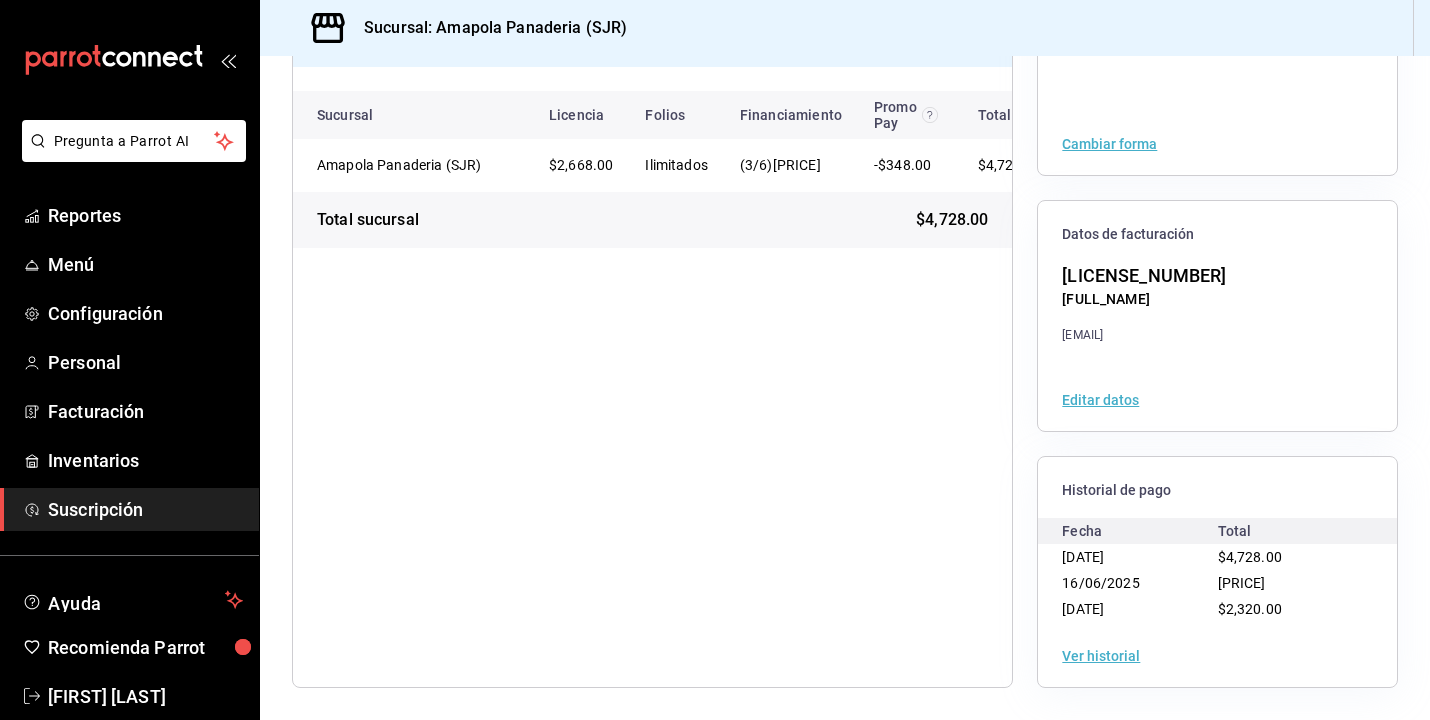 scroll, scrollTop: 227, scrollLeft: 0, axis: vertical 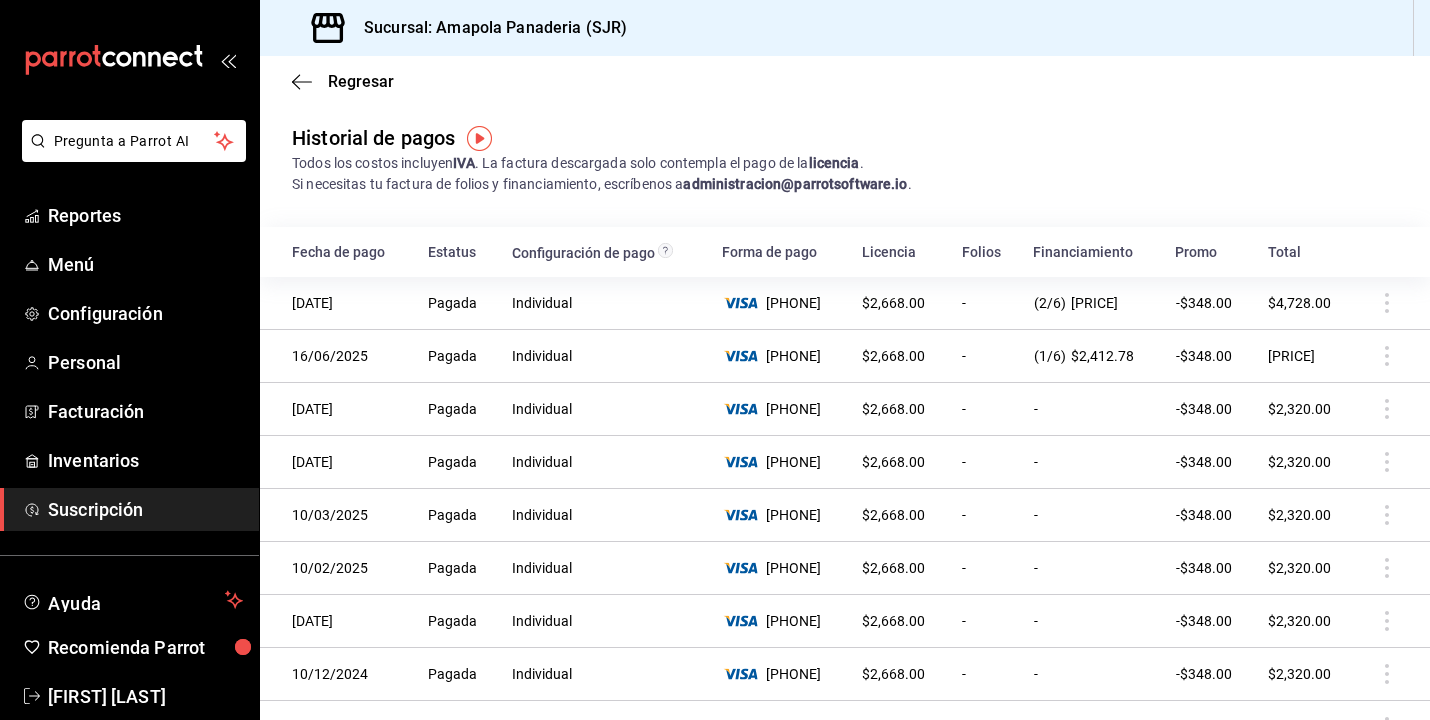 click on "-" at bounding box center (1092, 674) 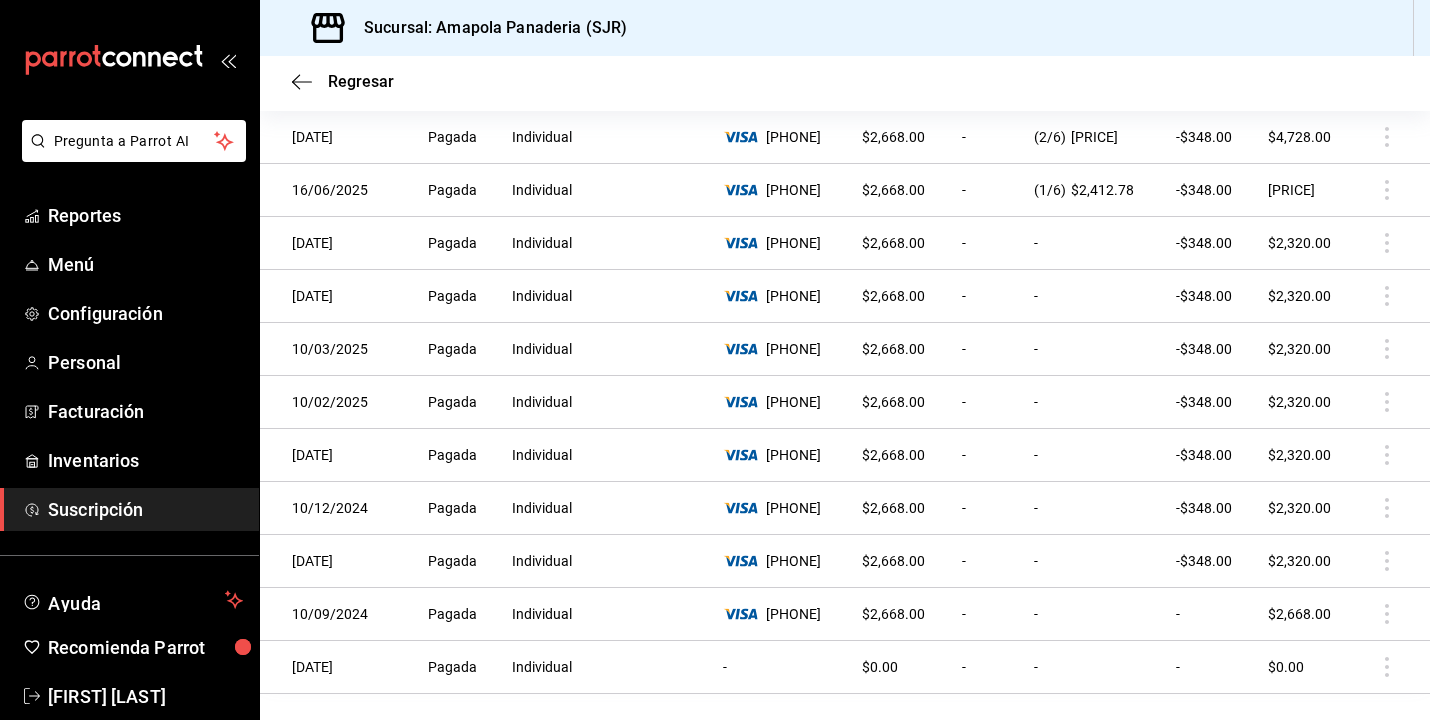 scroll, scrollTop: 165, scrollLeft: 0, axis: vertical 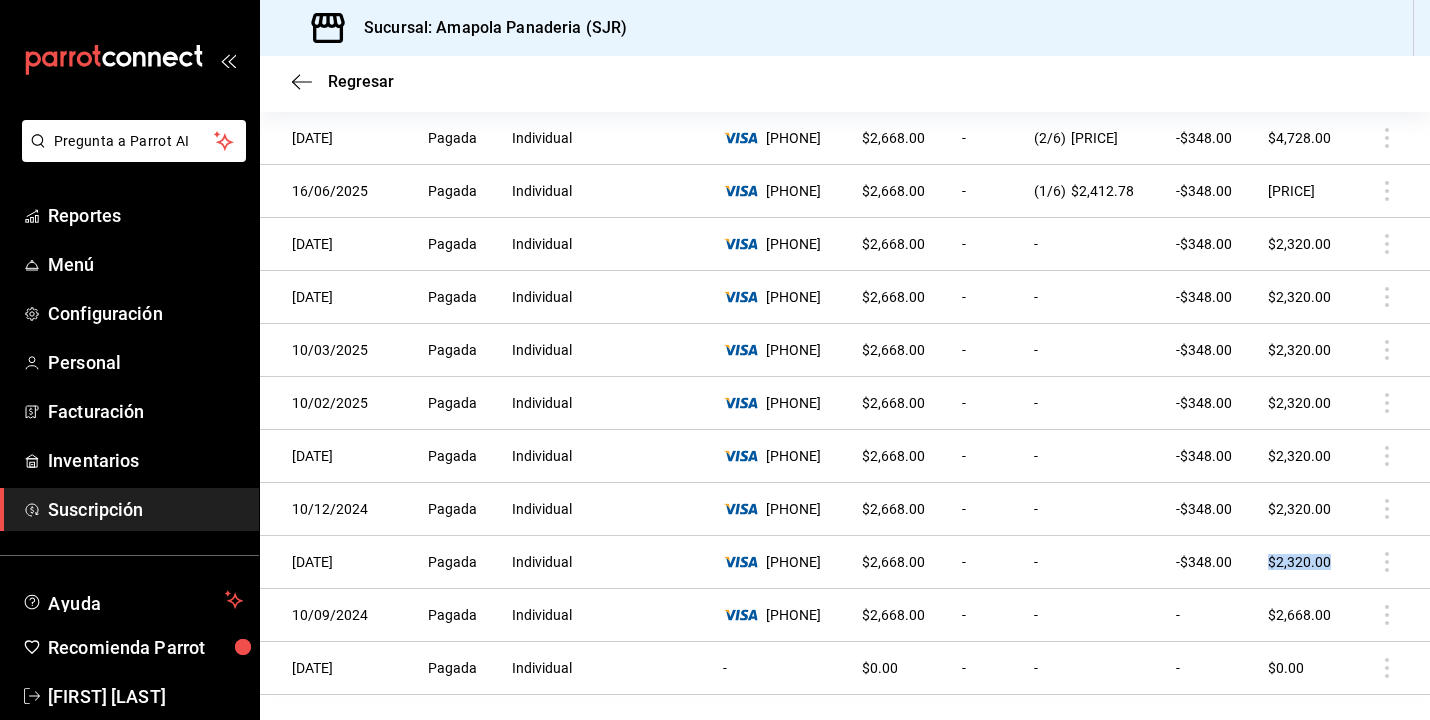 drag, startPoint x: 1266, startPoint y: 559, endPoint x: 1345, endPoint y: 554, distance: 79.15807 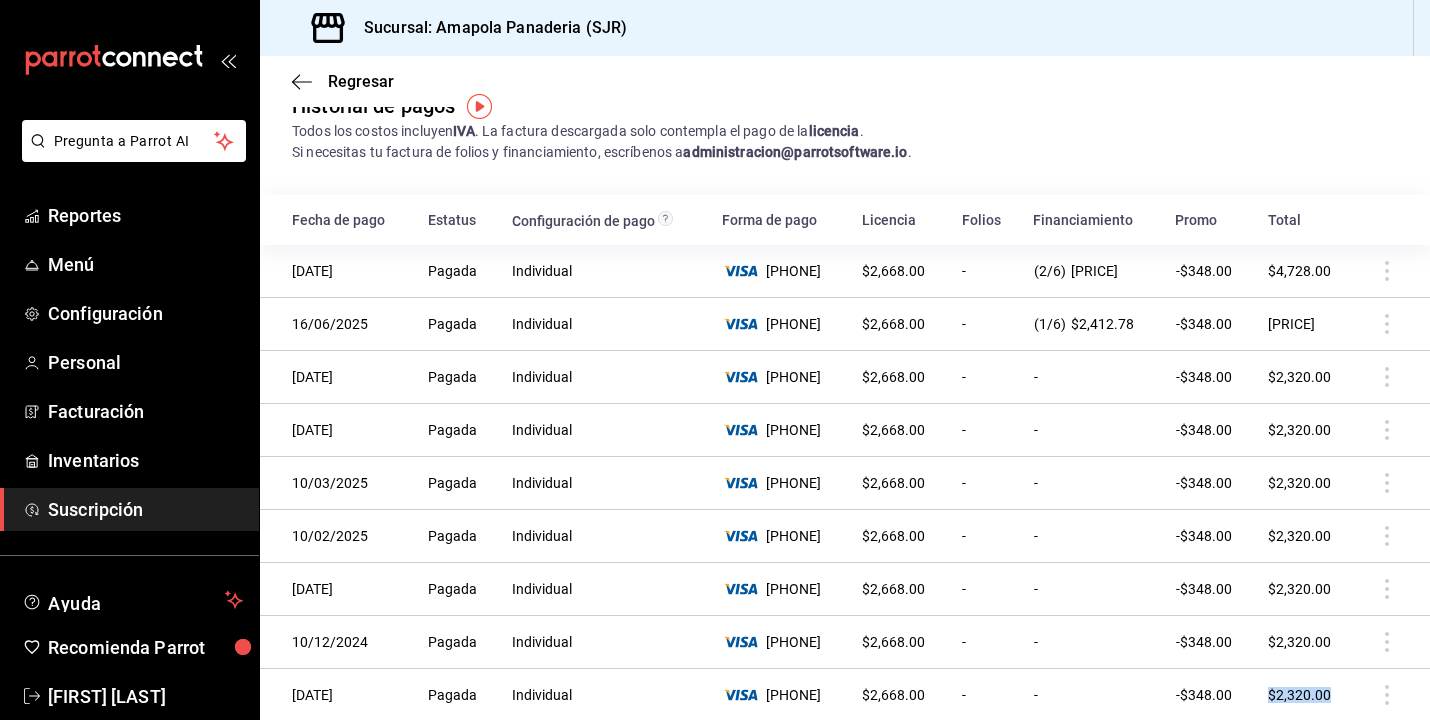 scroll, scrollTop: 0, scrollLeft: 1, axis: horizontal 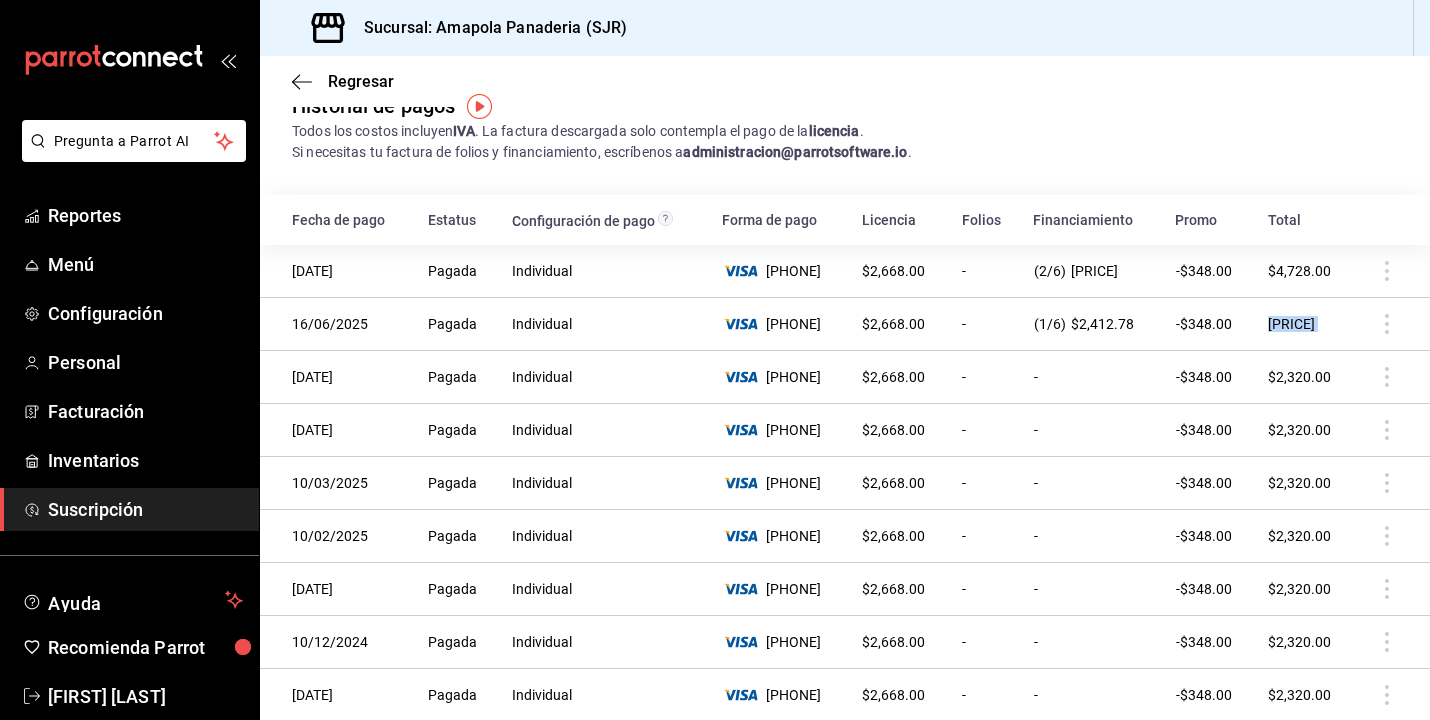 drag, startPoint x: 1262, startPoint y: 321, endPoint x: 1407, endPoint y: 315, distance: 145.12408 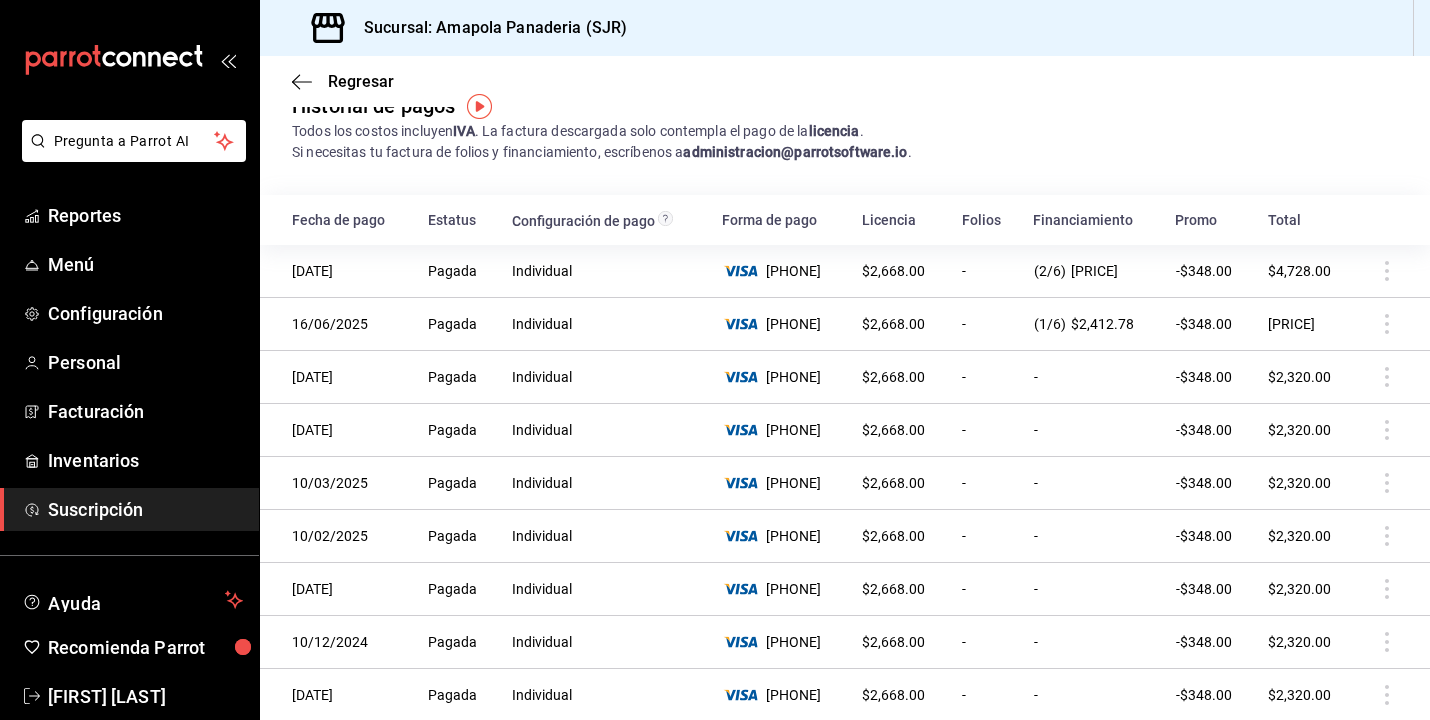 click on "-$348.00" at bounding box center (1209, 377) 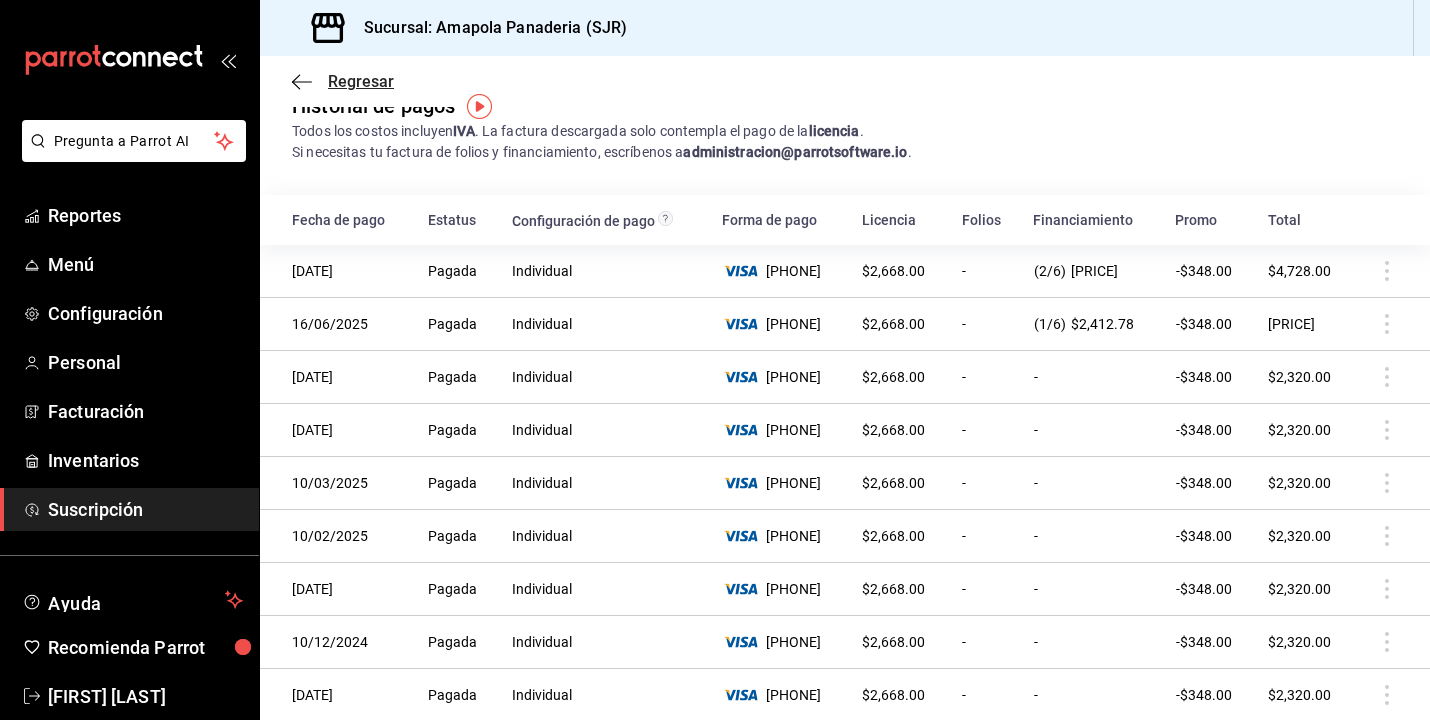 click 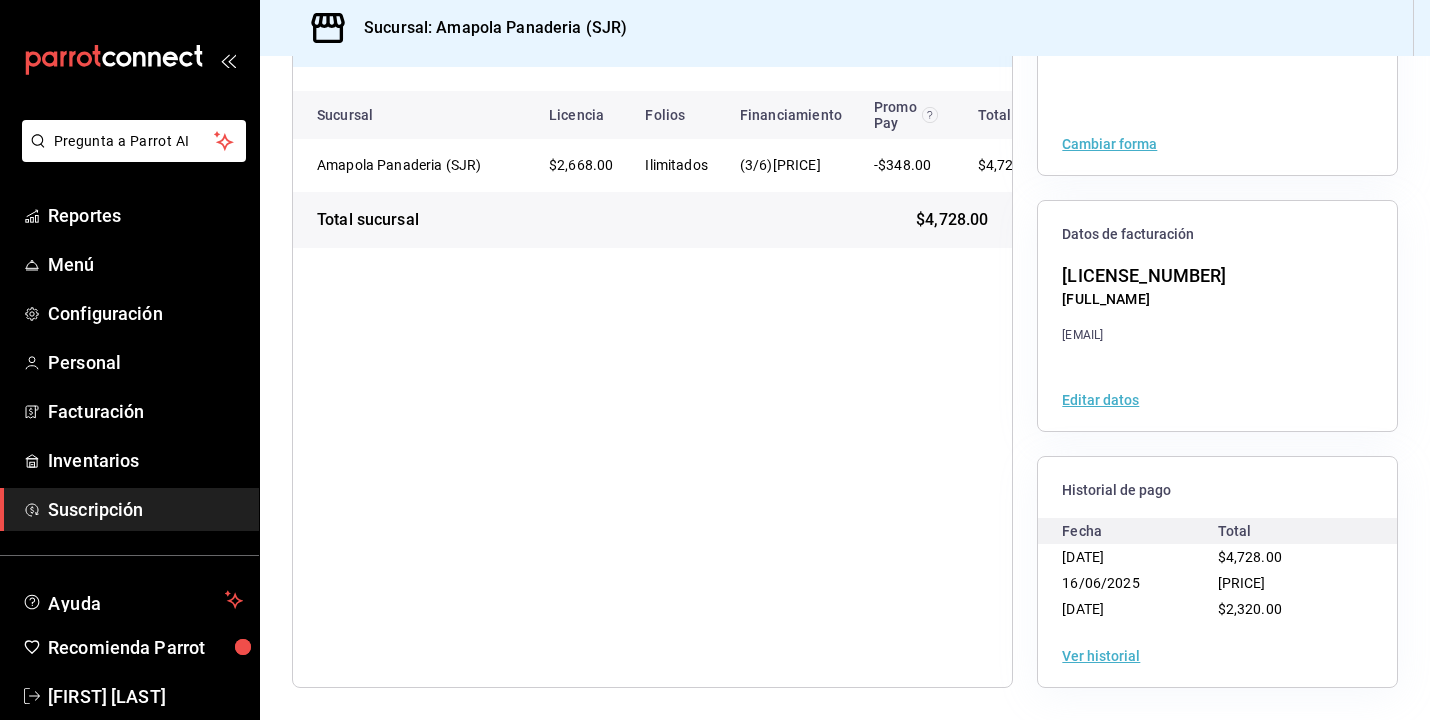 scroll, scrollTop: 228, scrollLeft: 0, axis: vertical 